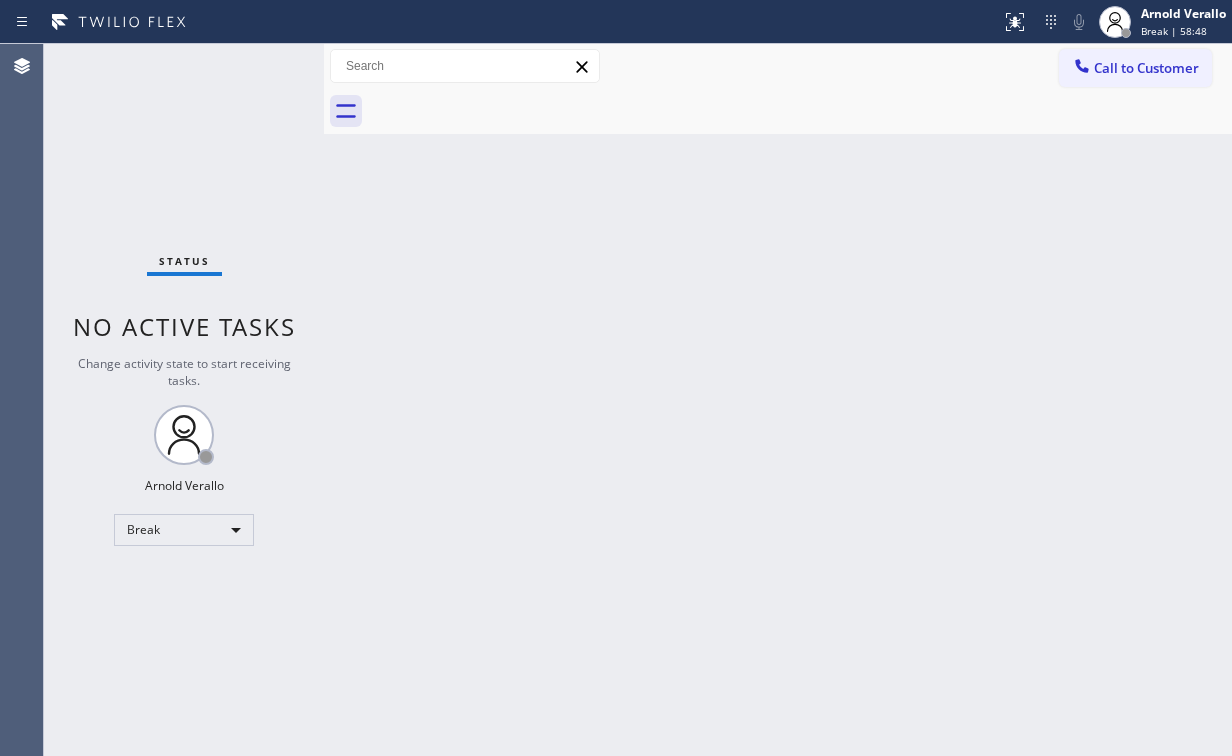scroll, scrollTop: 0, scrollLeft: 0, axis: both 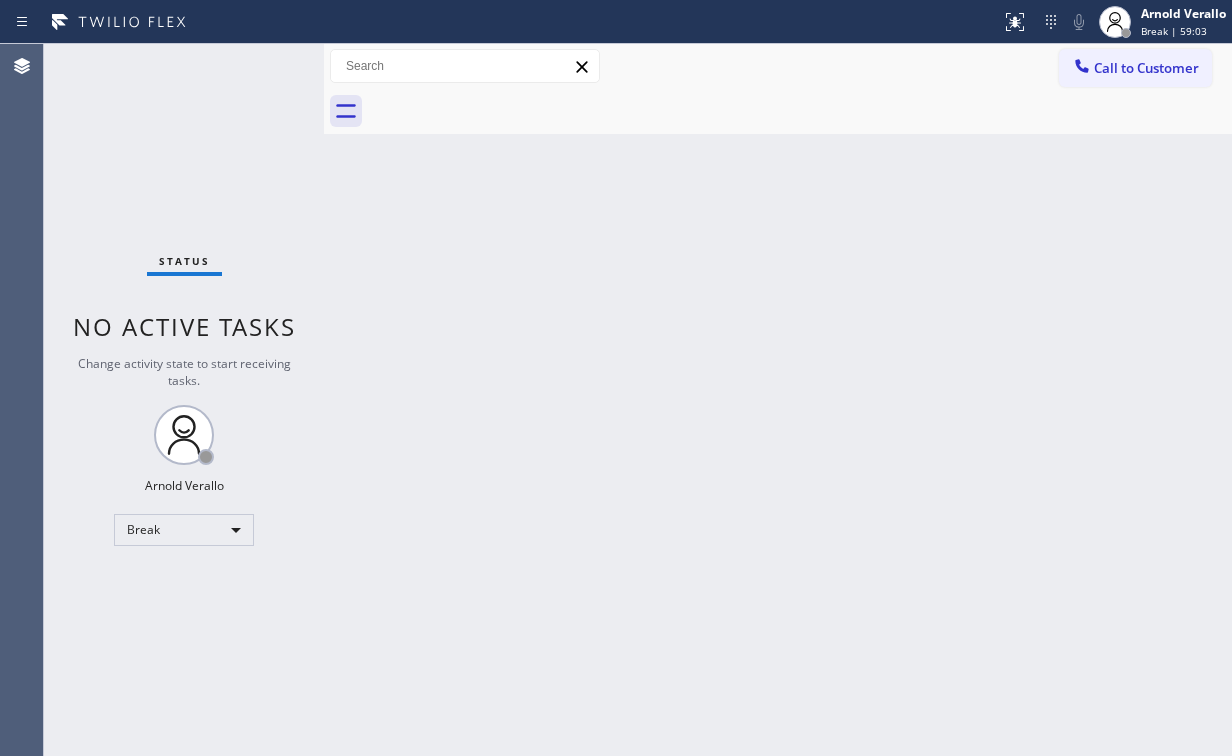 click on "Status No active tasks Change activity state to start receiving tasks. [FIRST] [LAST] Break" at bounding box center [184, 400] 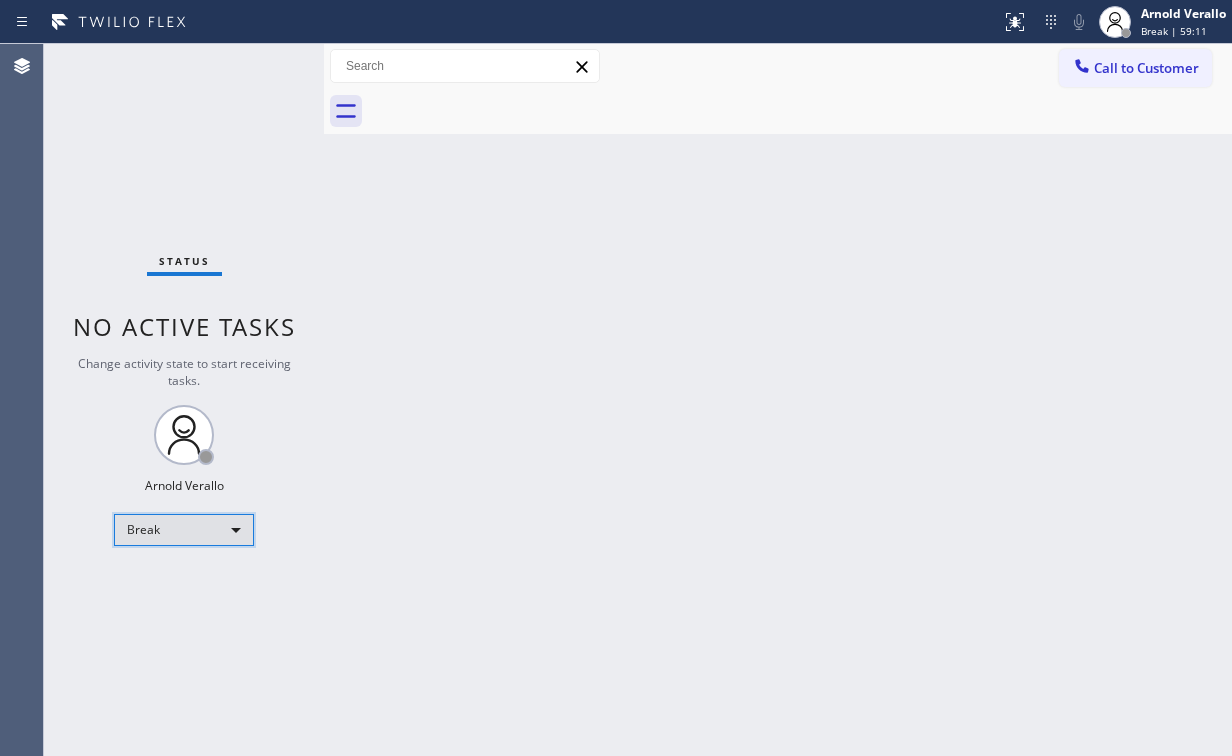 click on "Break" at bounding box center (184, 530) 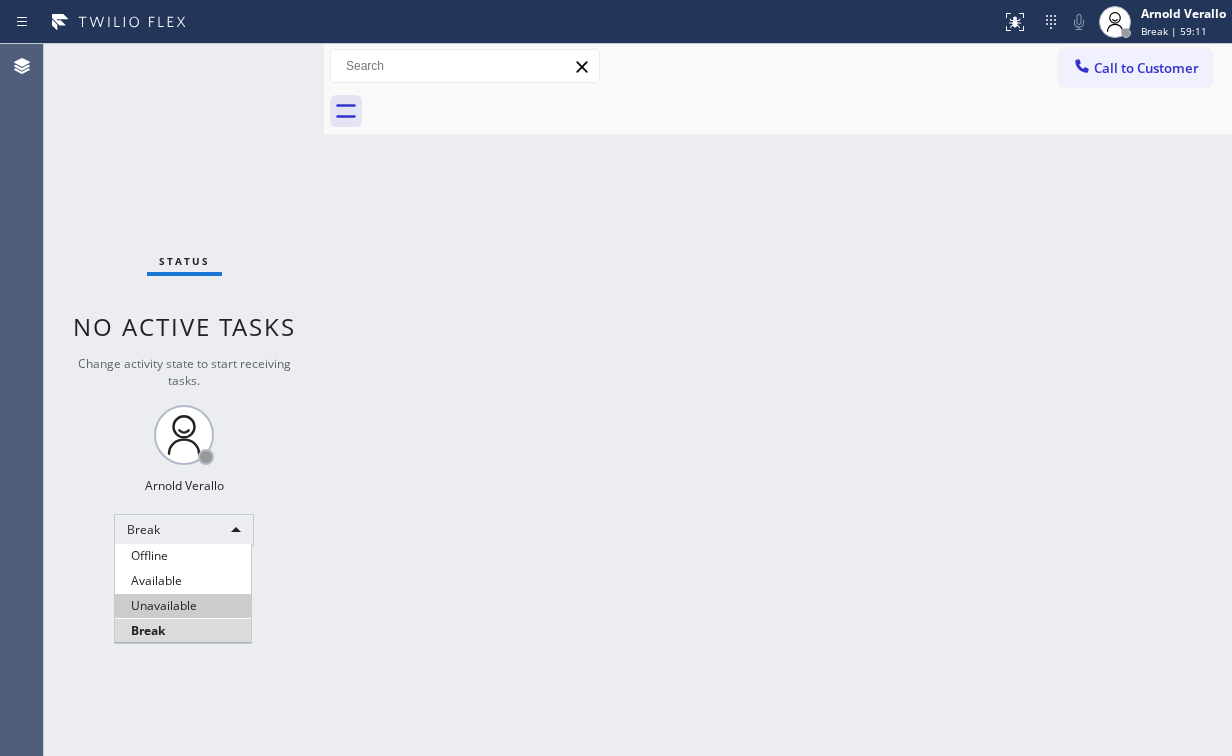 click on "Unavailable" at bounding box center [183, 606] 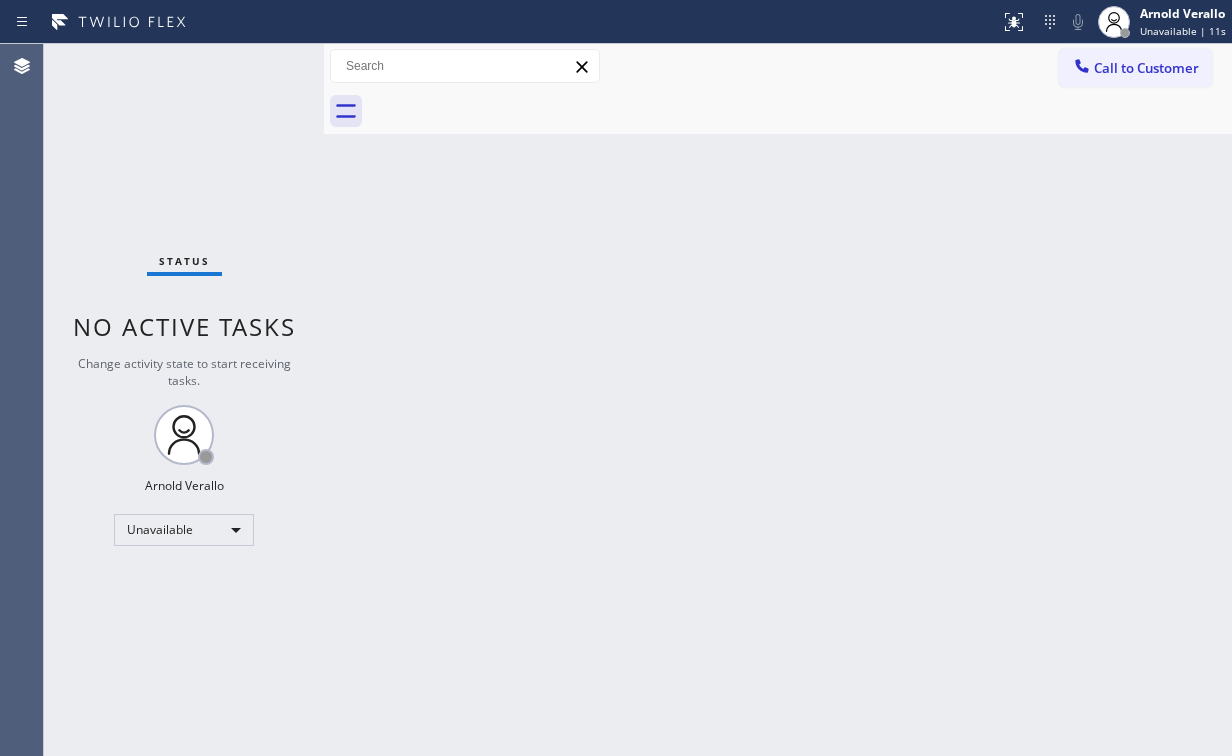 click on "Status No active tasks Change activity state to start receiving tasks. [FIRST] [LAST] Unavailable" at bounding box center (184, 400) 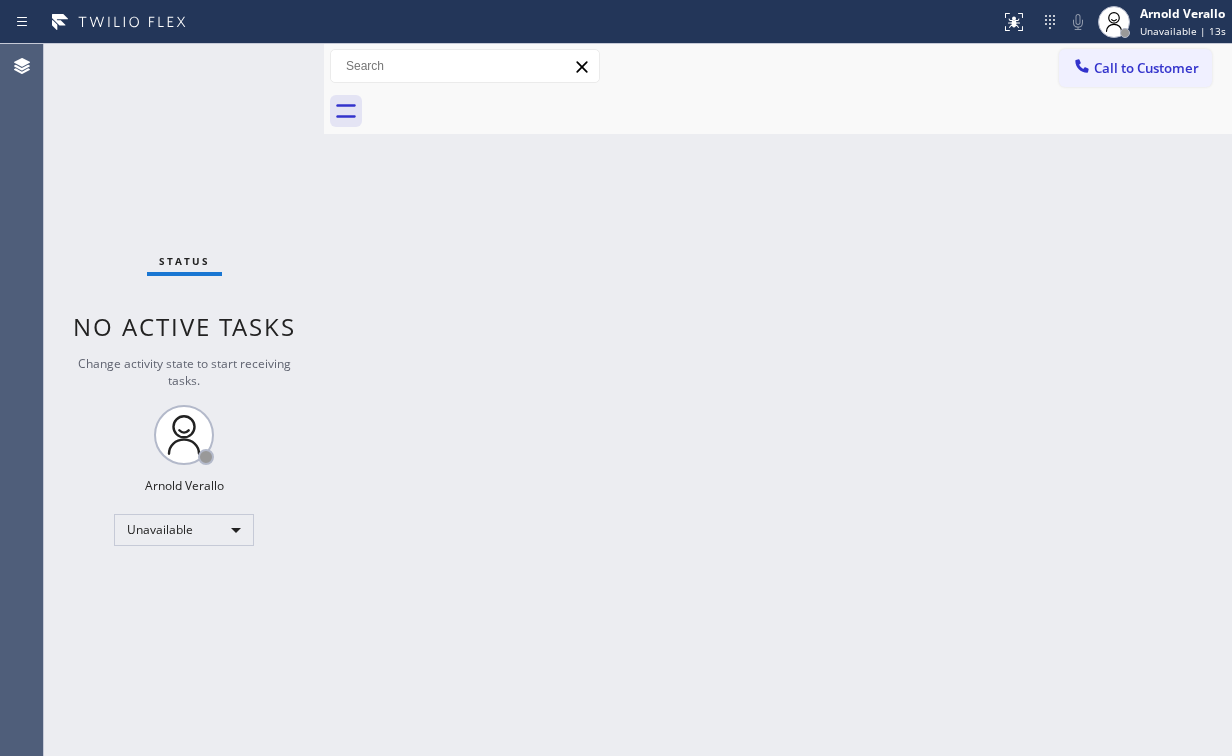 drag, startPoint x: 166, startPoint y: 164, endPoint x: 176, endPoint y: 115, distance: 50.01 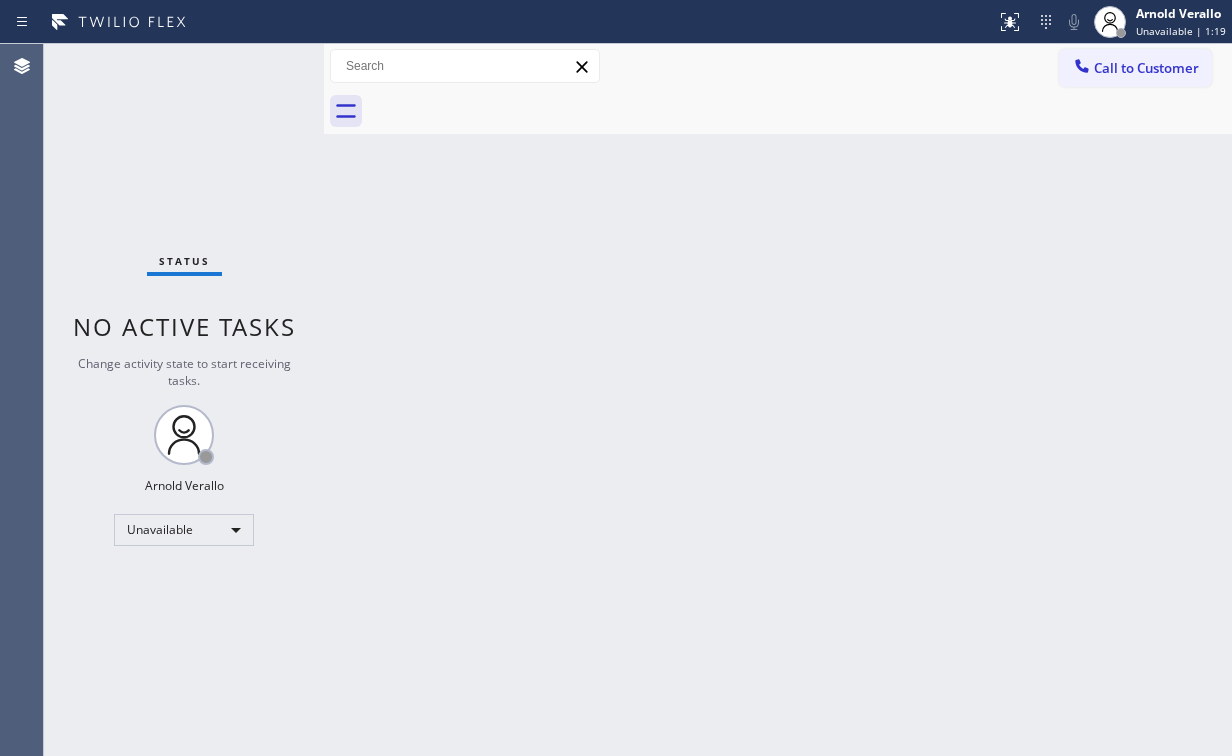 click on "Status No active tasks Change activity state to start receiving tasks. [FIRST] [LAST] Unavailable" at bounding box center [184, 400] 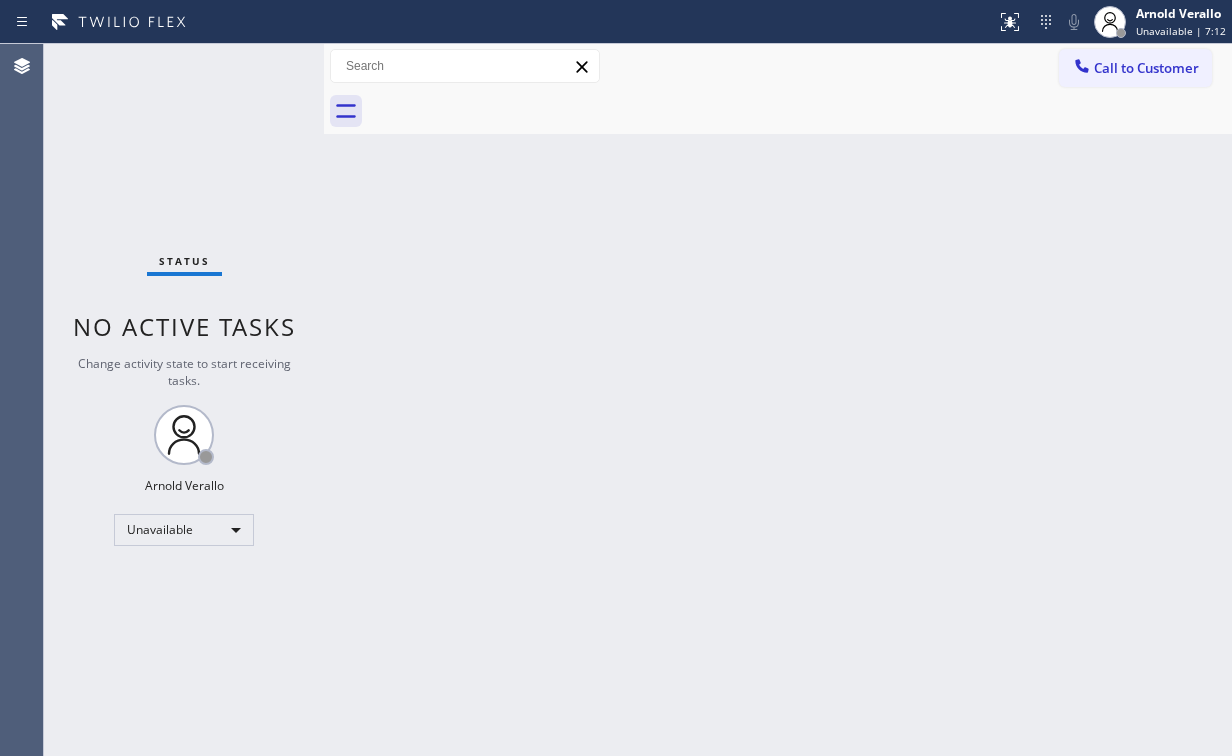 click on "Call to Customer" at bounding box center [1135, 68] 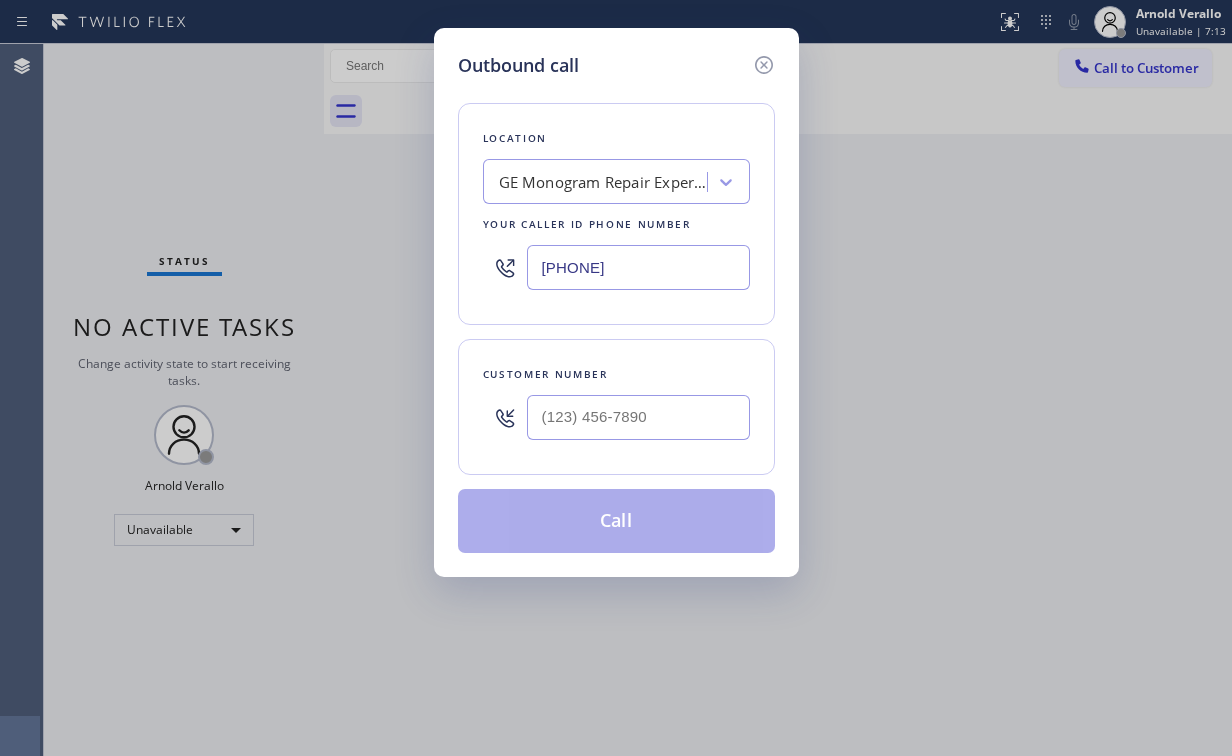 drag, startPoint x: 640, startPoint y: 265, endPoint x: 296, endPoint y: 204, distance: 349.36658 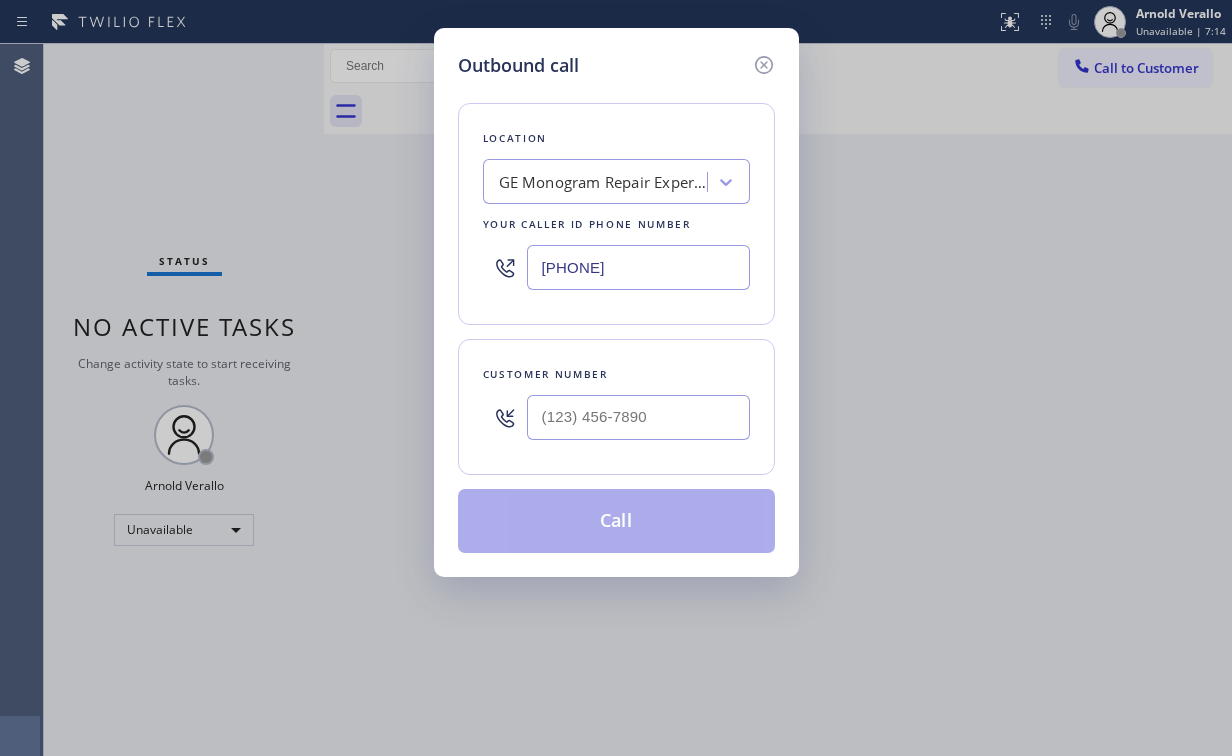 type on "[PHONE]" 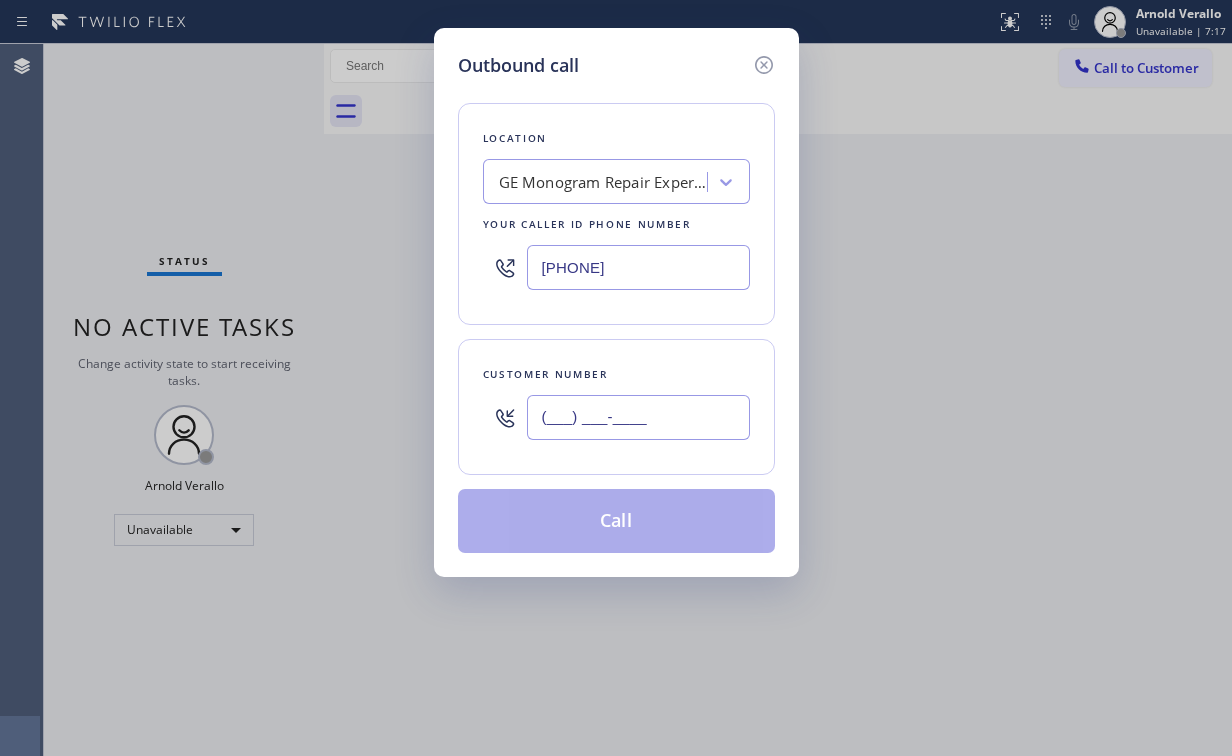click on "(___) ___-____" at bounding box center (638, 417) 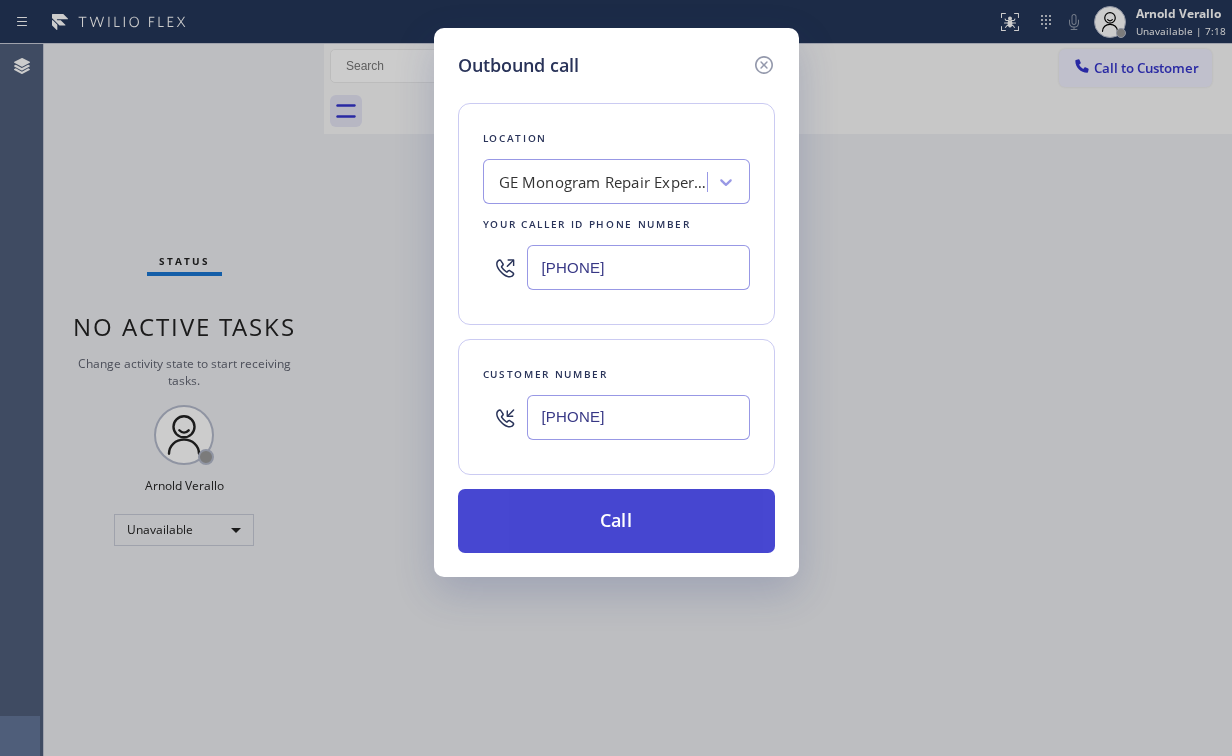 type on "[PHONE]" 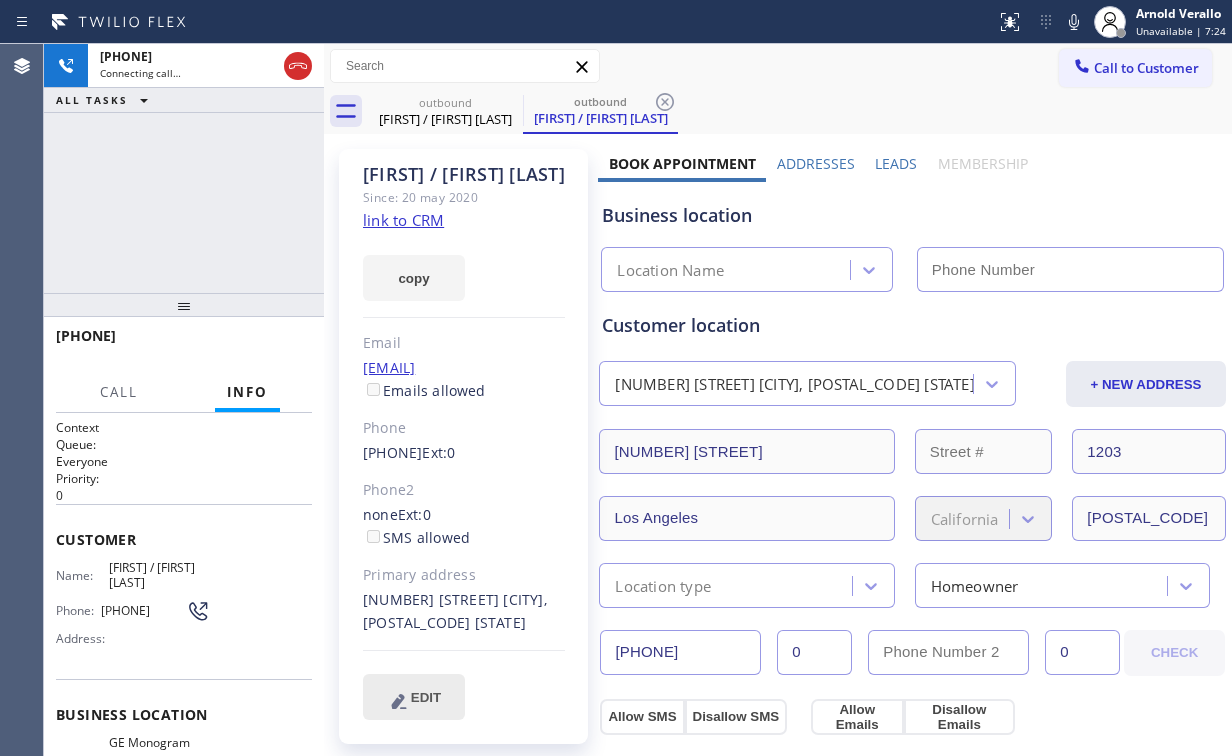 type on "[PHONE]" 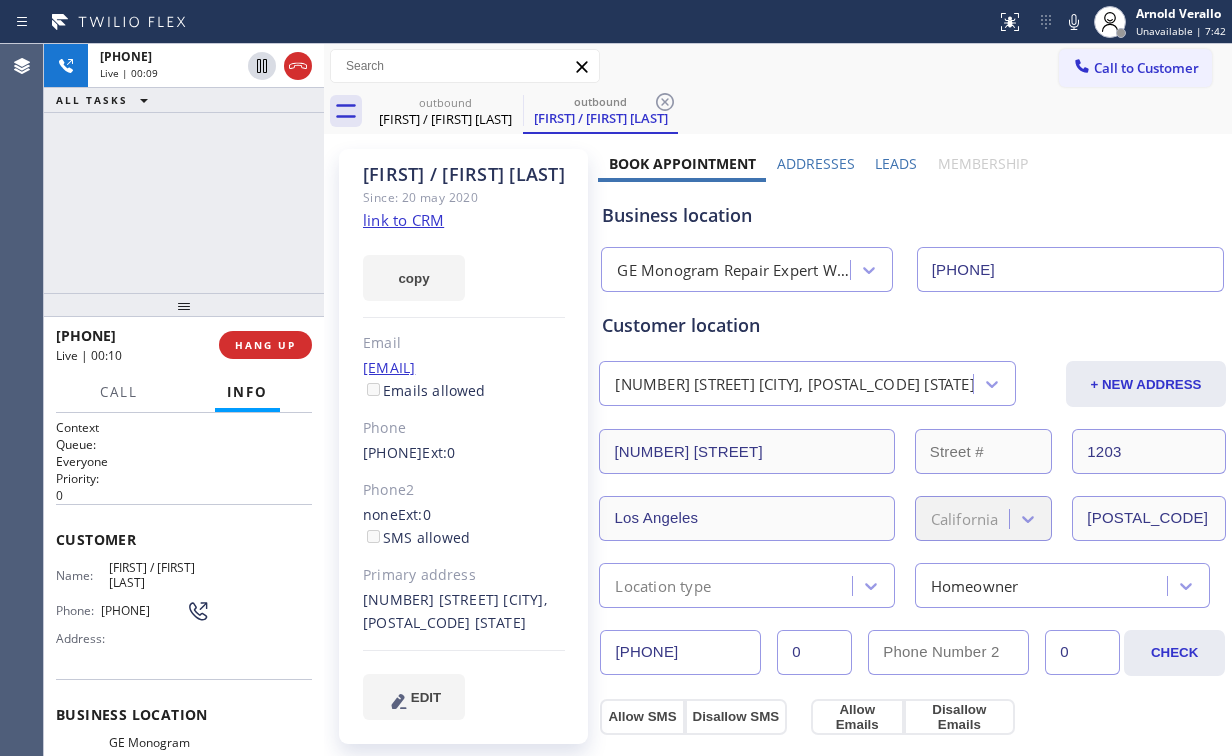 click on "+[PHONE] Live | 00:09 ALL TASKS ALL TASKS ACTIVE TASKS TASKS IN WRAP UP" at bounding box center [184, 168] 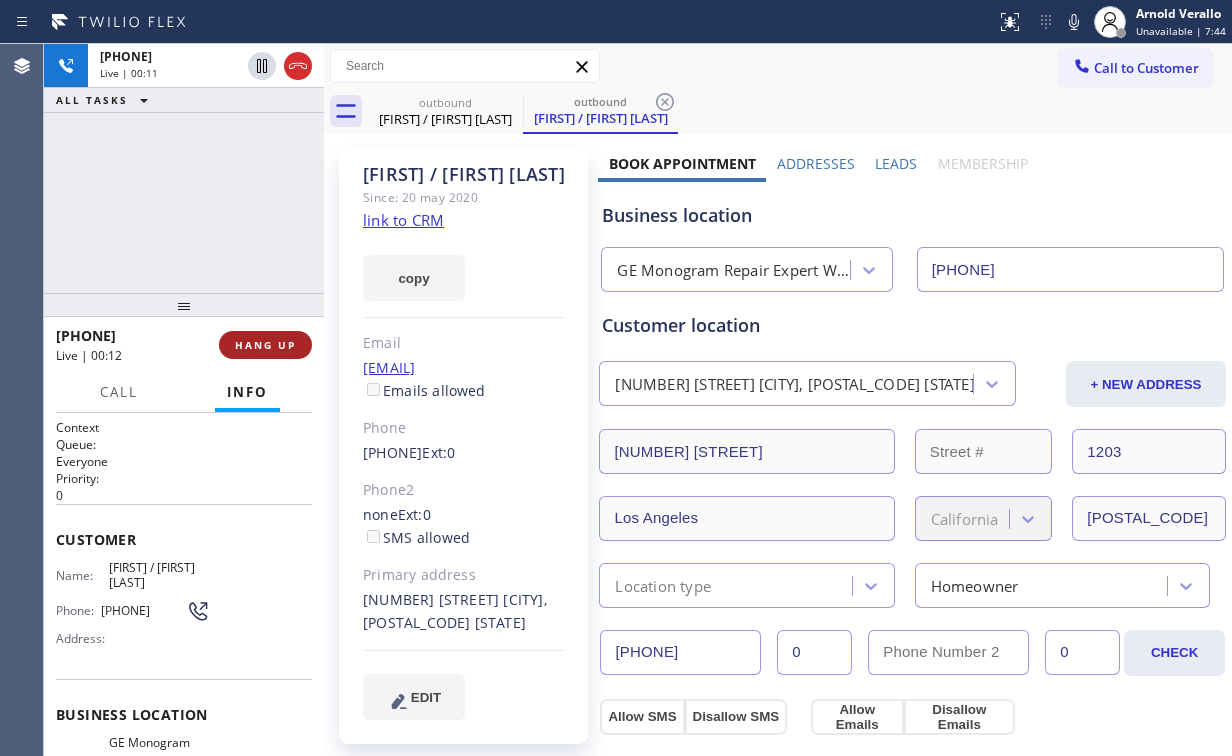 click on "HANG UP" at bounding box center [265, 345] 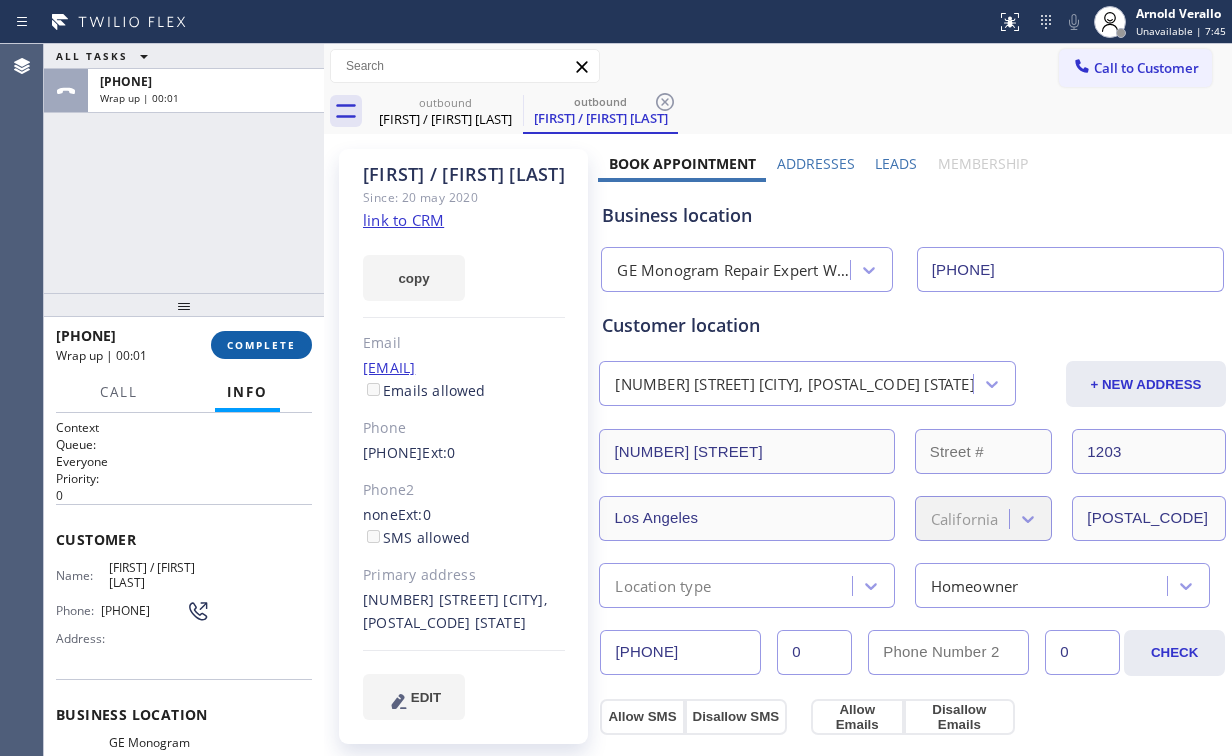 click on "COMPLETE" at bounding box center (261, 345) 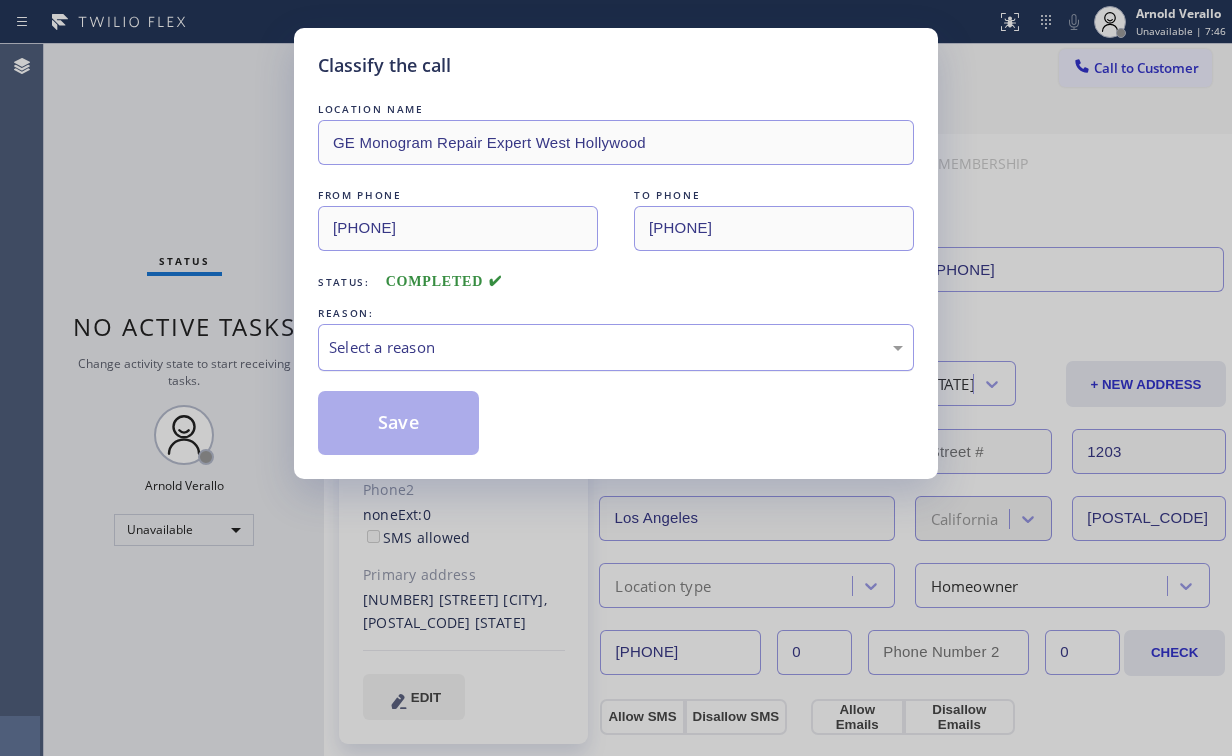 click on "Select a reason" at bounding box center [616, 347] 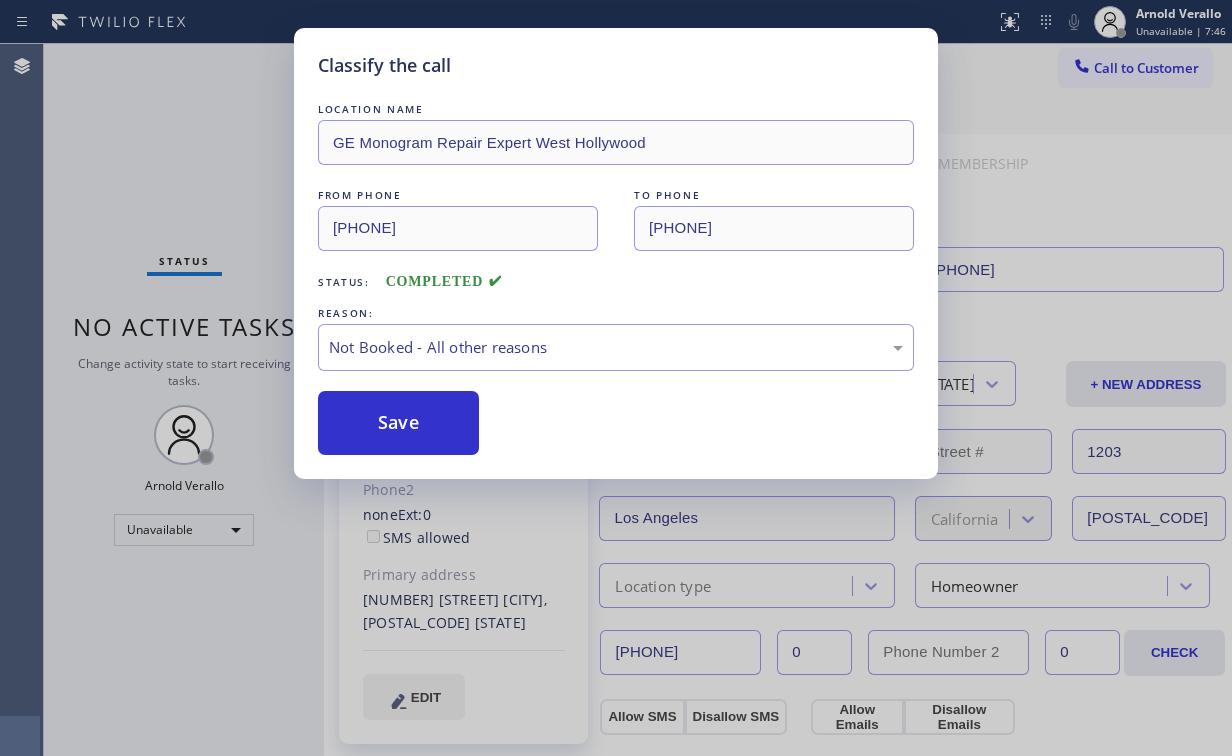 click on "Save" at bounding box center [398, 423] 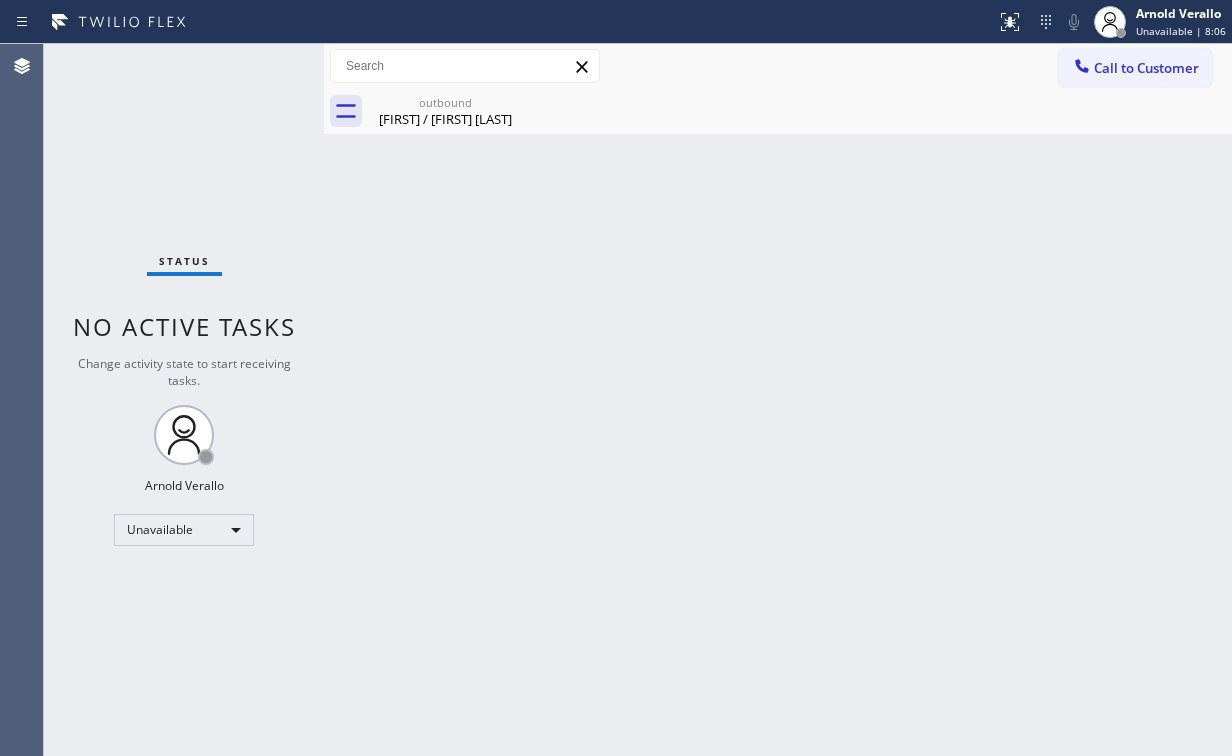 drag, startPoint x: 100, startPoint y: 164, endPoint x: 186, endPoint y: 58, distance: 136.49908 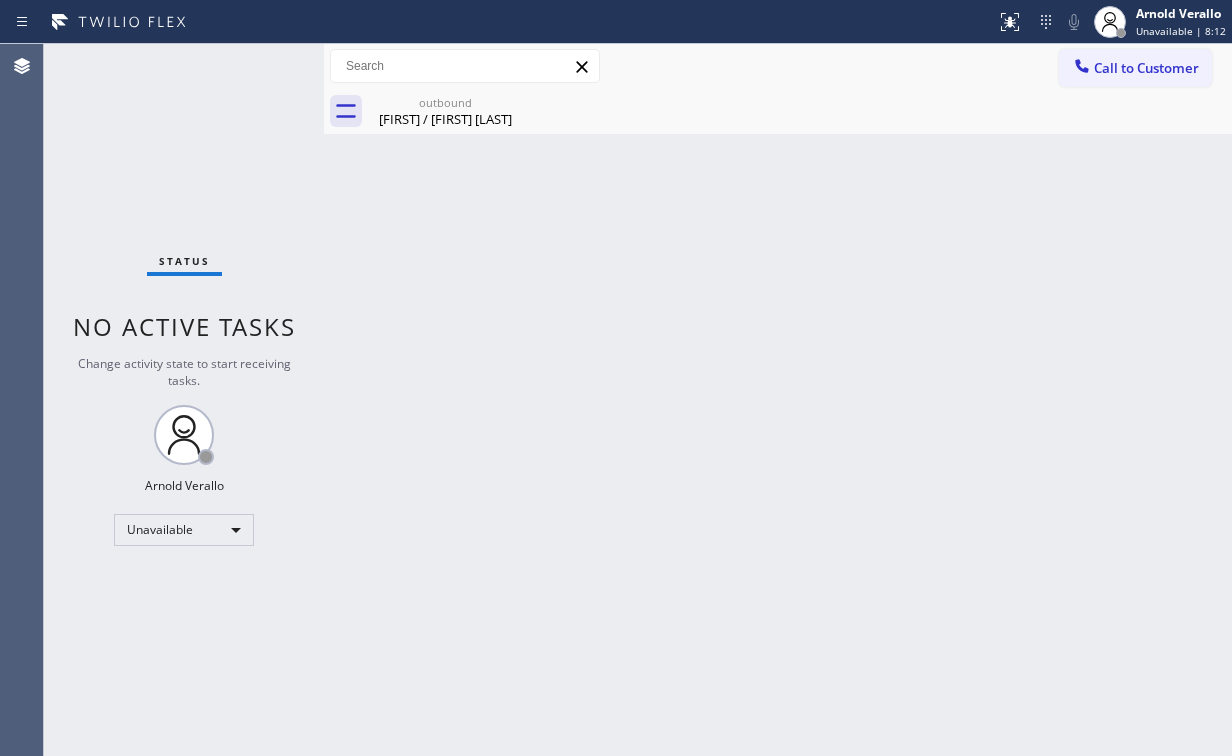 click on "Call to Customer" at bounding box center [1135, 68] 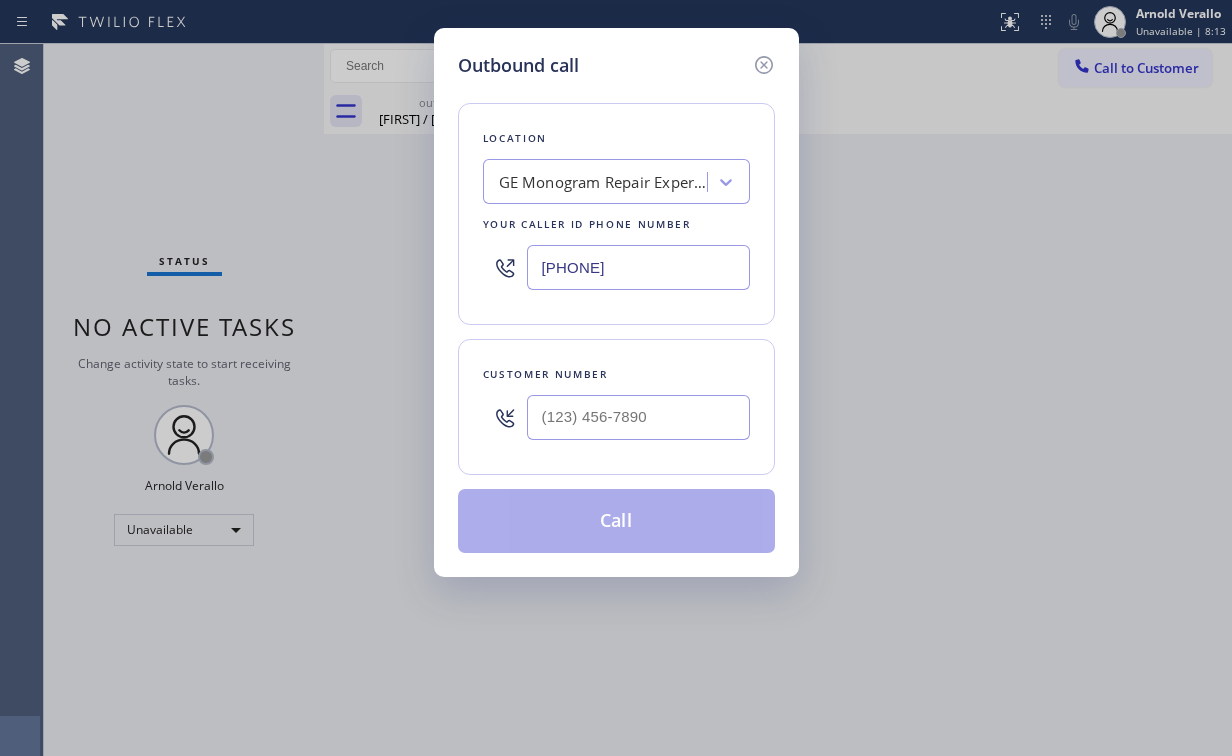 drag, startPoint x: 678, startPoint y: 258, endPoint x: 161, endPoint y: 233, distance: 517.6041 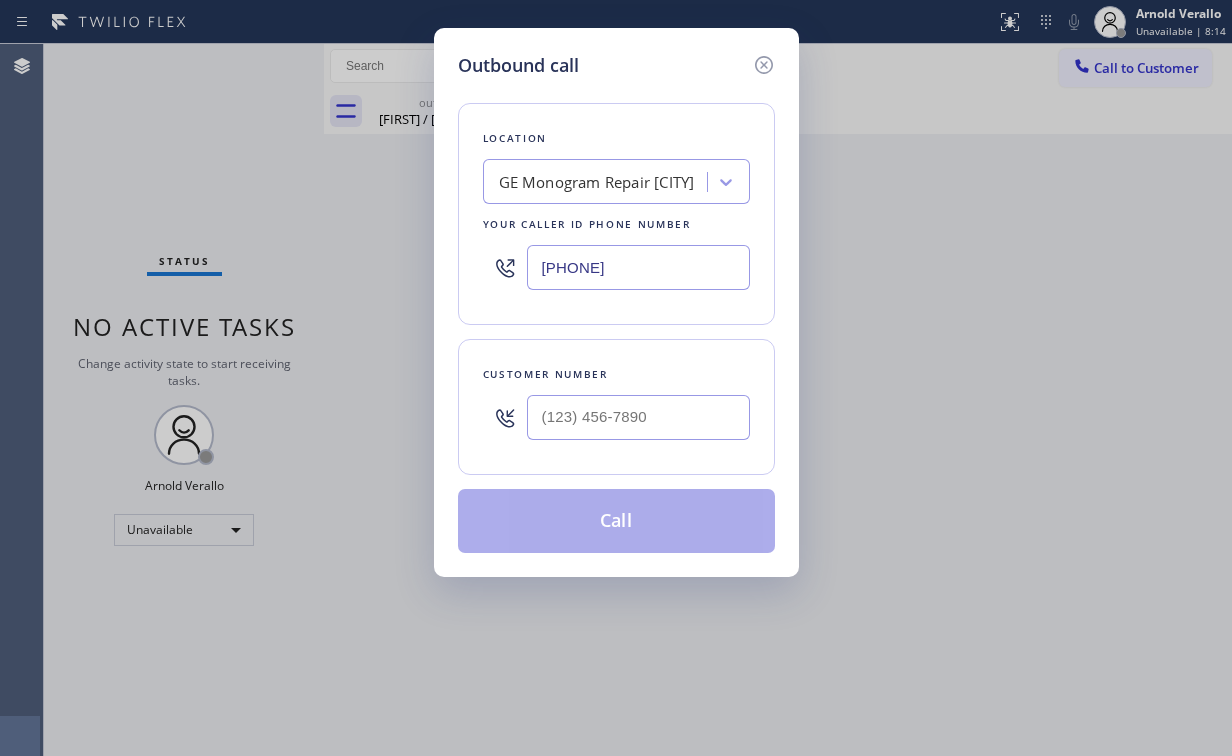 type on "[PHONE]" 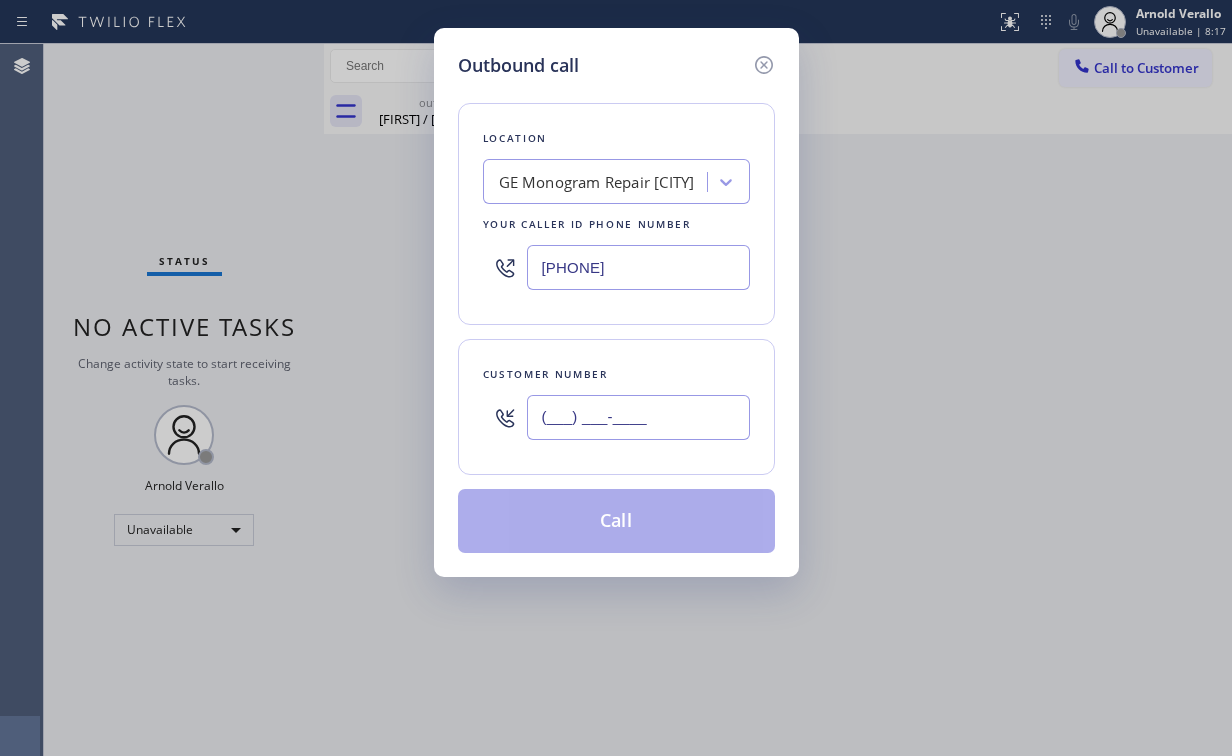 click on "(___) ___-____" at bounding box center [638, 417] 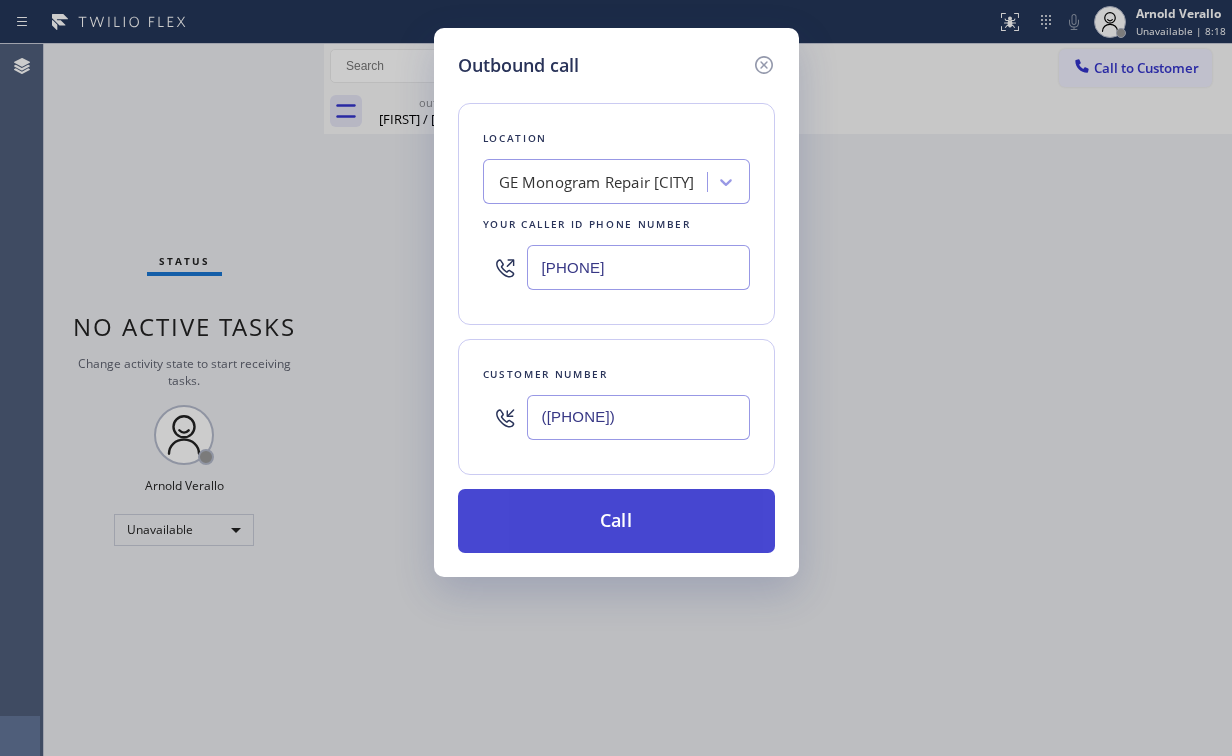 type on "([PHONE])" 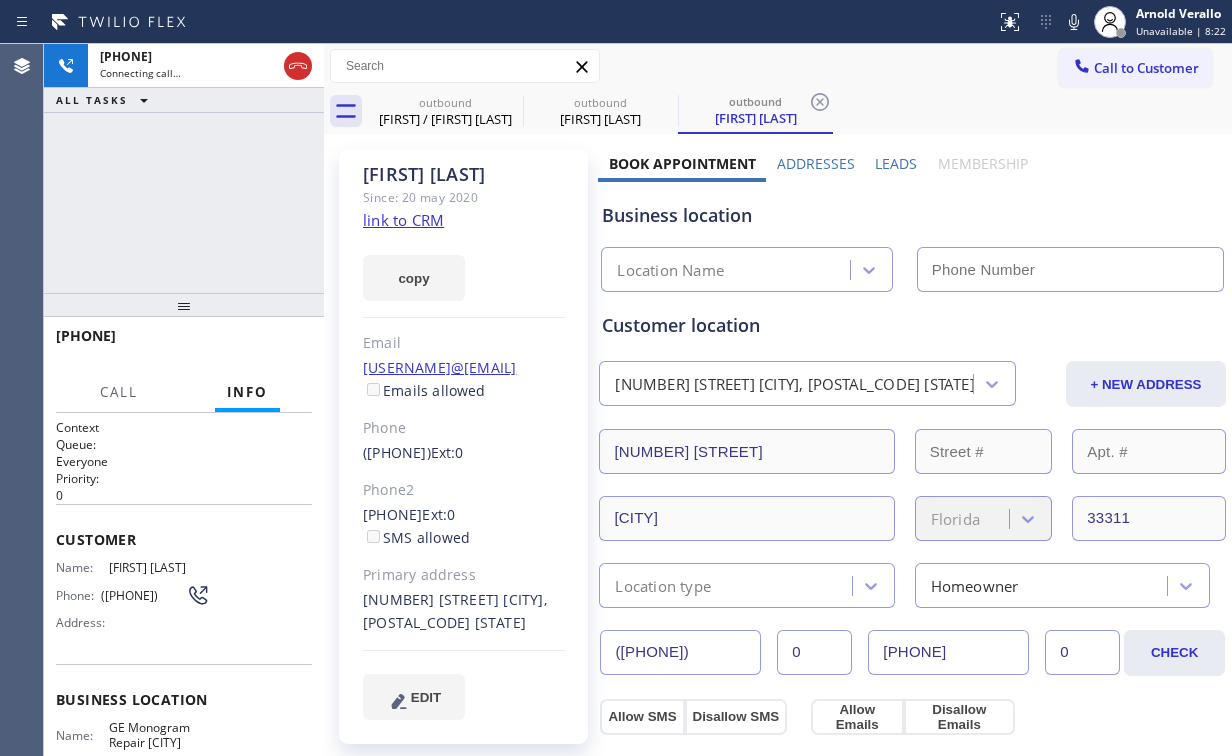 type on "[PHONE]" 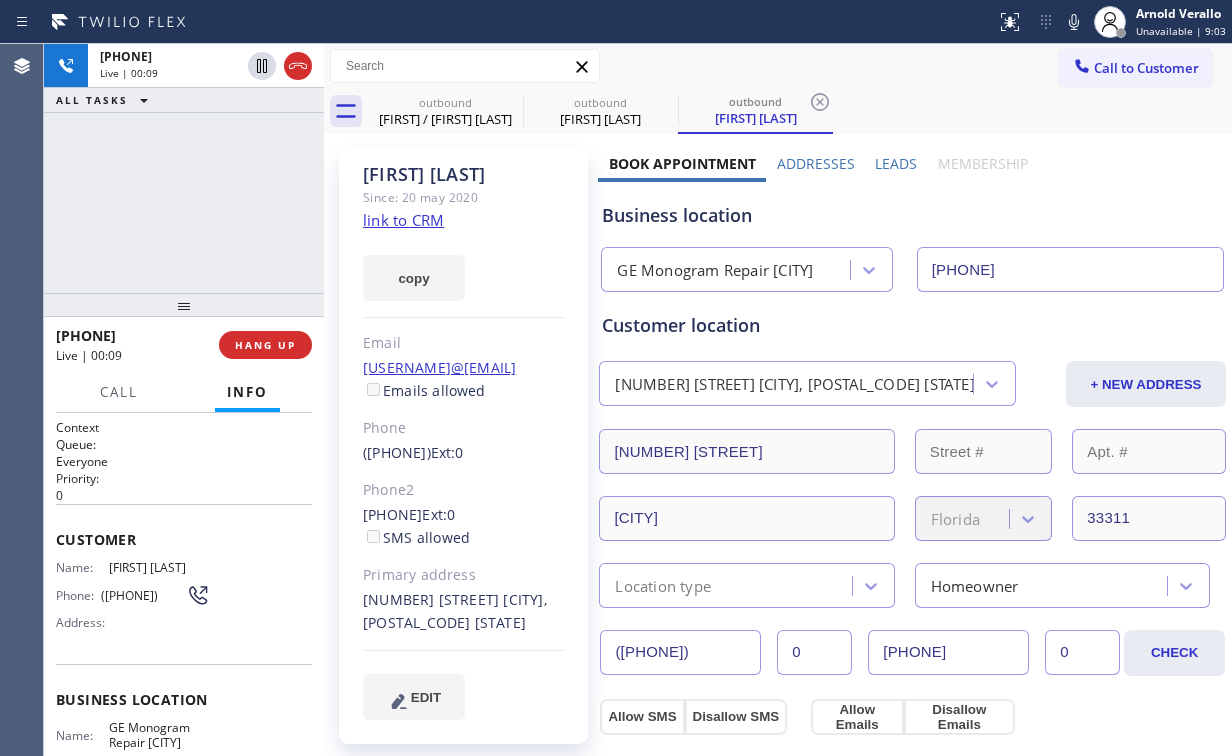 drag, startPoint x: 142, startPoint y: 206, endPoint x: 164, endPoint y: 219, distance: 25.553865 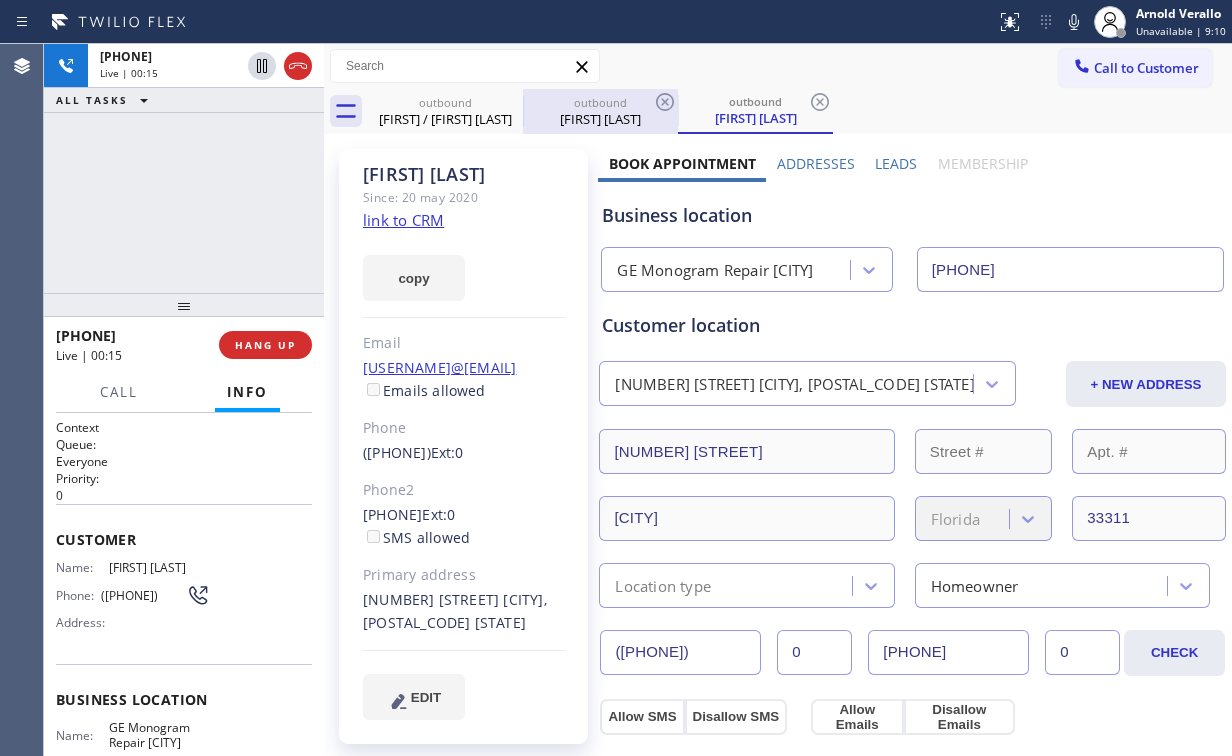 click on "[FIRST] / [FIRST] [LAST]" at bounding box center [445, 119] 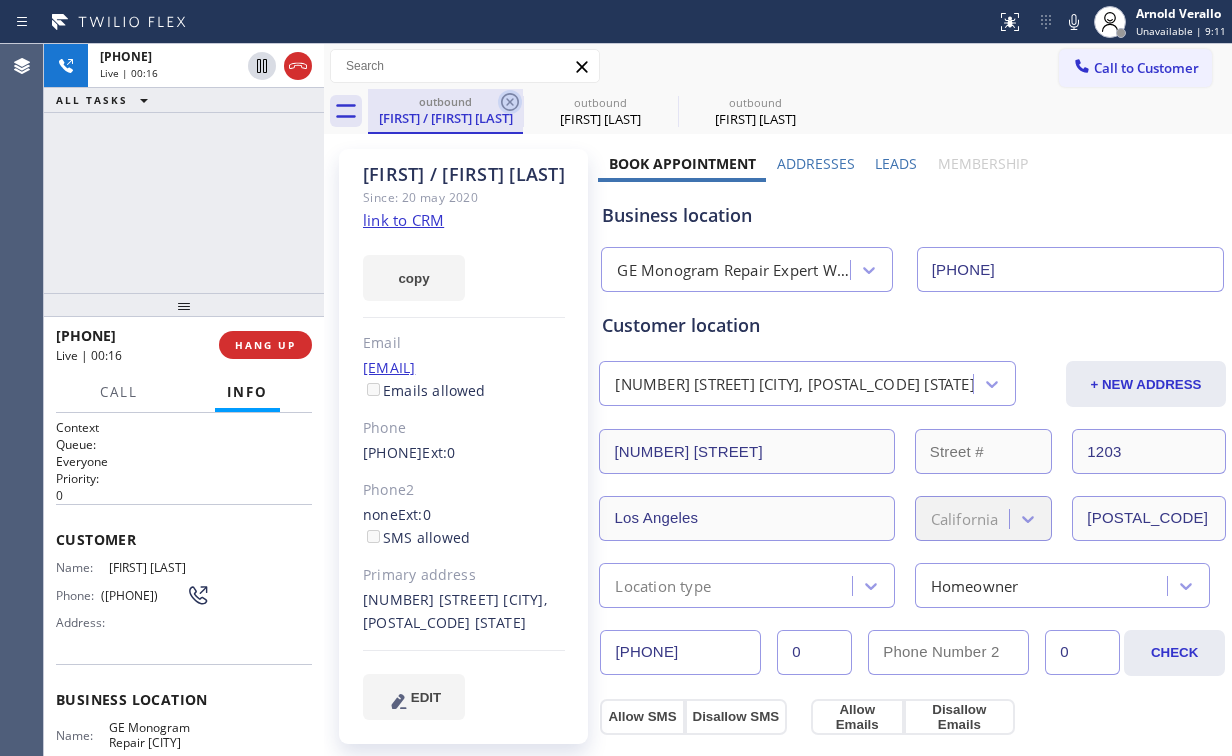 click 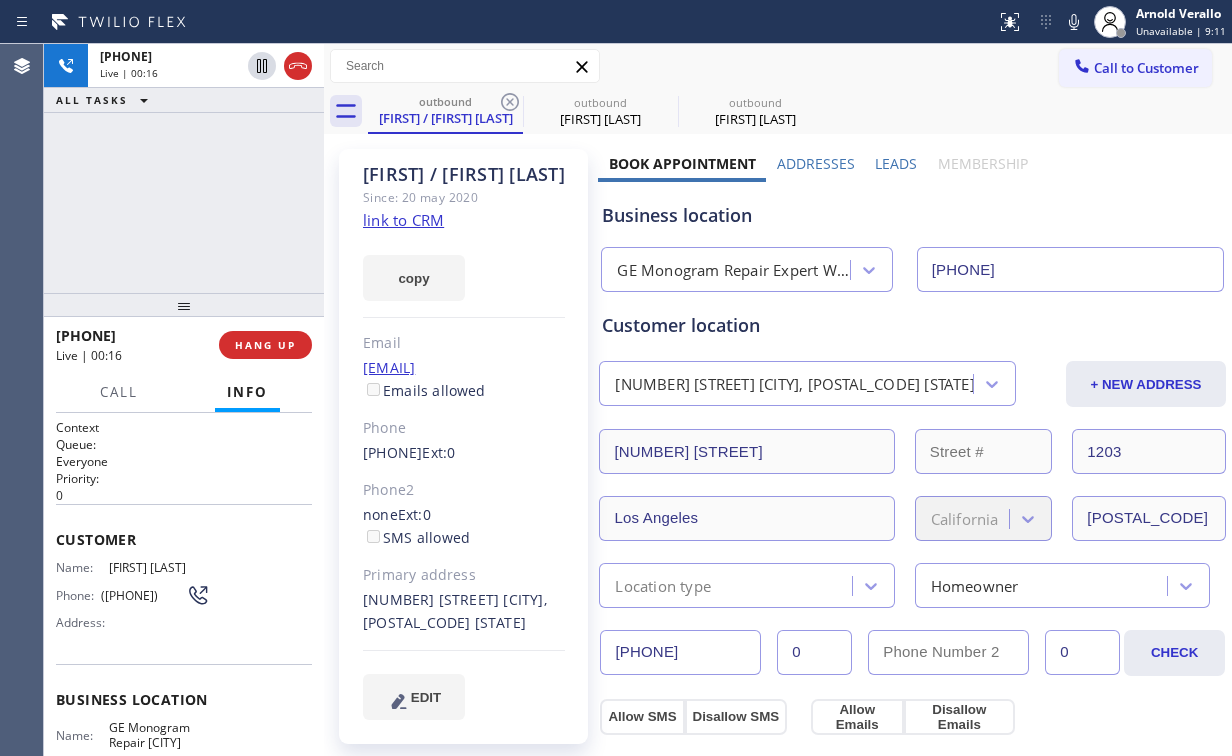 type on "[PHONE]" 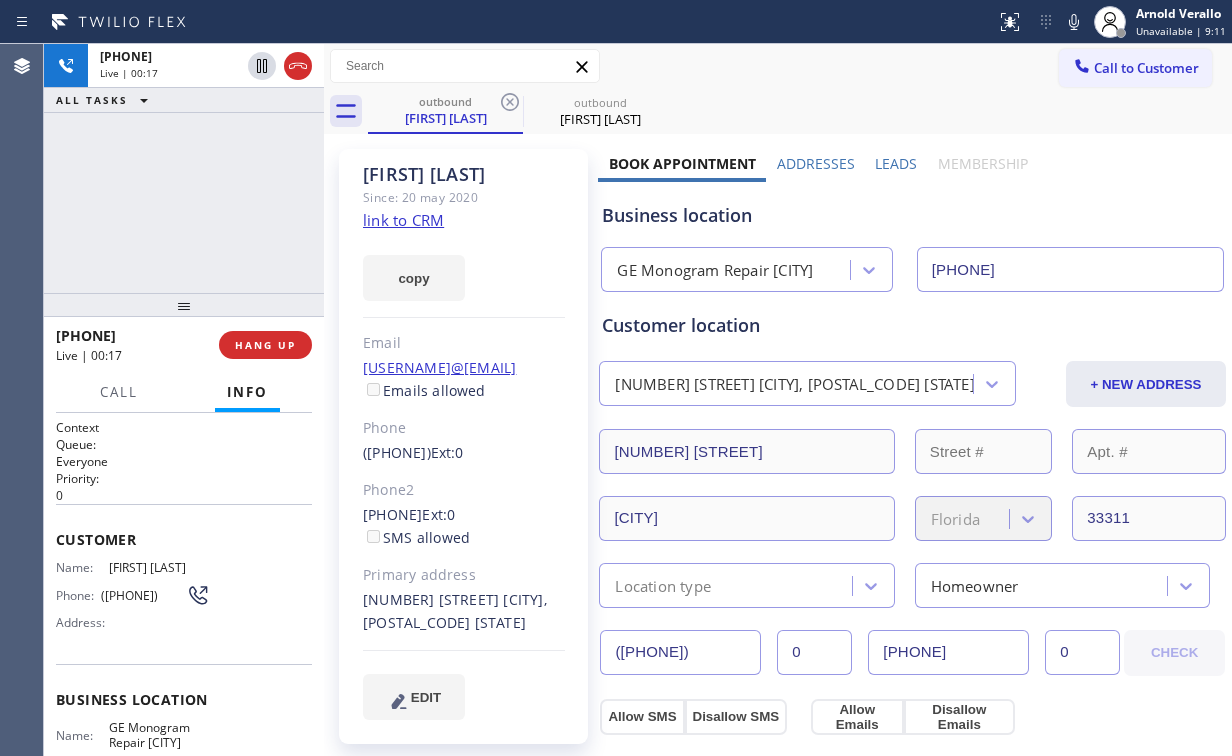 click on "+[PHONE] Live | 00:17 ALL TASKS ALL TASKS ACTIVE TASKS TASKS IN WRAP UP" at bounding box center [184, 168] 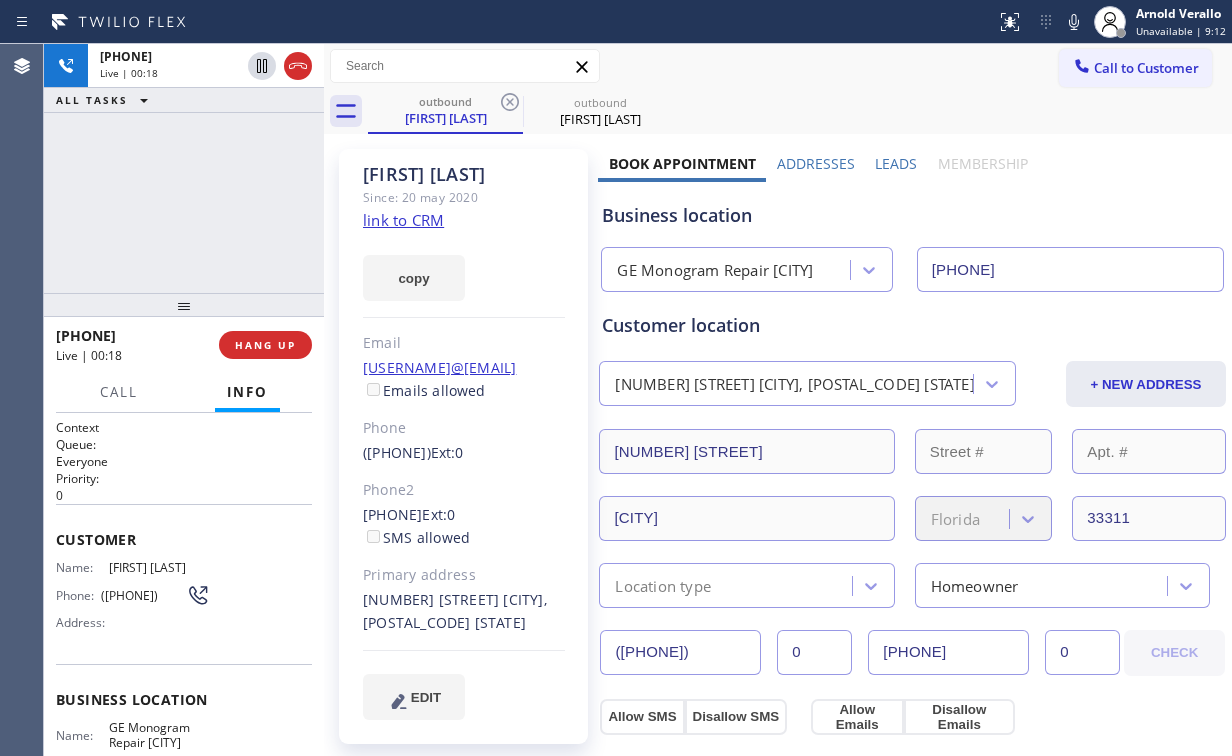click on "Business location" at bounding box center (912, 215) 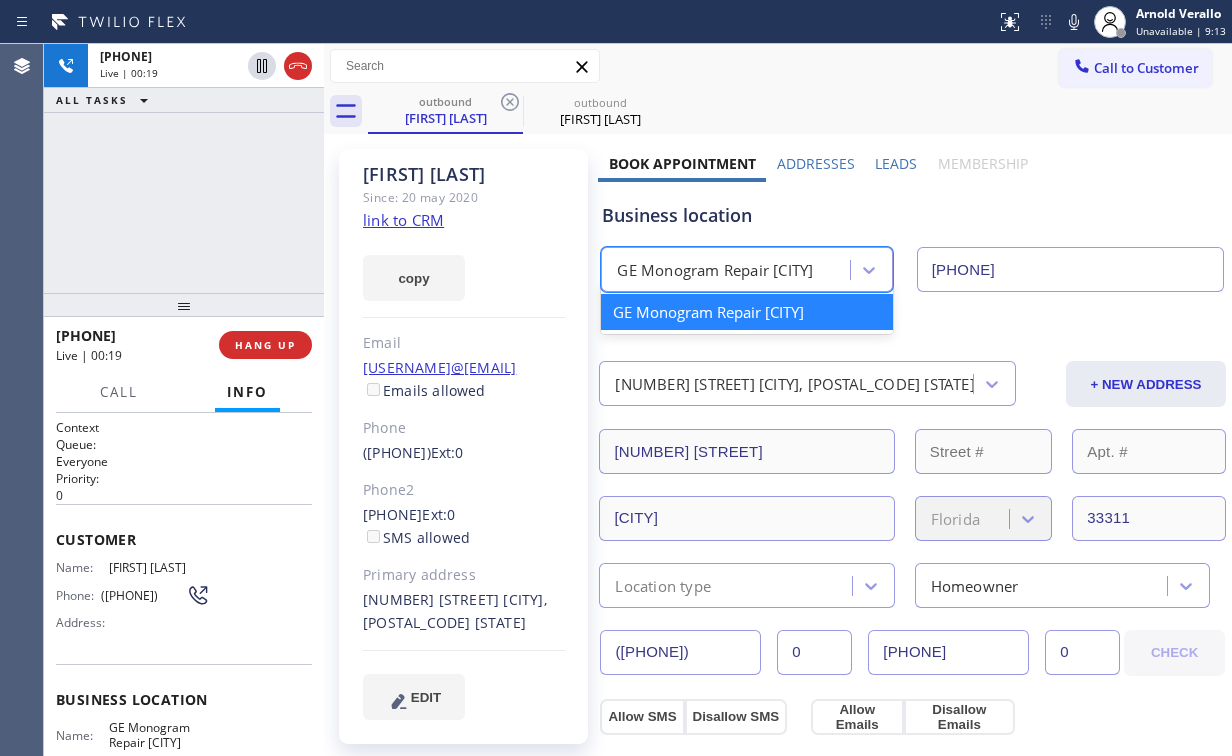 click on "GE Monogram Repair [CITY]" at bounding box center [715, 270] 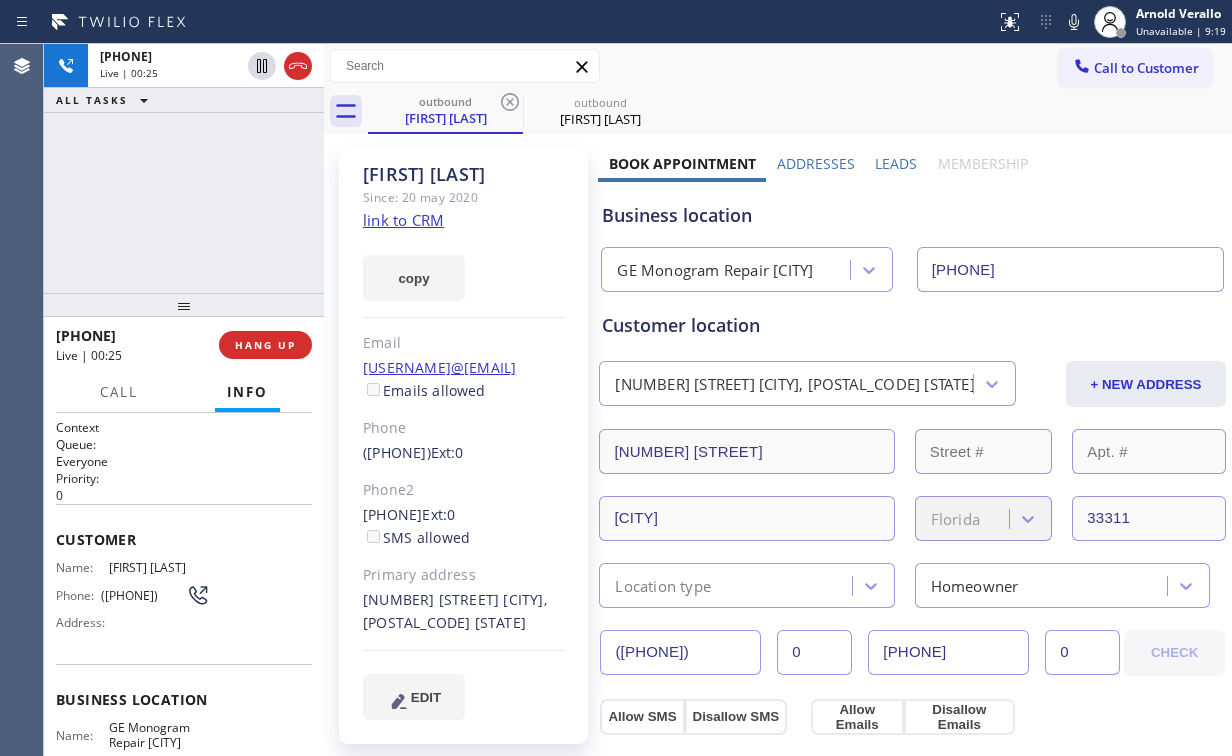 click on "+1[PHONE] Live | 00:25 ALL TASKS ALL TASKS ACTIVE TASKS TASKS IN WRAP UP" at bounding box center [184, 168] 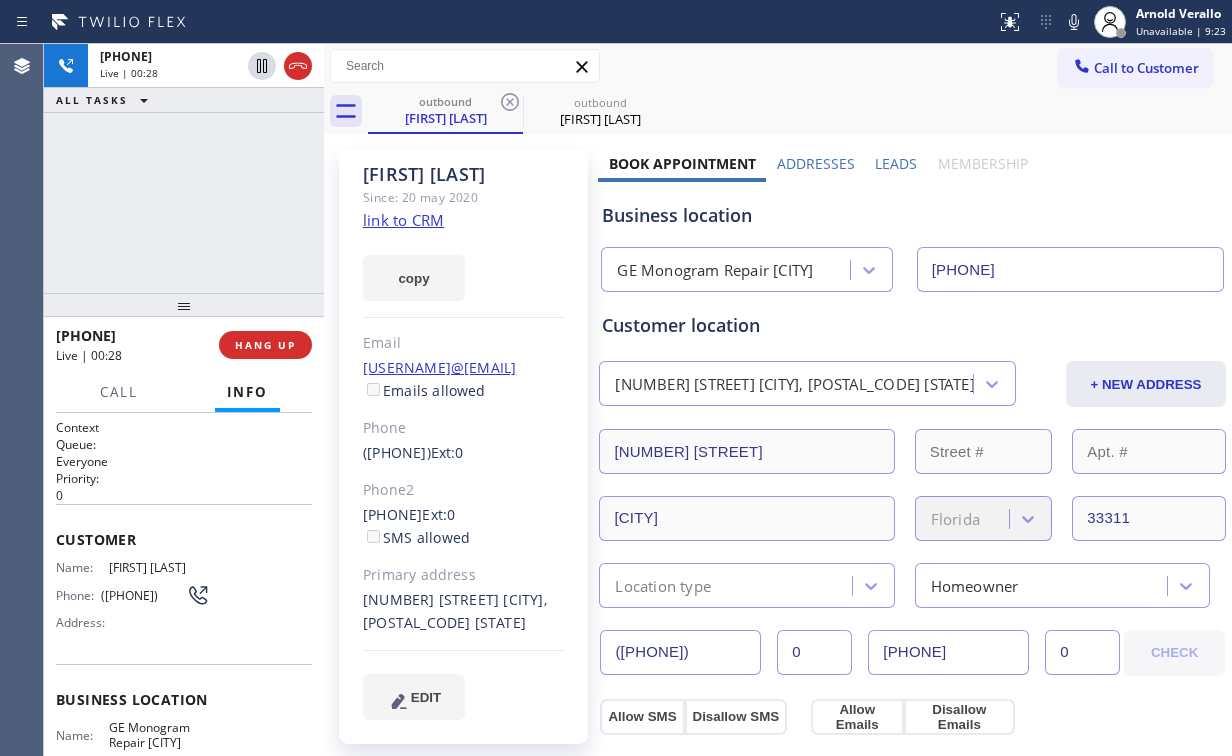 click on "+1[PHONE] Live | 00:28 ALL TASKS ALL TASKS ACTIVE TASKS TASKS IN WRAP UP" at bounding box center [184, 168] 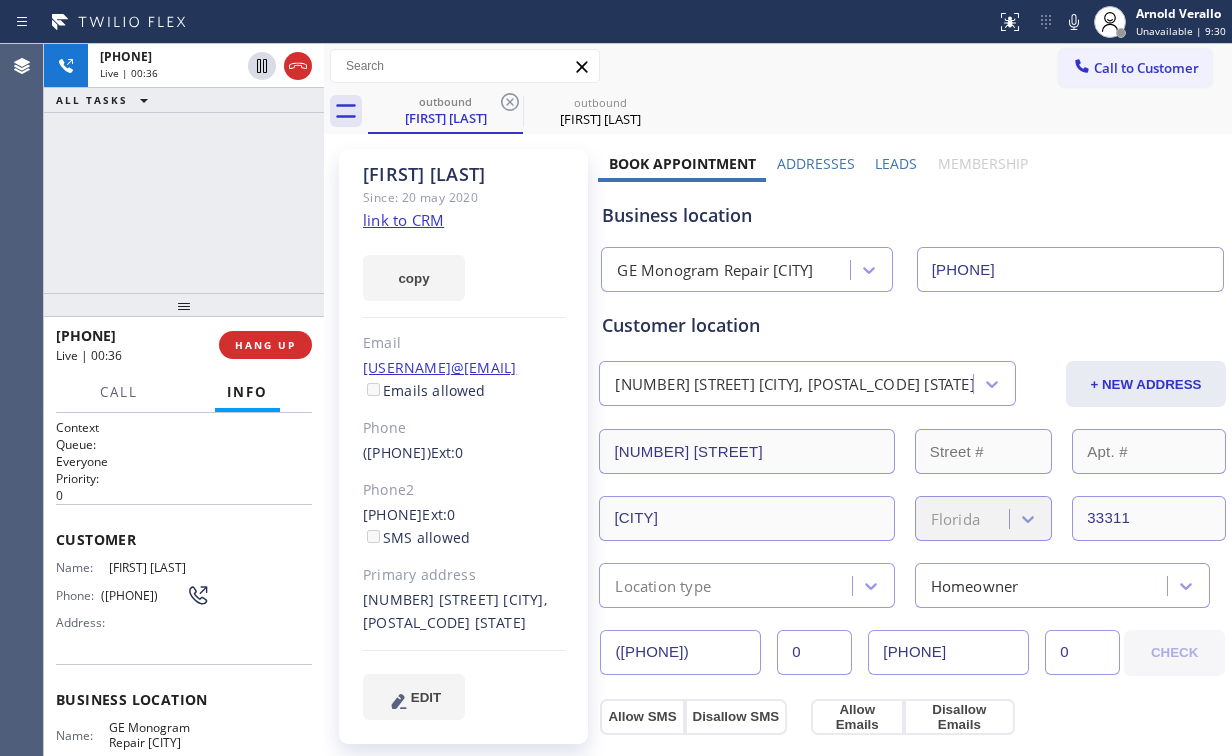 click on "+[PHONE] Live | 00:36 ALL TASKS ALL TASKS ACTIVE TASKS TASKS IN WRAP UP" at bounding box center (184, 168) 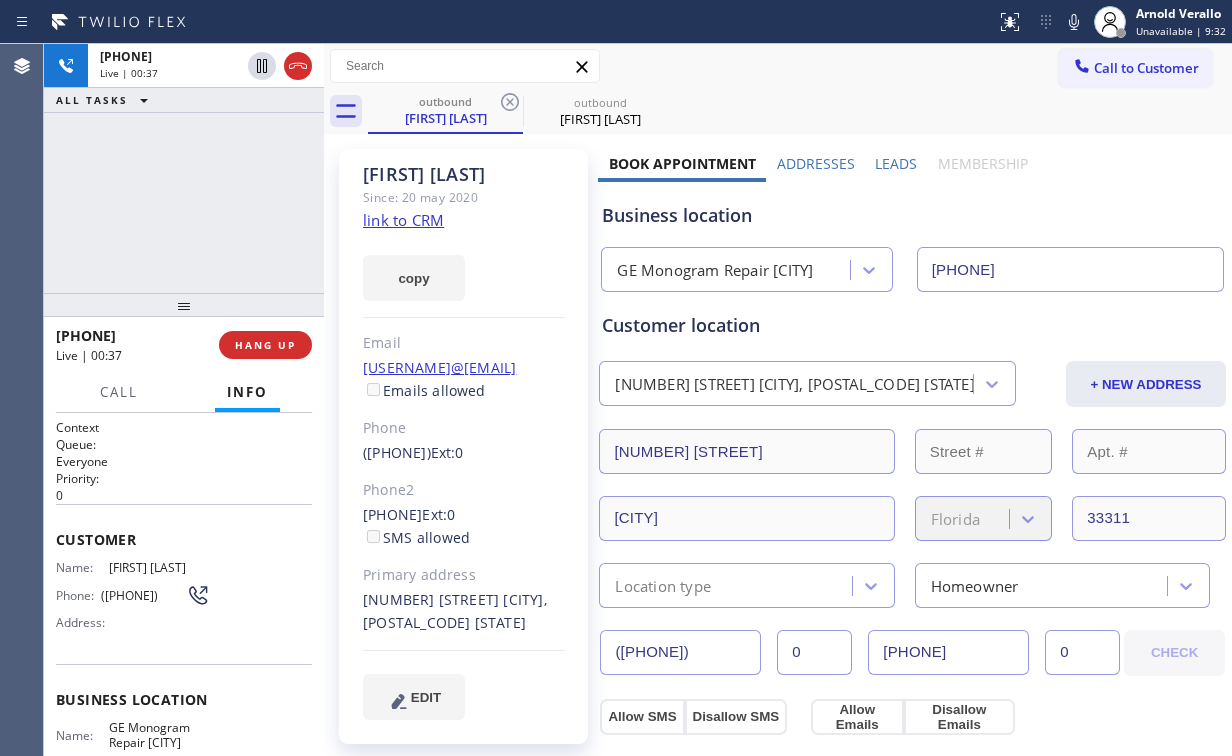 drag, startPoint x: 218, startPoint y: 202, endPoint x: 201, endPoint y: 201, distance: 17.029387 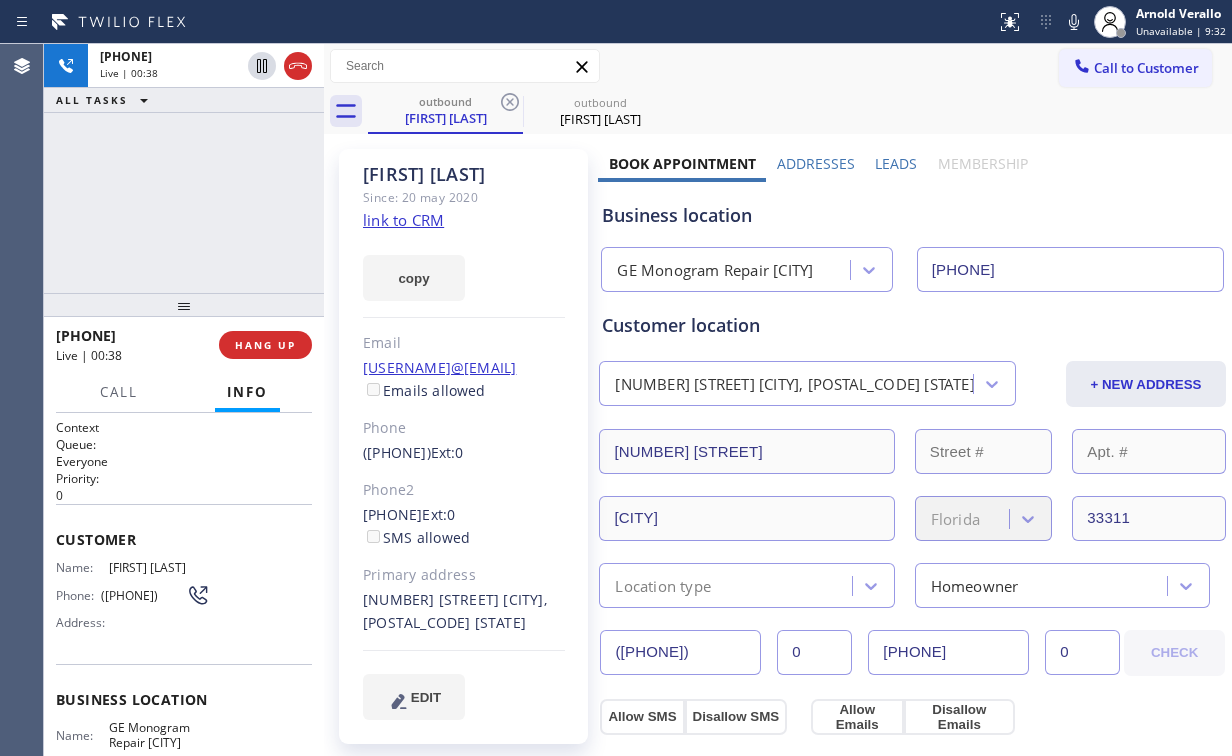 click on "+1[PHONE] Live | 00:38 ALL TASKS ALL TASKS ACTIVE TASKS TASKS IN WRAP UP" at bounding box center [184, 168] 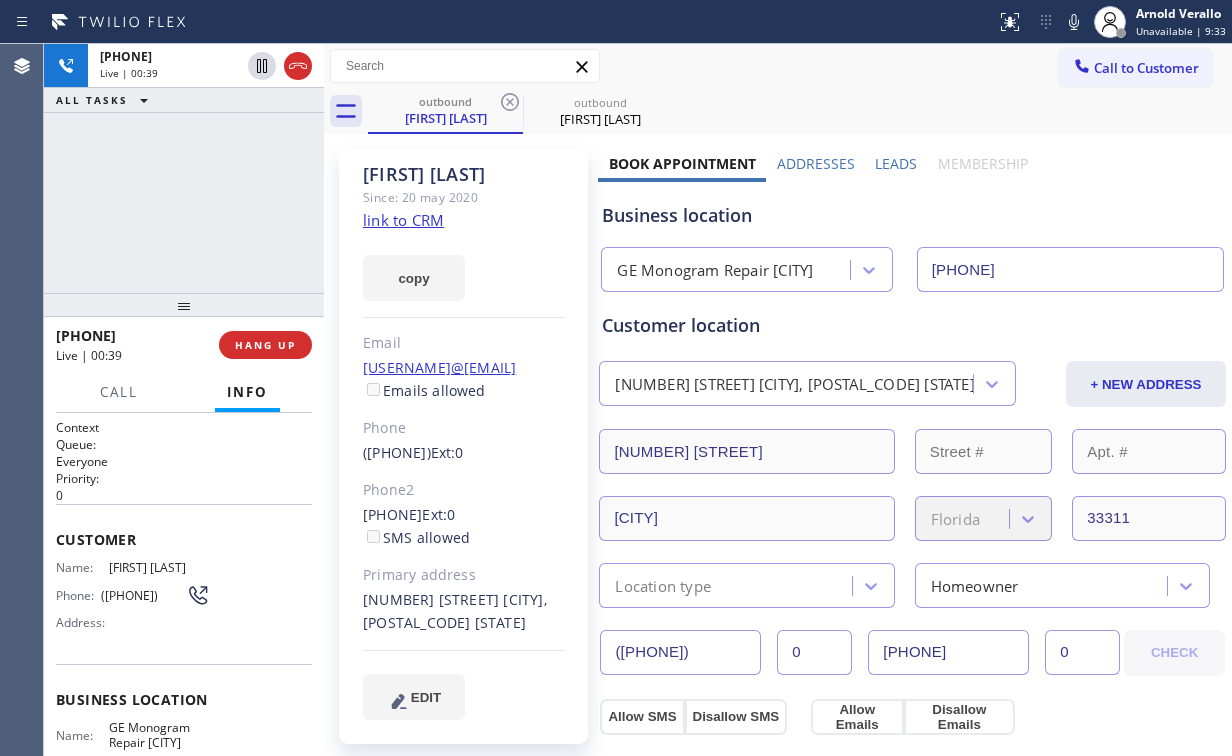 click on "[PHONE] Live | 00:39 ALL TASKS ALL TASKS ACTIVE TASKS TASKS IN WRAP UP" at bounding box center (184, 168) 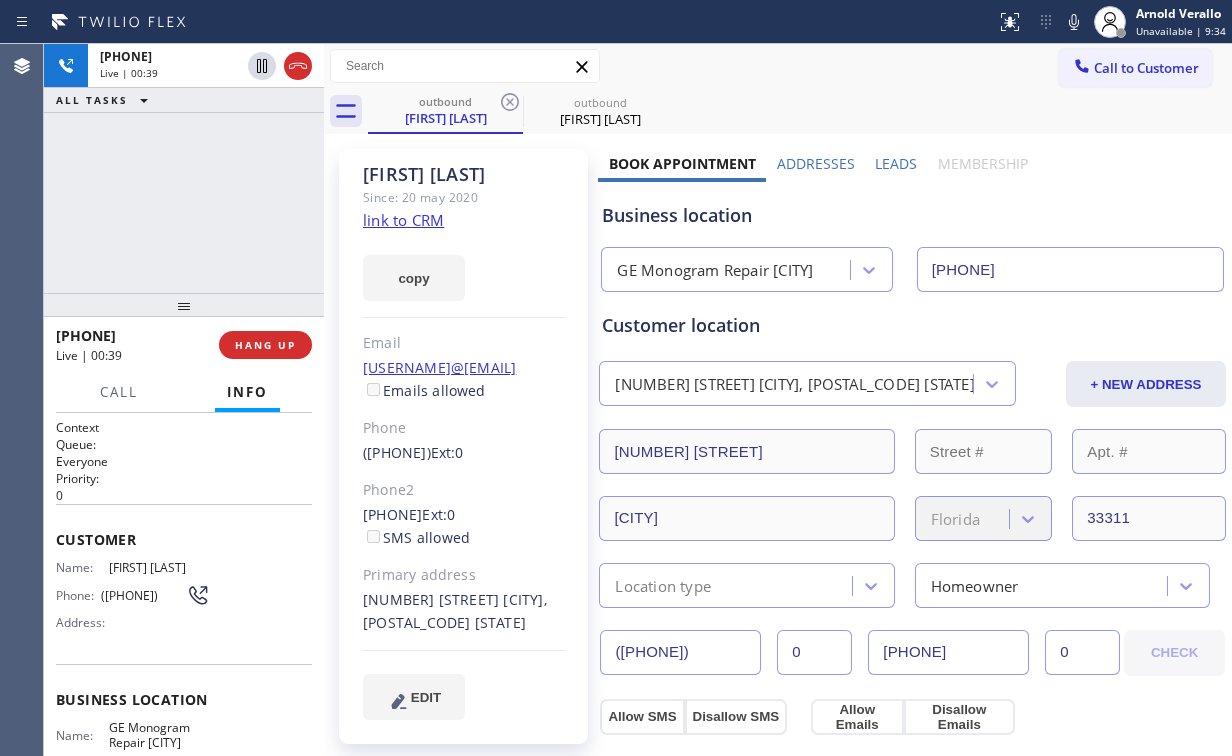 click on "[PHONE] Live | 00:39 ALL TASKS ALL TASKS ACTIVE TASKS TASKS IN WRAP UP" at bounding box center (184, 168) 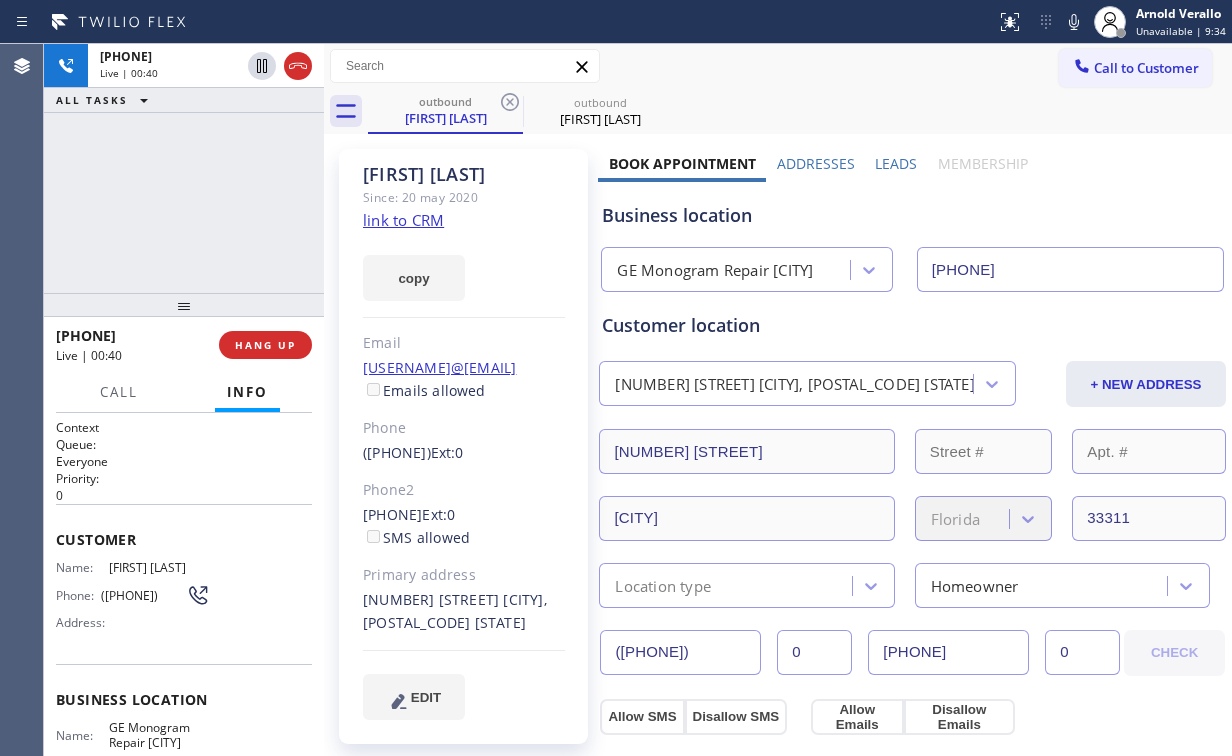 click on "[PHONE] Live | 00:40 ALL TASKS ALL TASKS ACTIVE TASKS TASKS IN WRAP UP" at bounding box center (184, 168) 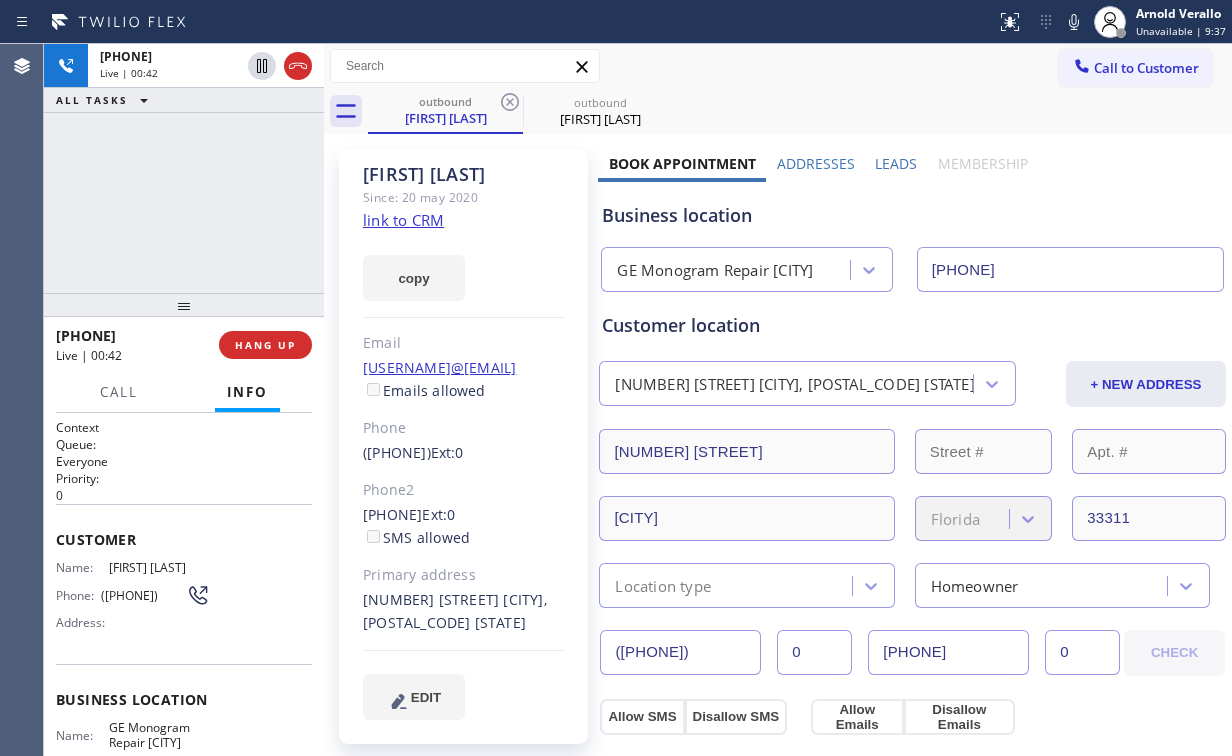 click on "+1[PHONE] Live | 00:42 ALL TASKS ALL TASKS ACTIVE TASKS TASKS IN WRAP UP" at bounding box center [184, 168] 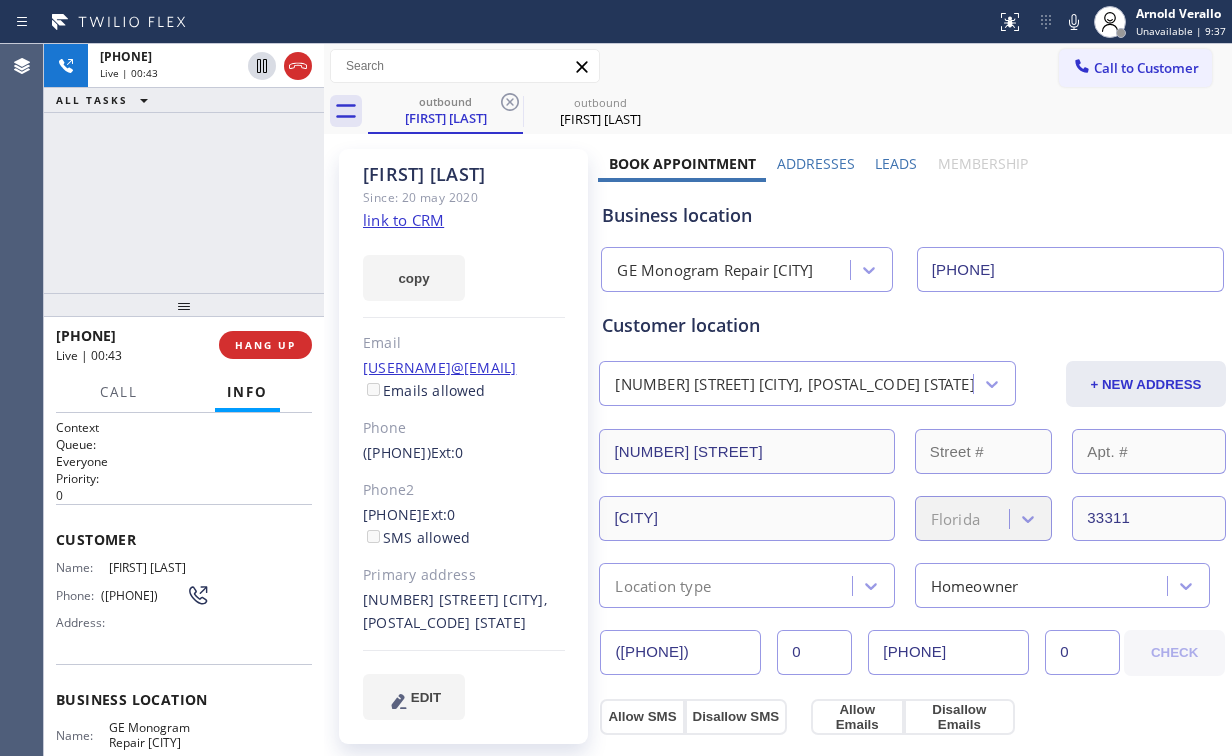 click on "+[PHONE] Live | 00:43 ALL TASKS ALL TASKS ACTIVE TASKS TASKS IN WRAP UP" at bounding box center (184, 168) 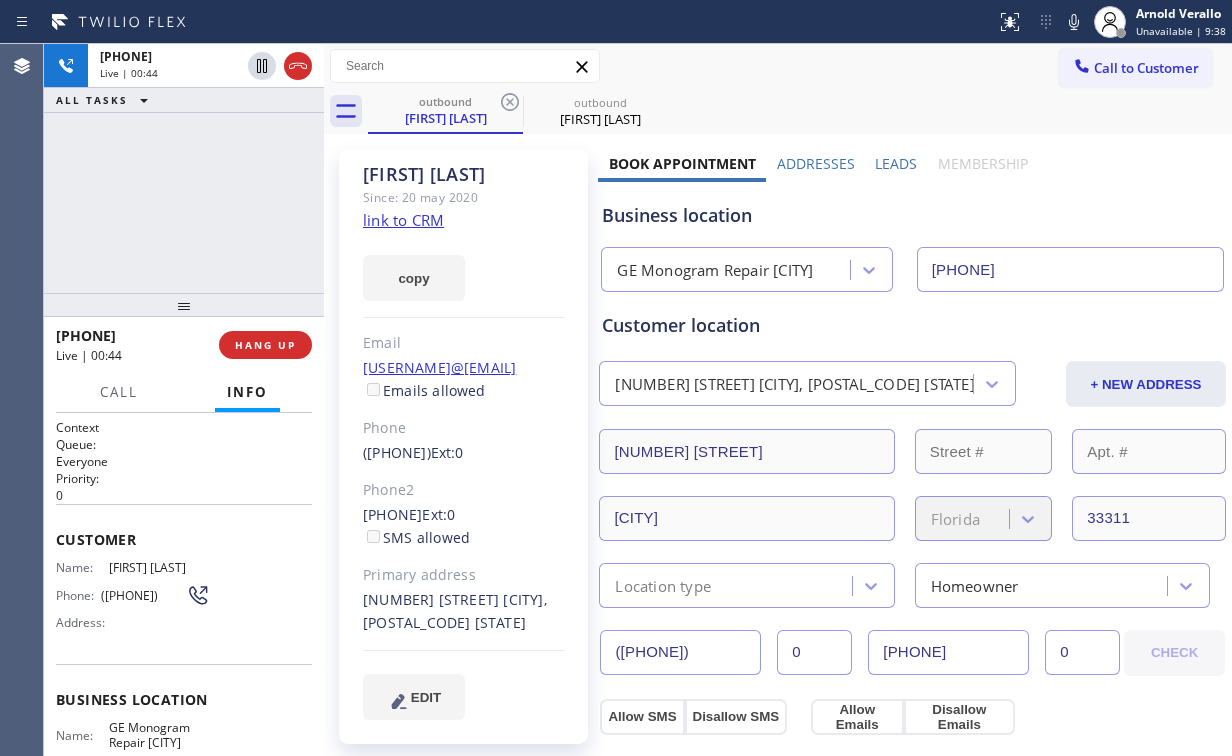 click on "+1[PHONE] Live | 00:44 ALL TASKS ALL TASKS ACTIVE TASKS TASKS IN WRAP UP" at bounding box center (184, 168) 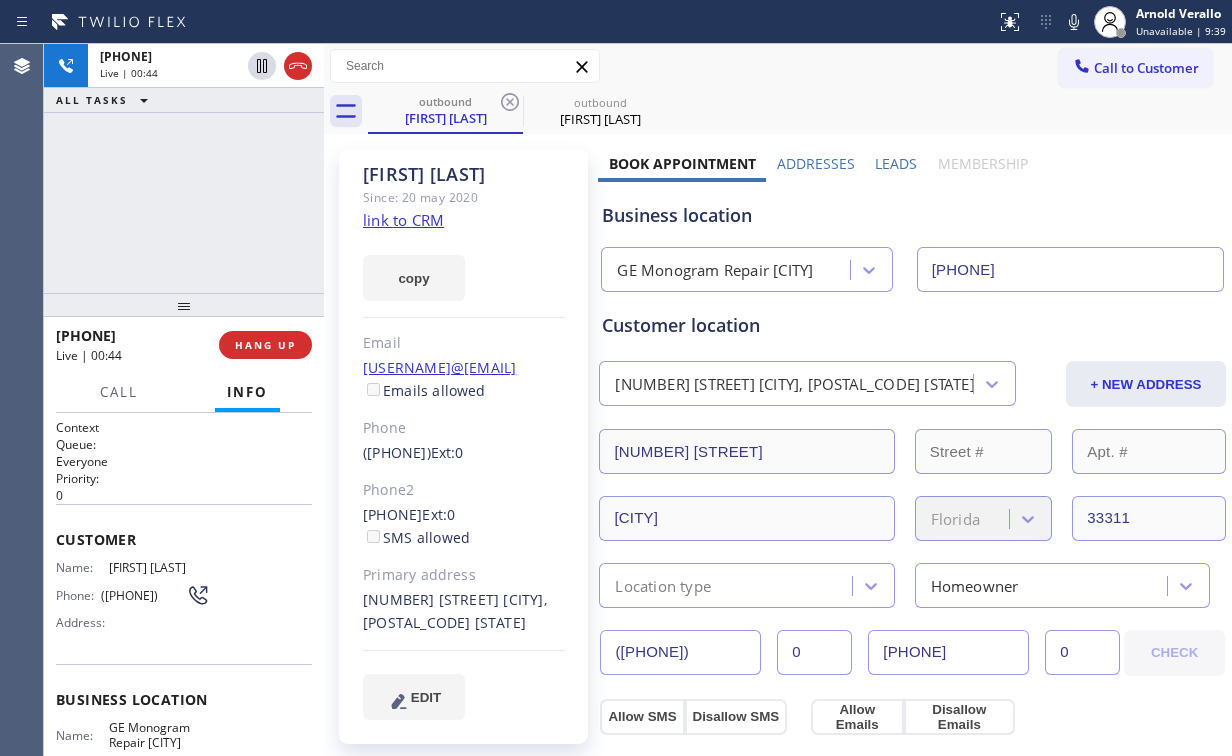 click on "+1[PHONE] Live | 00:44 ALL TASKS ALL TASKS ACTIVE TASKS TASKS IN WRAP UP" at bounding box center [184, 168] 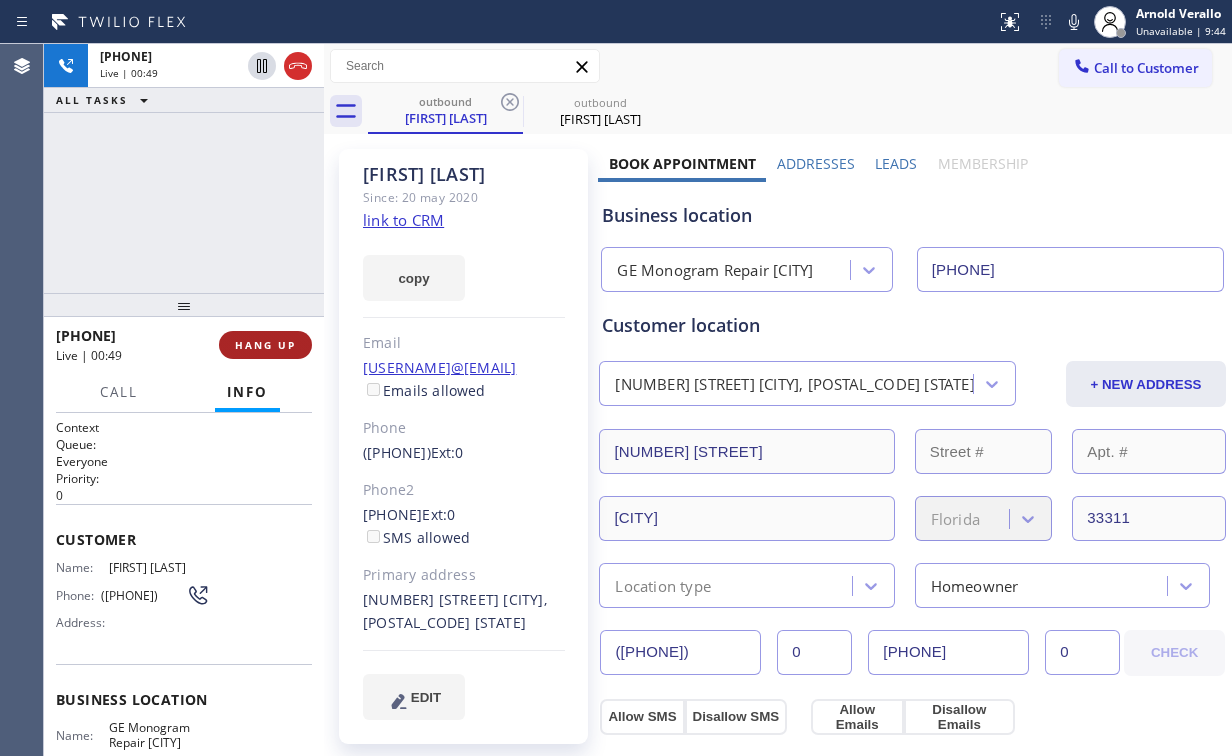 click on "HANG UP" at bounding box center [265, 345] 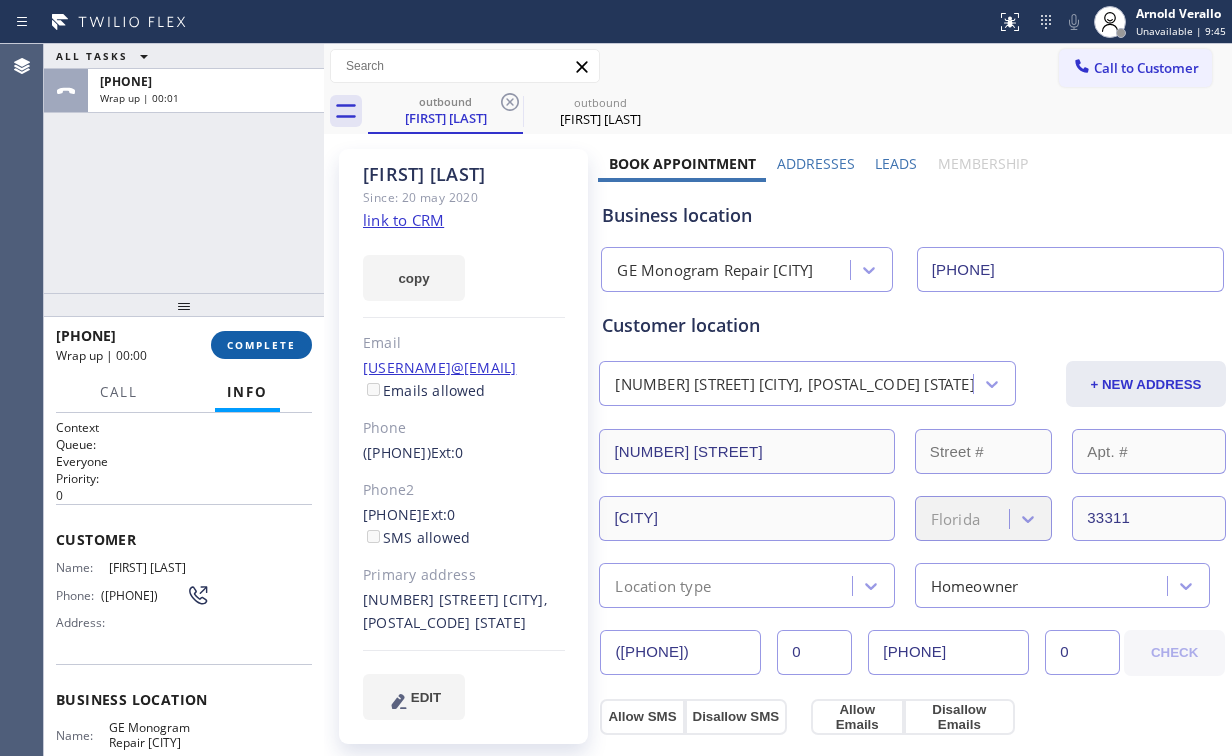 click on "COMPLETE" at bounding box center (261, 345) 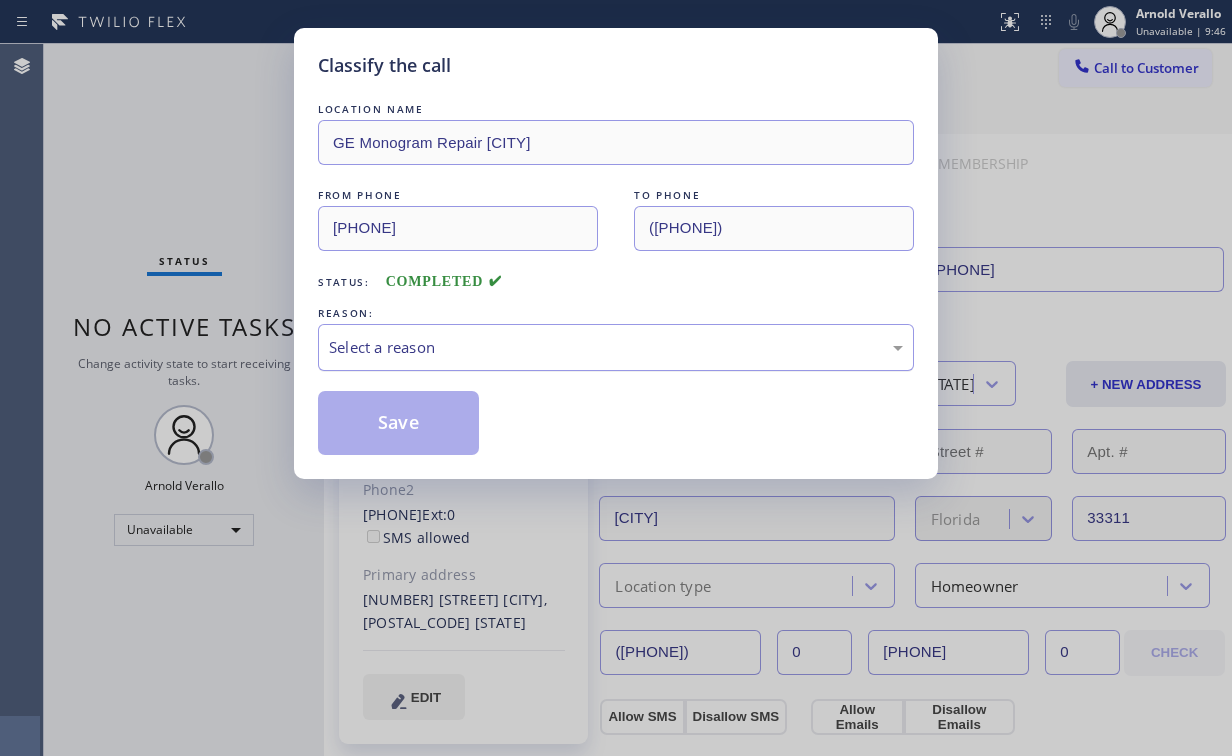 click on "Select a reason" at bounding box center (616, 347) 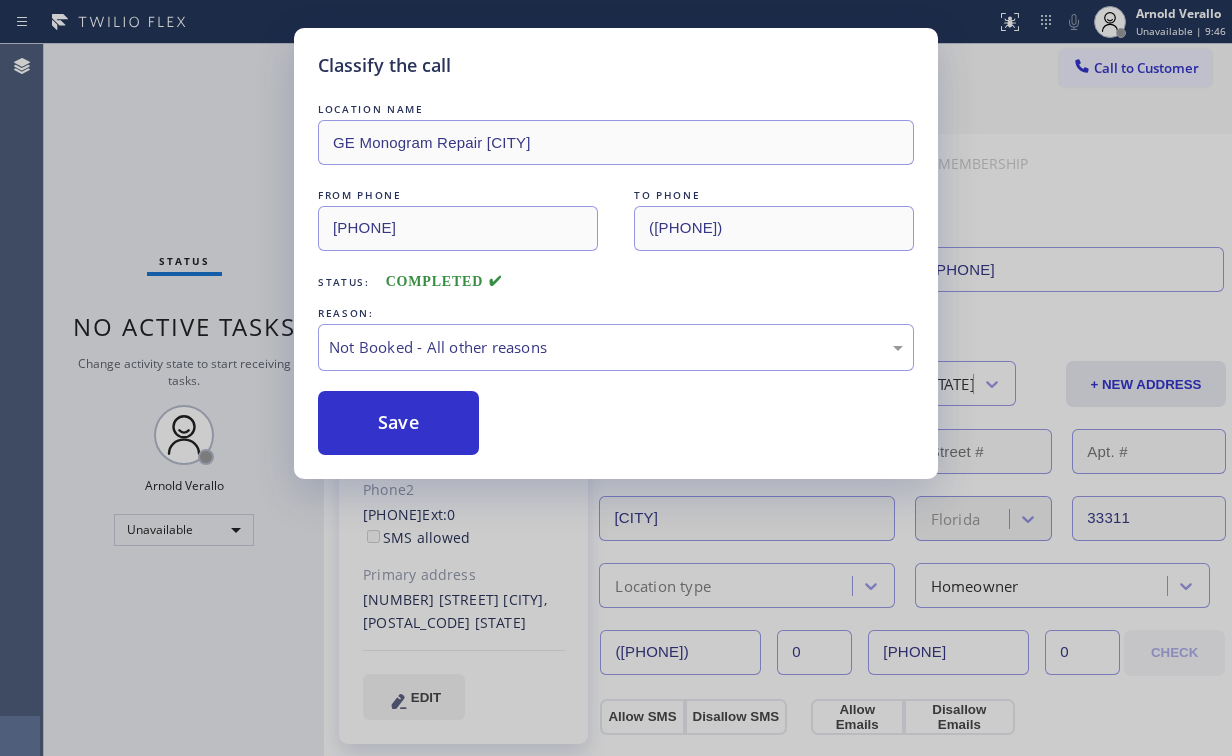drag, startPoint x: 398, startPoint y: 428, endPoint x: 124, endPoint y: 160, distance: 383.27536 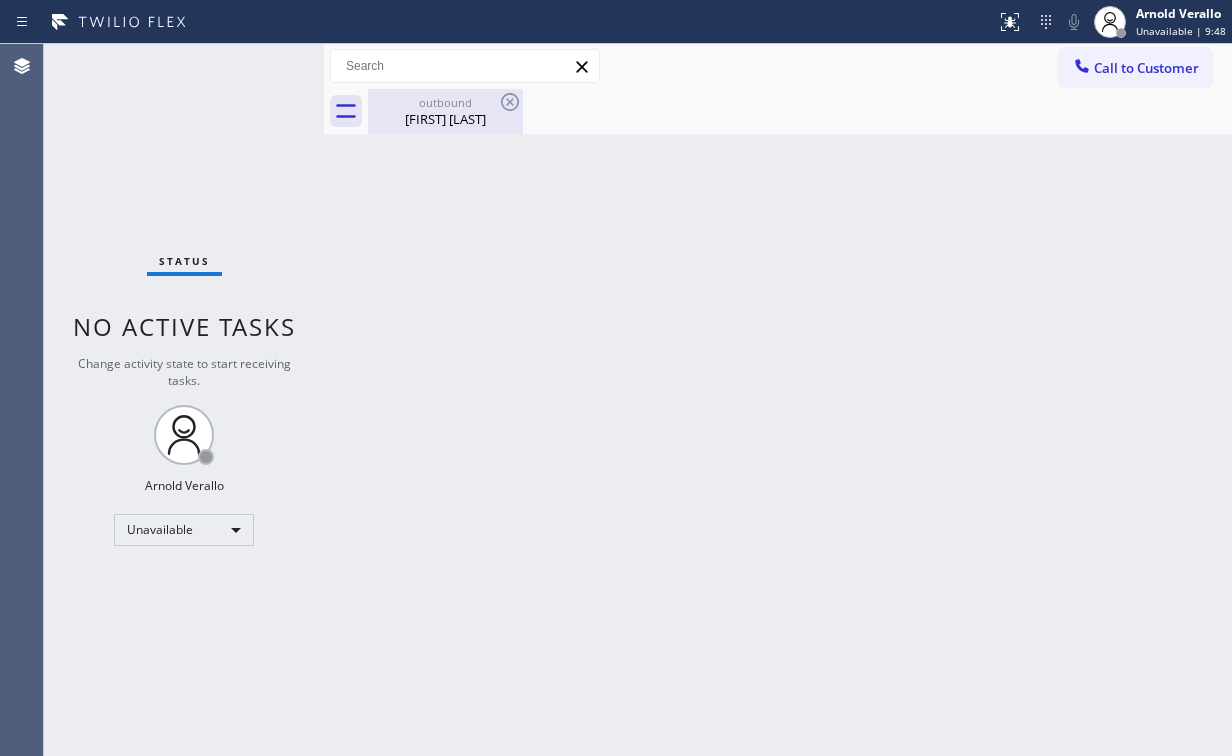 click on "outbound [FIRST] [LAST]" at bounding box center (445, 111) 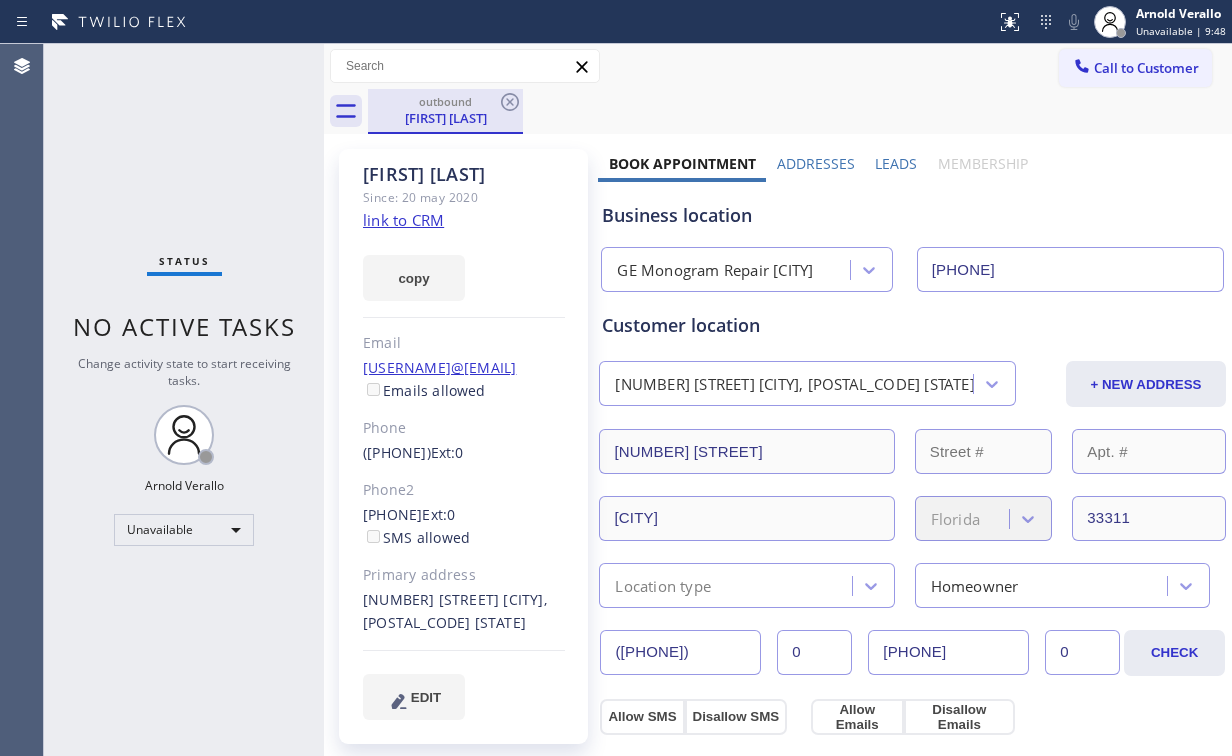 click on "outbound [FIRST] [LAST]" at bounding box center [800, 111] 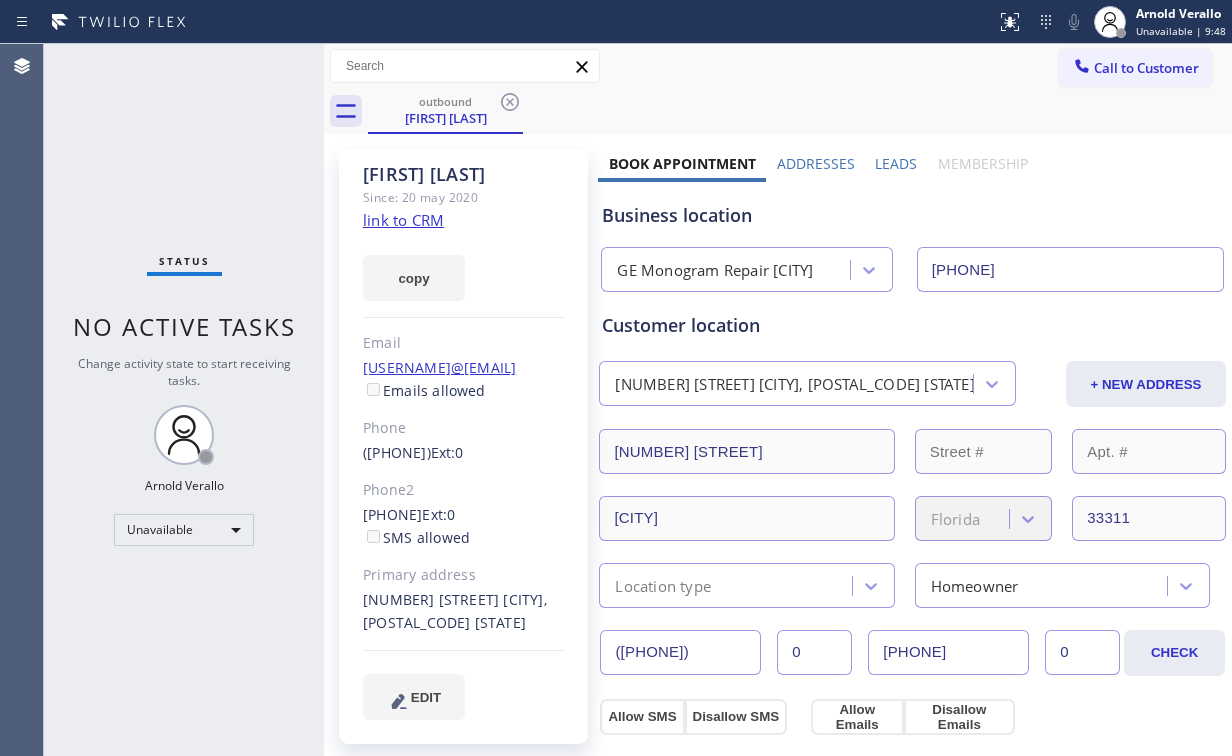drag, startPoint x: 513, startPoint y: 97, endPoint x: 496, endPoint y: 128, distance: 35.35534 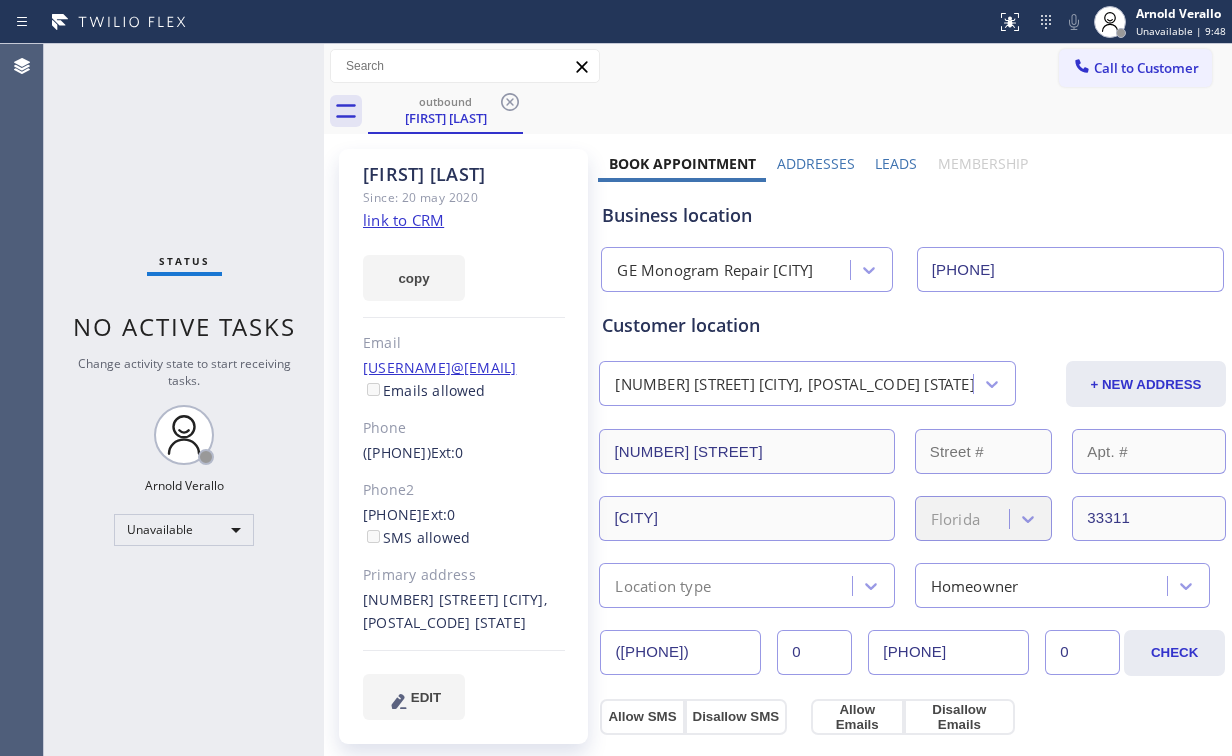 click 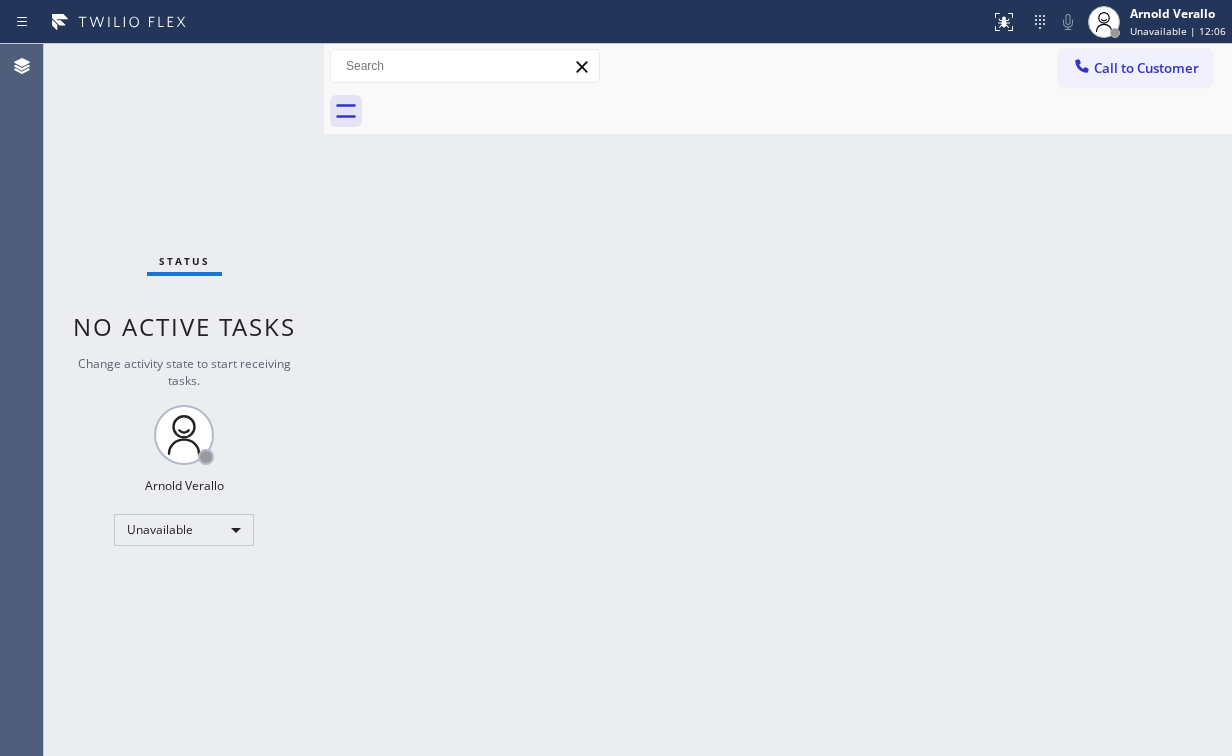 click on "Status No active tasks Change activity state to start receiving tasks. [FIRST] [LAST] Unavailable" at bounding box center [184, 400] 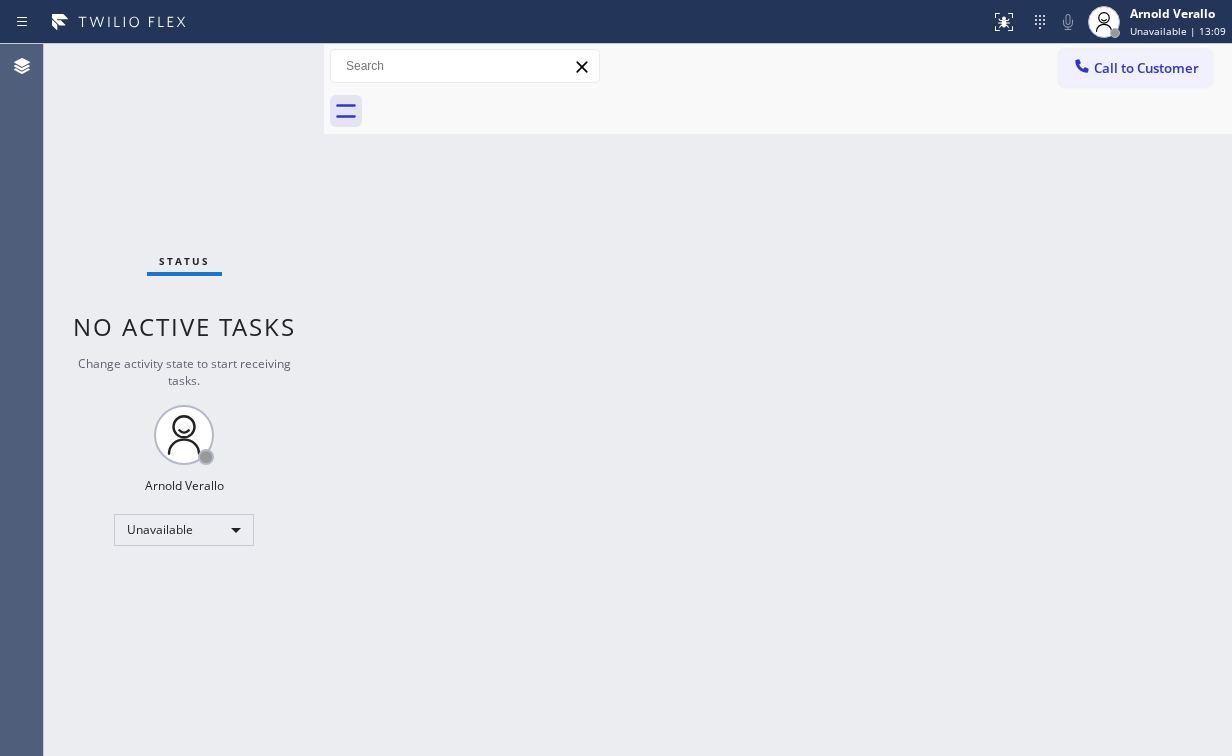 click on "Agent Desktop Classify the call LOCATION NAME [COMPANY] [SERVICE] FROM PHONE ([PHONE]) TO PHONE ([PHONE]) Status: COMPLETED REASON: Not Booked - All other reasons Save Classify the call LOCATION NAME [COMPANY] [SERVICE] [CITY] FROM PHONE ([PHONE]) TO PHONE ([PHONE]) Status: COMPLETED REASON: Not Booked - All other reasons Save Classify the call LOCATION NAME [COMPANY] FROM PHONE ([PHONE]) TO PHONE ([PHONE]) Status: COMPLETED REASON: Not Booked - All other reasons Save Classify the call LOCATION NAME [COMPANY] [SERVICE] FROM PHONE ([PHONE]) TO PHONE ([PHONE]) Status: COMPLETED REASON: Not Booked - All other reasons Save Classify the call LOCATION NAME [COMPANY] [SERVICE] [CITY] FROM PHONE ([PHONE]) TO PHONE ([PHONE]) Status: COMPLETED REASON: #2 Not Booked - Dont do type/out of service area/bad call Save Classify the call LOCATION NAME [COMPANY] [SERVICE] [CITY] FROM PHONE ([PHONE]) TO PHONE ([PHONE]) Status: COMPLETED REASON:" at bounding box center (616, 400) 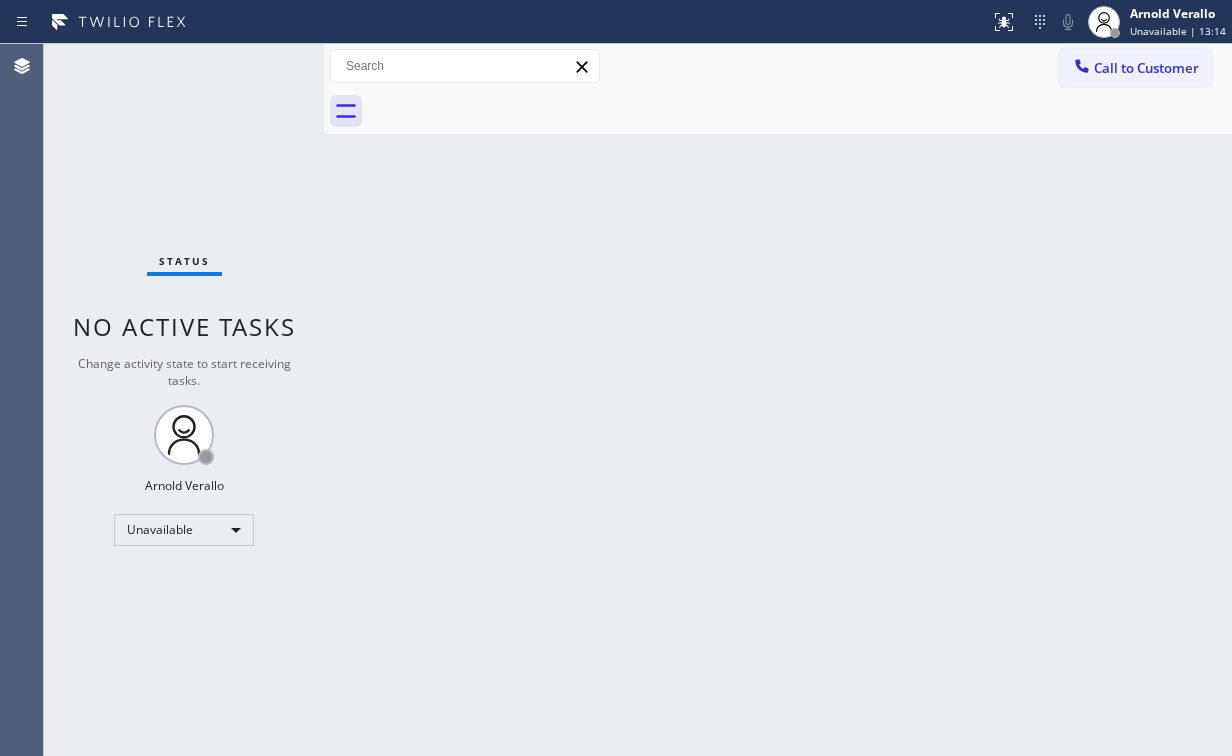 click on "Call to Customer" at bounding box center [1146, 68] 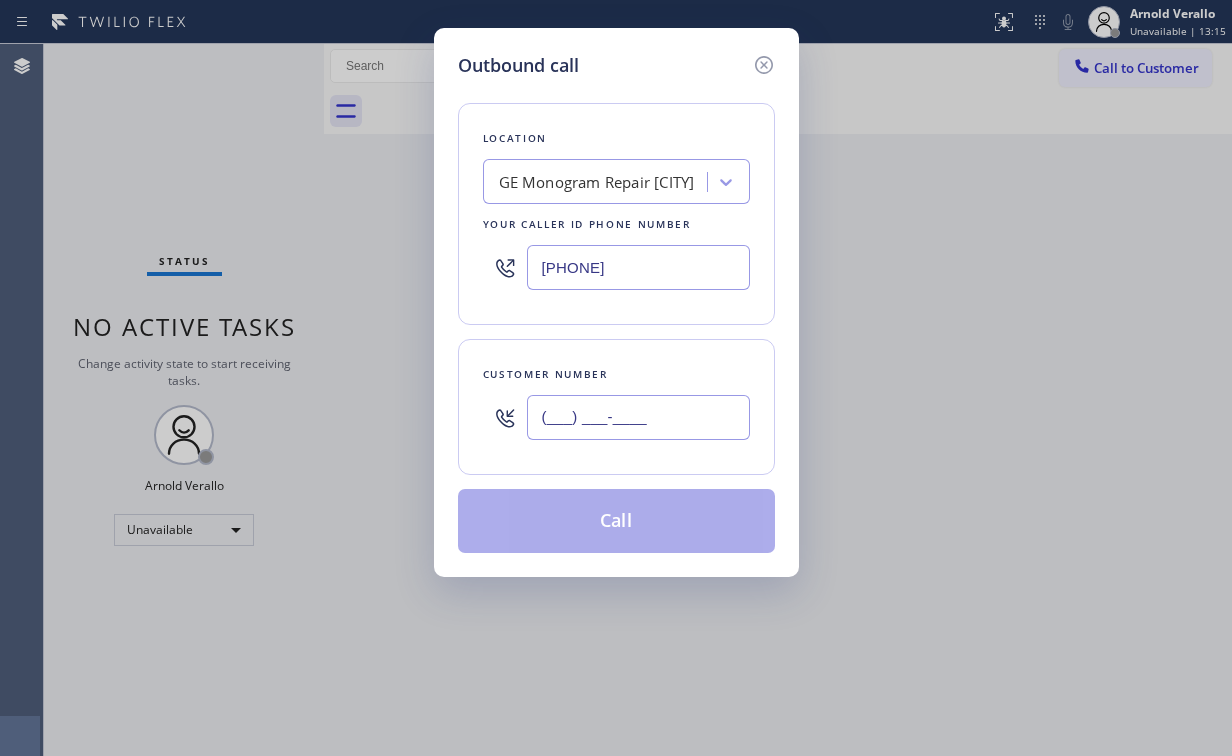 click on "(___) ___-____" at bounding box center (638, 417) 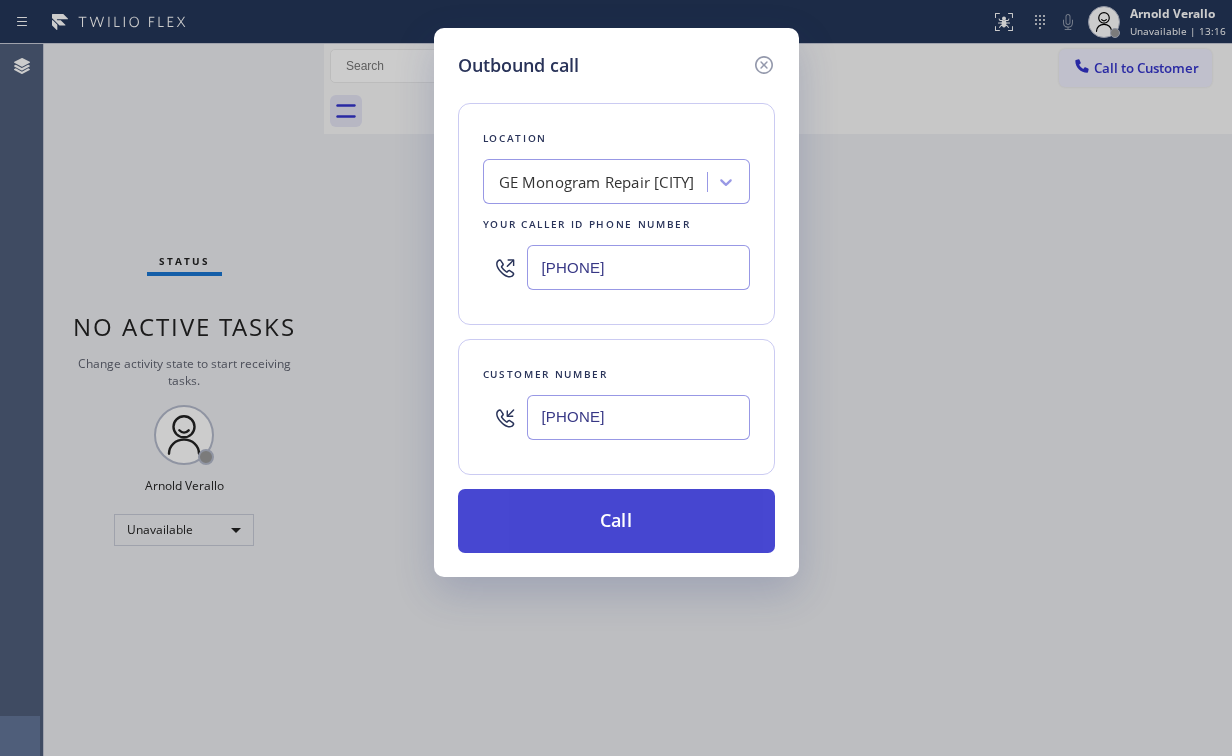 type on "[PHONE]" 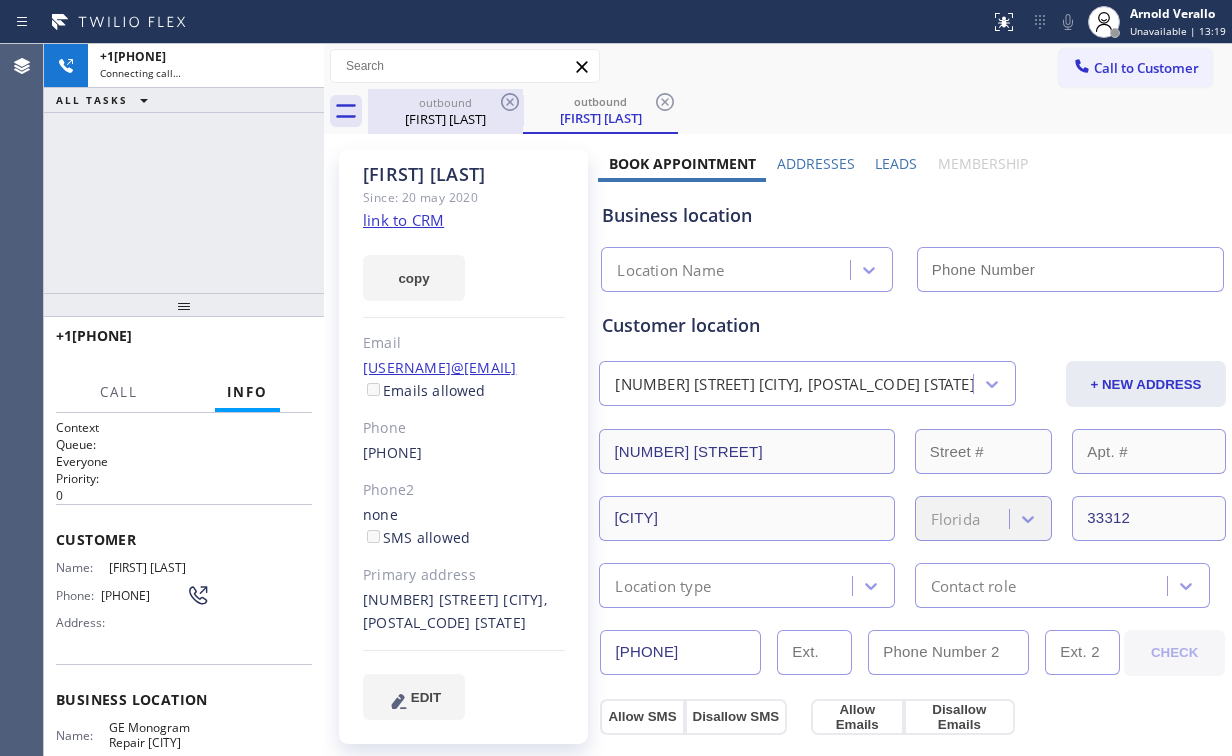 click on "+1[PHONE] Connecting call… ALL TASKS ALL TASKS ACTIVE TASKS TASKS IN WRAP UP" at bounding box center [184, 168] 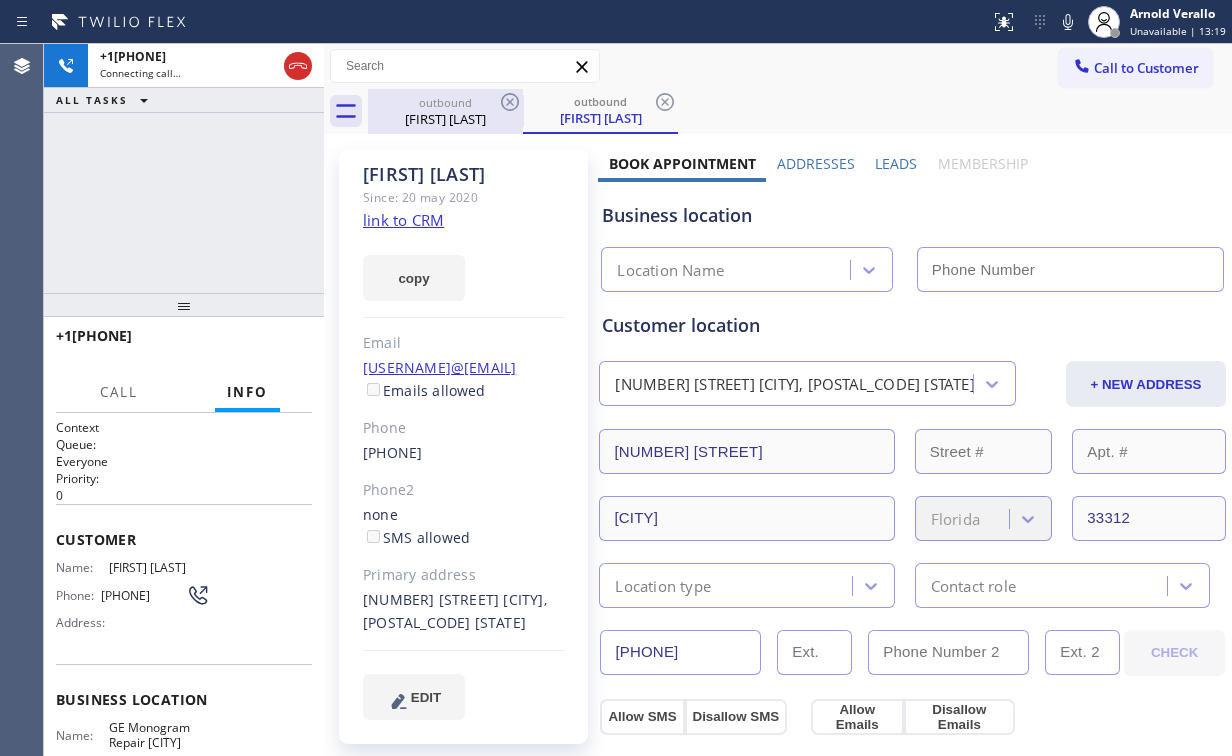click on "outbound" at bounding box center [445, 102] 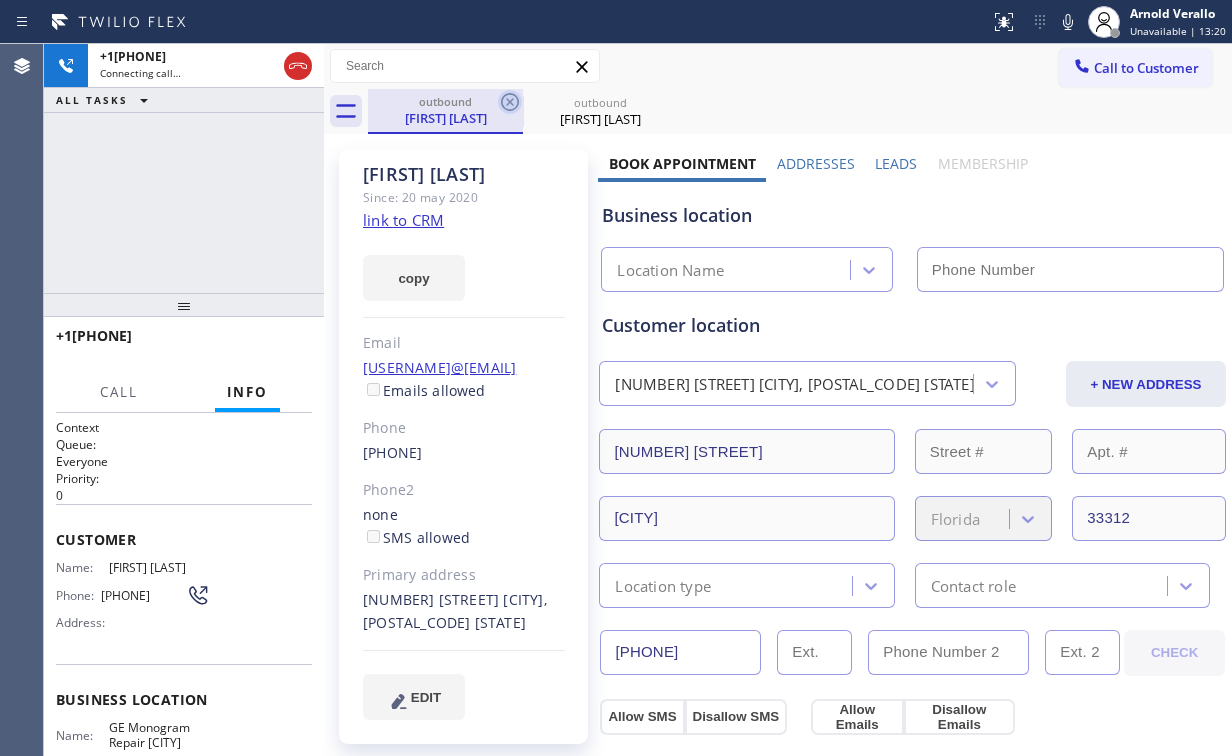 click 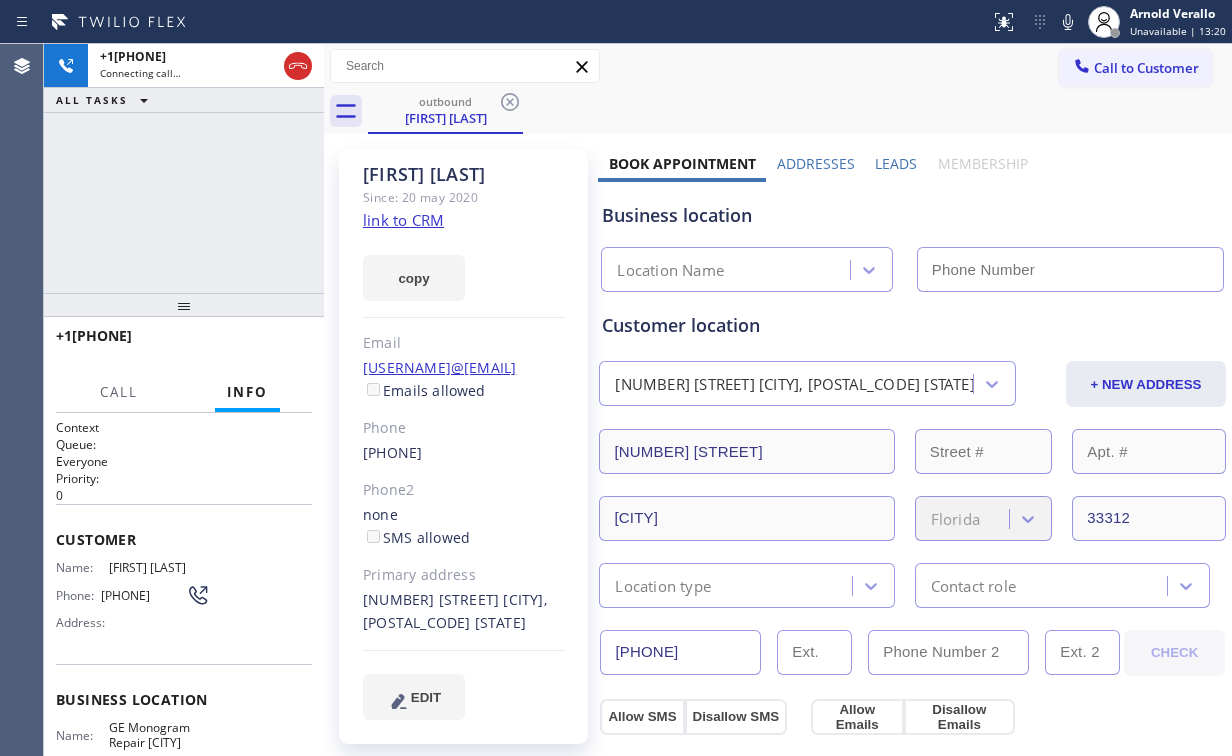 click on "+1[PHONE] Connecting call… ALL TASKS ALL TASKS ACTIVE TASKS TASKS IN WRAP UP" at bounding box center [184, 168] 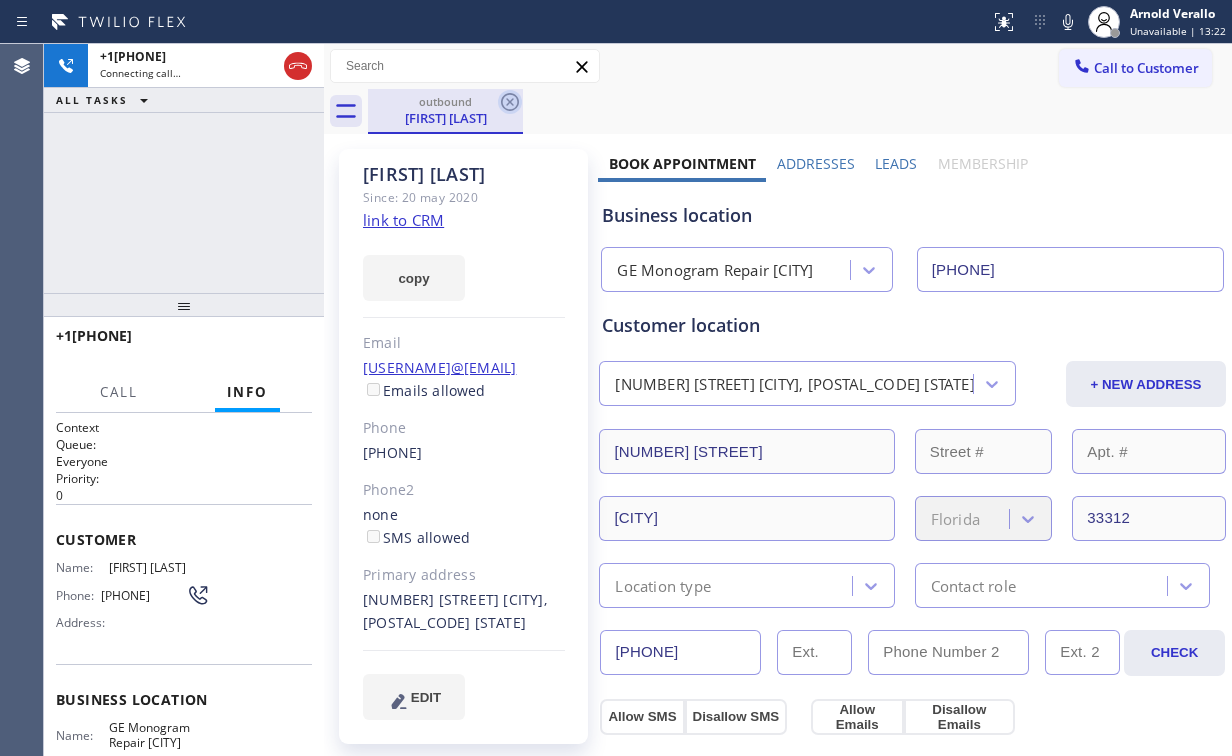 click 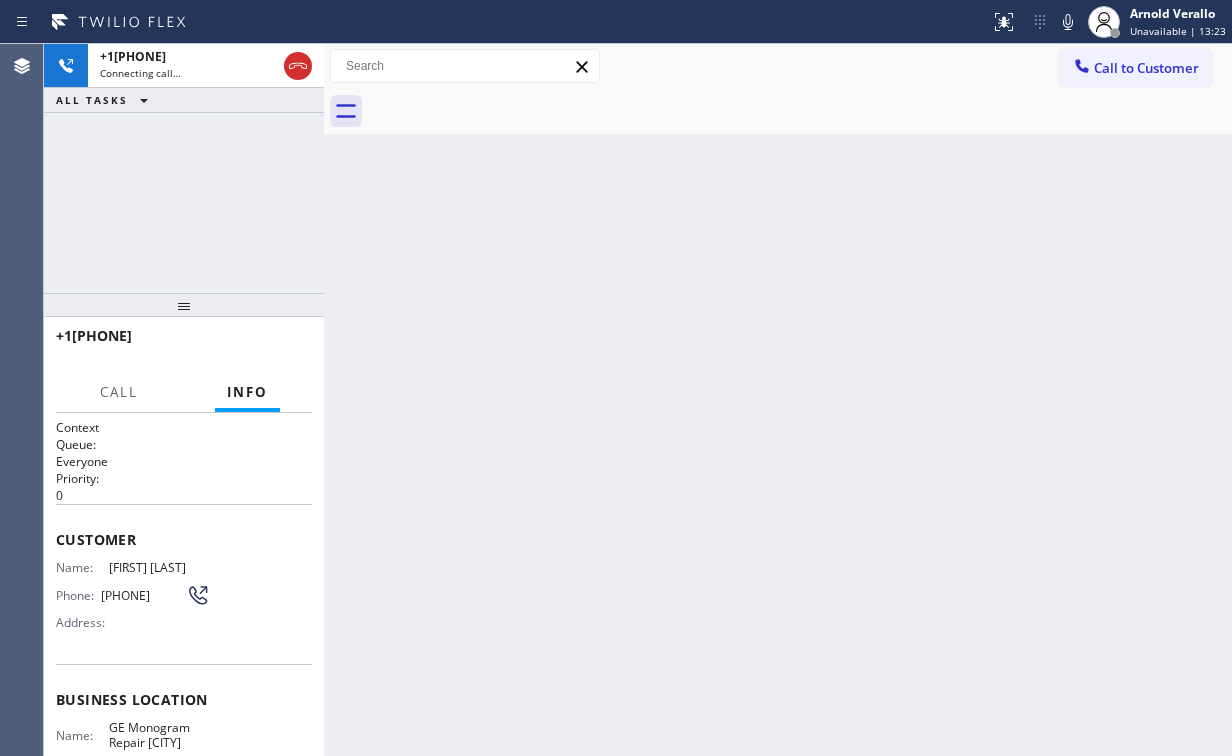 drag, startPoint x: 212, startPoint y: 169, endPoint x: 196, endPoint y: 88, distance: 82.565125 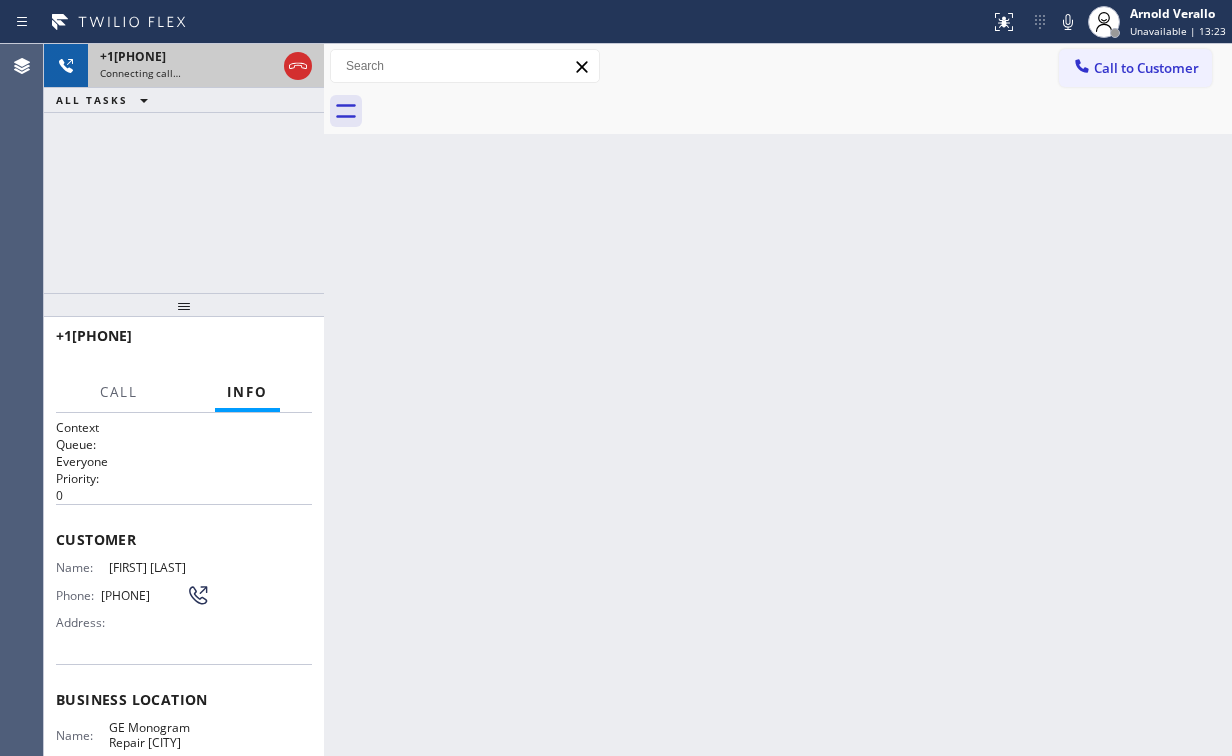 click on "+[PHONE] Connecting call…" at bounding box center [184, 66] 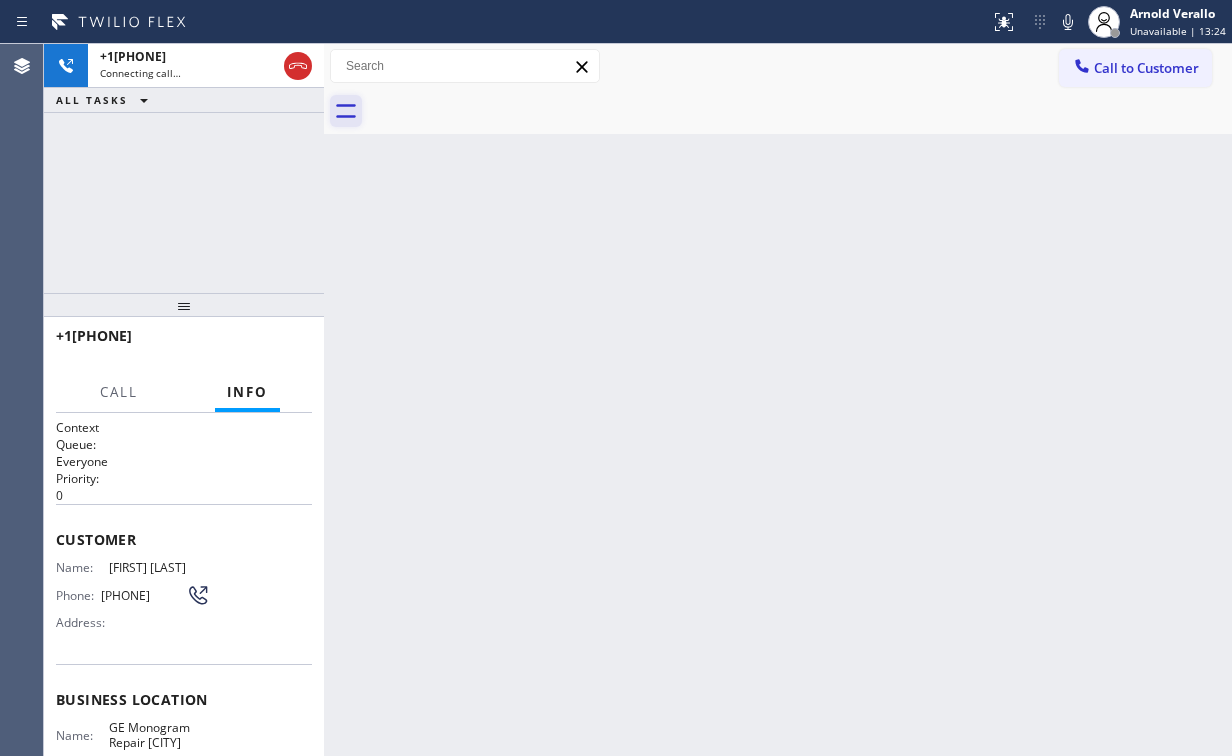 click 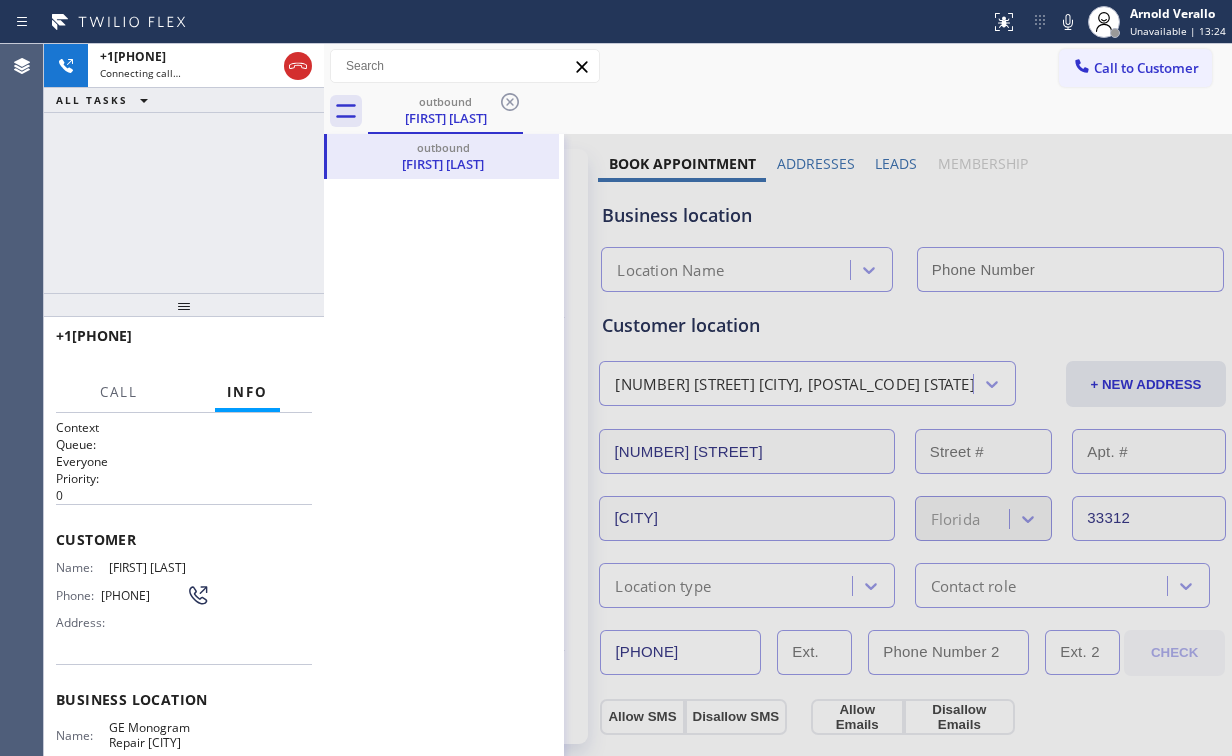 type on "[PHONE]" 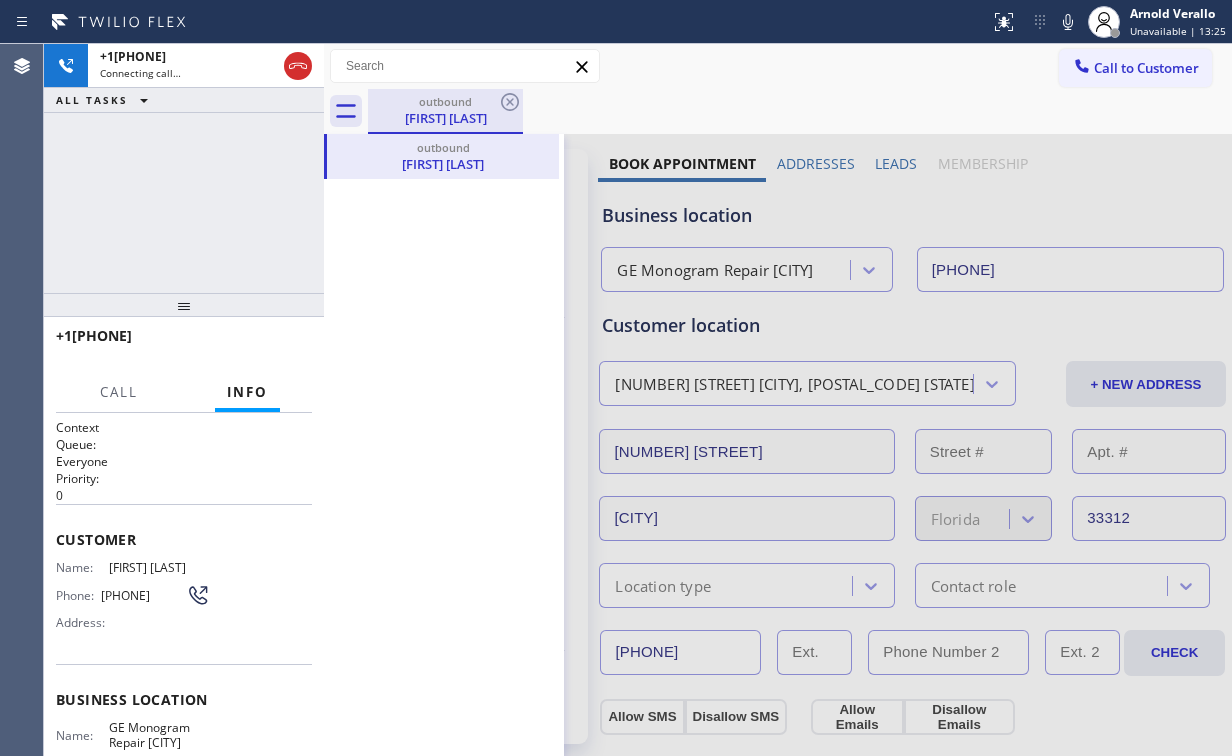 click on "[FIRST] [LAST]" at bounding box center [445, 118] 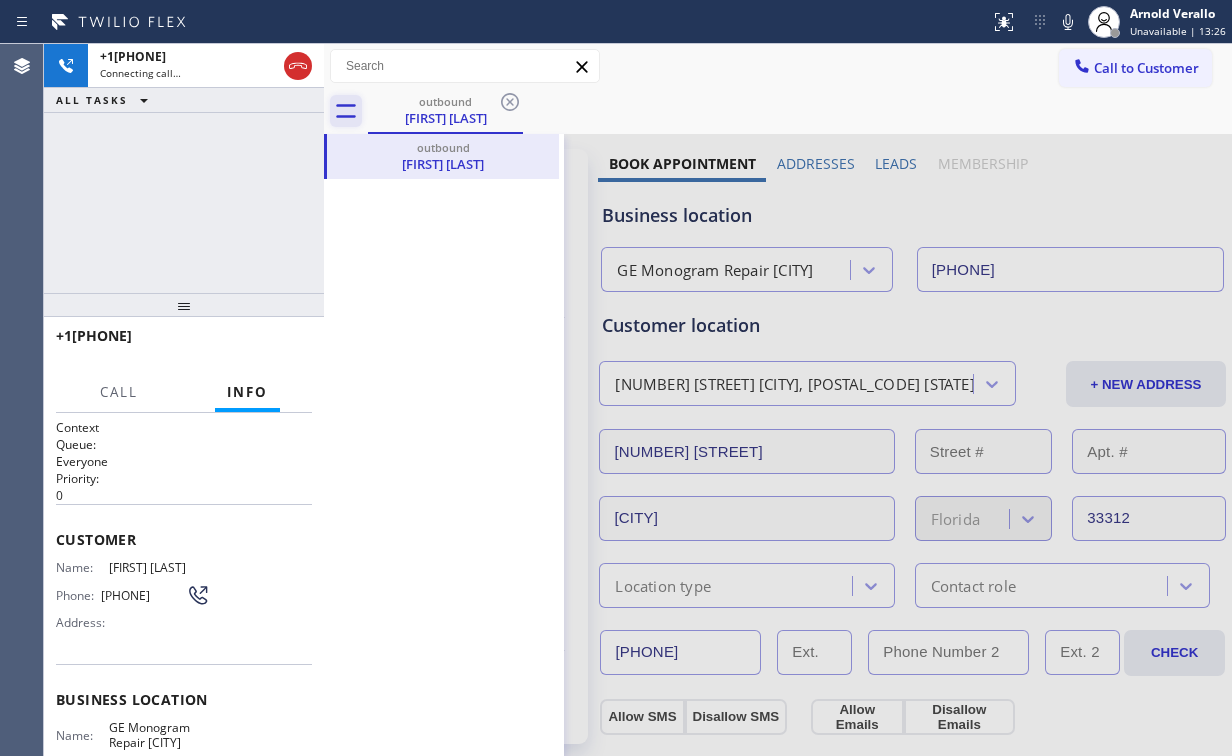 click 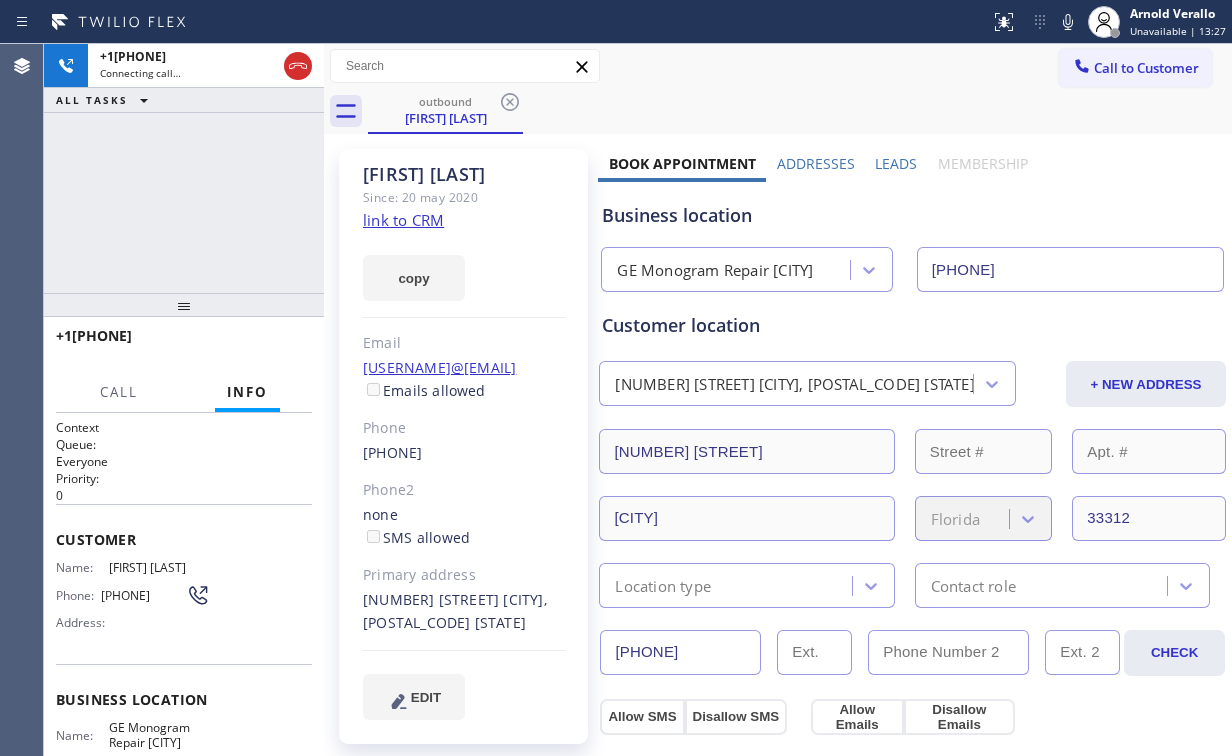 click on "+1[PHONE] Connecting call… ALL TASKS ALL TASKS ACTIVE TASKS TASKS IN WRAP UP" at bounding box center [184, 168] 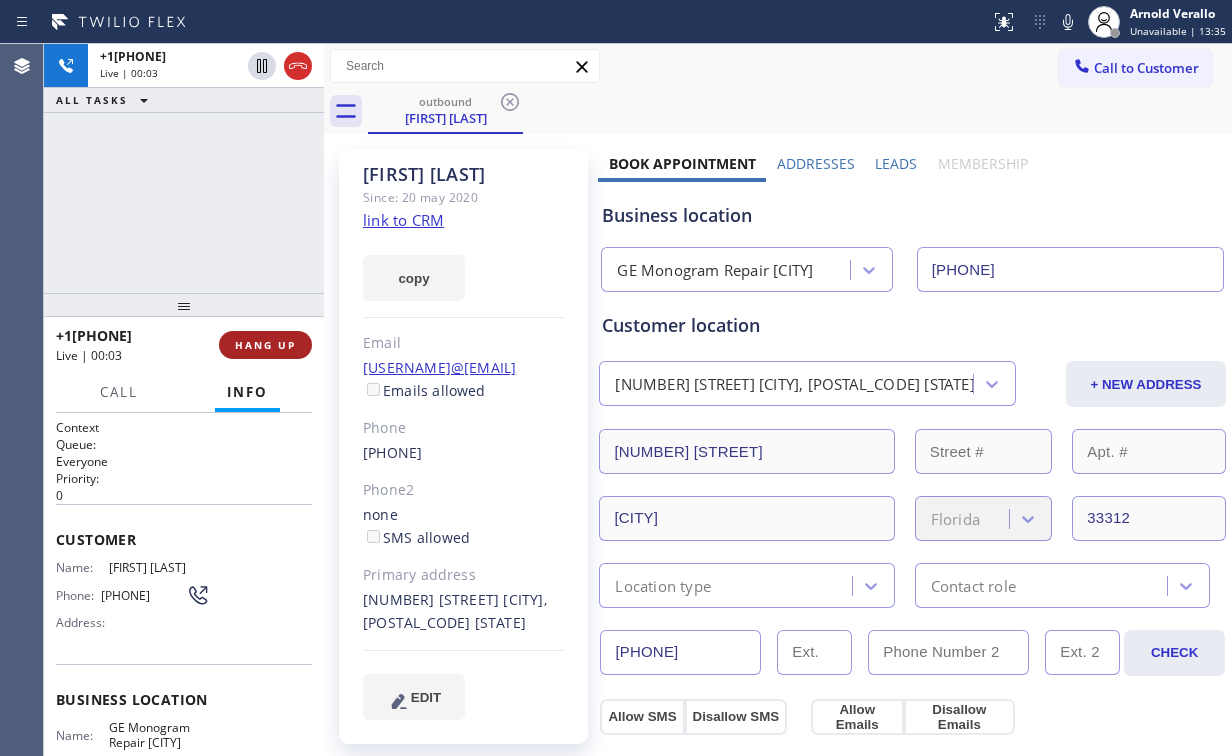 click on "HANG UP" at bounding box center [265, 345] 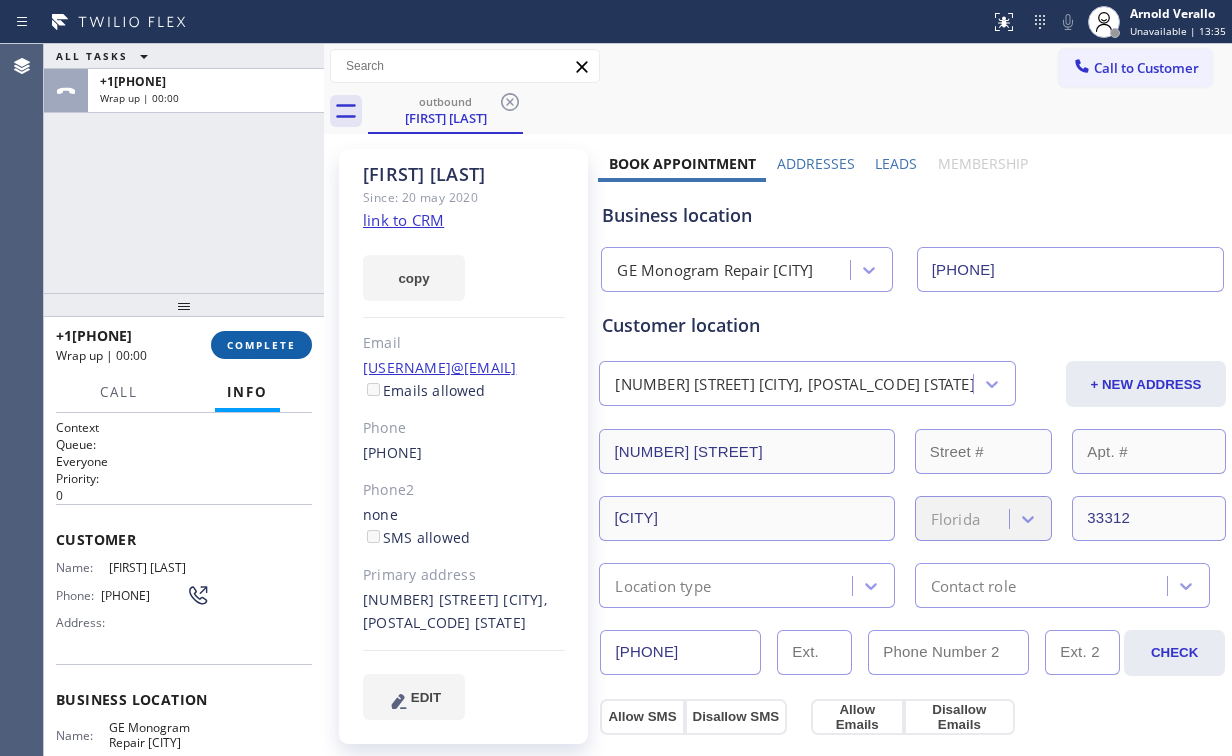 click on "COMPLETE" at bounding box center (261, 345) 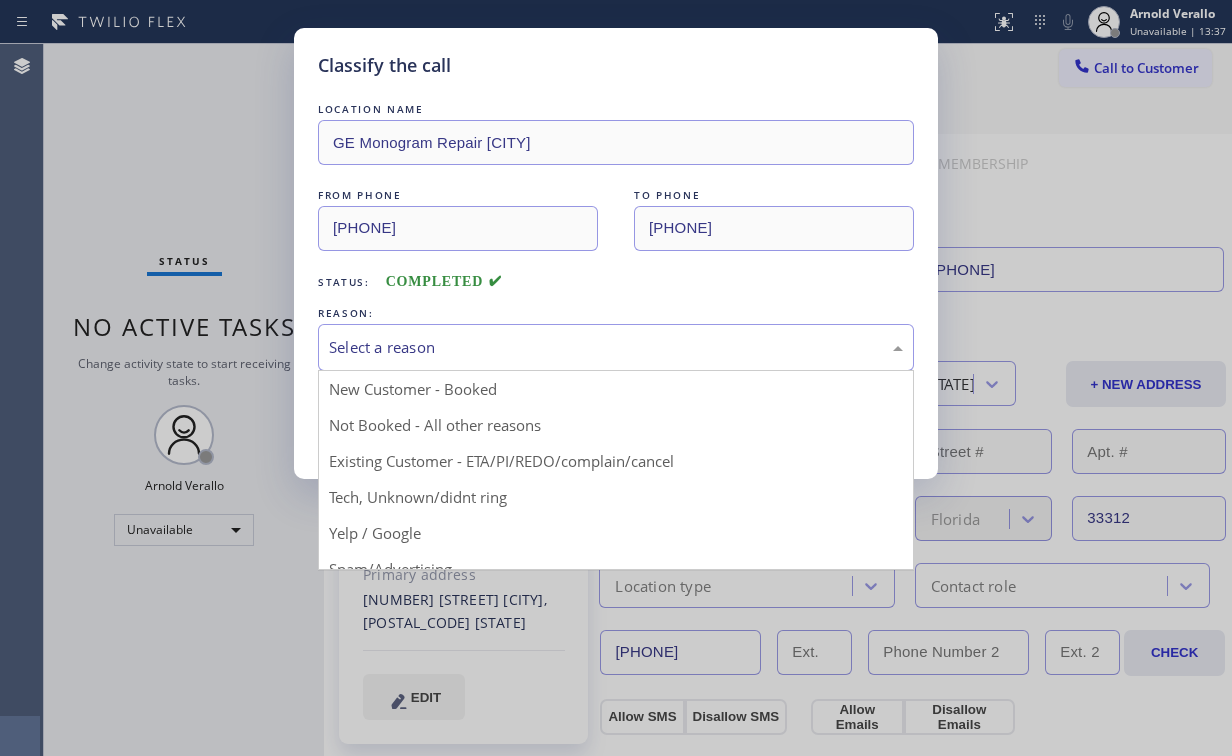 click on "Select a reason" at bounding box center [616, 347] 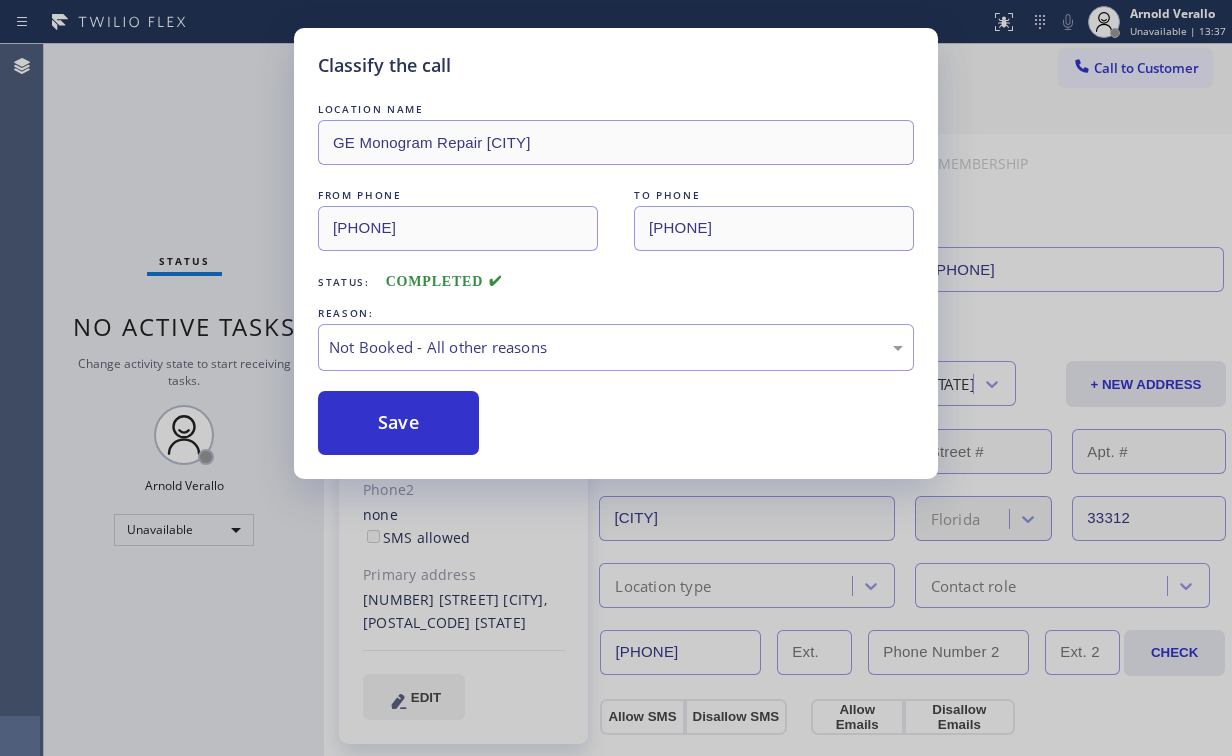 drag, startPoint x: 398, startPoint y: 427, endPoint x: 245, endPoint y: 302, distance: 197.57024 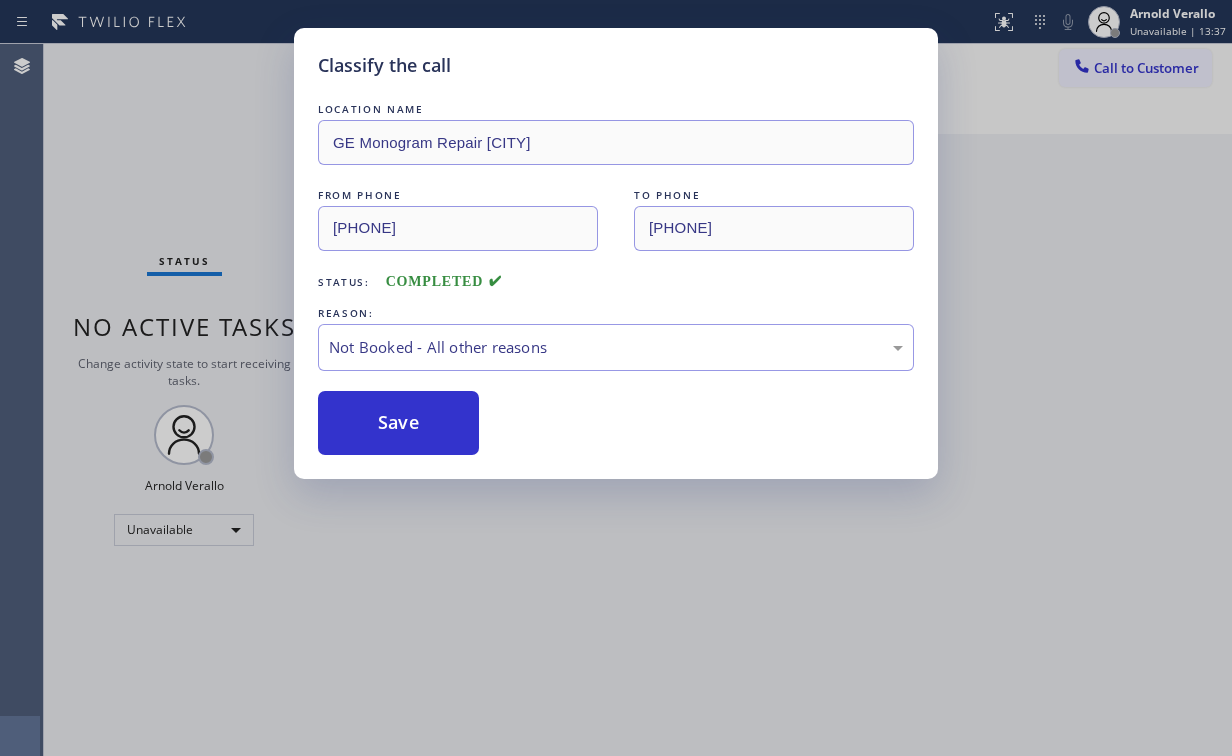 drag, startPoint x: 154, startPoint y: 176, endPoint x: 163, endPoint y: 186, distance: 13.453624 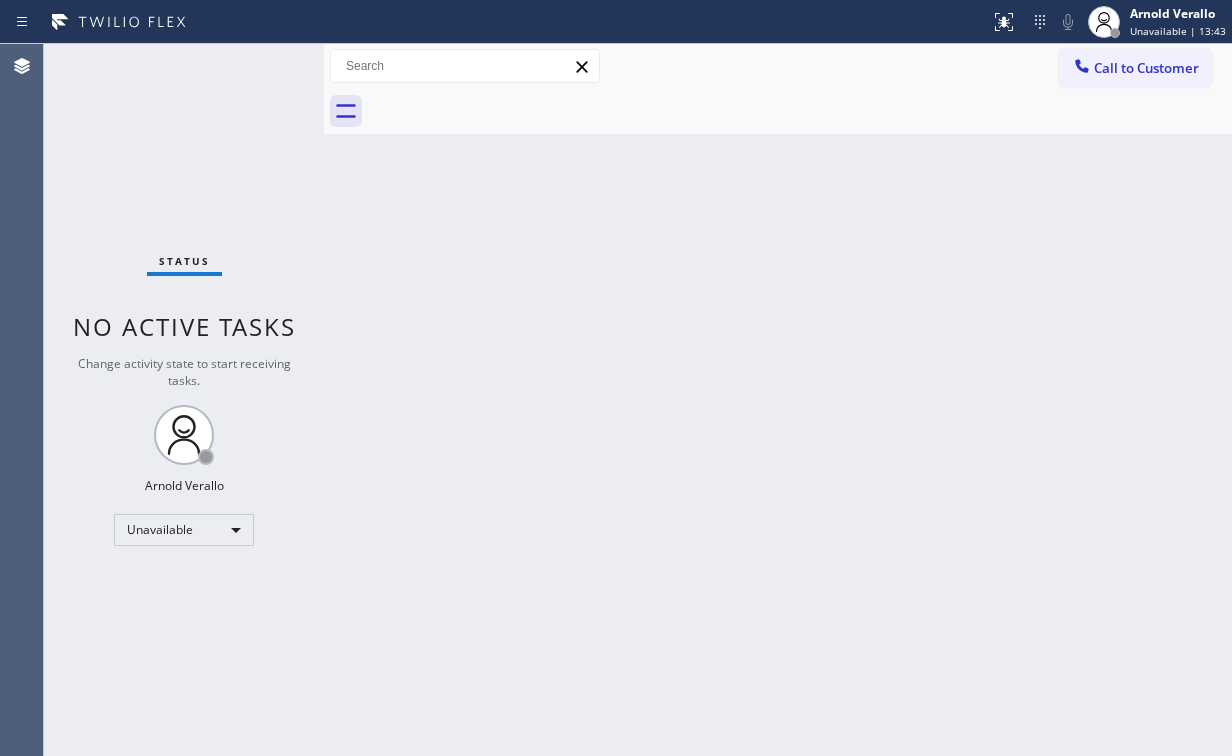 click on "Back to Dashboard Change Sender ID Customers Technicians Select a contact Outbound call Location Search location Your caller id phone number Customer number Call Customer info Name Phone none Address none Change Sender ID HVAC +18559994417 5 Star Appliance +18557314952 Appliance Repair +18554611149 Plumbing +18889090120 Air Duct Cleaning +18006865038 Electricians +18005688664 Cancel Change Check personal SMS Reset Change No tabs Call to Customer Outbound call Location Ge Monogram Repair Fort Lauderdale Your caller id phone number [PHONE] Customer number Call Outbound call Technician Search Technician Your caller id phone number Your caller id phone number Call" at bounding box center (778, 400) 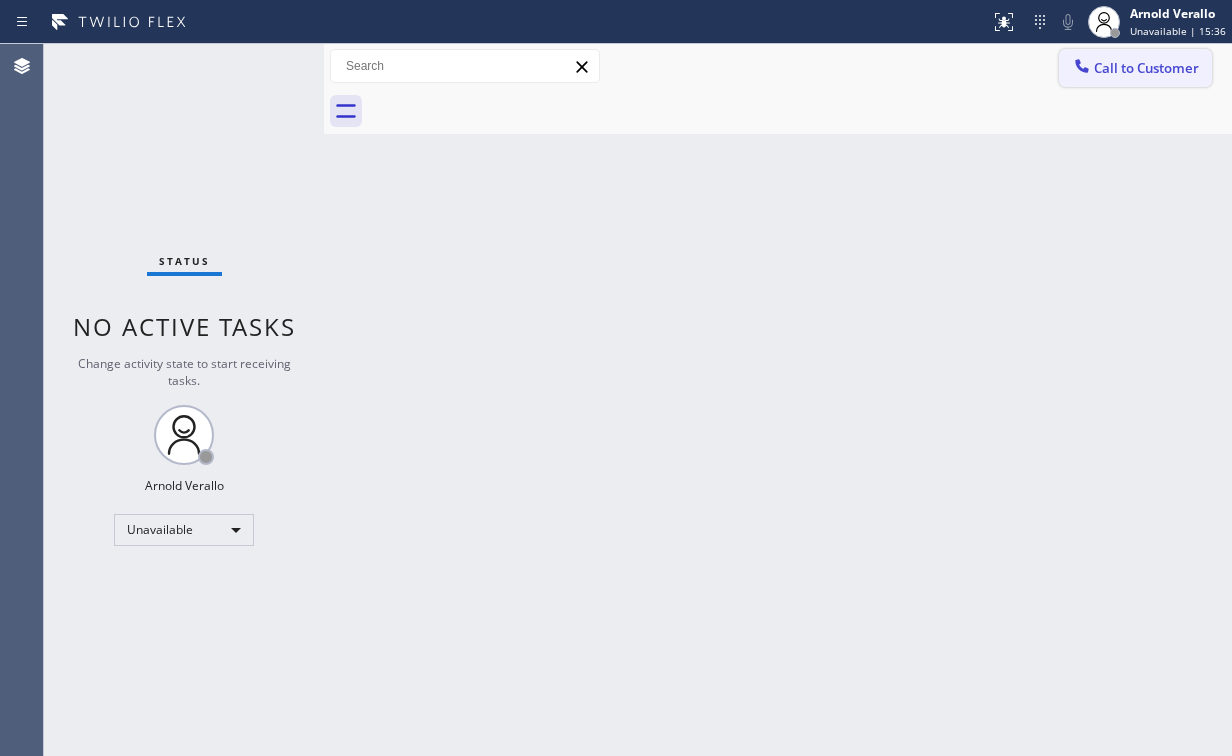 drag, startPoint x: 1163, startPoint y: 70, endPoint x: 662, endPoint y: 229, distance: 525.62537 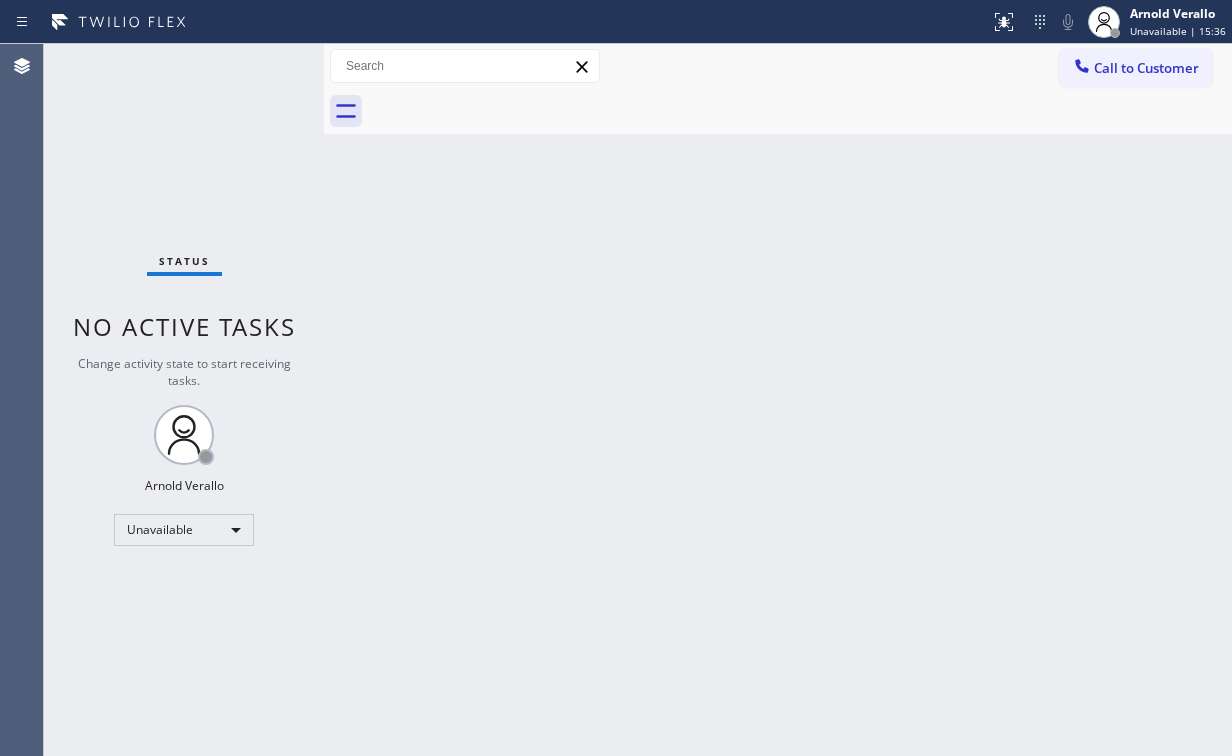 click on "Call to Customer" at bounding box center [1146, 68] 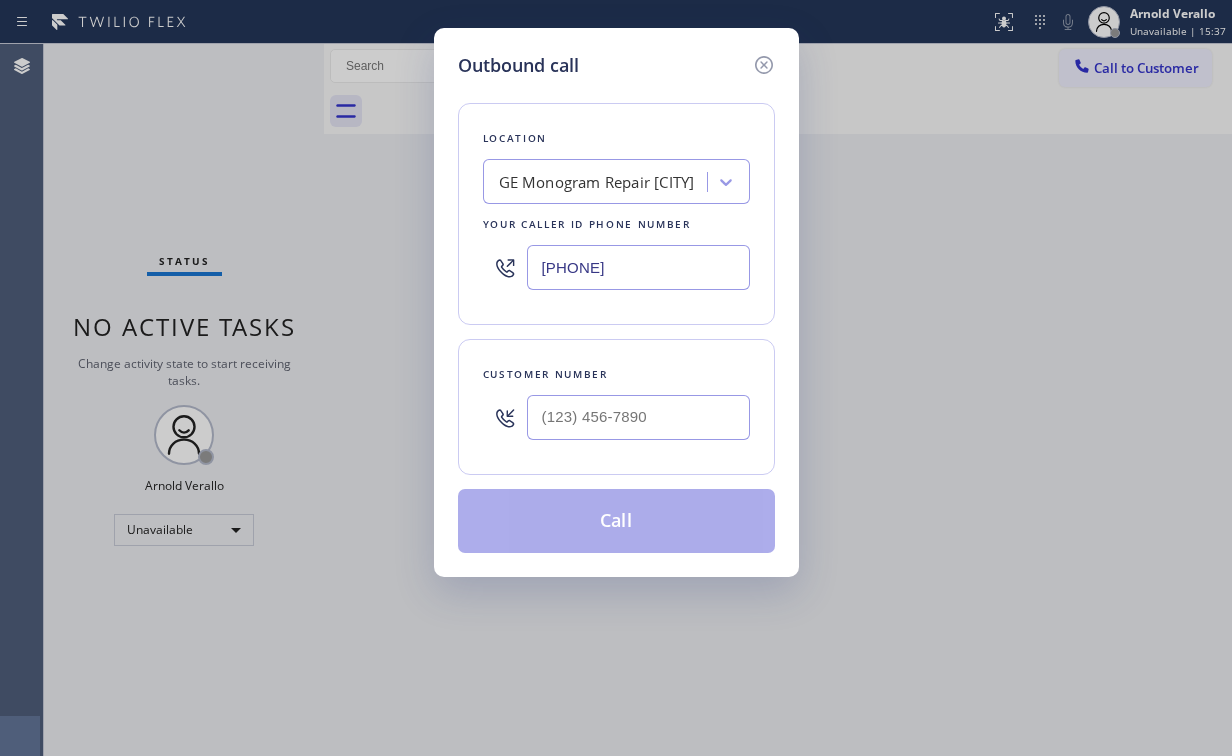 drag, startPoint x: 657, startPoint y: 262, endPoint x: 223, endPoint y: 248, distance: 434.22574 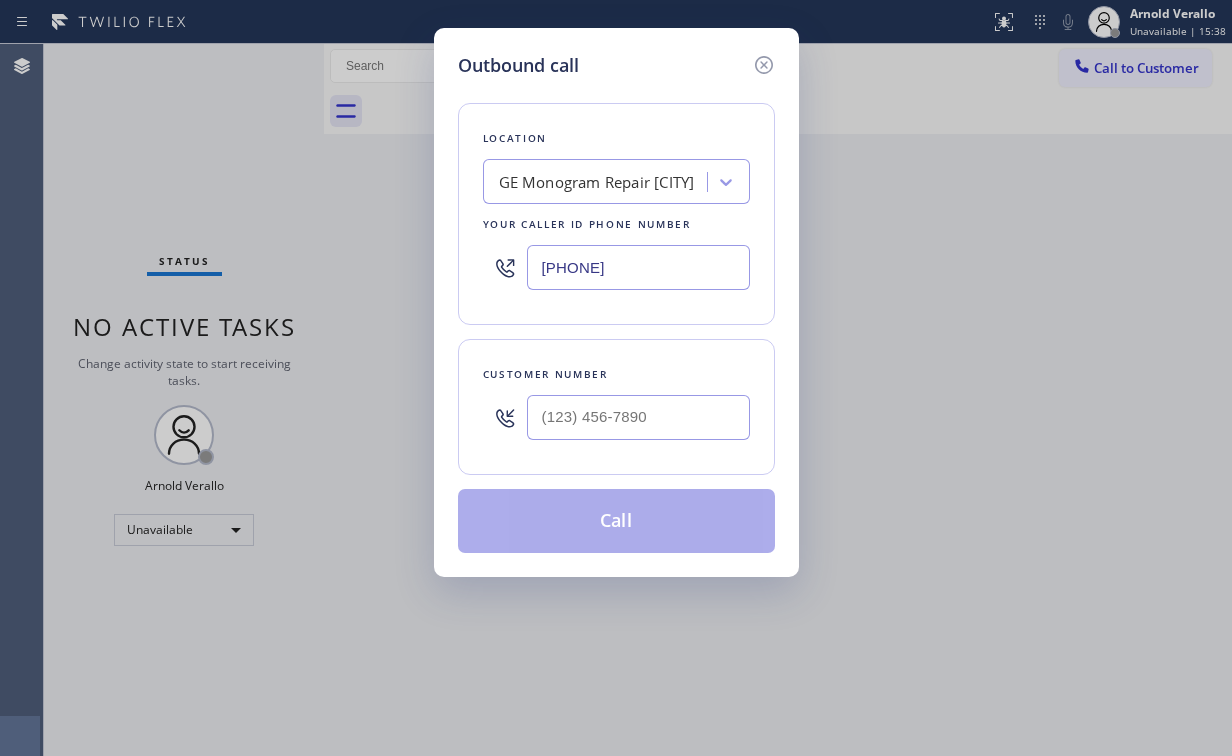 type on "[PHONE]" 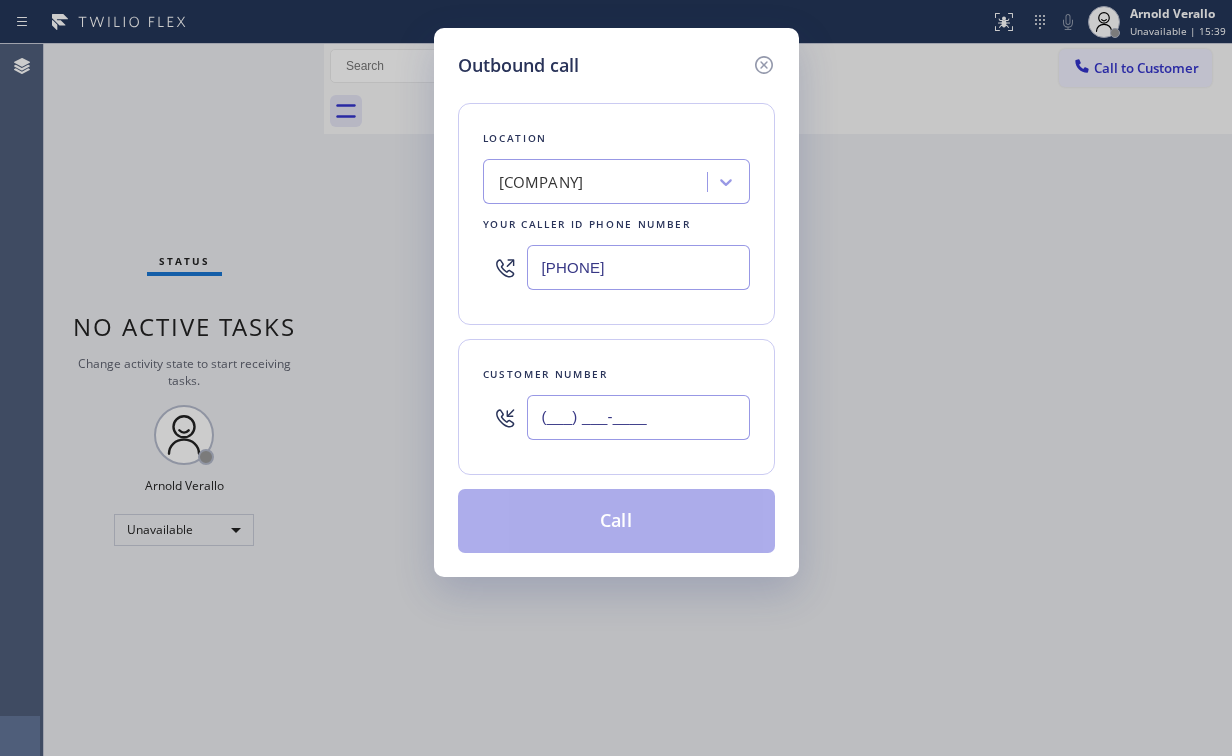 click on "(___) ___-____" at bounding box center [638, 417] 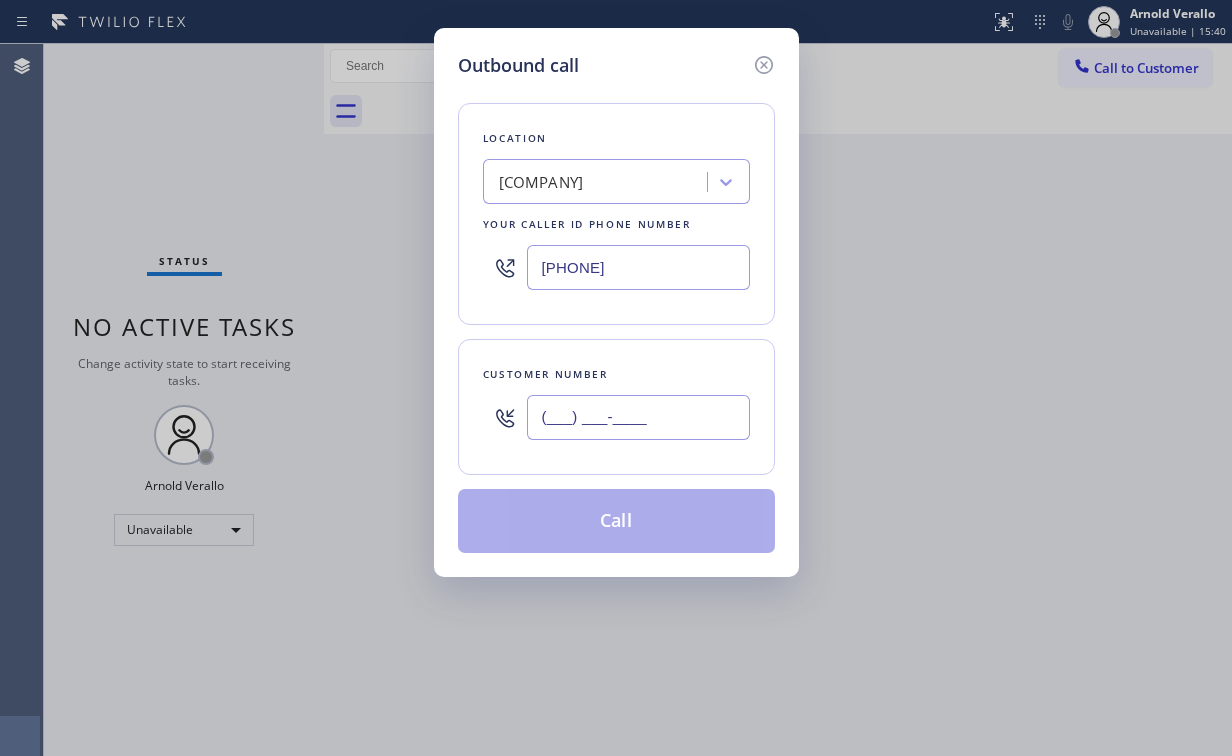 paste on "[PHONE]" 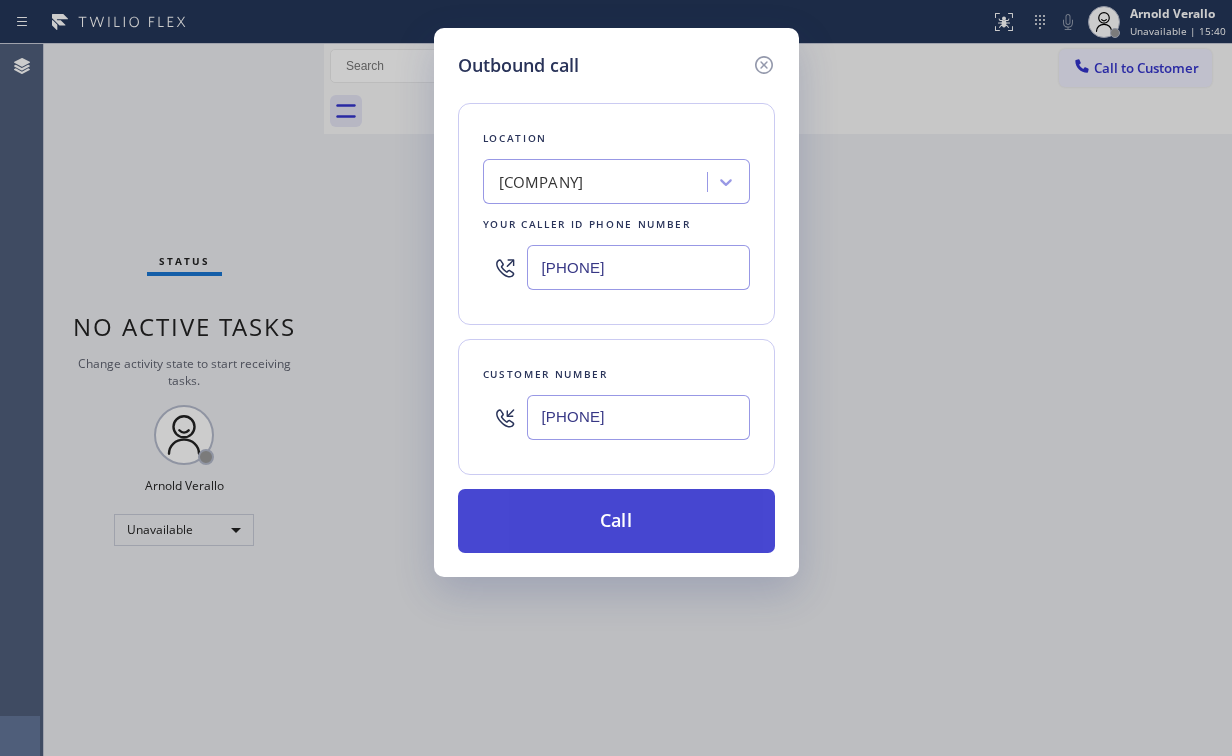 type on "[PHONE]" 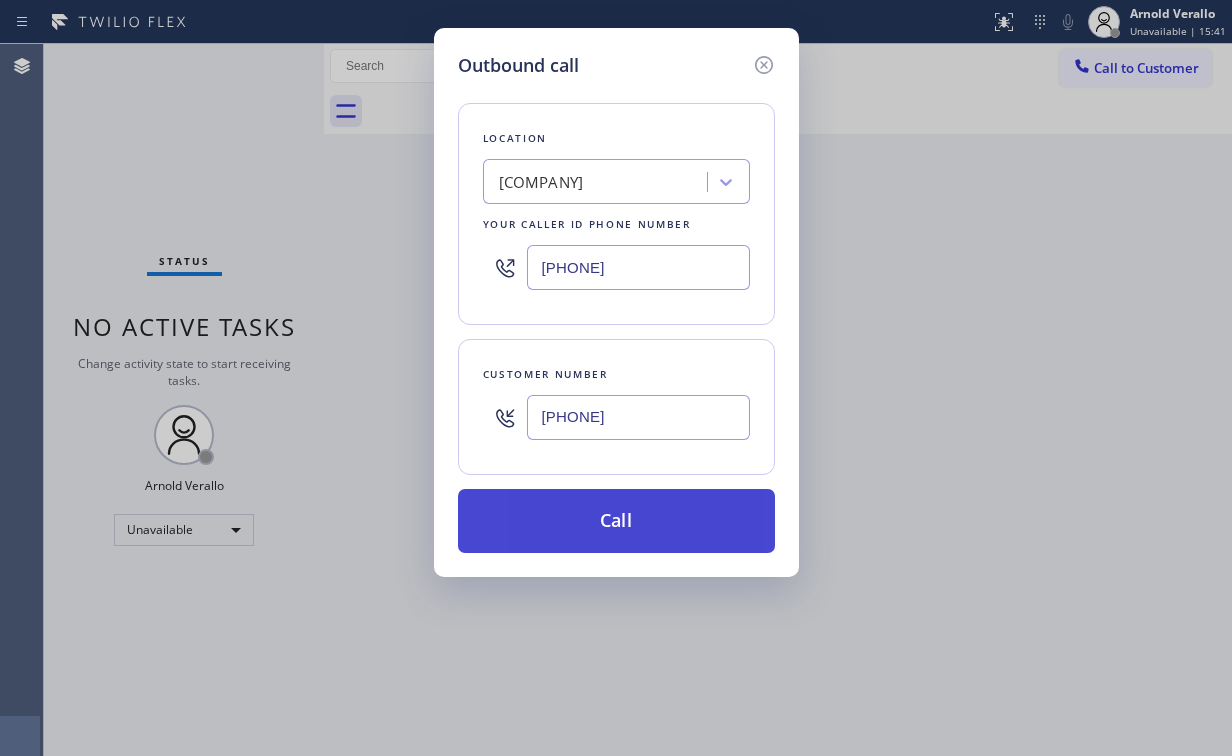 click on "Call" at bounding box center [616, 521] 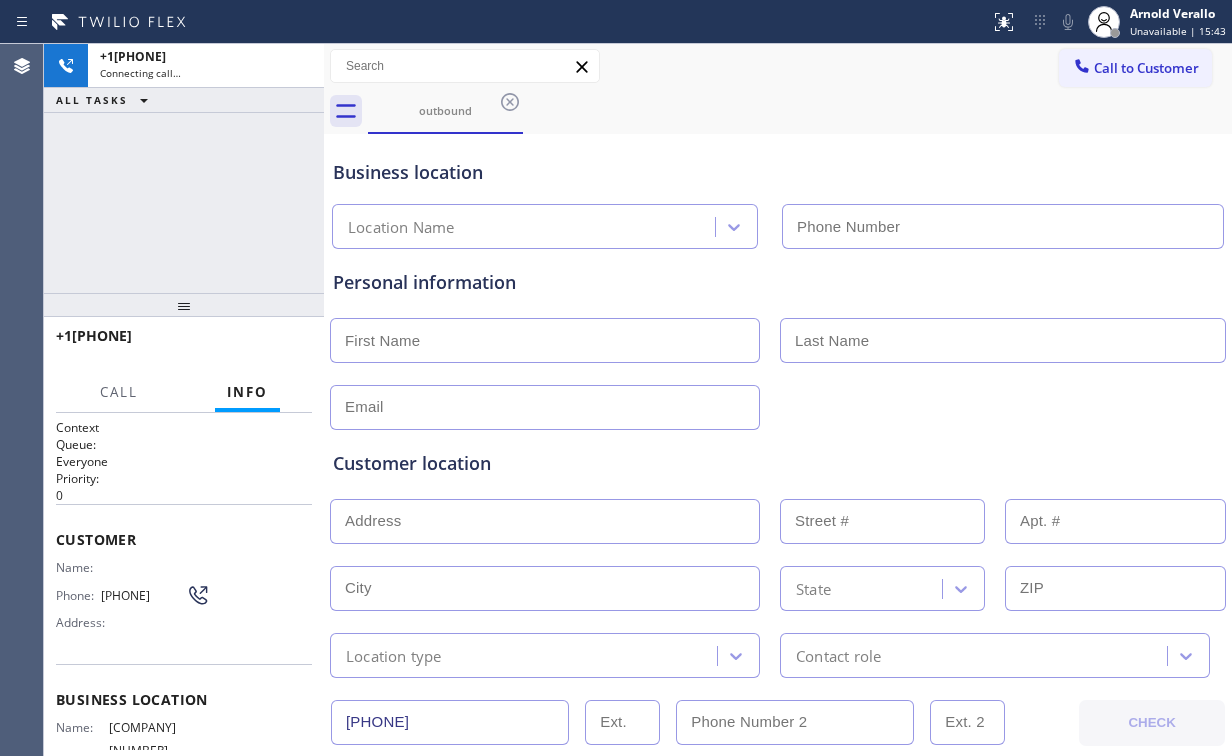 type on "[PHONE]" 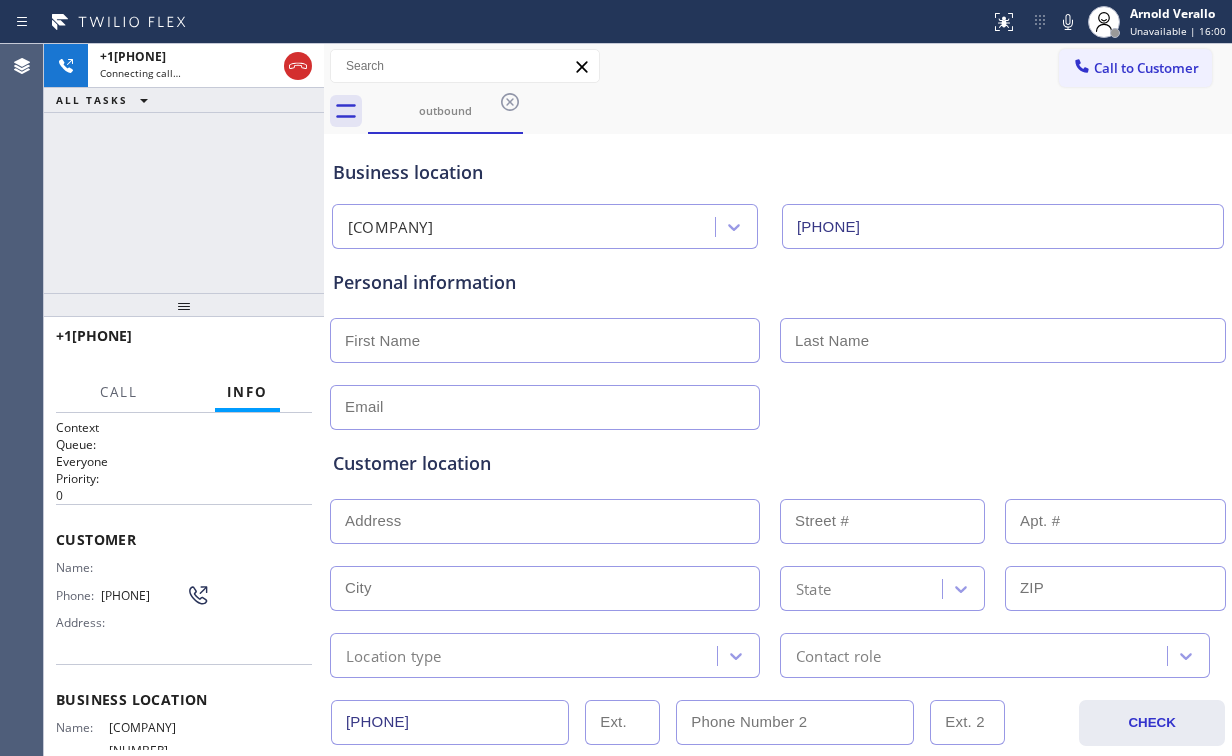 click on "+[PHONE] Connecting call… ALL TASKS ALL TASKS ACTIVE TASKS TASKS IN WRAP UP" at bounding box center [184, 168] 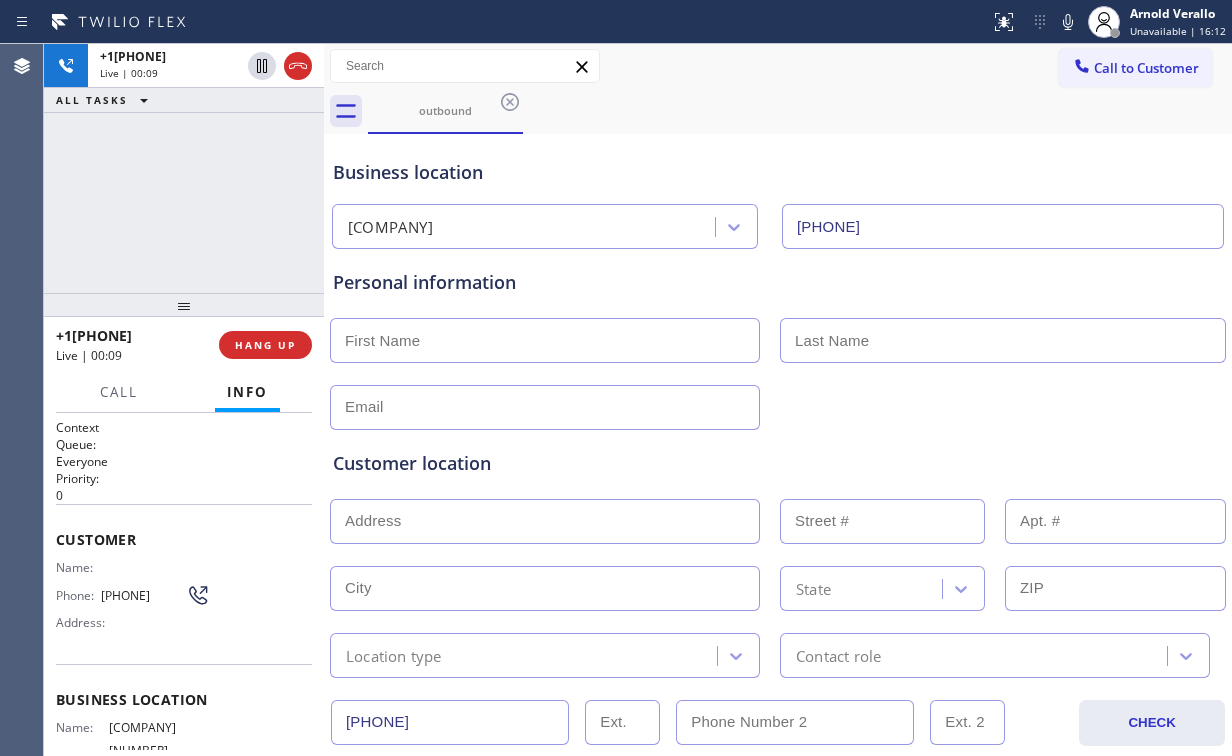 click on "[PHONE] Live | 00:09 HANG UP" at bounding box center (184, 345) 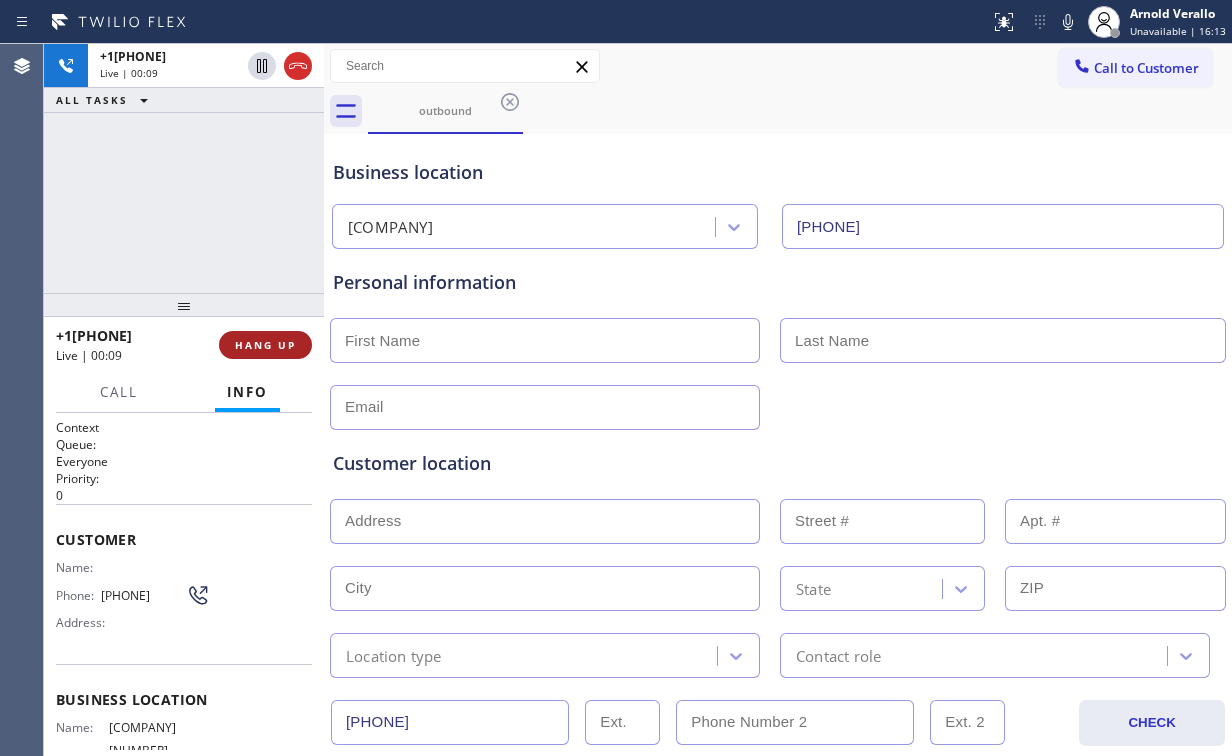click on "HANG UP" at bounding box center [265, 345] 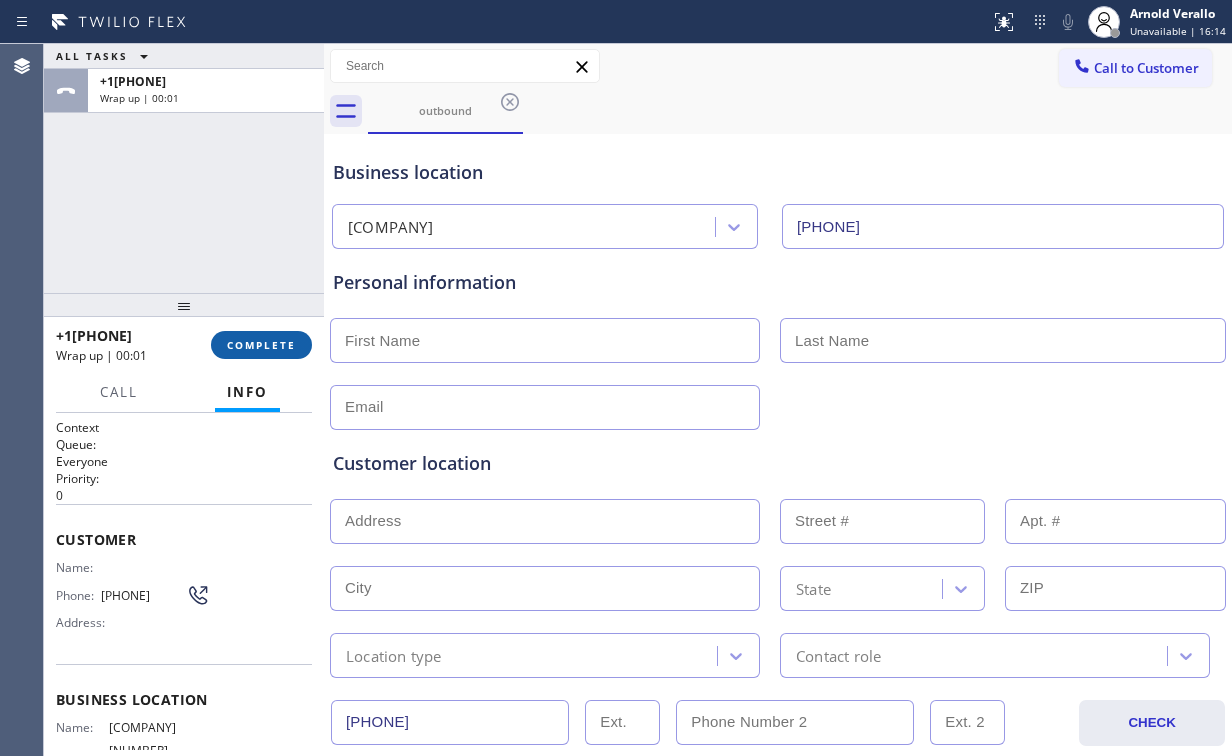 click on "COMPLETE" at bounding box center [261, 345] 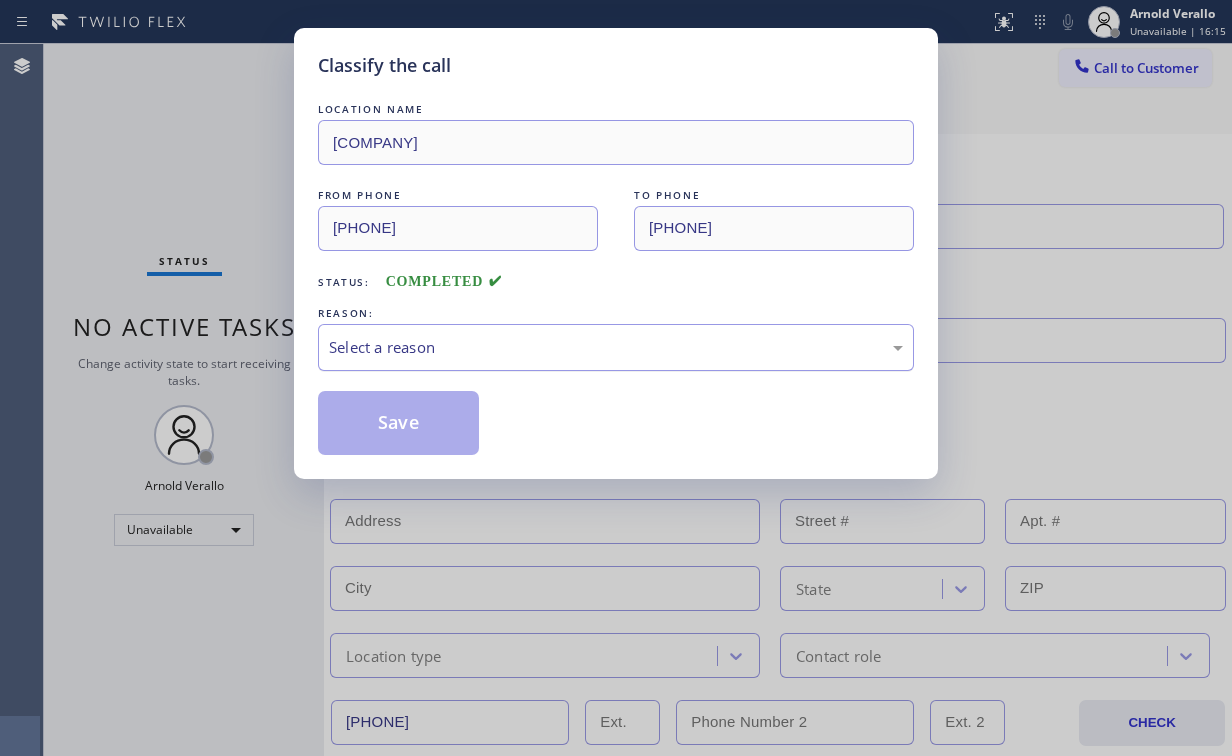 drag, startPoint x: 361, startPoint y: 337, endPoint x: 363, endPoint y: 355, distance: 18.110771 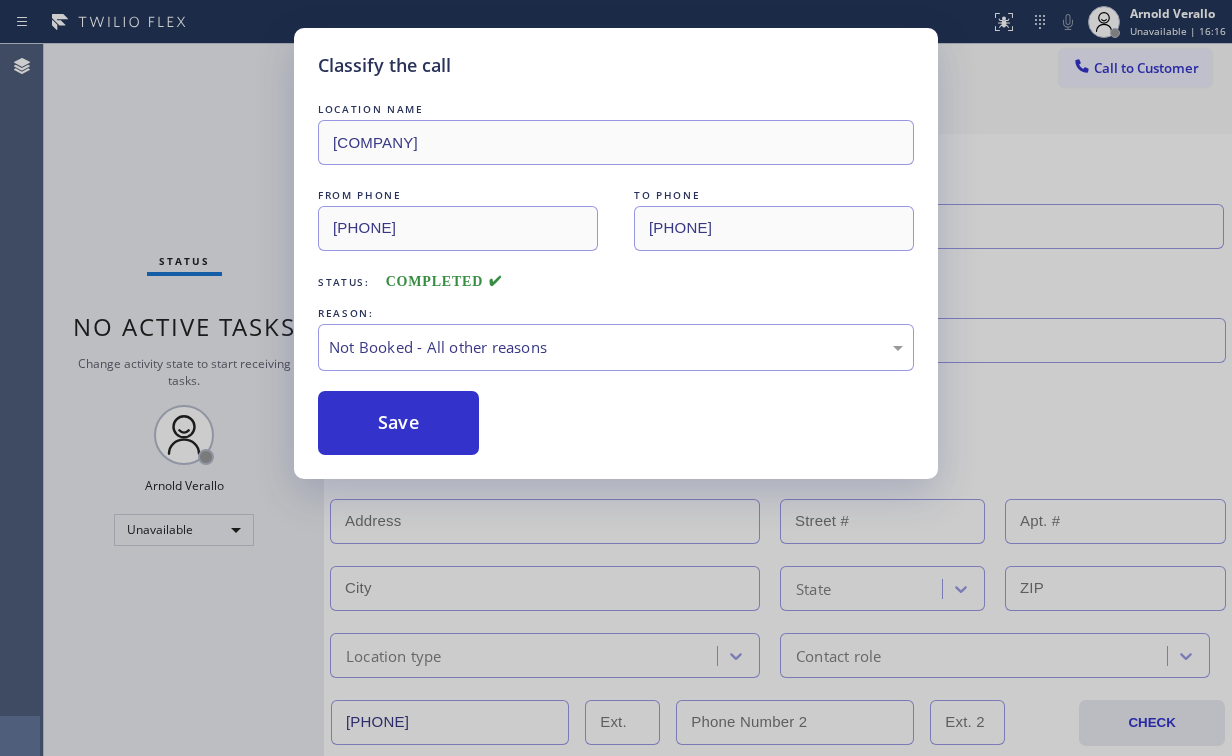 drag, startPoint x: 402, startPoint y: 415, endPoint x: 297, endPoint y: 304, distance: 152.79398 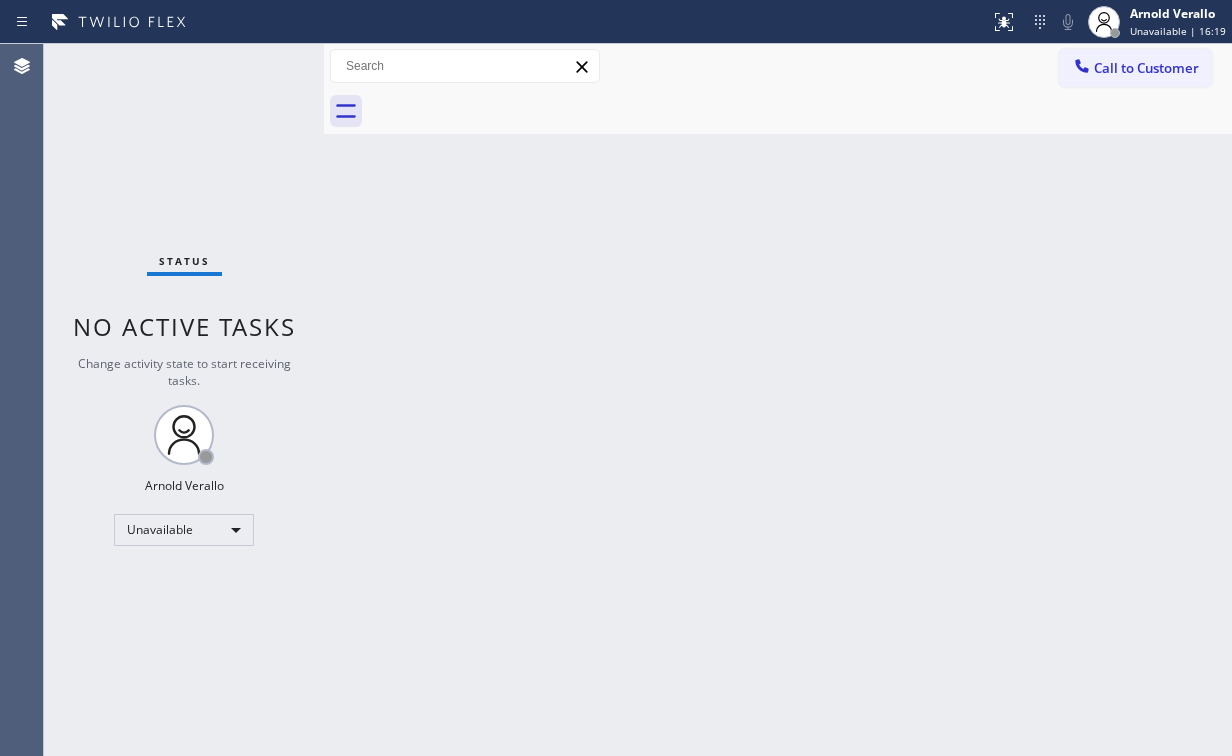 drag, startPoint x: 1084, startPoint y: 62, endPoint x: 1072, endPoint y: 89, distance: 29.546574 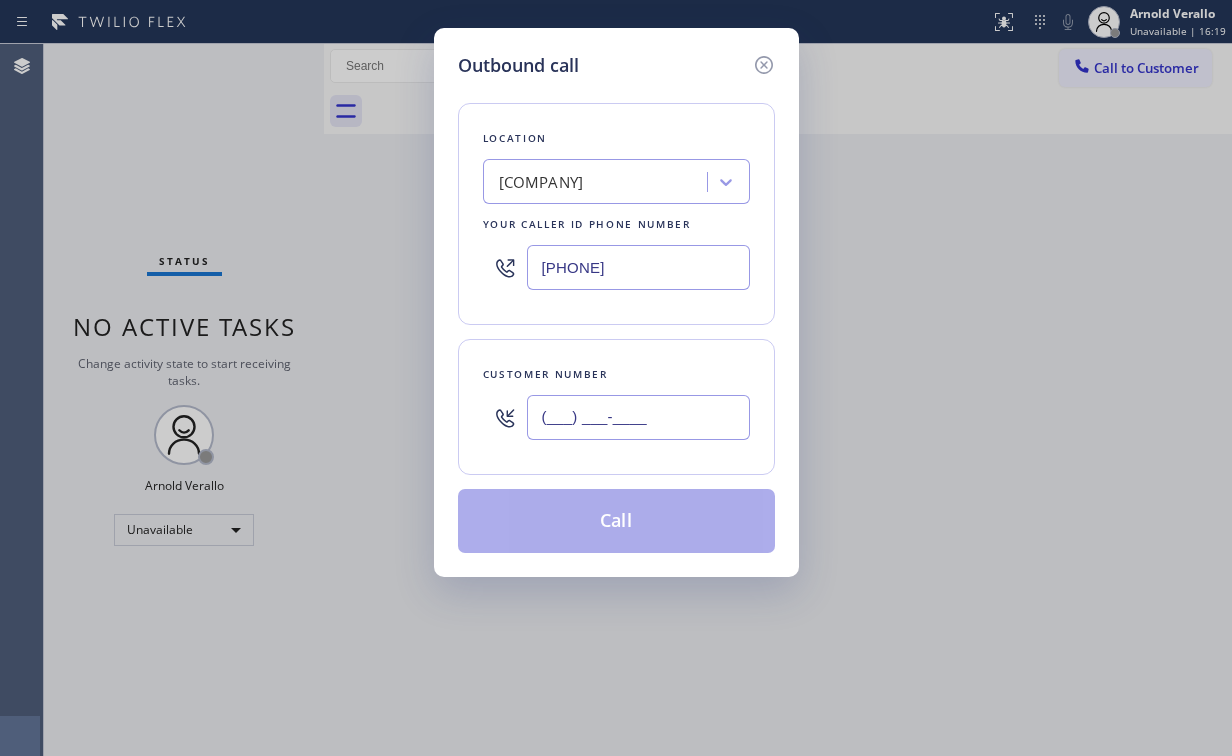 click on "(___) ___-____" at bounding box center (638, 417) 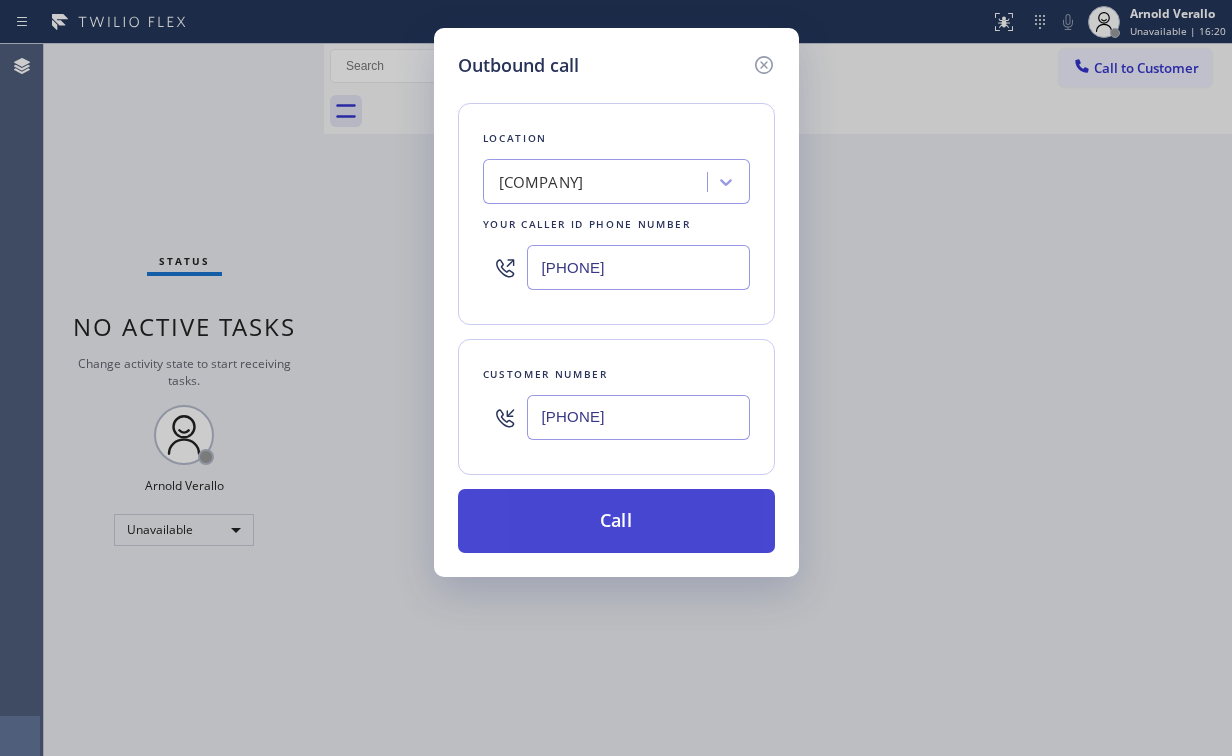 type on "[PHONE]" 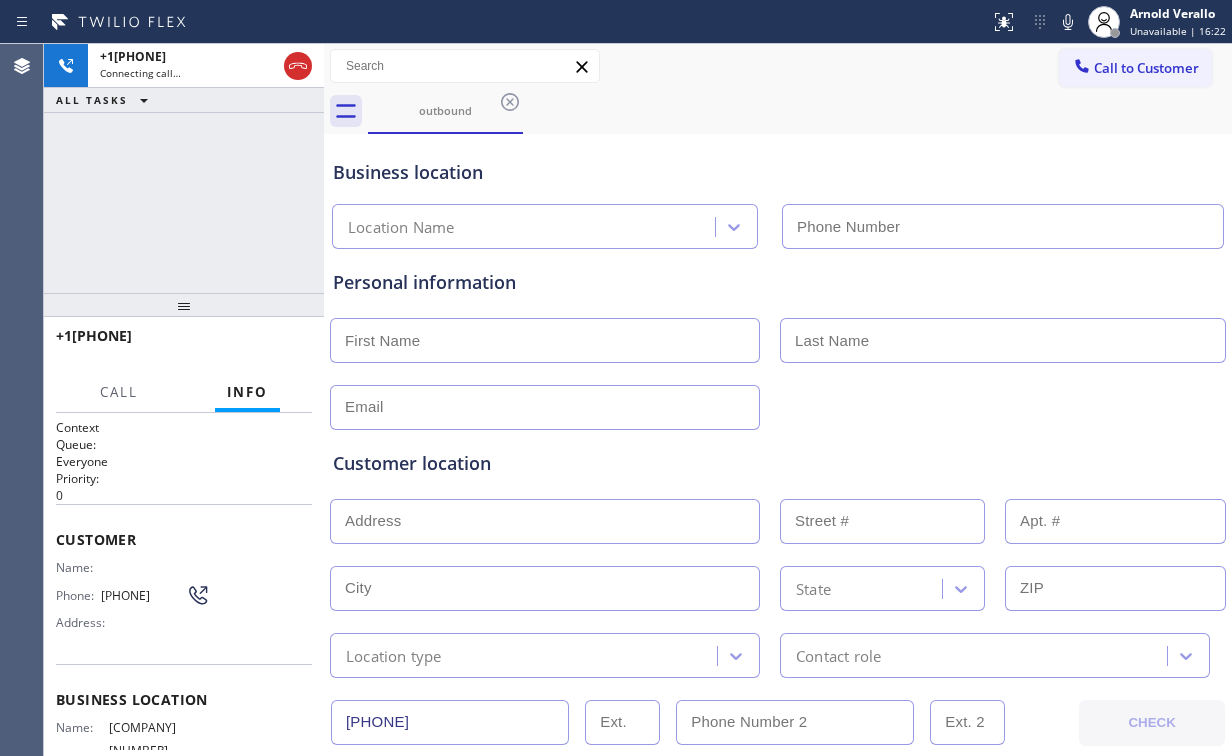 type on "[PHONE]" 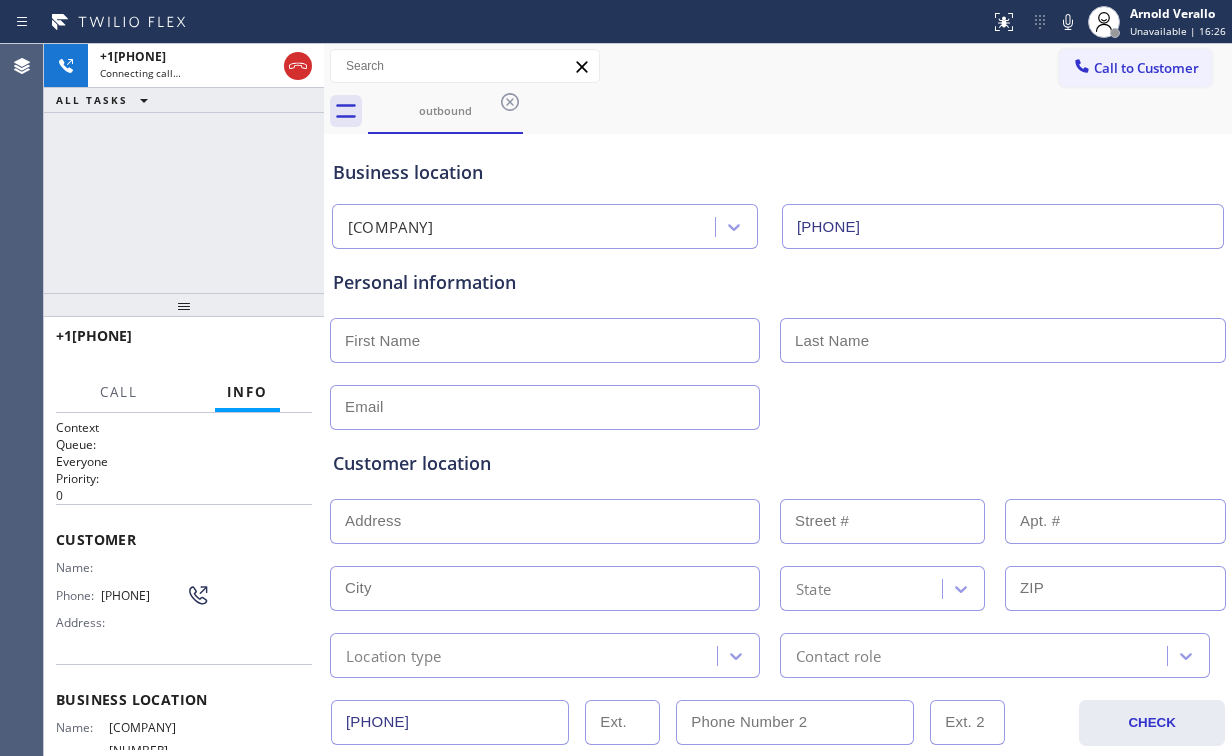 drag, startPoint x: 170, startPoint y: 161, endPoint x: 252, endPoint y: 161, distance: 82 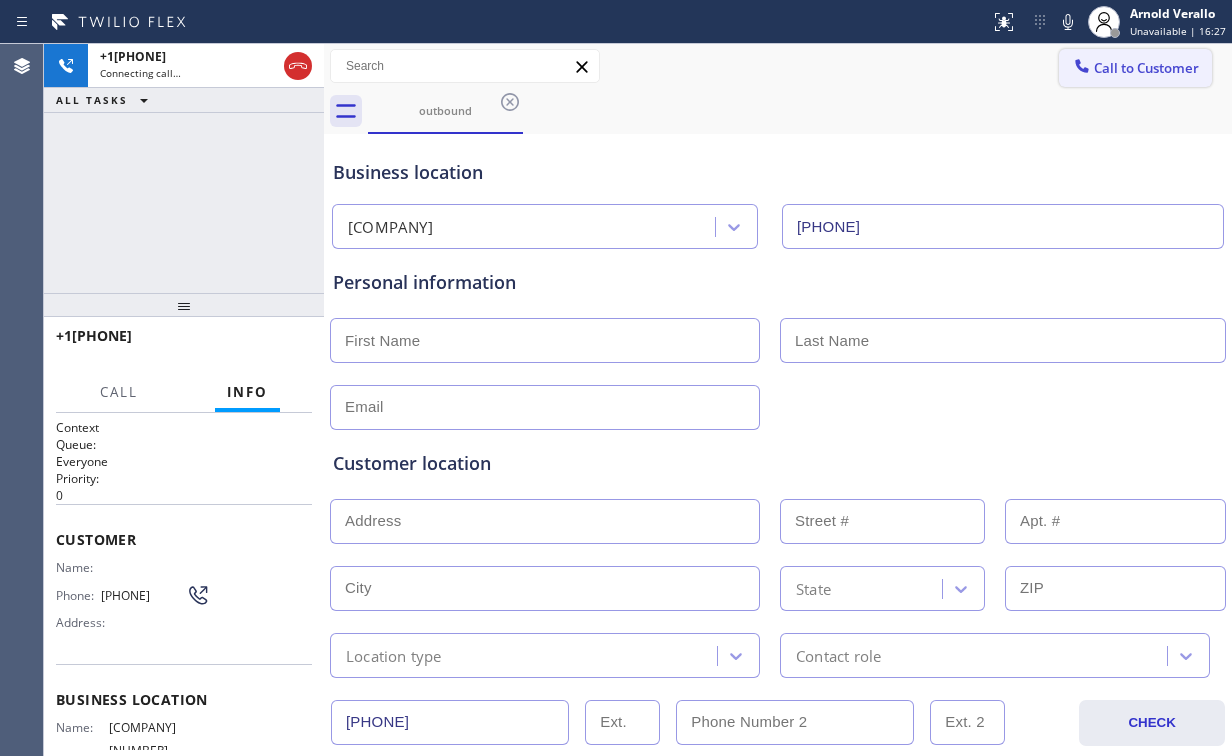 click on "Call to Customer" at bounding box center [1146, 68] 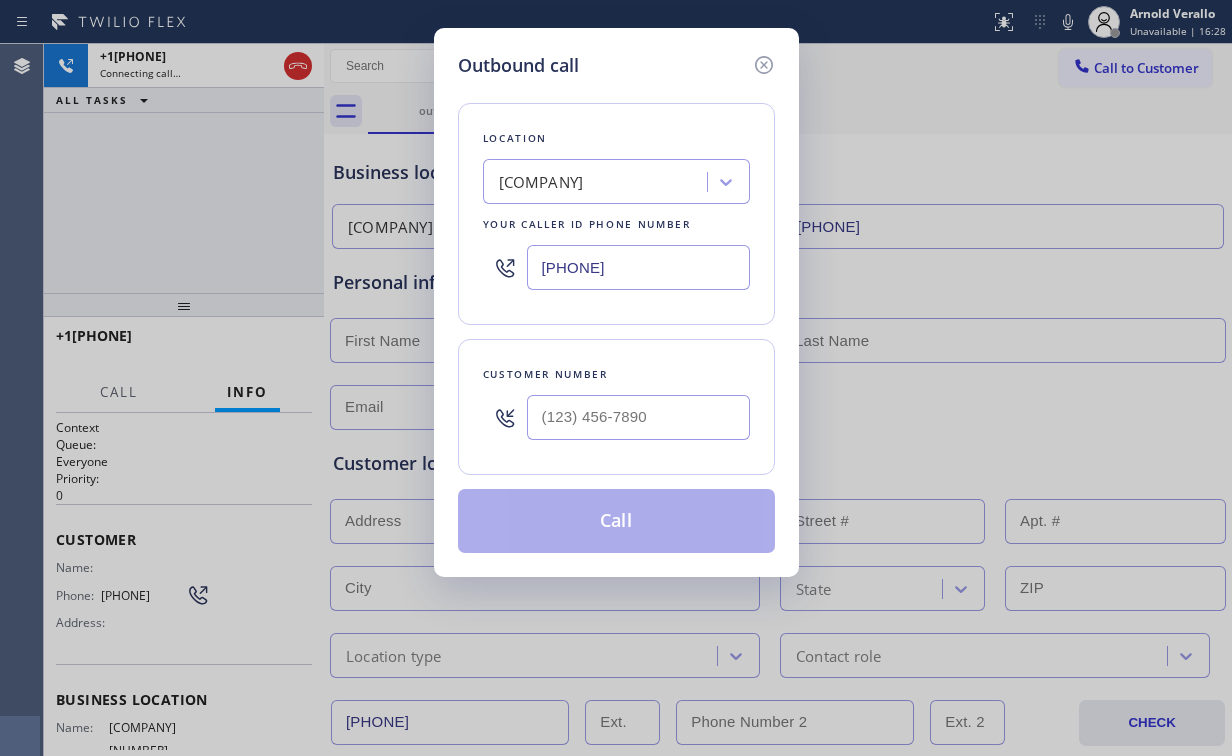 drag, startPoint x: 683, startPoint y: 270, endPoint x: 284, endPoint y: 262, distance: 399.0802 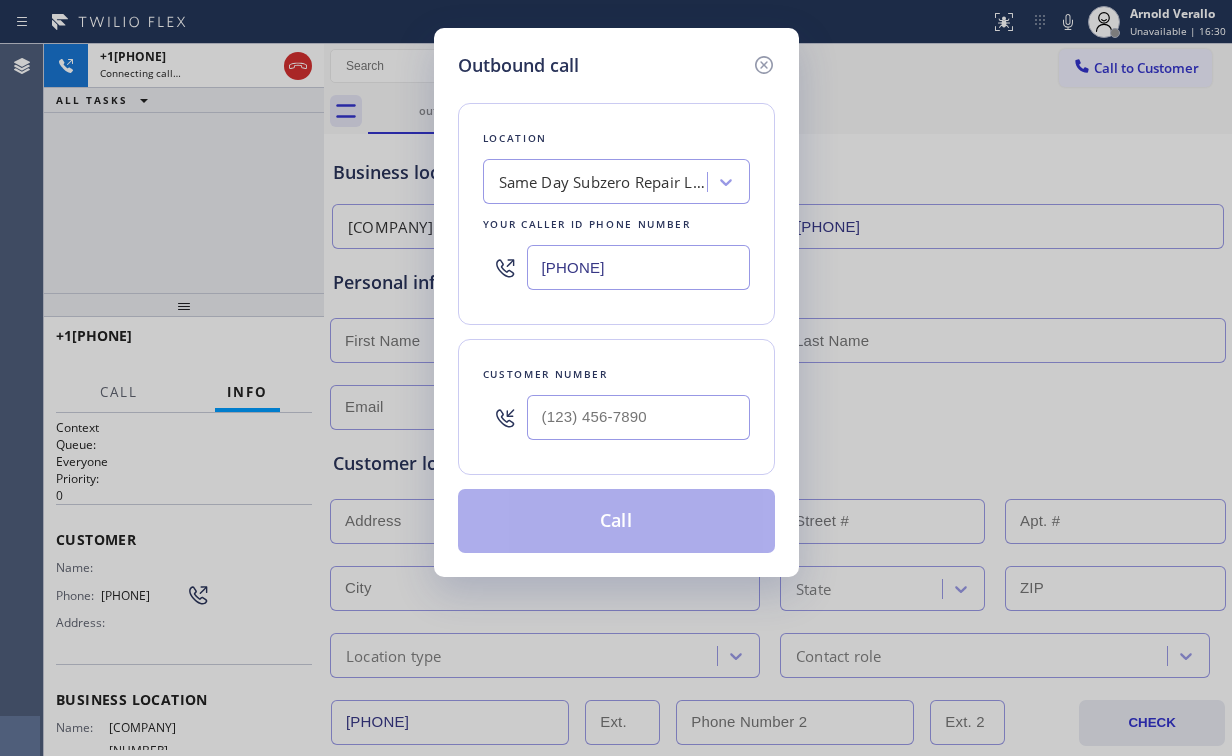 type on "[PHONE]" 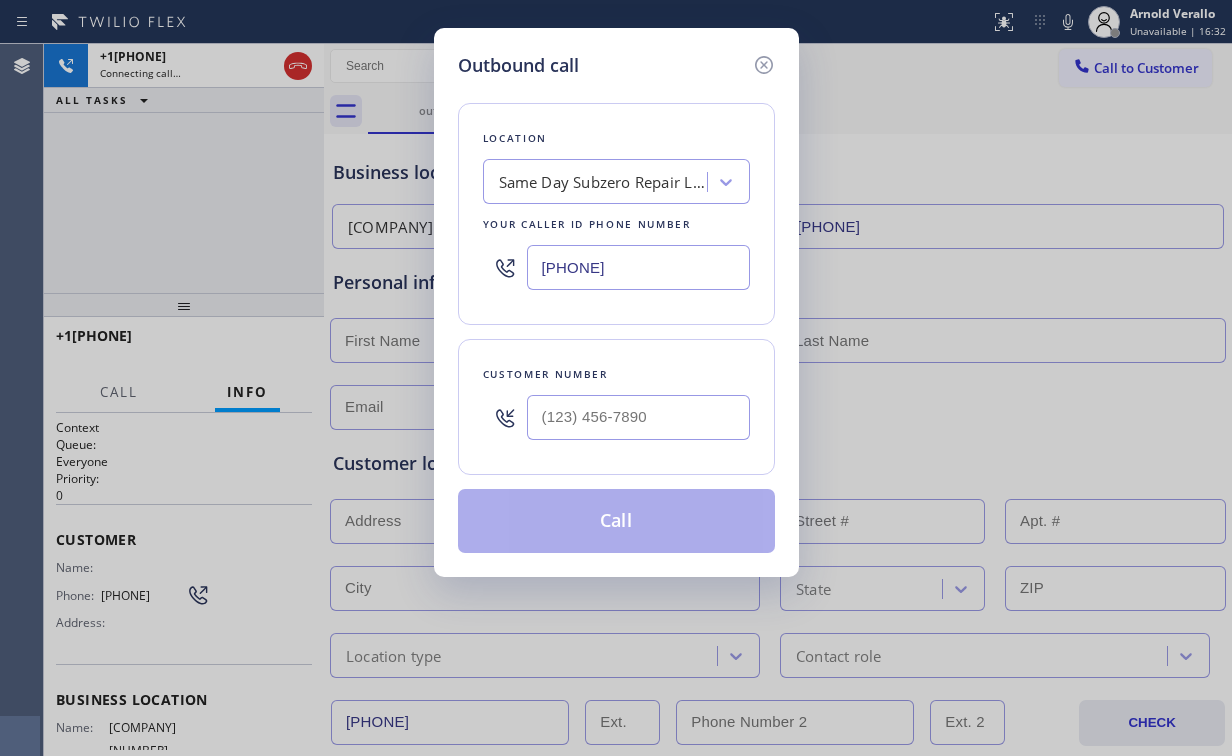 click on "Location Same Day Subzero Repair Lakewood Your caller id phone number [PHONE]" at bounding box center [616, 214] 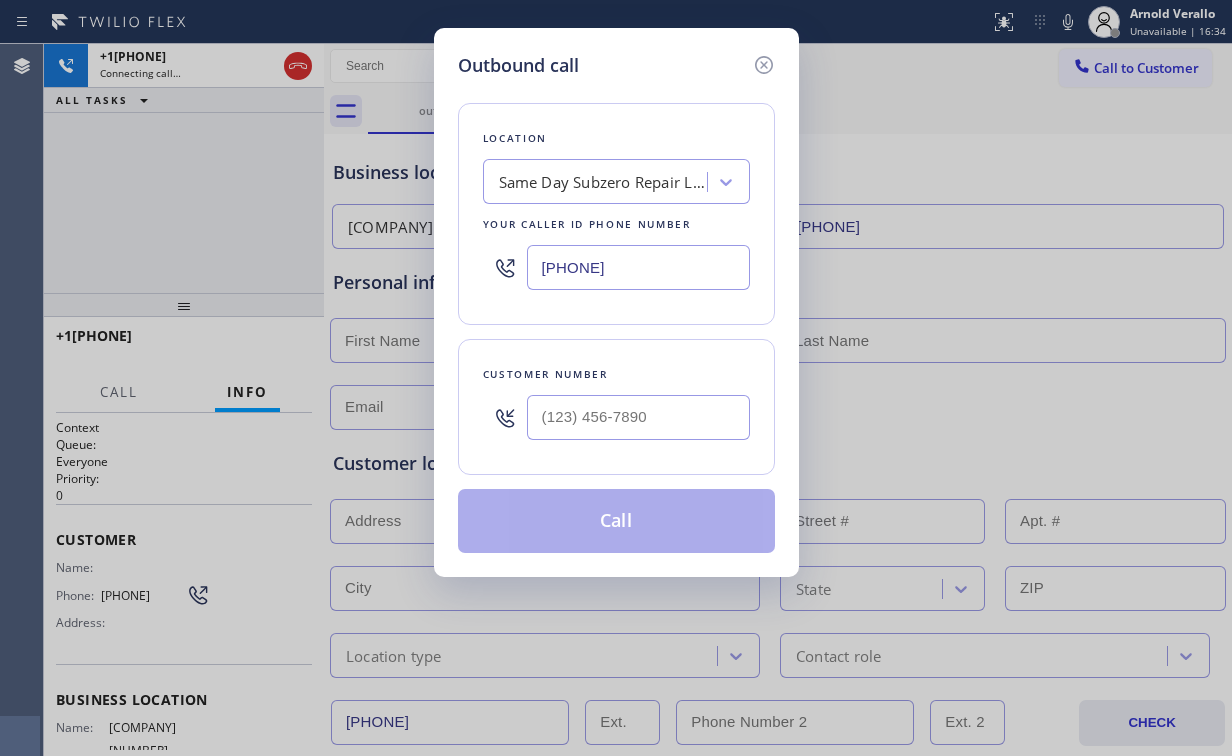click on "Outbound call Location Same Day Subzero Repair Lakewood Your caller id phone number [PHONE] Customer number Call" at bounding box center (616, 378) 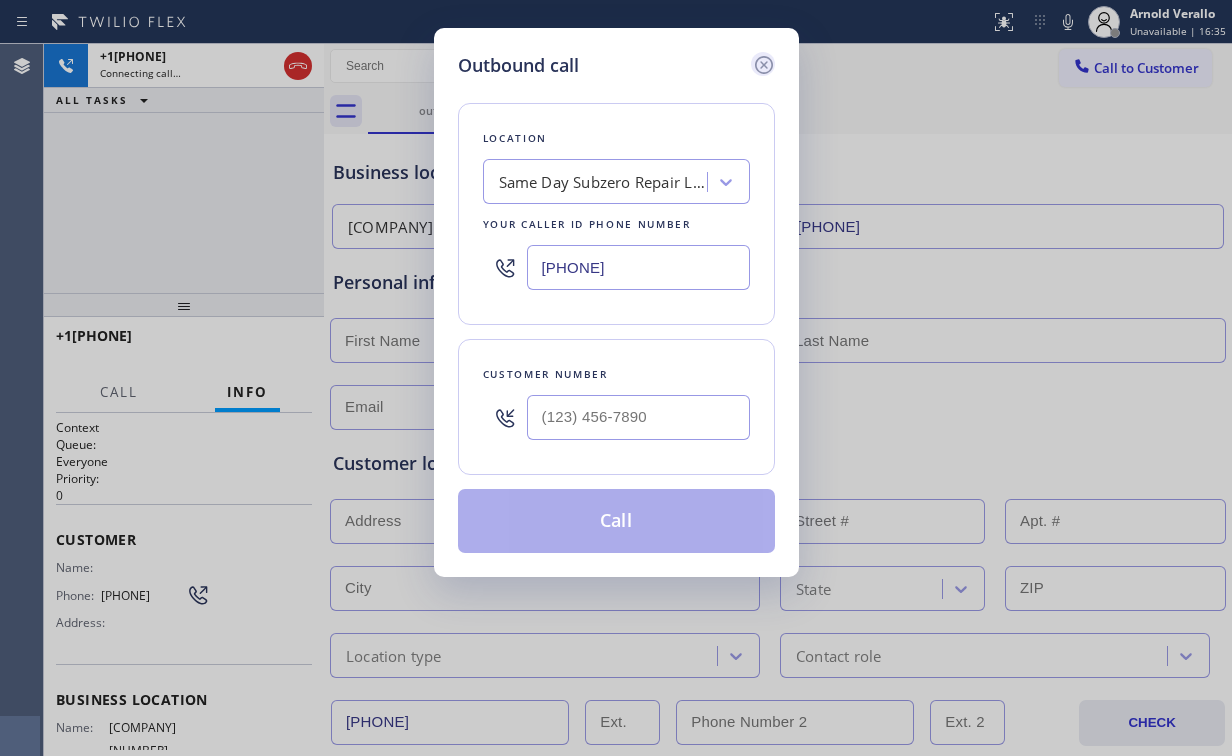 click 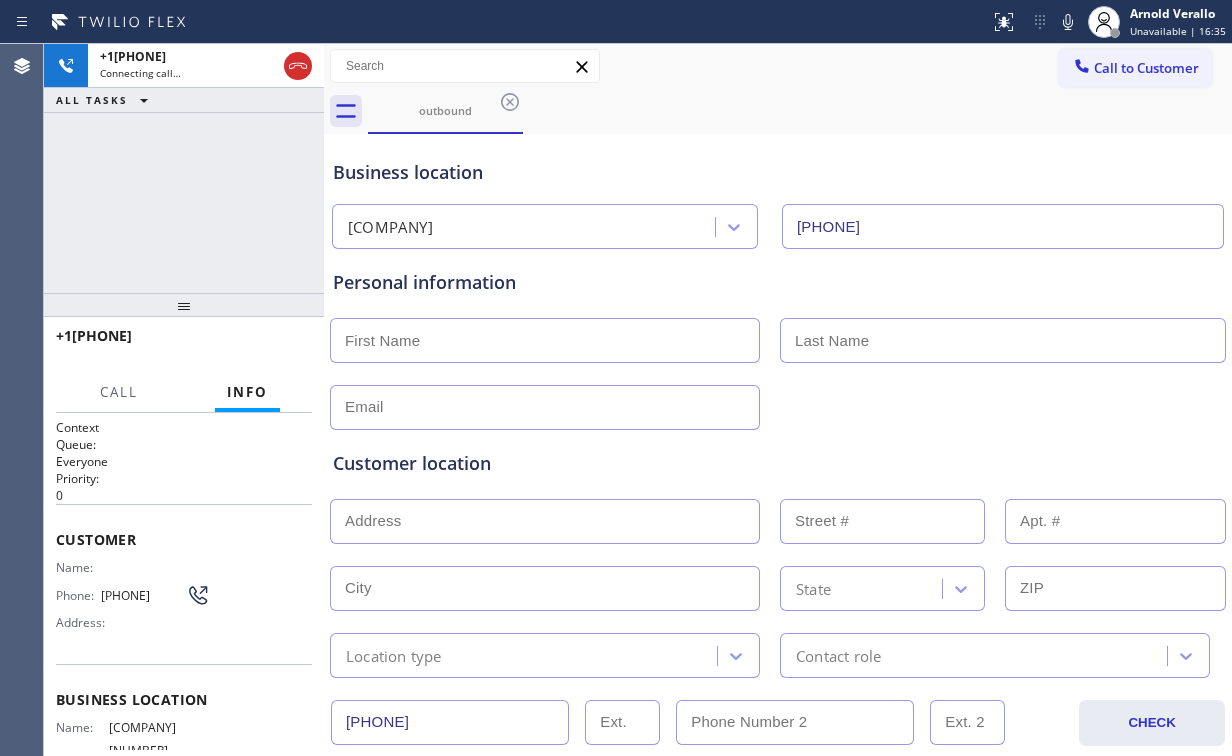 drag, startPoint x: 248, startPoint y: 184, endPoint x: 260, endPoint y: 181, distance: 12.369317 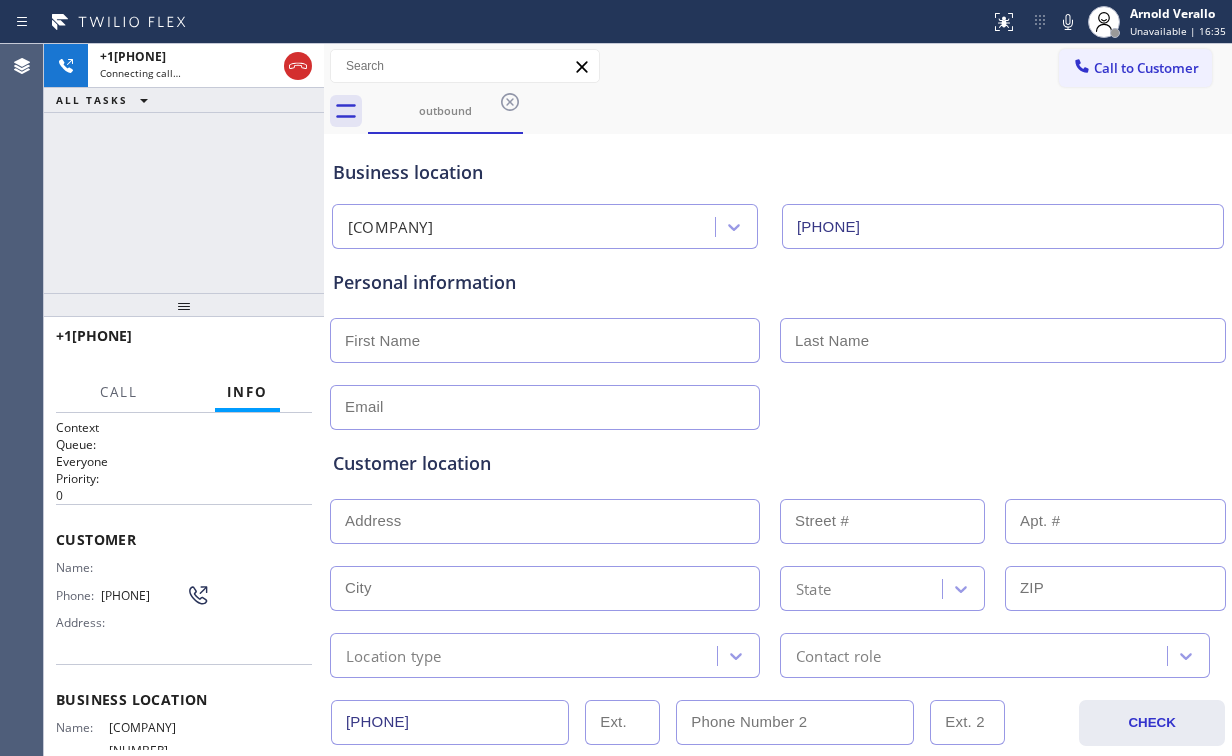click on "+[PHONE] Connecting call… ALL TASKS ALL TASKS ACTIVE TASKS TASKS IN WRAP UP" at bounding box center (184, 168) 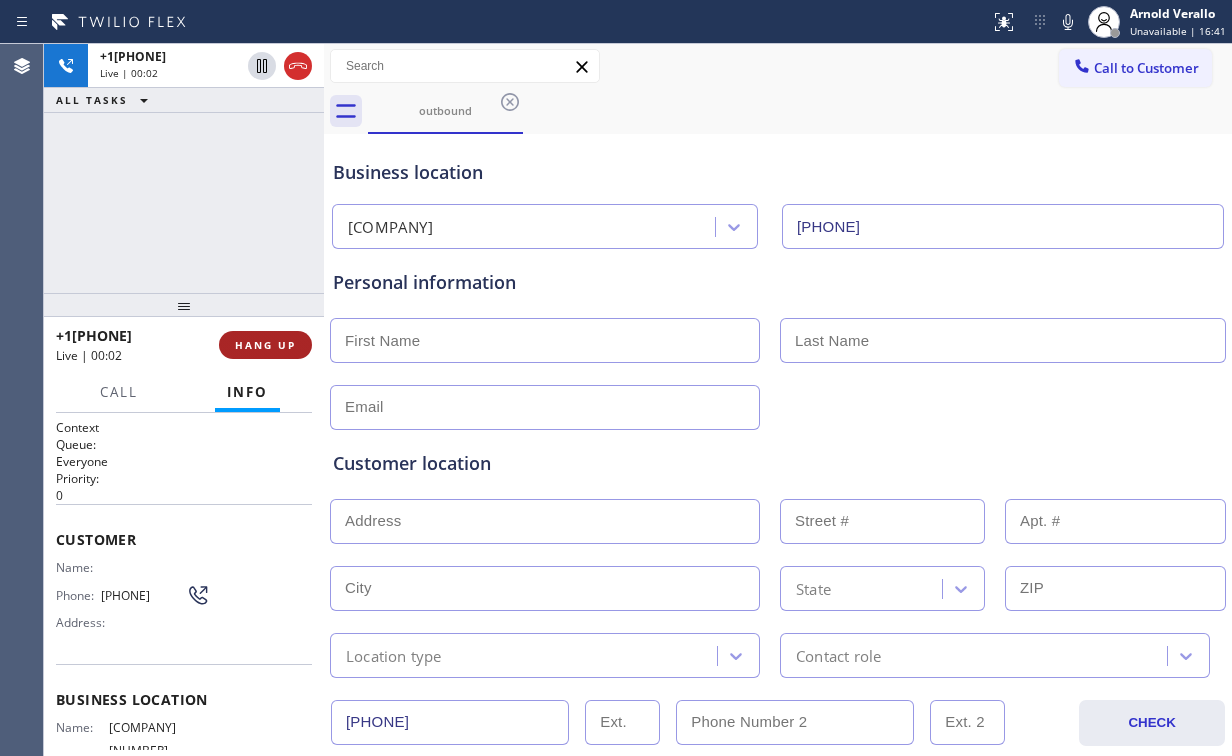 click on "HANG UP" at bounding box center [265, 345] 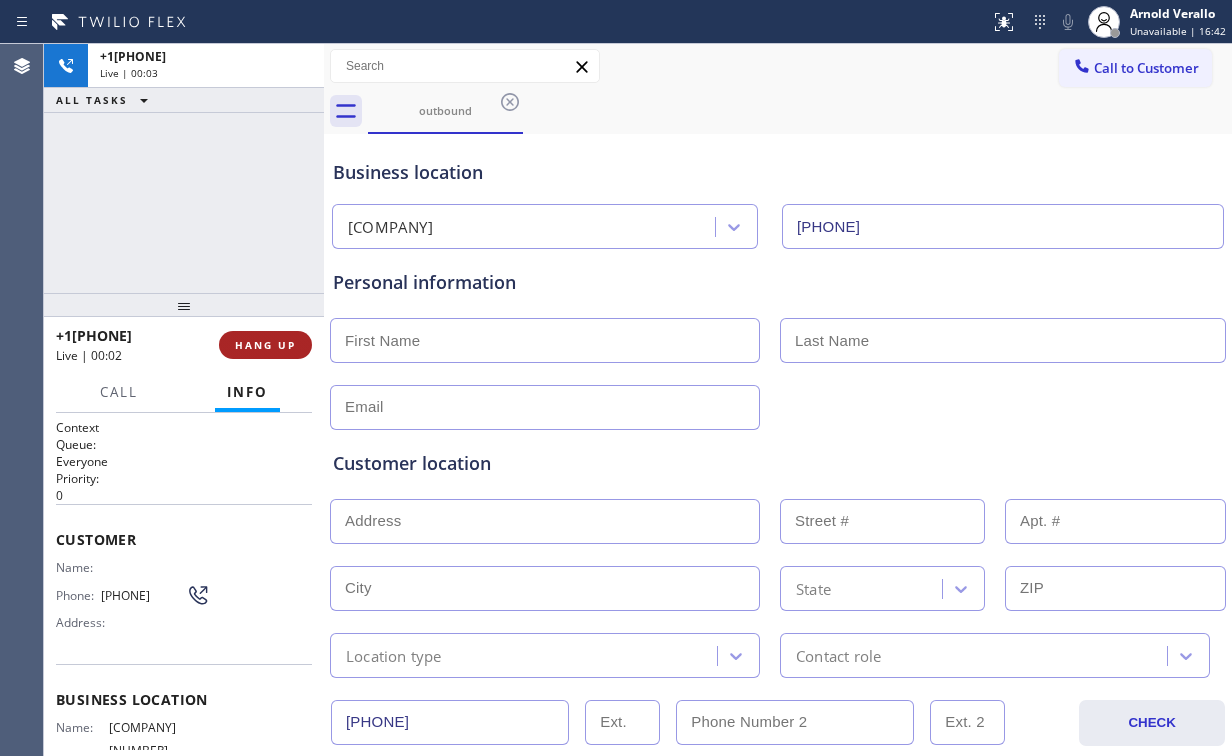 click on "HANG UP" at bounding box center (265, 345) 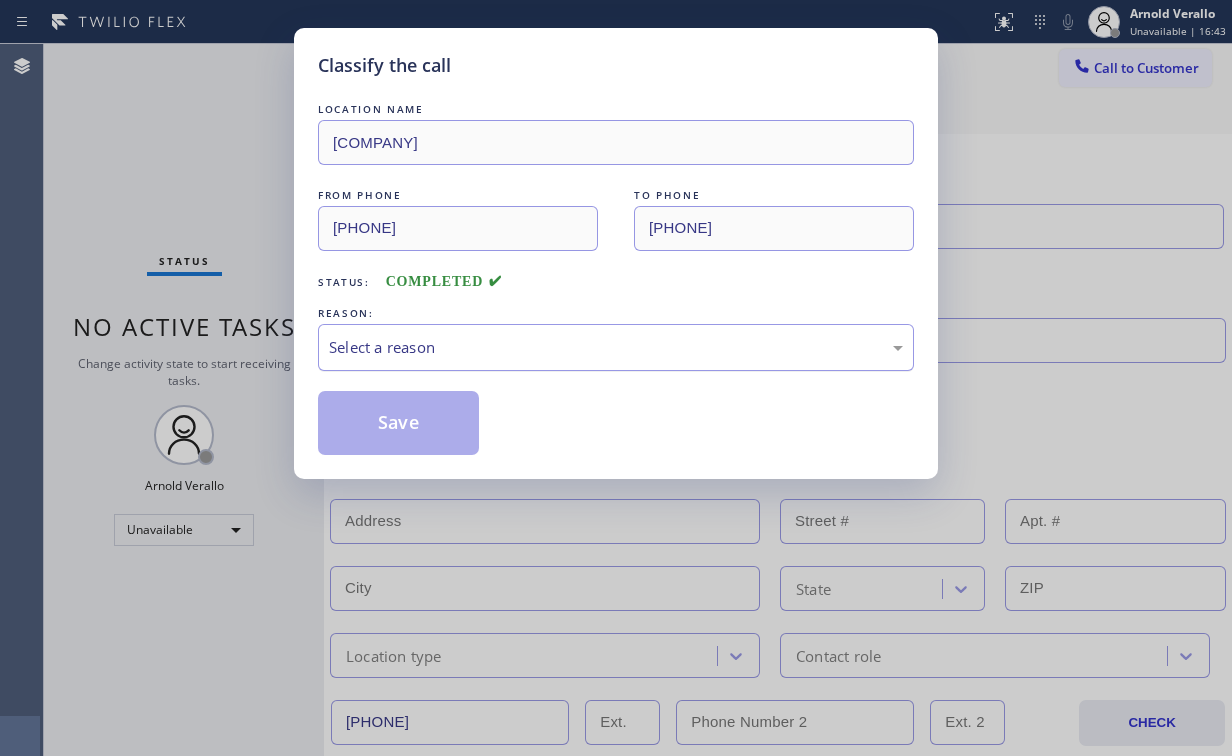 click on "Select a reason" at bounding box center [616, 347] 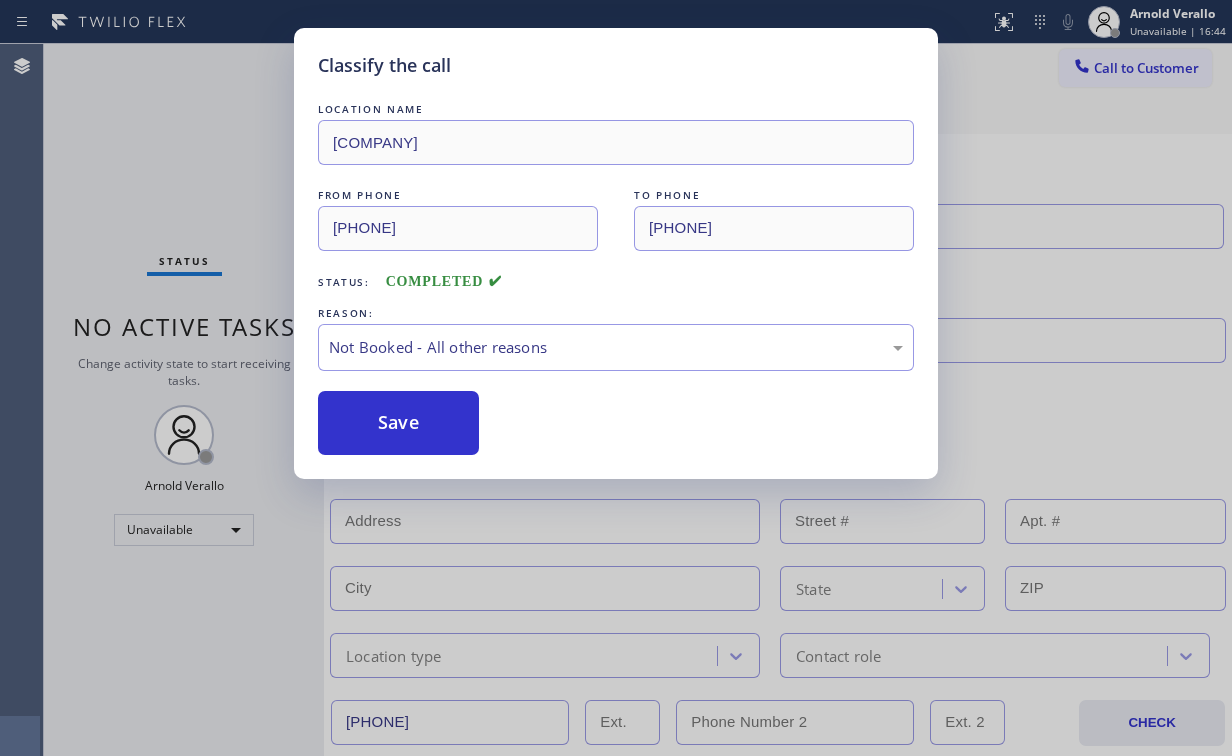 click on "Save" at bounding box center [398, 423] 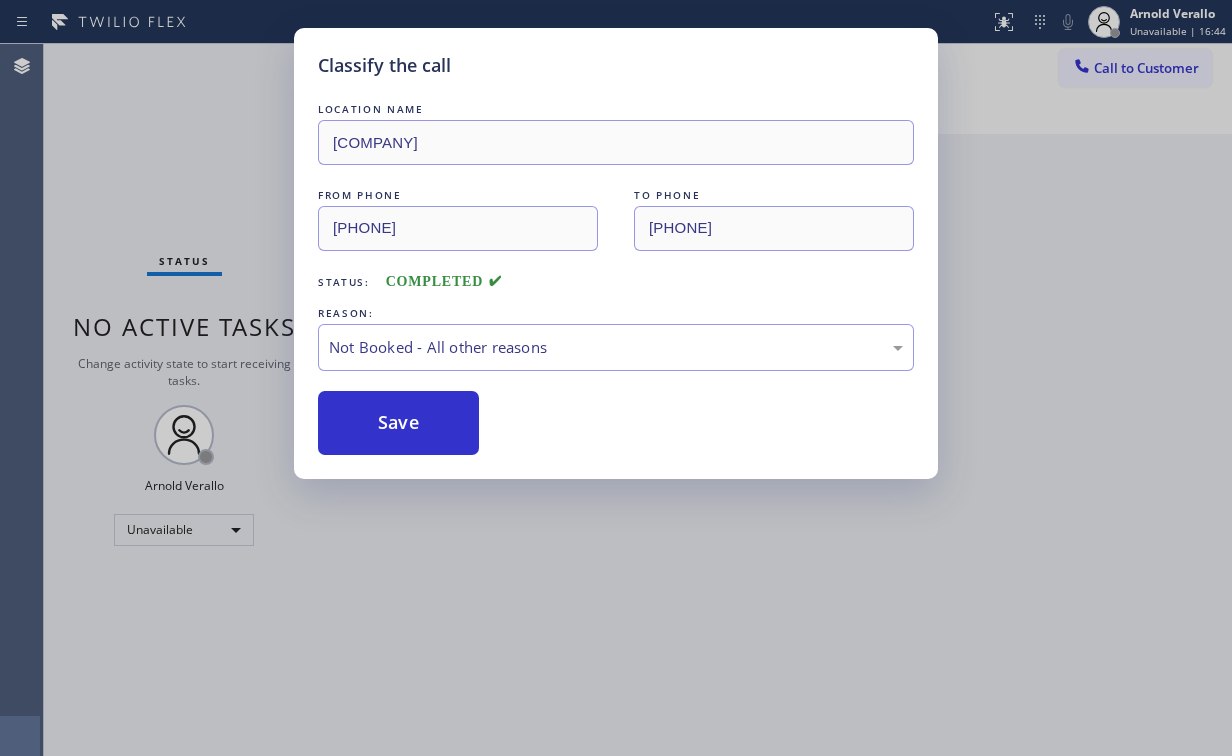 drag, startPoint x: 173, startPoint y: 112, endPoint x: 190, endPoint y: 131, distance: 25.495098 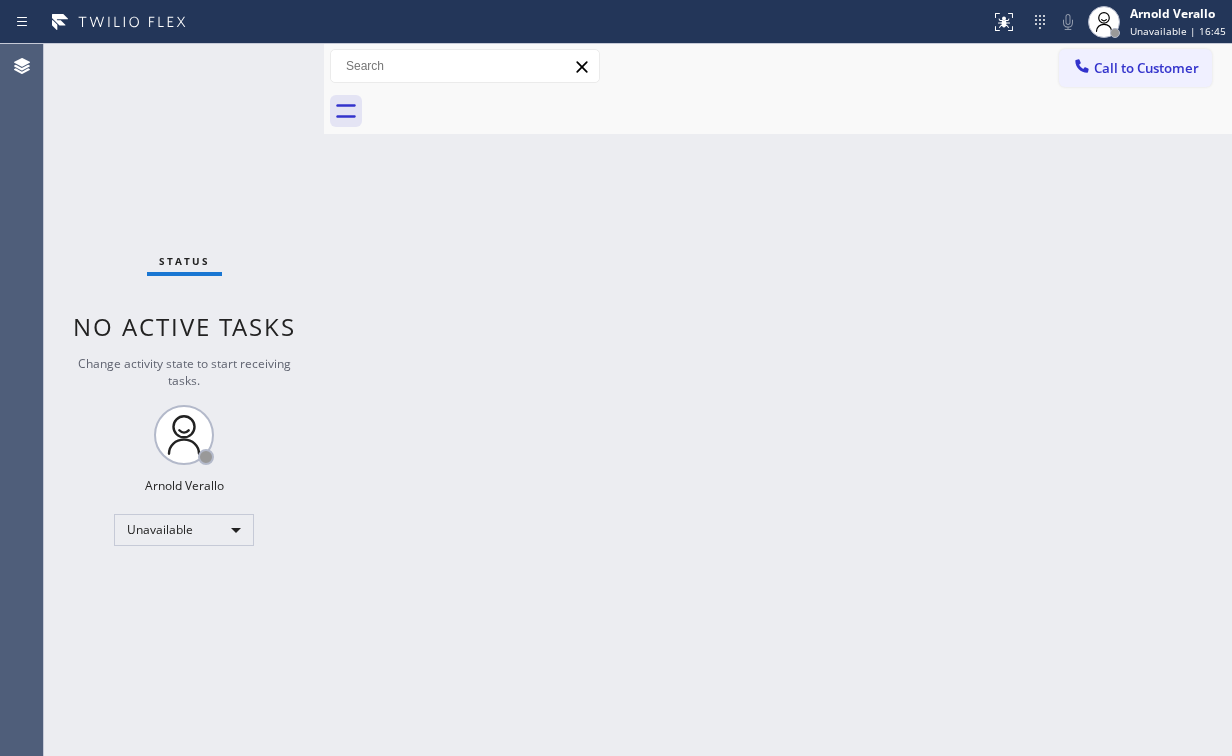 drag, startPoint x: 1112, startPoint y: 71, endPoint x: 690, endPoint y: 250, distance: 458.39392 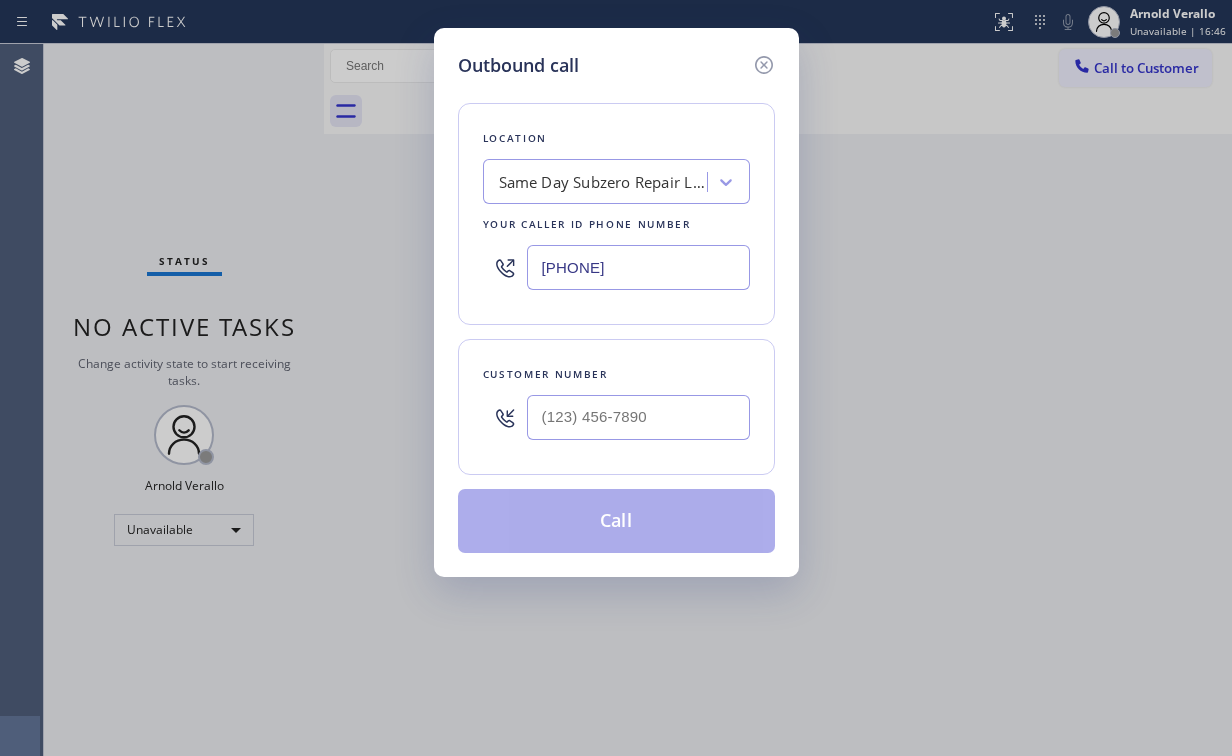 drag, startPoint x: 769, startPoint y: 256, endPoint x: 163, endPoint y: 266, distance: 606.0825 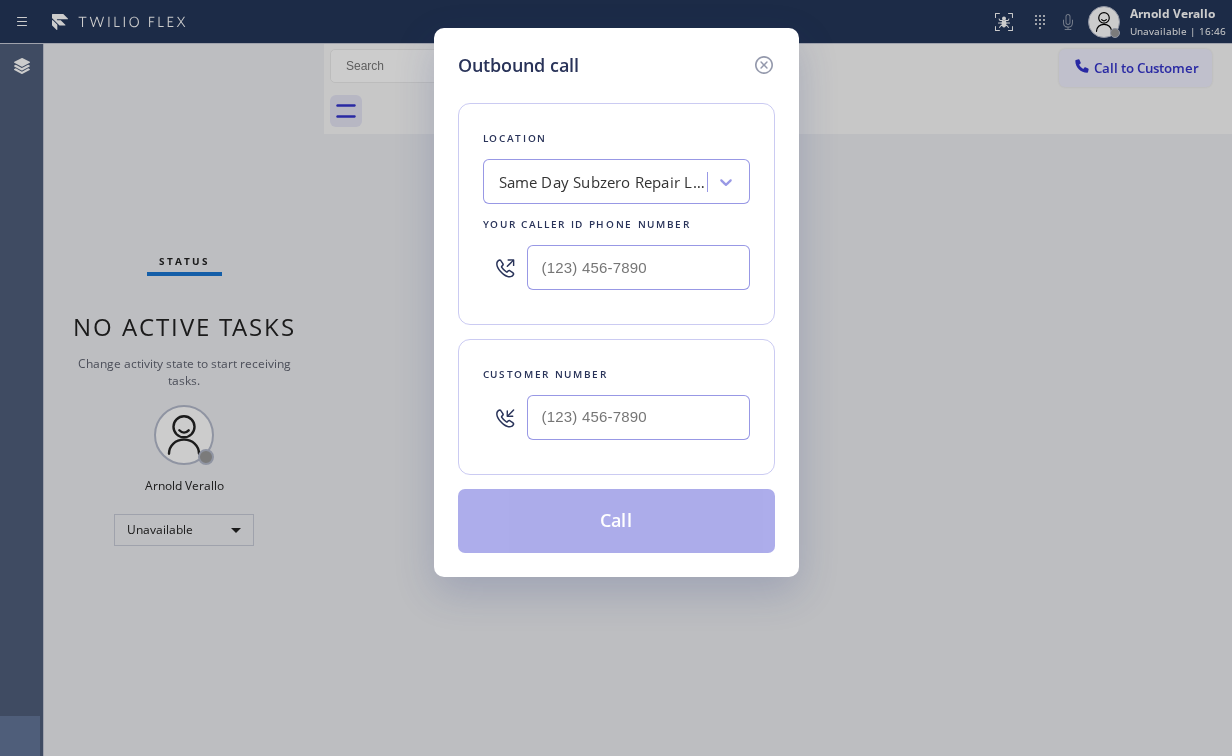 type on "[PHONE]" 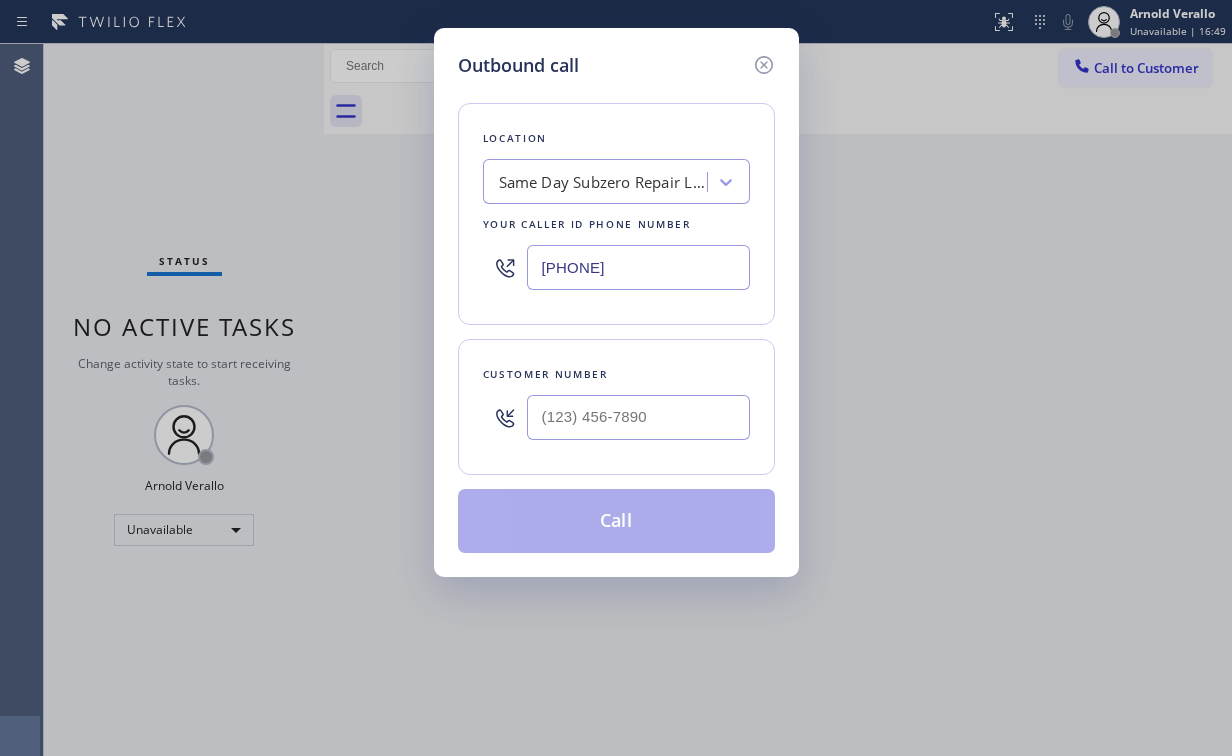 drag, startPoint x: 691, startPoint y: 285, endPoint x: 686, endPoint y: 274, distance: 12.083046 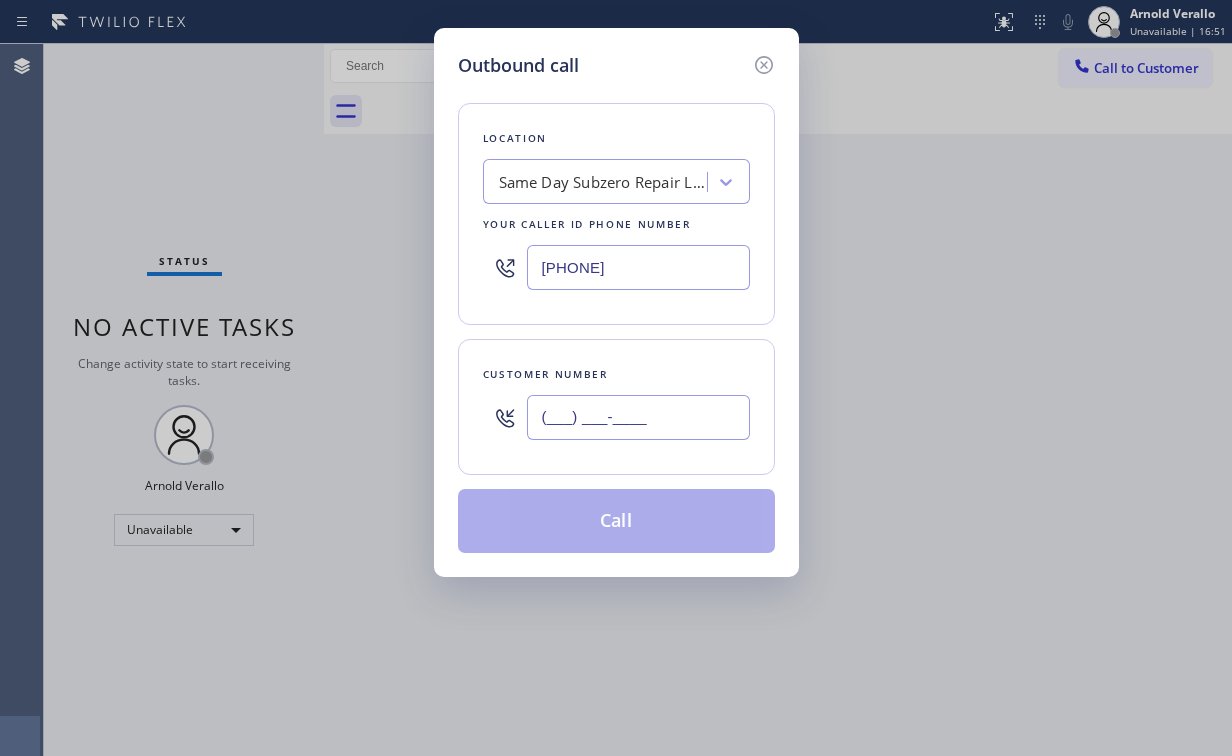 click on "(___) ___-____" at bounding box center [638, 417] 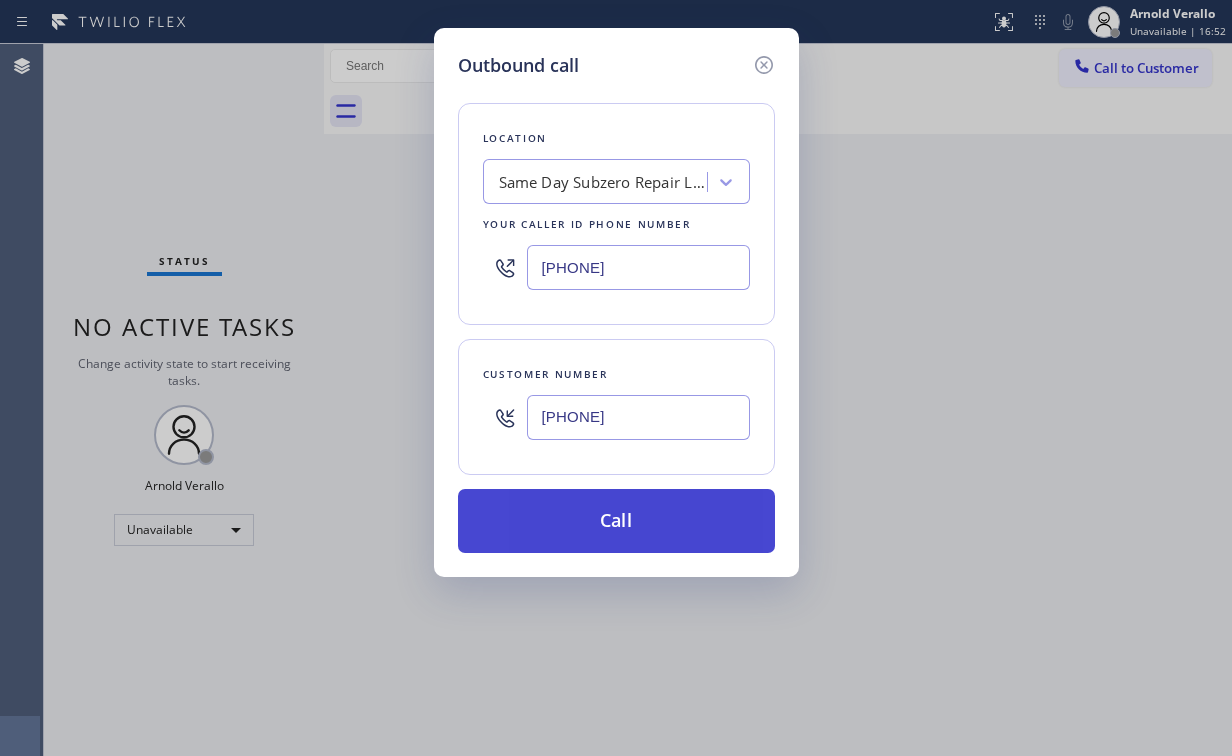 type on "[PHONE]" 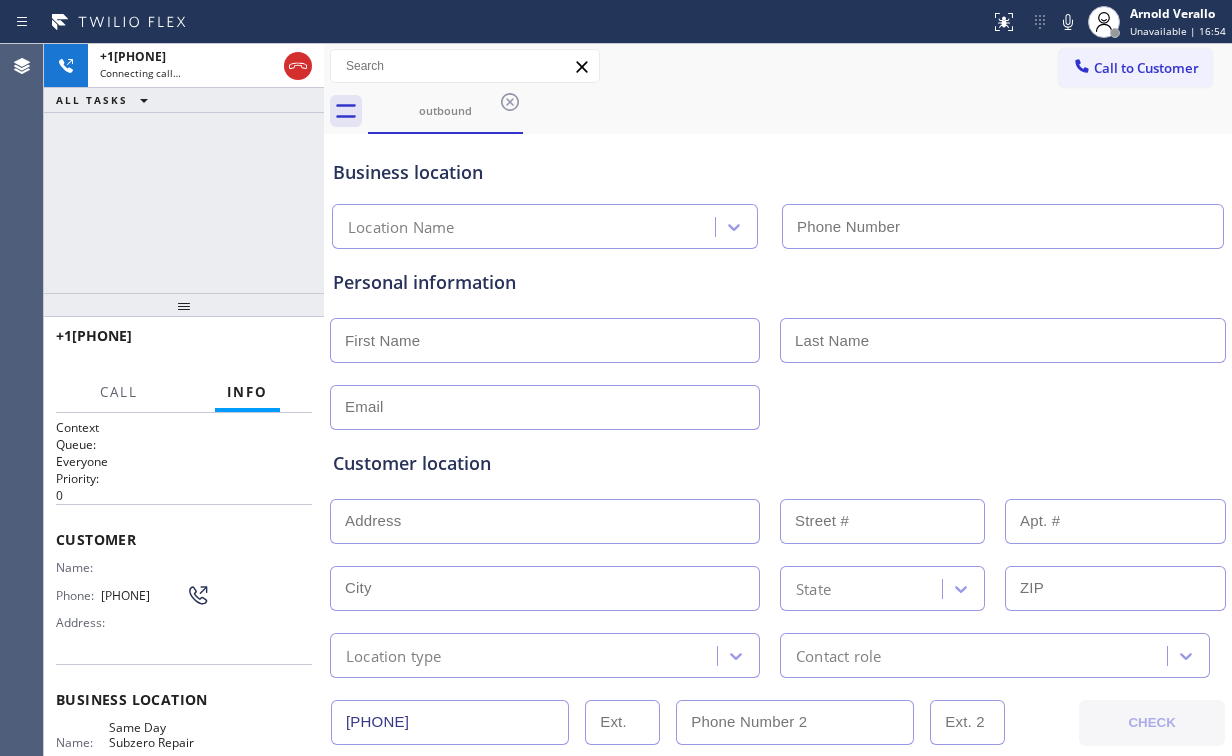type on "[PHONE]" 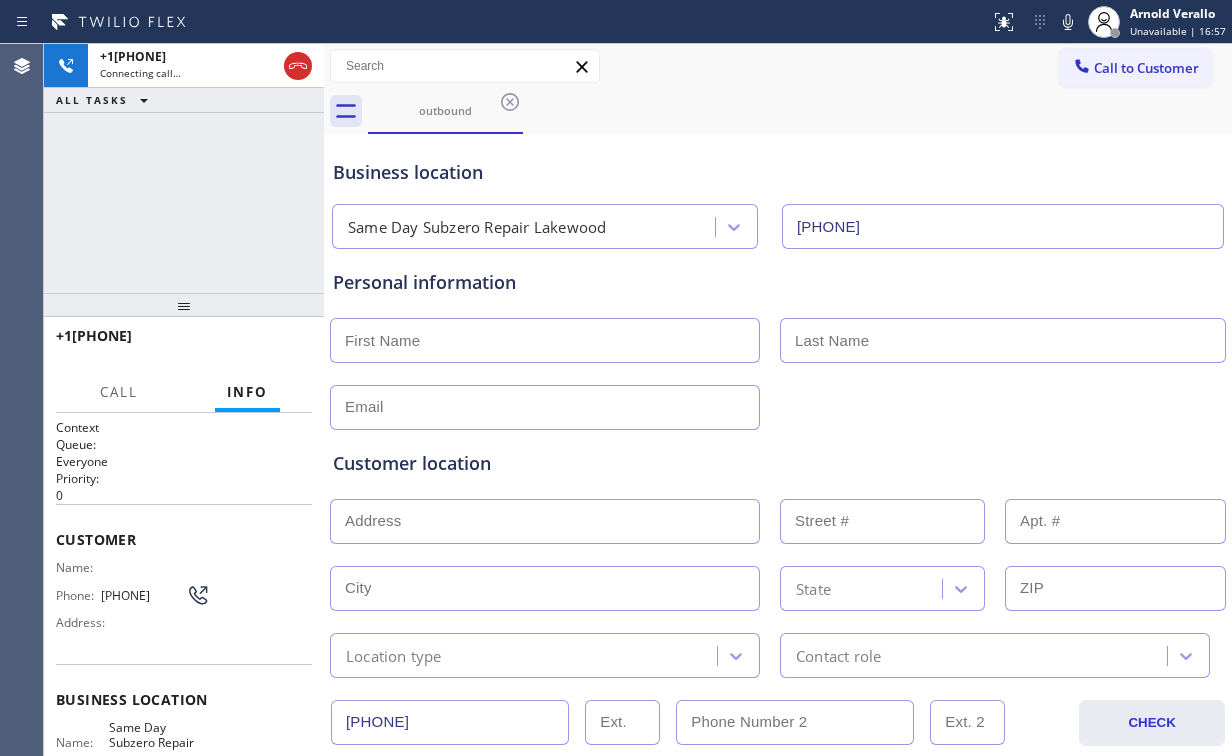 drag, startPoint x: 163, startPoint y: 164, endPoint x: 204, endPoint y: 220, distance: 69.40461 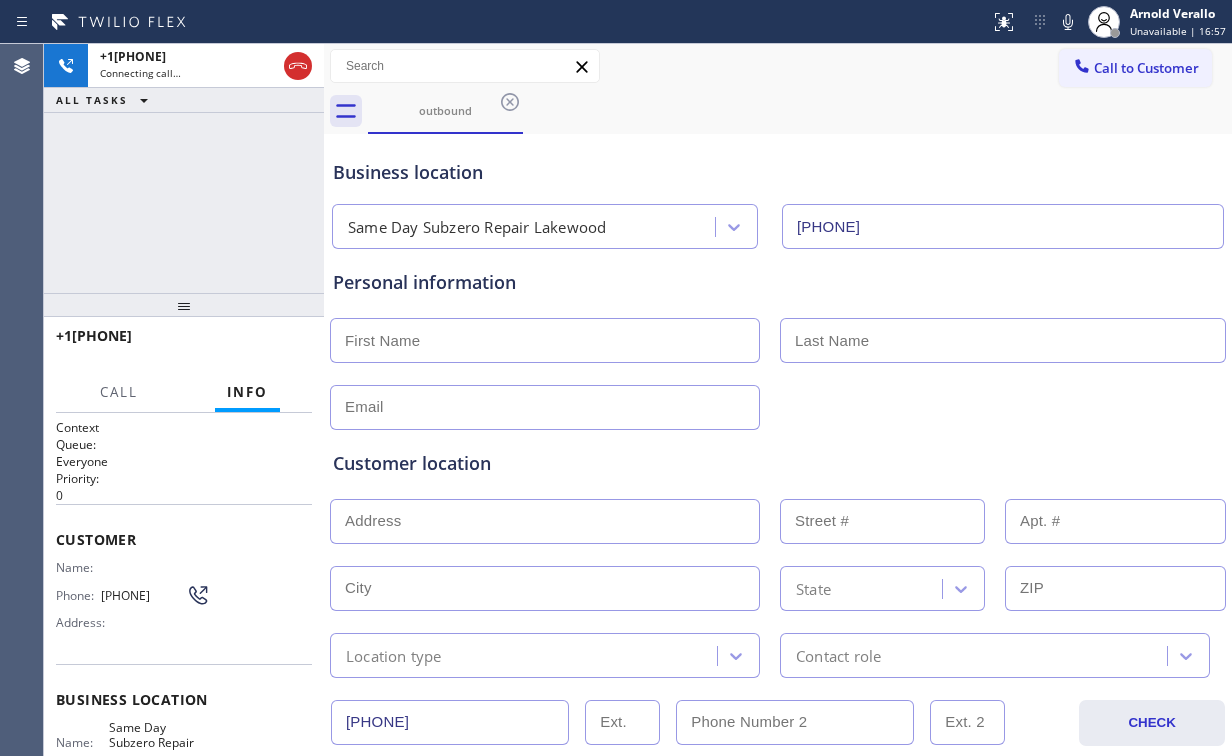 click on "+[PHONE] Connecting call… ALL TASKS ALL TASKS ACTIVE TASKS TASKS IN WRAP UP" at bounding box center [184, 168] 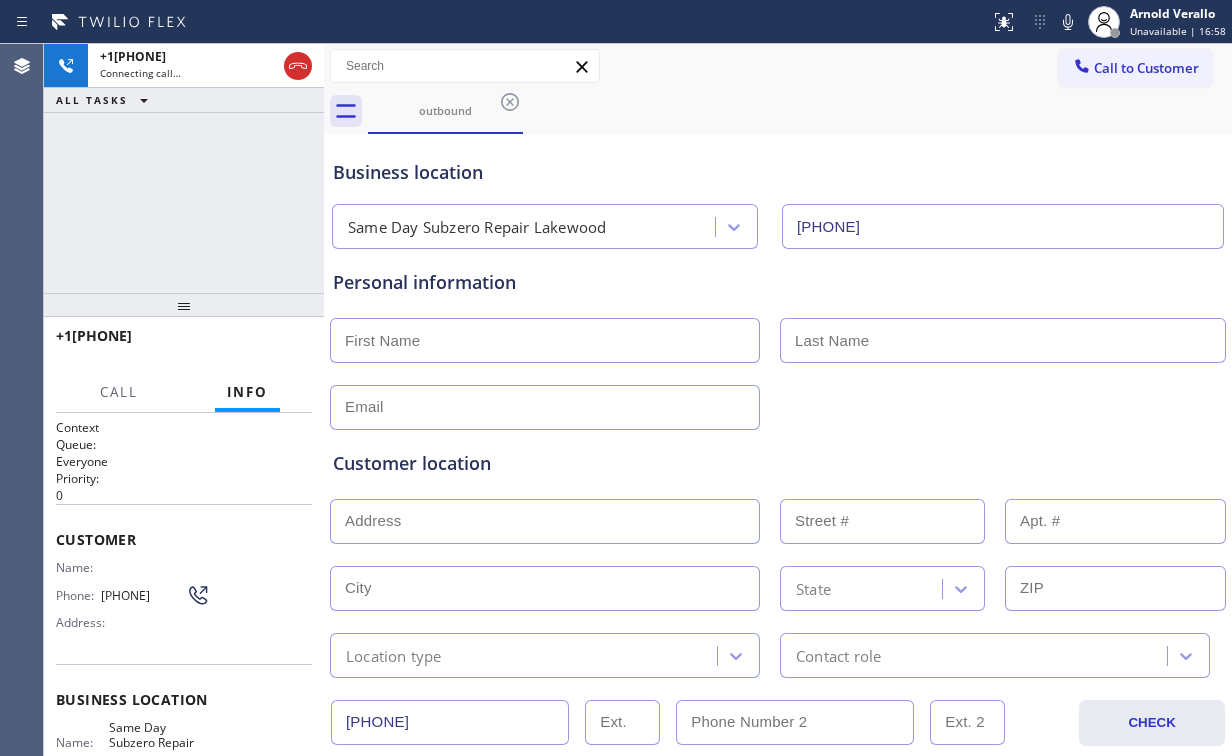 click on "+[PHONE] Connecting call… ALL TASKS ALL TASKS ACTIVE TASKS TASKS IN WRAP UP" at bounding box center [184, 168] 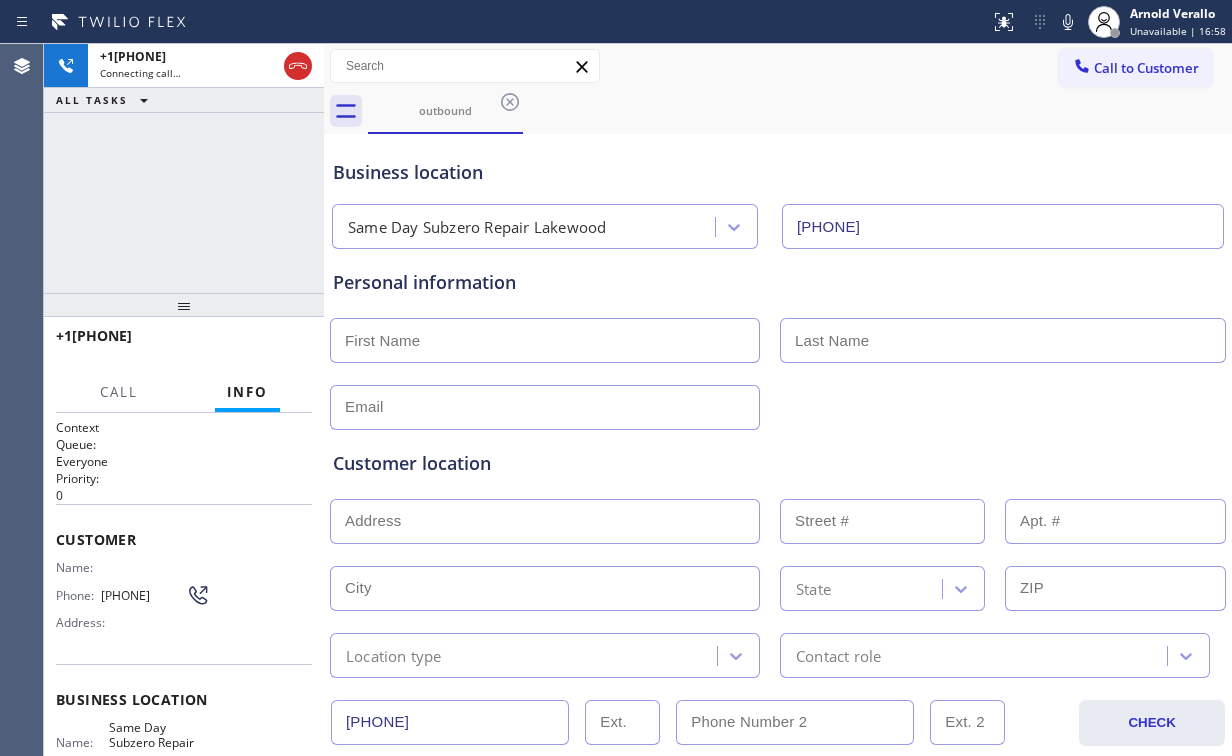 click on "+[PHONE] Connecting call… ALL TASKS ALL TASKS ACTIVE TASKS TASKS IN WRAP UP" at bounding box center (184, 168) 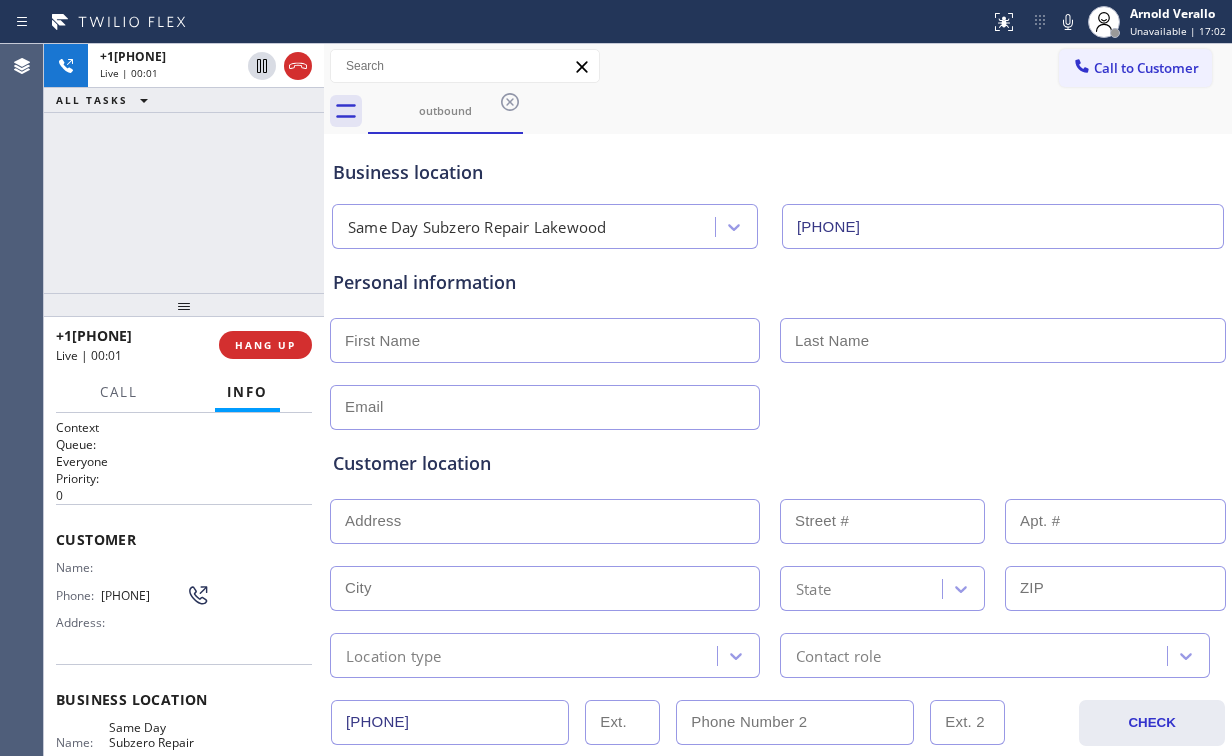 click on "+[PHONE] Live | 00:01 ALL TASKS ALL TASKS ACTIVE TASKS TASKS IN WRAP UP" at bounding box center [184, 168] 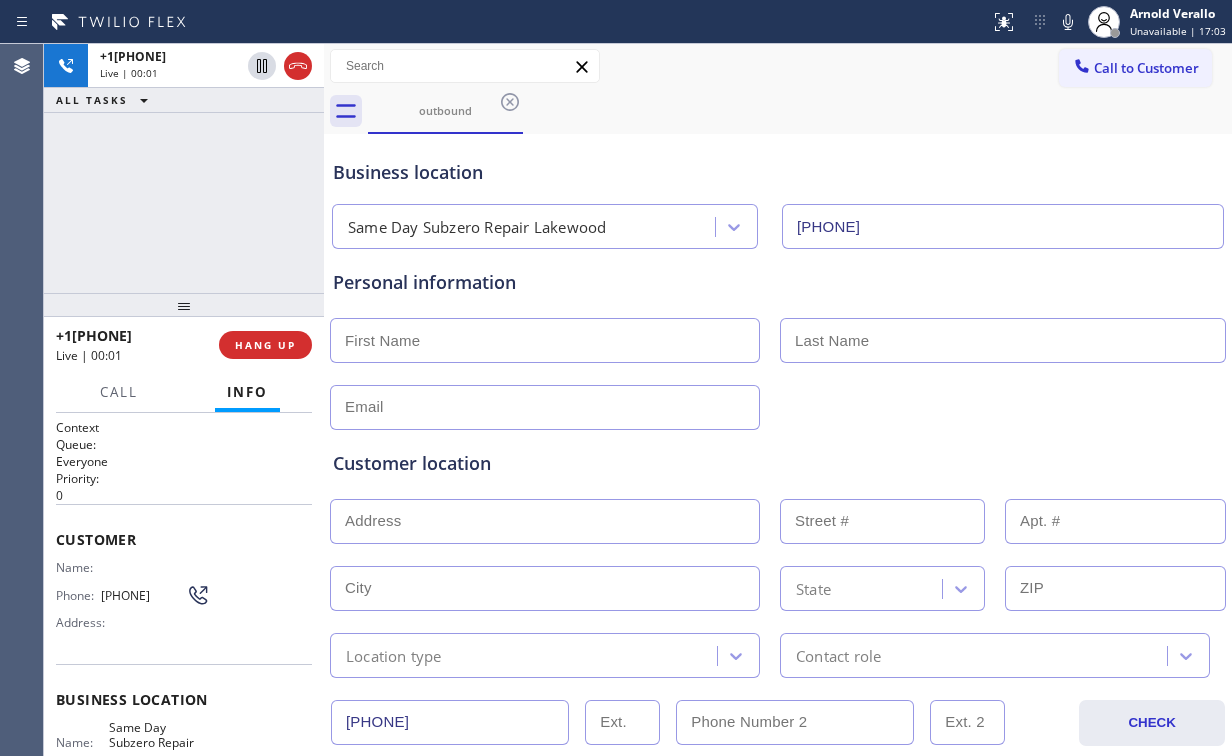 click on "+[PHONE] Live | 00:01 ALL TASKS ALL TASKS ACTIVE TASKS TASKS IN WRAP UP" at bounding box center (184, 168) 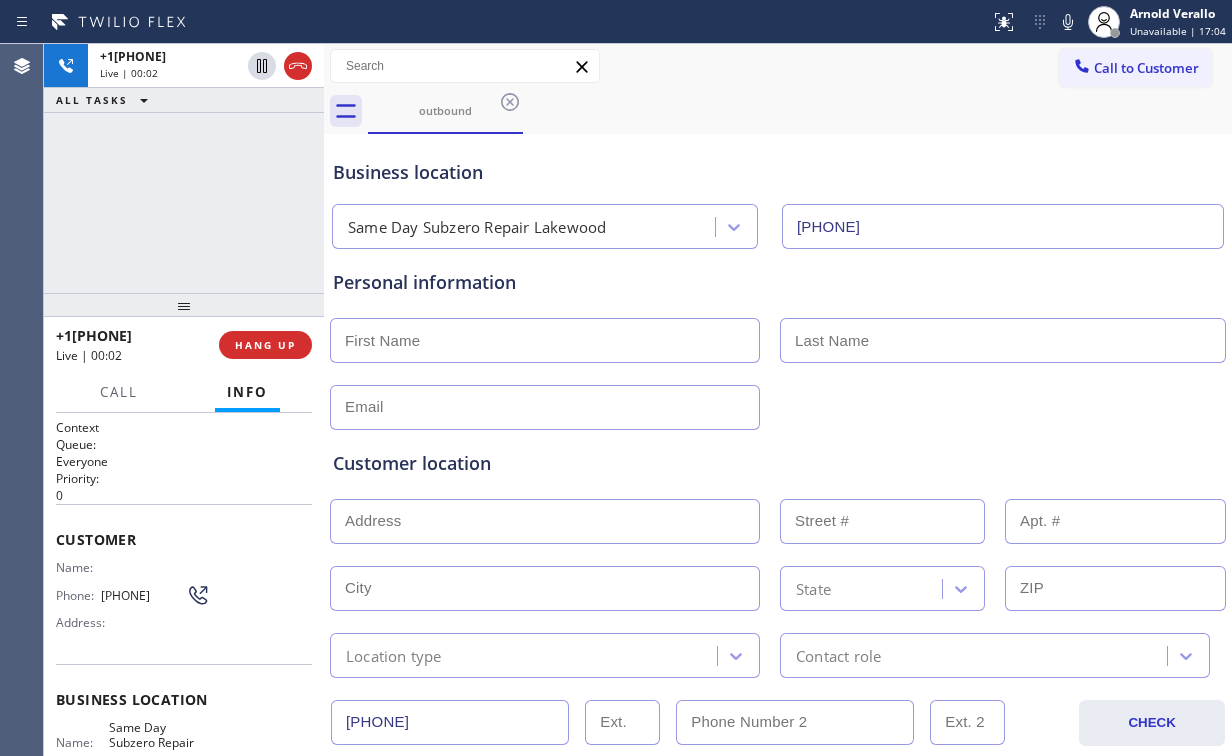 drag, startPoint x: 190, startPoint y: 195, endPoint x: 203, endPoint y: 213, distance: 22.203604 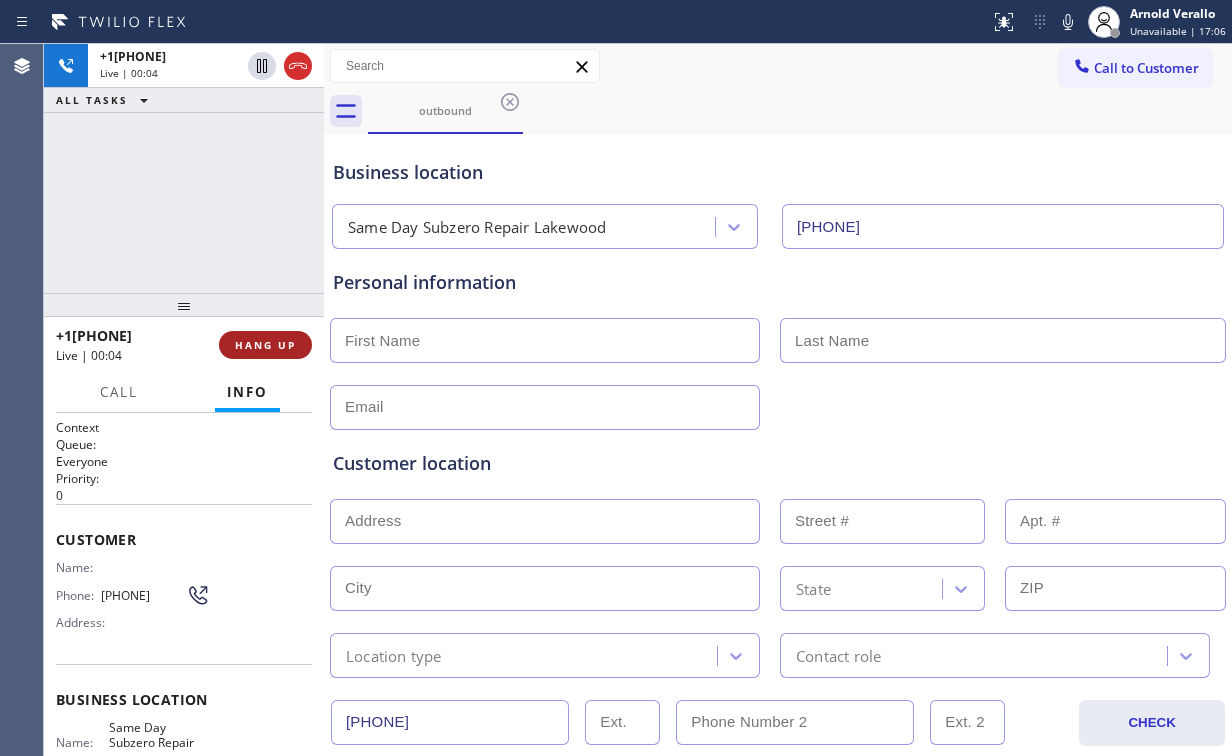 click on "HANG UP" at bounding box center [265, 345] 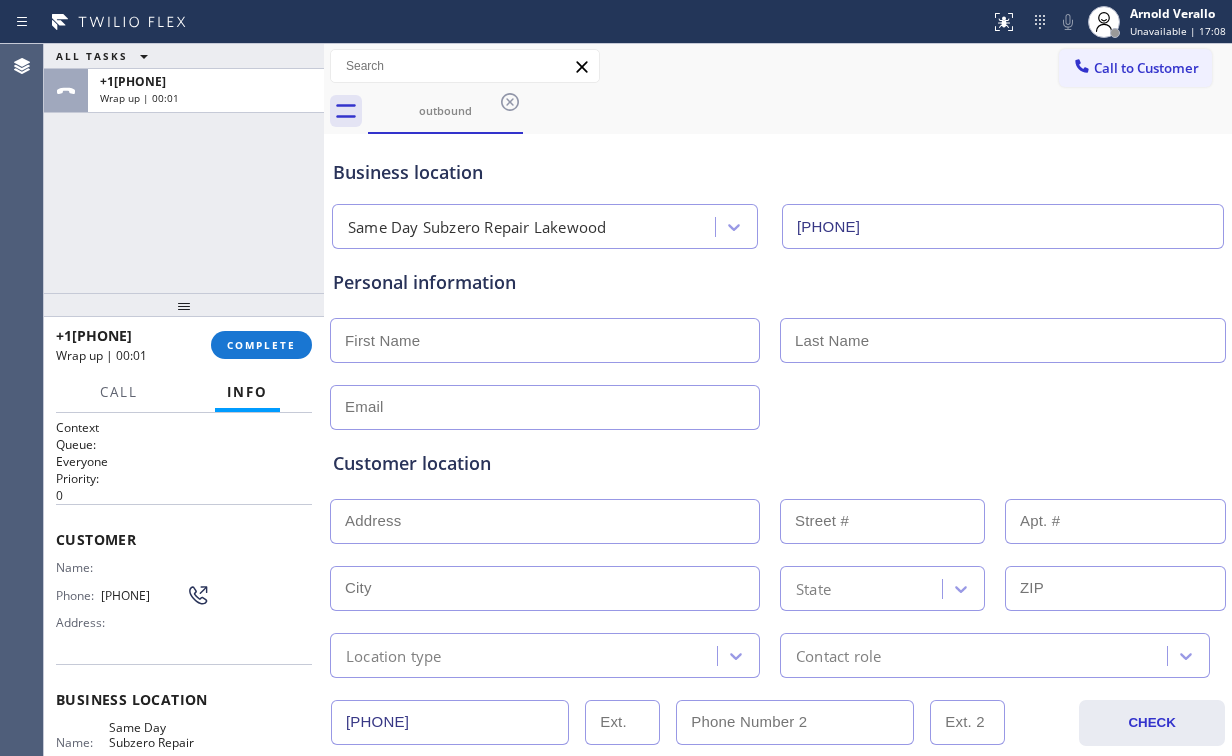 drag, startPoint x: 215, startPoint y: 196, endPoint x: 191, endPoint y: 193, distance: 24.186773 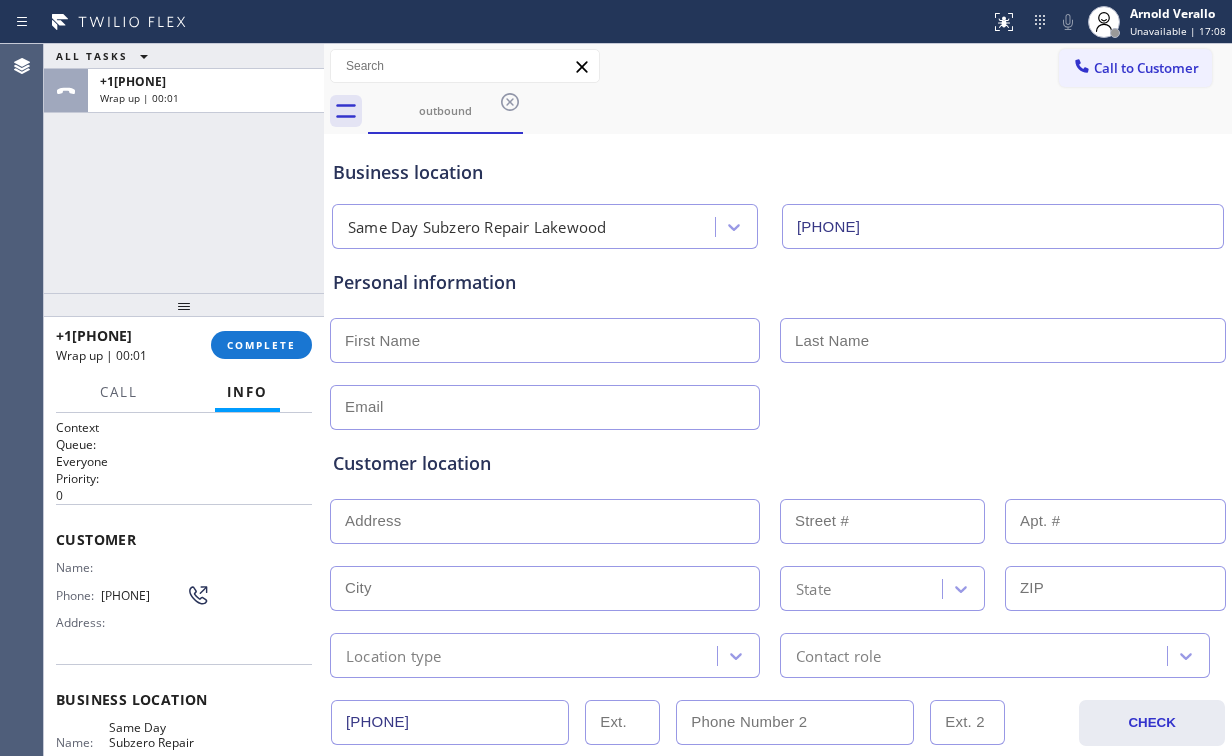 click on "ALL TASKS ALL TASKS ACTIVE TASKS TASKS IN WRAP UP +[PHONE] Wrap up | 00:01" at bounding box center (184, 168) 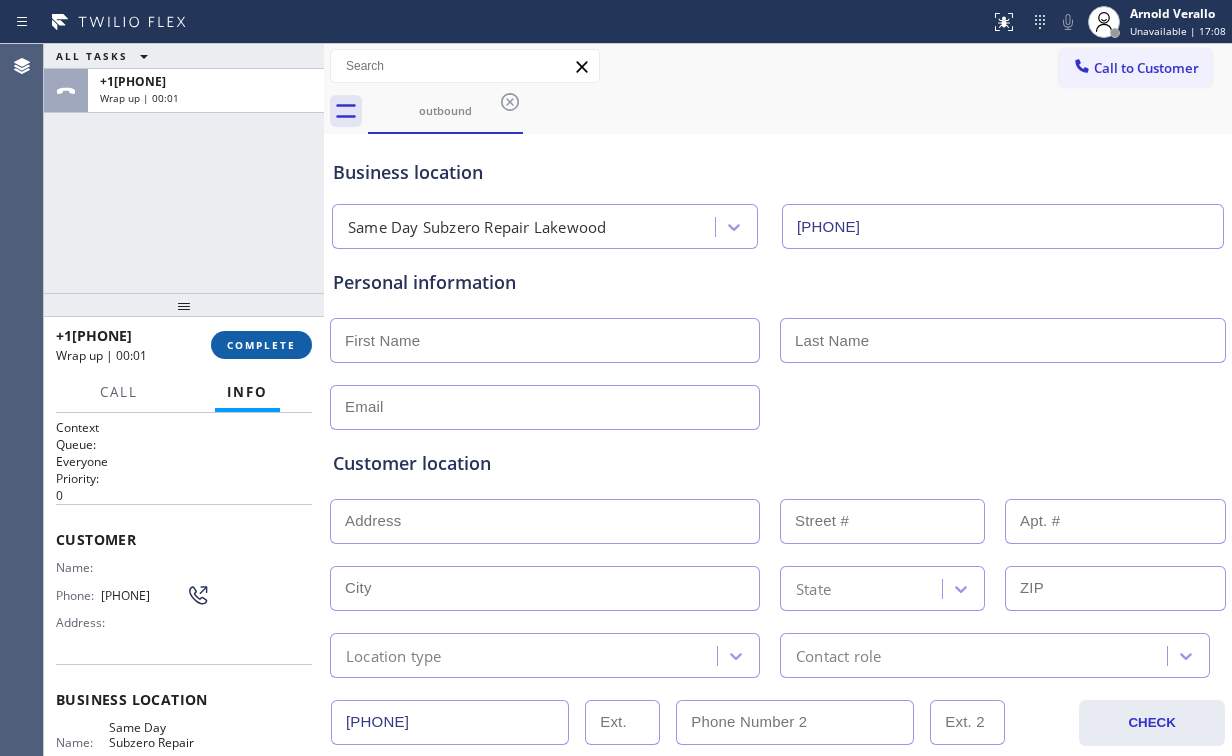 click on "COMPLETE" at bounding box center [261, 345] 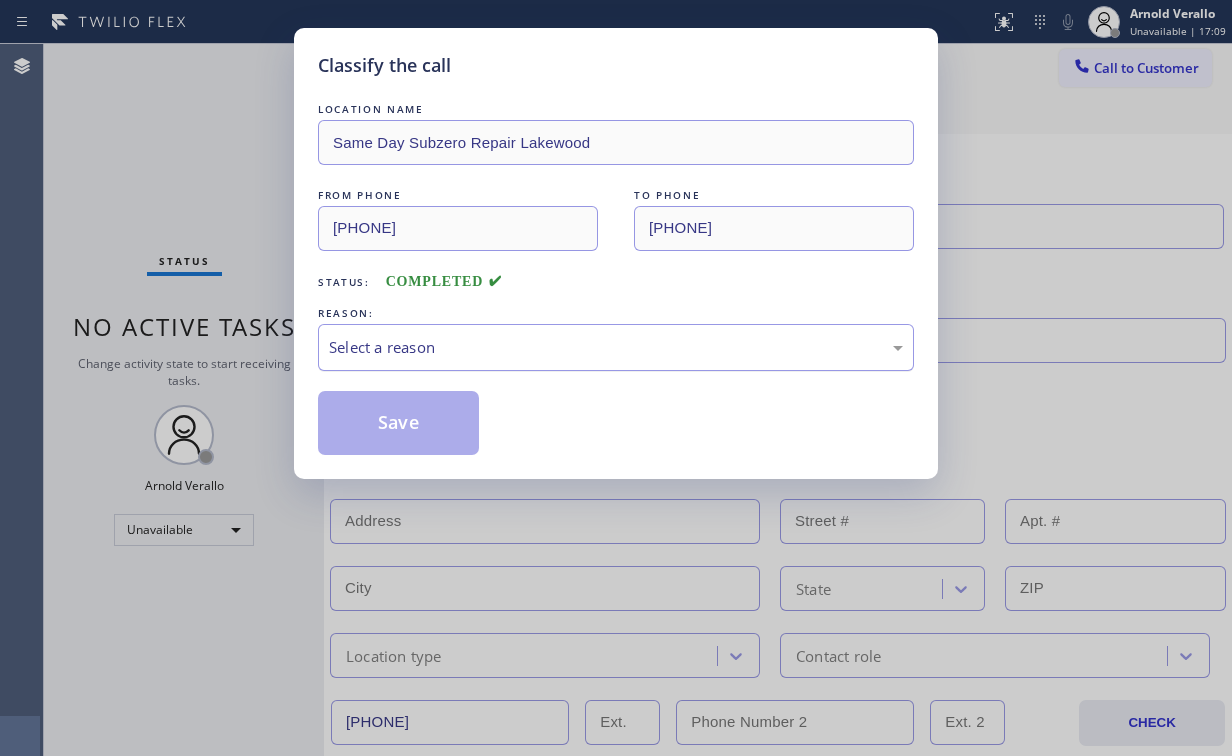 click on "Select a reason" at bounding box center [616, 347] 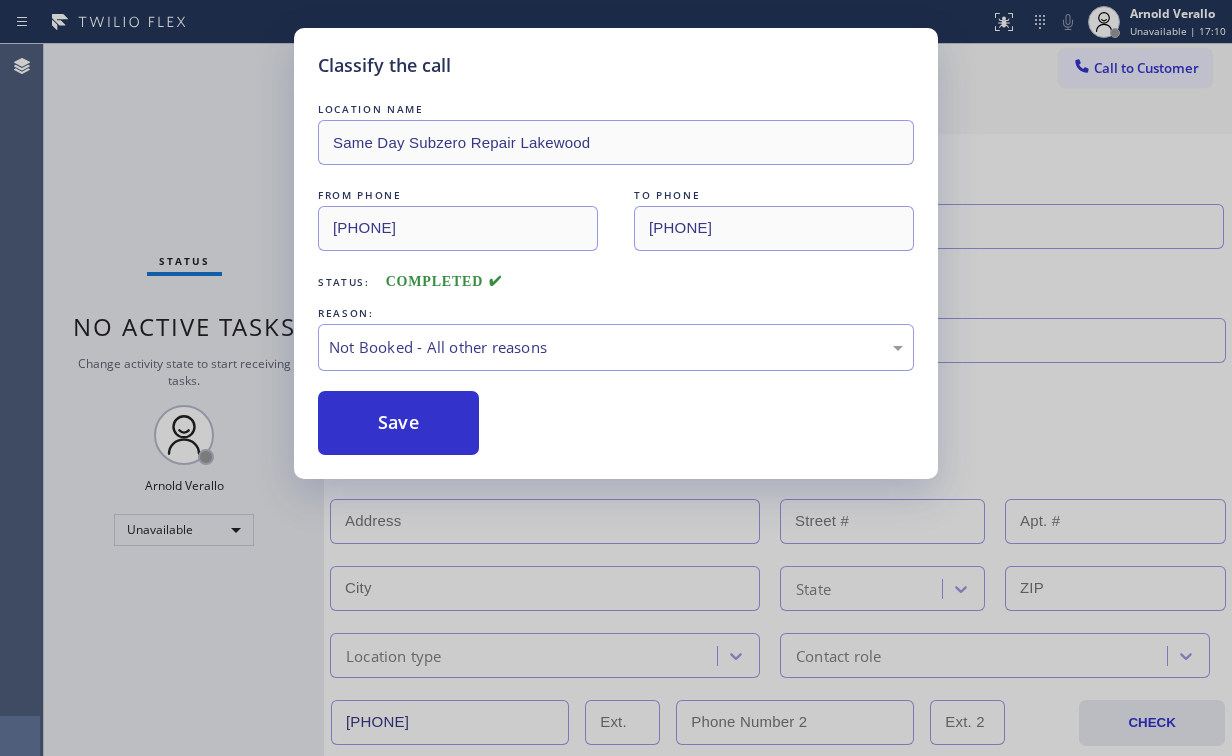drag, startPoint x: 416, startPoint y: 420, endPoint x: 228, endPoint y: 175, distance: 308.81873 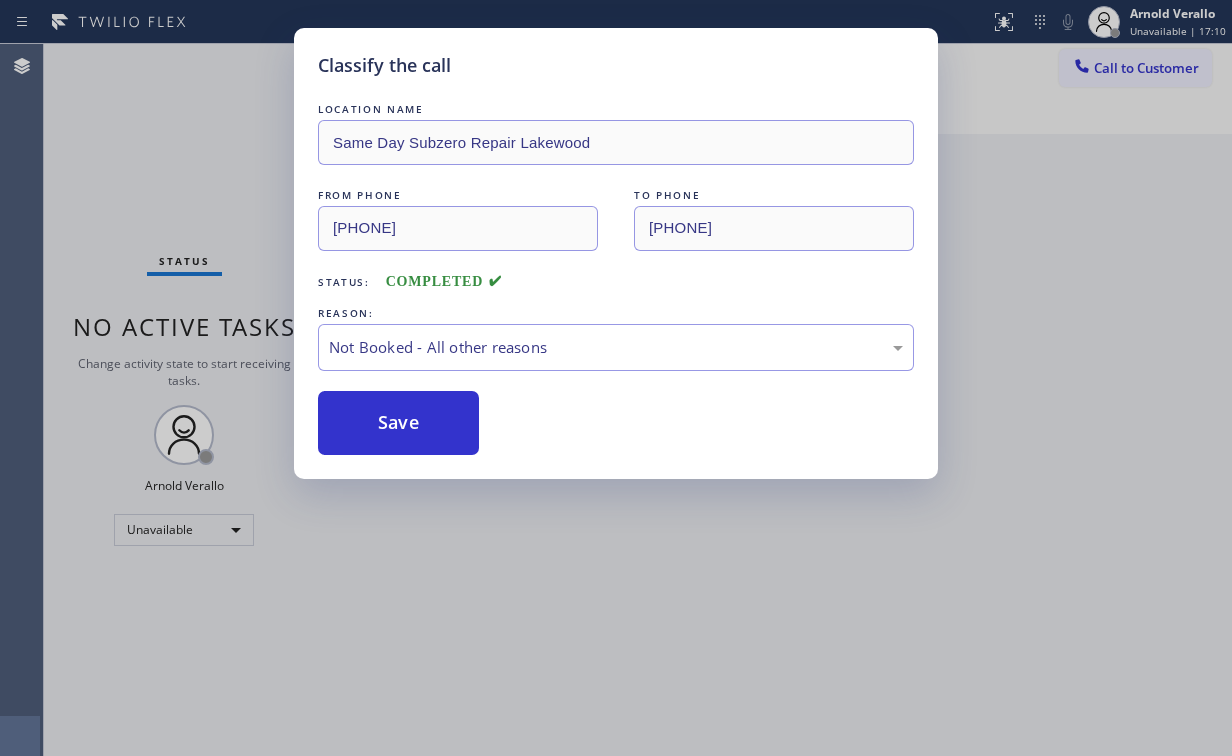 click on "Classify the call LOCATION NAME Same Day Subzero Repair Lakewood FROM PHONE [PHONE] TO PHONE [PHONE] Status: COMPLETED REASON: Not Booked - All other reasons Save" at bounding box center [616, 378] 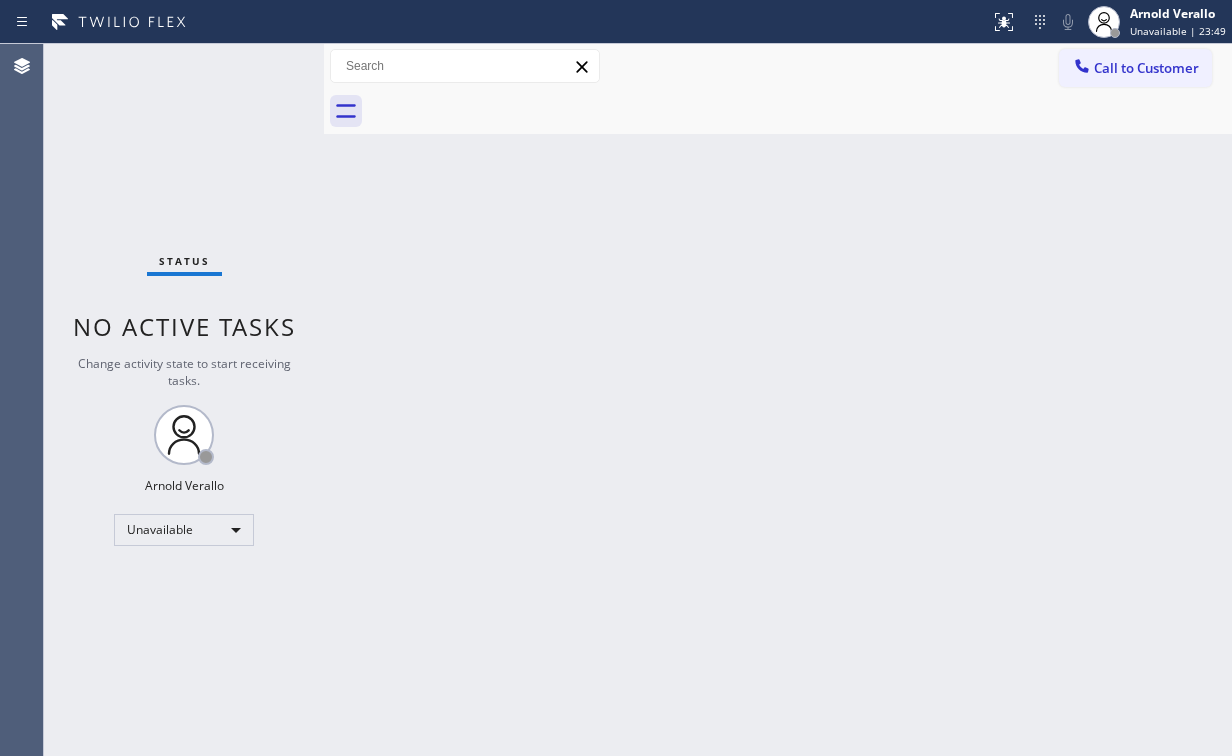 click on "Call to Customer" at bounding box center [1146, 68] 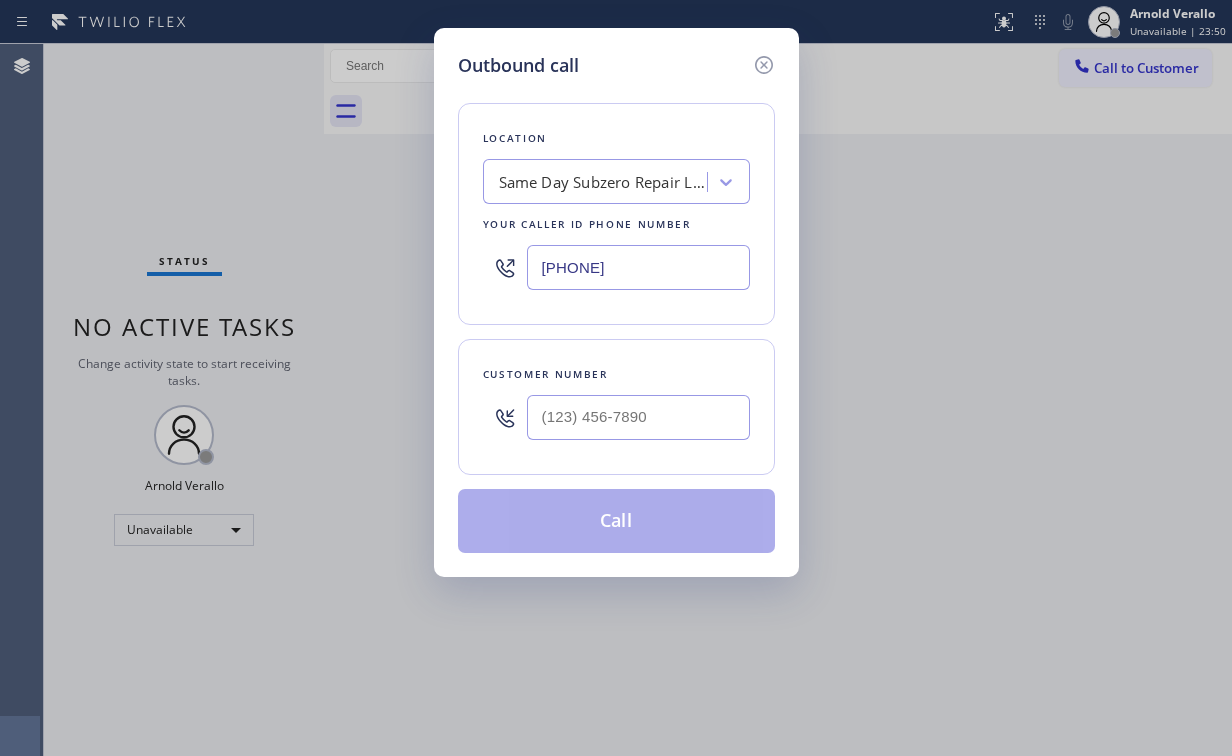 drag, startPoint x: 652, startPoint y: 268, endPoint x: 247, endPoint y: 306, distance: 406.7788 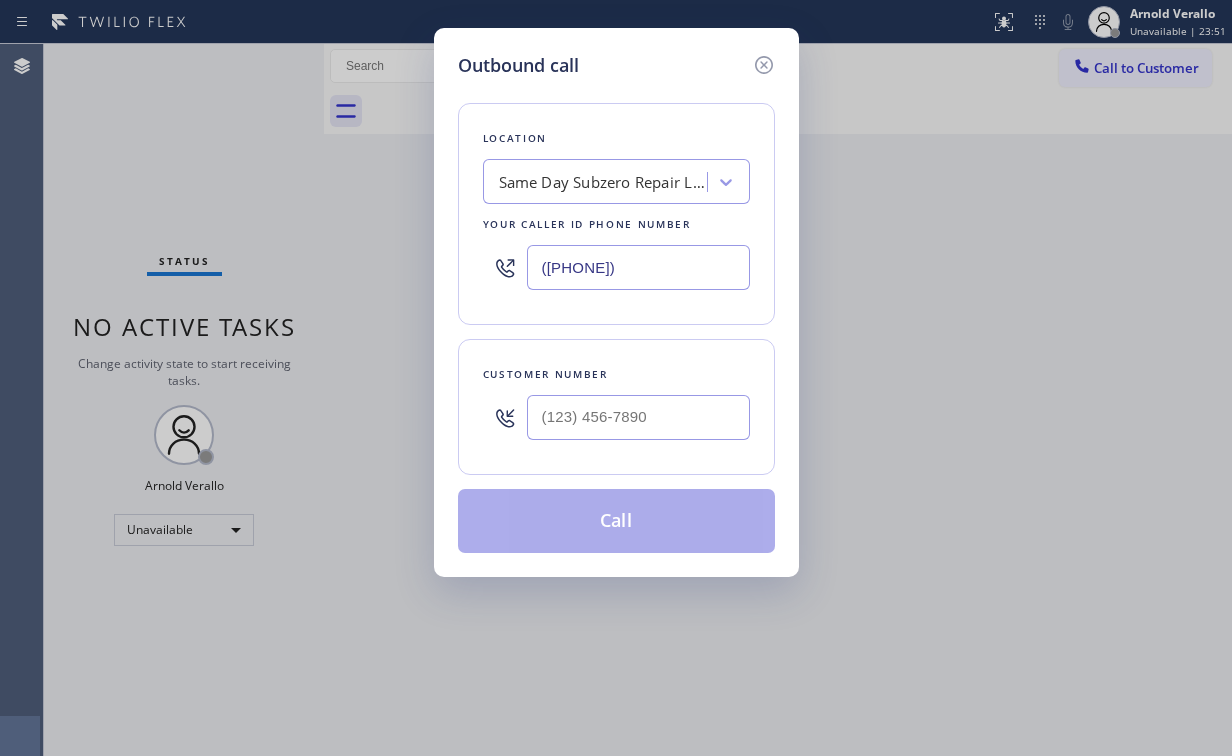 type on "([PHONE])" 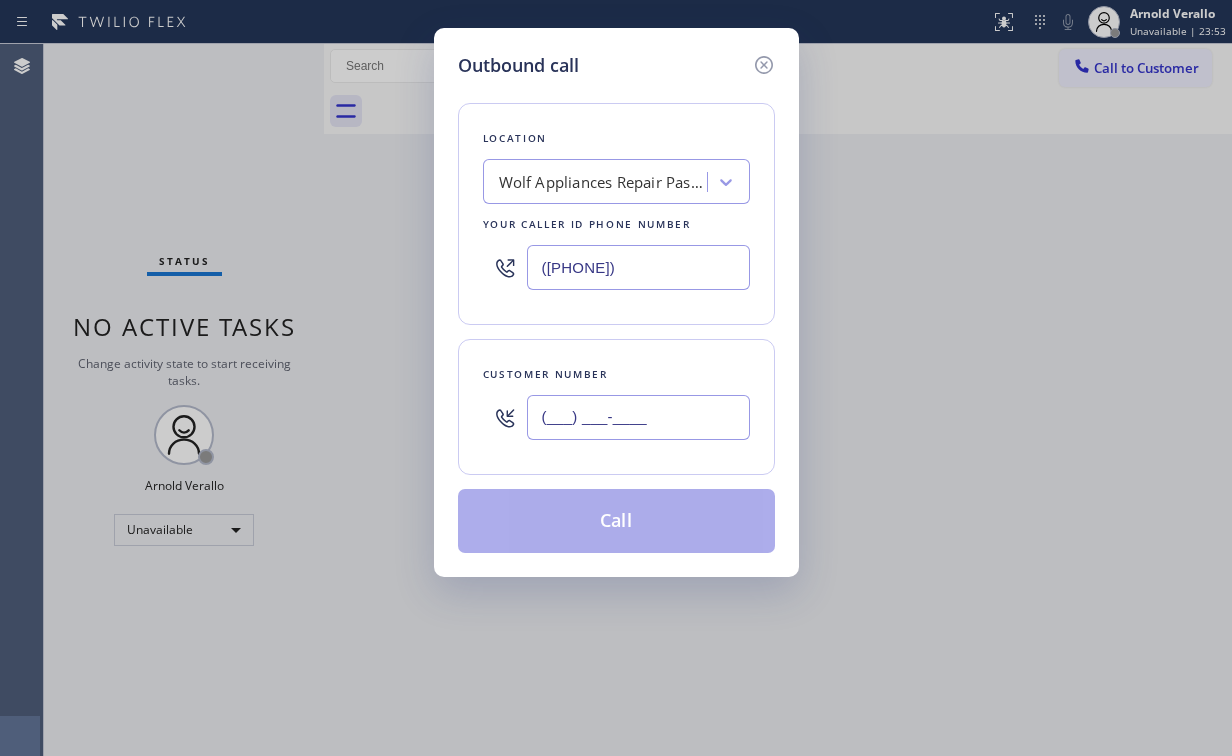 click on "(___) ___-____" at bounding box center [638, 417] 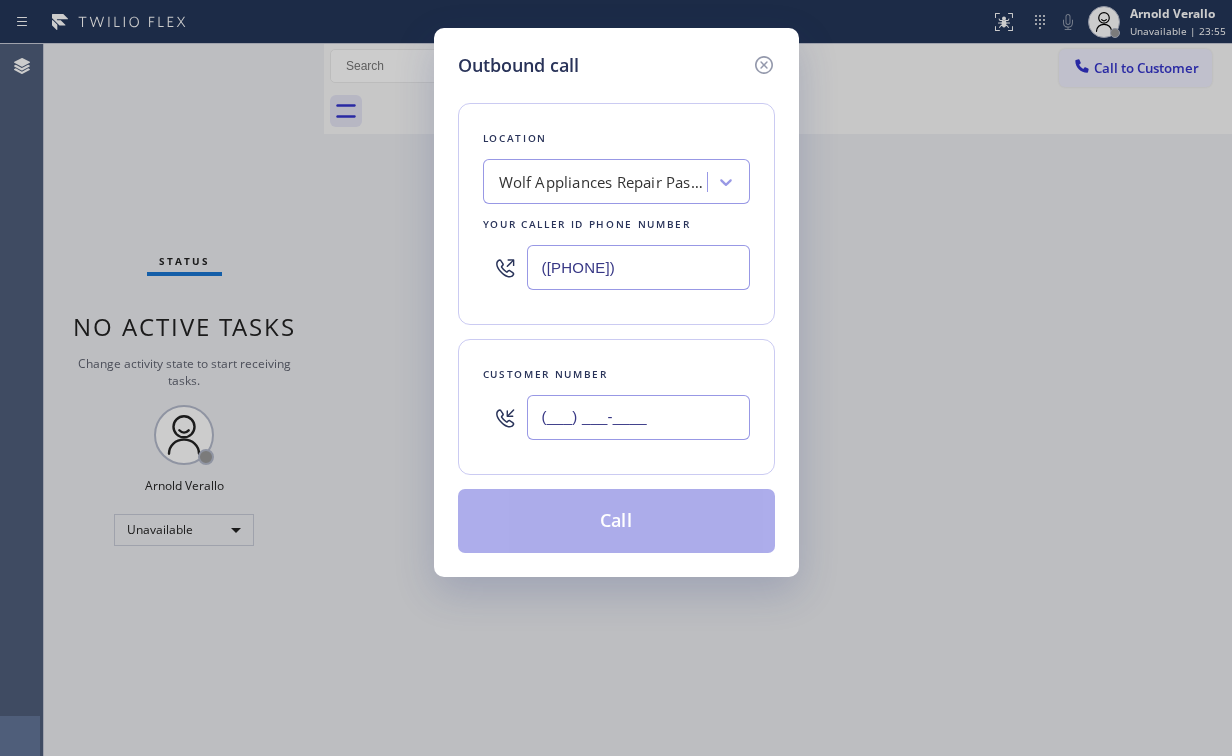 paste on "([PHONE])" 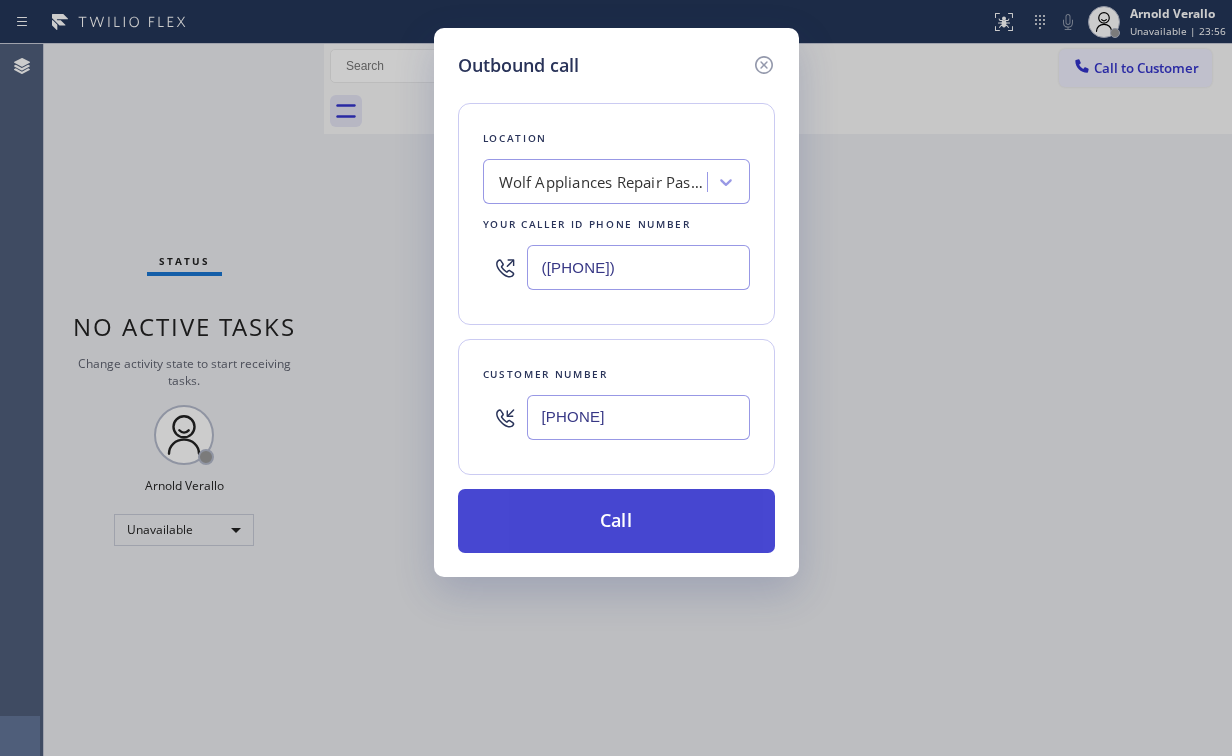 type on "[PHONE]" 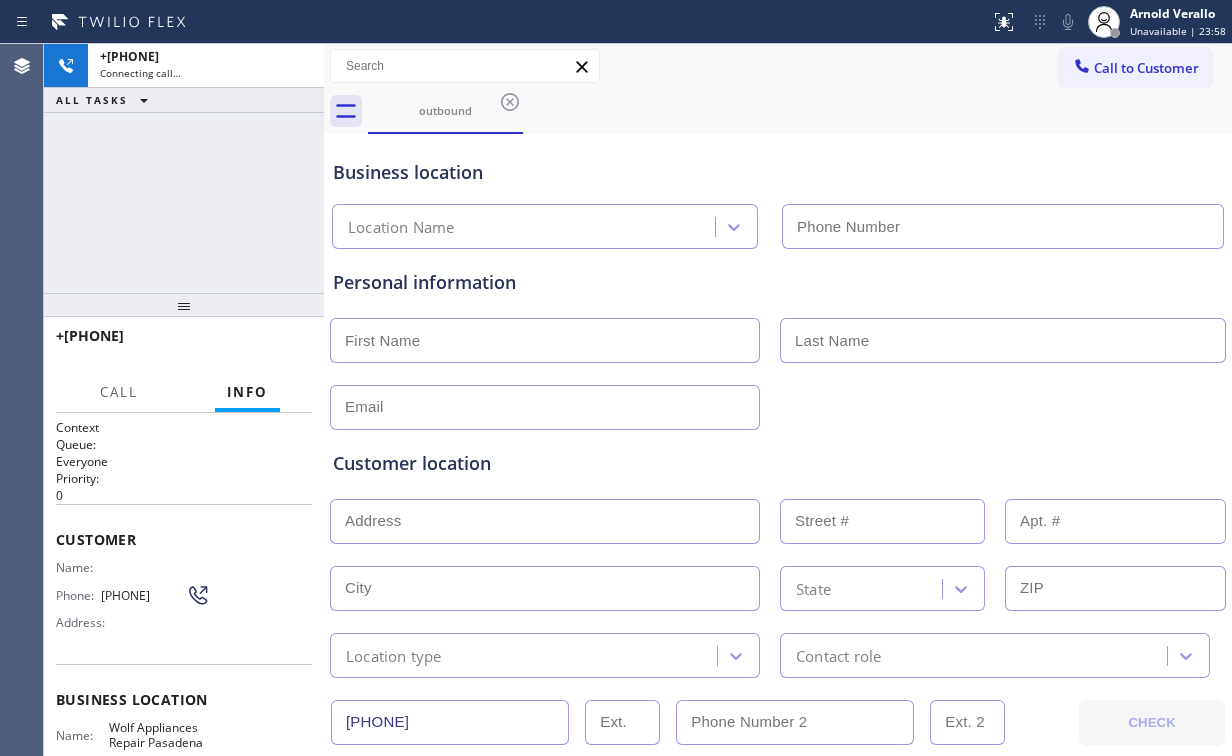 type on "([PHONE])" 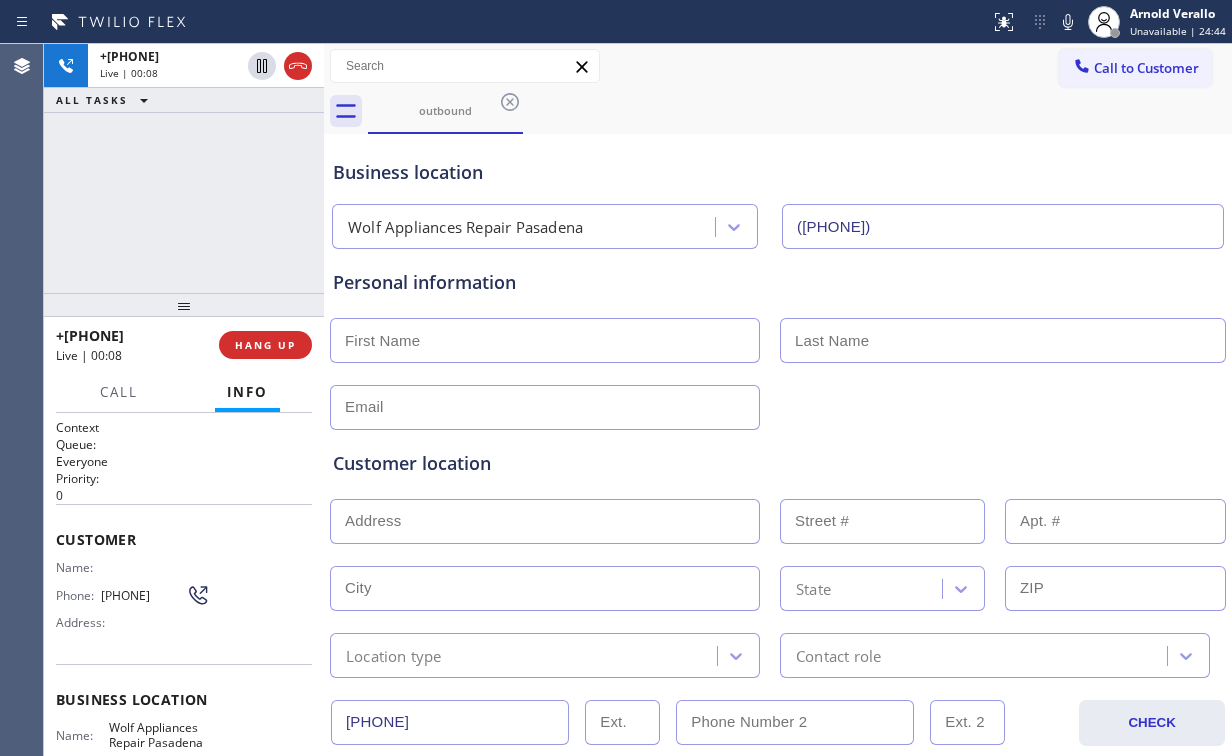 click on "+1[PHONE] Live | 00:08 ALL TASKS ALL TASKS ACTIVE TASKS TASKS IN WRAP UP" at bounding box center [184, 168] 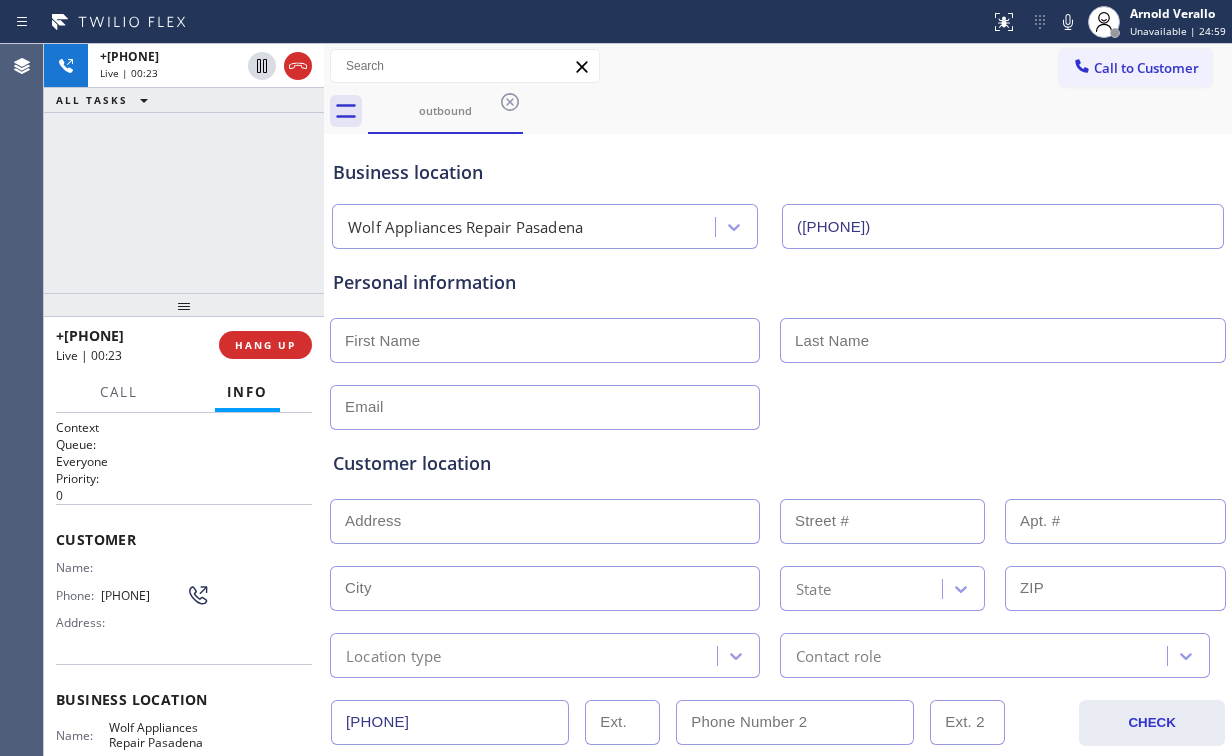 click on "+[PHONE] Live | 00:23 ALL TASKS ALL TASKS ACTIVE TASKS TASKS IN WRAP UP" at bounding box center (184, 168) 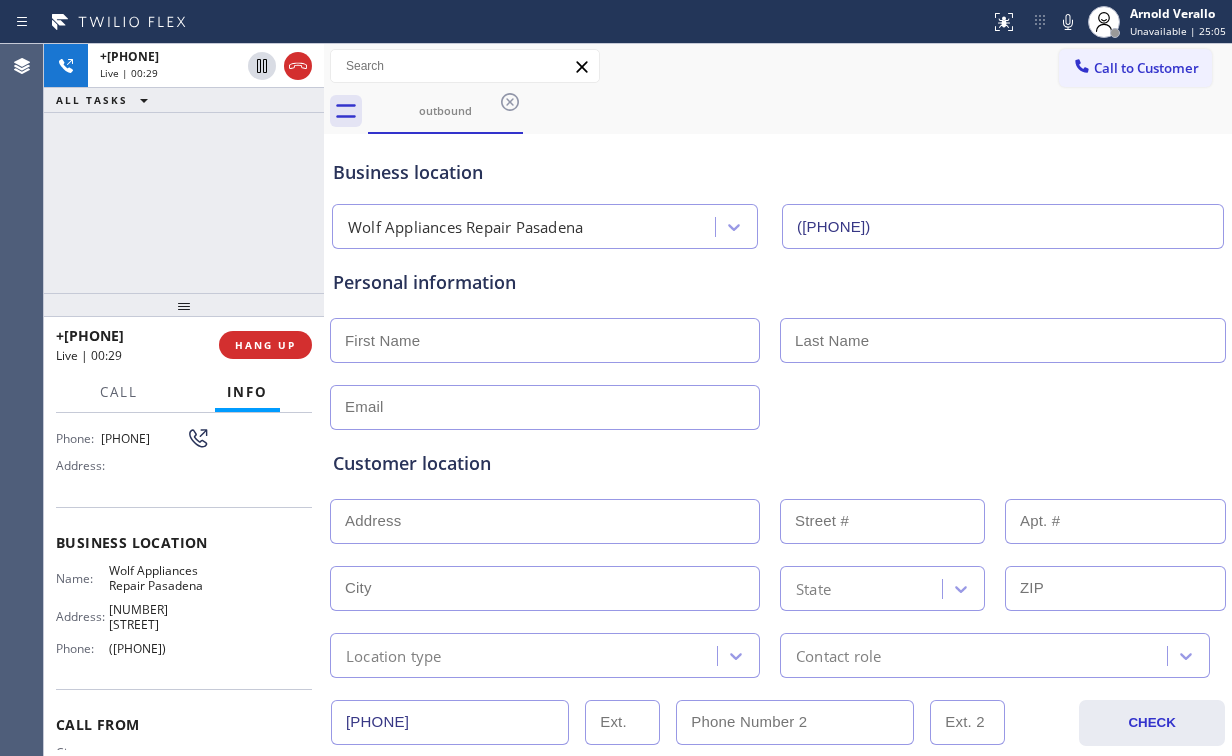 scroll, scrollTop: 160, scrollLeft: 0, axis: vertical 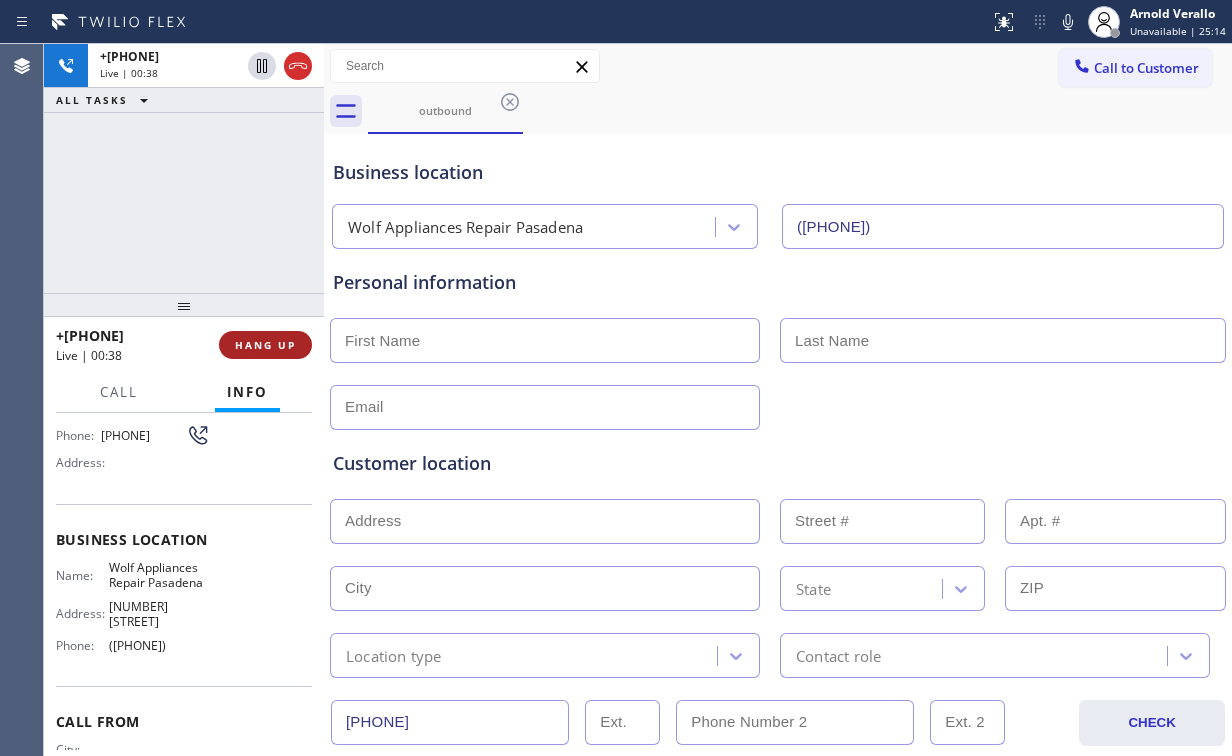 click on "HANG UP" at bounding box center (265, 345) 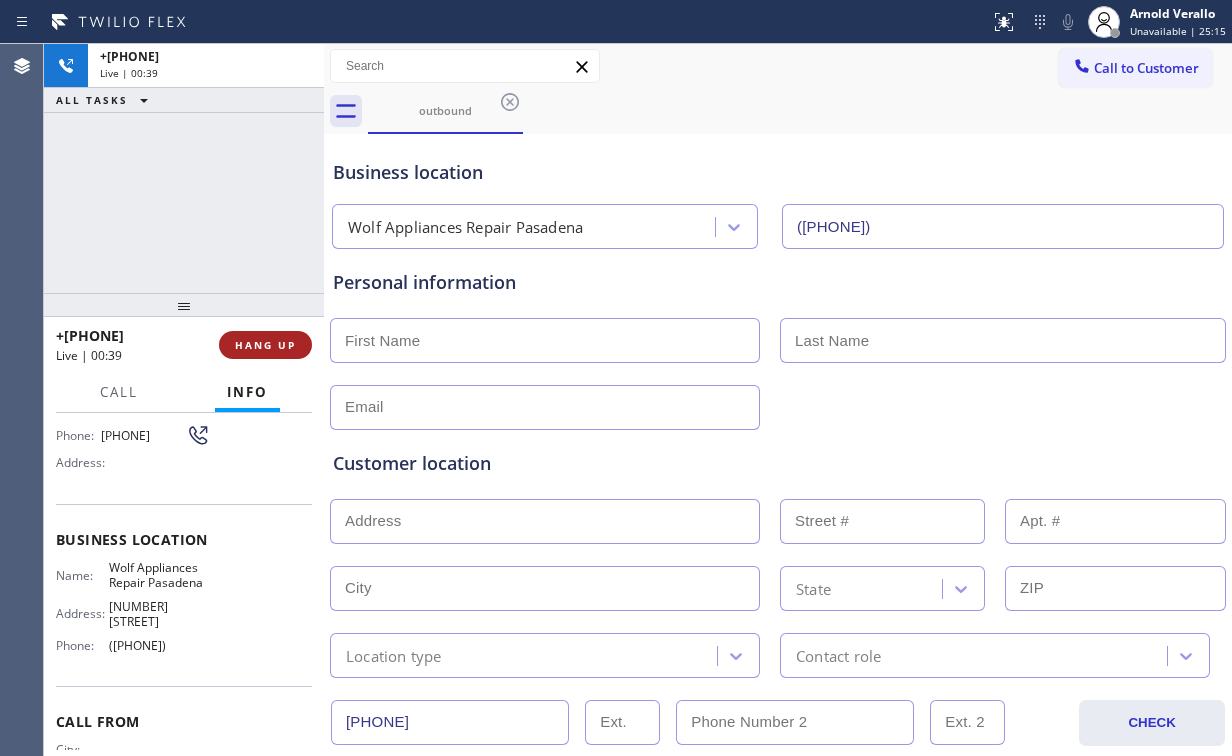 click on "HANG UP" at bounding box center (265, 345) 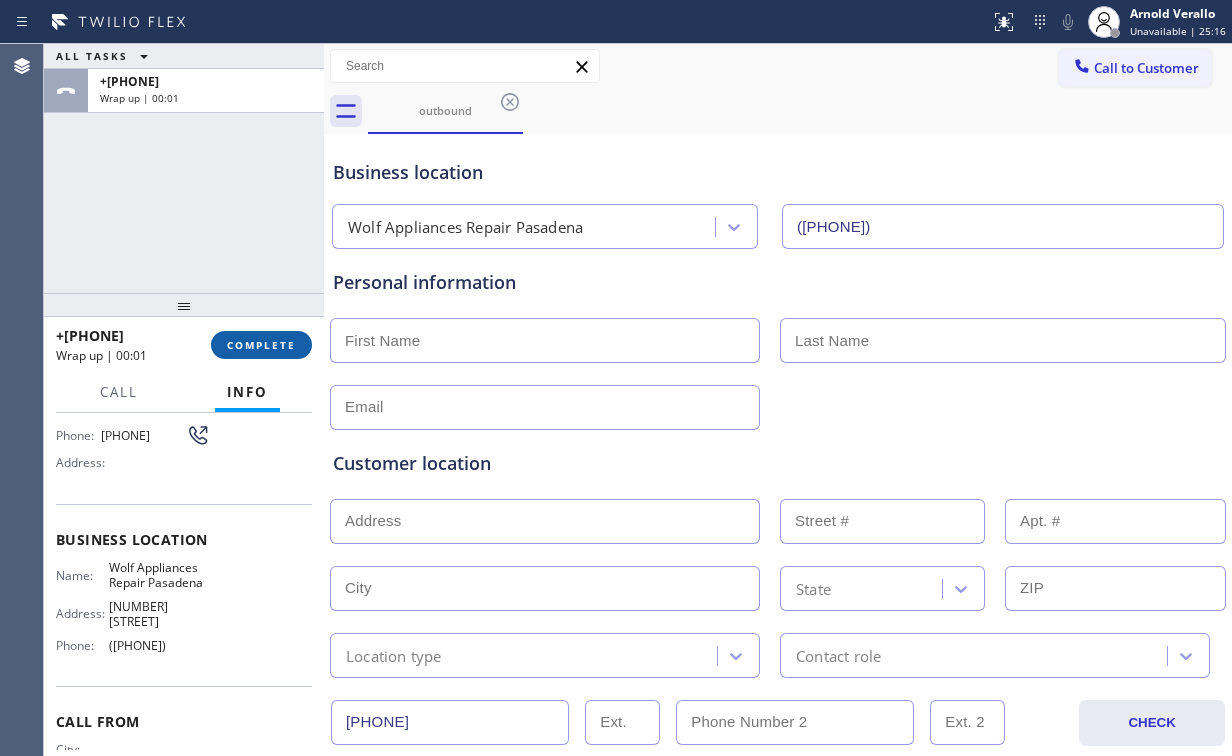 click on "COMPLETE" at bounding box center [261, 345] 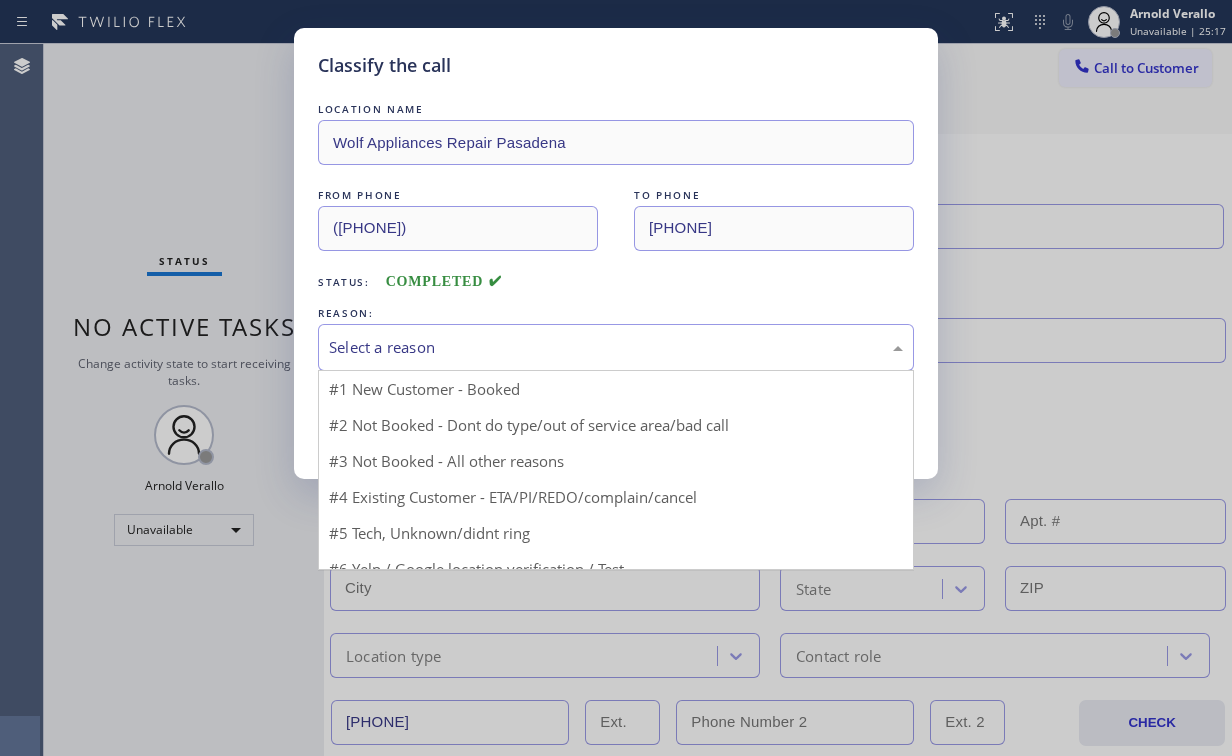click on "Select a reason" at bounding box center (616, 347) 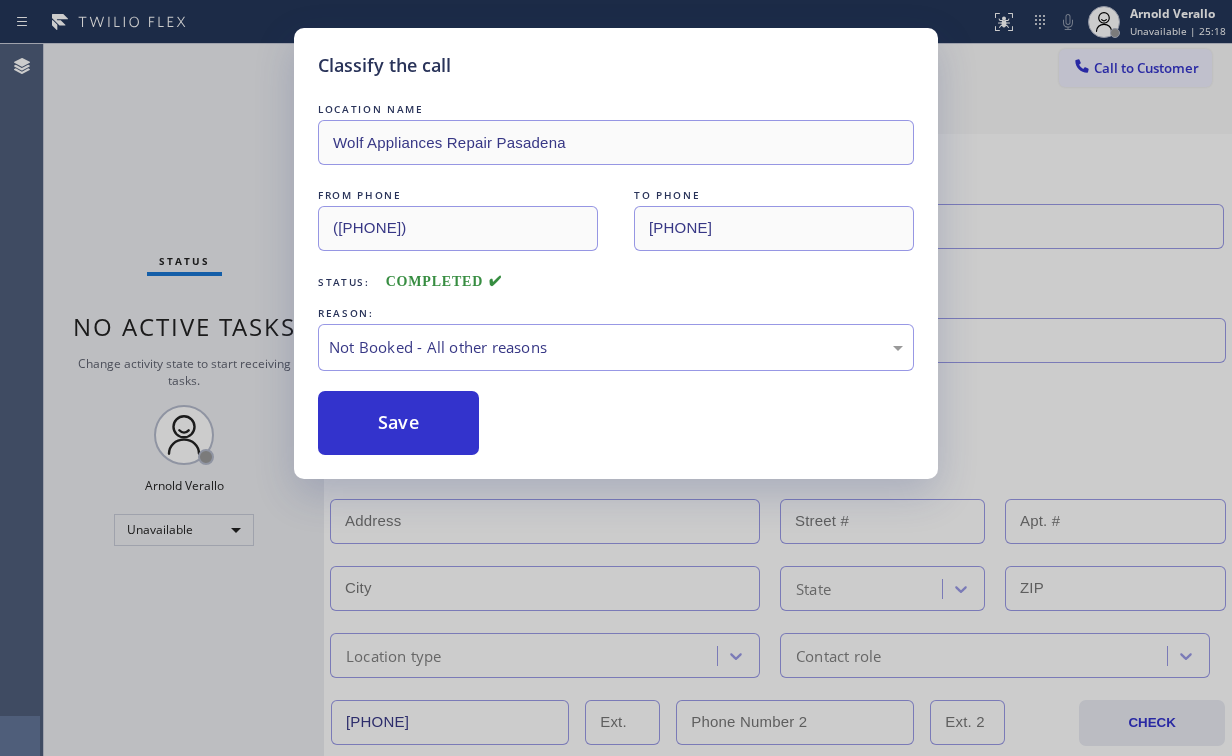 click on "Save" at bounding box center (398, 423) 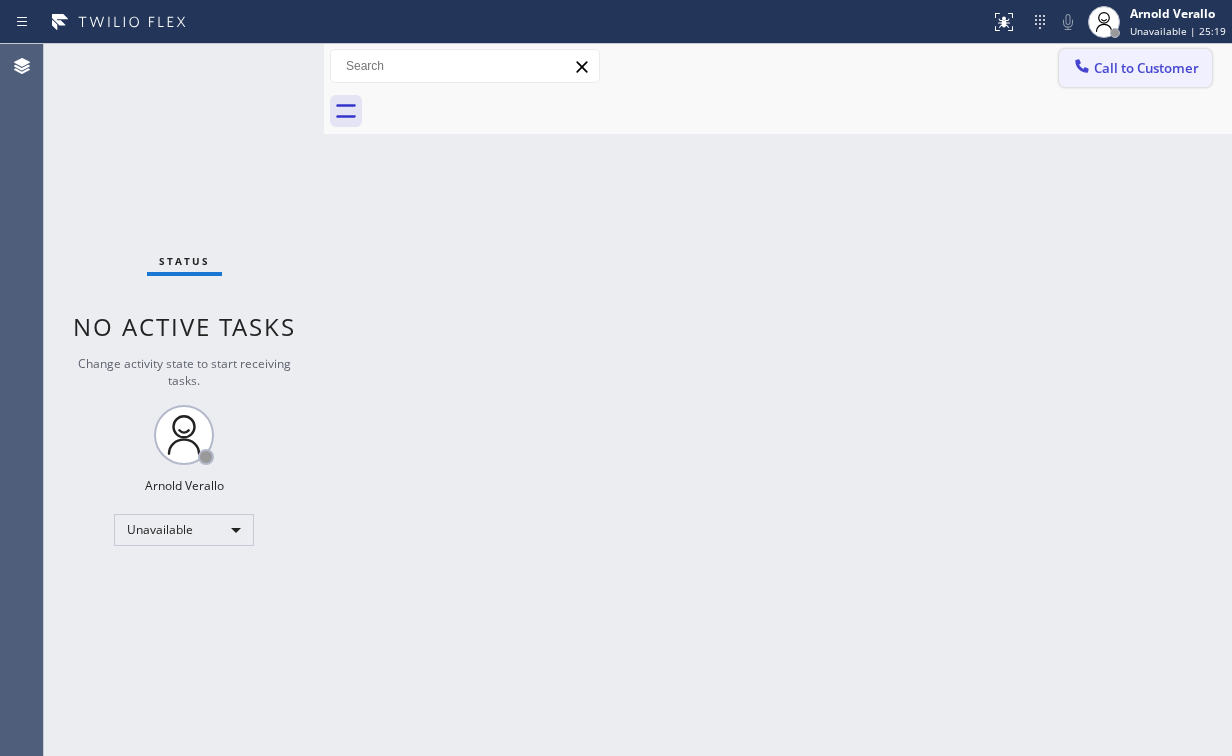 click on "Call to Customer" at bounding box center [1146, 68] 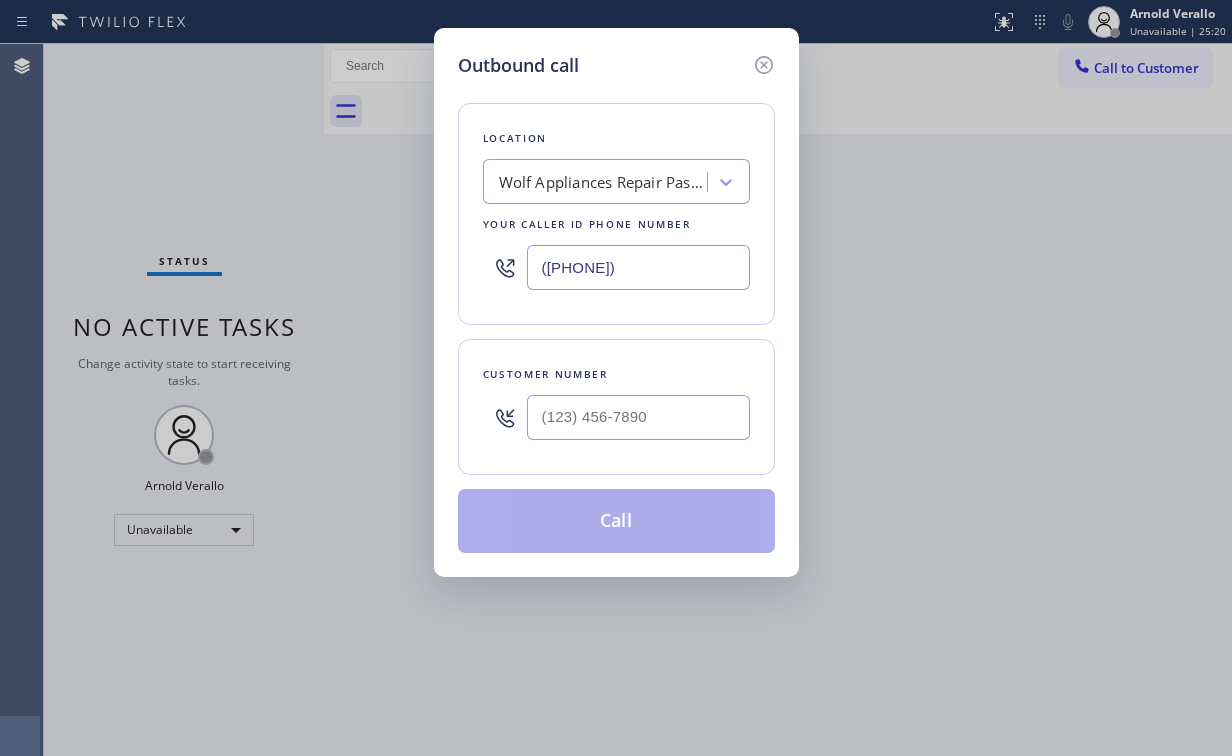 drag, startPoint x: 667, startPoint y: 444, endPoint x: 667, endPoint y: 432, distance: 12 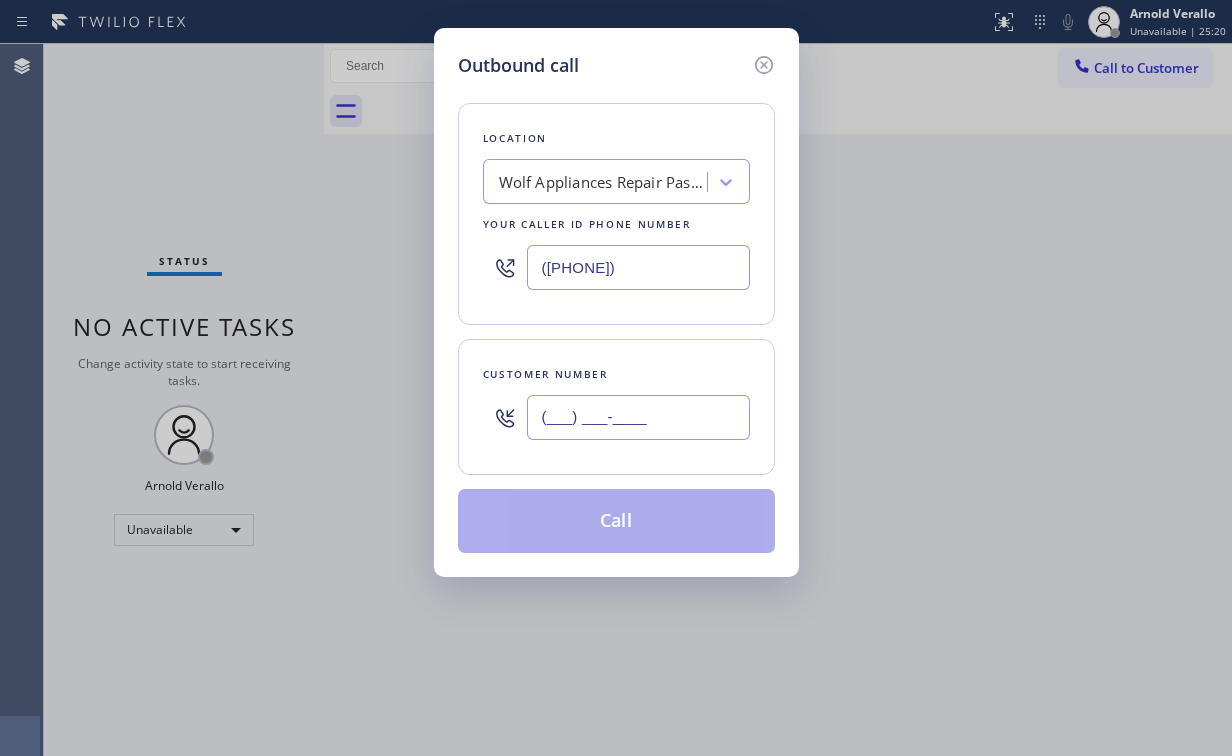 click on "(___) ___-____" at bounding box center (638, 417) 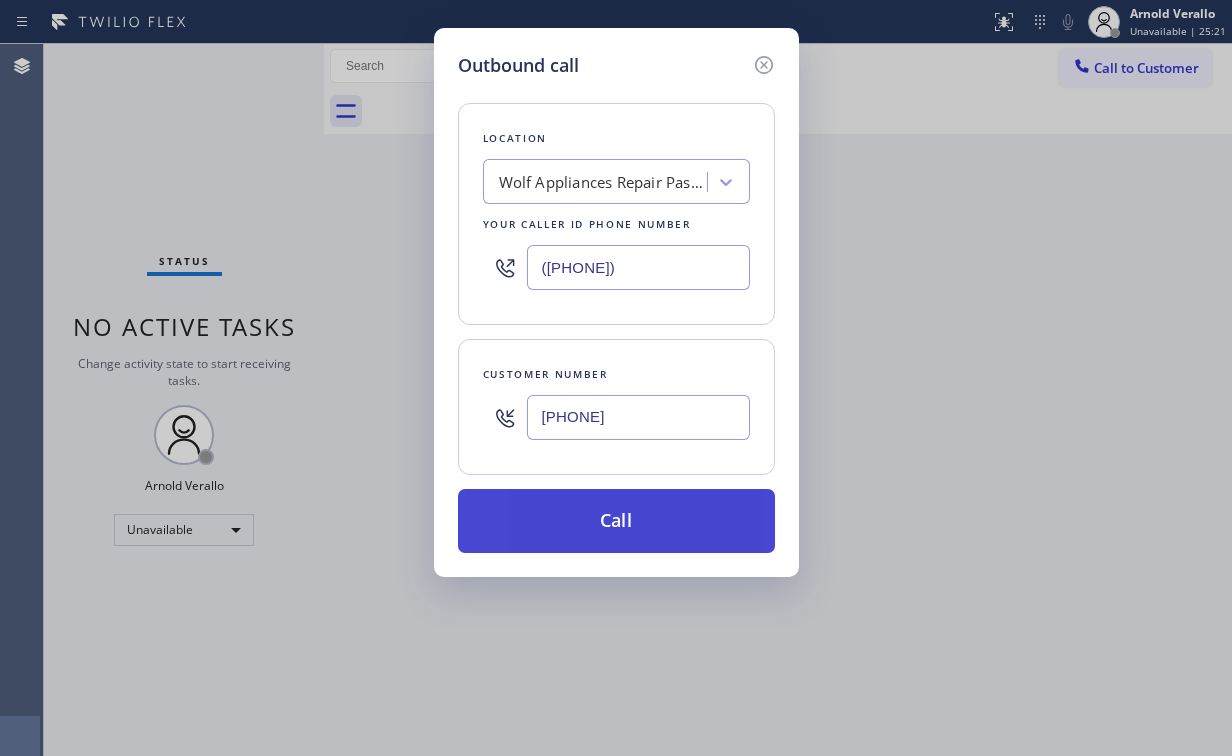 type on "[PHONE]" 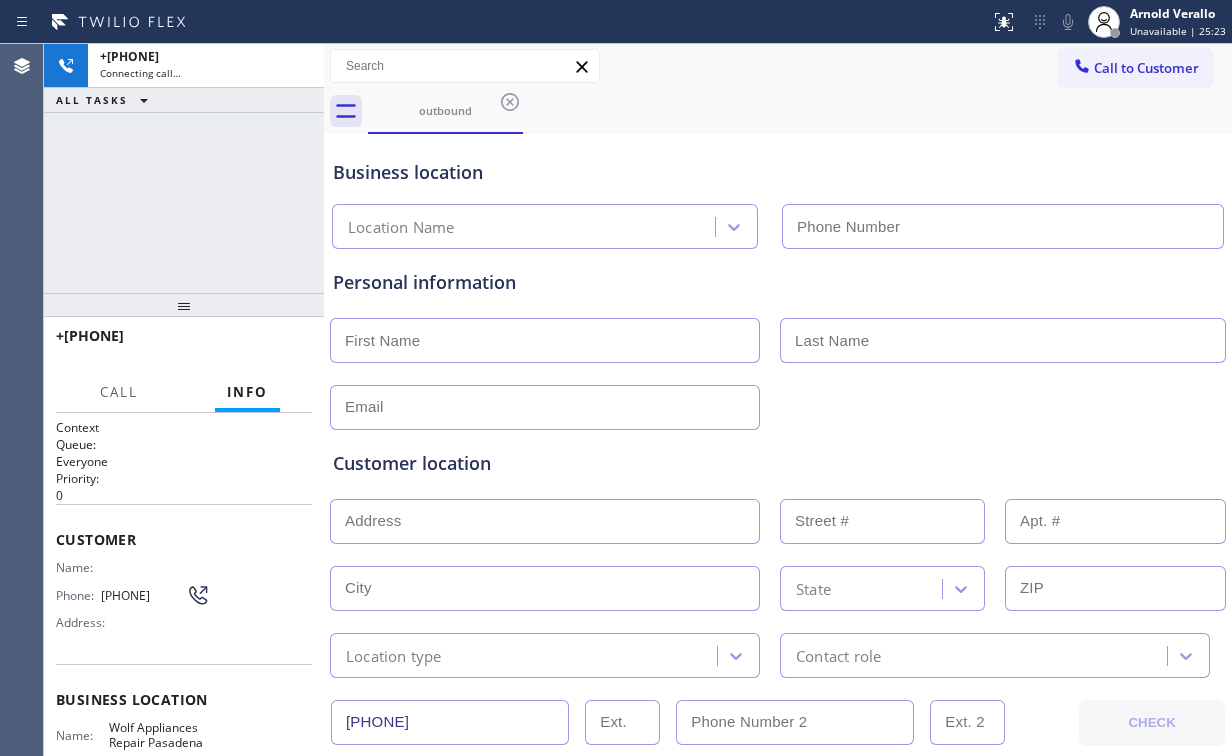 type on "([PHONE])" 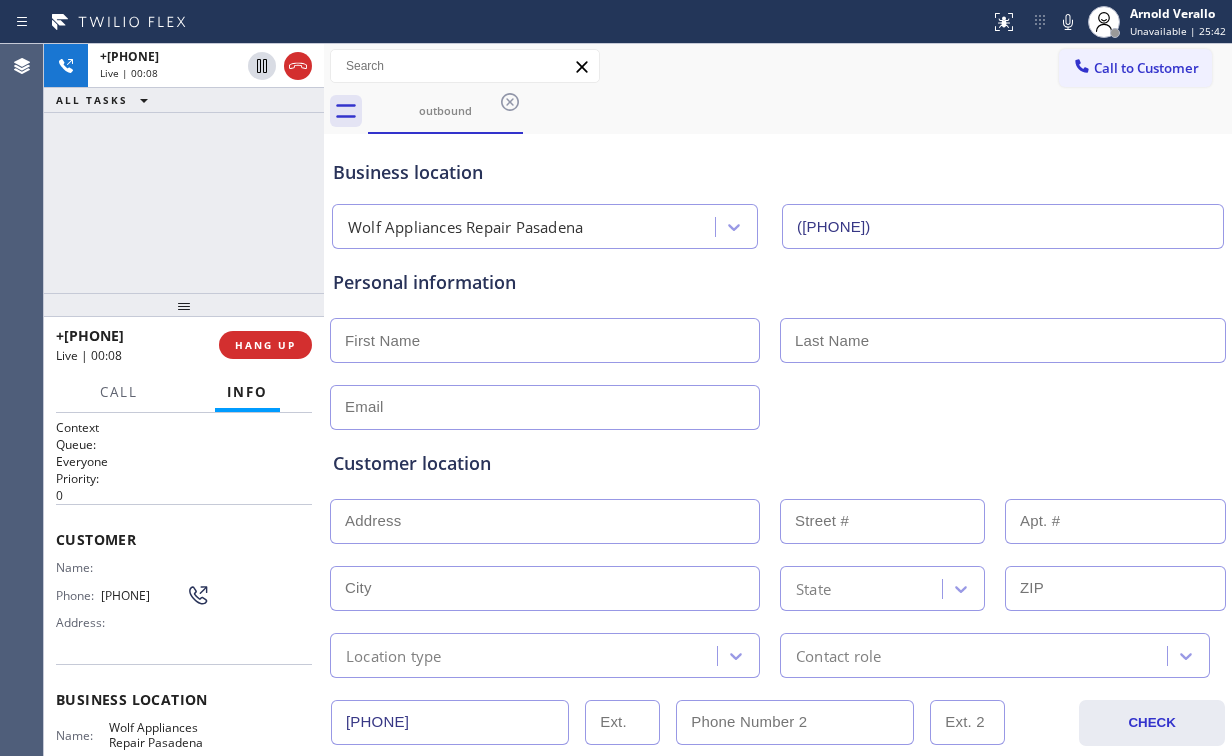 click on "+1[PHONE] Live | 00:08 ALL TASKS ALL TASKS ACTIVE TASKS TASKS IN WRAP UP" at bounding box center (184, 168) 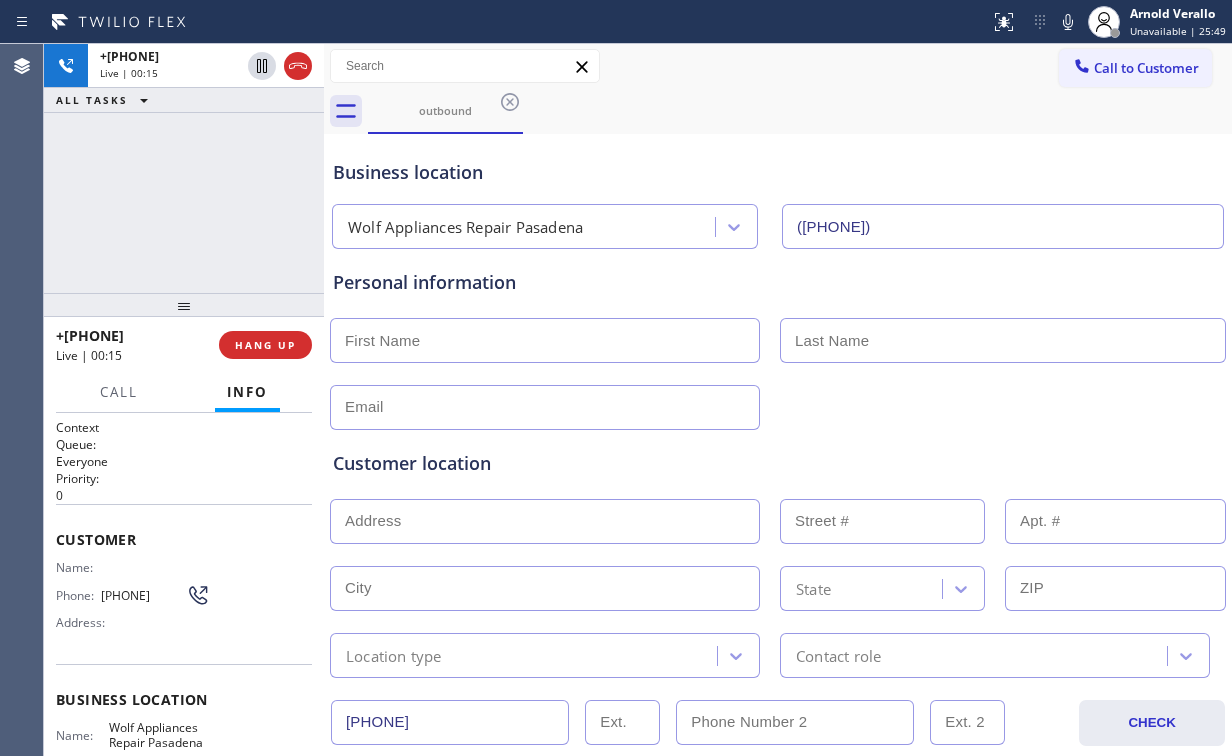 click on "[PHONE] Live | 00:15 ALL TASKS ALL TASKS ACTIVE TASKS TASKS IN WRAP UP" at bounding box center (184, 168) 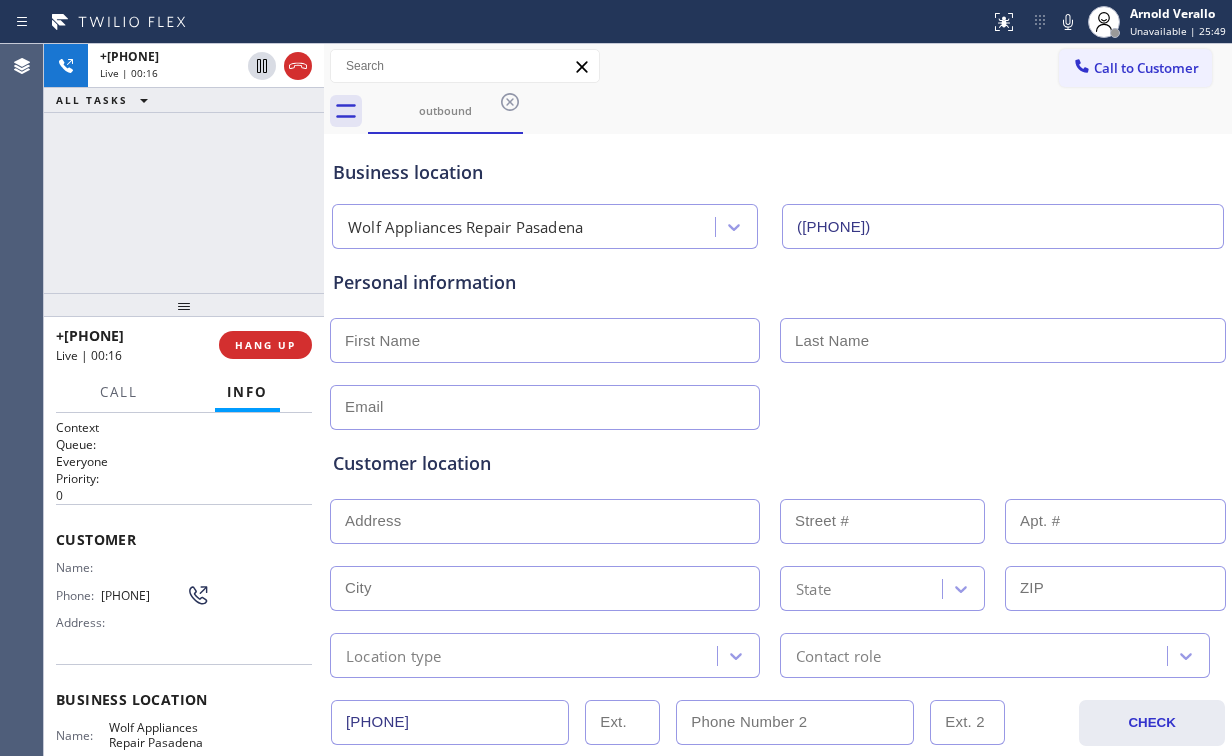 click on "[PHONE] Live | 00:16 ALL TASKS ALL TASKS ACTIVE TASKS TASKS IN WRAP UP" at bounding box center (184, 168) 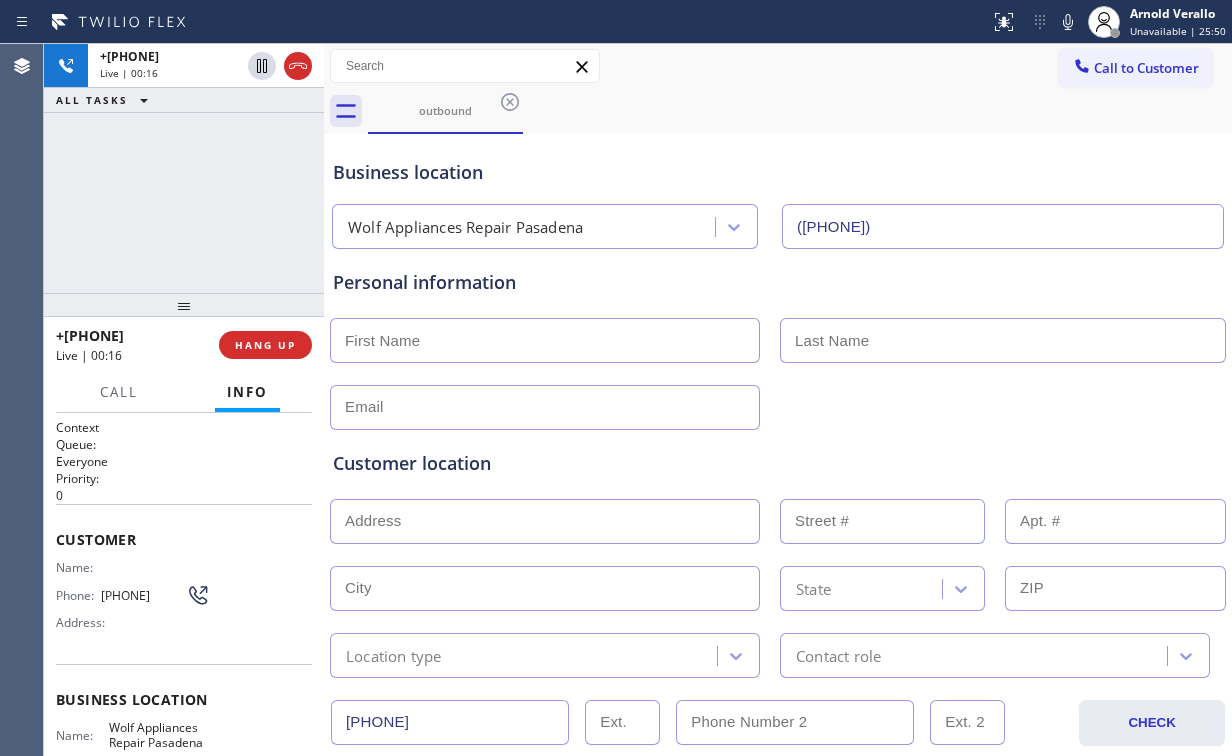 click on "[PHONE] Live | 00:16 ALL TASKS ALL TASKS ACTIVE TASKS TASKS IN WRAP UP" at bounding box center [184, 168] 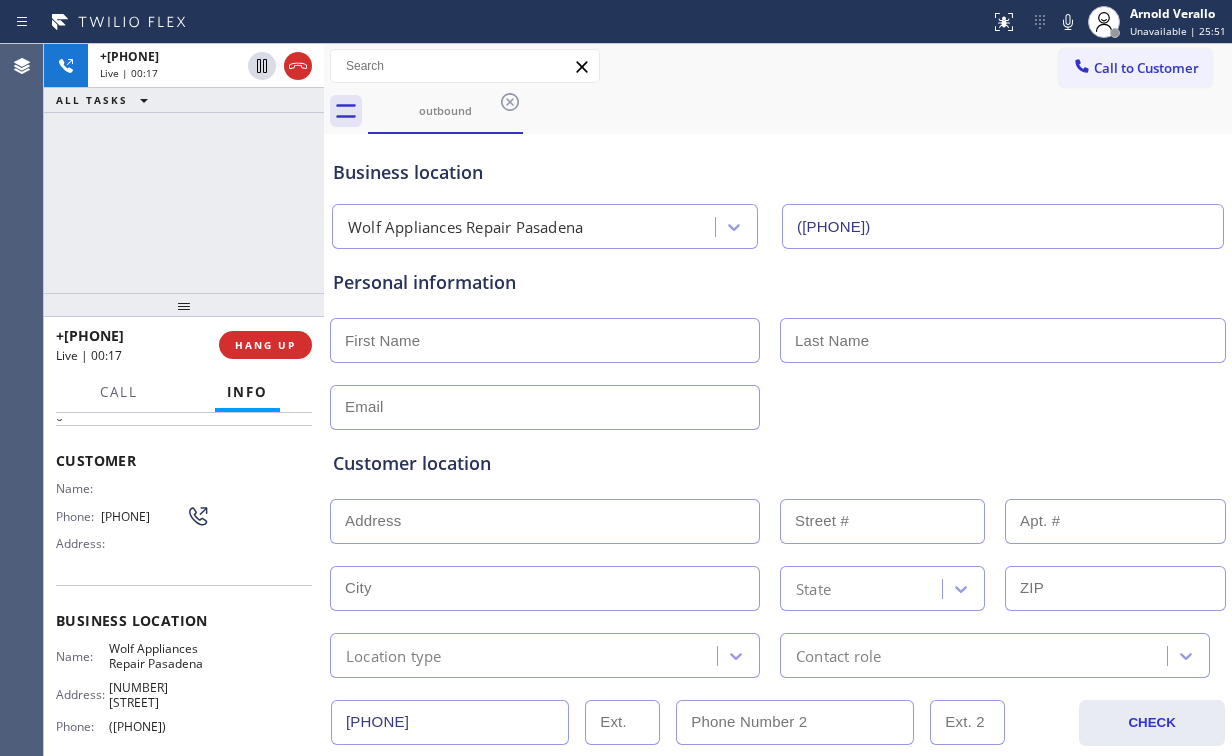 scroll, scrollTop: 80, scrollLeft: 0, axis: vertical 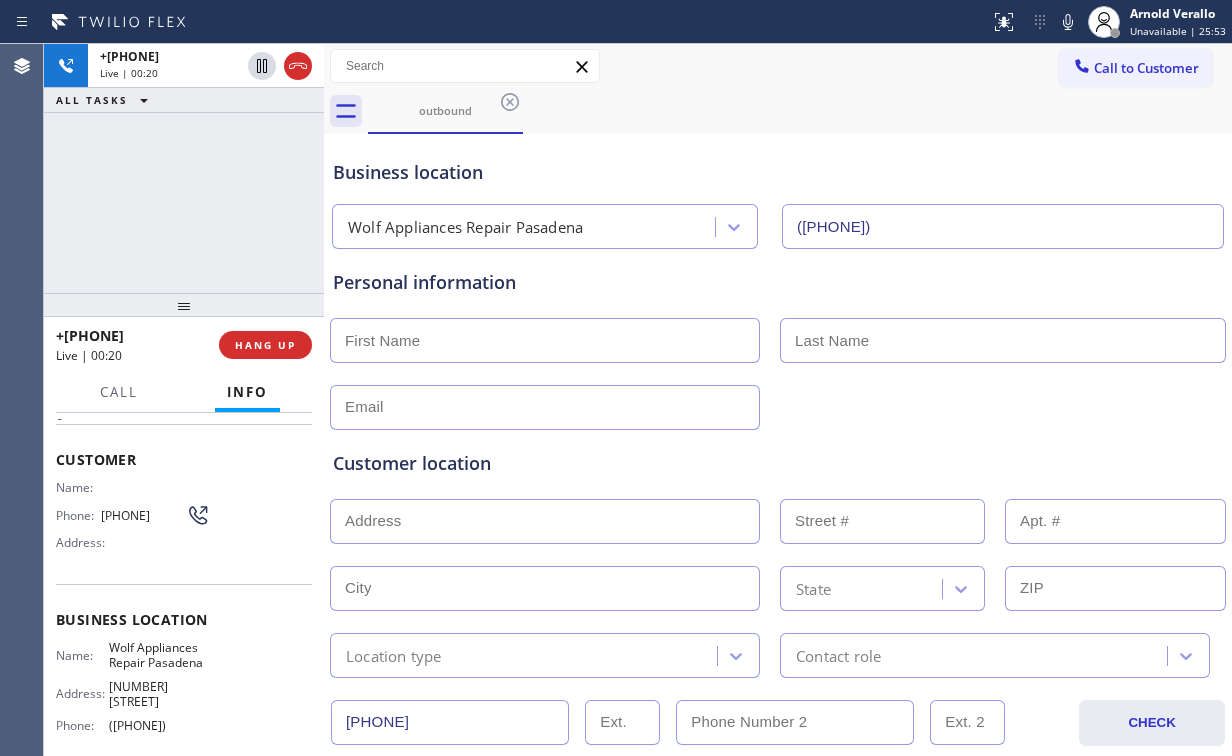click on "[PHONE] Live | 00:20 ALL TASKS ALL TASKS ACTIVE TASKS TASKS IN WRAP UP" at bounding box center [184, 168] 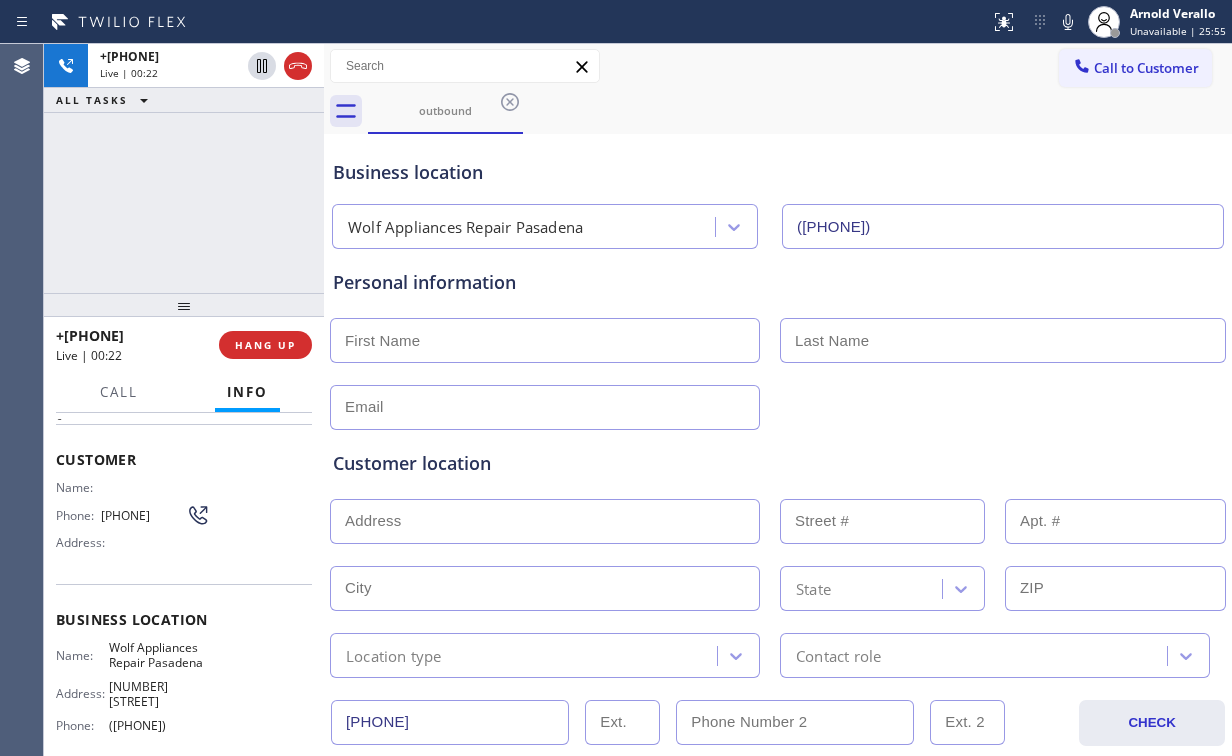 click on "+[PHONE] Live | 00:22 ALL TASKS ALL TASKS ACTIVE TASKS TASKS IN WRAP UP" at bounding box center (184, 168) 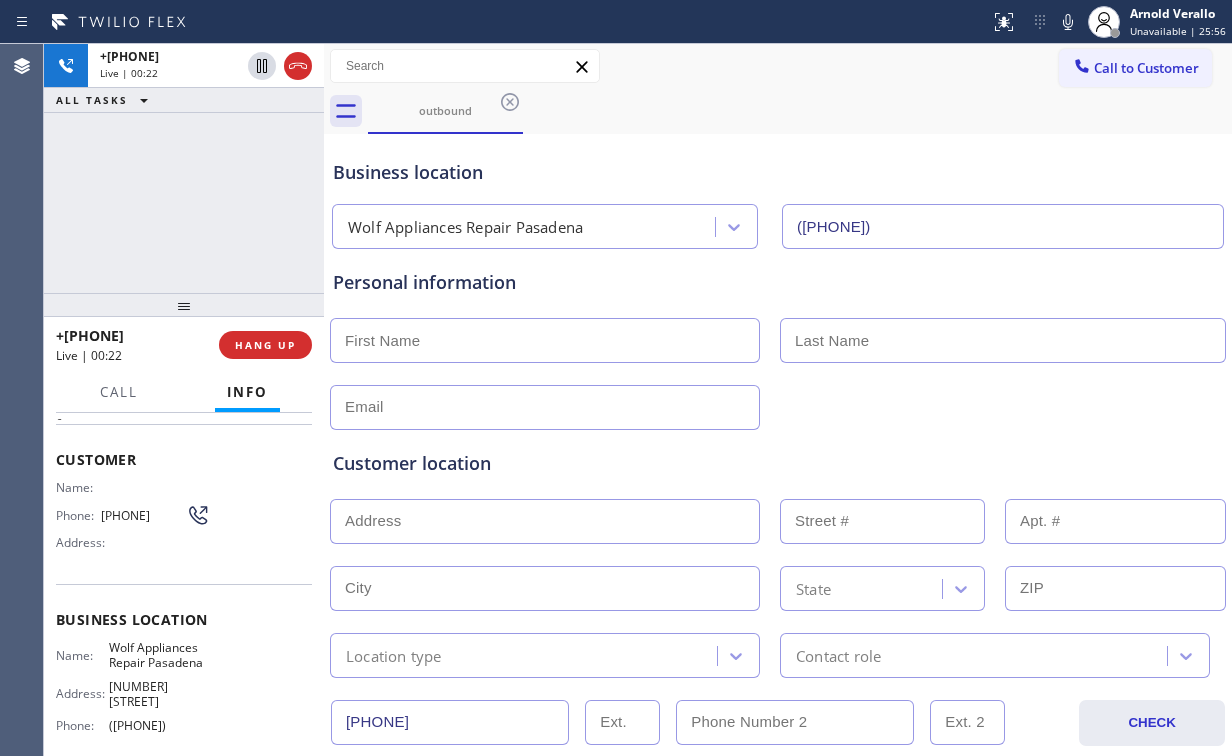 click on "+[PHONE] Live | 00:22 ALL TASKS ALL TASKS ACTIVE TASKS TASKS IN WRAP UP" at bounding box center (184, 168) 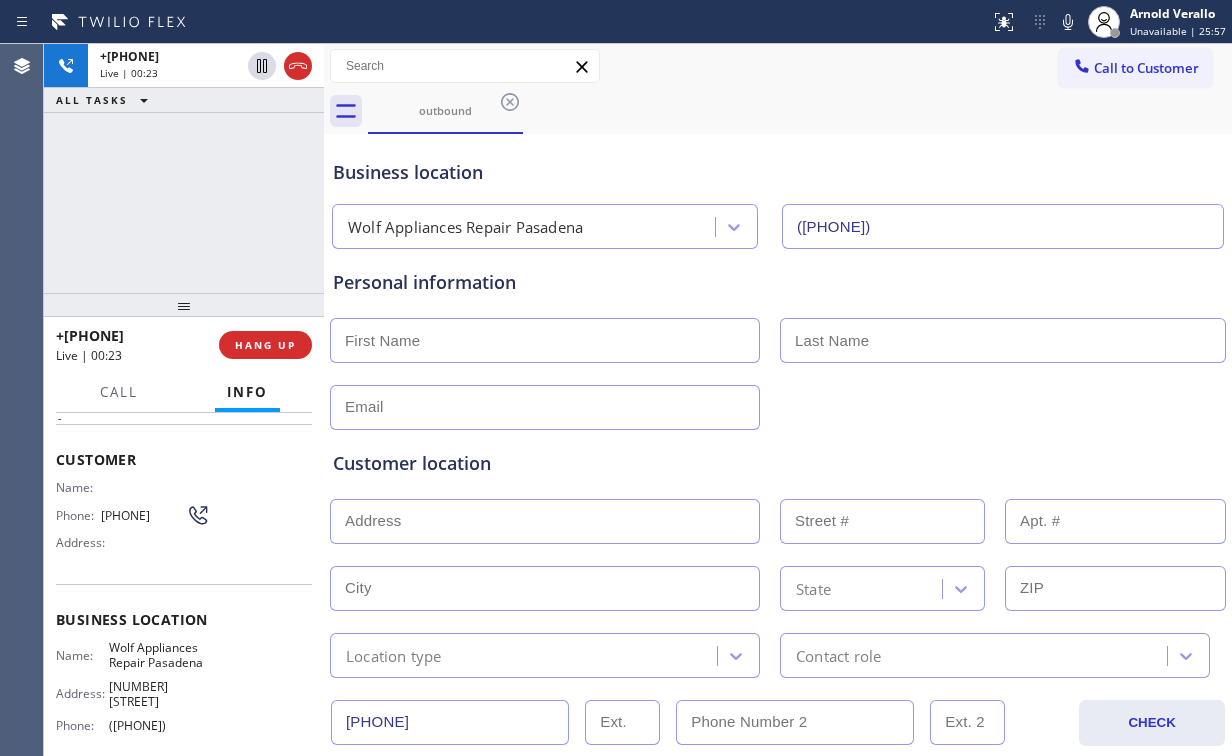 click on "+[PHONE] Live | 00:23 ALL TASKS ALL TASKS ACTIVE TASKS TASKS IN WRAP UP" at bounding box center (184, 168) 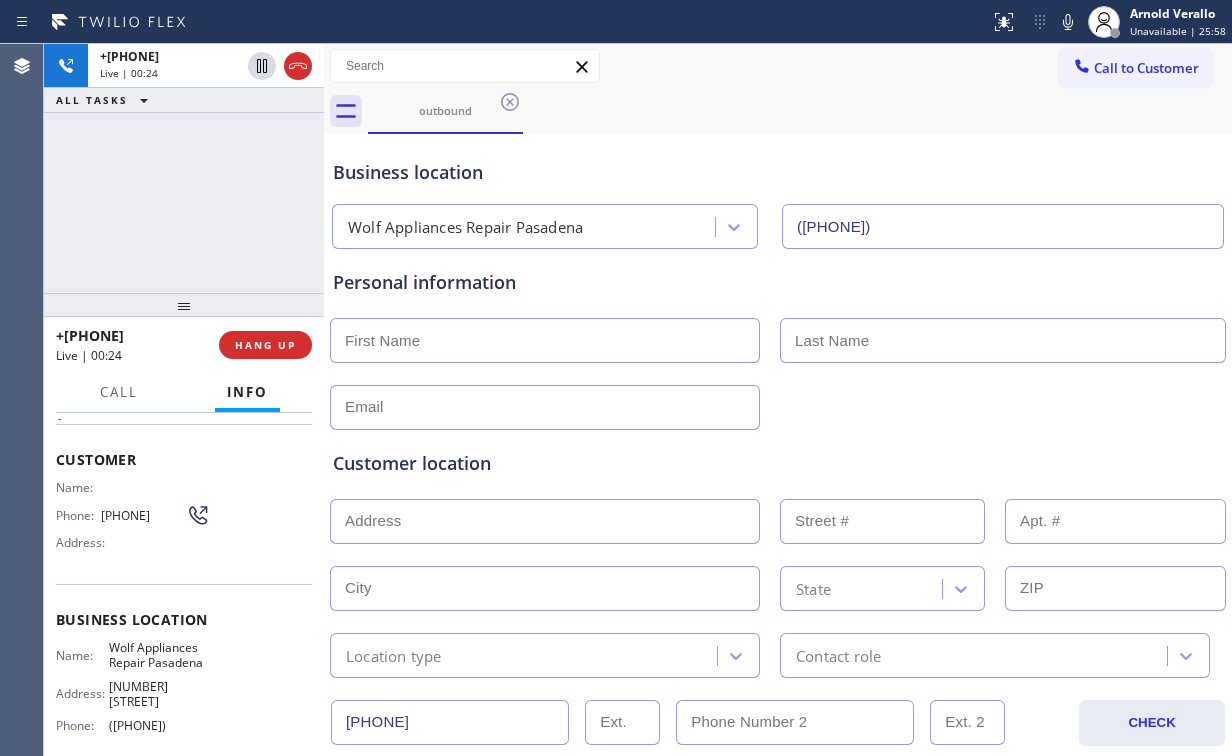 click on "+[PHONE] Live | 00:24 ALL TASKS ALL TASKS ACTIVE TASKS TASKS IN WRAP UP" at bounding box center [184, 168] 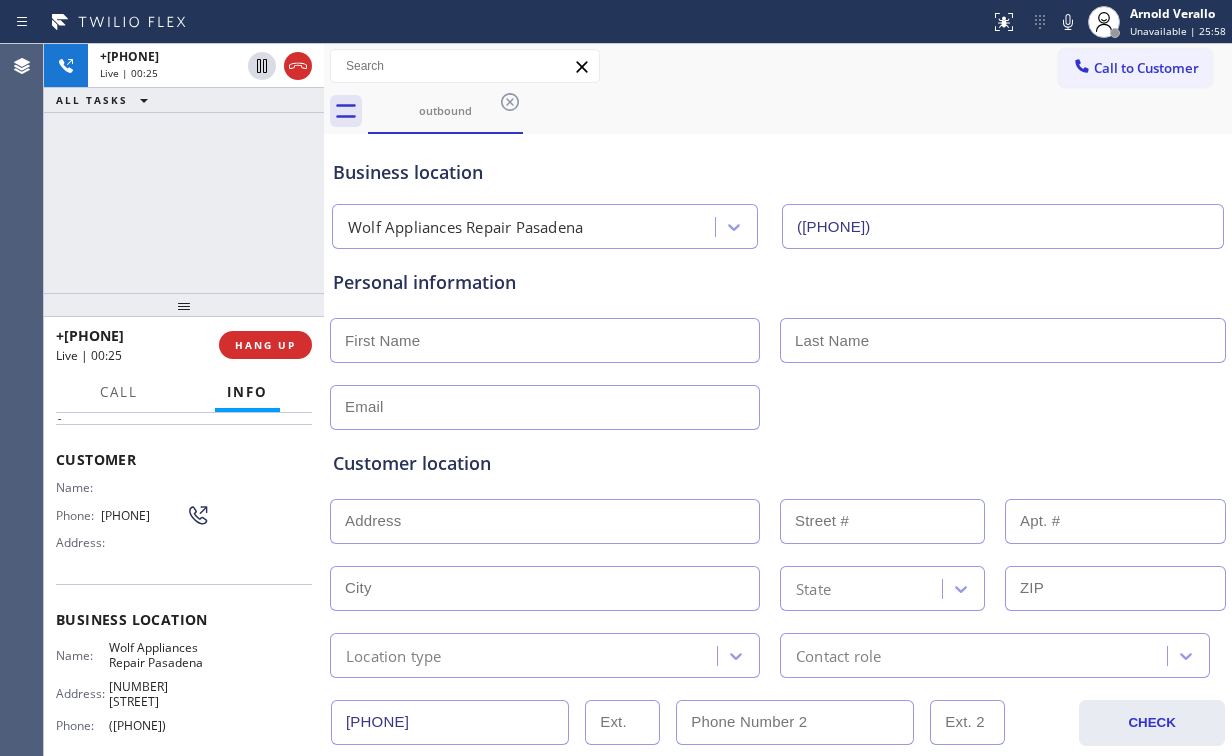 click on "+[PHONE] Live | 00:25 ALL TASKS ALL TASKS ACTIVE TASKS TASKS IN WRAP UP" at bounding box center (184, 168) 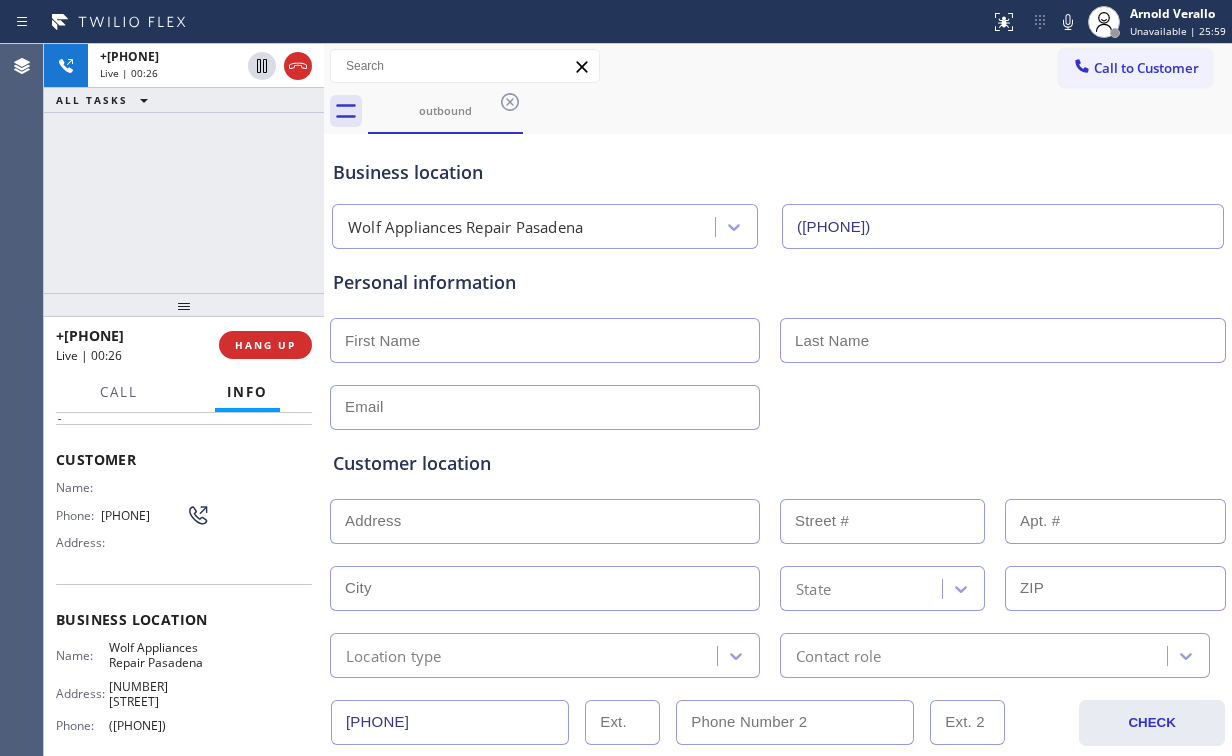 click on "+1[PHONE] Live | 00:26 ALL TASKS ALL TASKS ACTIVE TASKS TASKS IN WRAP UP" at bounding box center [184, 168] 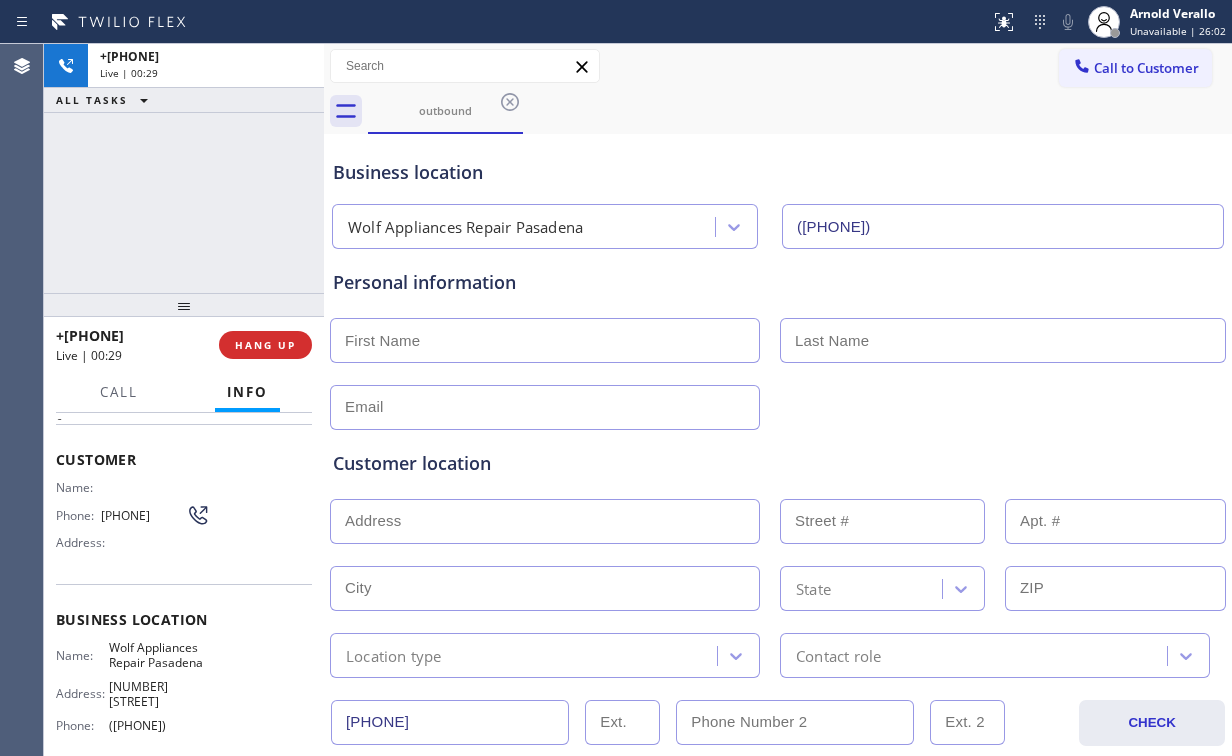 drag, startPoint x: 200, startPoint y: 208, endPoint x: 223, endPoint y: 226, distance: 29.206163 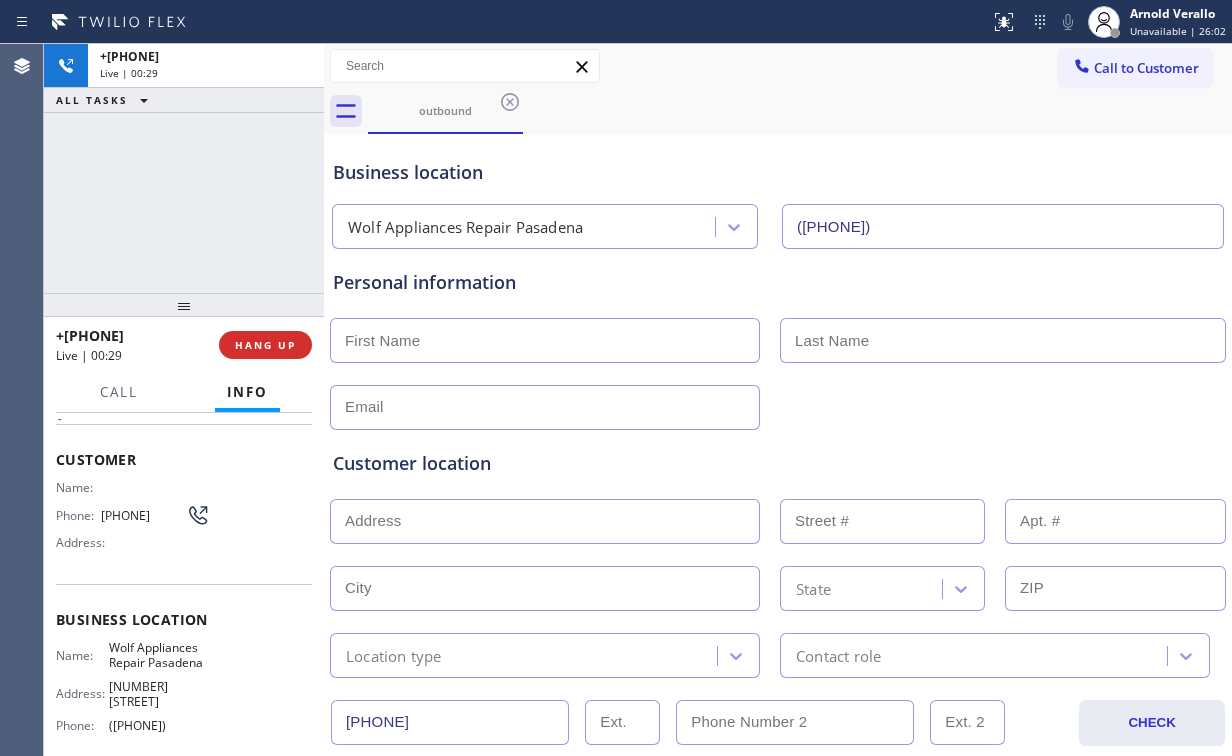 click on "+[PHONE] Live | 00:29 ALL TASKS ALL TASKS ACTIVE TASKS TASKS IN WRAP UP" at bounding box center [184, 168] 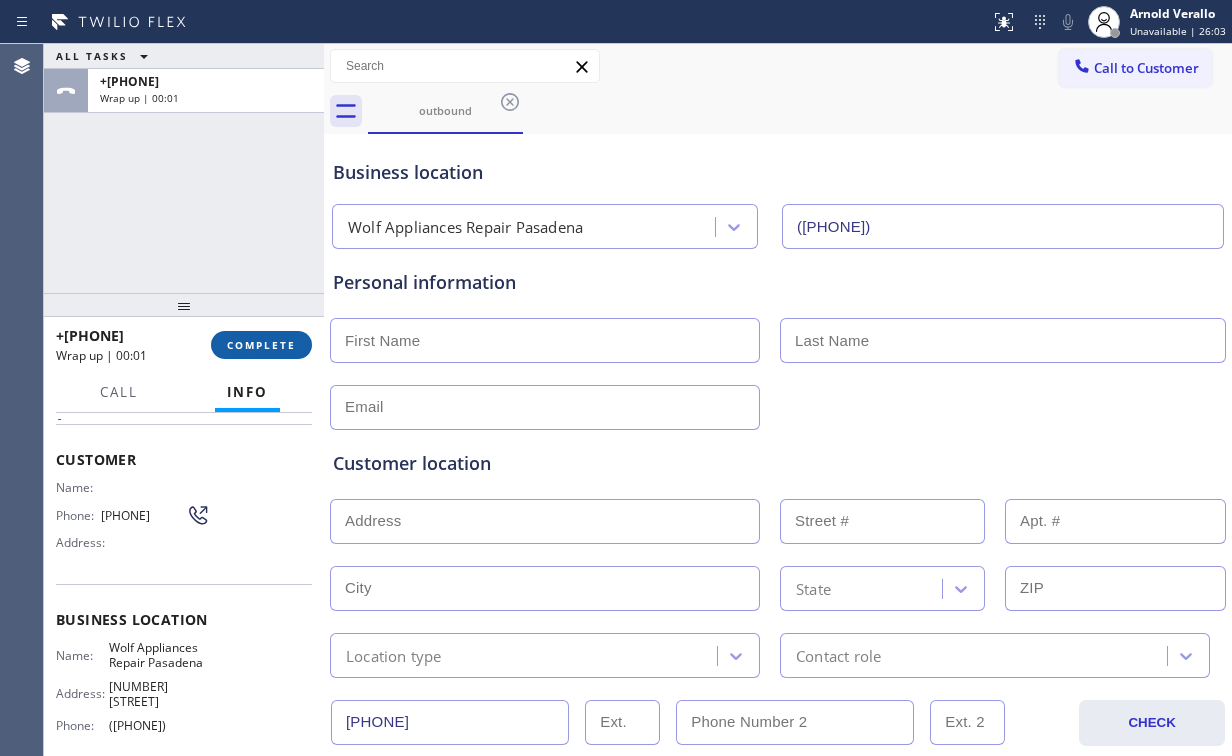 click on "COMPLETE" at bounding box center (261, 345) 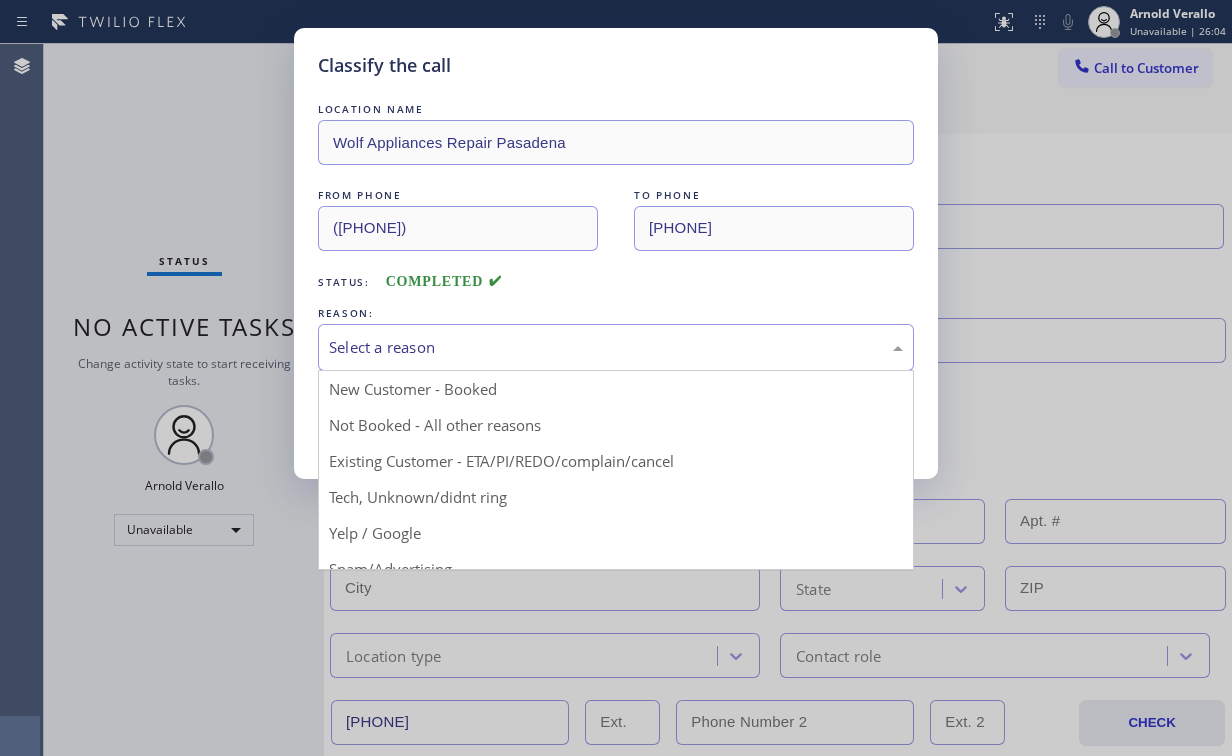 click on "Select a reason" at bounding box center [616, 347] 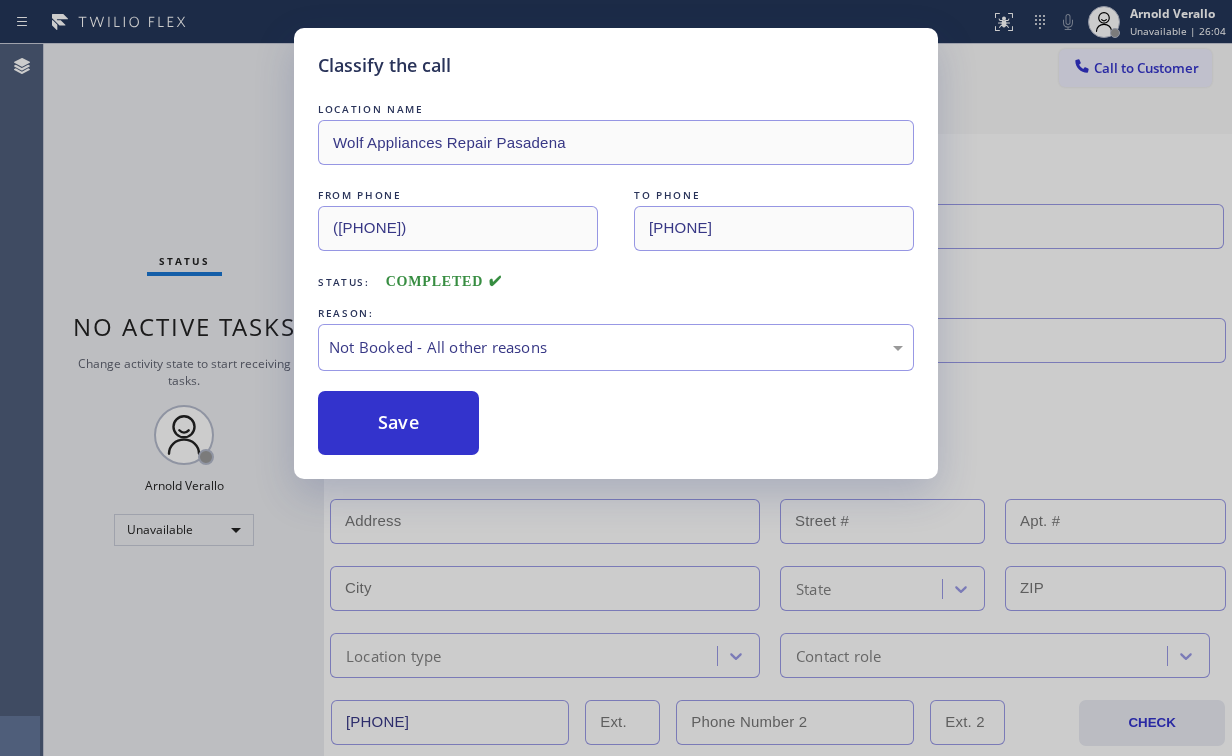 click on "Save" at bounding box center (398, 423) 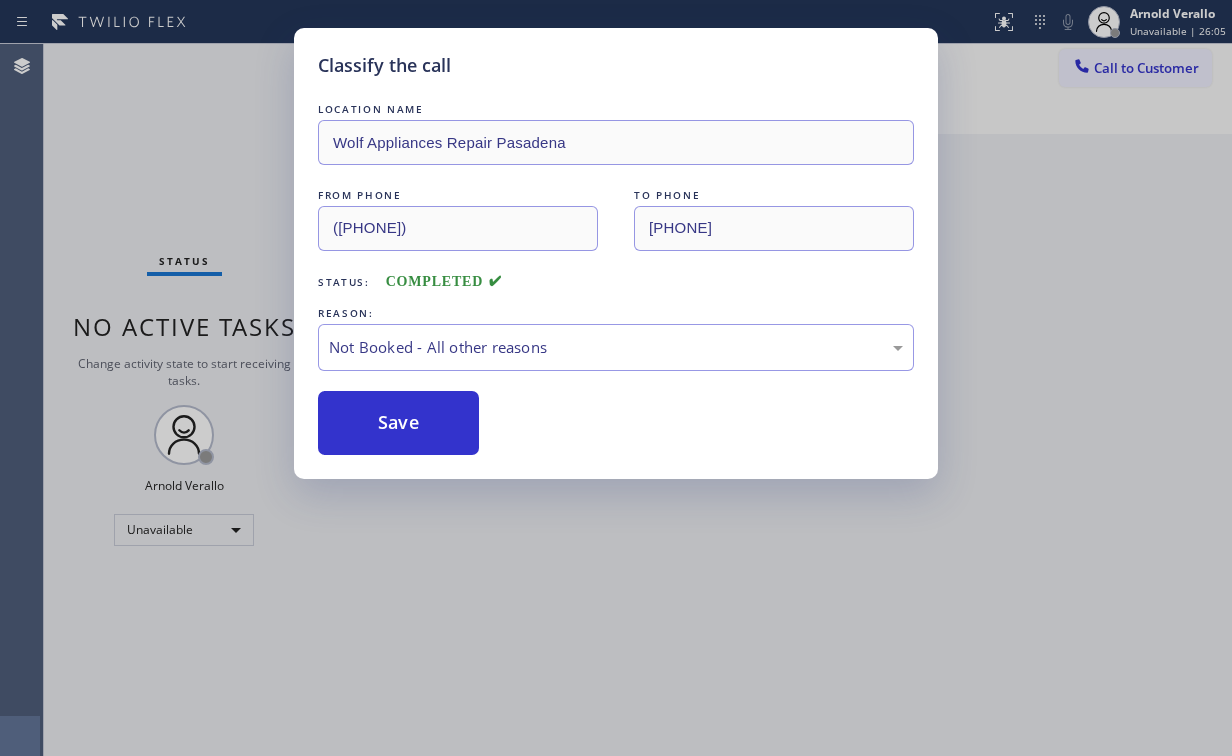click on "Classify the call LOCATION NAME Wolf Appliances Repair Pasadena FROM PHONE [PHONE] TO PHONE [PHONE] Status: COMPLETED REASON: Not Booked - All other reasons Save" at bounding box center (616, 378) 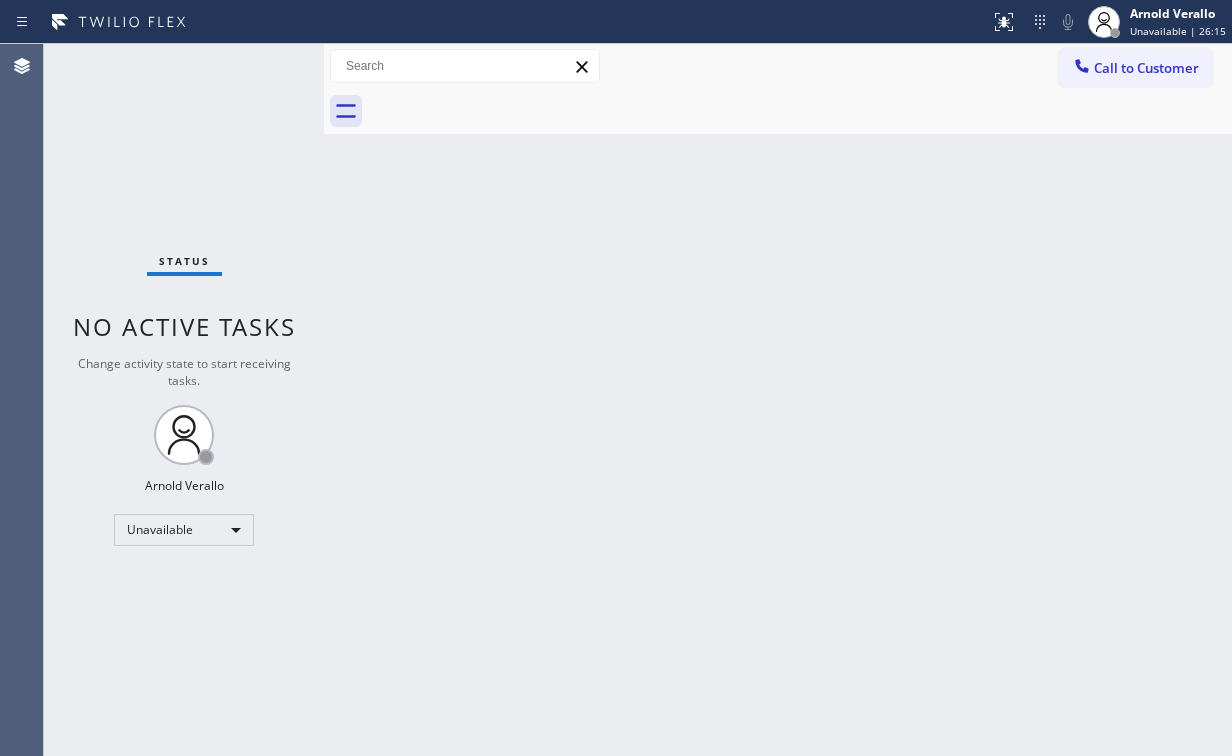 click on "Back to Dashboard Change Sender ID Customers Technicians Select a contact Outbound call Location Search location Your caller id phone number Customer number Call Customer info Name   Phone none Address none Change Sender ID HVAC +[PHONE] 5 Star Appliance +[PHONE] Appliance Repair +[PHONE] Plumbing +[PHONE] Air Duct Cleaning +[PHONE]  Electricians +[PHONE] Cancel Change Check personal SMS Reset Change No tabs Call to Customer Outbound call Location Wolf Appliances Repair Pasadena Your caller id phone number ([PHONE]) Customer number Call Outbound call Technician Search Technician Your caller id phone number Your caller id phone number Call" at bounding box center [778, 400] 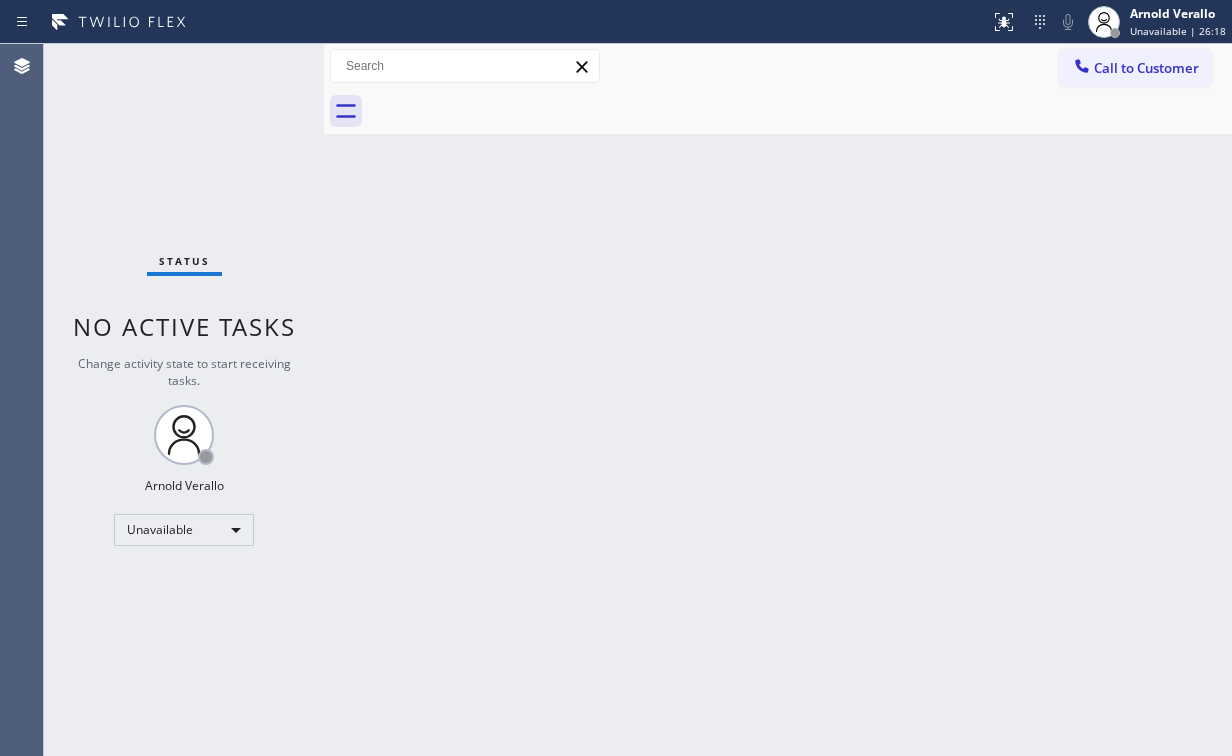 click on "Back to Dashboard Change Sender ID Customers Technicians Select a contact Outbound call Location Search location Your caller id phone number Customer number Call Customer info Name   Phone none Address none Change Sender ID HVAC +[PHONE] 5 Star Appliance +[PHONE] Appliance Repair +[PHONE] Plumbing +[PHONE] Air Duct Cleaning +[PHONE]  Electricians +[PHONE] Cancel Change Check personal SMS Reset Change No tabs Call to Customer Outbound call Location Wolf Appliances Repair Pasadena Your caller id phone number ([PHONE]) Customer number Call Outbound call Technician Search Technician Your caller id phone number Your caller id phone number Call" at bounding box center [778, 400] 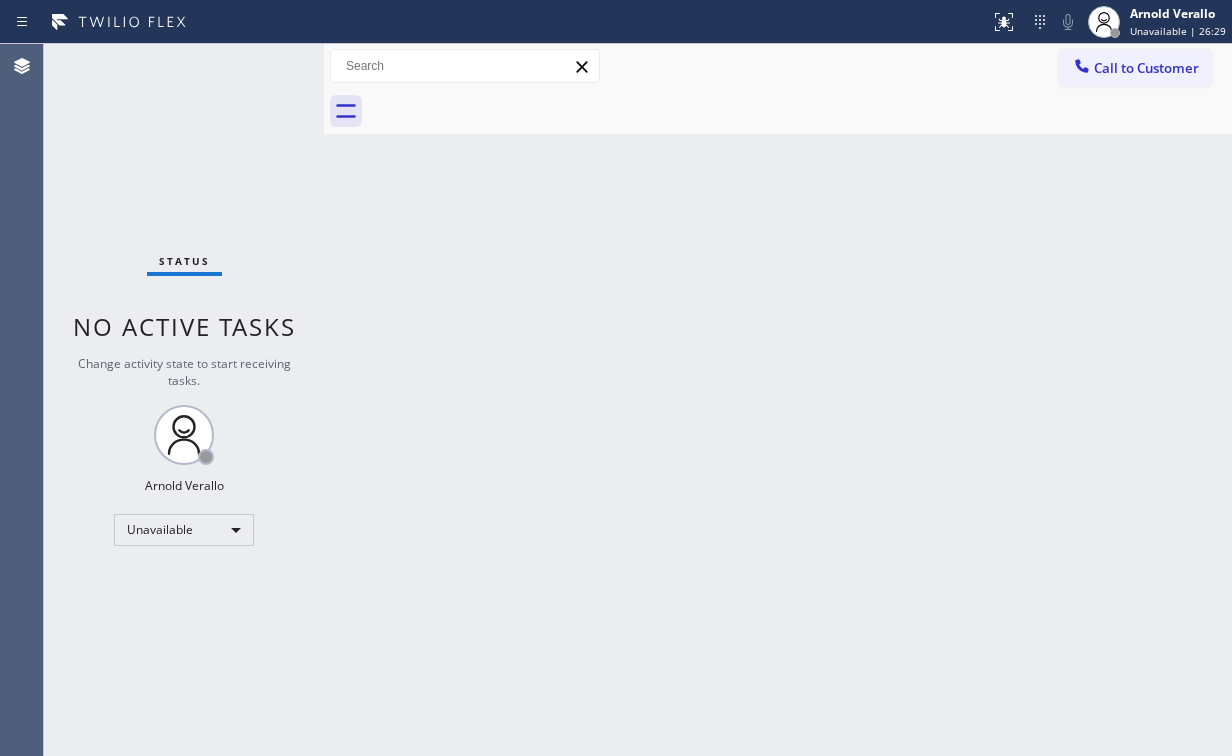 drag, startPoint x: 1135, startPoint y: 64, endPoint x: 763, endPoint y: 228, distance: 406.54642 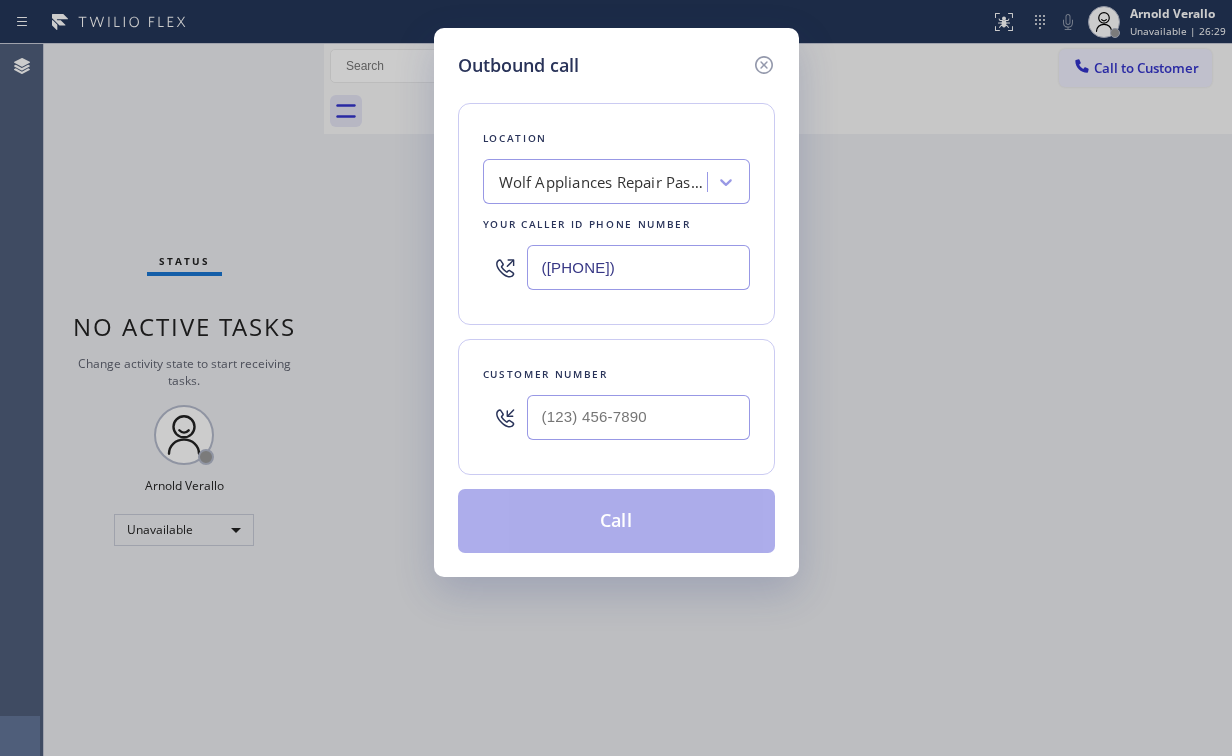 drag, startPoint x: 693, startPoint y: 264, endPoint x: 403, endPoint y: 260, distance: 290.0276 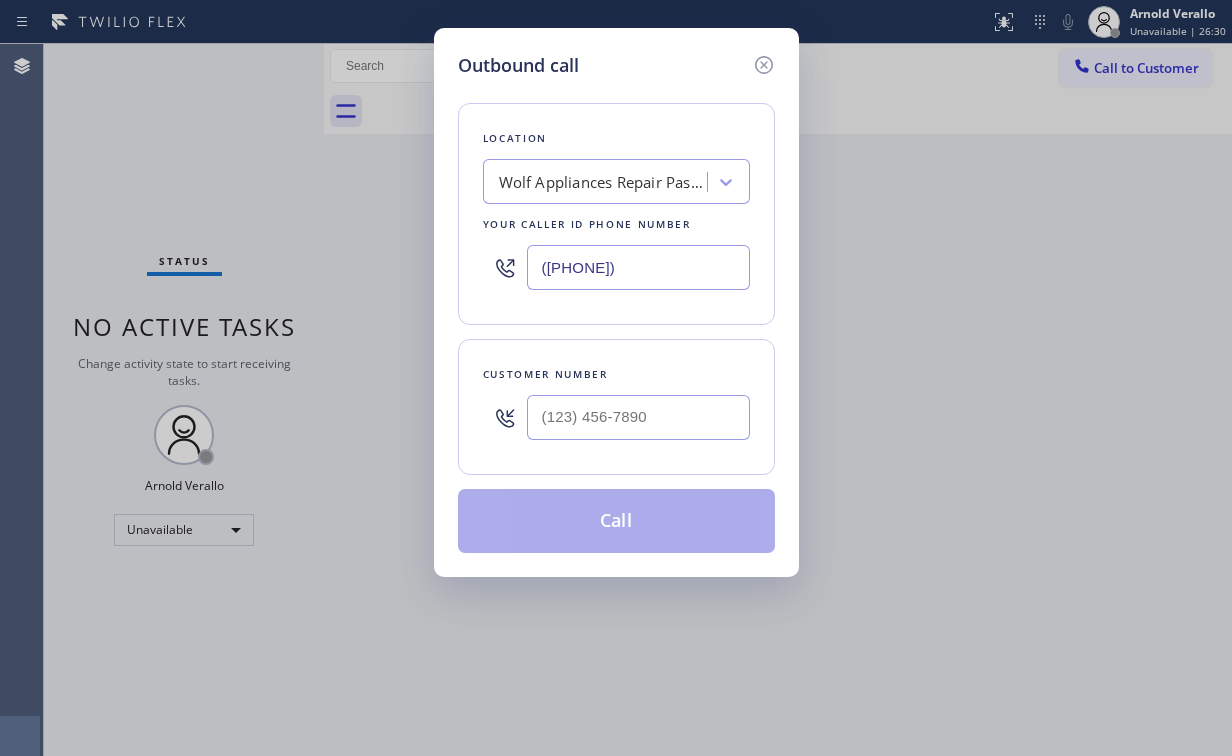 paste on "([PHONE])" 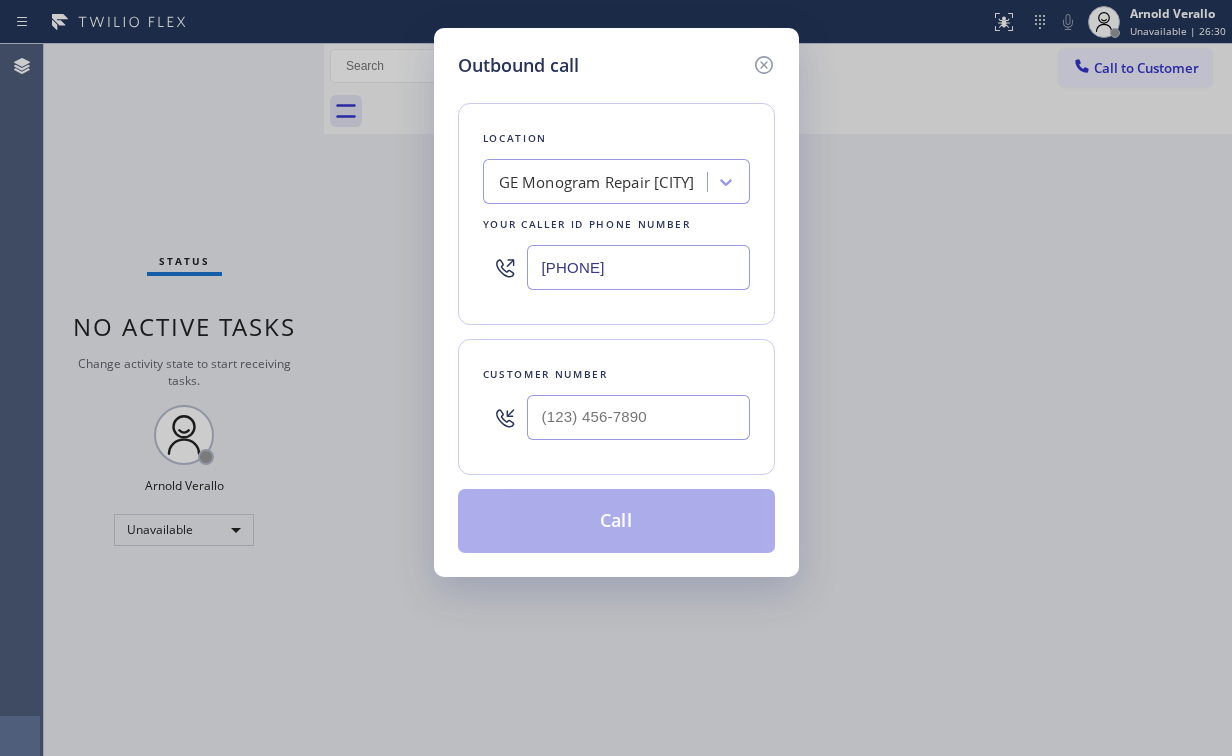 type on "[PHONE]" 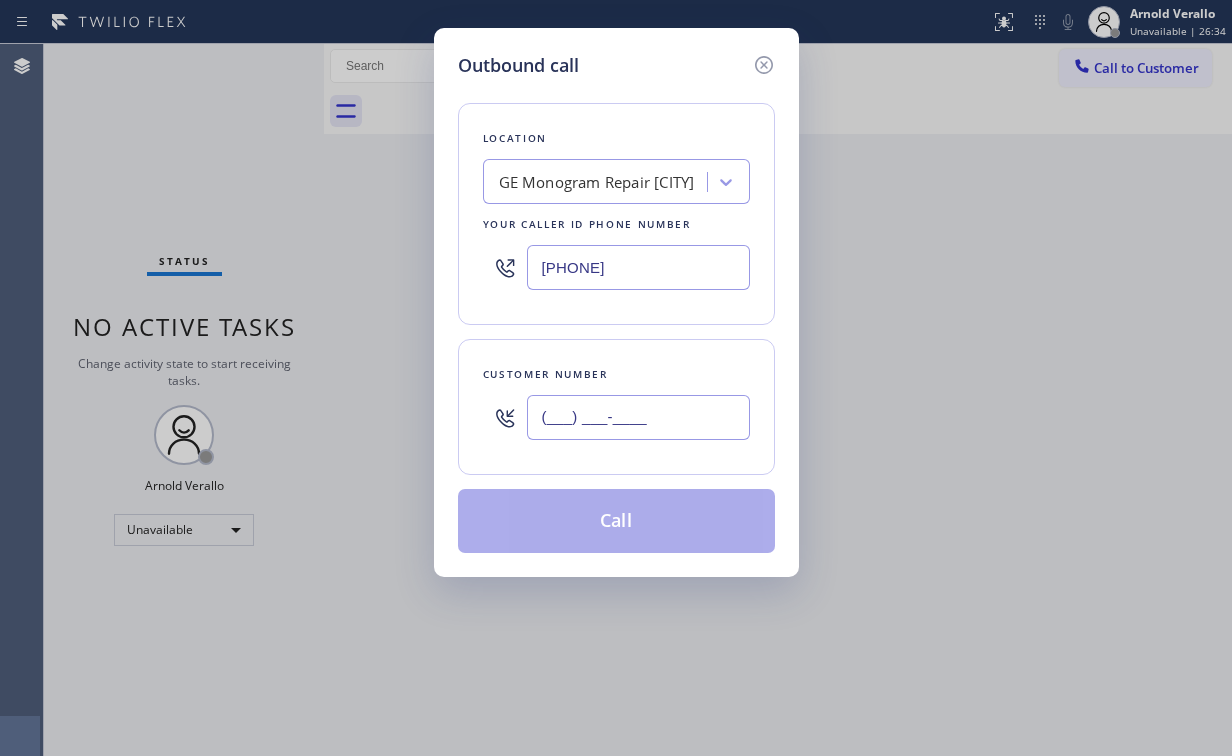 click on "(___) ___-____" at bounding box center [638, 417] 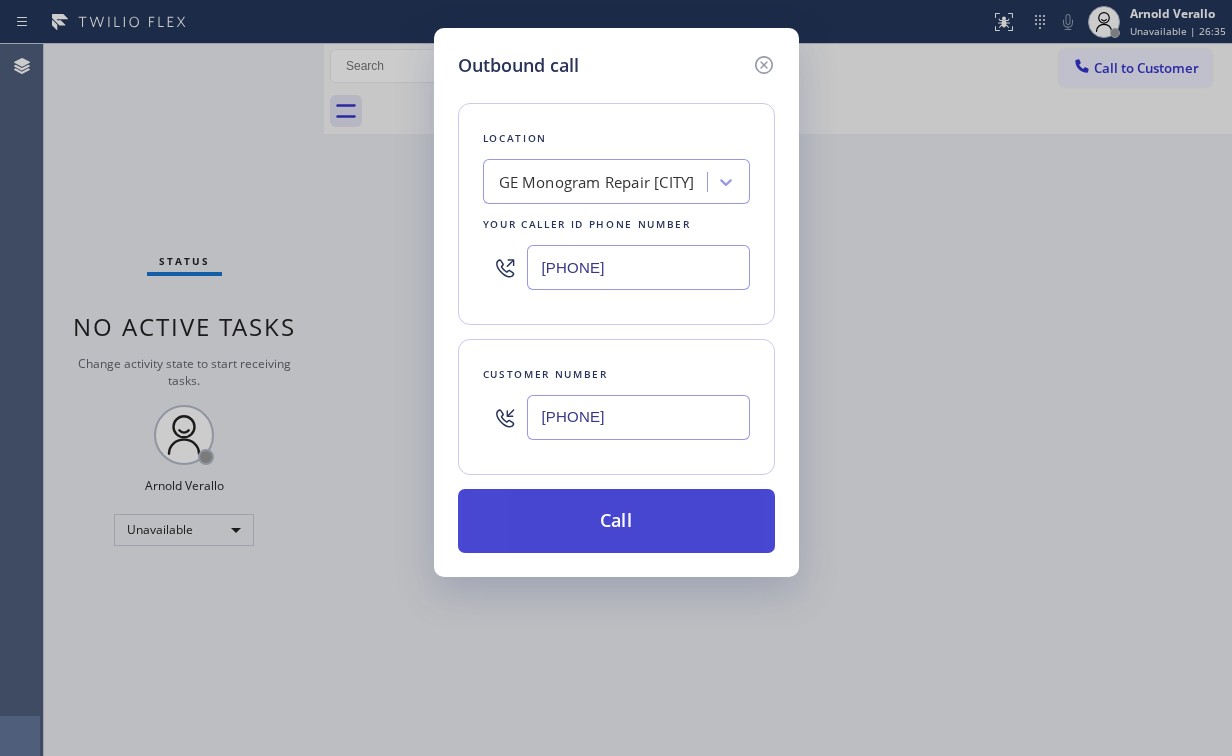 type on "[PHONE]" 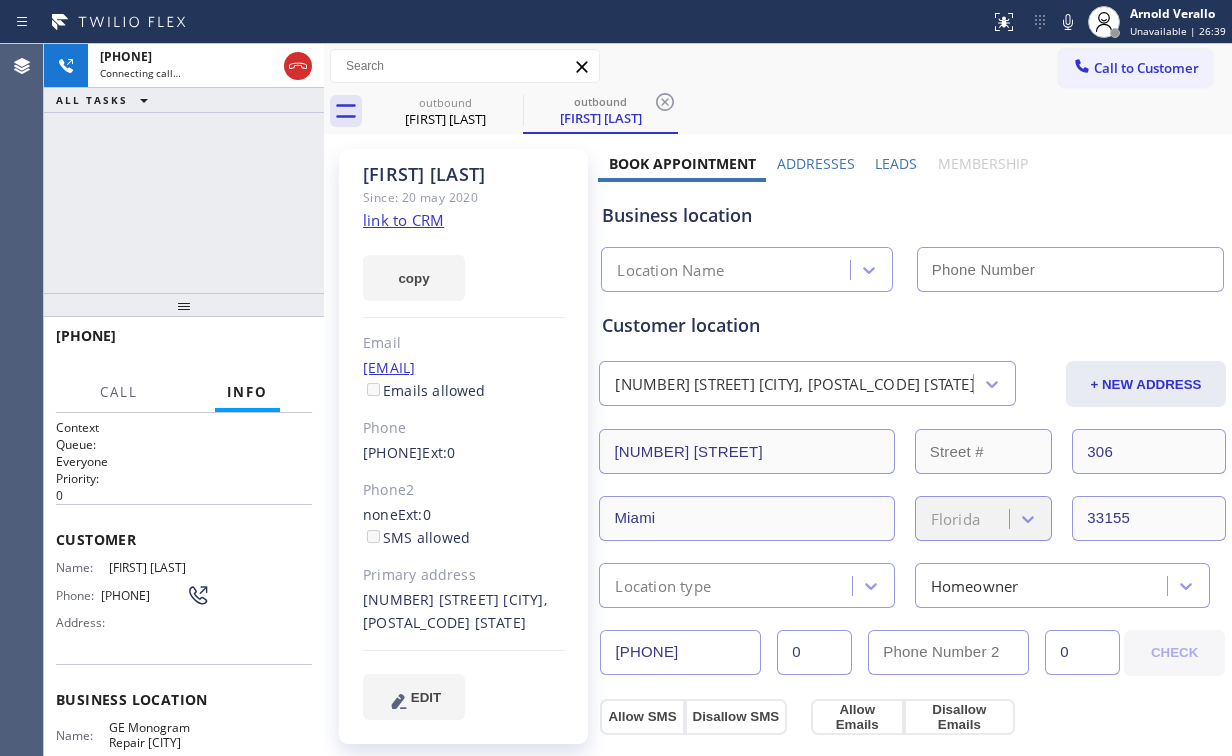type on "[PHONE]" 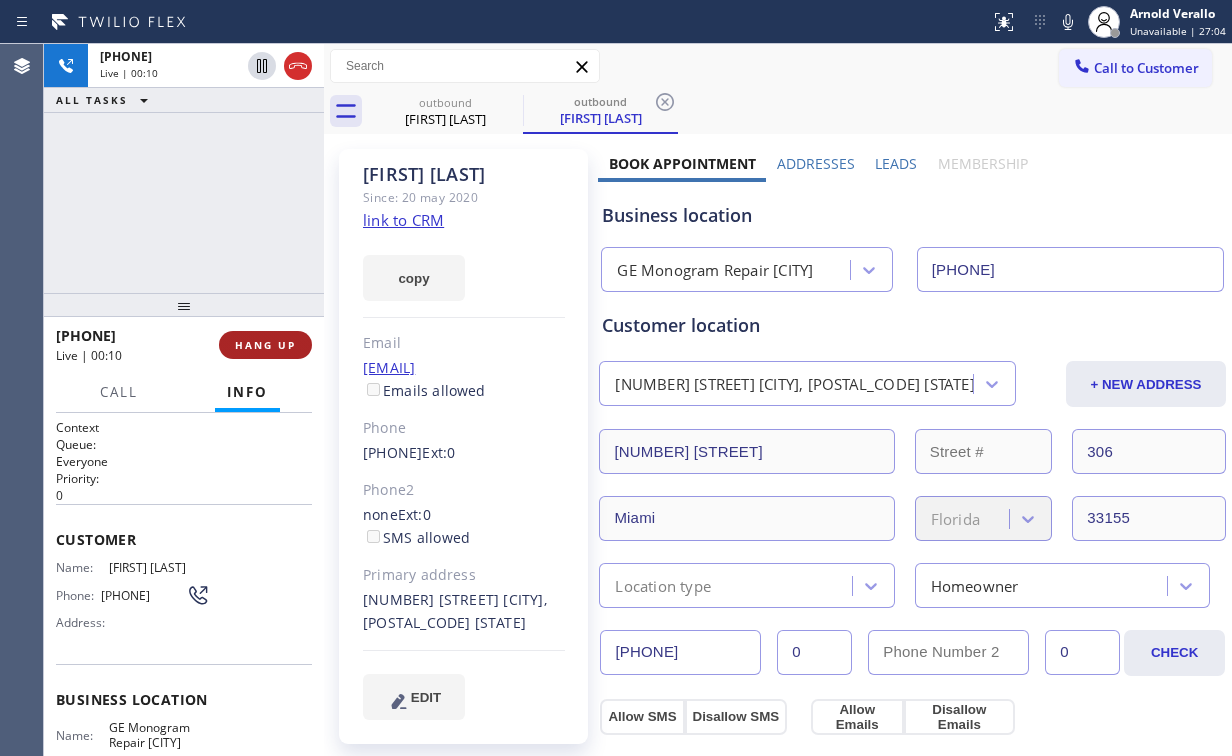 drag, startPoint x: 301, startPoint y: 353, endPoint x: 280, endPoint y: 340, distance: 24.698177 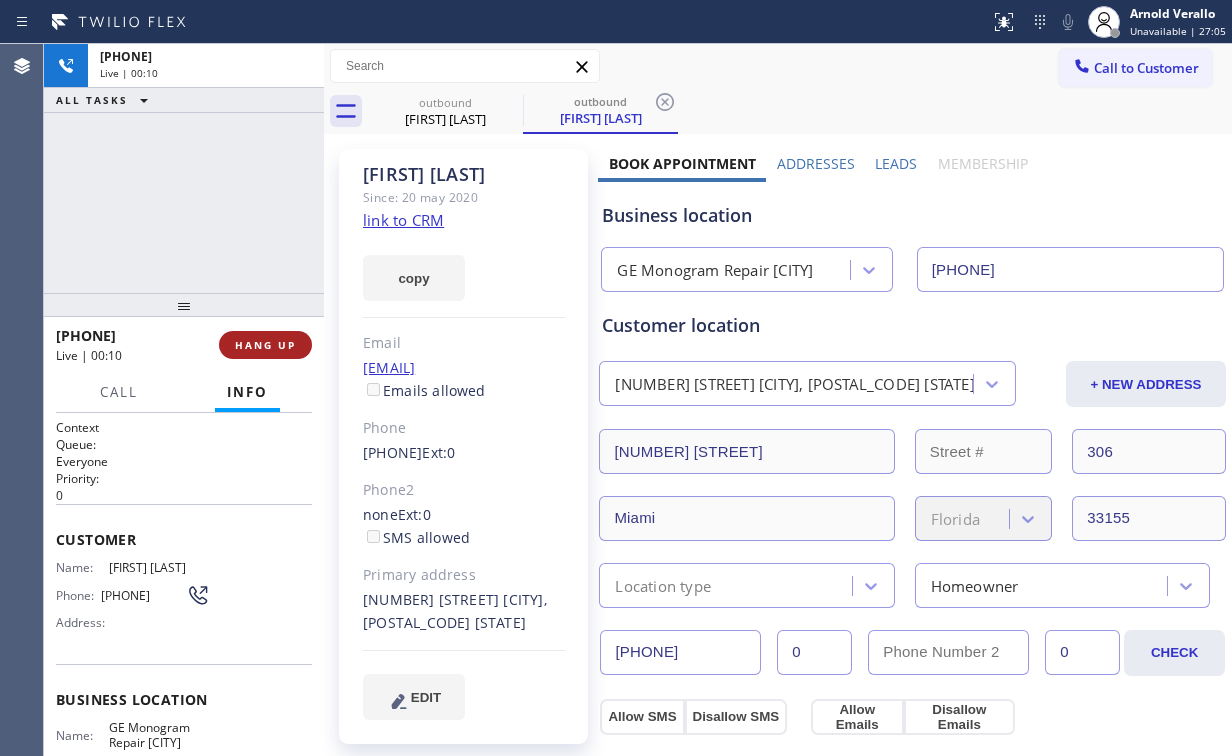 click on "HANG UP" at bounding box center (265, 345) 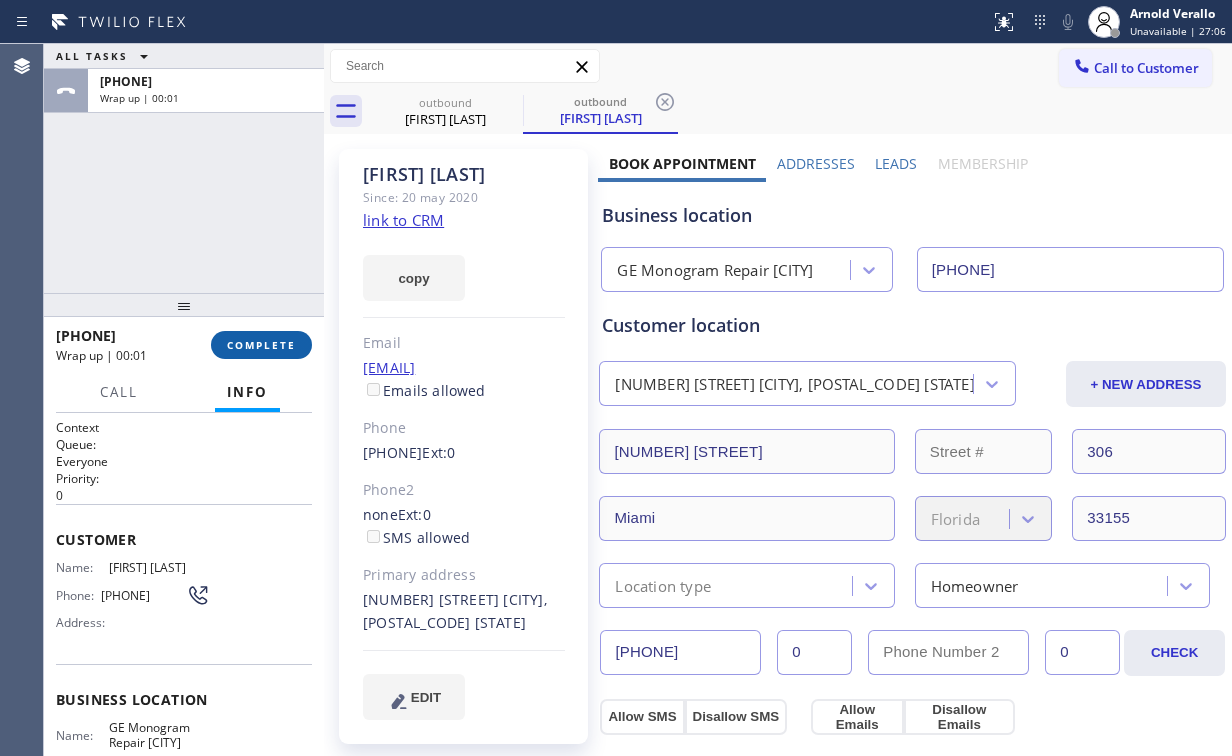 click on "COMPLETE" at bounding box center (261, 345) 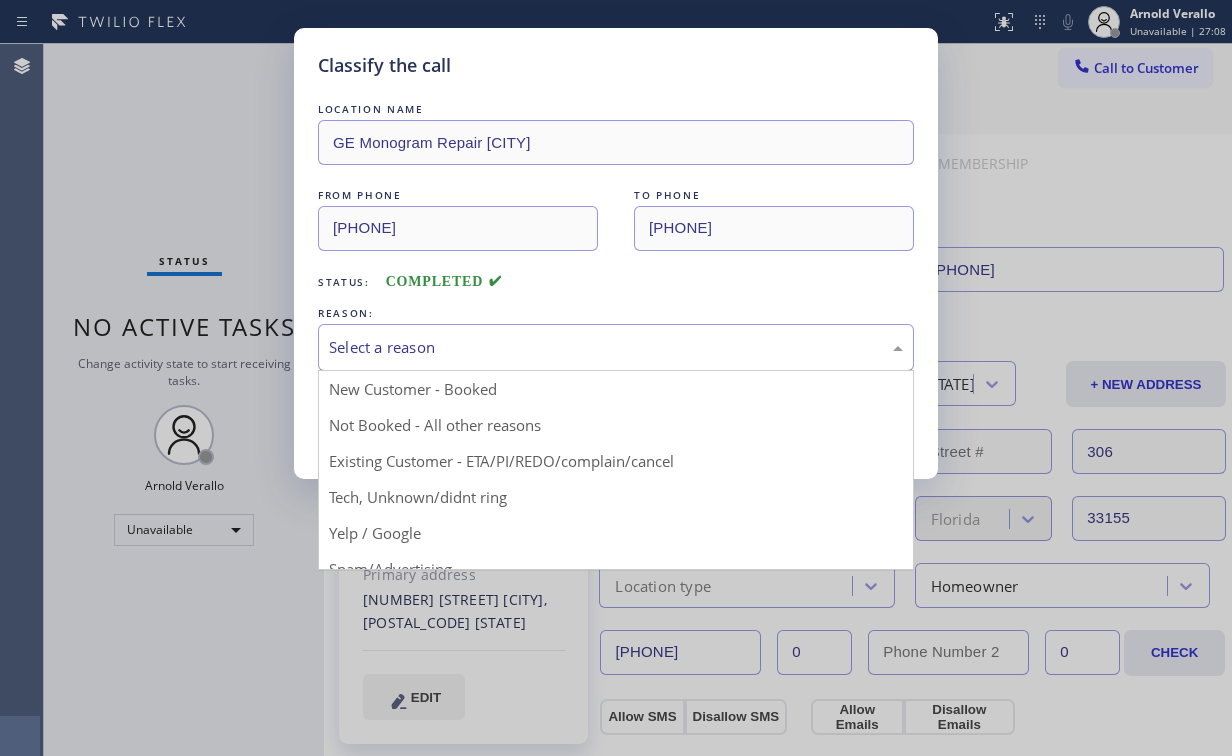 click on "Select a reason" at bounding box center [616, 347] 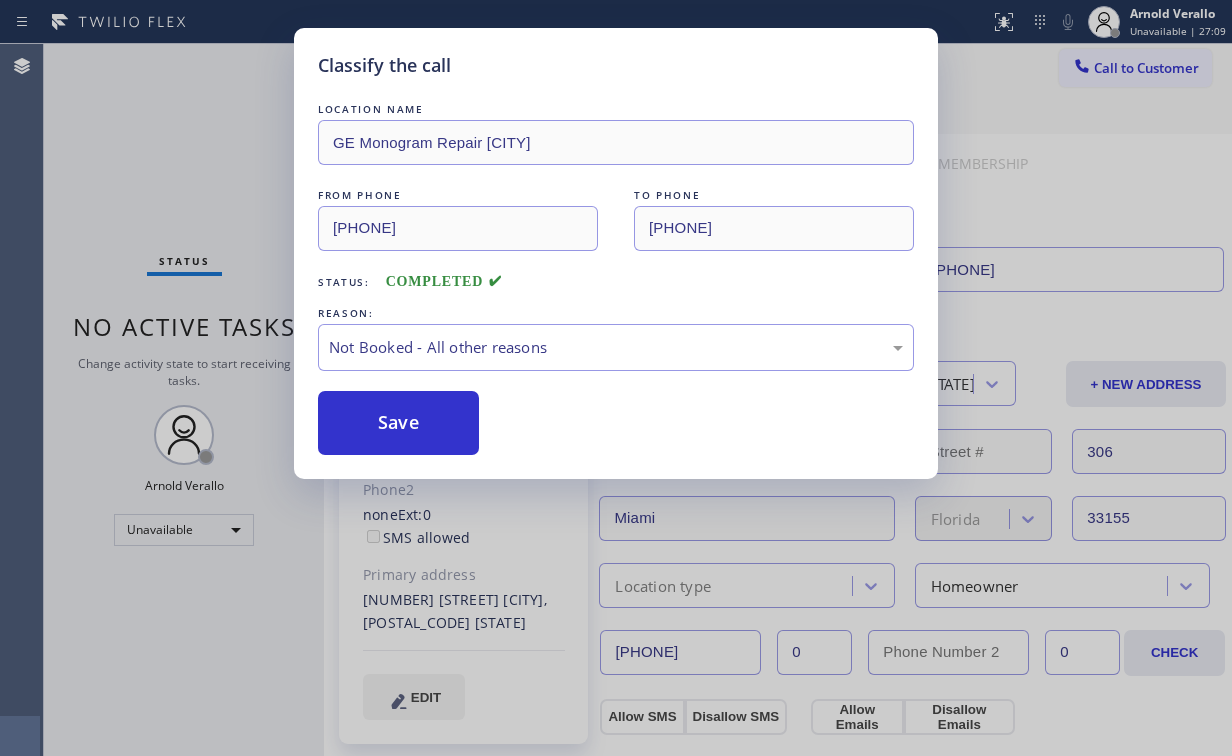 drag, startPoint x: 420, startPoint y: 412, endPoint x: 261, endPoint y: 151, distance: 305.6174 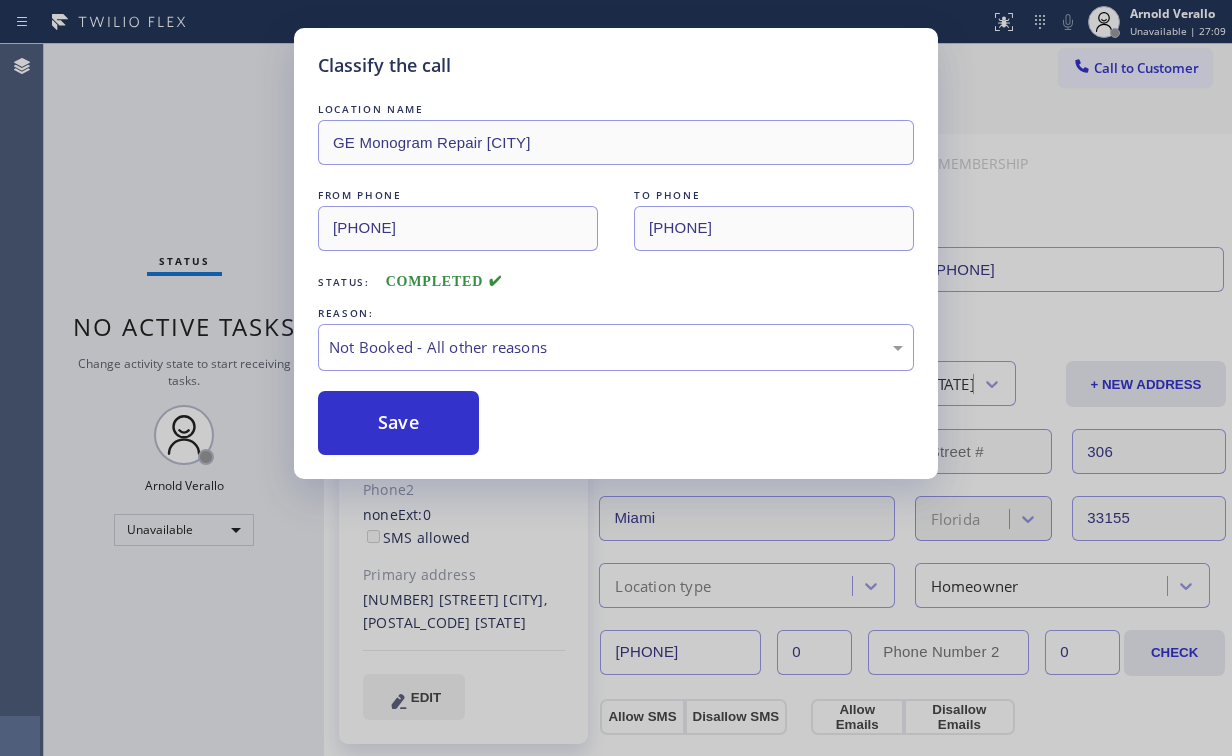 click on "Save" at bounding box center [398, 423] 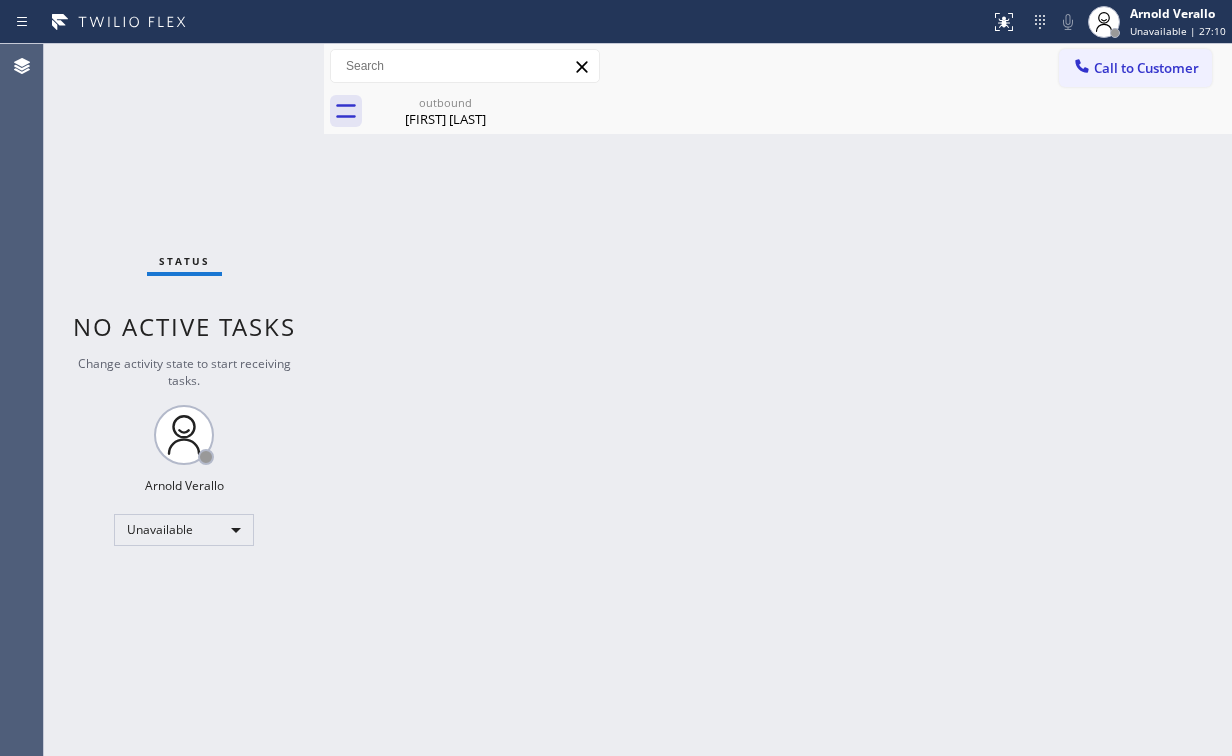 click at bounding box center [465, 66] 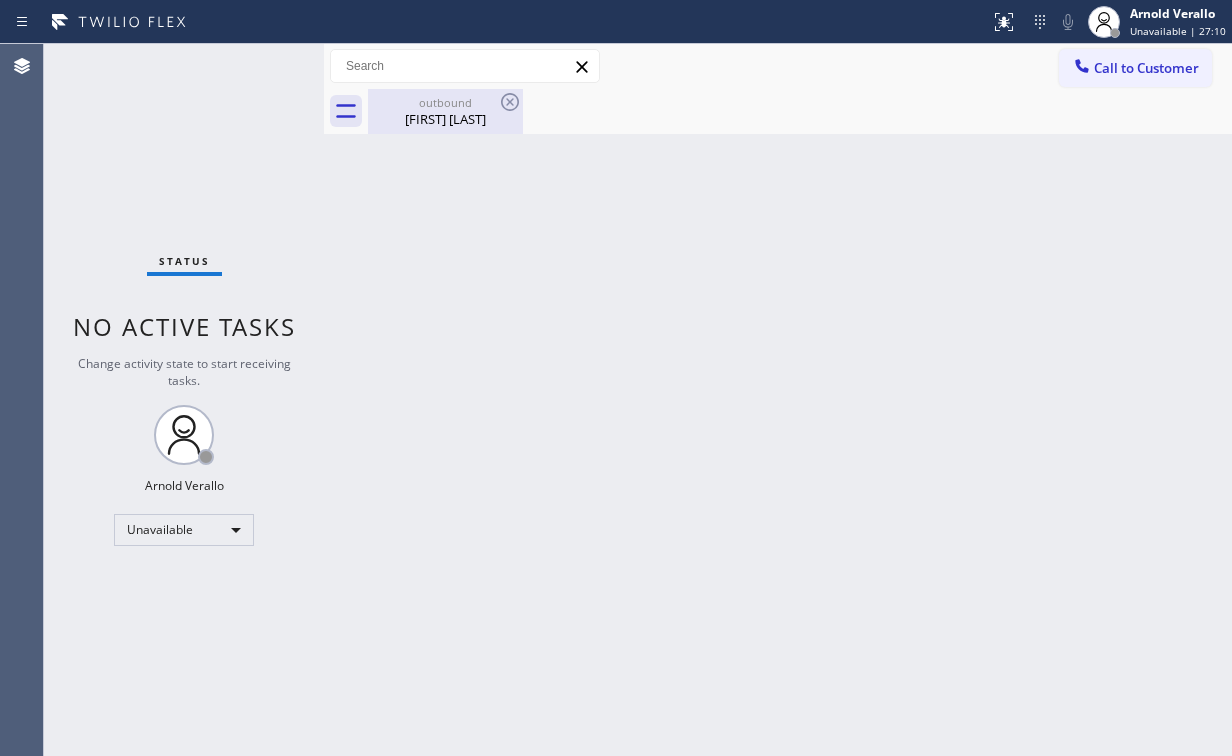 click on "outbound" at bounding box center [445, 102] 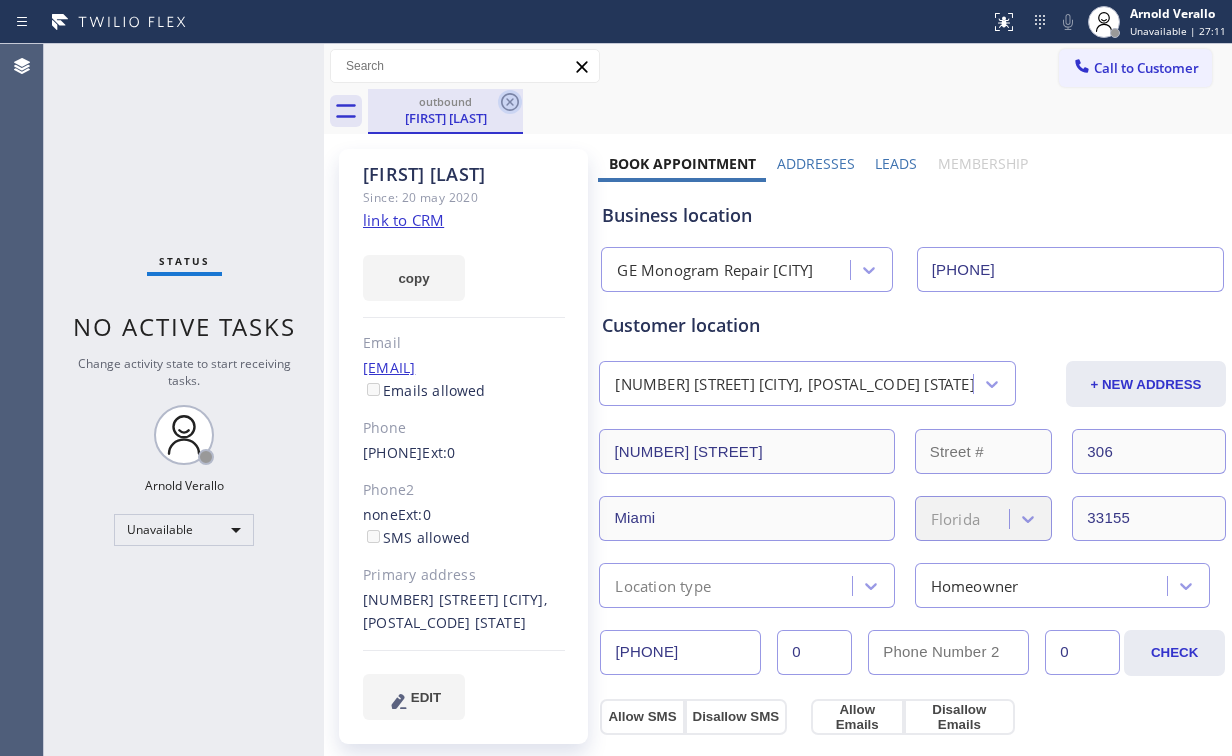 click 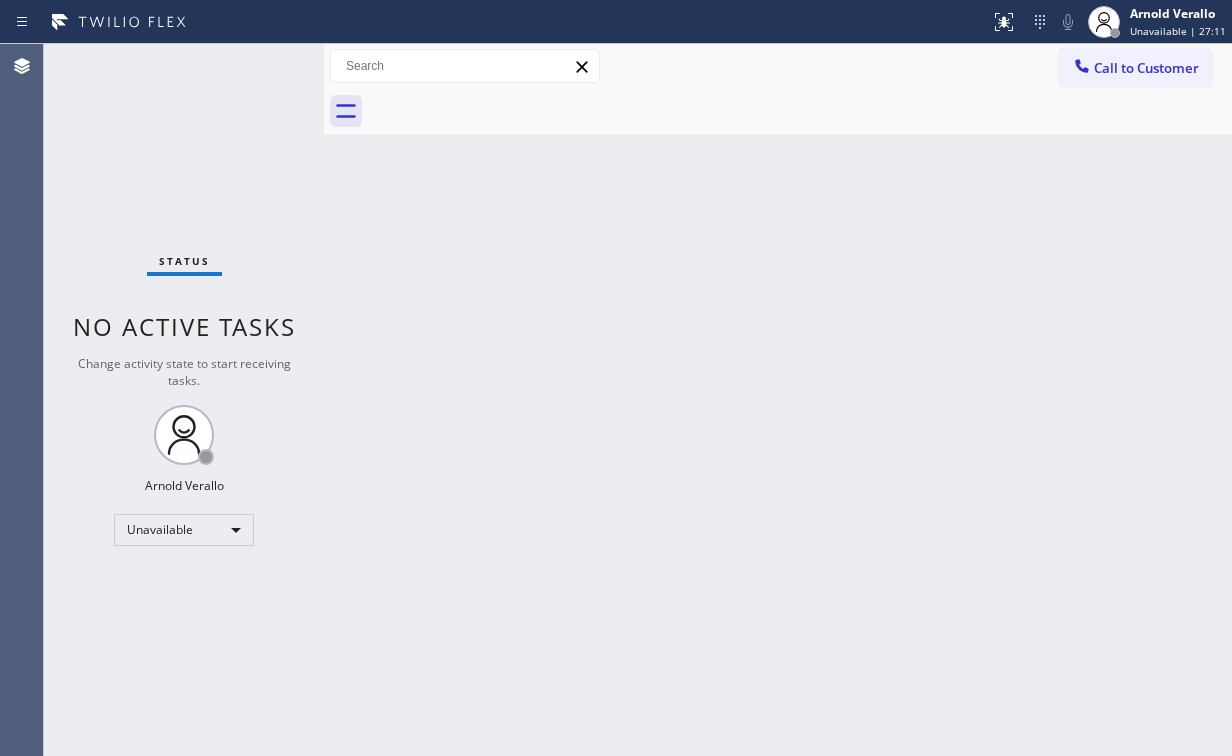 drag, startPoint x: 229, startPoint y: 125, endPoint x: 181, endPoint y: 0, distance: 133.89922 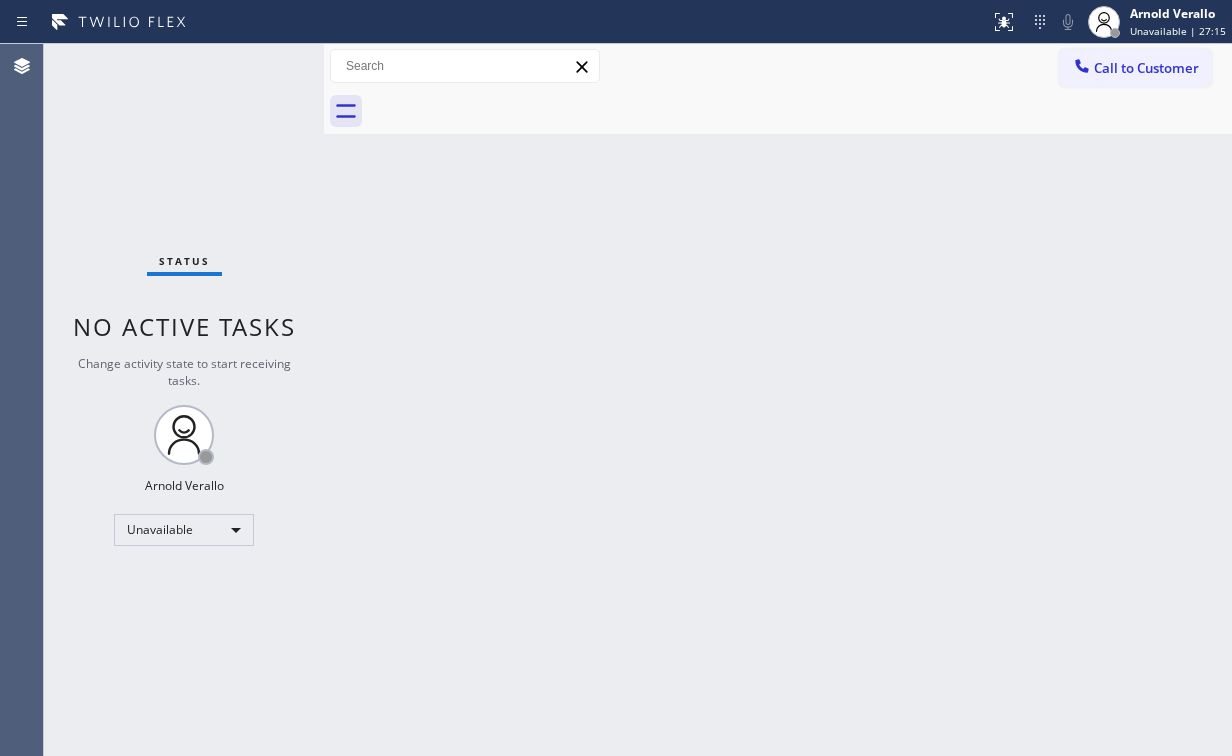 drag, startPoint x: 1131, startPoint y: 68, endPoint x: 1106, endPoint y: 88, distance: 32.01562 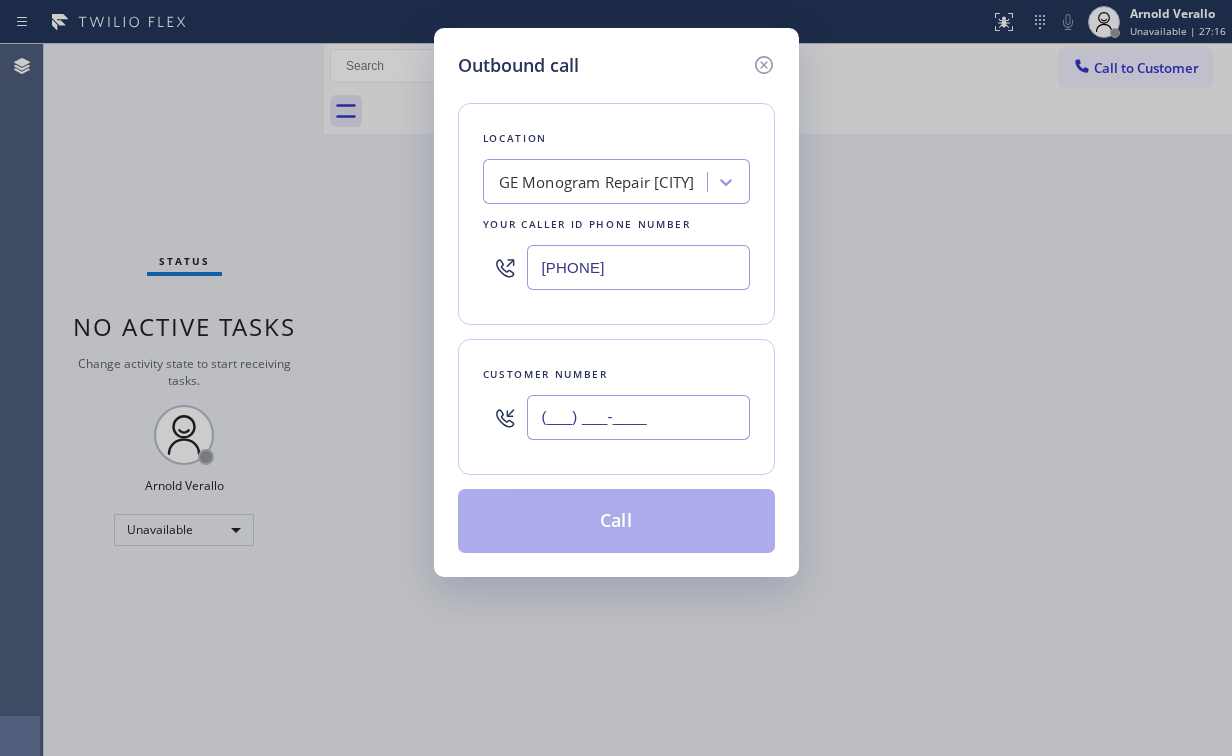 click on "(___) ___-____" at bounding box center (638, 417) 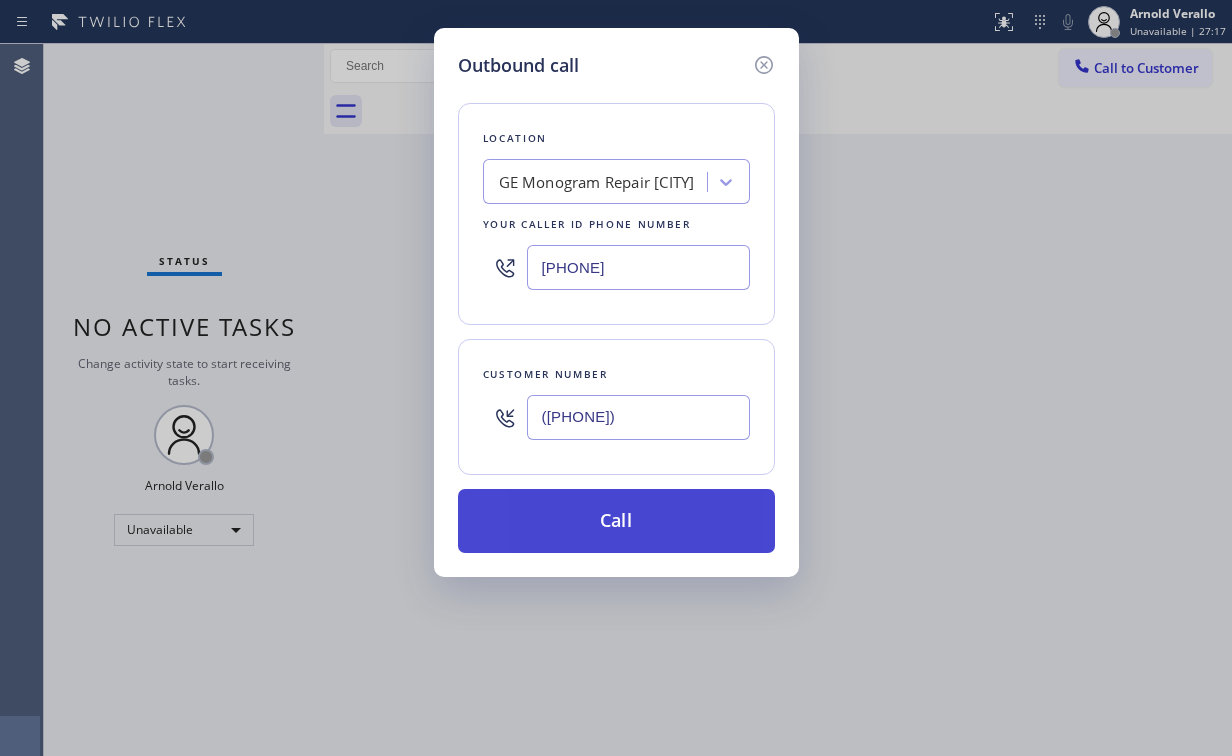 type on "([PHONE])" 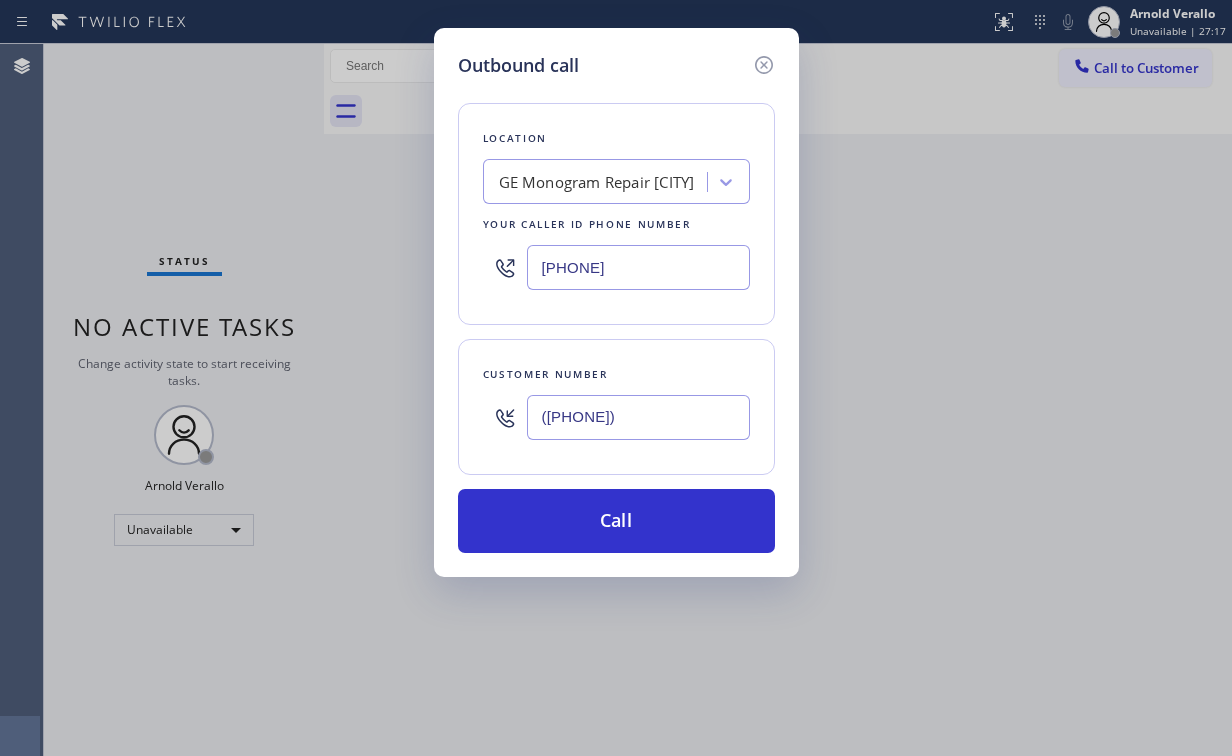 drag, startPoint x: 572, startPoint y: 517, endPoint x: 507, endPoint y: 693, distance: 187.6193 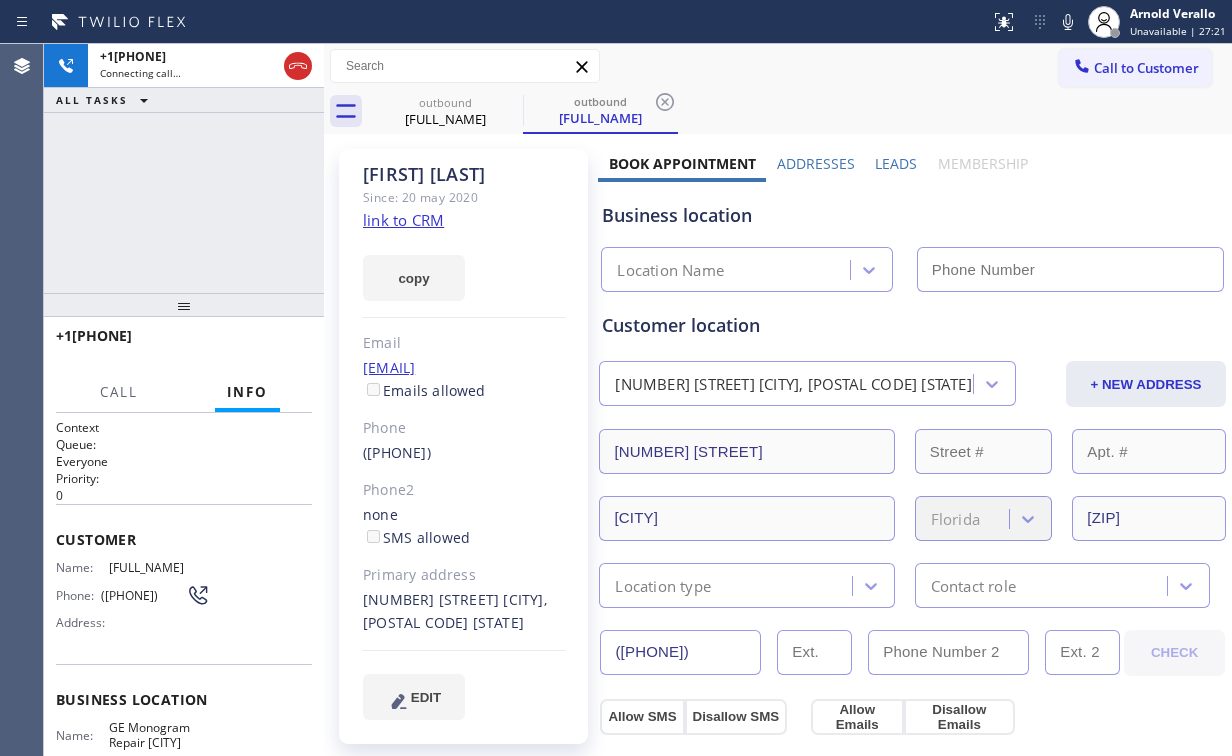 type on "[PHONE]" 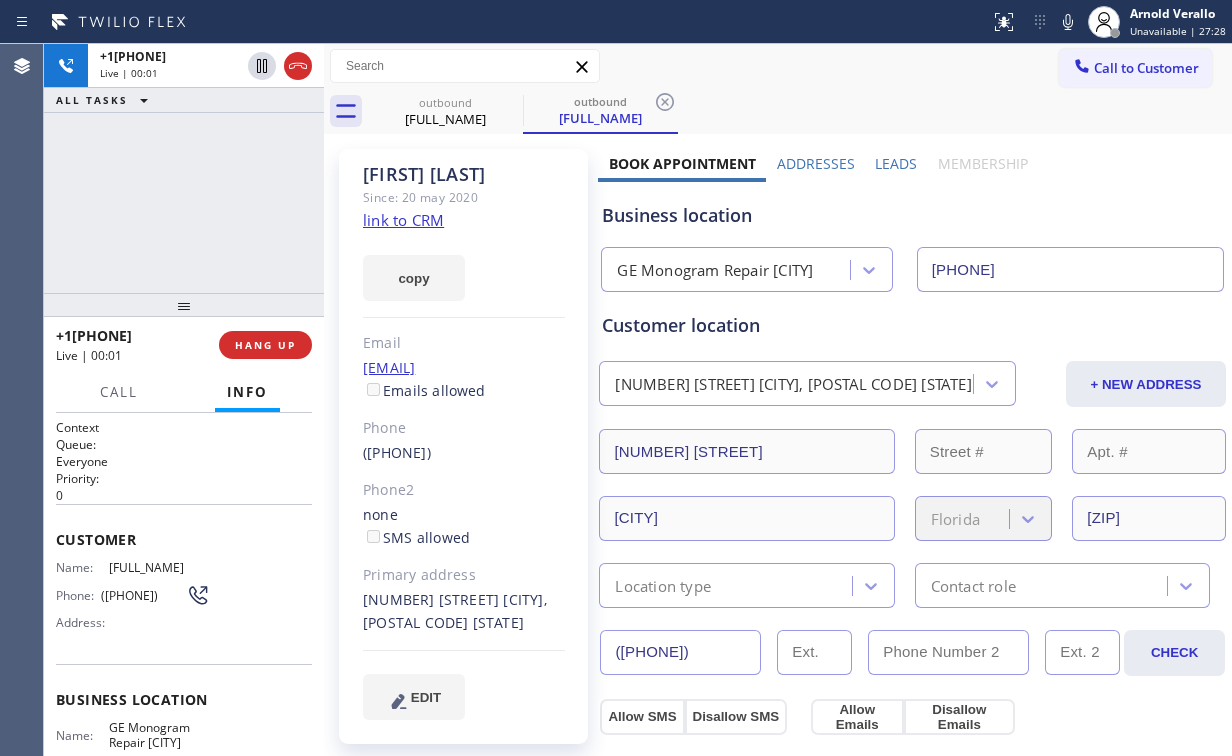 click on "+1[PHONE] Live | 00:01 ALL TASKS ALL TASKS ACTIVE TASKS TASKS IN WRAP UP" at bounding box center [184, 168] 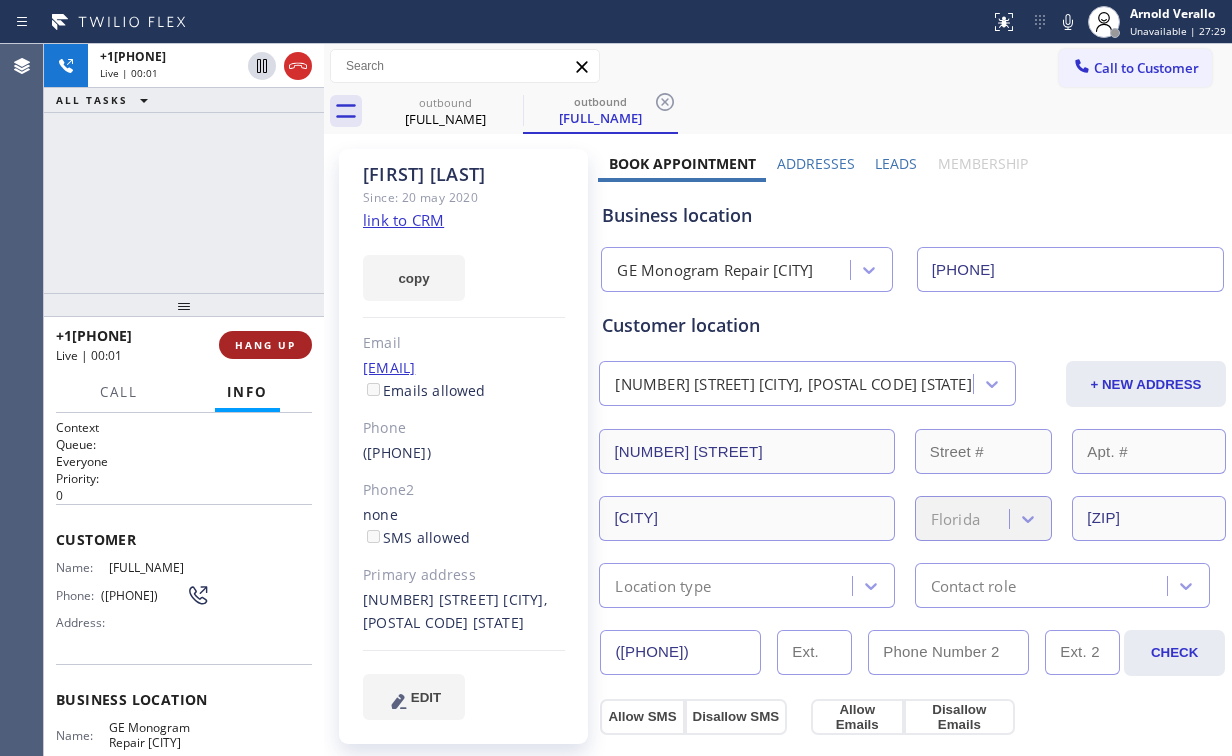 click on "HANG UP" at bounding box center [265, 345] 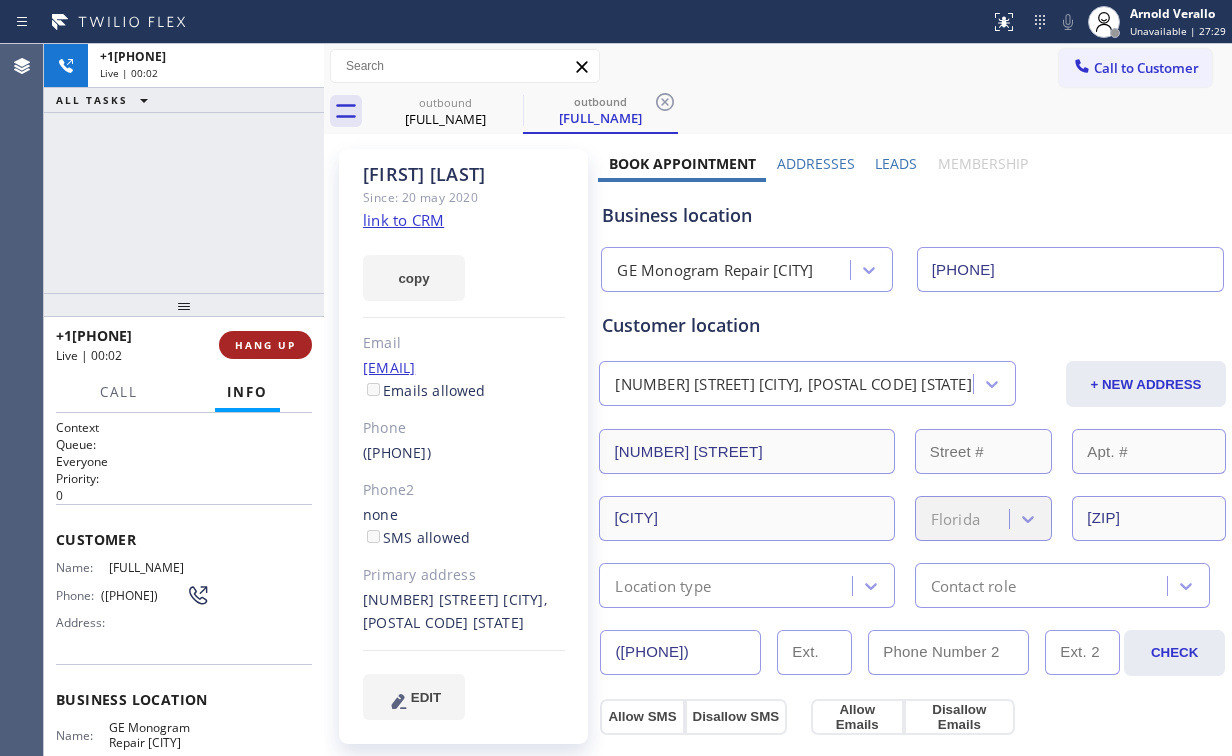 click on "HANG UP" at bounding box center [265, 345] 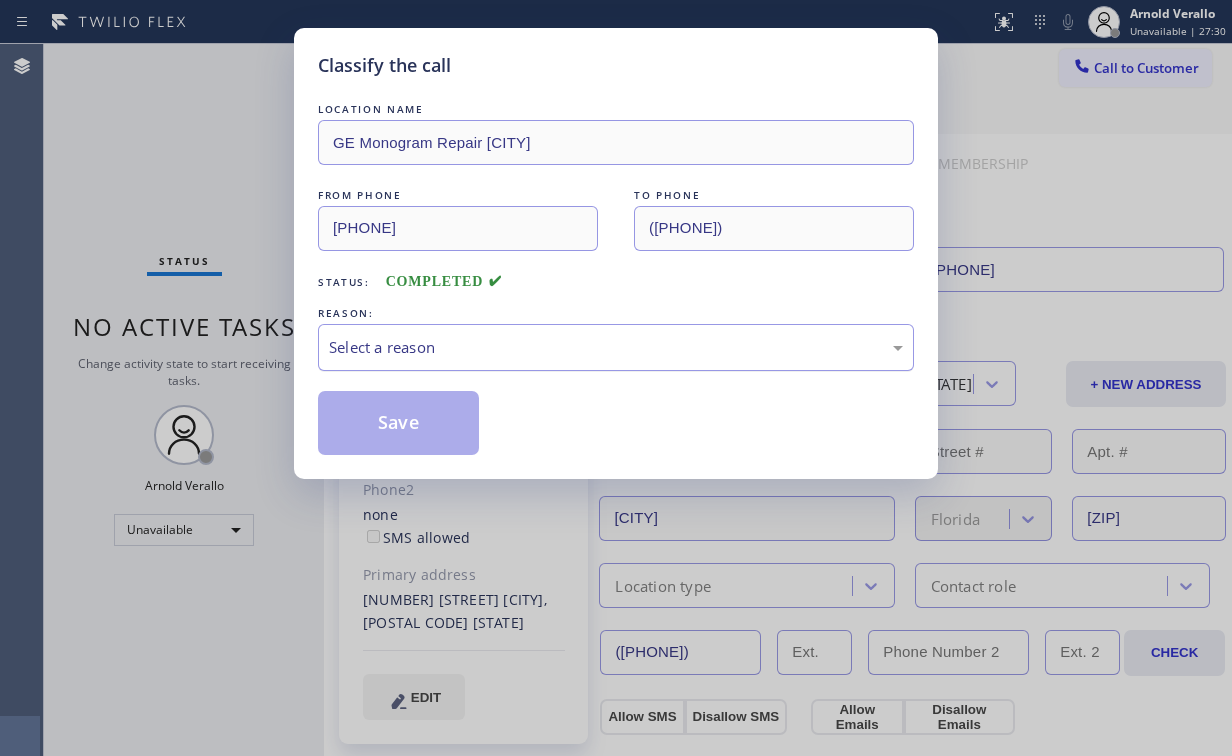 click on "Select a reason" at bounding box center [616, 347] 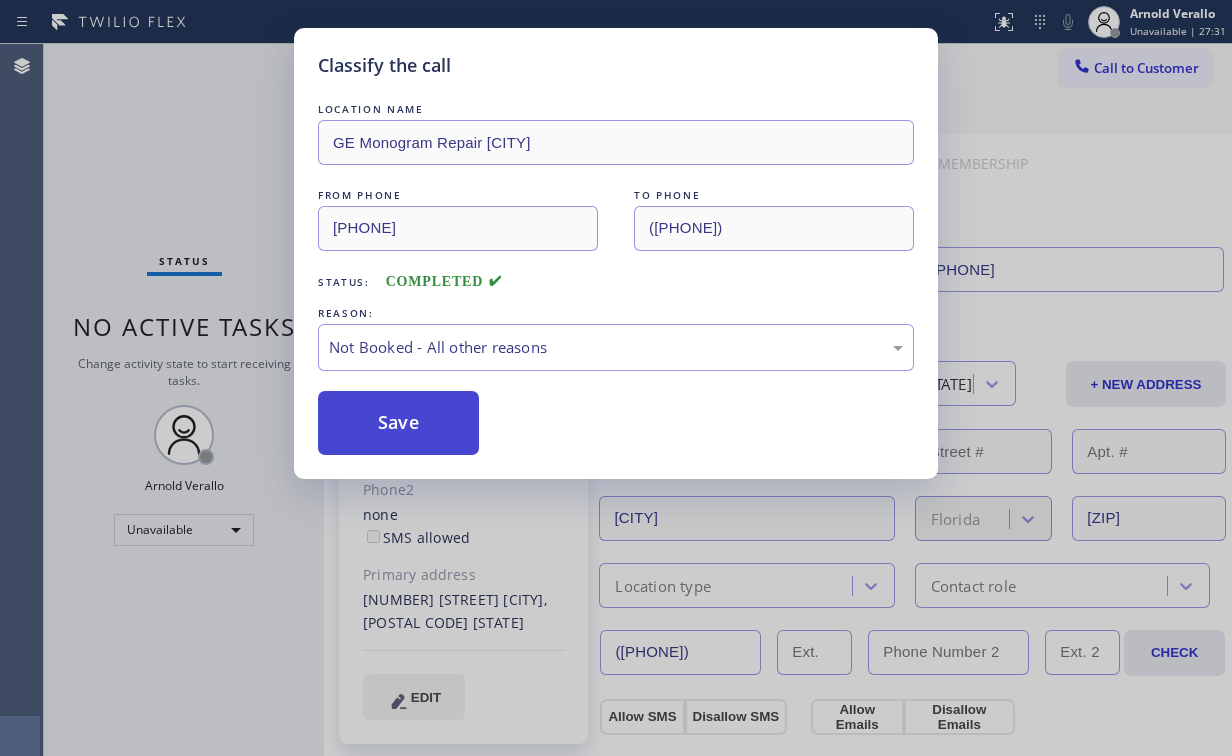 drag, startPoint x: 380, startPoint y: 420, endPoint x: 238, endPoint y: 218, distance: 246.91699 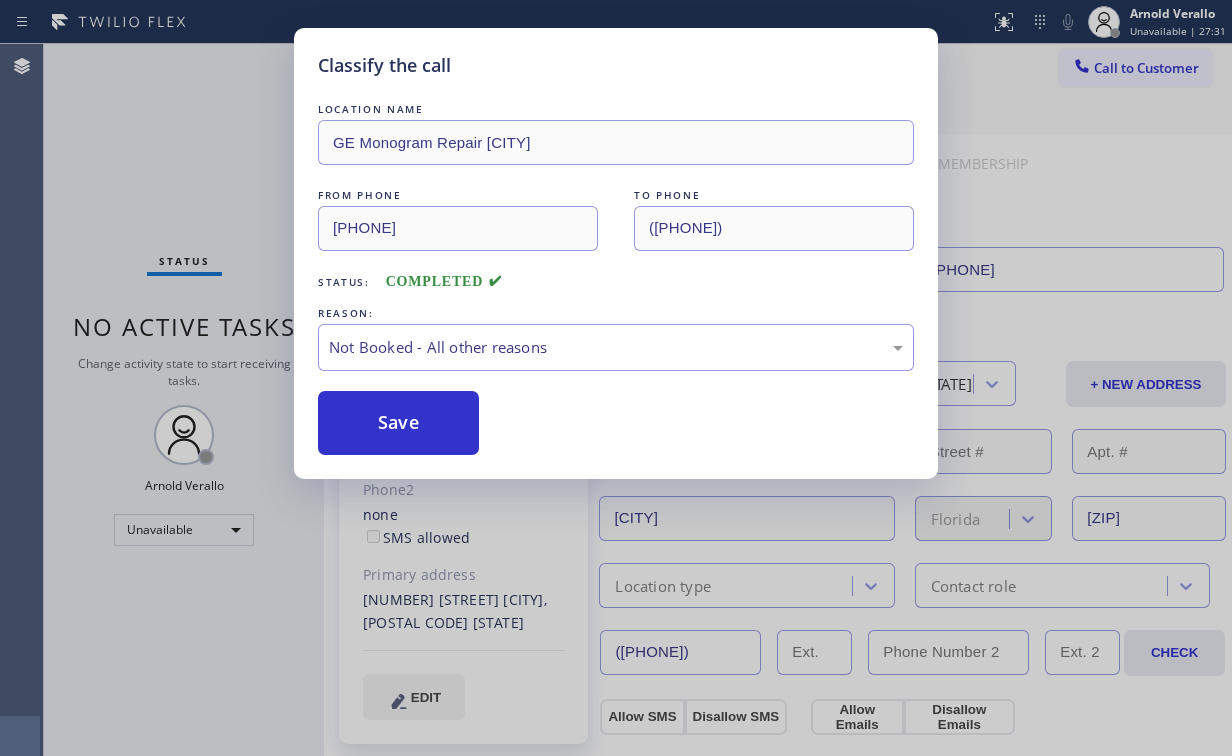 click on "Classify the call LOCATION NAME Ge Monogram Repair [CITY] FROM PHONE ([PHONE]) TO PHONE ([PHONE]) Status: COMPLETED REASON: Not Booked - All other reasons Save" at bounding box center (616, 378) 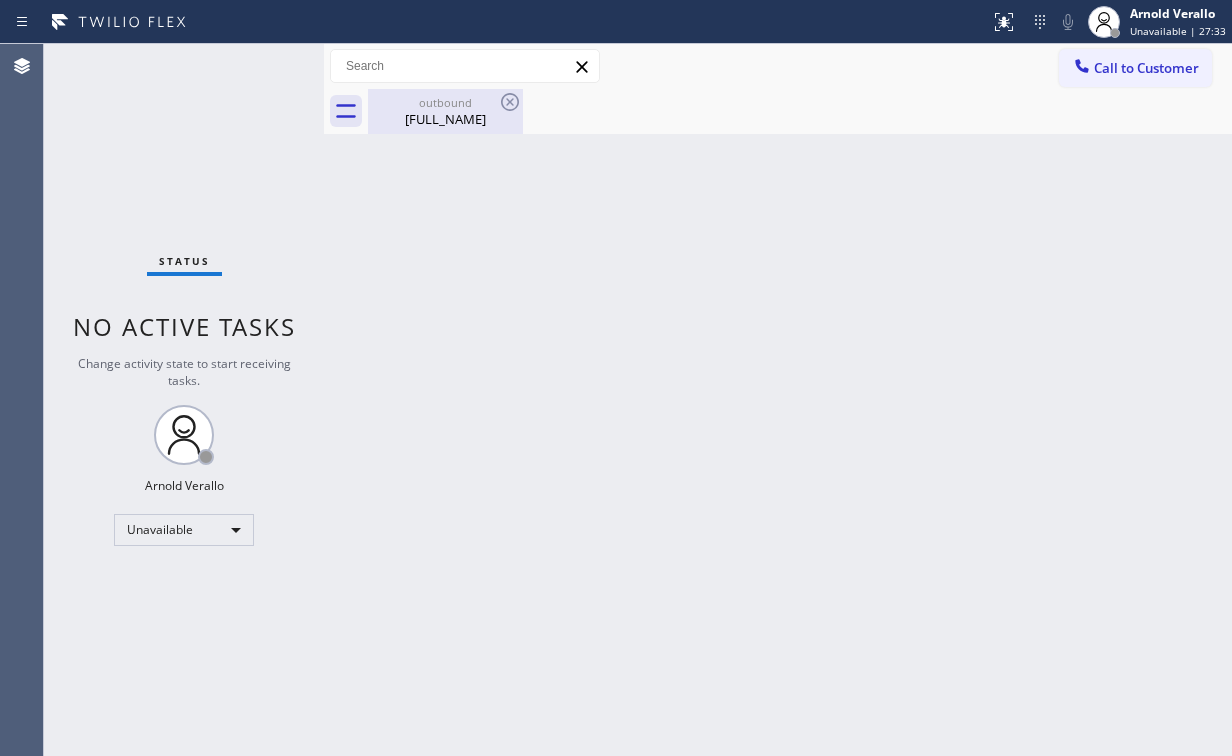 click on "outbound" at bounding box center [445, 102] 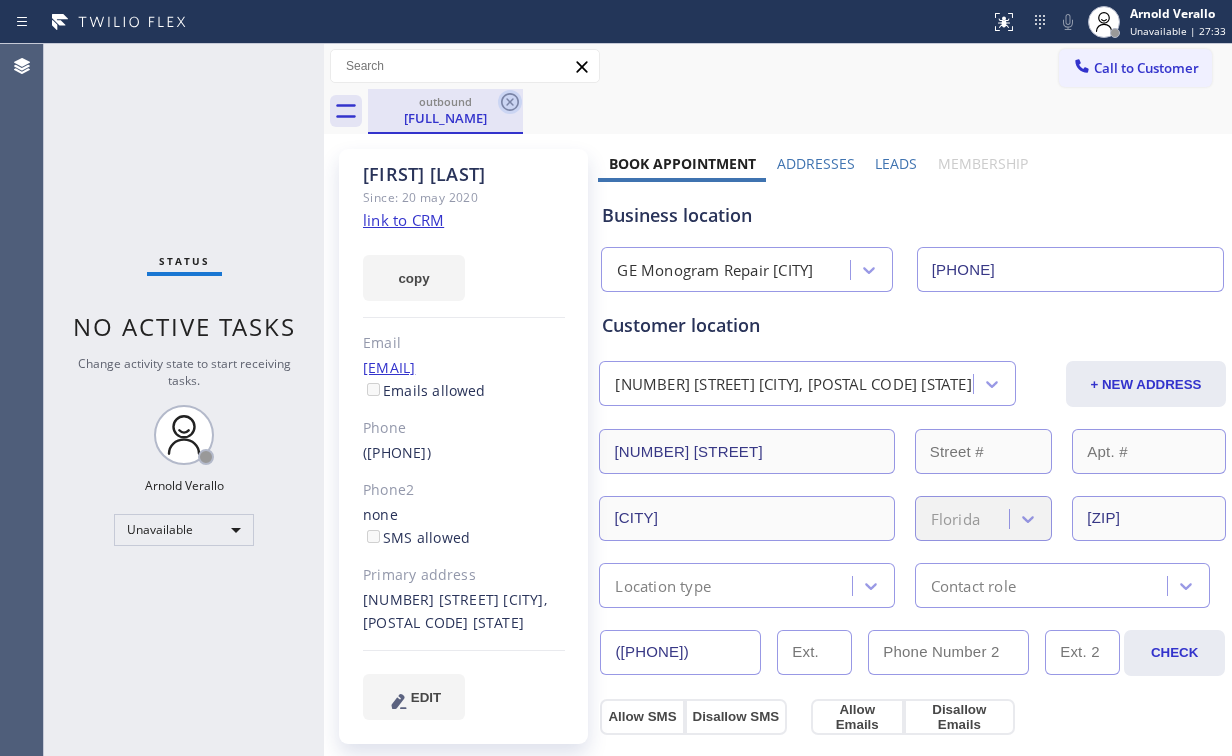 click 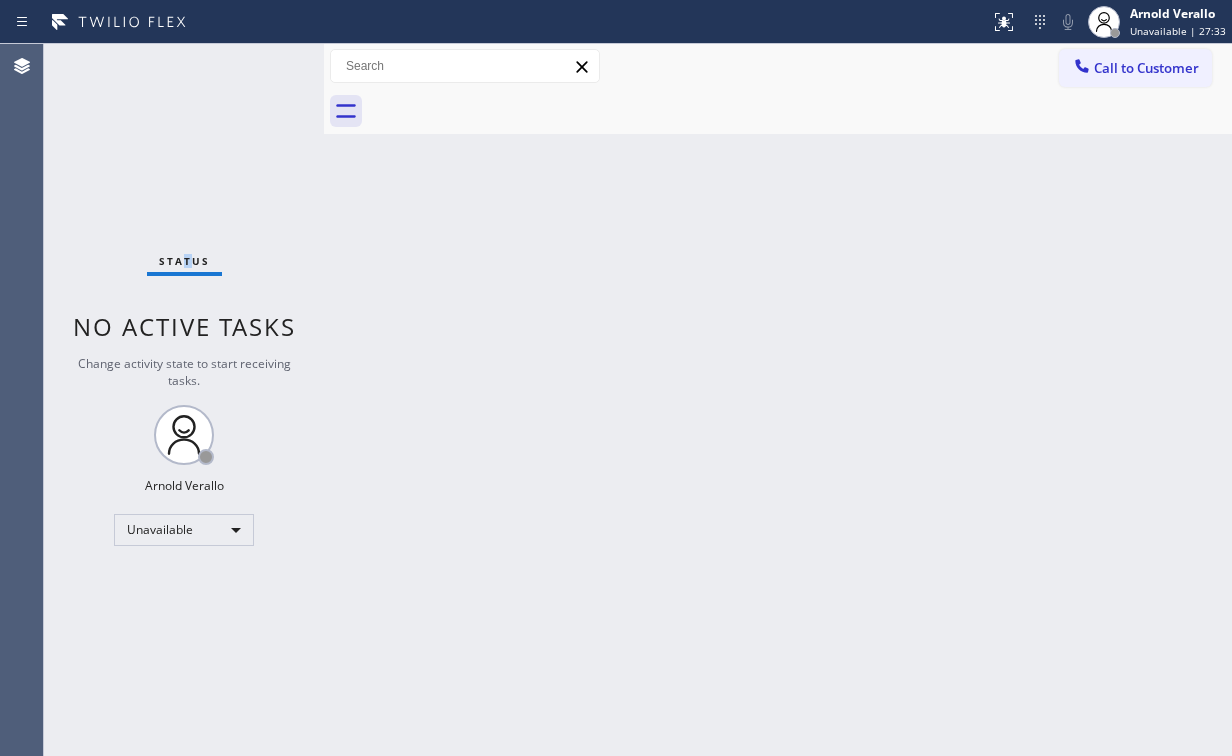 drag, startPoint x: 188, startPoint y: 120, endPoint x: 214, endPoint y: 24, distance: 99.458534 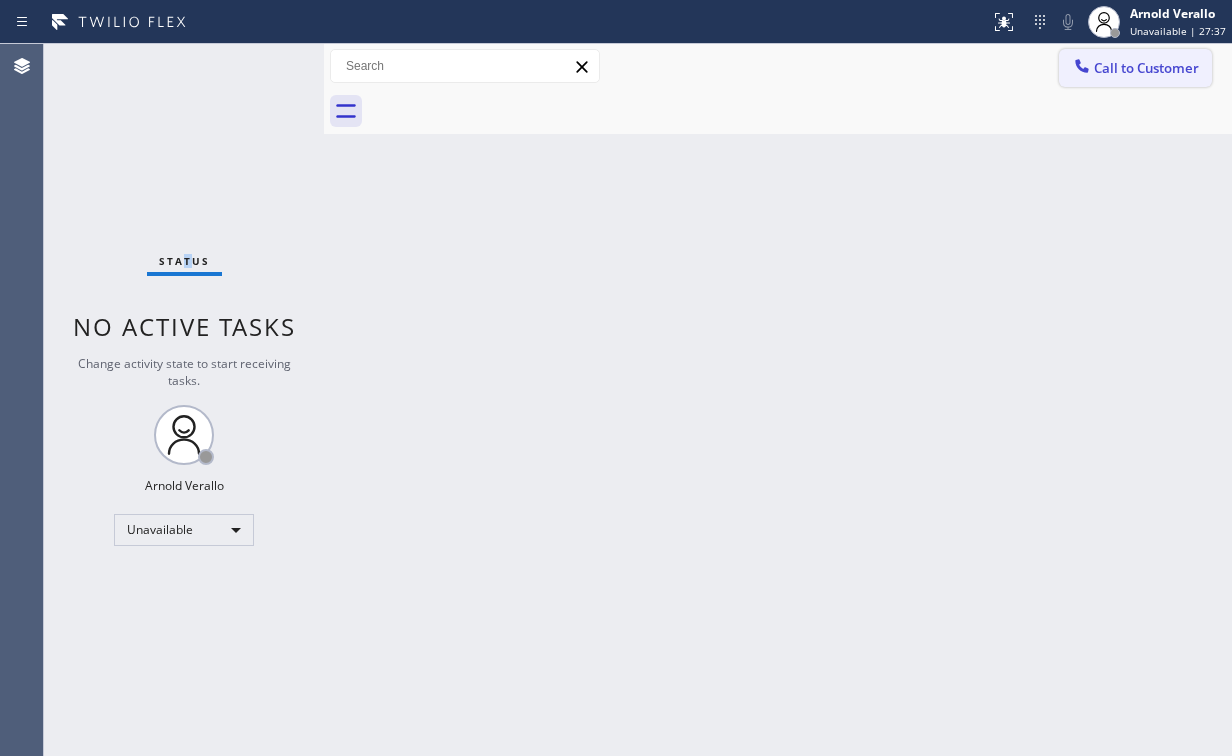 click on "Call to Customer" at bounding box center (1146, 68) 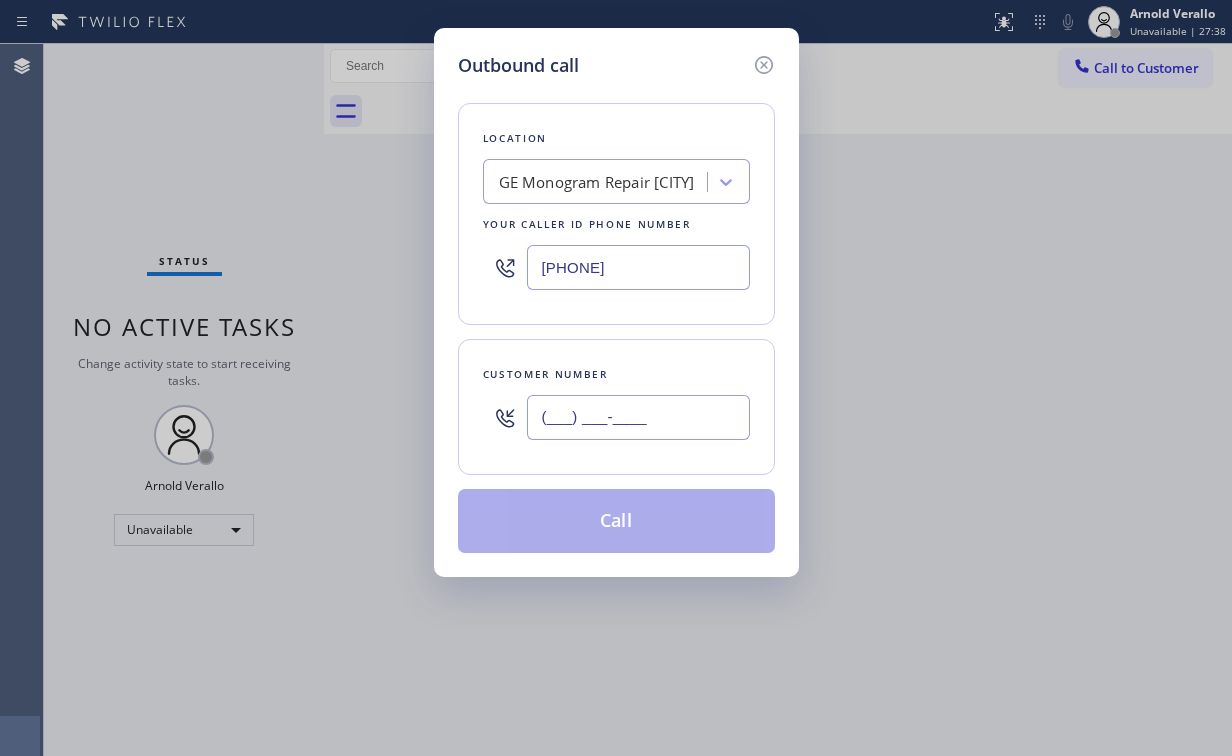 drag, startPoint x: 636, startPoint y: 413, endPoint x: 637, endPoint y: 402, distance: 11.045361 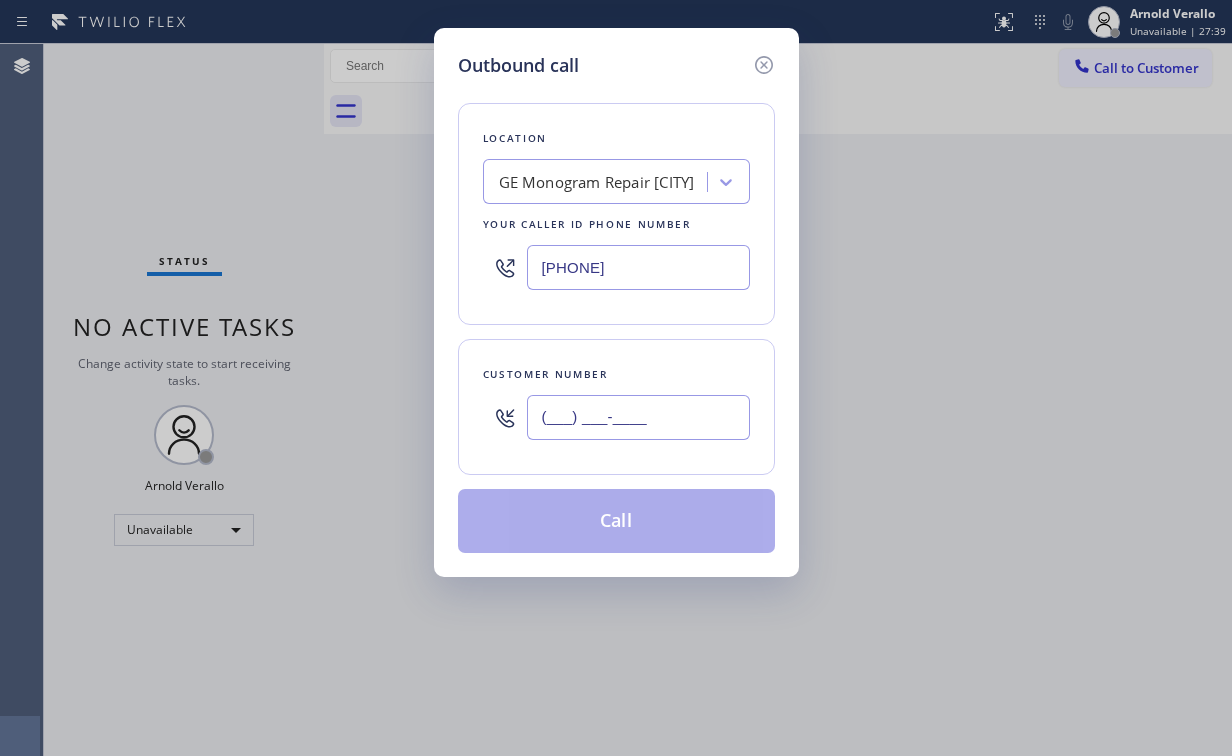paste on "[PHONE]" 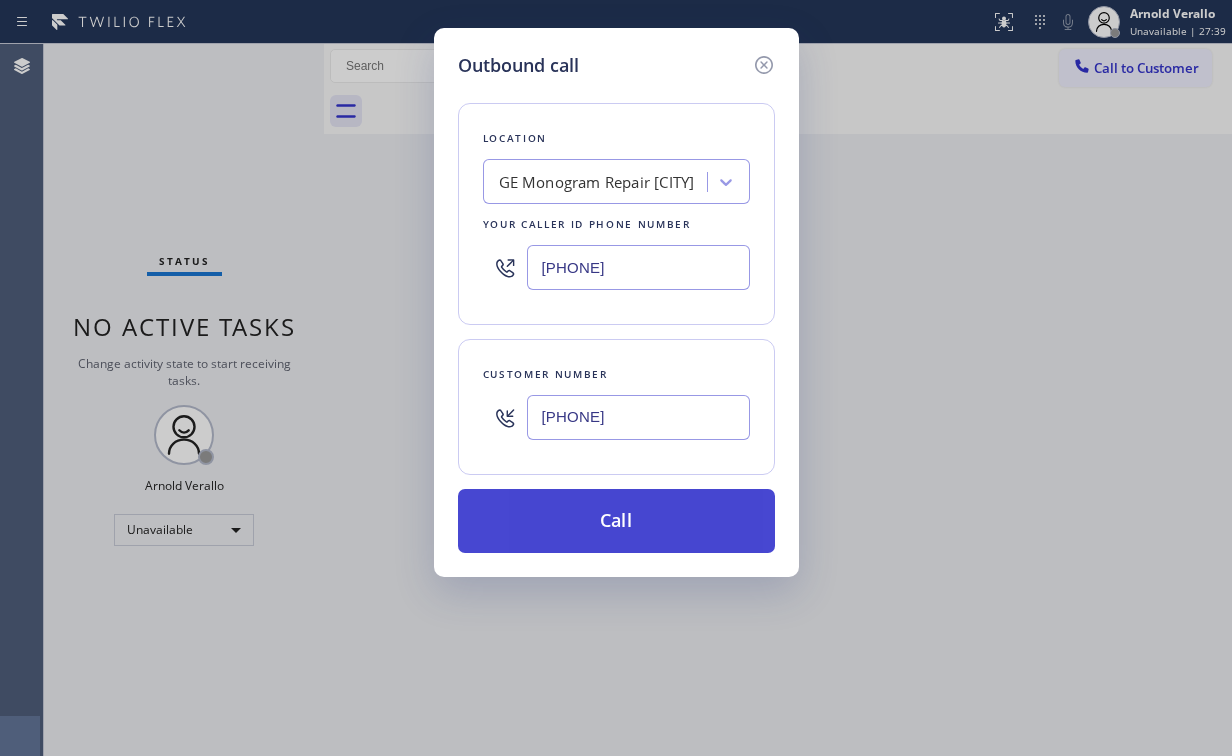 type on "[PHONE]" 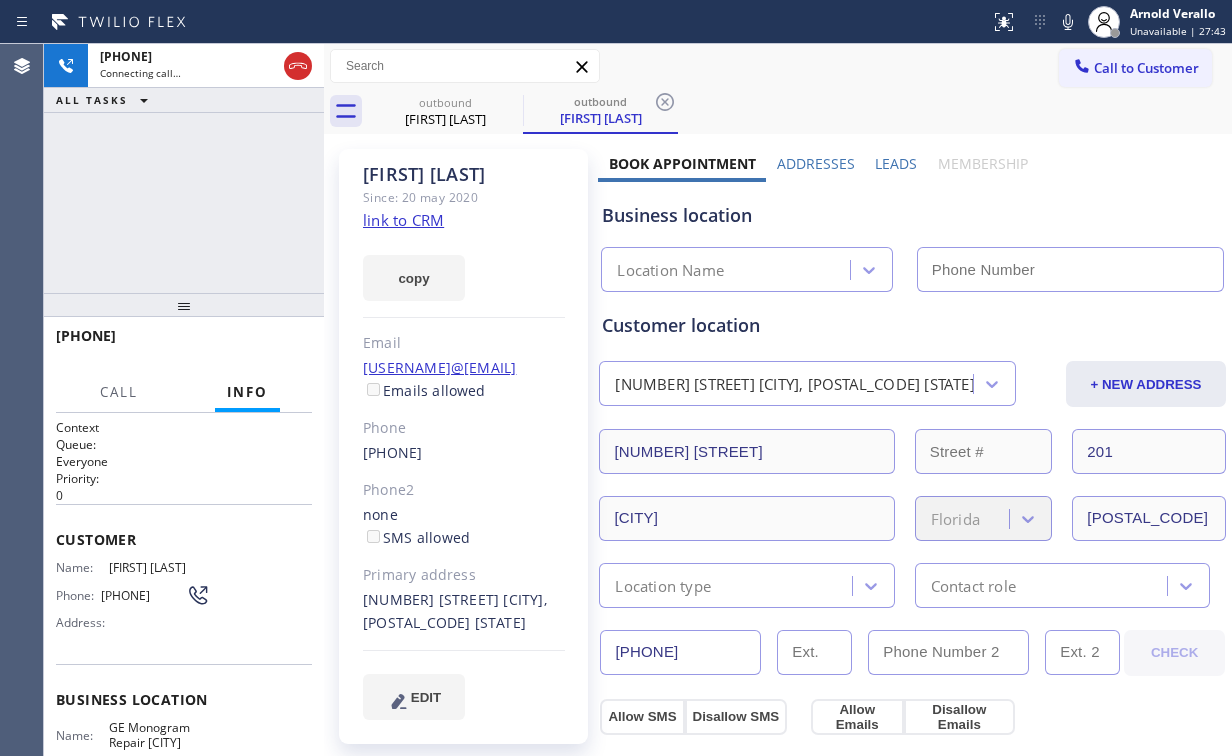 drag, startPoint x: 228, startPoint y: 181, endPoint x: 335, endPoint y: 352, distance: 201.71762 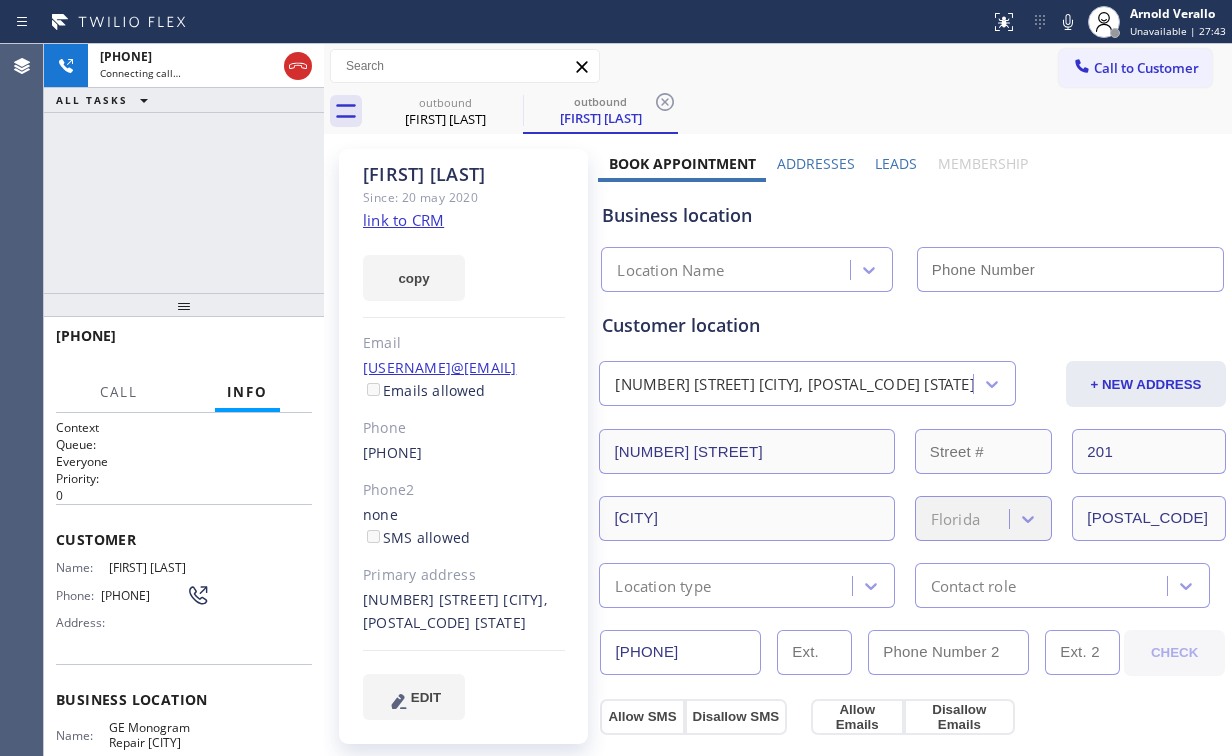 click on "[PHONE] Connecting call… ALL TASKS ALL TASKS ACTIVE TASKS TASKS IN WRAP UP" at bounding box center [184, 168] 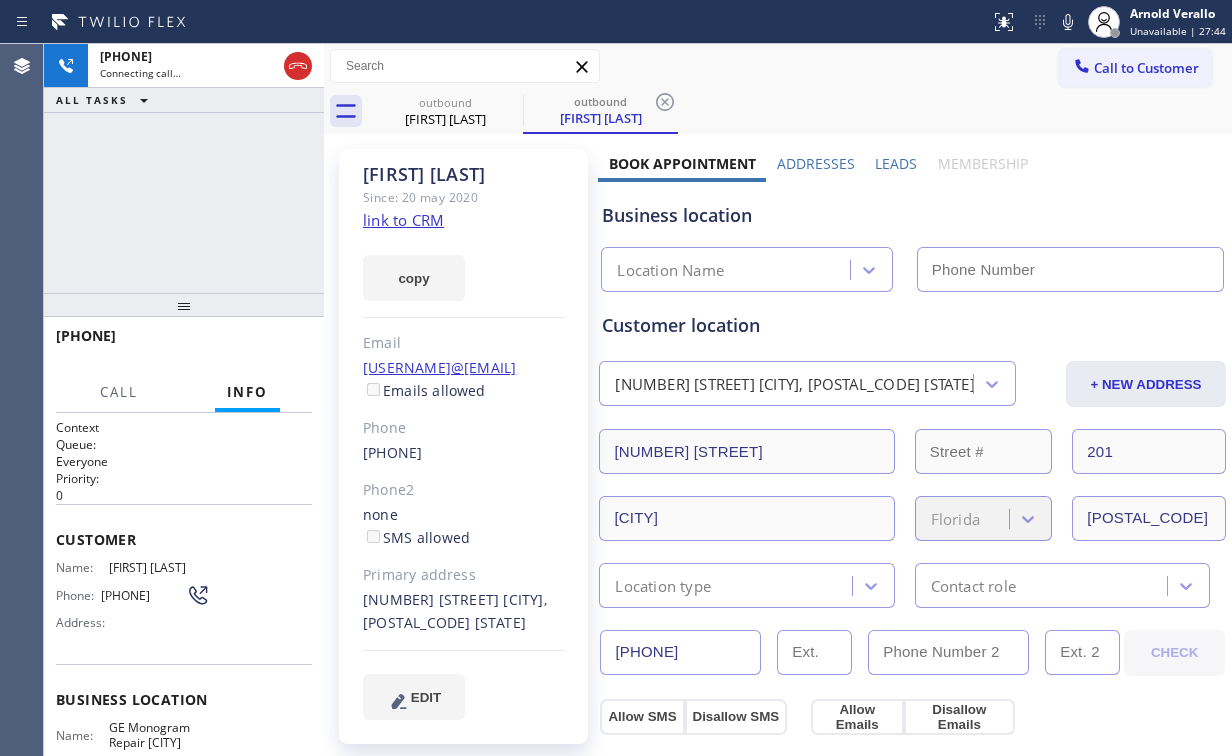 type on "[PHONE]" 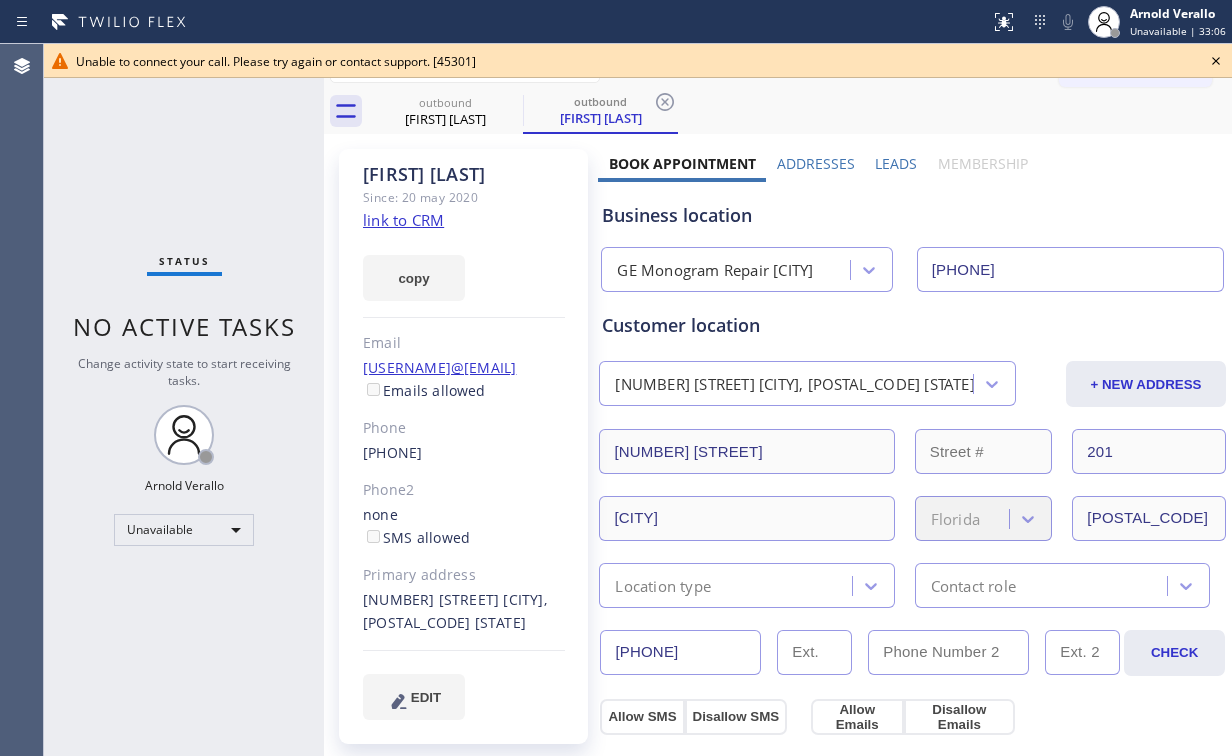 click 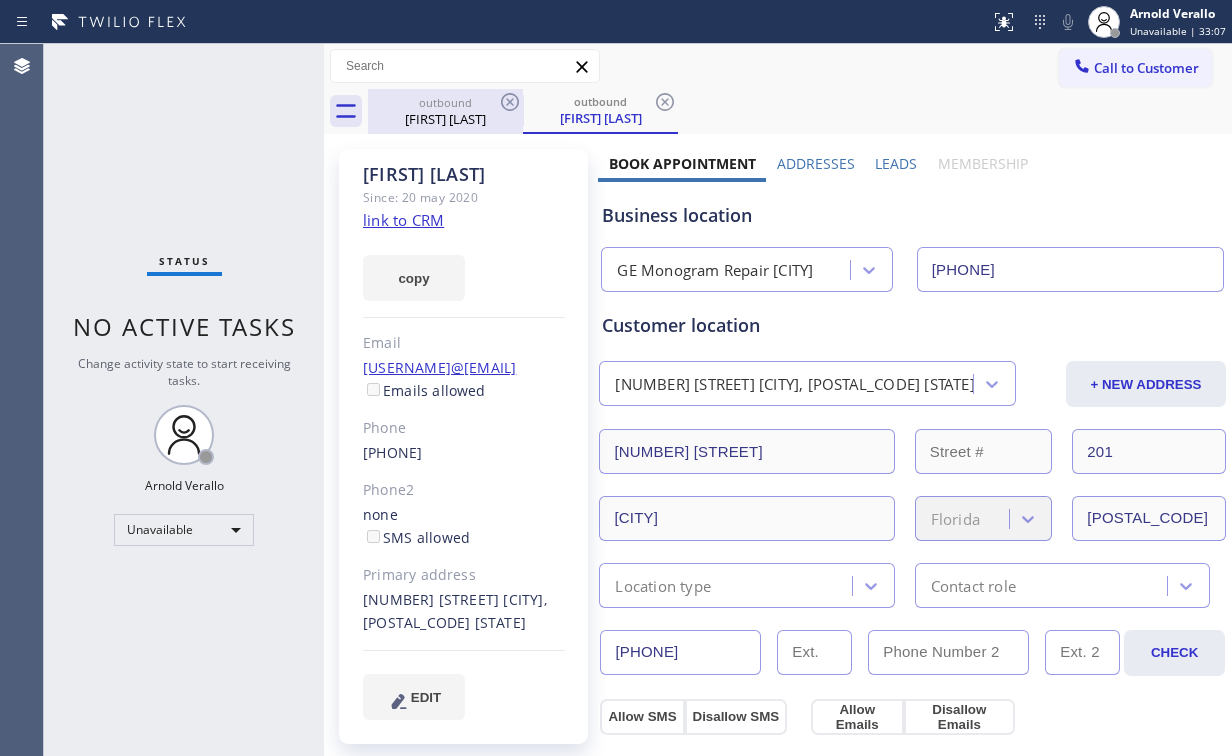 click on "outbound" at bounding box center [445, 102] 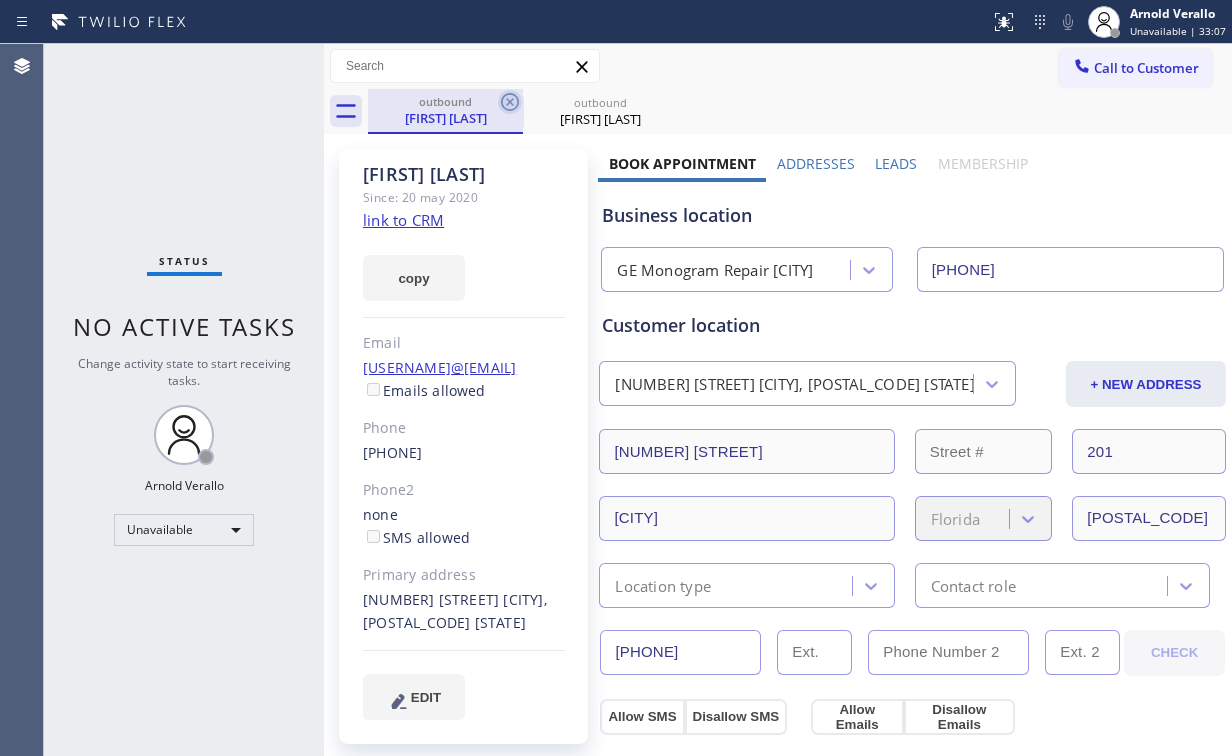 click 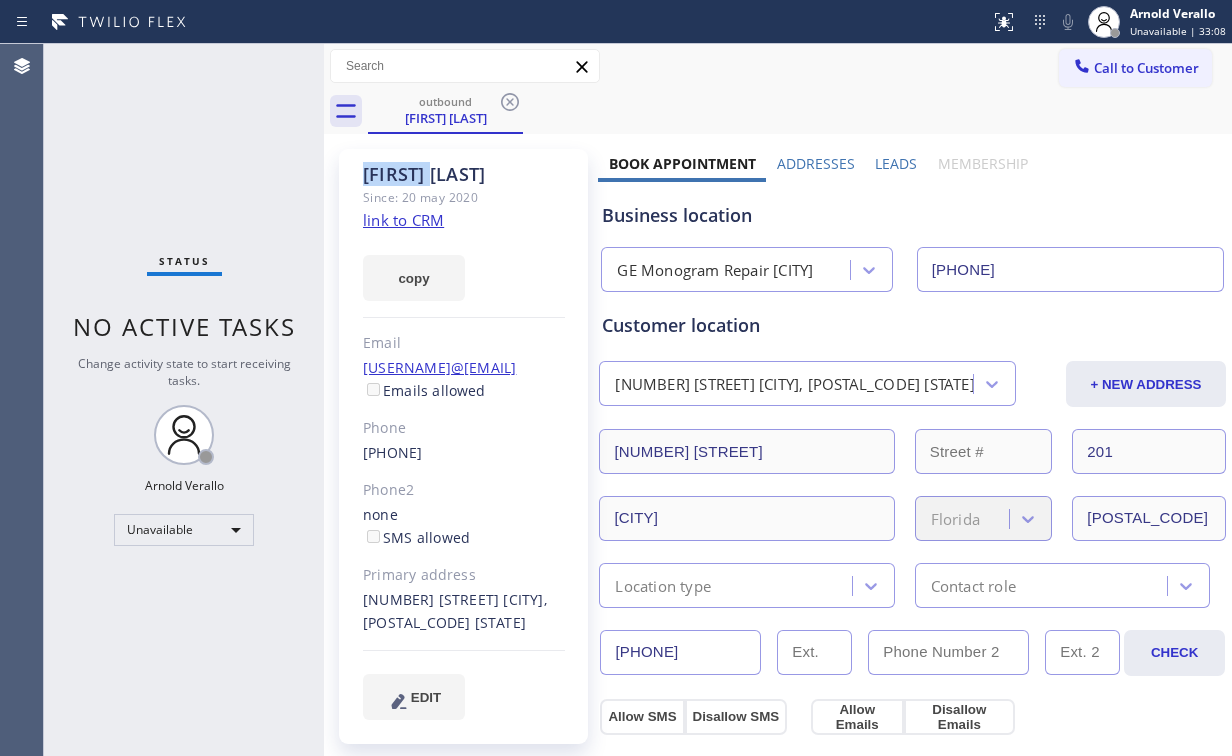 click 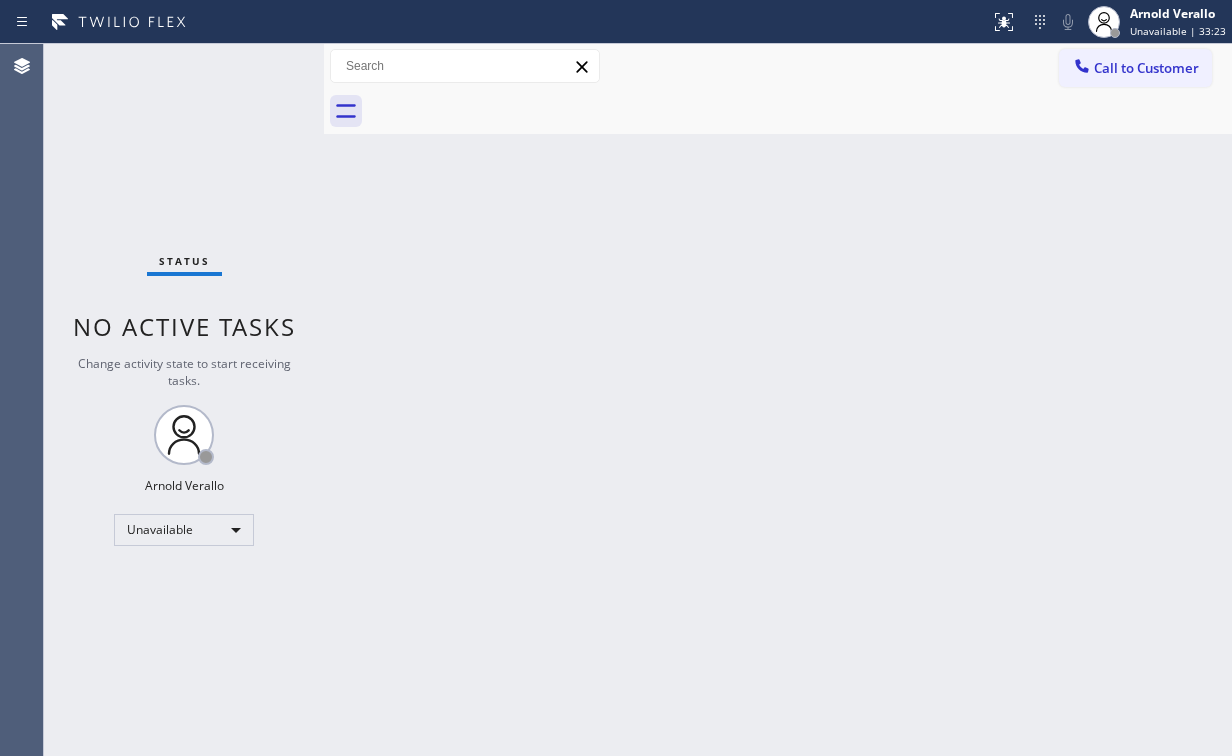 click on "Back to Dashboard Change Sender ID Customers Technicians Select a contact Outbound call Location Search location Your caller id phone number Customer number Call Customer info Name Phone none Address none Change Sender ID HVAC +18559994417 5 Star Appliance +18557314952 Appliance Repair +18554611149 Plumbing +18889090120 Air Duct Cleaning +18006865038 Electricians +18005688664 Cancel Change Check personal SMS Reset Change No tabs Call to Customer Outbound call Location Ge Monogram Repair Fort Lauderdale Your caller id phone number [PHONE] Customer number Call Outbound call Technician Search Technician Your caller id phone number Your caller id phone number Call" at bounding box center (778, 400) 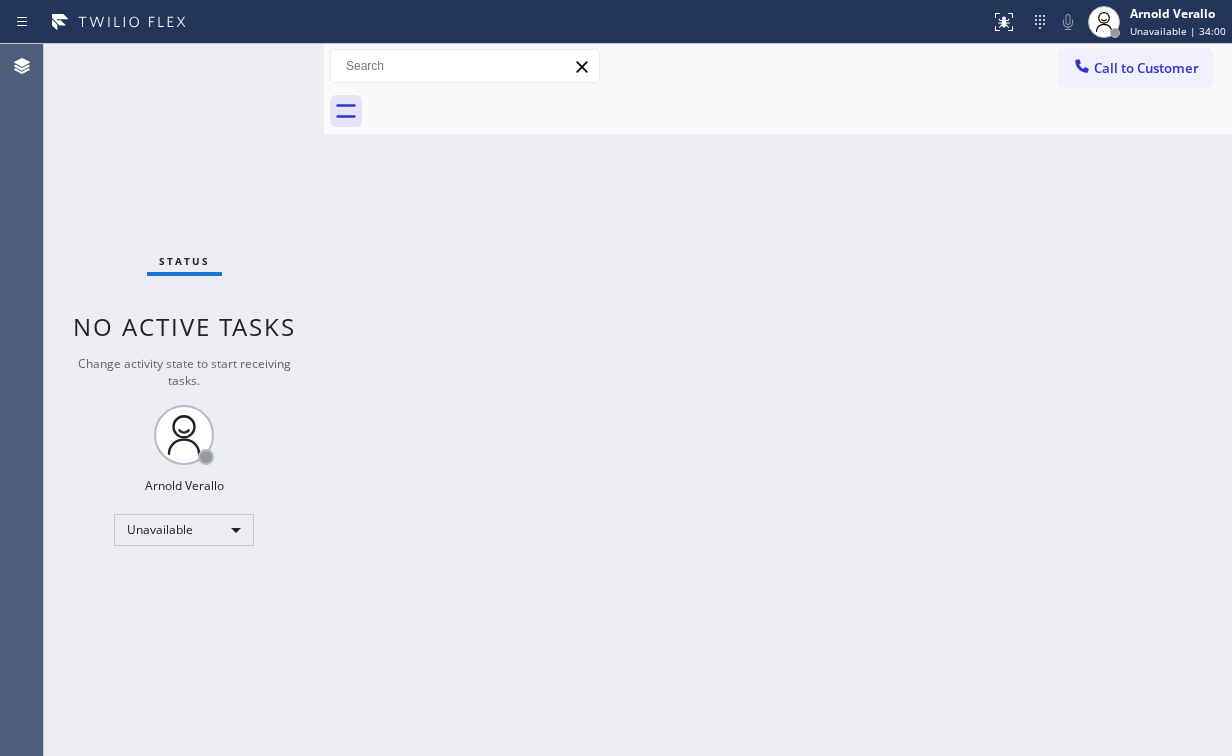 click on "Status No active tasks Change activity state to start receiving tasks. [FIRST] [LAST] Unavailable" at bounding box center (184, 400) 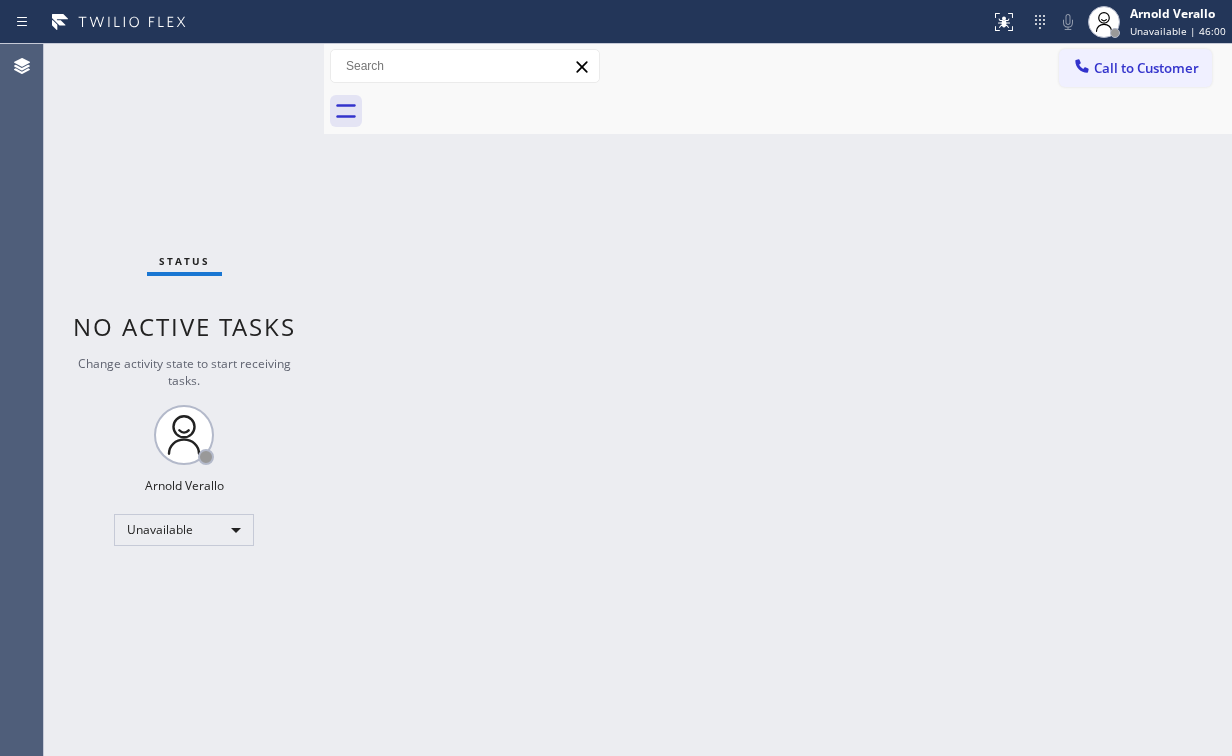 drag, startPoint x: 1124, startPoint y: 56, endPoint x: 891, endPoint y: 161, distance: 255.56604 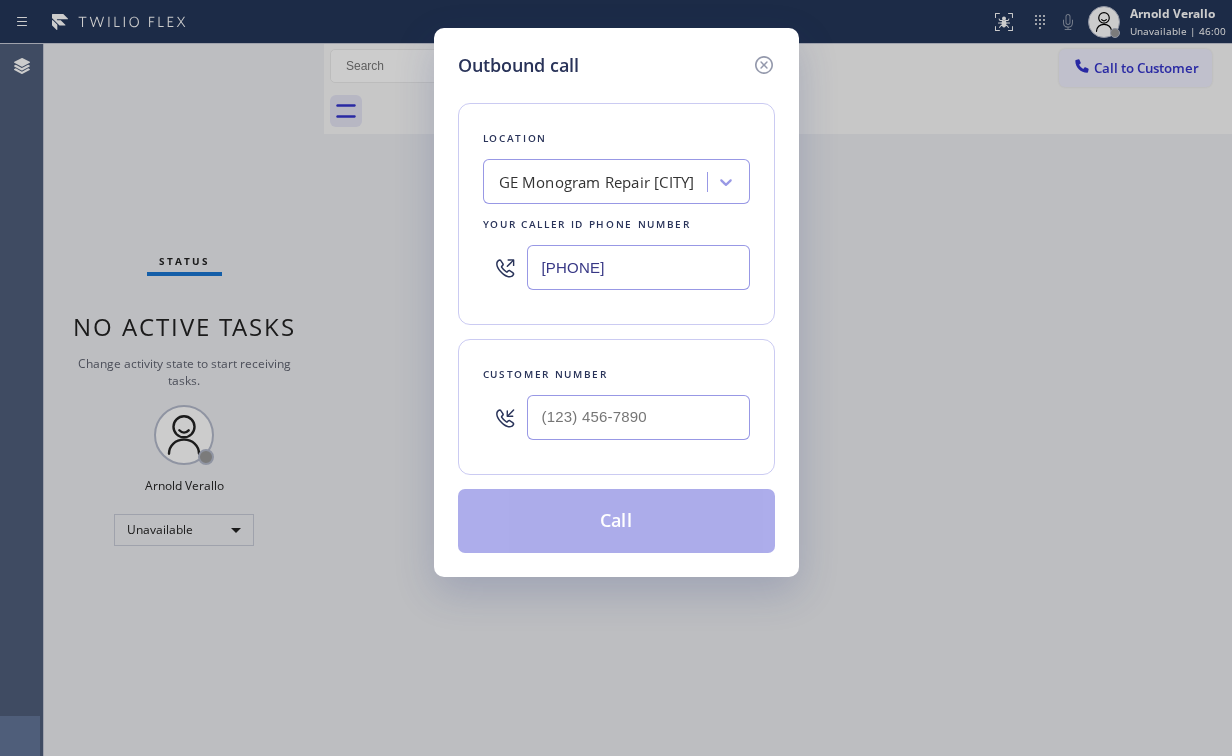drag, startPoint x: 665, startPoint y: 268, endPoint x: 388, endPoint y: 249, distance: 277.65085 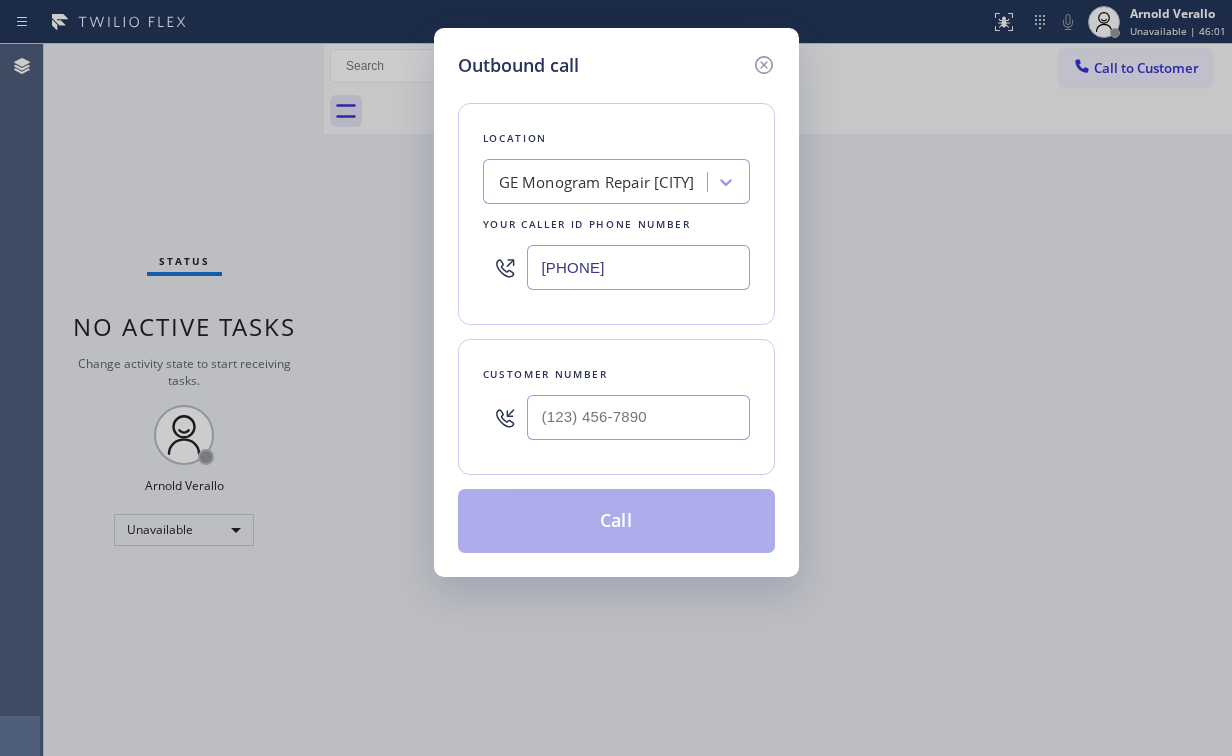 paste on "[PHONE]" 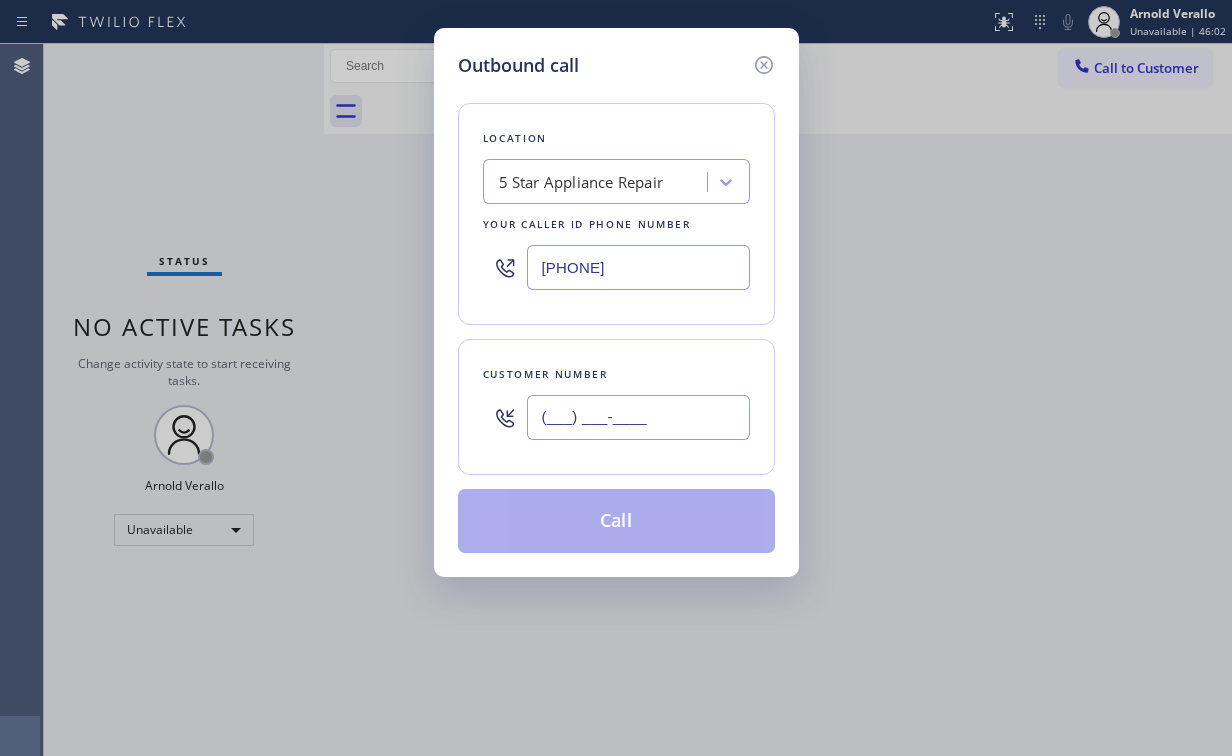 click on "(___) ___-____" at bounding box center [638, 417] 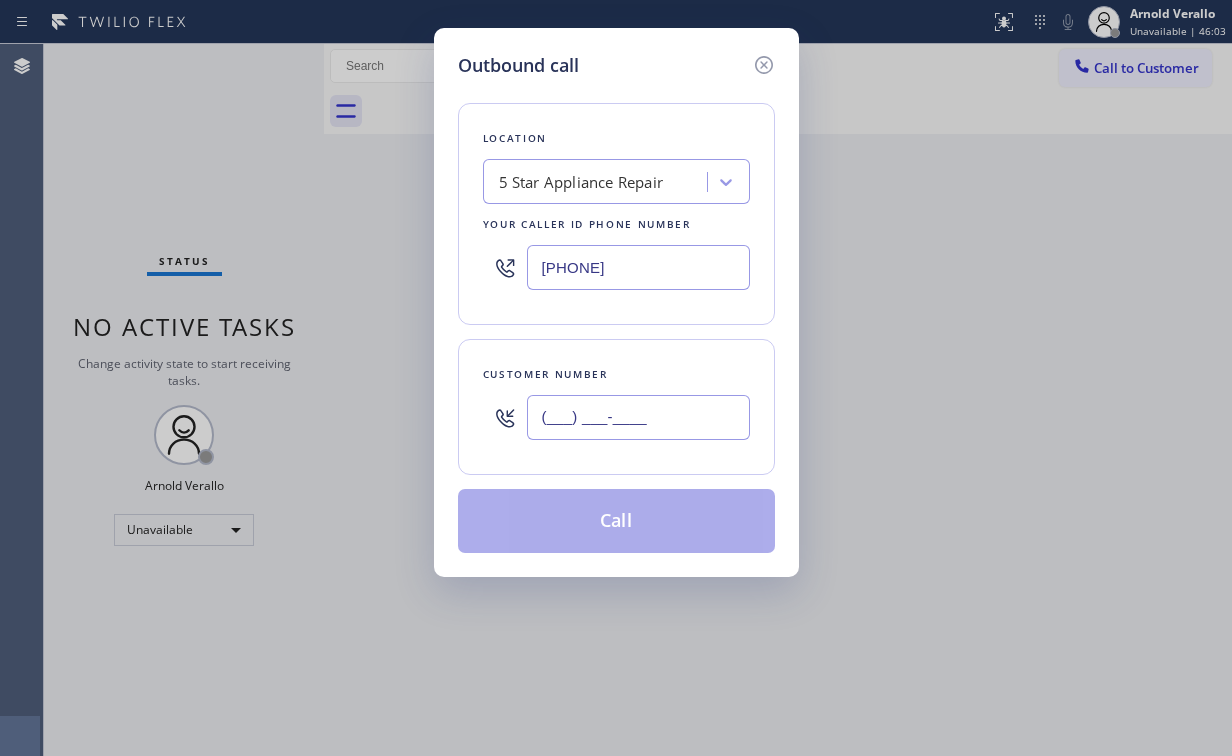 paste on "([PHONE])" 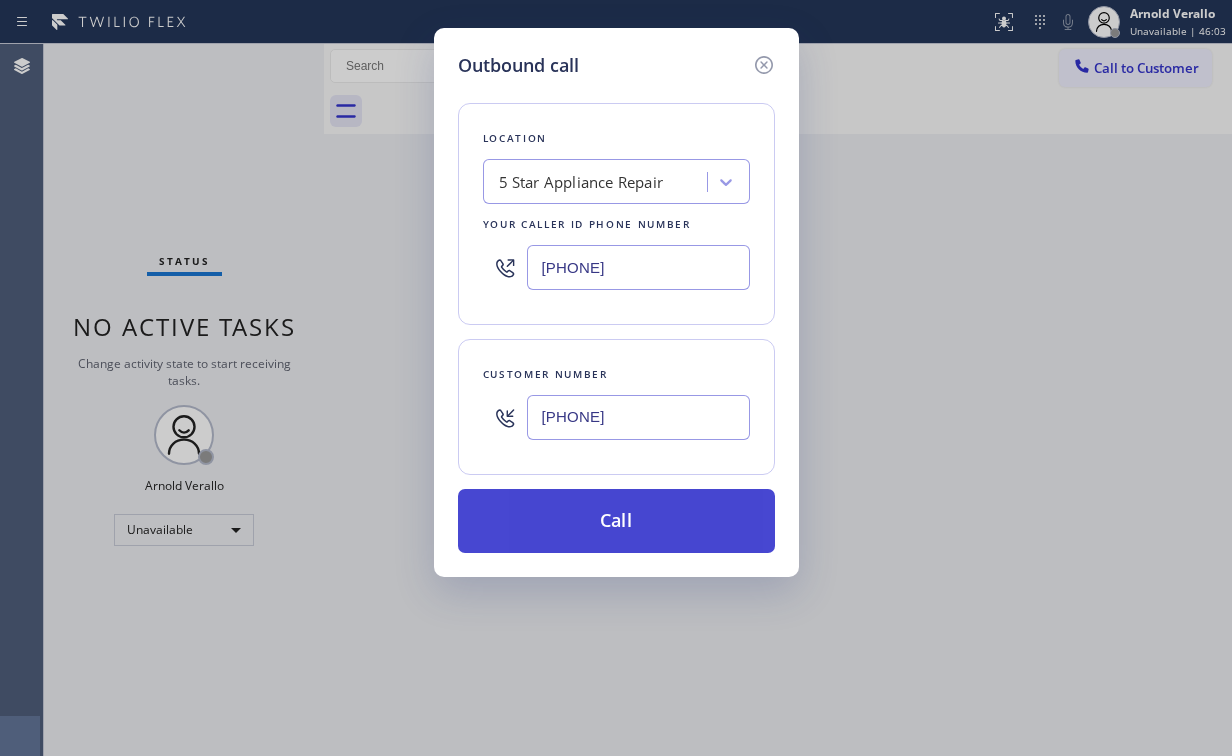 type on "[PHONE]" 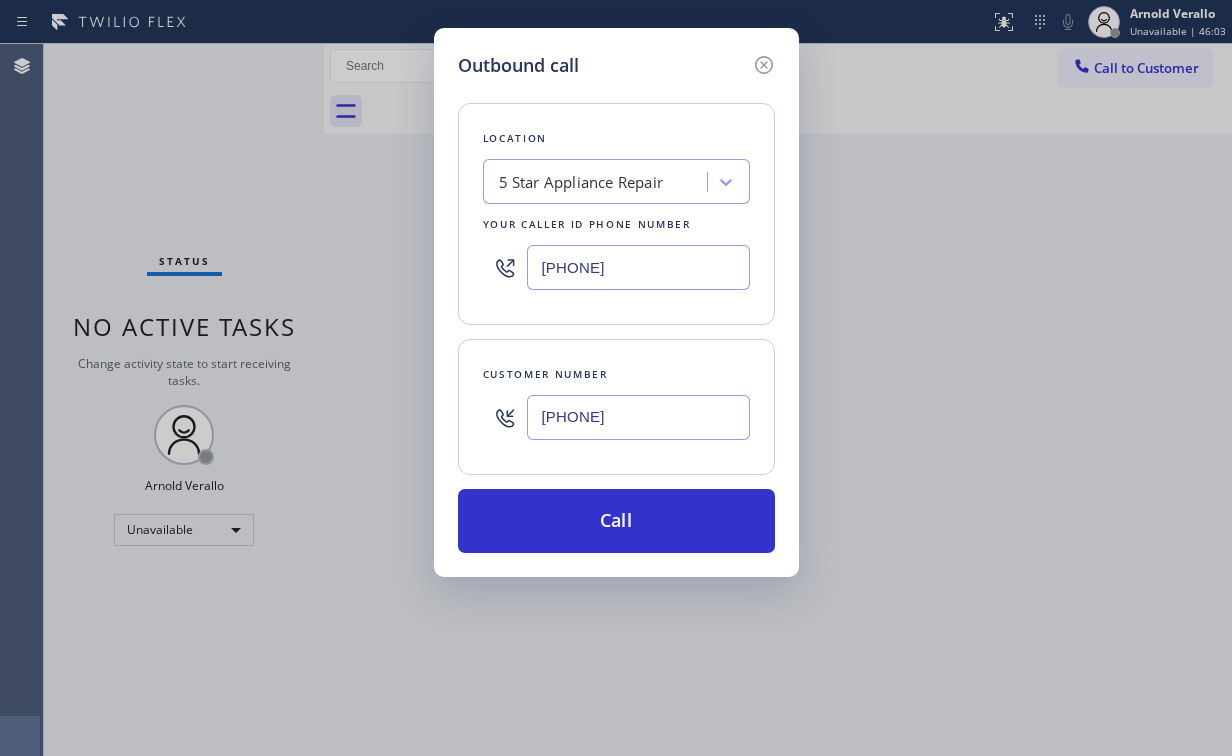 drag, startPoint x: 583, startPoint y: 514, endPoint x: 512, endPoint y: 660, distance: 162.34839 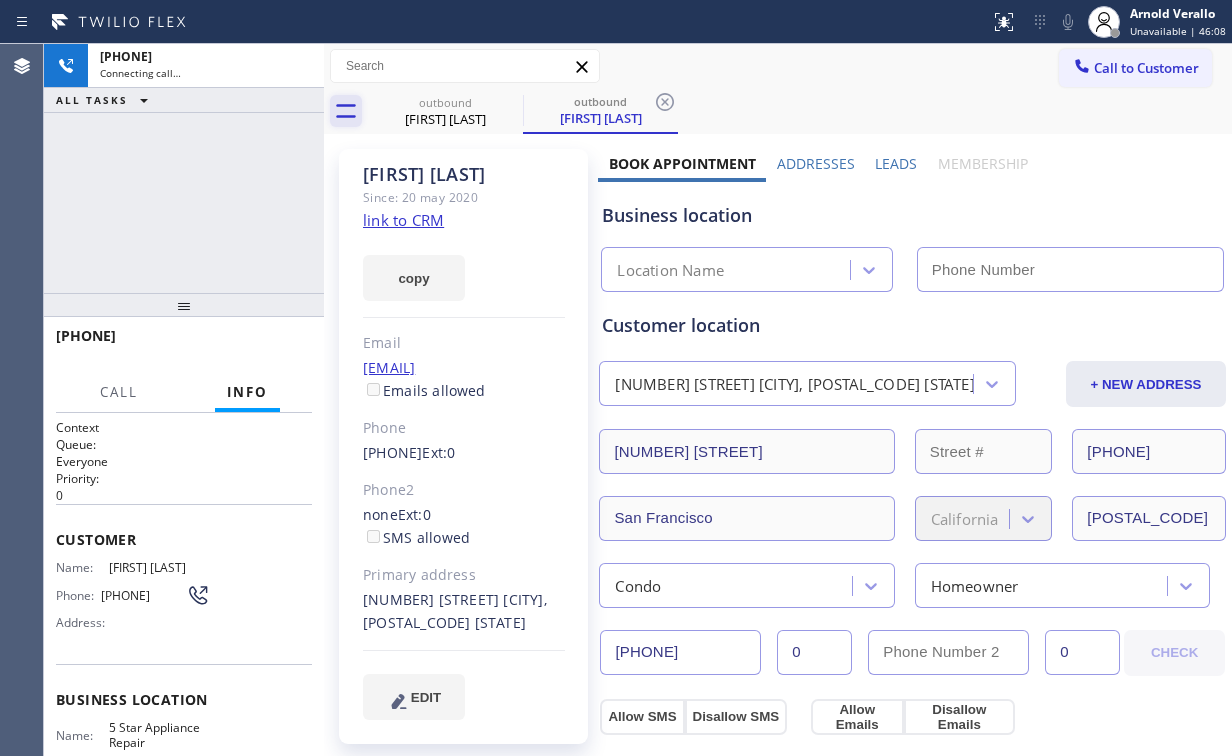 type on "[PHONE]" 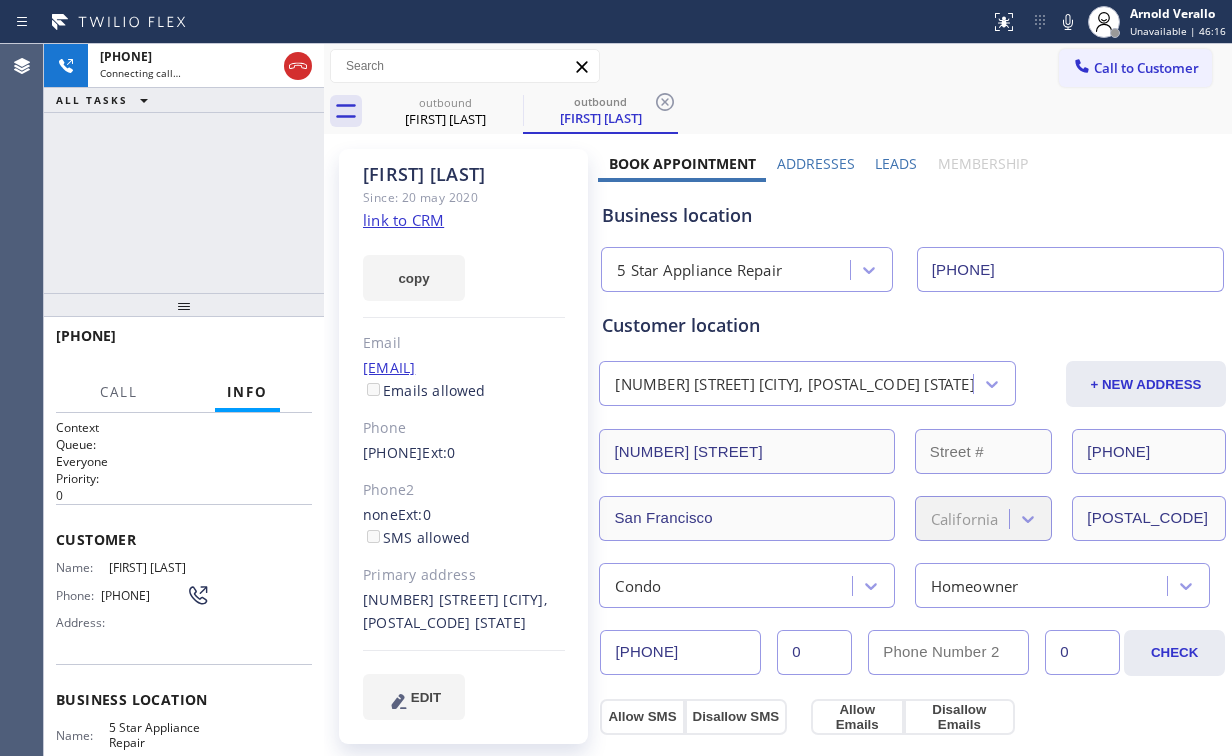 drag, startPoint x: 293, startPoint y: 67, endPoint x: 252, endPoint y: 162, distance: 103.4698 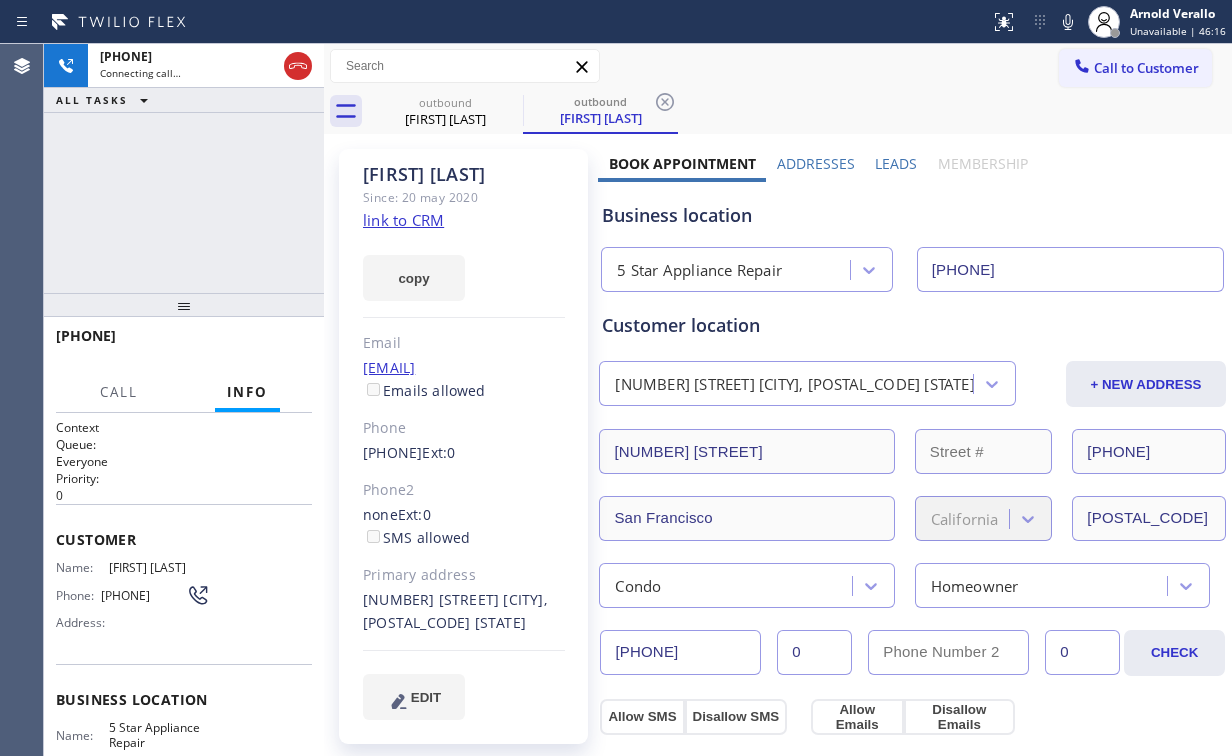 click on "+[PHONE] Connecting call… ALL TASKS ALL TASKS ACTIVE TASKS TASKS IN WRAP UP" at bounding box center [184, 168] 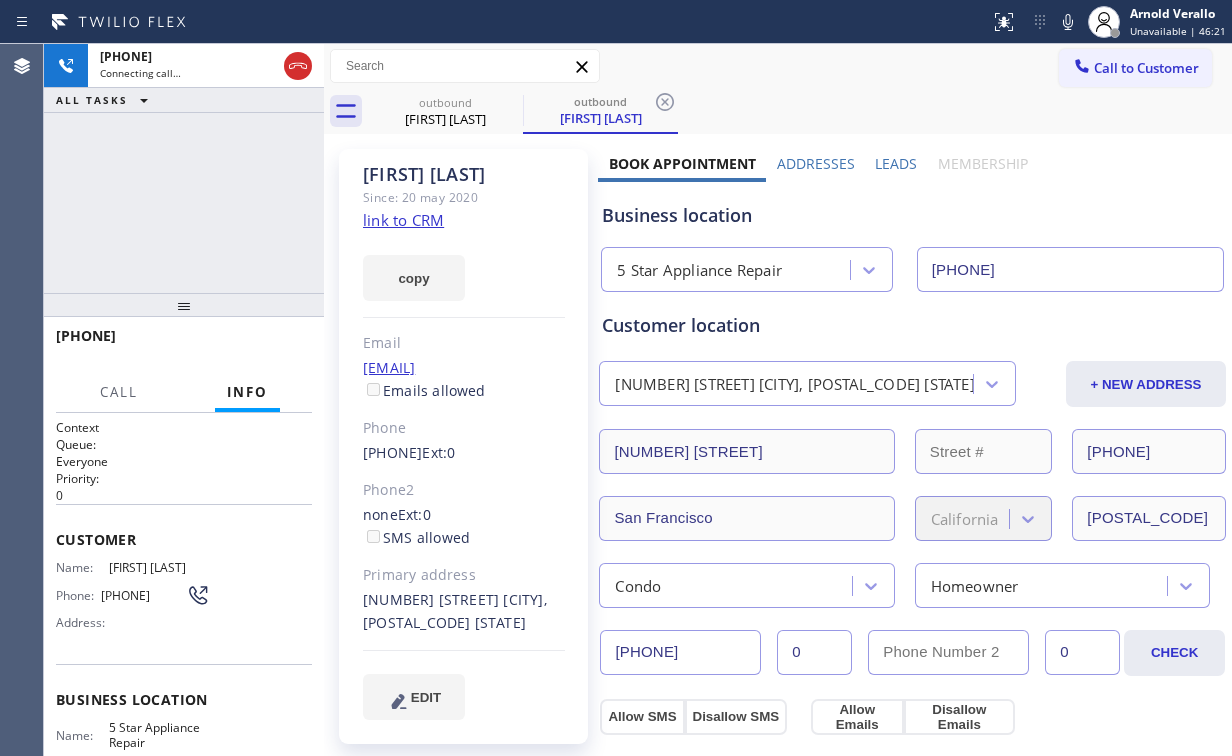 click on "link to CRM" 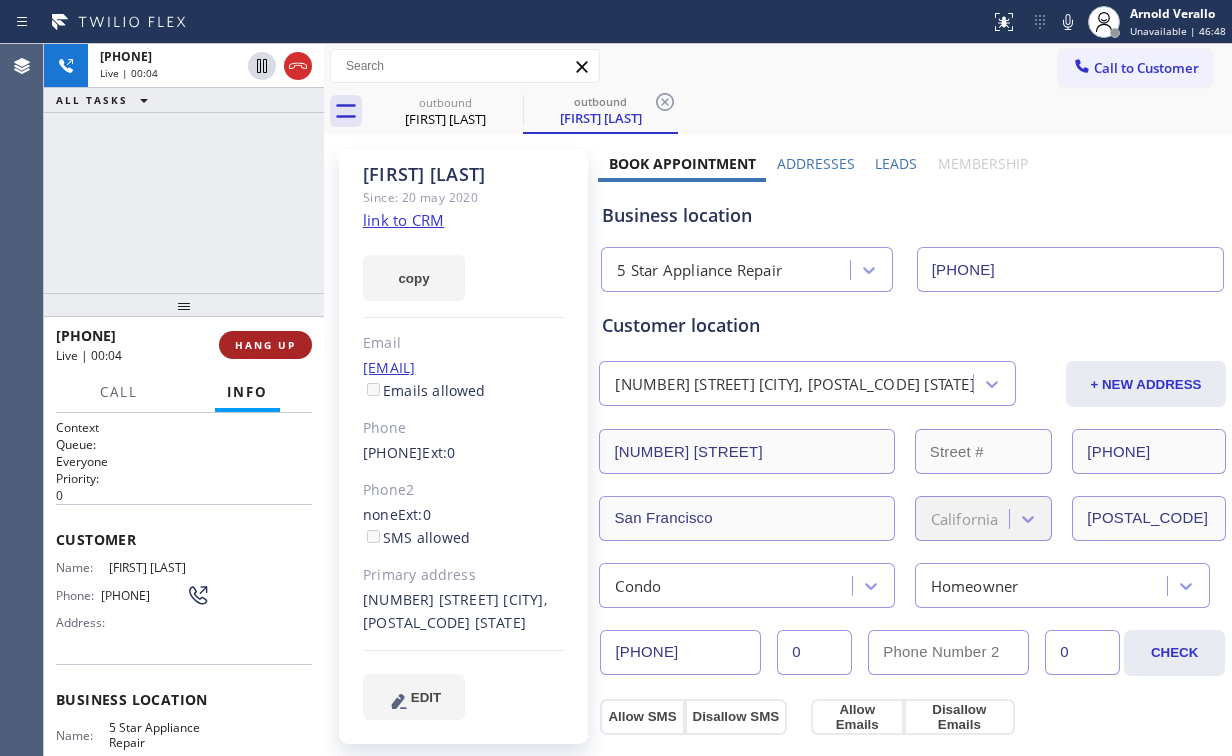 click on "HANG UP" at bounding box center (265, 345) 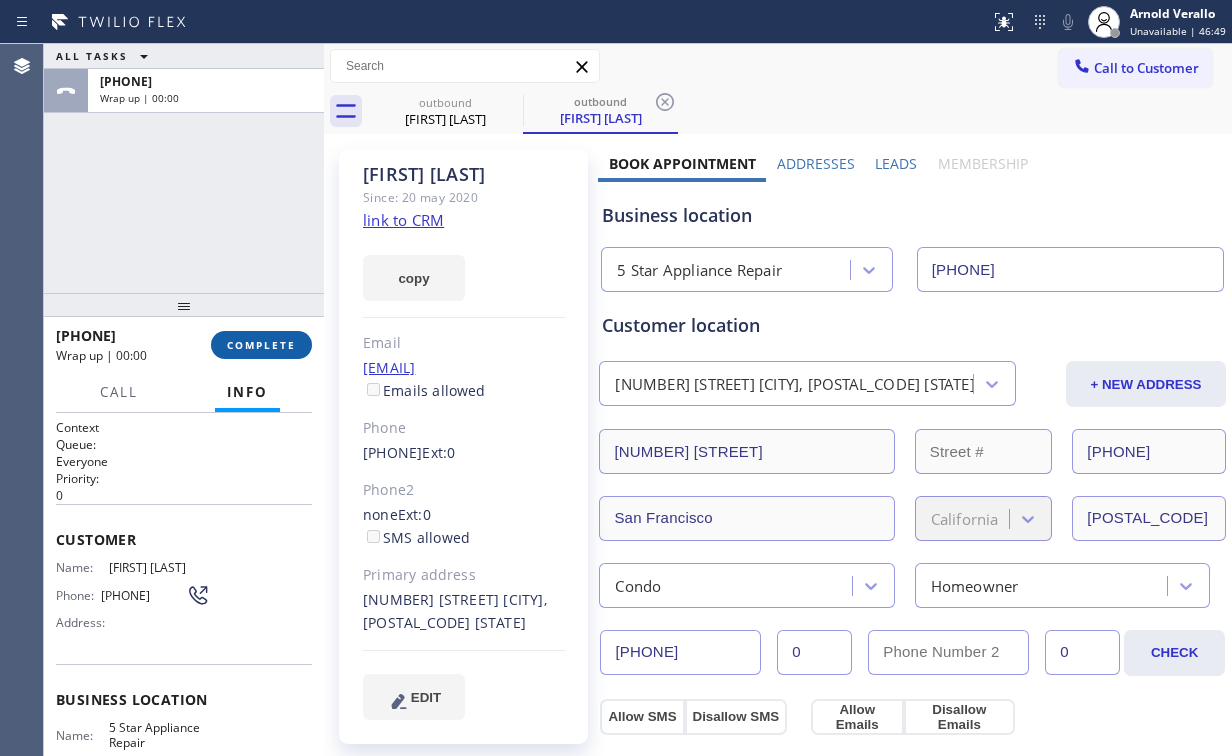 click on "COMPLETE" at bounding box center (261, 345) 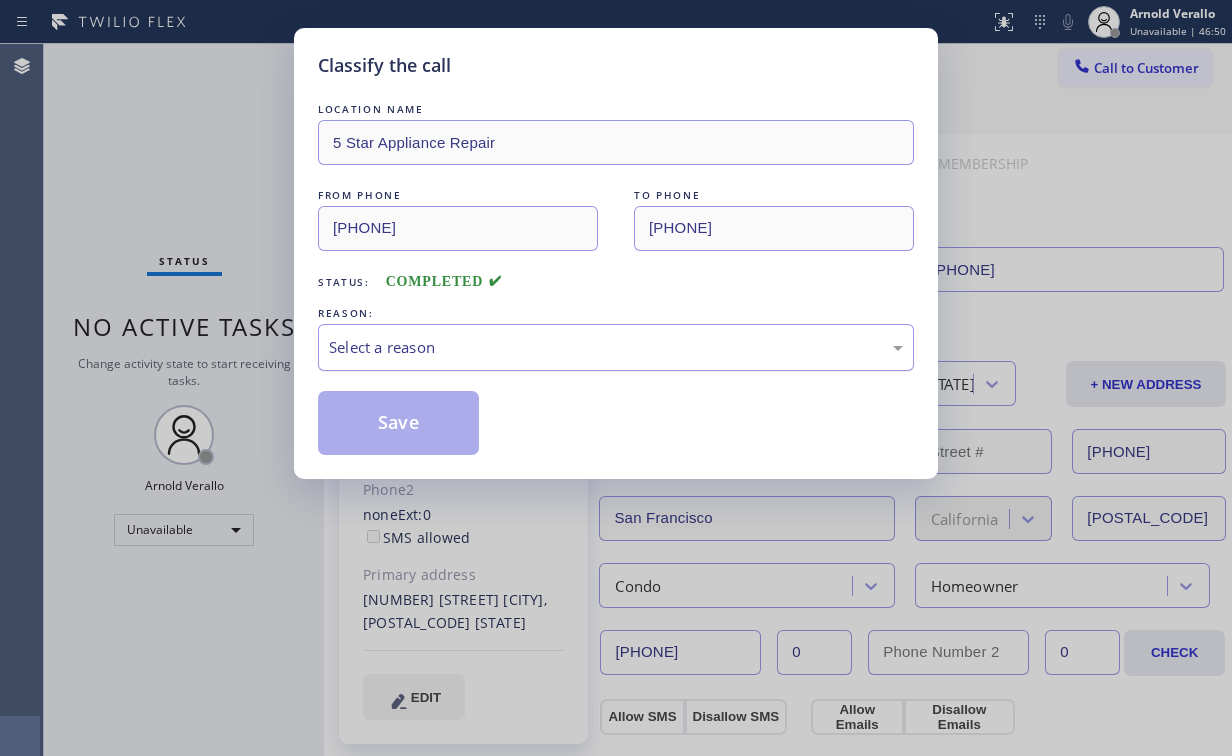 click on "Select a reason" at bounding box center (616, 347) 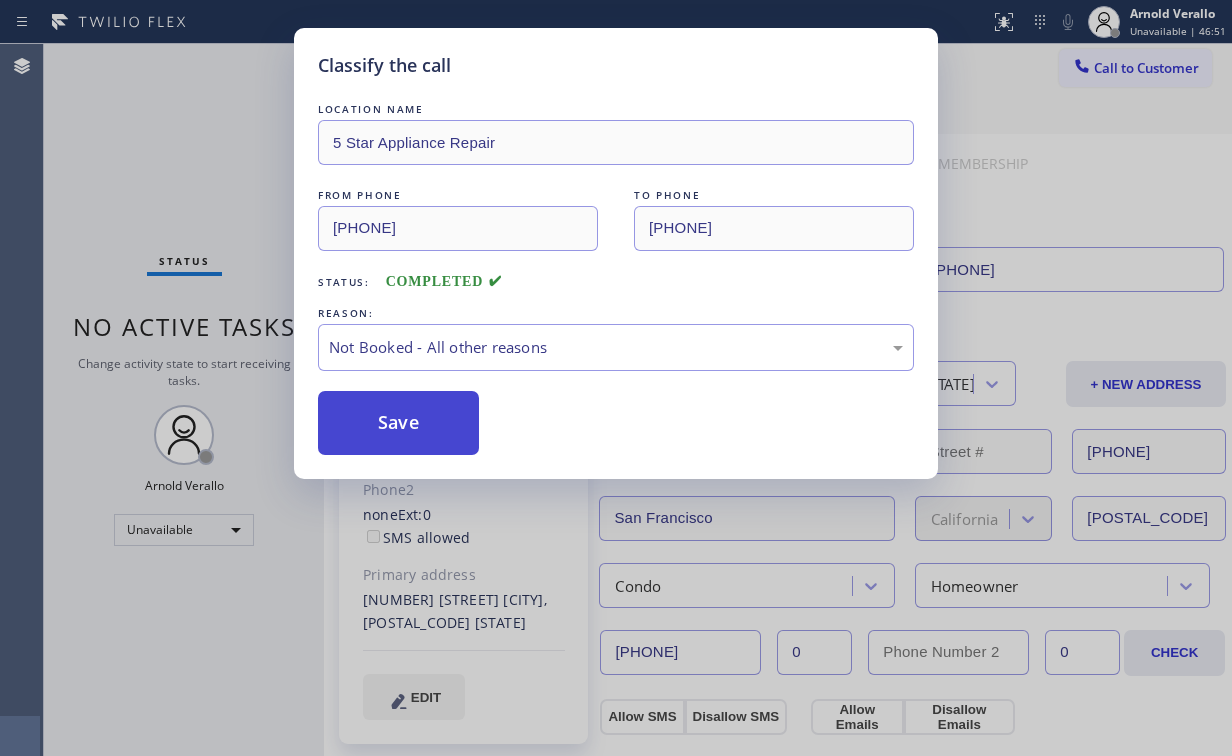 click on "Save" at bounding box center [398, 423] 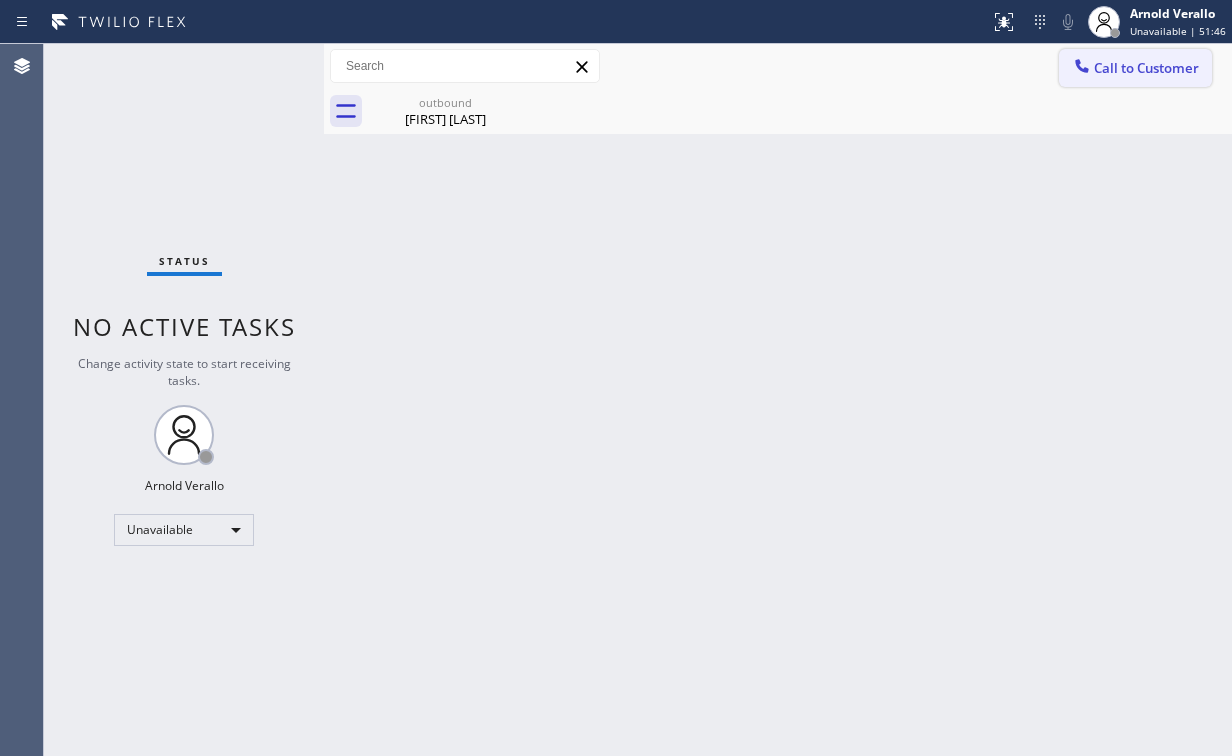 click on "Call to Customer" at bounding box center [1135, 68] 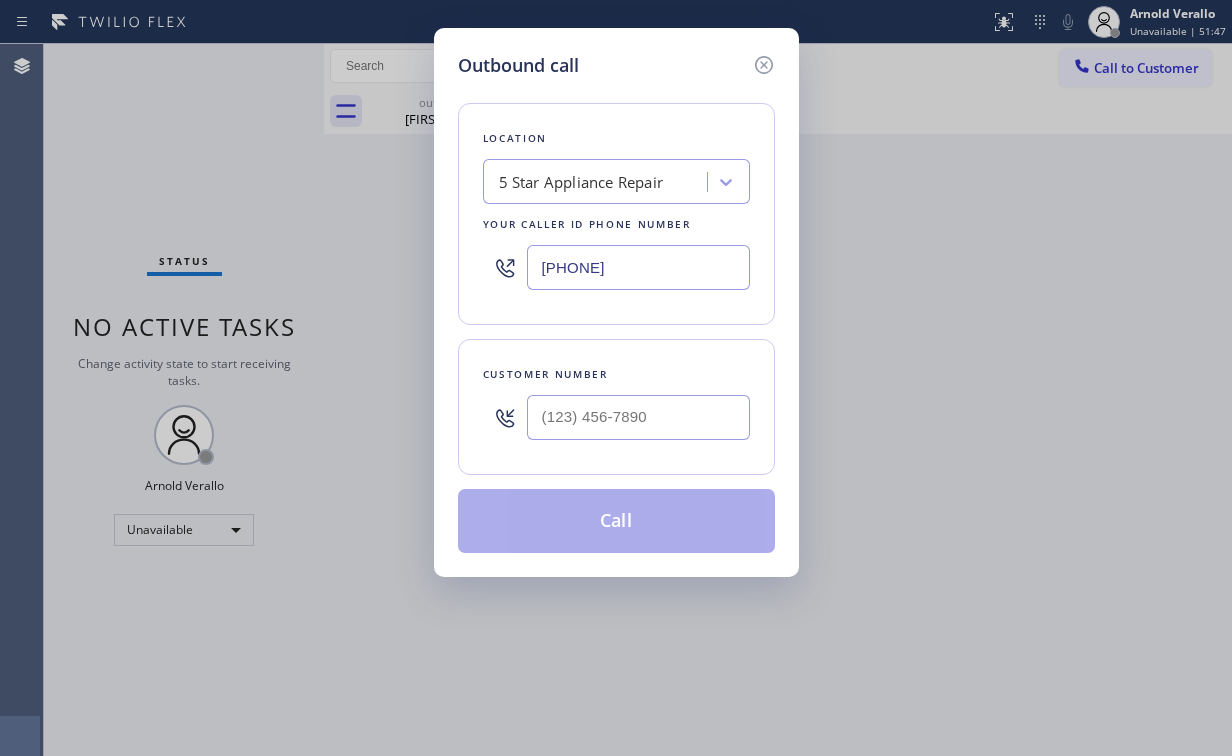 click on "Outbound call Location 5 Star Appliance Repair Your caller id phone number [PHONE] Customer number Call" at bounding box center [616, 378] 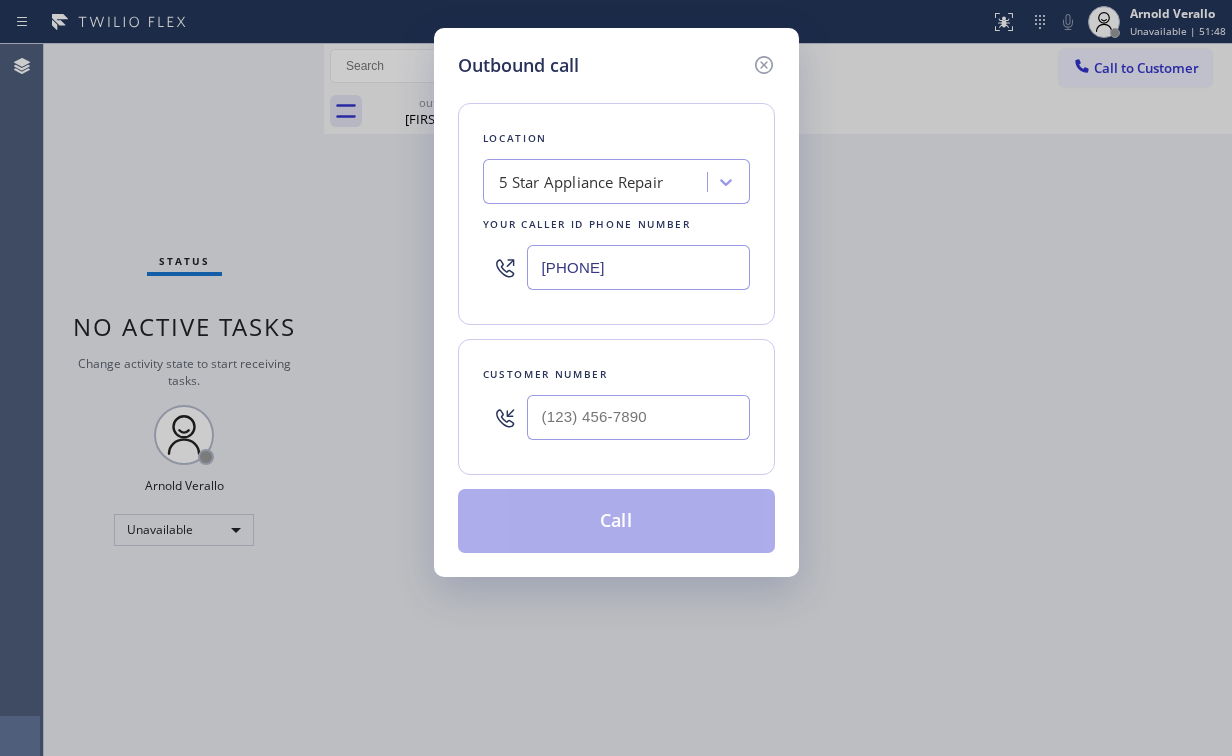 type on "[PHONE]" 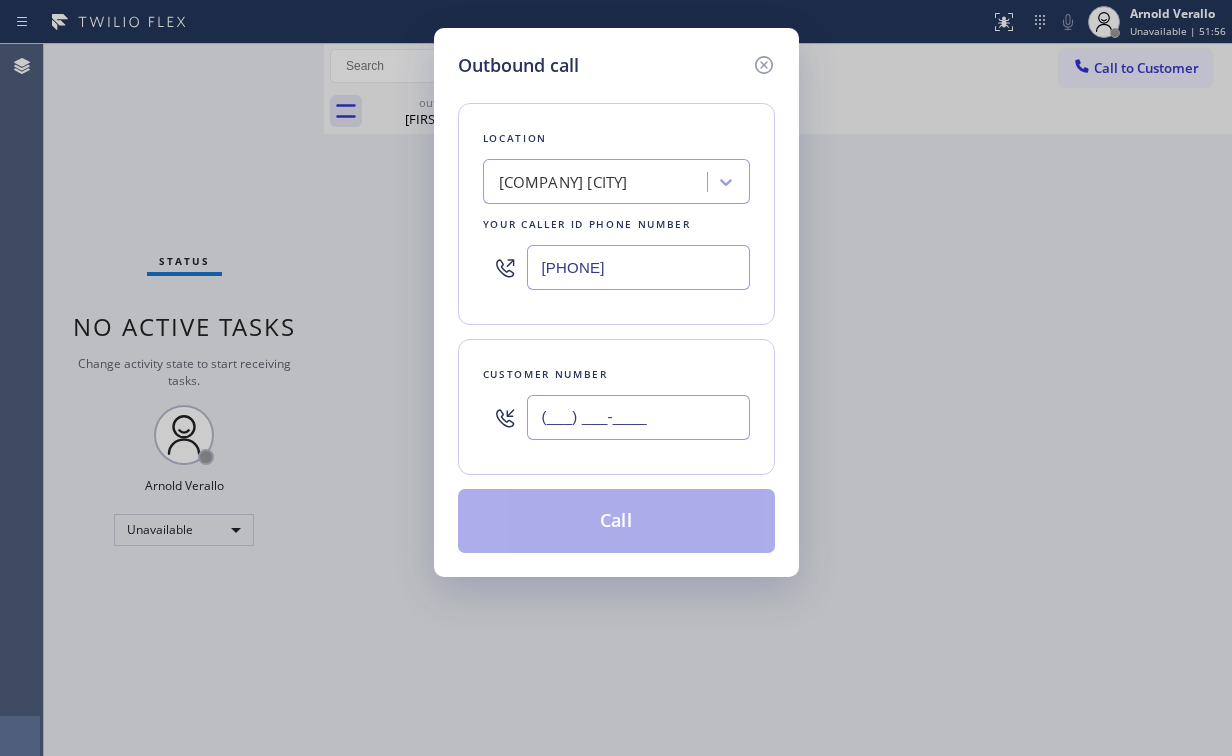 click on "(___) ___-____" at bounding box center (638, 417) 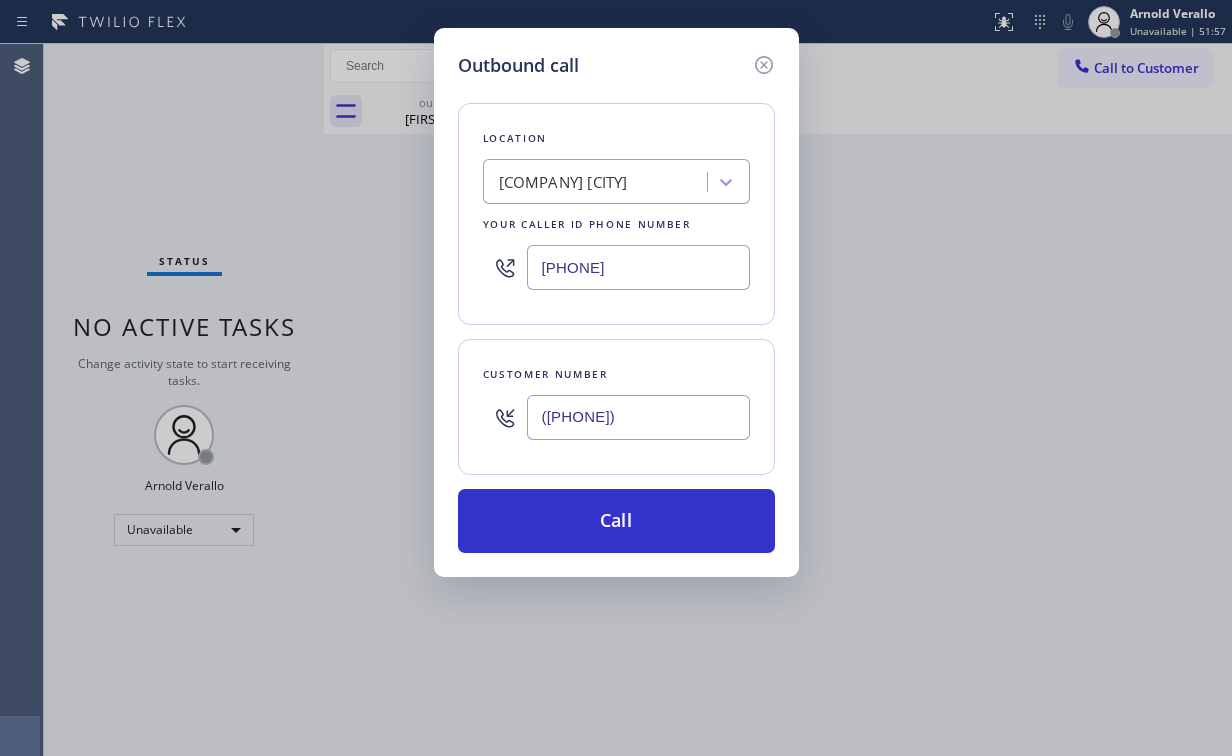 type on "([PHONE])" 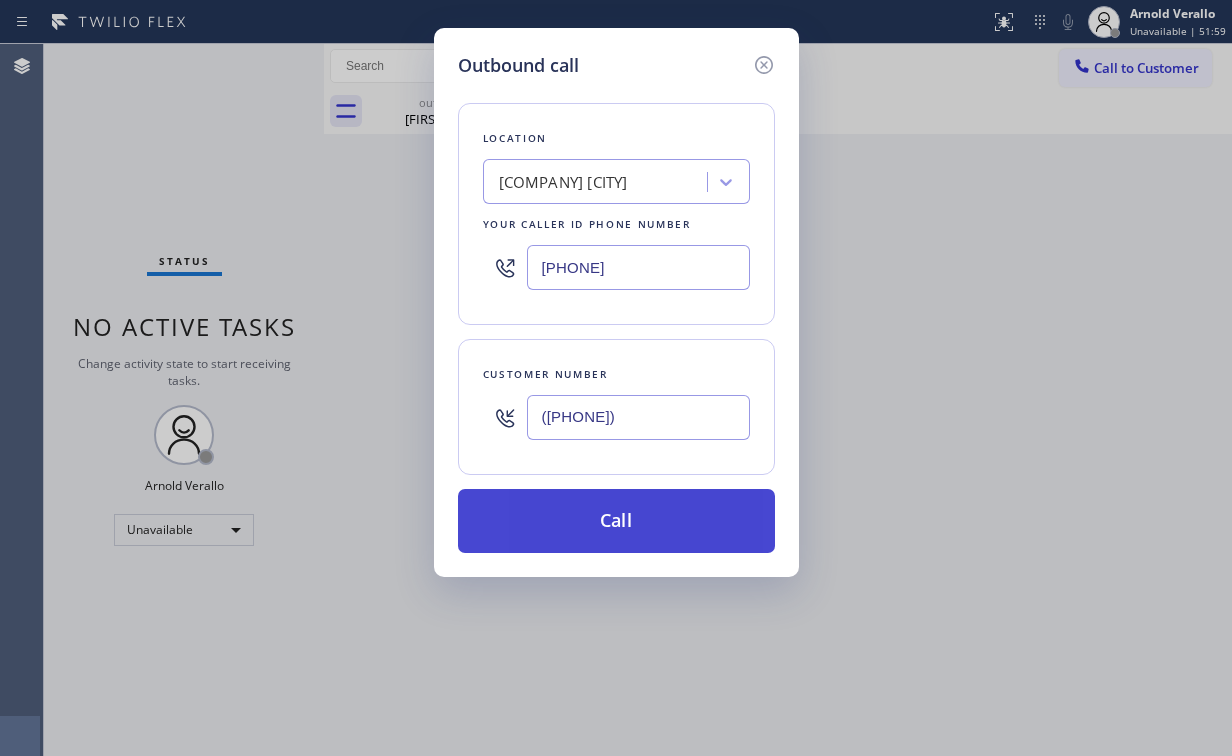 click on "Call" at bounding box center [616, 521] 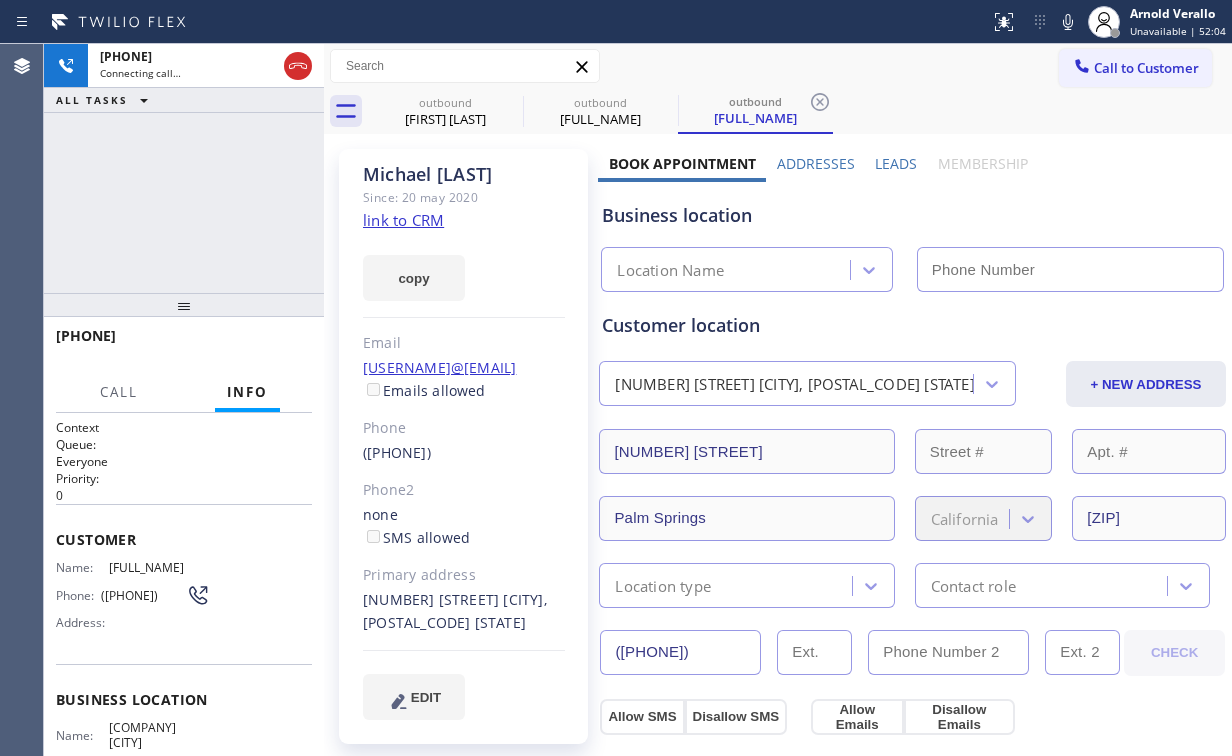 type on "[PHONE]" 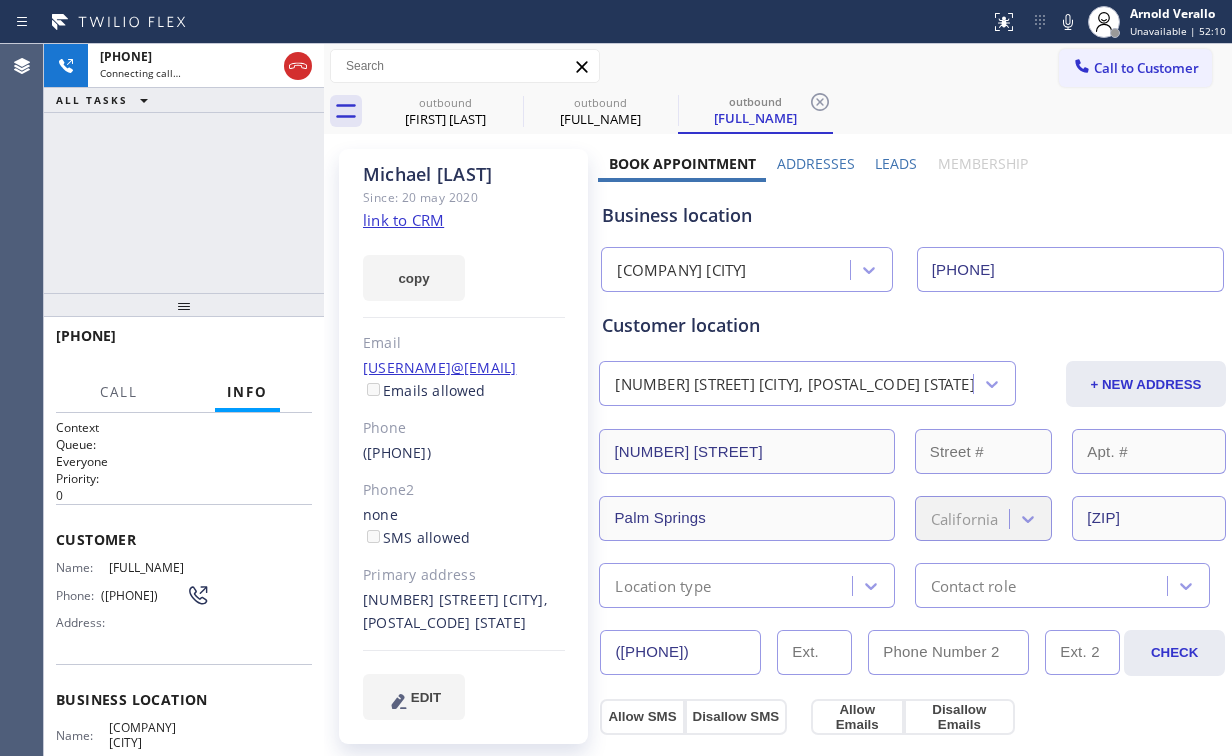 drag, startPoint x: 212, startPoint y: 237, endPoint x: 248, endPoint y: 228, distance: 37.107952 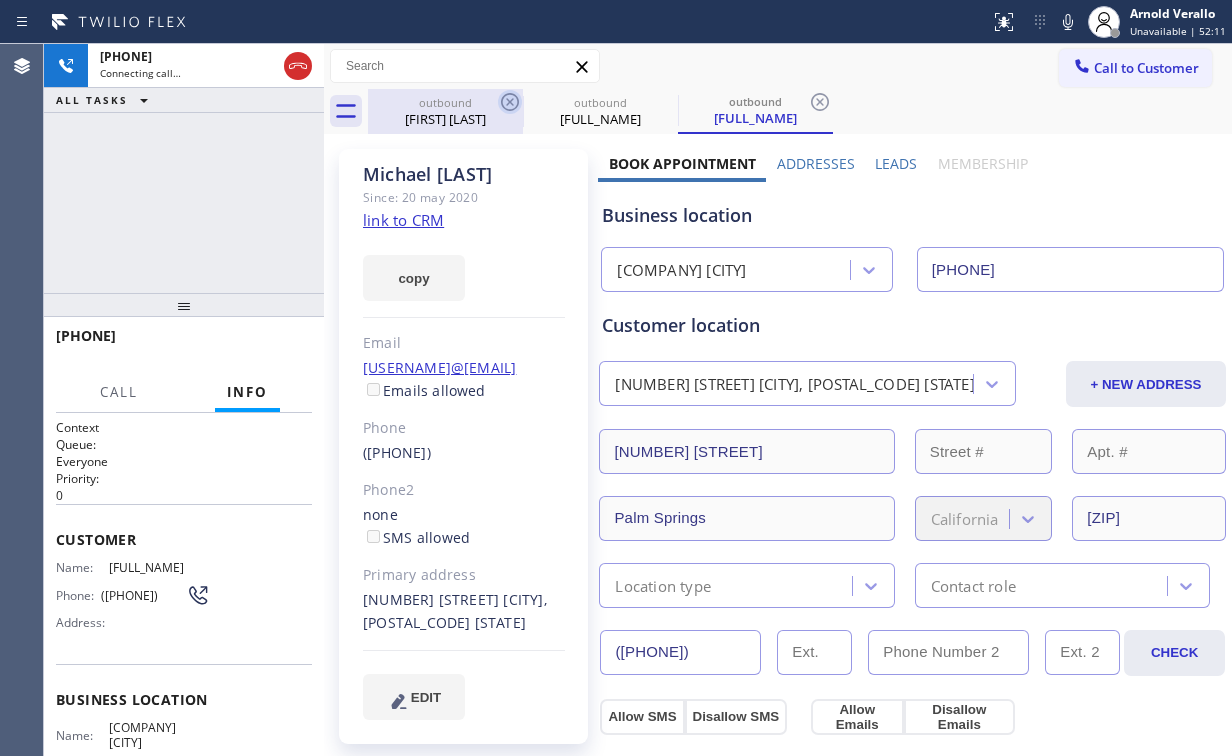 drag, startPoint x: 460, startPoint y: 107, endPoint x: 504, endPoint y: 97, distance: 45.122055 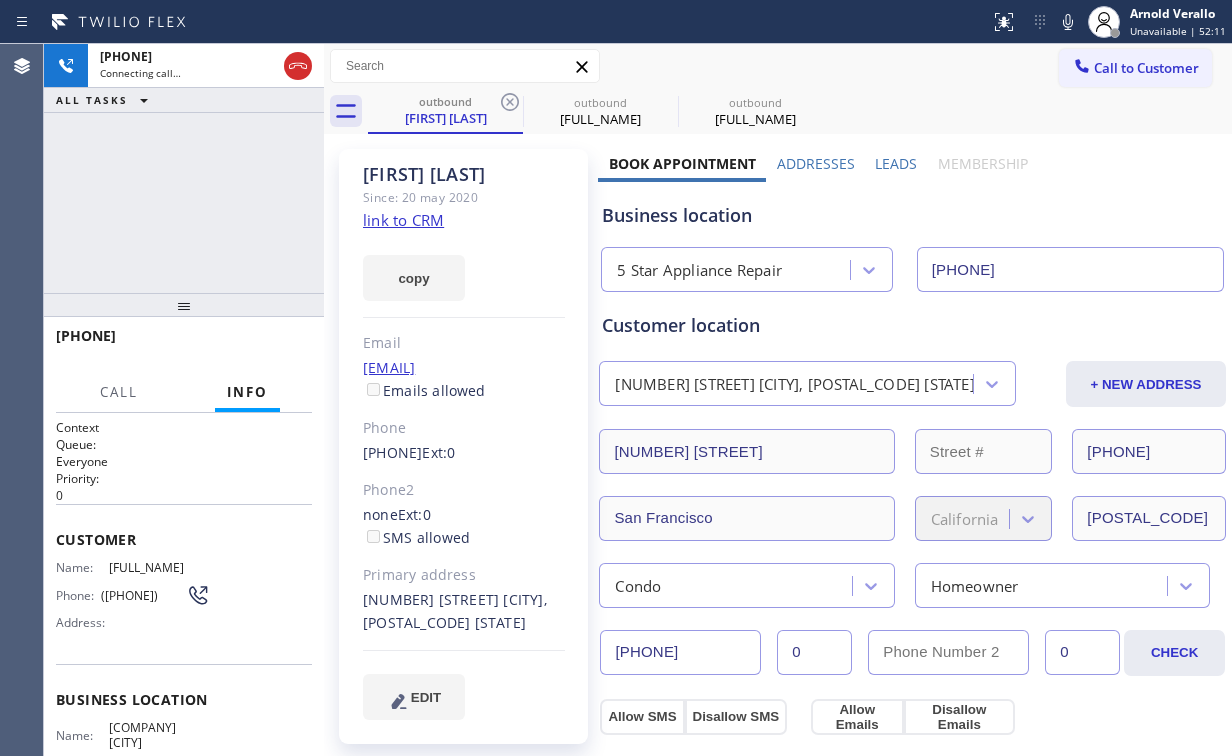 drag, startPoint x: 508, startPoint y: 97, endPoint x: 374, endPoint y: 159, distance: 147.64822 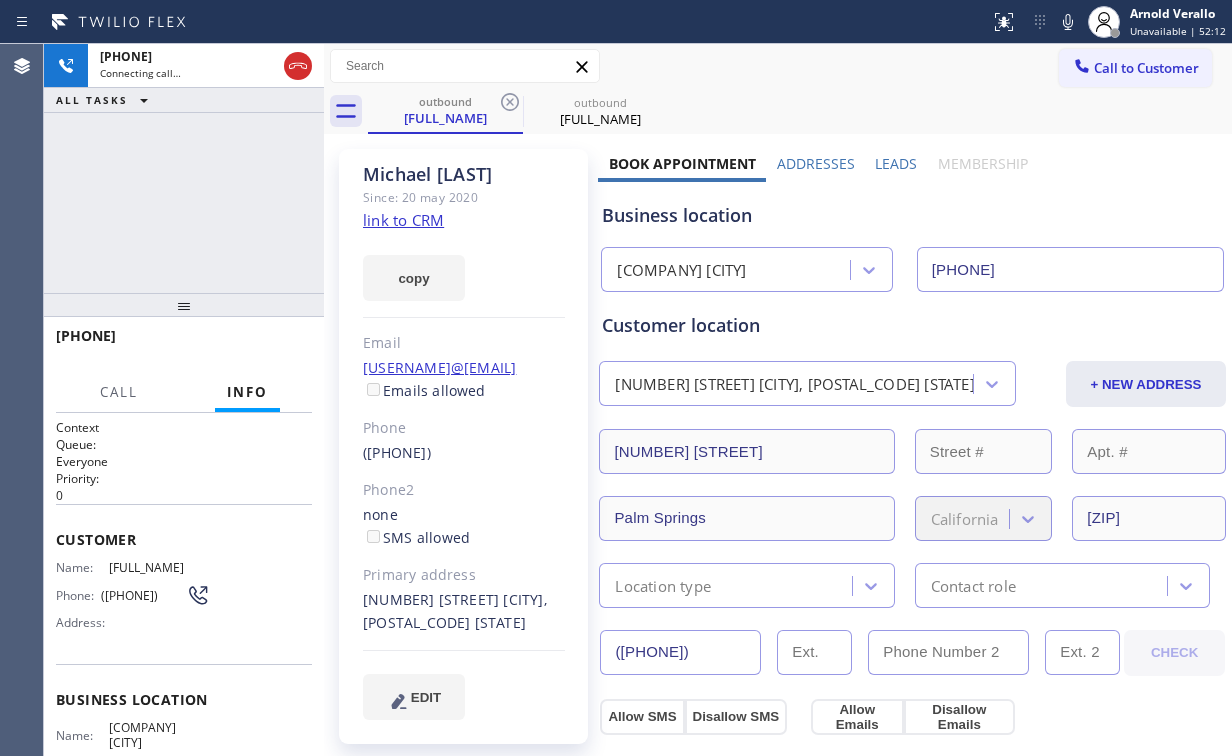 click on "+[PHONE] Connecting call… ALL TASKS ALL TASKS ACTIVE TASKS TASKS IN WRAP UP" at bounding box center [184, 168] 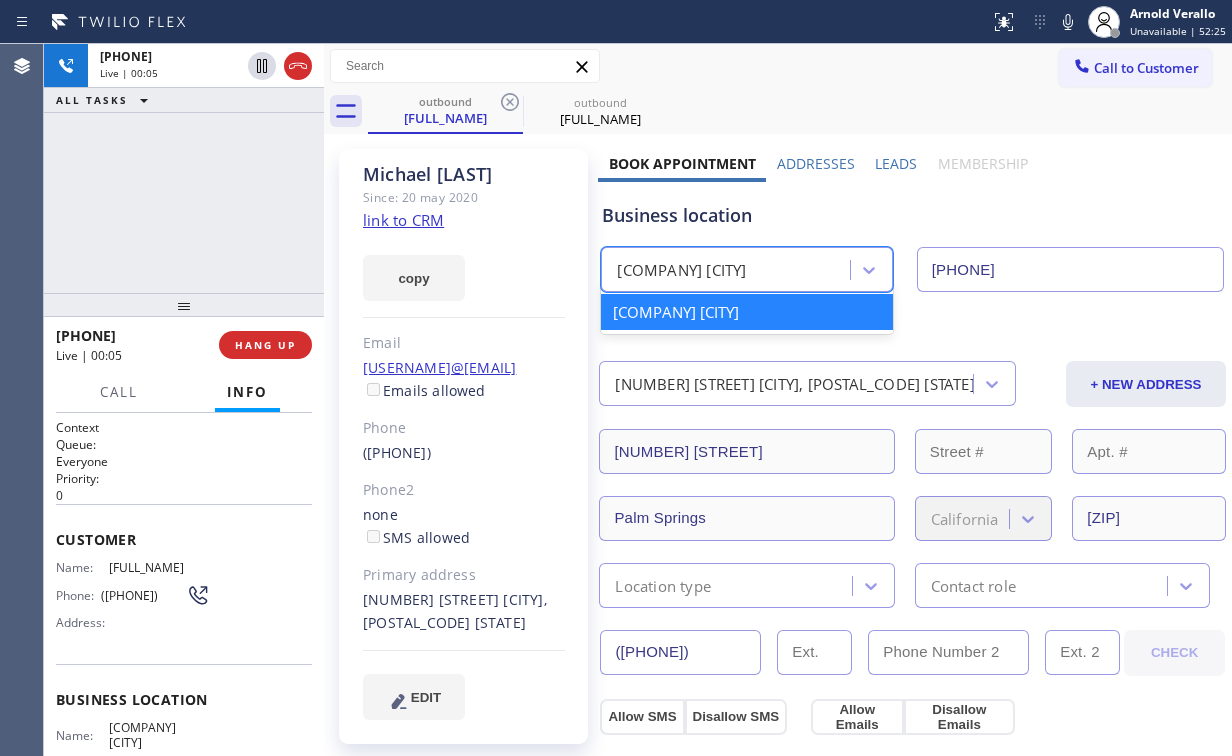 click on "[COMPANY] [CITY]" at bounding box center (681, 270) 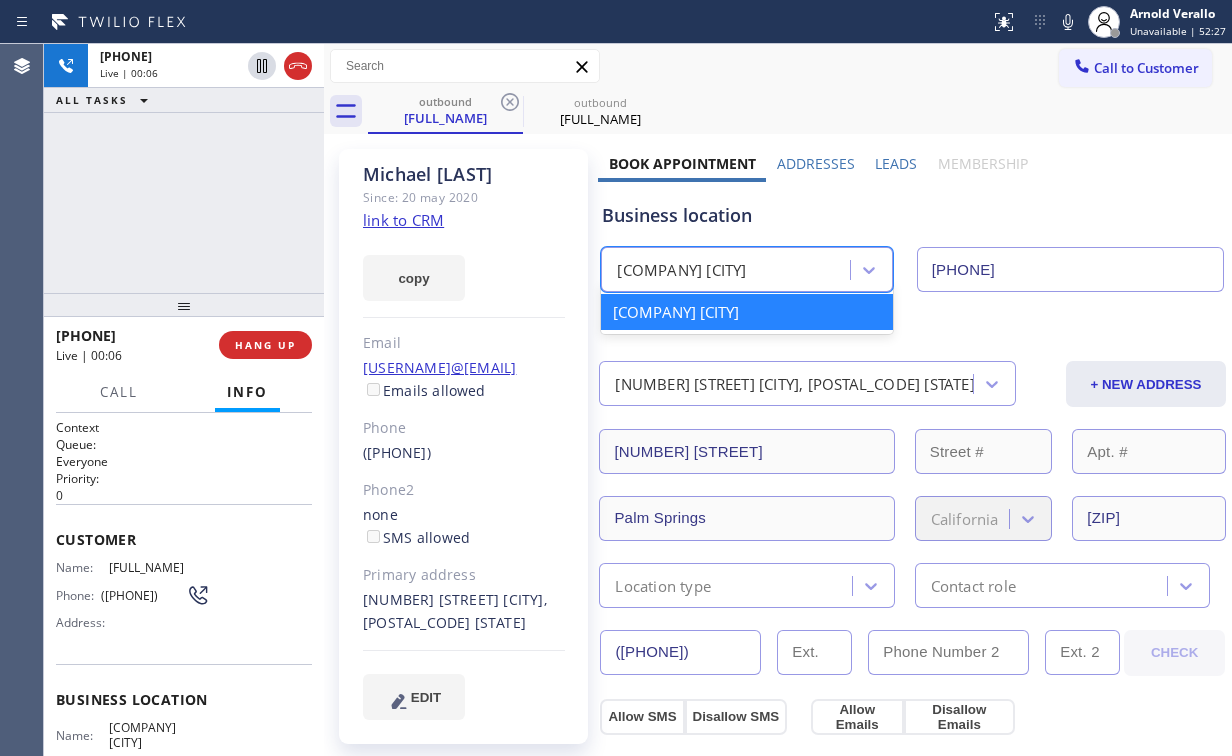 click on "[PHONE] Live | 00:06 ALL TASKS ALL TASKS ACTIVE TASKS TASKS IN WRAP UP" at bounding box center [184, 168] 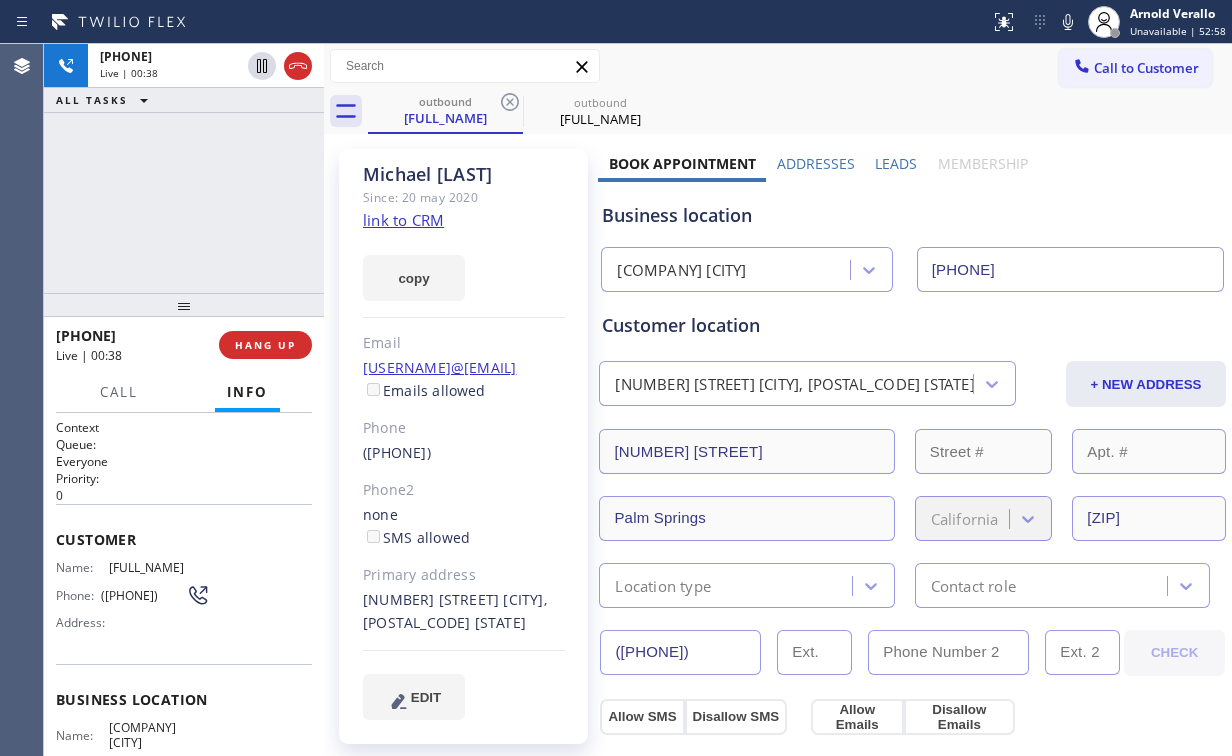 click on "+1[PHONE] Live | 00:38 ALL TASKS ALL TASKS ACTIVE TASKS TASKS IN WRAP UP" at bounding box center (184, 168) 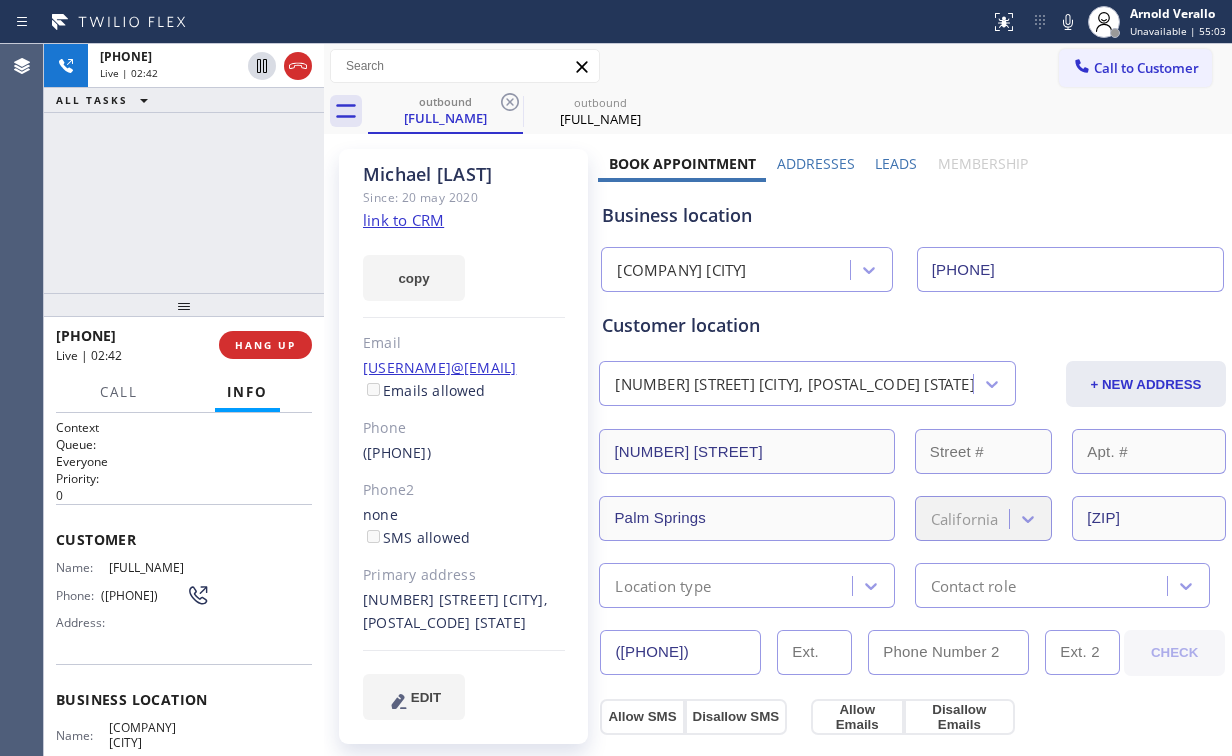 click on "Phone" 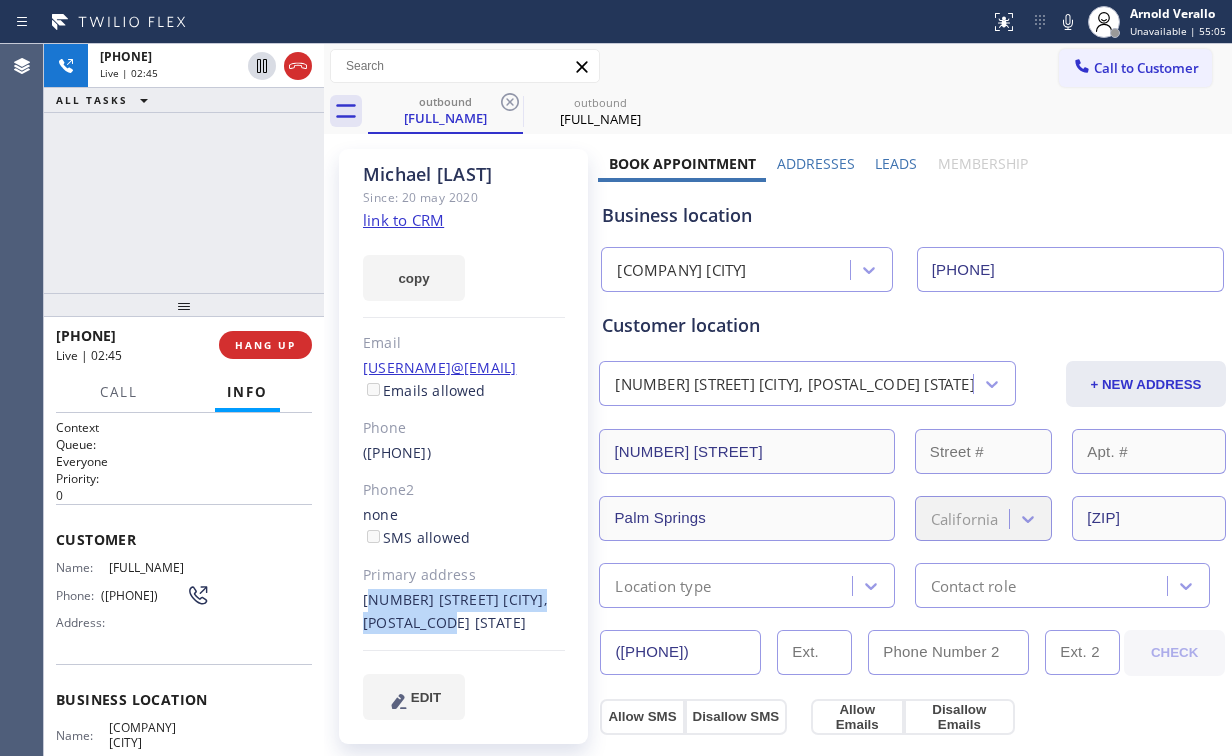 drag, startPoint x: 363, startPoint y: 596, endPoint x: 449, endPoint y: 620, distance: 89.28606 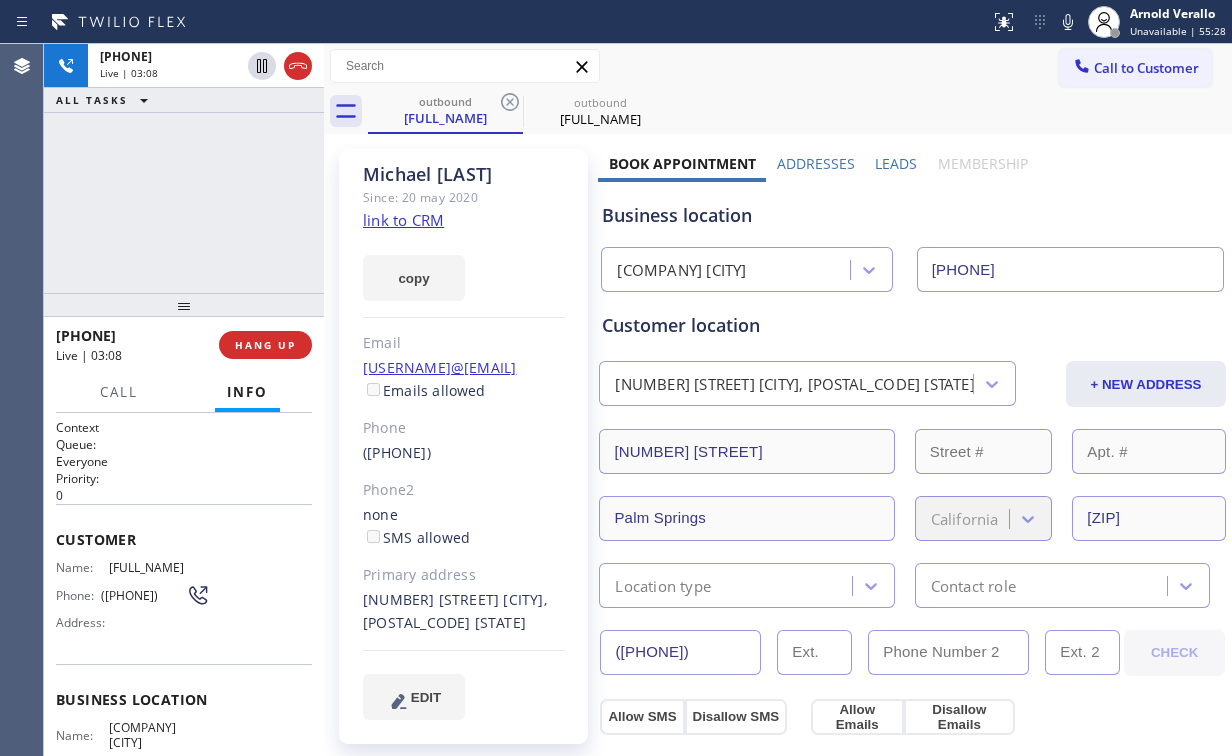 click on "+1[PHONE] Live | 03:08 ALL TASKS ALL TASKS ACTIVE TASKS TASKS IN WRAP UP" at bounding box center [184, 168] 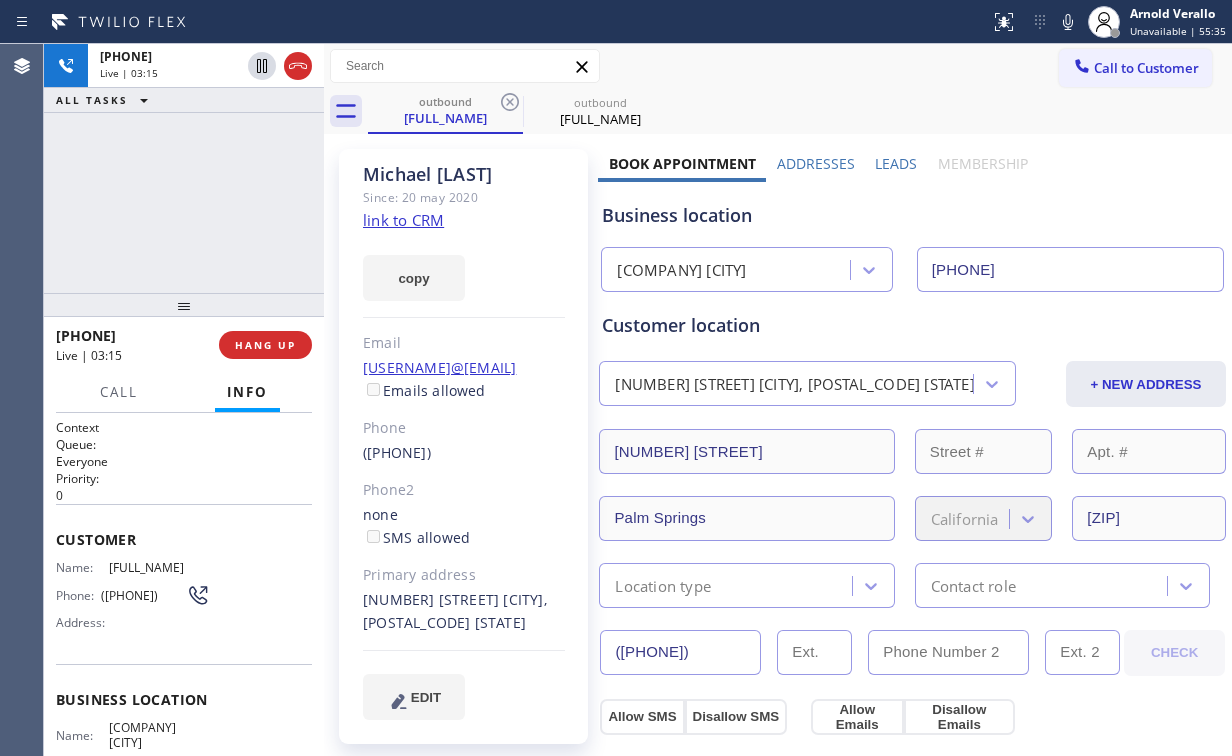 click on "+[PHONE] Live | 03:15 ALL TASKS ALL TASKS ACTIVE TASKS TASKS IN WRAP UP" at bounding box center [184, 168] 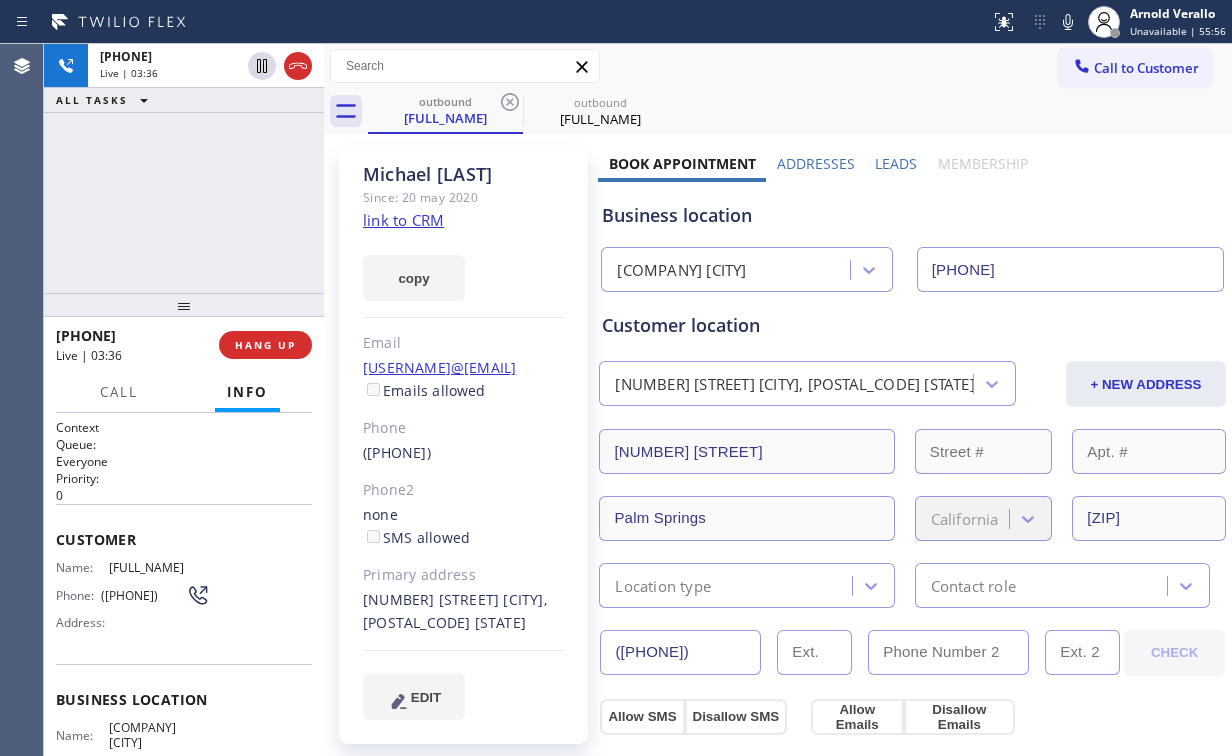 click on "Customer location" at bounding box center (912, 325) 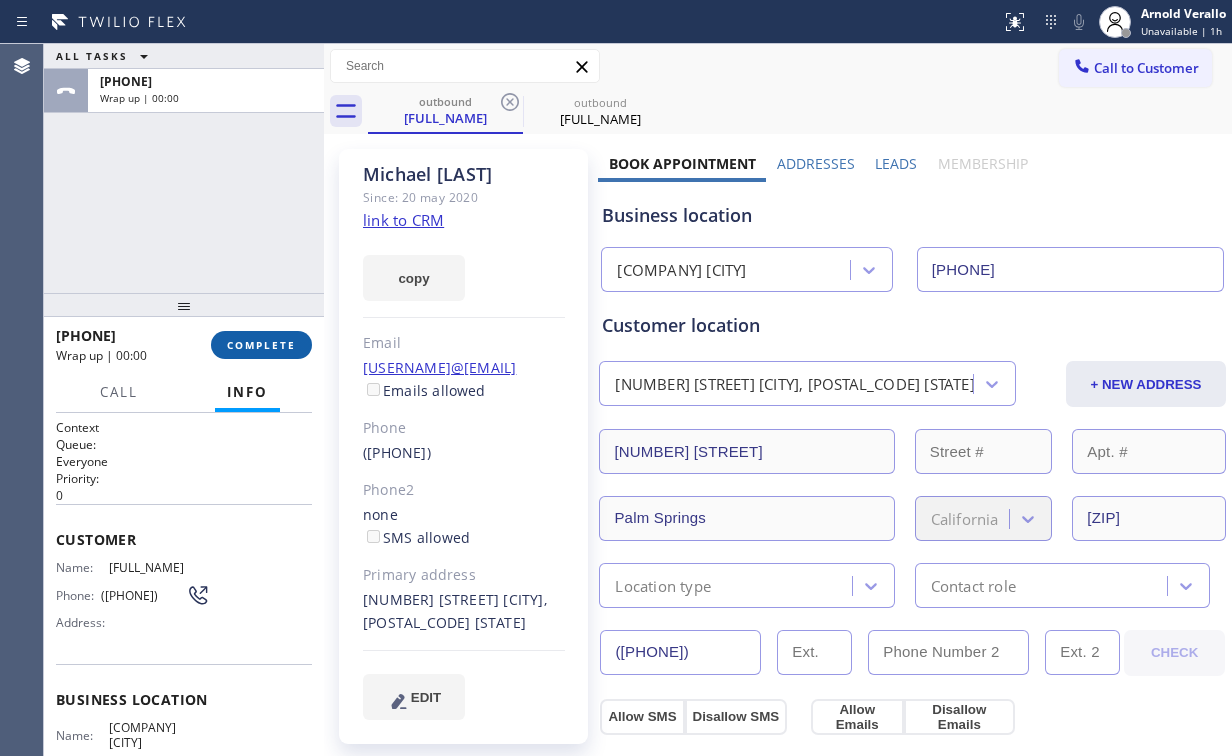 click on "COMPLETE" at bounding box center (261, 345) 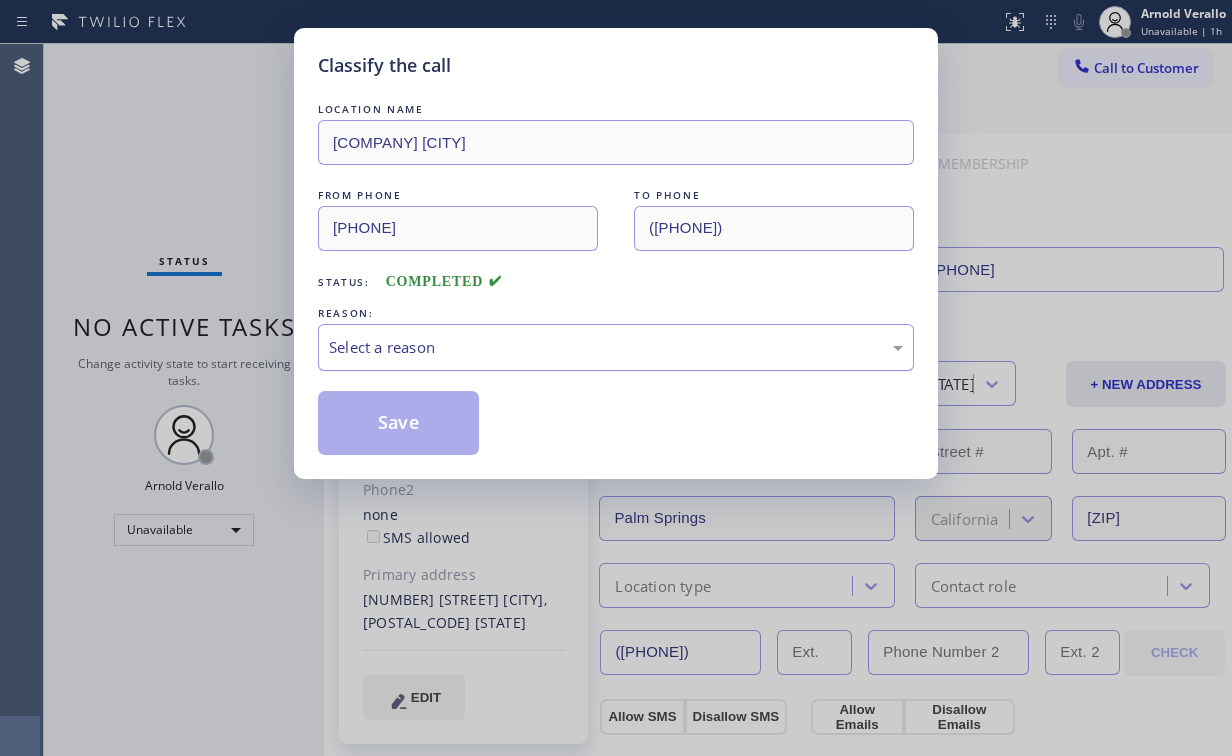 click on "Select a reason" at bounding box center (616, 347) 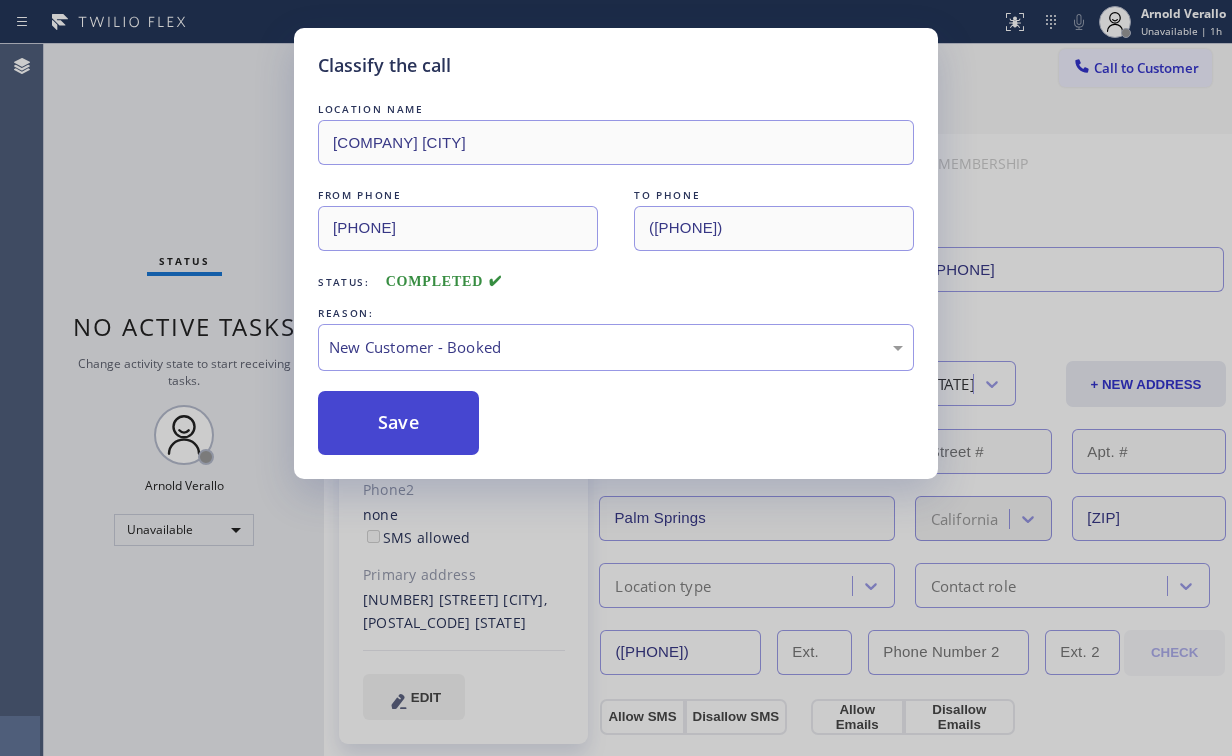 click on "Save" at bounding box center [398, 423] 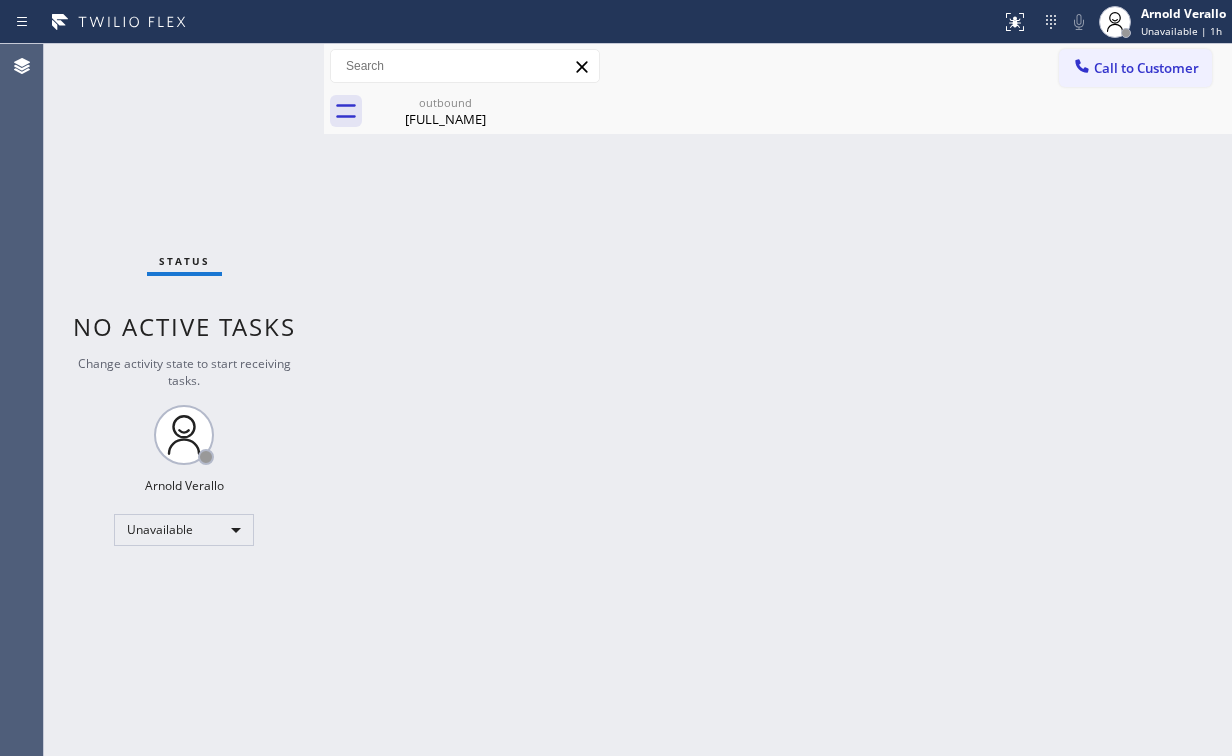 click on "Status No active tasks Change activity state to start receiving tasks. [FIRST] [LAST] Unavailable" at bounding box center [184, 400] 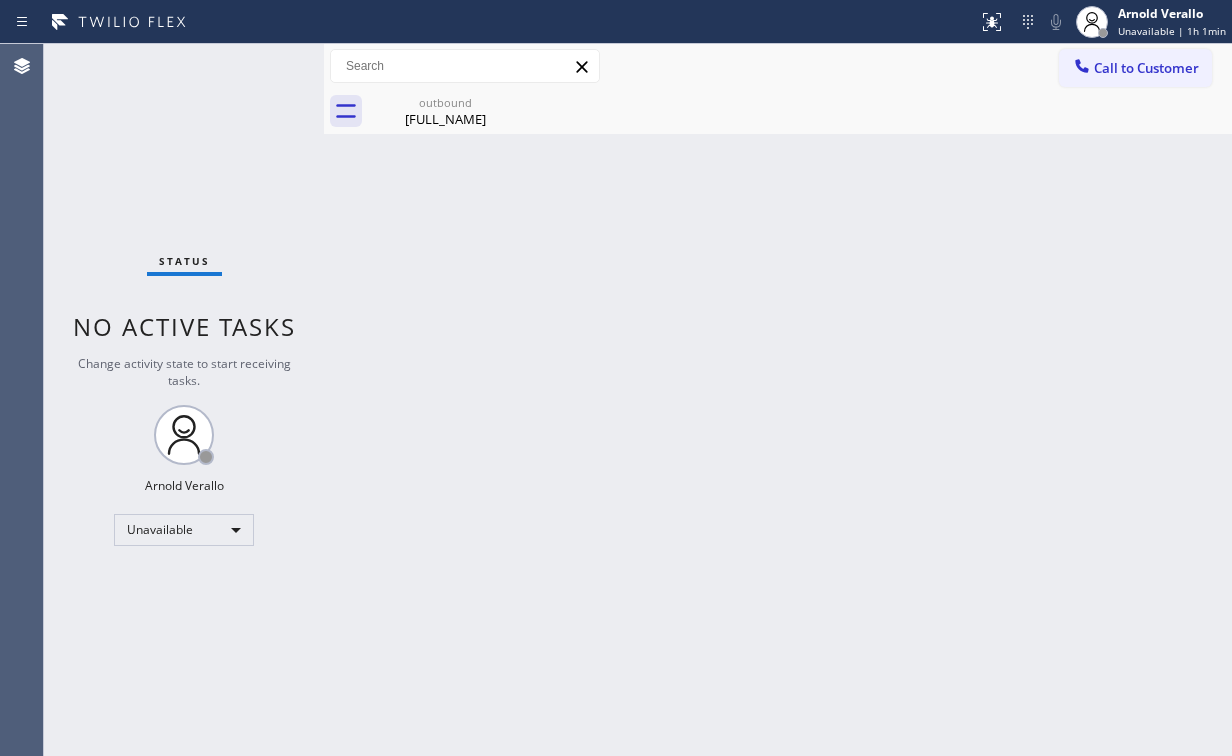 click on "Status No active tasks Change activity state to start receiving tasks. [FIRST] [LAST] Unavailable" at bounding box center (184, 400) 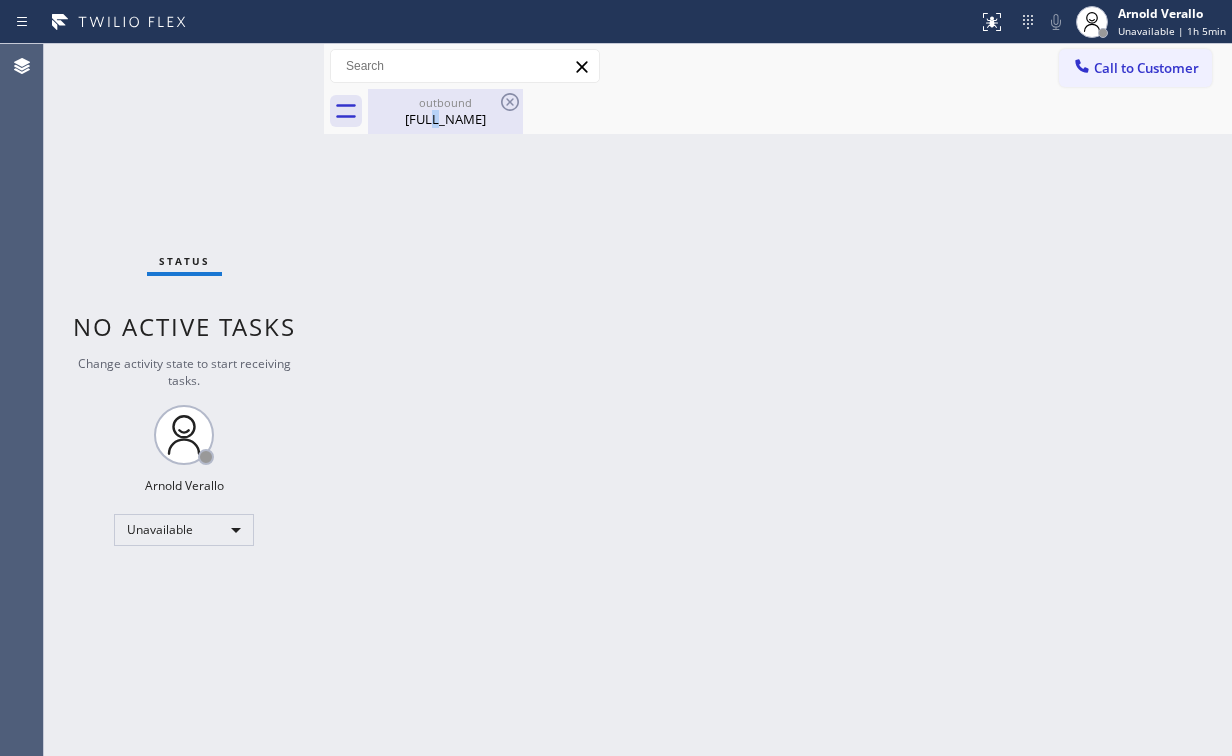 click on "[FULL_NAME]" at bounding box center (445, 119) 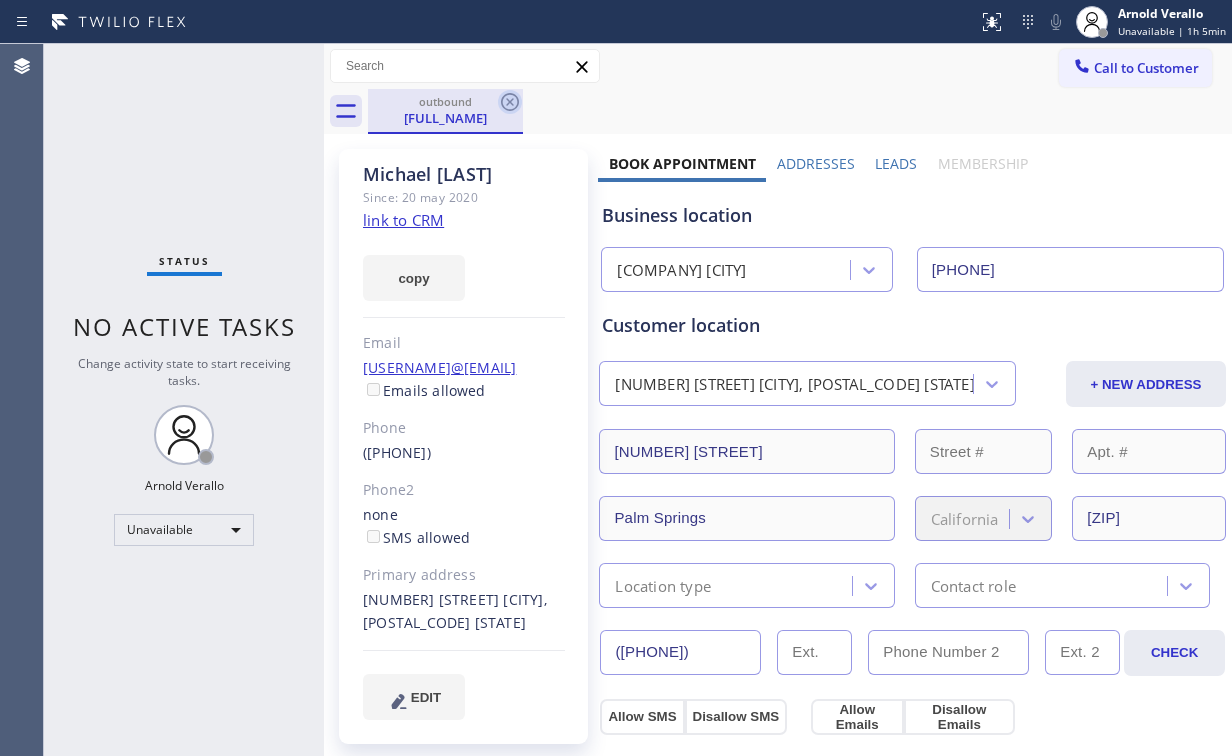 click 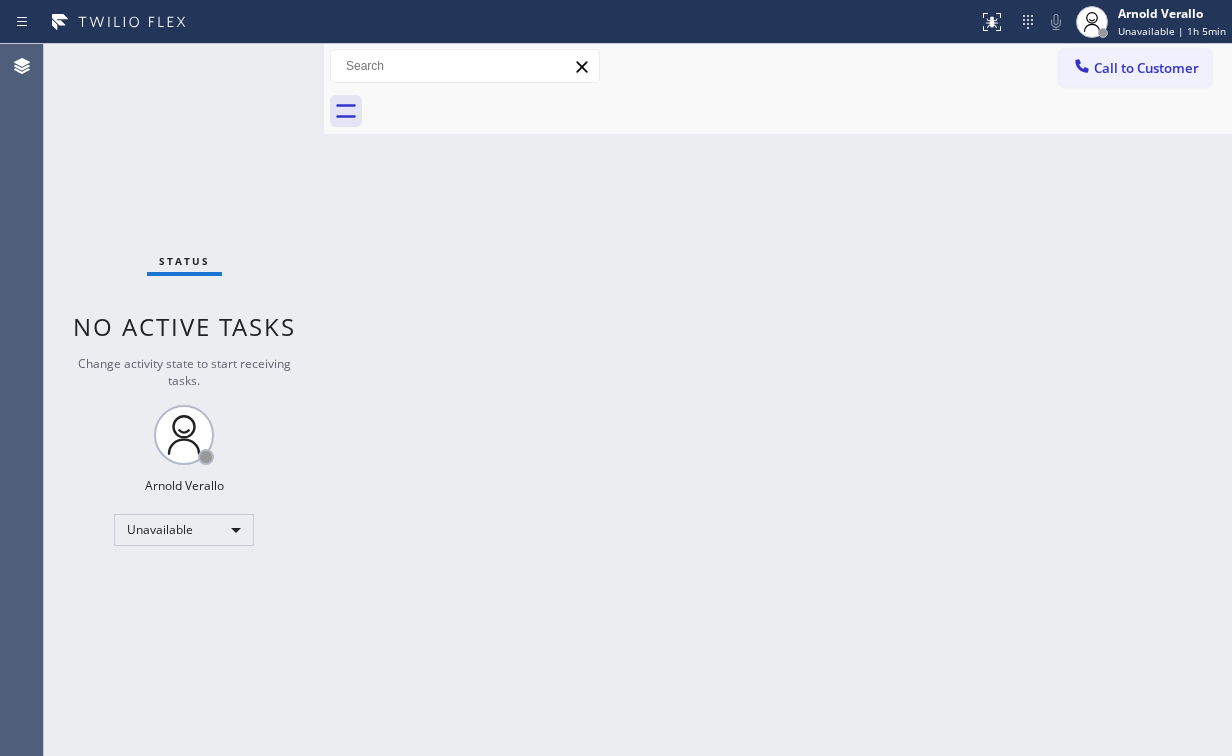 click on "Status" at bounding box center [184, 265] 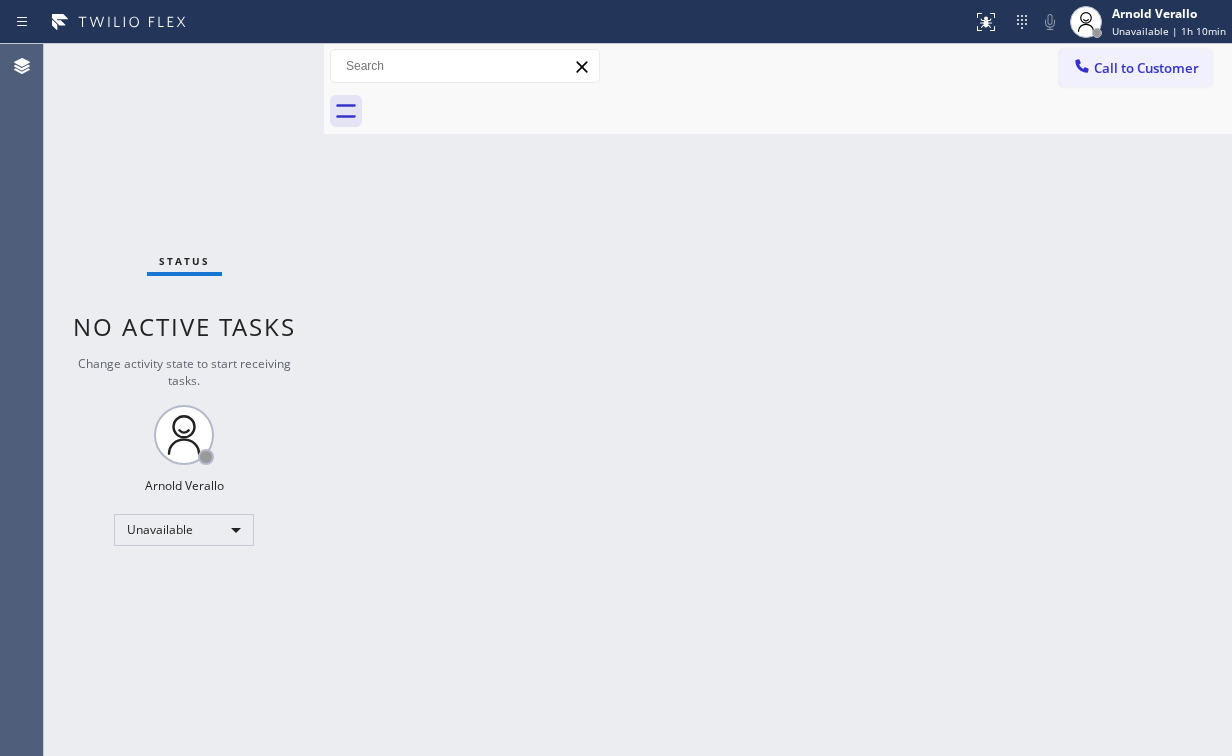 click on "Status No active tasks Change activity state to start receiving tasks. [FIRST] [LAST] Unavailable" at bounding box center (184, 400) 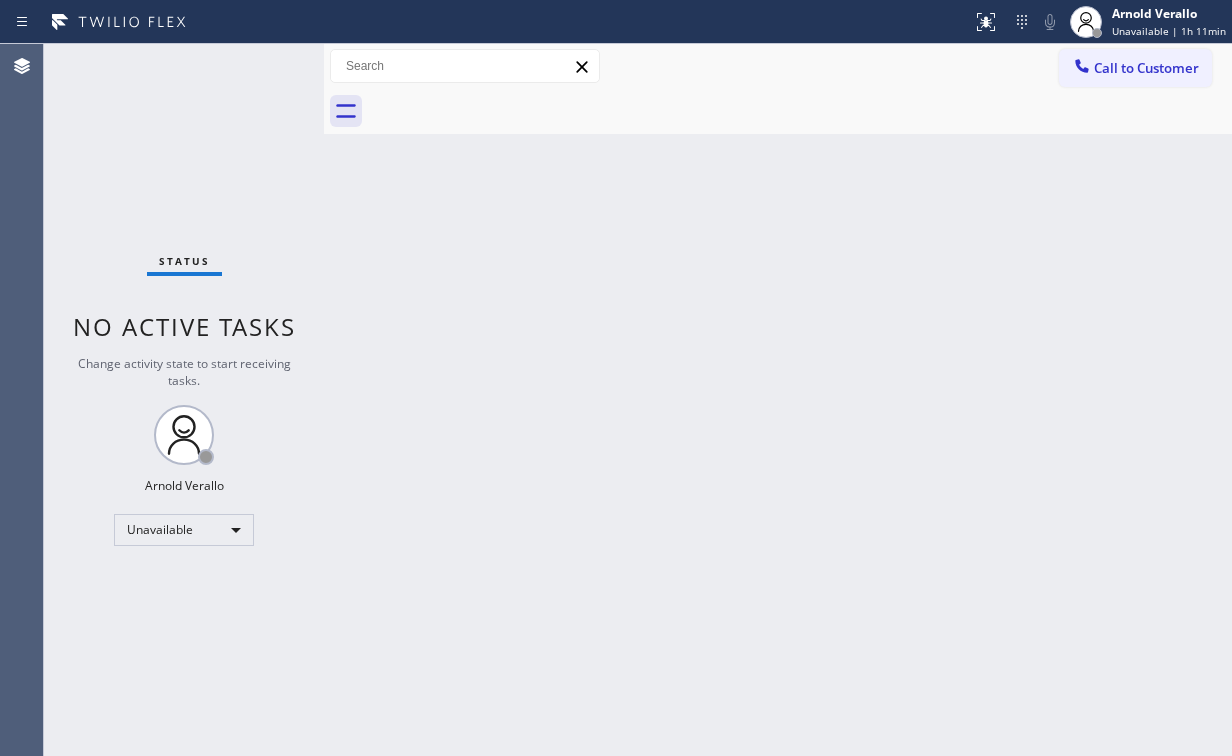 click on "Status No active tasks Change activity state to start receiving tasks. [FIRST] [LAST] Unavailable" at bounding box center (184, 400) 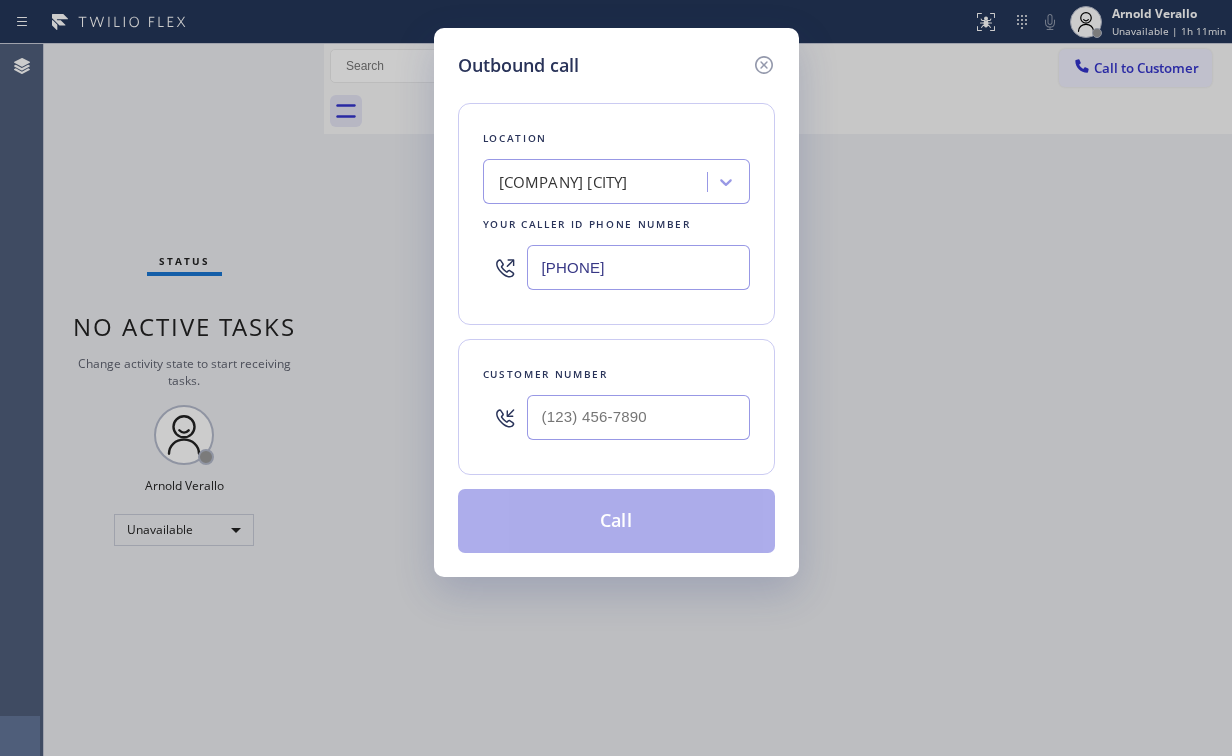 drag, startPoint x: 706, startPoint y: 260, endPoint x: 272, endPoint y: 252, distance: 434.07373 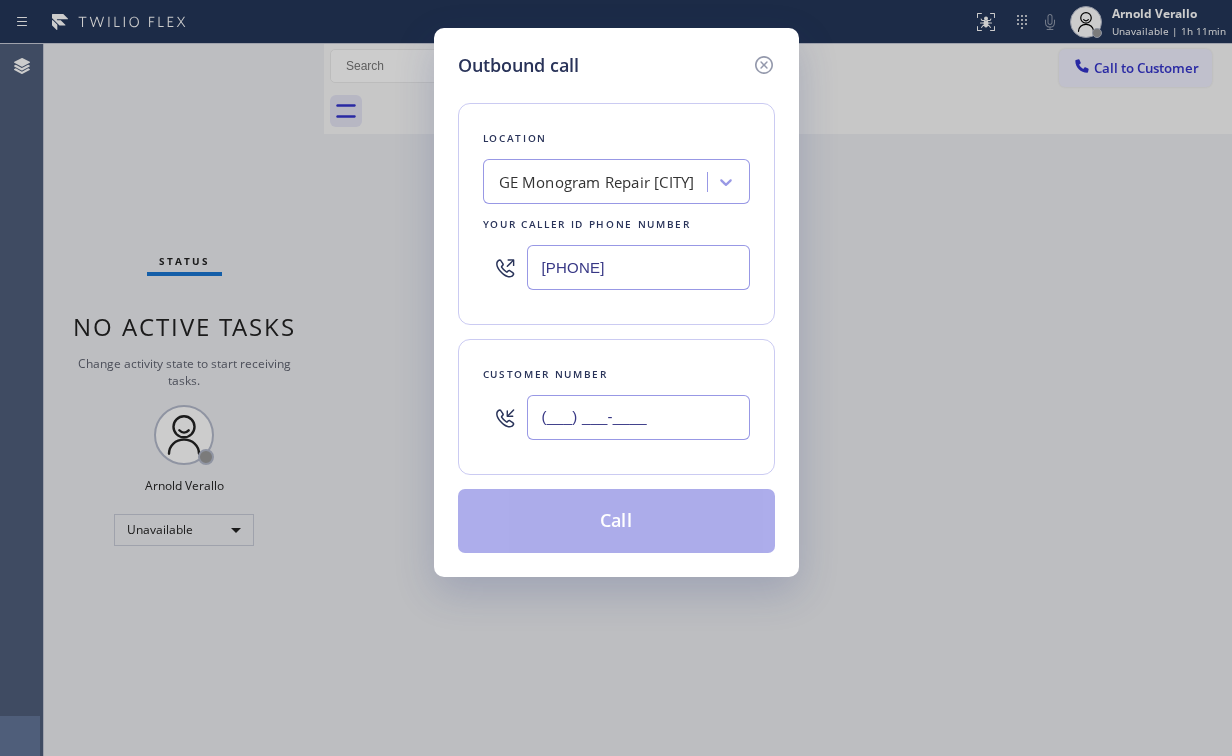 click on "(___) ___-____" at bounding box center [638, 417] 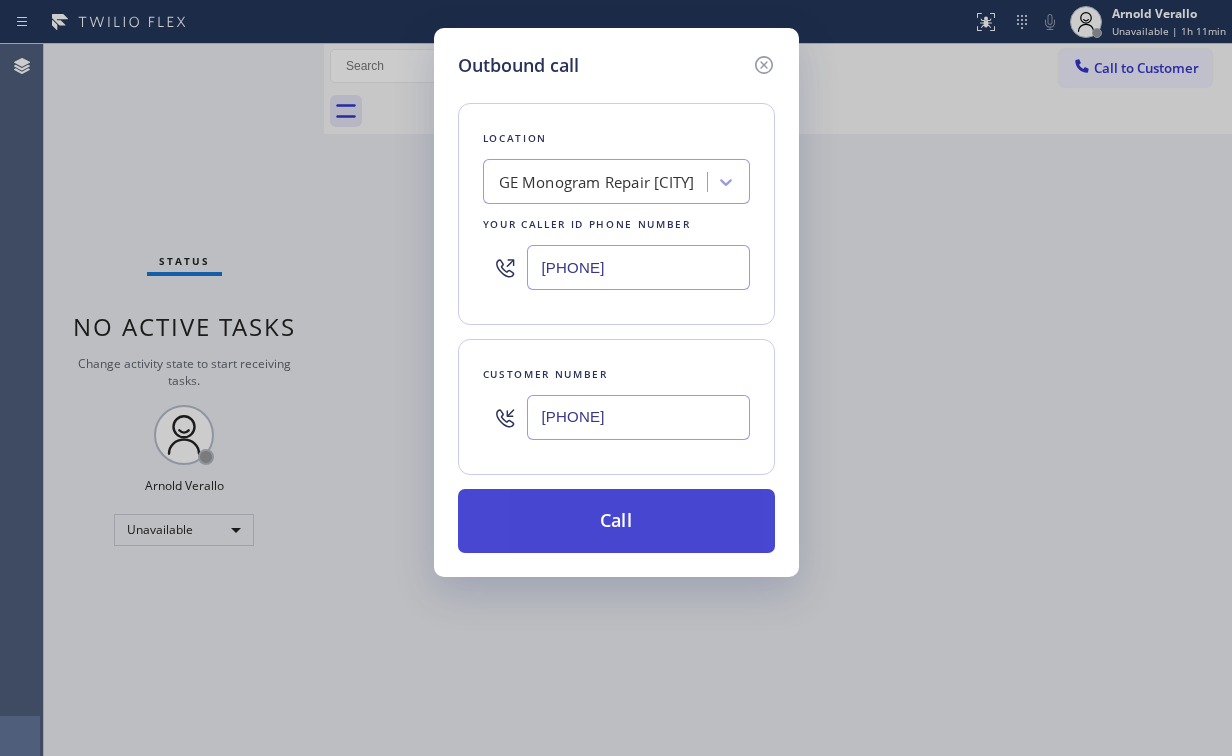 type on "[PHONE]" 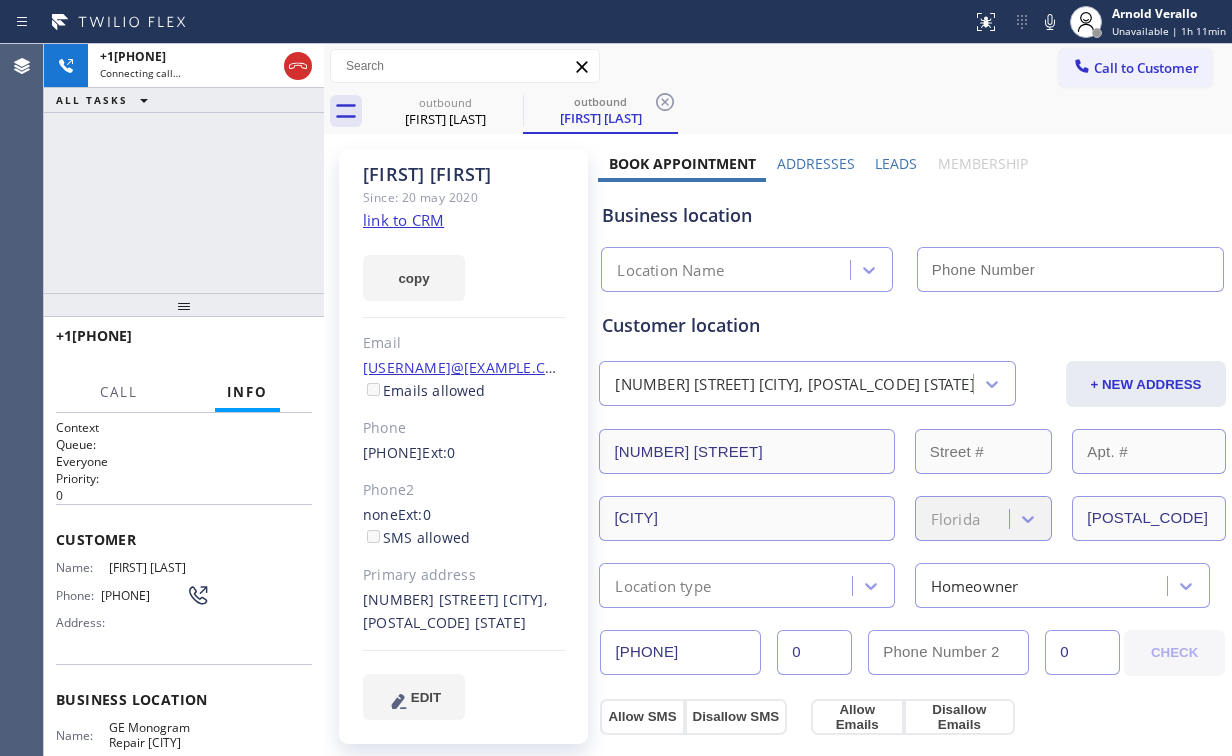 type on "[PHONE]" 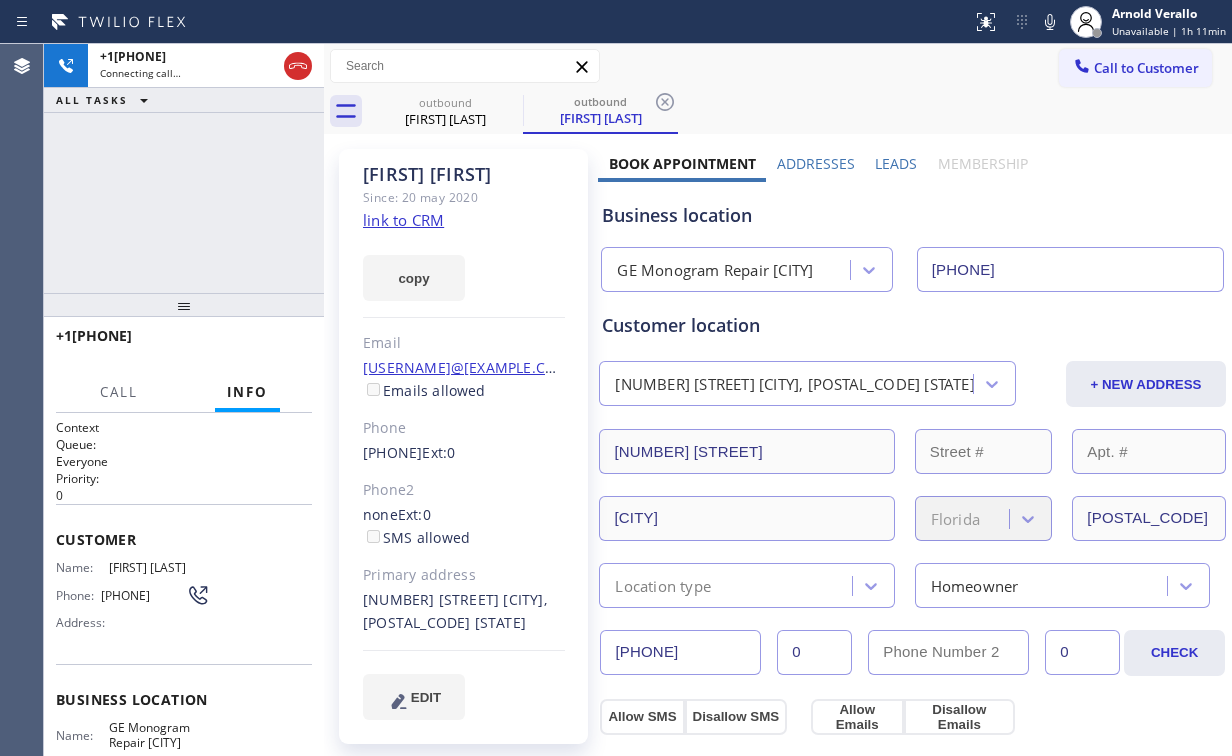 click on "[PHONE] Connecting call… ALL TASKS ALL TASKS ACTIVE TASKS TASKS IN WRAP UP" at bounding box center (184, 168) 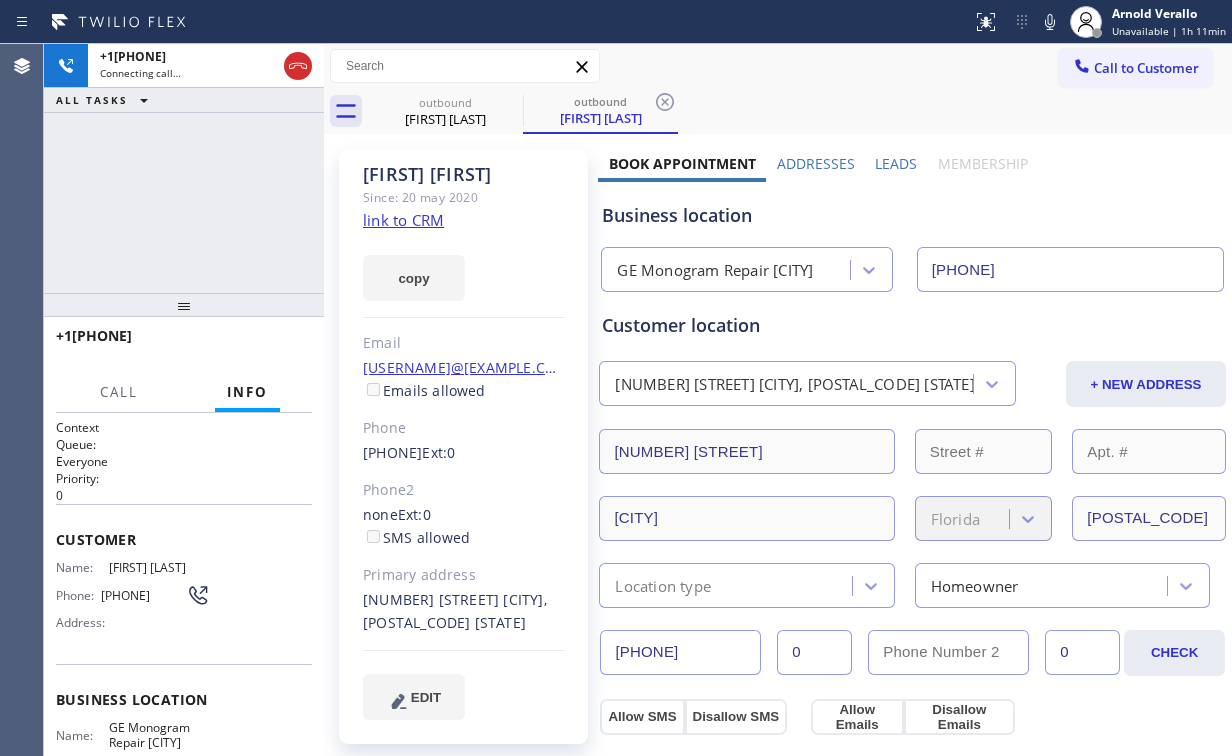click 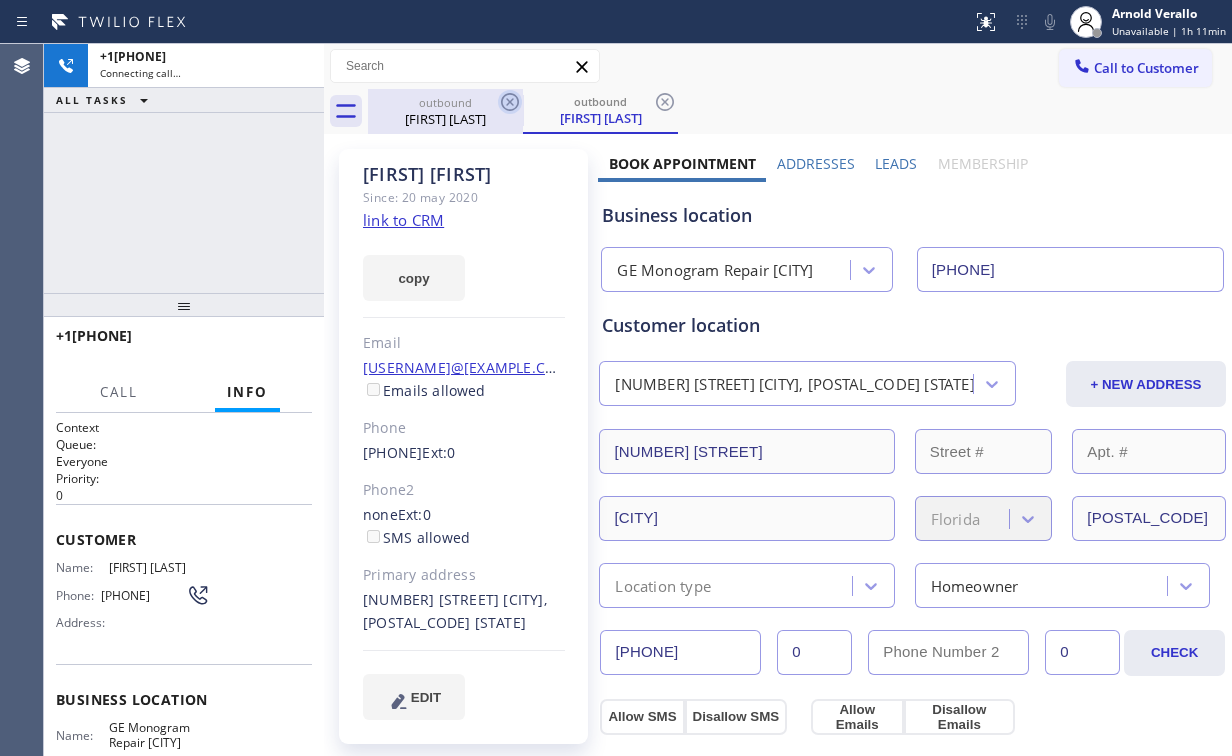 drag, startPoint x: 455, startPoint y: 101, endPoint x: 520, endPoint y: 103, distance: 65.03076 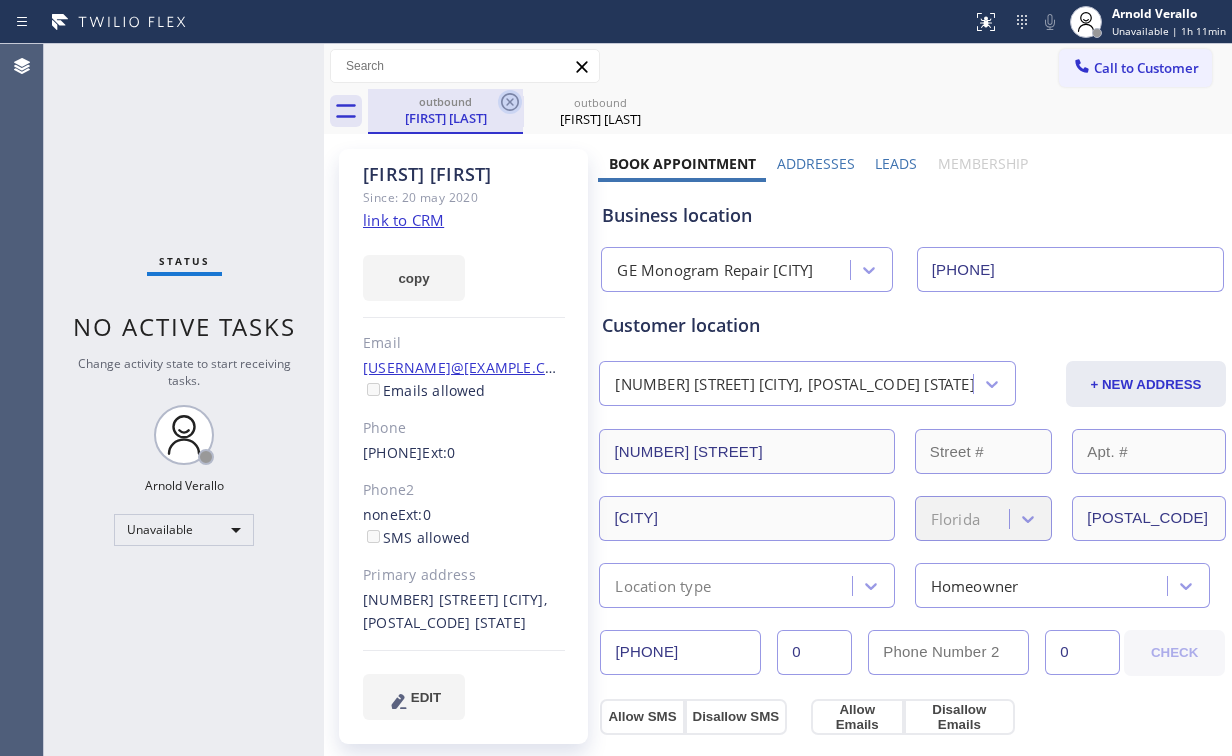 click 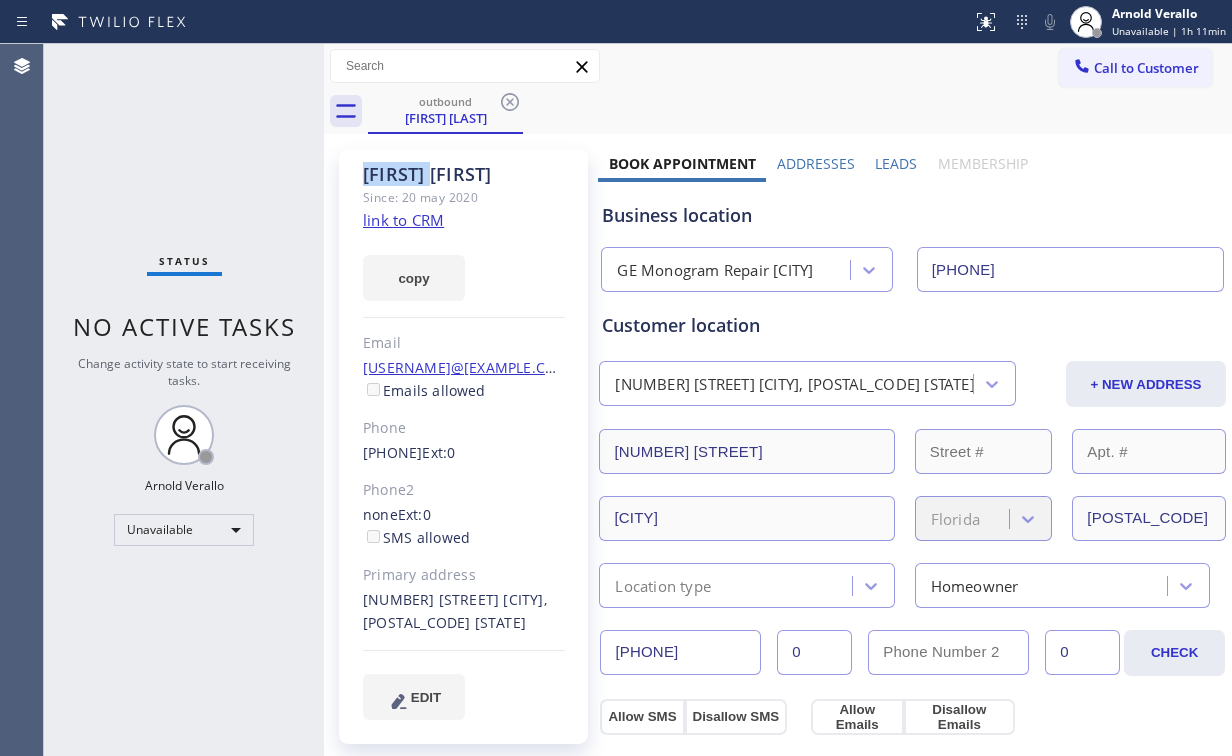 click 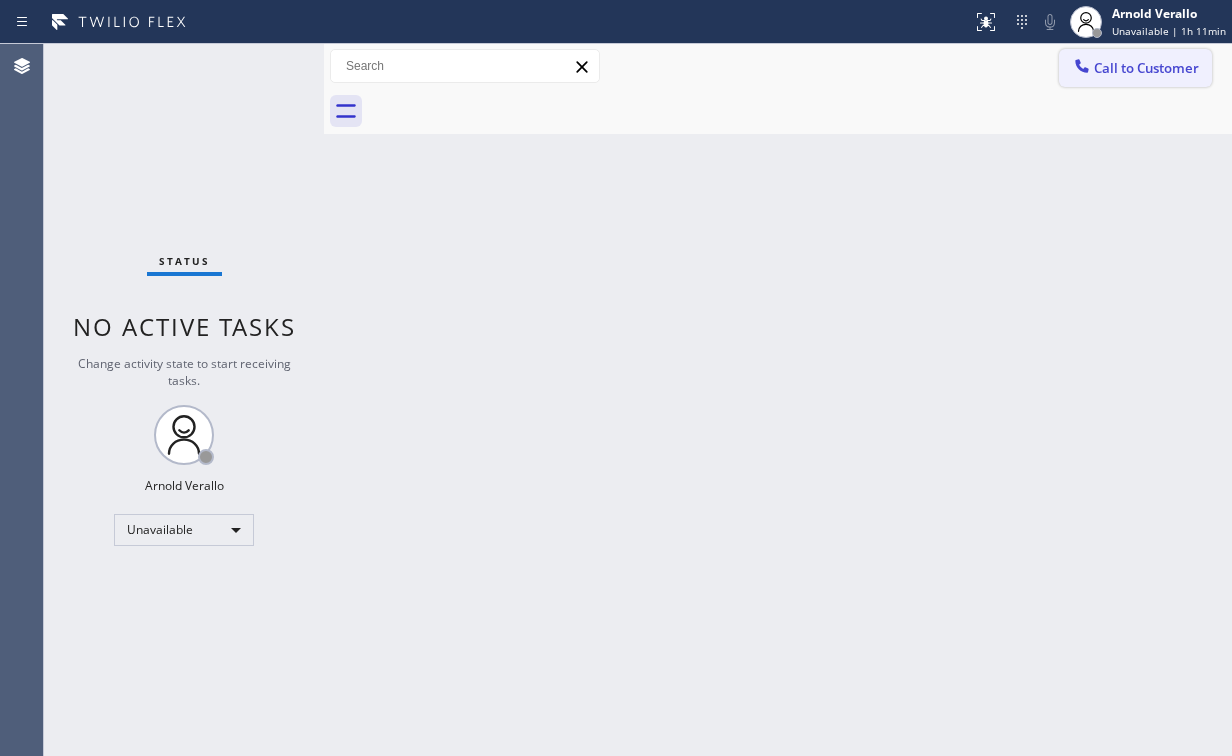 drag, startPoint x: 1111, startPoint y: 71, endPoint x: 667, endPoint y: 234, distance: 472.97464 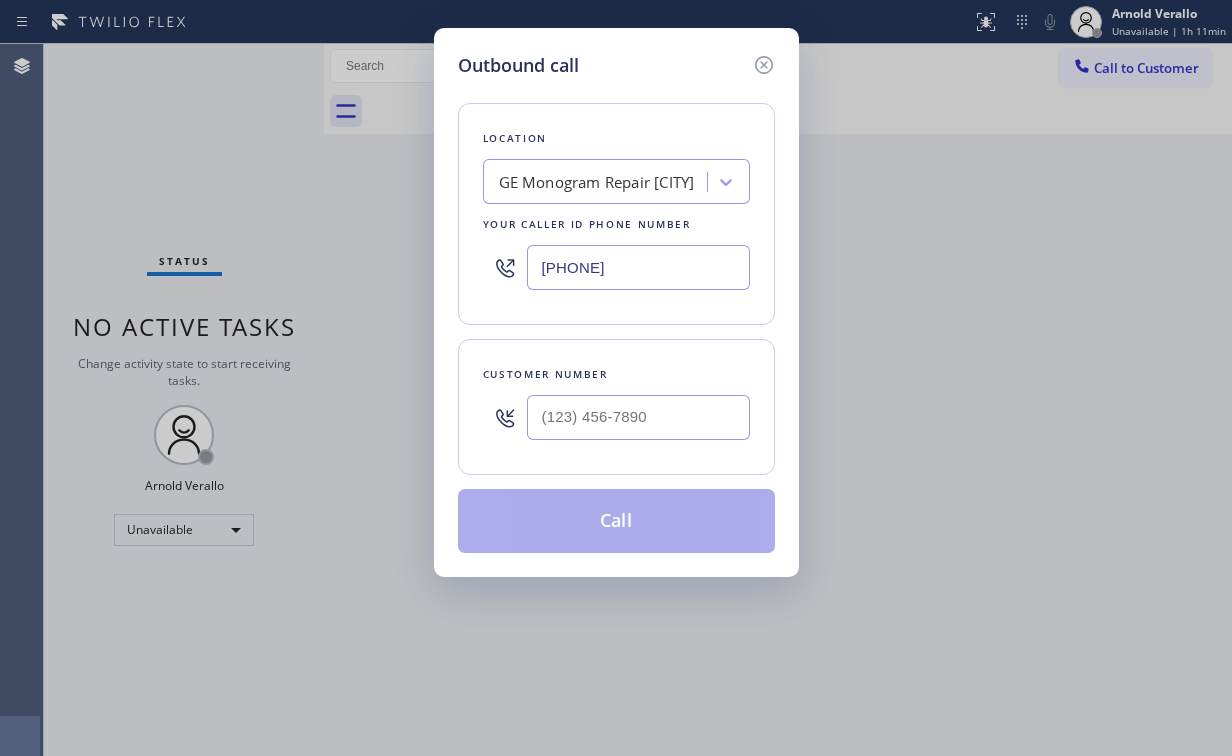 drag, startPoint x: 673, startPoint y: 258, endPoint x: 444, endPoint y: 271, distance: 229.3687 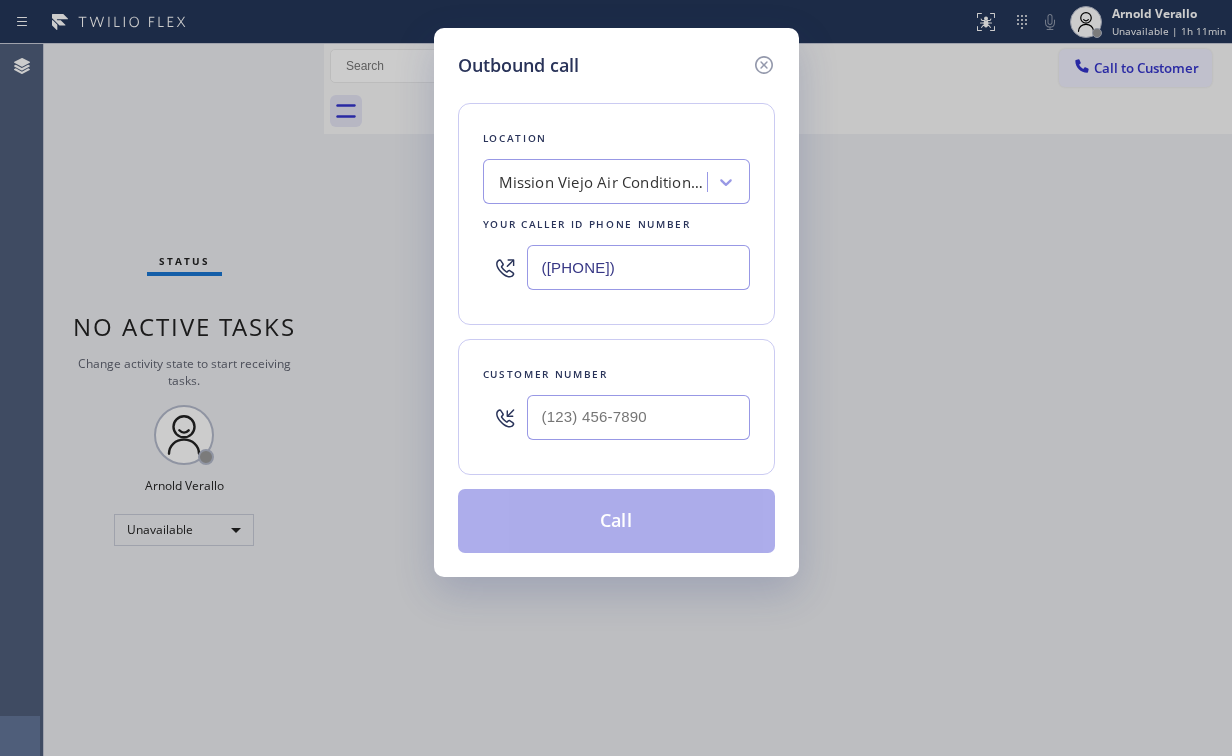 type on "([PHONE])" 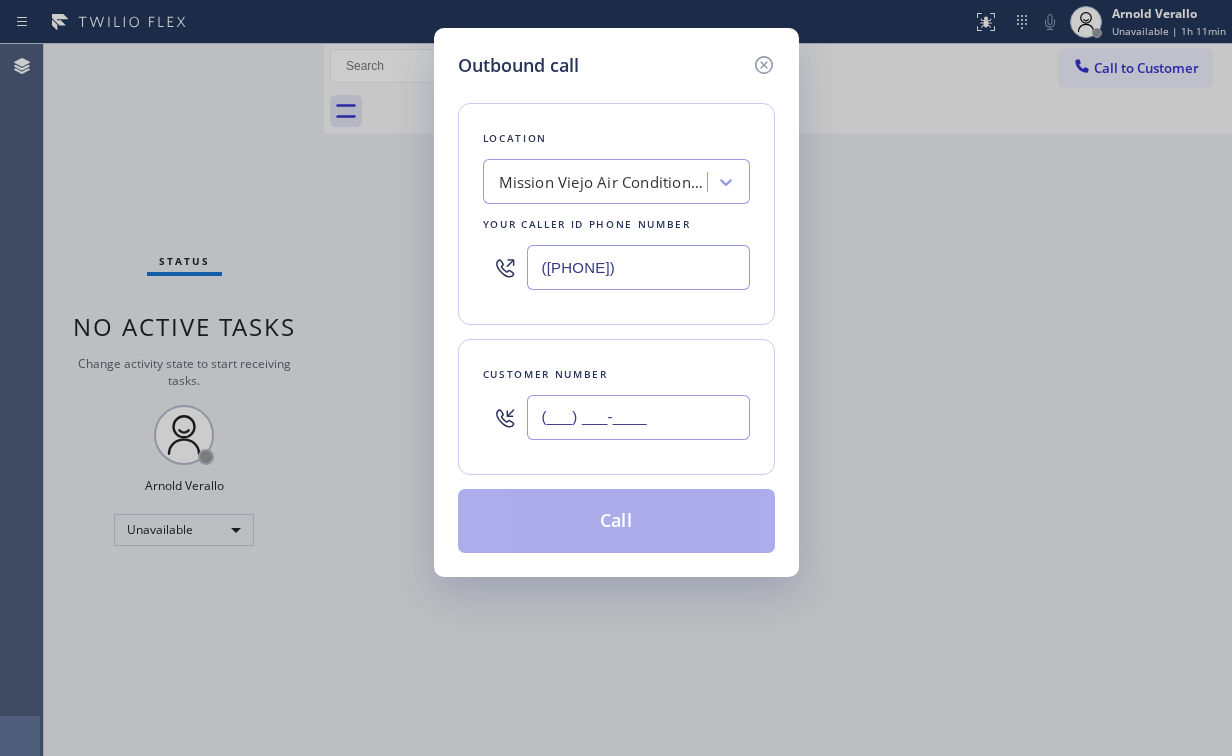 click on "(___) ___-____" at bounding box center (638, 417) 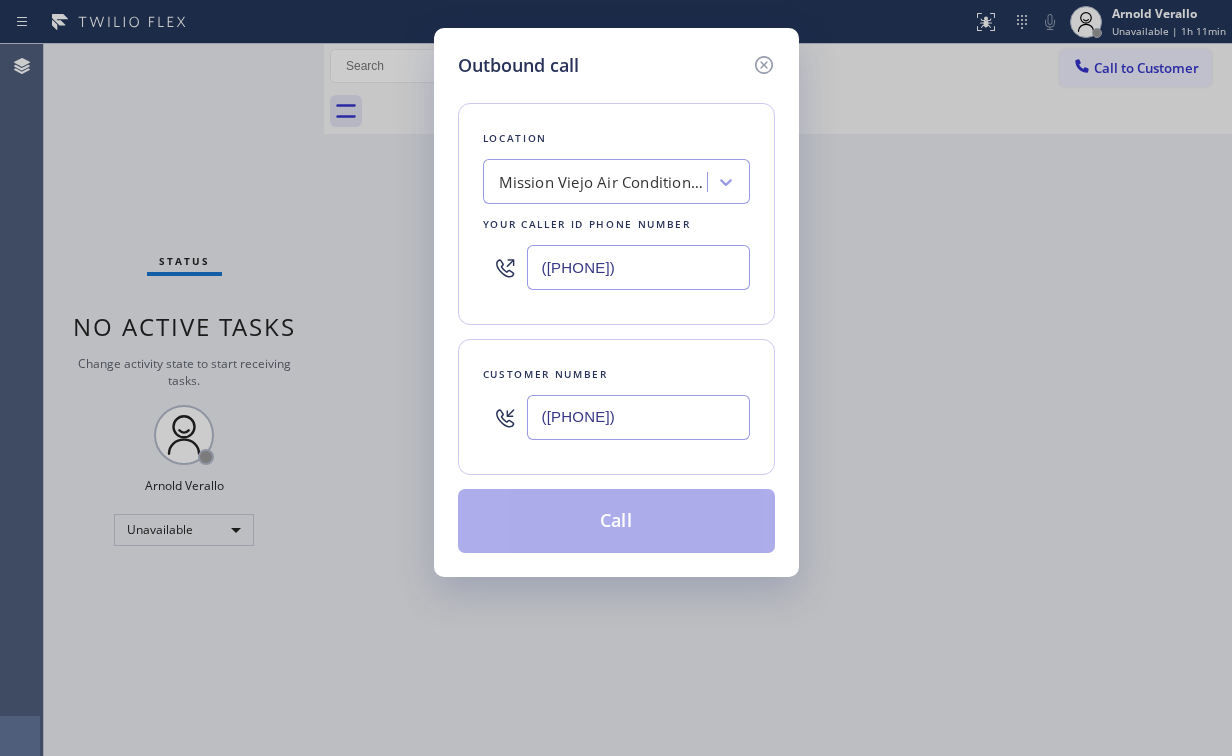 type on "([PHONE])" 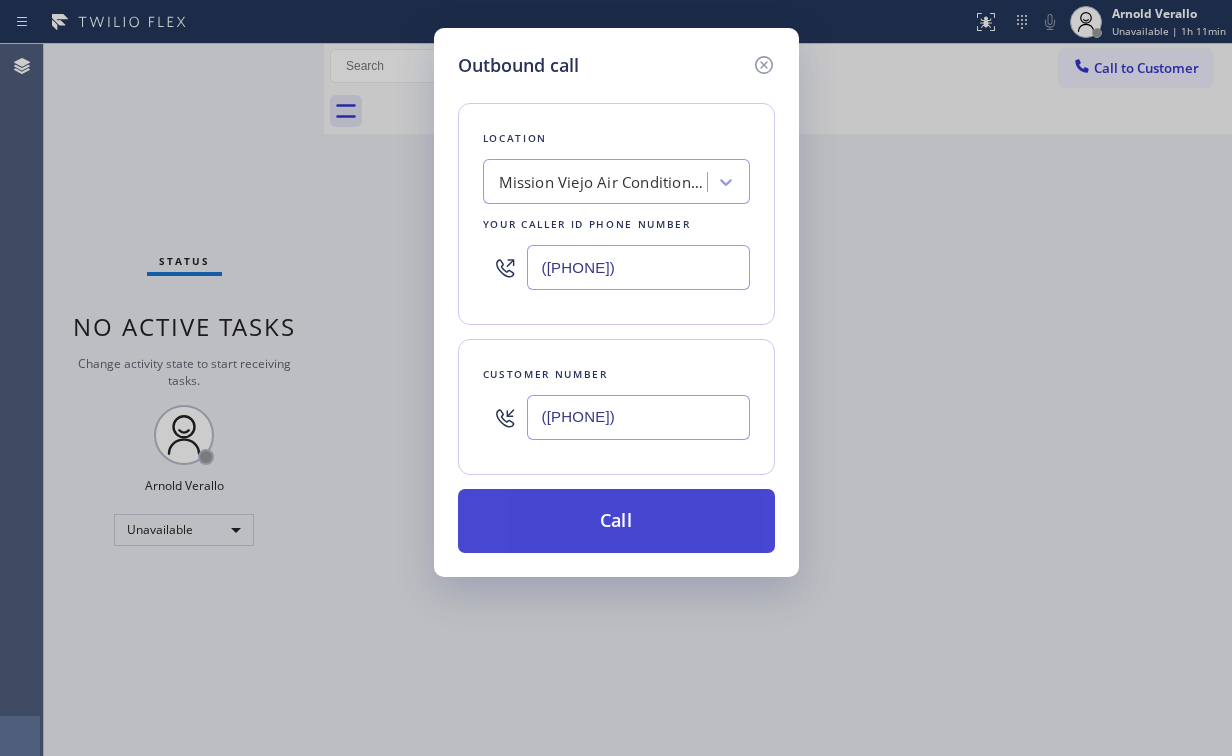 click on "Call" at bounding box center [616, 521] 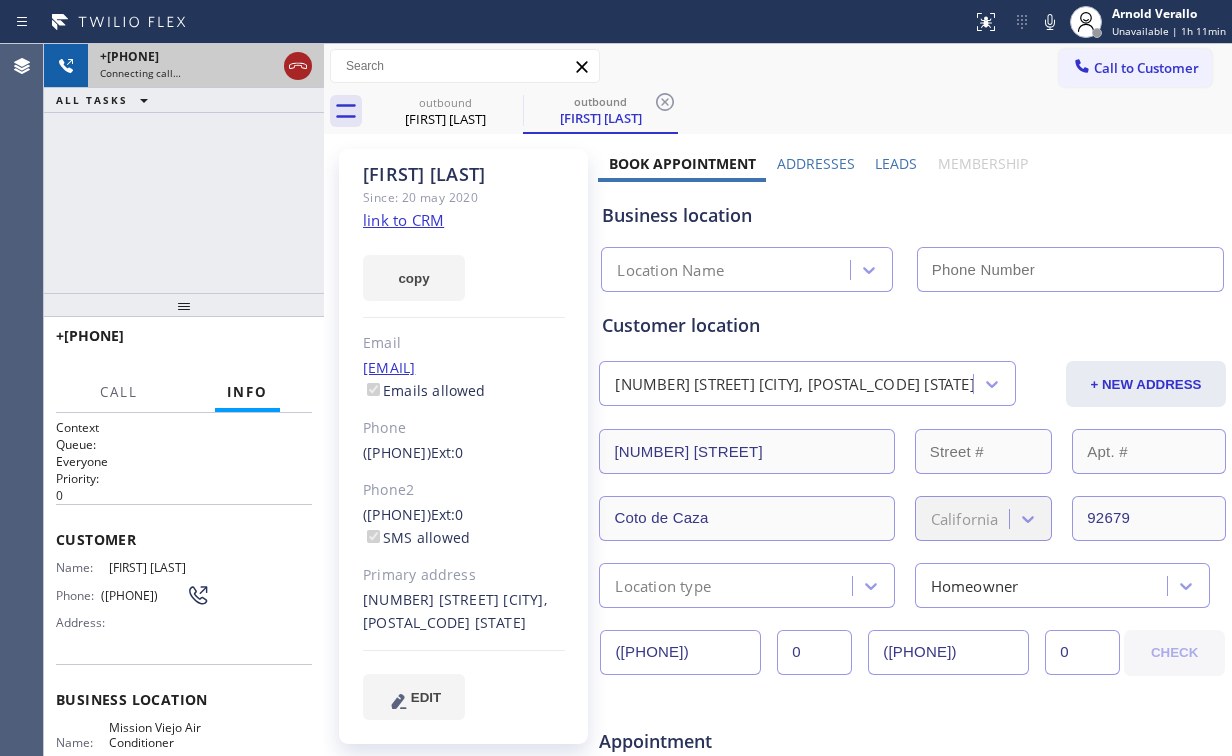 type on "([PHONE])" 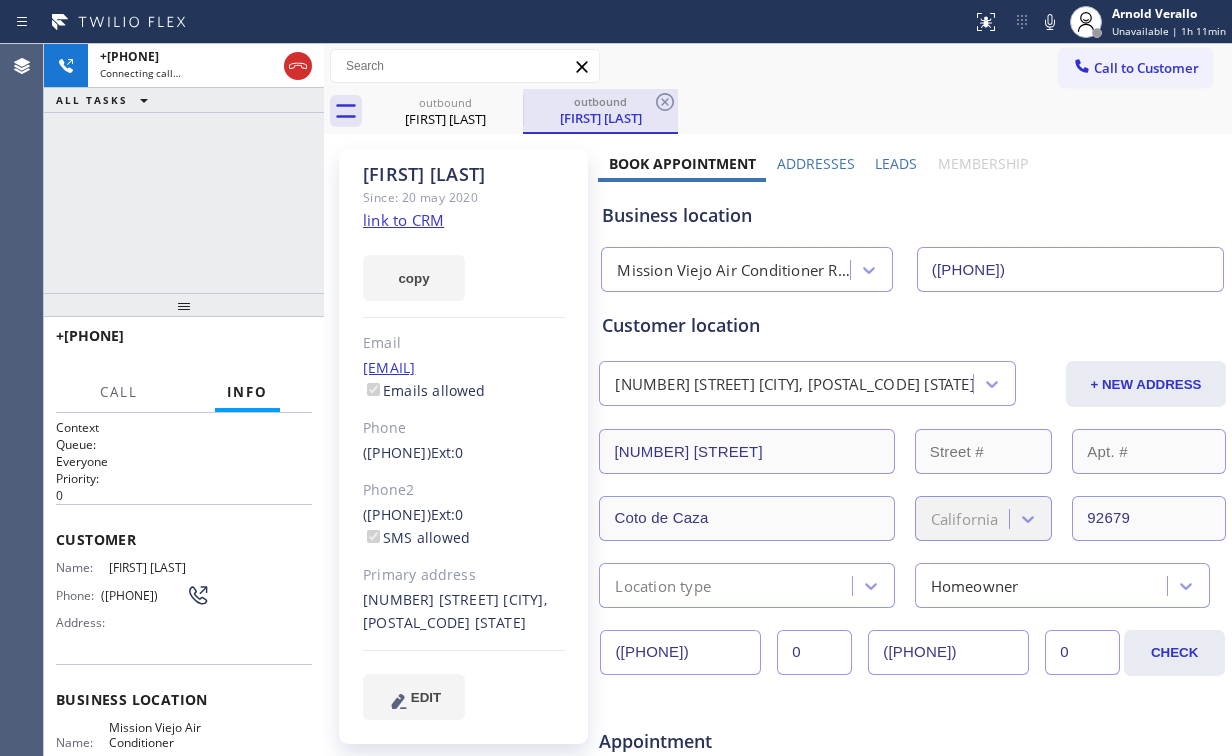 drag, startPoint x: 291, startPoint y: 62, endPoint x: 625, endPoint y: 132, distance: 341.2565 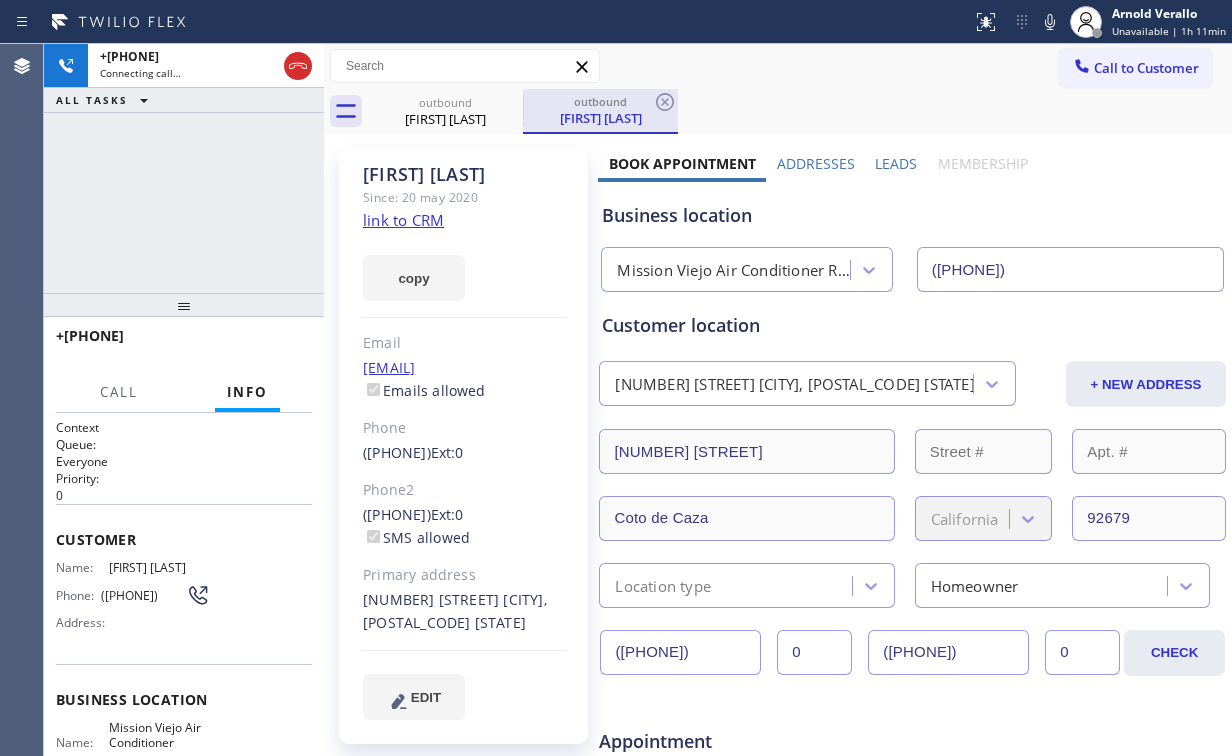 click 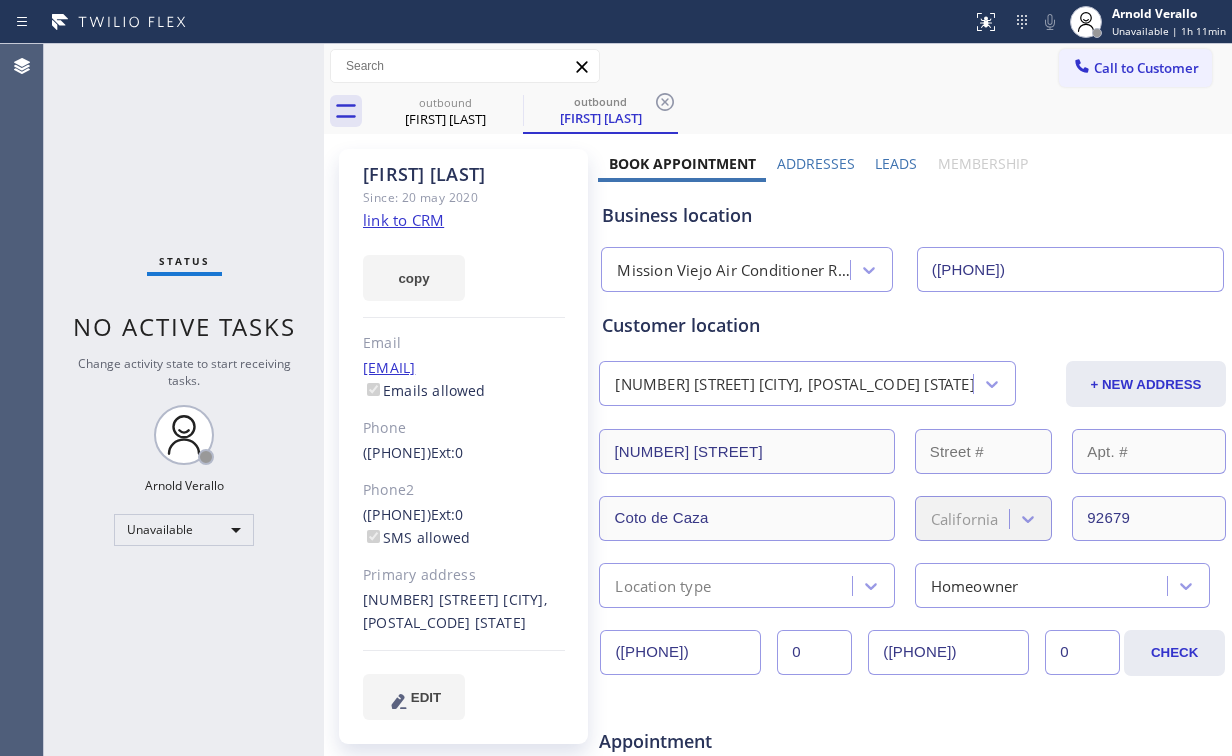 click on "link to CRM" 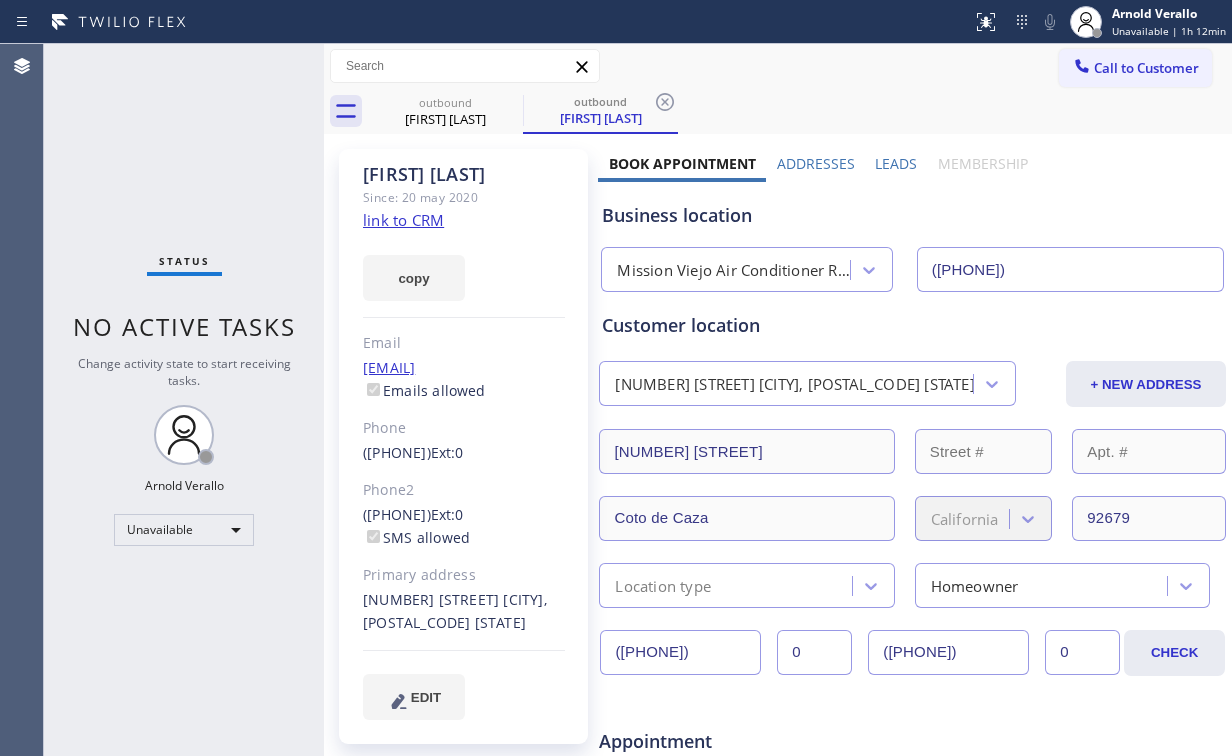 drag, startPoint x: 1118, startPoint y: 53, endPoint x: 796, endPoint y: 261, distance: 383.33798 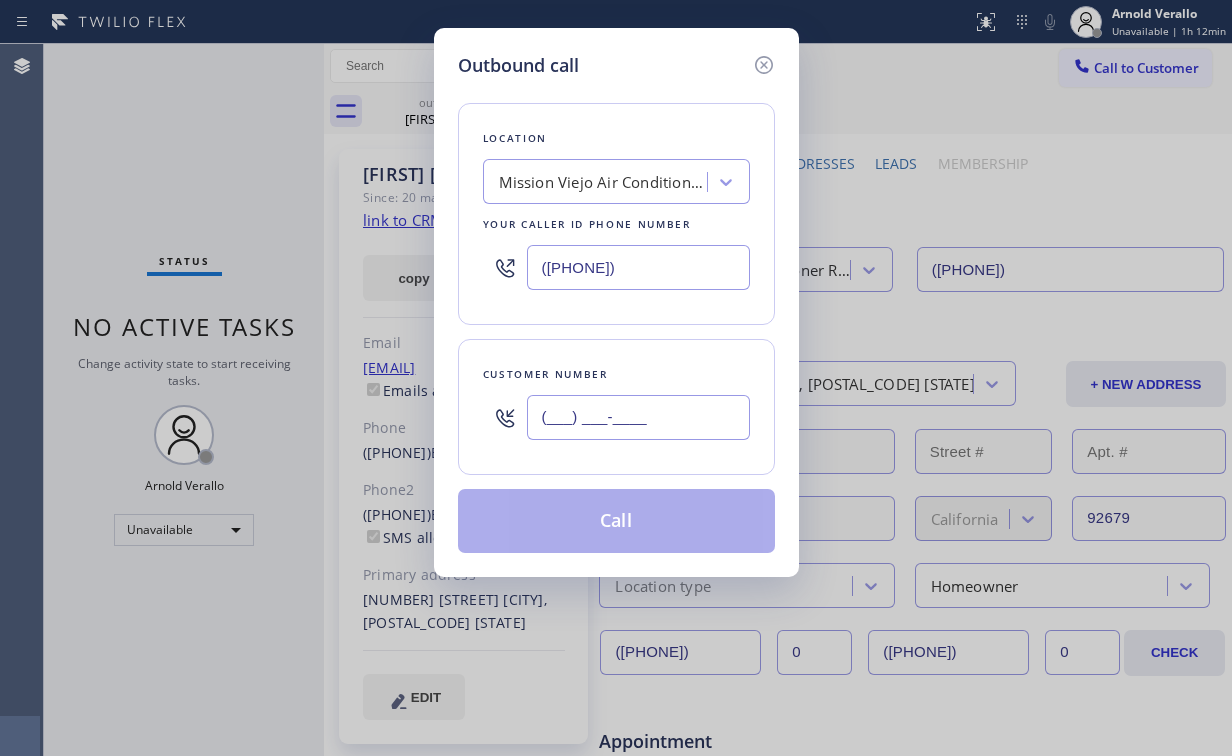 click on "(___) ___-____" at bounding box center (638, 417) 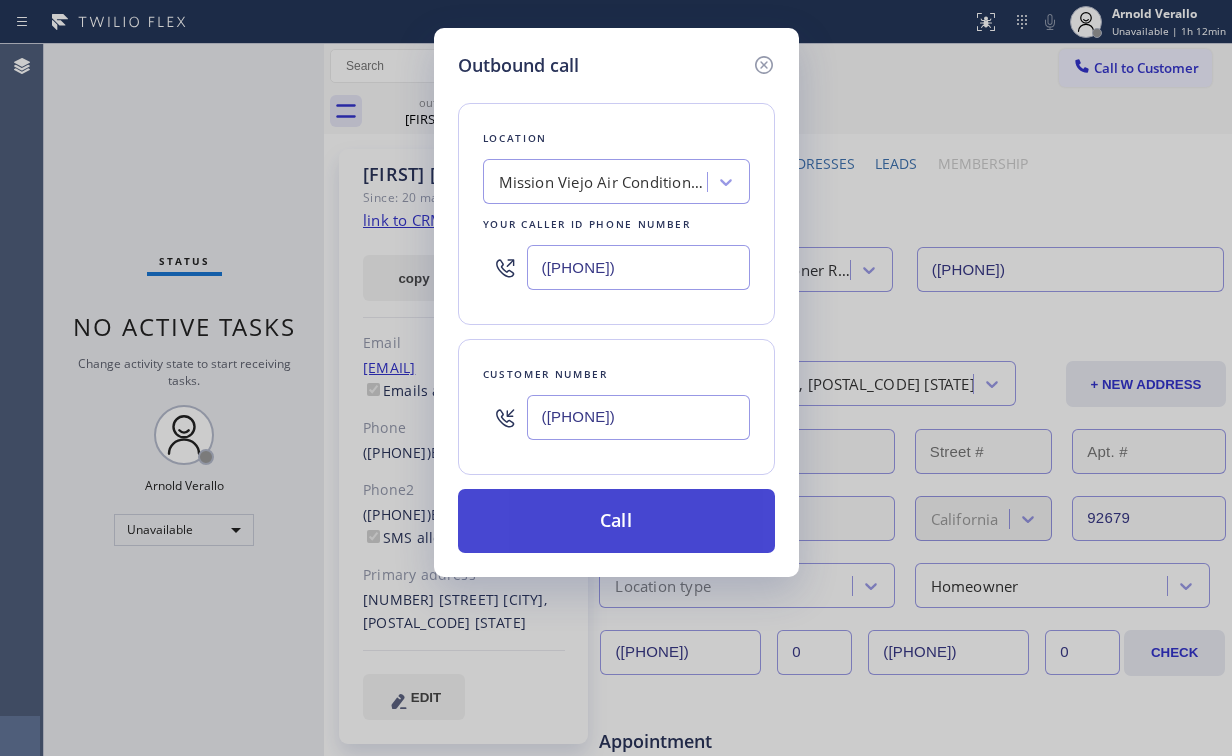 type on "([PHONE])" 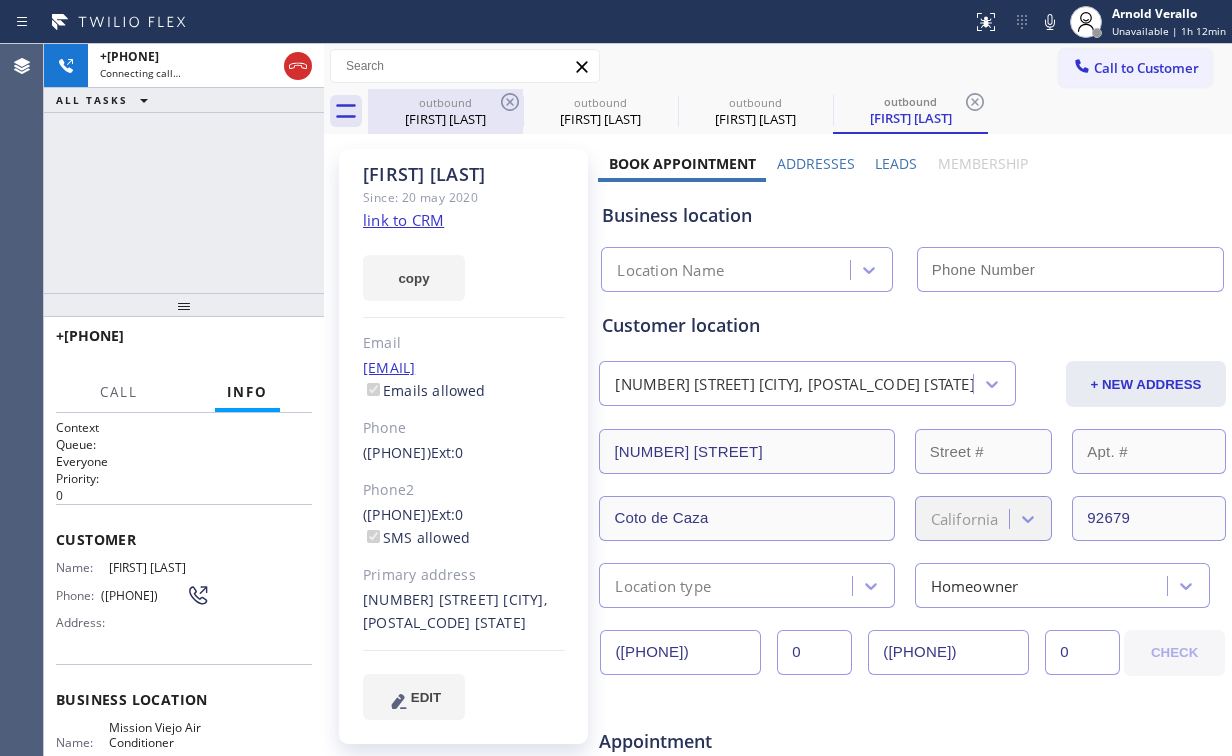 drag, startPoint x: 155, startPoint y: 163, endPoint x: 436, endPoint y: 113, distance: 285.41373 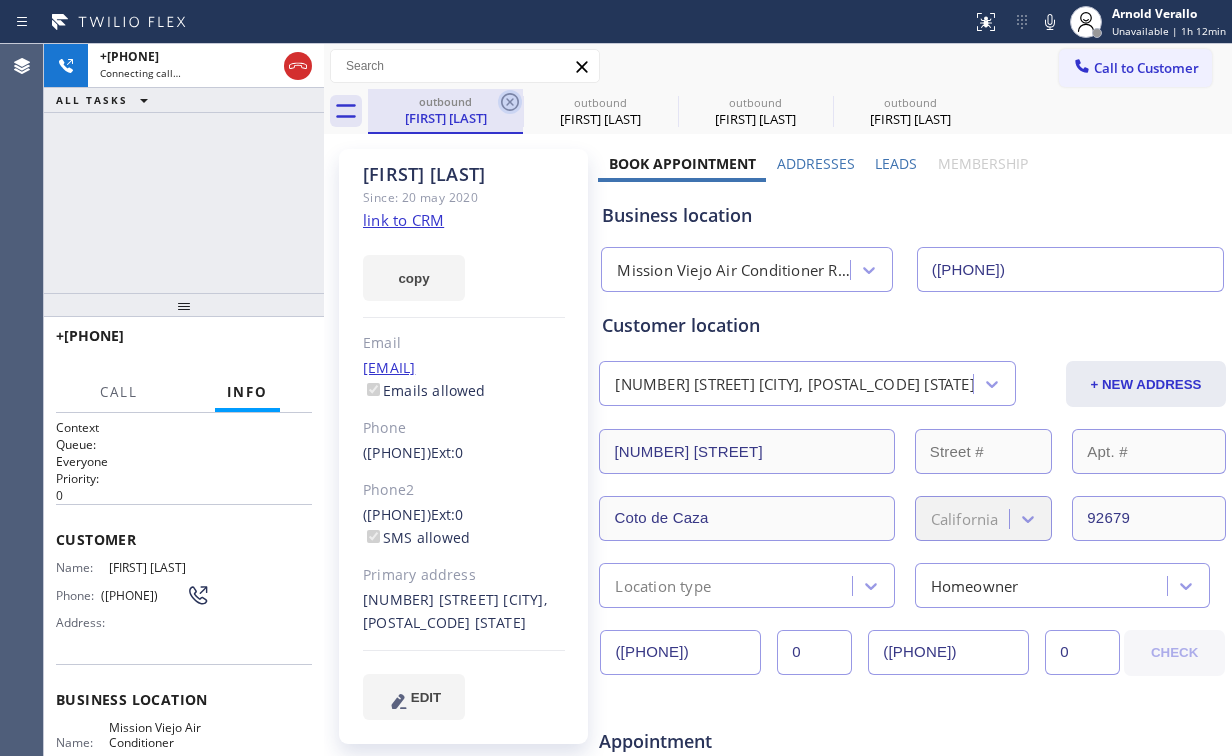 type on "([PHONE])" 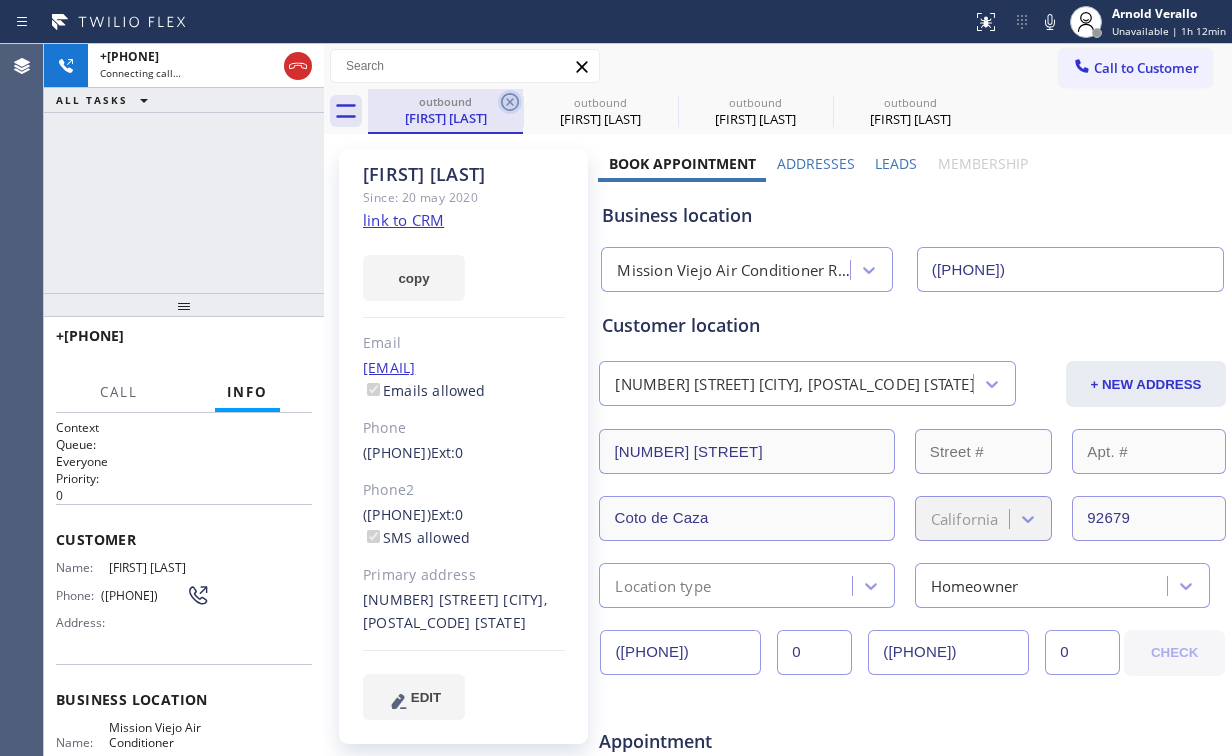 click 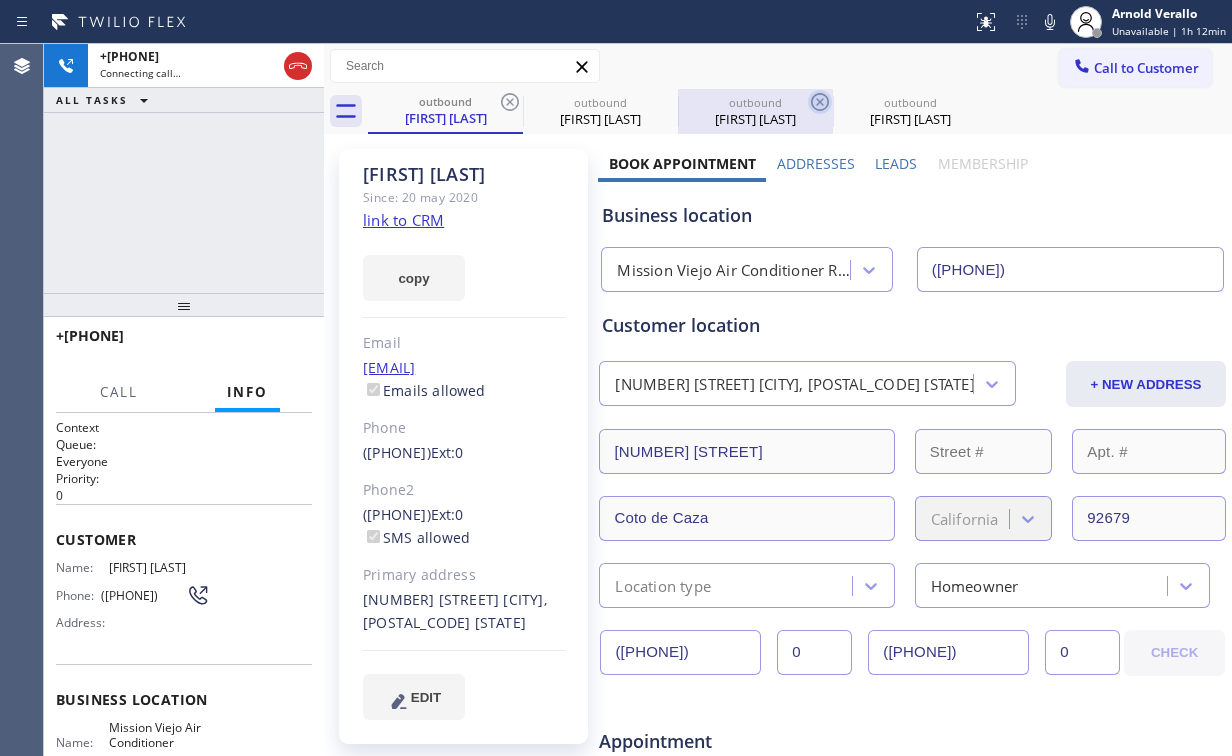 click 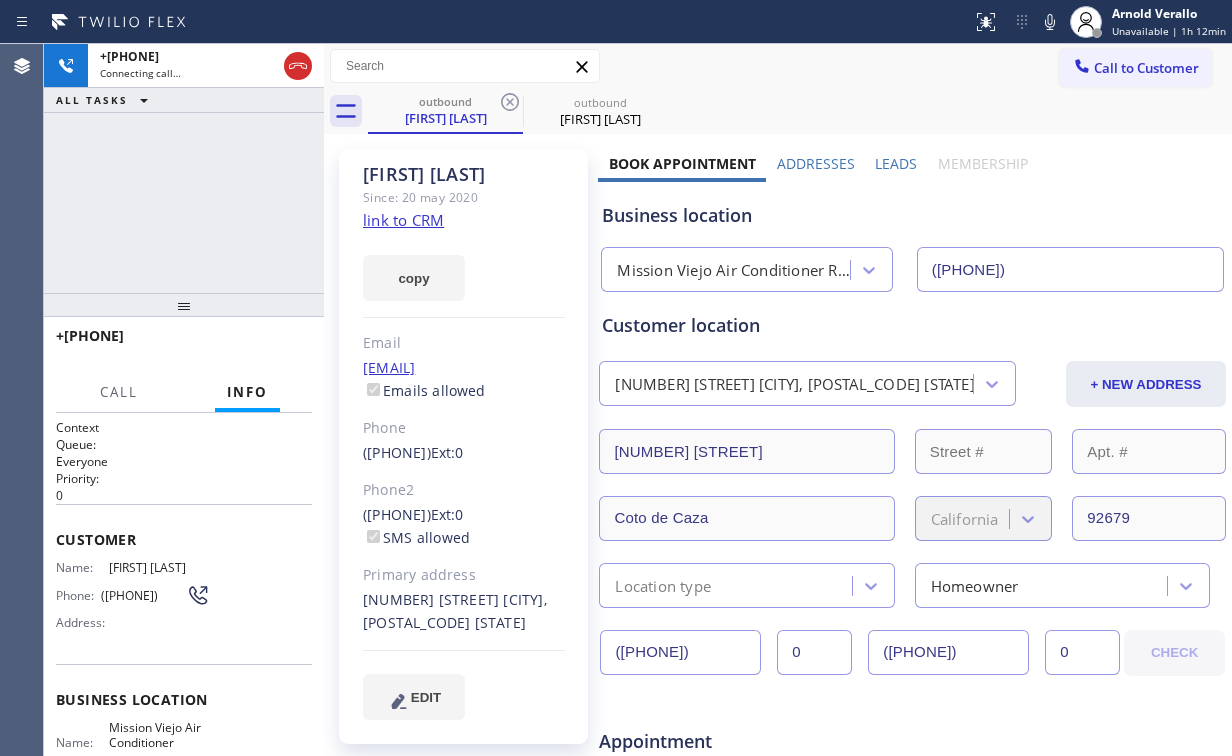 click on "+[PHONE] Connecting call… ALL TASKS ALL TASKS ACTIVE TASKS TASKS IN WRAP UP" at bounding box center (184, 168) 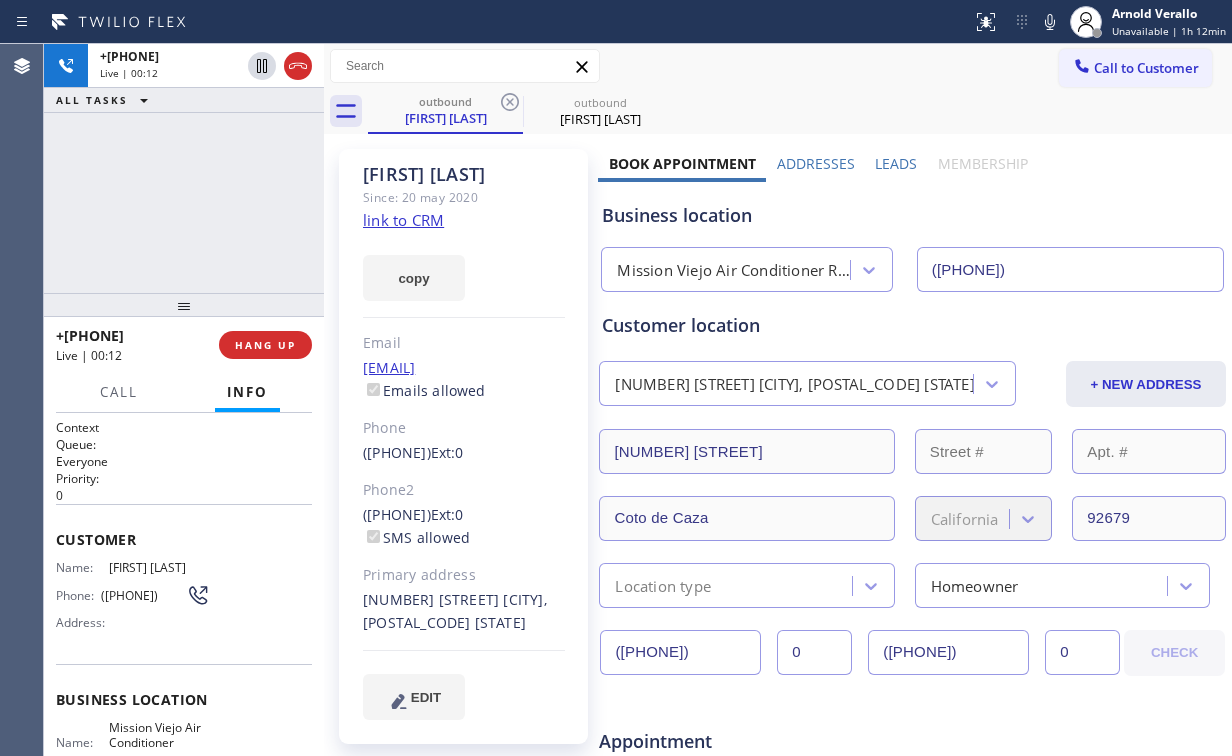 click on "+[PHONE] Live | 00:12 ALL TASKS ALL TASKS ACTIVE TASKS TASKS IN WRAP UP" at bounding box center (184, 168) 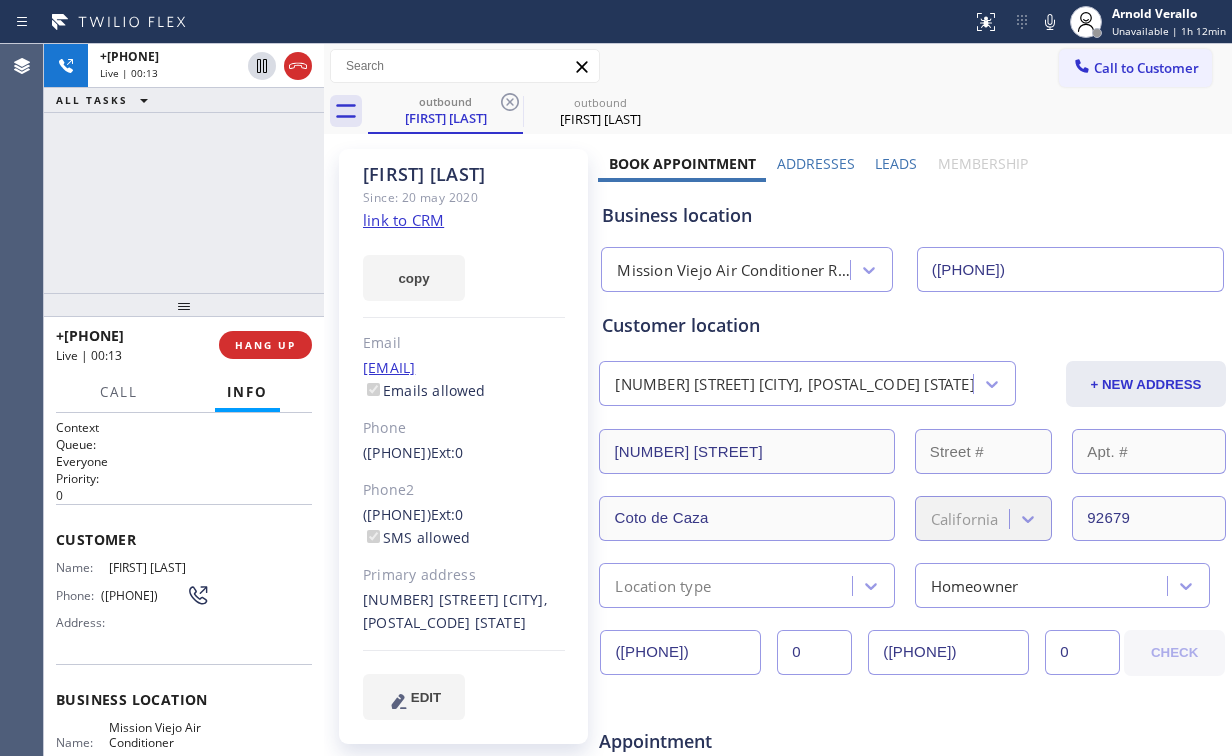 click on "+1[PHONE] Live | 00:13 ALL TASKS ALL TASKS ACTIVE TASKS TASKS IN WRAP UP" at bounding box center (184, 168) 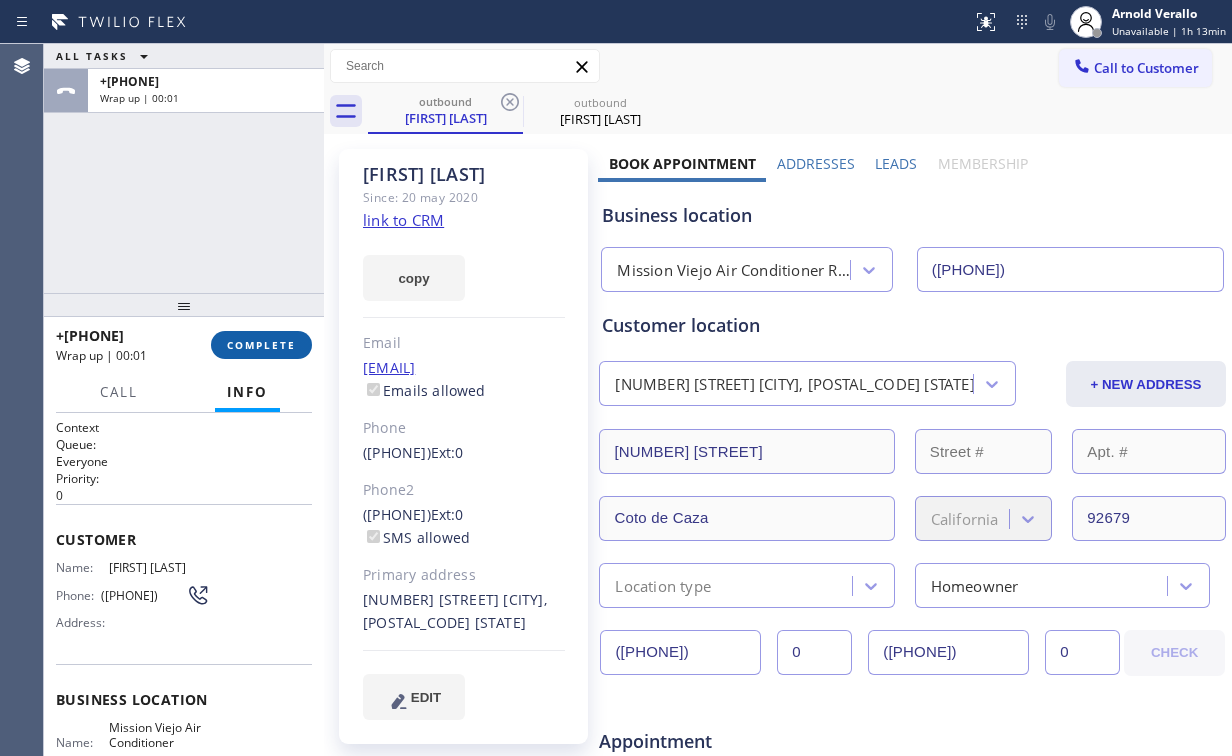 click on "COMPLETE" at bounding box center [261, 345] 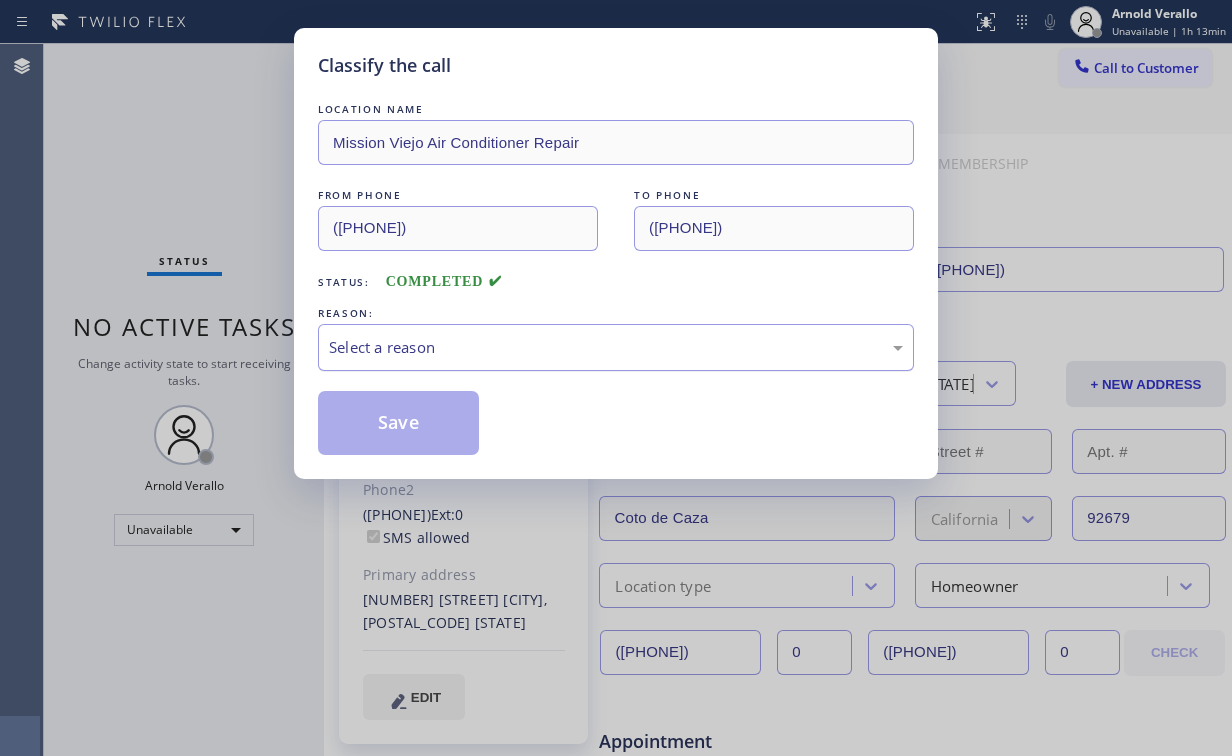click on "Select a reason" at bounding box center [616, 347] 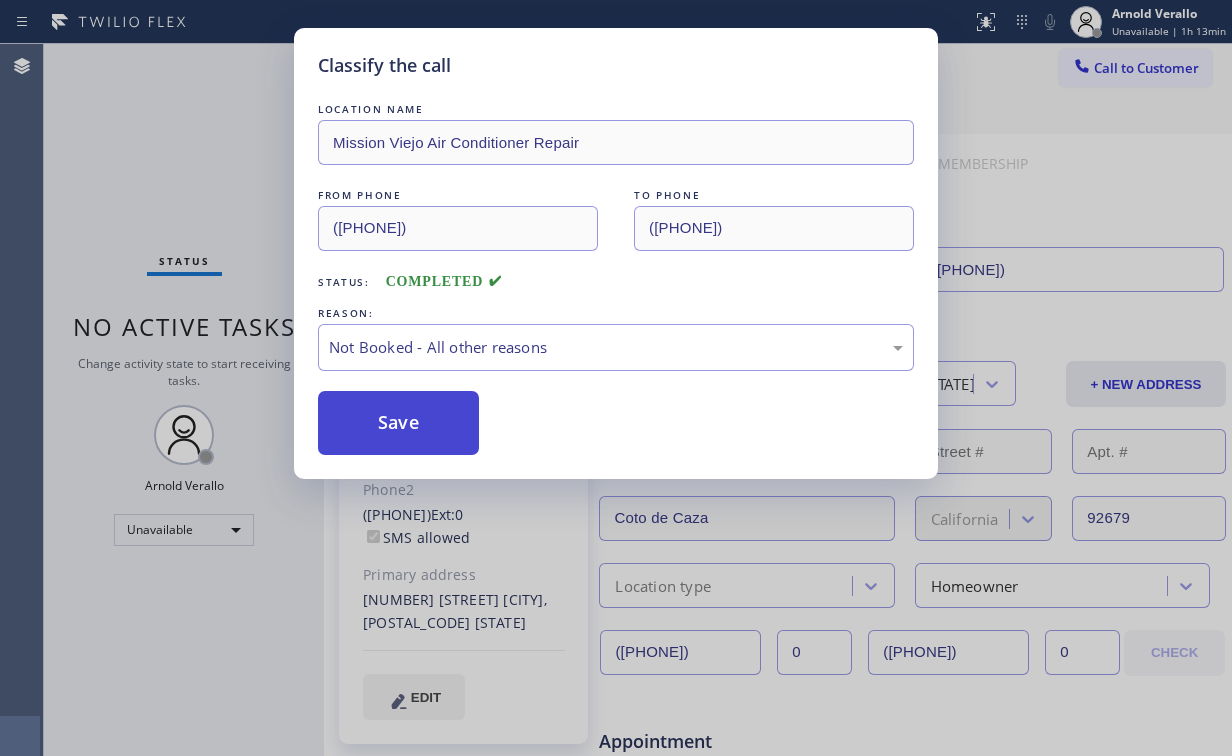 click on "Save" at bounding box center (398, 423) 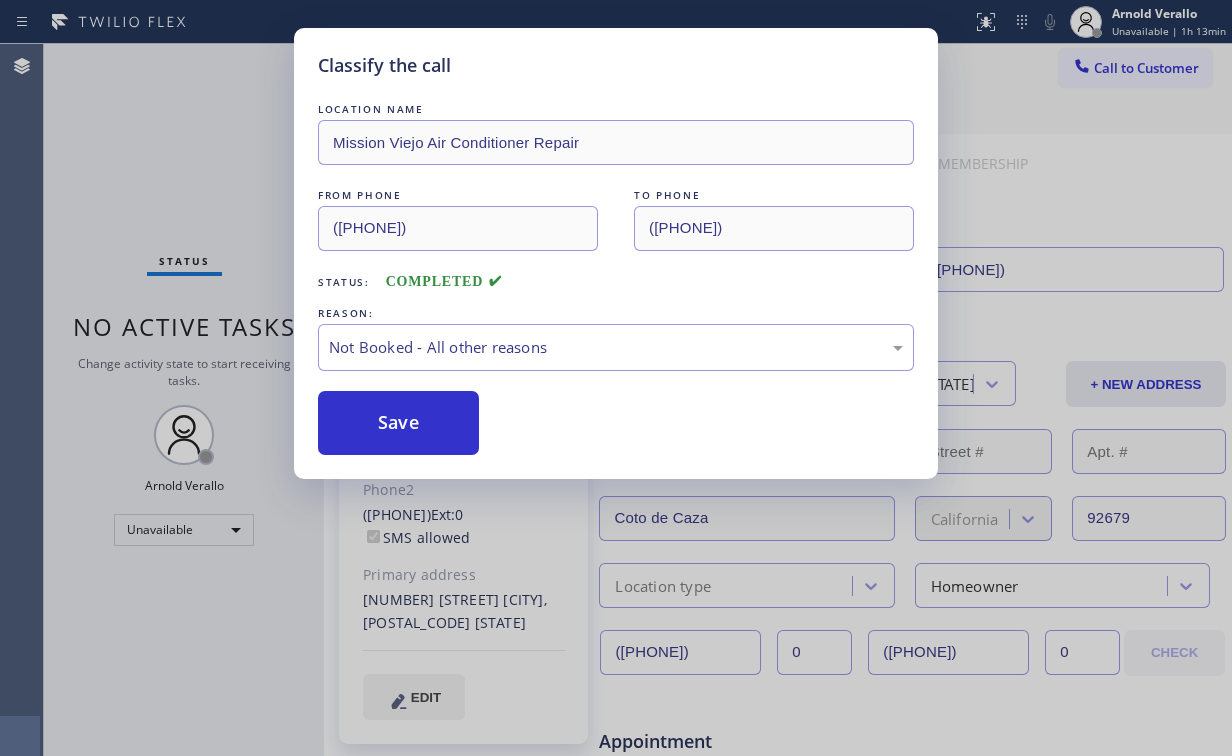 click on "Classify the call LOCATION NAME Mission Viejo Air Conditioner Repair FROM PHONE [PHONE] TO PHONE [PHONE] Status: COMPLETED REASON: Not Booked - All other reasons Save" at bounding box center [616, 378] 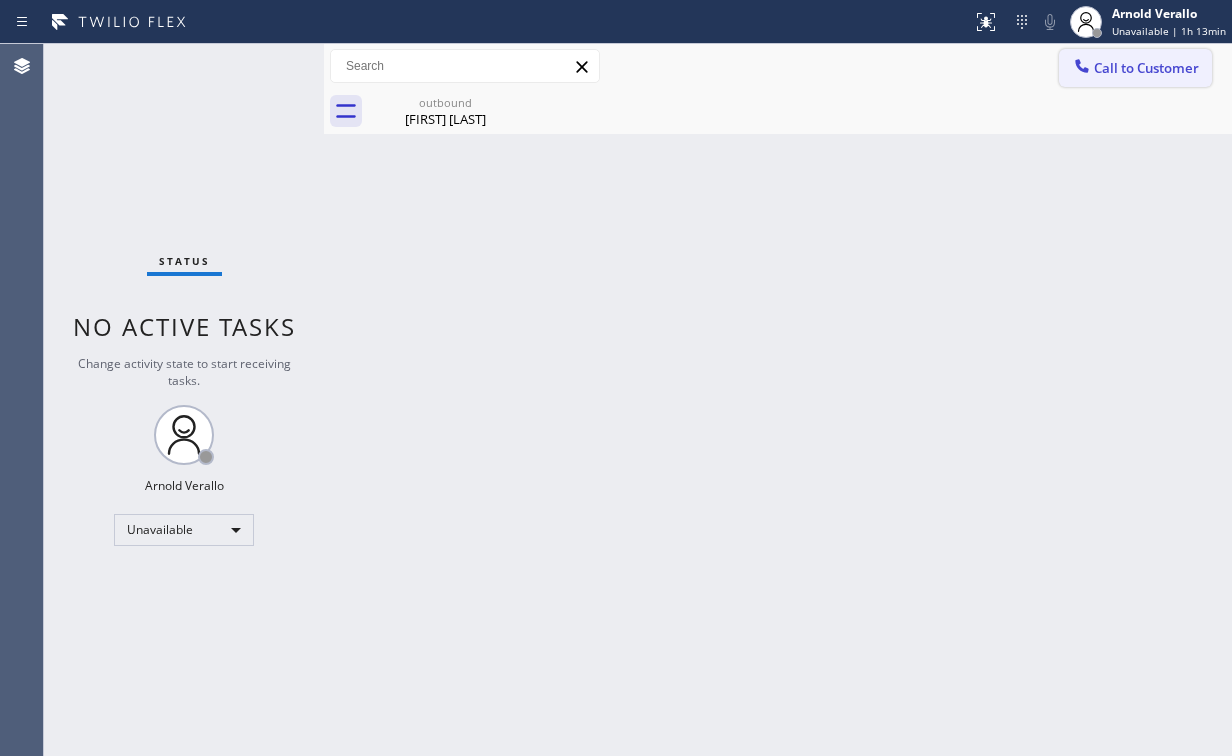 click on "Call to Customer" at bounding box center (1146, 68) 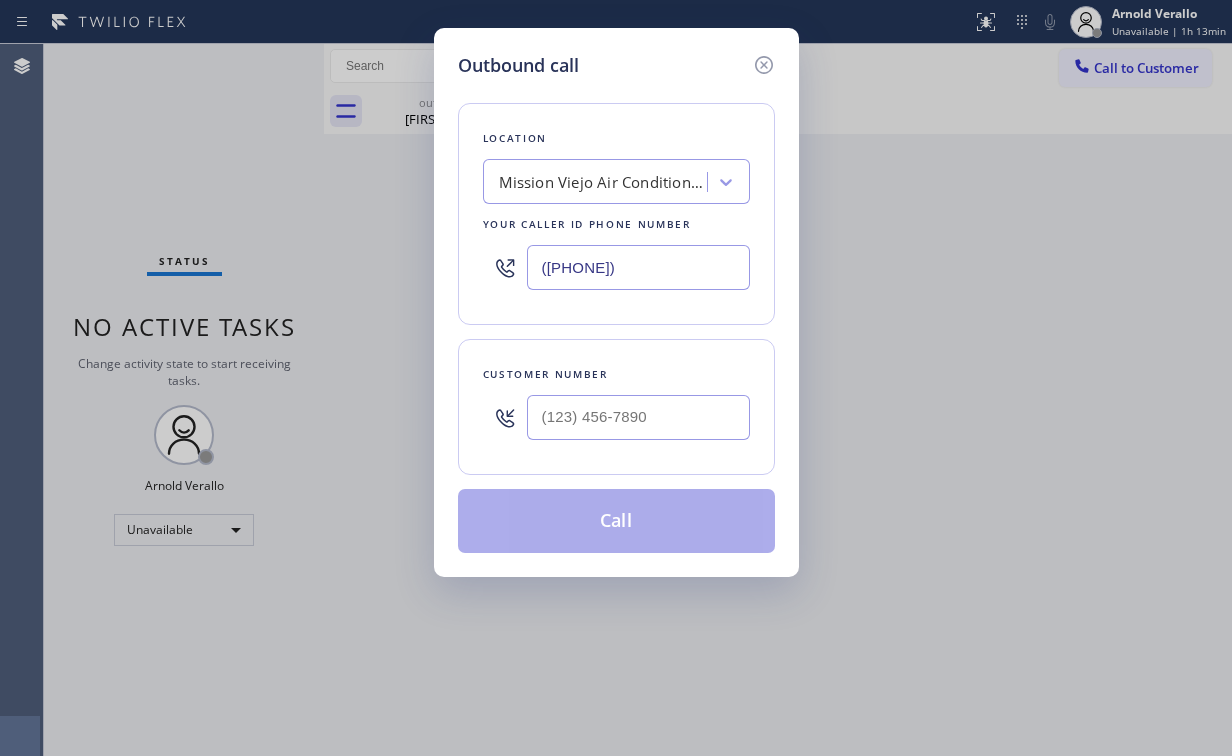 drag, startPoint x: 696, startPoint y: 268, endPoint x: 480, endPoint y: 285, distance: 216.66795 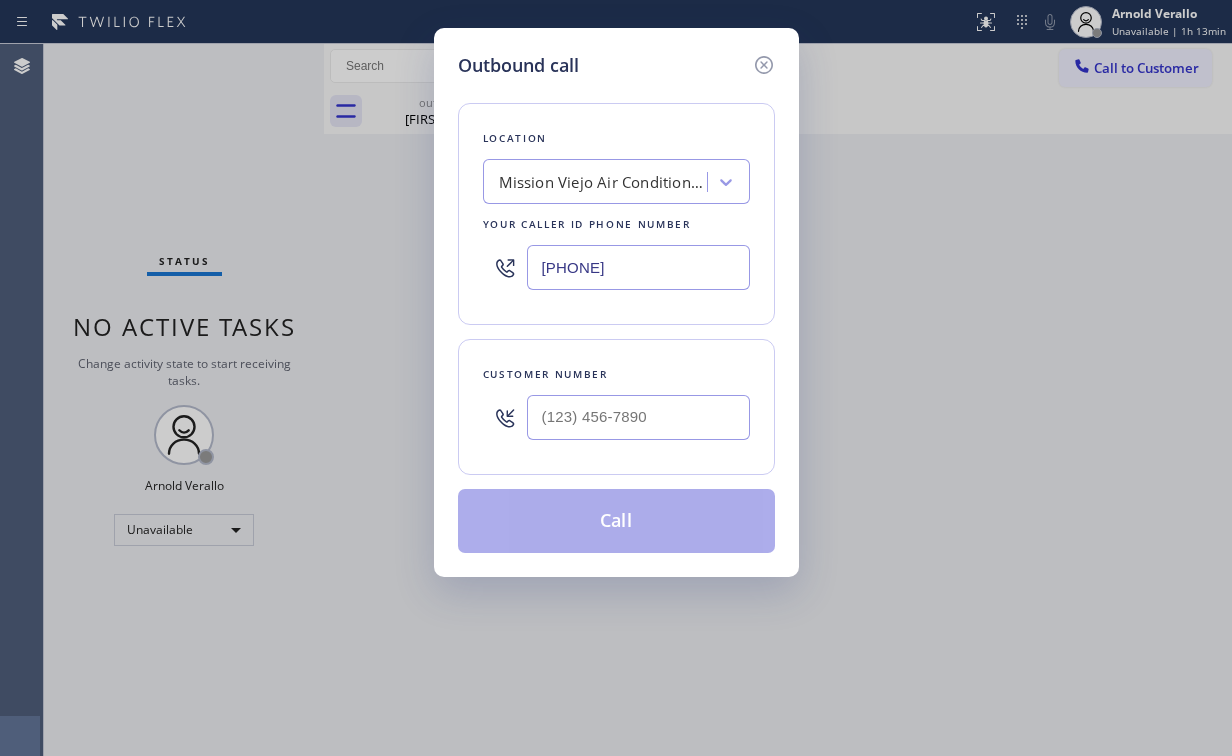 type on "[PHONE]" 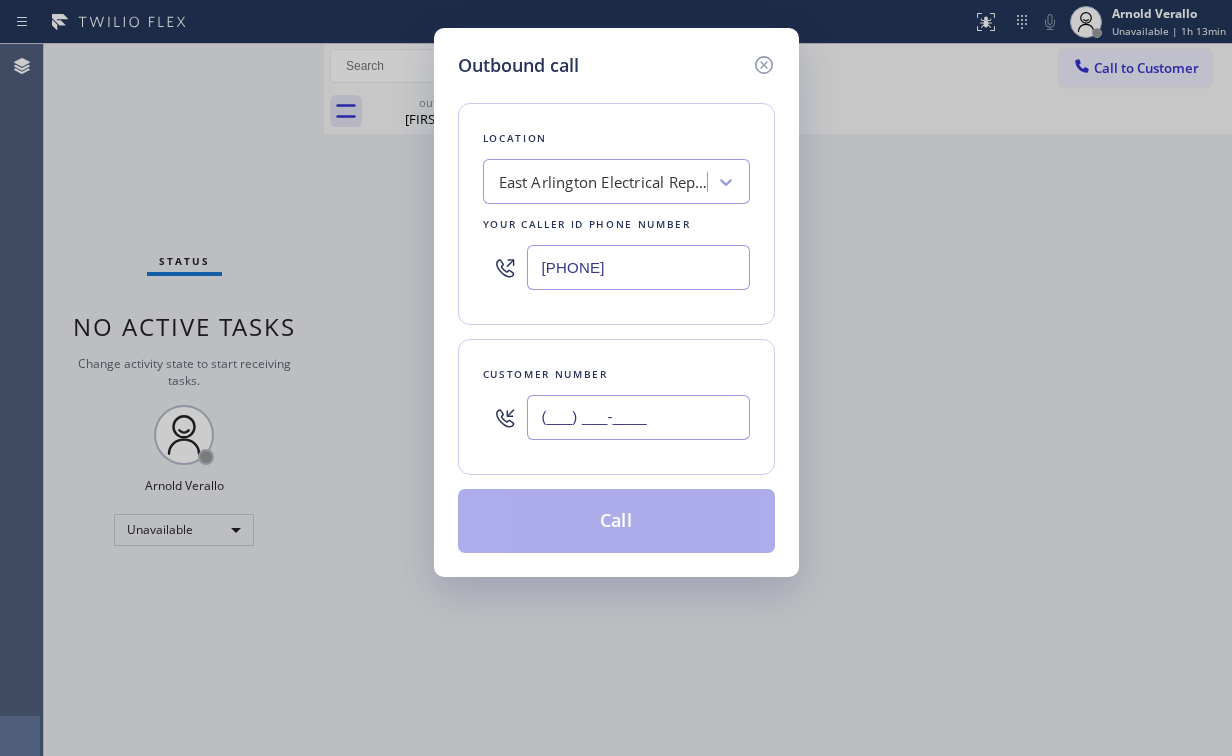 click on "(___) ___-____" at bounding box center (638, 417) 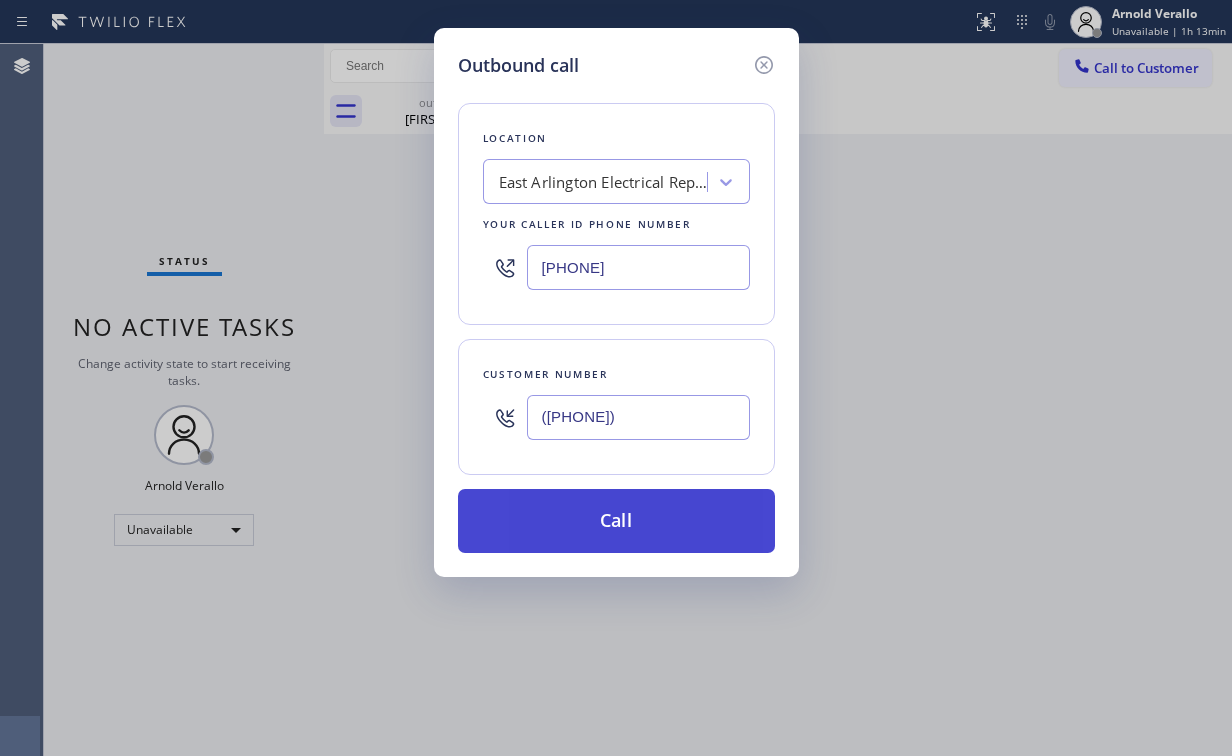 type on "([PHONE])" 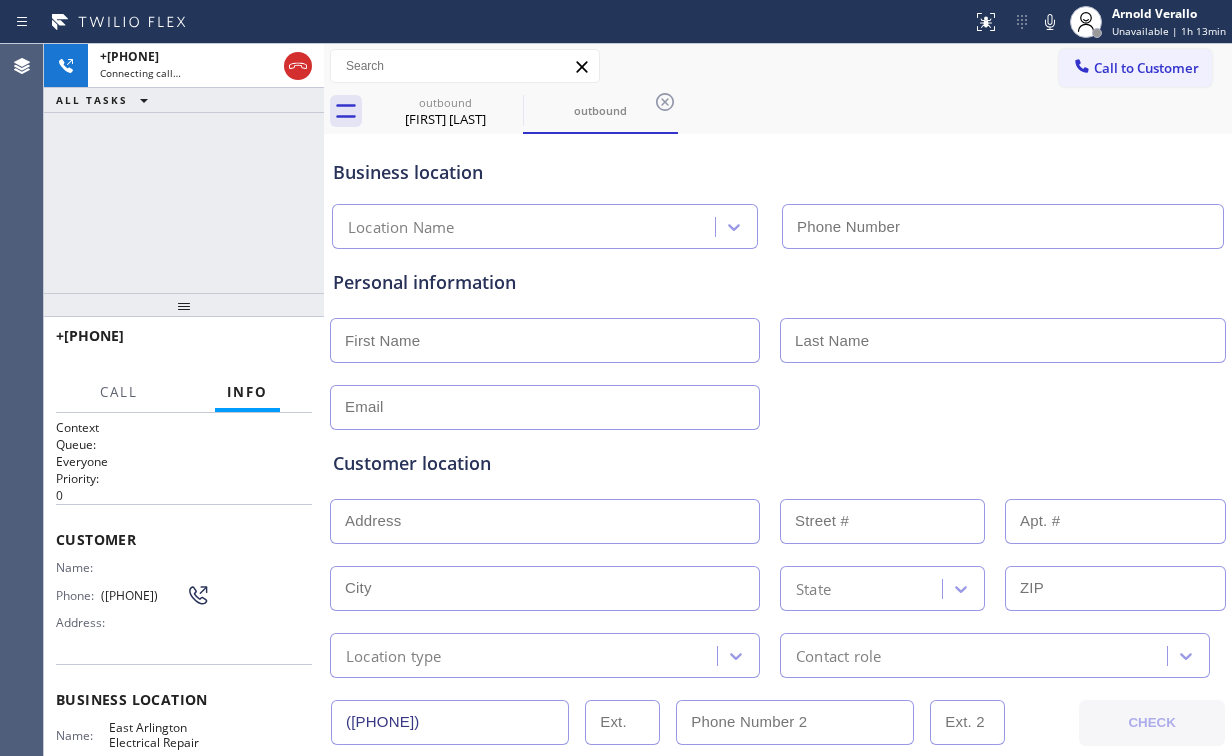 type on "[PHONE]" 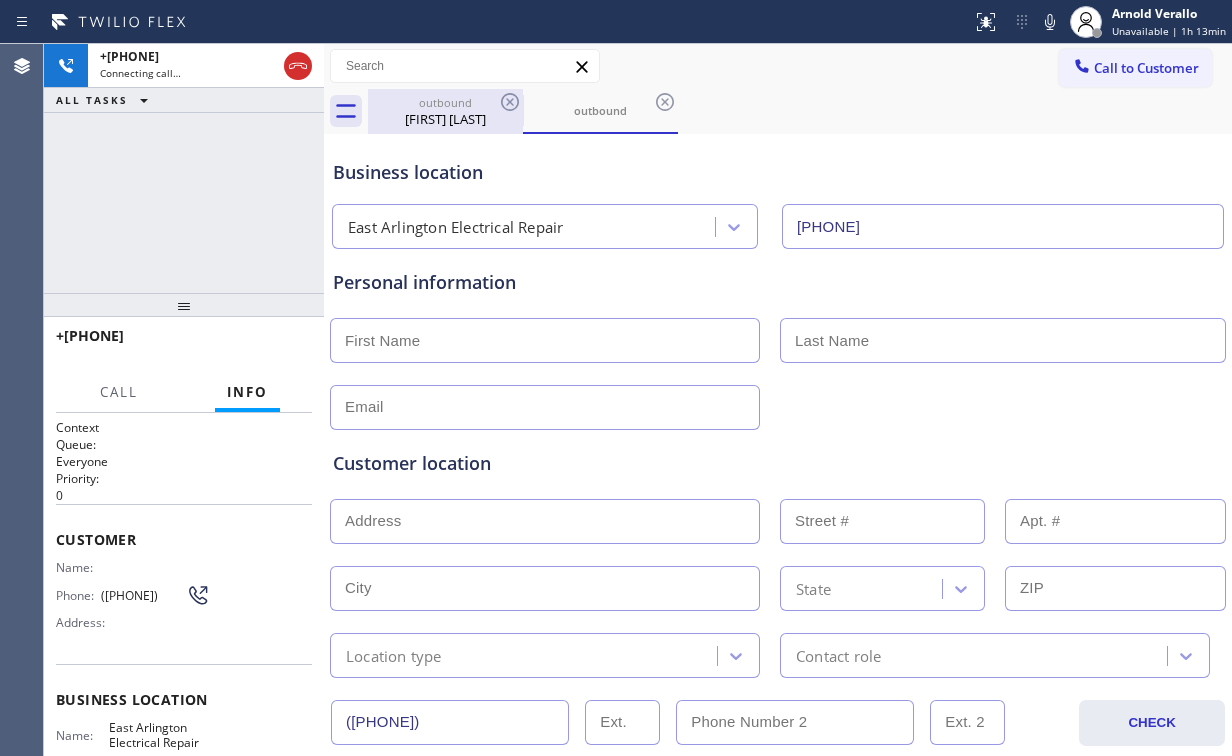 click on "outbound" at bounding box center [445, 102] 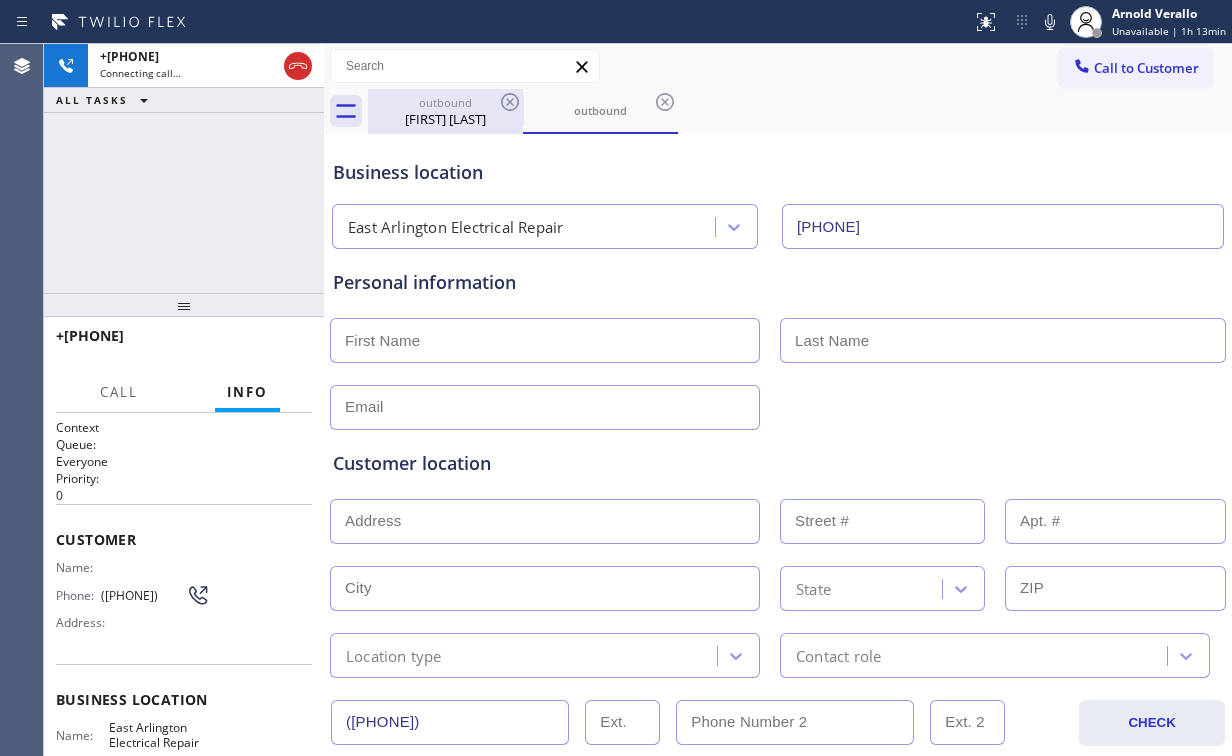type on "([PHONE])" 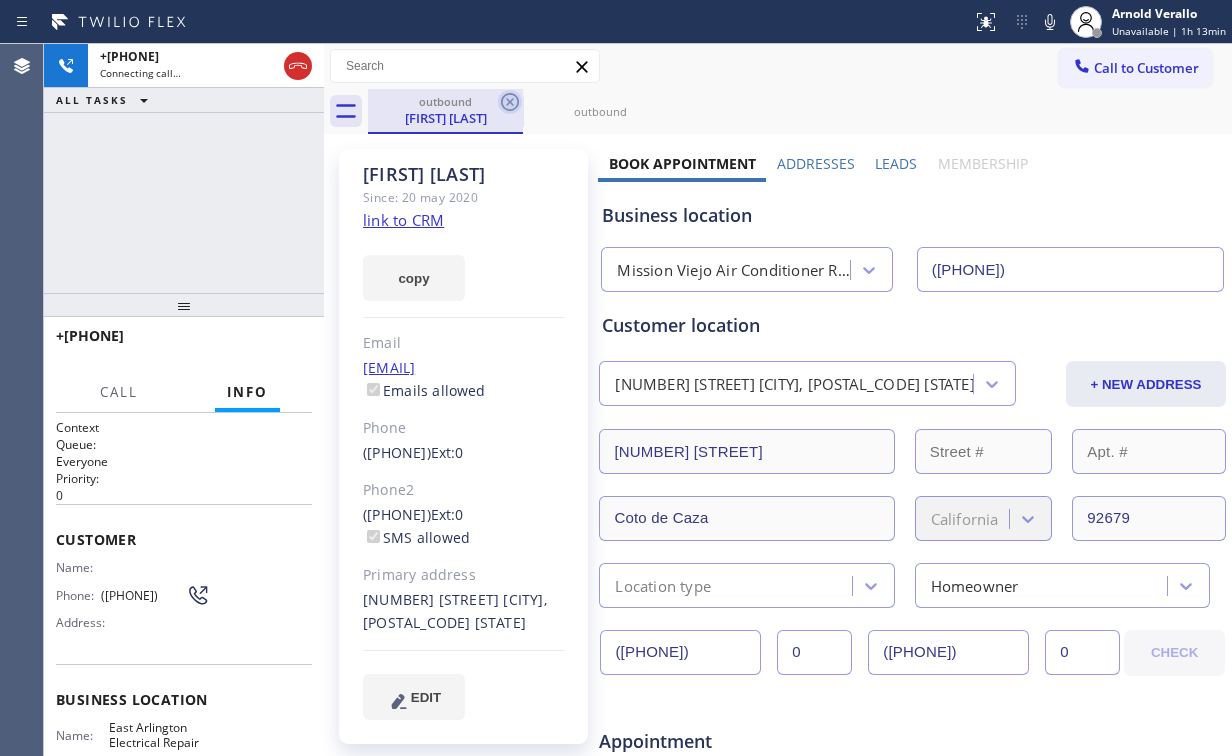 click 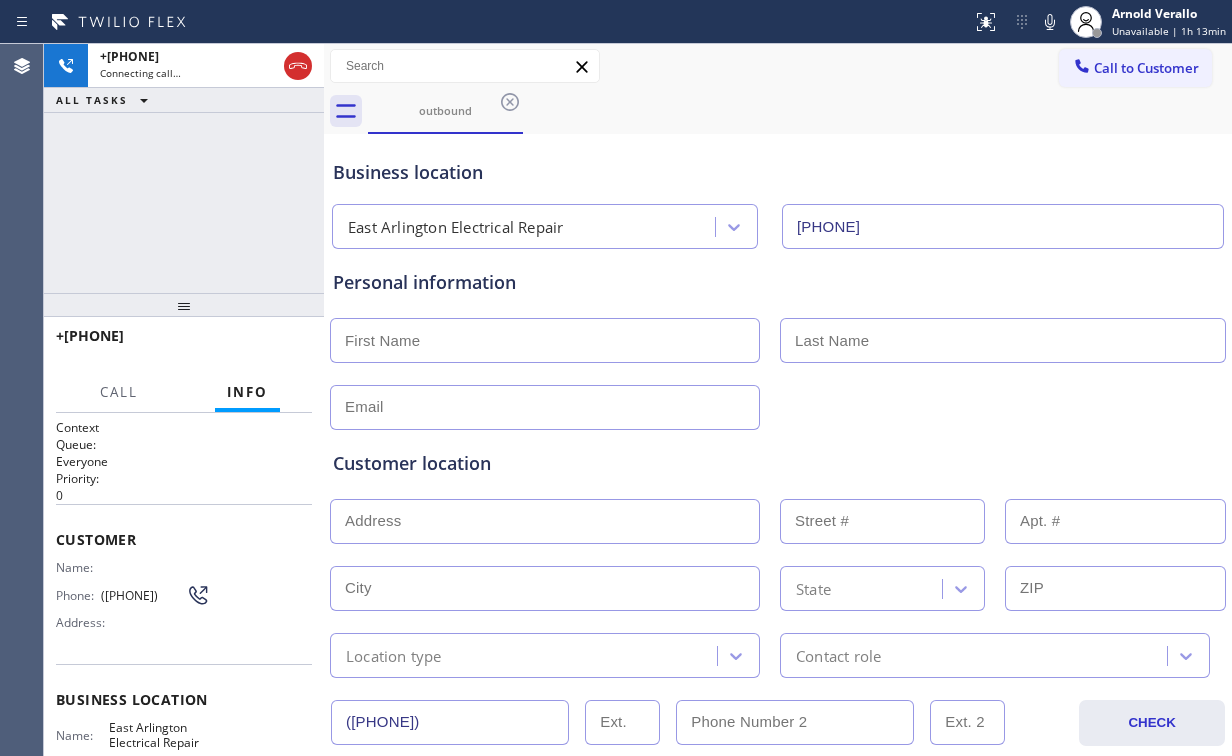 click on "[PHONE] Connecting call… ALL TASKS ALL TASKS ACTIVE TASKS TASKS IN WRAP UP" at bounding box center [184, 168] 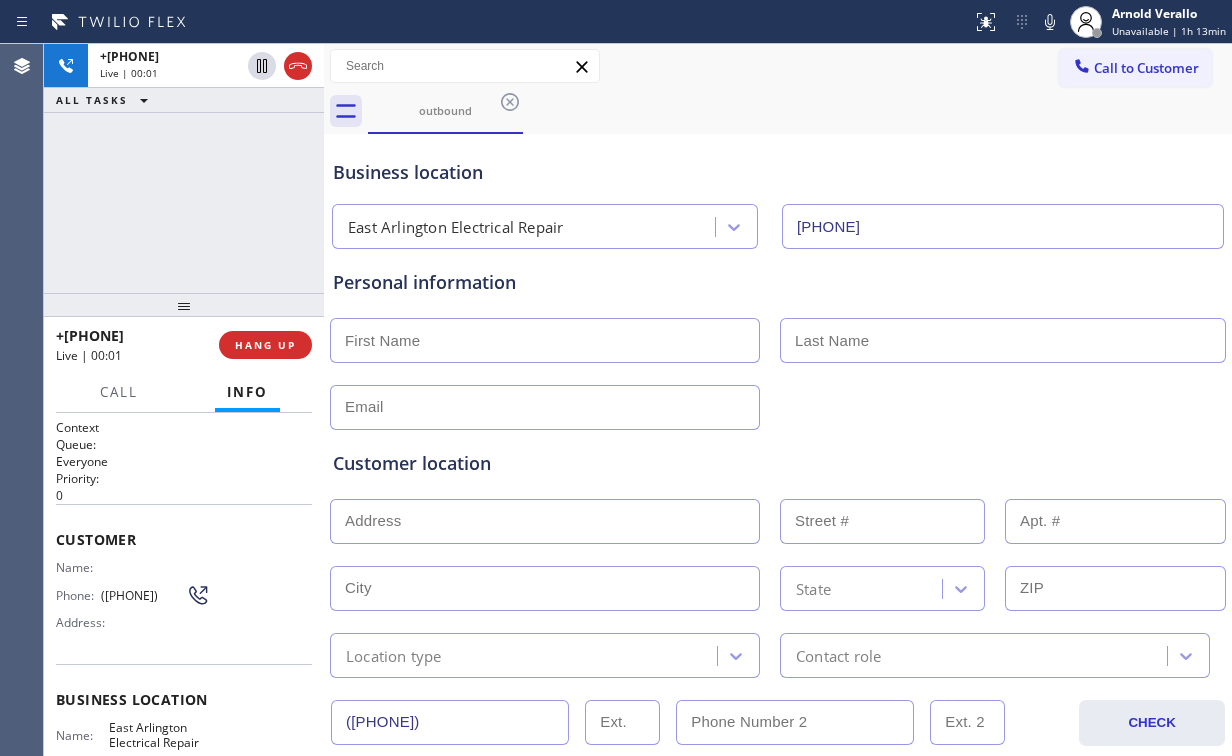 click on "+1[PHONE] Live | 00:01 ALL TASKS ALL TASKS ACTIVE TASKS TASKS IN WRAP UP" at bounding box center [184, 168] 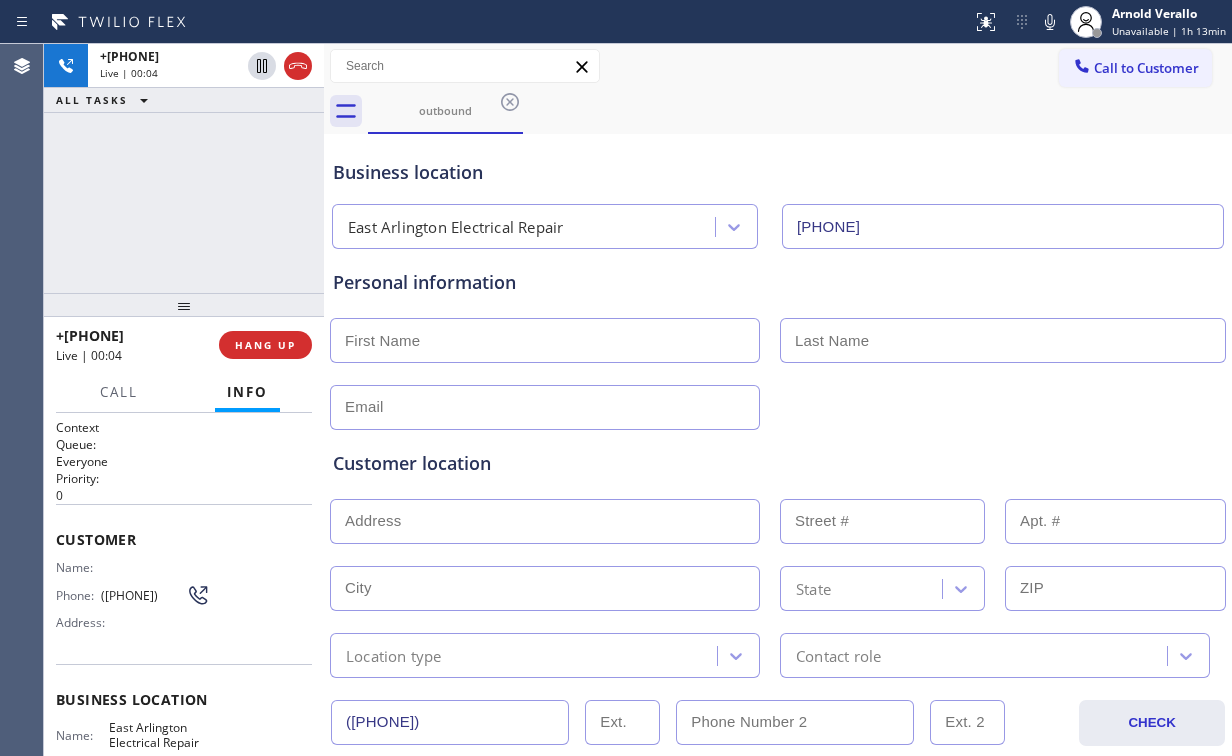 click on "East Arlington Electrical Repair" at bounding box center (455, 227) 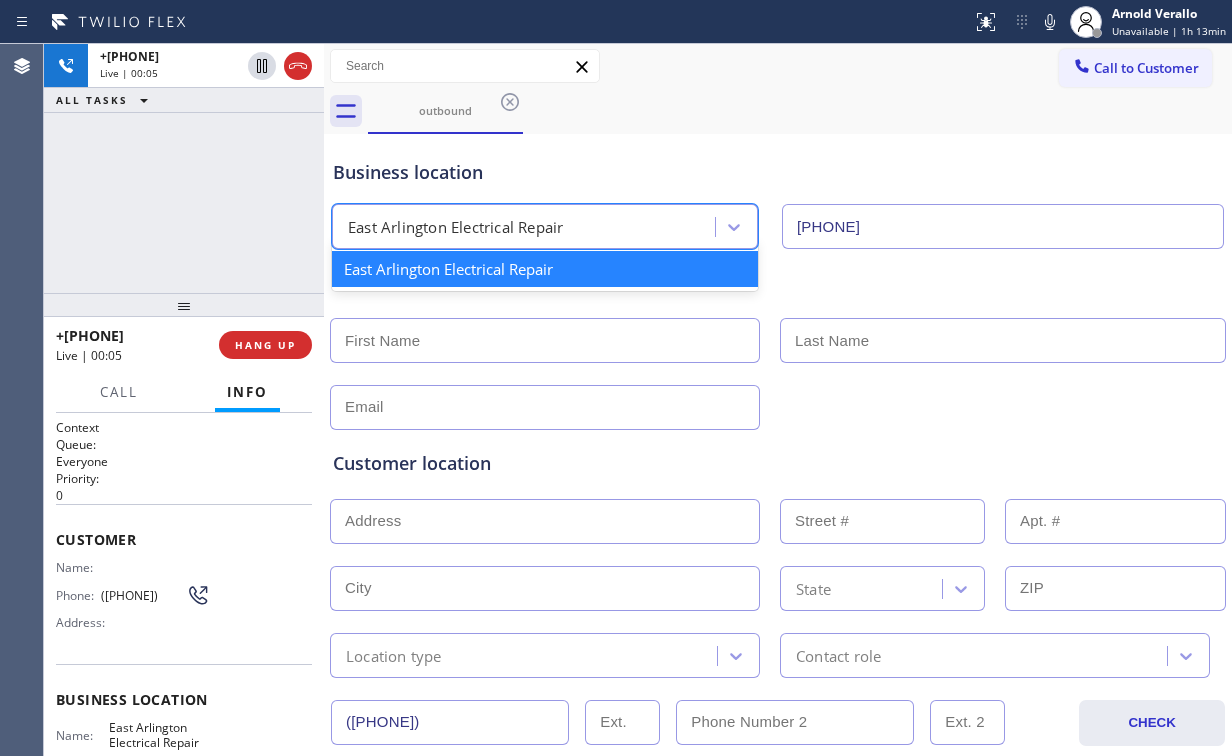 click on "Business location" at bounding box center (778, 172) 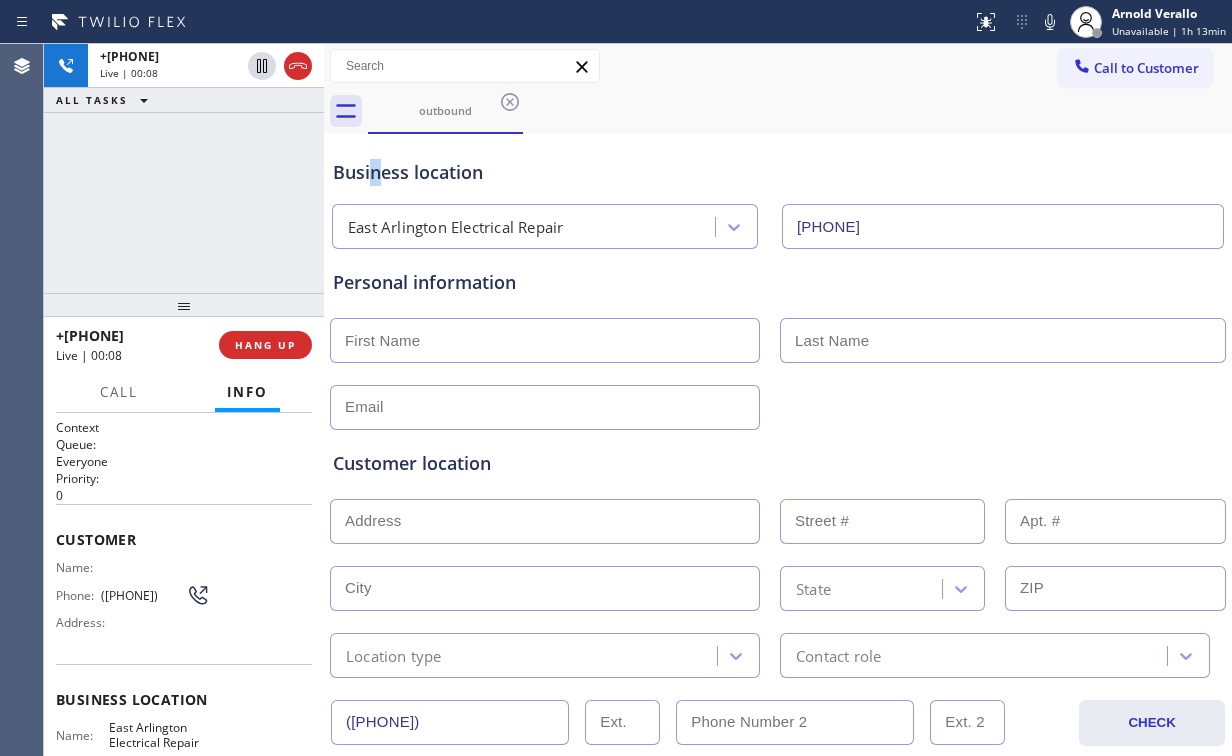 click on "Business location" at bounding box center (778, 172) 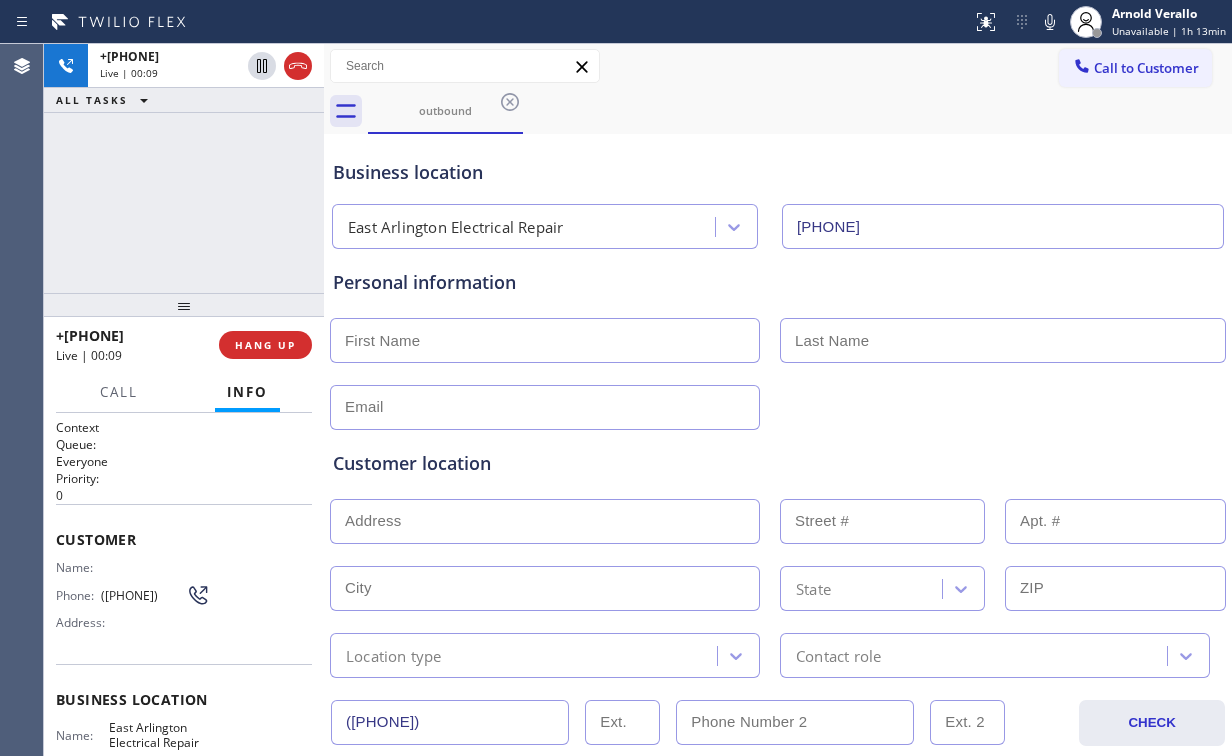 click on "Business location" at bounding box center [778, 172] 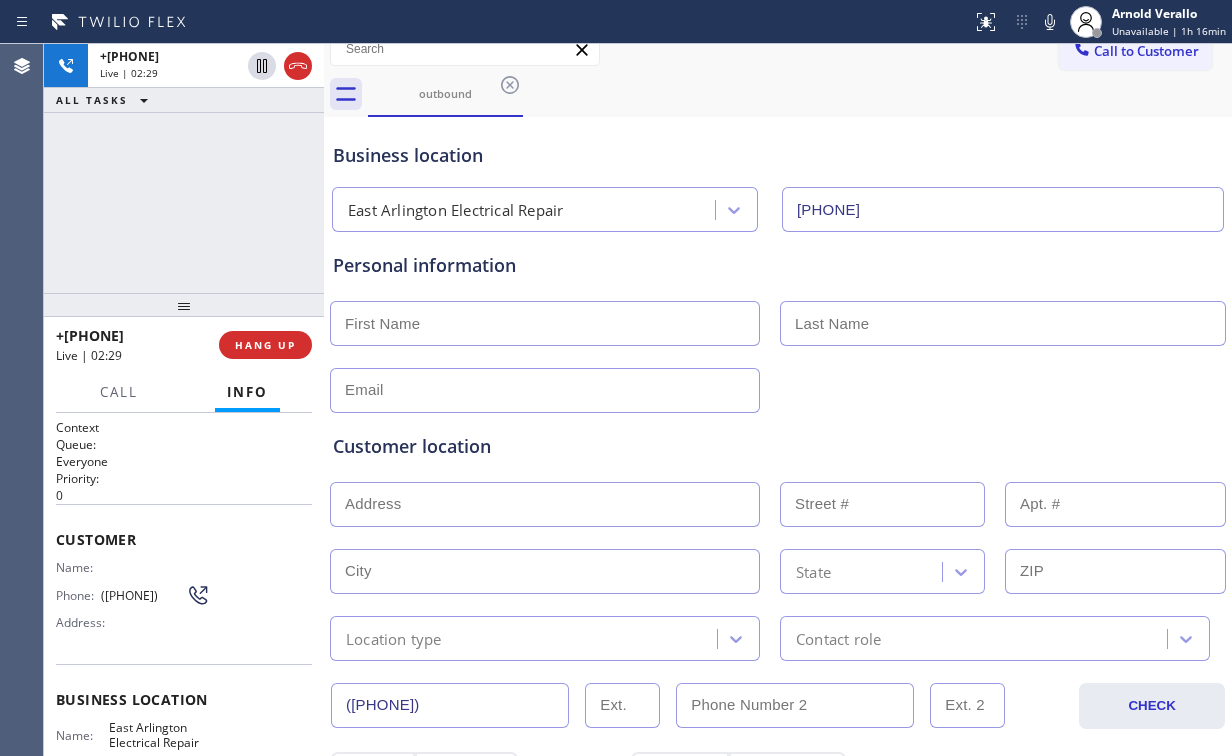 scroll, scrollTop: 0, scrollLeft: 0, axis: both 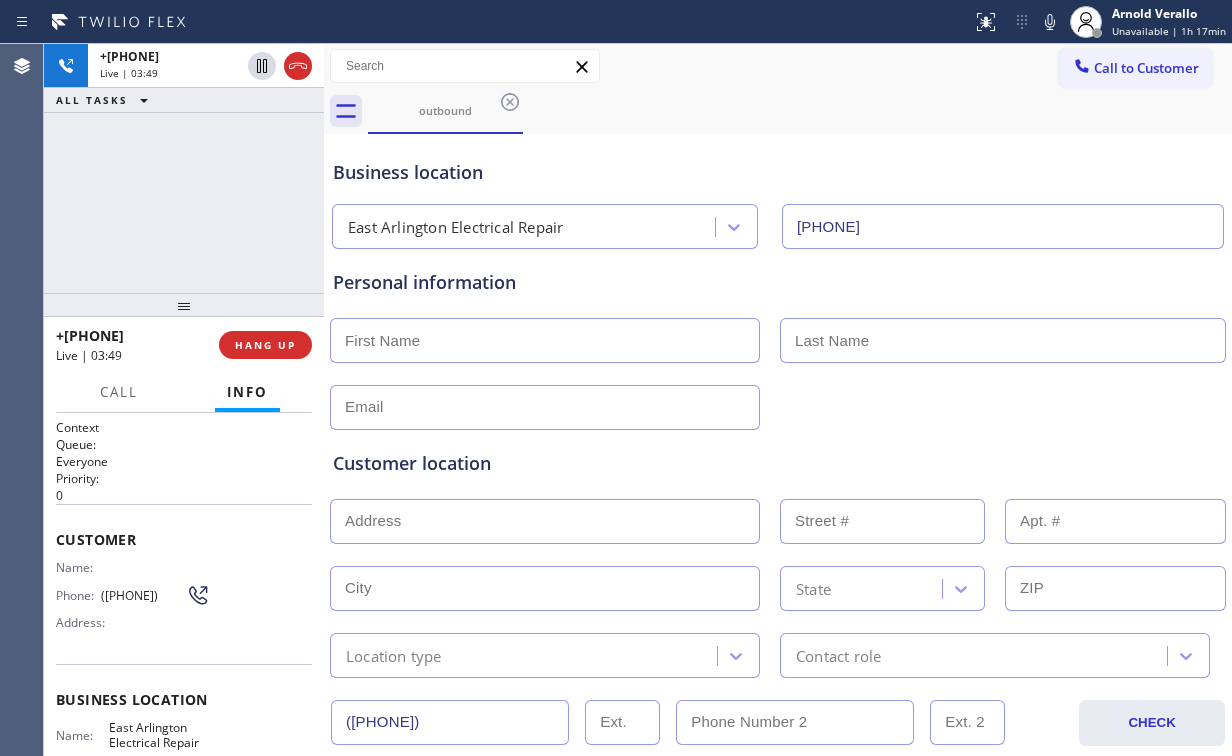 click at bounding box center (545, 340) 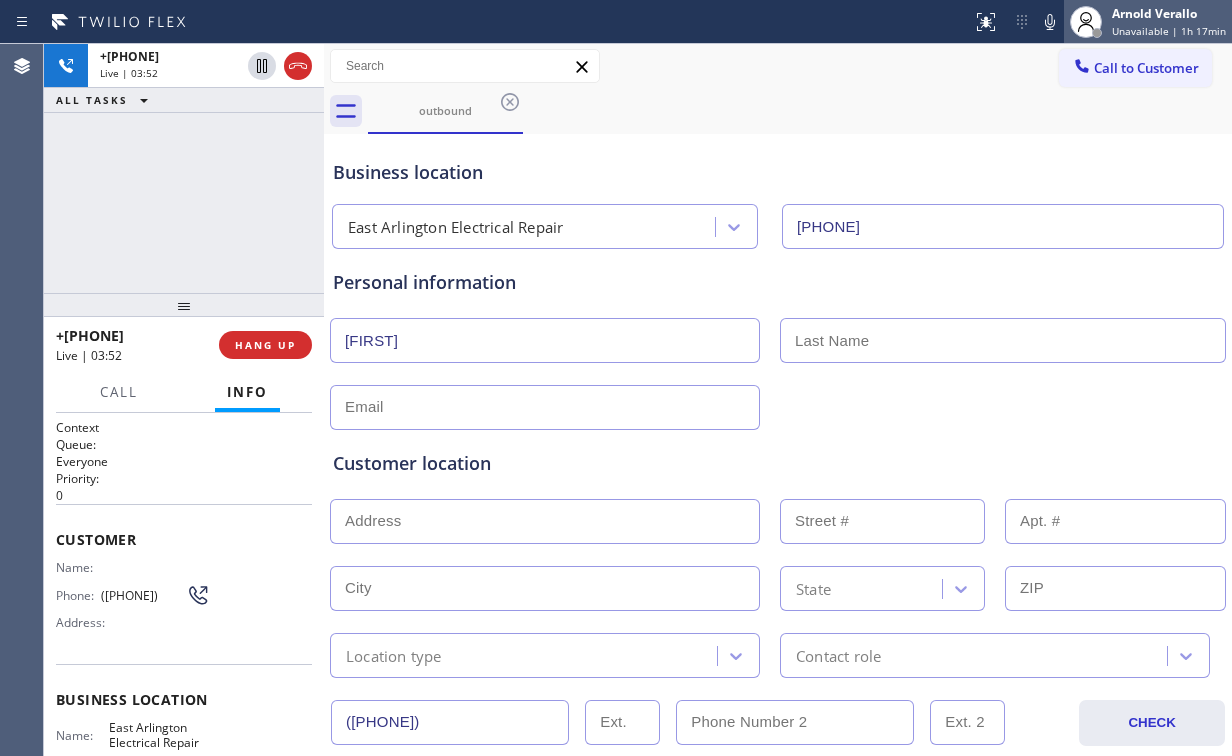 type on "[FIRST]" 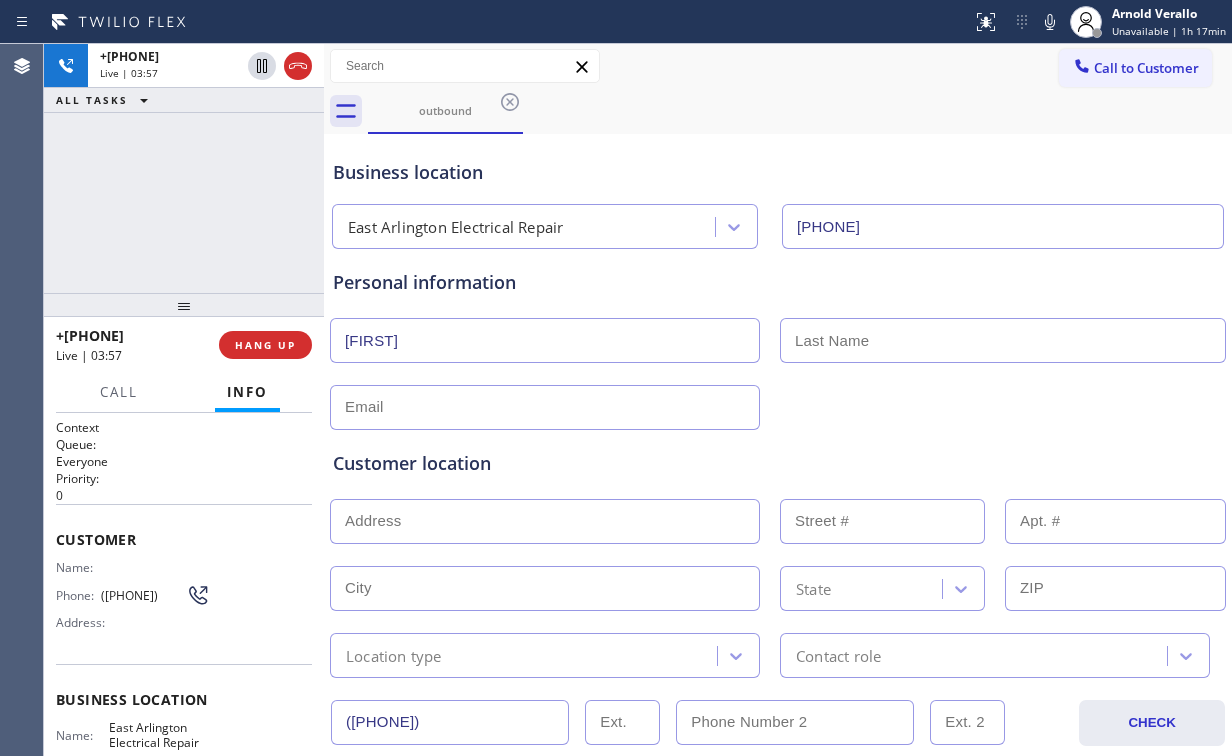 click at bounding box center [545, 521] 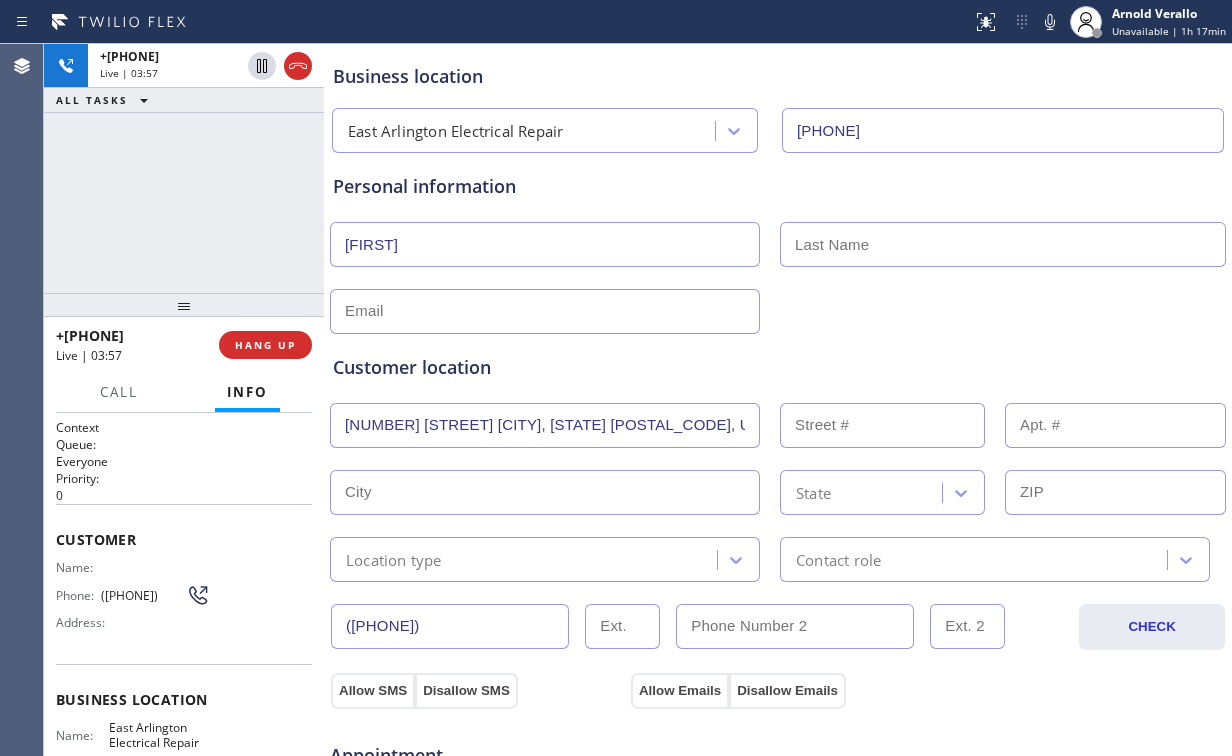 scroll, scrollTop: 240, scrollLeft: 0, axis: vertical 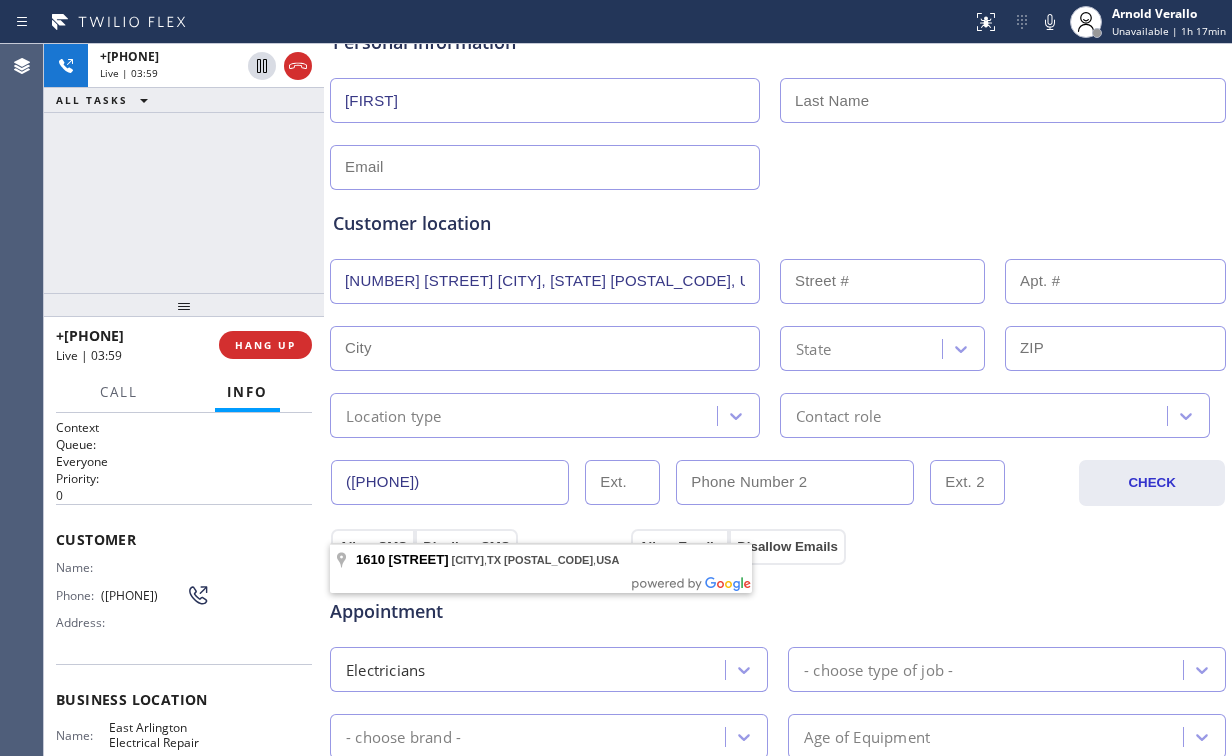click on "[NUMBER] [STREET] [CITY], [STATE] [POSTAL_CODE], USA" at bounding box center [545, 281] 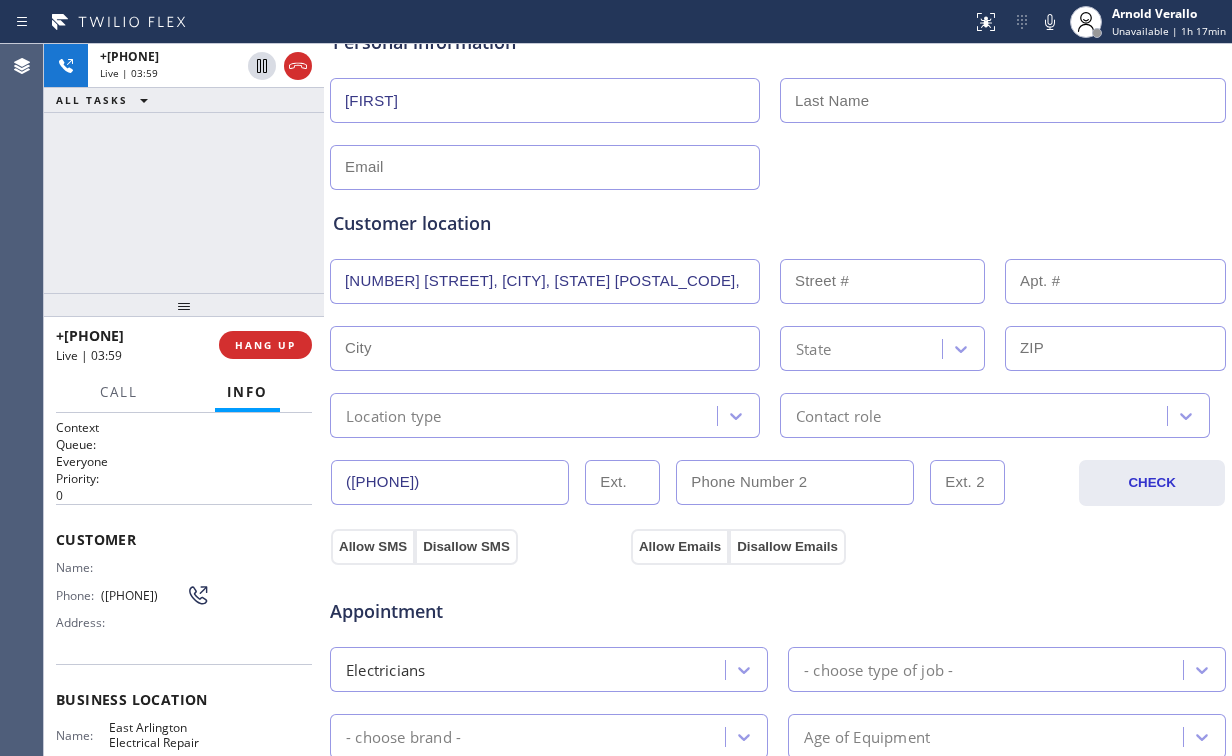 type on "[NUMBER] [STREET]" 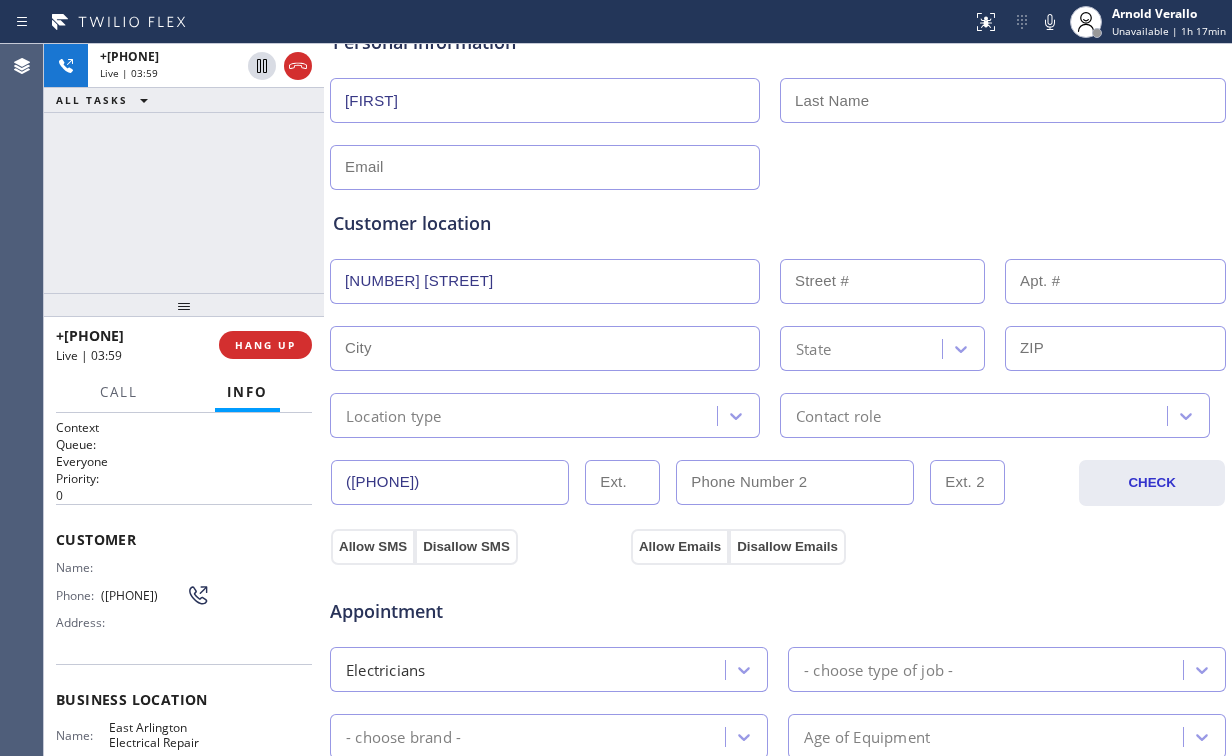 type on "1610" 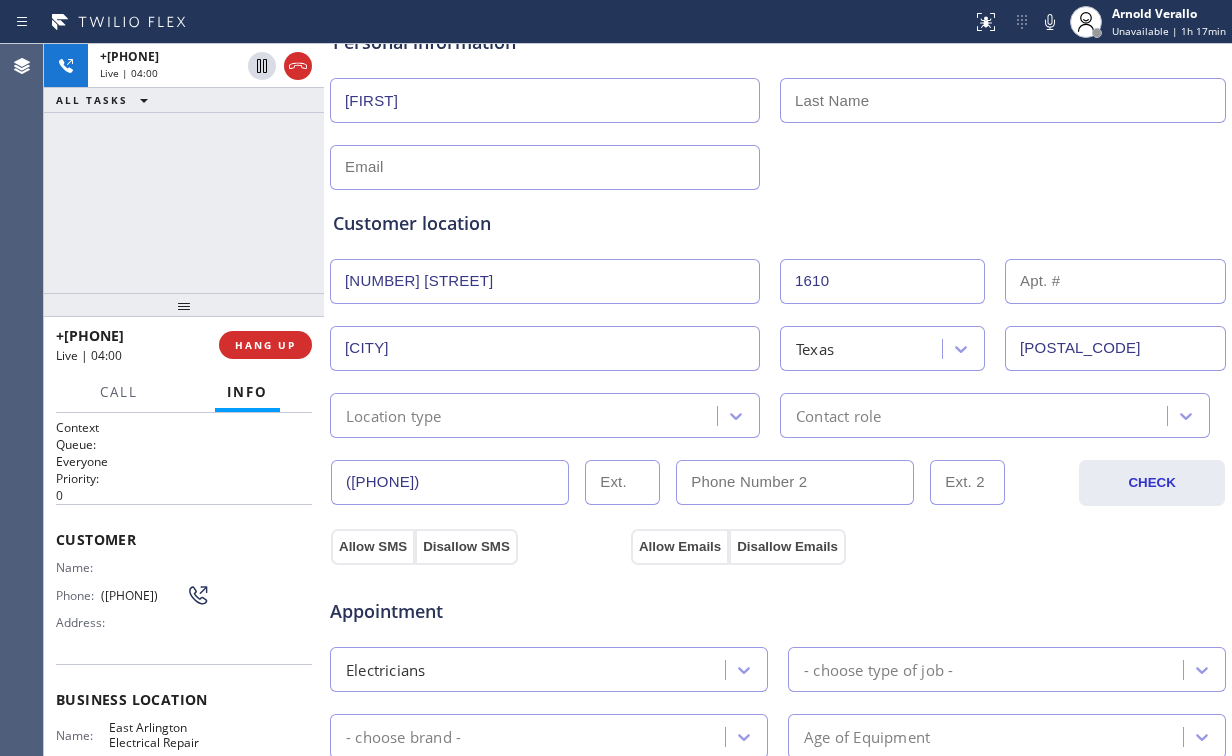 click on "Location type" at bounding box center [394, 415] 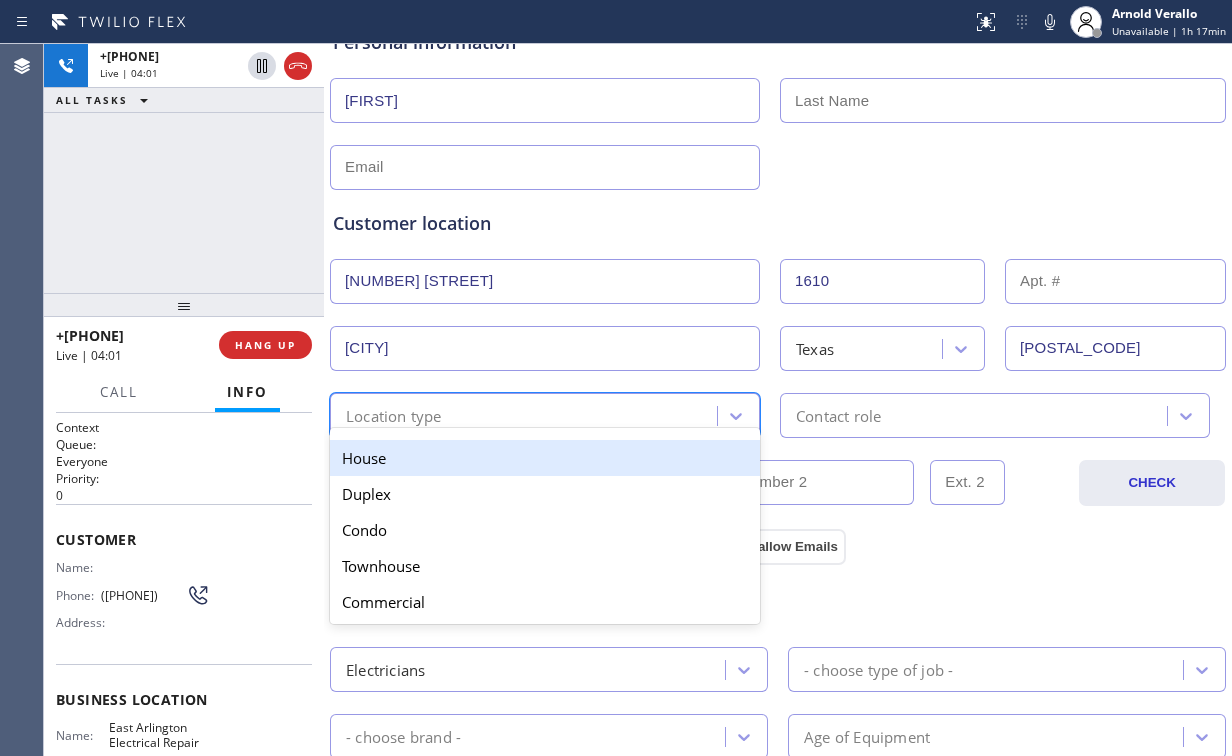 type on "h" 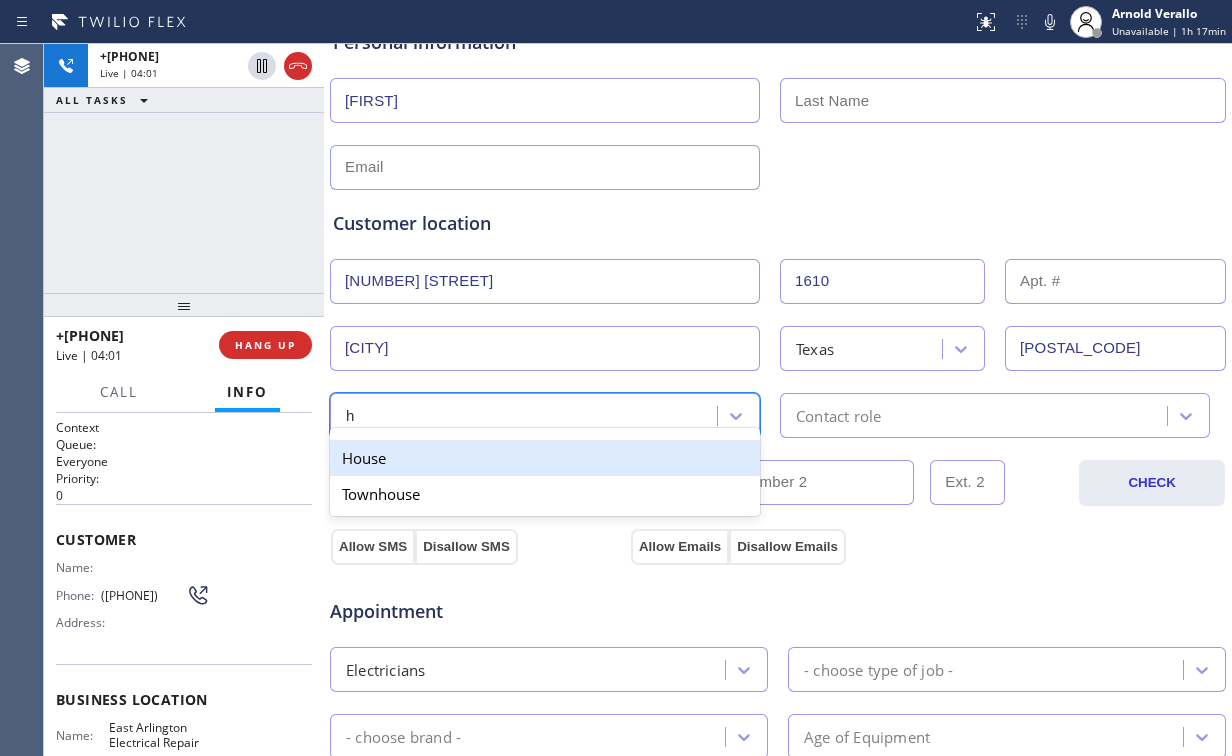 drag, startPoint x: 382, startPoint y: 454, endPoint x: 804, endPoint y: 412, distance: 424.0849 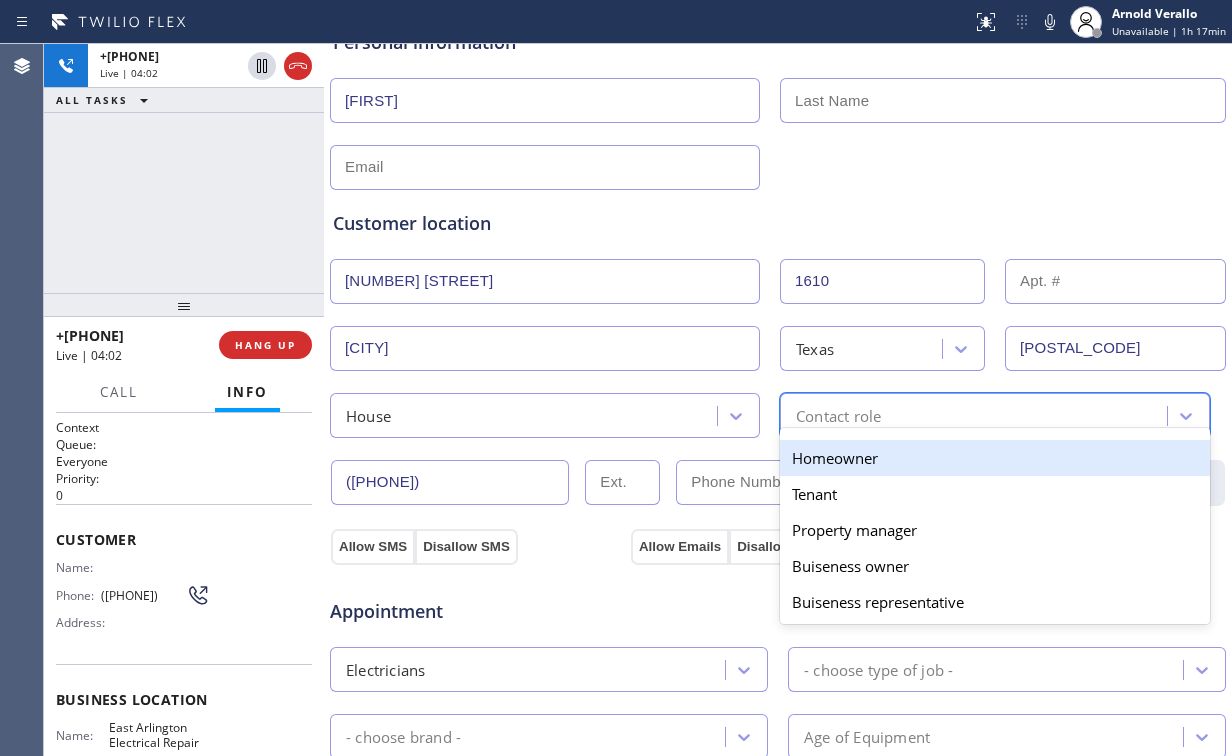 click on "Contact role" at bounding box center (838, 415) 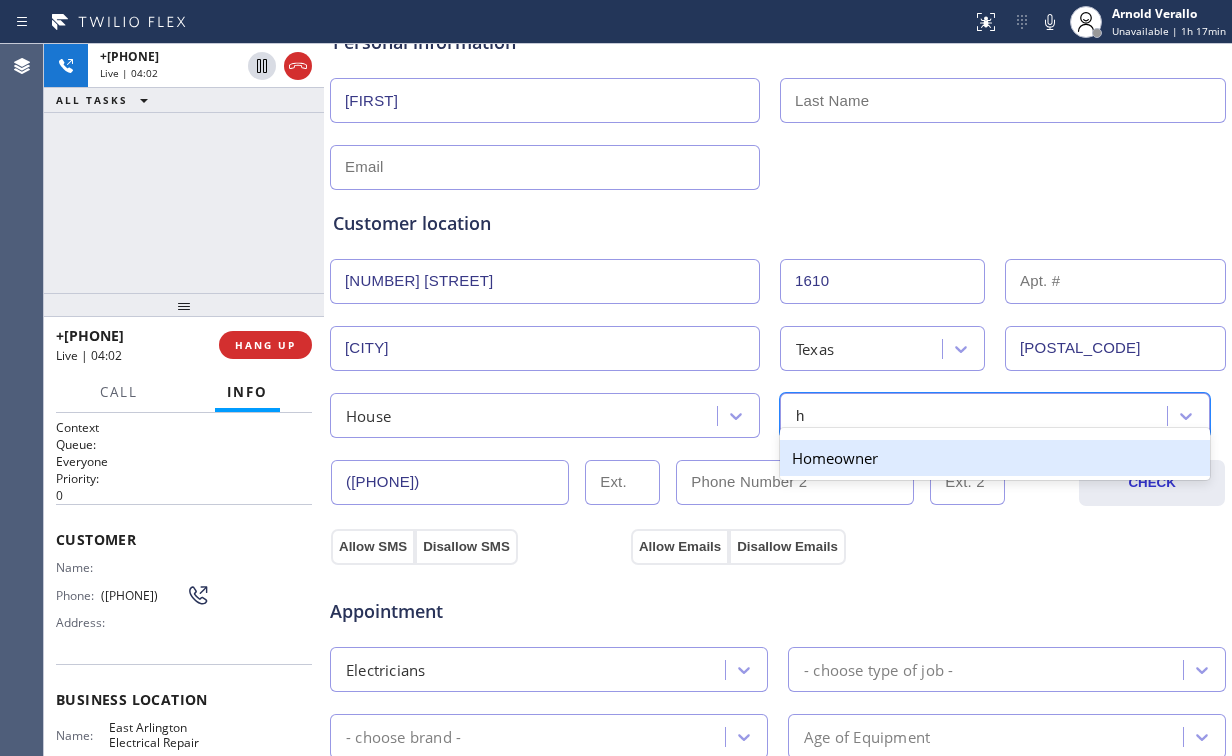 click on "Homeowner" at bounding box center (995, 458) 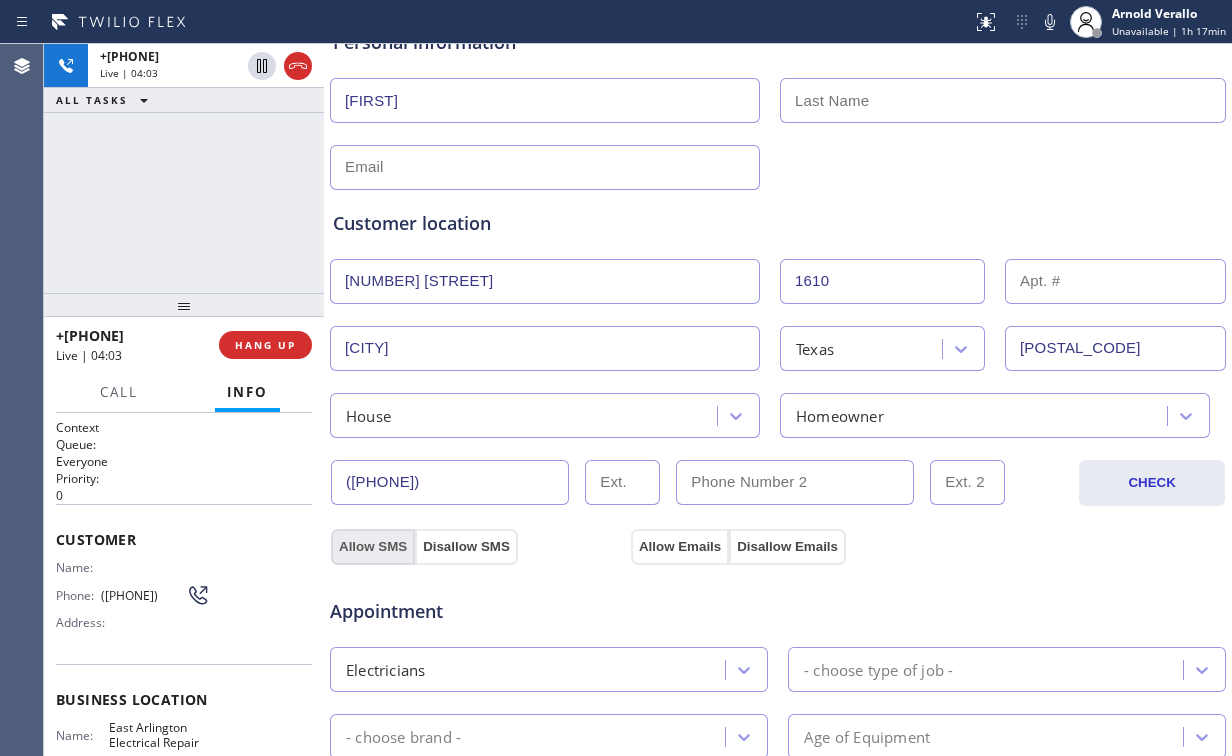 click on "Allow SMS" at bounding box center [373, 547] 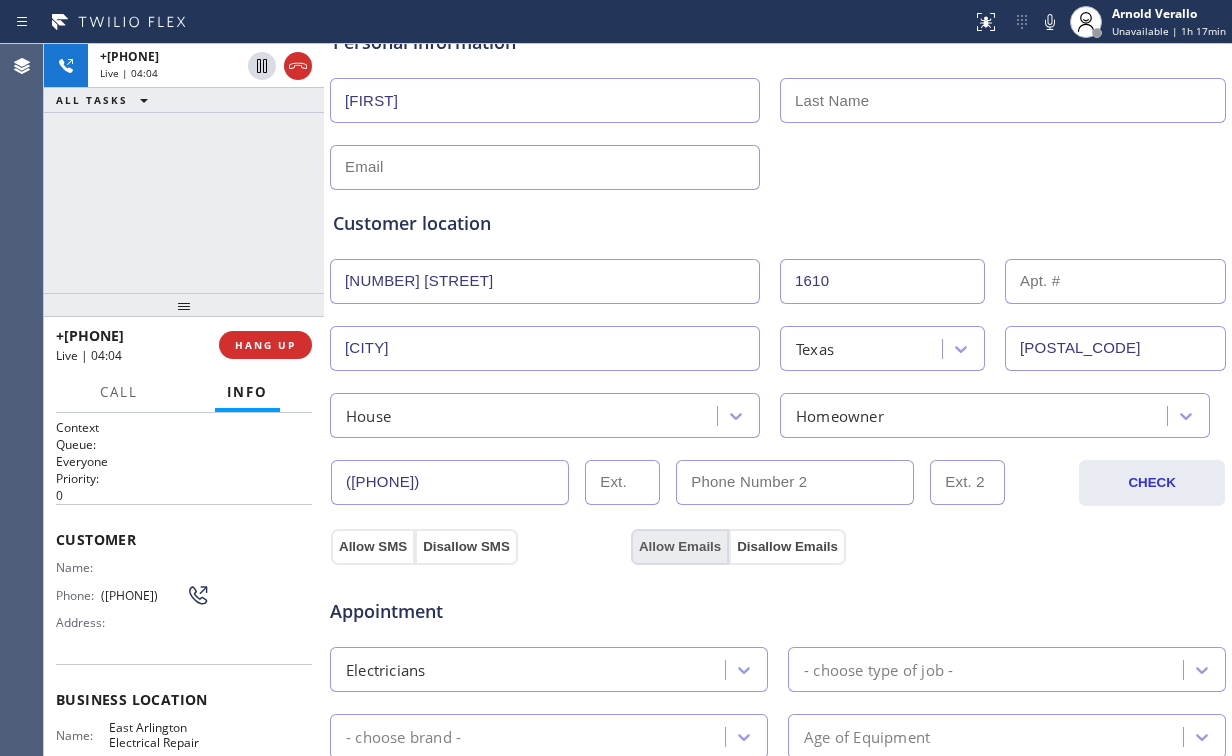 click on "Allow Emails" at bounding box center [680, 547] 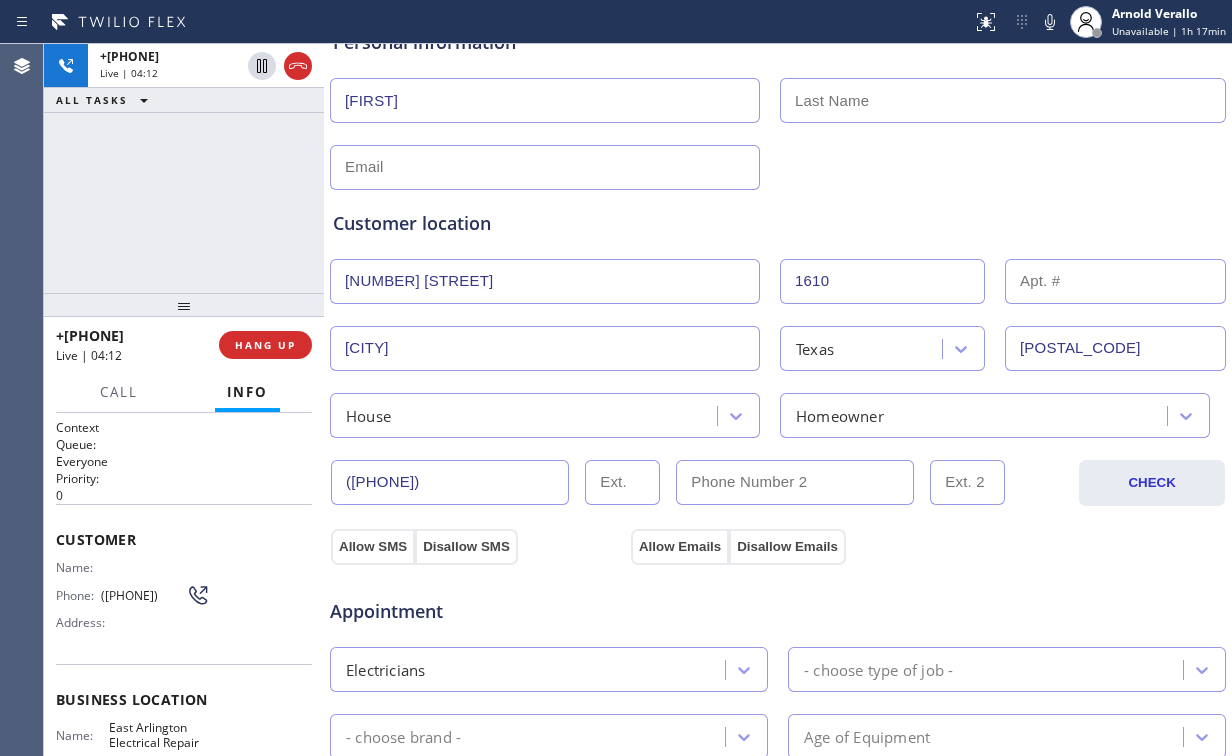 click on "[PHONE] Live | 04:12 ALL TASKS ALL TASKS ACTIVE TASKS TASKS IN WRAP UP" at bounding box center (184, 168) 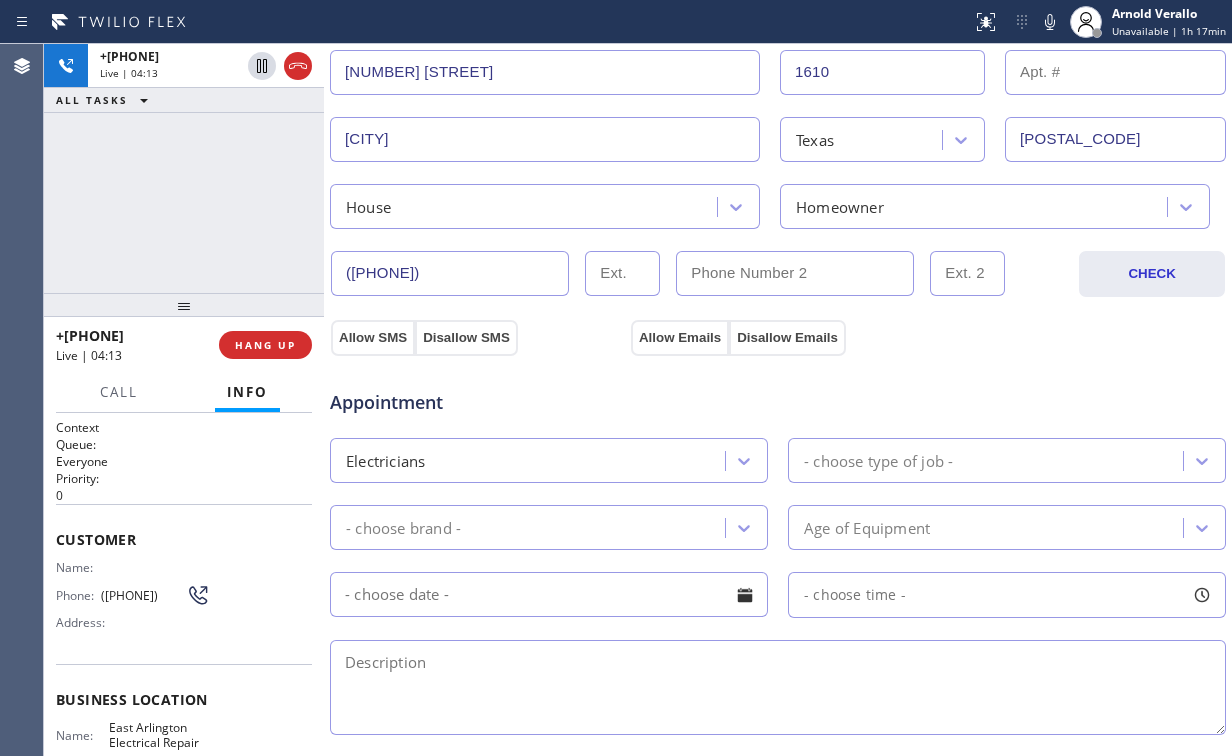 scroll, scrollTop: 480, scrollLeft: 0, axis: vertical 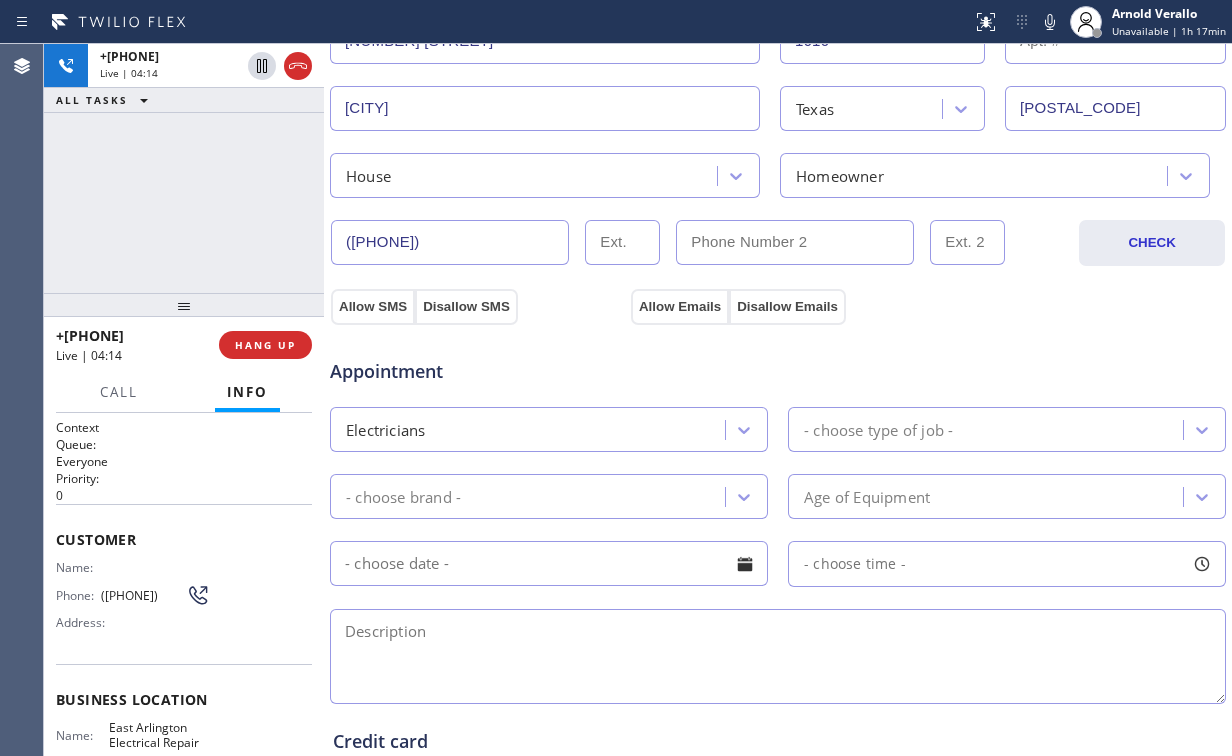 click on "- choose brand -" at bounding box center (530, 496) 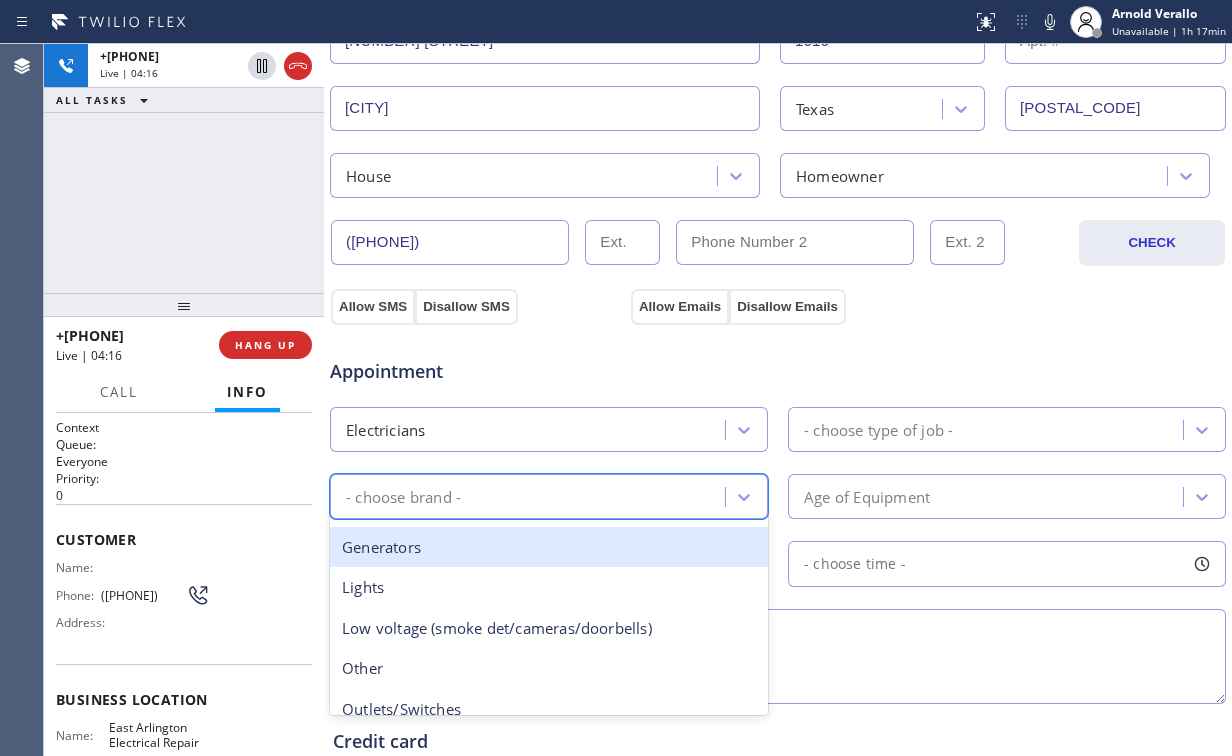 scroll, scrollTop: 160, scrollLeft: 0, axis: vertical 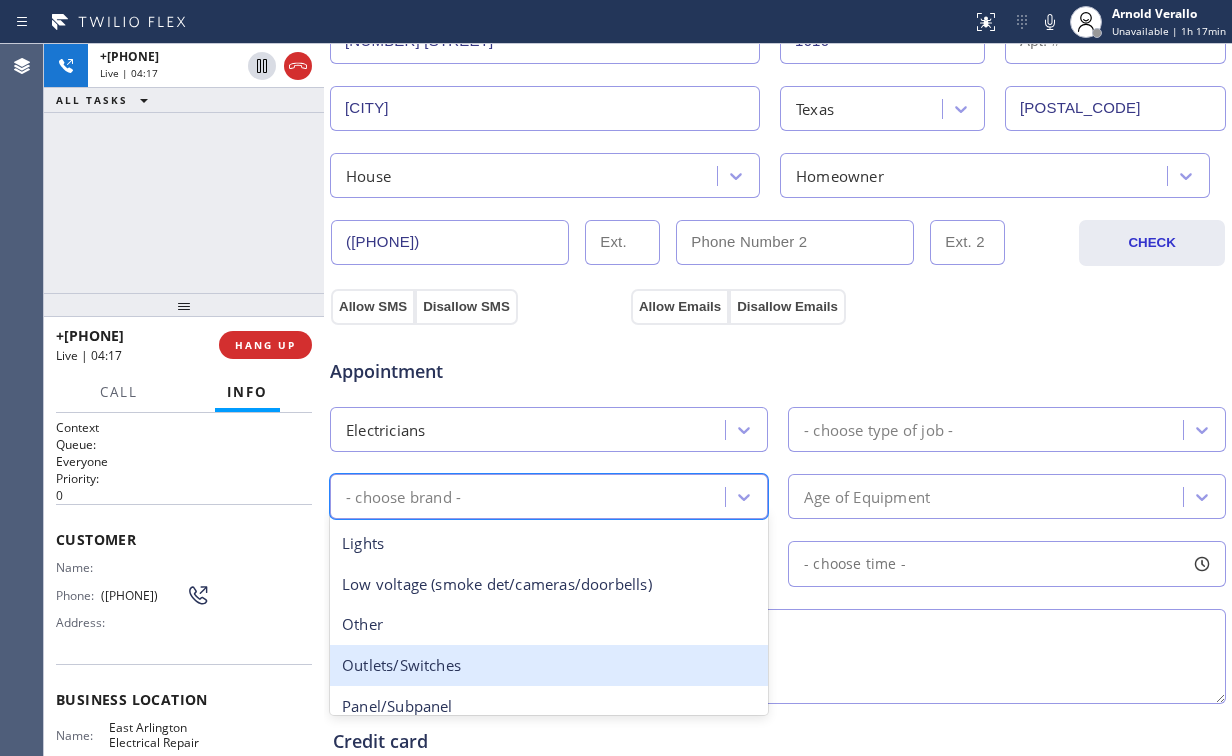 click on "Outlets/Switches" at bounding box center (549, 665) 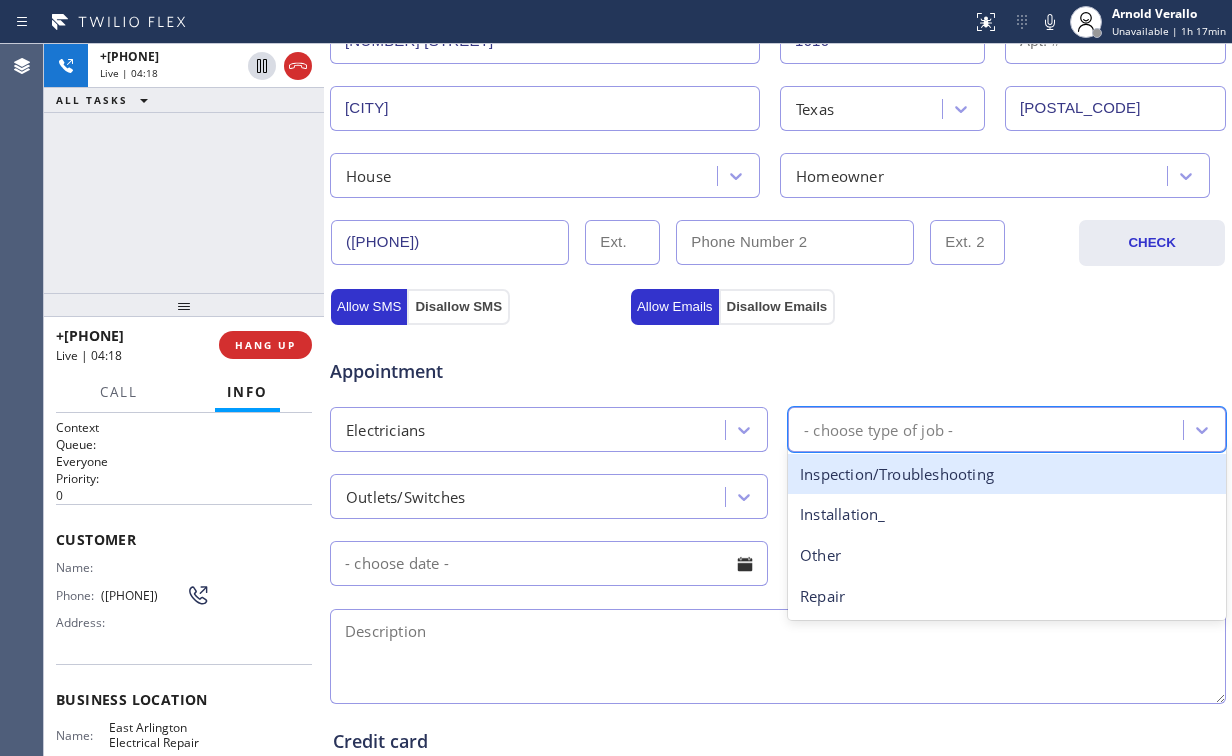 click on "- choose type of job -" at bounding box center (878, 429) 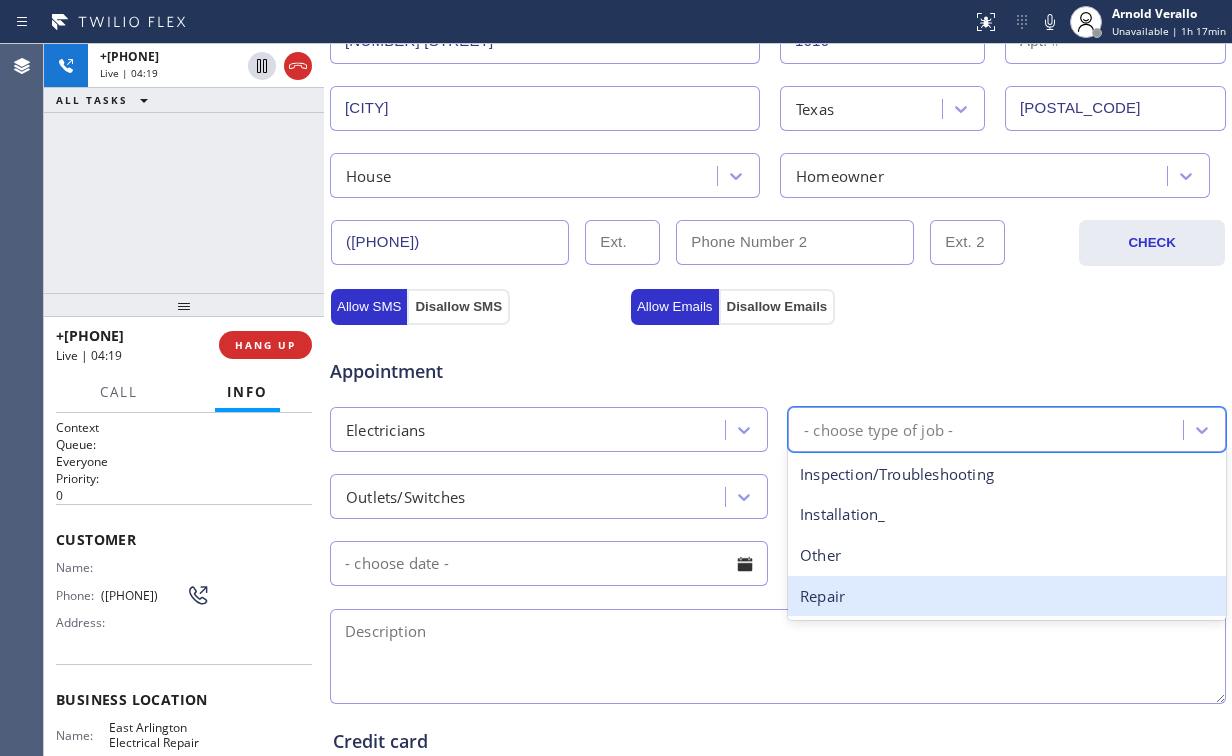 click on "Repair" at bounding box center (1007, 596) 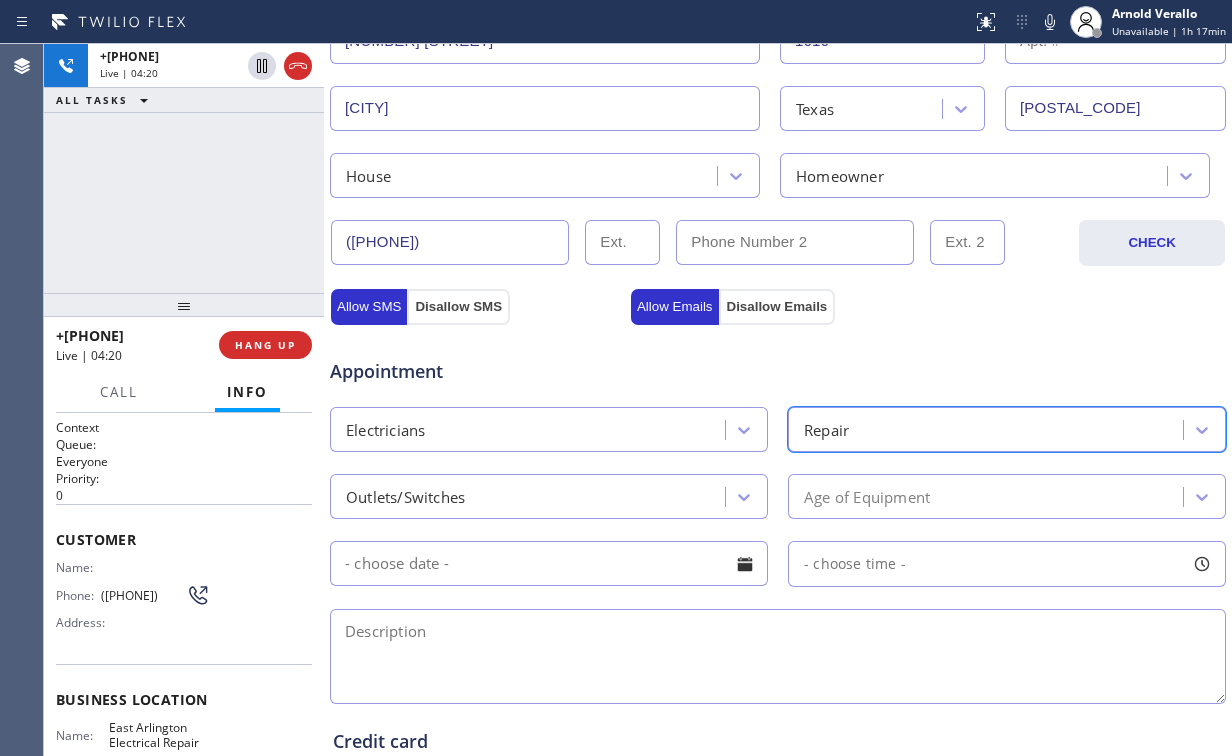 drag, startPoint x: 867, startPoint y: 304, endPoint x: 692, endPoint y: 356, distance: 182.56232 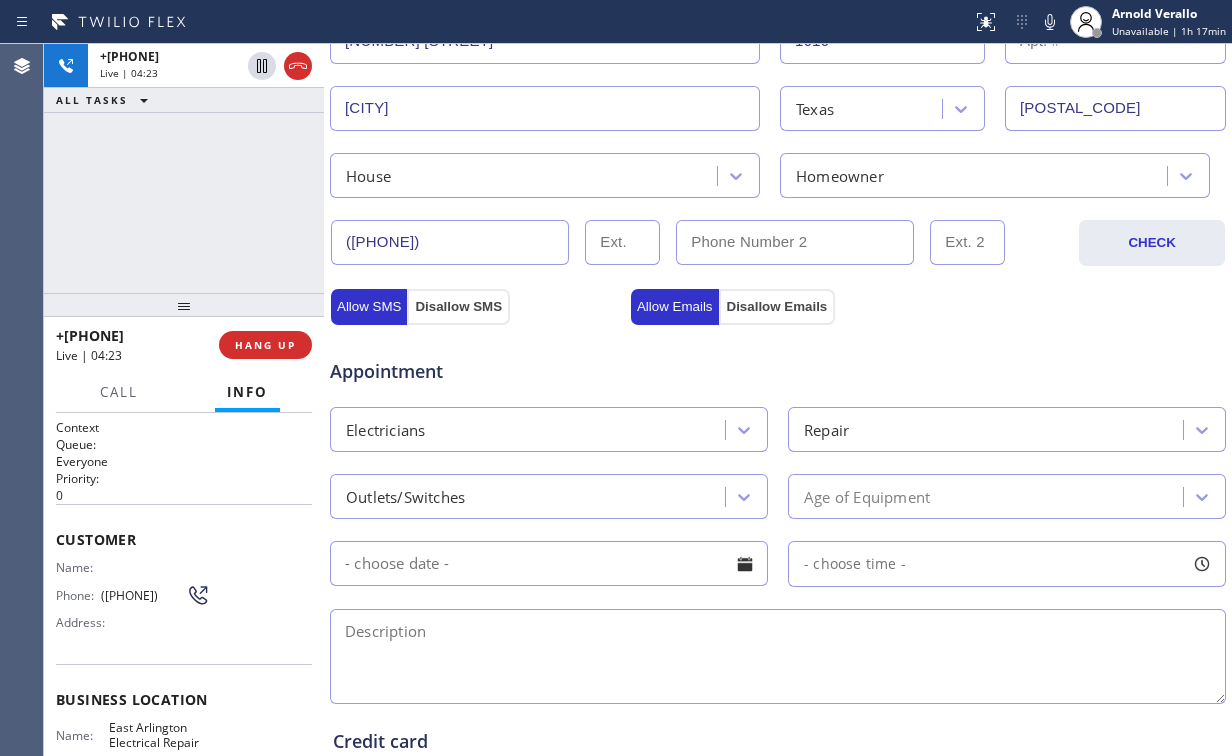 click on "+[PHONE] Live | 04:23 ALL TASKS ALL TASKS ACTIVE TASKS TASKS IN WRAP UP" at bounding box center [184, 168] 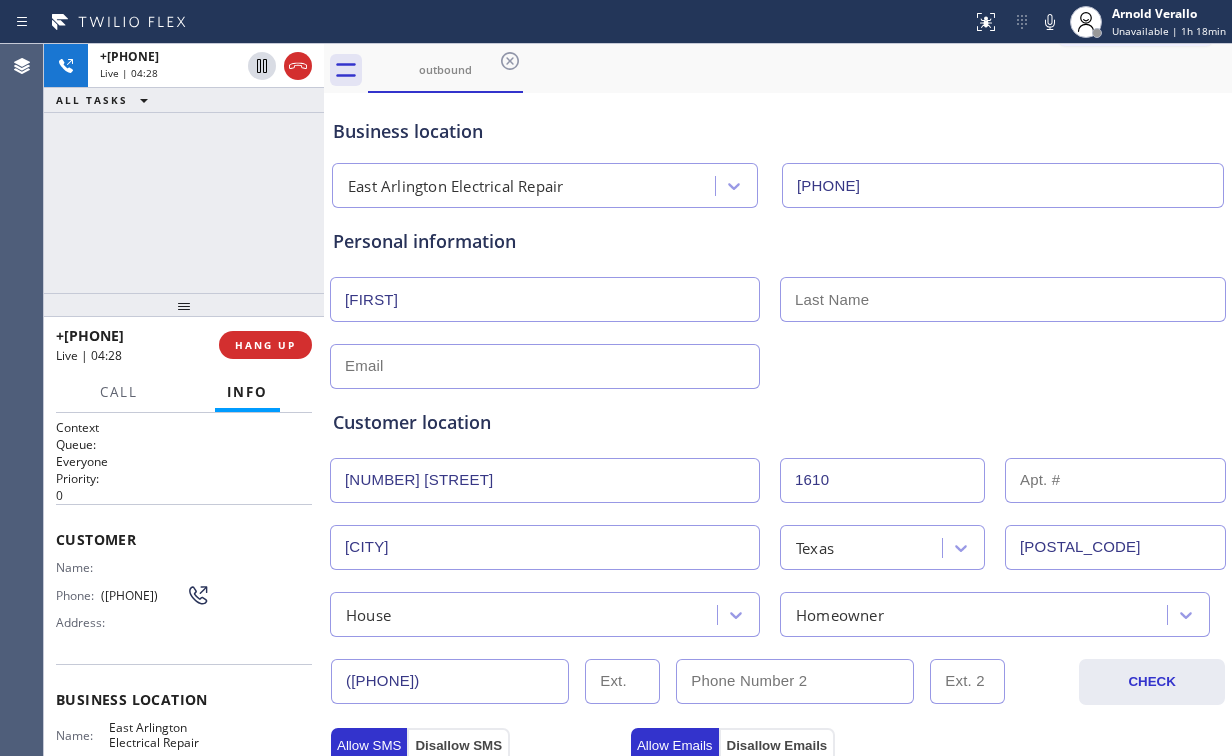 scroll, scrollTop: 0, scrollLeft: 0, axis: both 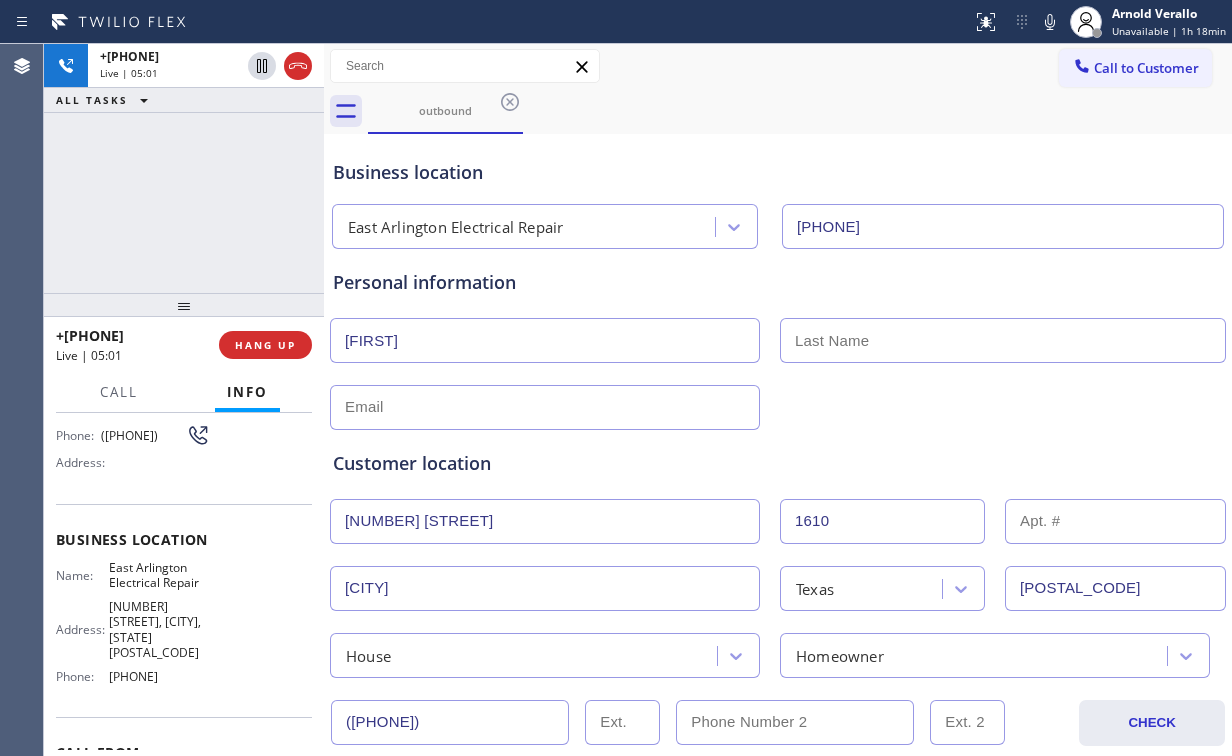 click on "+1[PHONE] Live | 05:01 ALL TASKS ALL TASKS ACTIVE TASKS TASKS IN WRAP UP" at bounding box center (184, 168) 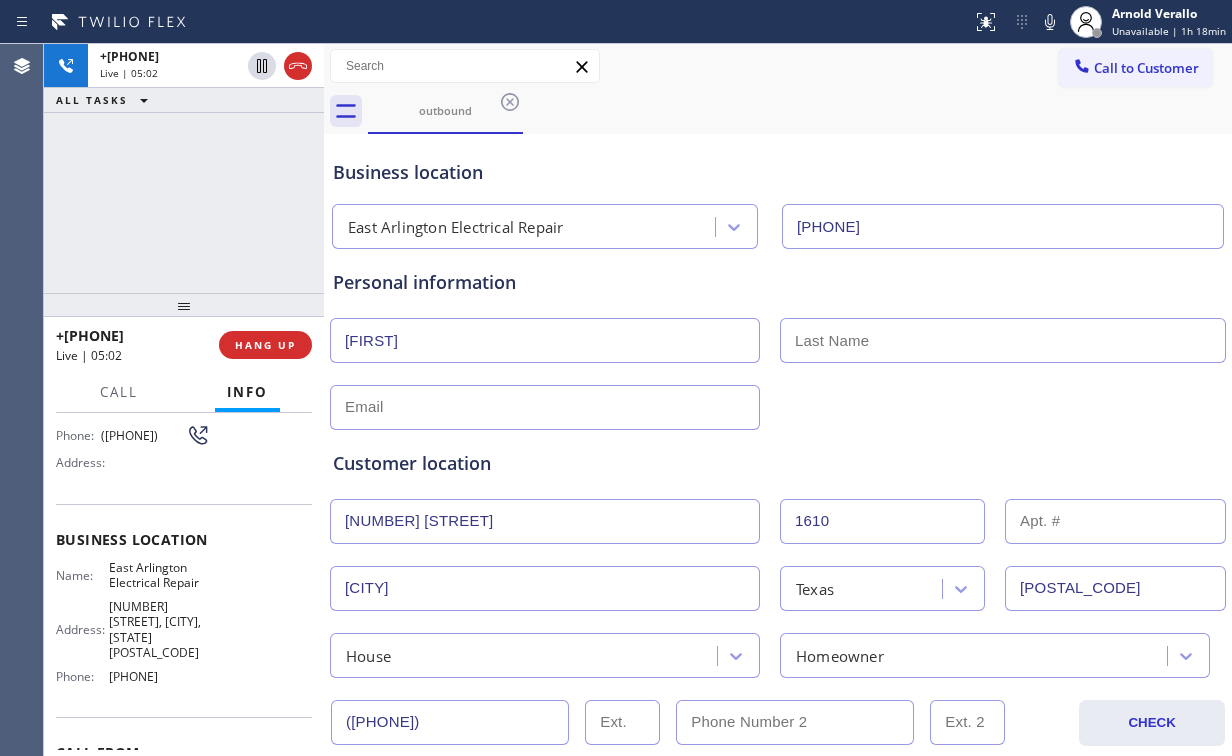 click on "[PHONE] Live | 05:02 ALL TASKS ALL TASKS ACTIVE TASKS TASKS IN WRAP UP" at bounding box center (184, 168) 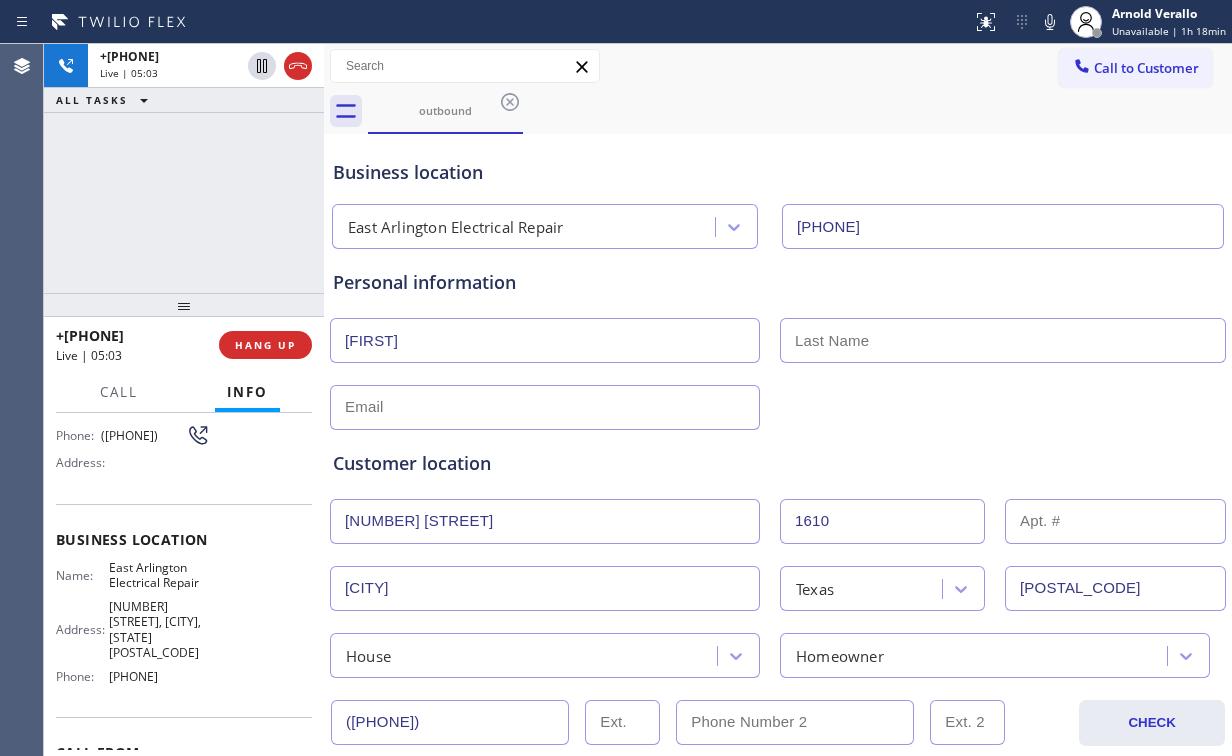 click on "+[PHONE] Live | 05:03 ALL TASKS ALL TASKS ACTIVE TASKS TASKS IN WRAP UP" at bounding box center [184, 168] 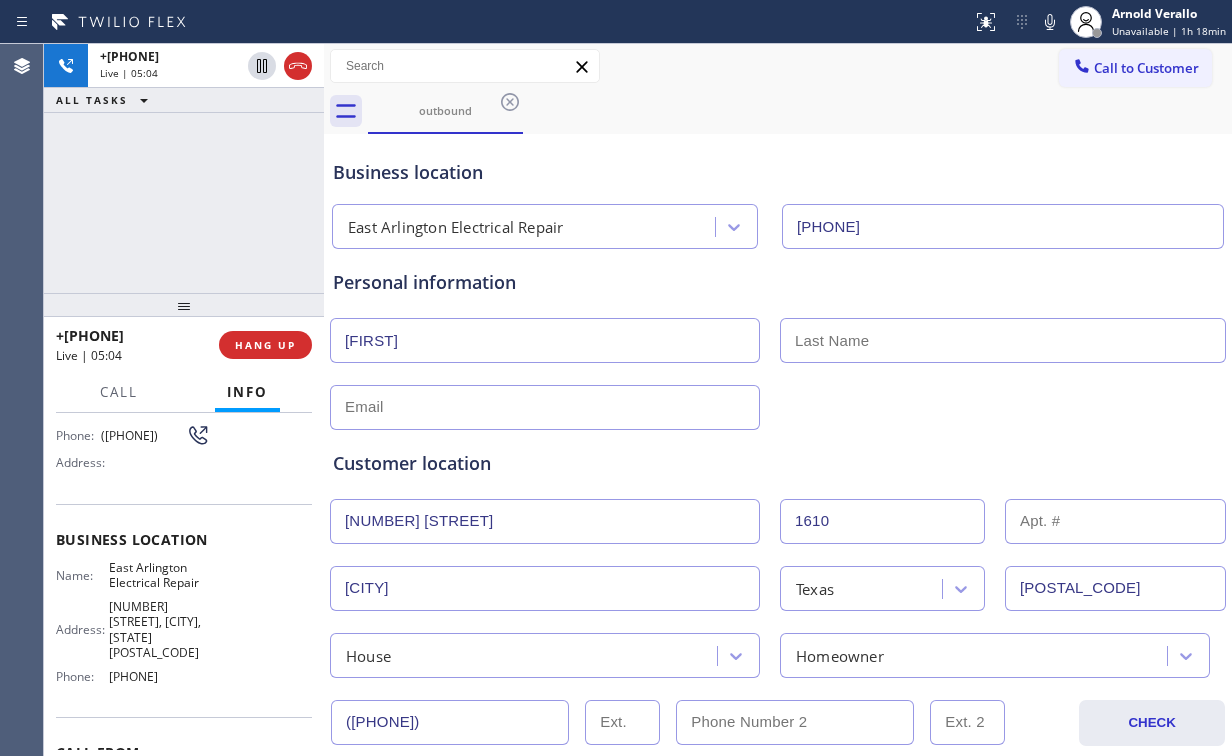 click on "+1[PHONE] Live | 05:04 ALL TASKS ALL TASKS ACTIVE TASKS TASKS IN WRAP UP" at bounding box center [184, 168] 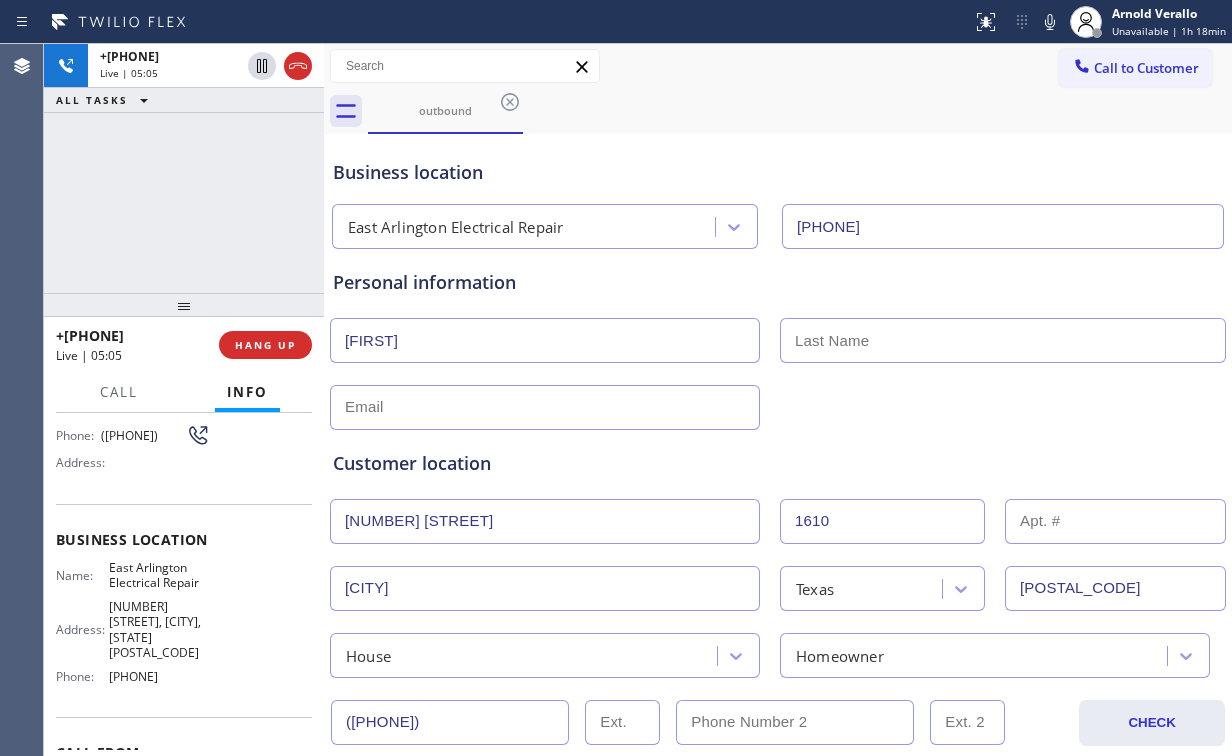 click on "Personal information" at bounding box center [778, 282] 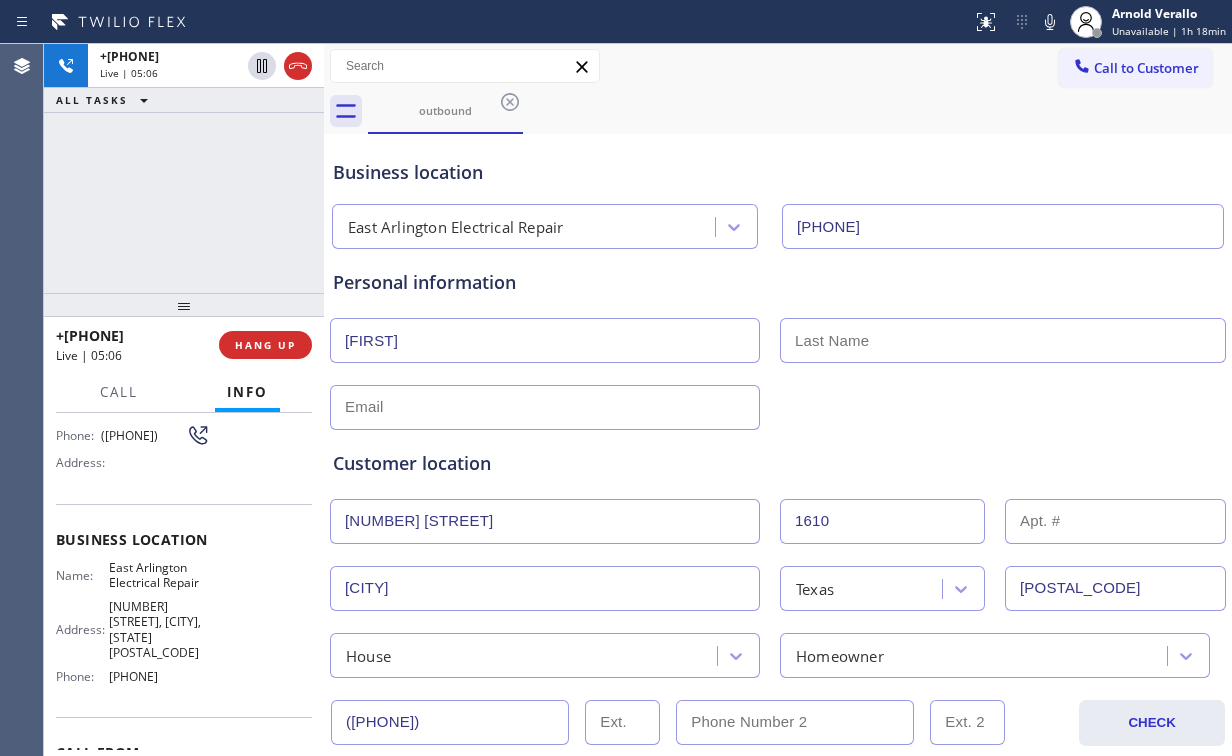 click at bounding box center (545, 407) 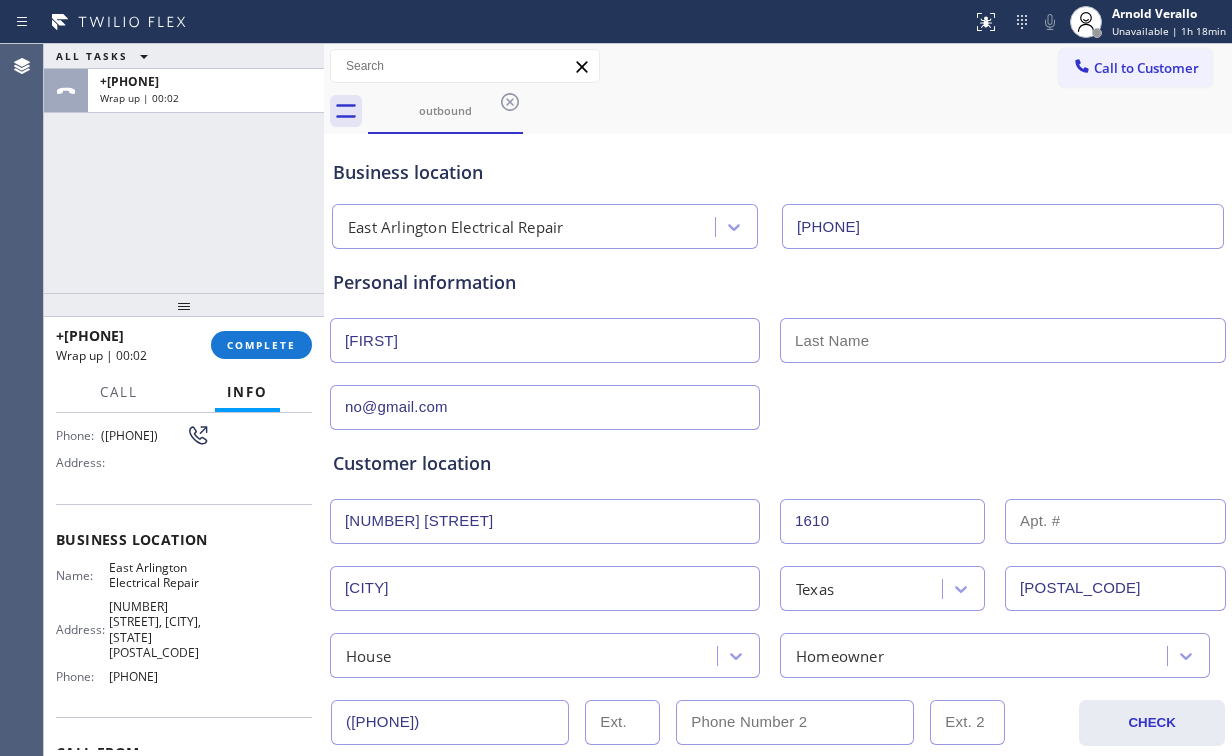 type on "no@gmail.com" 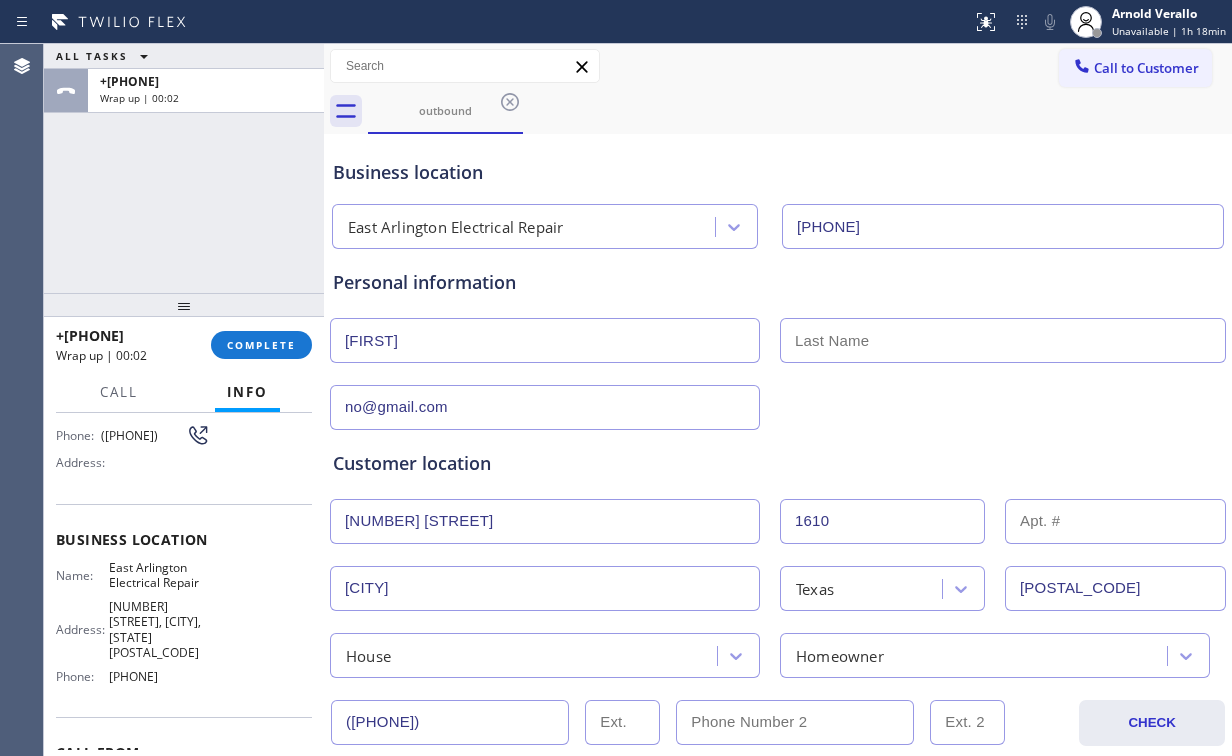 click on "ALL TASKS ALL TASKS ACTIVE TASKS TASKS IN WRAP UP [PHONE] Wrap up | 00:02" at bounding box center [184, 168] 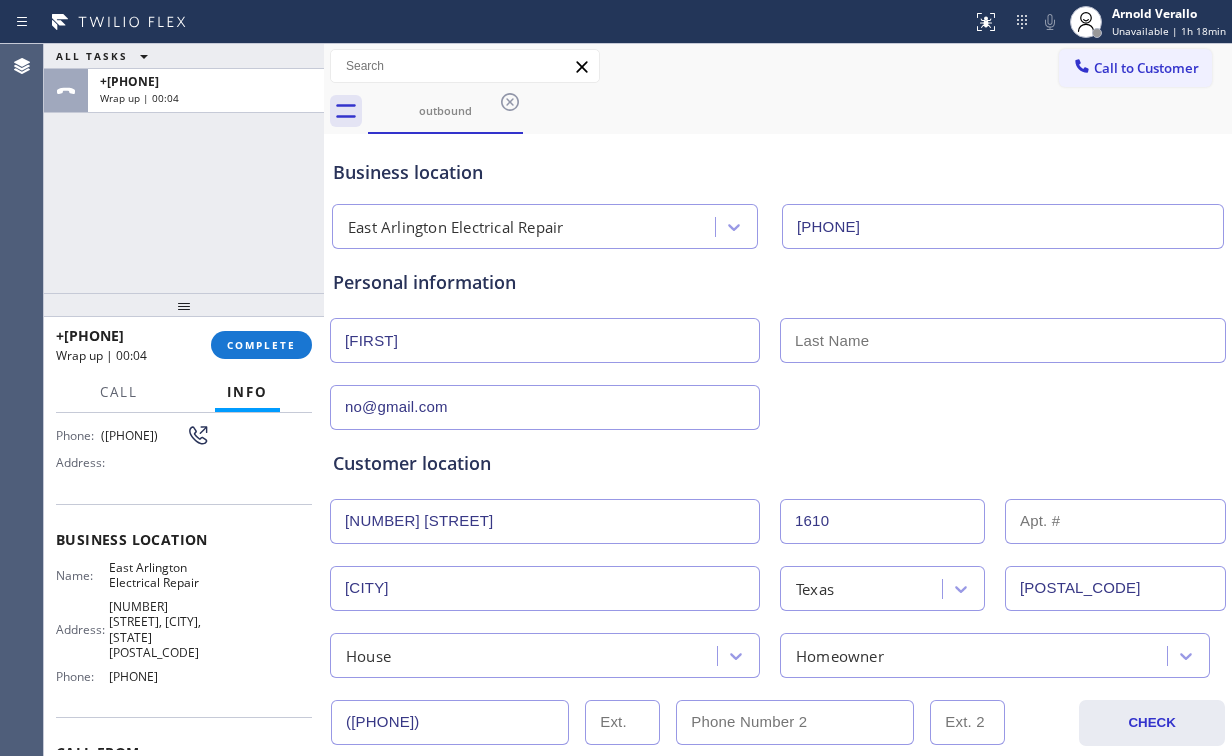 click at bounding box center [1003, 340] 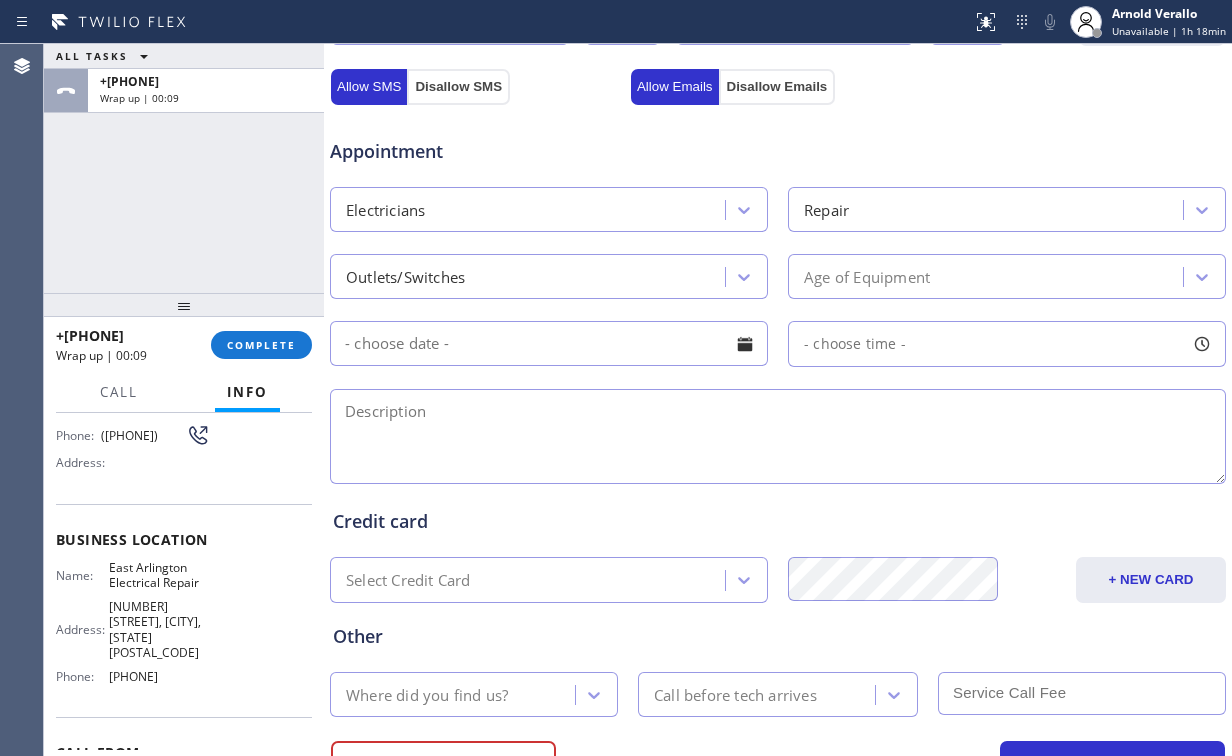 scroll, scrollTop: 720, scrollLeft: 0, axis: vertical 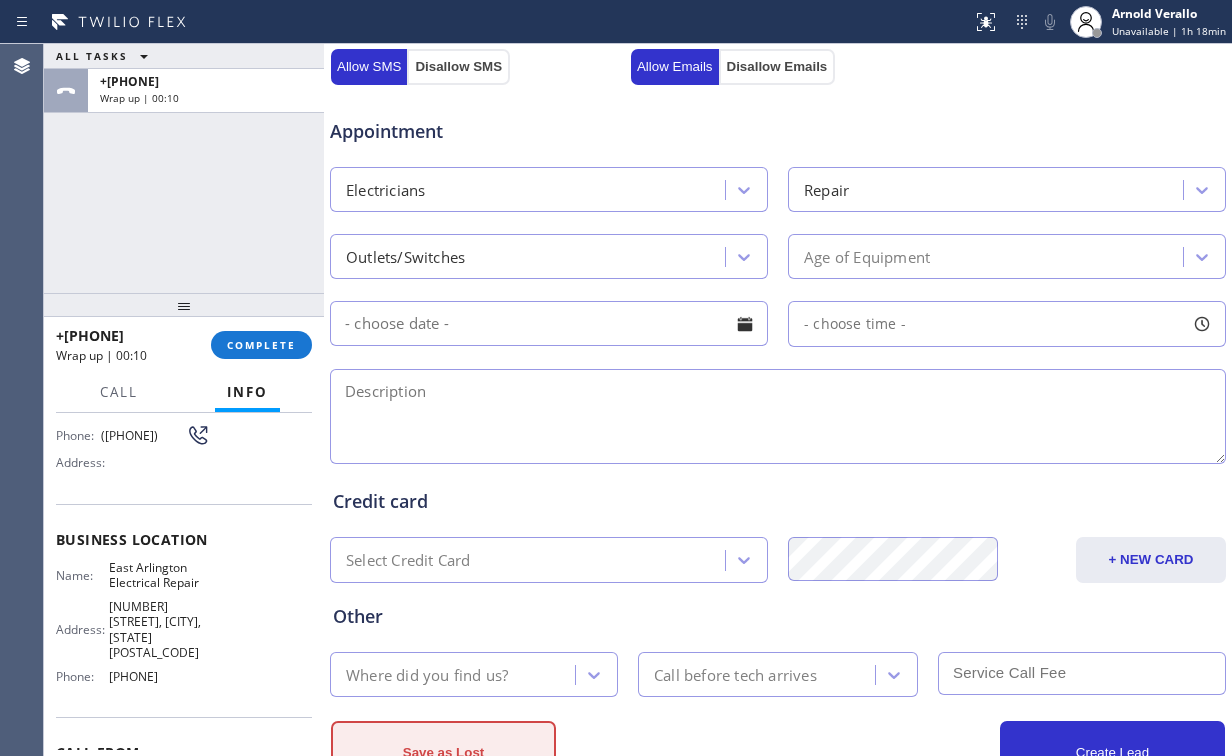 type on "Mr" 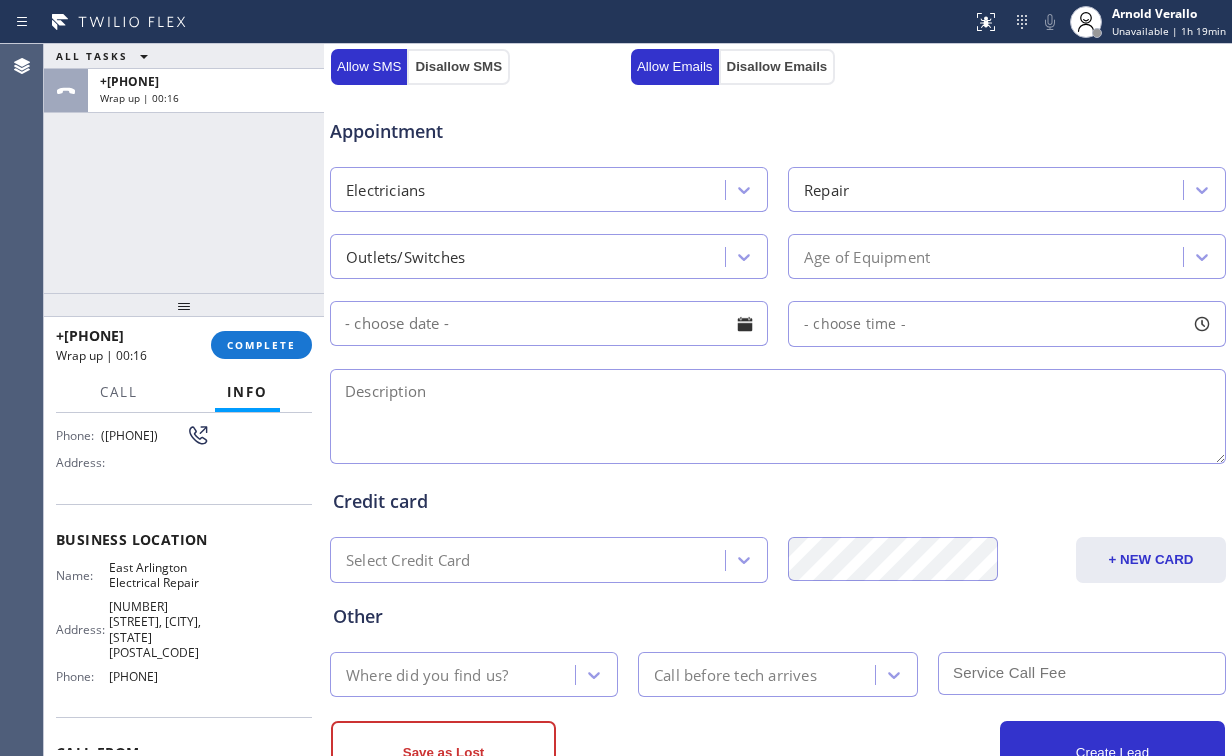 click on "ALL TASKS ALL TASKS ACTIVE TASKS TASKS IN WRAP UP [PHONE] Wrap up | 00:16" at bounding box center (184, 168) 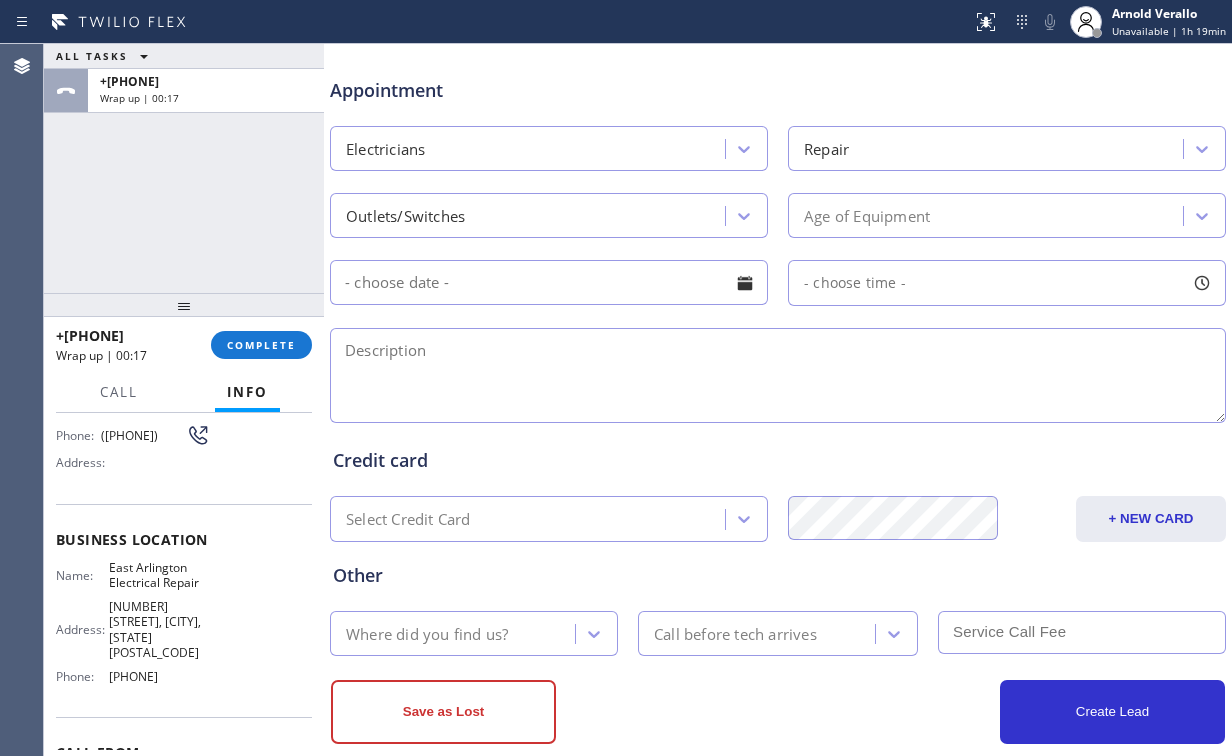 scroll, scrollTop: 789, scrollLeft: 0, axis: vertical 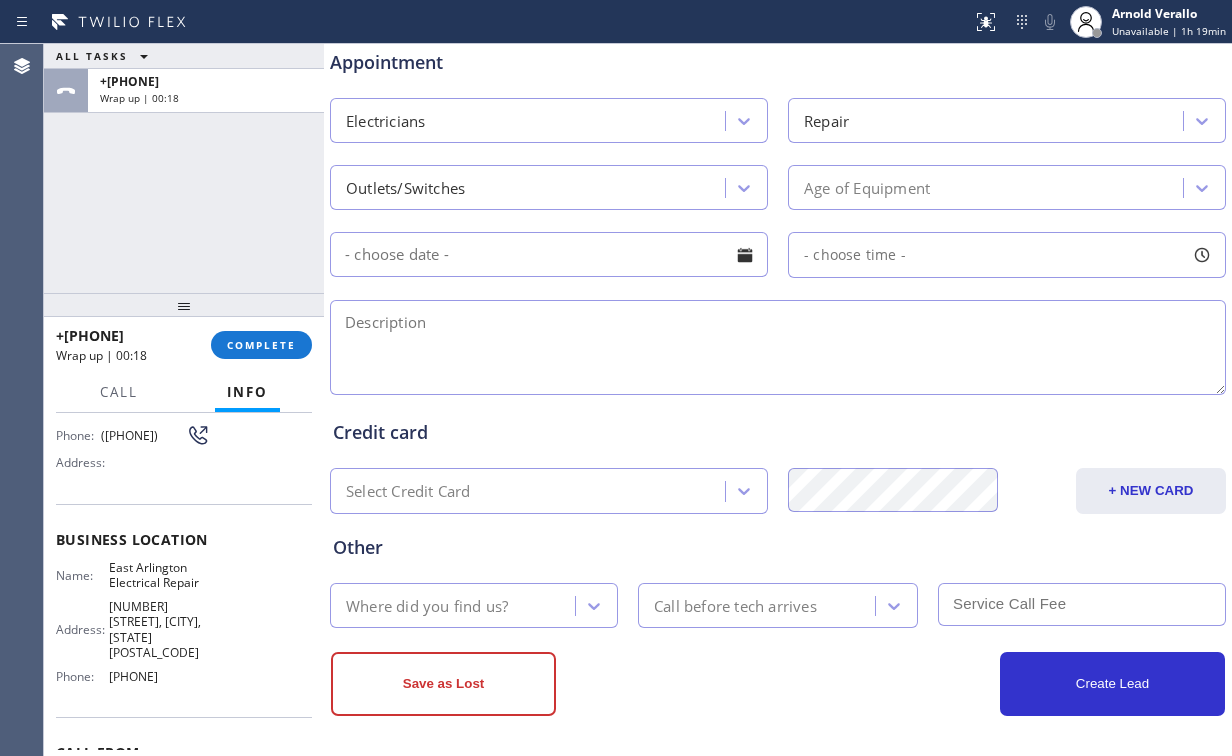 click at bounding box center [778, 347] 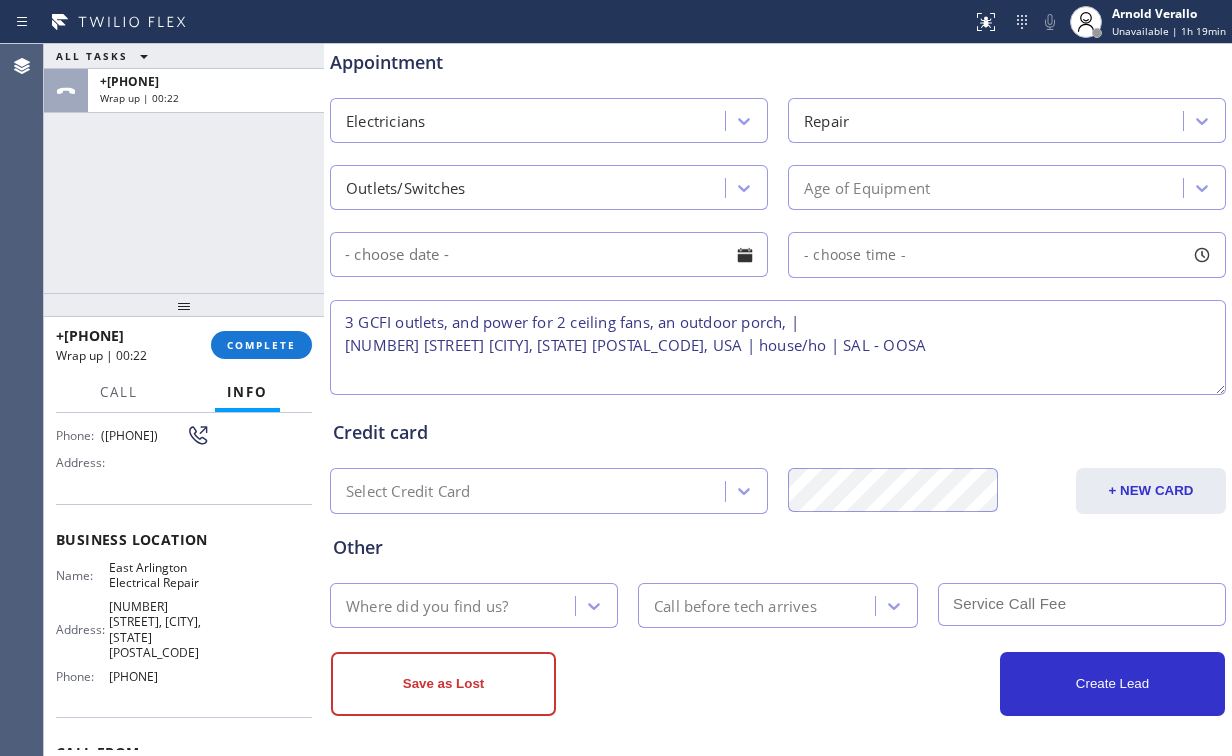 type on "3 GCFI outlets, and power for 2 ceiling fans, an outdoor porch, |
[NUMBER] [STREET] [CITY], [STATE] [POSTAL_CODE], USA | house/ho | SAL - OOSA" 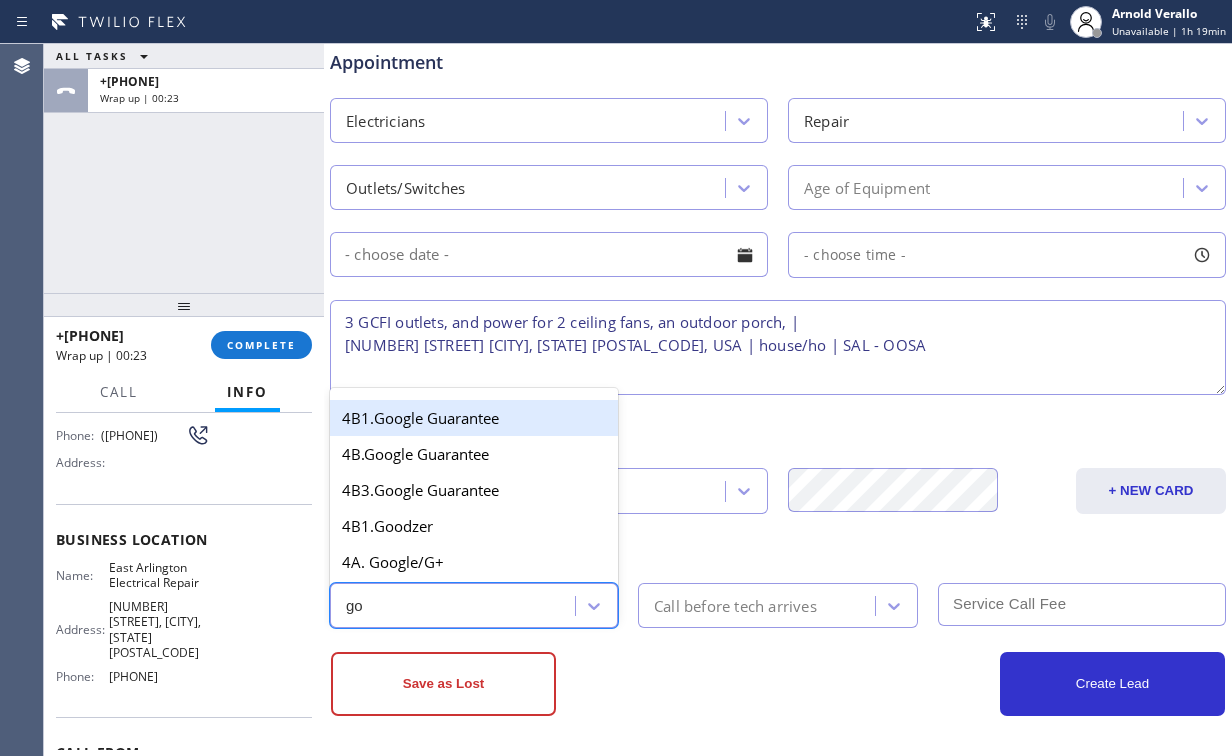 type on "goo" 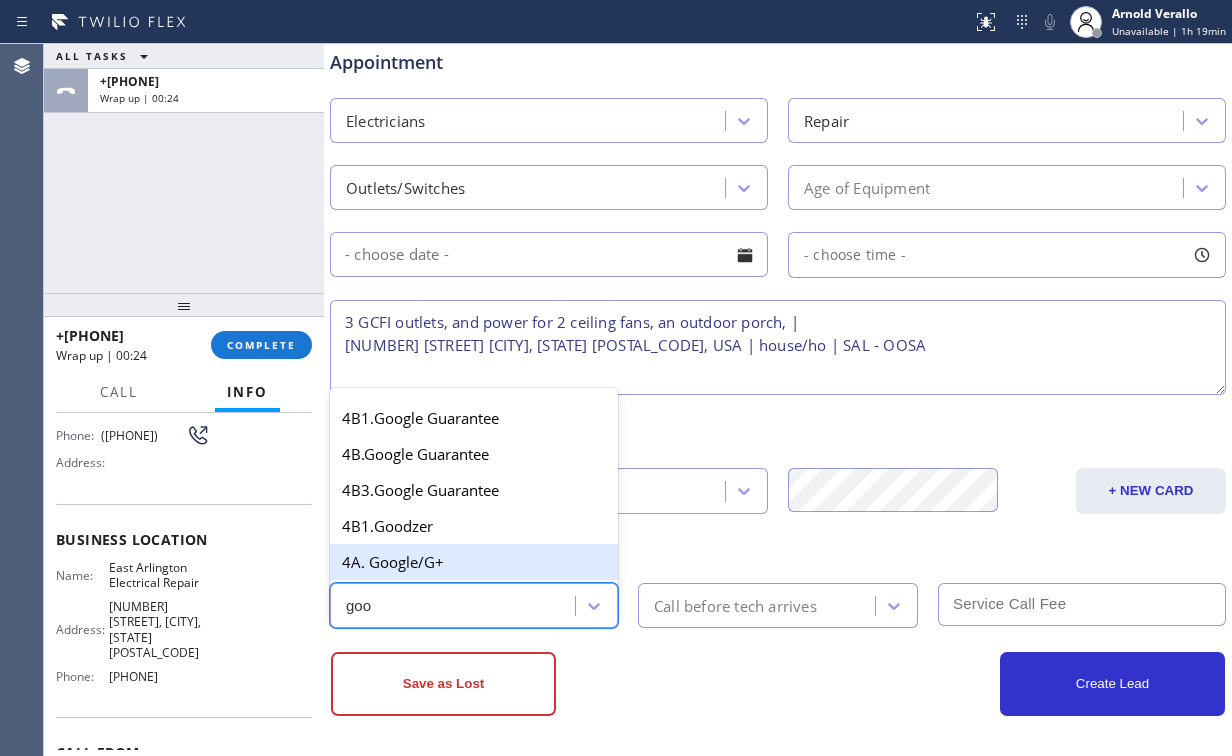 click on "4A. Google/G+" at bounding box center (474, 562) 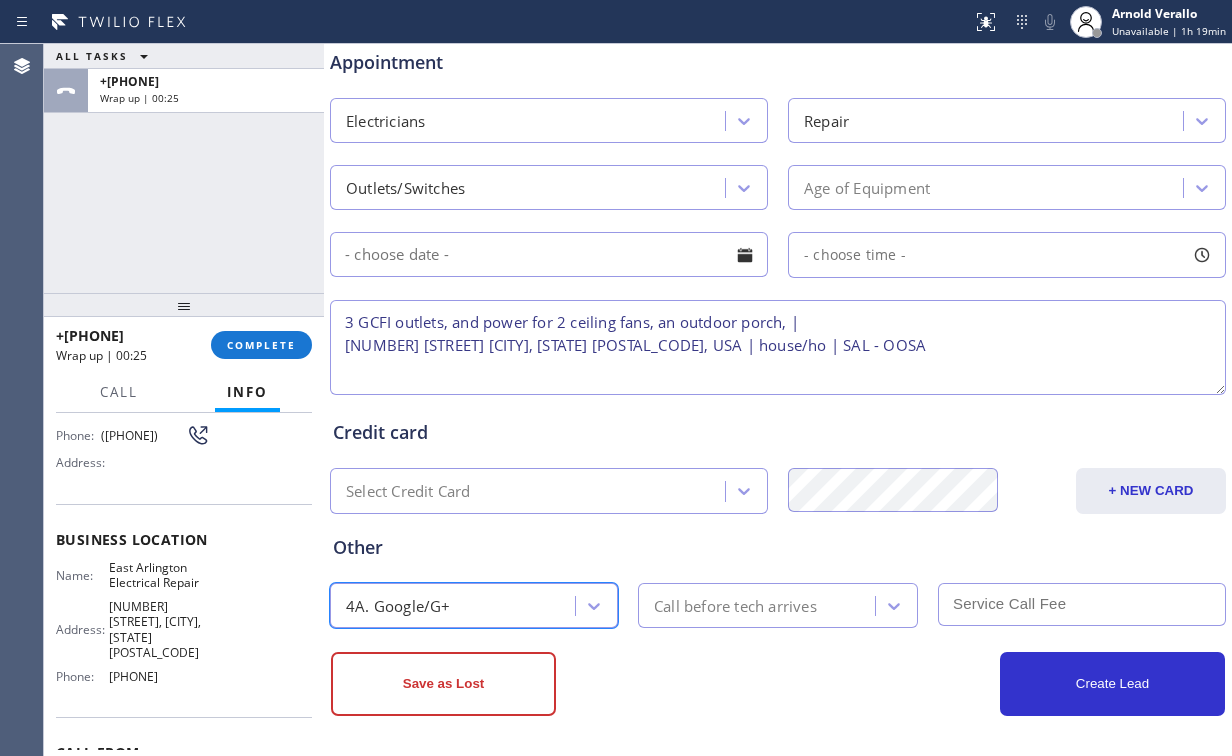 click on "Call before tech arrives" at bounding box center (735, 605) 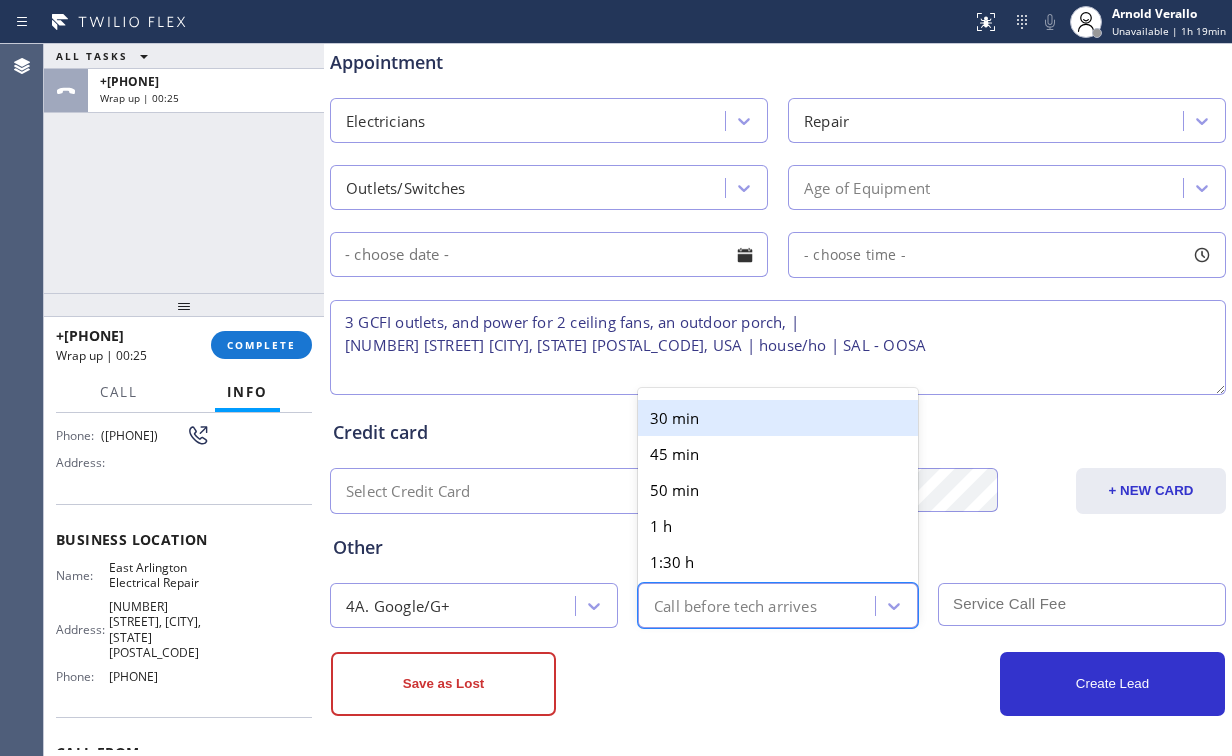 type on "3" 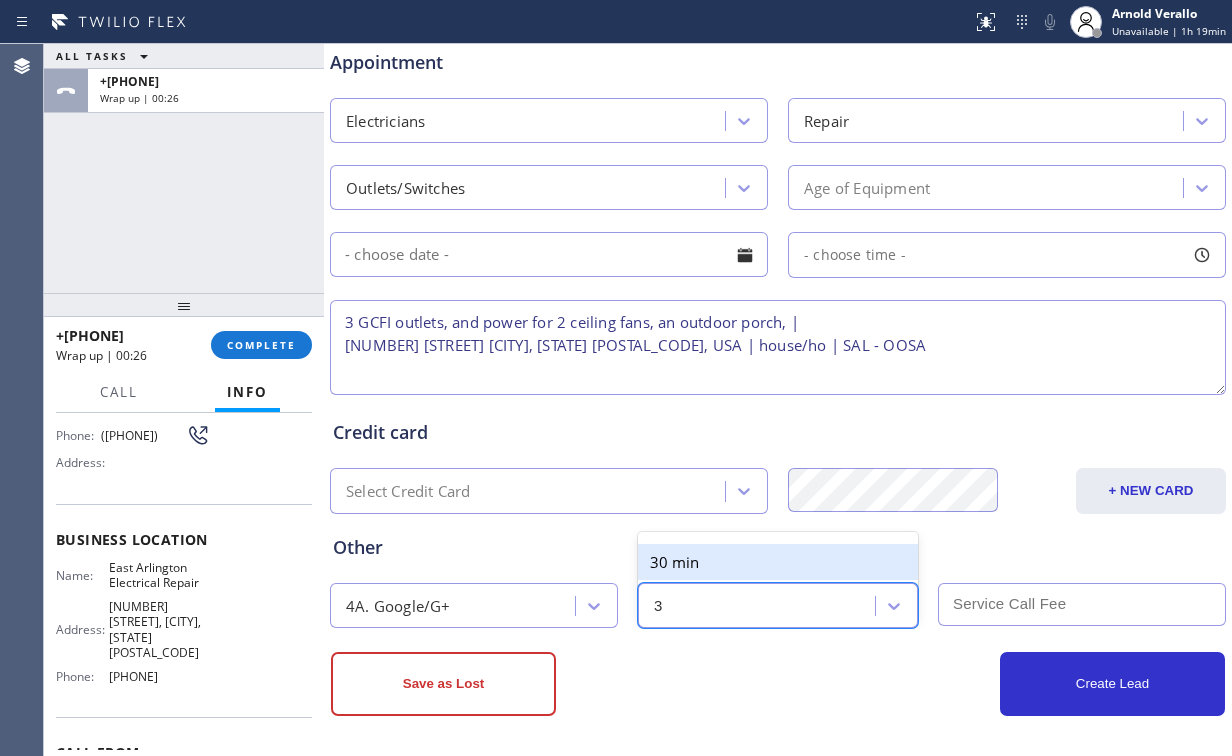 click on "30 min" at bounding box center [778, 562] 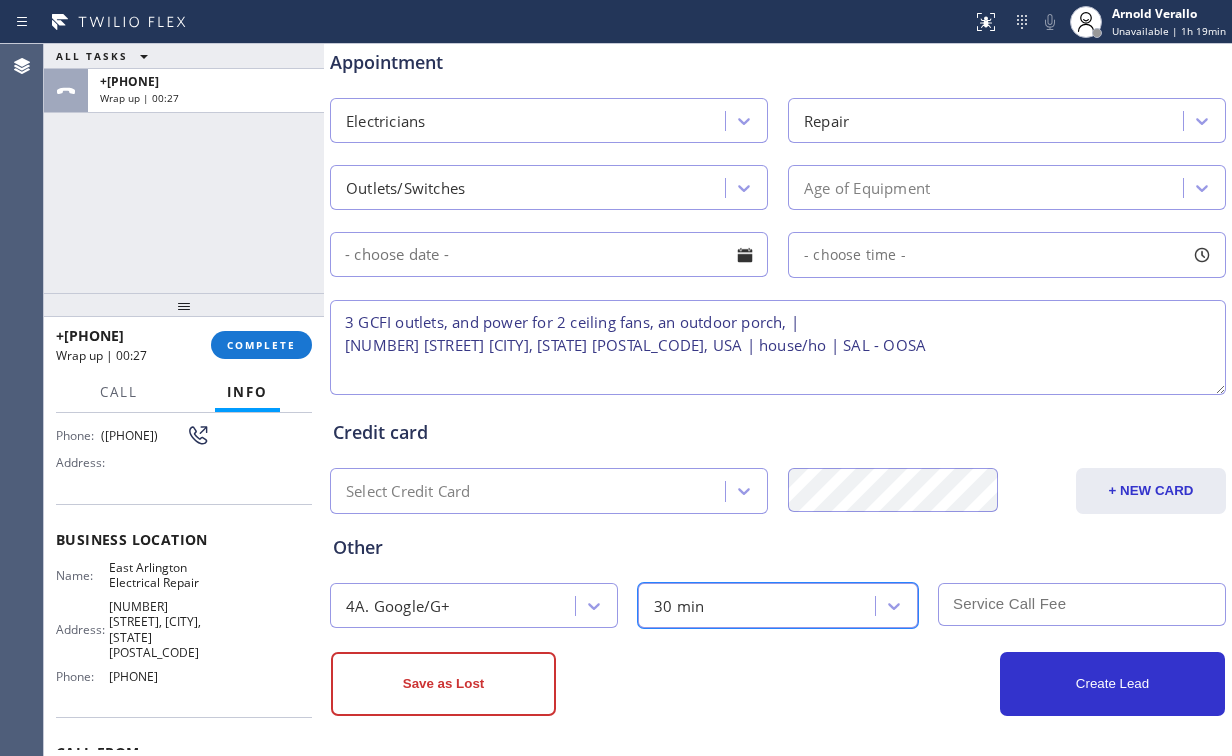 click on "Credit card" at bounding box center (778, 432) 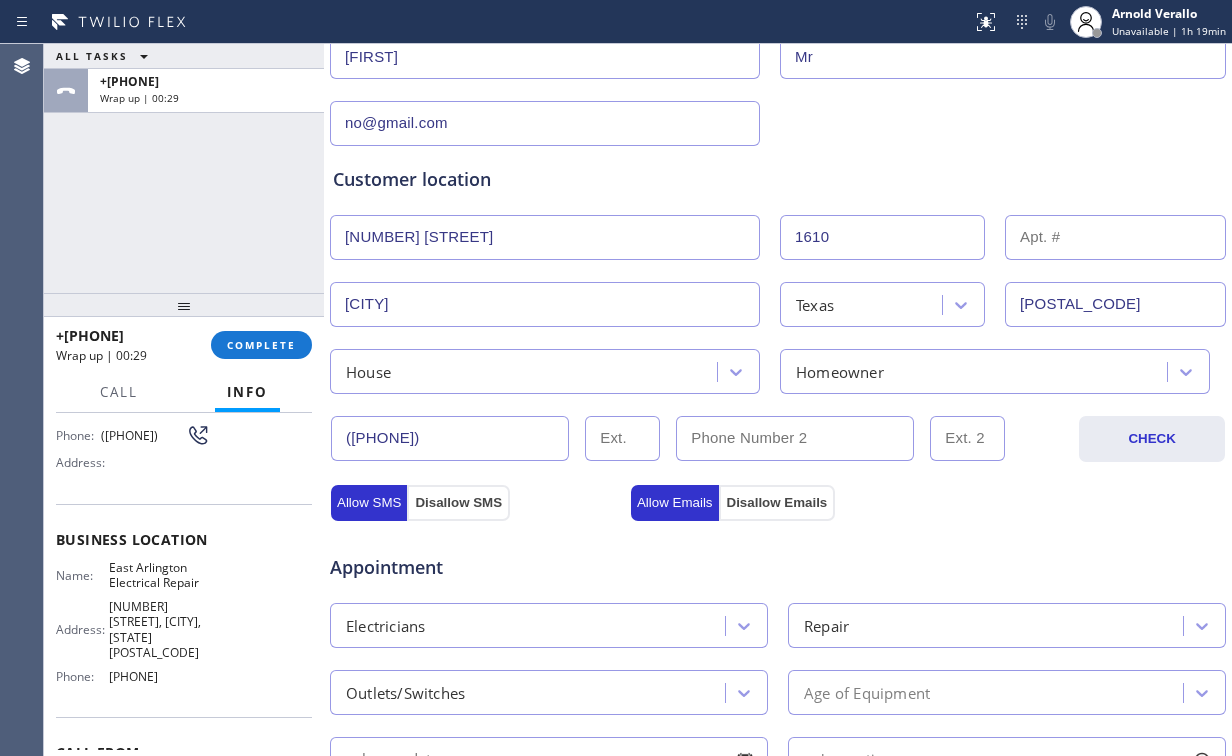scroll, scrollTop: 0, scrollLeft: 0, axis: both 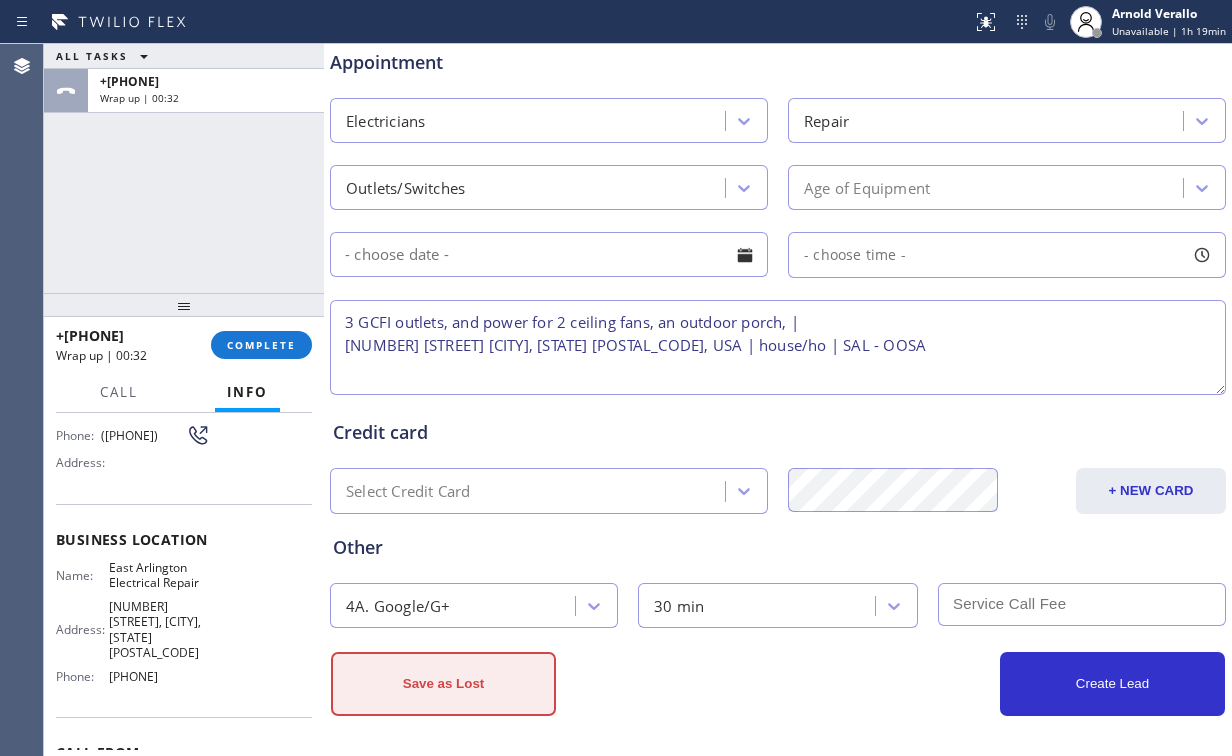 click on "Save as Lost" at bounding box center (443, 684) 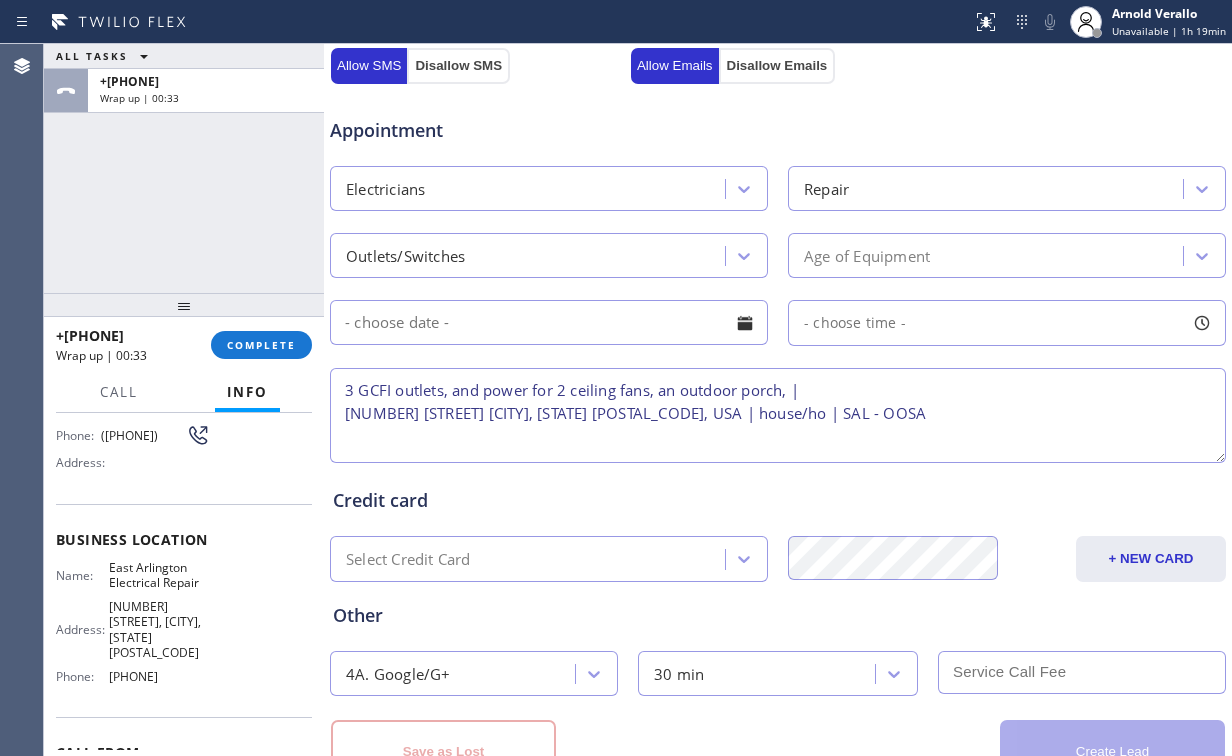 scroll, scrollTop: 857, scrollLeft: 0, axis: vertical 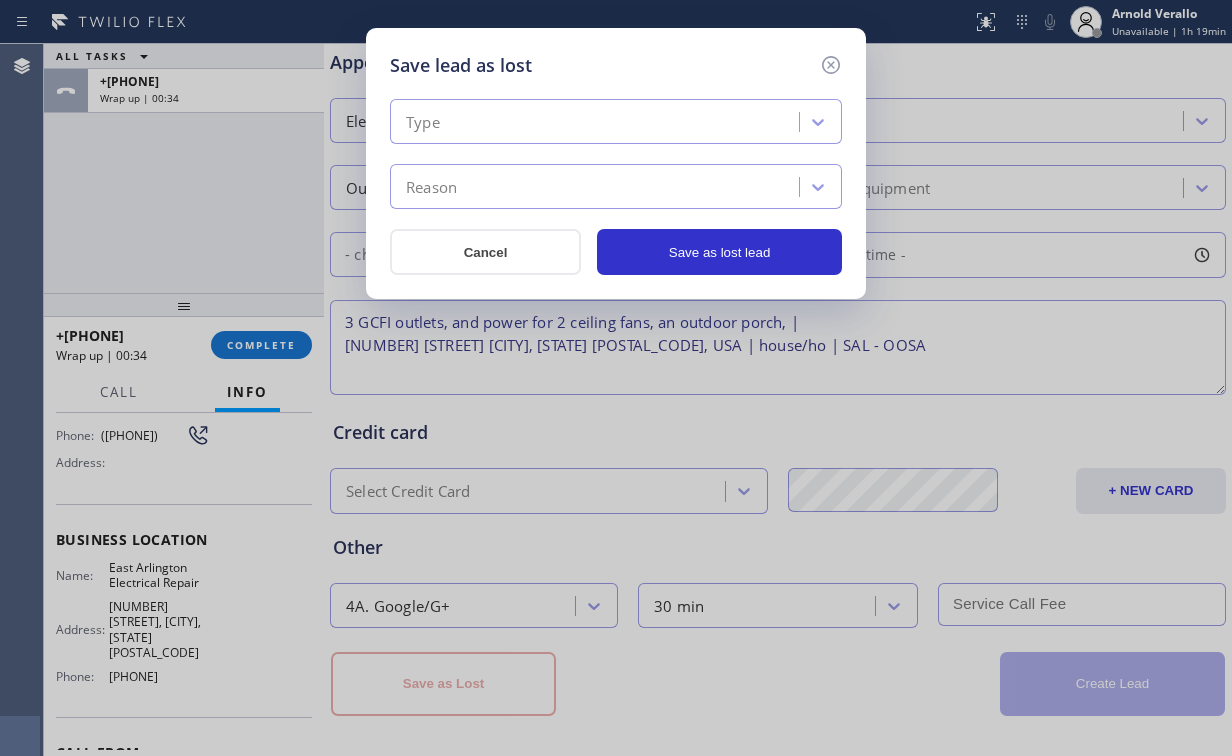 click on "Type" at bounding box center [597, 122] 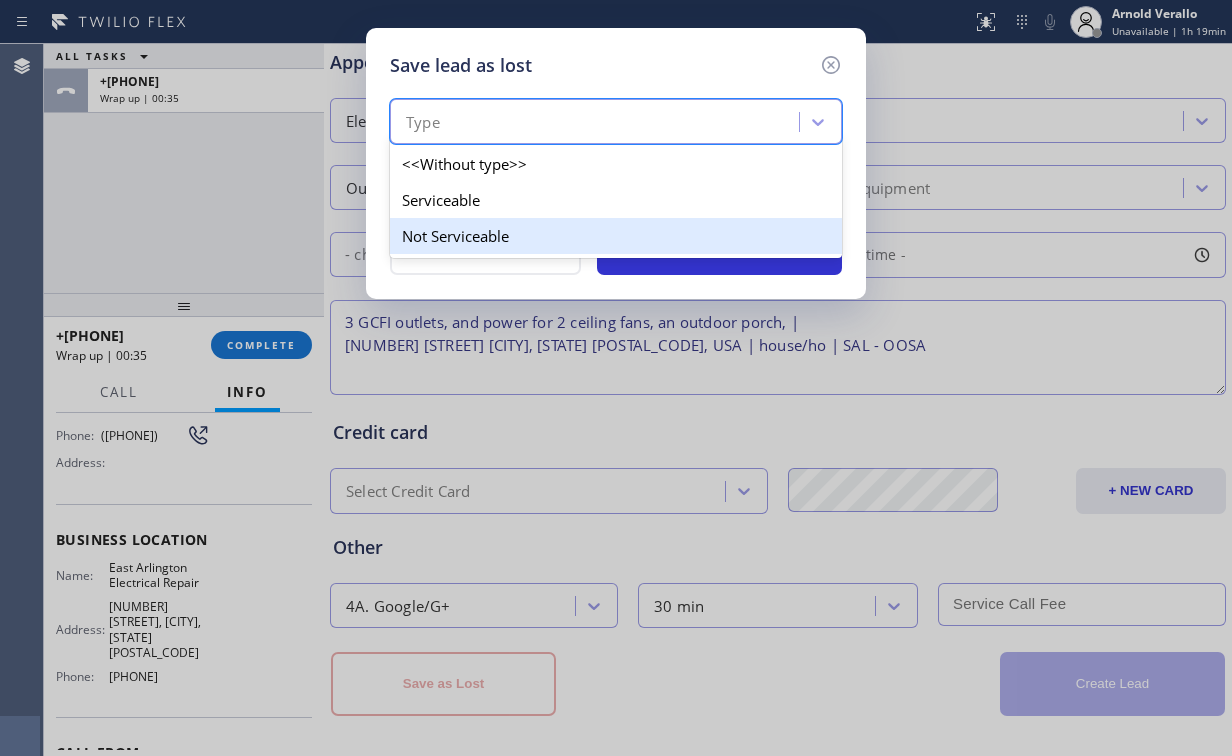 click on "Not Serviceable" at bounding box center [616, 236] 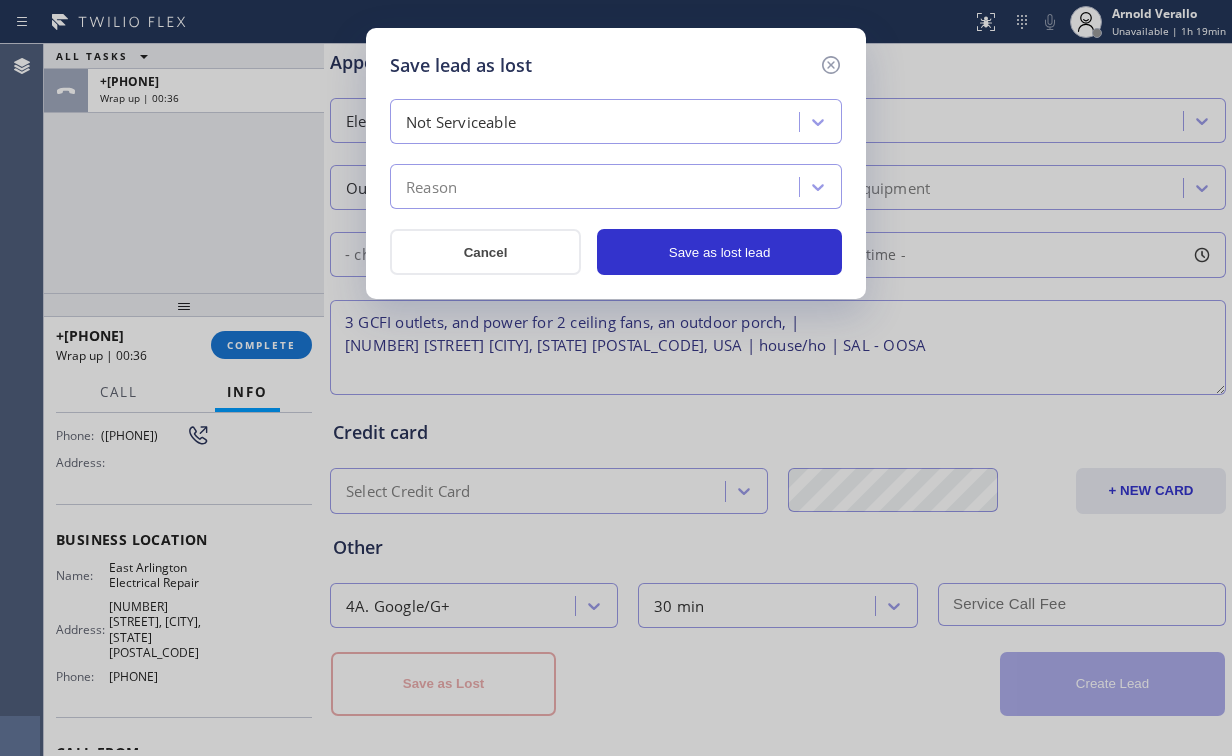 click on "Reason" at bounding box center (597, 187) 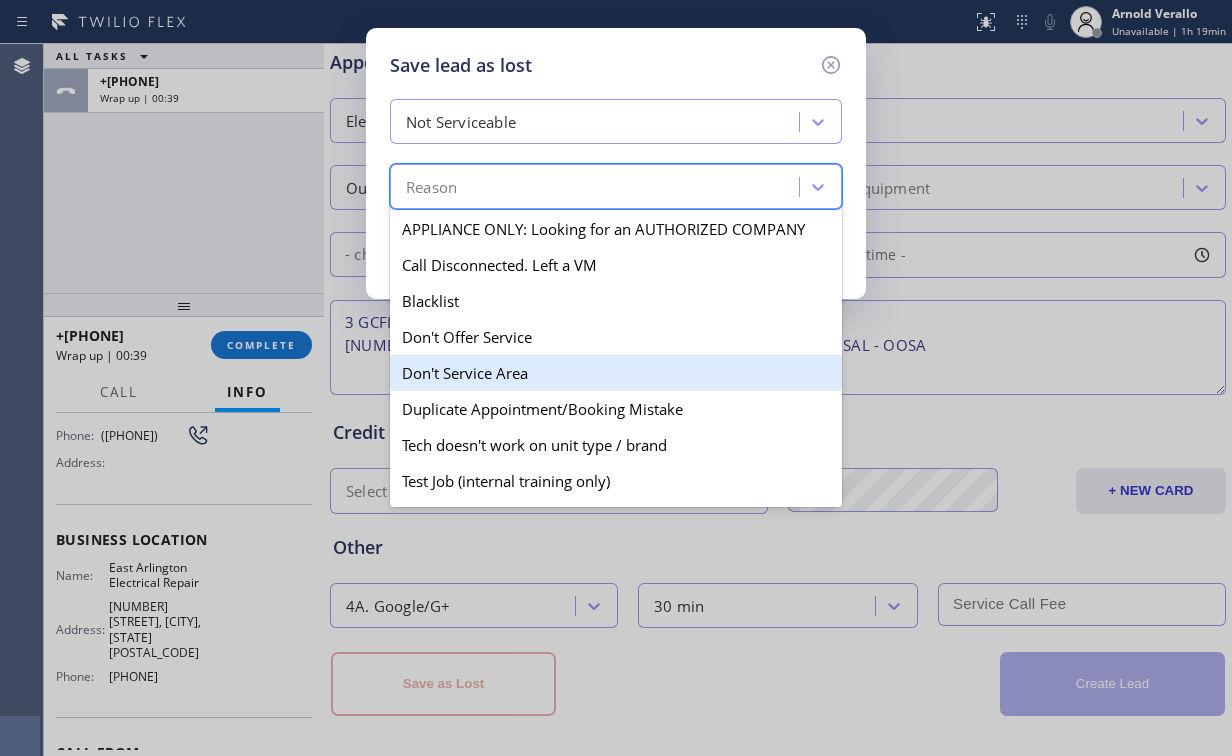 click on "Don't Service Area" at bounding box center (616, 373) 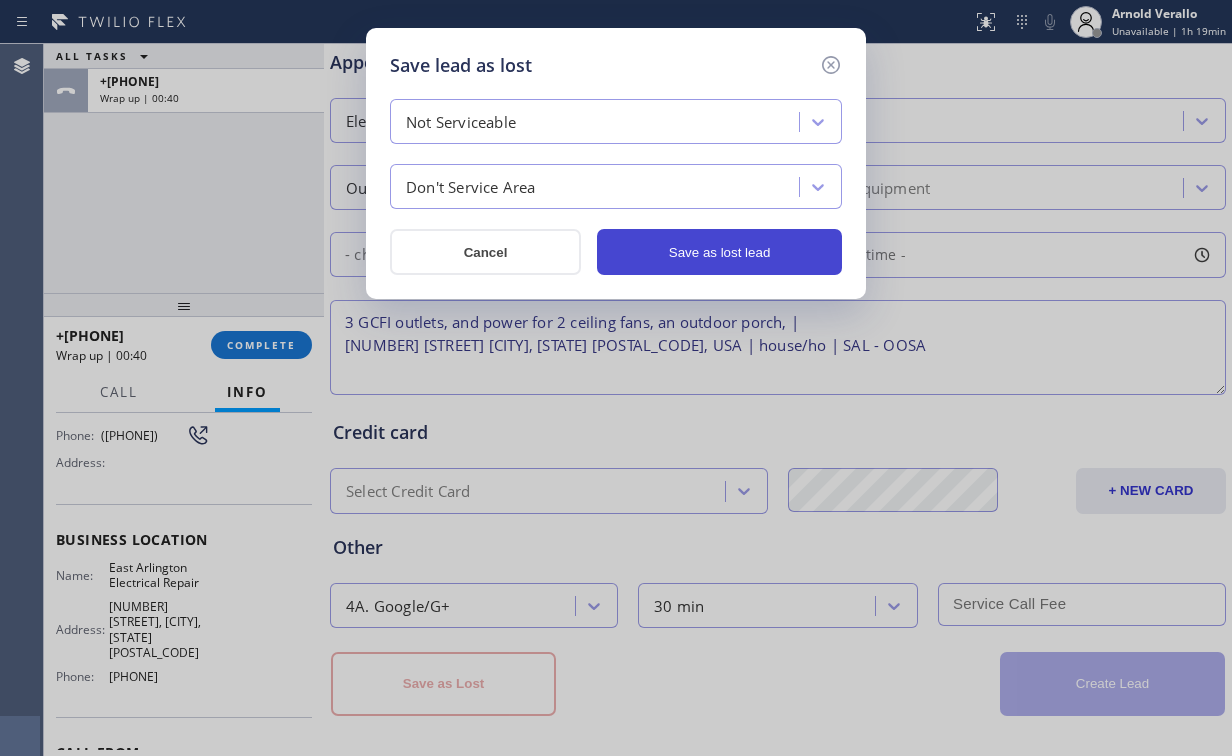 click on "Save as lost lead" at bounding box center [719, 252] 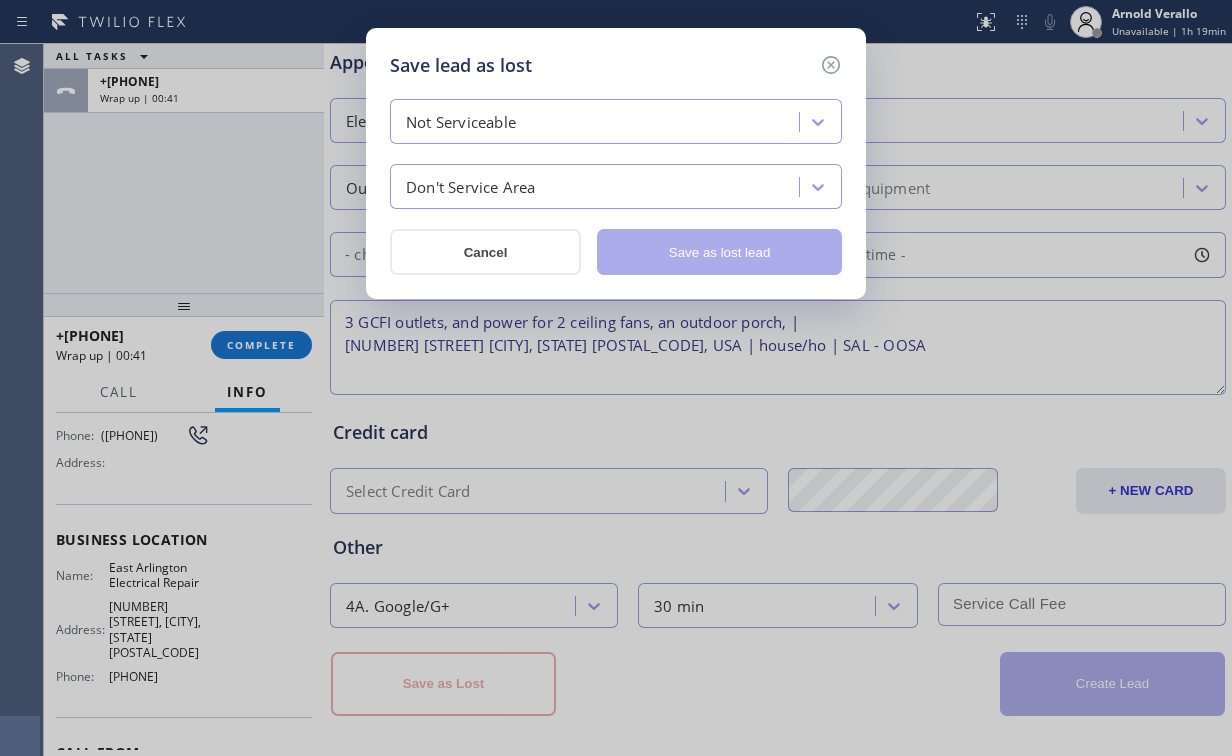type 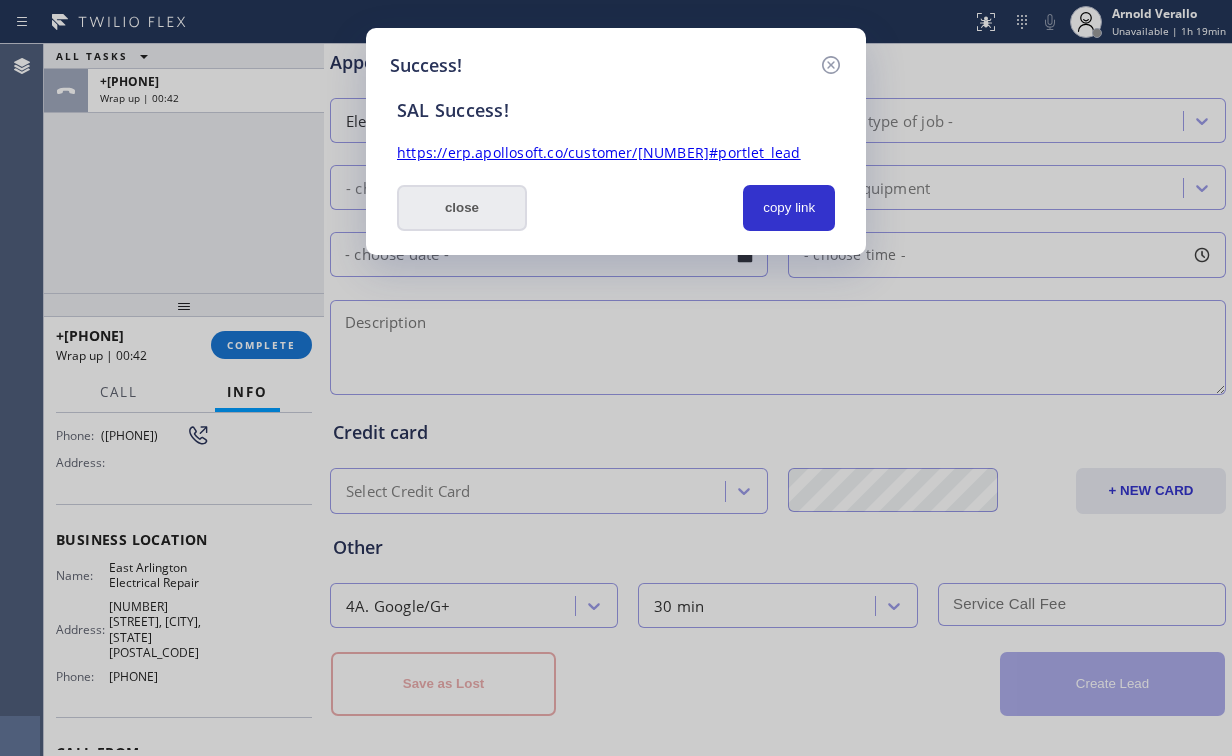 click on "close" at bounding box center (462, 208) 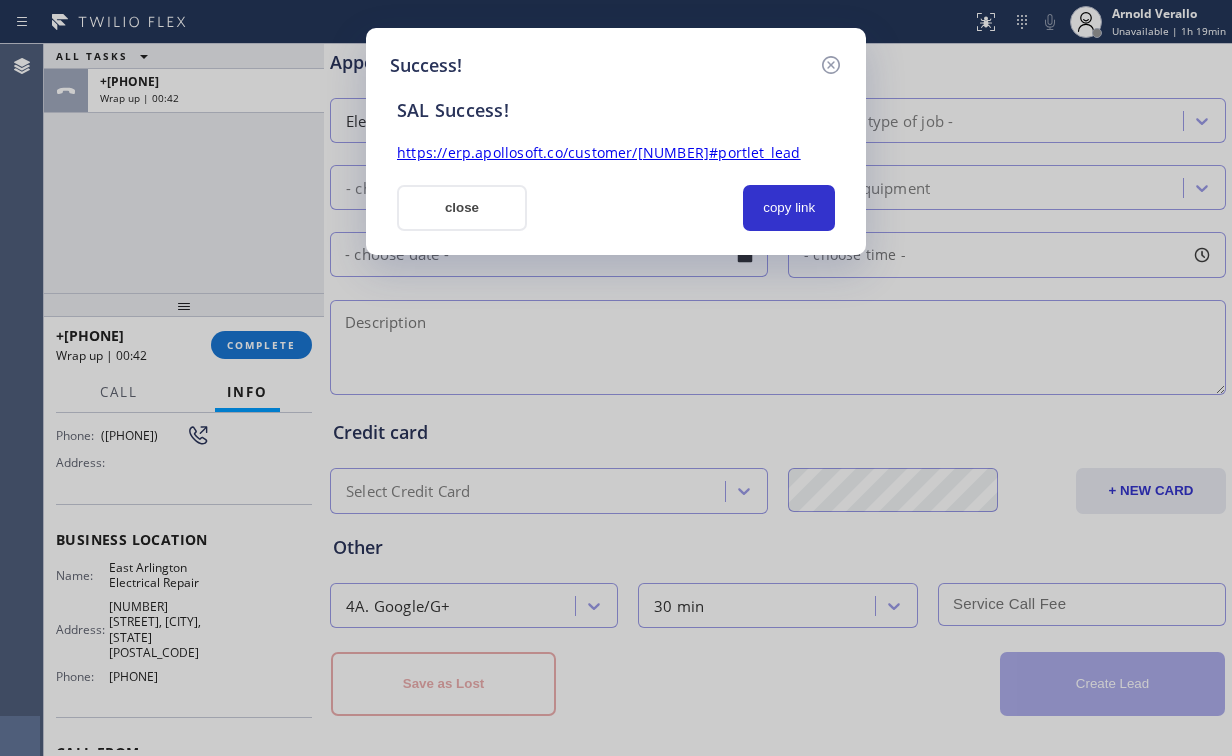 click on "ALL TASKS ALL TASKS ACTIVE TASKS TASKS IN WRAP UP +1[PHONE] Wrap up | 00:42" at bounding box center [184, 168] 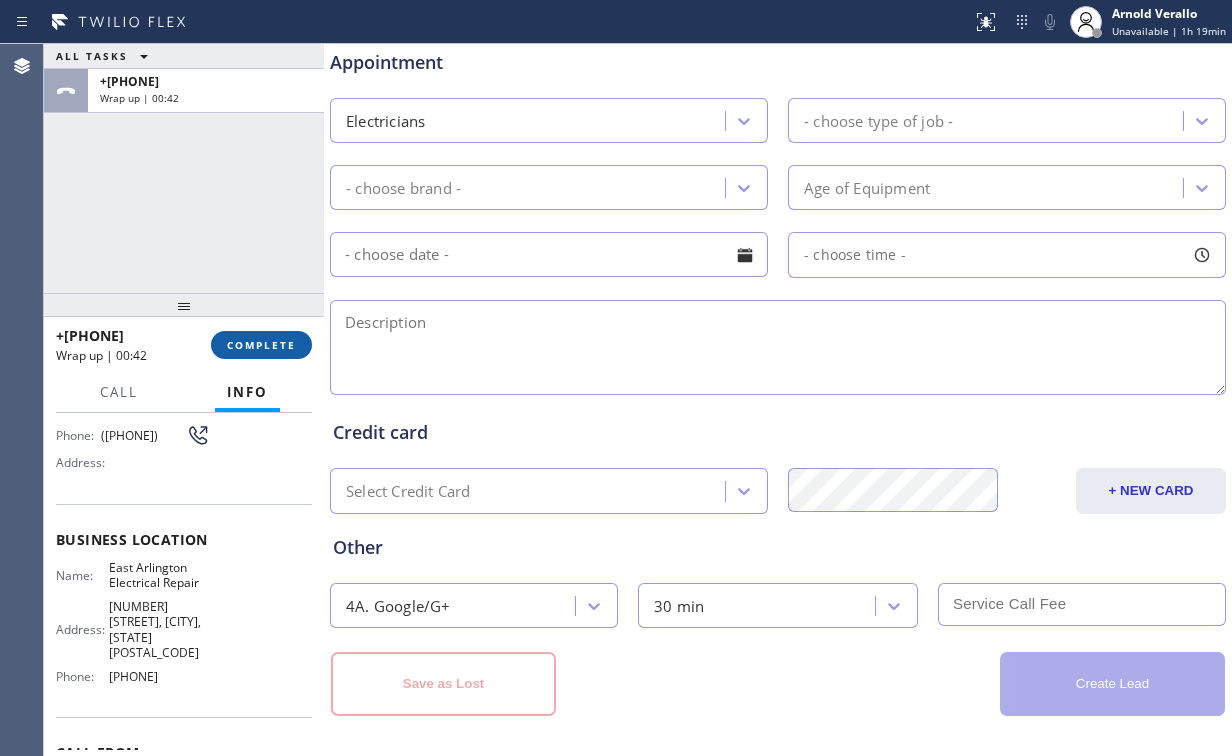 click on "COMPLETE" at bounding box center [261, 345] 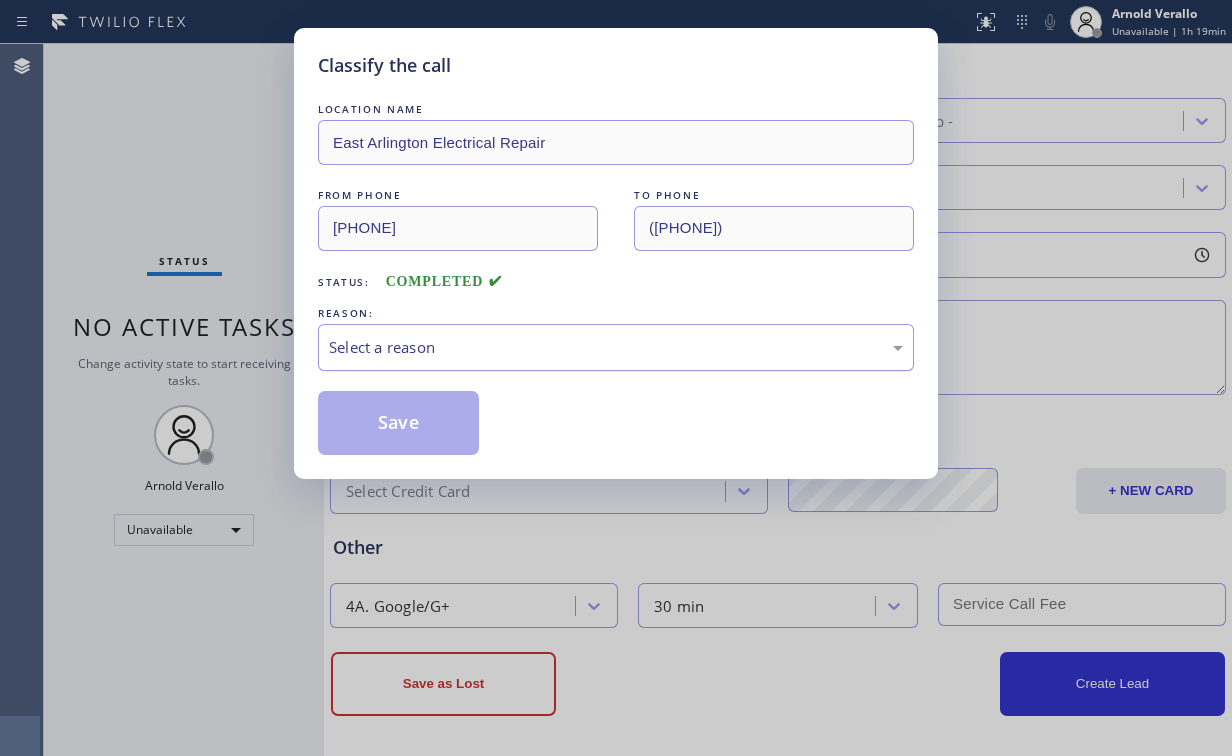 click on "Select a reason" at bounding box center (616, 347) 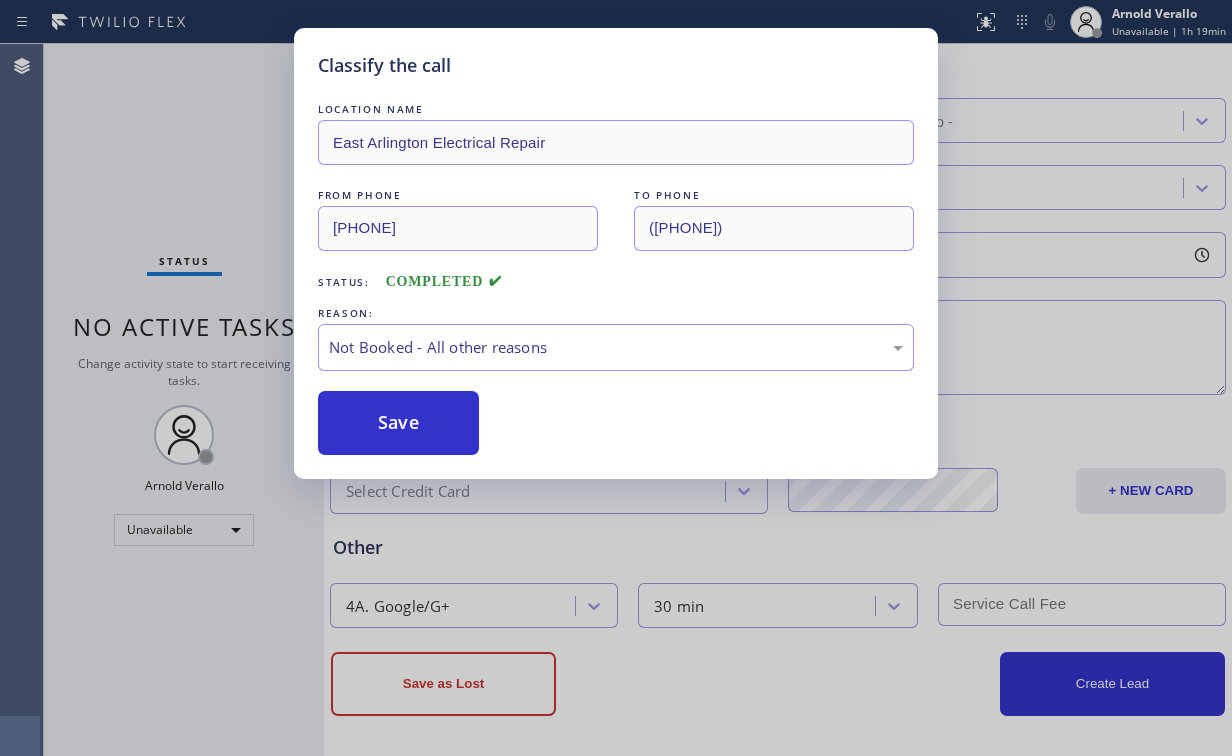 drag, startPoint x: 414, startPoint y: 414, endPoint x: 214, endPoint y: 184, distance: 304.795 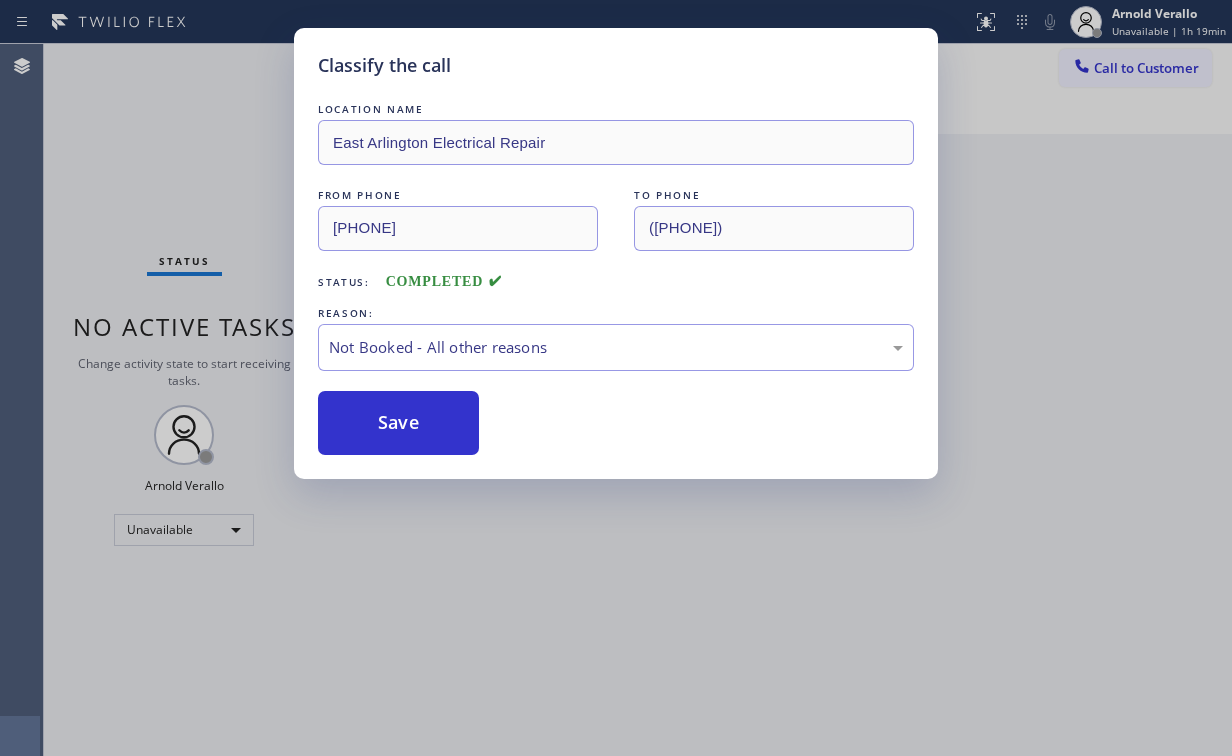 click on "Classify the call LOCATION NAME [CITY] Electrical Repair FROM PHONE ([PHONE]) TO PHONE ([PHONE]) Status: COMPLETED REASON: Not Booked - All other reasons Save" at bounding box center [616, 378] 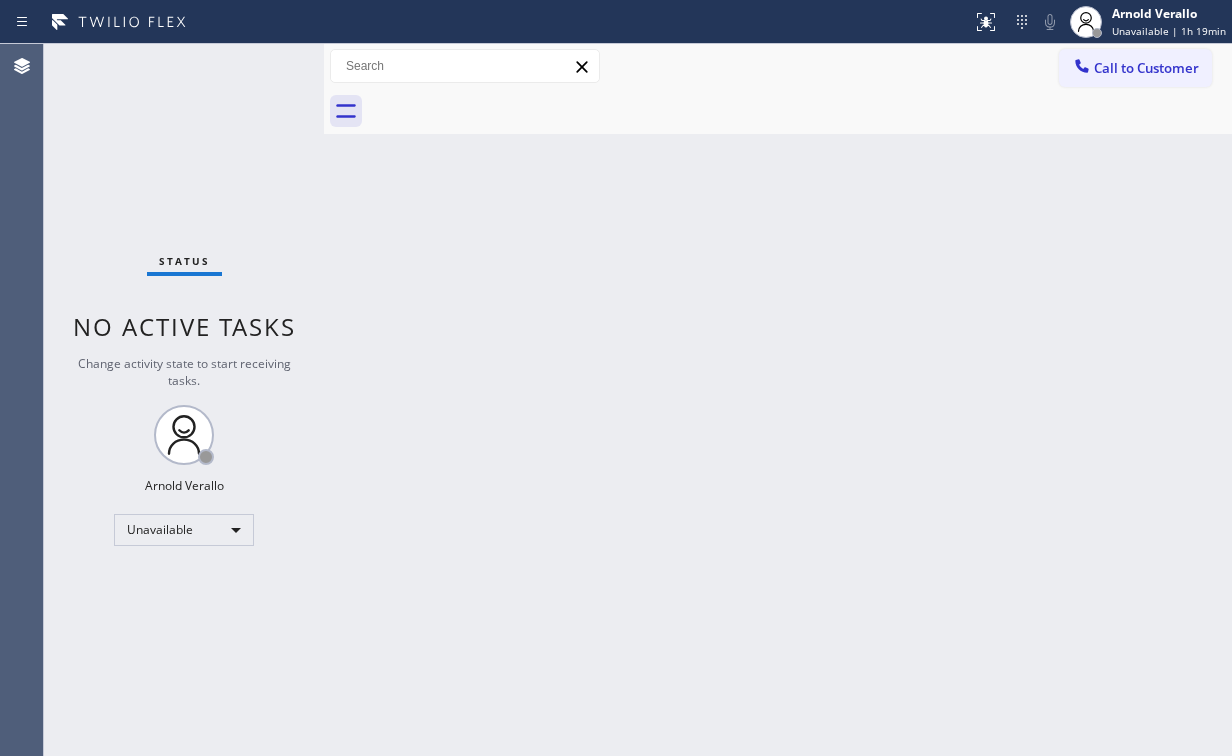 click on "Back to Dashboard Change Sender ID Customers Technicians Select a contact Outbound call Location Search location Your caller id phone number Customer number Call Customer info Name   Phone none Address none Change Sender ID HVAC +[PHONE] 5 Star Appliance +[PHONE] Appliance Repair +[PHONE] Plumbing +[PHONE] Air Duct Cleaning +[PHONE]  Electricians +[PHONE] Cancel Change Check personal SMS Reset Change No tabs Call to Customer Outbound call Location East Arlington Electrical Repair Your caller id phone number ([PHONE]) Customer number Call Outbound call Technician Search Technician Your caller id phone number Your caller id phone number Call" at bounding box center (778, 400) 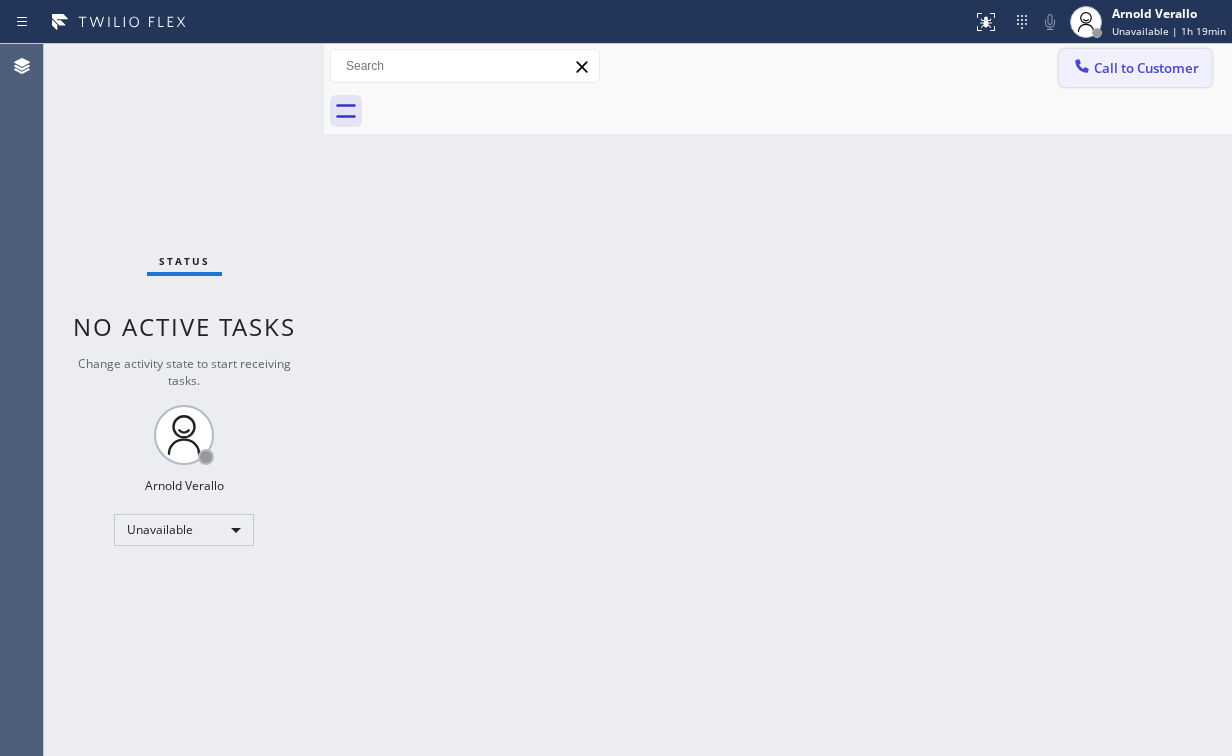 drag, startPoint x: 1128, startPoint y: 63, endPoint x: 596, endPoint y: 255, distance: 565.5864 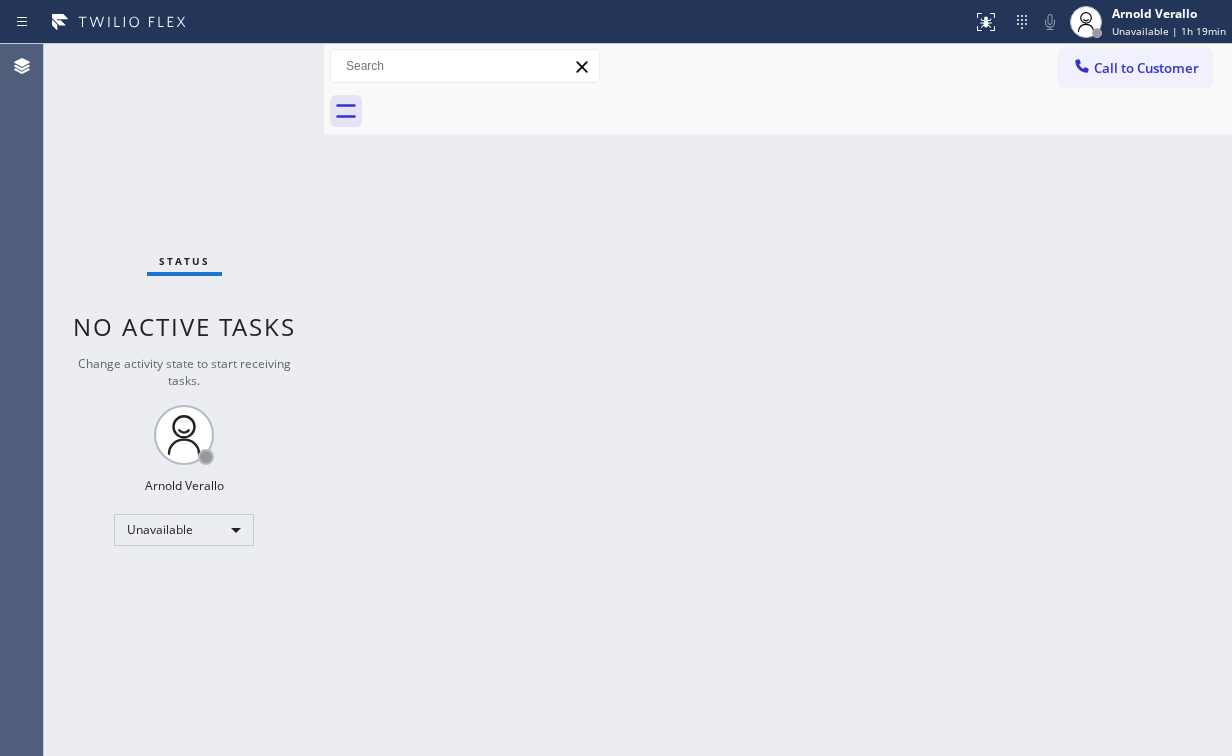 click on "Call to Customer" at bounding box center (1146, 68) 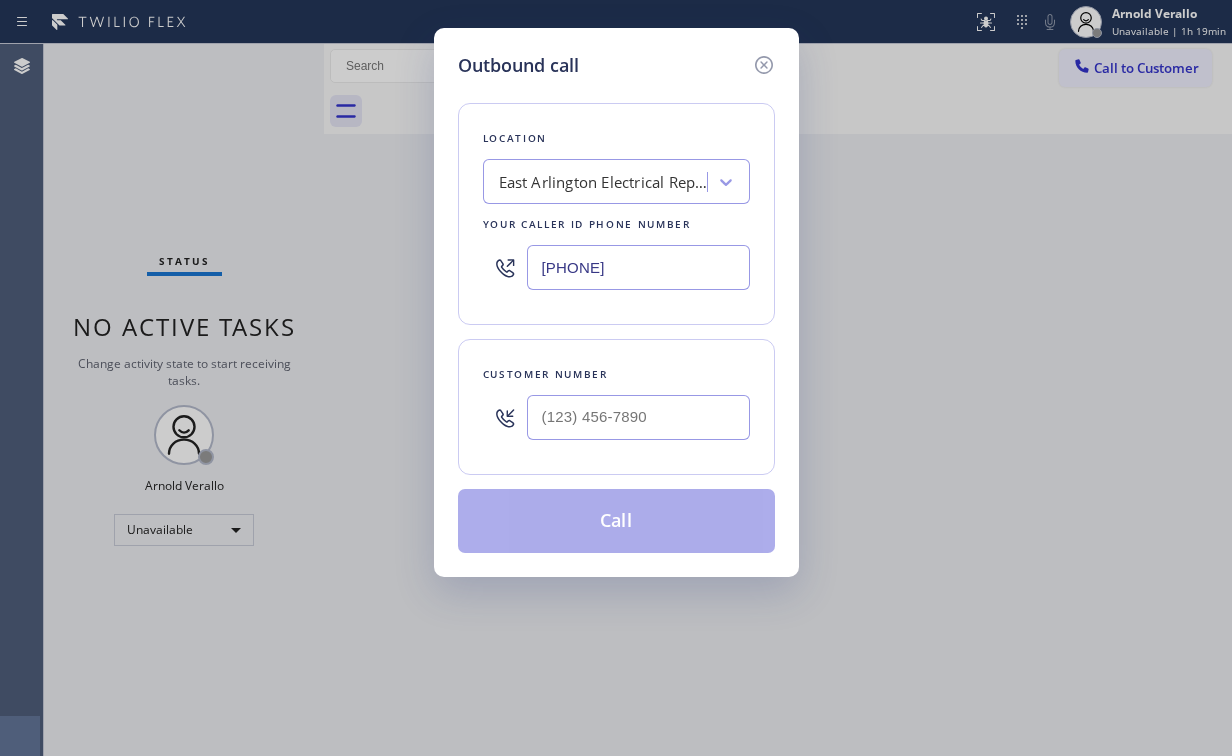 drag, startPoint x: 684, startPoint y: 263, endPoint x: 269, endPoint y: 254, distance: 415.09756 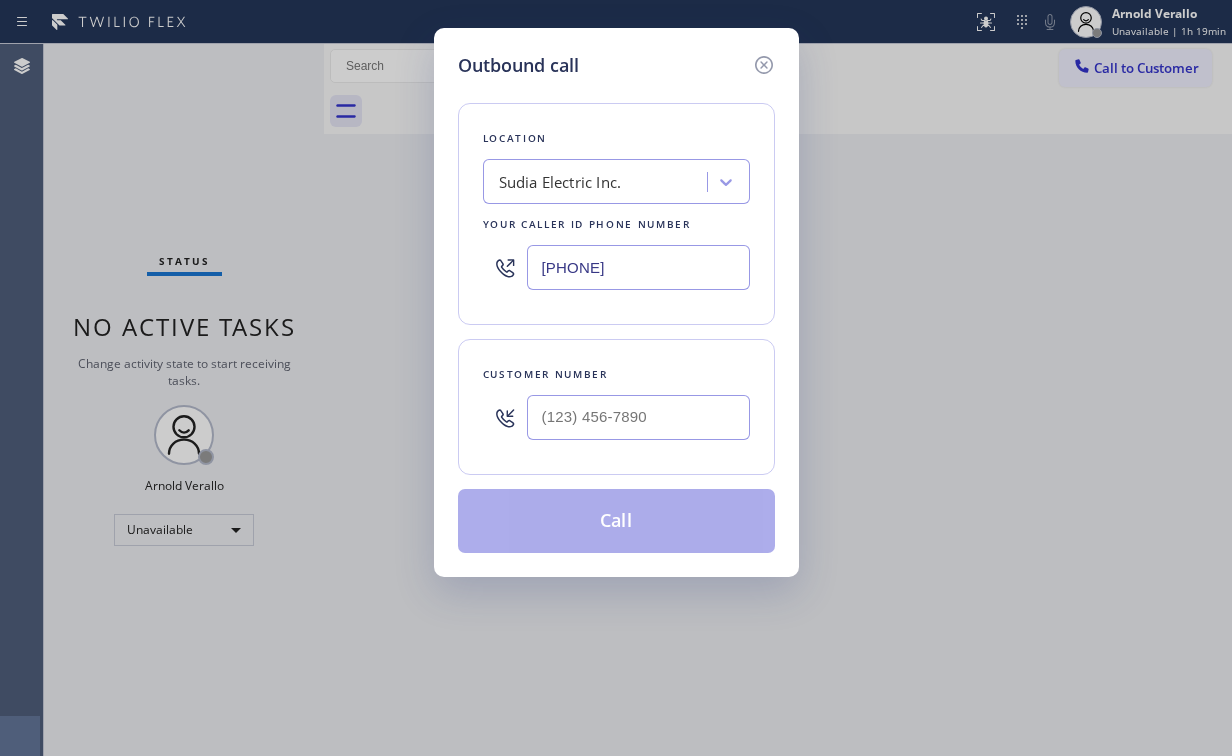 type on "[PHONE]" 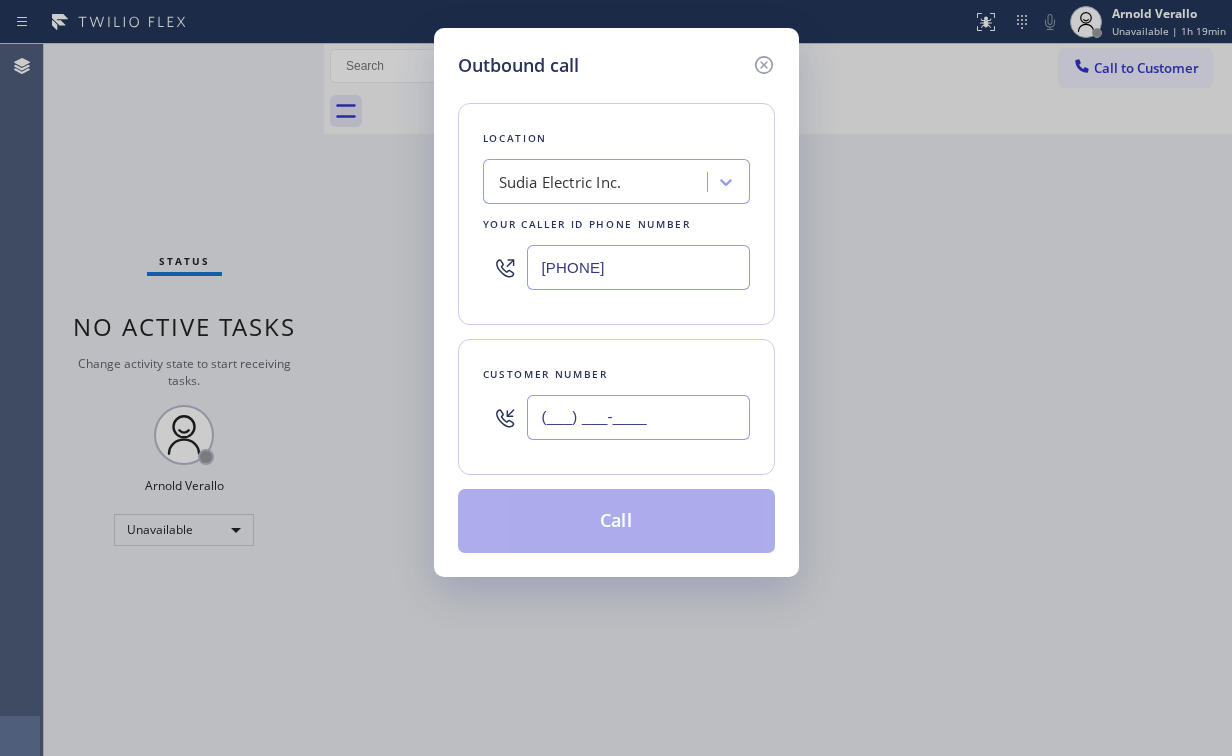 click on "(___) ___-____" at bounding box center [638, 417] 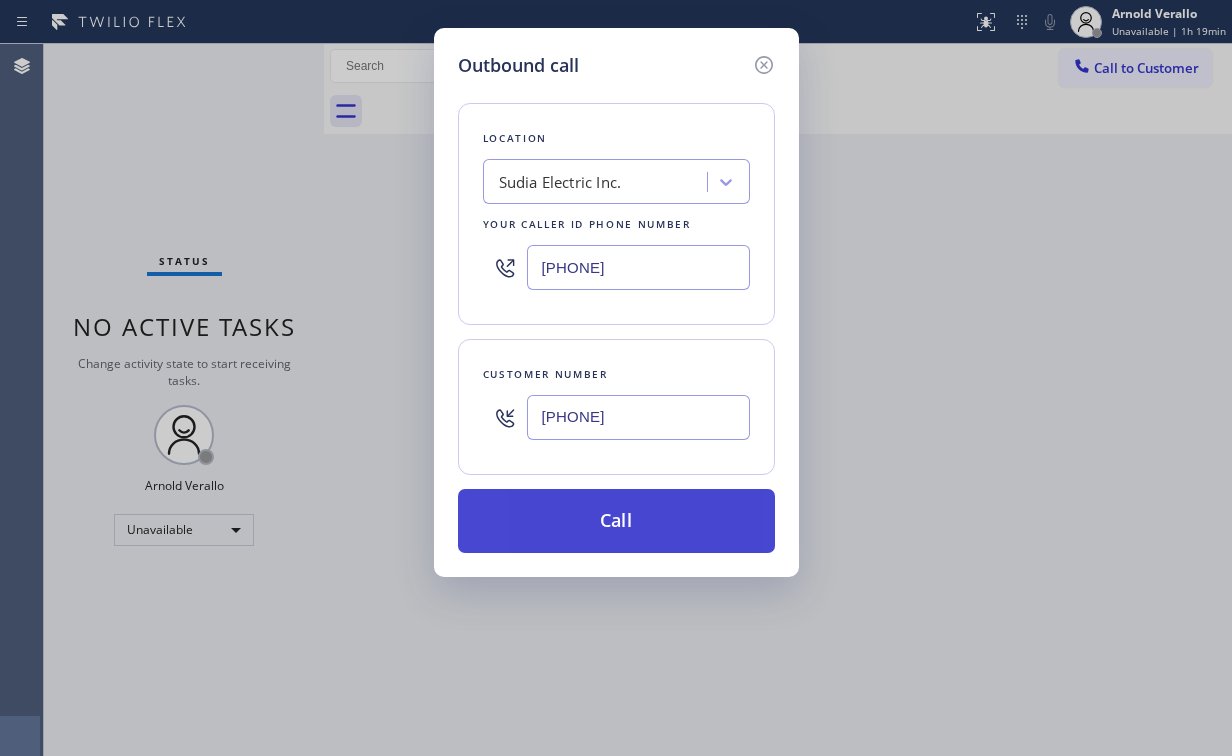 type on "[PHONE]" 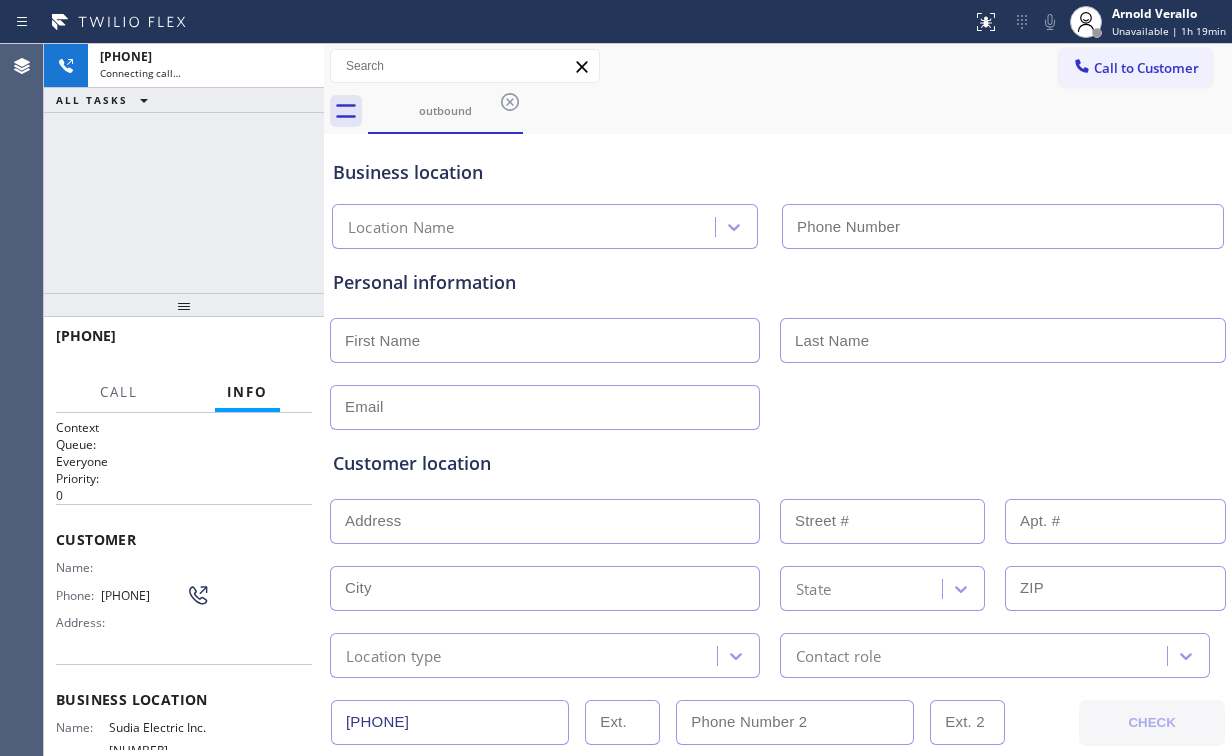 type on "[PHONE]" 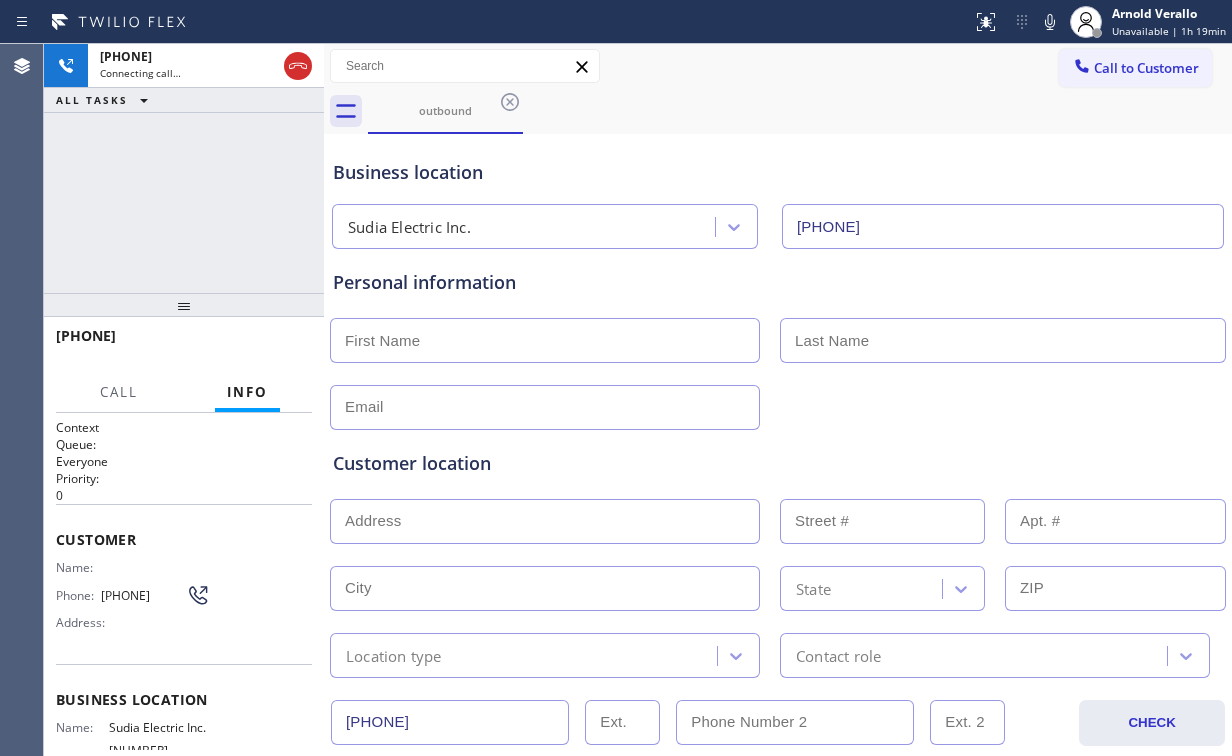 click on "+1[PHONE] Connecting call… ALL TASKS ALL TASKS ACTIVE TASKS TASKS IN WRAP UP" at bounding box center [184, 168] 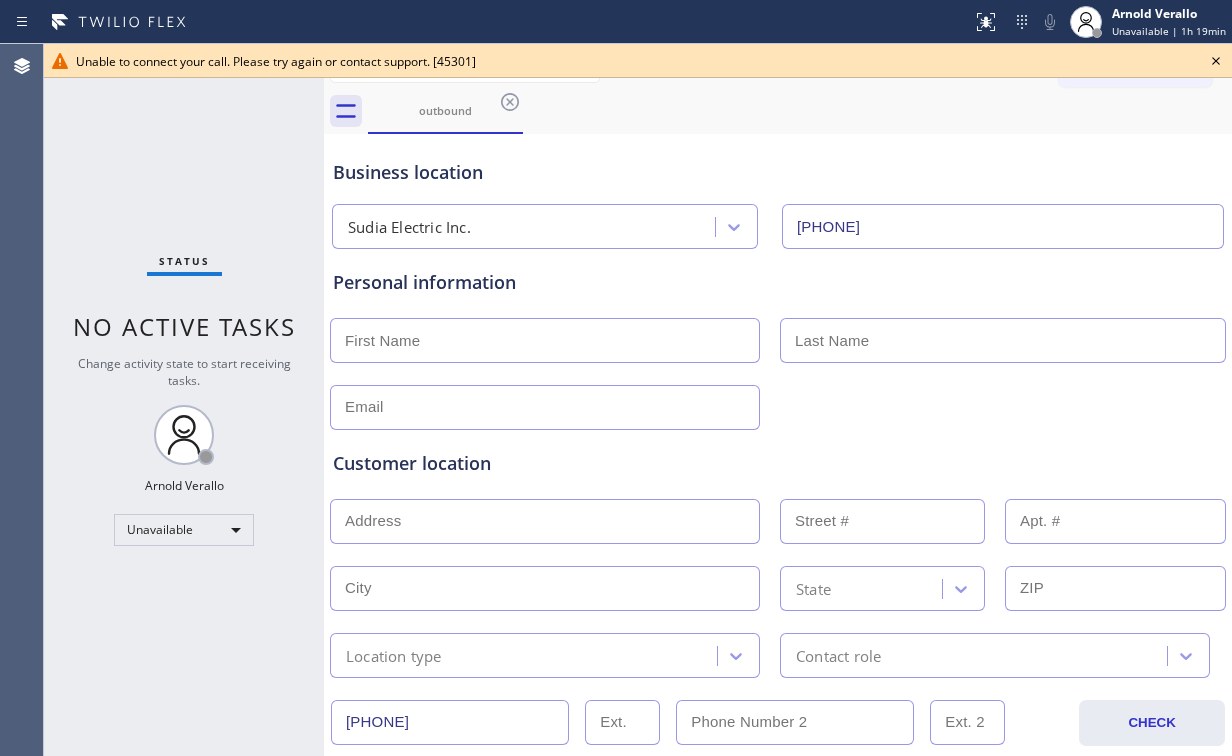 click 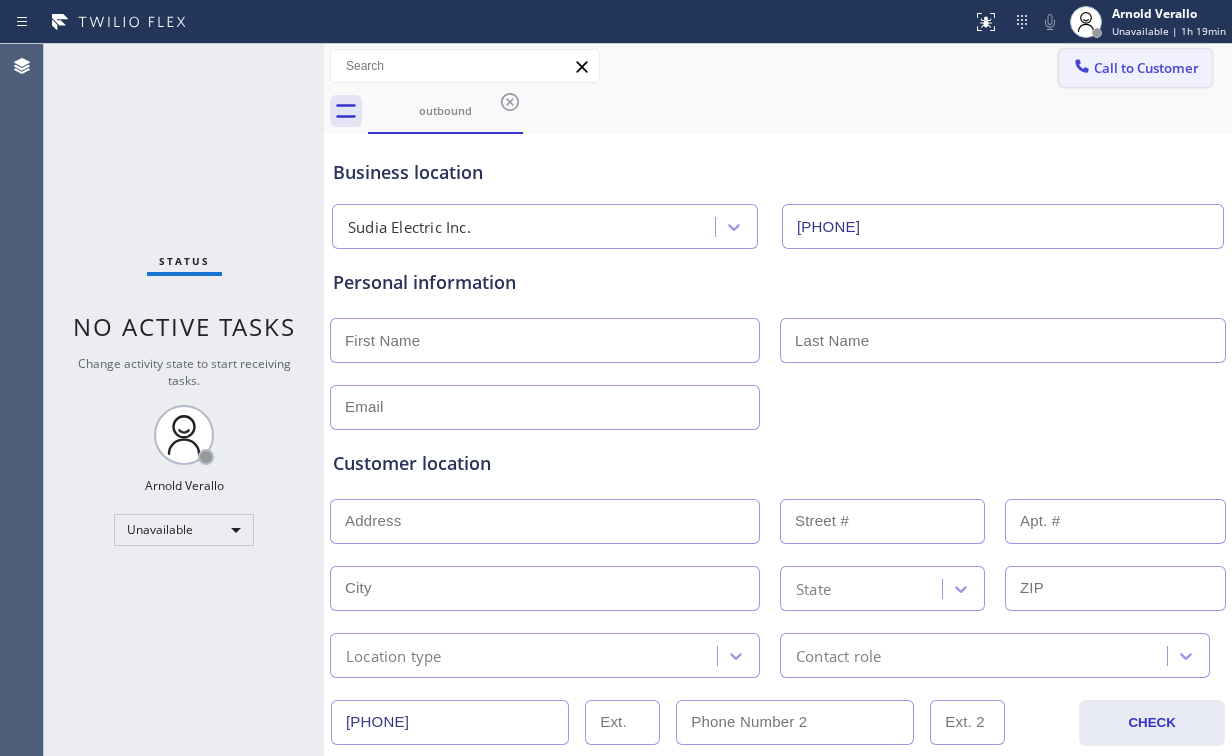 drag, startPoint x: 1150, startPoint y: 69, endPoint x: 856, endPoint y: 280, distance: 361.87982 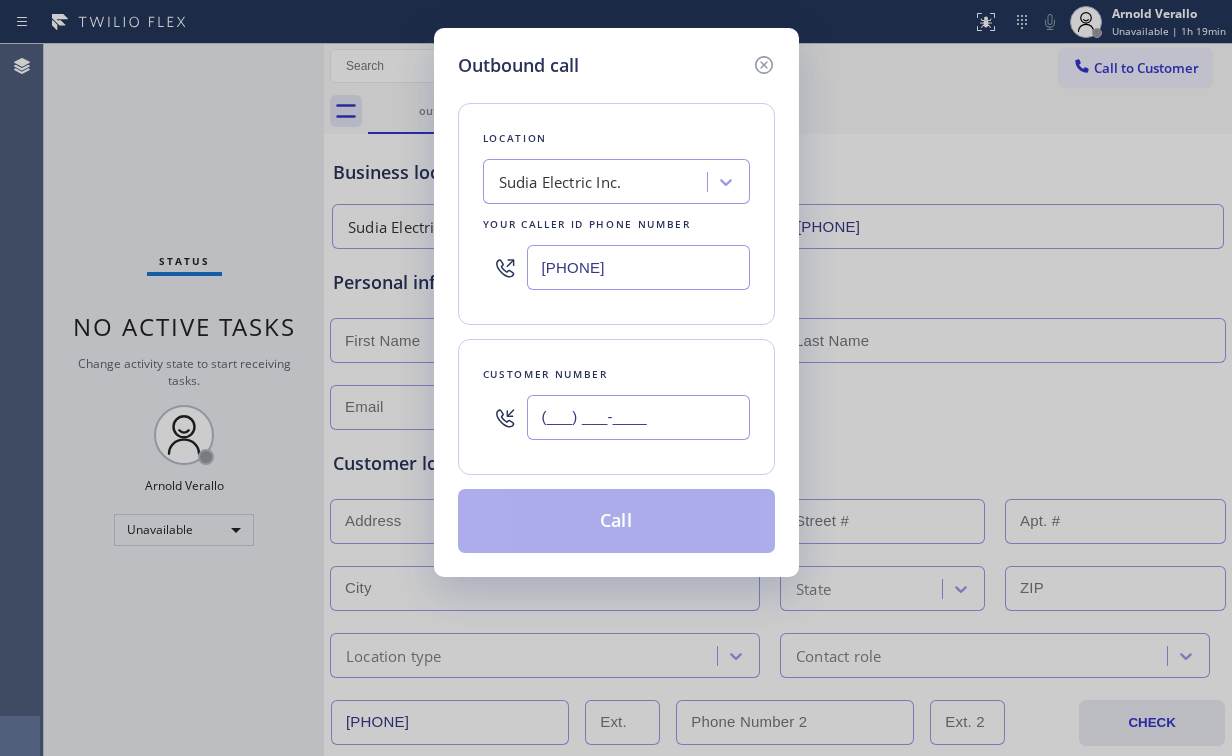 click on "(___) ___-____" at bounding box center [638, 417] 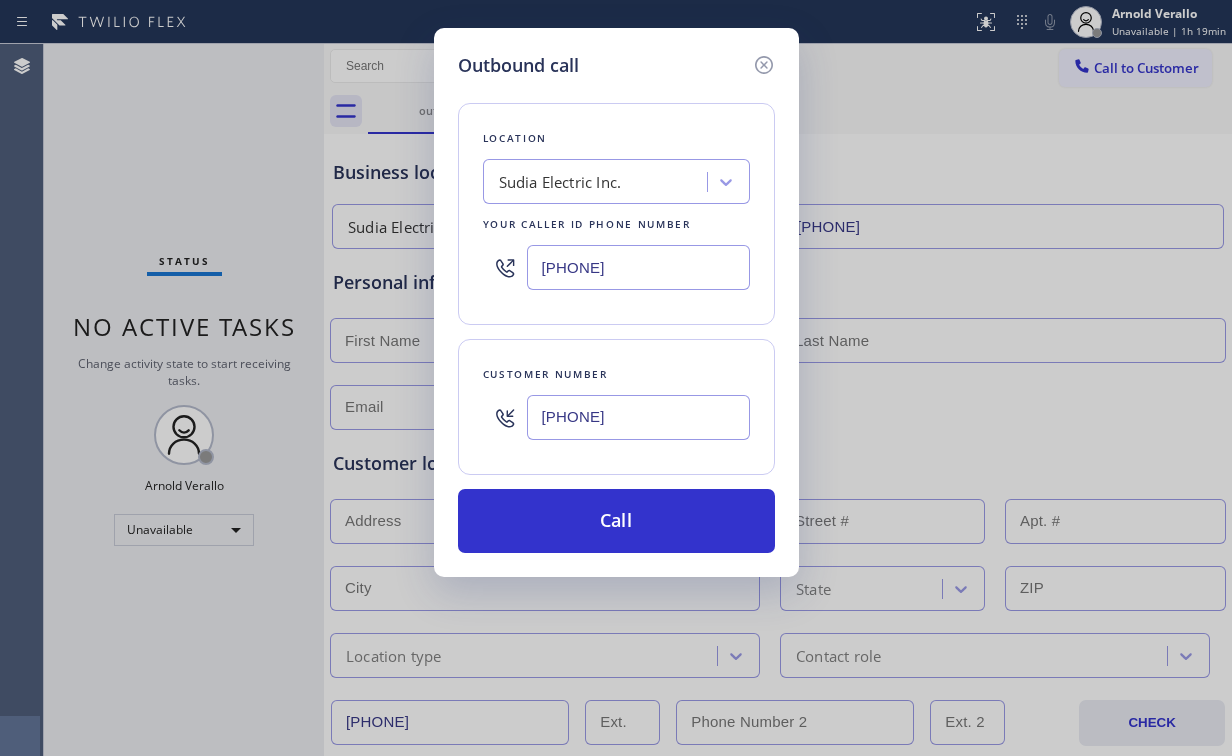 type on "[PHONE]" 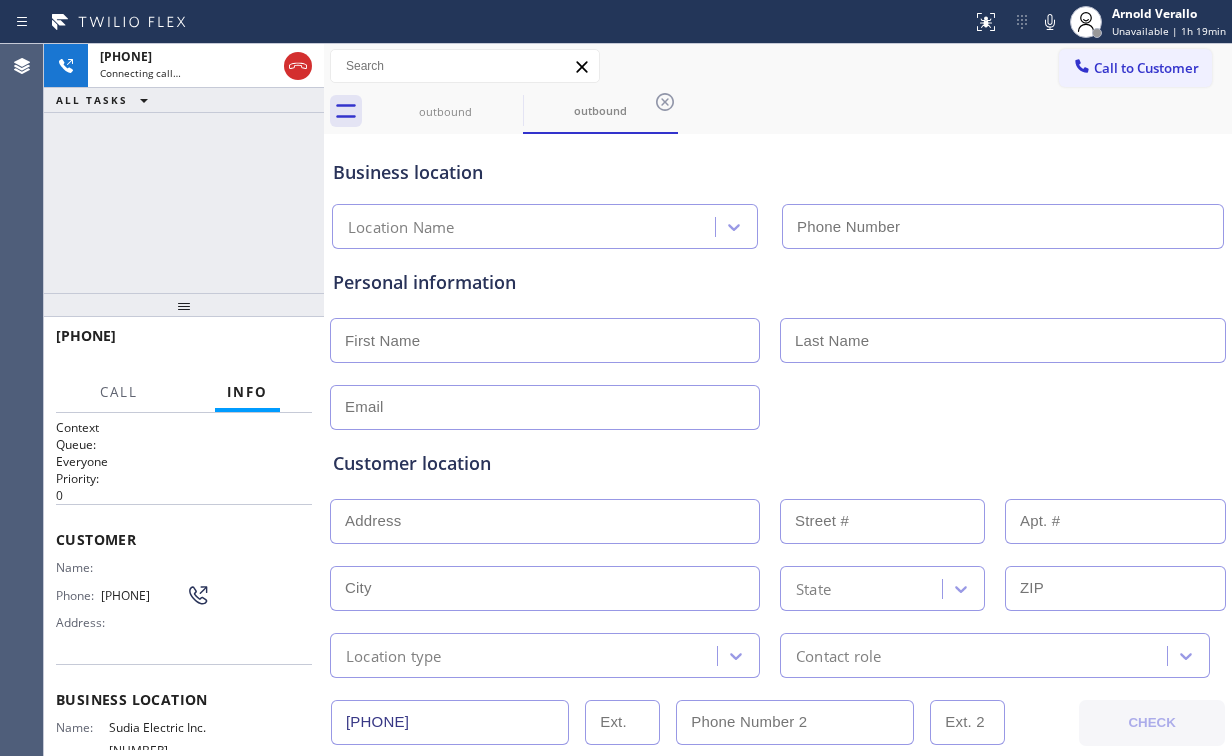 type on "[PHONE]" 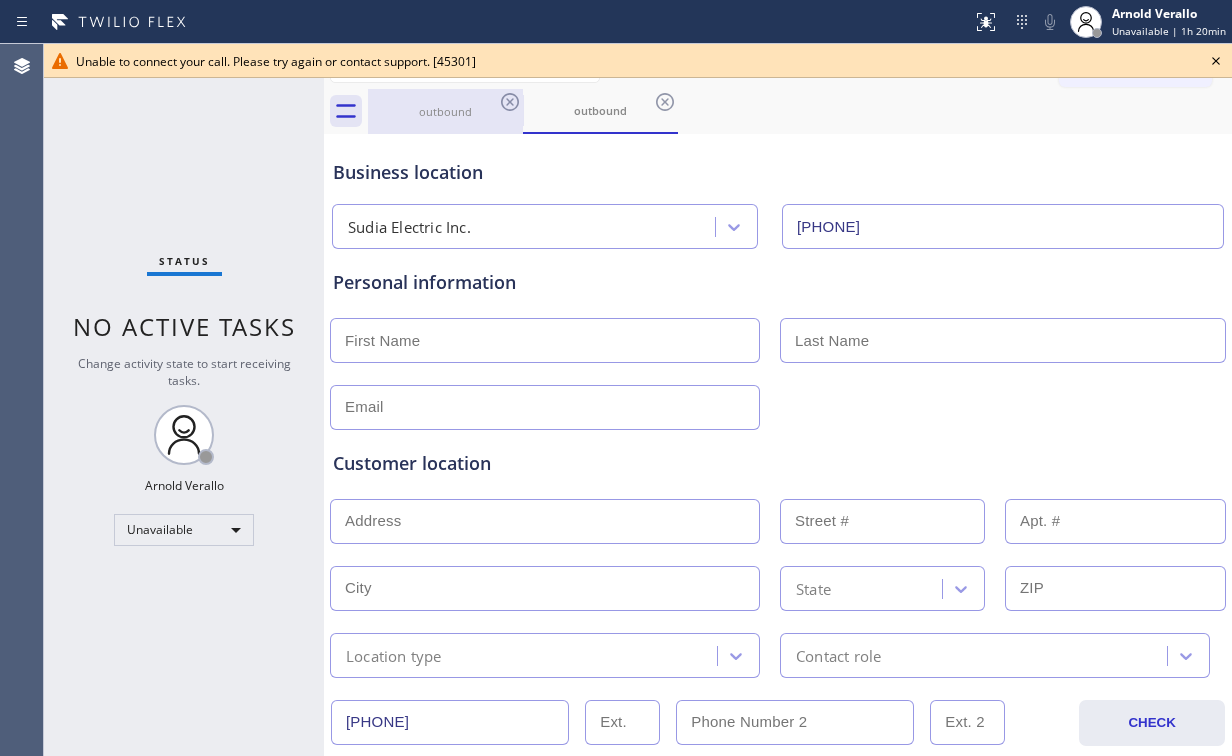 drag, startPoint x: 452, startPoint y: 110, endPoint x: 476, endPoint y: 108, distance: 24.083189 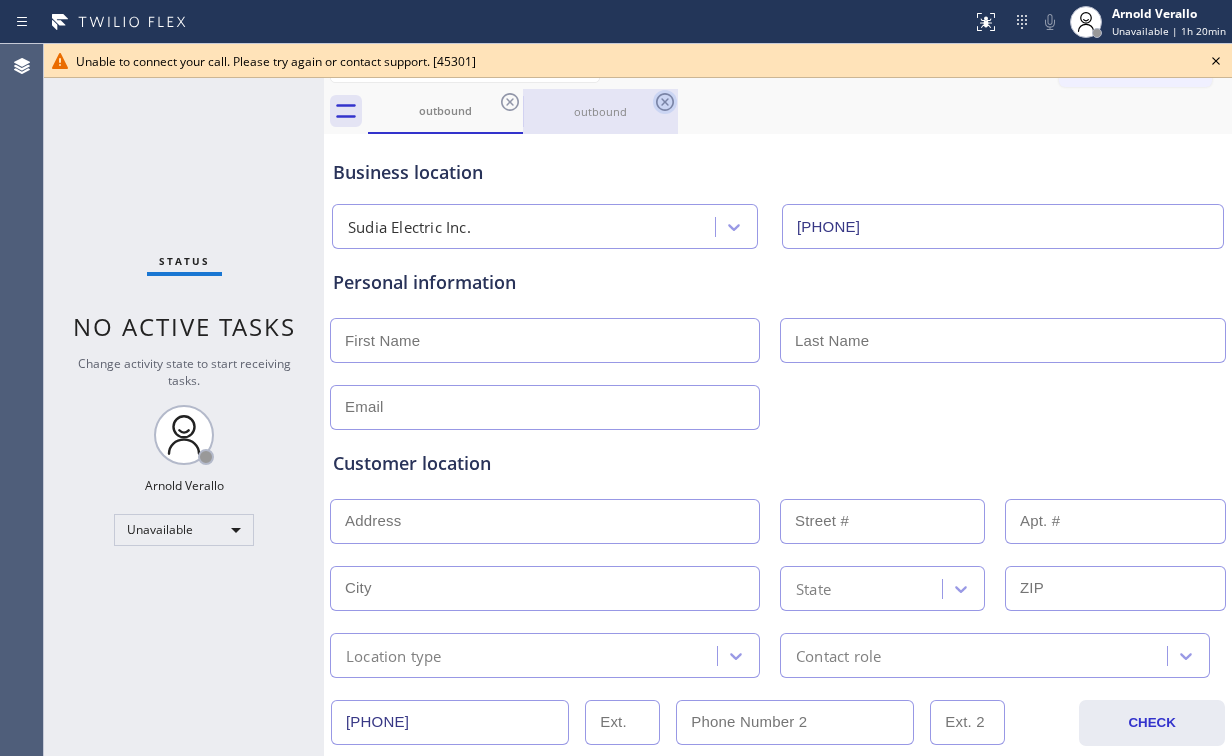 click 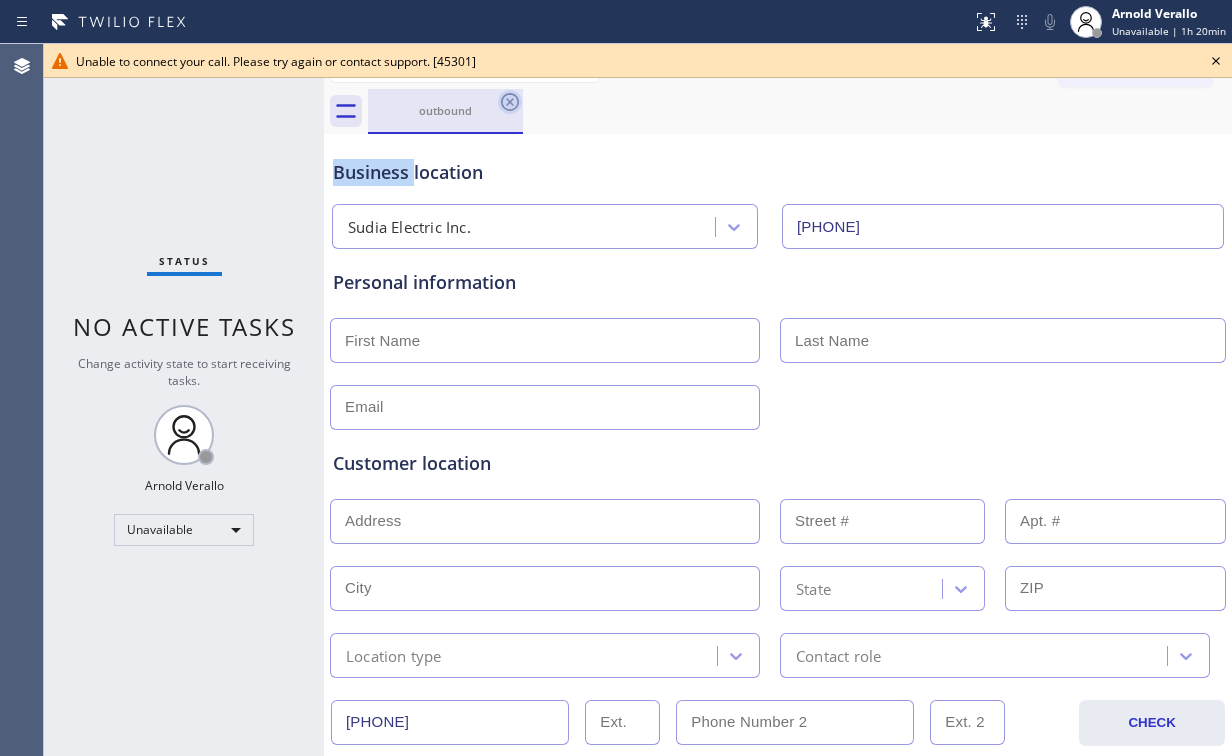 click 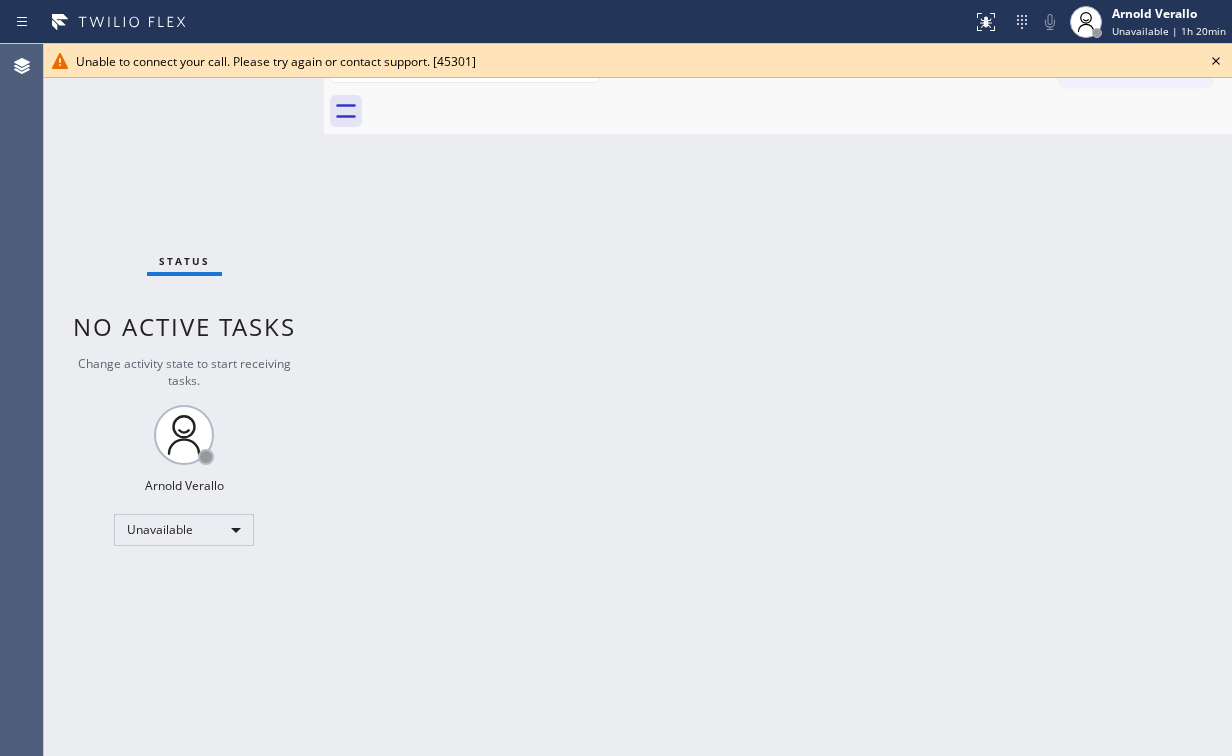 drag, startPoint x: 760, startPoint y: 200, endPoint x: 771, endPoint y: 204, distance: 11.7046995 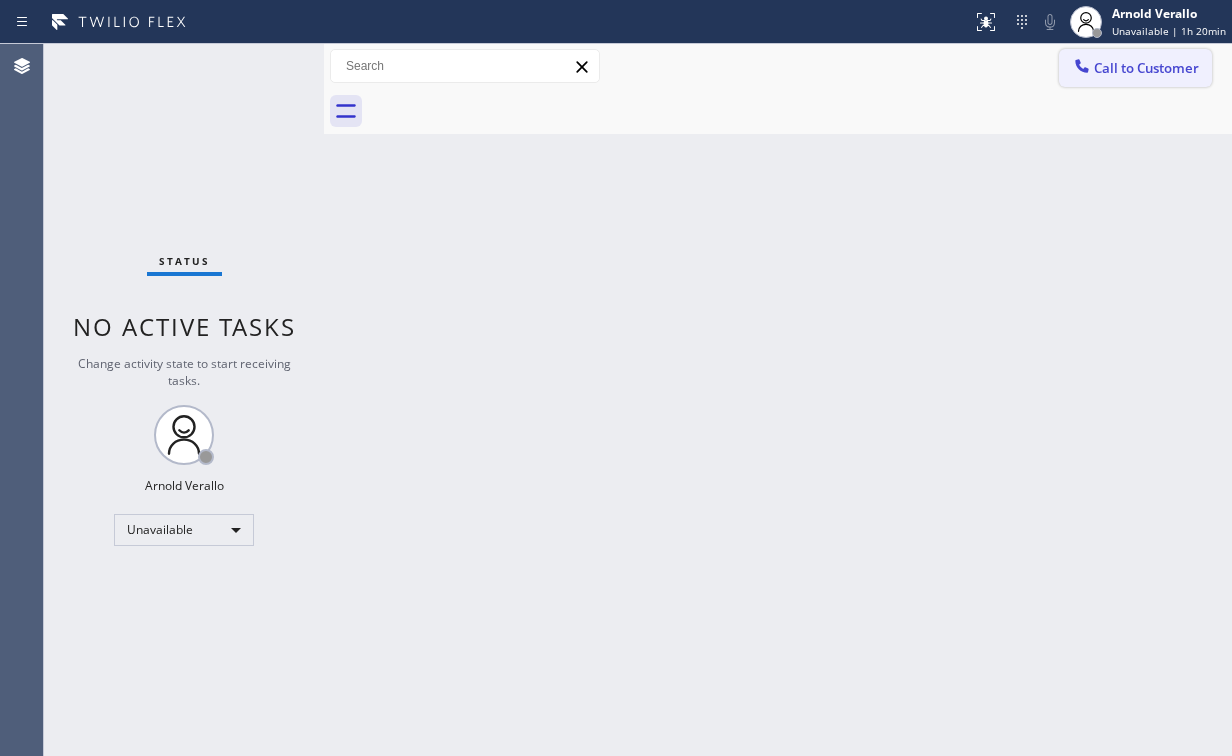 click on "Call to Customer" at bounding box center [1146, 68] 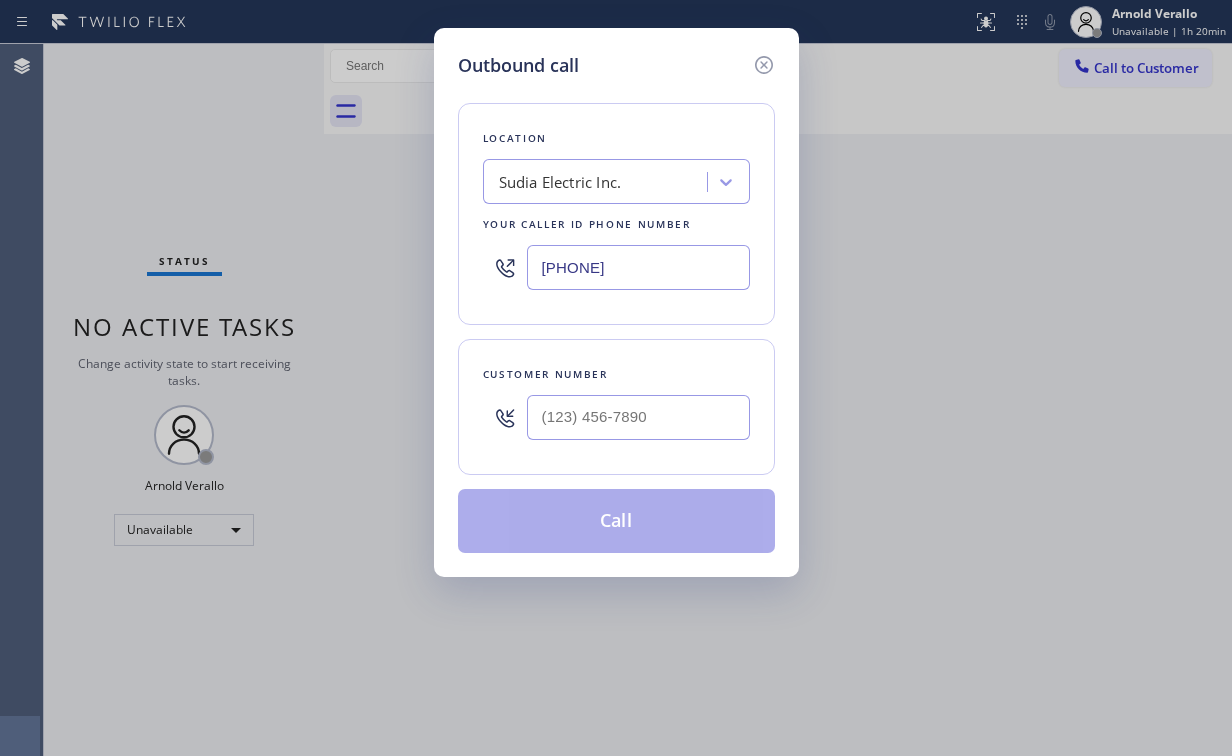 drag, startPoint x: 441, startPoint y: 275, endPoint x: 395, endPoint y: 275, distance: 46 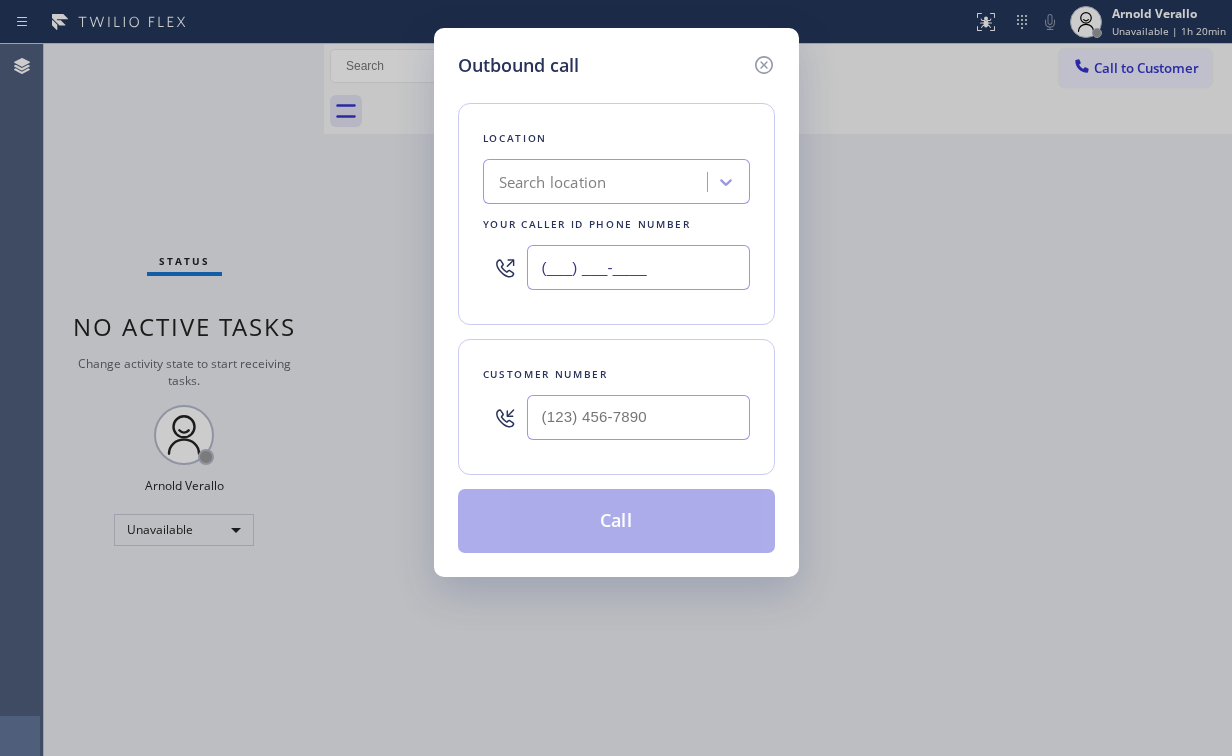 type on "(___) ___-____" 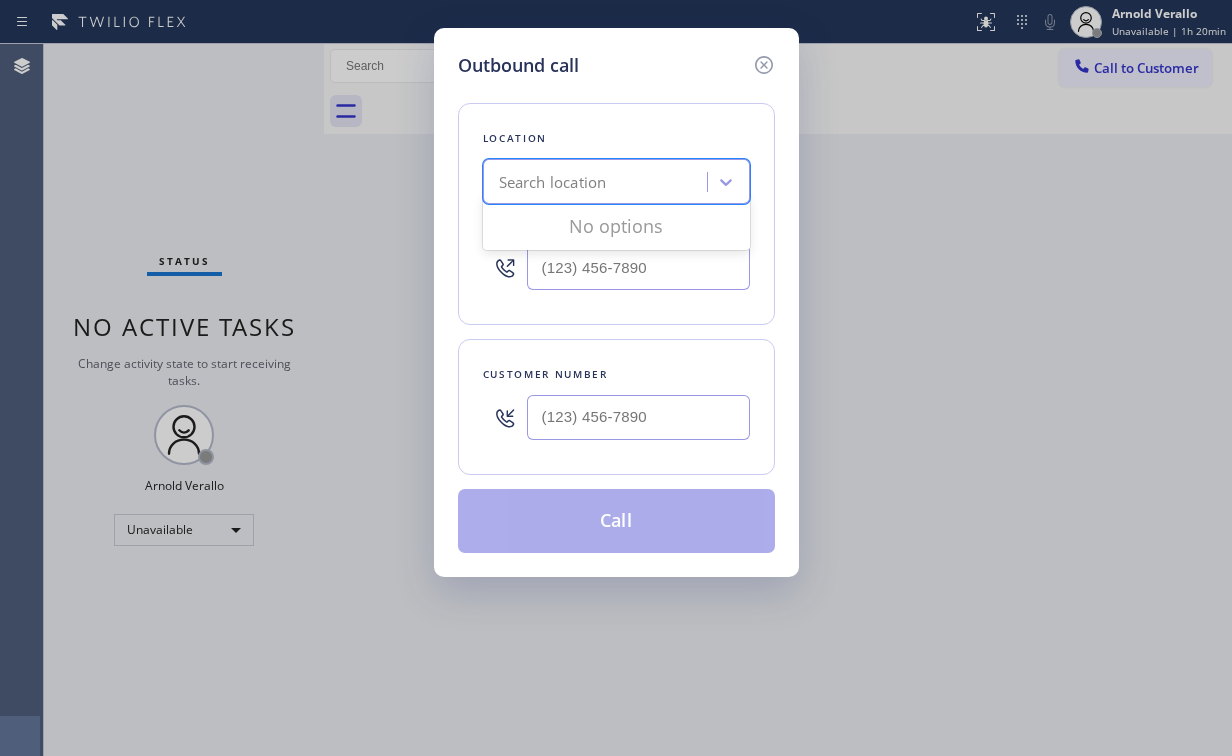 click on "Search location" at bounding box center [553, 182] 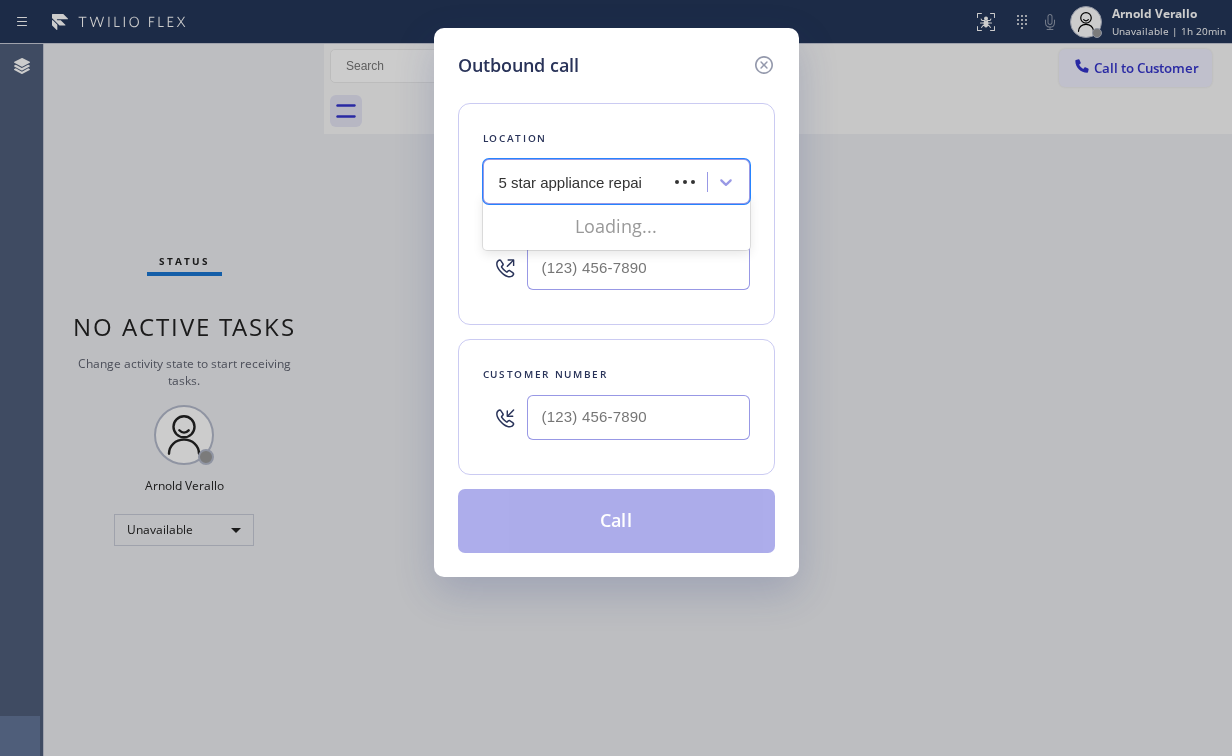 type on "5 star appliance repair" 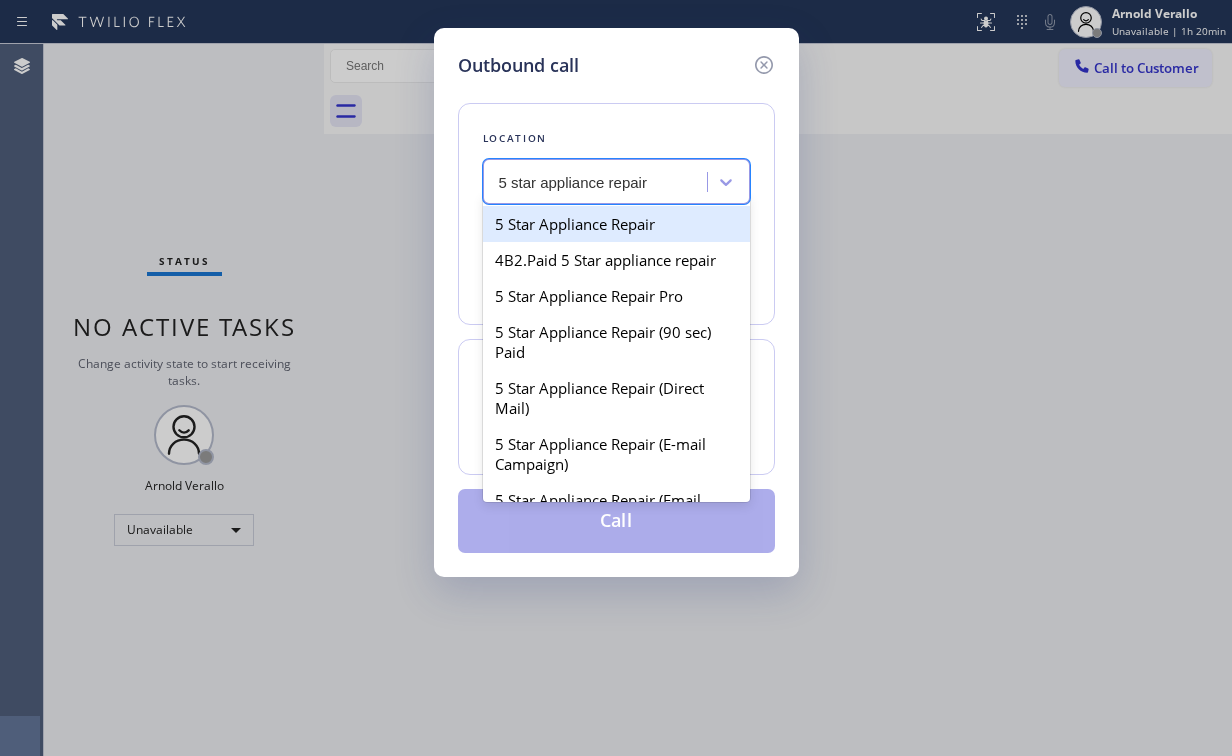 click on "5 Star Appliance Repair" at bounding box center [616, 224] 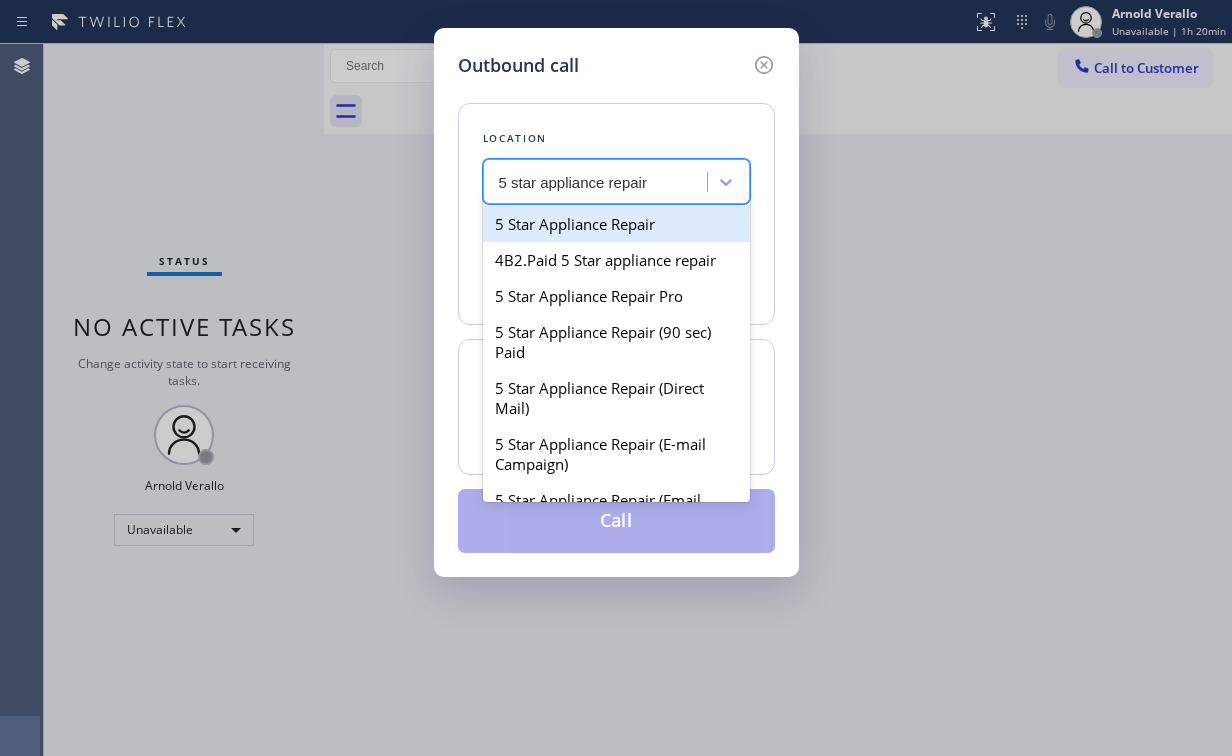 type 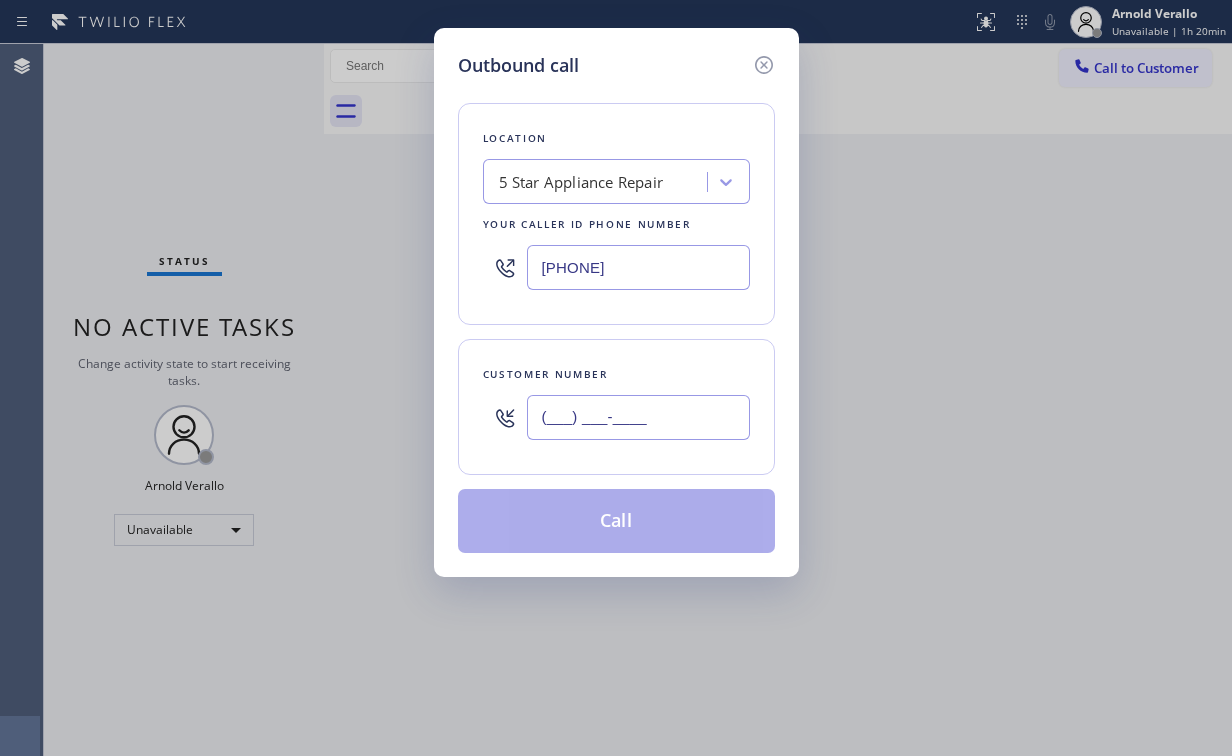 click on "(___) ___-____" at bounding box center (638, 417) 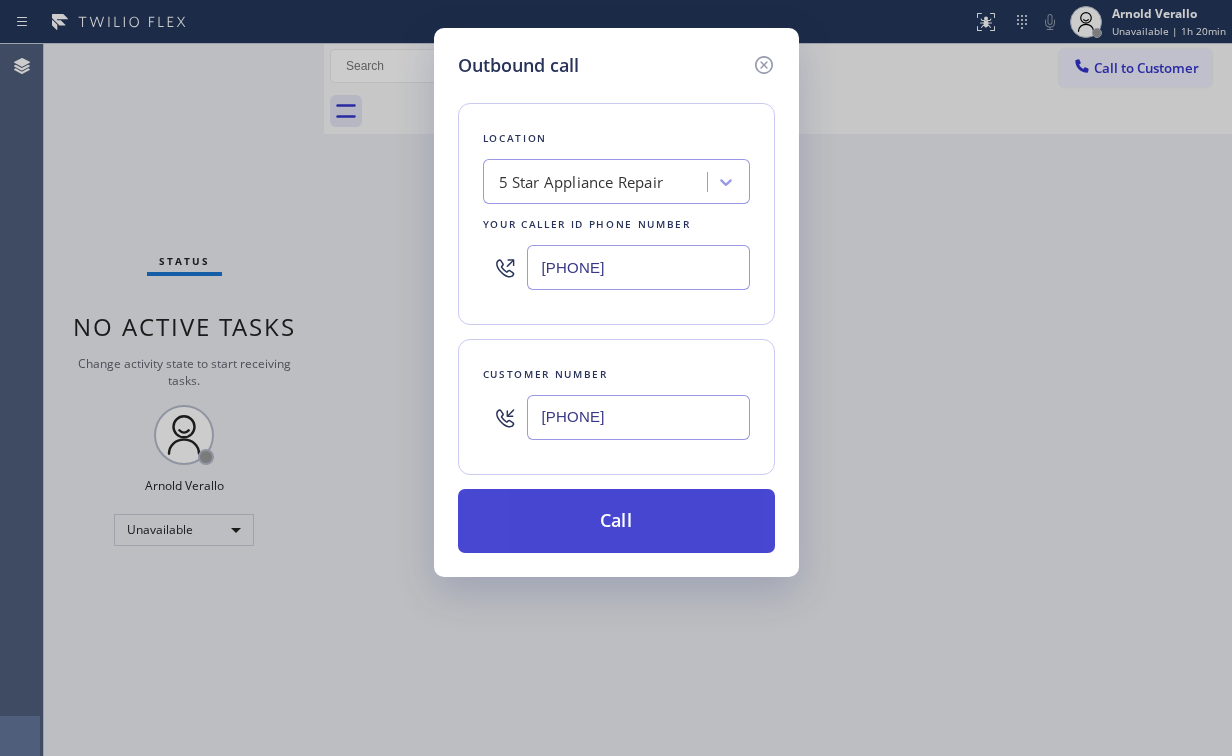 type on "[PHONE]" 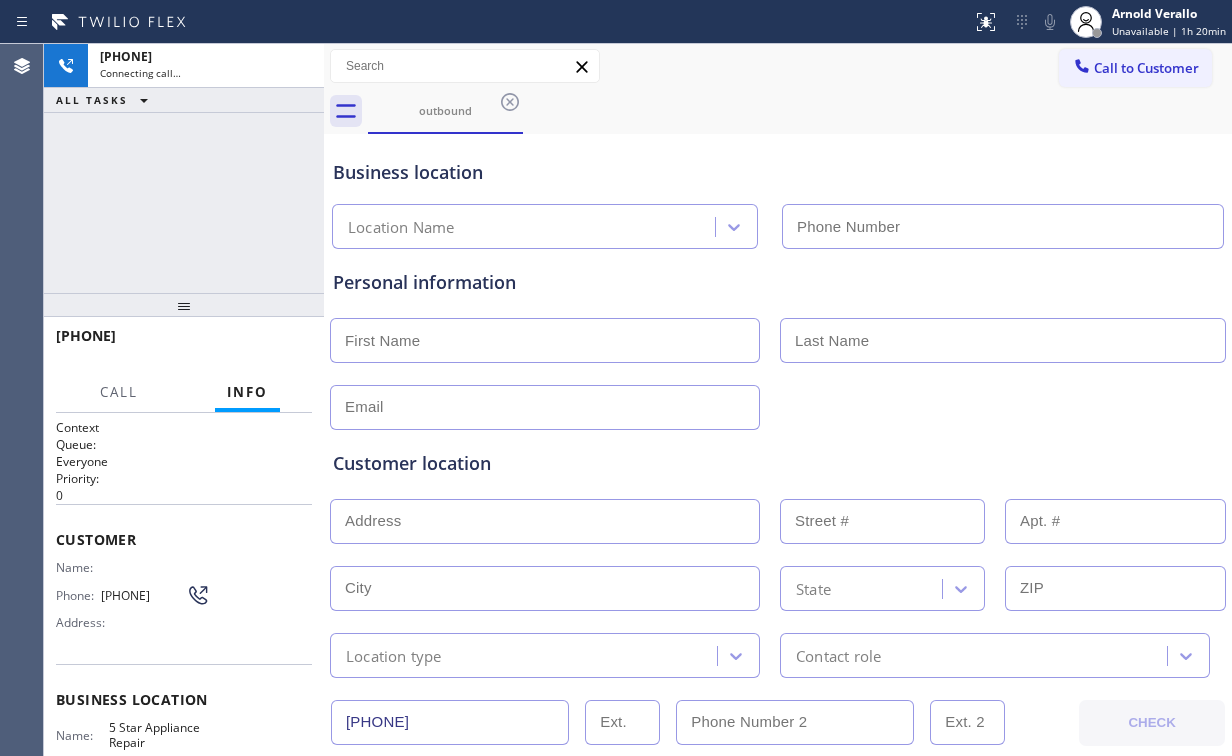 type on "[PHONE]" 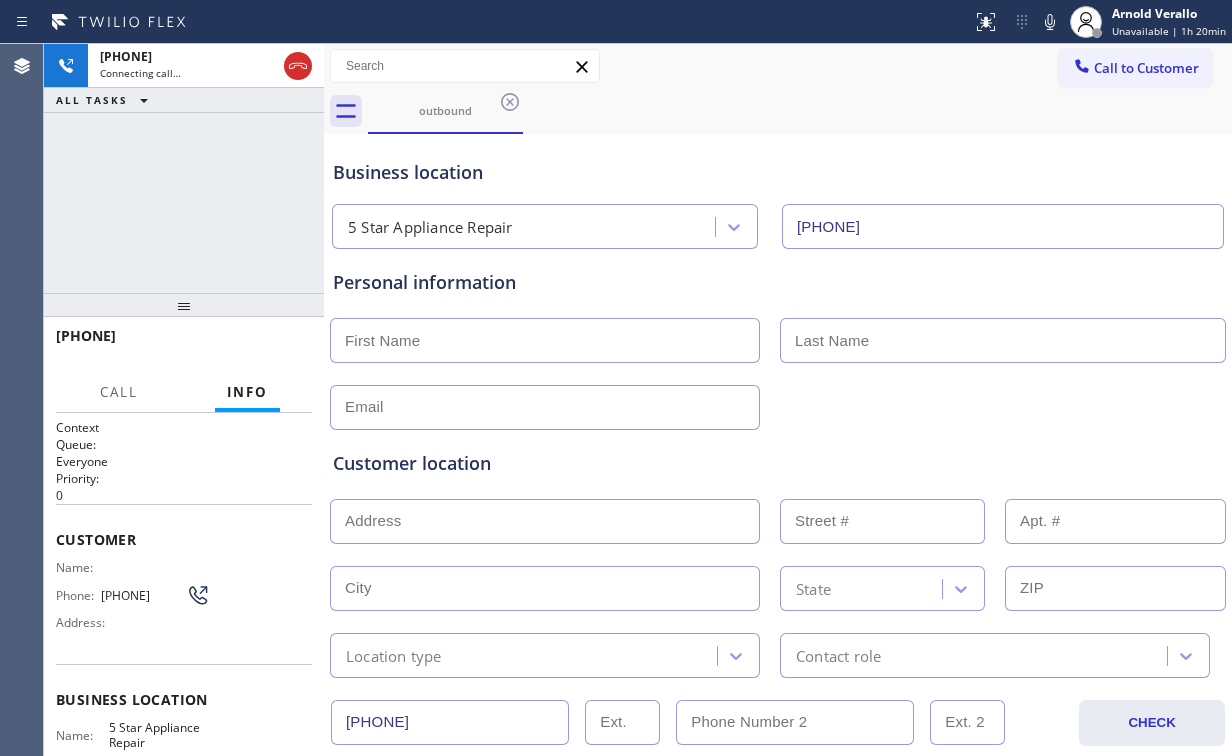 click on "+1[PHONE] Connecting call… ALL TASKS ALL TASKS ACTIVE TASKS TASKS IN WRAP UP" at bounding box center (184, 168) 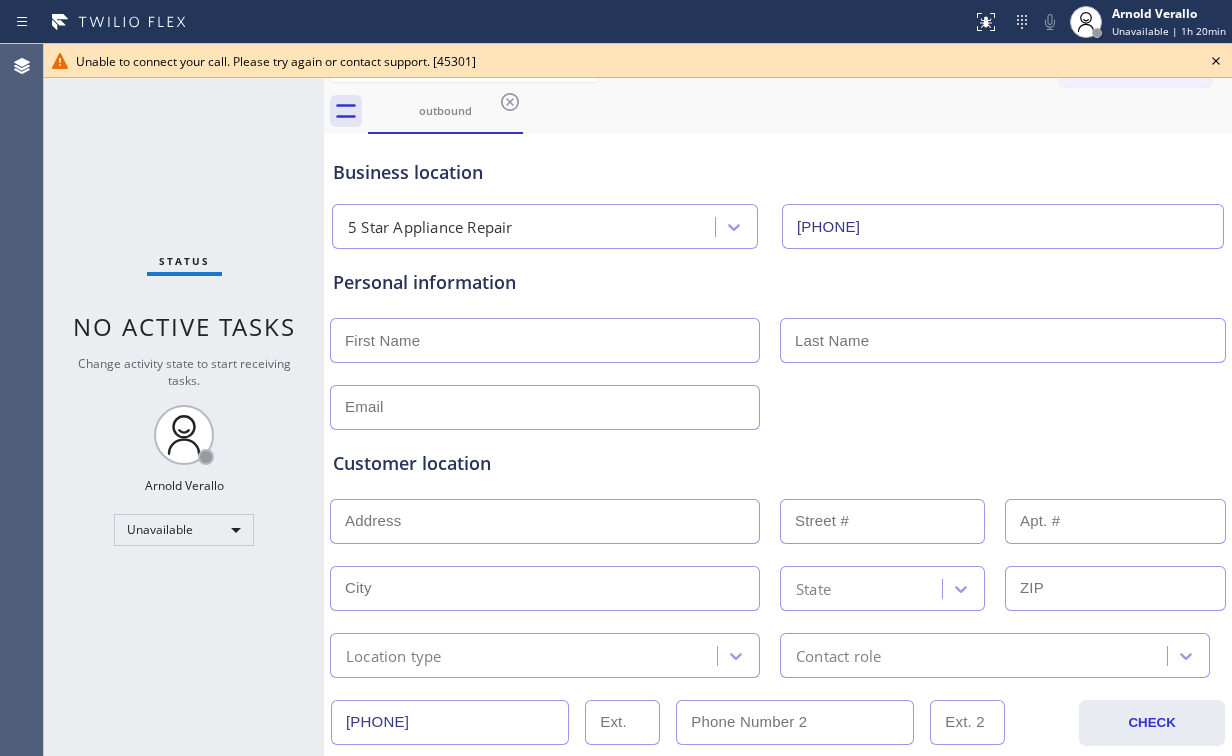 click 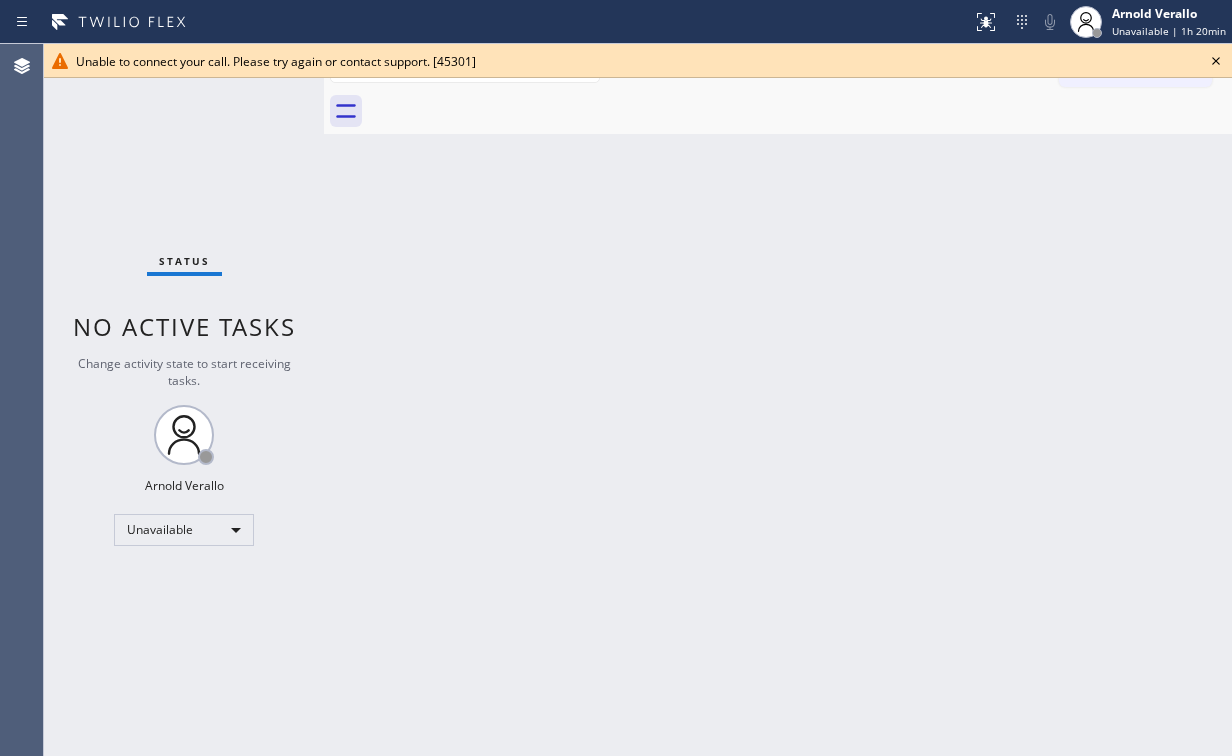 click 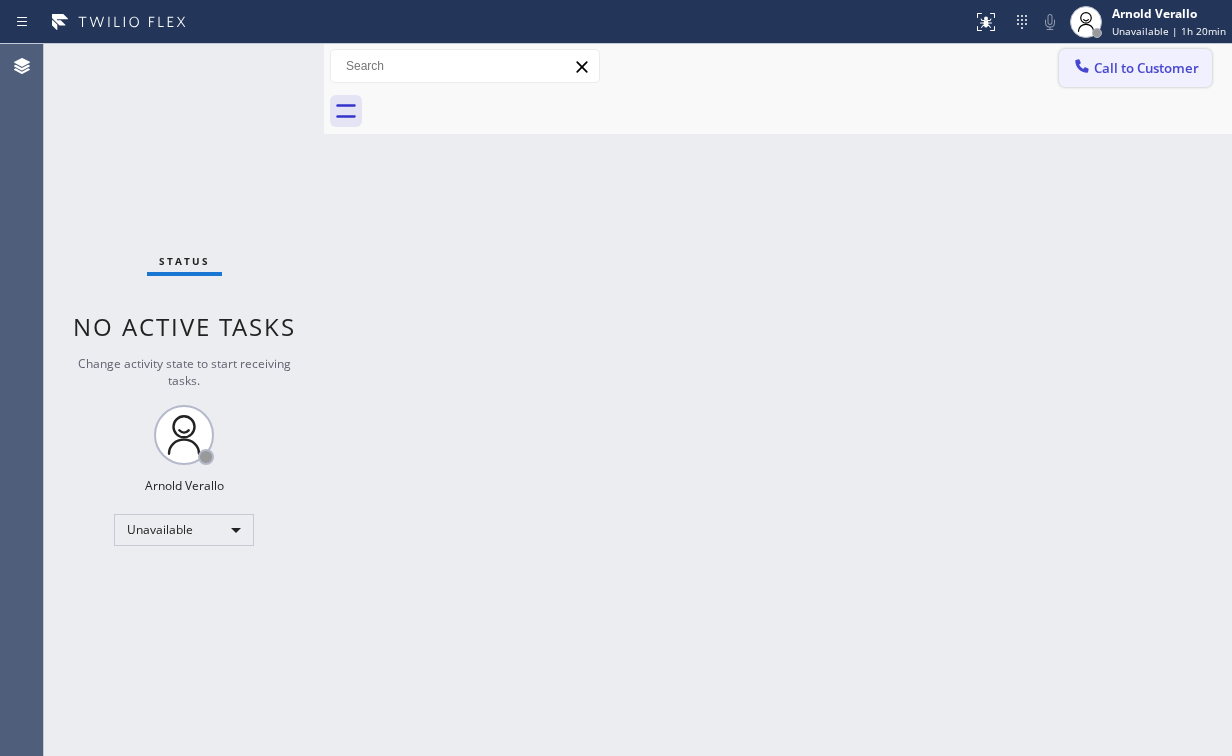 click on "Call to Customer" at bounding box center (1146, 68) 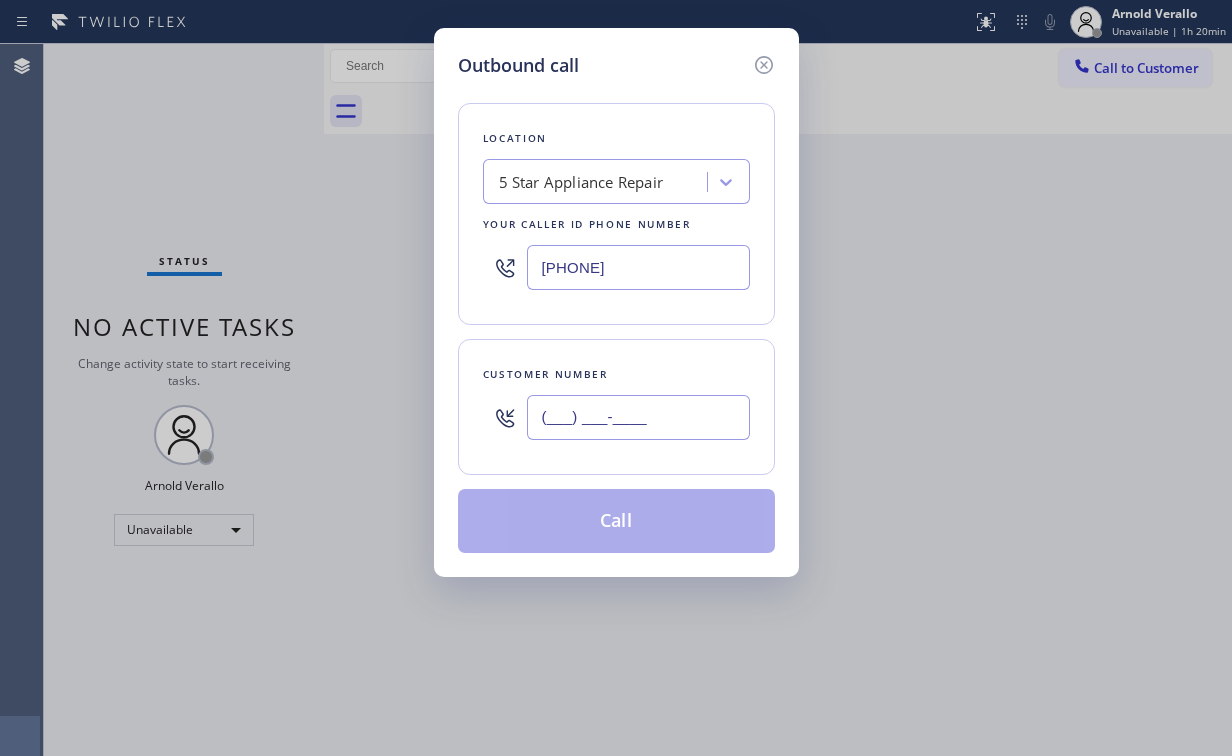 click on "(___) ___-____" at bounding box center [638, 417] 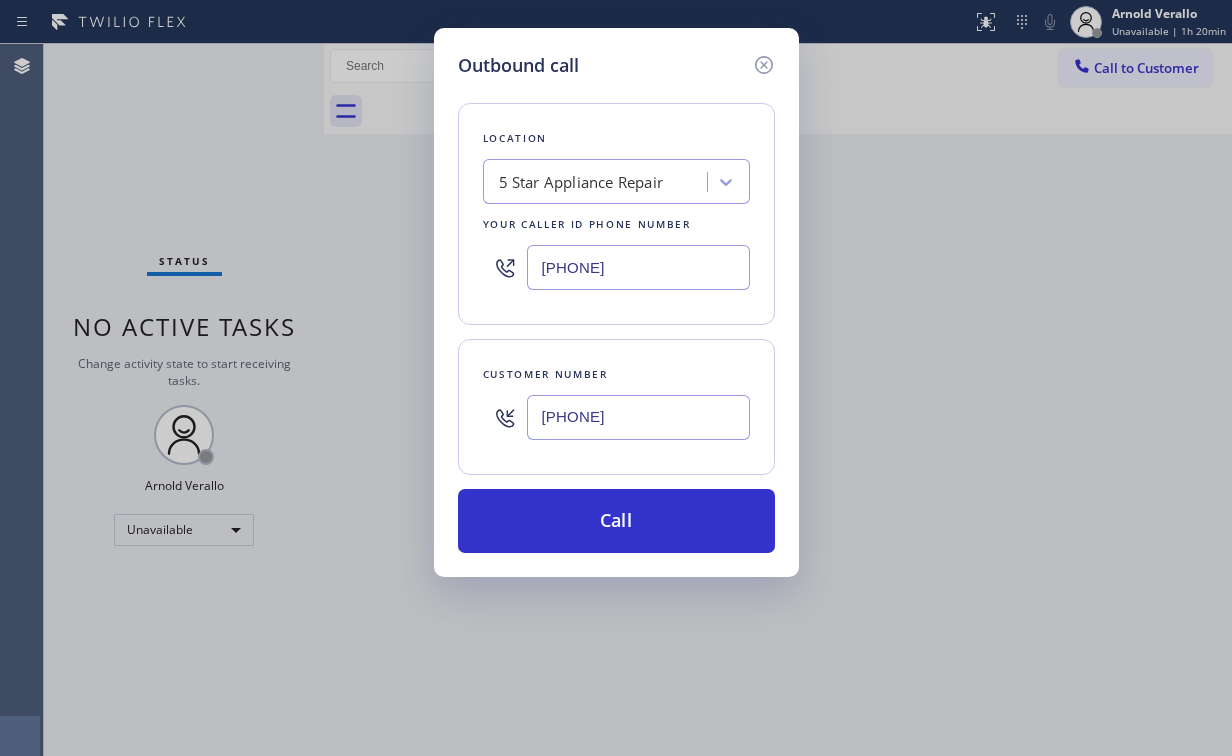 type on "[PHONE]" 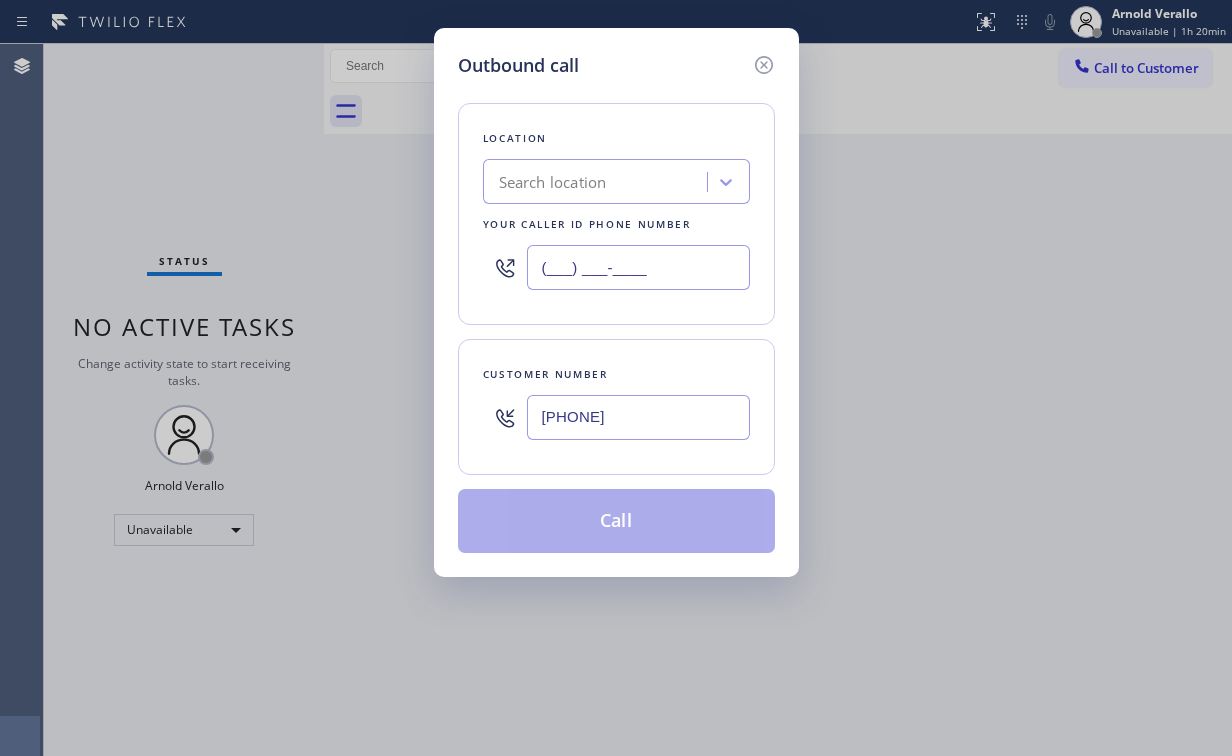 type on "(___) ___-____" 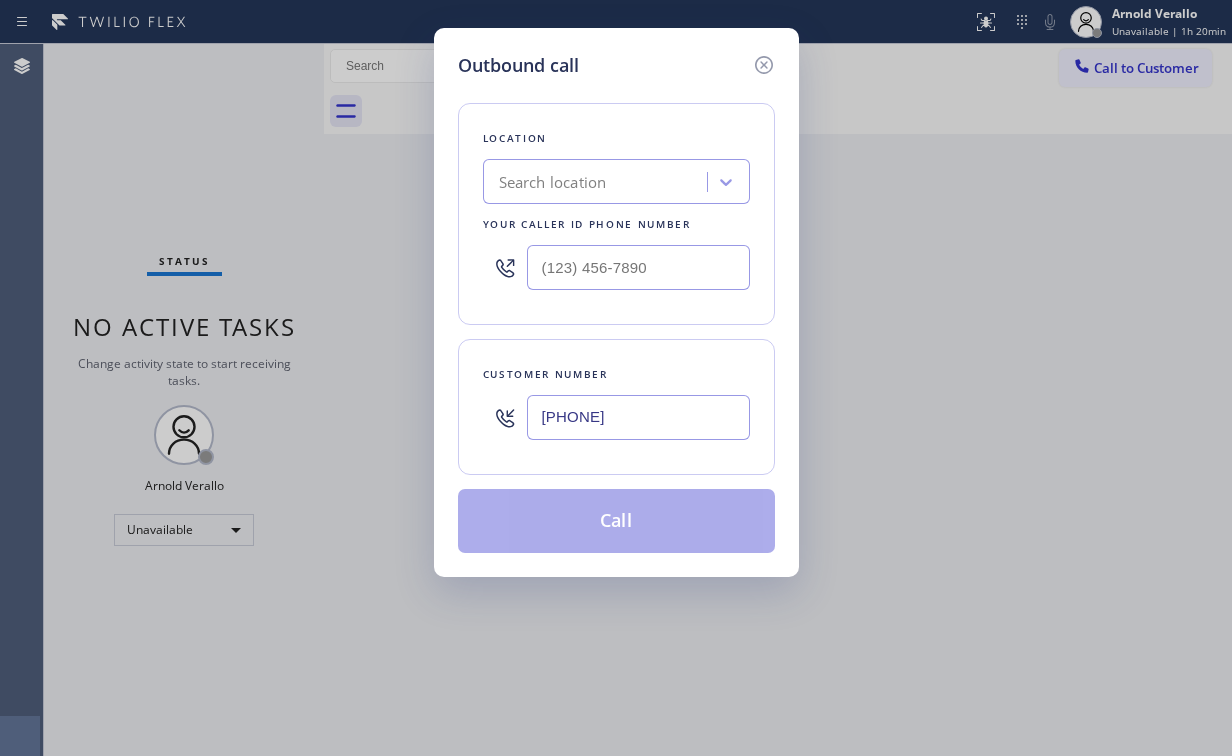 click on "Search location" at bounding box center [553, 182] 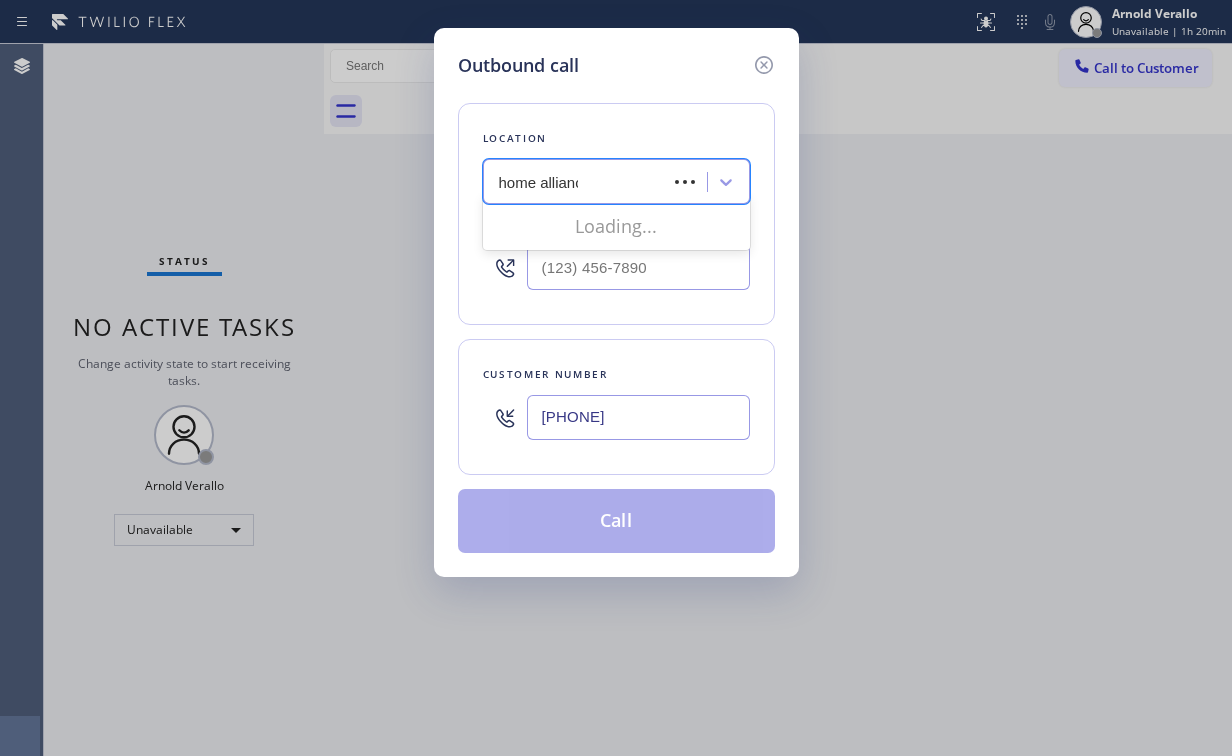 type on "home alliance" 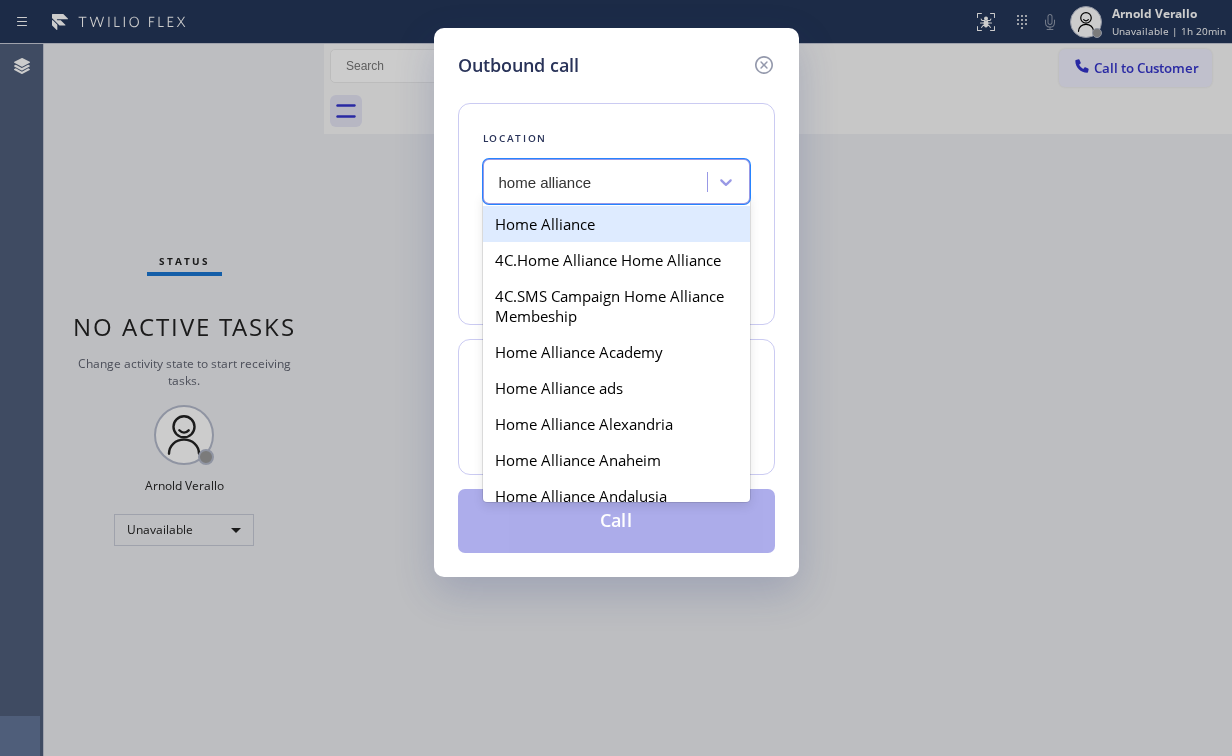 click on "Home Alliance" at bounding box center (616, 224) 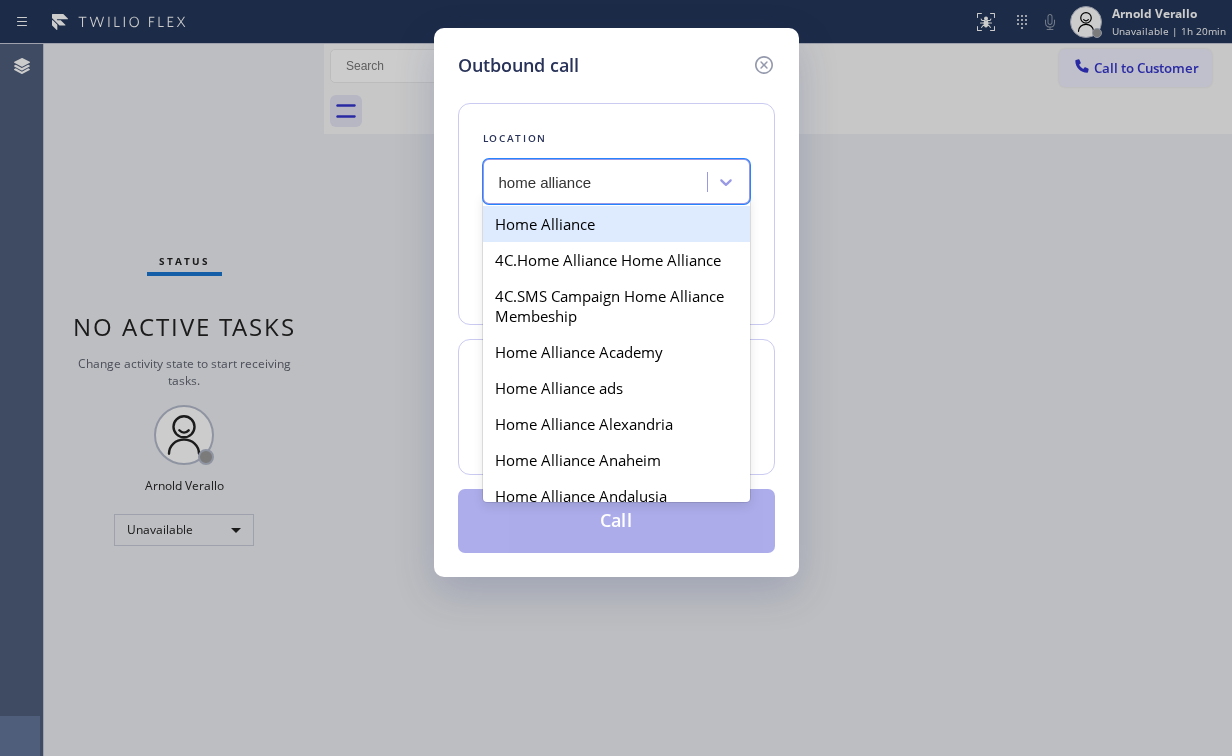 type 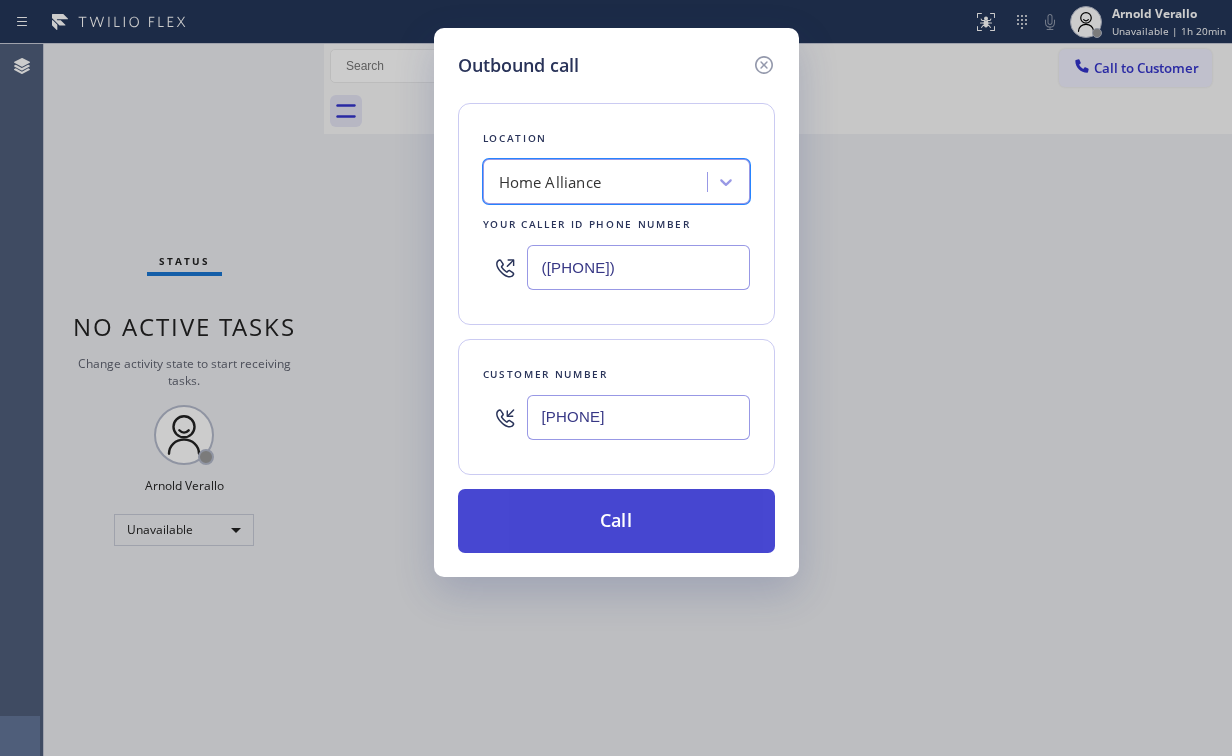 click on "Call" at bounding box center [616, 521] 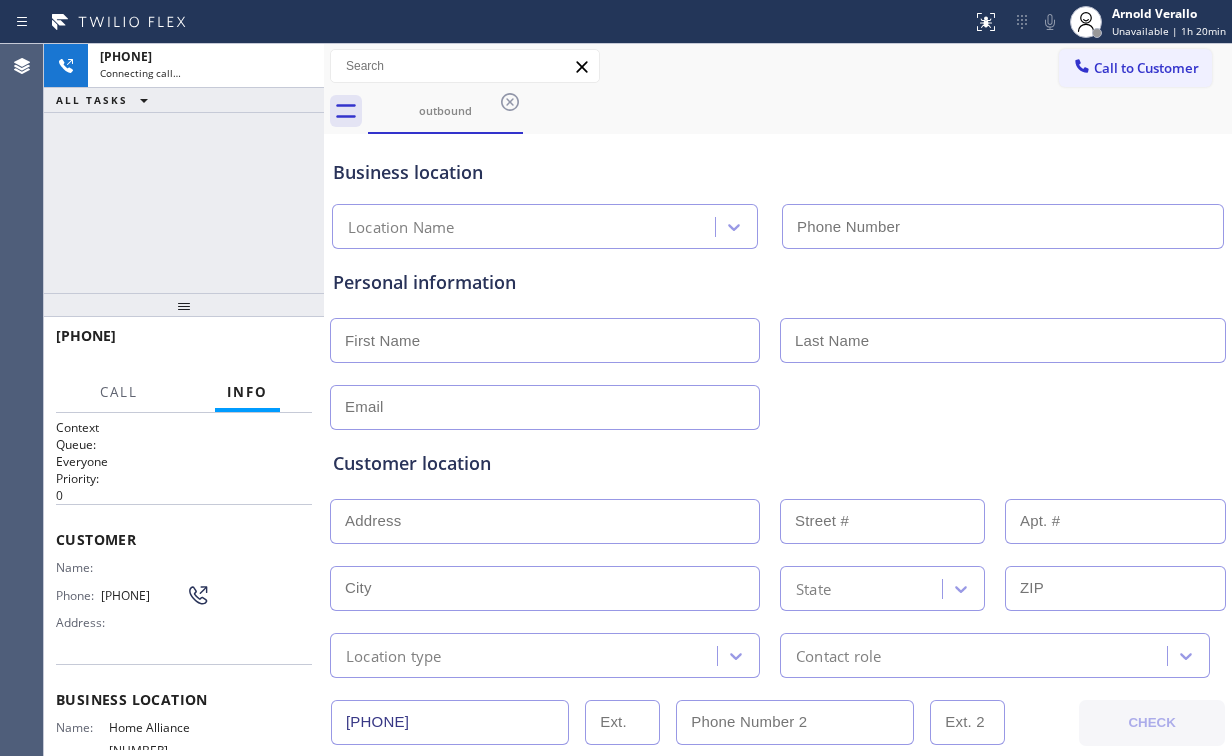 type on "([PHONE])" 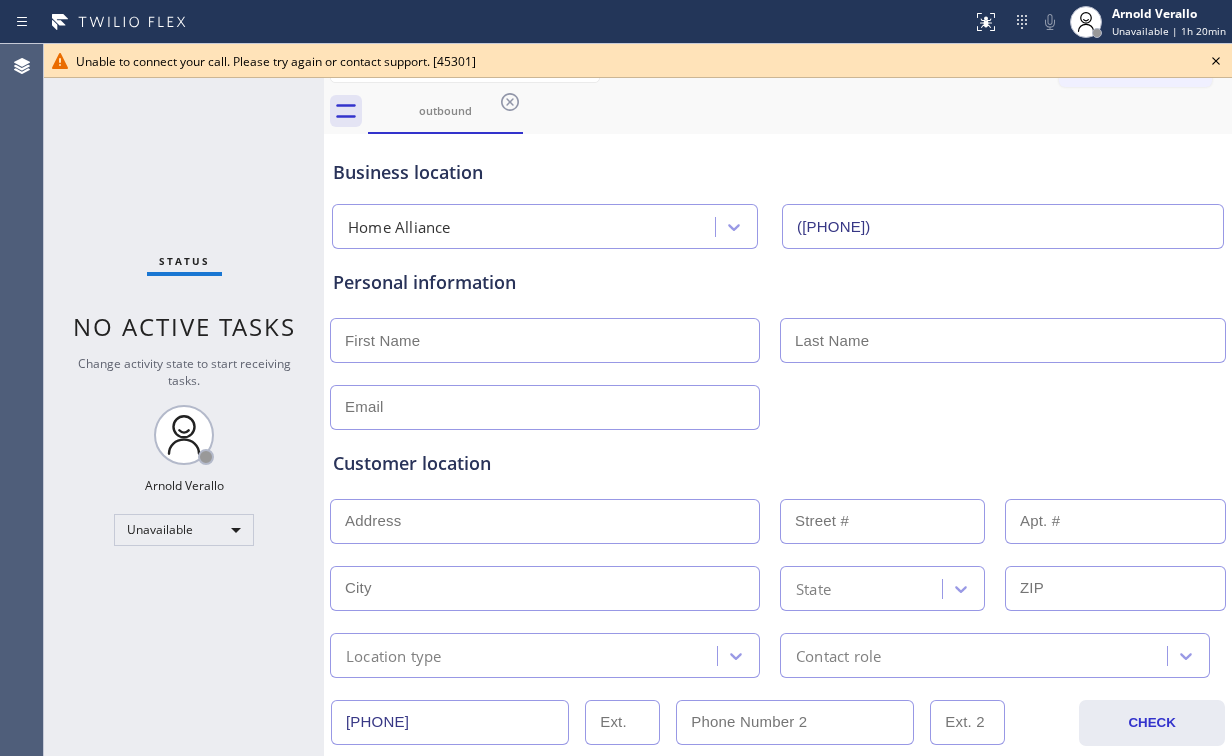 click on "Status No active tasks Change activity state to start receiving tasks. [FIRST] [LAST] Unavailable" at bounding box center (184, 400) 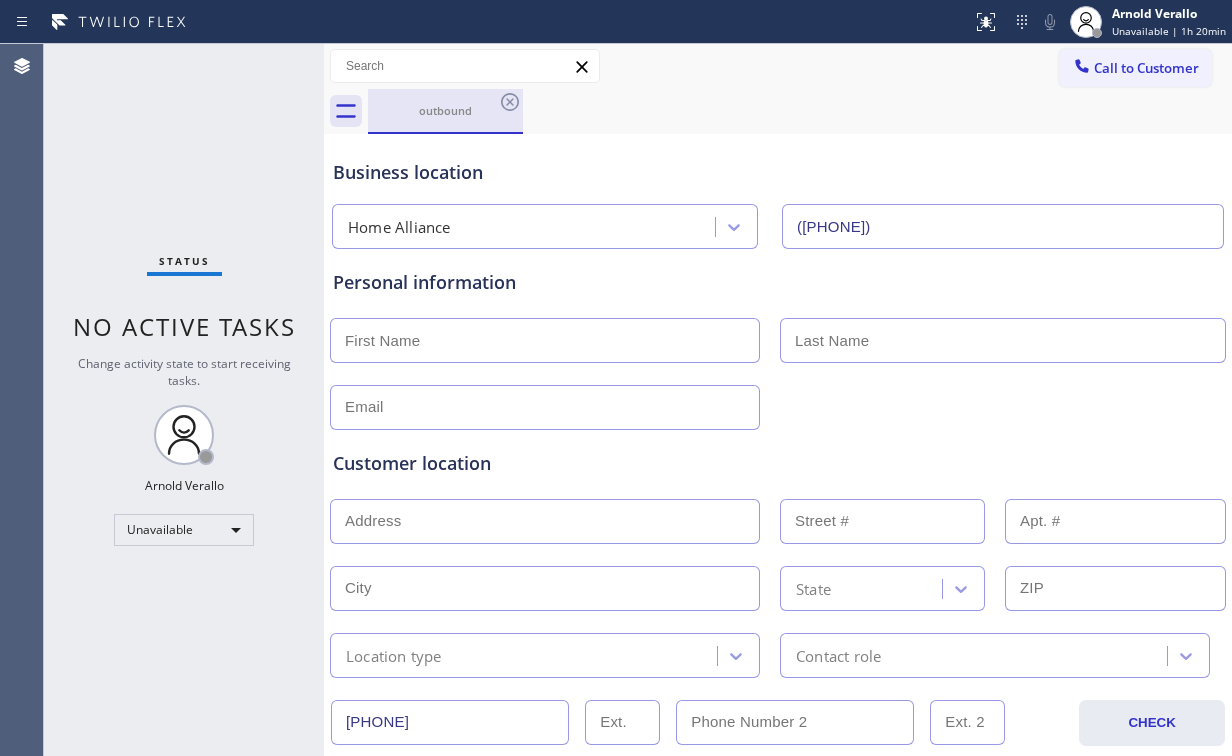 drag, startPoint x: 440, startPoint y: 128, endPoint x: 459, endPoint y: 117, distance: 21.954498 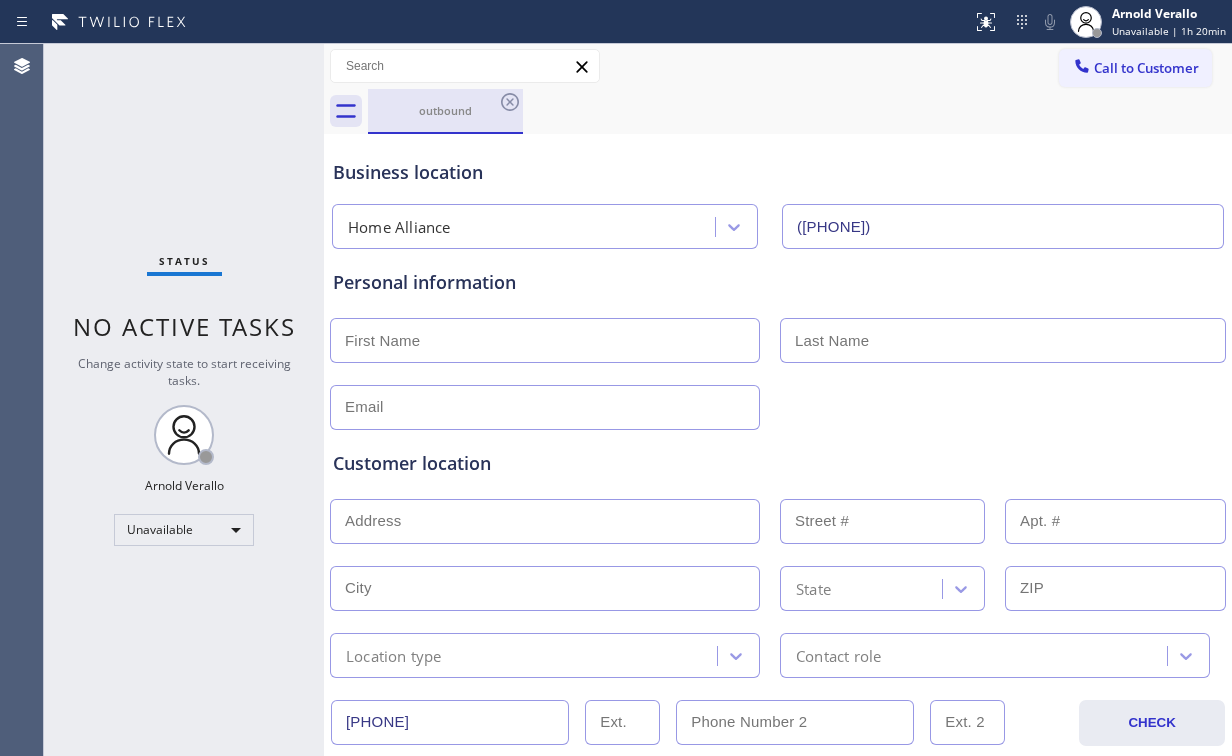 click on "outbound" at bounding box center (445, 110) 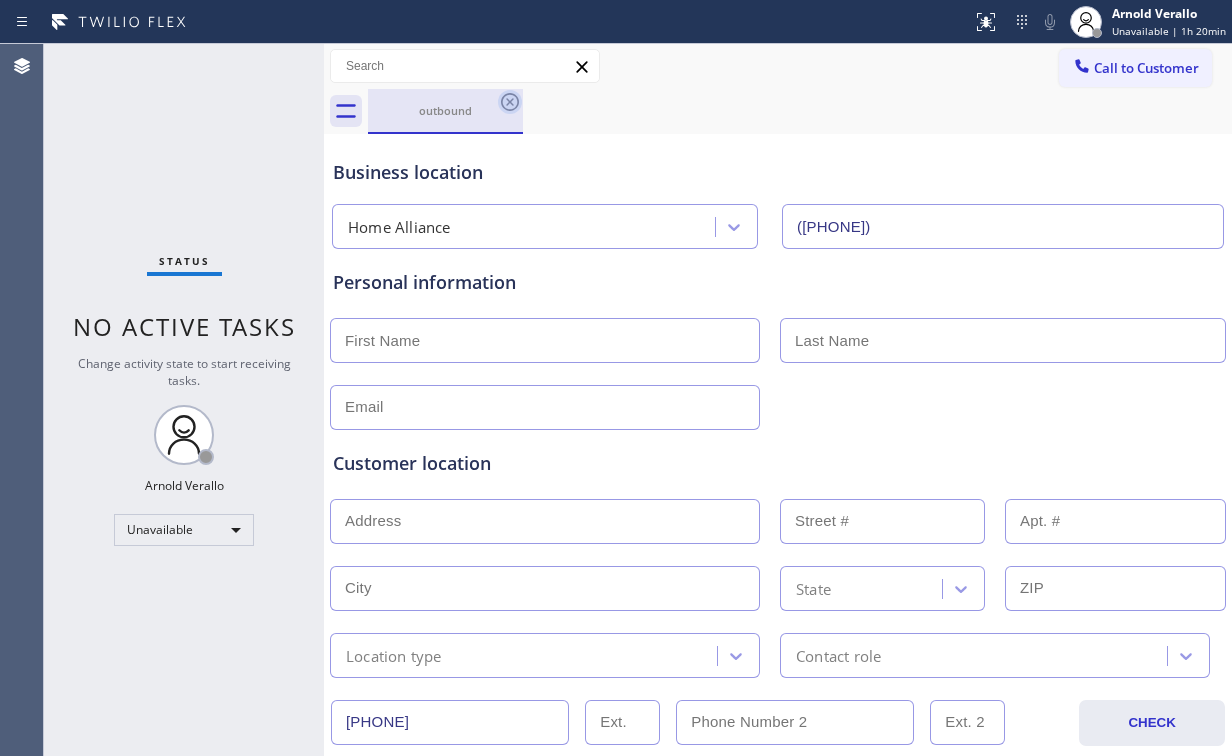 click 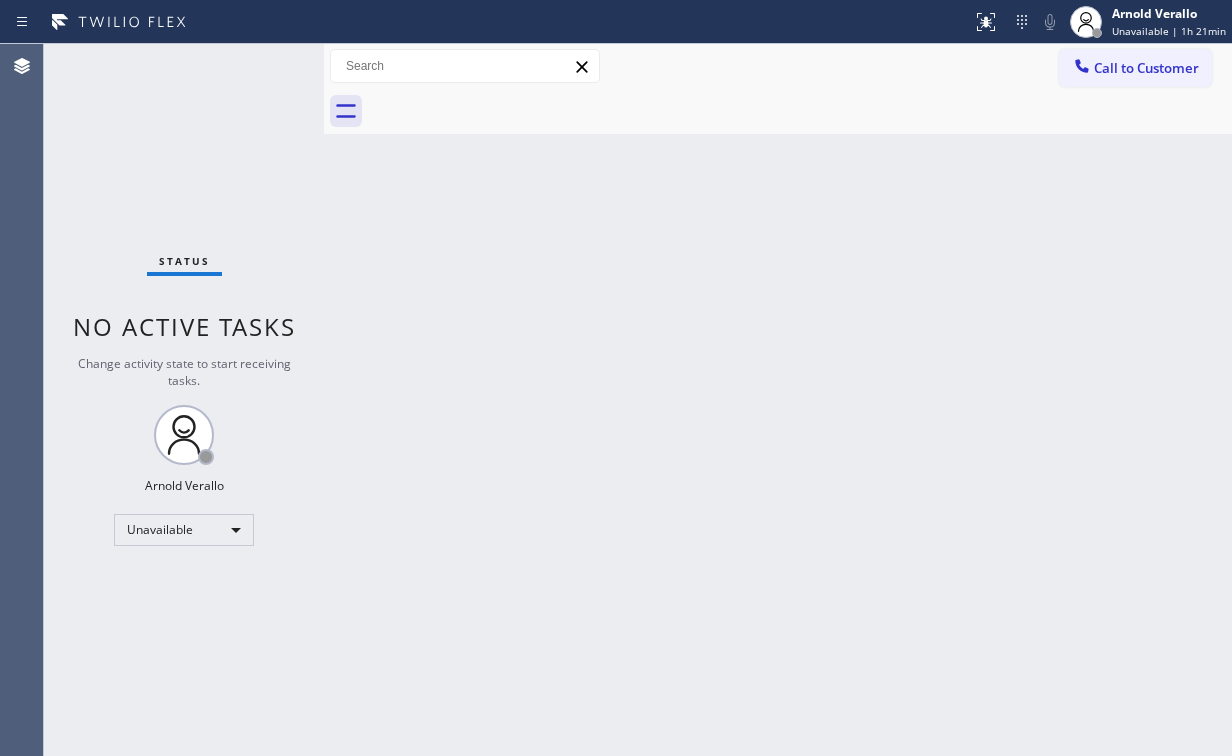 drag, startPoint x: 247, startPoint y: 200, endPoint x: 156, endPoint y: 101, distance: 134.46933 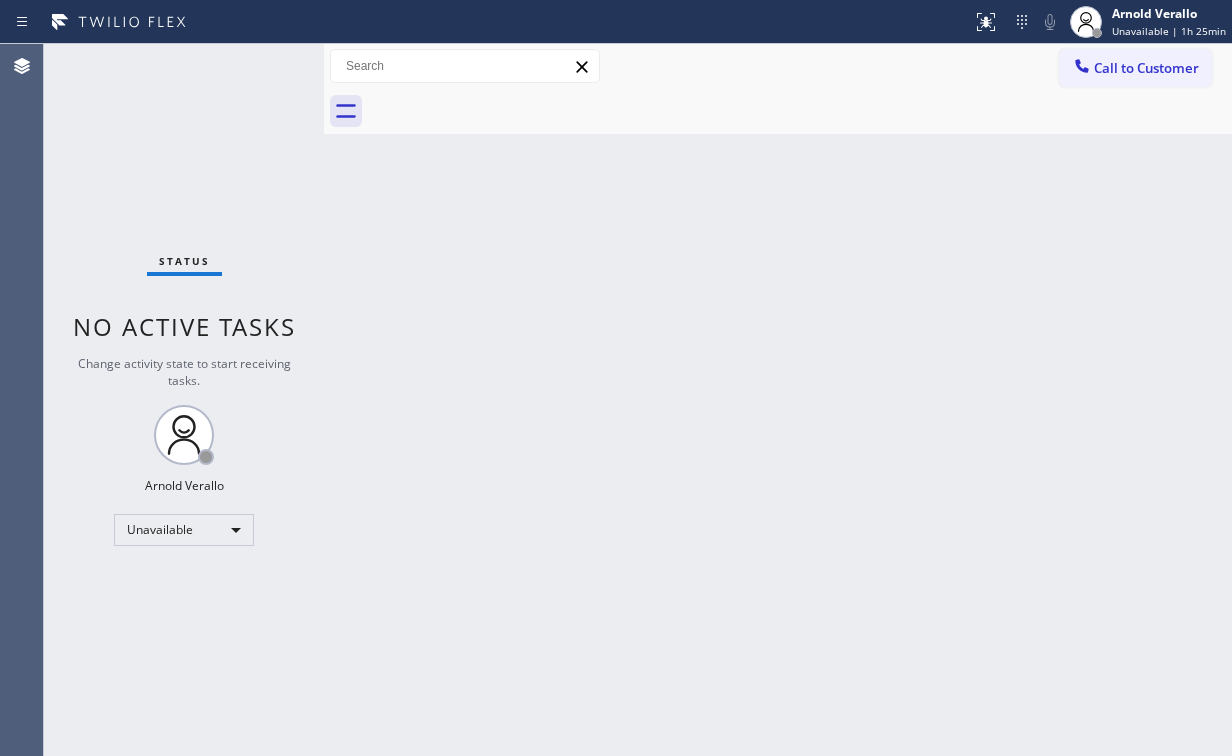 drag, startPoint x: 700, startPoint y: 288, endPoint x: 337, endPoint y: 49, distance: 434.61478 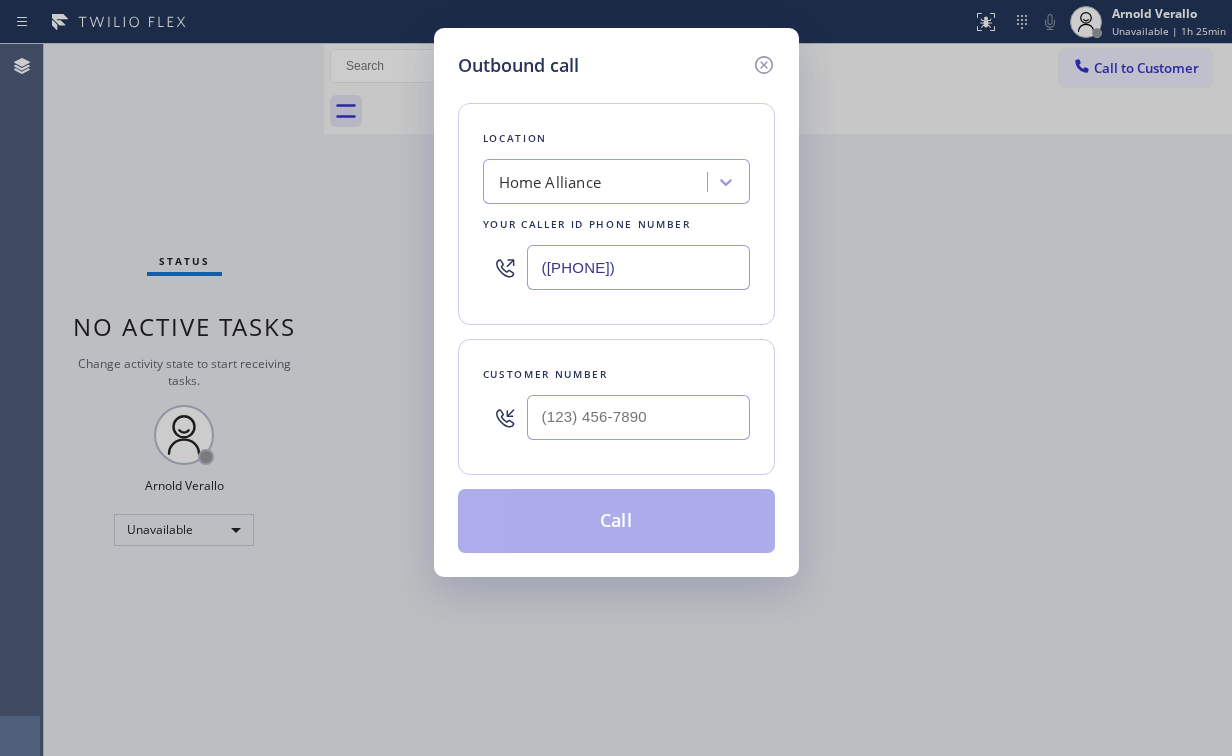 drag, startPoint x: 676, startPoint y: 264, endPoint x: 139, endPoint y: 192, distance: 541.8053 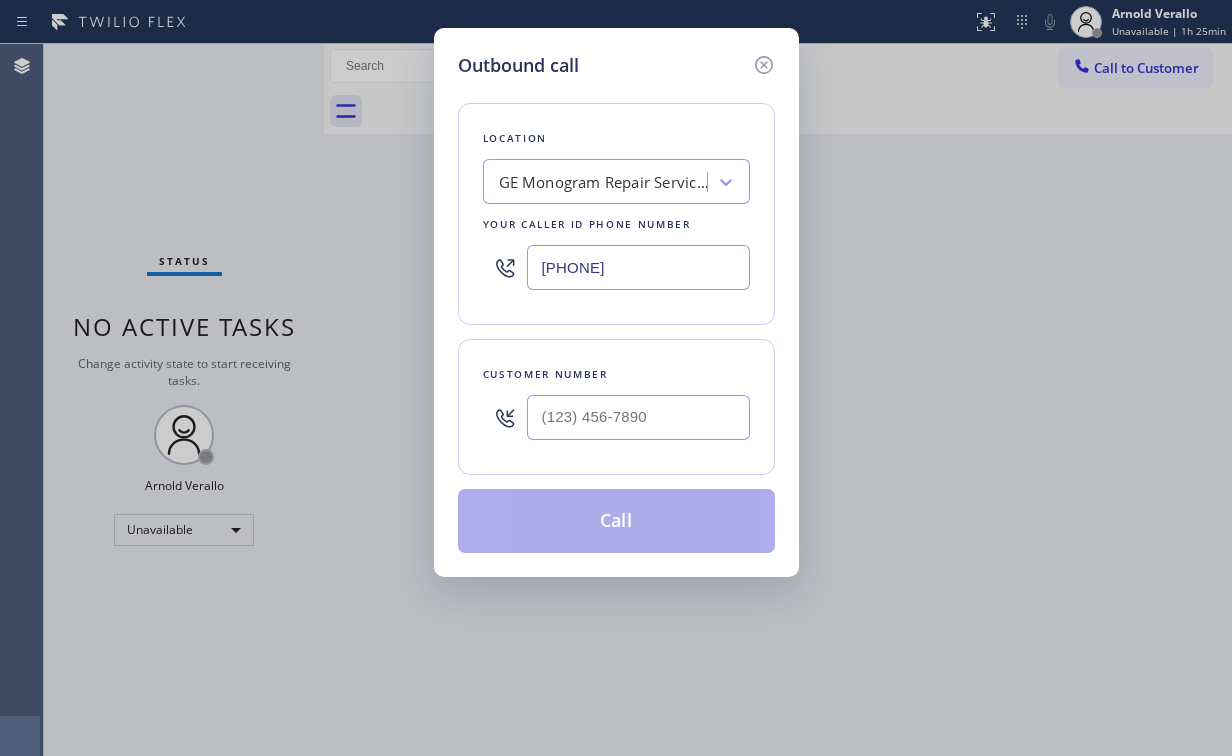 type on "[PHONE]" 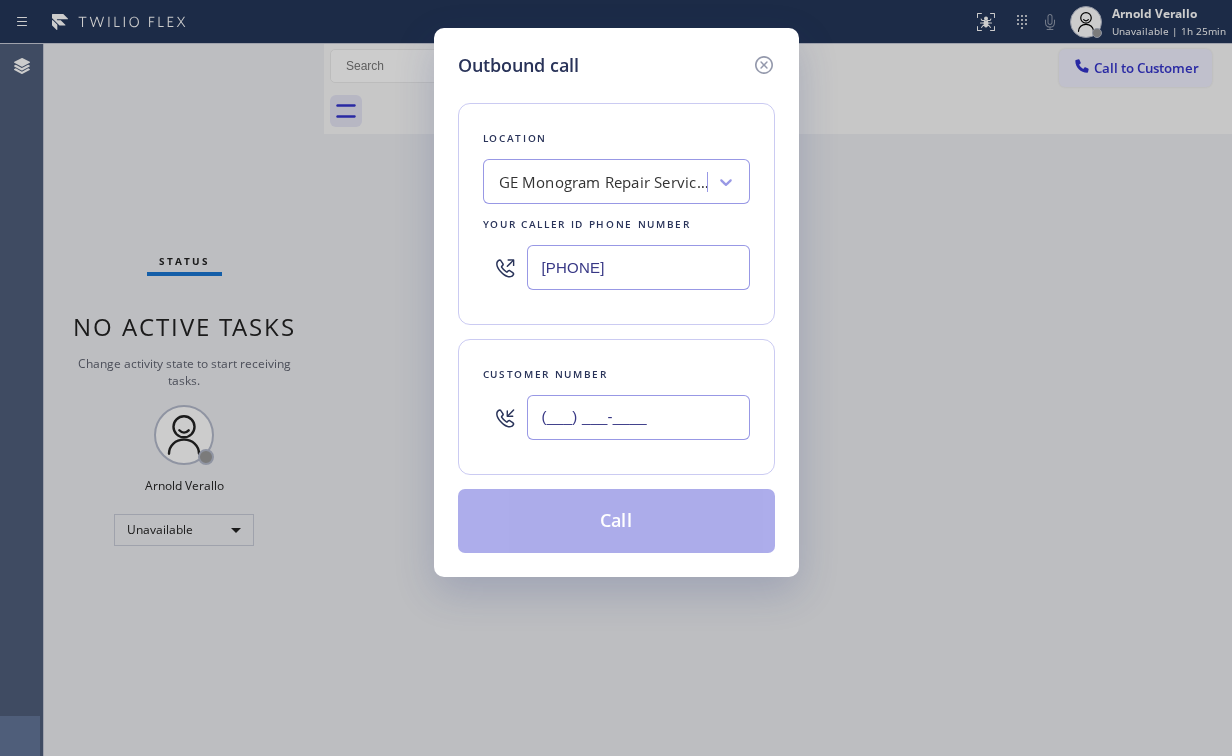 click on "(___) ___-____" at bounding box center (638, 417) 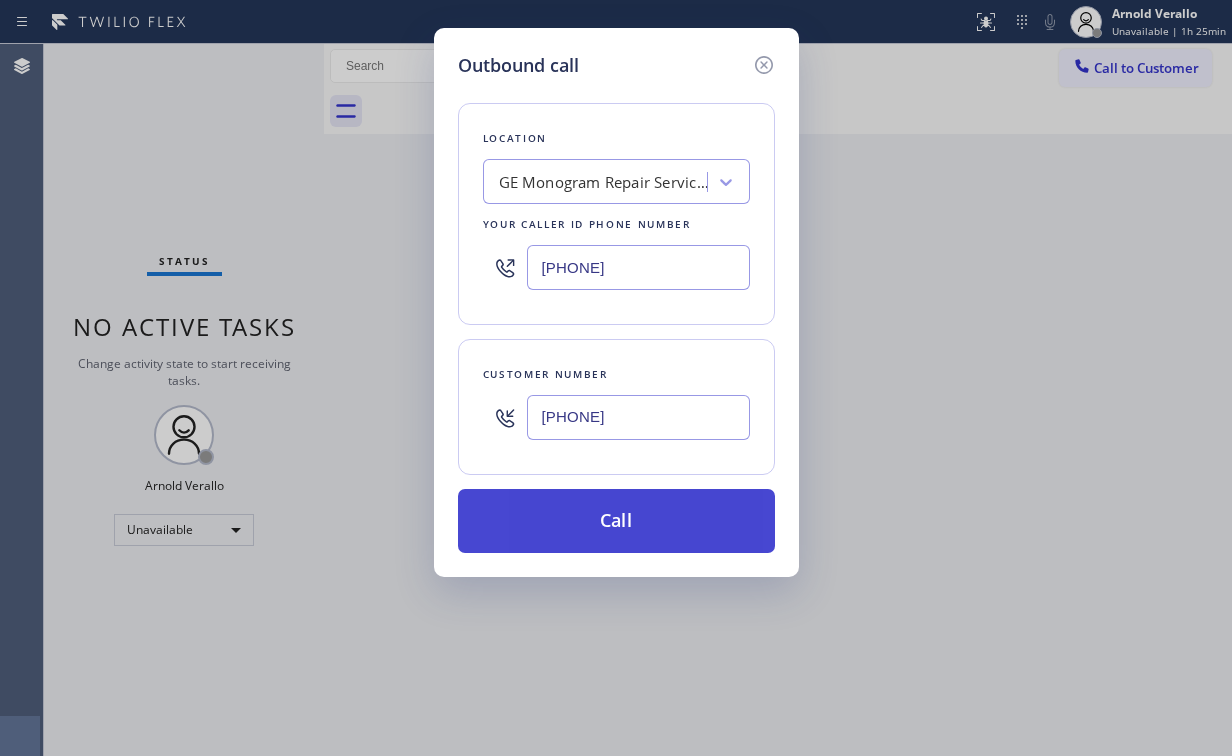 type on "[PHONE]" 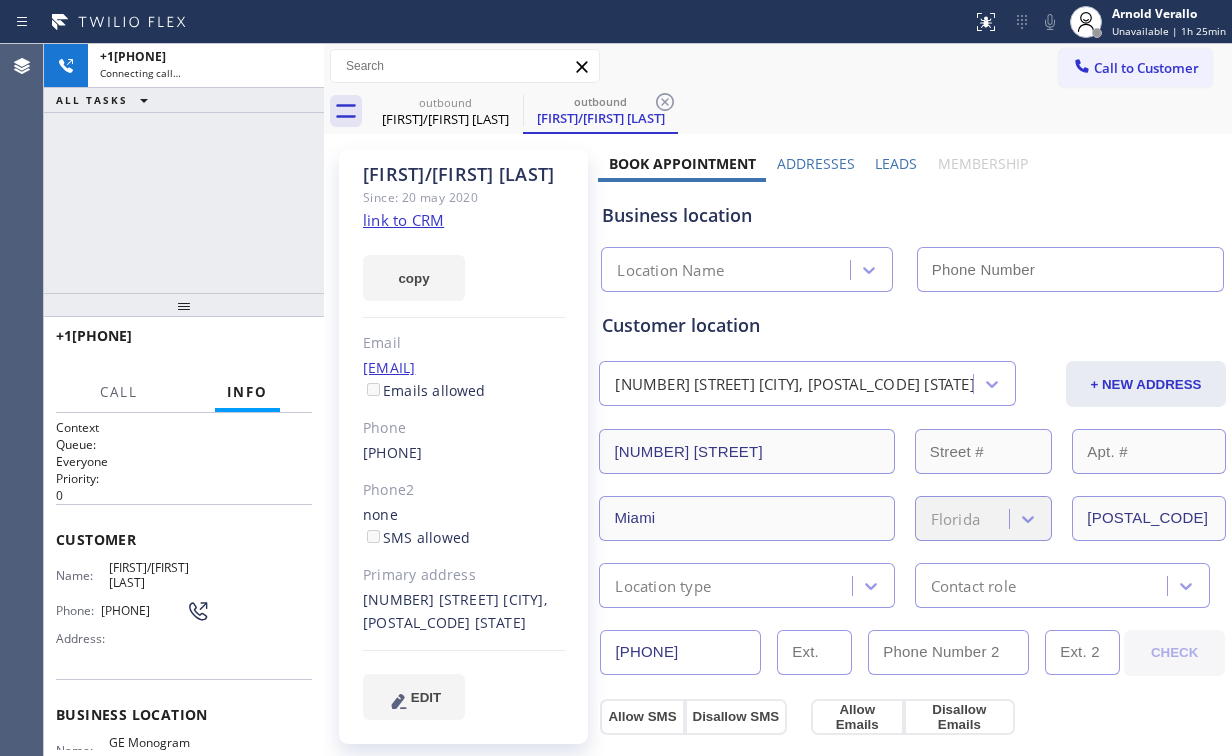 click on "+1[PHONE] Connecting call… ALL TASKS ALL TASKS ACTIVE TASKS TASKS IN WRAP UP" at bounding box center [184, 168] 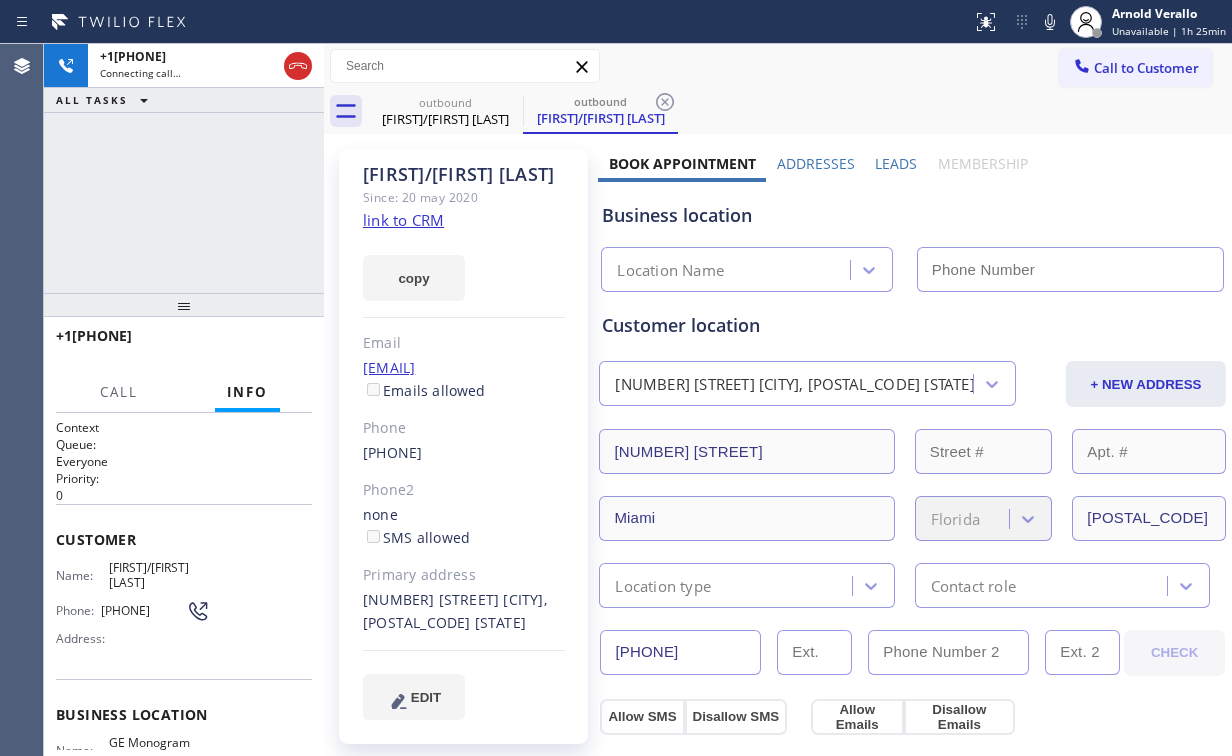 type on "[PHONE]" 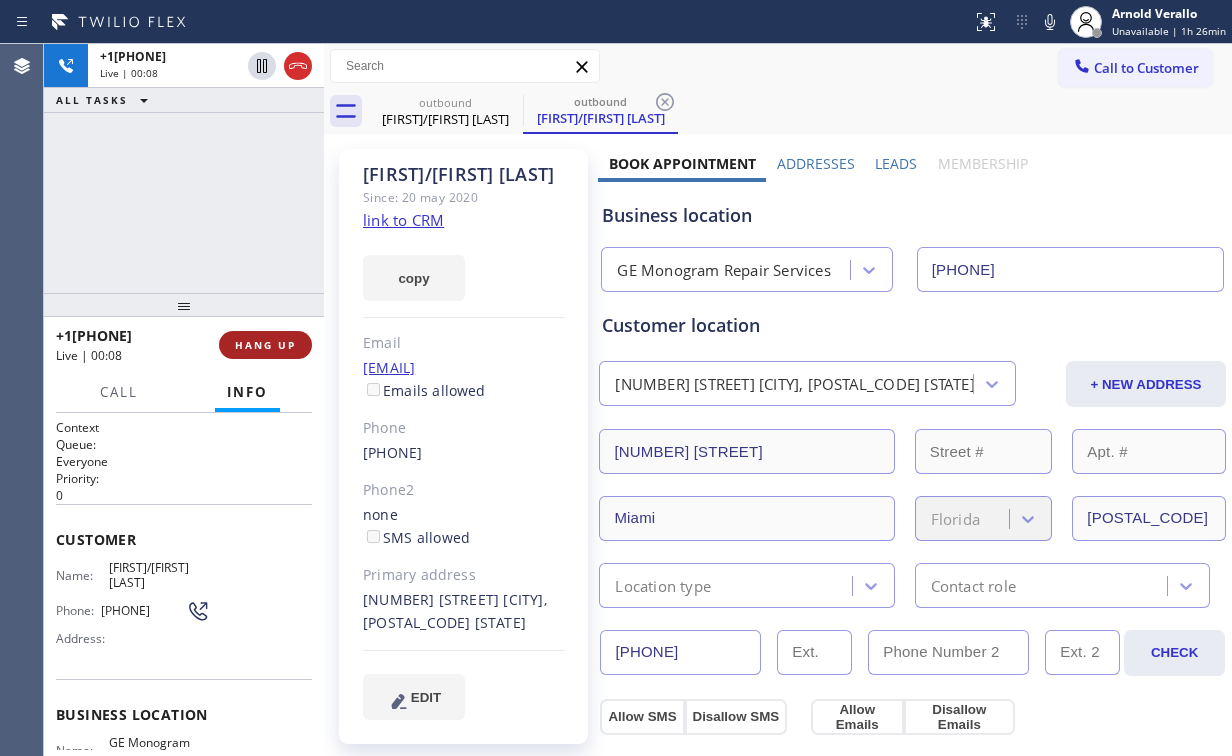 click on "HANG UP" at bounding box center (265, 345) 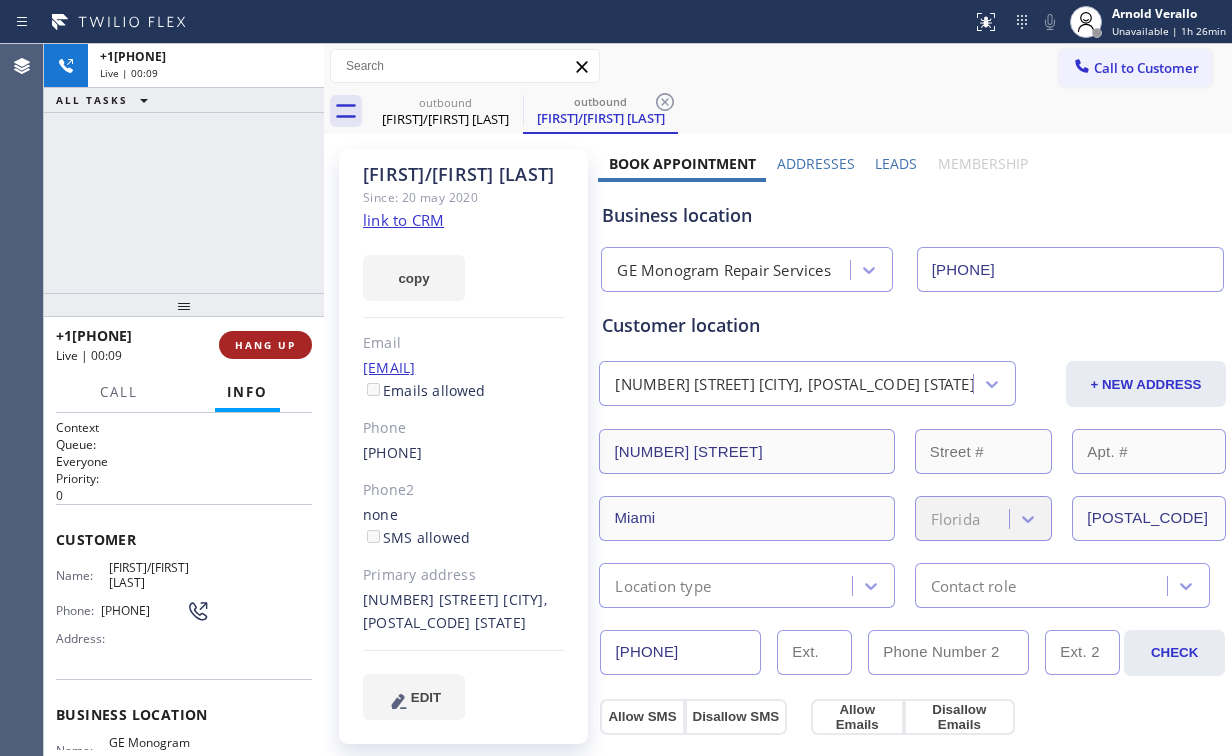 click on "HANG UP" at bounding box center [265, 345] 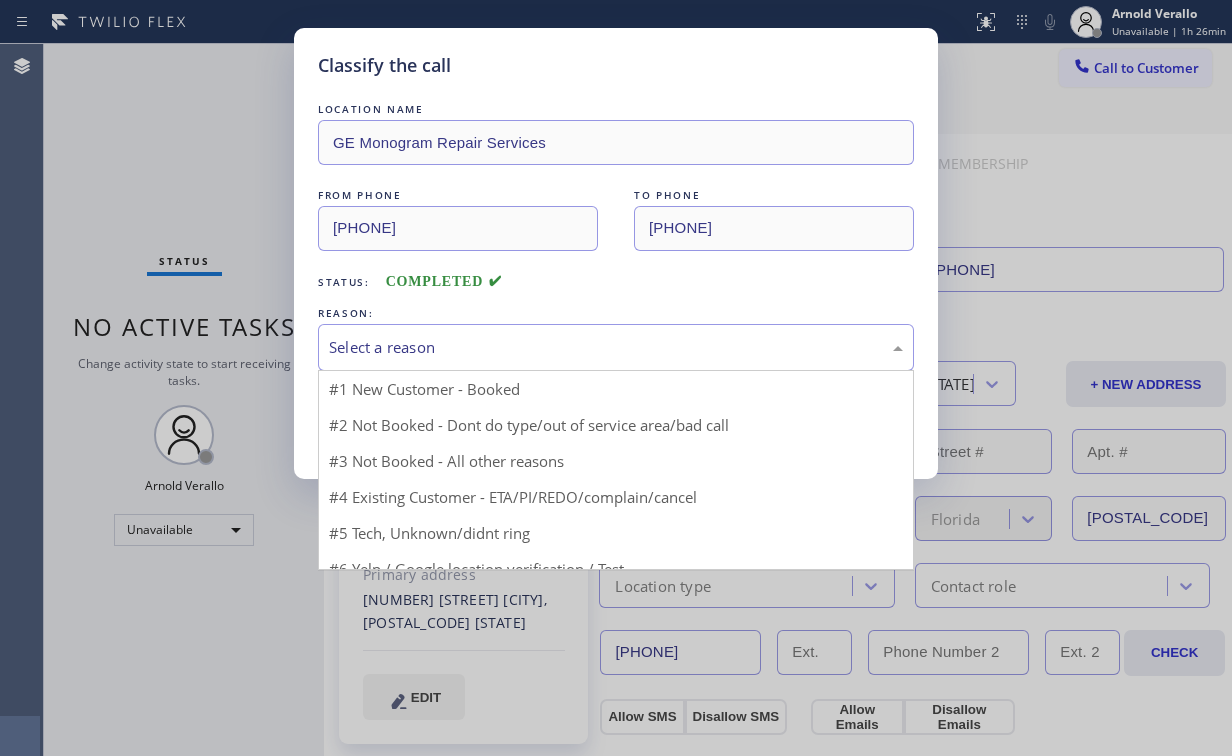 click on "Select a reason" at bounding box center [616, 347] 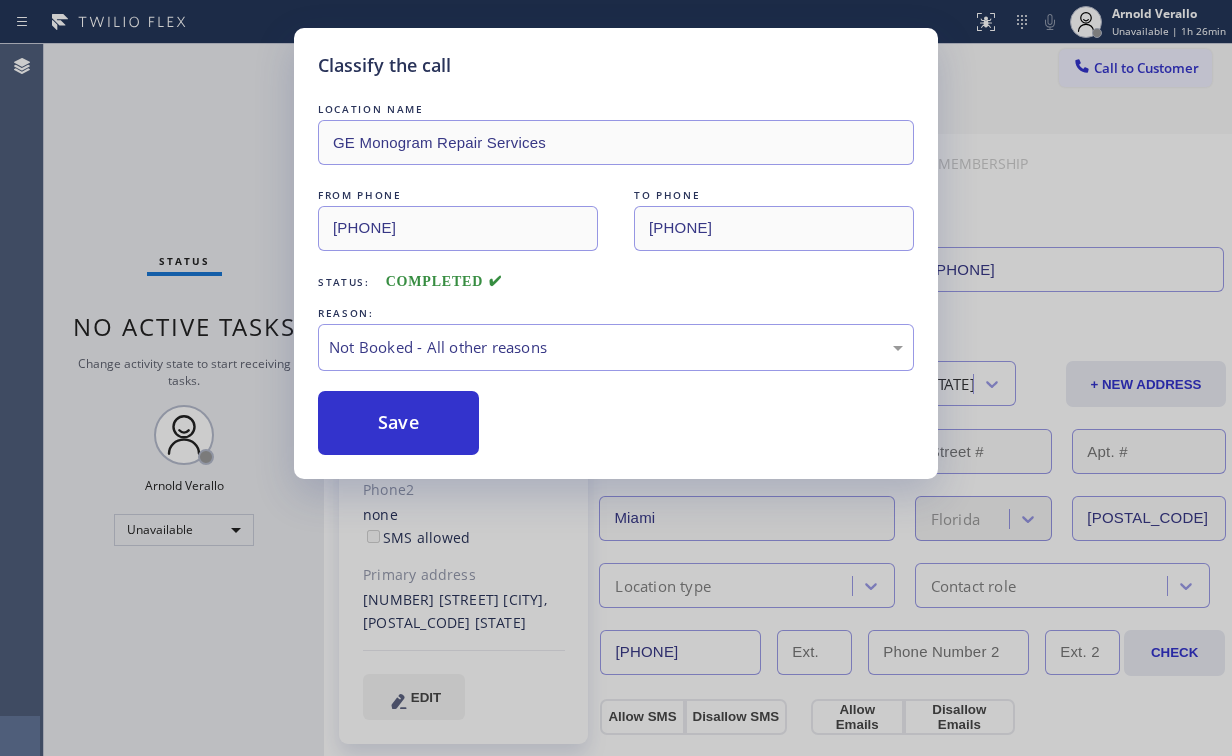 drag, startPoint x: 406, startPoint y: 422, endPoint x: 161, endPoint y: 199, distance: 331.2914 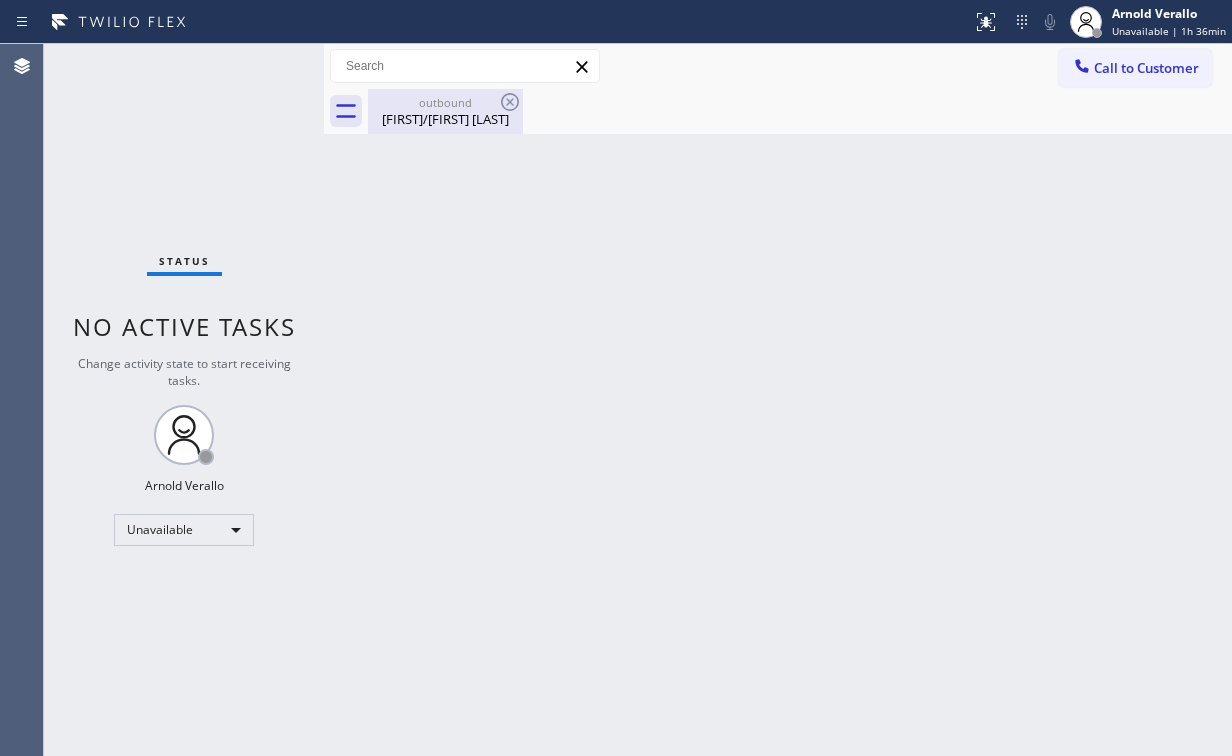drag, startPoint x: 444, startPoint y: 91, endPoint x: 494, endPoint y: 112, distance: 54.230988 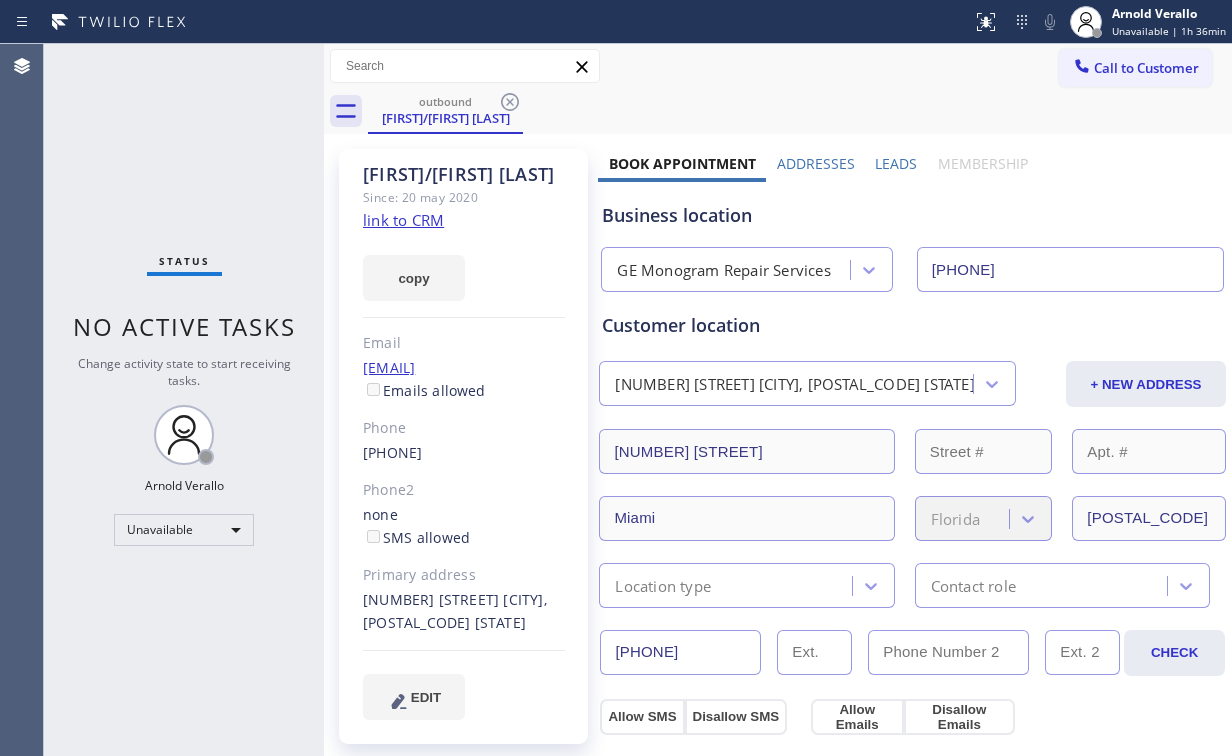 click 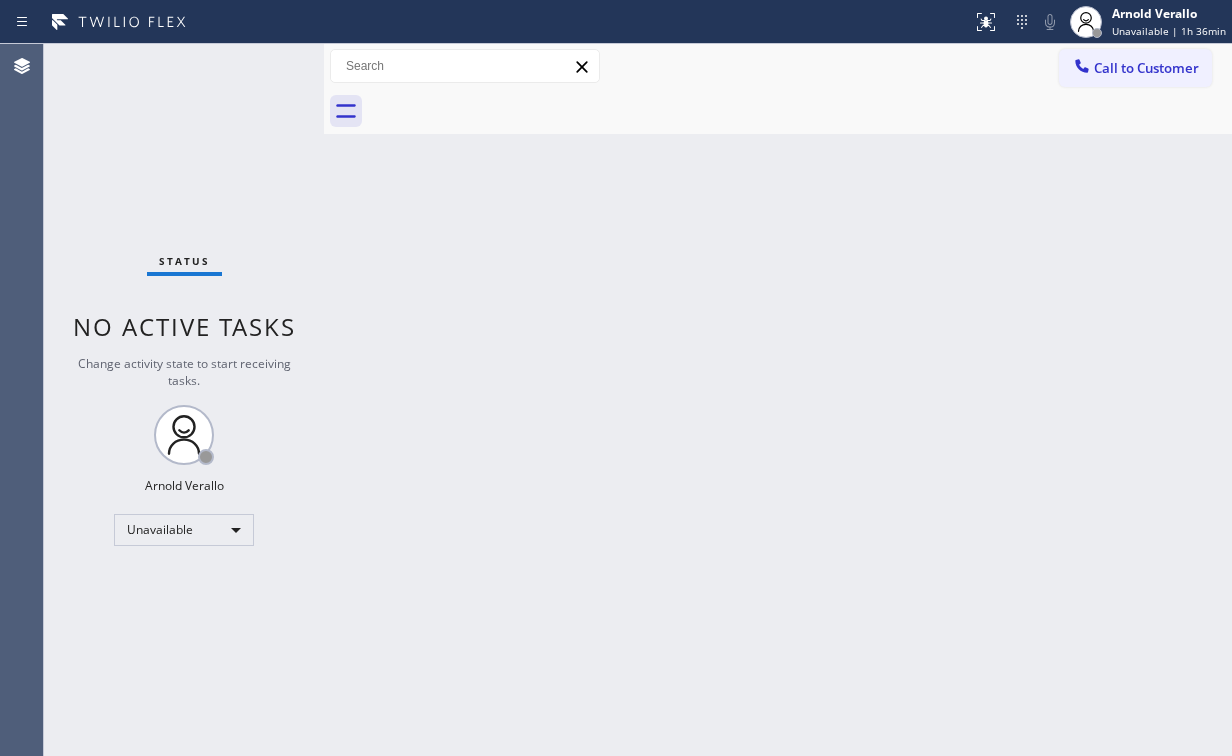 drag, startPoint x: 863, startPoint y: 292, endPoint x: 778, endPoint y: 228, distance: 106.400185 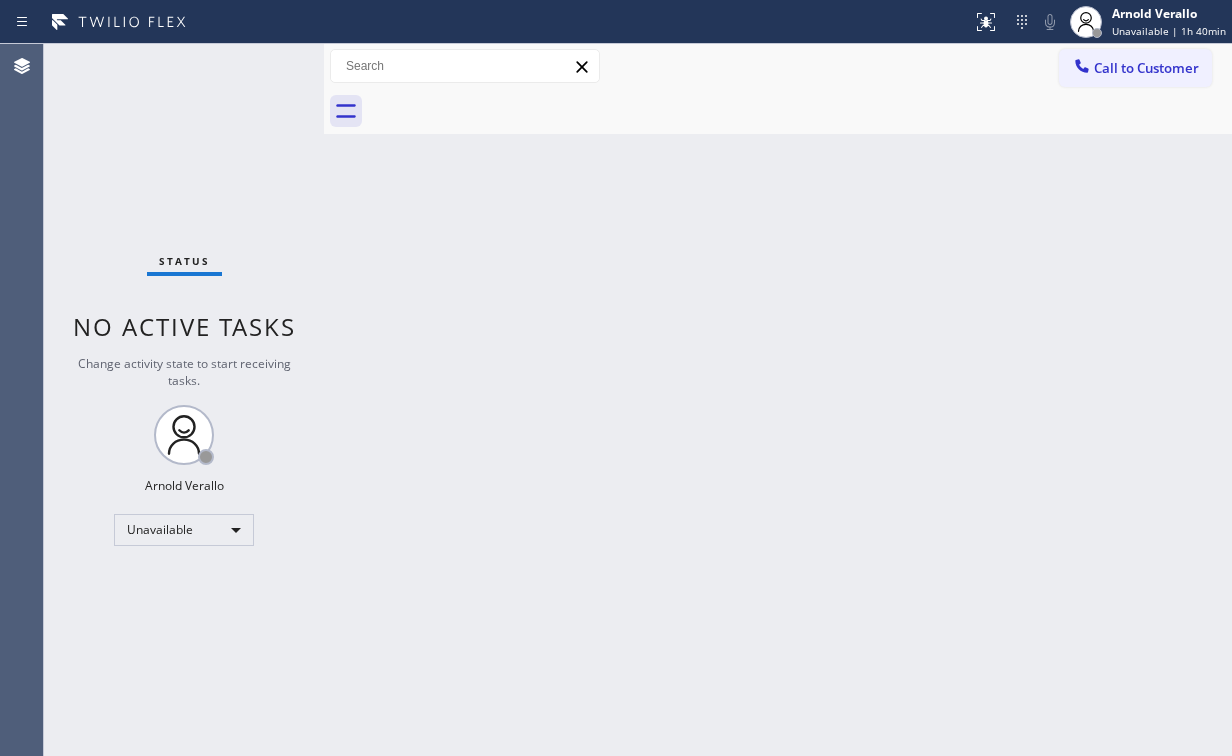 click on "Status No active tasks Change activity state to start receiving tasks. [FIRST] [LAST] Unavailable" at bounding box center (184, 400) 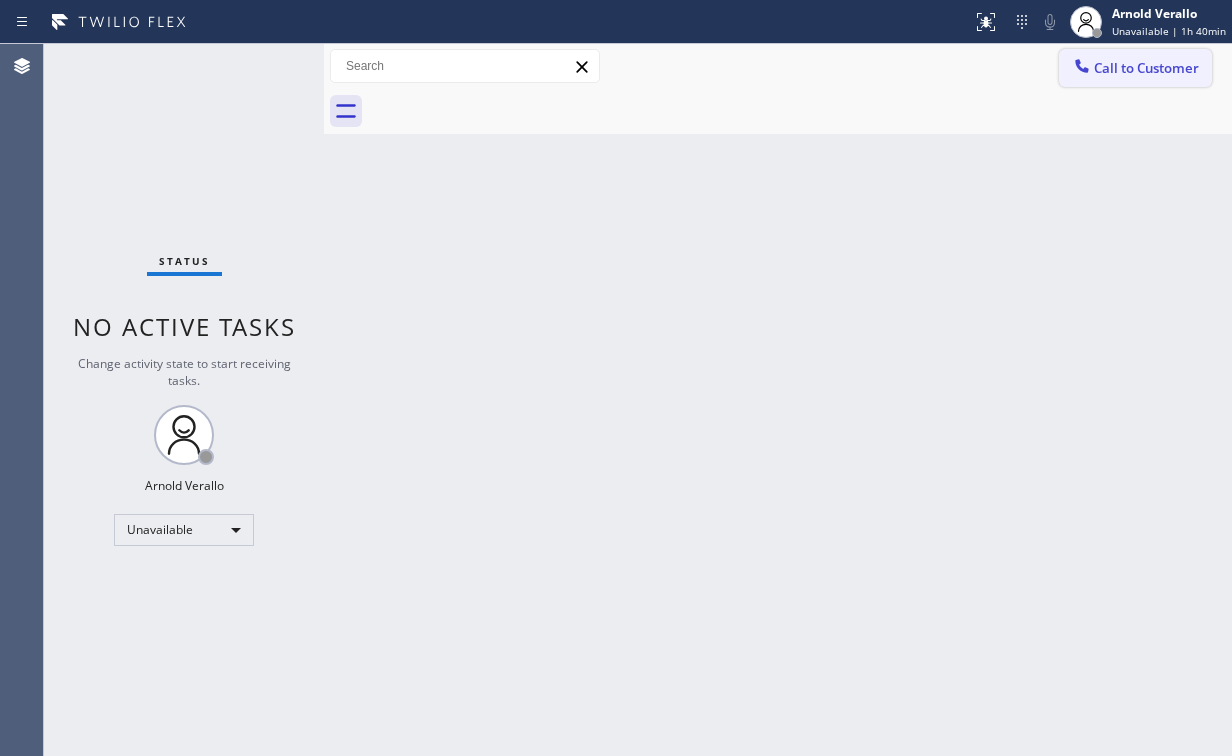 click 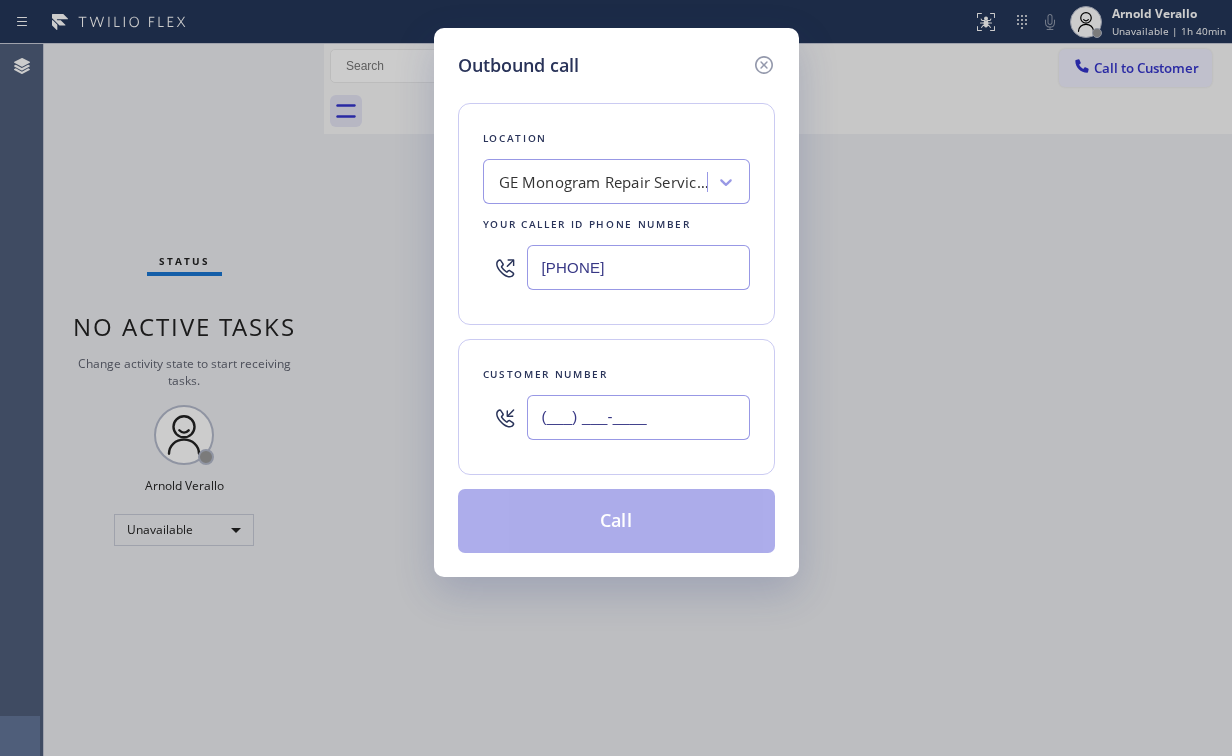 drag, startPoint x: 650, startPoint y: 420, endPoint x: 668, endPoint y: 384, distance: 40.24922 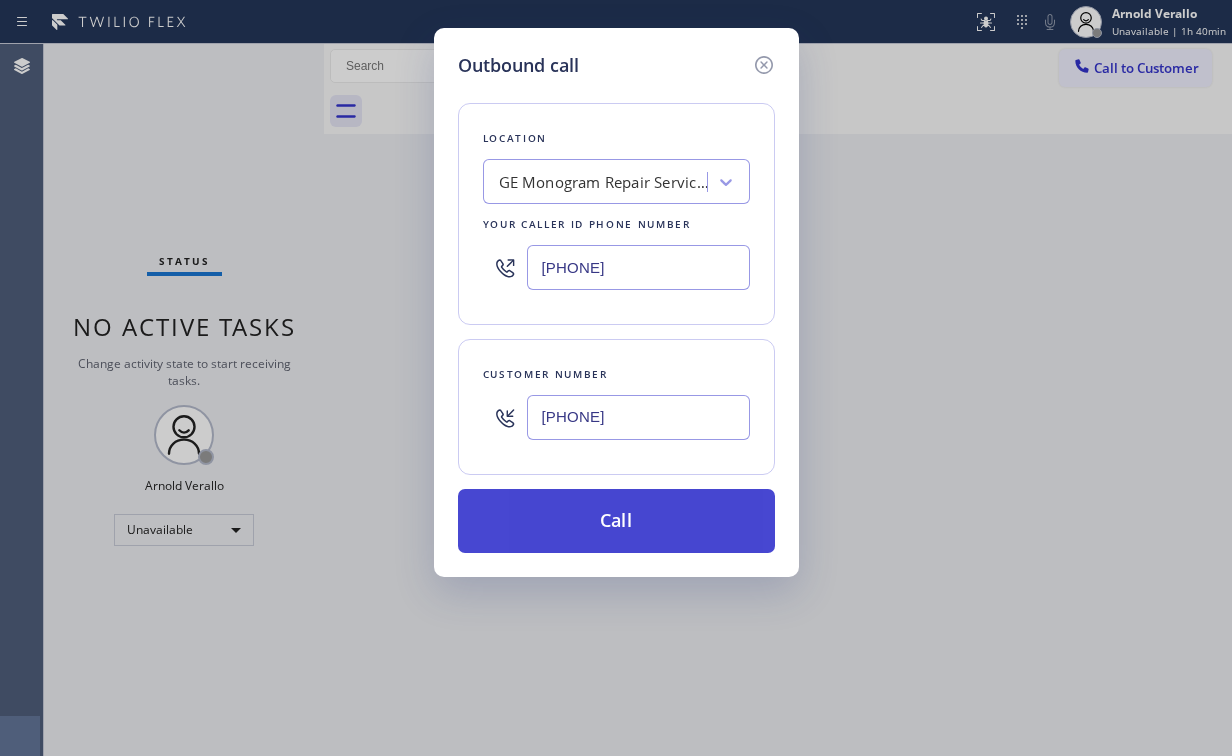 type on "[PHONE]" 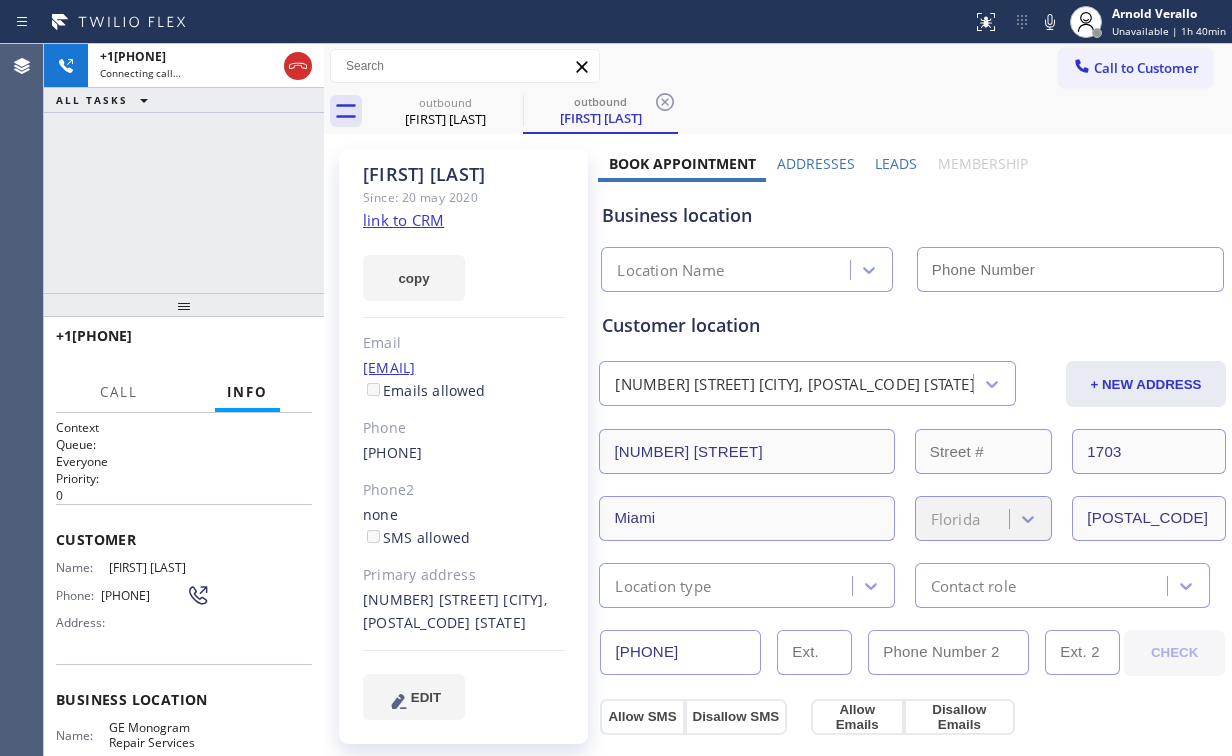 type on "[PHONE]" 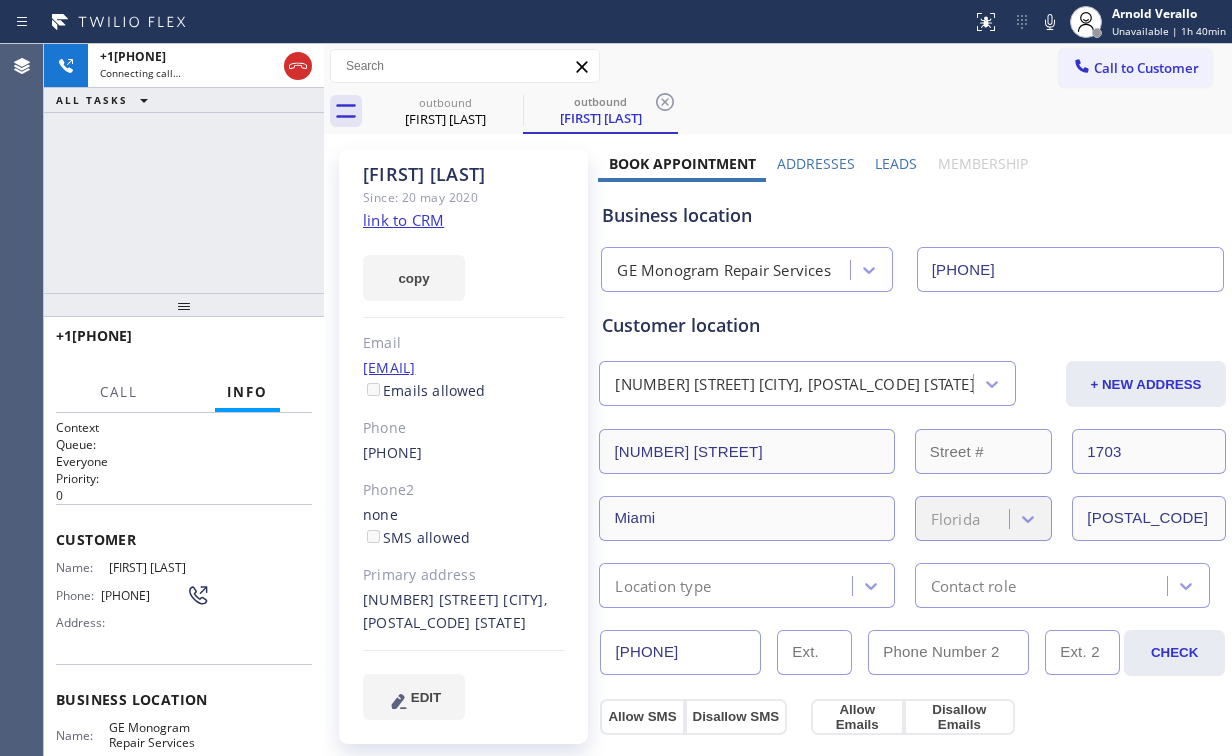 click on "+1[PHONE] Connecting call… ALL TASKS ALL TASKS ACTIVE TASKS TASKS IN WRAP UP" at bounding box center [184, 168] 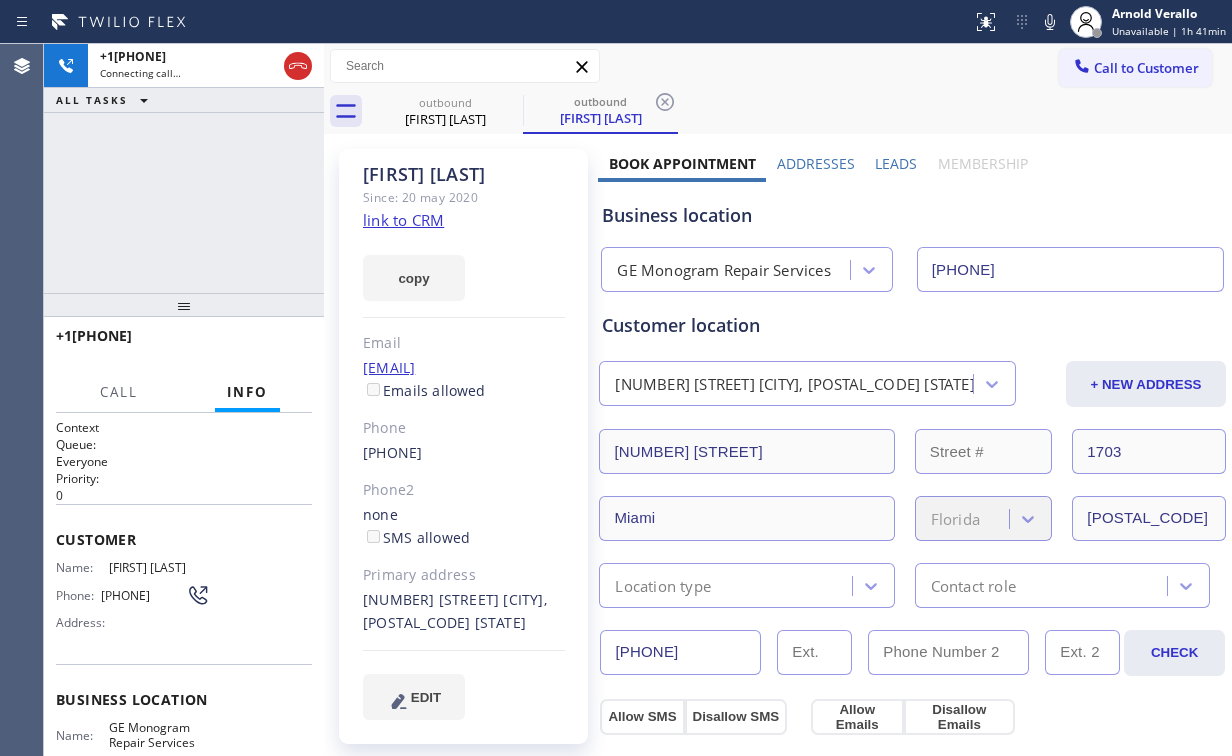 click on "+1[PHONE] Connecting call… ALL TASKS ALL TASKS ACTIVE TASKS TASKS IN WRAP UP" at bounding box center (184, 168) 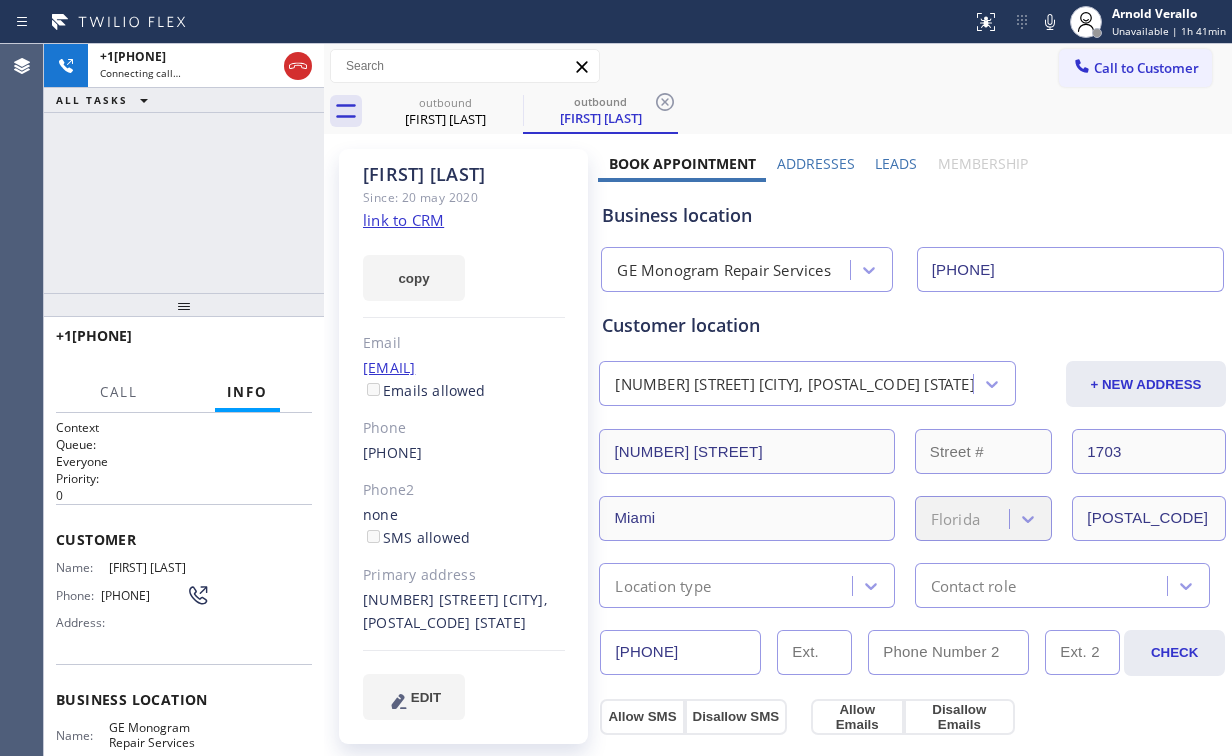 click on "+1[PHONE] Connecting call… ALL TASKS ALL TASKS ACTIVE TASKS TASKS IN WRAP UP" at bounding box center (184, 168) 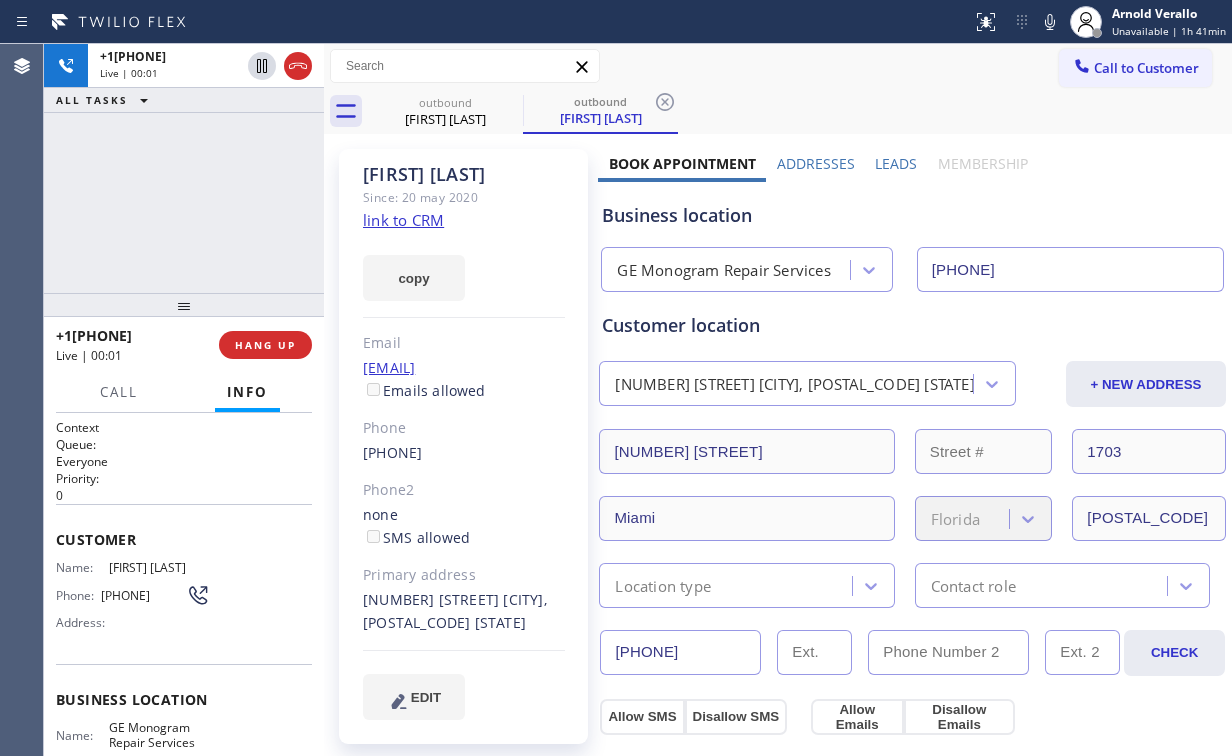 click at bounding box center [184, 305] 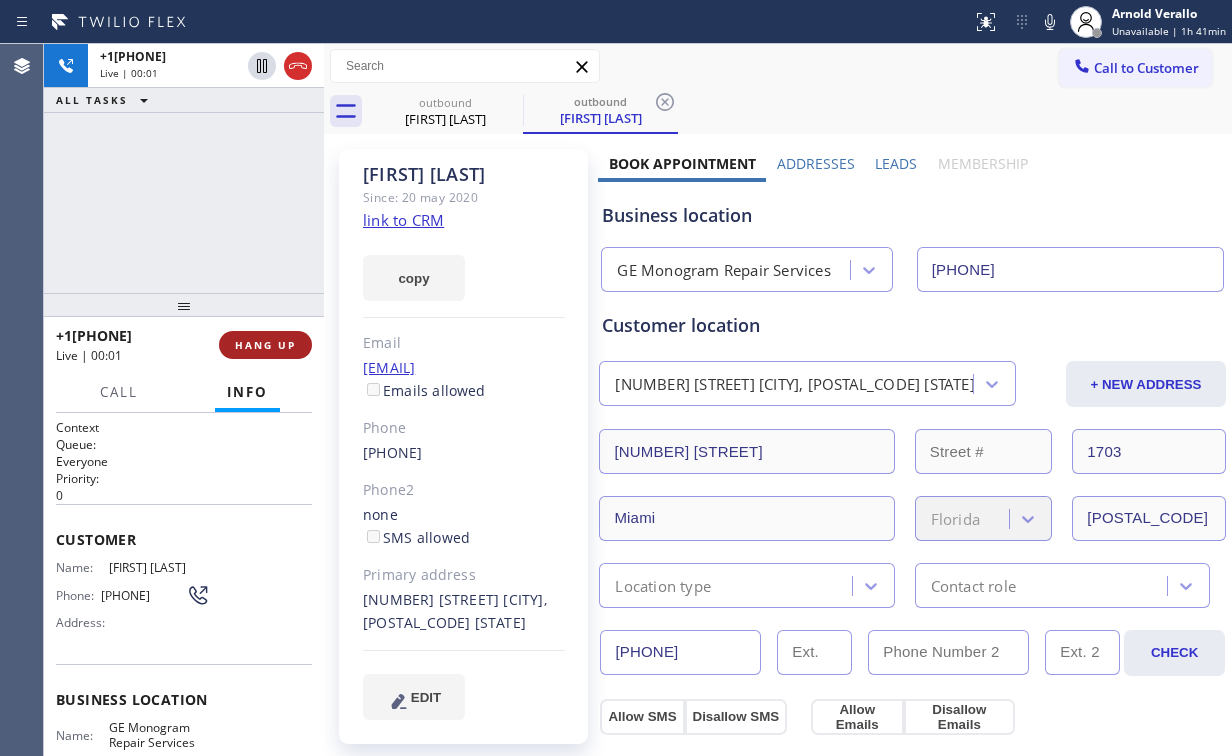 click on "HANG UP" at bounding box center (265, 345) 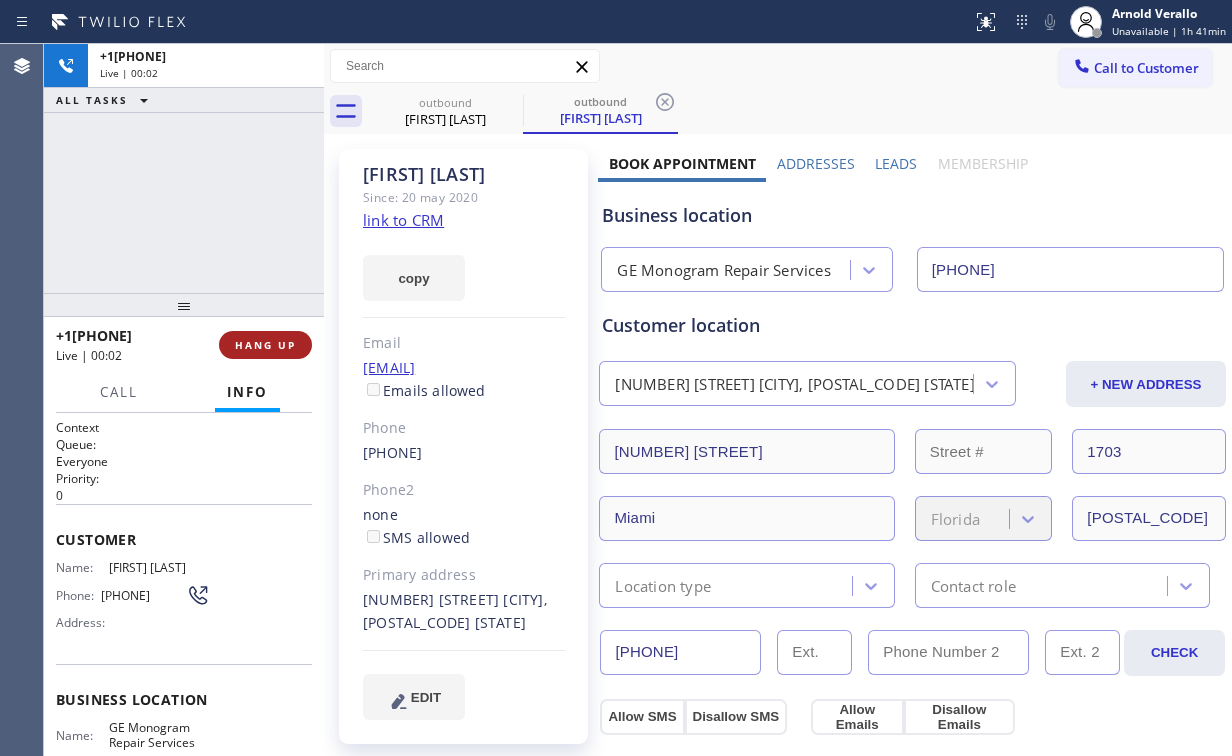 click on "HANG UP" at bounding box center (265, 345) 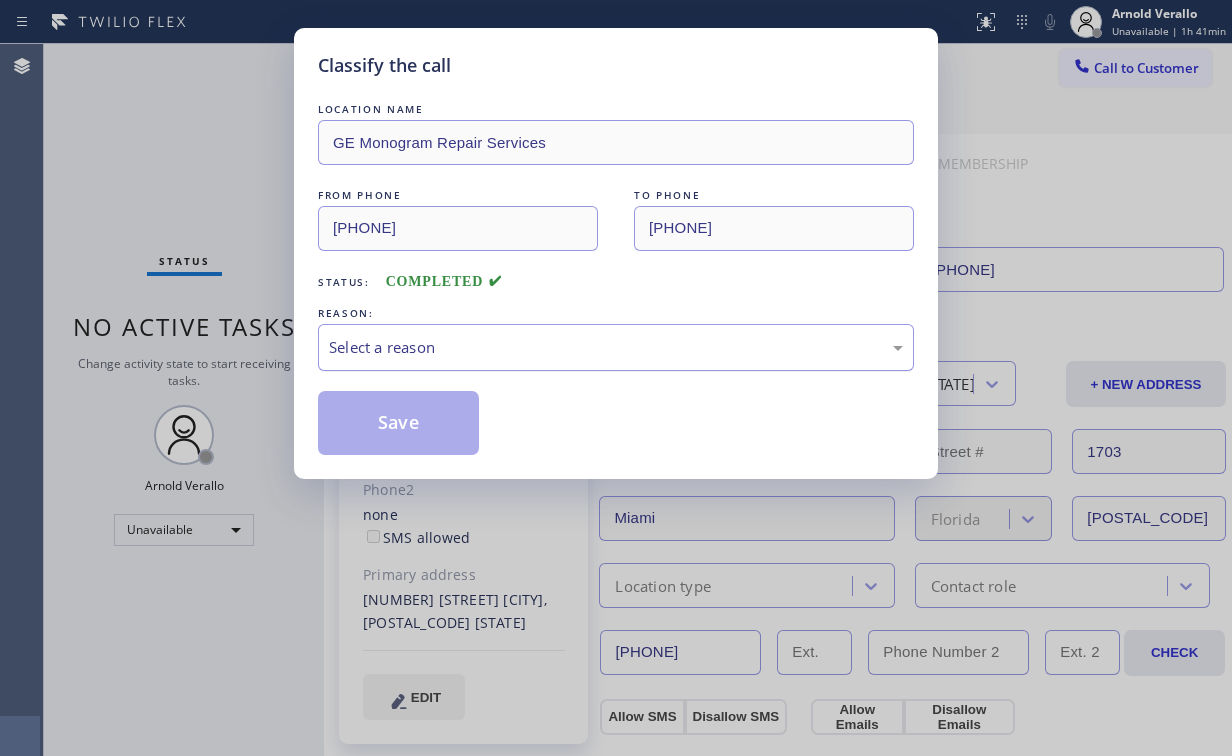 click on "Select a reason" at bounding box center [616, 347] 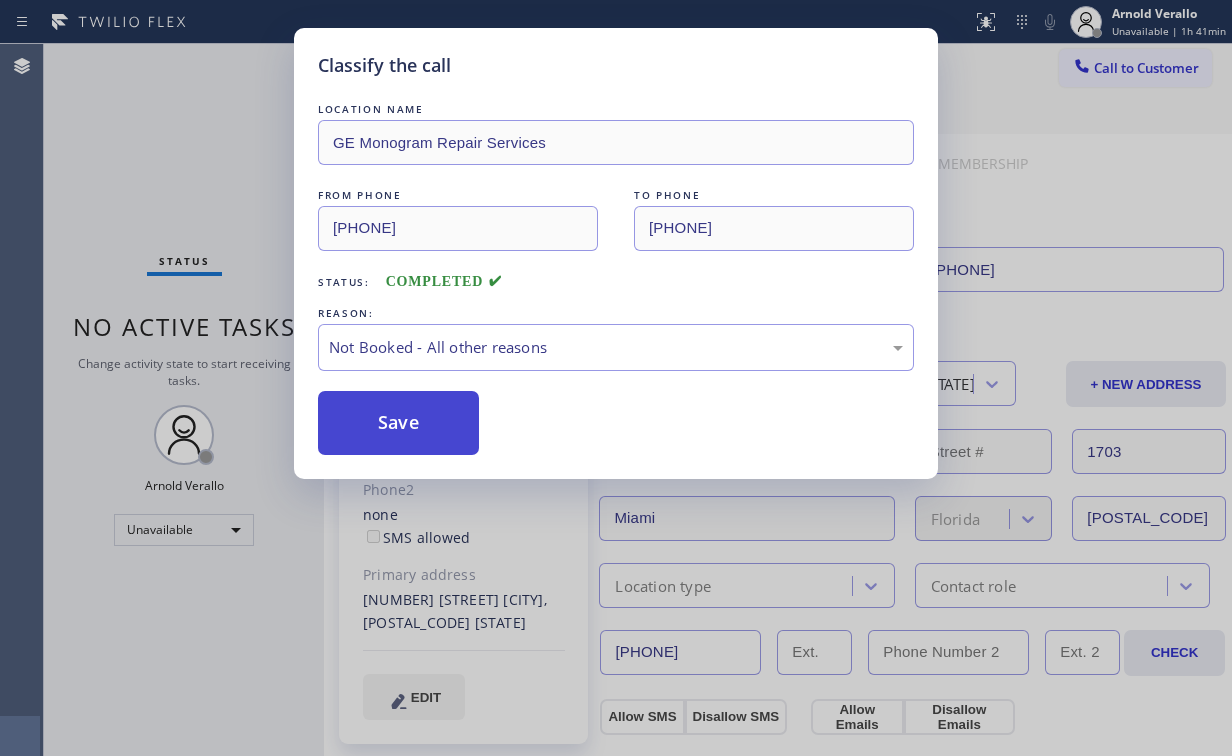 click on "Save" at bounding box center [398, 423] 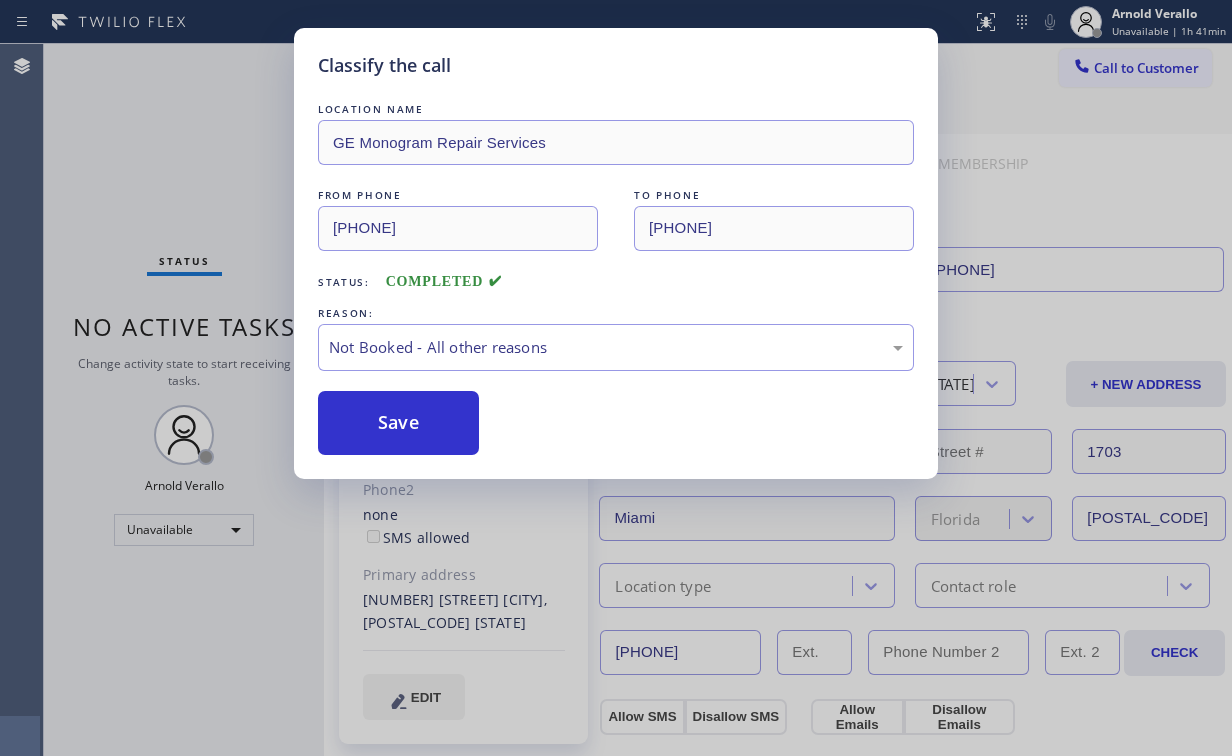 drag, startPoint x: 200, startPoint y: 161, endPoint x: 217, endPoint y: 155, distance: 18.027756 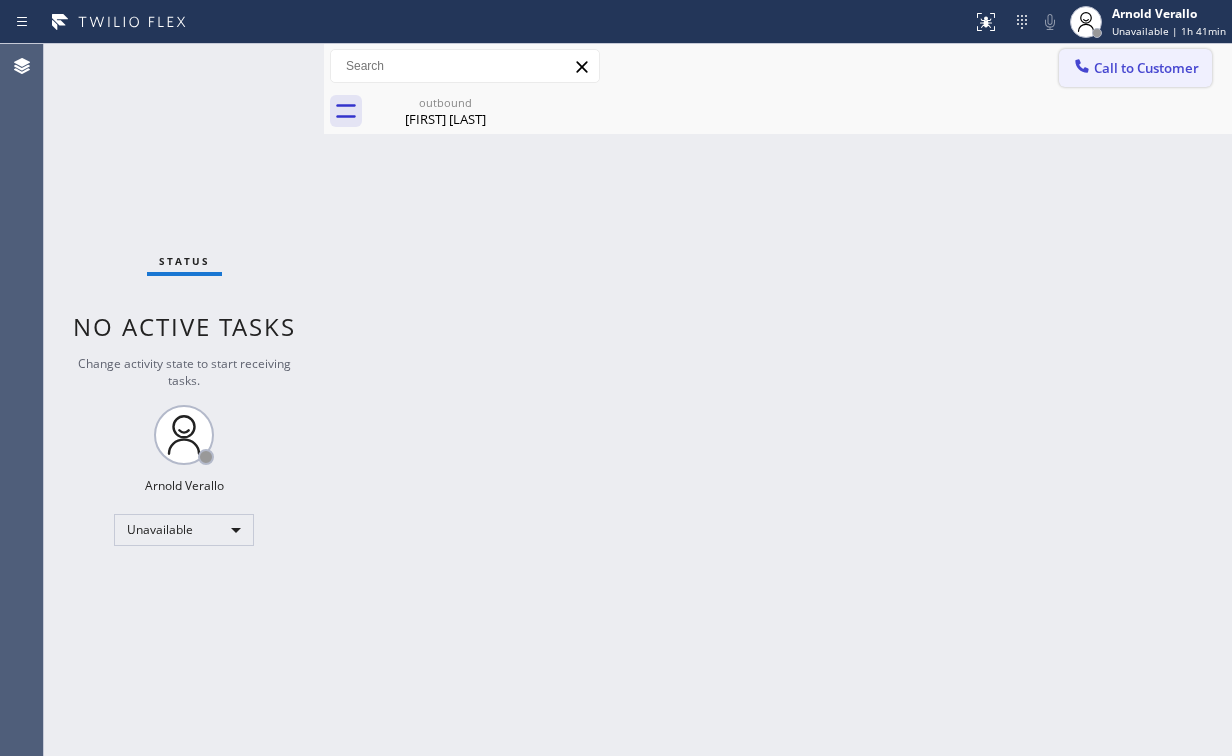 click on "Call to Customer" at bounding box center (1146, 68) 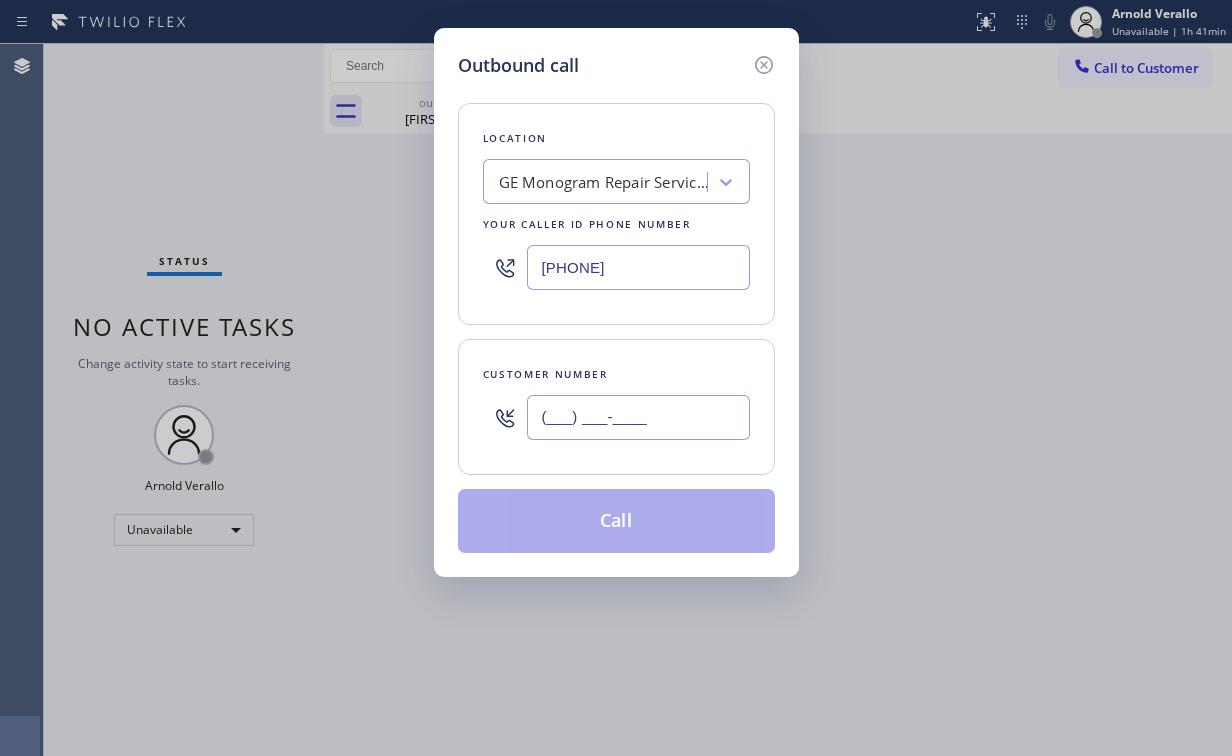 drag, startPoint x: 656, startPoint y: 430, endPoint x: 669, endPoint y: 416, distance: 19.104973 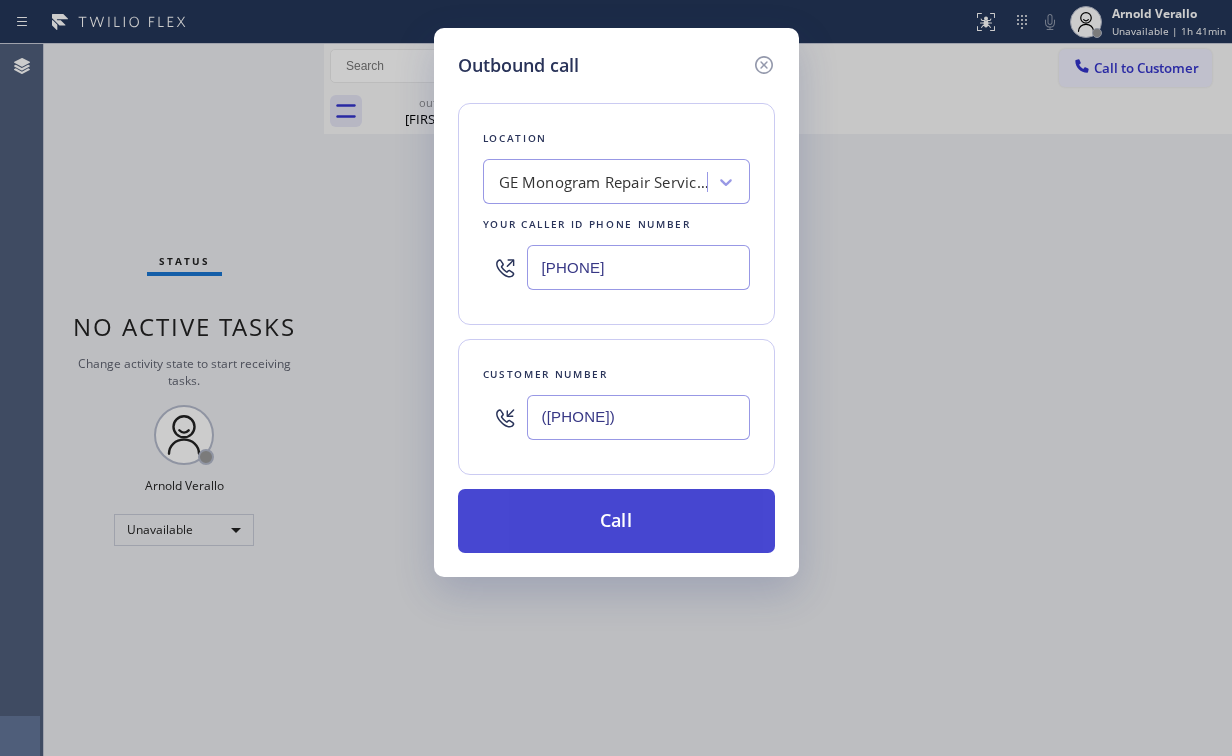 type on "([PHONE])" 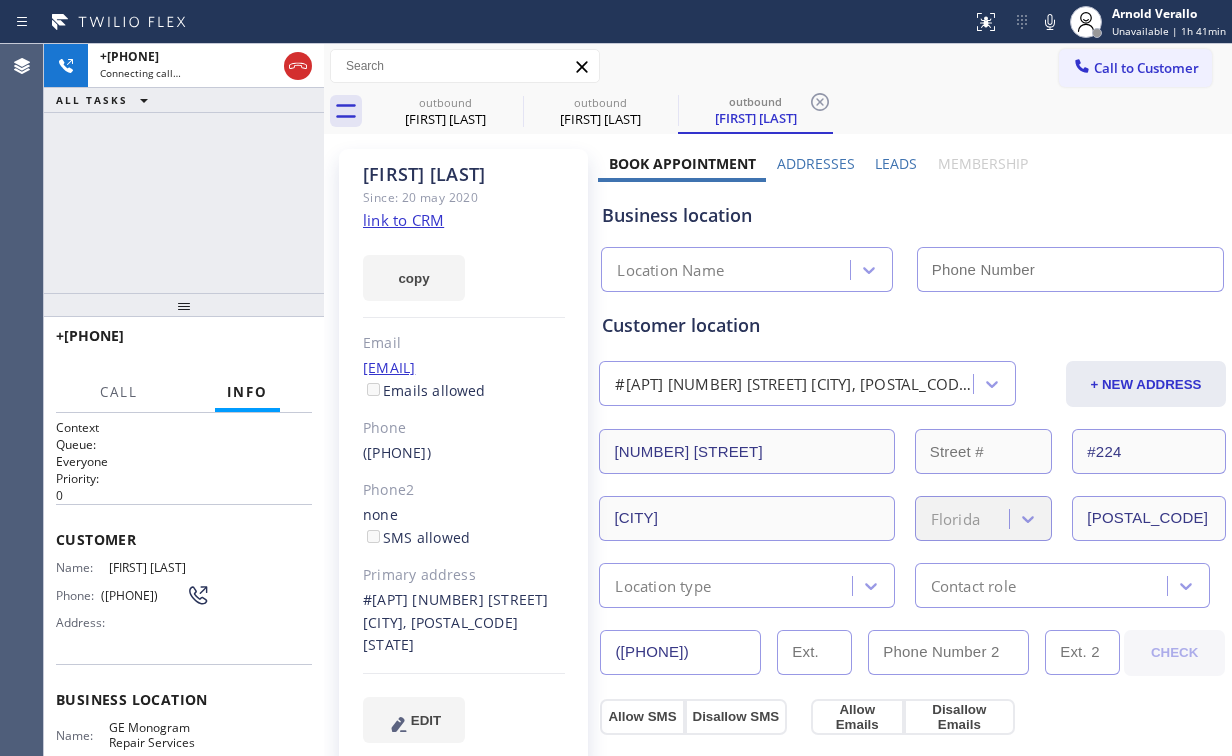click on "+1[PHONE] Connecting call… ALL TASKS ALL TASKS ACTIVE TASKS TASKS IN WRAP UP" at bounding box center [184, 168] 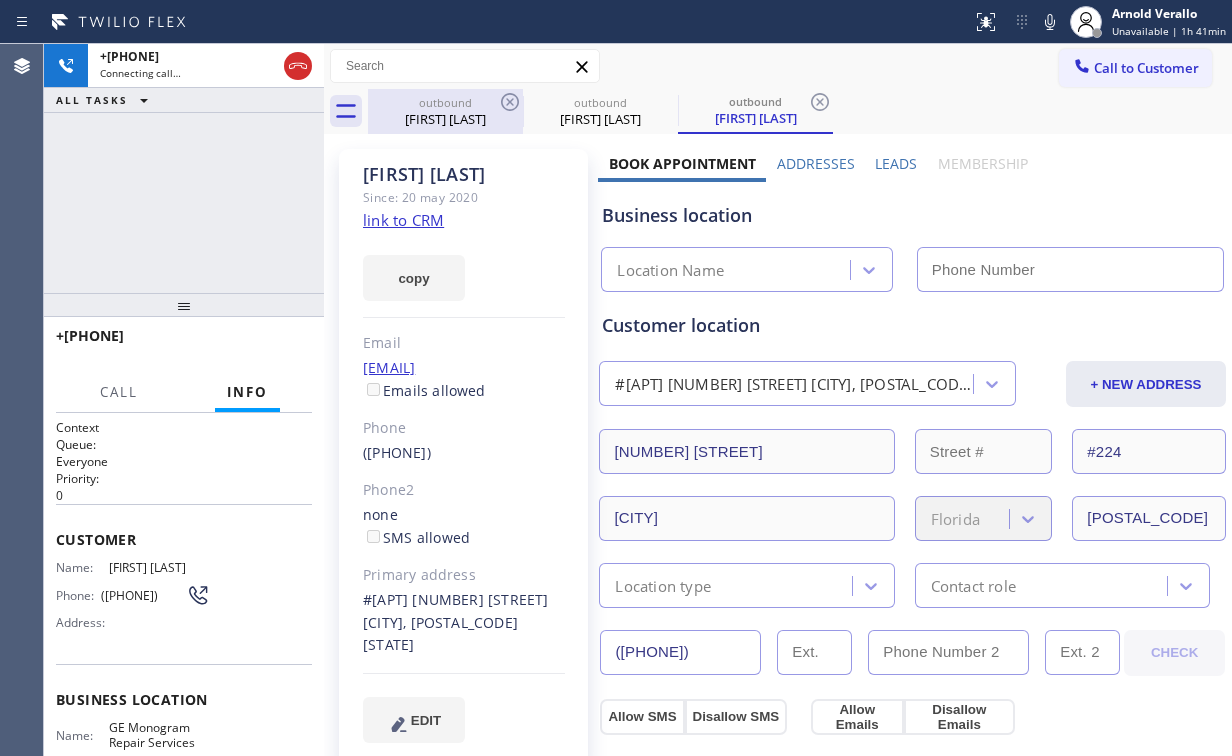 click on "[FIRST] [LAST]" at bounding box center [445, 119] 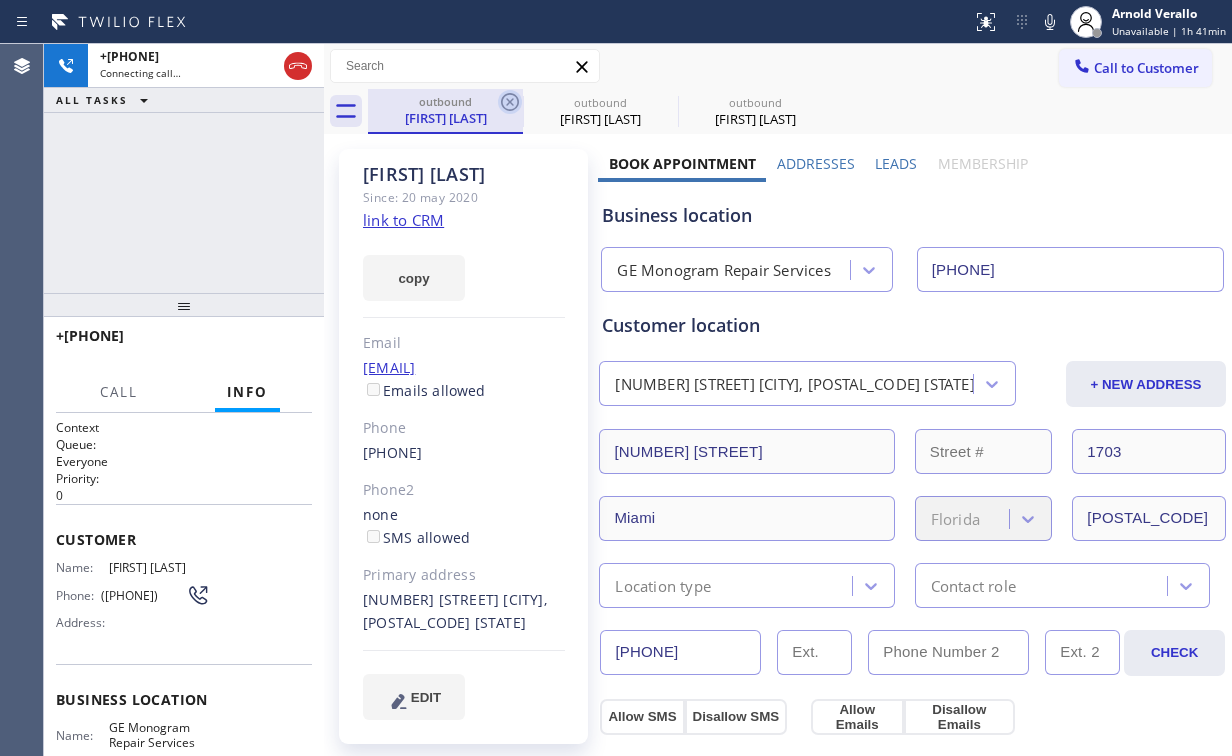 click 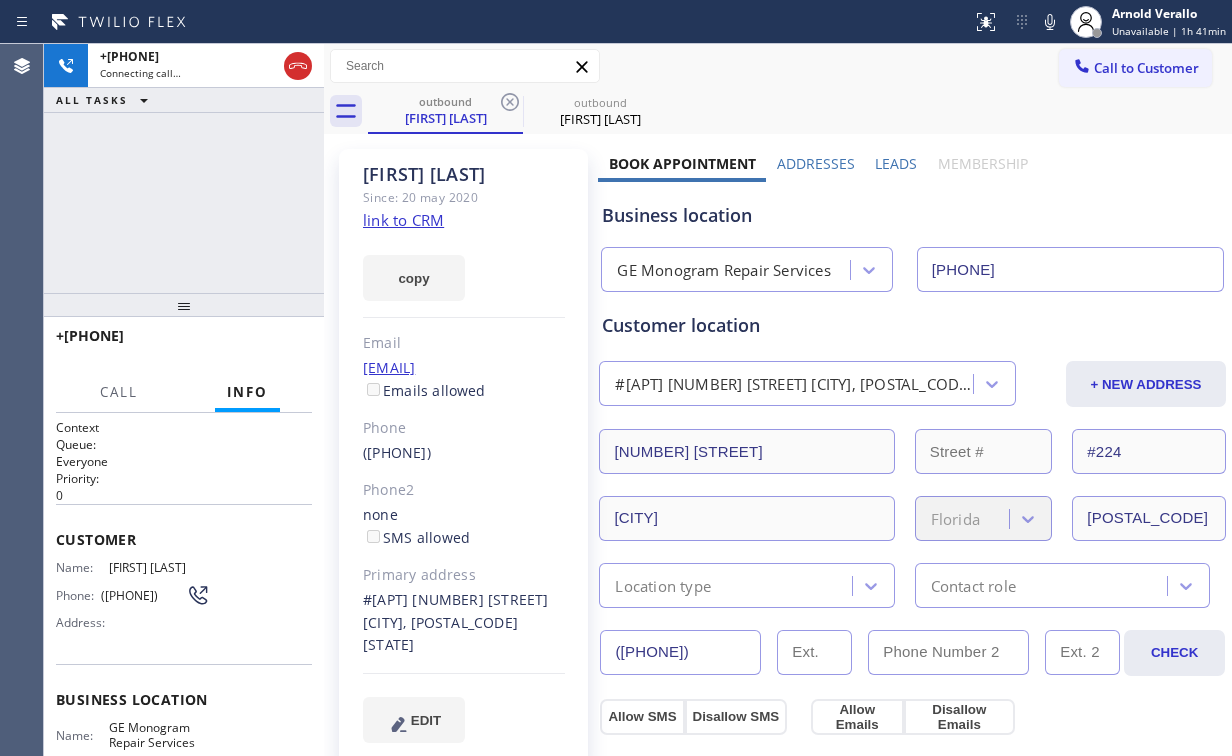 type on "[PHONE]" 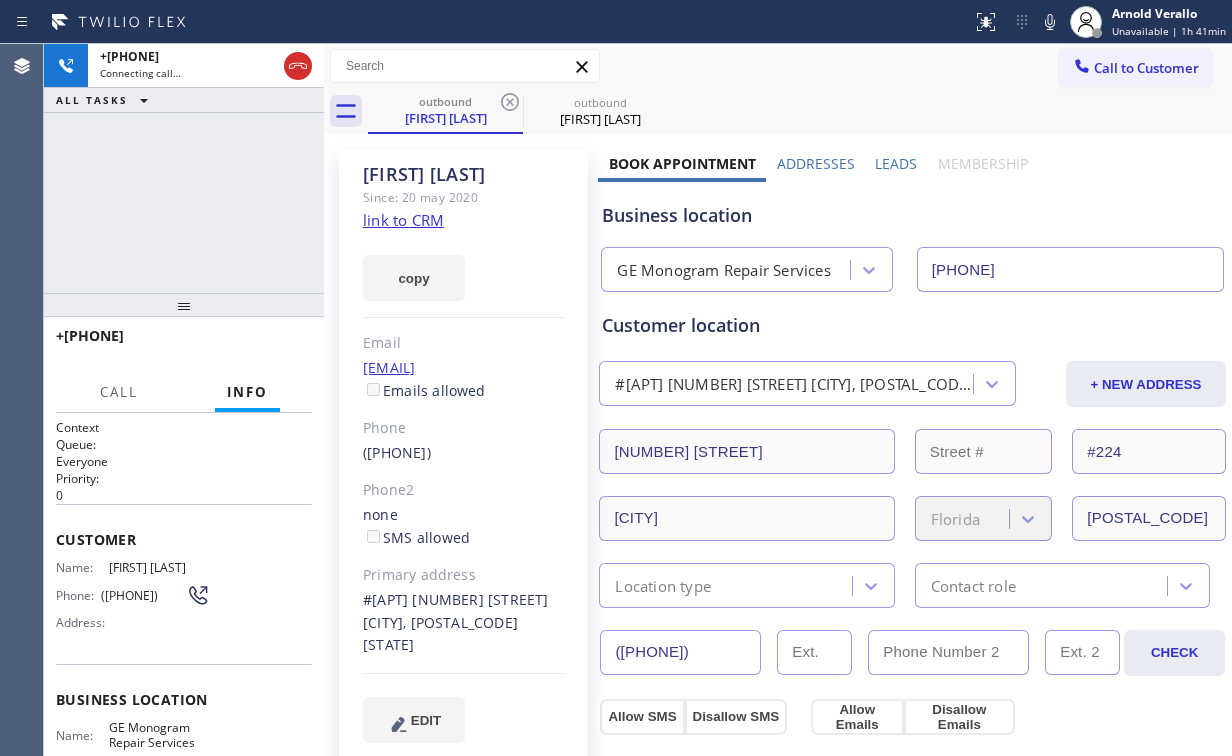 click on "+1[PHONE] Connecting call… ALL TASKS ALL TASKS ACTIVE TASKS TASKS IN WRAP UP" at bounding box center [184, 168] 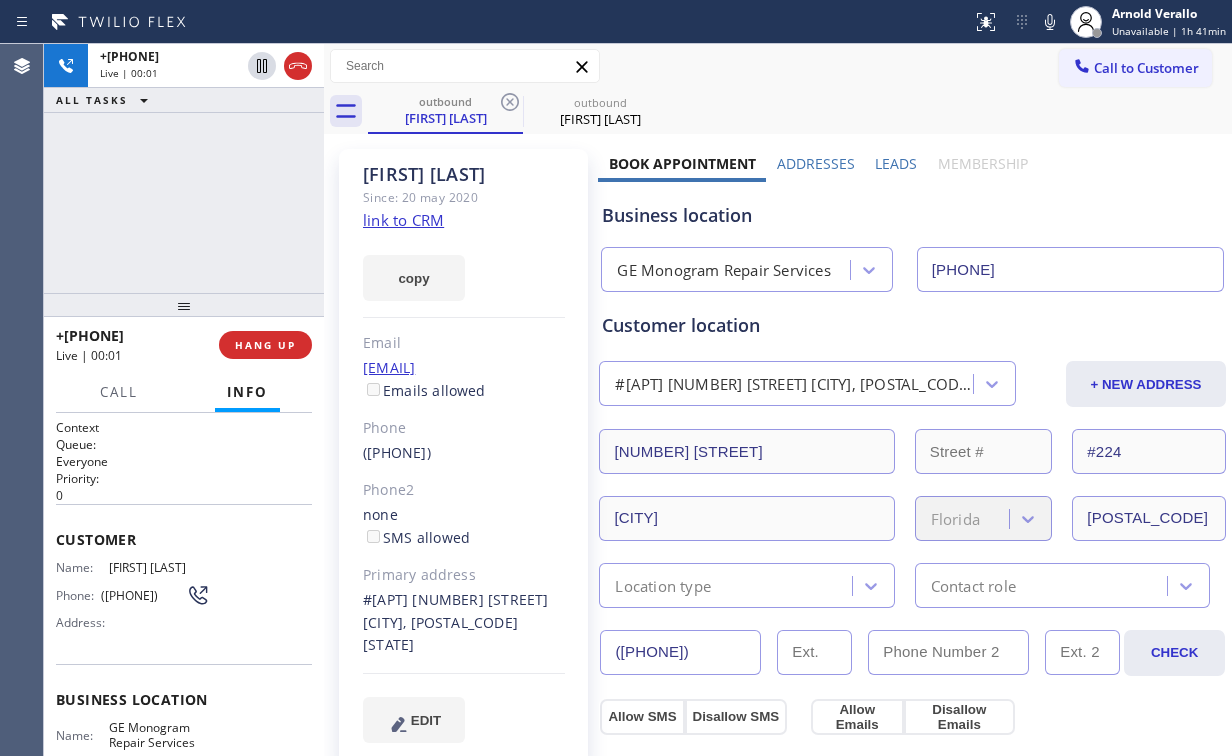 click on "+1[PHONE] Live | 00:01 ALL TASKS ALL TASKS ACTIVE TASKS TASKS IN WRAP UP" at bounding box center (184, 168) 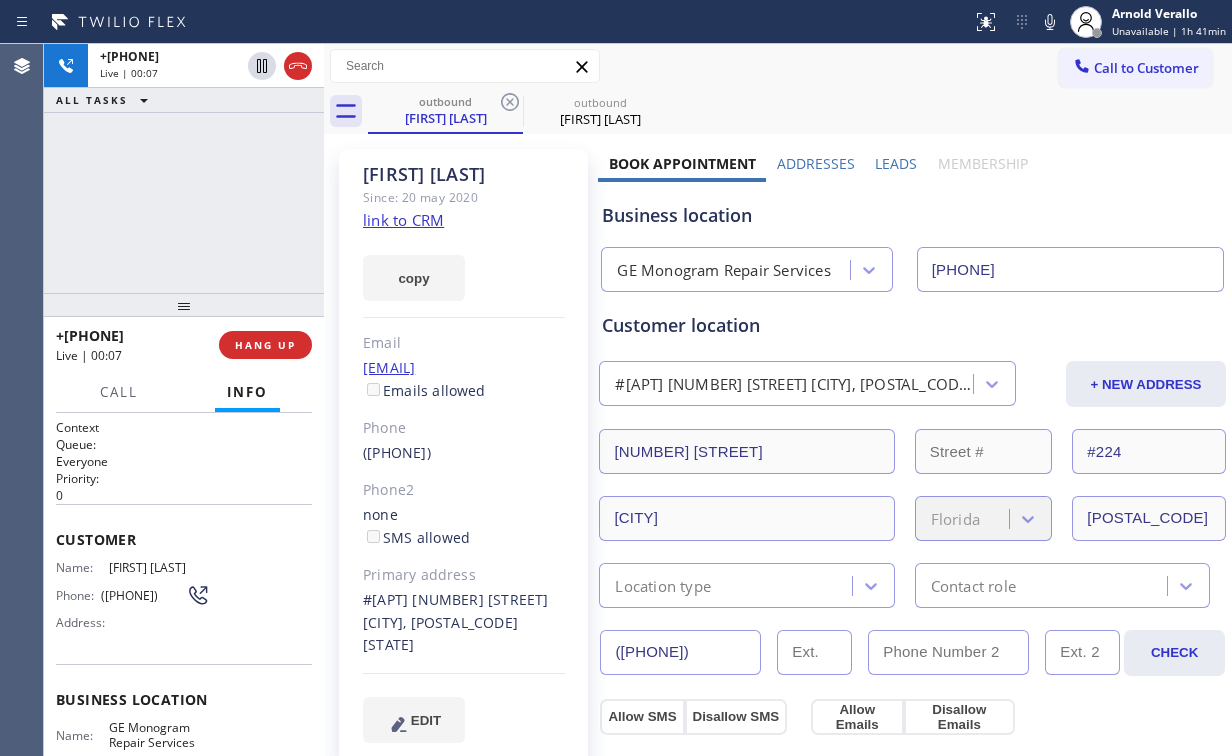 click on "Business location" at bounding box center [912, 215] 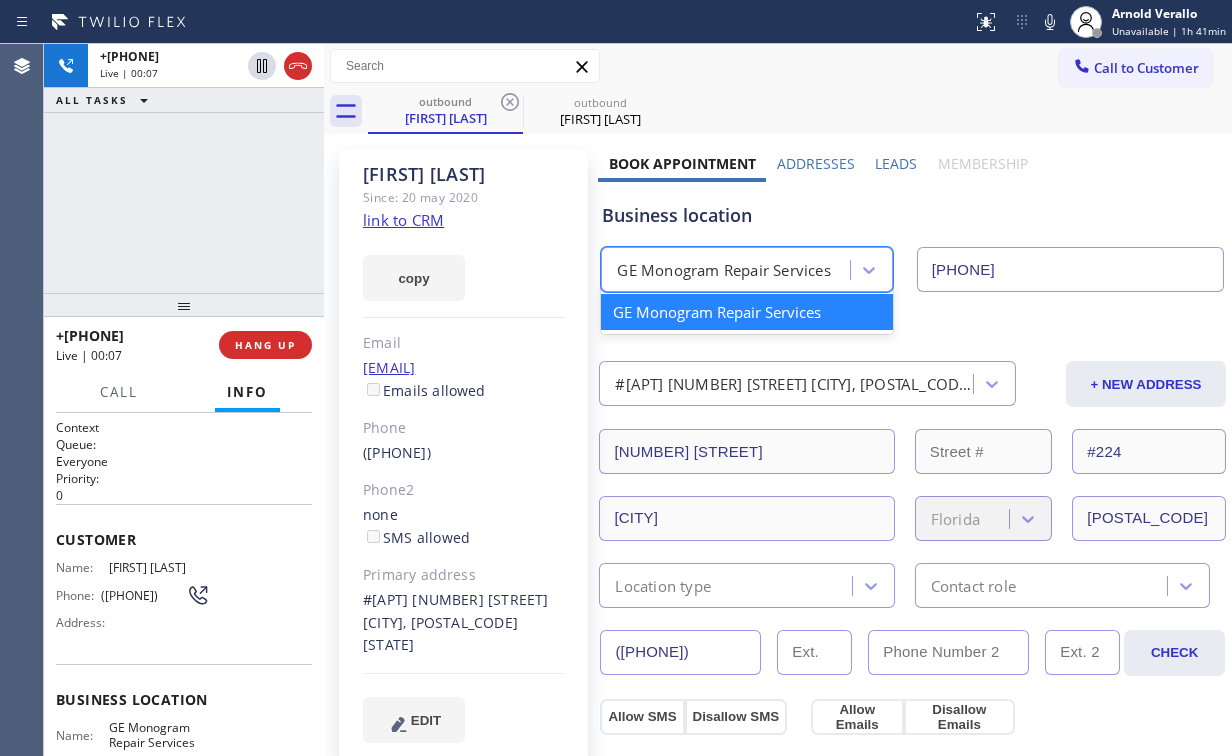 click on "GE Monogram Repair Services" at bounding box center (723, 270) 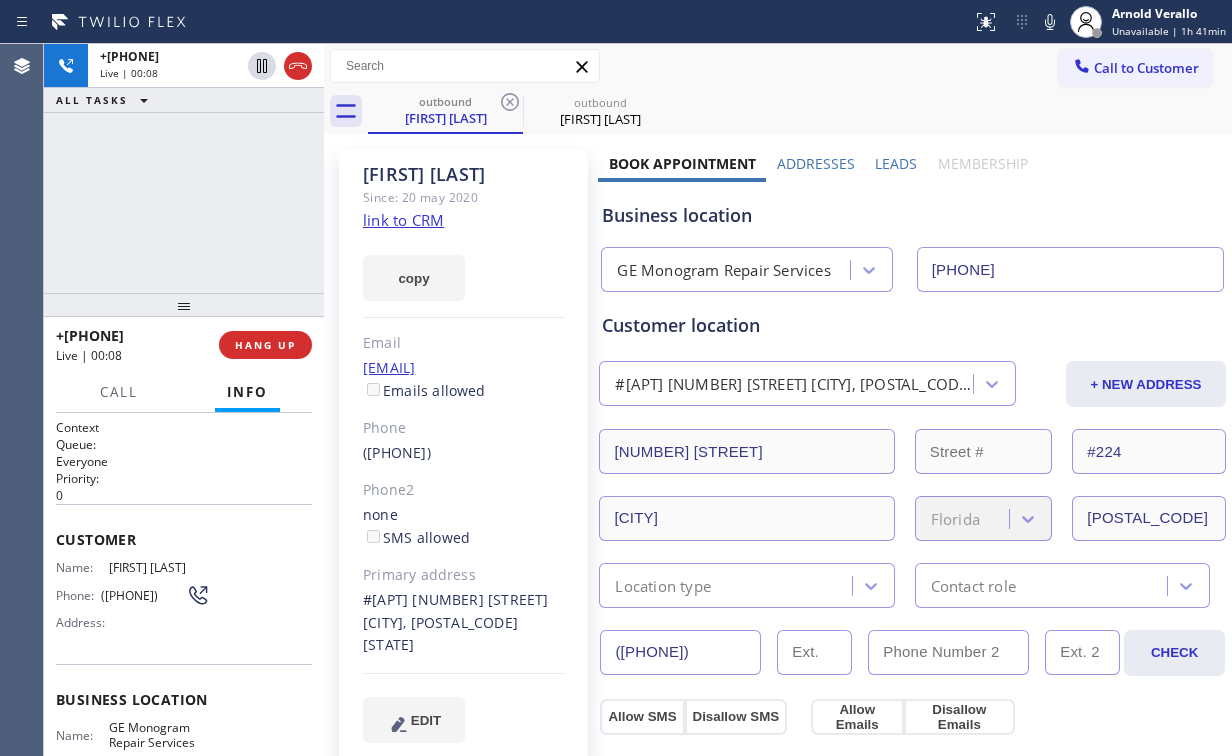click on "Business location" at bounding box center (912, 215) 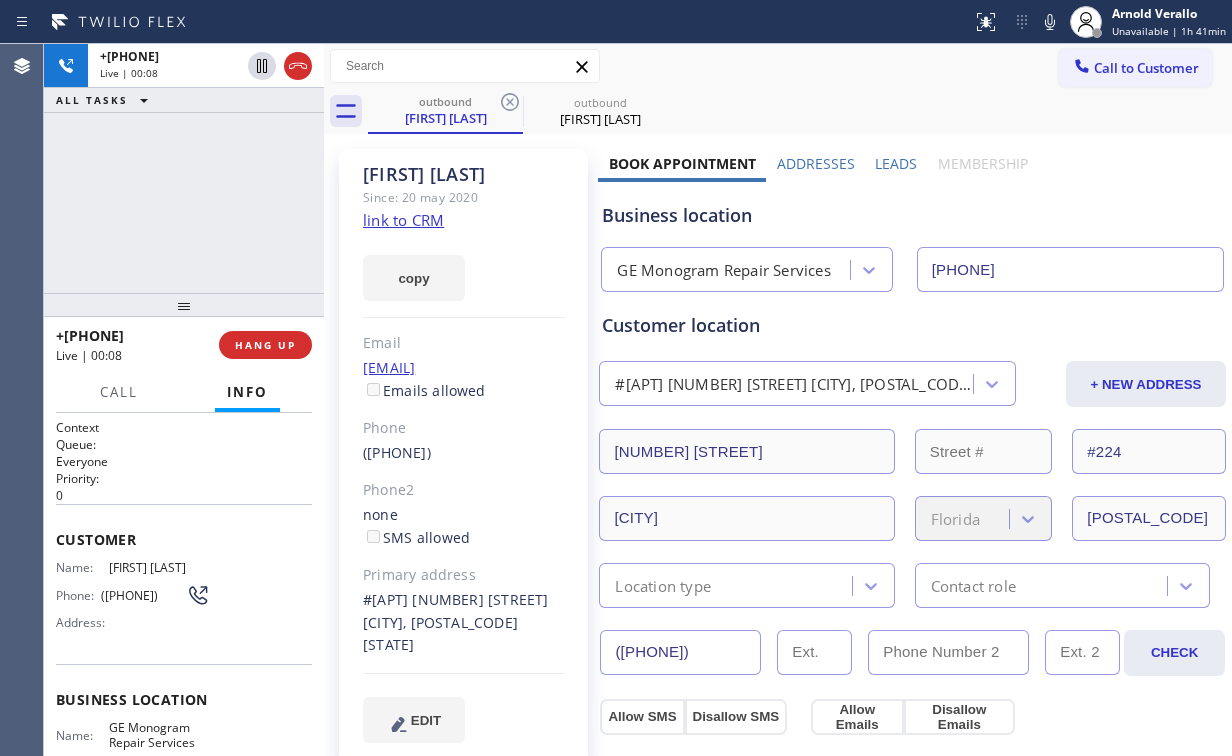 click on "Customer location #[NUMBER] [NUMBER] [STREET] [CITY], [POSTAL_CODE] [STATE] + NEW ADDRESS [NUMBER] [STREET] #[NUMBER] [CITY] [STATE] [POSTAL_CODE] Location type Contact role" at bounding box center [912, 446] 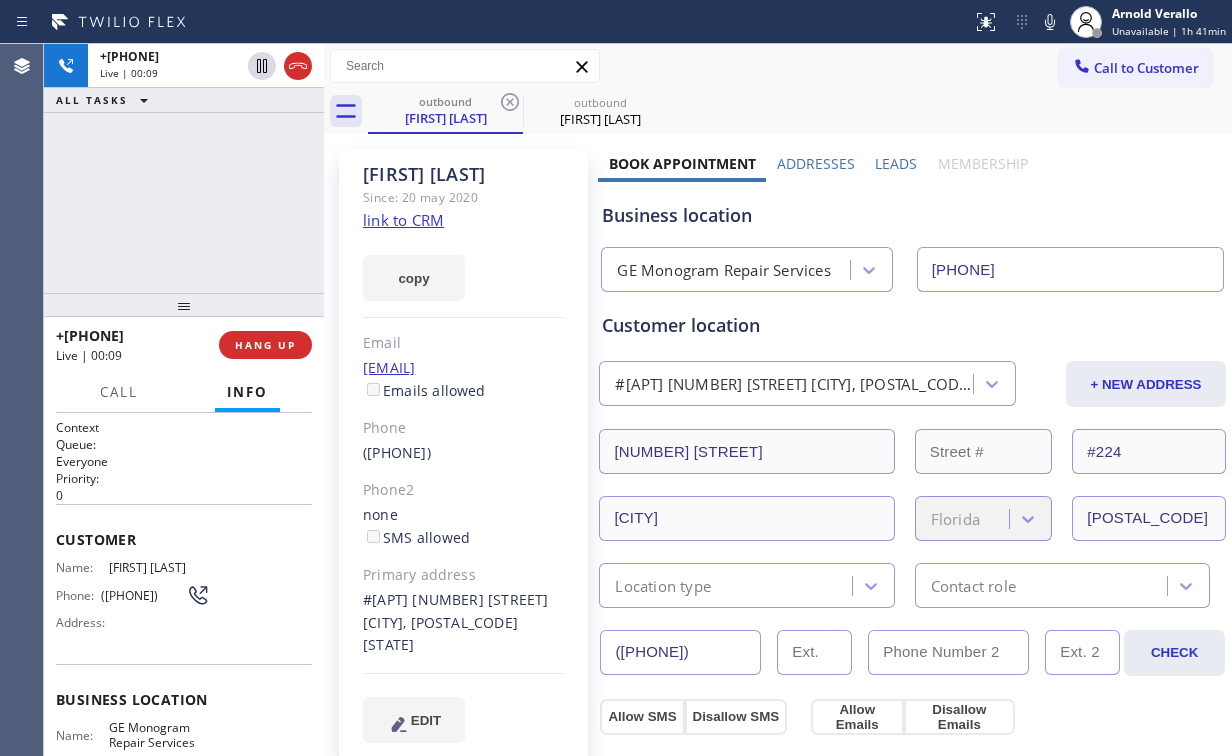 click on "Customer location #[NUMBER] [NUMBER] [STREET] [CITY], [POSTAL_CODE] [STATE] + NEW ADDRESS [NUMBER] [STREET] #[NUMBER] [CITY] [STATE] [POSTAL_CODE] Location type Contact role" at bounding box center (912, 446) 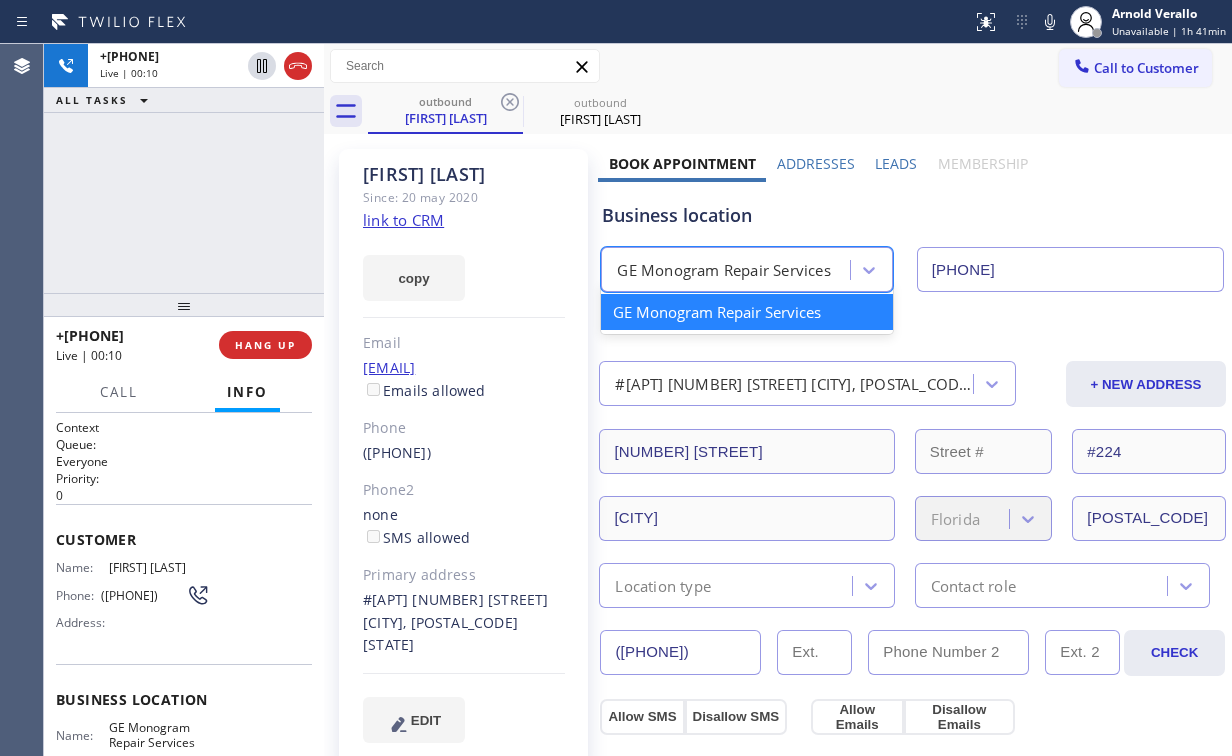 click on "GE Monogram Repair Services" at bounding box center [723, 270] 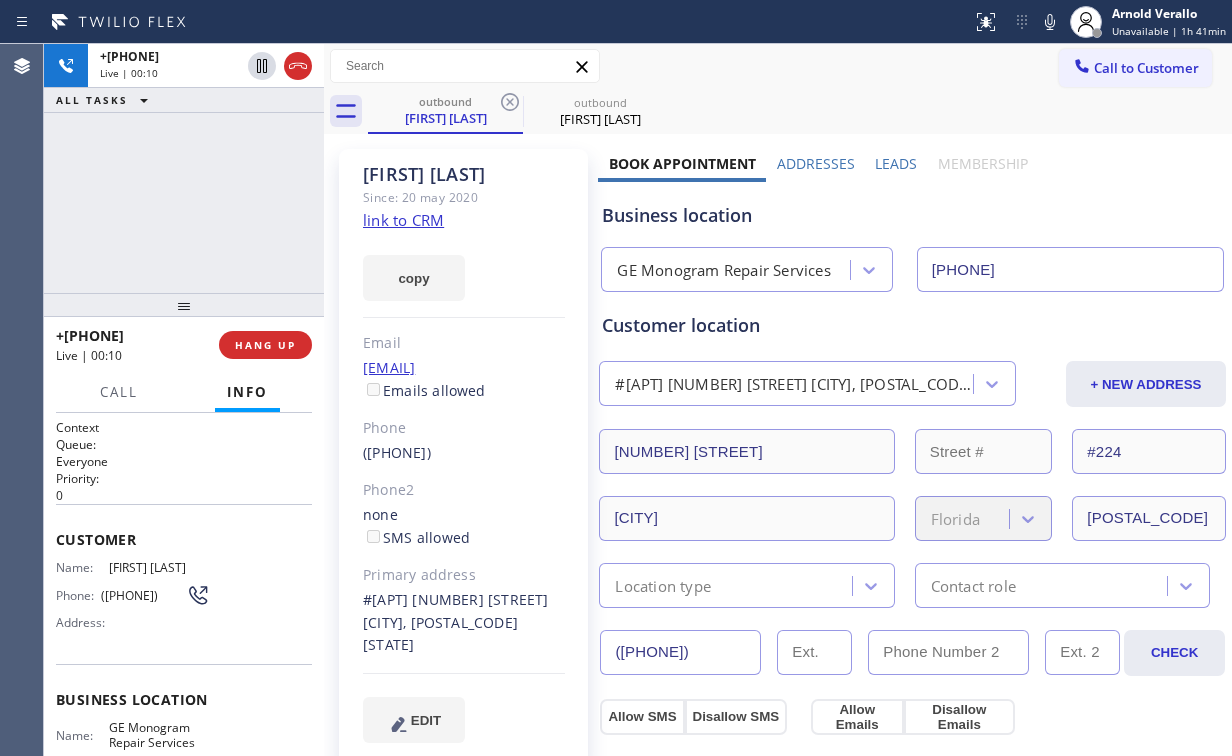 click on "Business location" at bounding box center [912, 215] 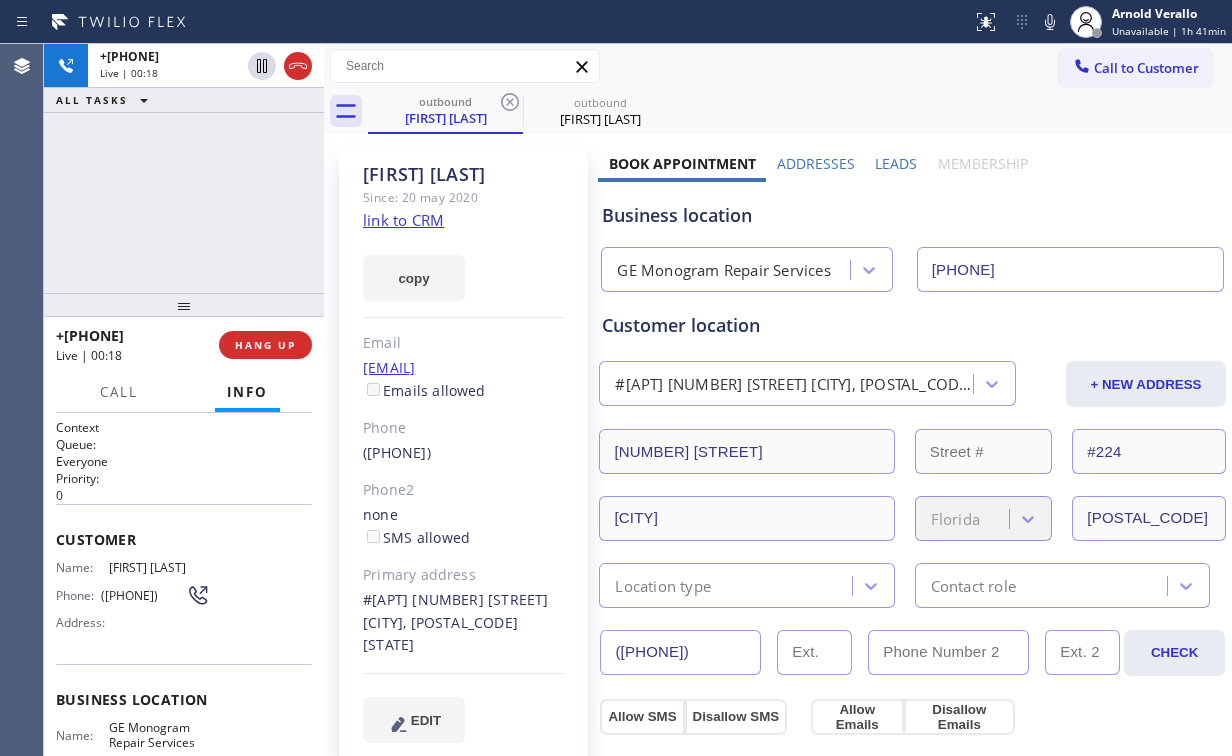 click on "+1[PHONE] Live | 00:18 ALL TASKS ALL TASKS ACTIVE TASKS TASKS IN WRAP UP" at bounding box center [184, 168] 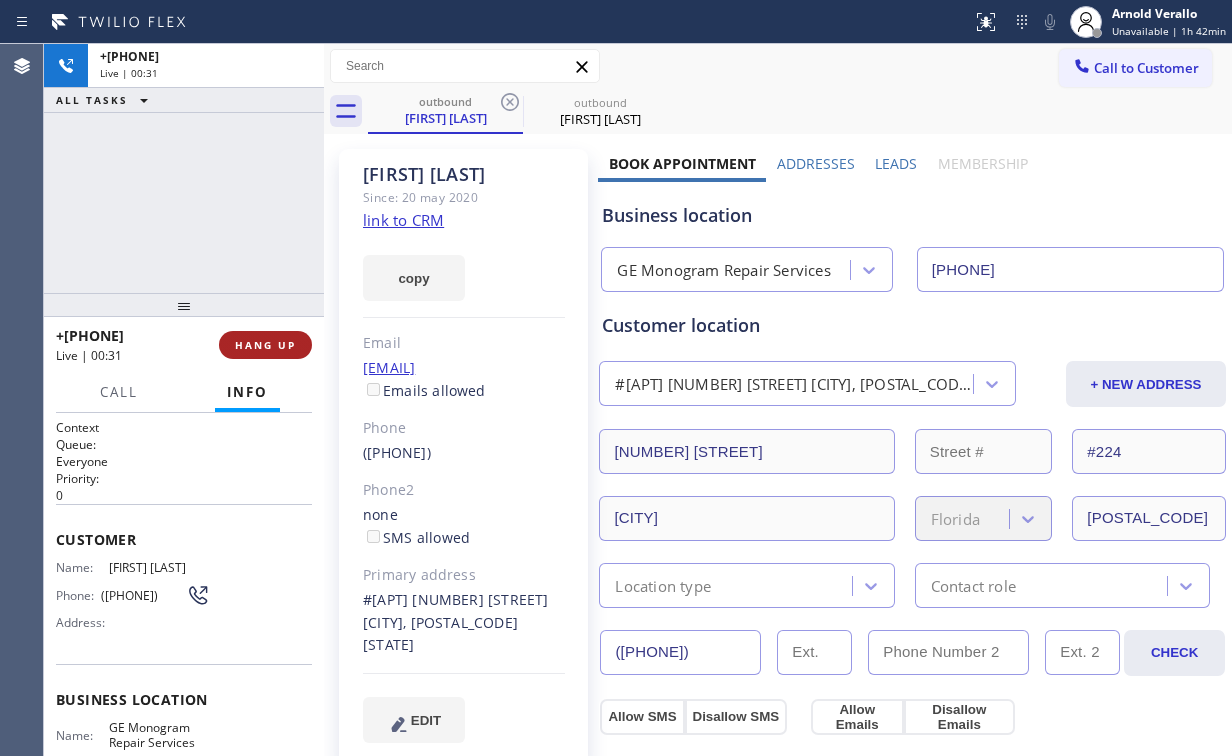 click on "HANG UP" at bounding box center [265, 345] 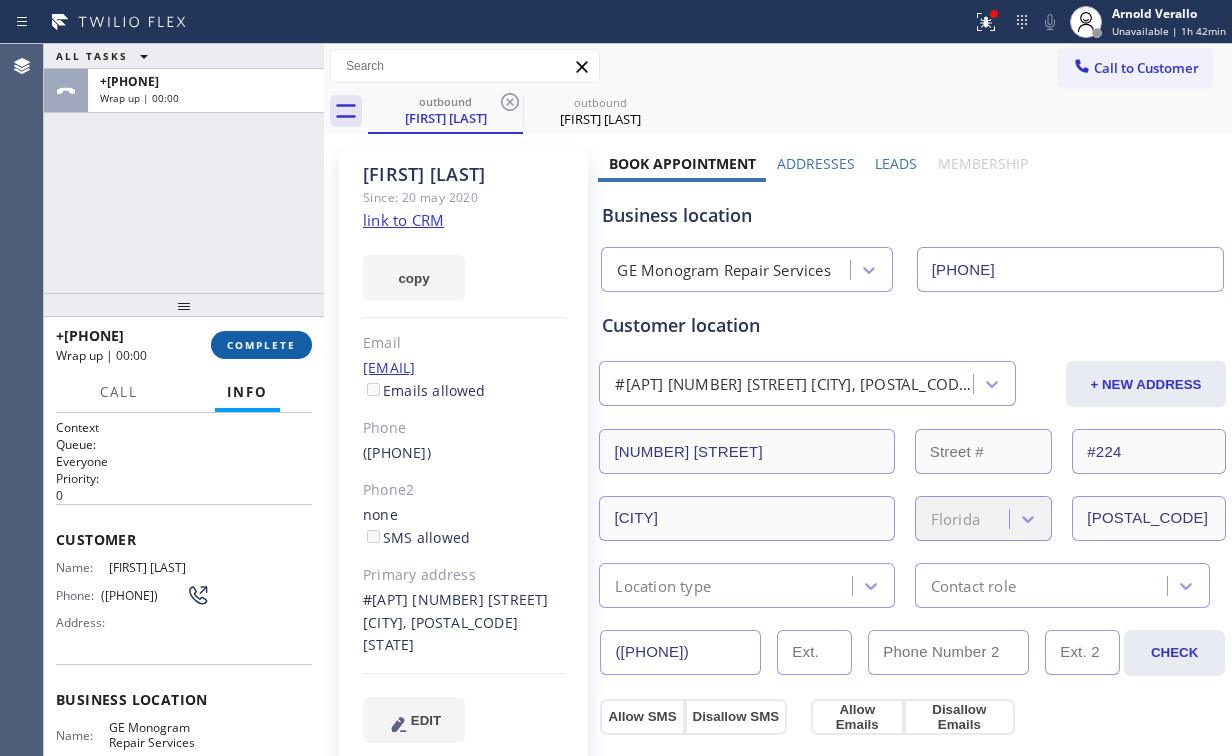 click on "COMPLETE" at bounding box center [261, 345] 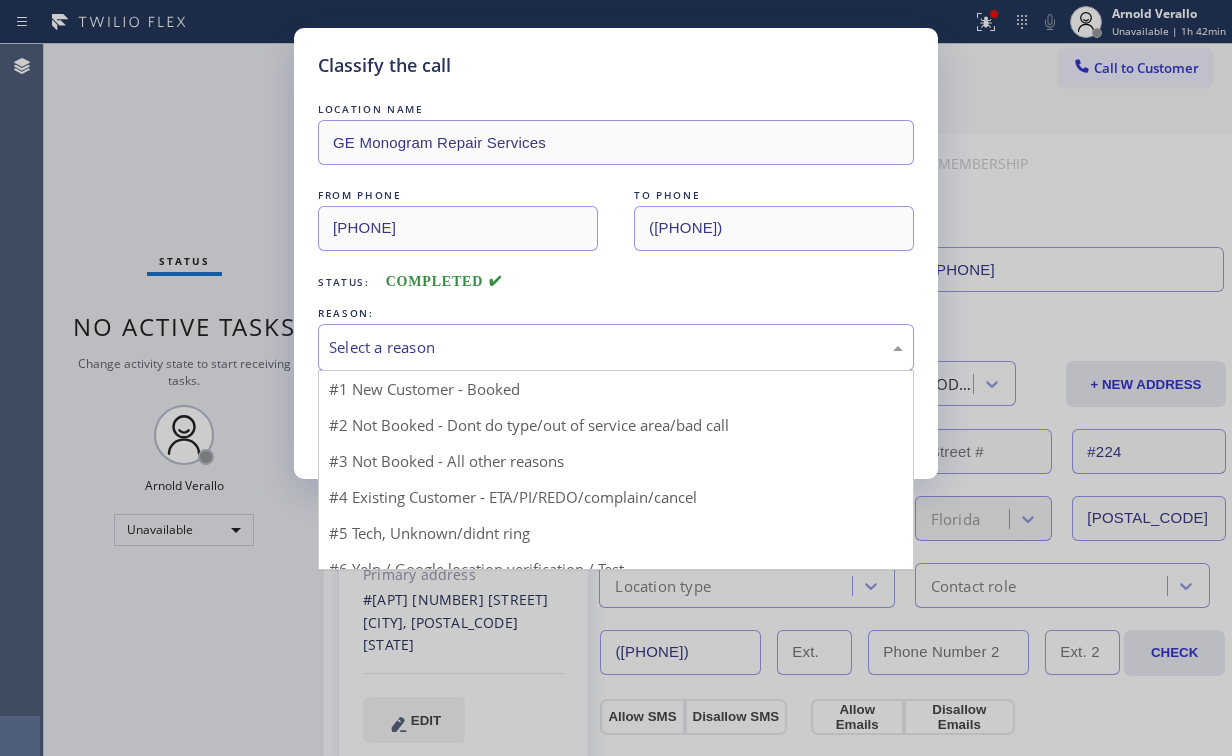 click on "Select a reason" at bounding box center [616, 347] 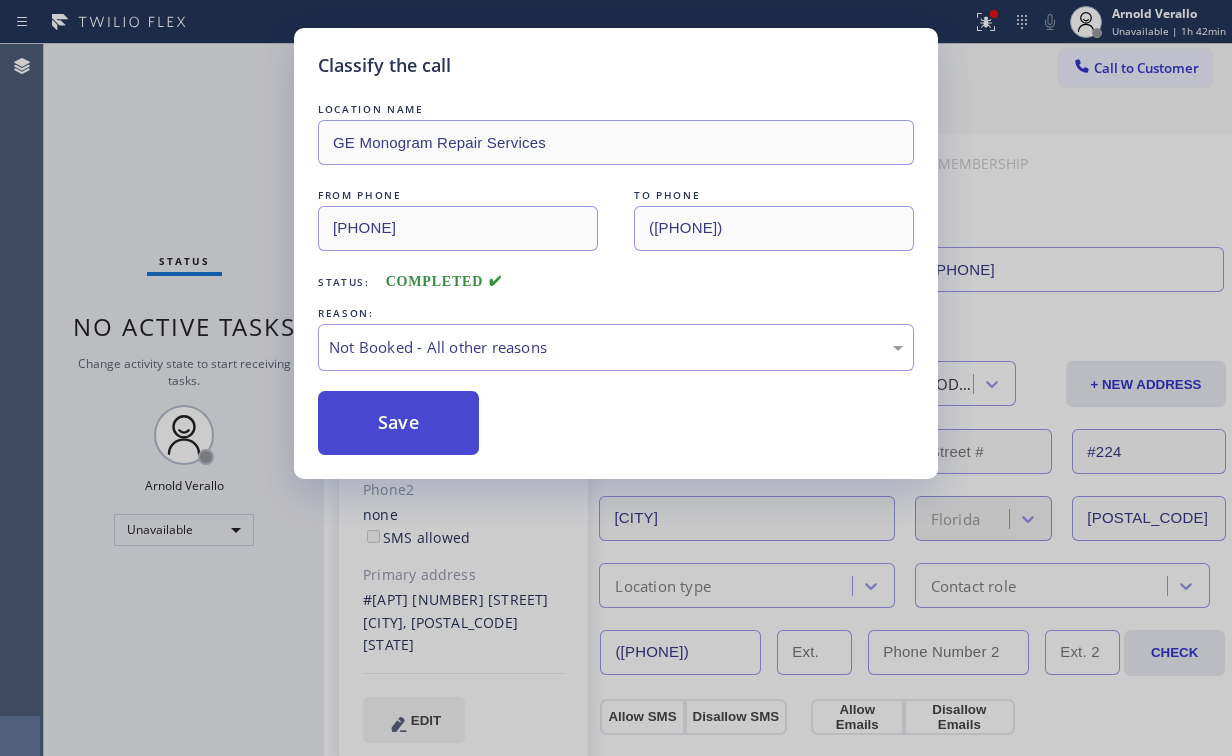click on "Save" at bounding box center (398, 423) 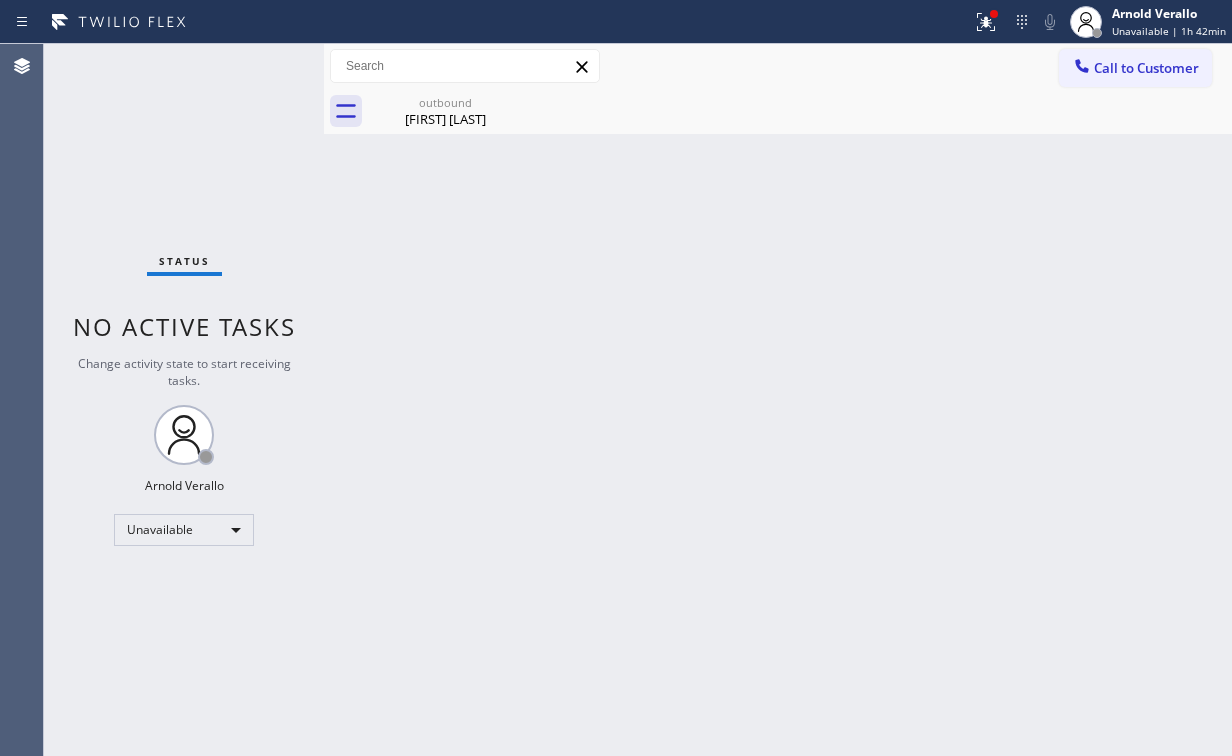 click on "outbound" at bounding box center [445, 102] 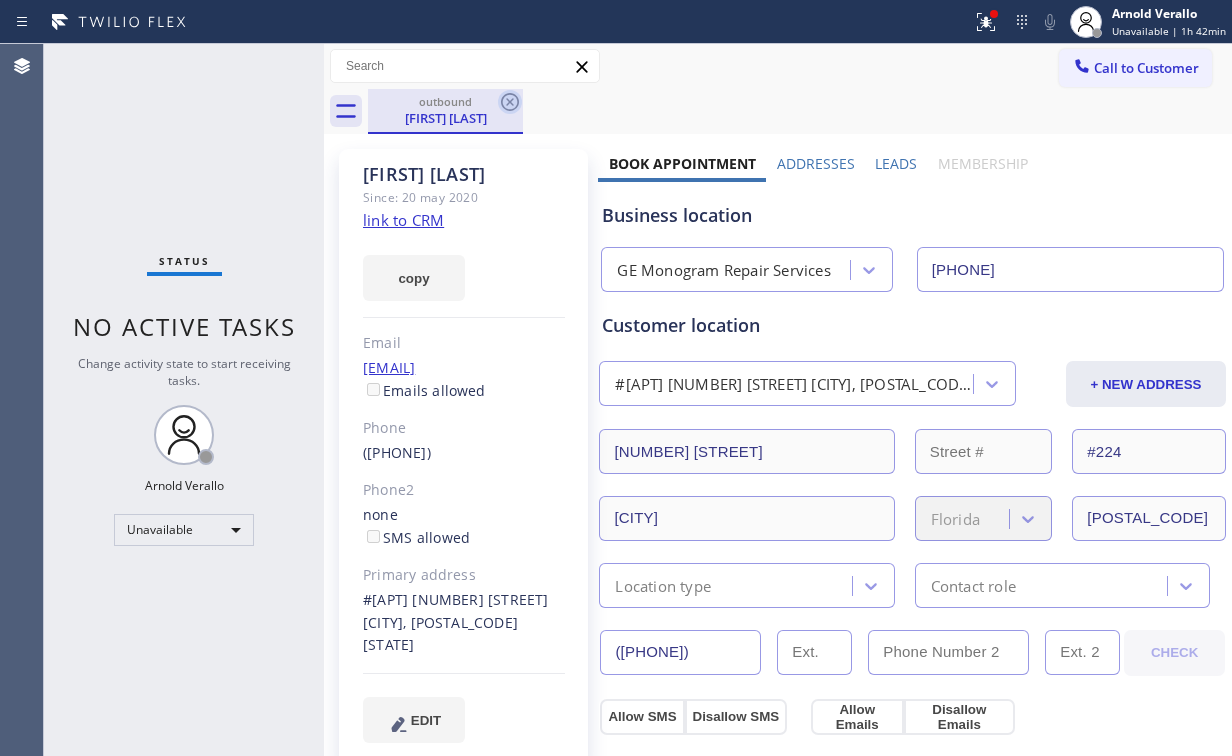 click 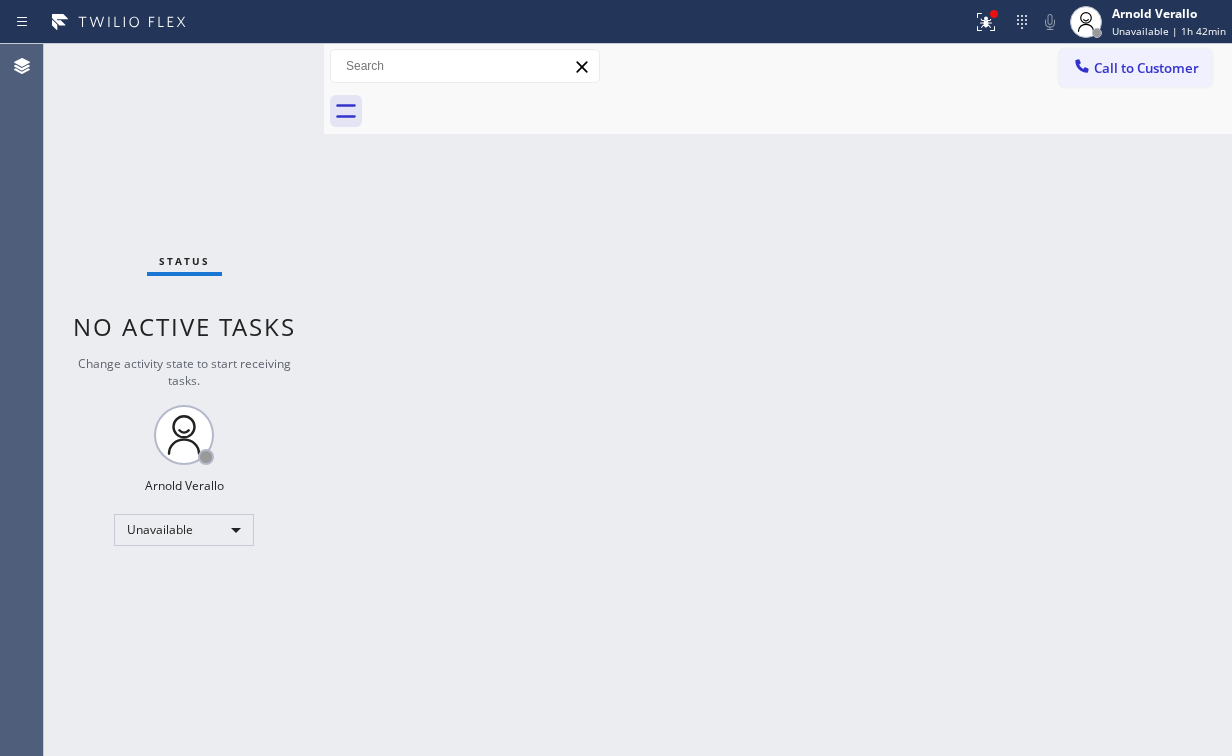 drag, startPoint x: 817, startPoint y: 292, endPoint x: 873, endPoint y: 251, distance: 69.40461 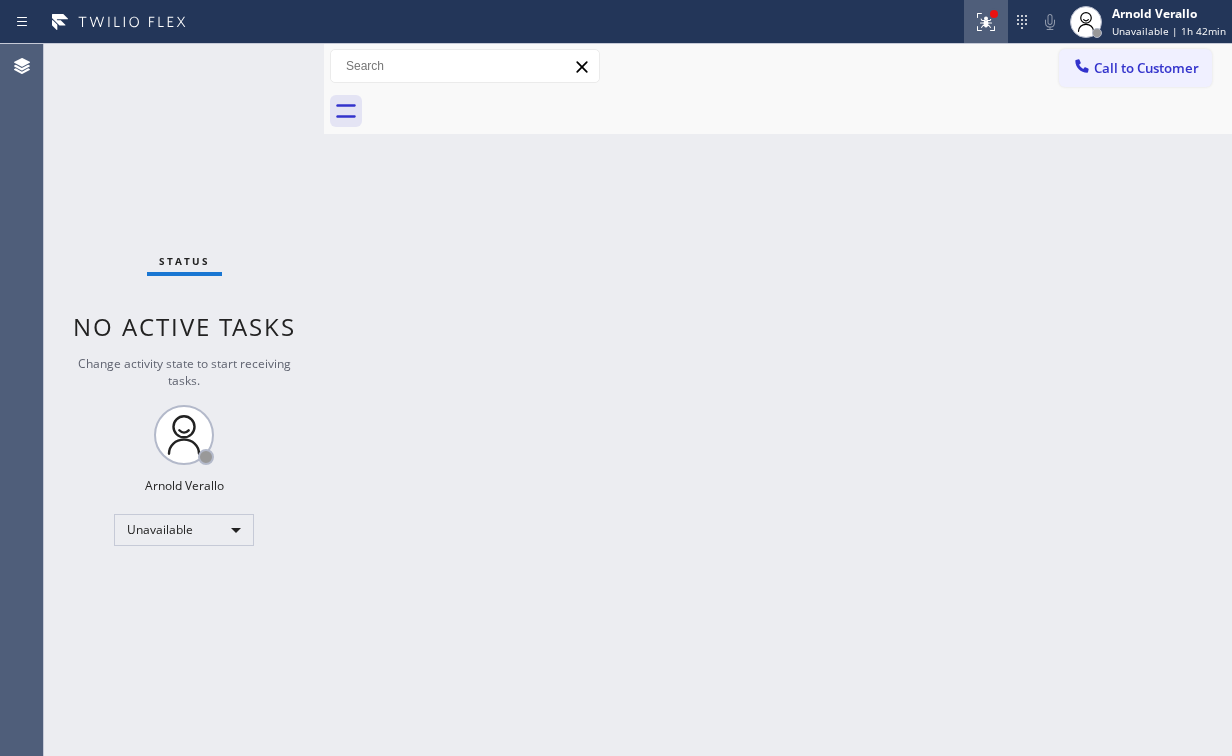 click 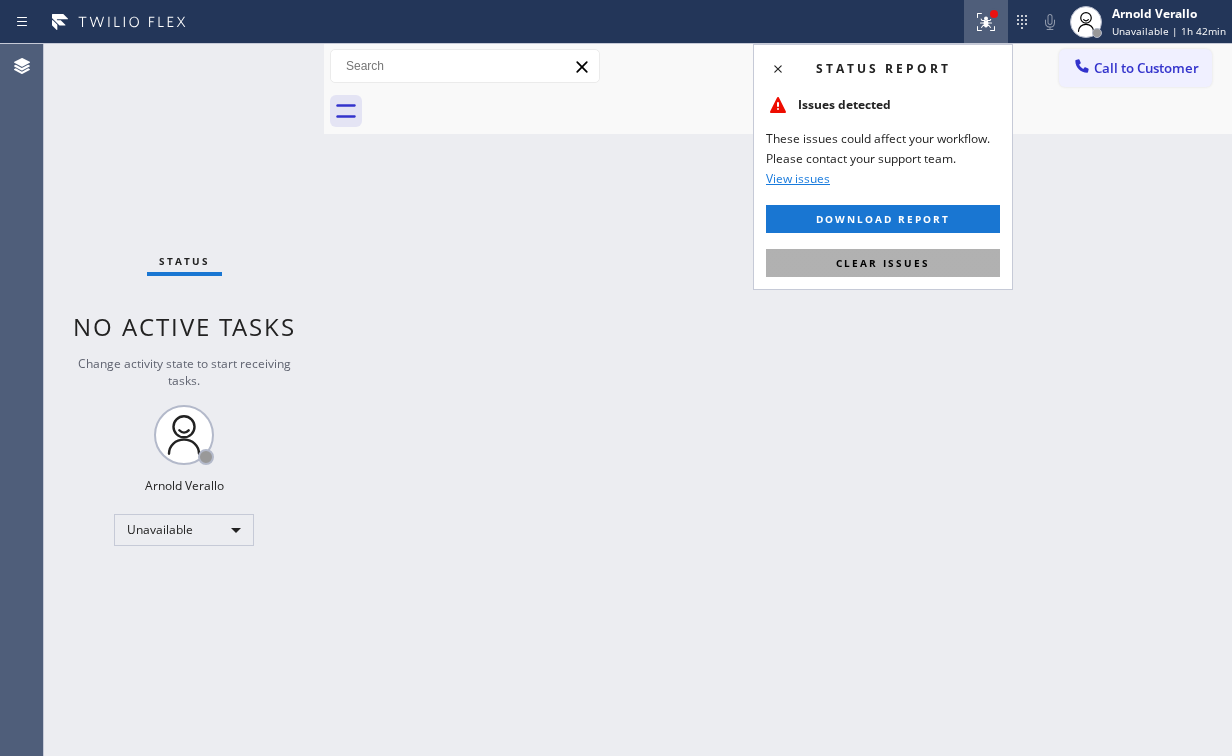 click on "Clear issues" at bounding box center [883, 263] 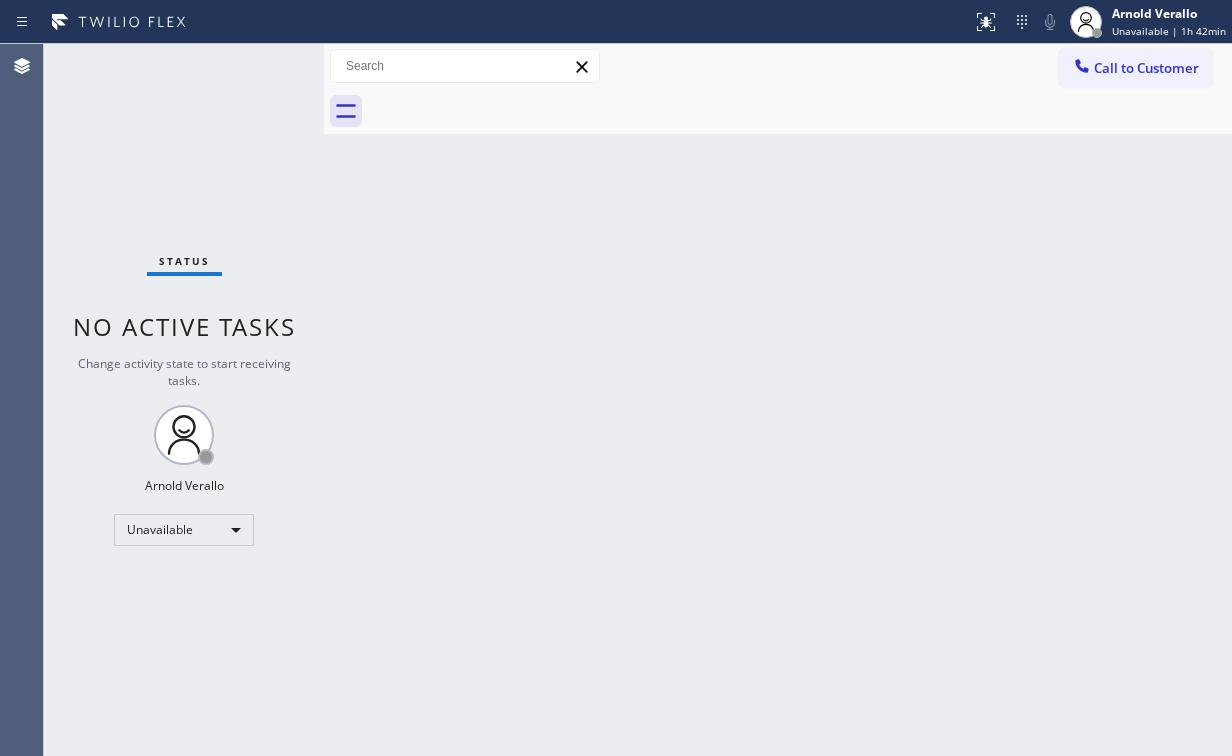 click on "Back to Dashboard Change Sender ID Customers Technicians Select a contact Outbound call Location Search location Your caller id phone number Customer number Call Customer info Name   Phone none Address none Change Sender ID HVAC [PHONE] 5 Star Appliance [PHONE] Appliance Repair [PHONE] Plumbing [PHONE] Air Duct Cleaning [PHONE]  Electricians [PHONE] Cancel Change Check personal SMS Reset Change No tabs Call to Customer Outbound call Location GE Monogram Repair Services Your caller id phone number [PHONE] Customer number Call Outbound call Technician Search Technician Your caller id phone number Your caller id phone number Call" at bounding box center [778, 400] 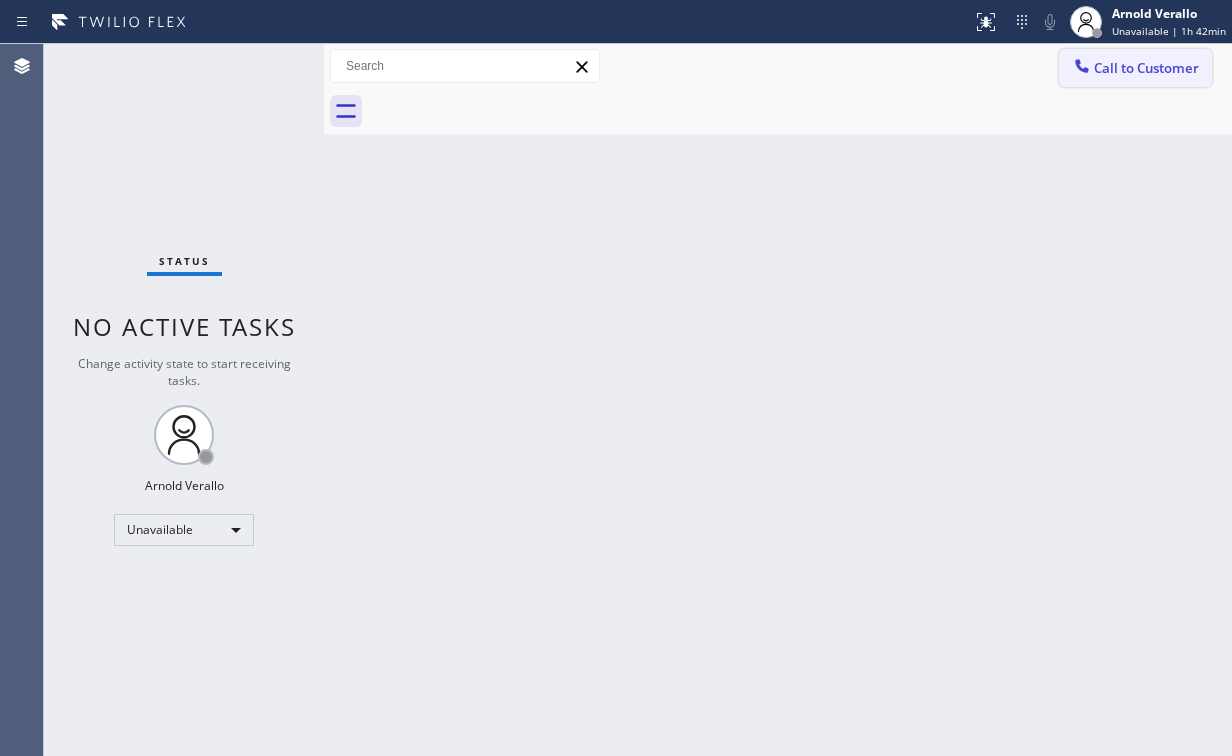 click on "Call to Customer" at bounding box center (1135, 68) 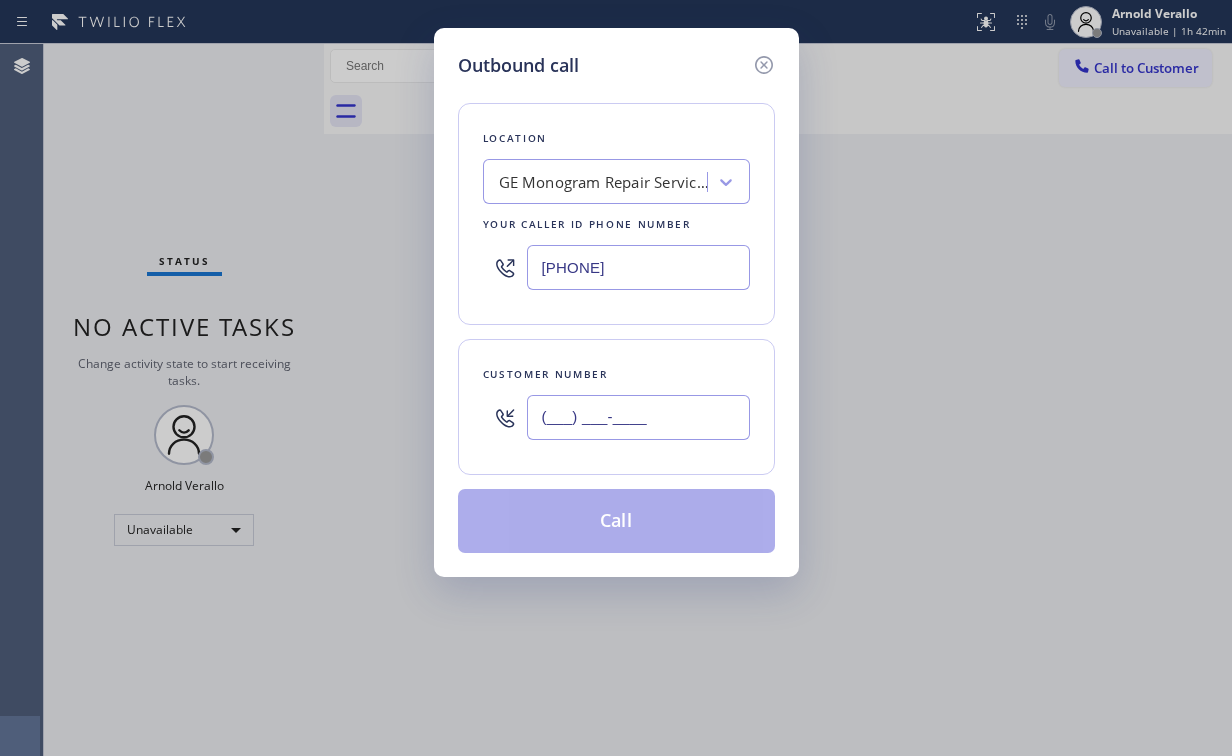 drag, startPoint x: 629, startPoint y: 412, endPoint x: 648, endPoint y: 412, distance: 19 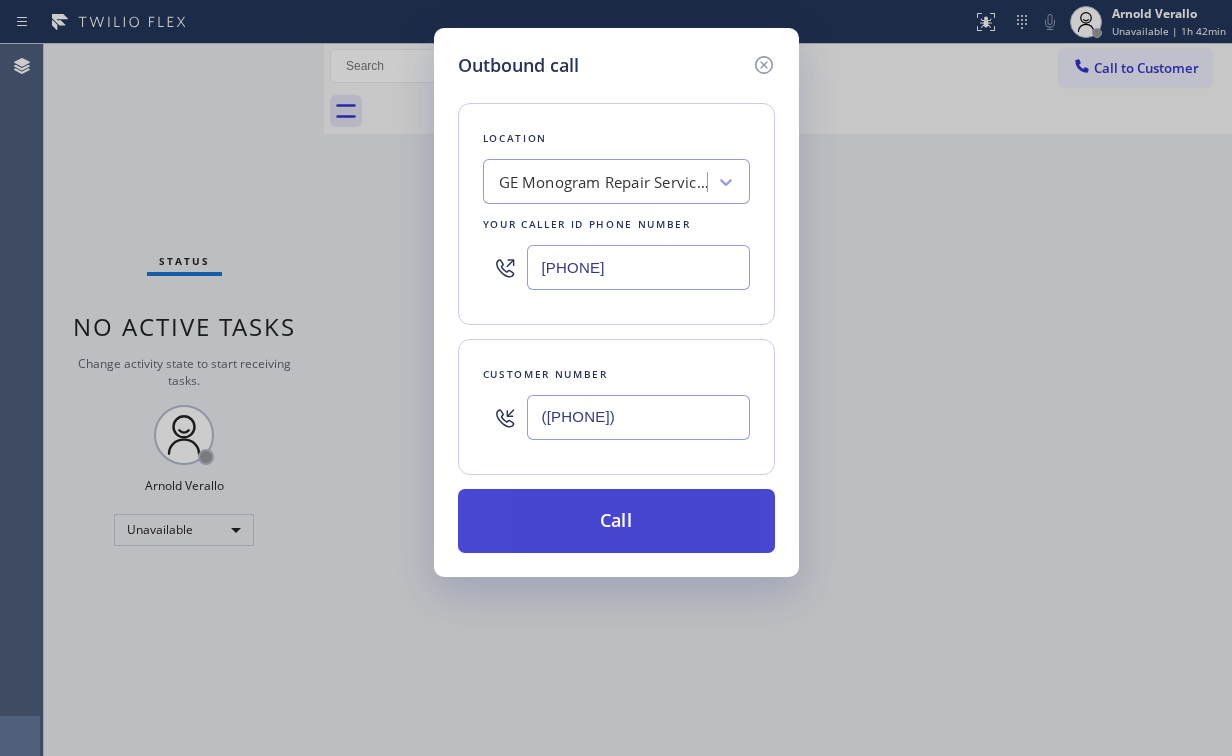 type on "([PHONE])" 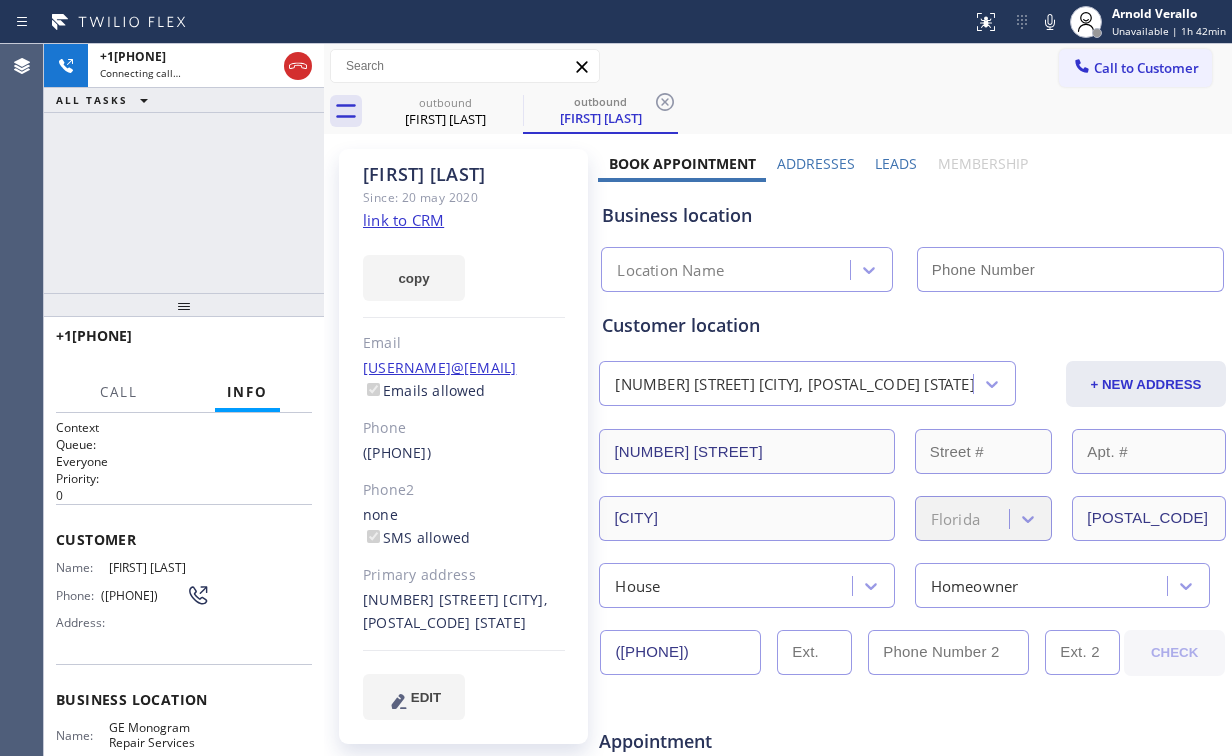 click on "[PHONE] Connecting call… ALL TASKS ALL TASKS ACTIVE TASKS TASKS IN WRAP UP" at bounding box center (184, 168) 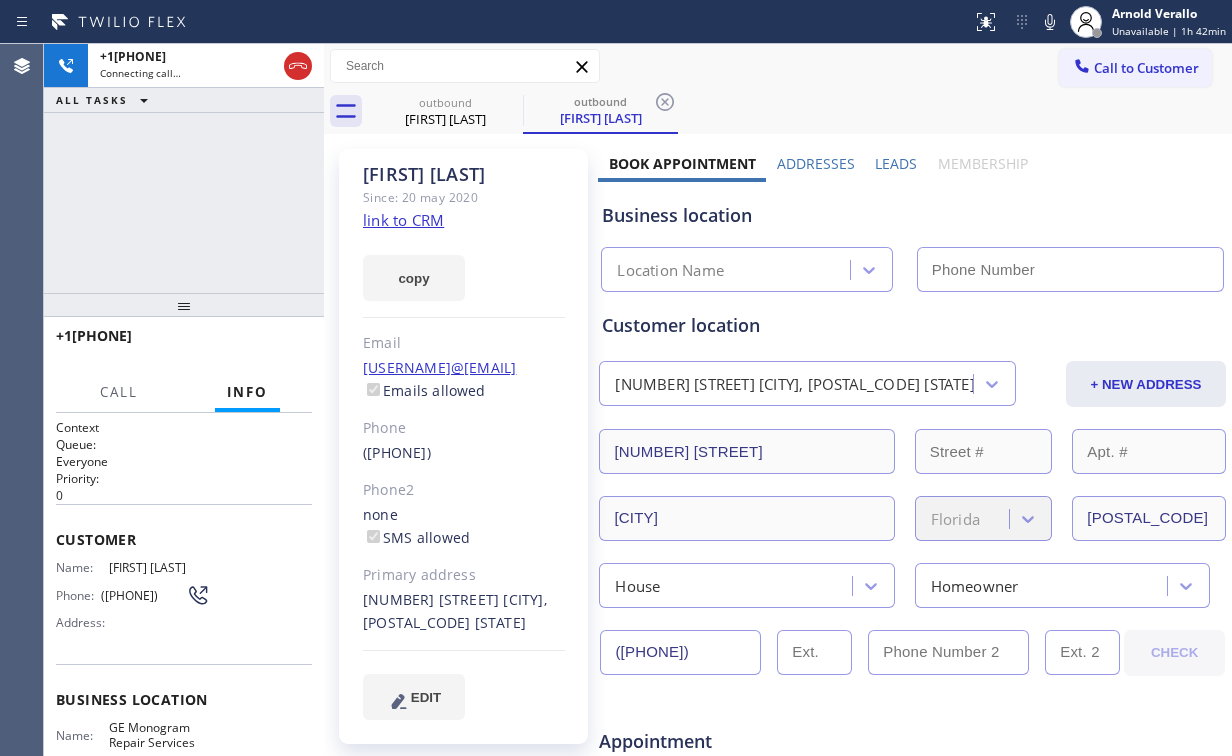 type on "[PHONE]" 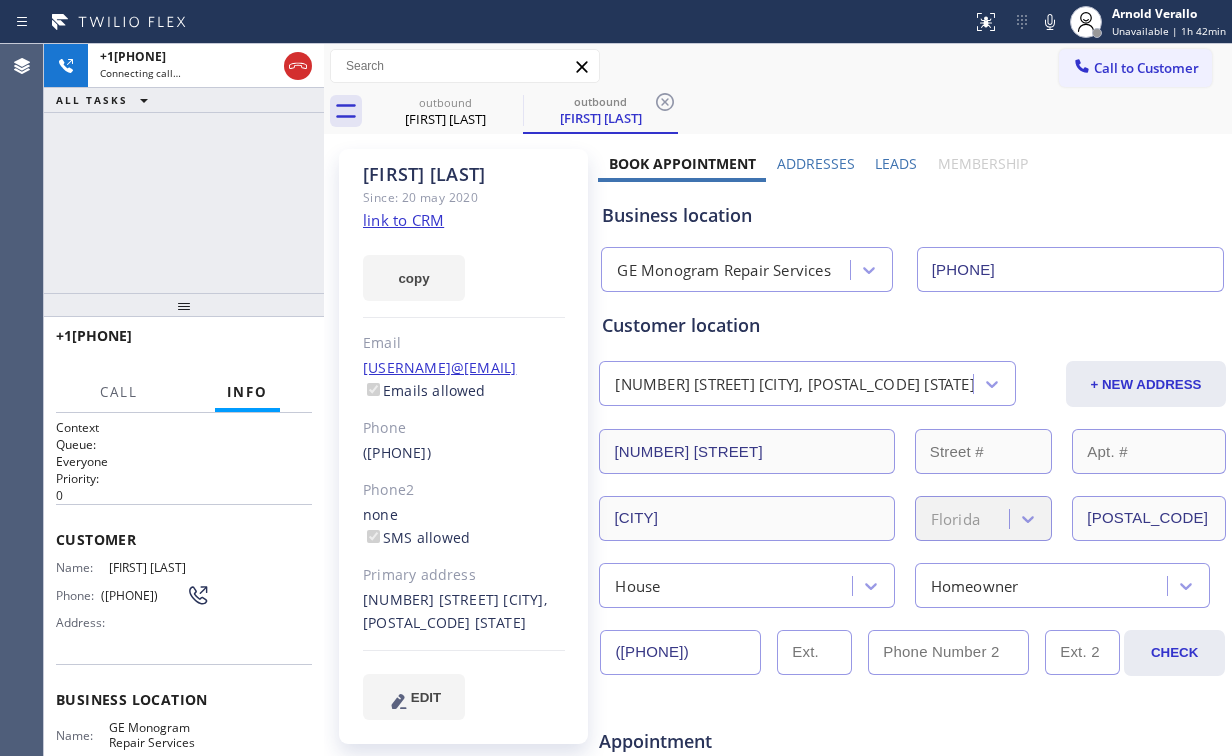 click on "[PHONE] Connecting call… ALL TASKS ALL TASKS ACTIVE TASKS TASKS IN WRAP UP" at bounding box center [184, 168] 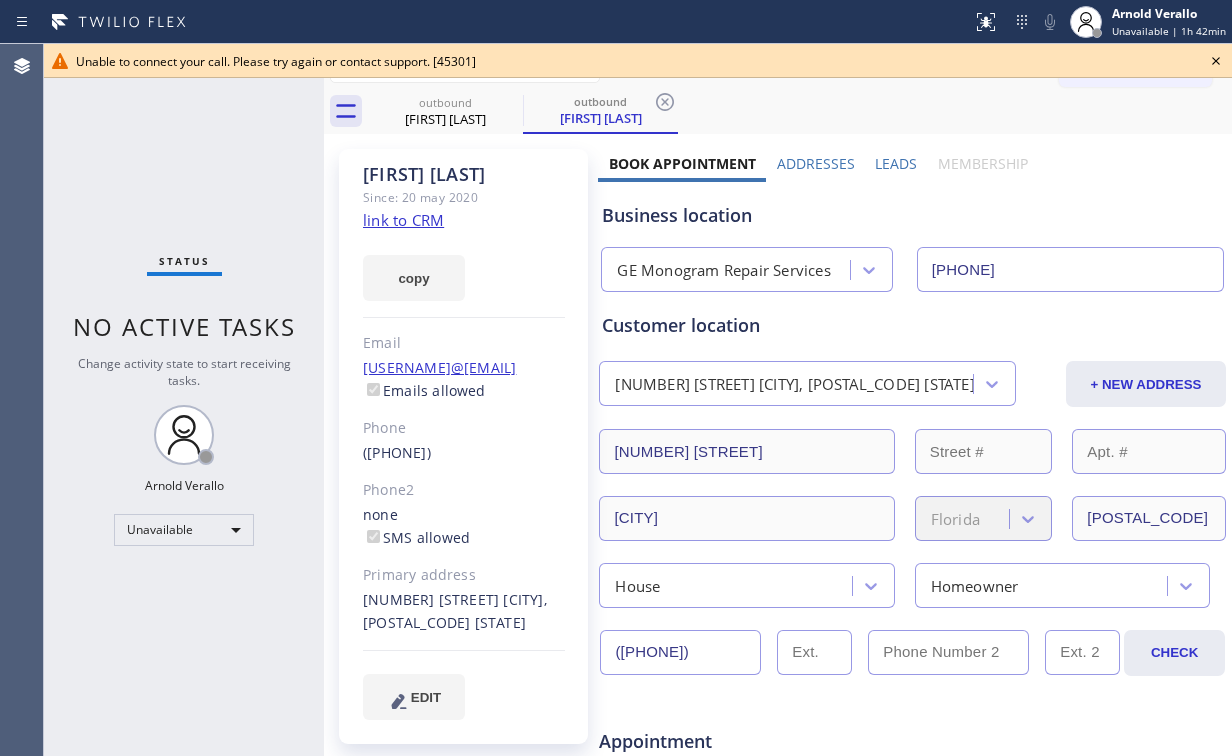 click 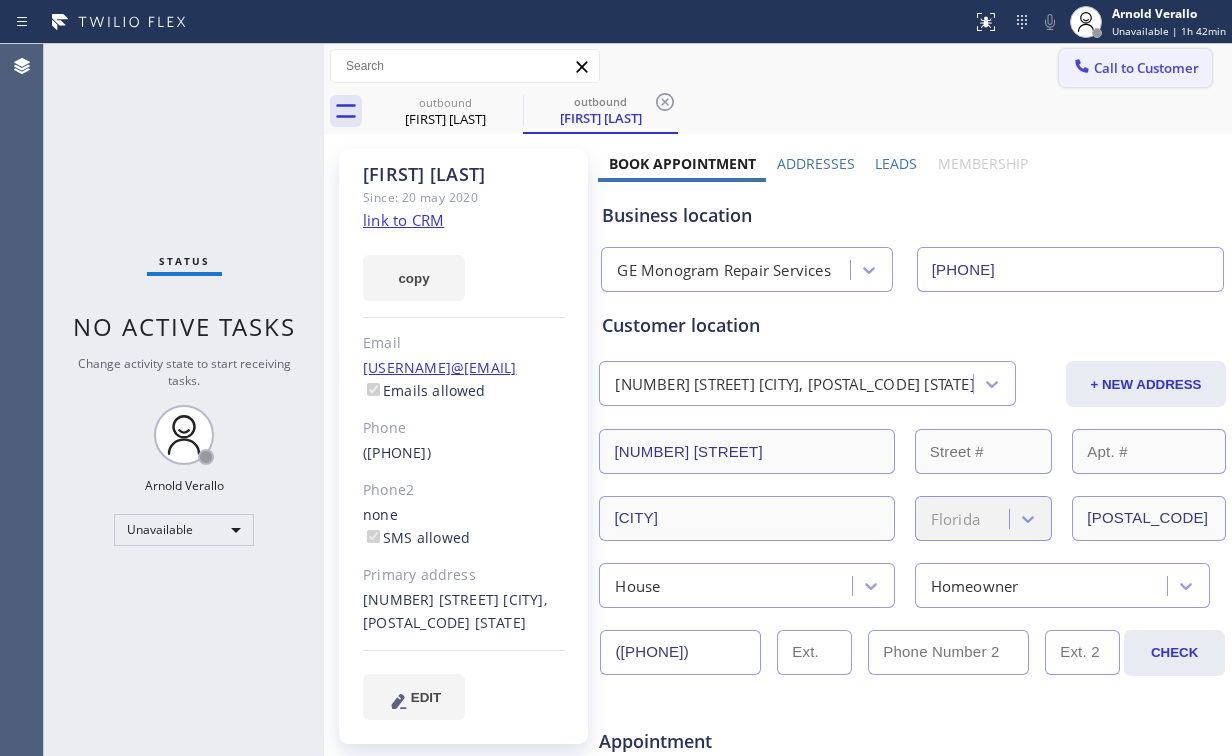 click on "Call to Customer" at bounding box center (1146, 68) 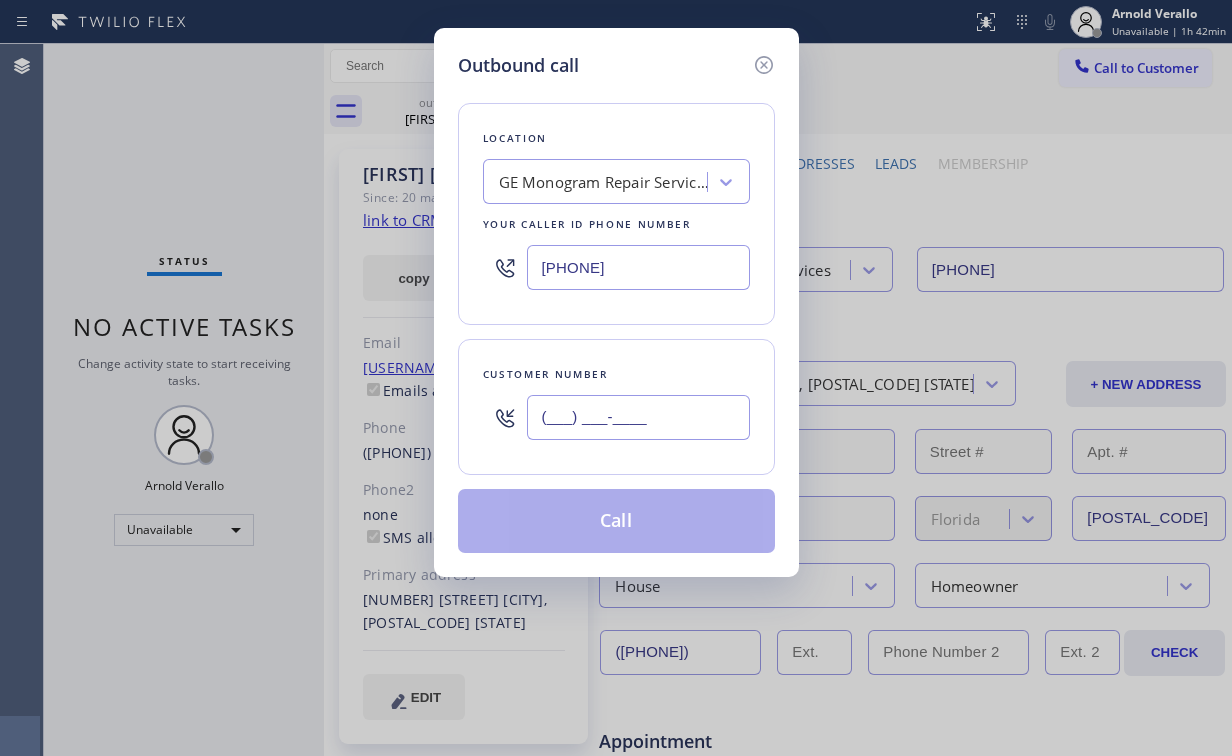 click on "(___) ___-____" at bounding box center [638, 417] 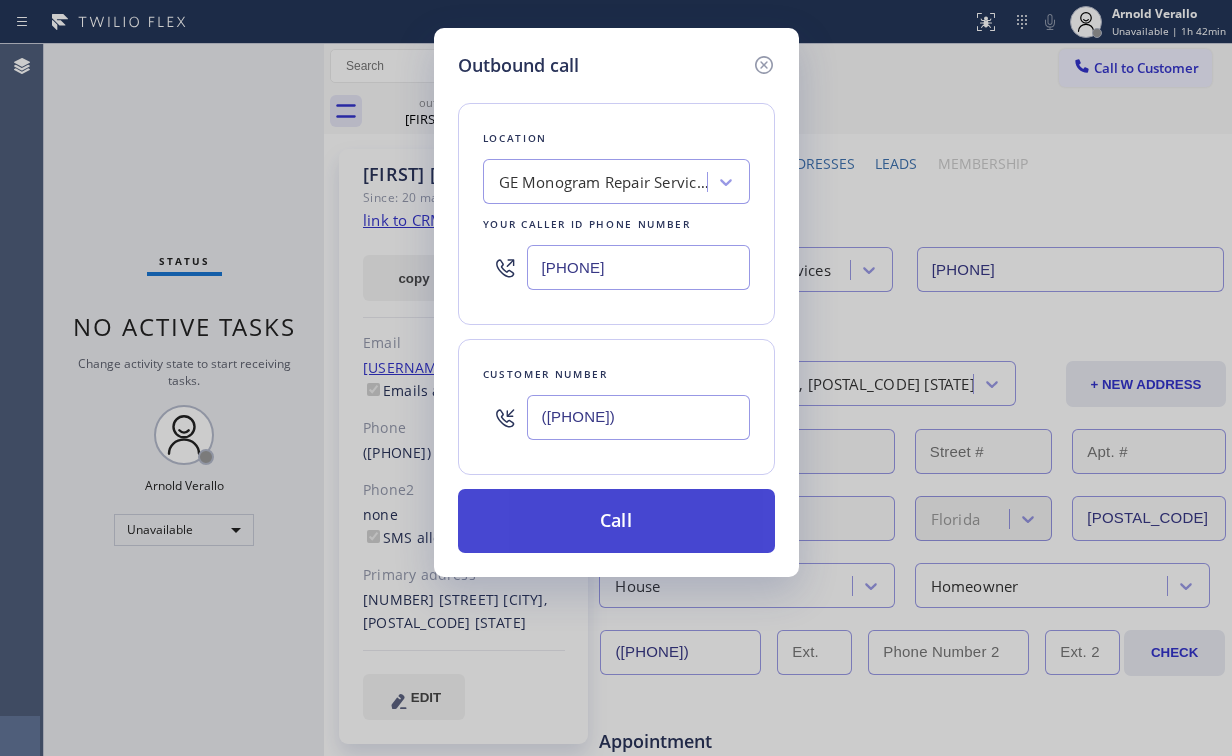 type on "([PHONE])" 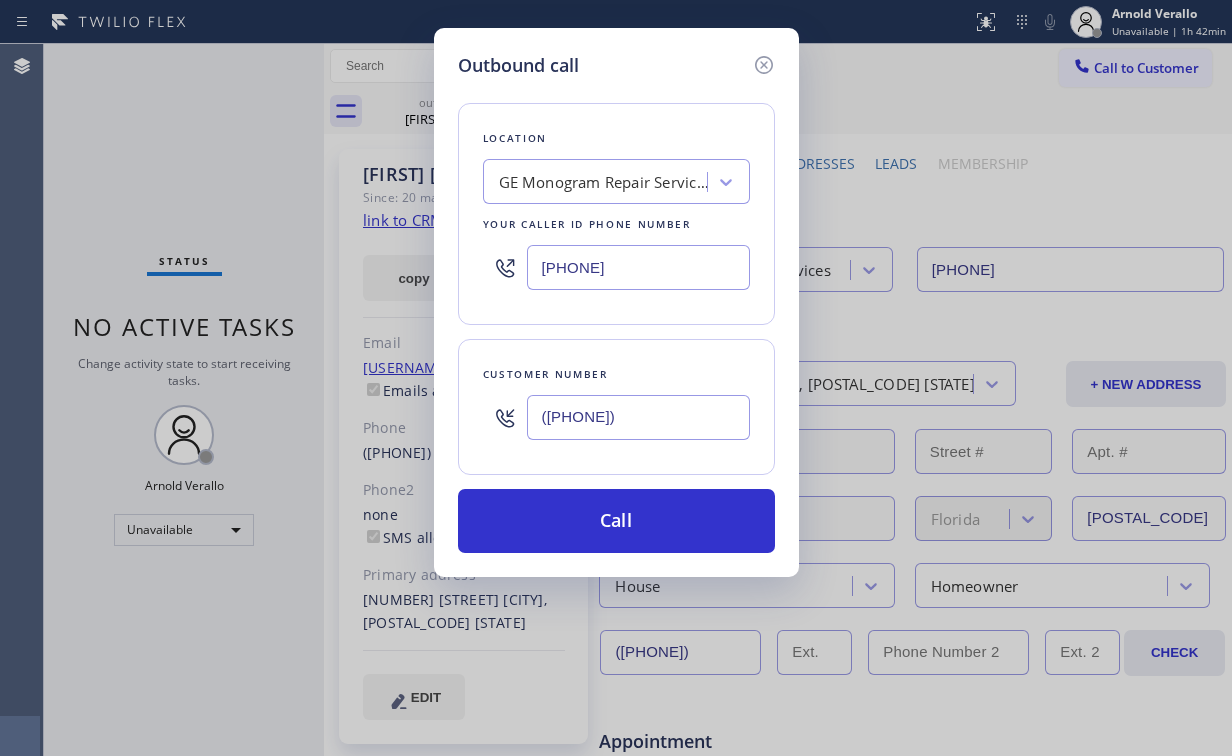 drag, startPoint x: 584, startPoint y: 515, endPoint x: 488, endPoint y: 752, distance: 255.70491 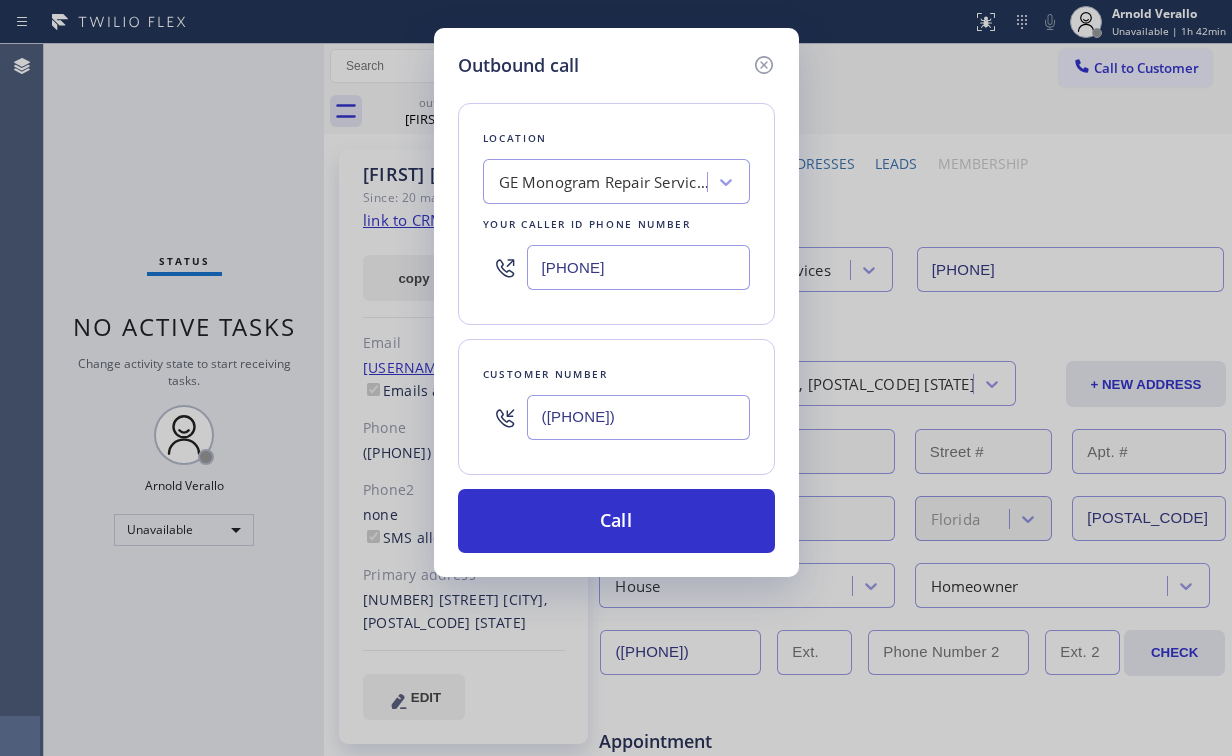 click on "Call" at bounding box center [616, 521] 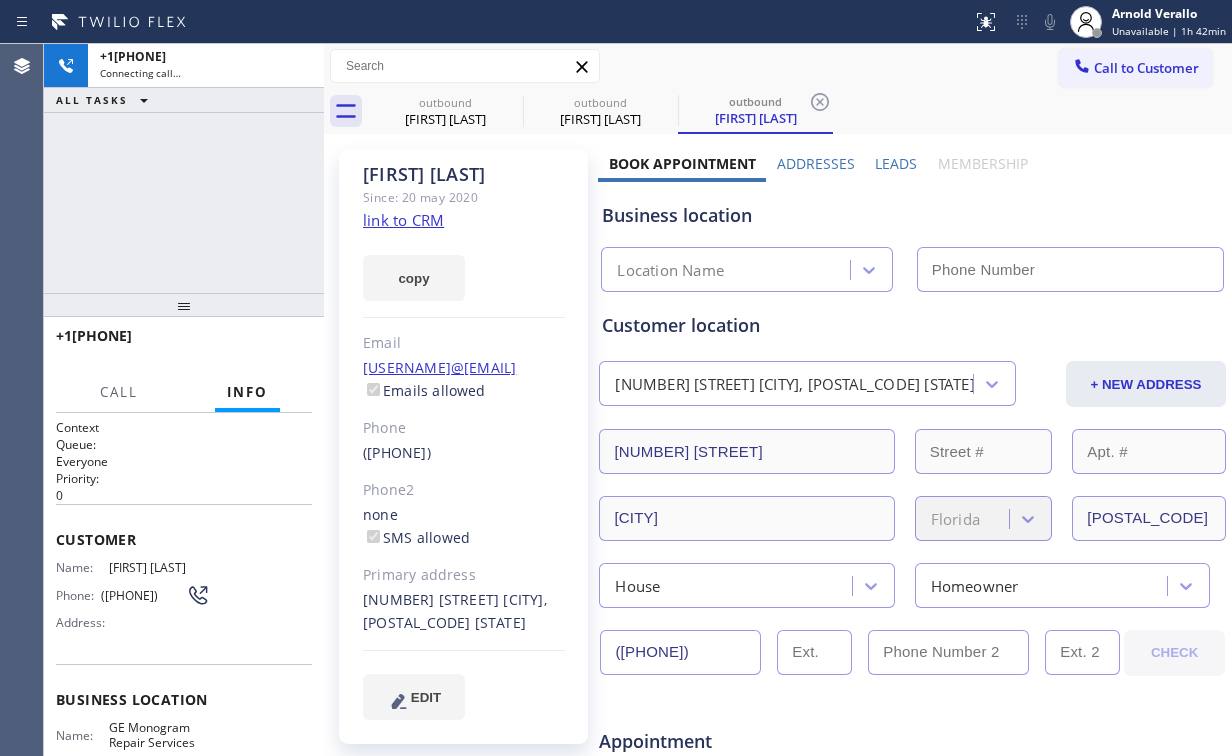 click on "[PHONE] Connecting call… ALL TASKS ALL TASKS ACTIVE TASKS TASKS IN WRAP UP" at bounding box center (184, 168) 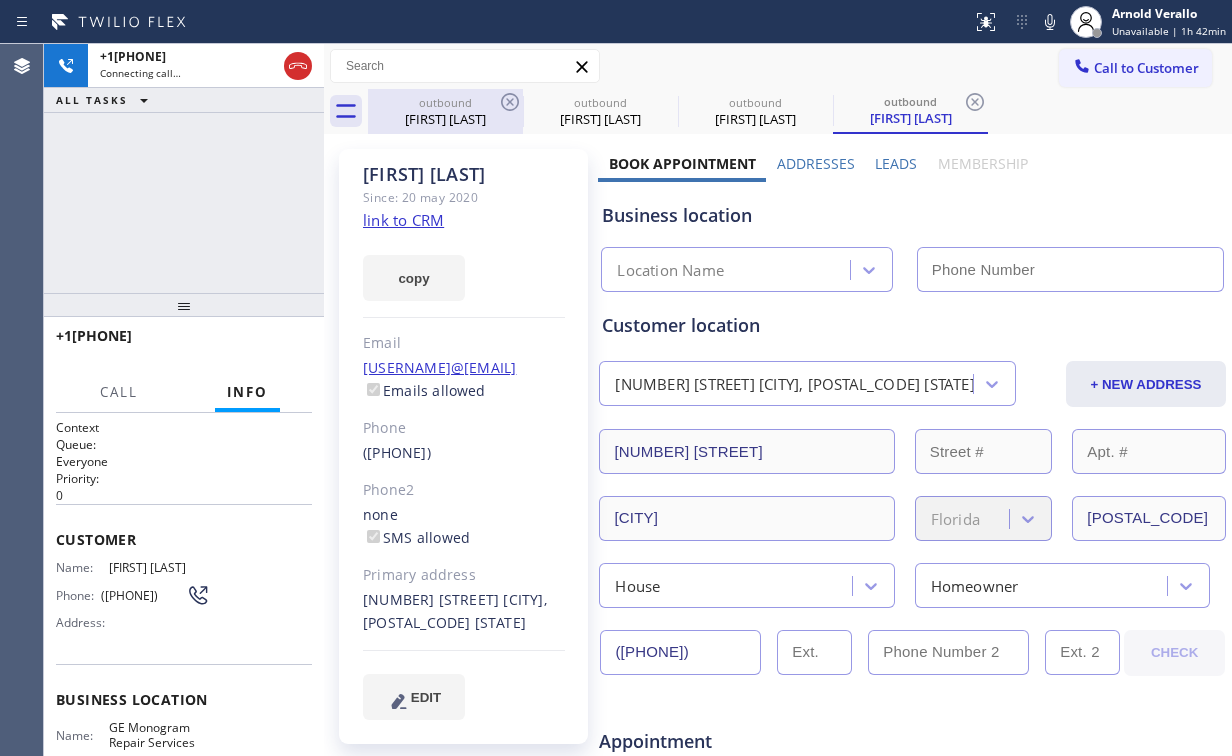 click on "[FIRST] [LAST]" at bounding box center [445, 119] 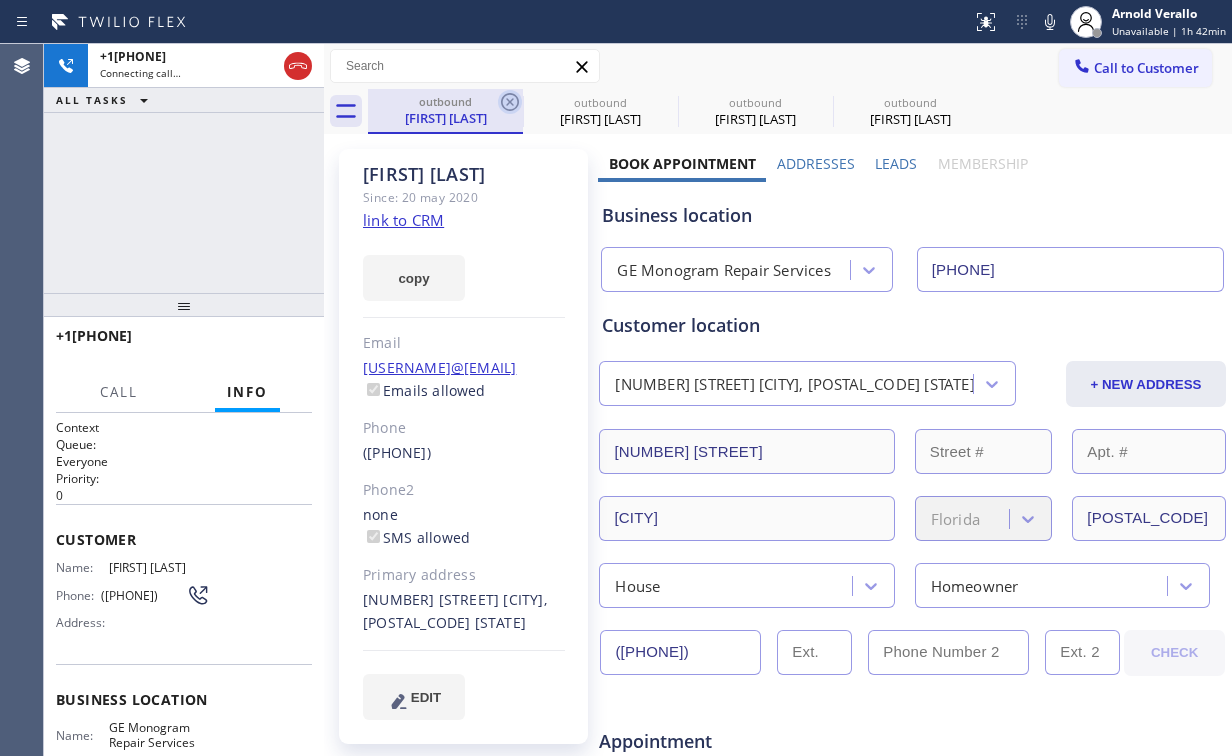 click 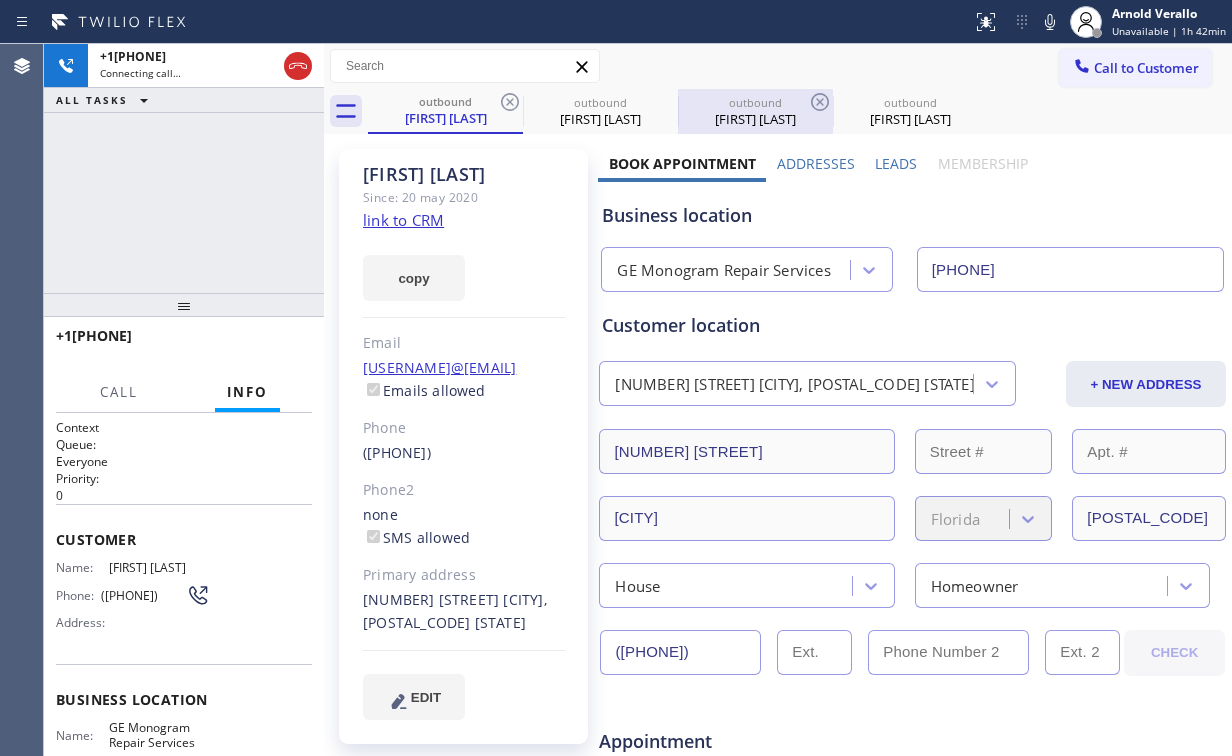 drag, startPoint x: 508, startPoint y: 104, endPoint x: 458, endPoint y: 128, distance: 55.461697 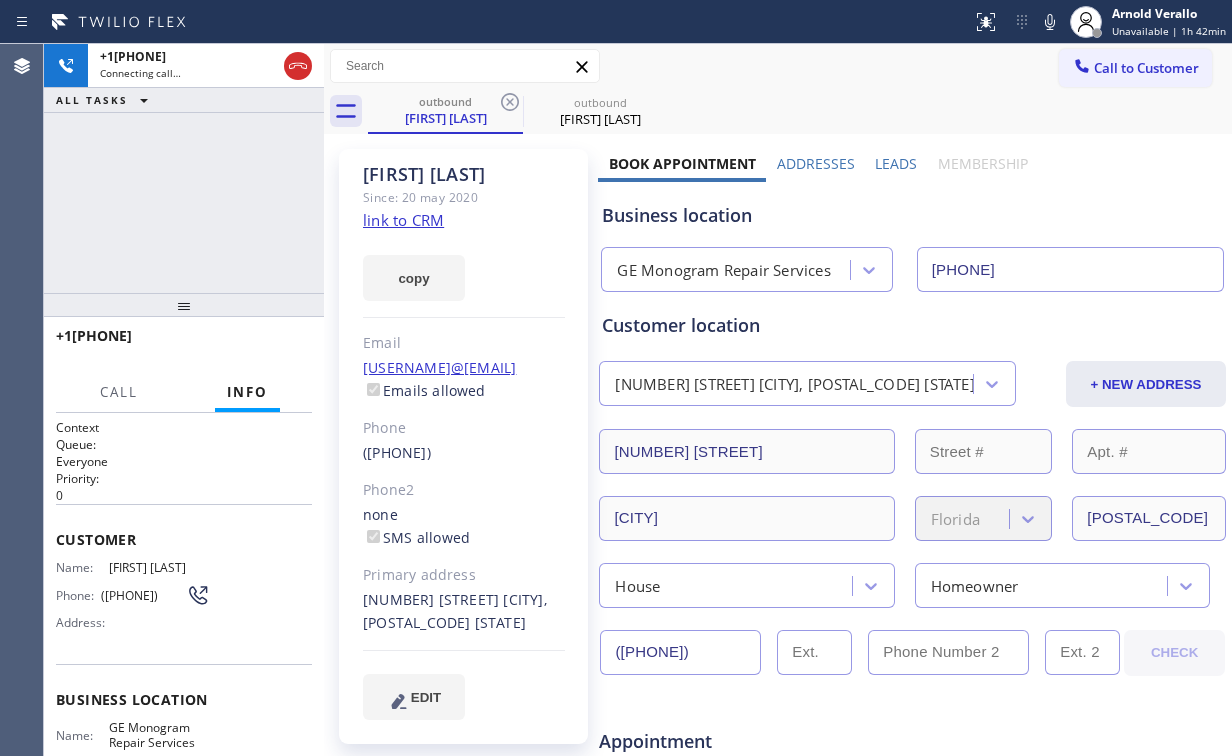 click on "[PHONE] Connecting call… ALL TASKS ALL TASKS ACTIVE TASKS TASKS IN WRAP UP" at bounding box center (184, 168) 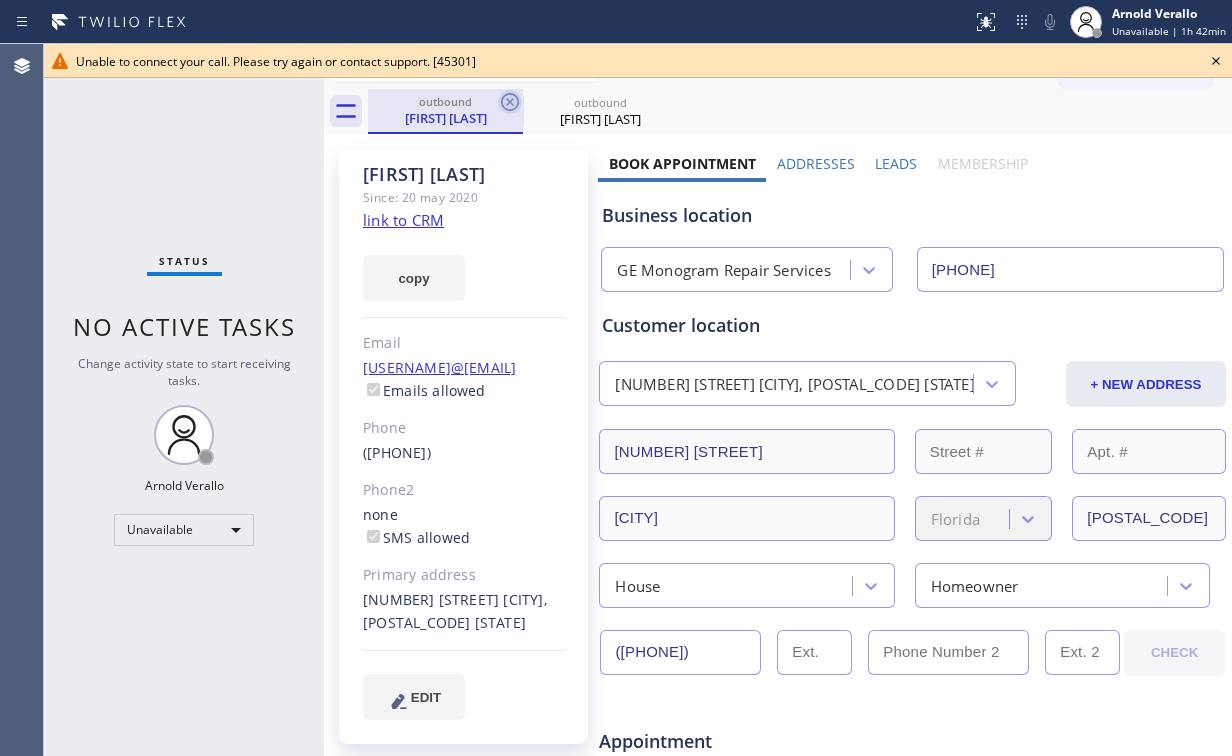 click 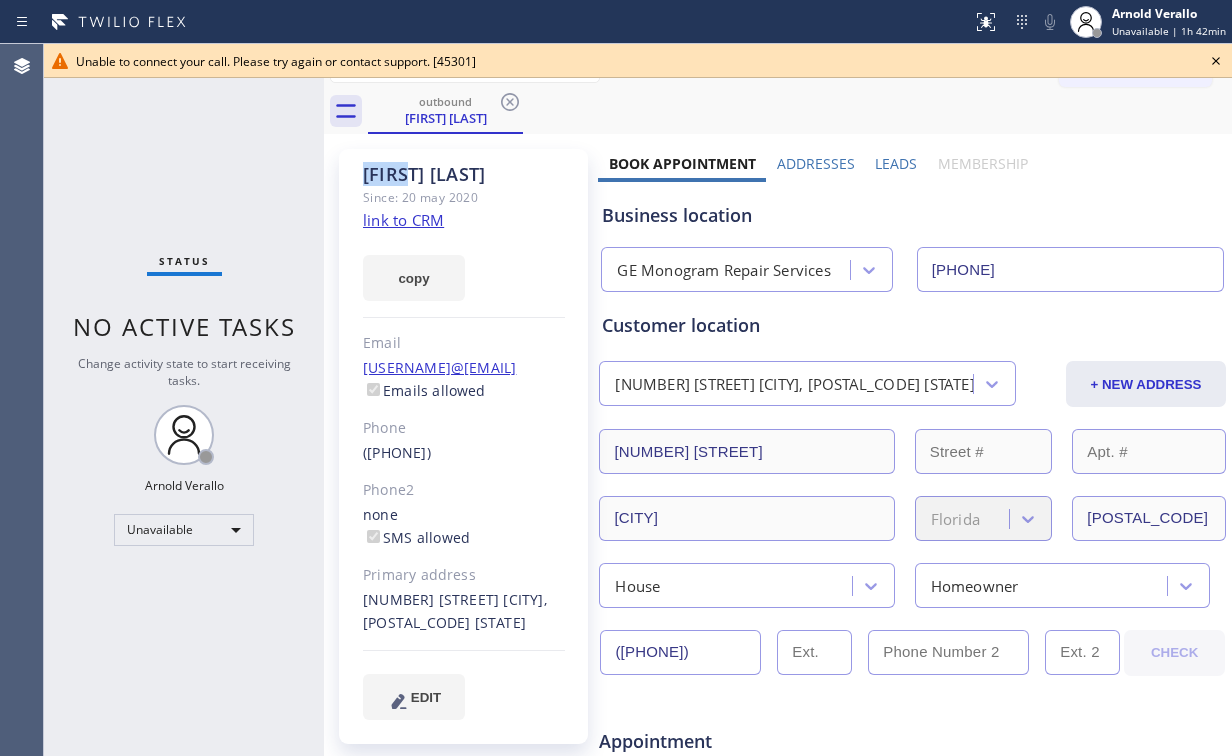 click 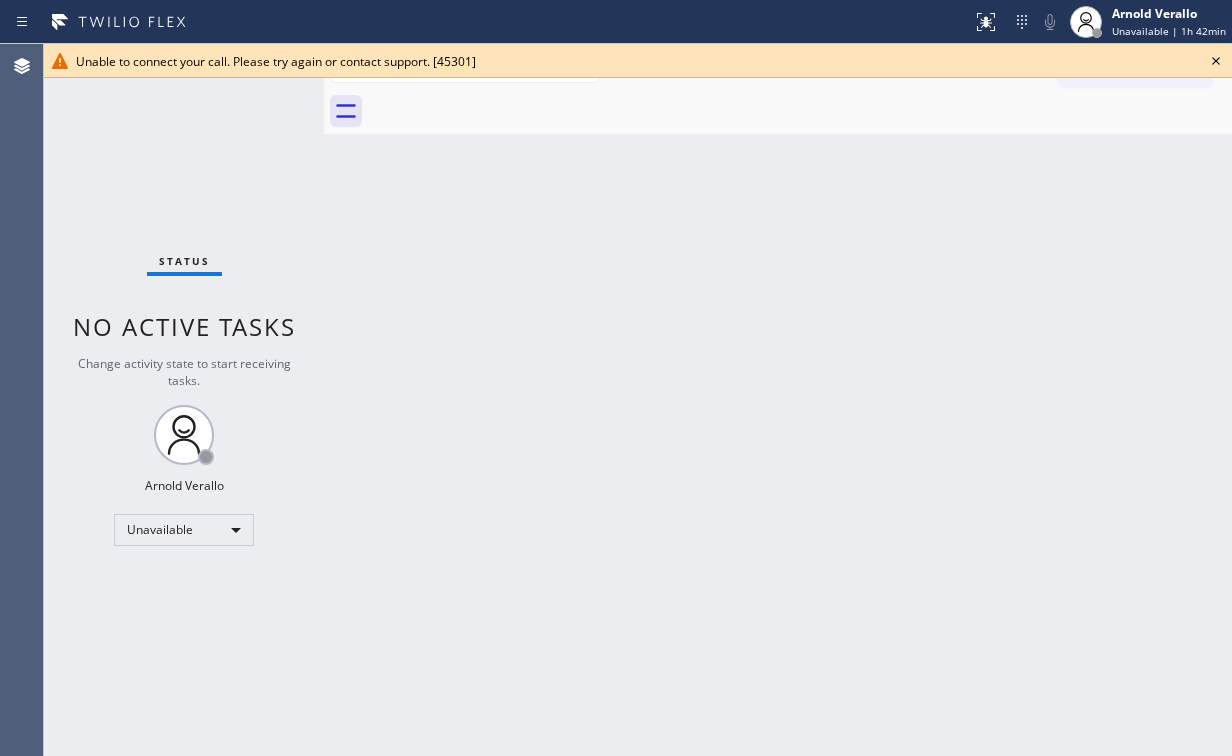 drag, startPoint x: 1215, startPoint y: 61, endPoint x: 1147, endPoint y: 69, distance: 68.46897 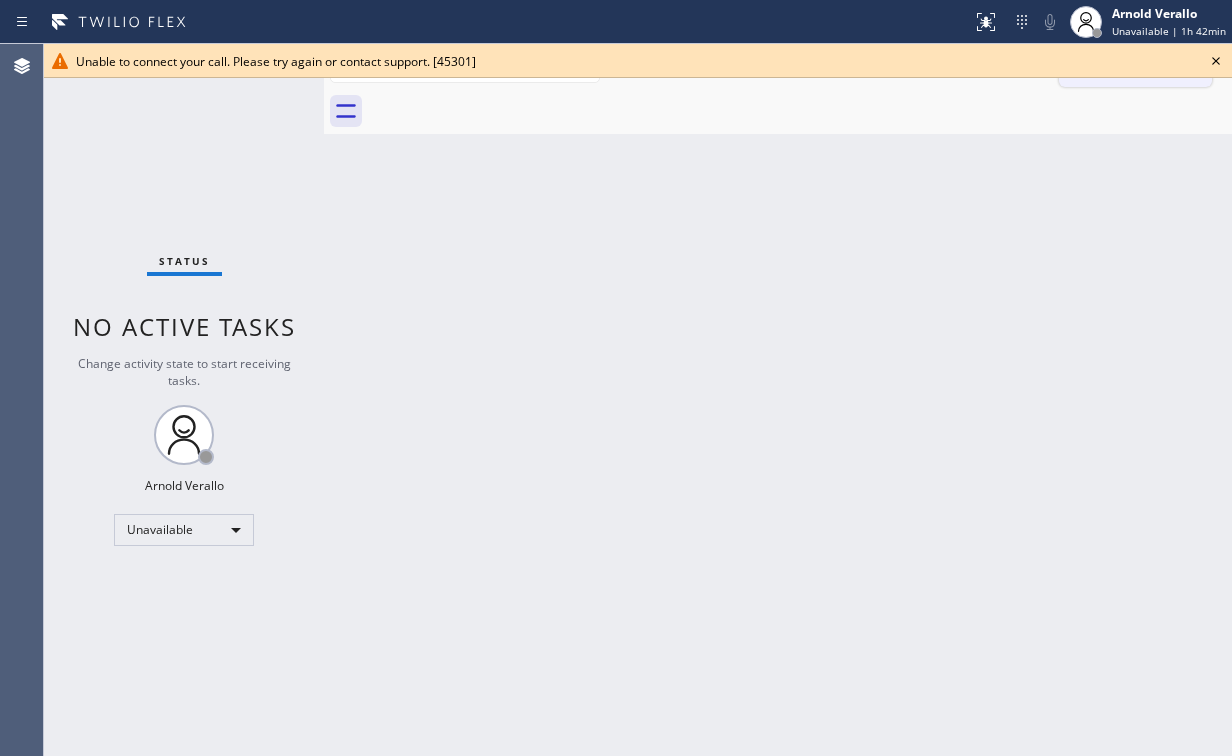 click 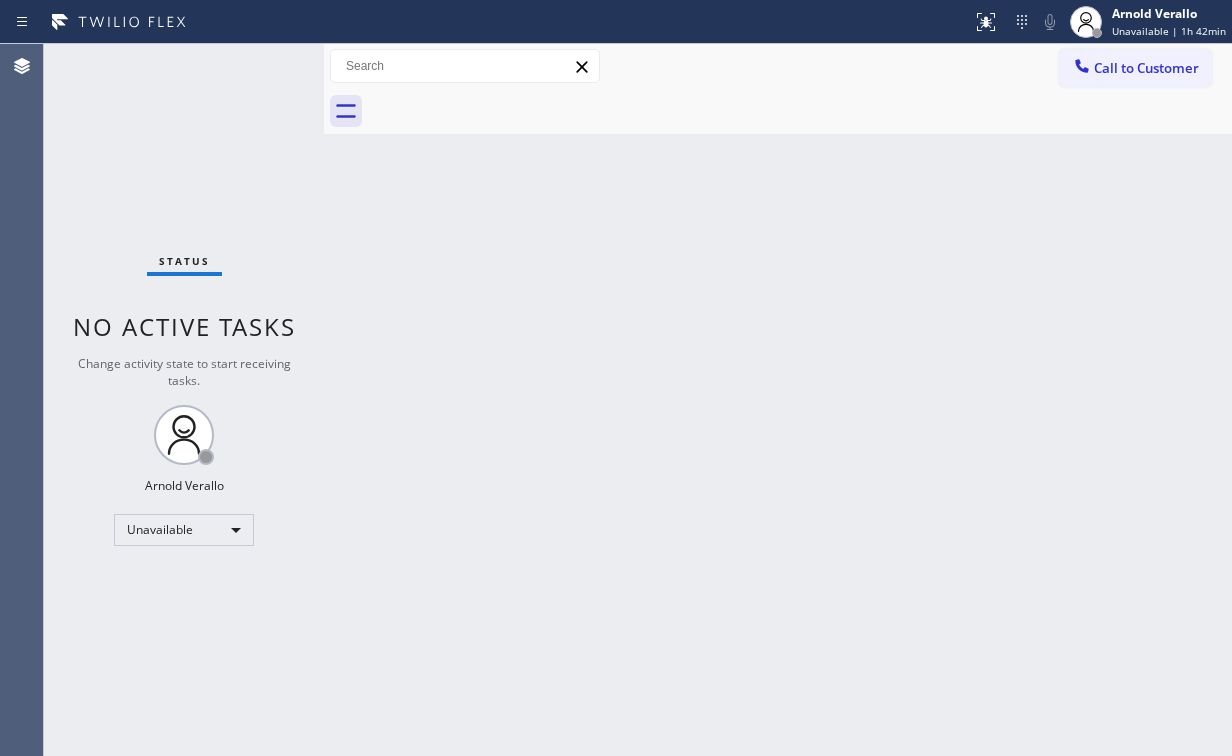 click on "Call to Customer" at bounding box center [1146, 68] 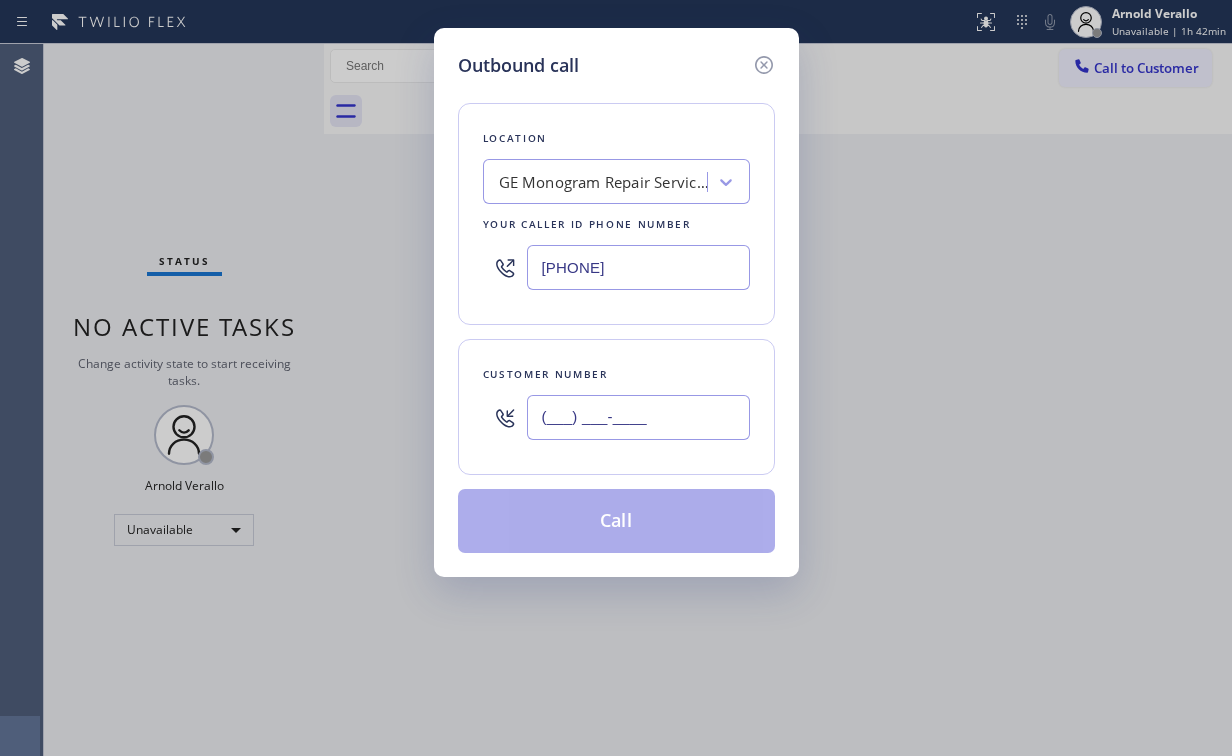 click on "(___) ___-____" at bounding box center (638, 417) 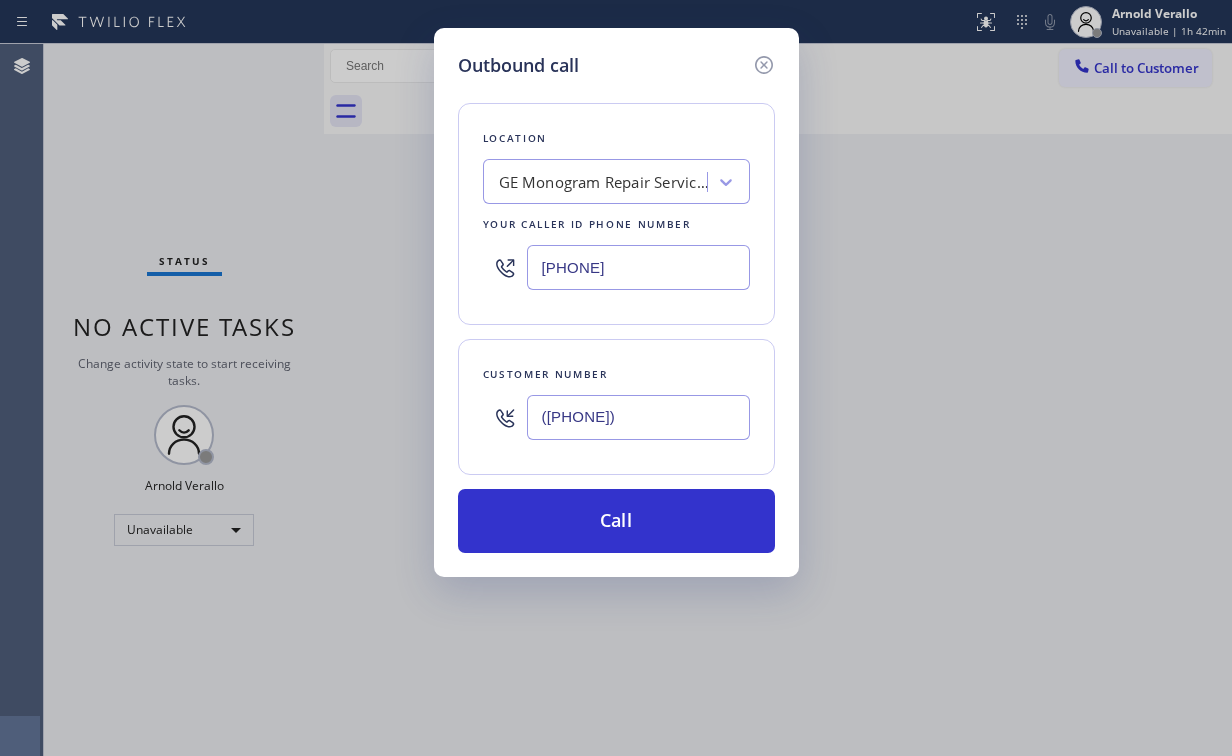type on "([PHONE])" 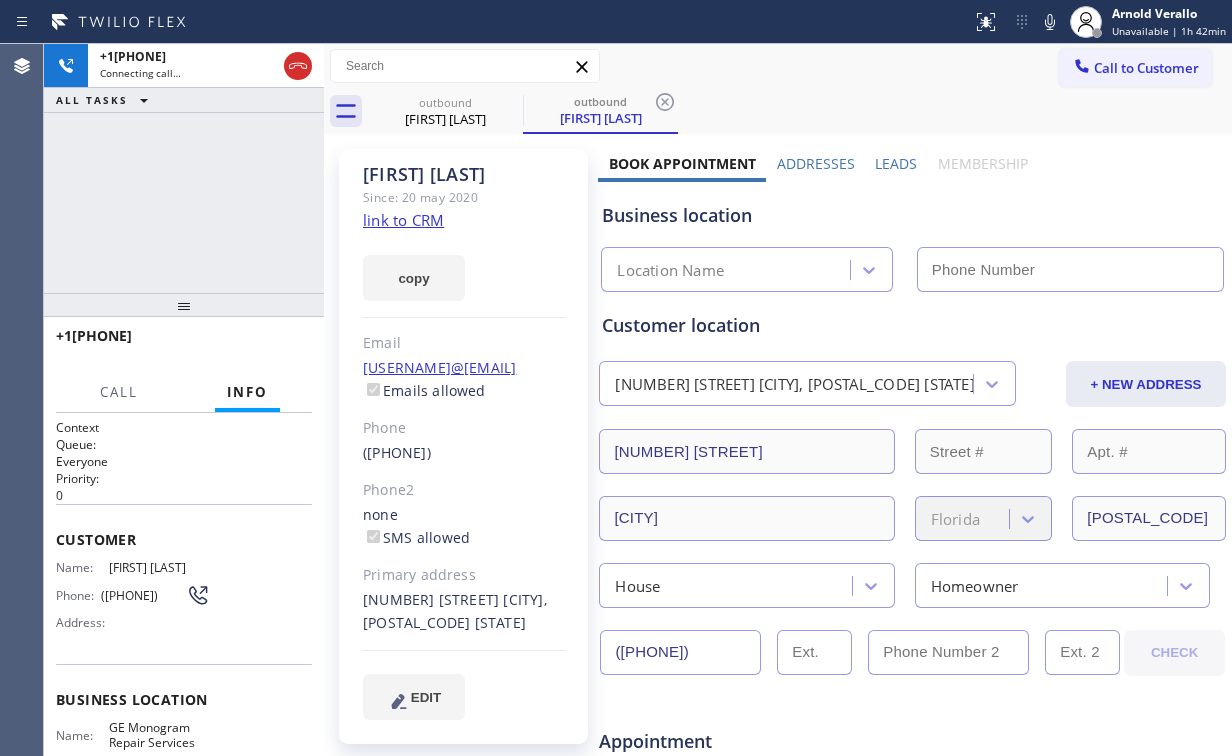 click on "[PHONE] Connecting call… ALL TASKS ALL TASKS ACTIVE TASKS TASKS IN WRAP UP" at bounding box center (184, 168) 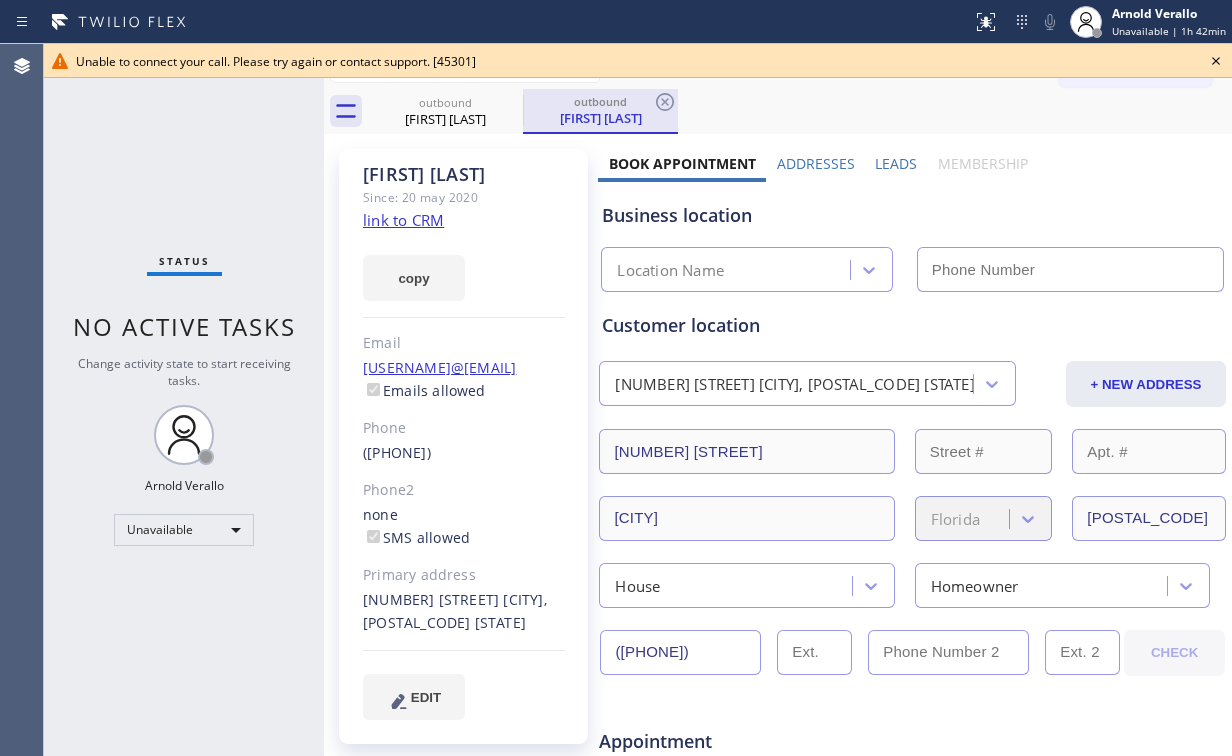 drag, startPoint x: 426, startPoint y: 112, endPoint x: 528, endPoint y: 109, distance: 102.044106 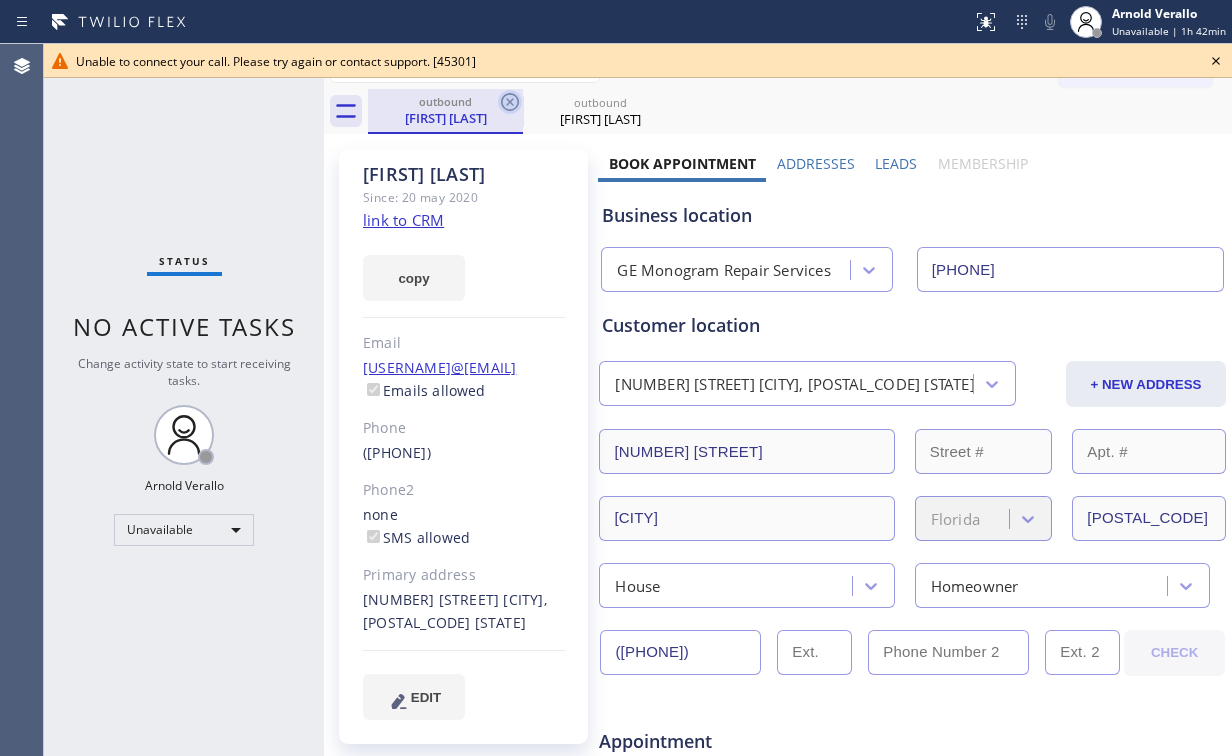 click 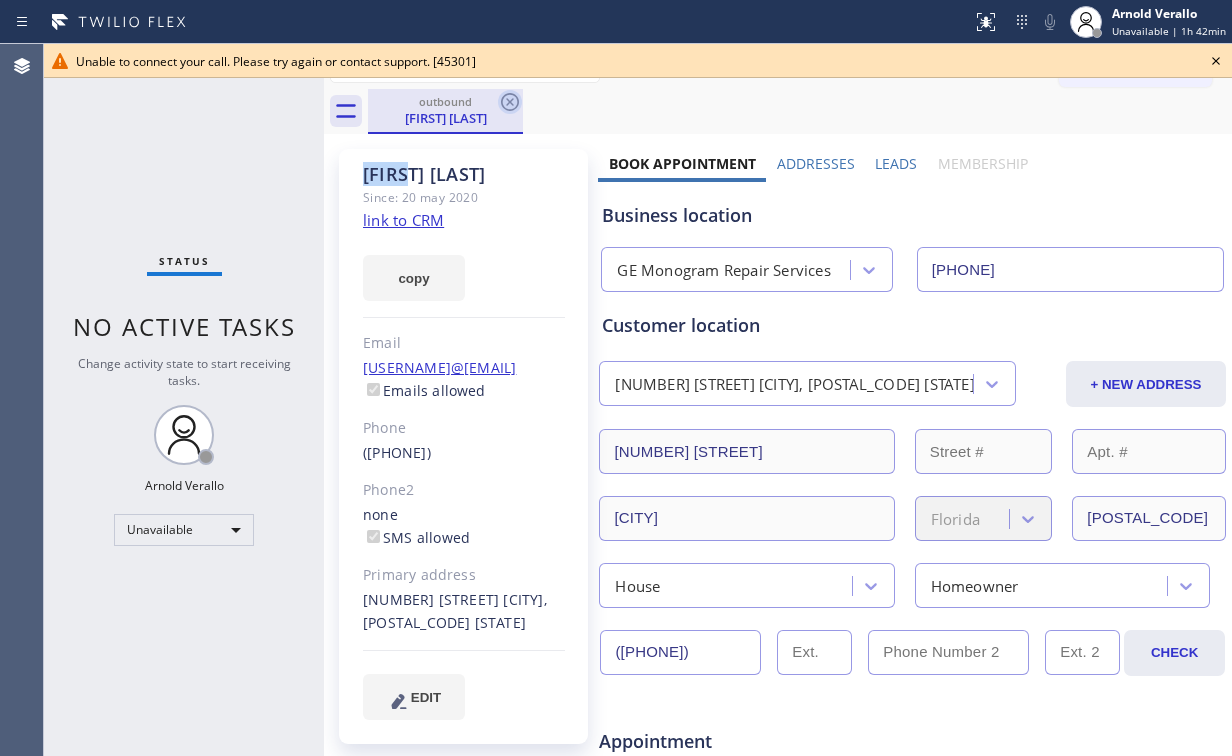 click 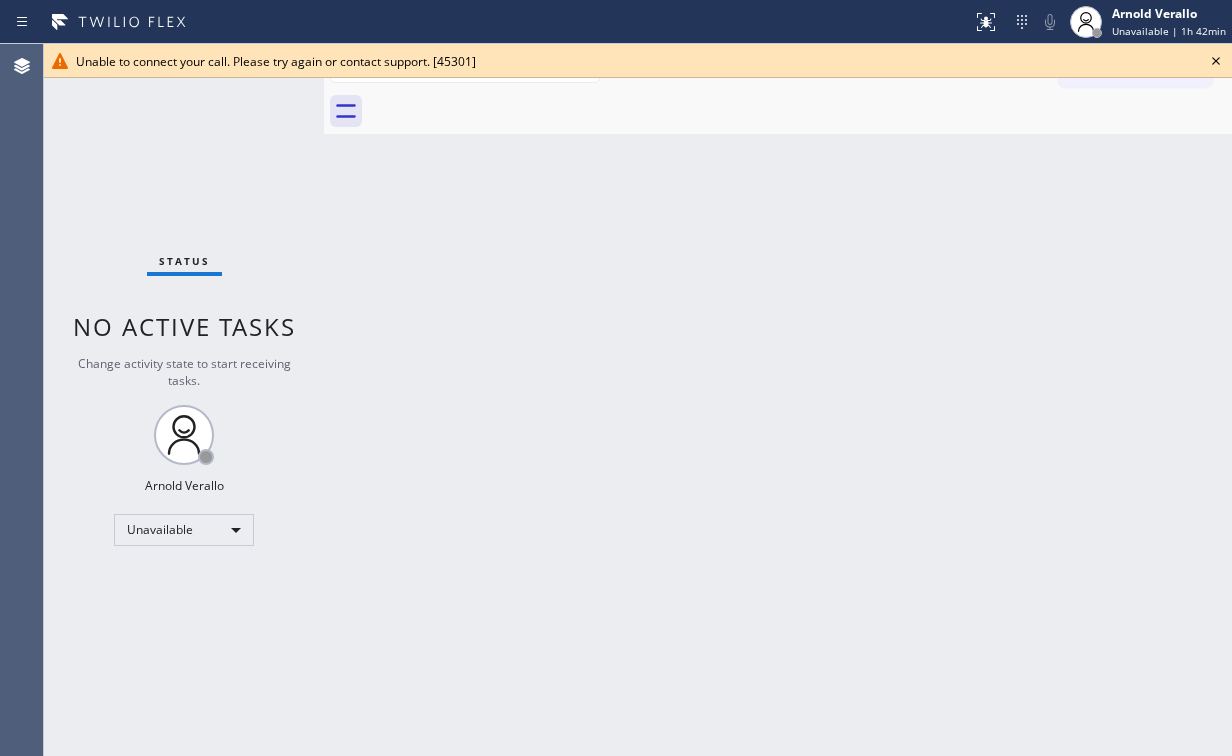 click 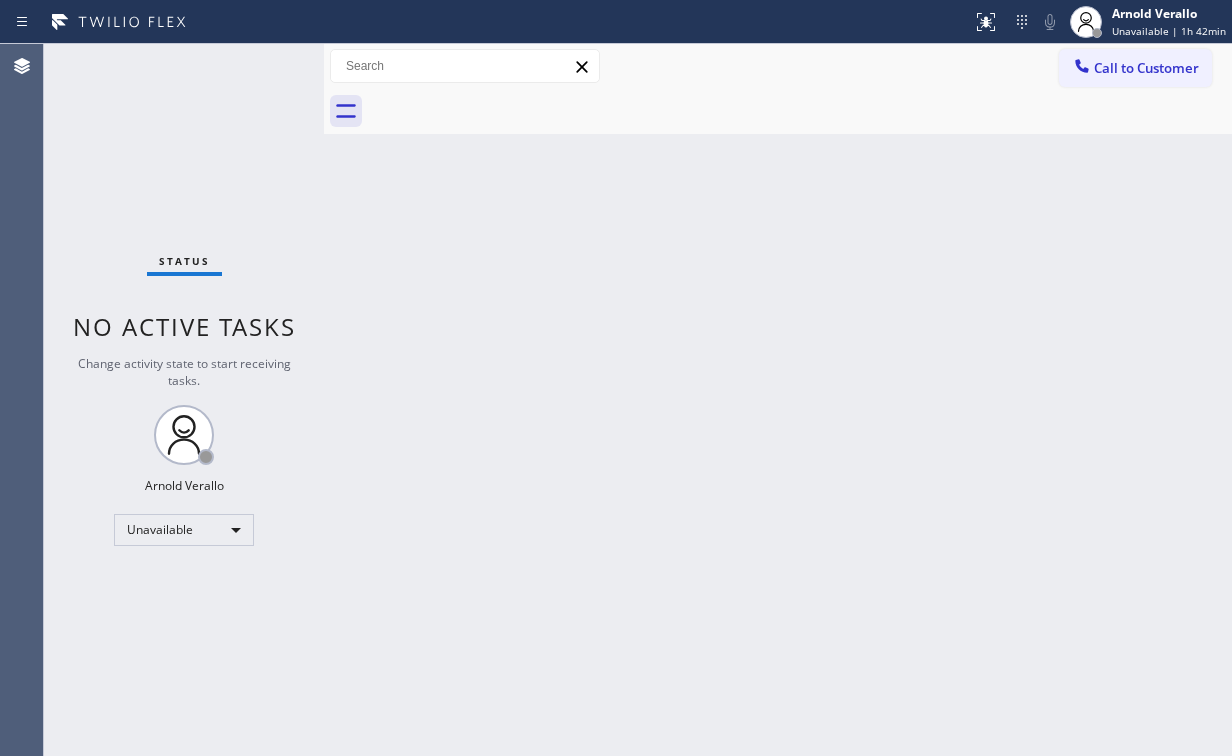 drag, startPoint x: 908, startPoint y: 232, endPoint x: 1211, endPoint y: 439, distance: 366.95776 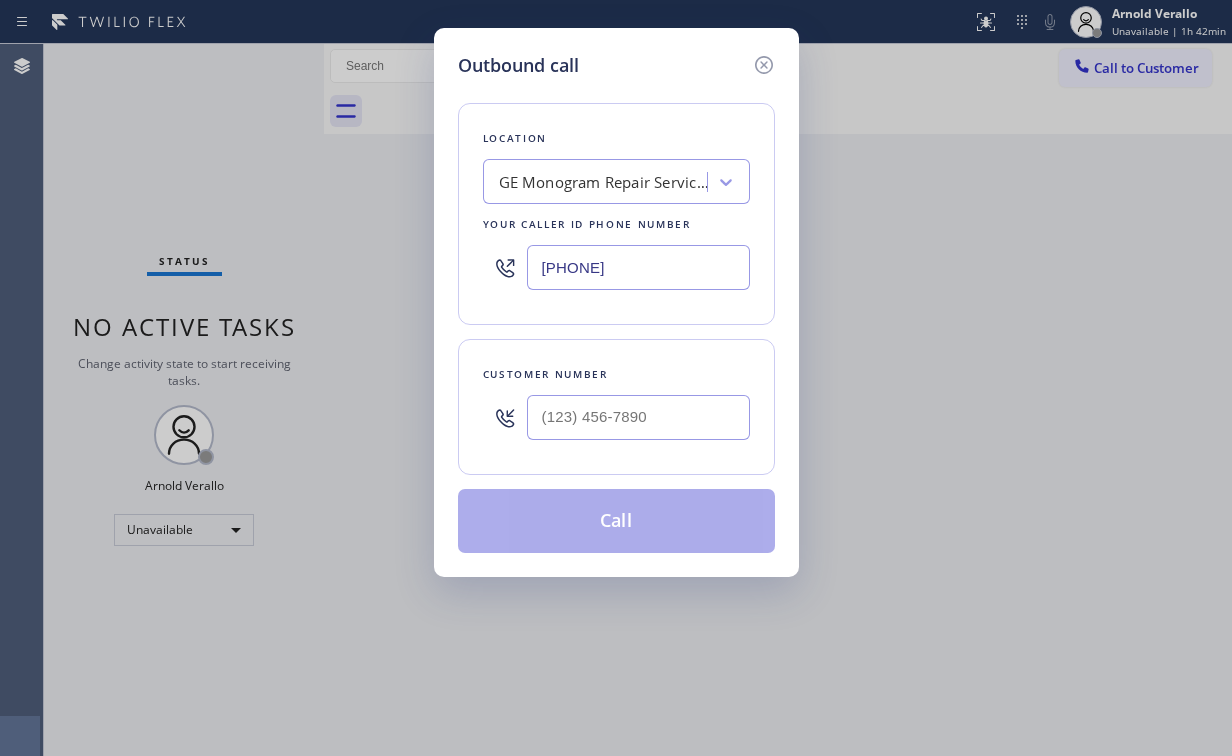 click on "Outbound call Location GE Monogram Repair Services Your caller id phone number ([PHONE]) Customer number Call" at bounding box center [616, 378] 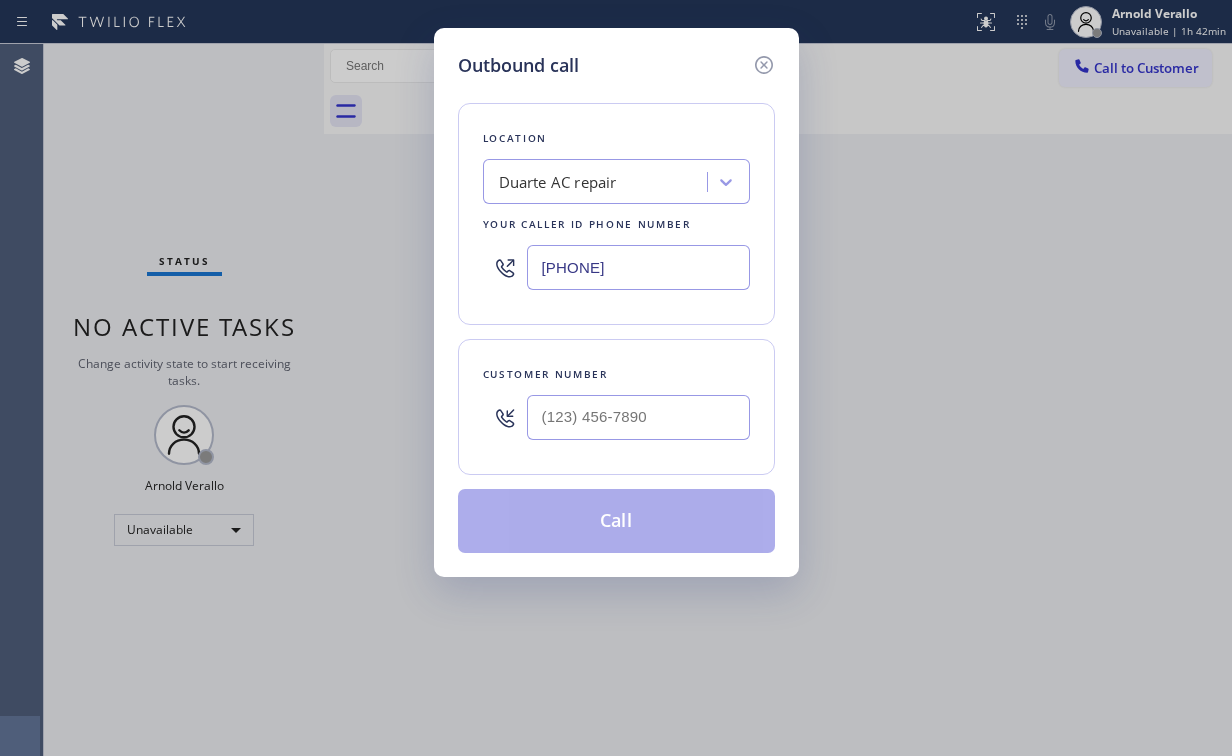 type on "[PHONE]" 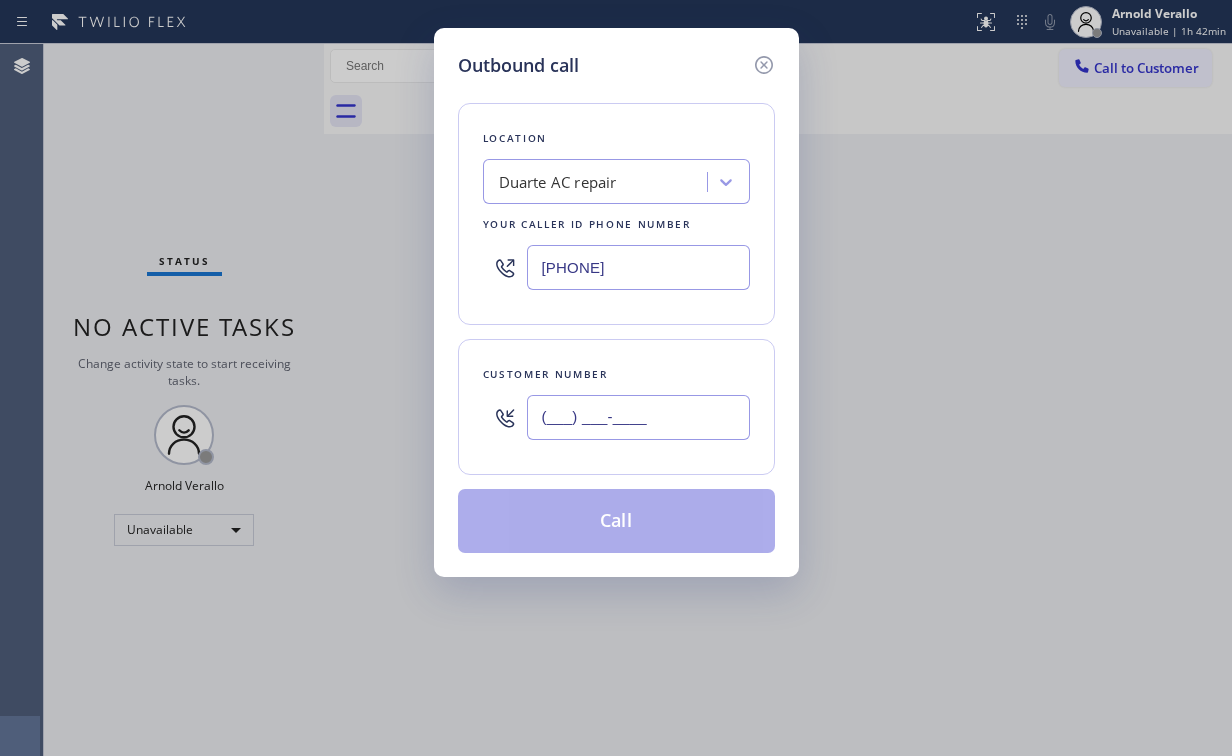 click on "(___) ___-____" at bounding box center (638, 417) 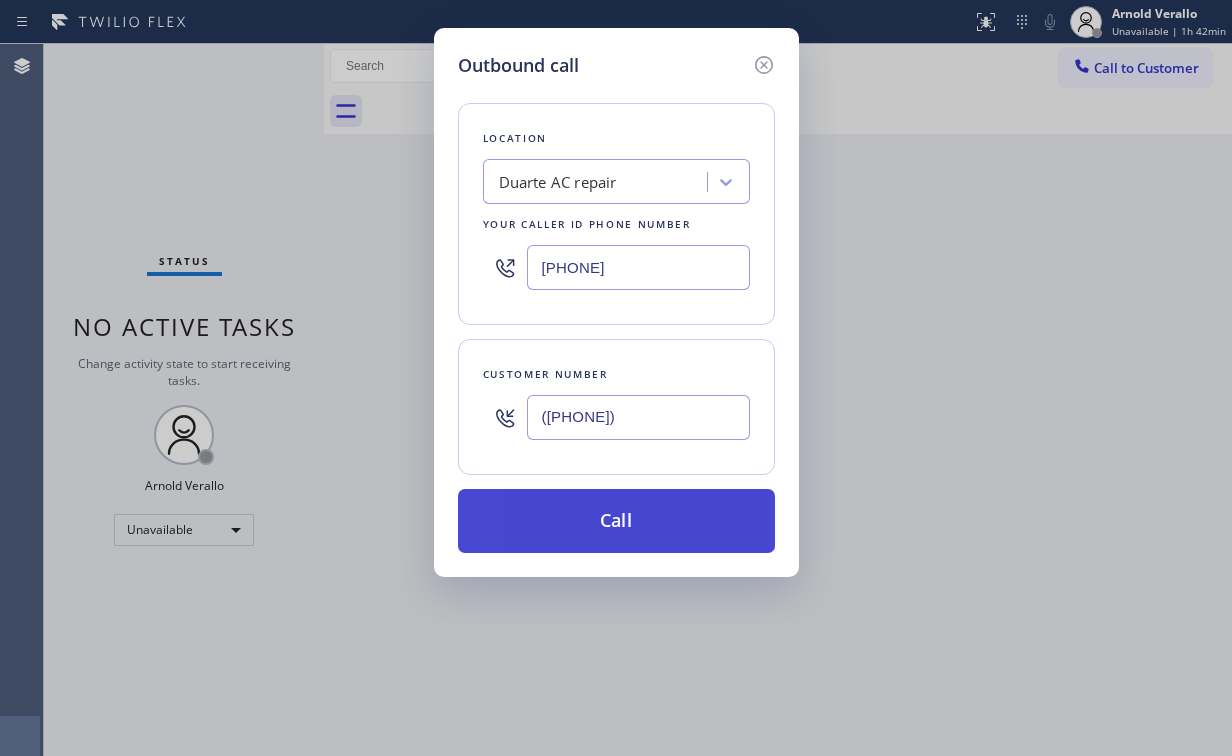 type on "([PHONE])" 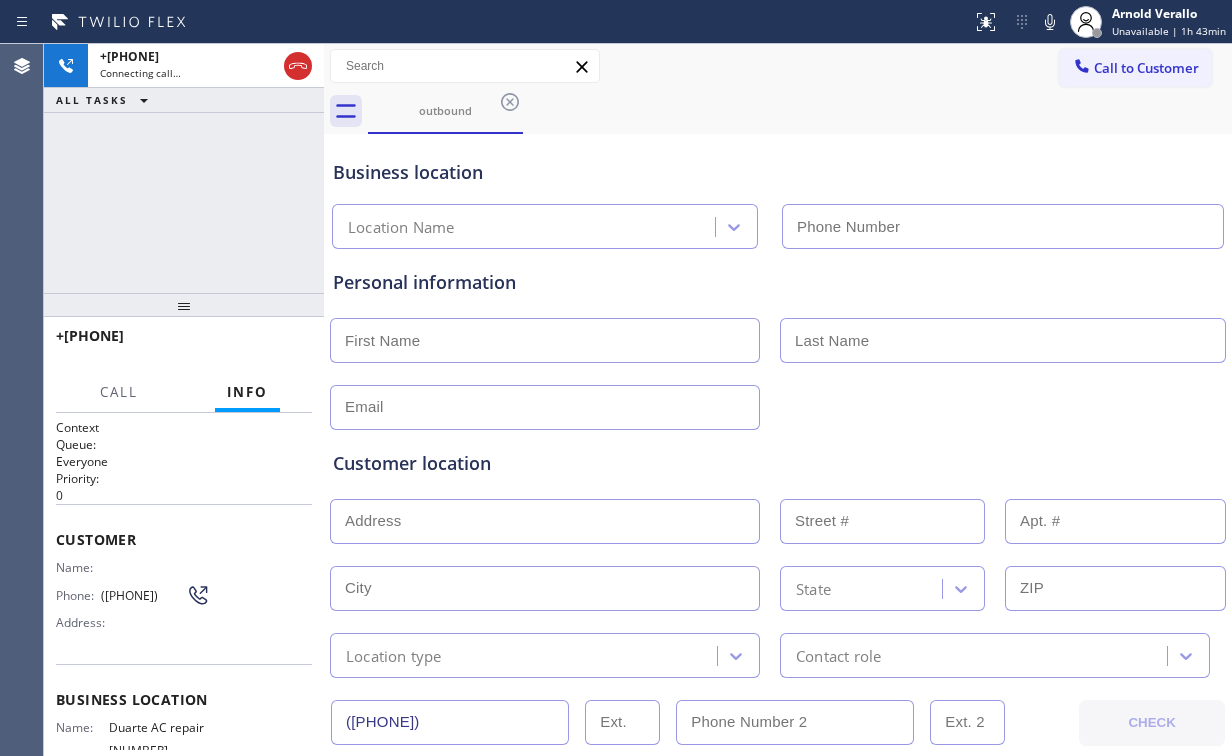 type on "[PHONE]" 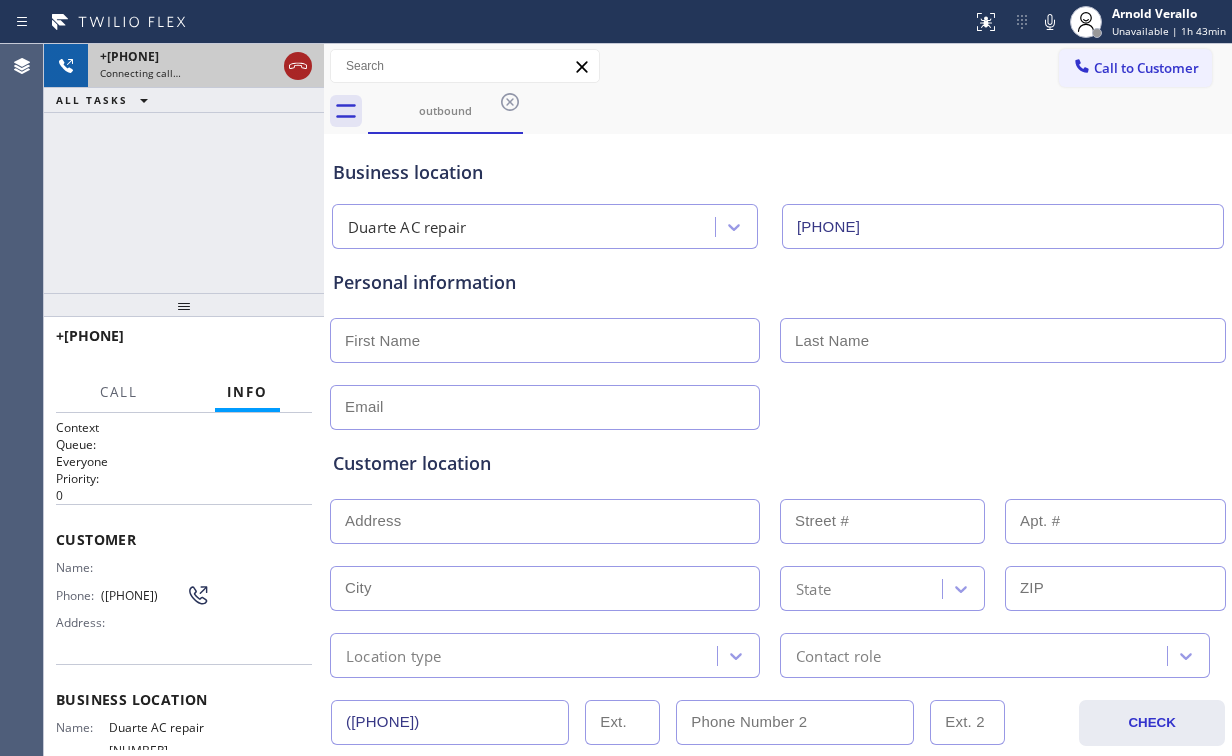 click 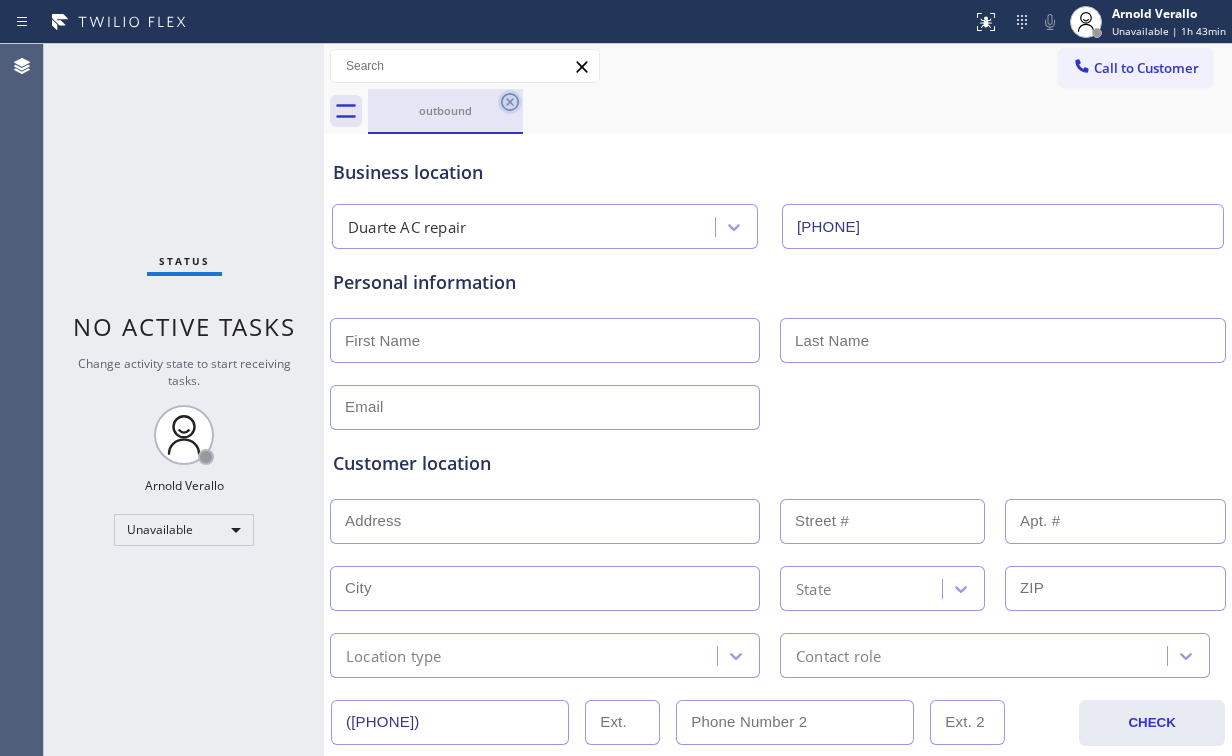 drag, startPoint x: 451, startPoint y: 112, endPoint x: 498, endPoint y: 113, distance: 47.010635 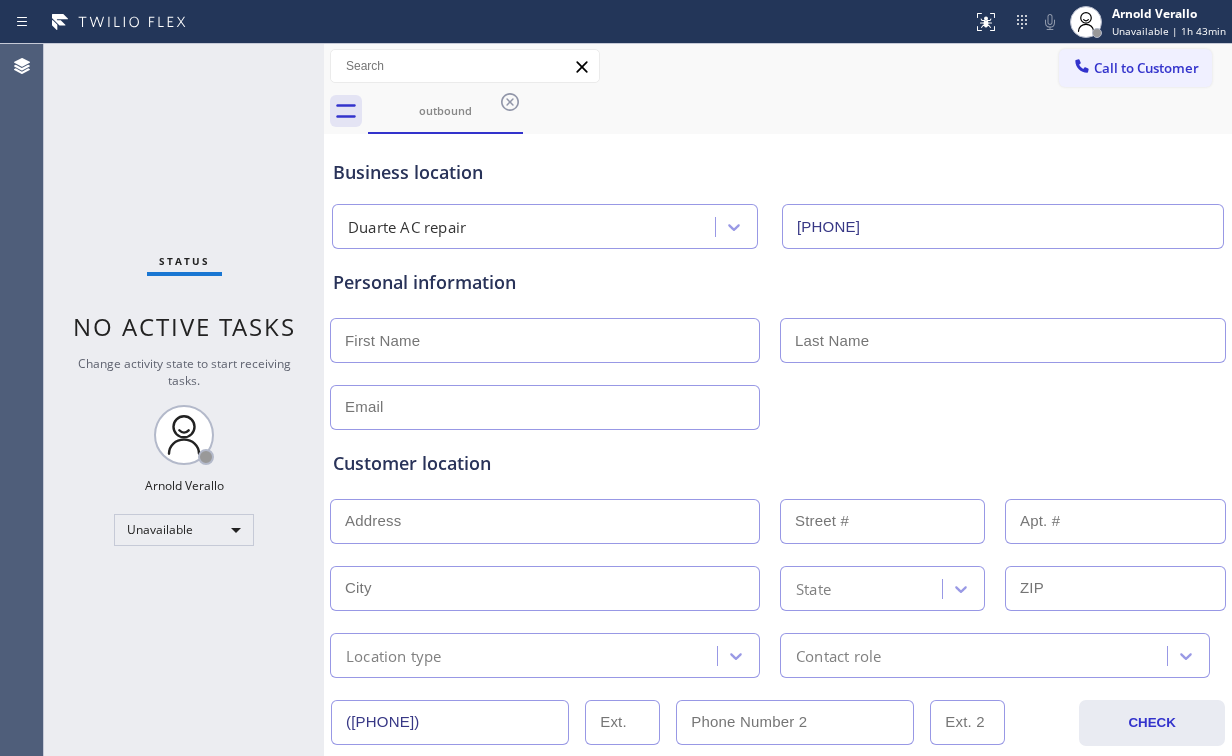 click 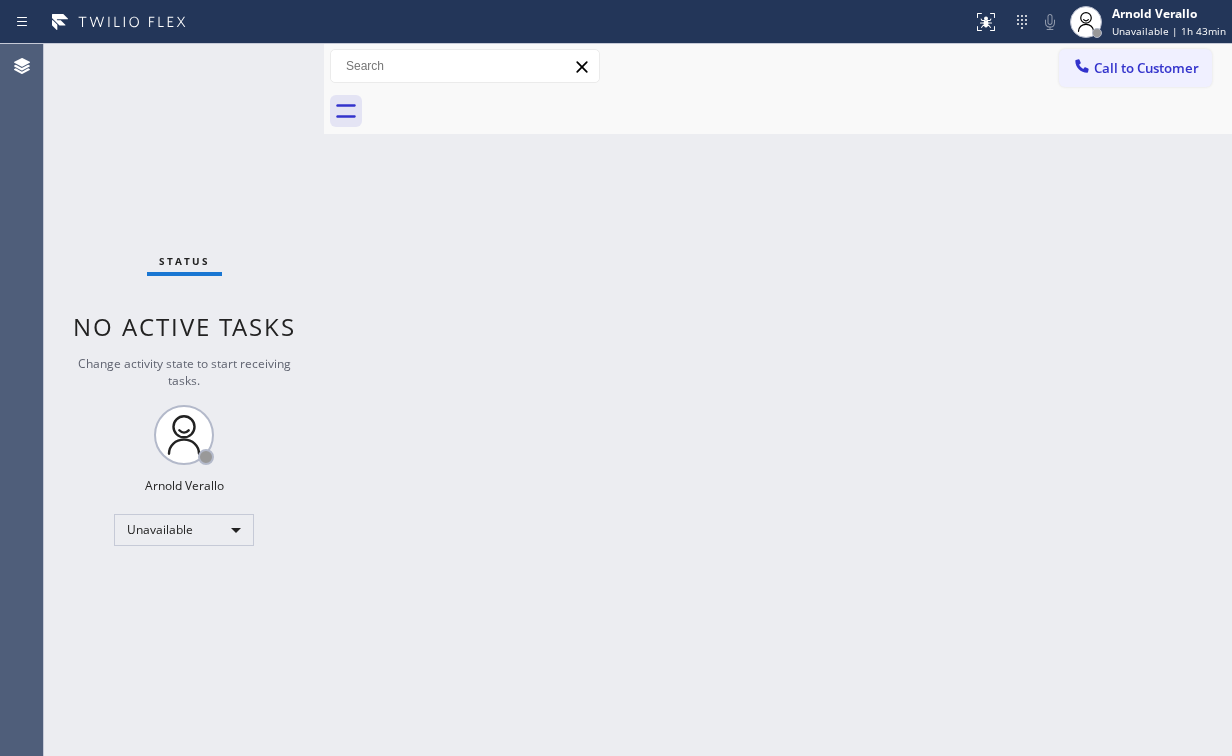 drag, startPoint x: 780, startPoint y: 213, endPoint x: 1059, endPoint y: 98, distance: 301.77142 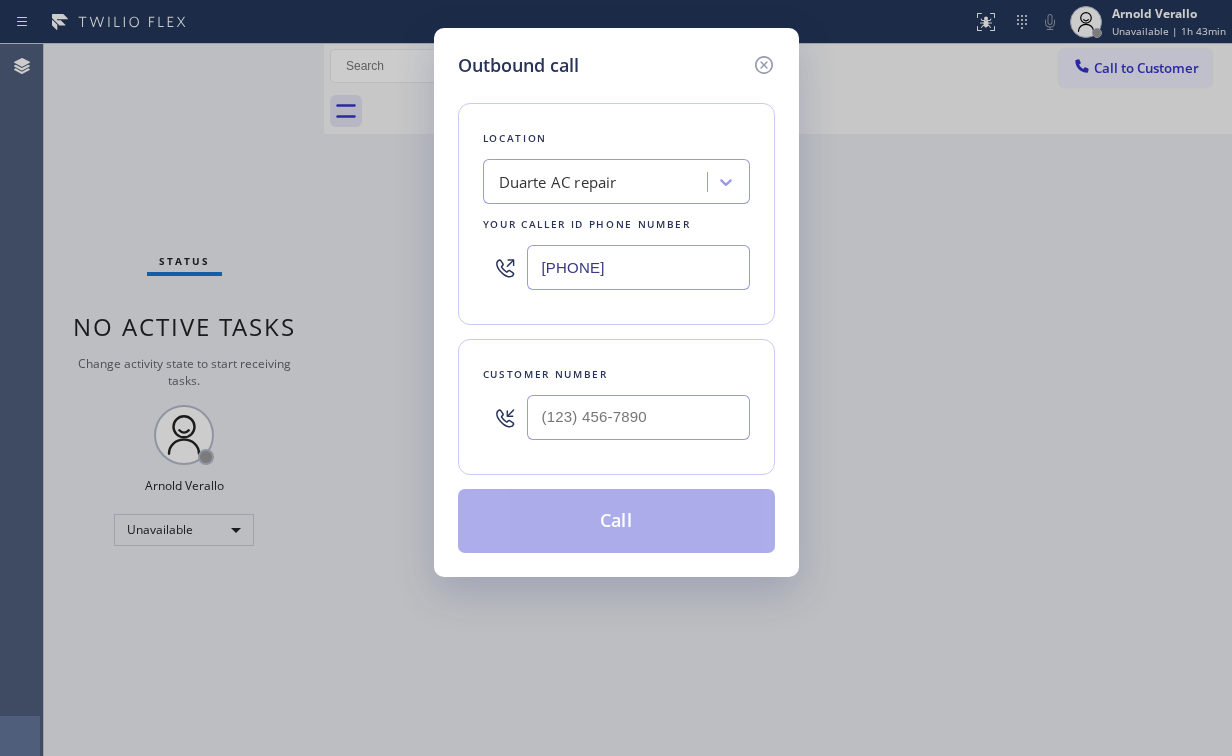 drag, startPoint x: 601, startPoint y: 276, endPoint x: 198, endPoint y: 327, distance: 406.21423 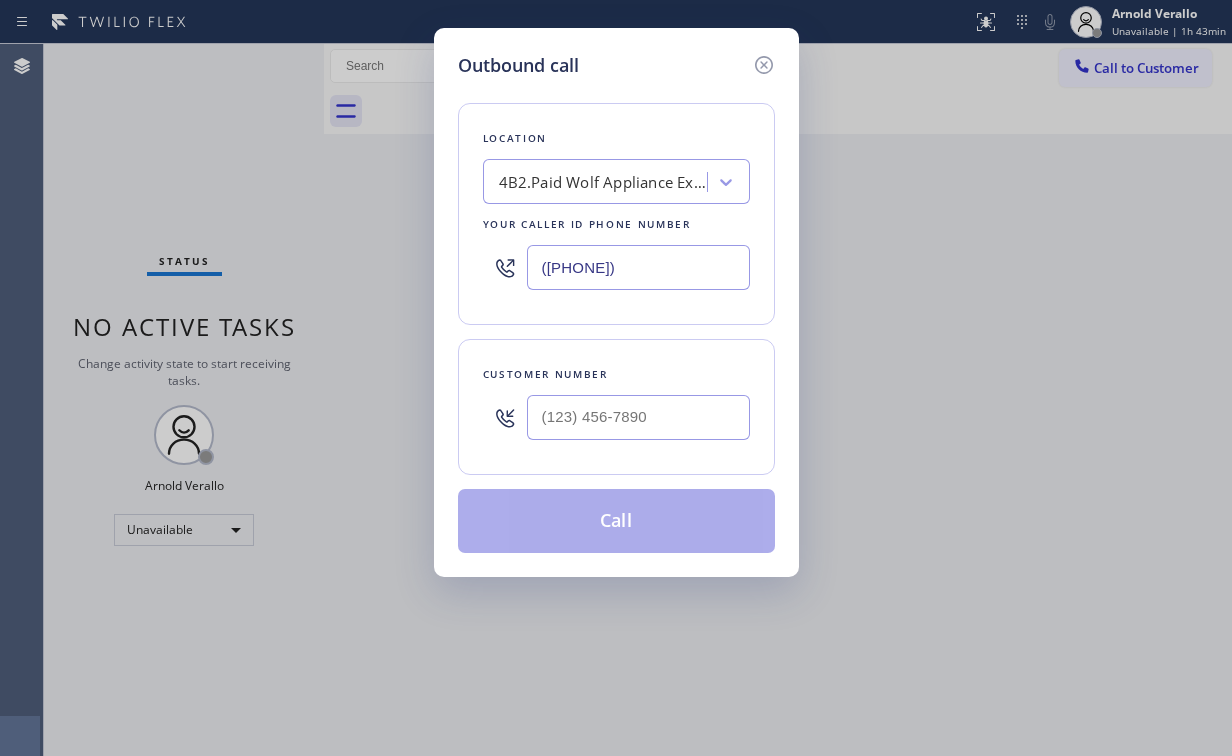 type on "([PHONE])" 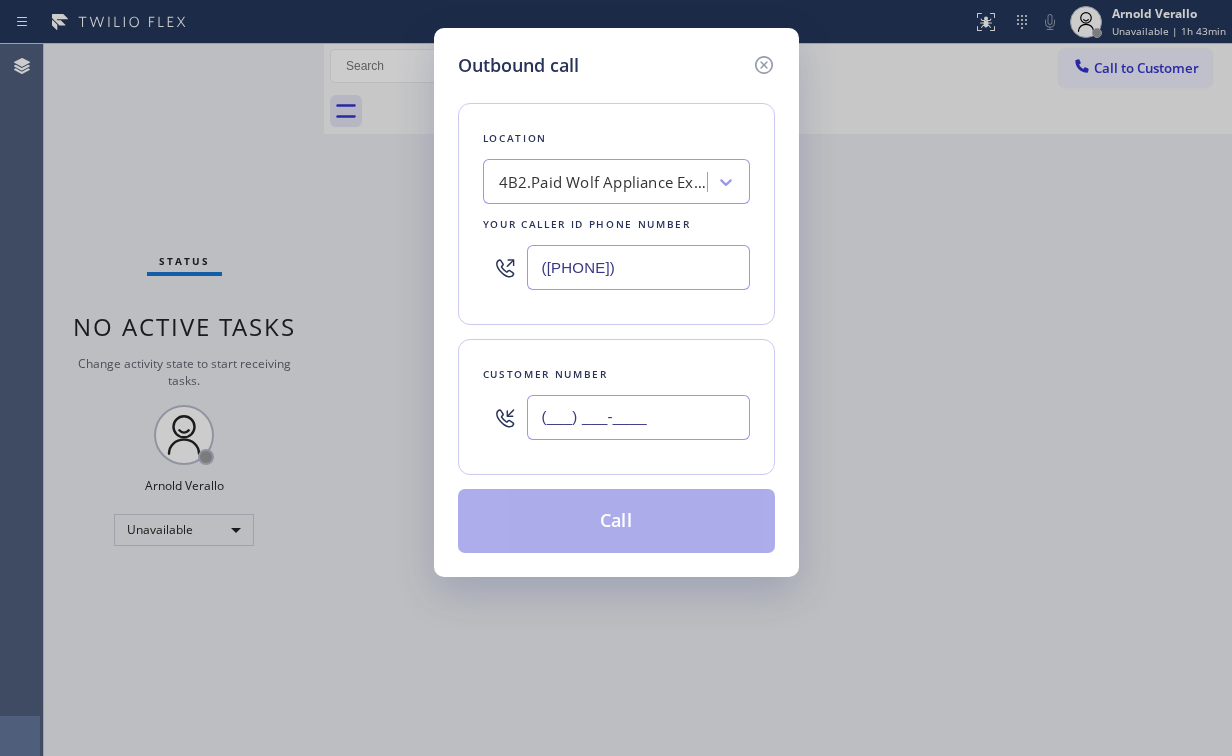 click on "(___) ___-____" at bounding box center [638, 417] 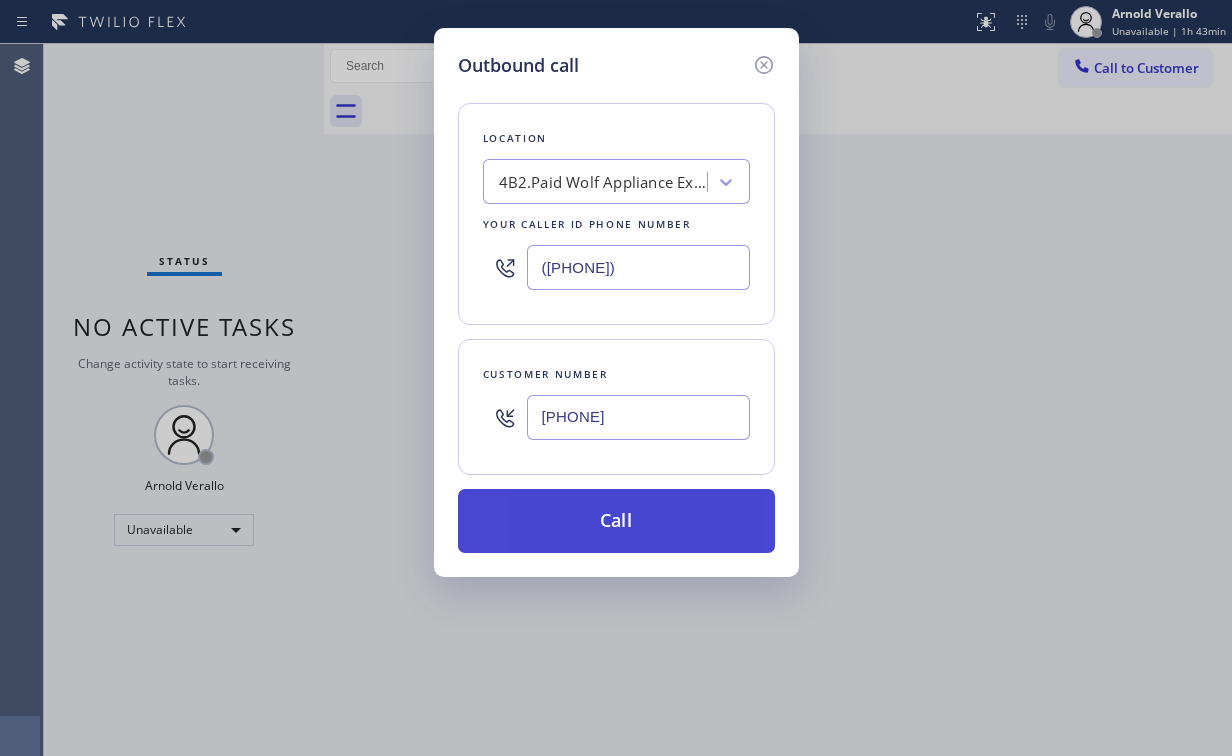 type on "[PHONE]" 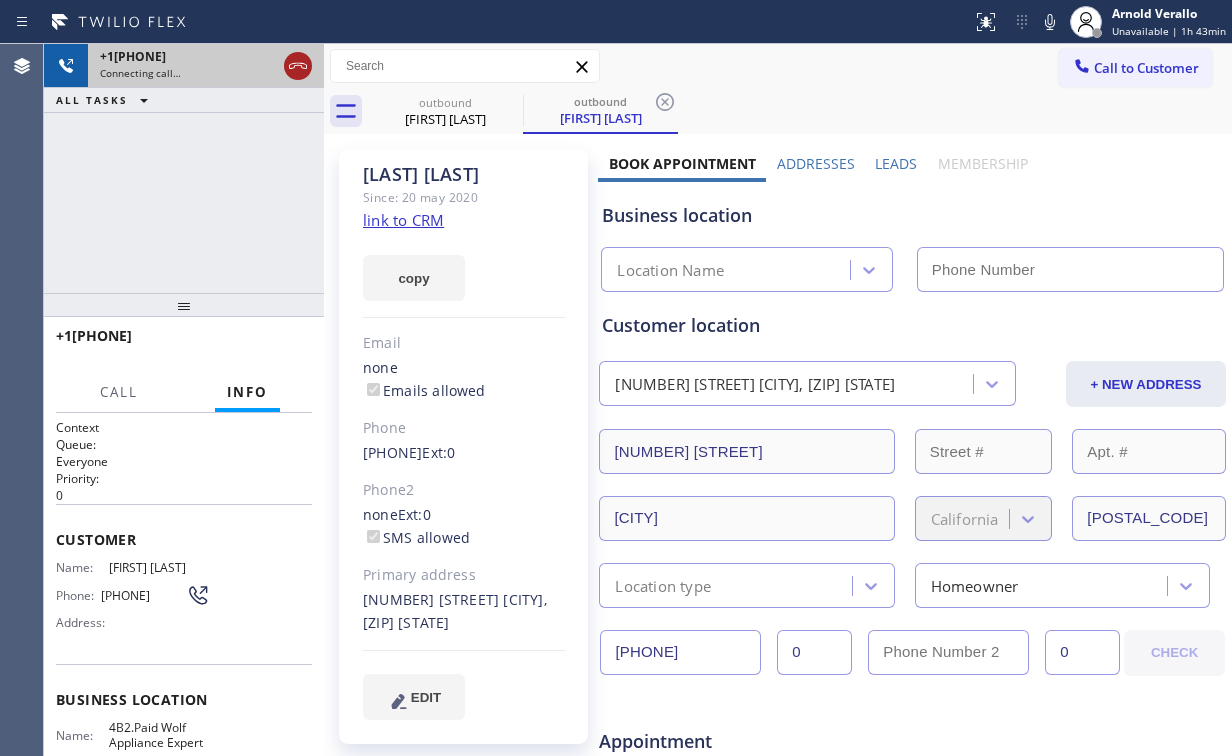 click 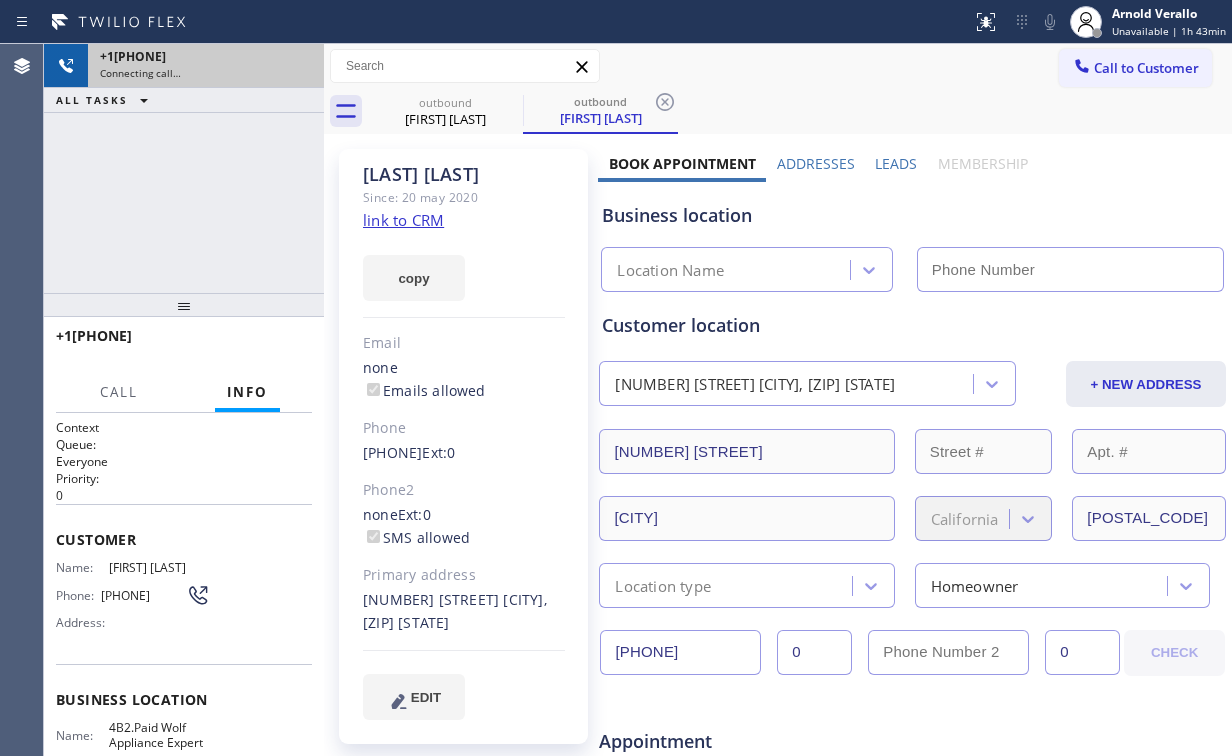 click on "link to CRM" 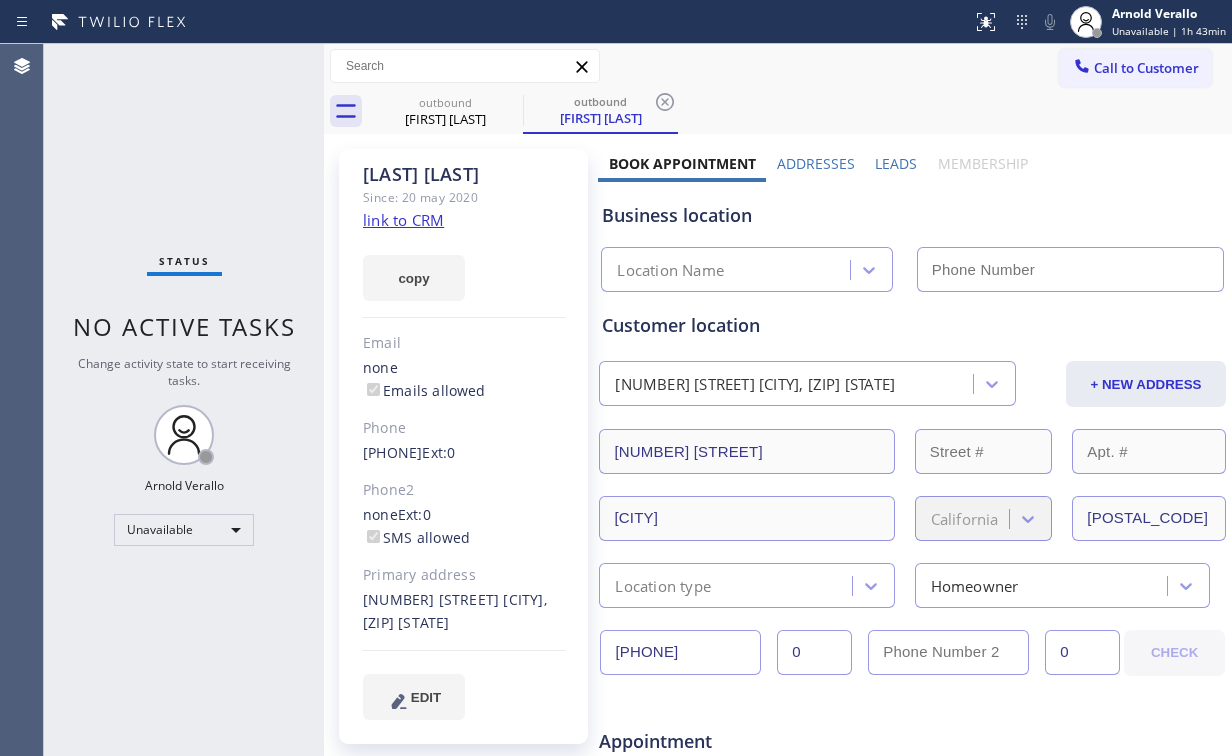 type on "([PHONE])" 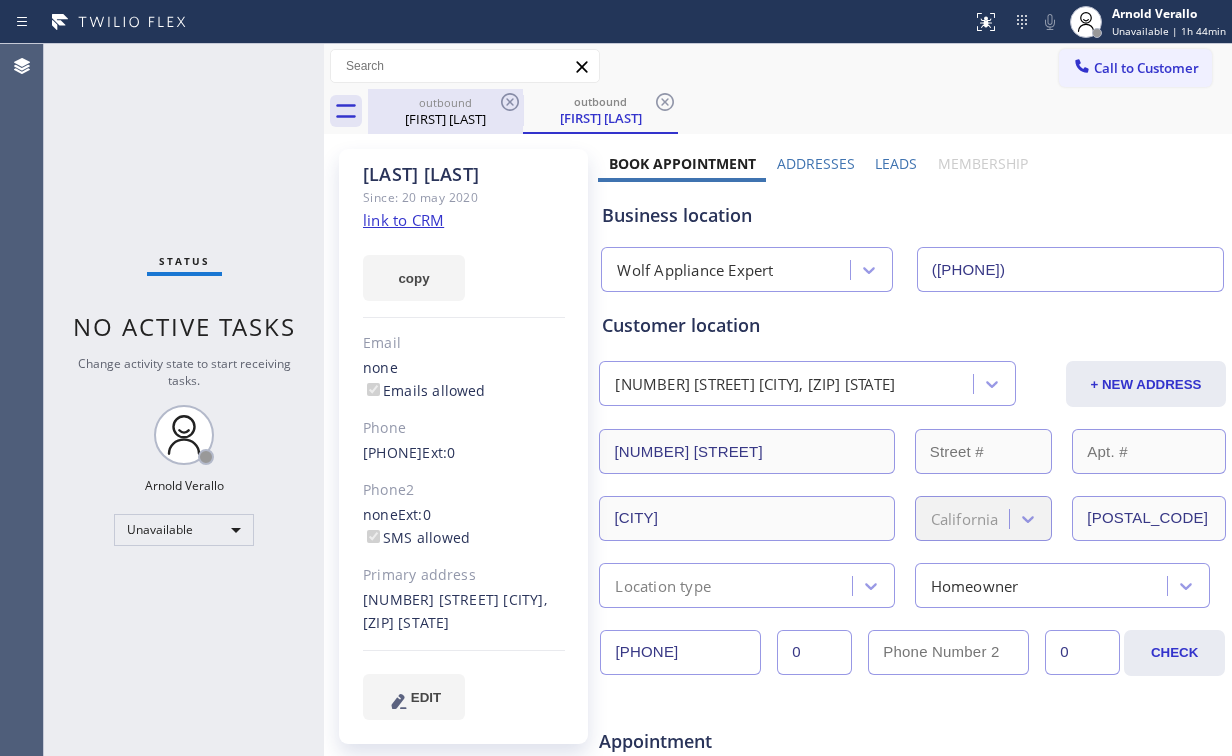 click on "[FIRST]   [LAST] Since: [DATE] link to CRM copy Email none  Emails allowed Phone ([PHONE])  Ext:  0 Phone2 none  Ext:  0  SMS allowed Primary address  [NUMBER] [STREET] [CITY], [POSTAL_CODE] [STATE] EDIT Outbound call Location [COMPANY]  Expert Your caller id phone number ([PHONE]) Customer number Call Benefits  Book Appointment Addresses Leads Membership Business location [COMPANY]  Expert ([PHONE]) Personal information [FIRST] [LAST] Customer location  [NUMBER] [STREET] [CITY], [POSTAL_CODE] [STATE] + NEW ADDRESS [NUMBER] [STREET] [CITY] [STATE] [POSTAL_CODE] Location type Homeowner ([PHONE]) 0 0 CHECK Appointment Appliance Repair High End - choose type of job - - choose brand - Age of Equipment - choose time - Credit card Select Credit Card + NEW CARD CANCEL SAVE Other Where did you find us? Call before tech arrives Save as Lost Create Lead Success! Booking Success! https://erp.apollosoft.co/customer/754935#portlet_lead close copy link Save lead as lost Type Reason Cancel MON dd/mm" 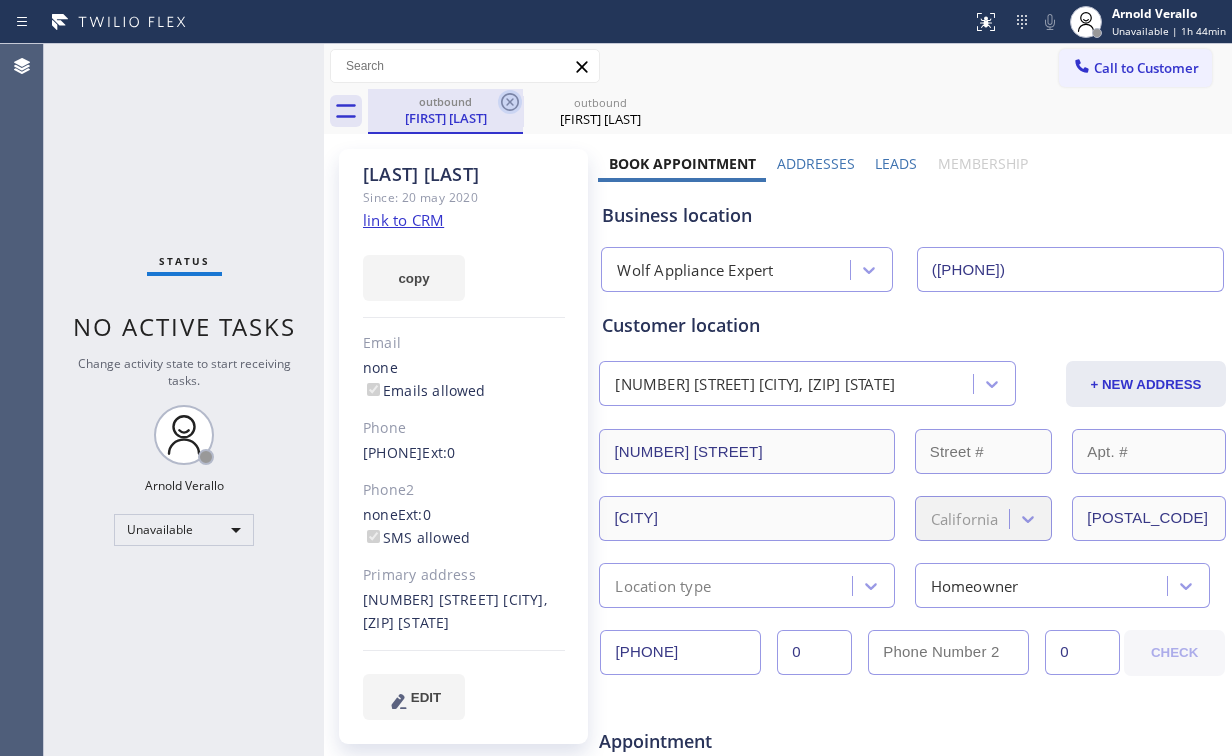 click 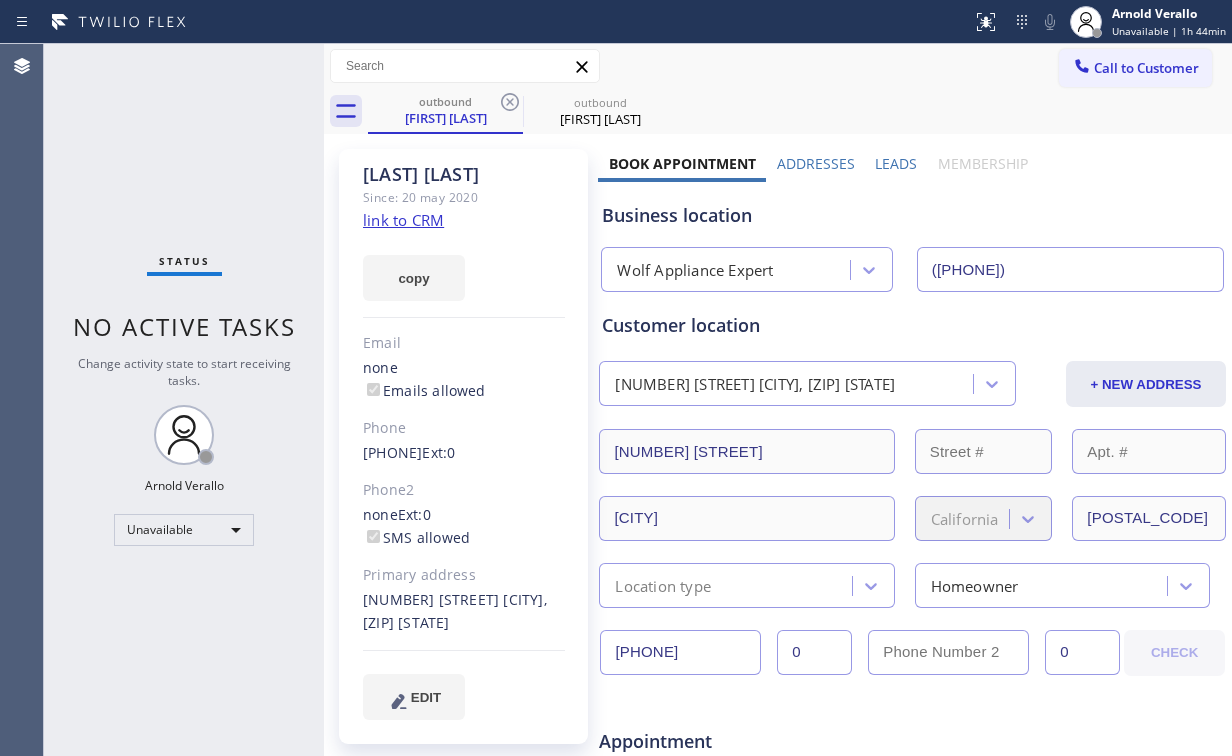click 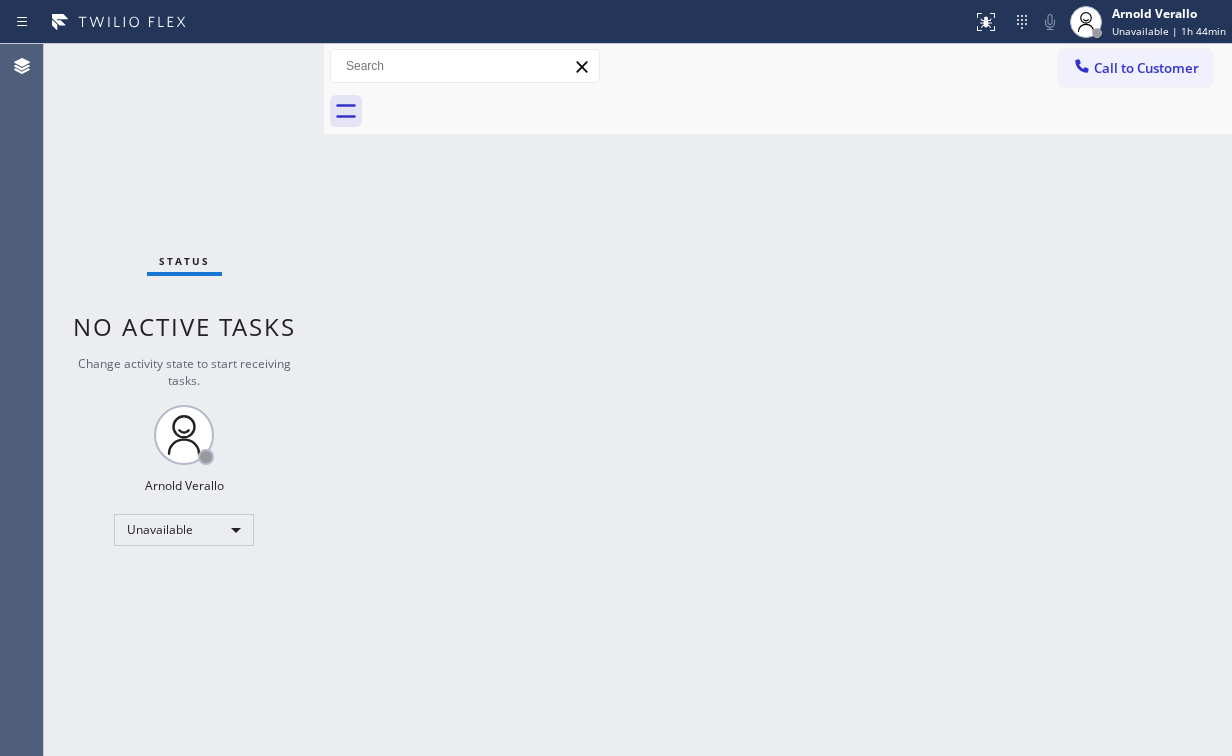 click on "Status No active tasks Change activity state to start receiving tasks. [FIRST] [LAST] Unavailable" at bounding box center (184, 400) 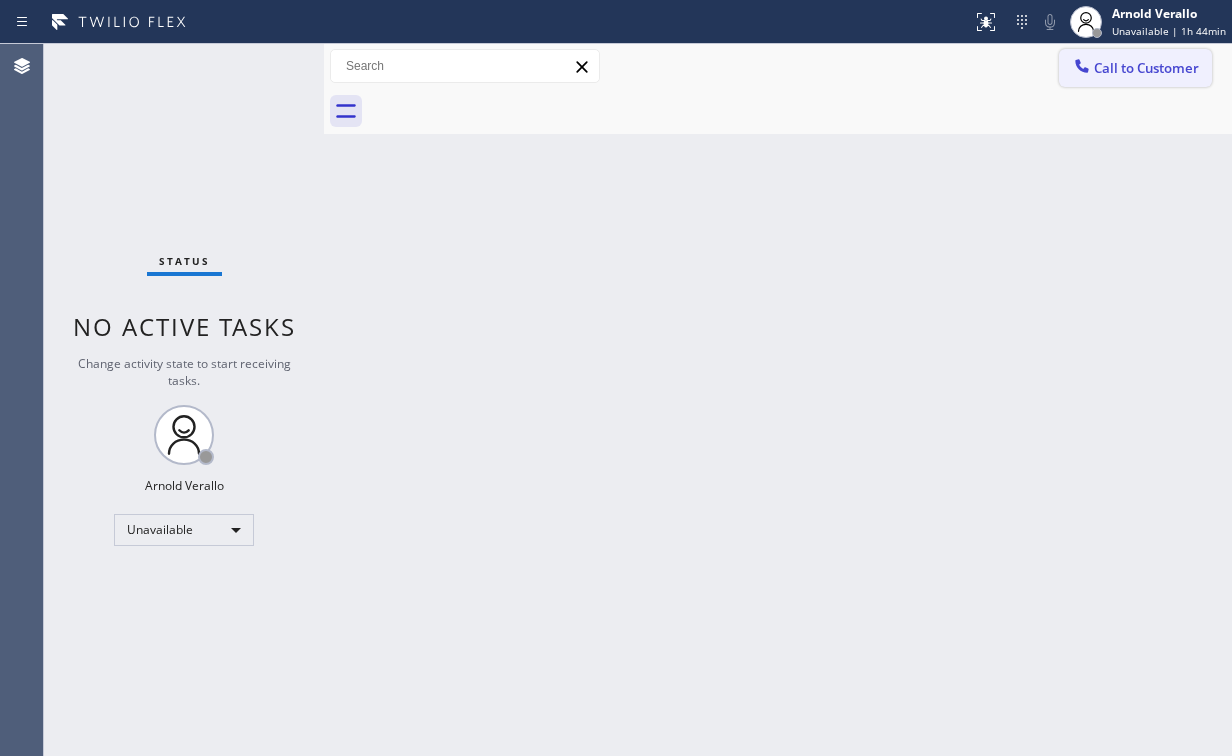 click on "Call to Customer" at bounding box center [1146, 68] 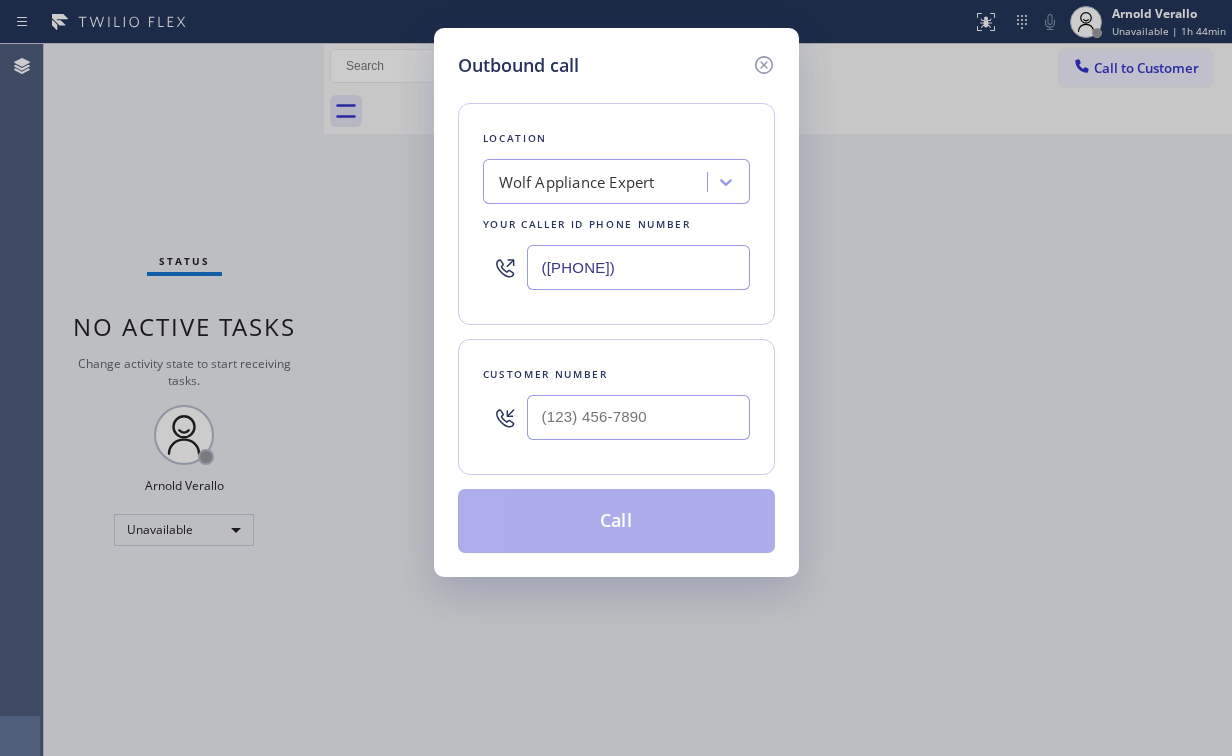 drag, startPoint x: 643, startPoint y: 260, endPoint x: 11, endPoint y: 281, distance: 632.3488 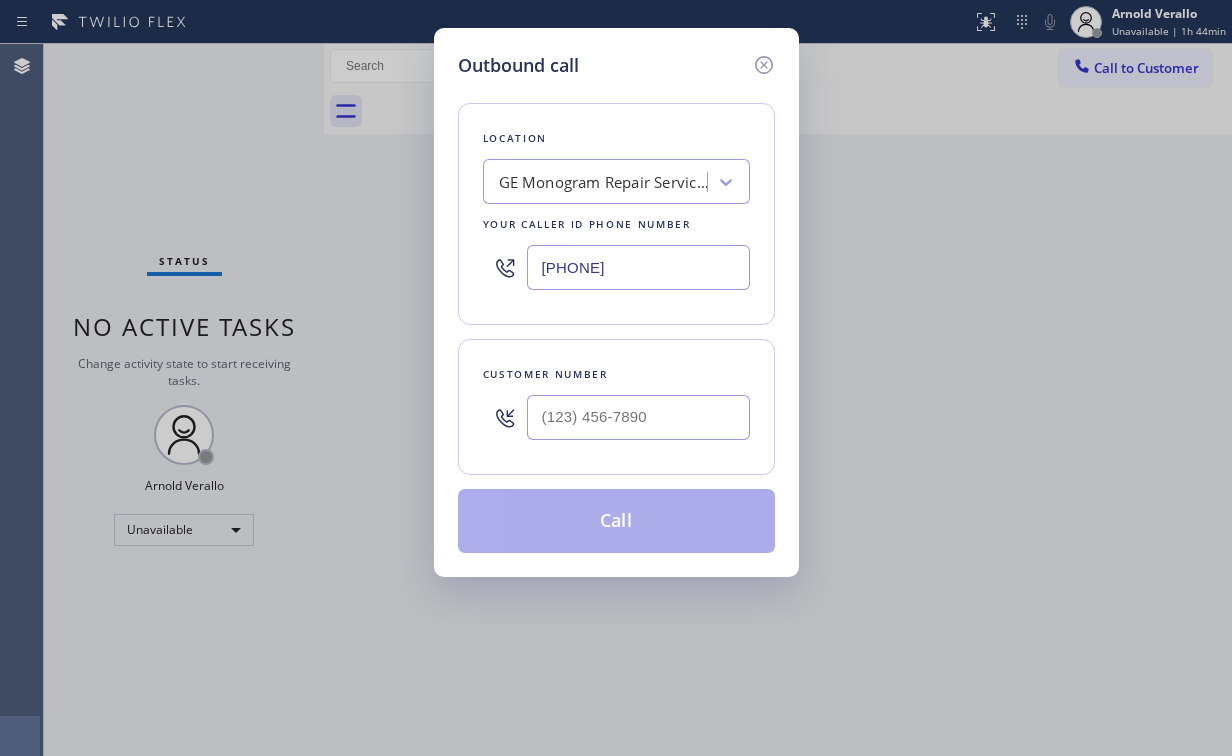 type on "[PHONE]" 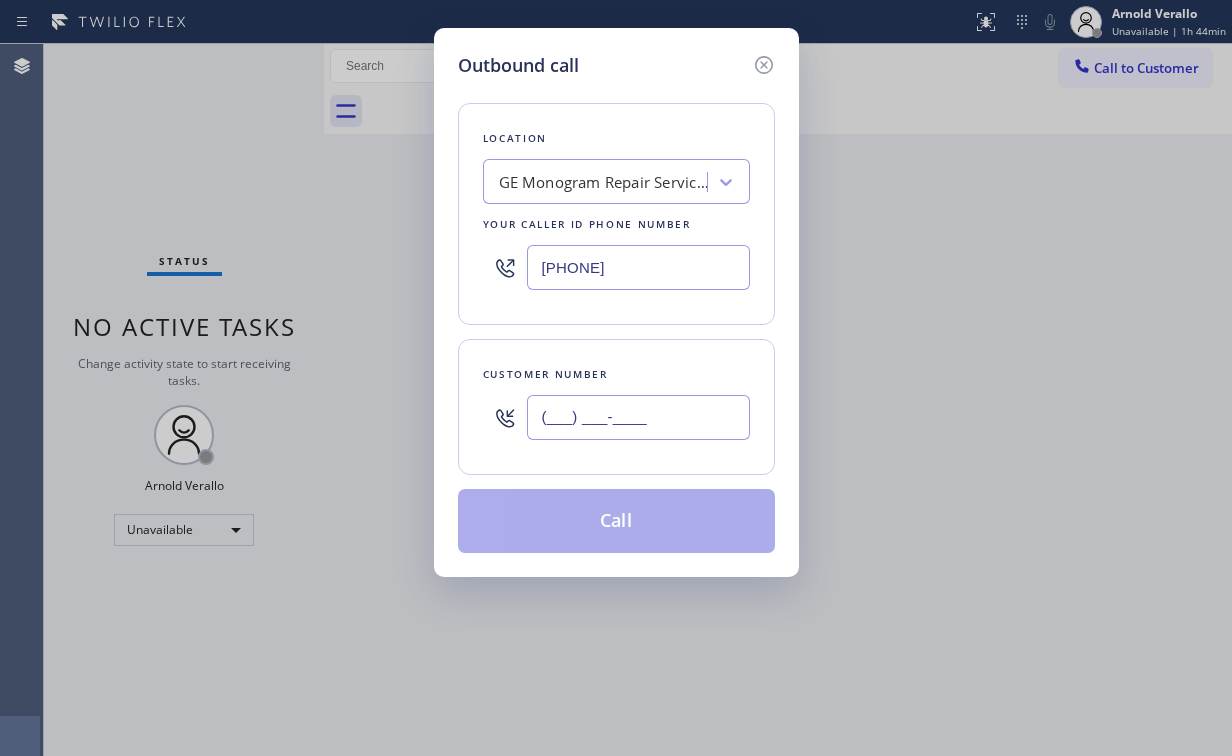 click on "(___) ___-____" at bounding box center (638, 417) 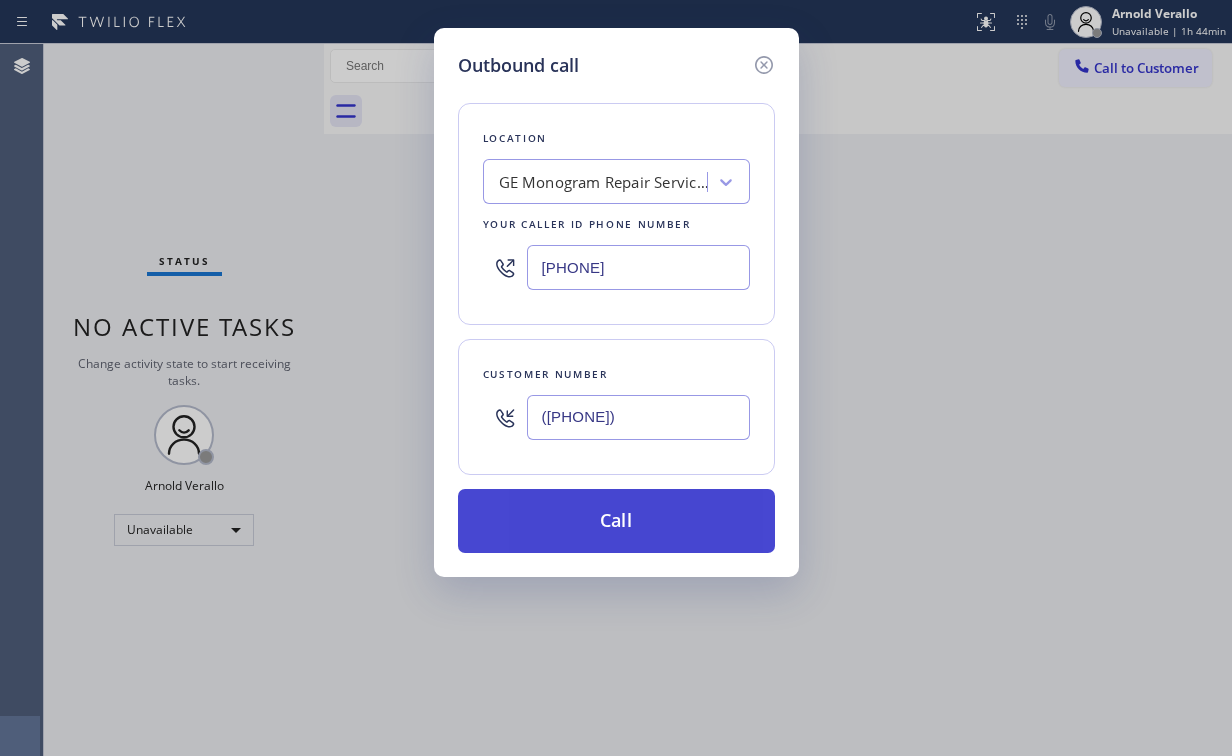 type on "([PHONE])" 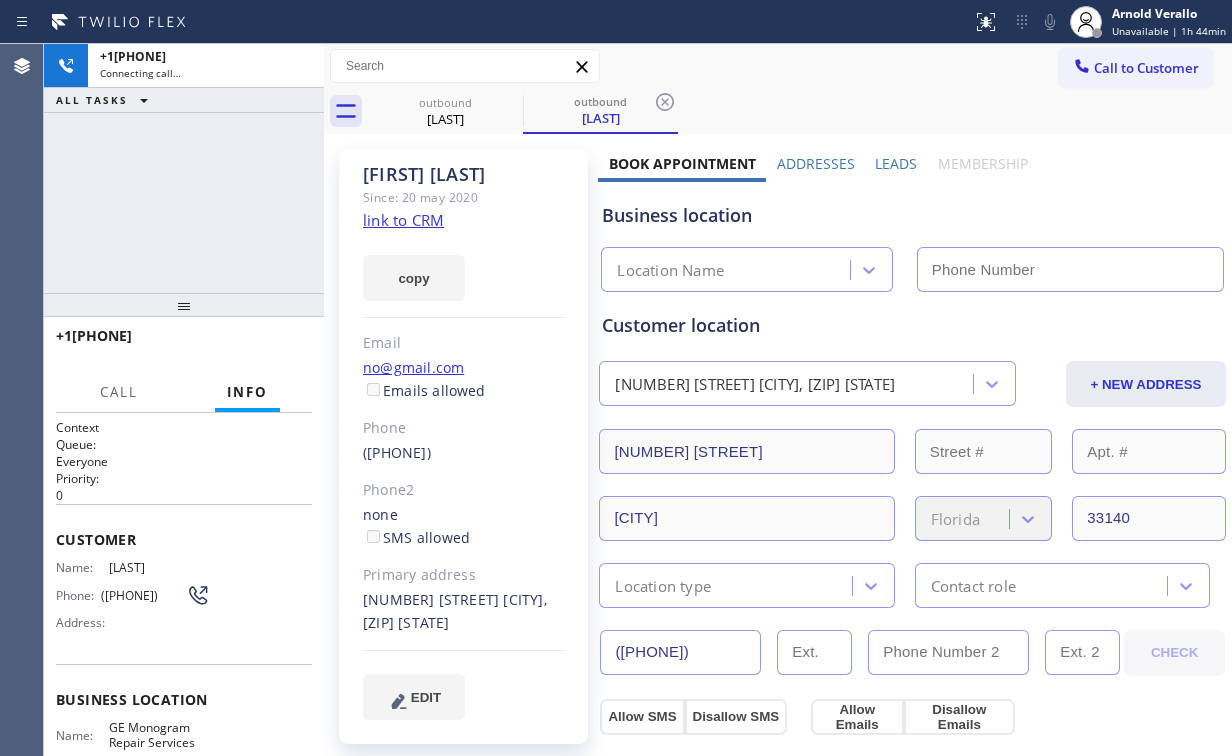 type on "[PHONE]" 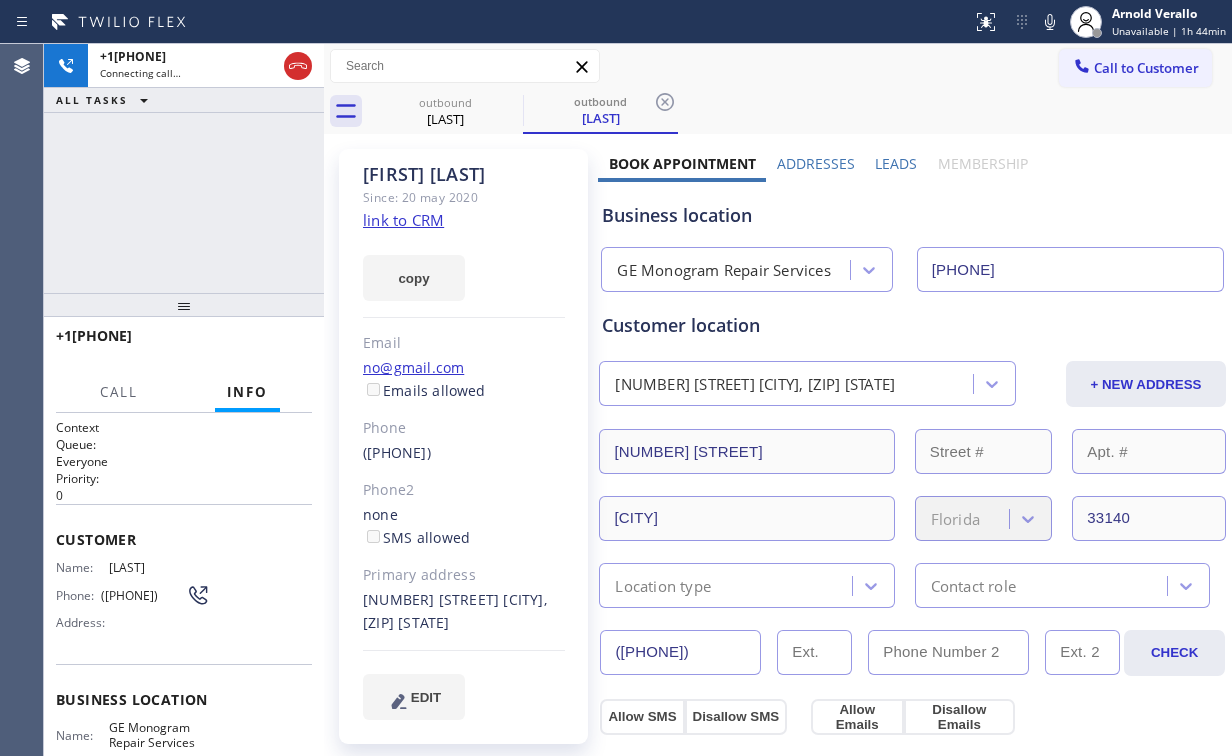 click on "[PHONE] Connecting call… ALL TASKS ALL TASKS ACTIVE TASKS TASKS IN WRAP UP" at bounding box center [184, 168] 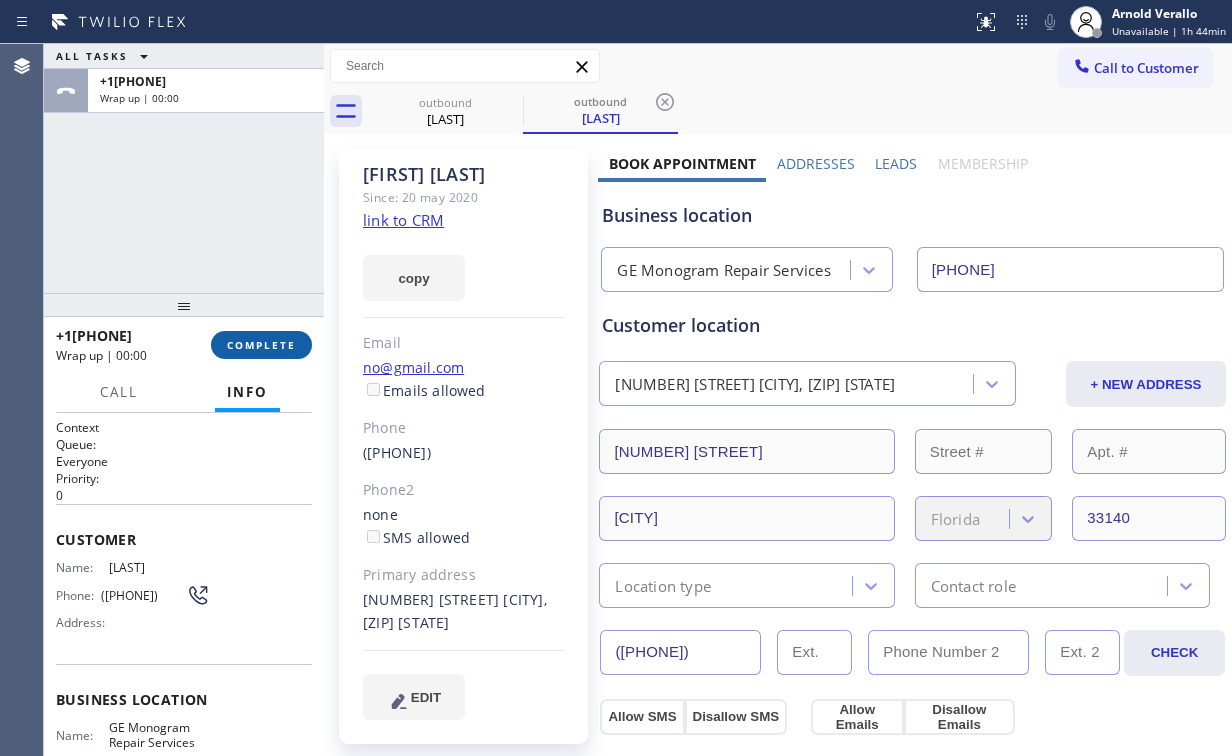 click on "COMPLETE" at bounding box center [261, 345] 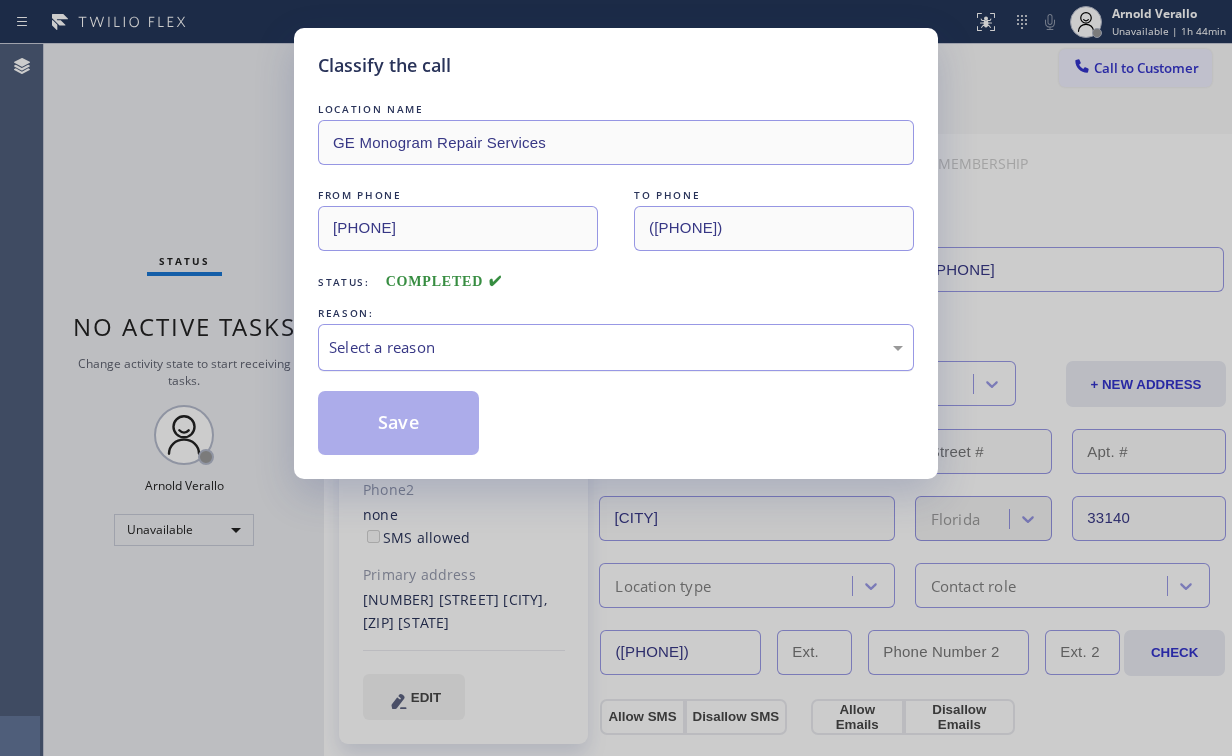 drag, startPoint x: 345, startPoint y: 350, endPoint x: 361, endPoint y: 359, distance: 18.35756 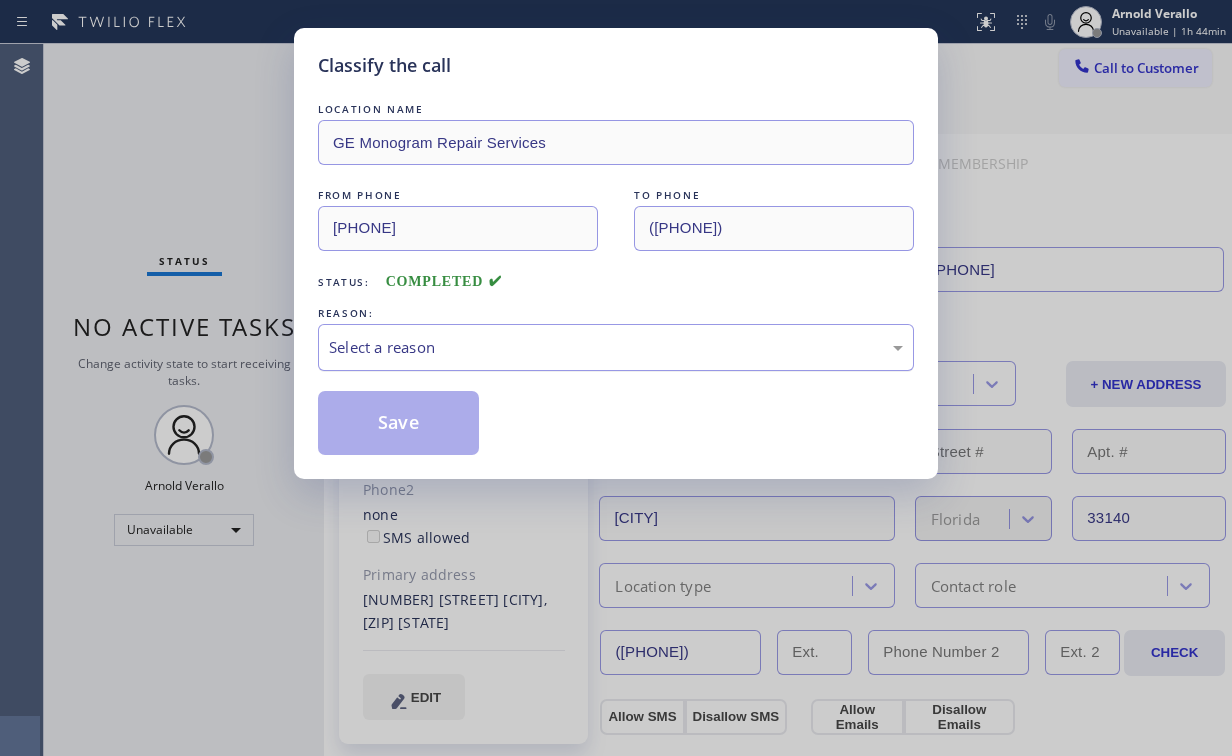click on "Select a reason" at bounding box center (616, 347) 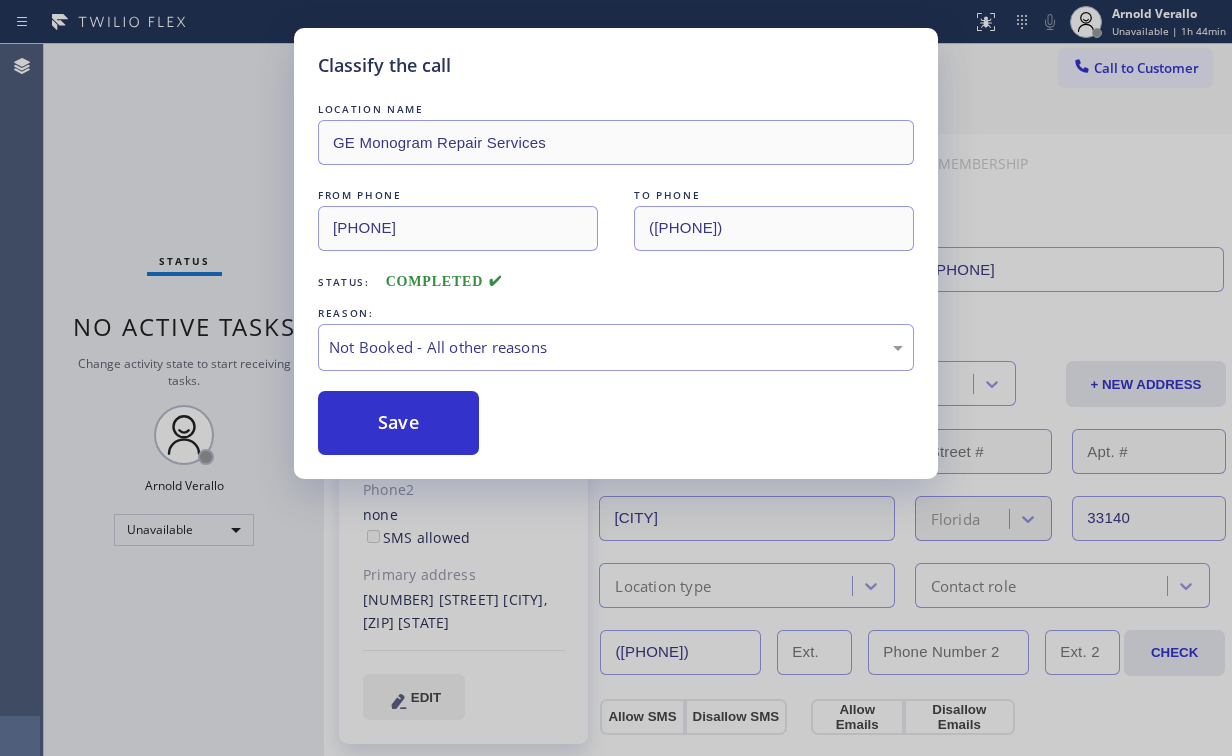 drag, startPoint x: 395, startPoint y: 424, endPoint x: 325, endPoint y: 306, distance: 137.20058 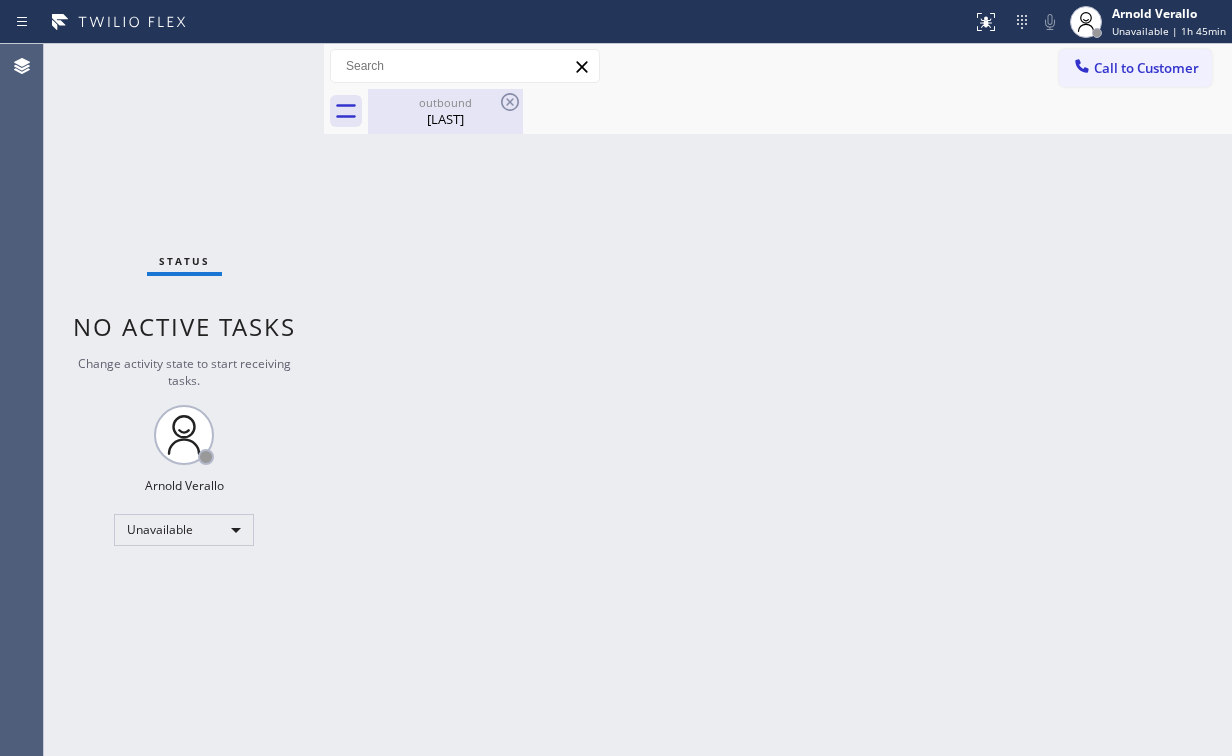 click on "[LAST]" at bounding box center (445, 119) 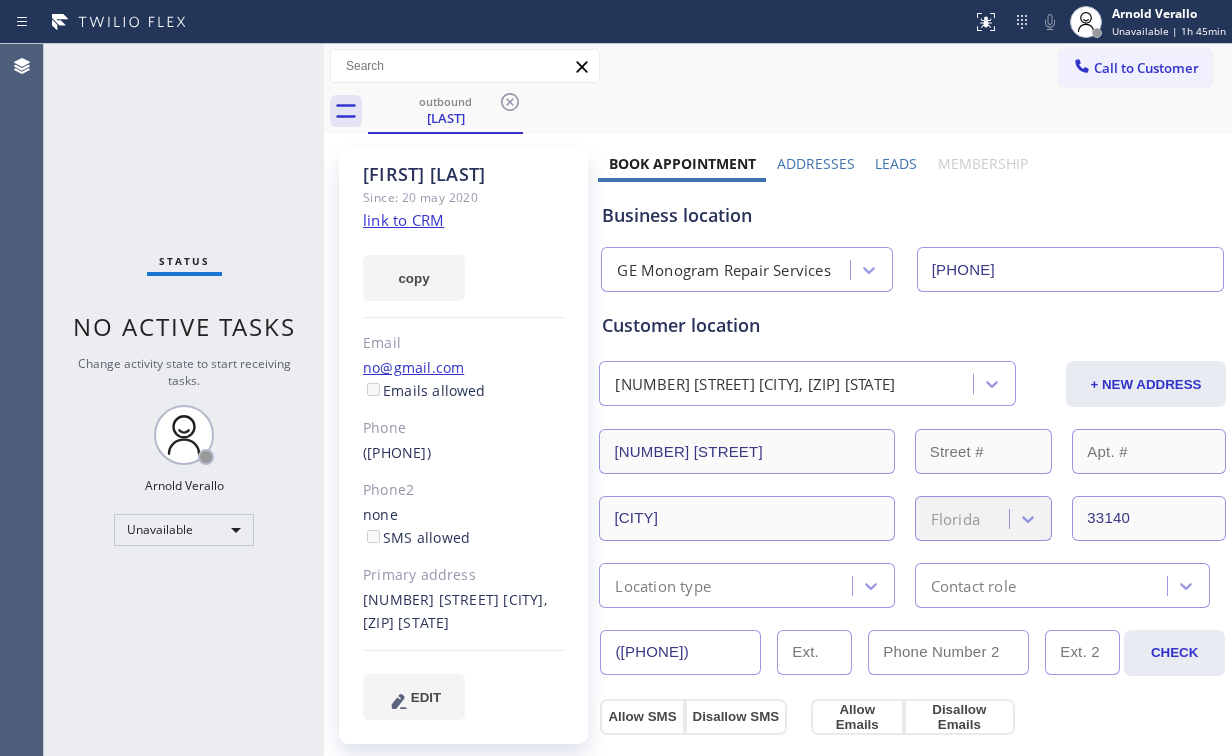click 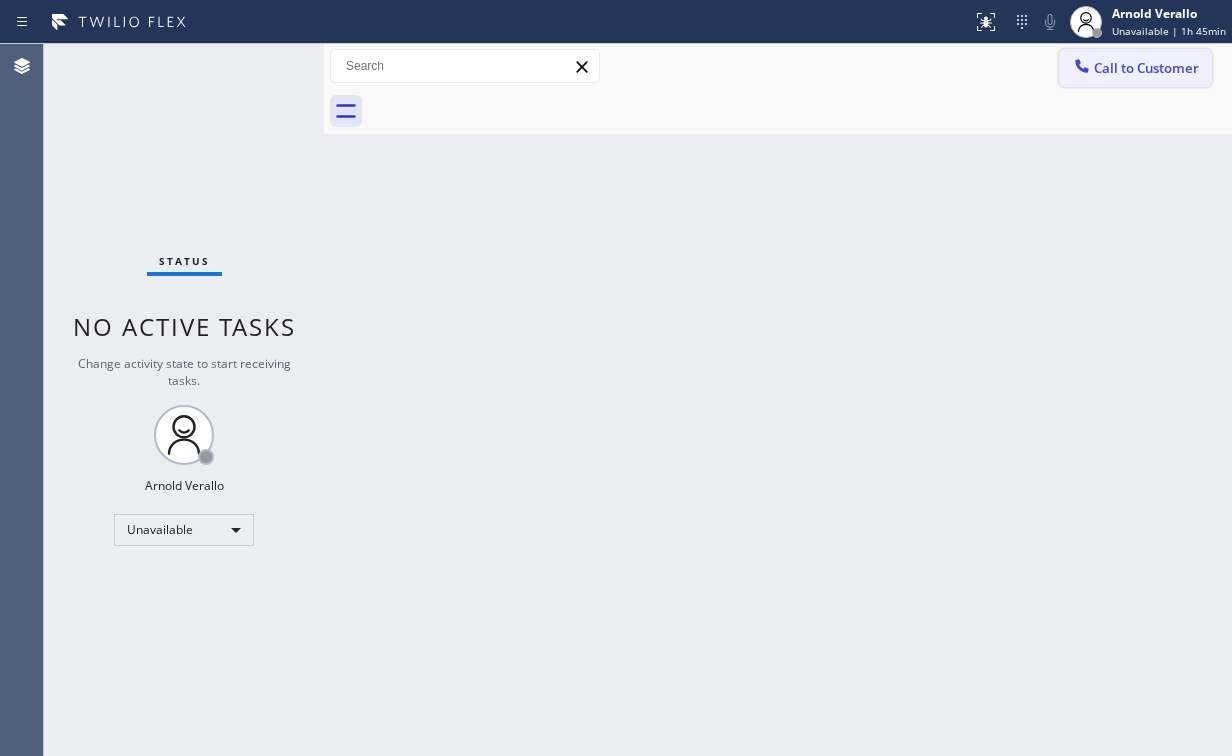 click on "Call to Customer" at bounding box center [1146, 68] 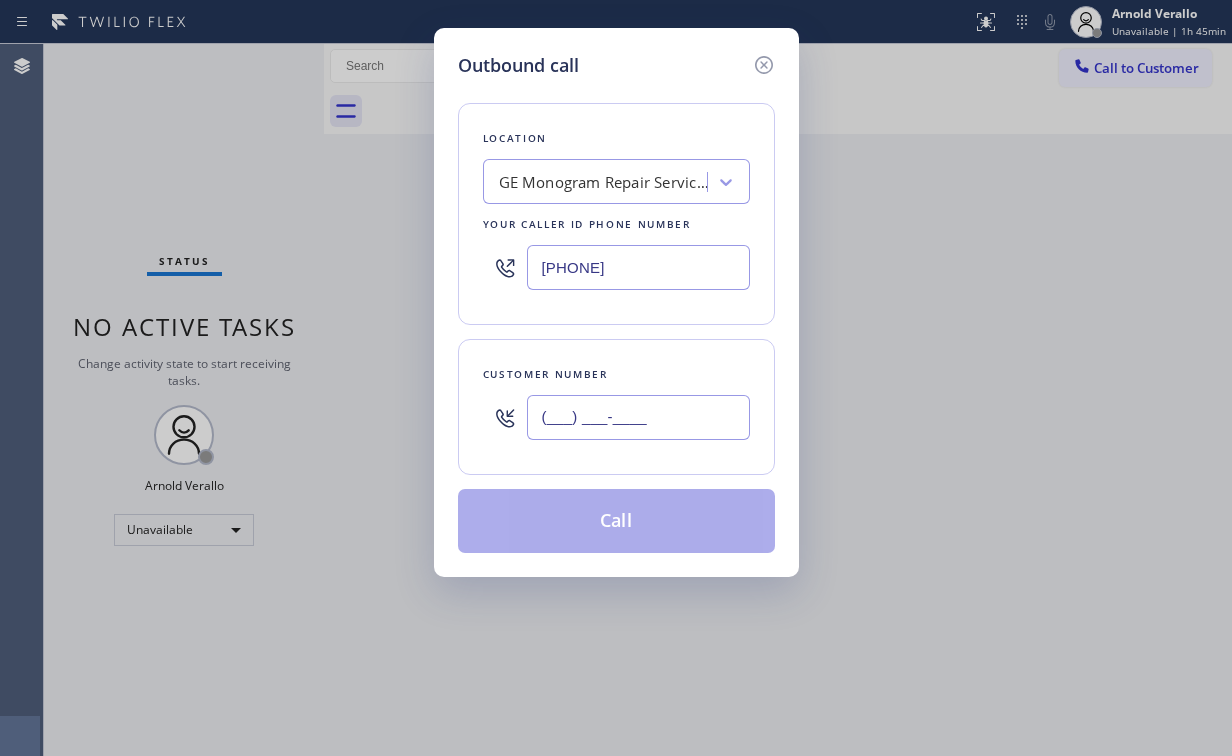 drag, startPoint x: 660, startPoint y: 411, endPoint x: 697, endPoint y: 391, distance: 42.059483 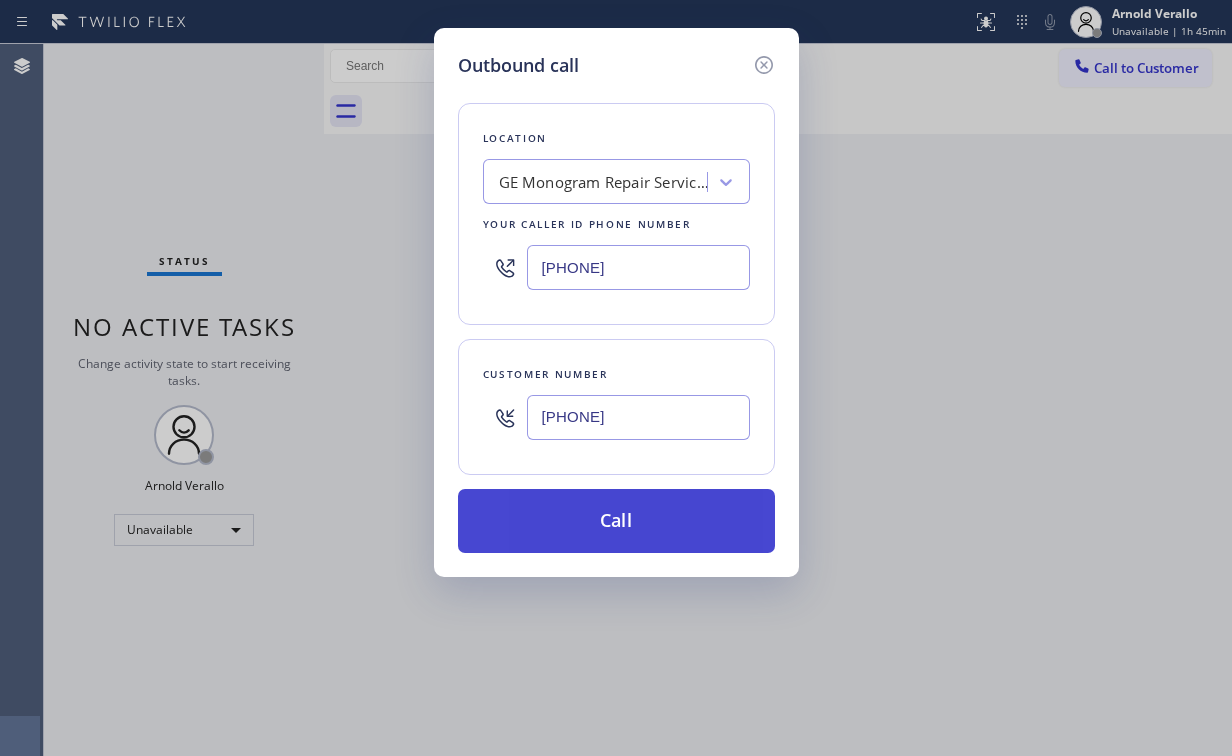 type on "[PHONE]" 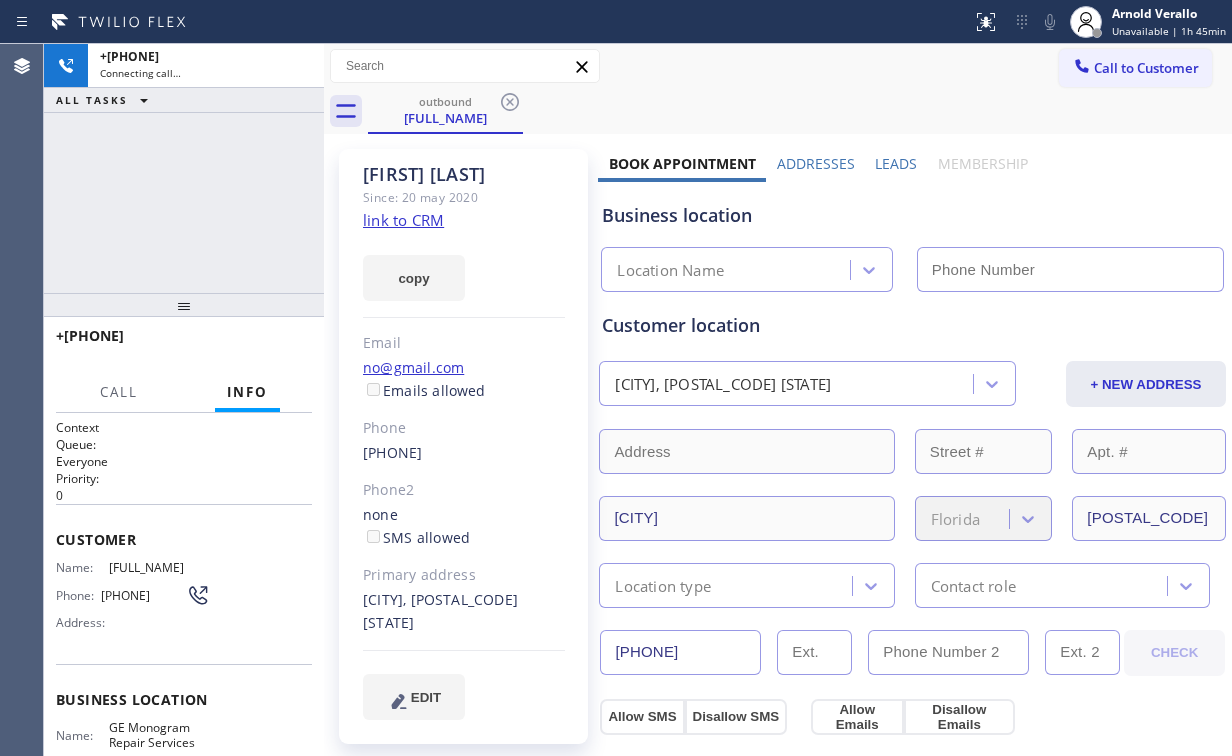 click on "+1[PHONE] Connecting call… ALL TASKS ALL TASKS ACTIVE TASKS TASKS IN WRAP UP" at bounding box center [184, 168] 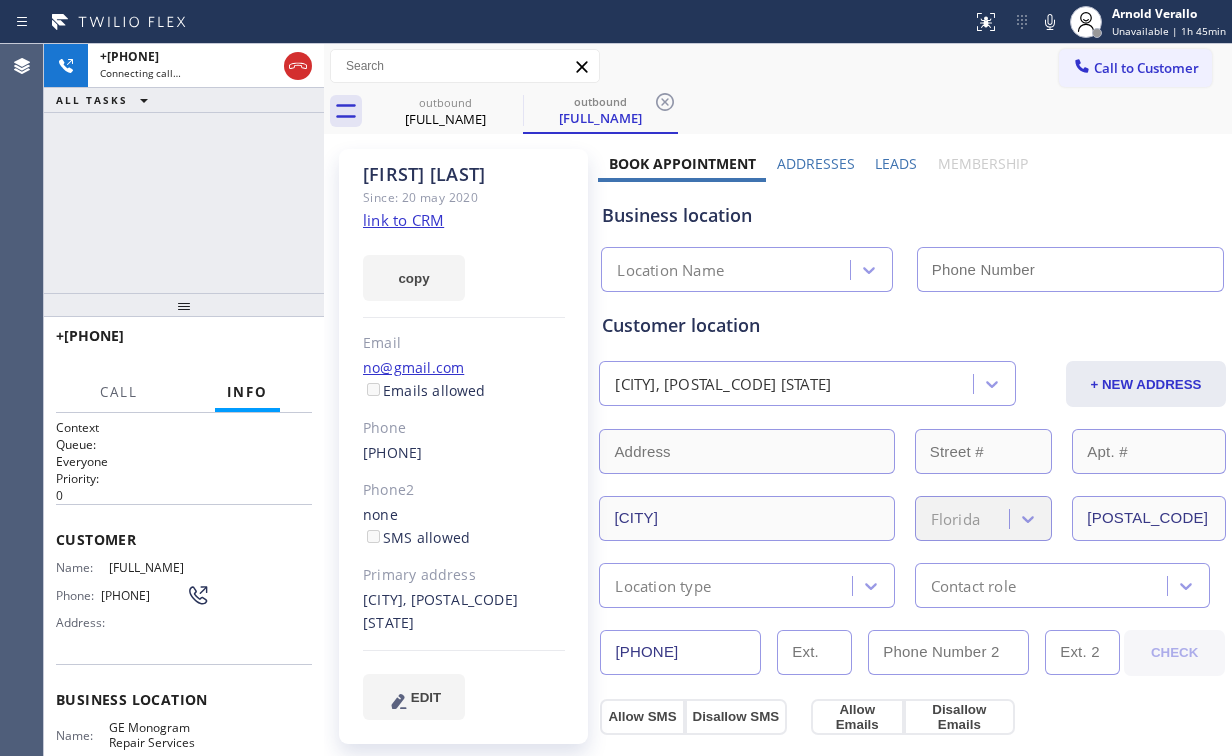 type on "[PHONE]" 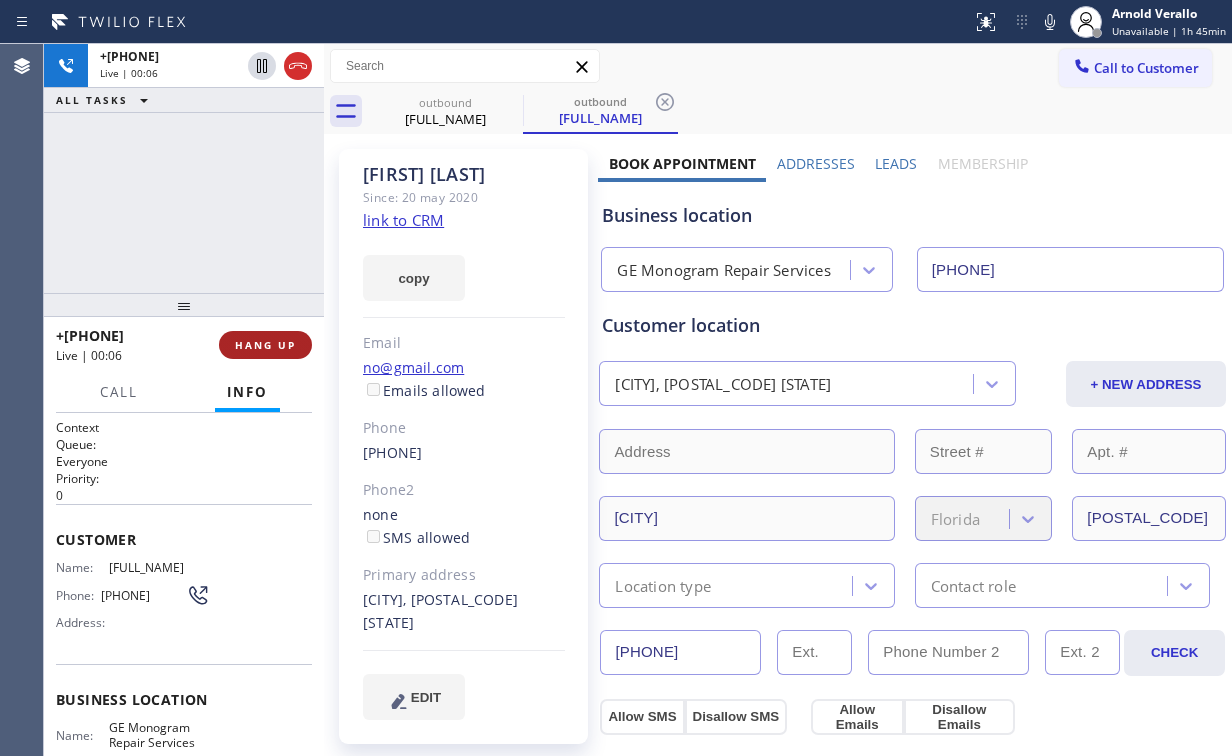 click on "HANG UP" at bounding box center [265, 345] 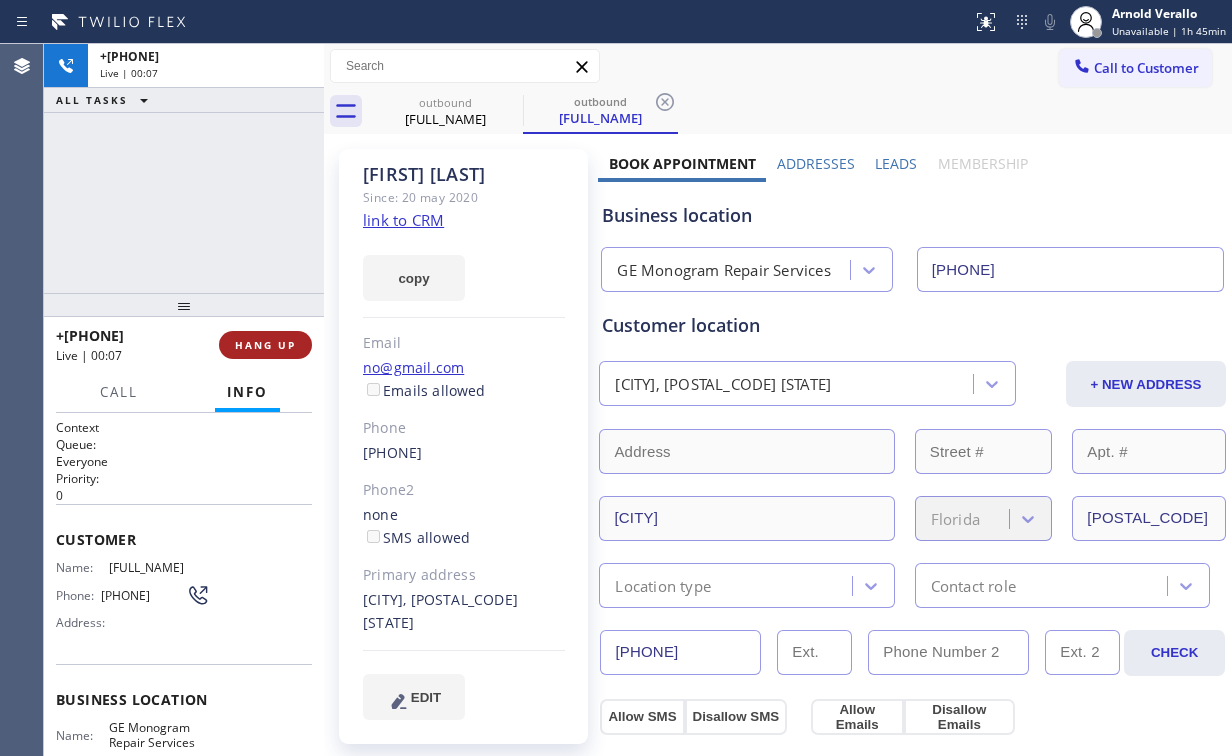 click on "HANG UP" at bounding box center [265, 345] 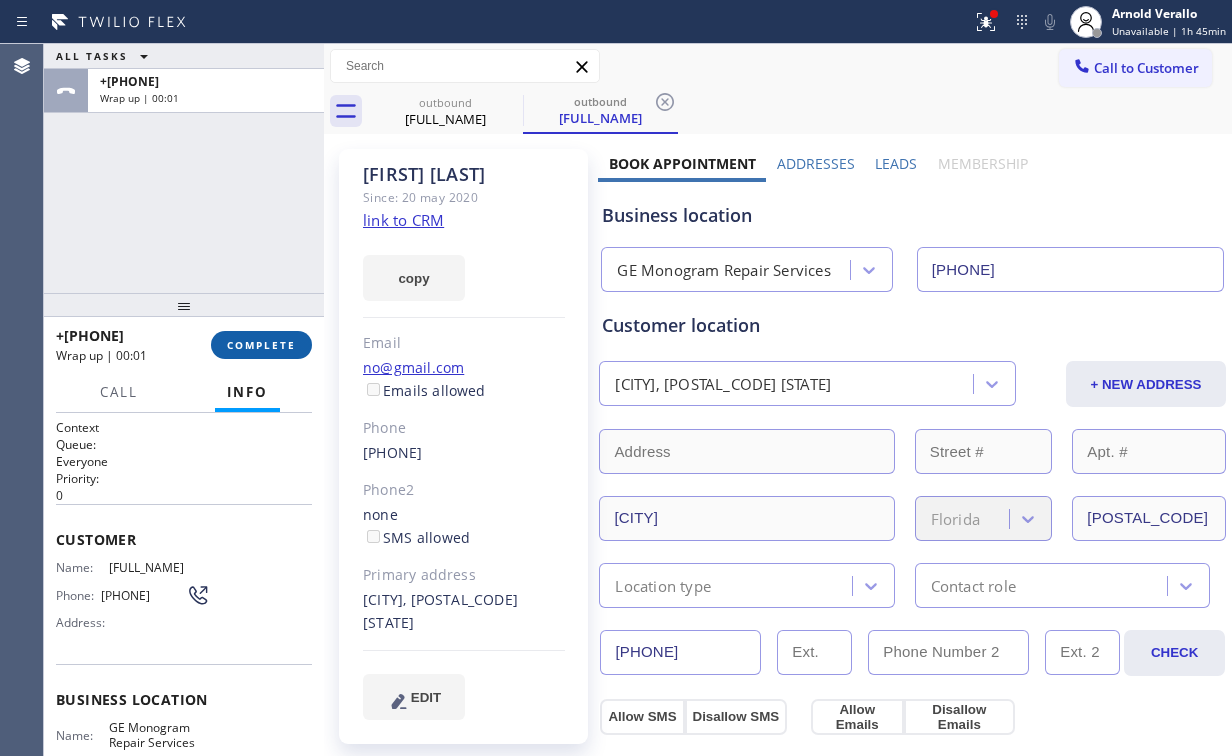 click on "COMPLETE" at bounding box center [261, 345] 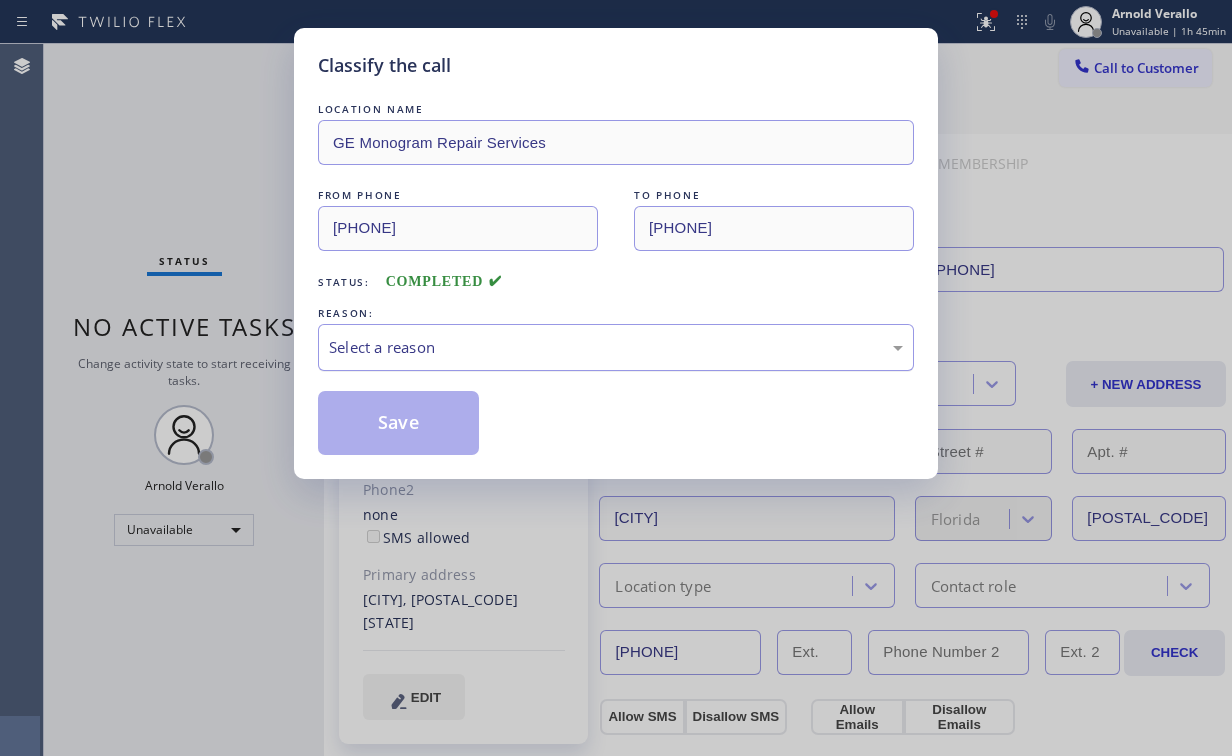 drag, startPoint x: 384, startPoint y: 330, endPoint x: 385, endPoint y: 357, distance: 27.018513 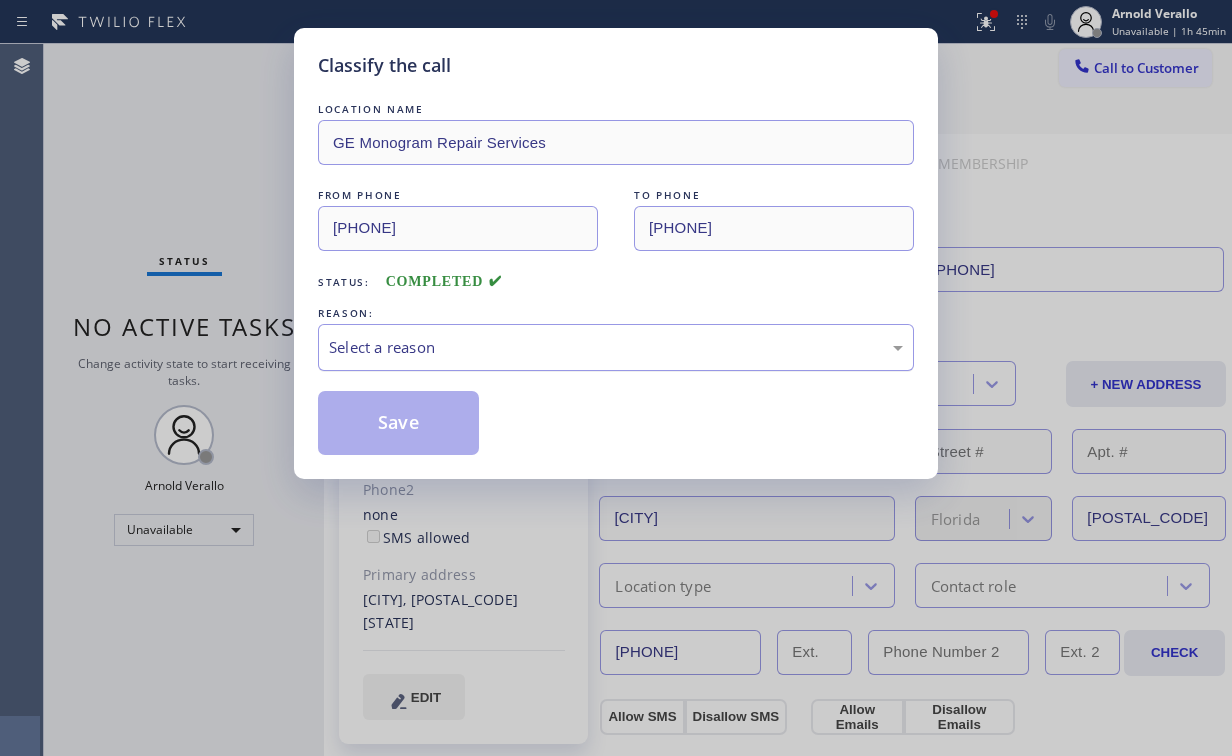 click on "Select a reason" at bounding box center [616, 347] 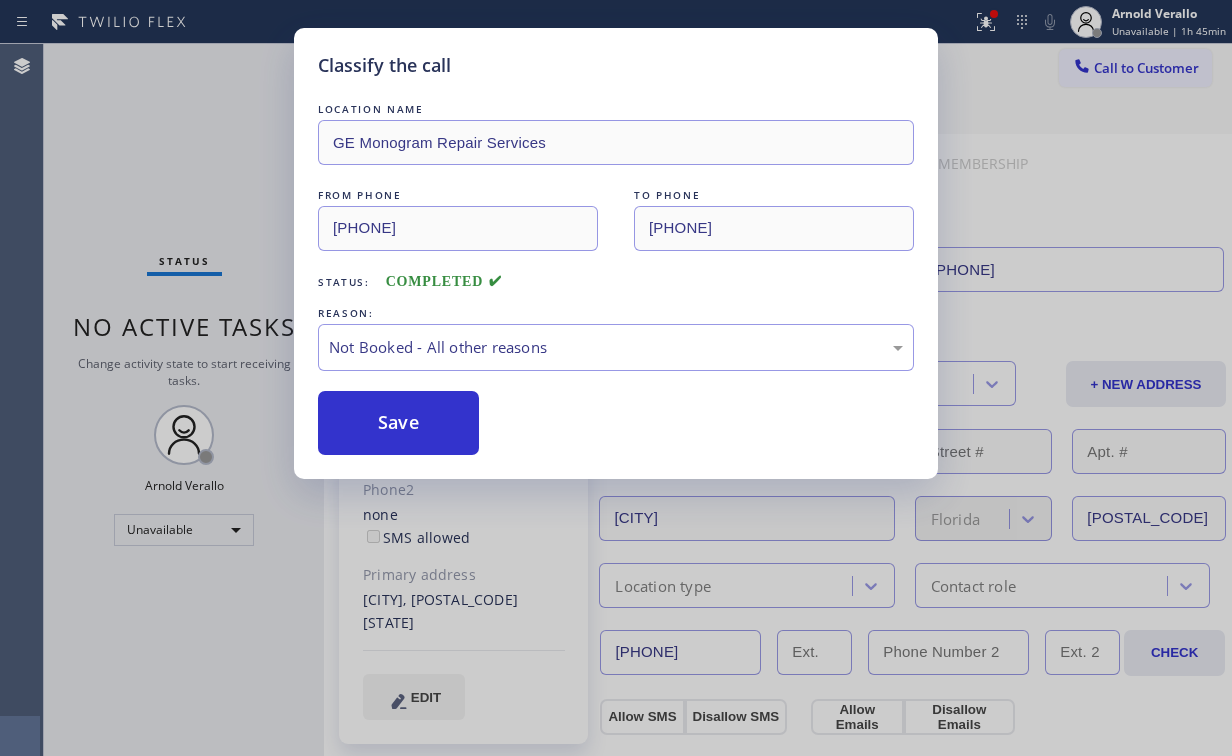 drag, startPoint x: 385, startPoint y: 422, endPoint x: 307, endPoint y: 284, distance: 158.51814 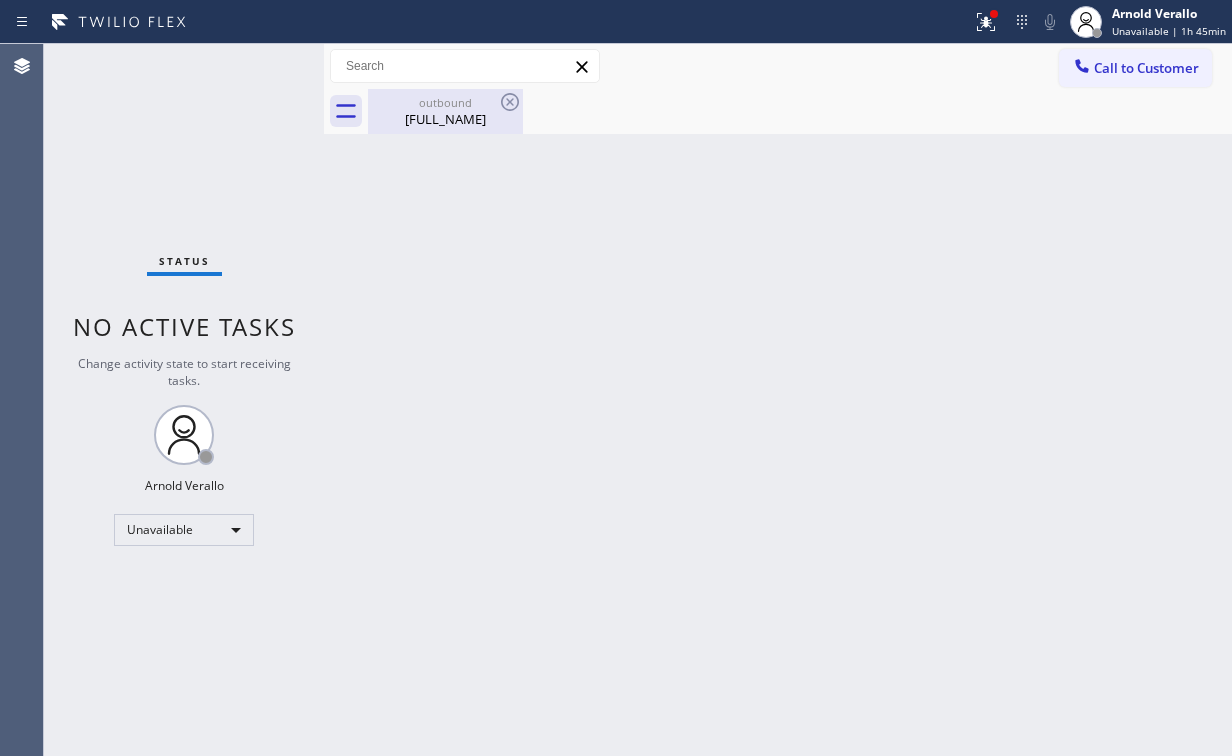 drag, startPoint x: 448, startPoint y: 103, endPoint x: 493, endPoint y: 96, distance: 45.54119 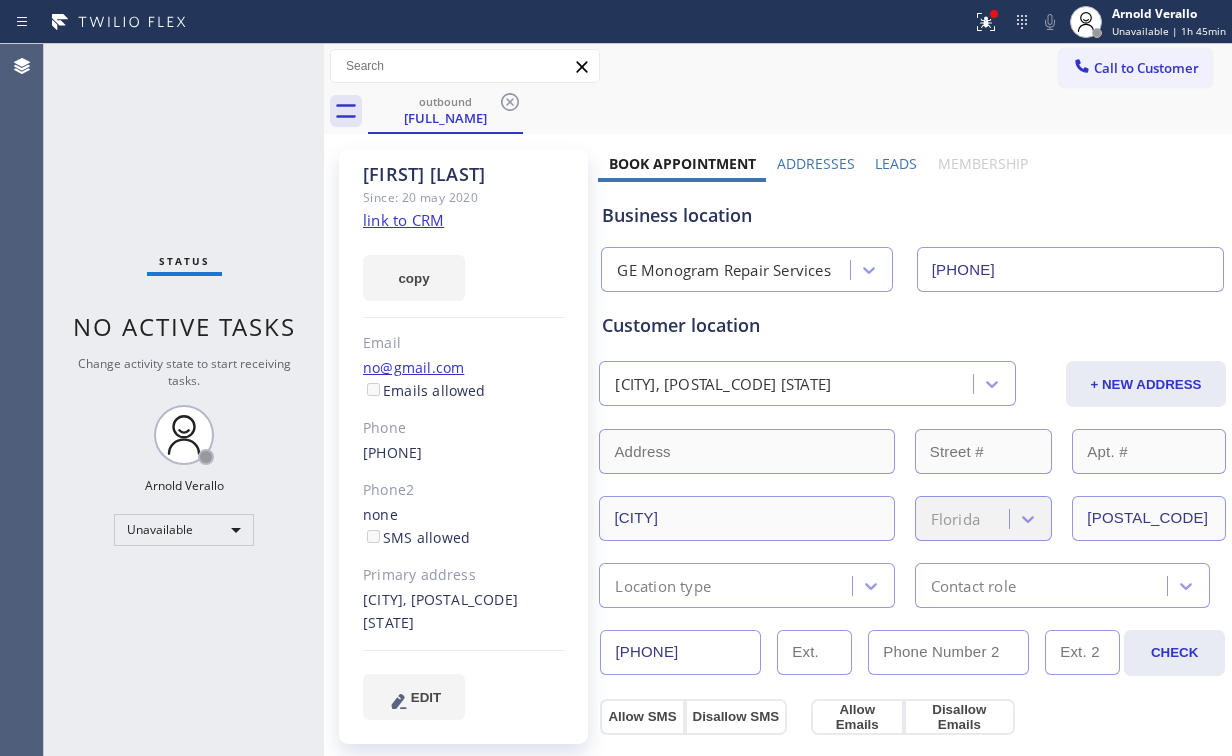 click 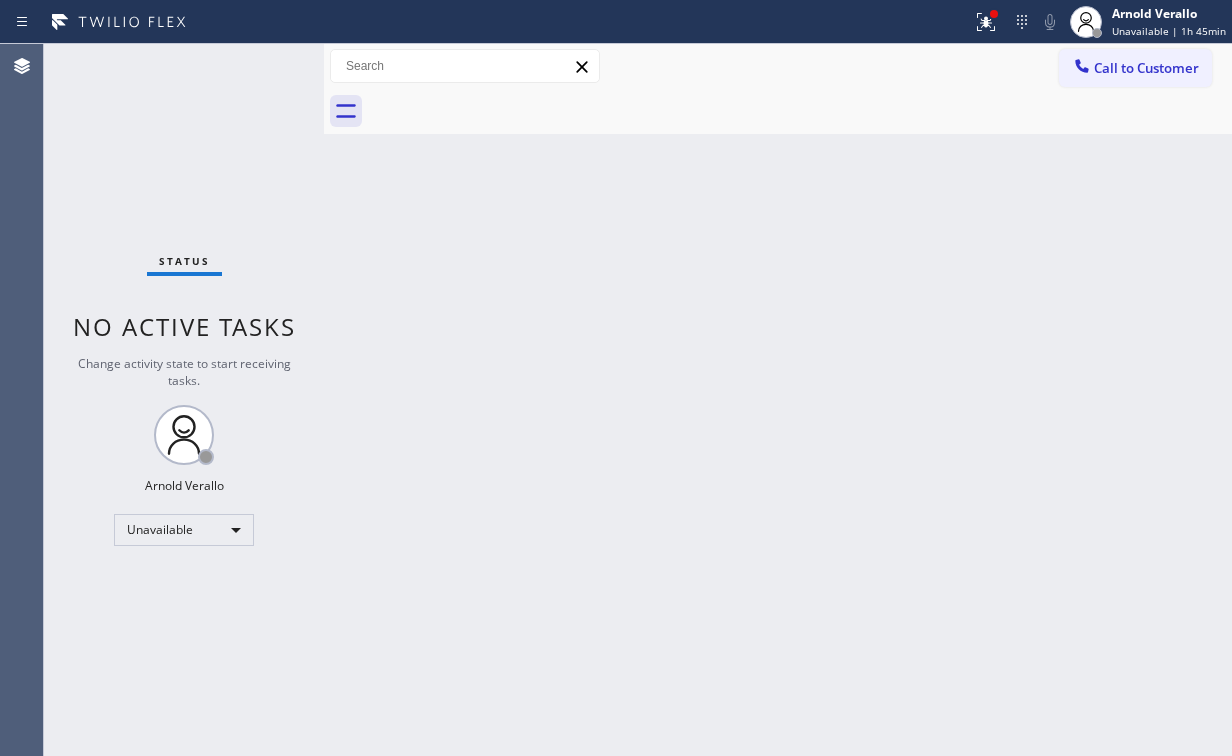 drag, startPoint x: 1001, startPoint y: 14, endPoint x: 975, endPoint y: 134, distance: 122.78436 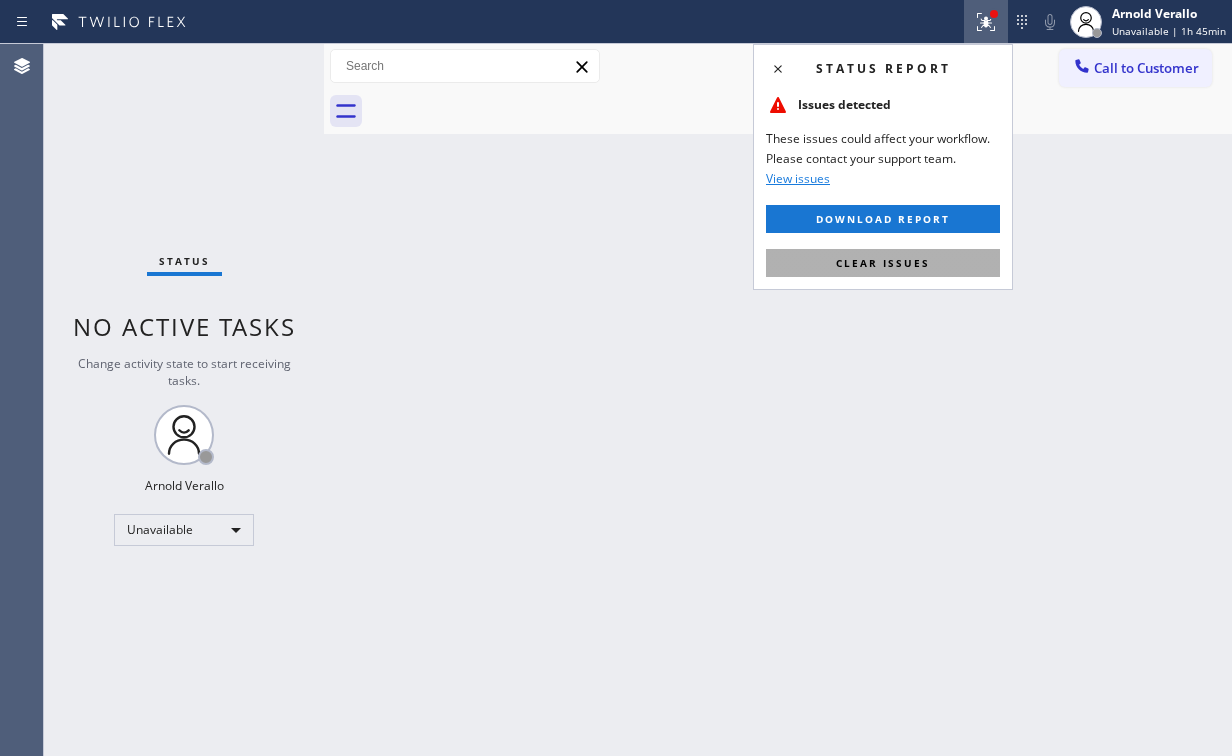 click on "Clear issues" at bounding box center [883, 263] 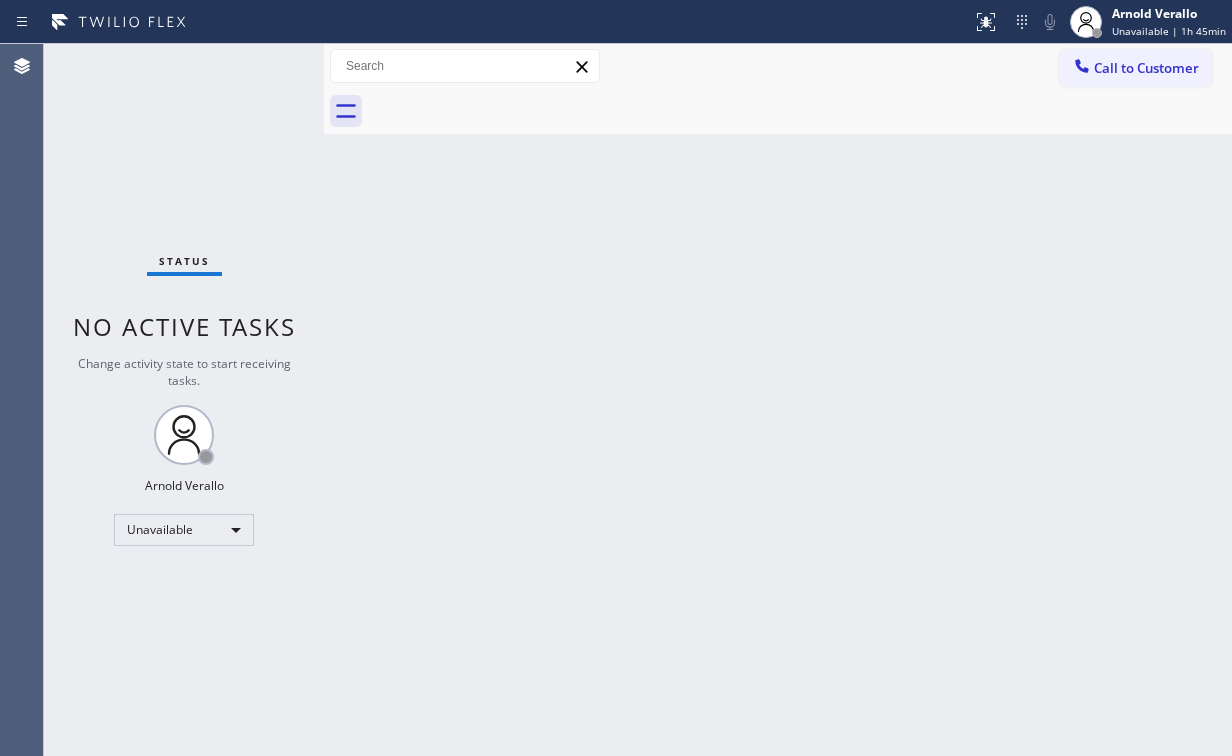 drag, startPoint x: 1045, startPoint y: 200, endPoint x: 1101, endPoint y: 121, distance: 96.83491 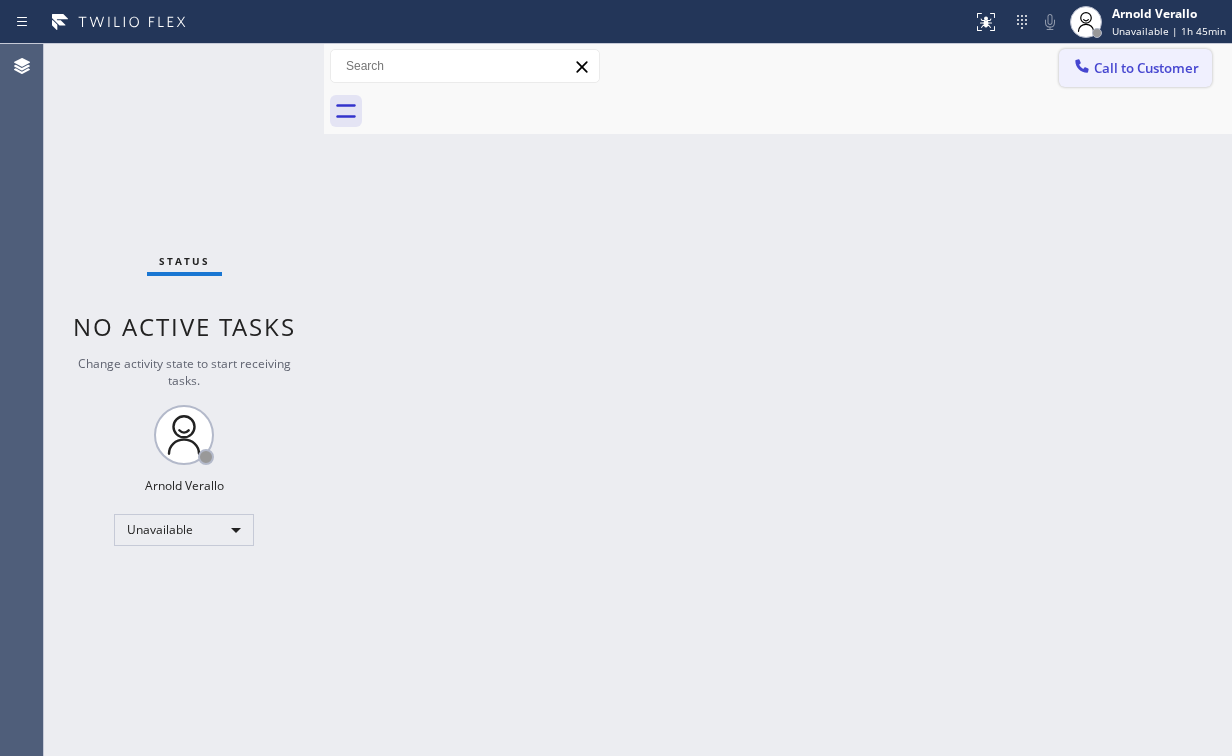 drag, startPoint x: 1093, startPoint y: 67, endPoint x: 745, endPoint y: 348, distance: 447.28625 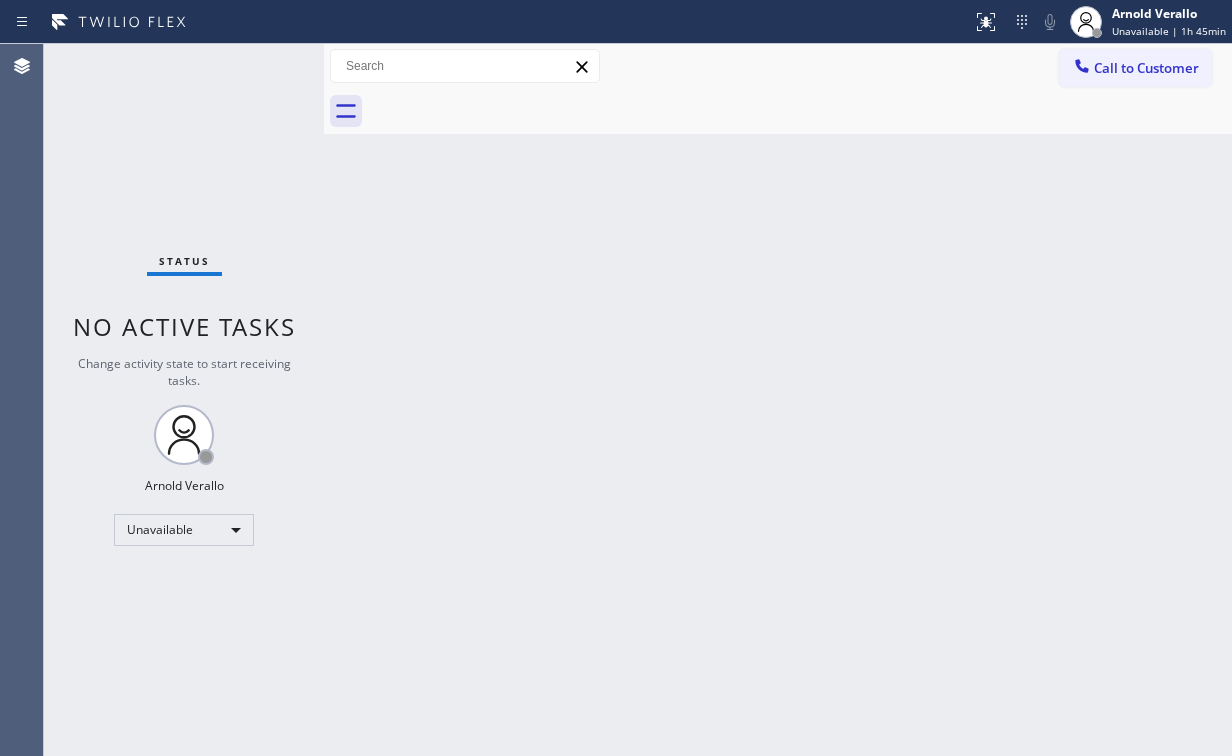 click at bounding box center (1082, 68) 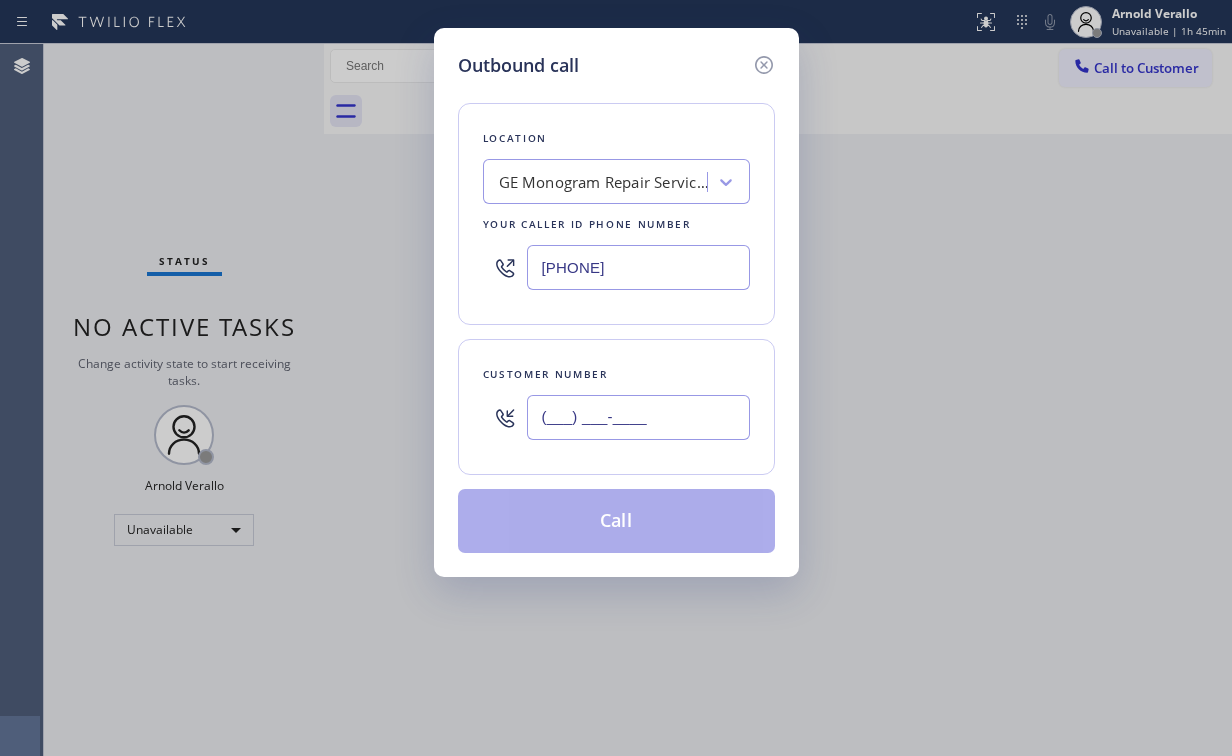 click on "(___) ___-____" at bounding box center (638, 417) 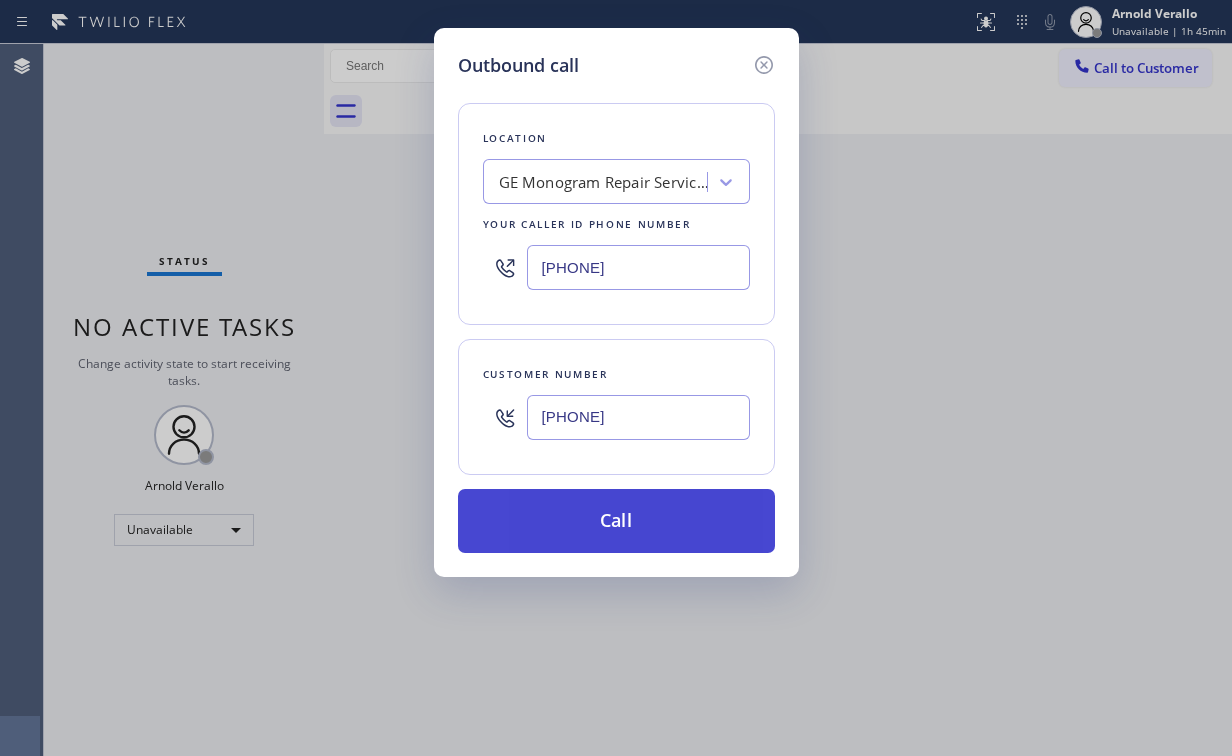 type on "[PHONE]" 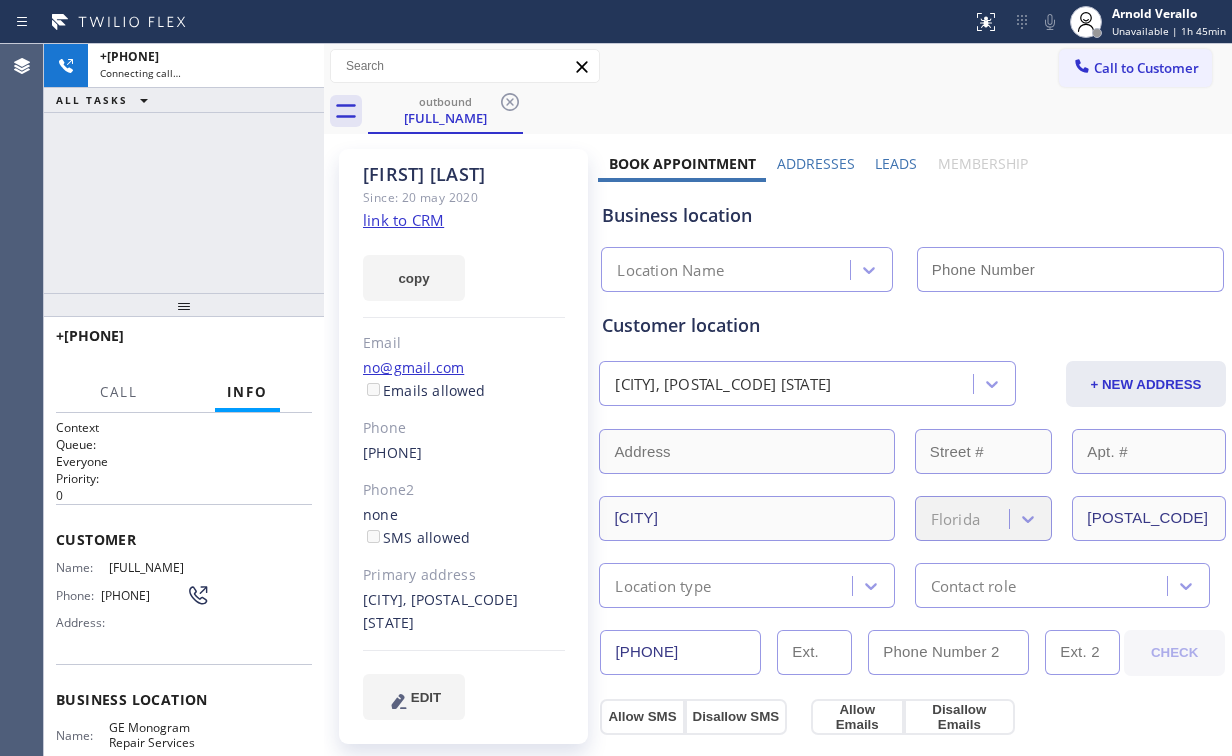 click on "+1[PHONE] Connecting call… ALL TASKS ALL TASKS ACTIVE TASKS TASKS IN WRAP UP" at bounding box center [184, 168] 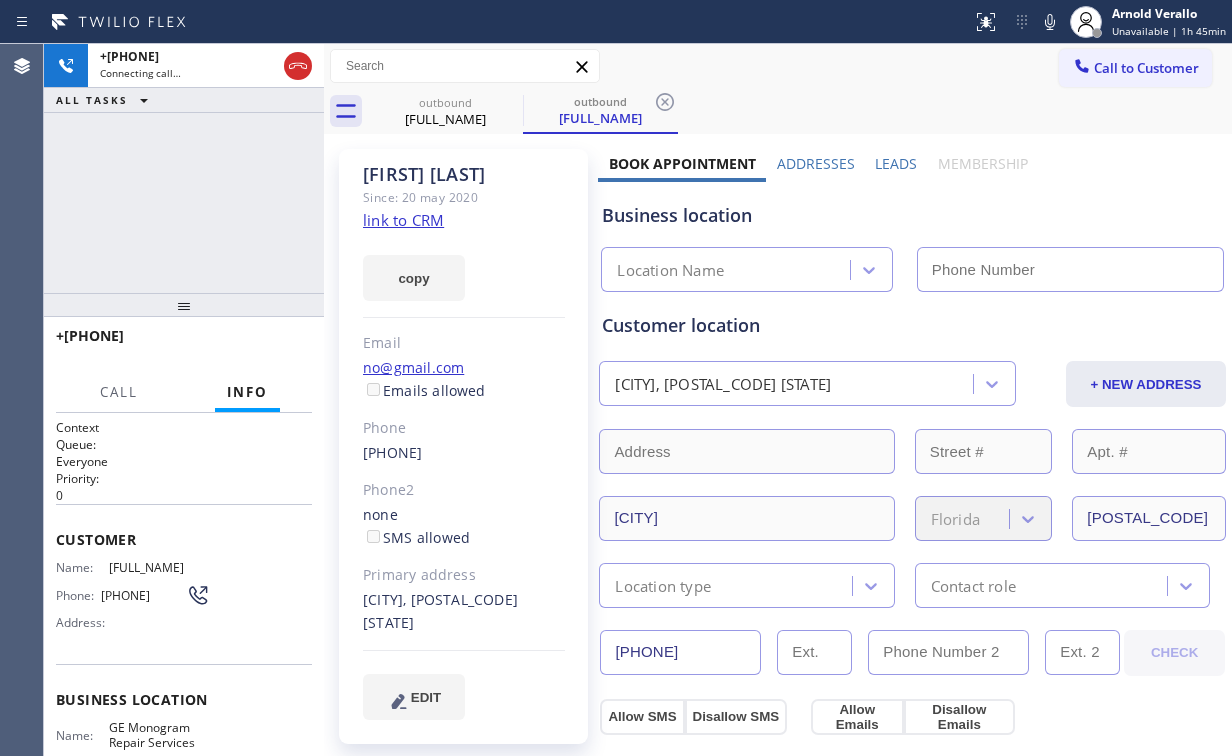 type on "[PHONE]" 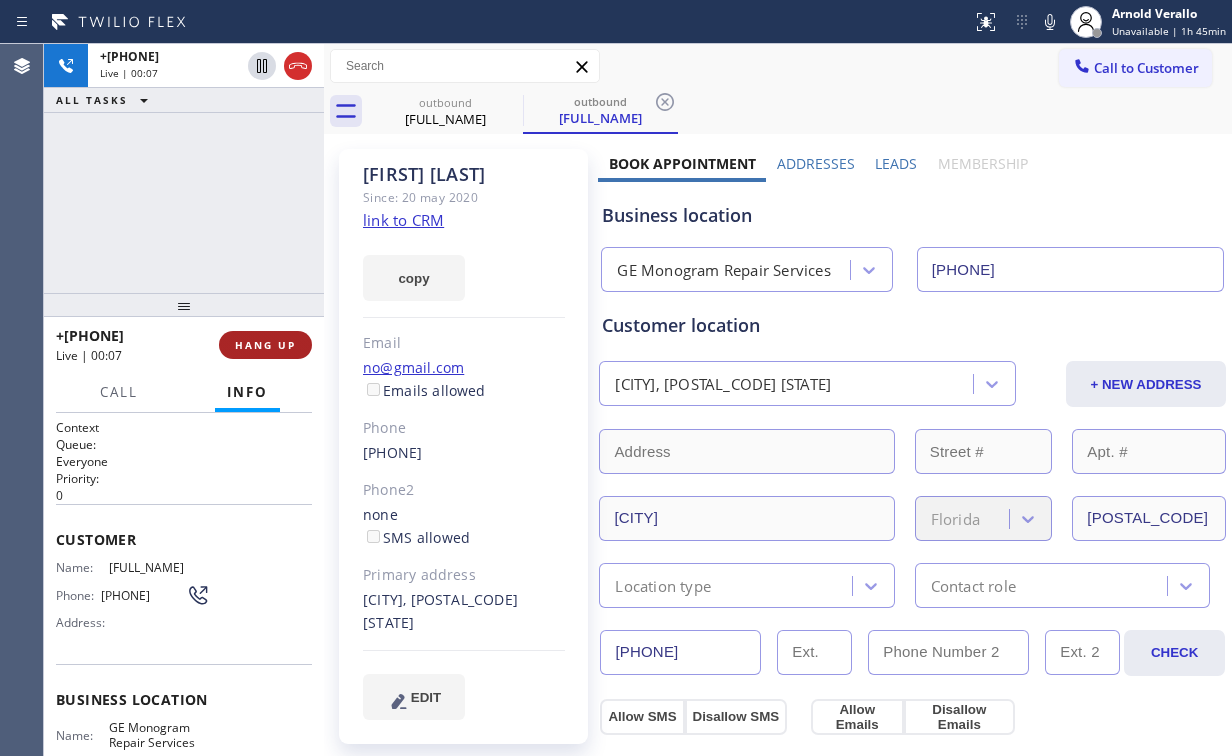 click on "HANG UP" at bounding box center (265, 345) 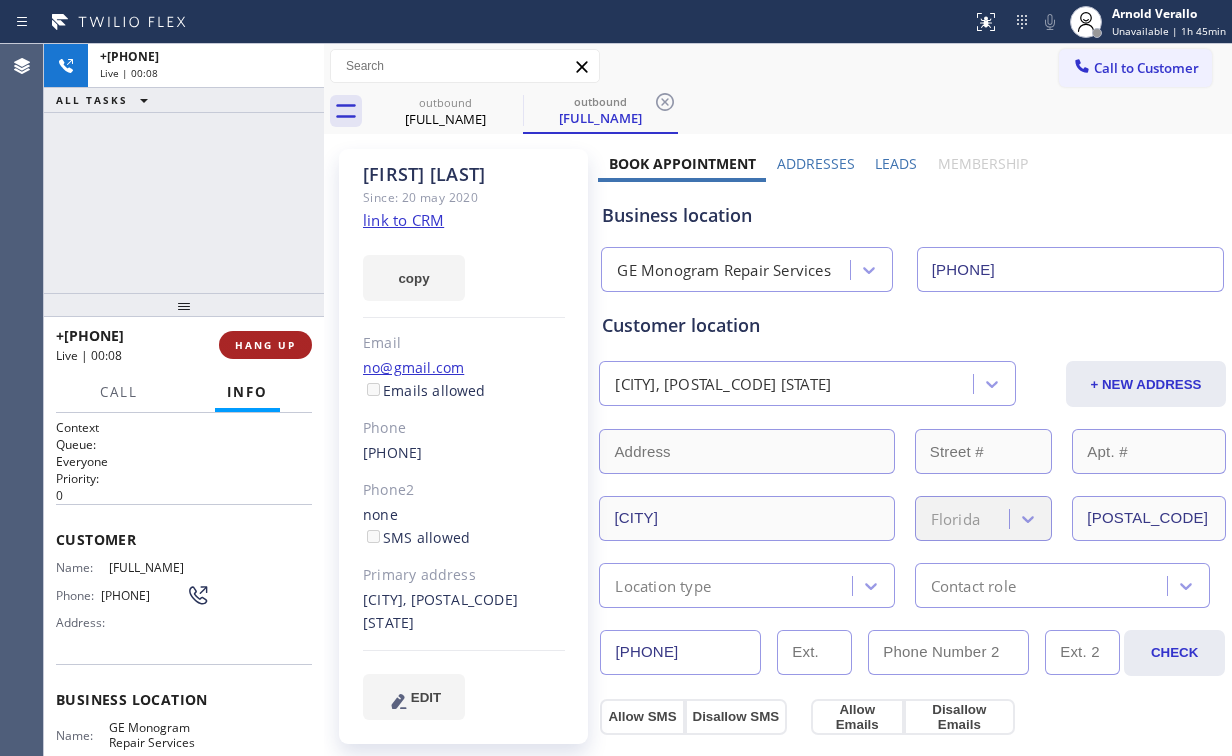 click on "HANG UP" at bounding box center (265, 345) 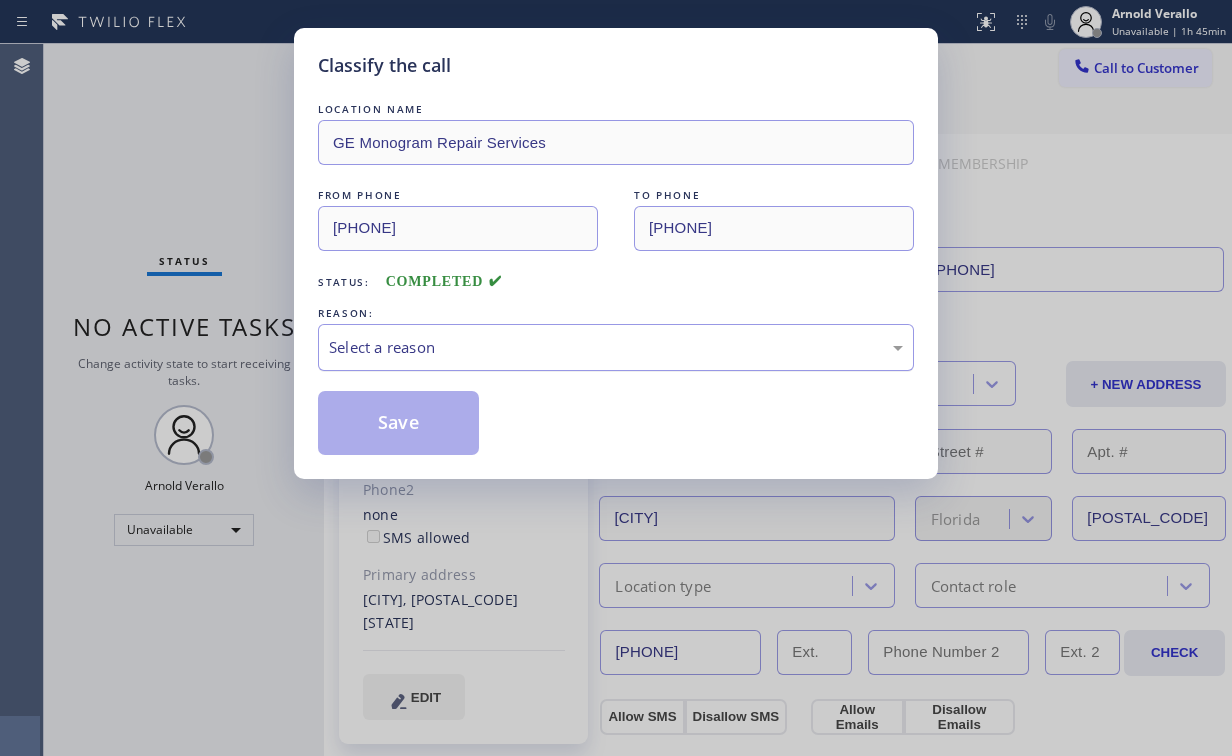 drag, startPoint x: 399, startPoint y: 332, endPoint x: 404, endPoint y: 356, distance: 24.5153 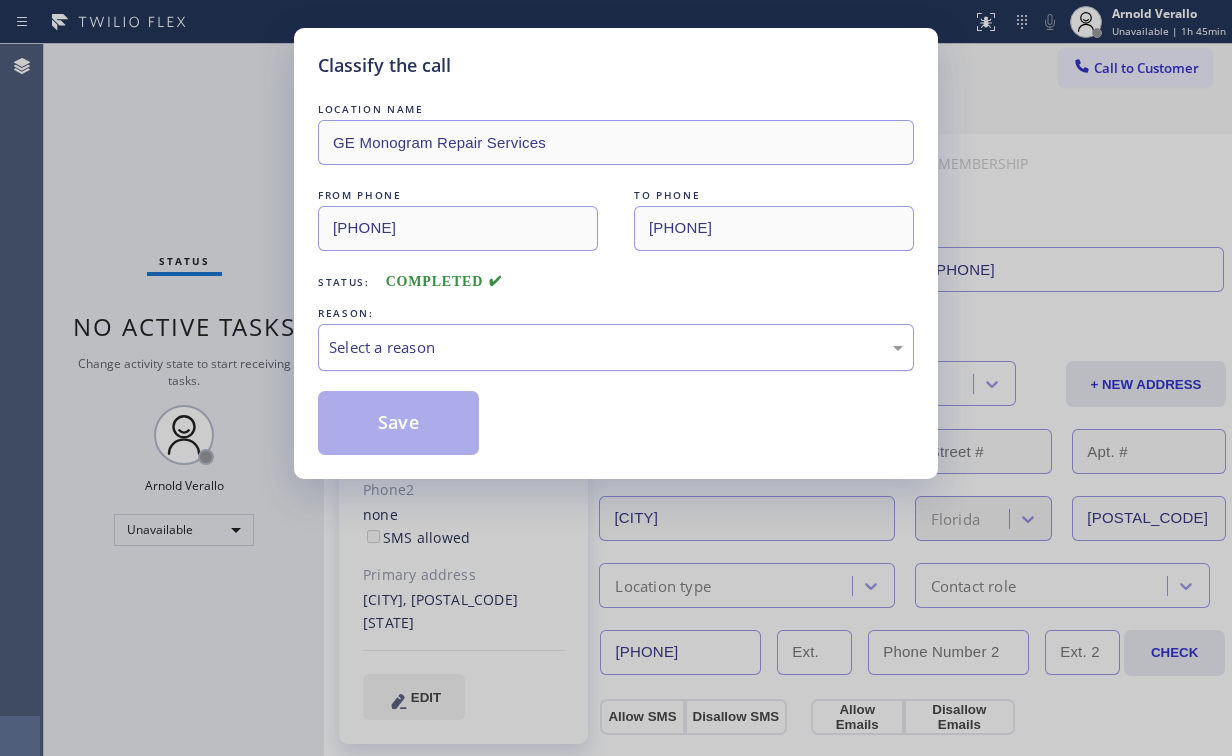 click on "Select a reason" at bounding box center [616, 347] 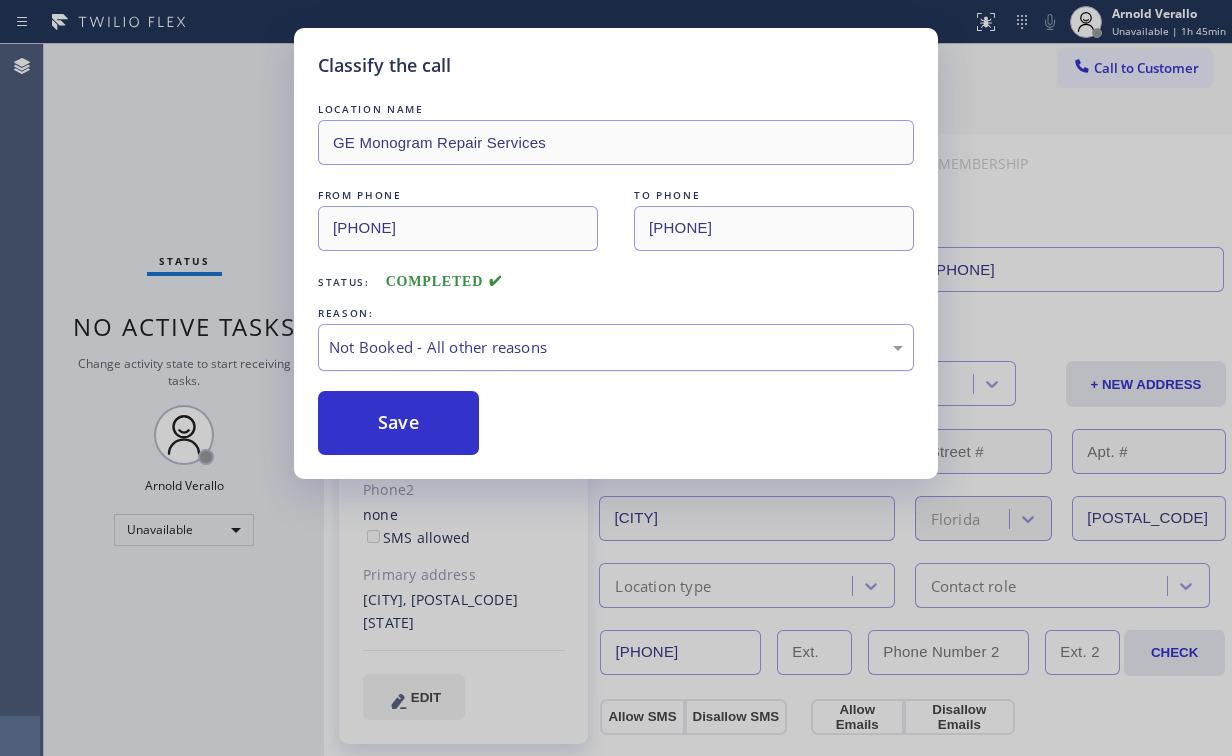 drag, startPoint x: 404, startPoint y: 425, endPoint x: 329, endPoint y: 324, distance: 125.80143 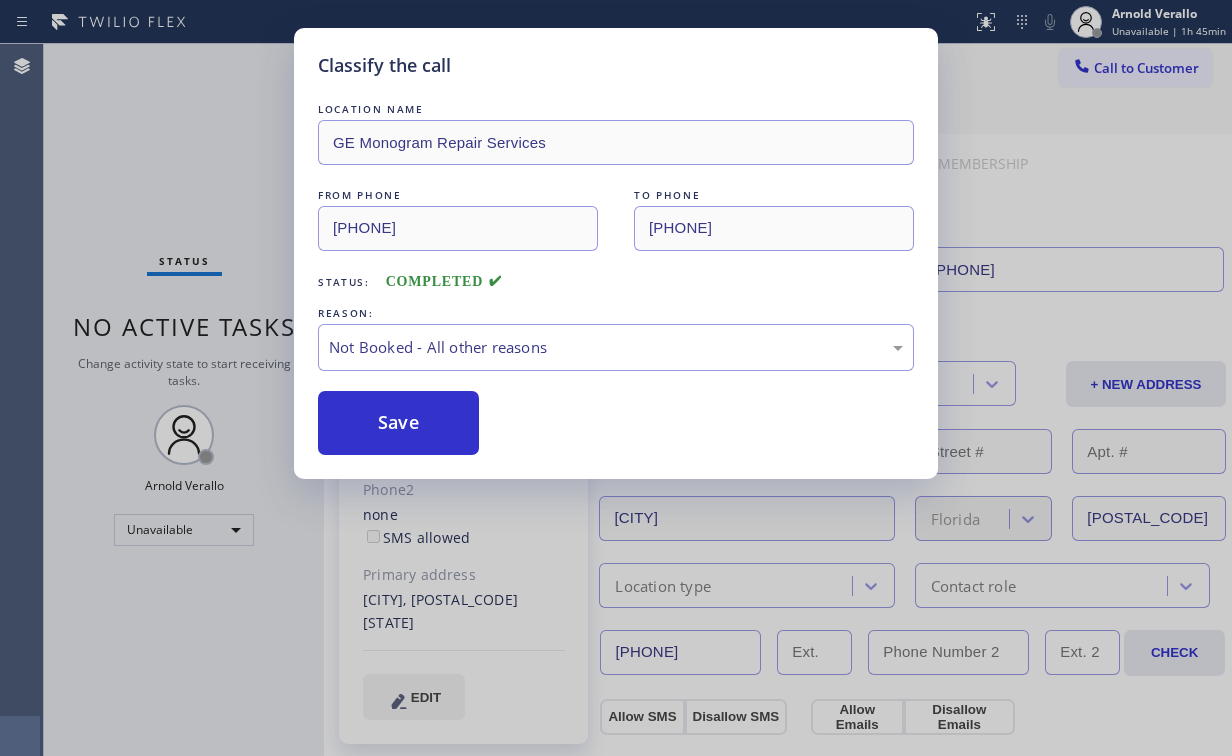 click on "Classify the call LOCATION NAME GE Monogram Repair Services FROM PHONE [PHONE] TO PHONE [PHONE] Status: COMPLETED REASON: Not Booked - All other reasons Save" at bounding box center [616, 378] 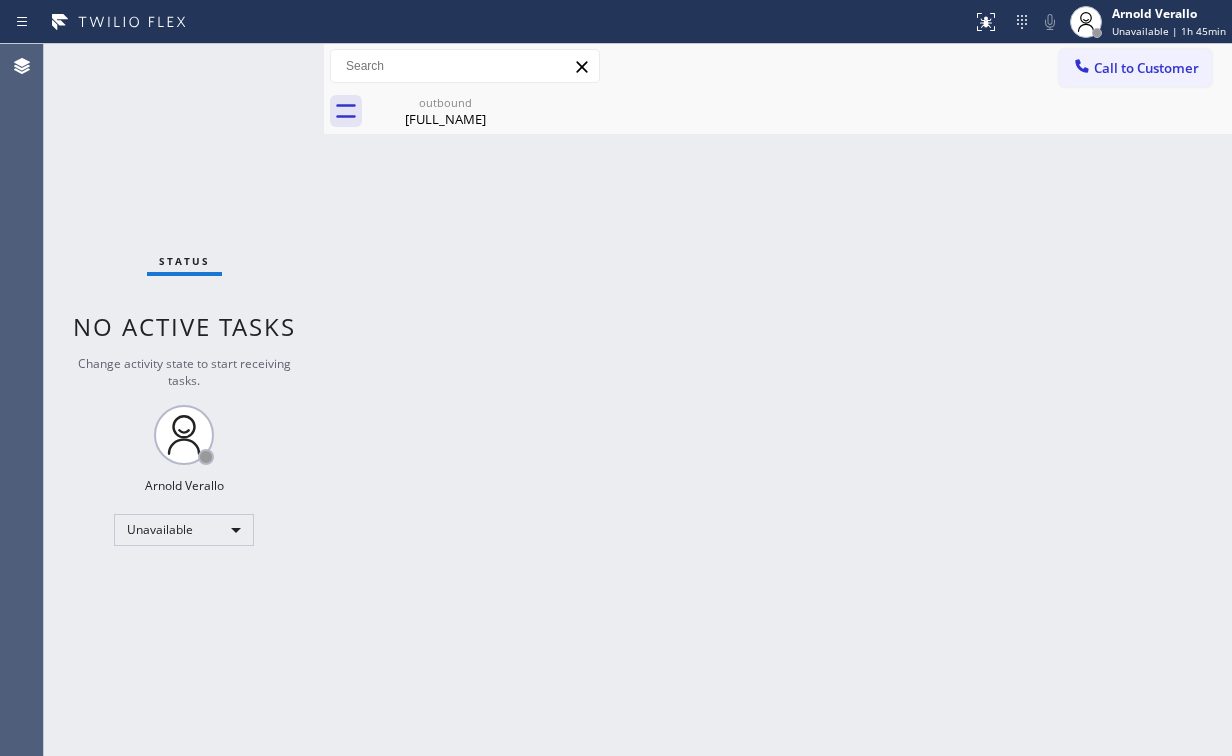 click 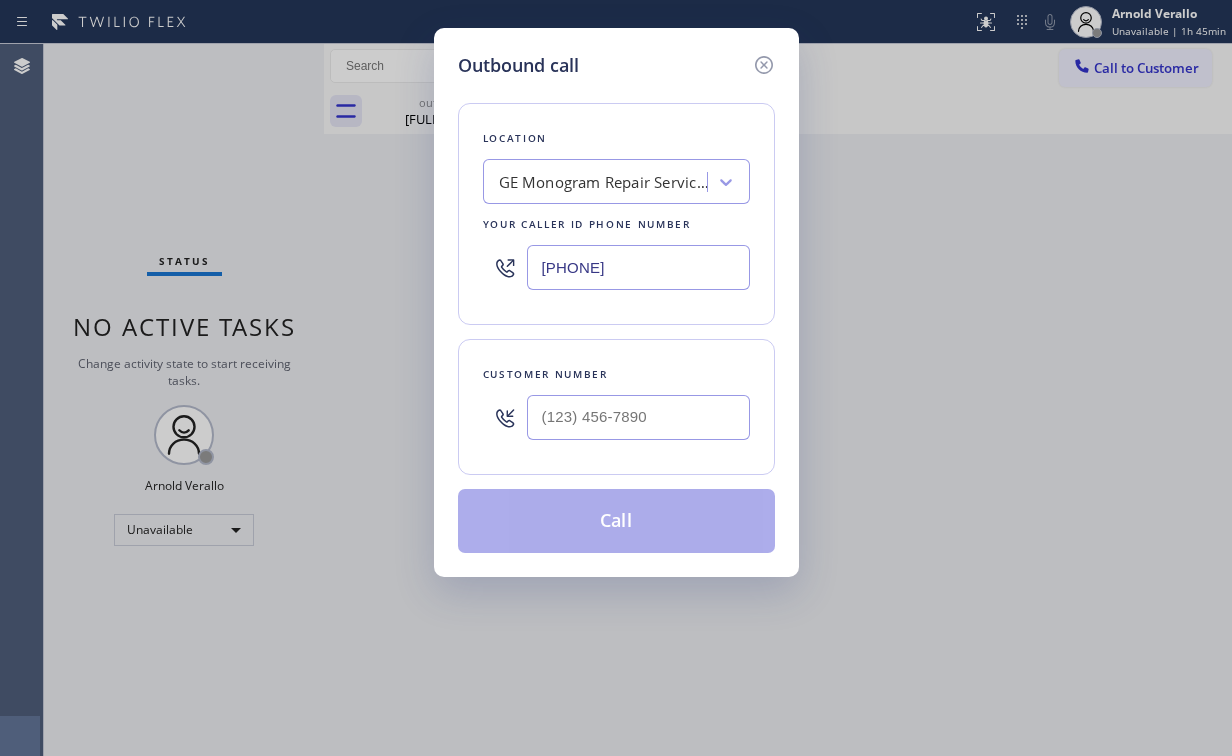 click on "Customer number" at bounding box center (616, 407) 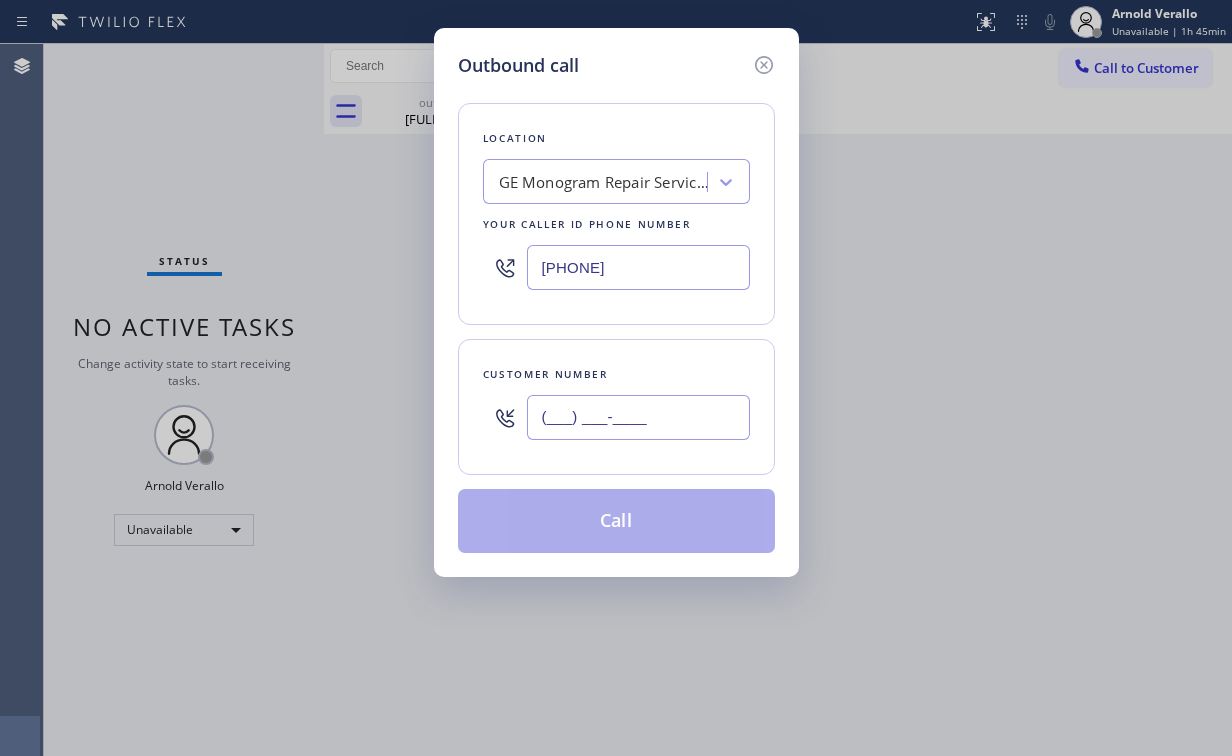 click on "(___) ___-____" at bounding box center [638, 417] 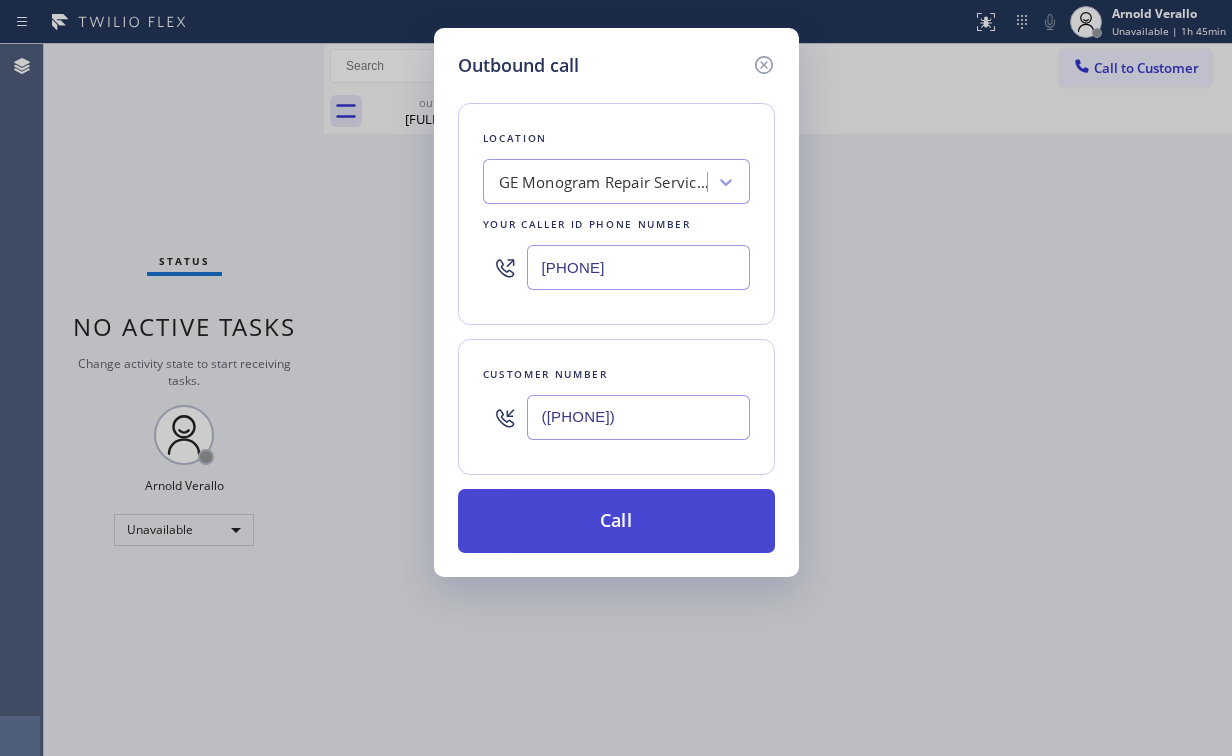 type on "([PHONE])" 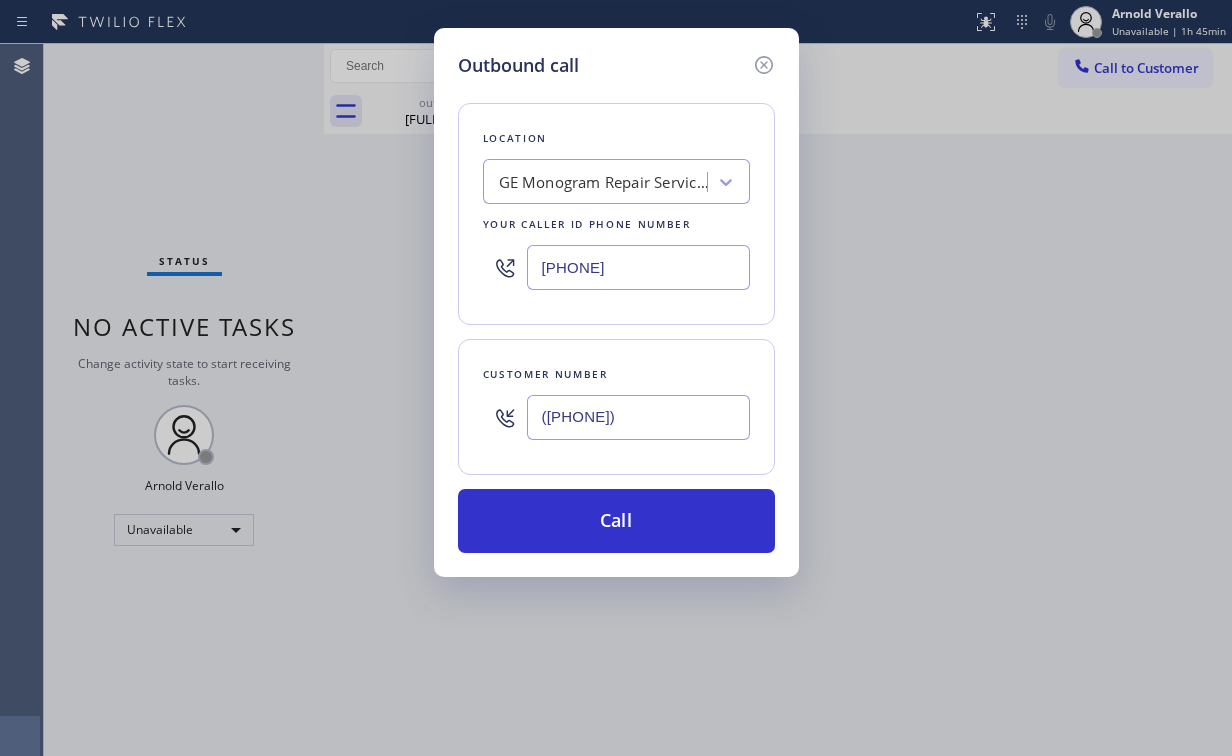 click on "Call" at bounding box center (616, 521) 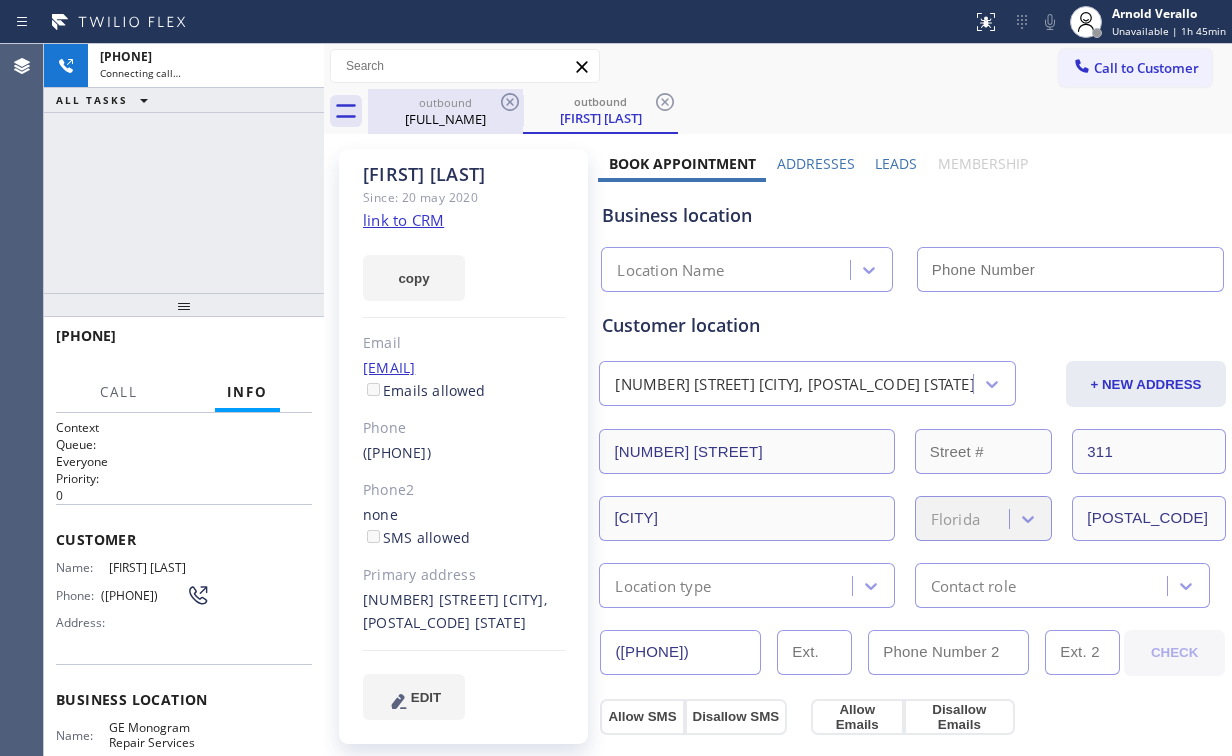 click on "+[PHONE] Connecting call… ALL TASKS ALL TASKS ACTIVE TASKS TASKS IN WRAP UP" at bounding box center [184, 168] 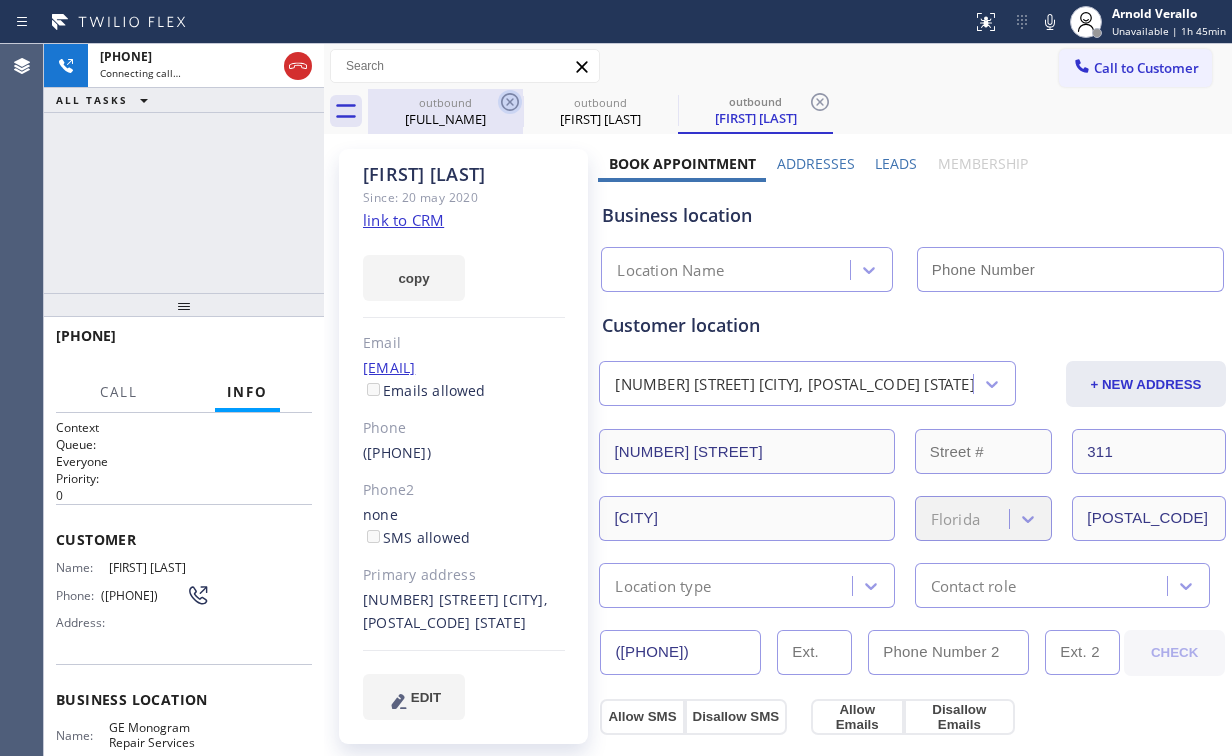 click on "outbound [FIRST] [LAST]" at bounding box center [445, 111] 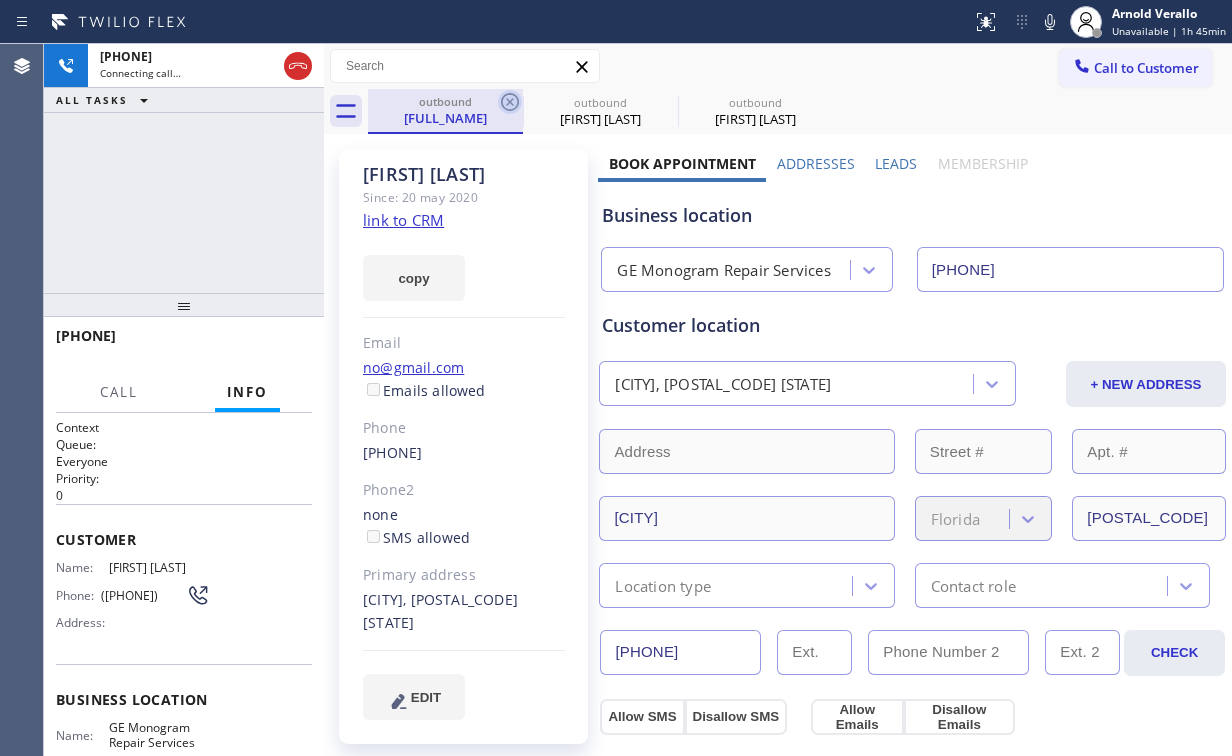 click 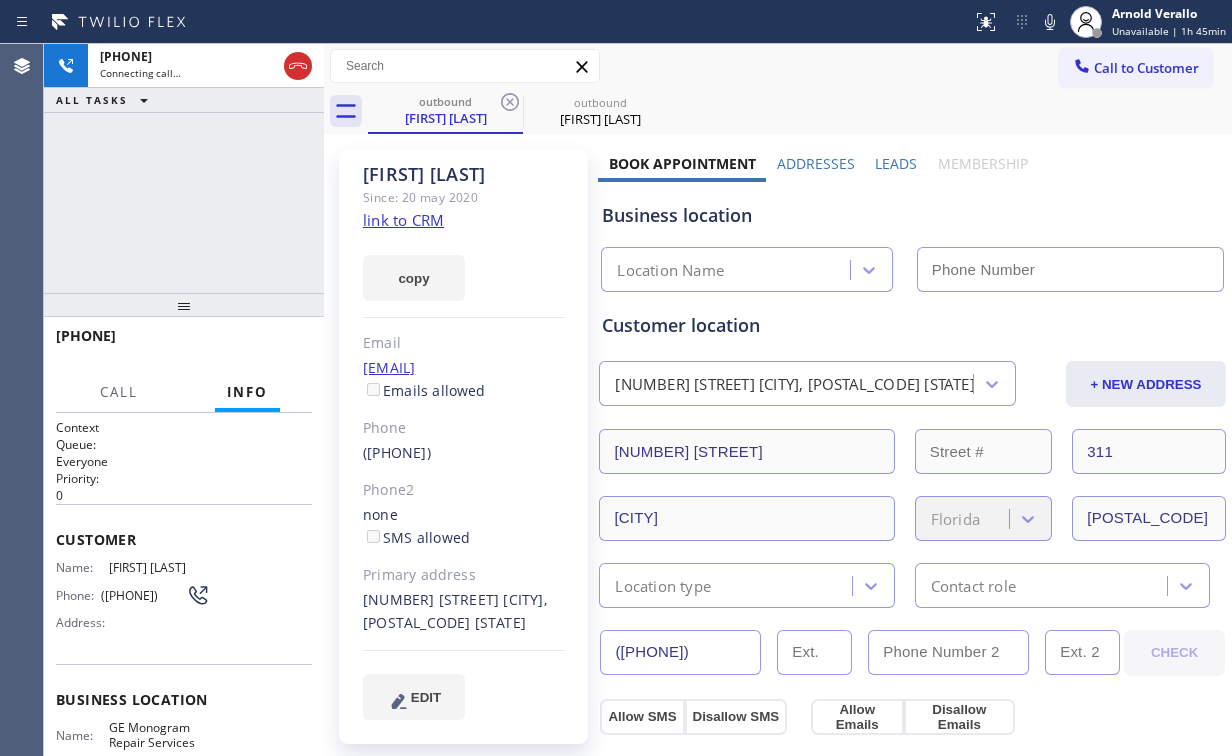 click on "+[PHONE] Connecting call… ALL TASKS ALL TASKS ACTIVE TASKS TASKS IN WRAP UP" at bounding box center [184, 168] 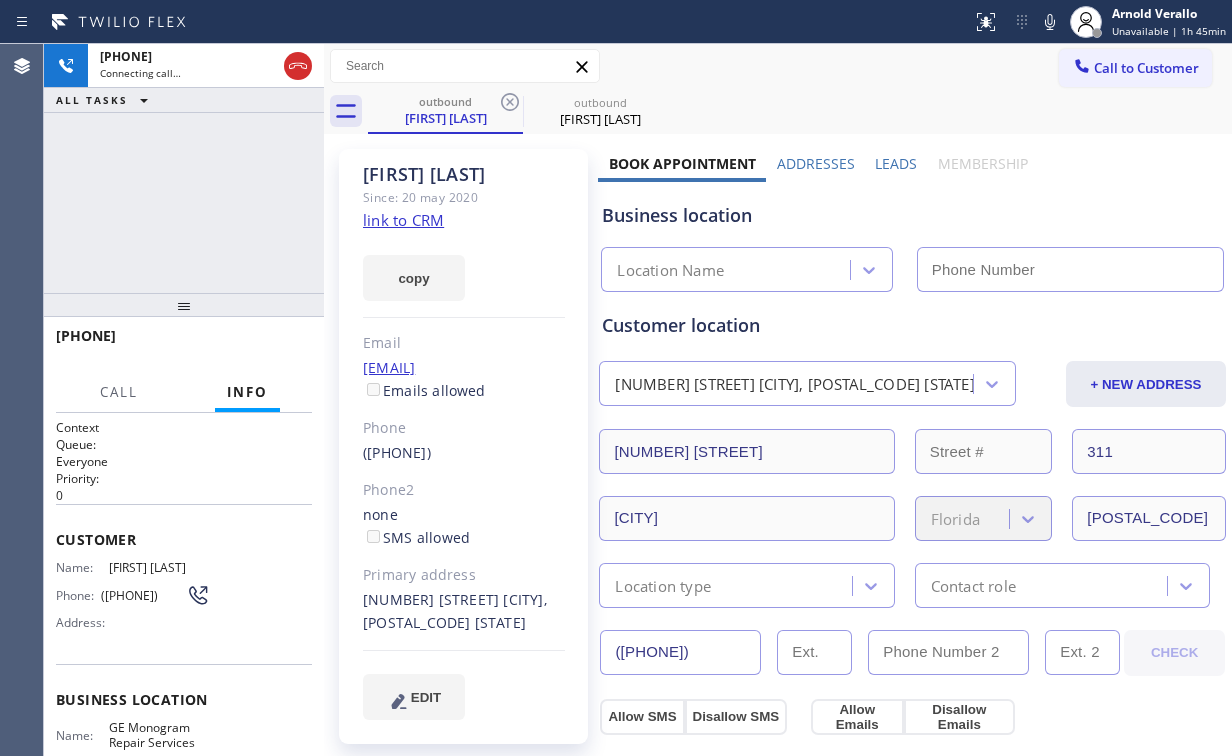 type on "[PHONE]" 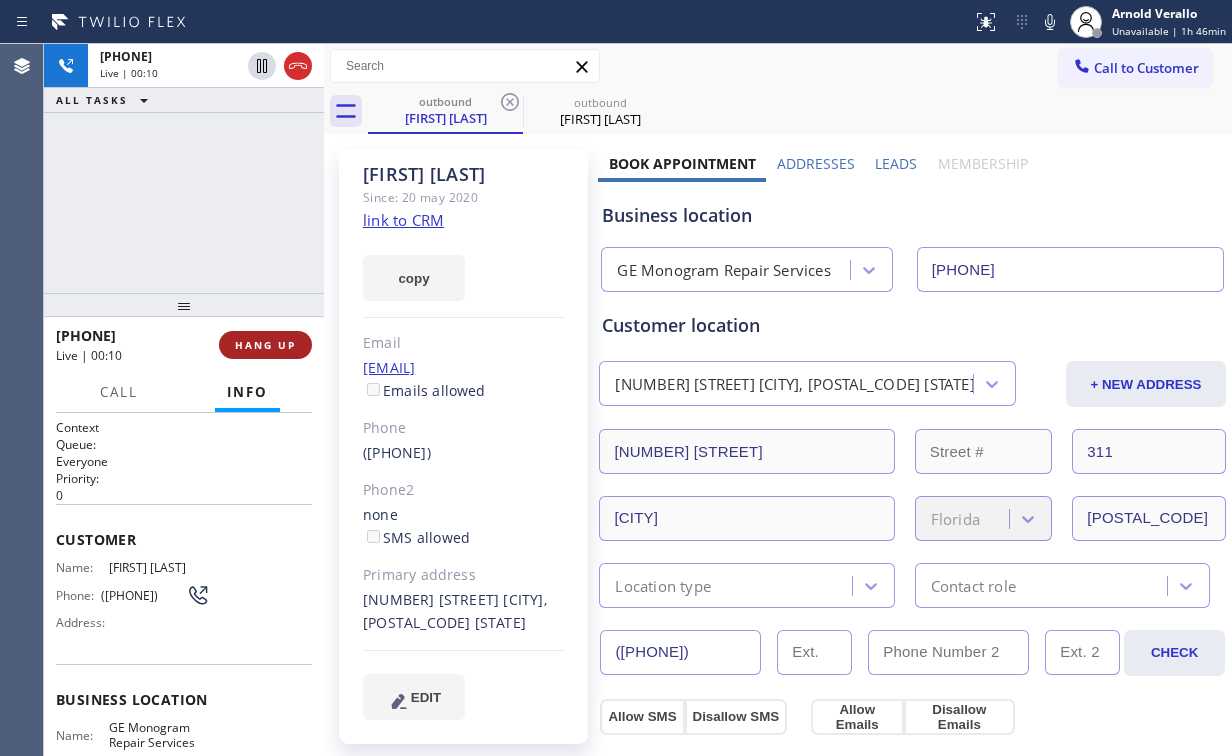 drag, startPoint x: 304, startPoint y: 332, endPoint x: 294, endPoint y: 336, distance: 10.770329 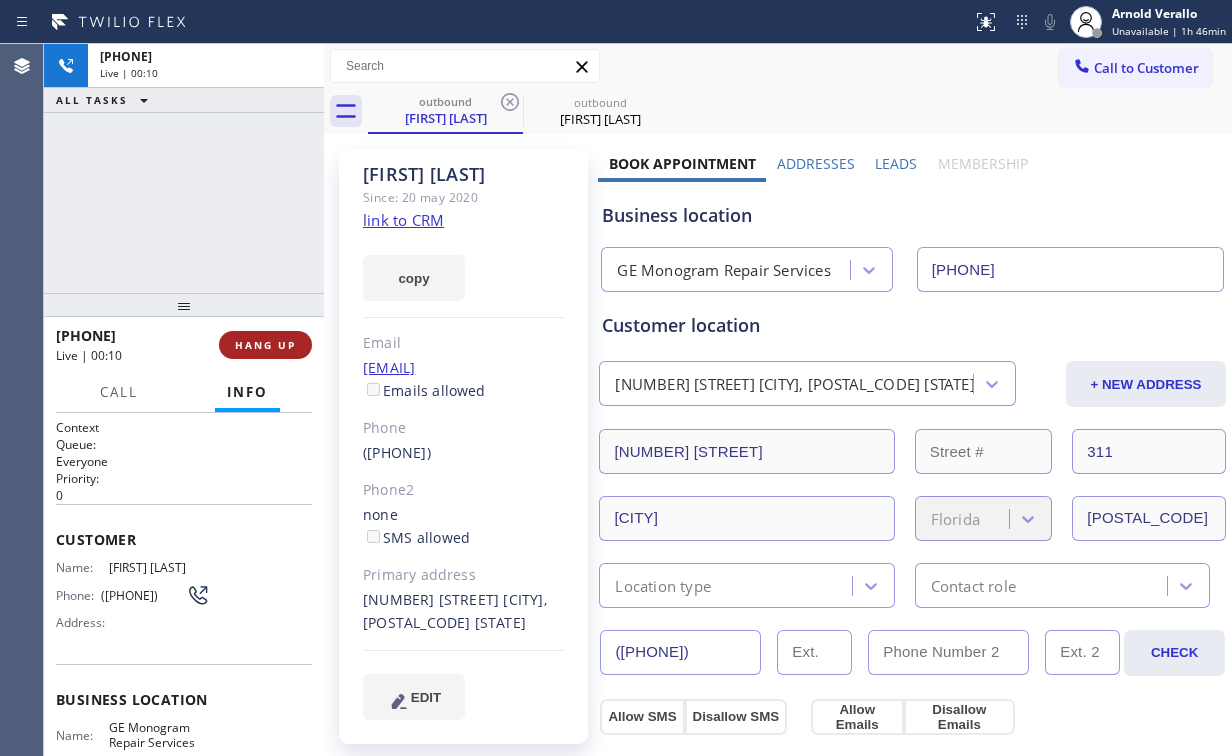 click on "HANG UP" at bounding box center (265, 345) 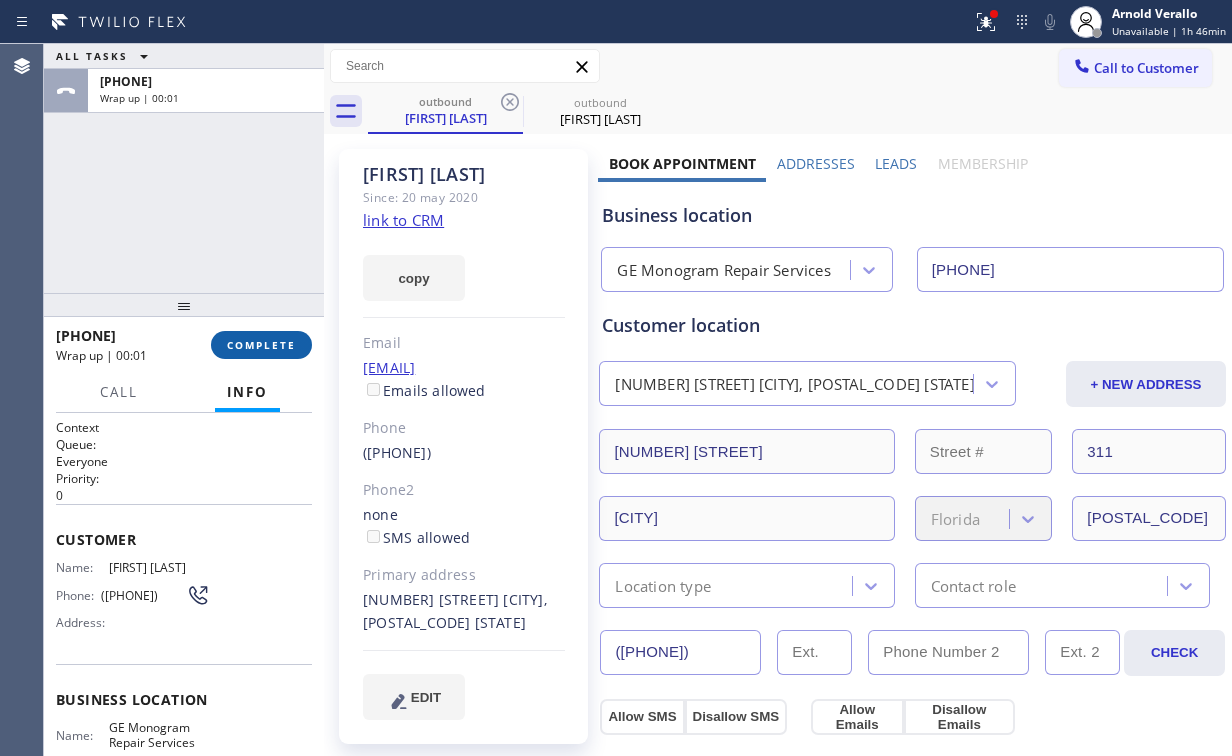 click on "COMPLETE" at bounding box center (261, 345) 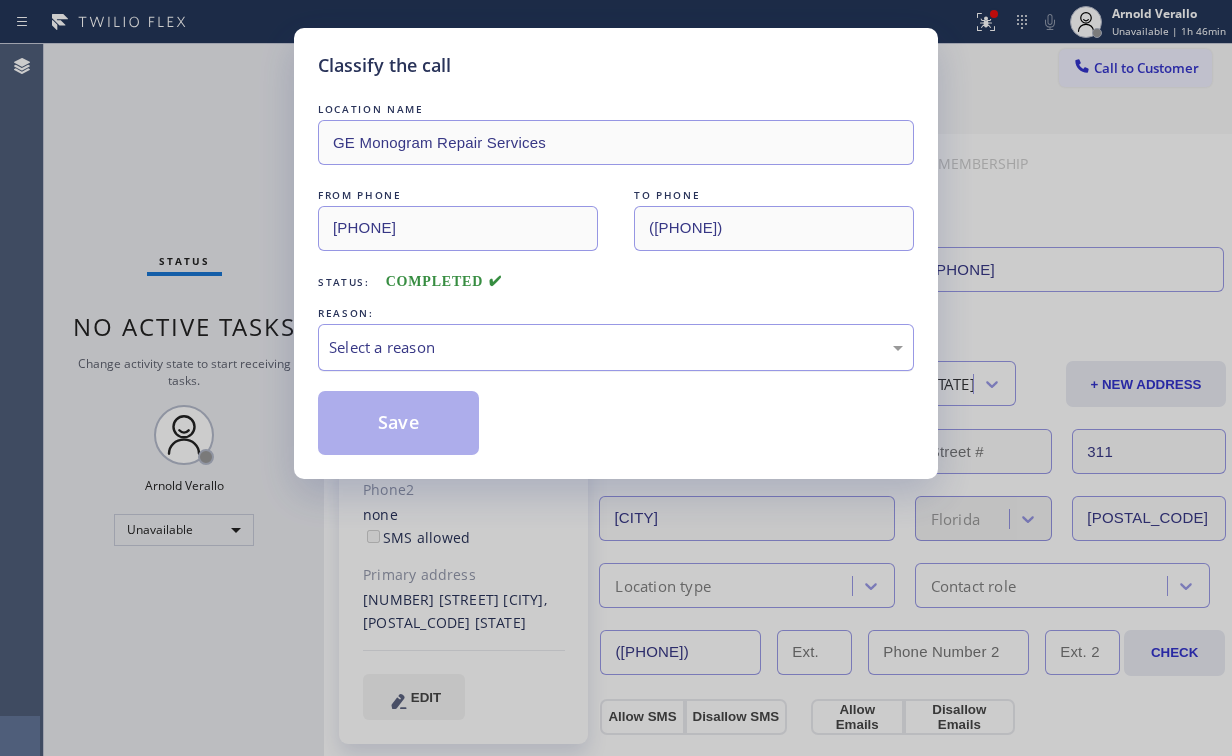 click on "Select a reason" at bounding box center (616, 347) 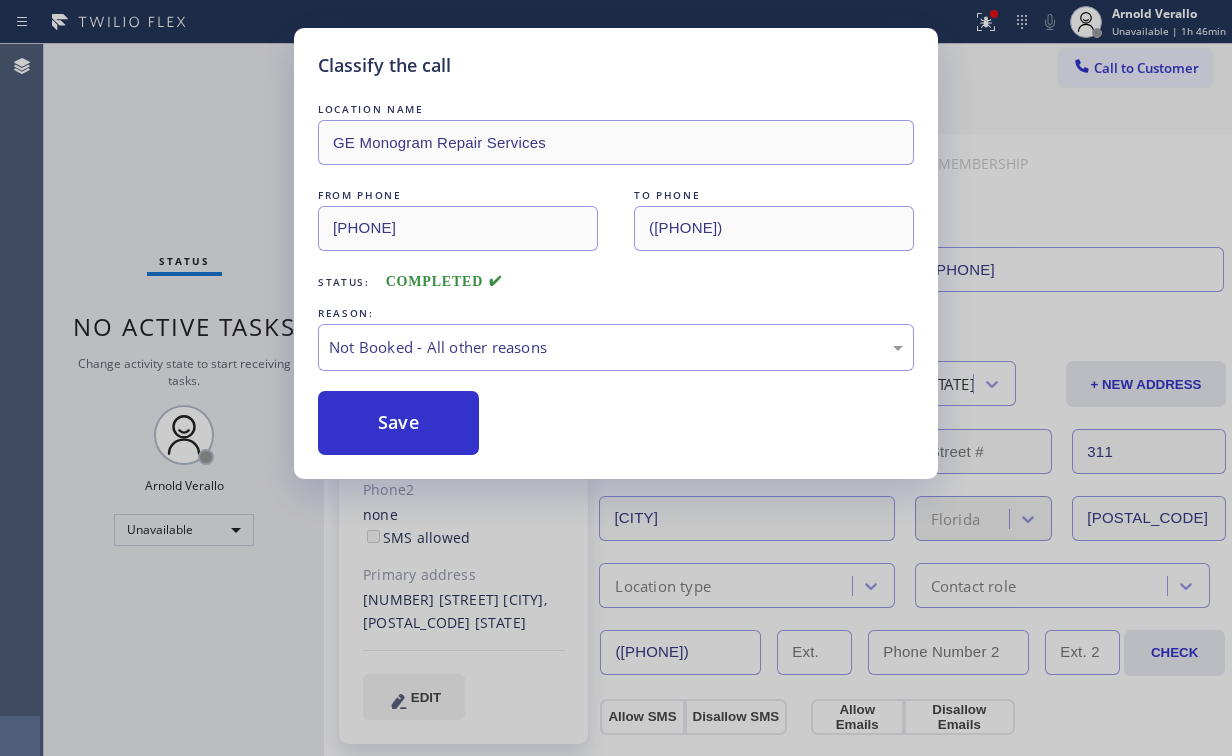 drag, startPoint x: 404, startPoint y: 415, endPoint x: 212, endPoint y: 142, distance: 333.7559 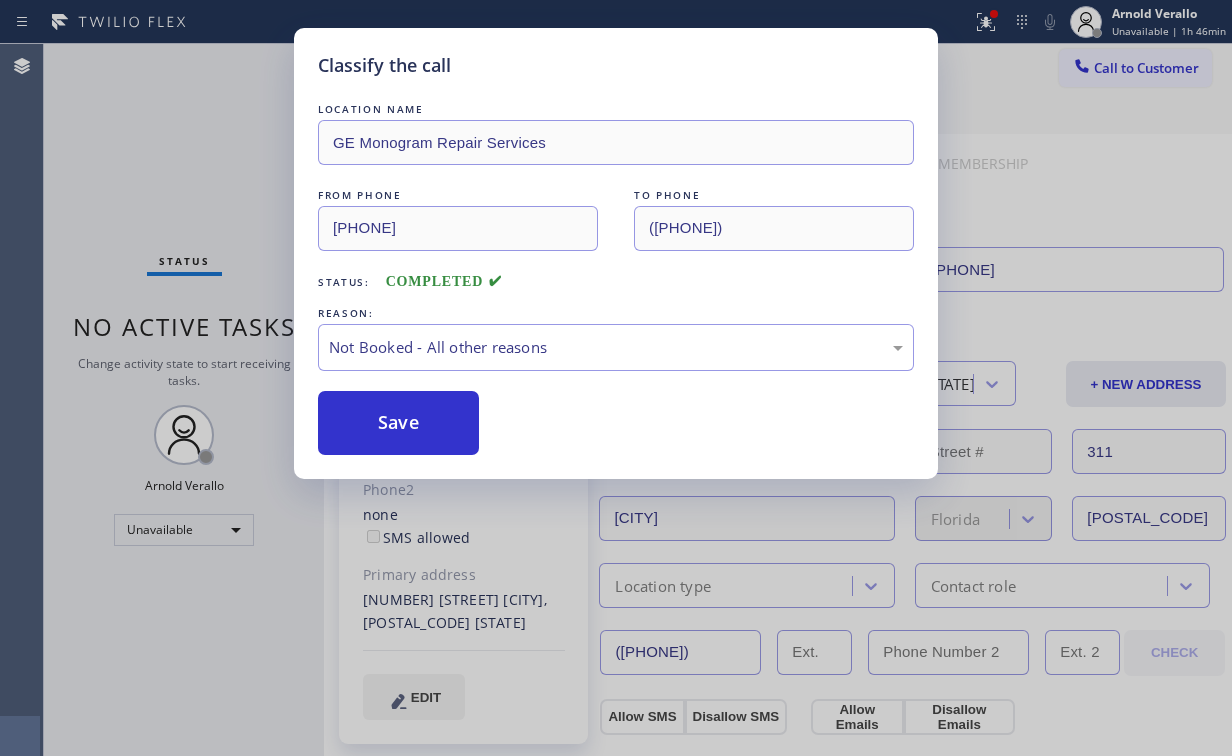 click on "Classify the call LOCATION NAME GE Monogram Repair Services FROM PHONE [PHONE] TO PHONE [PHONE] Status: COMPLETED REASON: Not Booked - All other reasons Save" at bounding box center (616, 378) 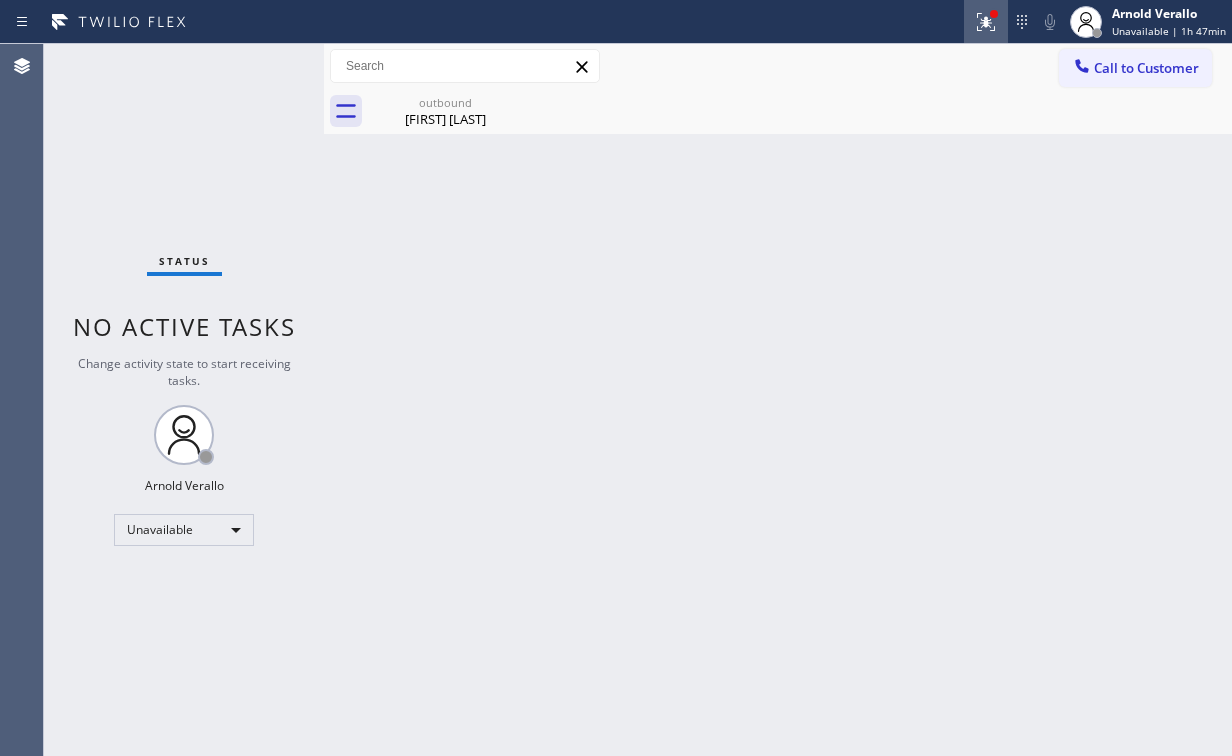 click 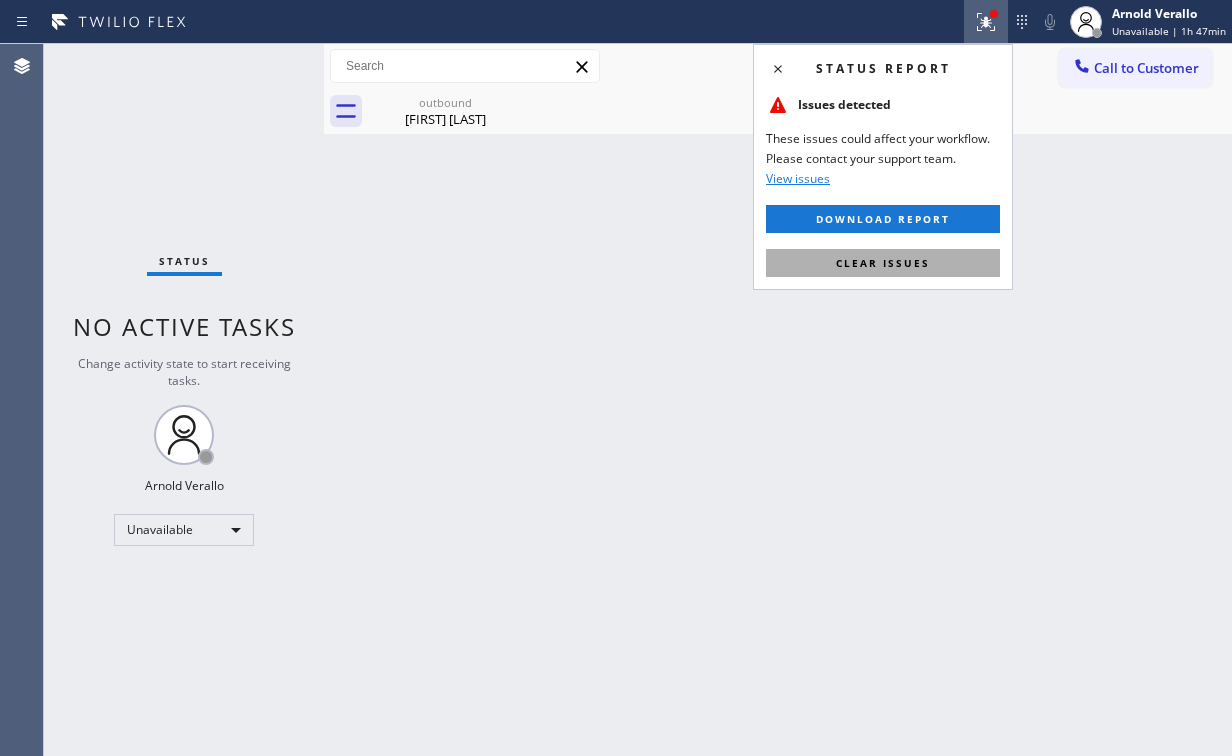 click on "Clear issues" at bounding box center [883, 263] 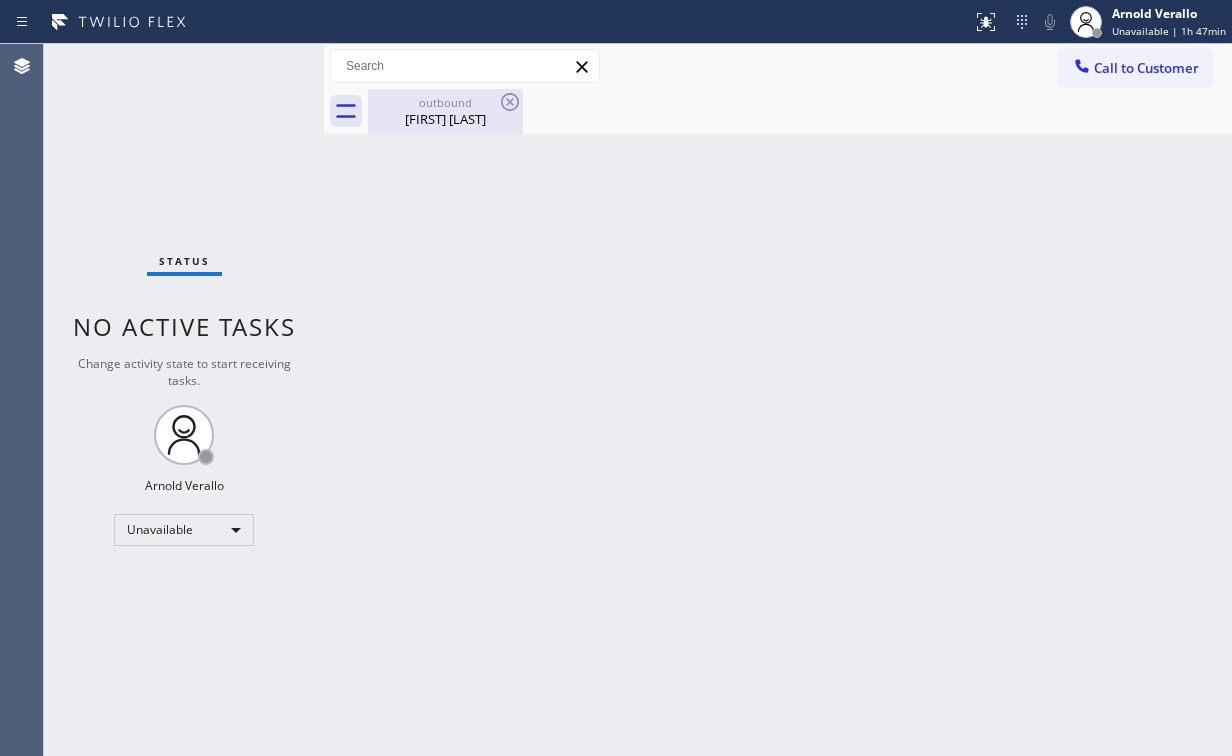 drag, startPoint x: 582, startPoint y: 192, endPoint x: 473, endPoint y: 108, distance: 137.61177 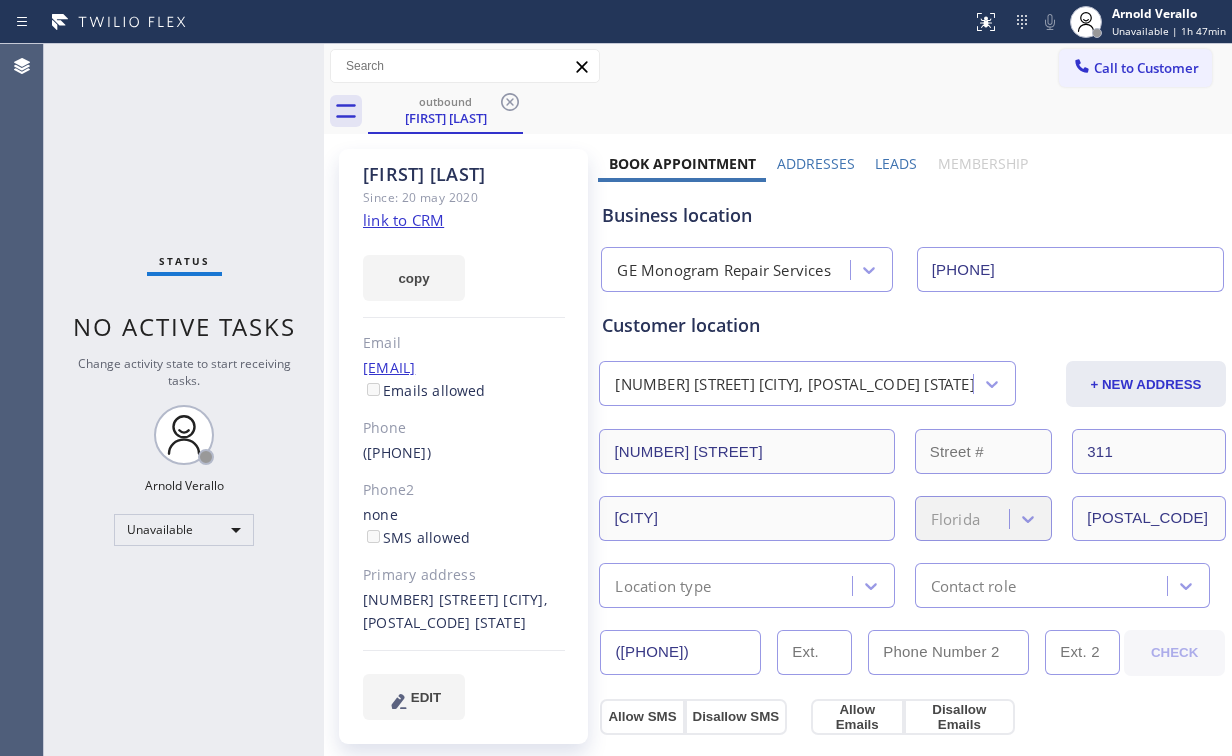 click on "outbound [FIRST] [LAST]" at bounding box center [800, 111] 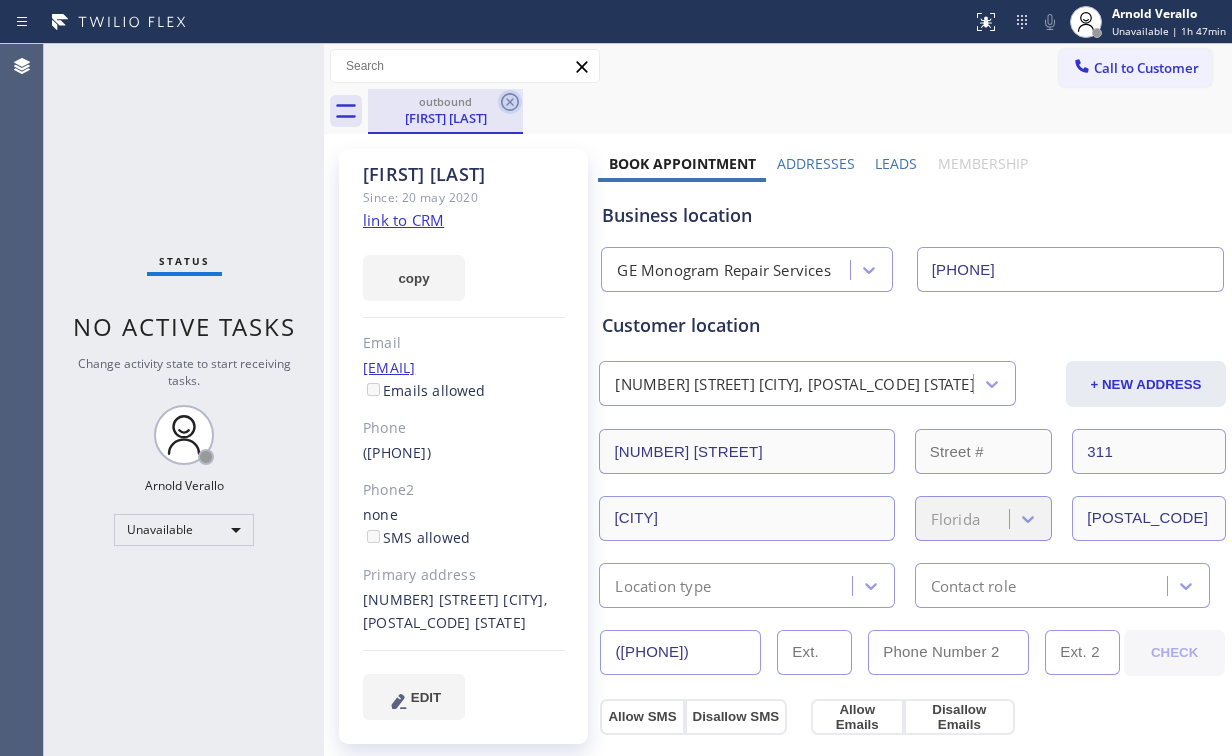 click 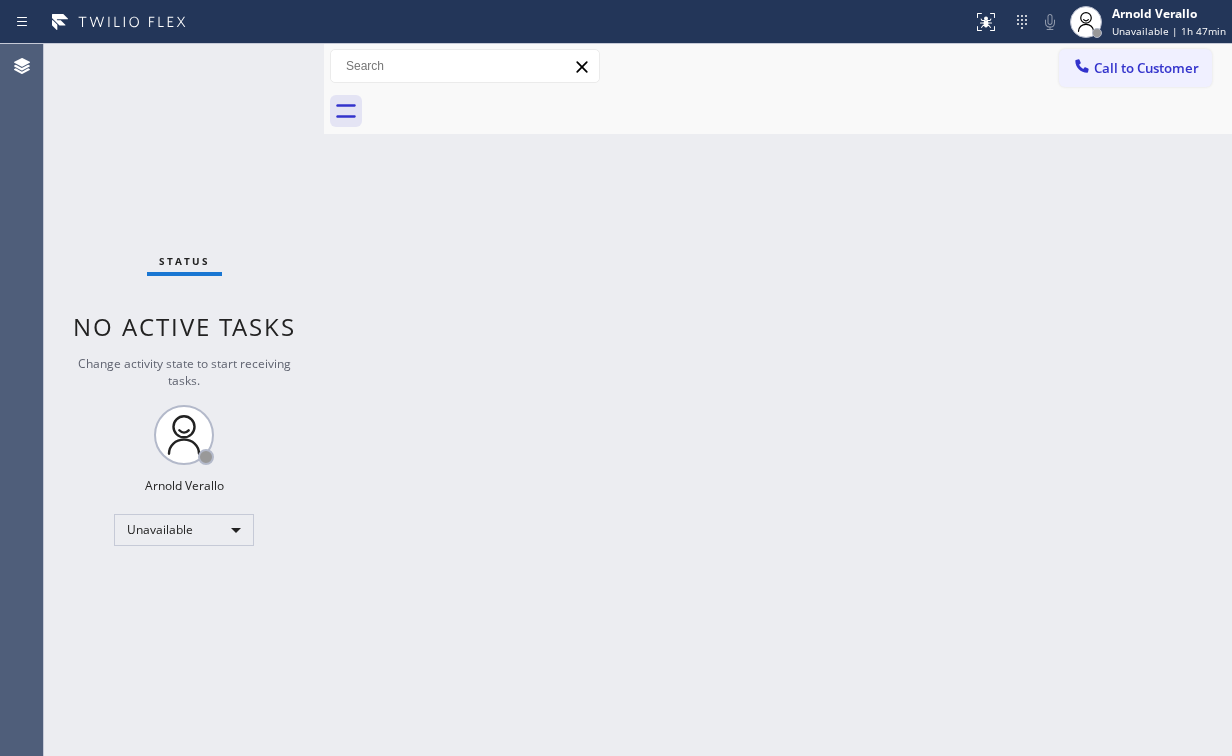 click on "Back to Dashboard Change Sender ID Customers Technicians Select a contact Outbound call Location Search location Your caller id phone number Customer number Call Customer info Name   Phone none Address none Change Sender ID HVAC [PHONE] 5 Star Appliance [PHONE] Appliance Repair [PHONE] Plumbing [PHONE] Air Duct Cleaning [PHONE]  Electricians [PHONE] Cancel Change Check personal SMS Reset Change No tabs Call to Customer Outbound call Location GE Monogram Repair Services Your caller id phone number [PHONE] Customer number Call Outbound call Technician Search Technician Your caller id phone number Your caller id phone number Call" at bounding box center (778, 400) 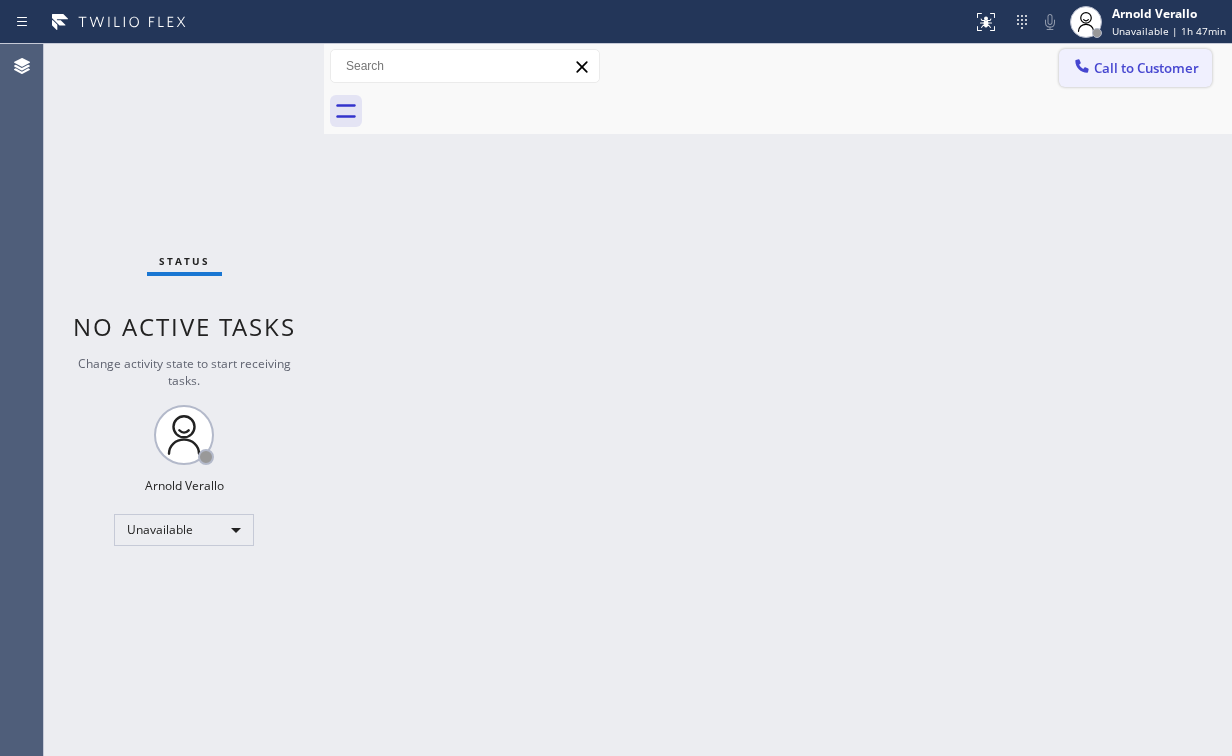 click on "Call to Customer" at bounding box center [1146, 68] 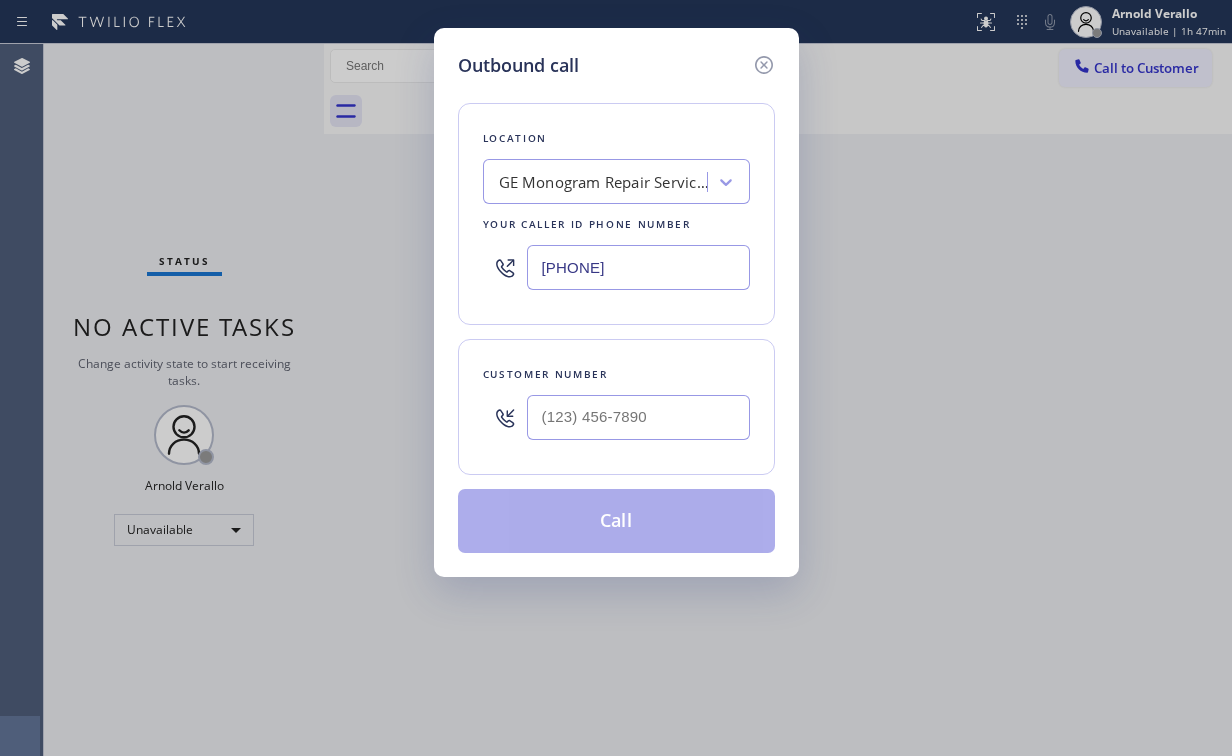 click on "Outbound call Location GE Monogram Repair Services Your caller id phone number ([PHONE]) Customer number Call" at bounding box center [616, 302] 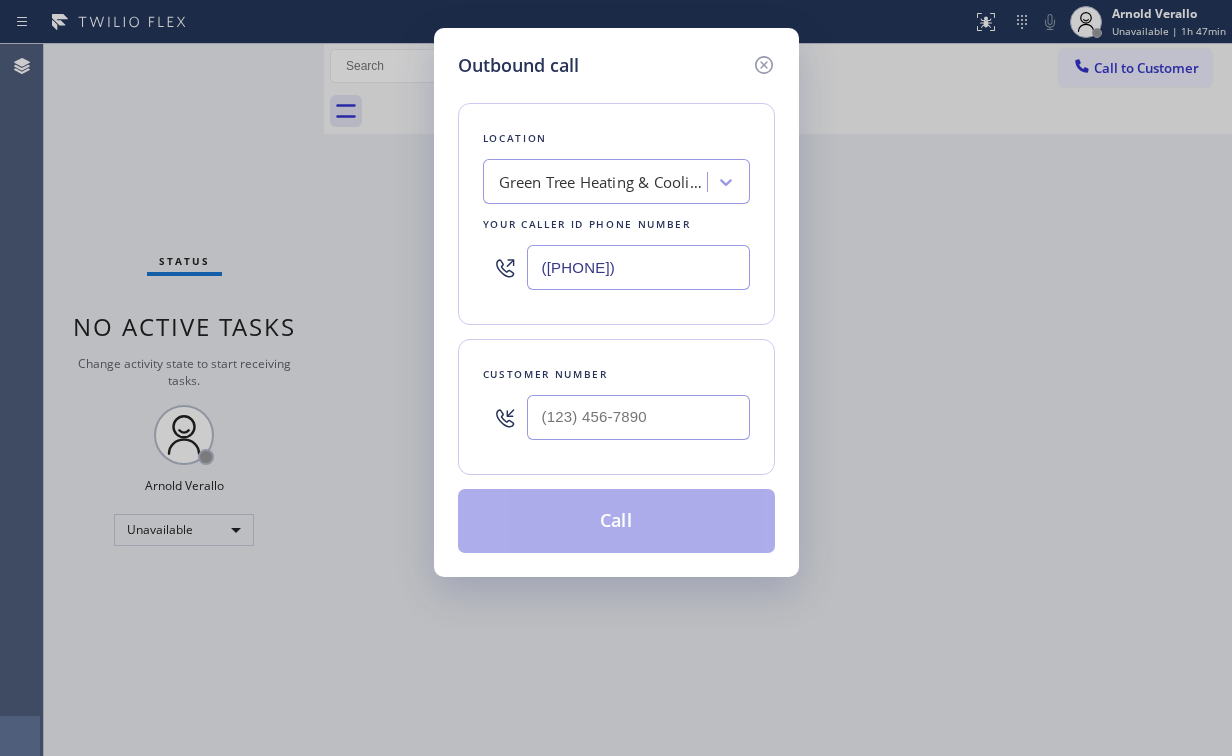 type on "([PHONE])" 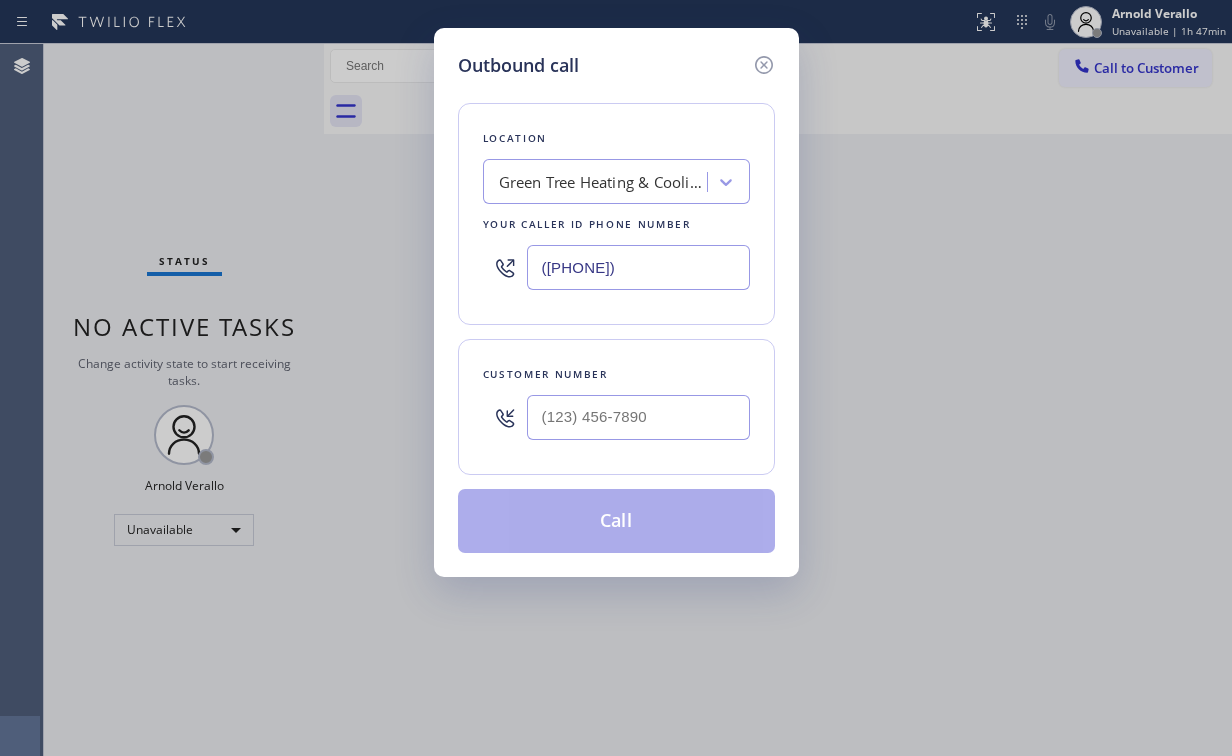 click on "Outbound call Location Green Tree Heating & Cooling Cupertino Your caller id phone number [PHONE] Customer number Call" at bounding box center [616, 302] 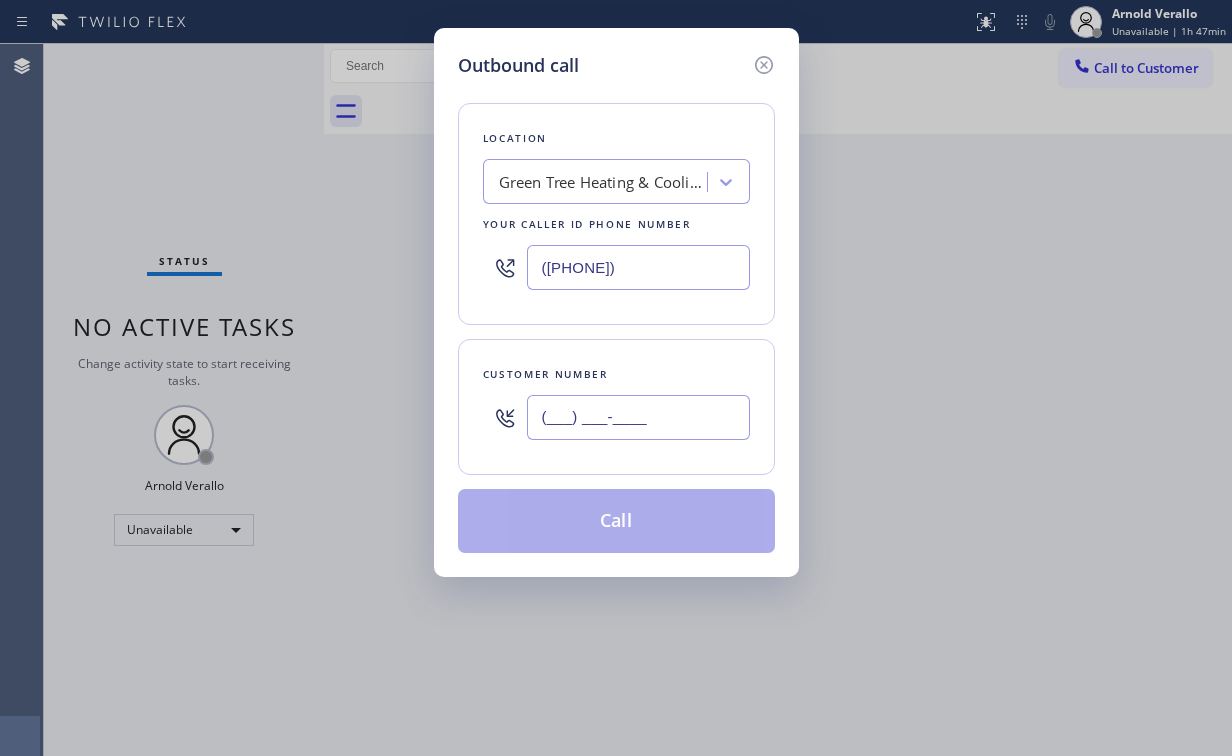 click on "(___) ___-____" at bounding box center [638, 417] 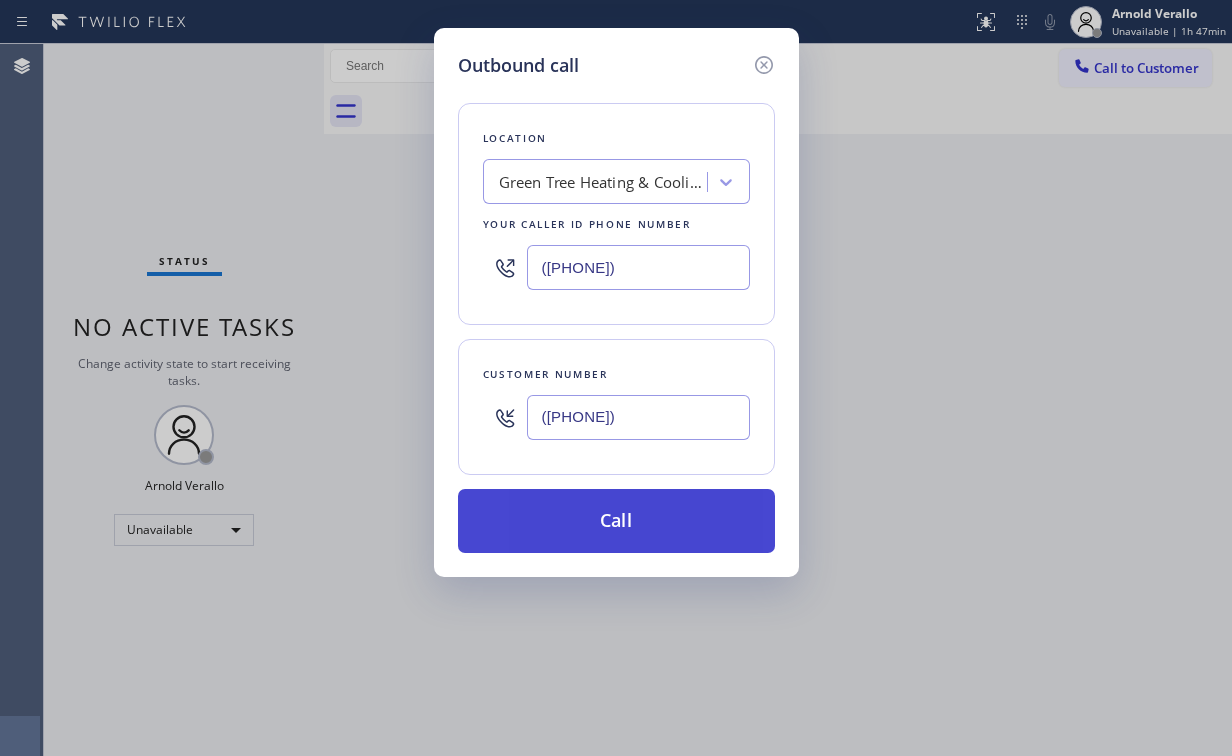 type on "([PHONE])" 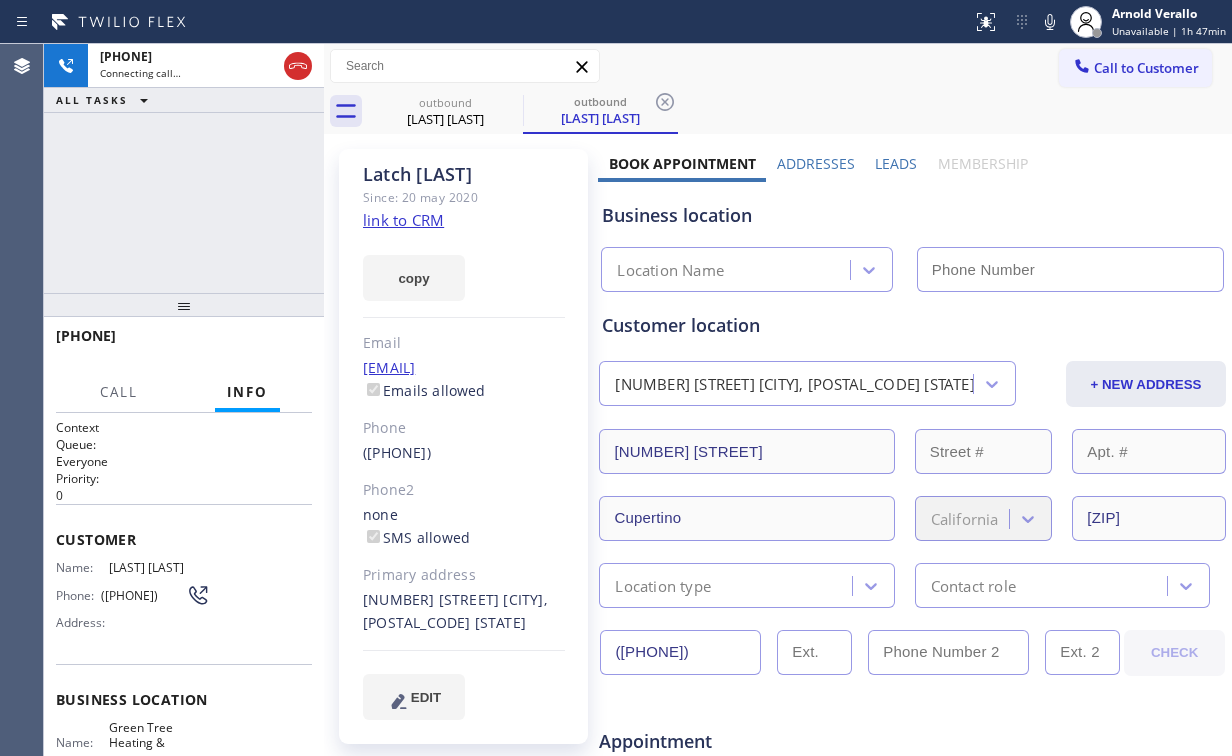 drag, startPoint x: 233, startPoint y: 208, endPoint x: 331, endPoint y: 276, distance: 119.28118 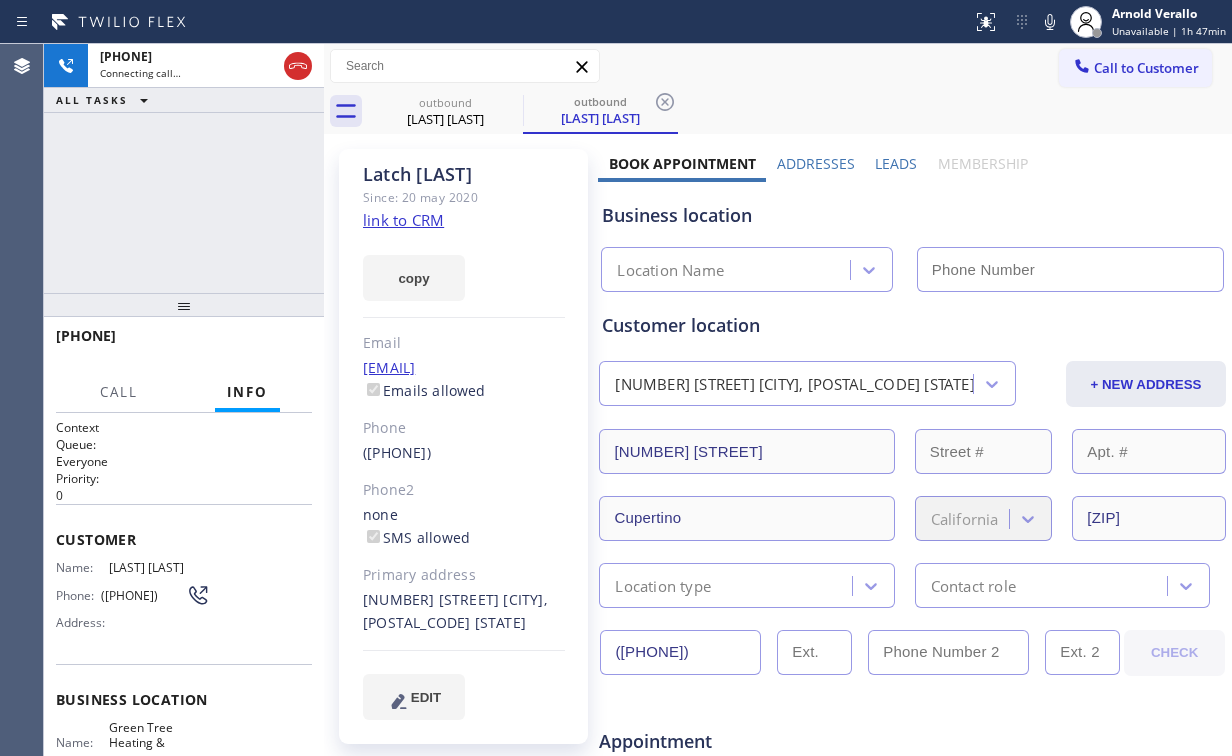 click on "[PHONE] Connecting call… ALL TASKS ALL TASKS ACTIVE TASKS TASKS IN WRAP UP" at bounding box center (184, 168) 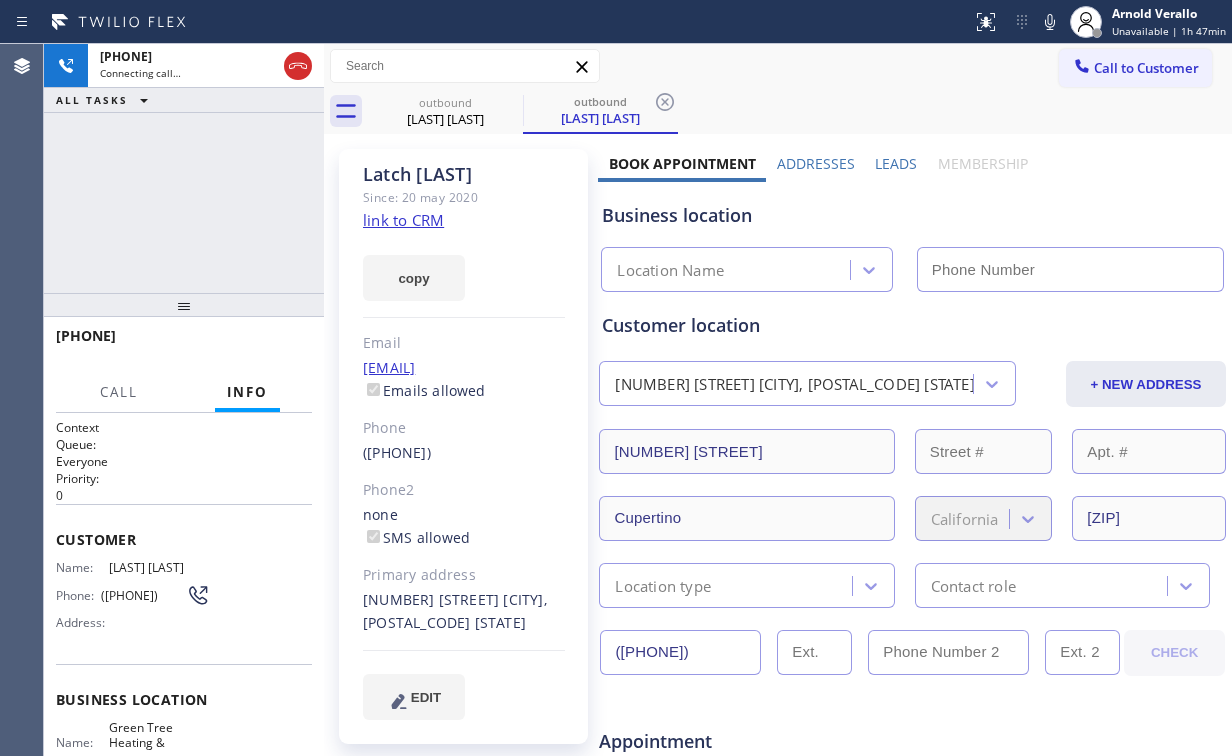 type on "([PHONE])" 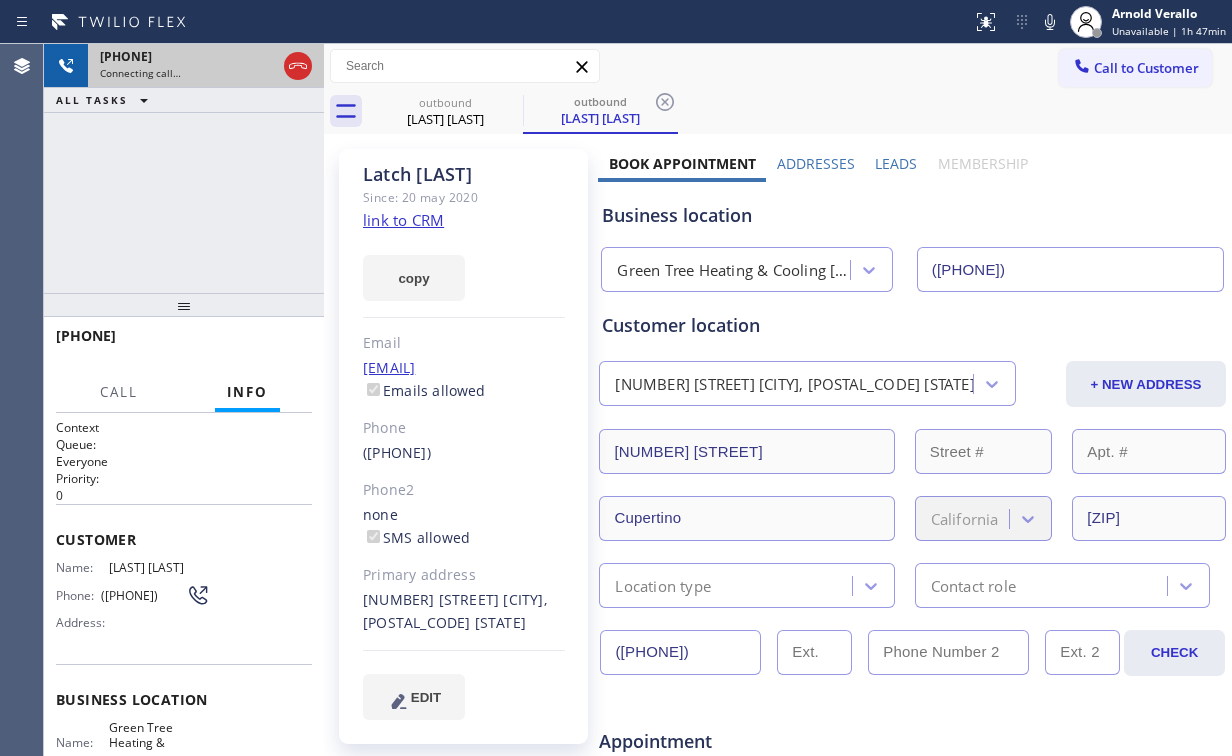 click 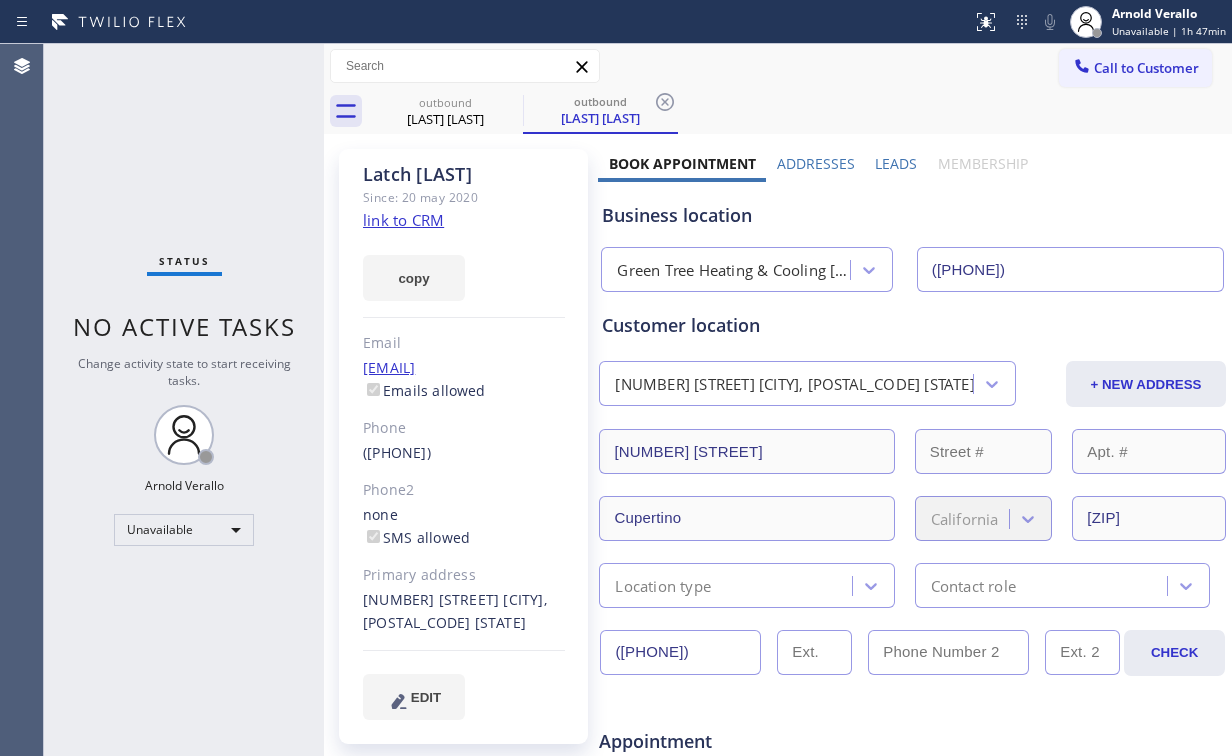 click on "link to CRM" 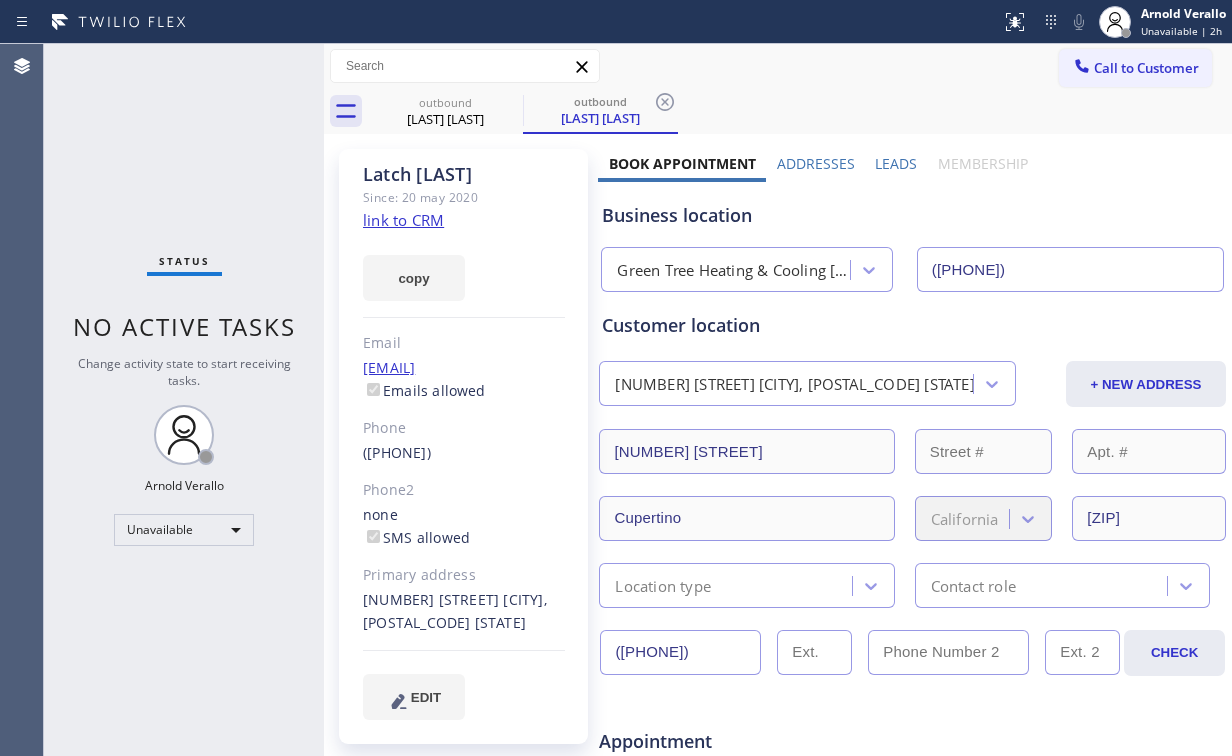drag, startPoint x: 1136, startPoint y: 79, endPoint x: 1055, endPoint y: 113, distance: 87.84646 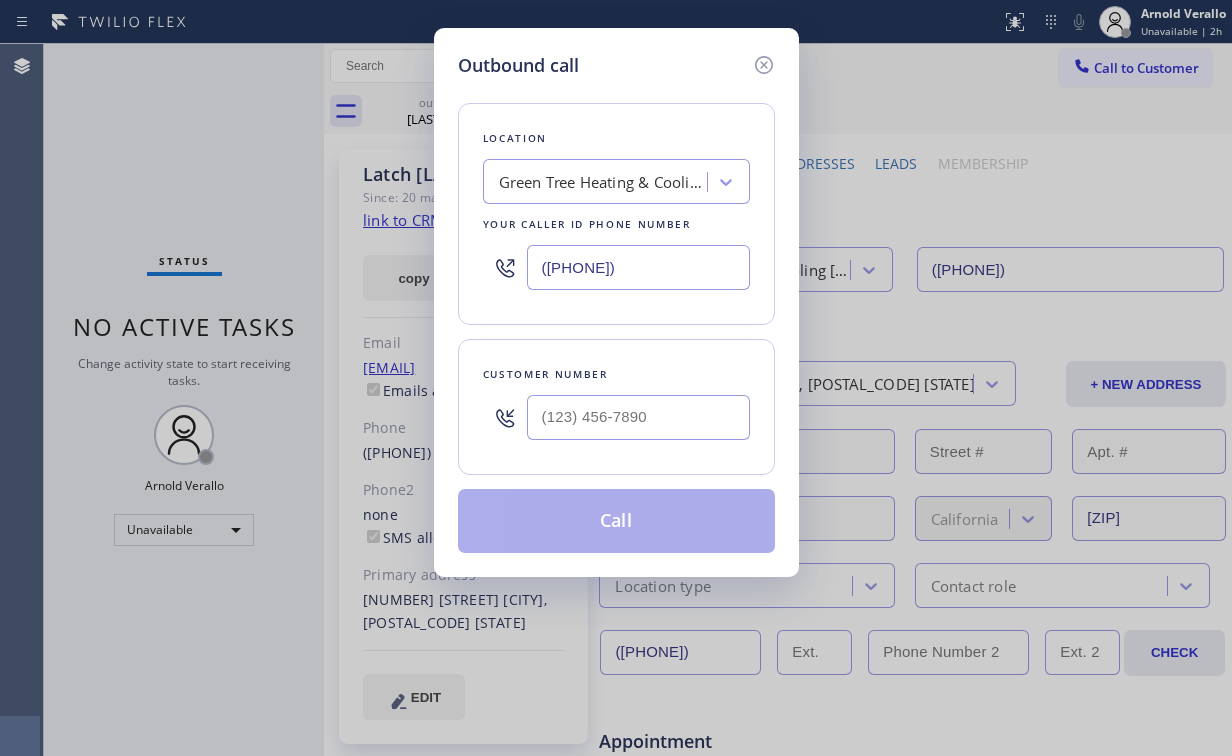 drag, startPoint x: 692, startPoint y: 268, endPoint x: 276, endPoint y: 231, distance: 417.64218 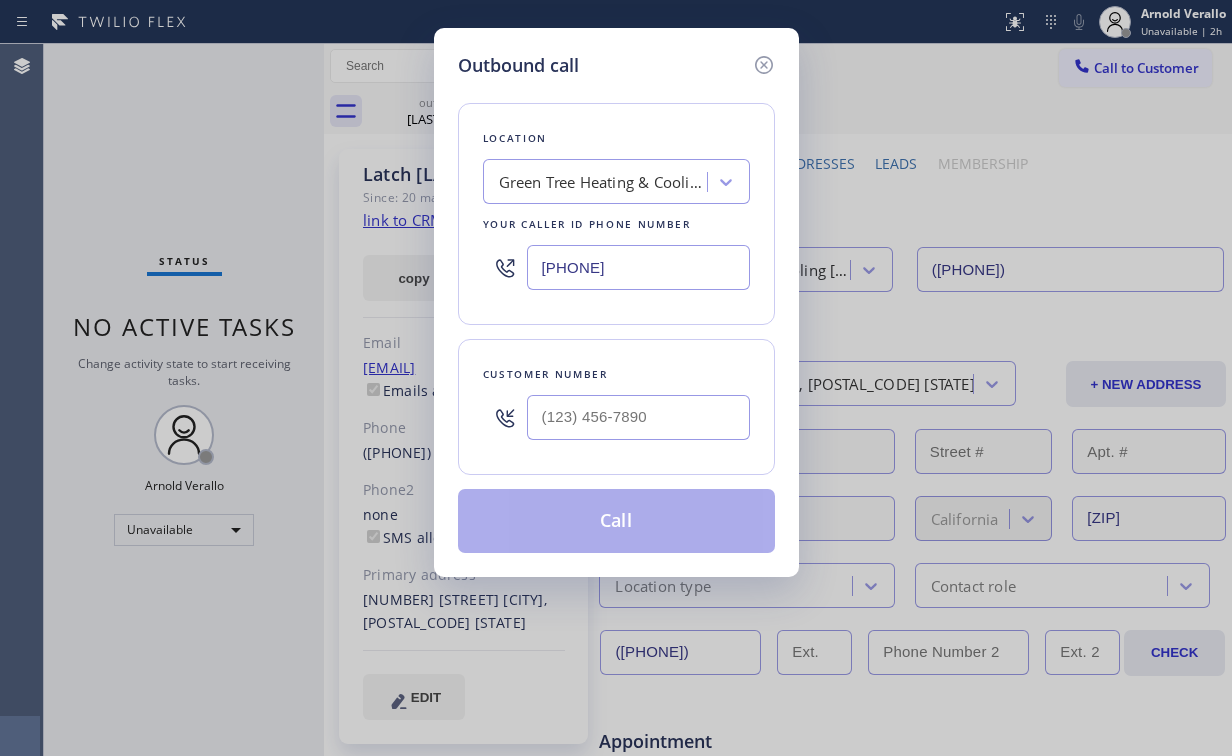 type on "[PHONE]" 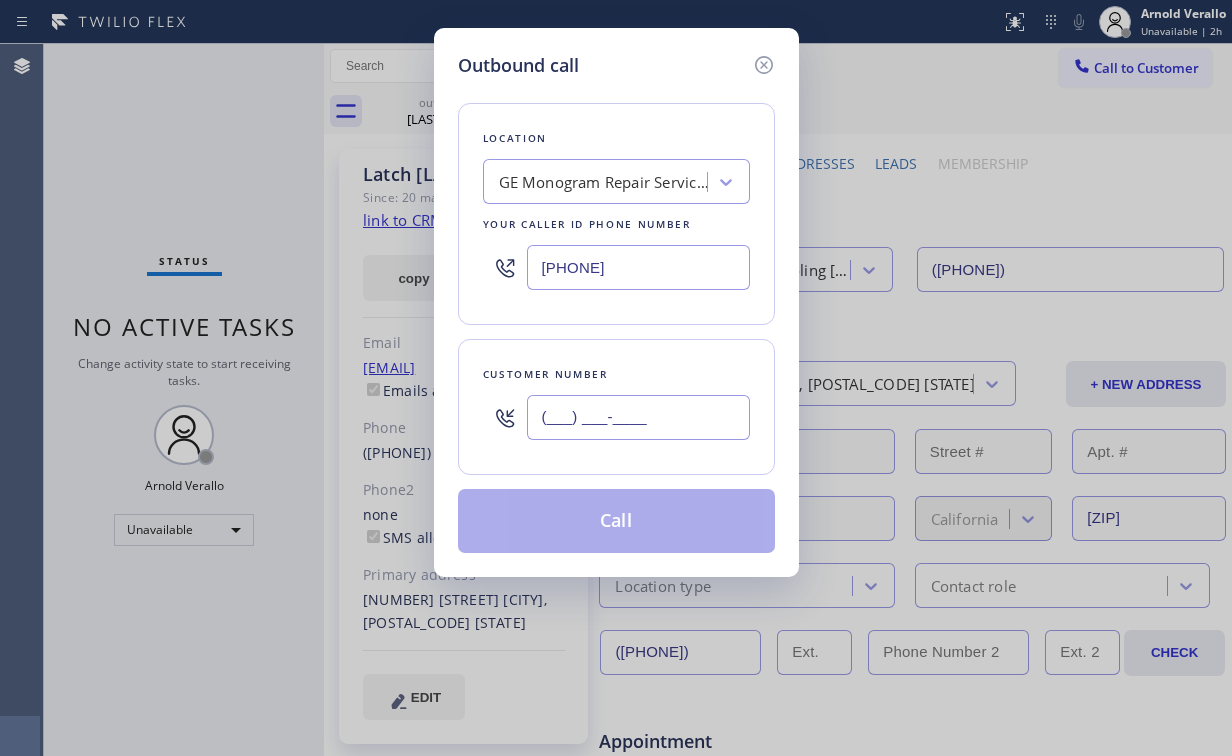 click on "(___) ___-____" at bounding box center (638, 417) 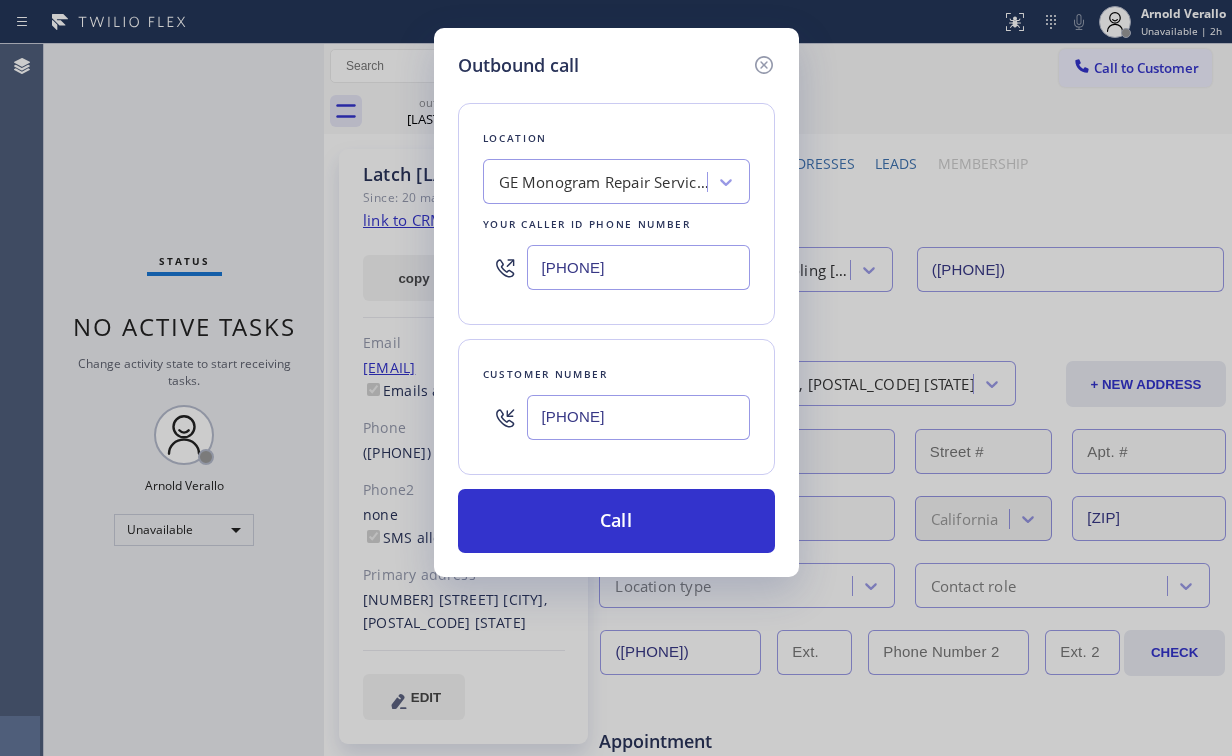 drag, startPoint x: 683, startPoint y: 412, endPoint x: 303, endPoint y: 398, distance: 380.2578 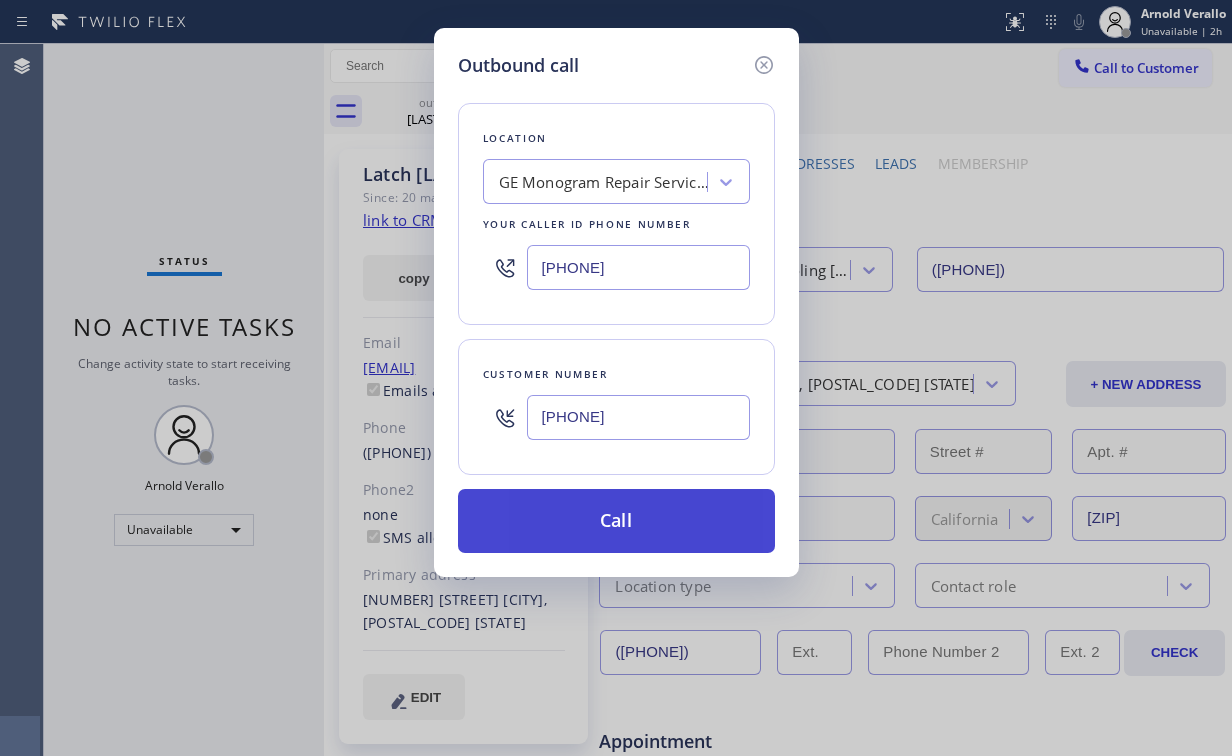 type on "[PHONE]" 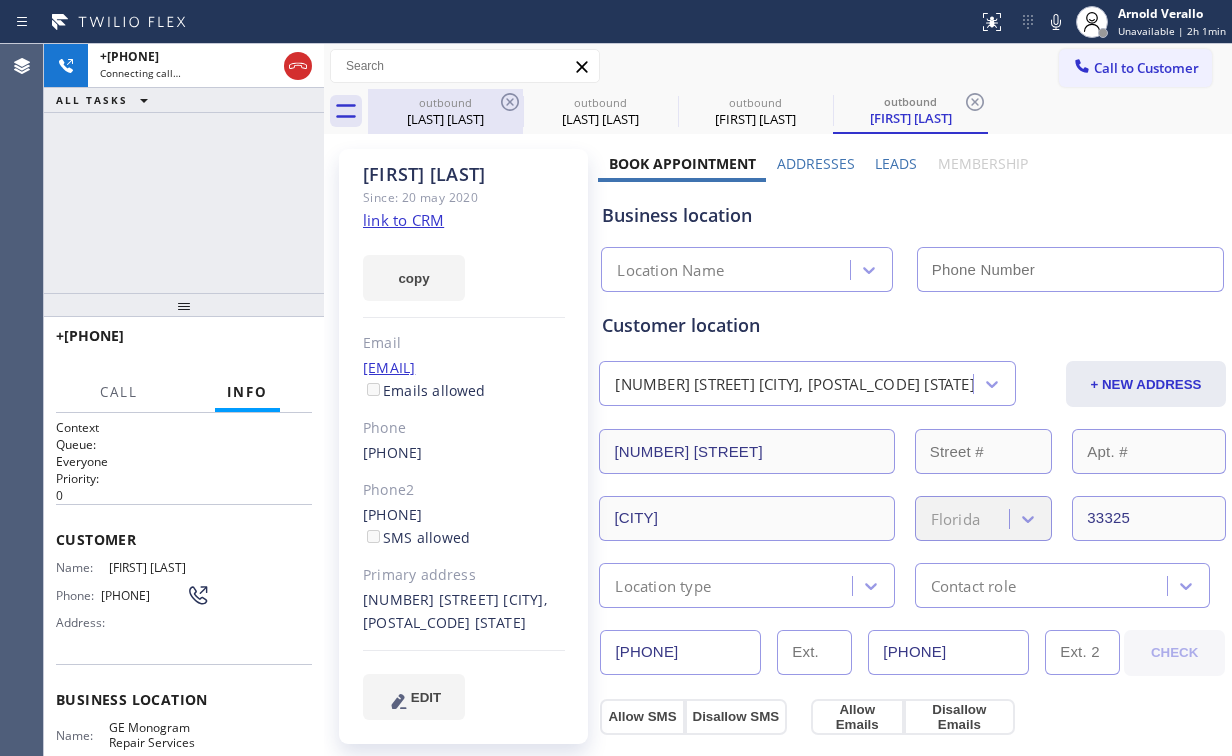 click on "[LAST]  [LAST]" at bounding box center (445, 119) 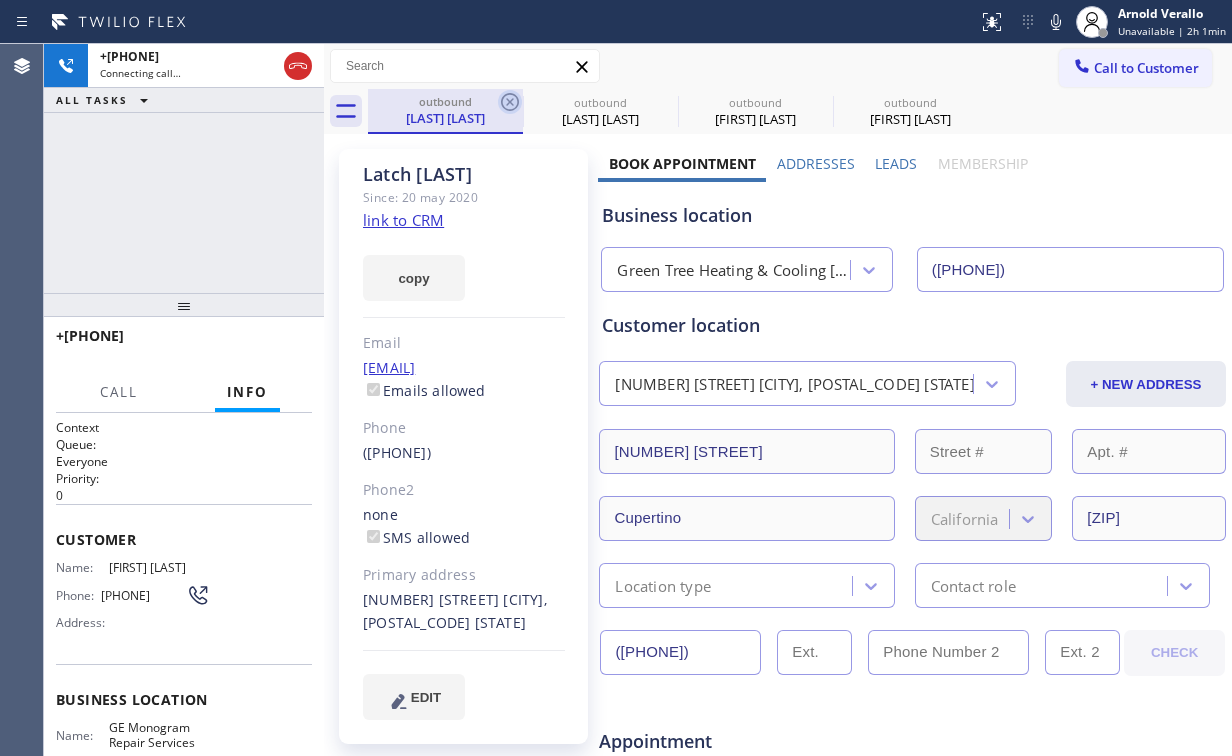 click 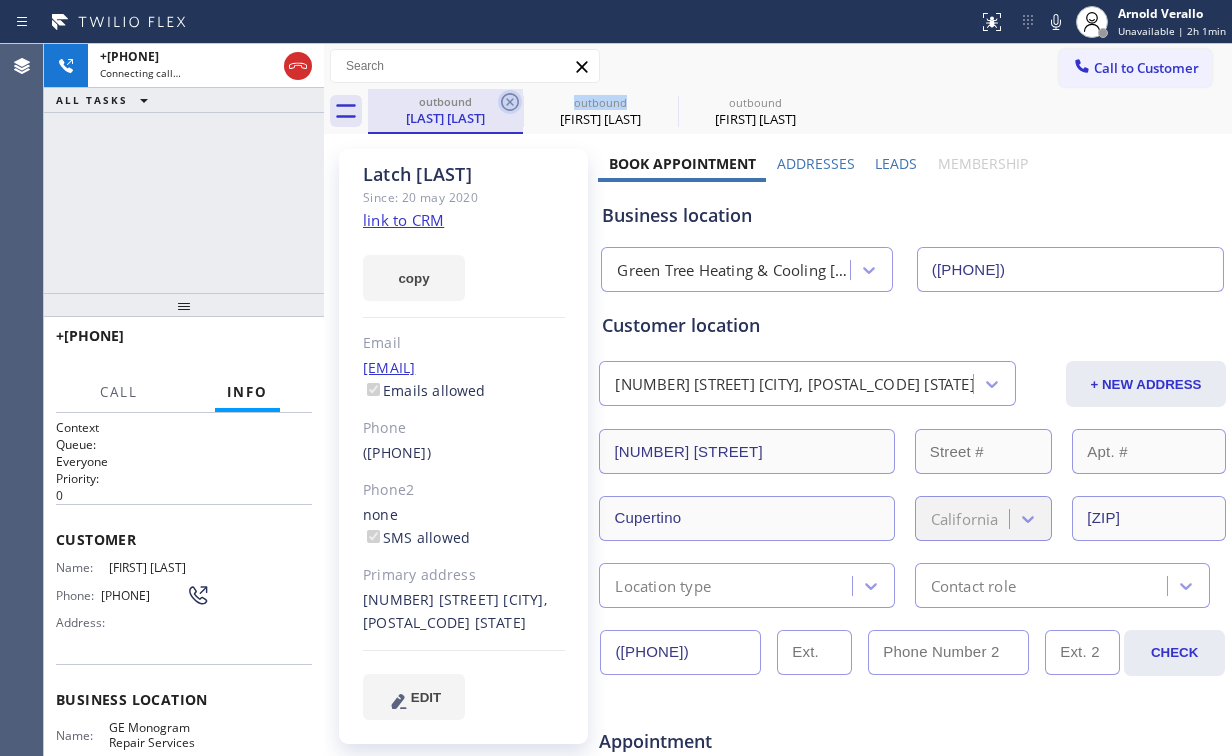 click 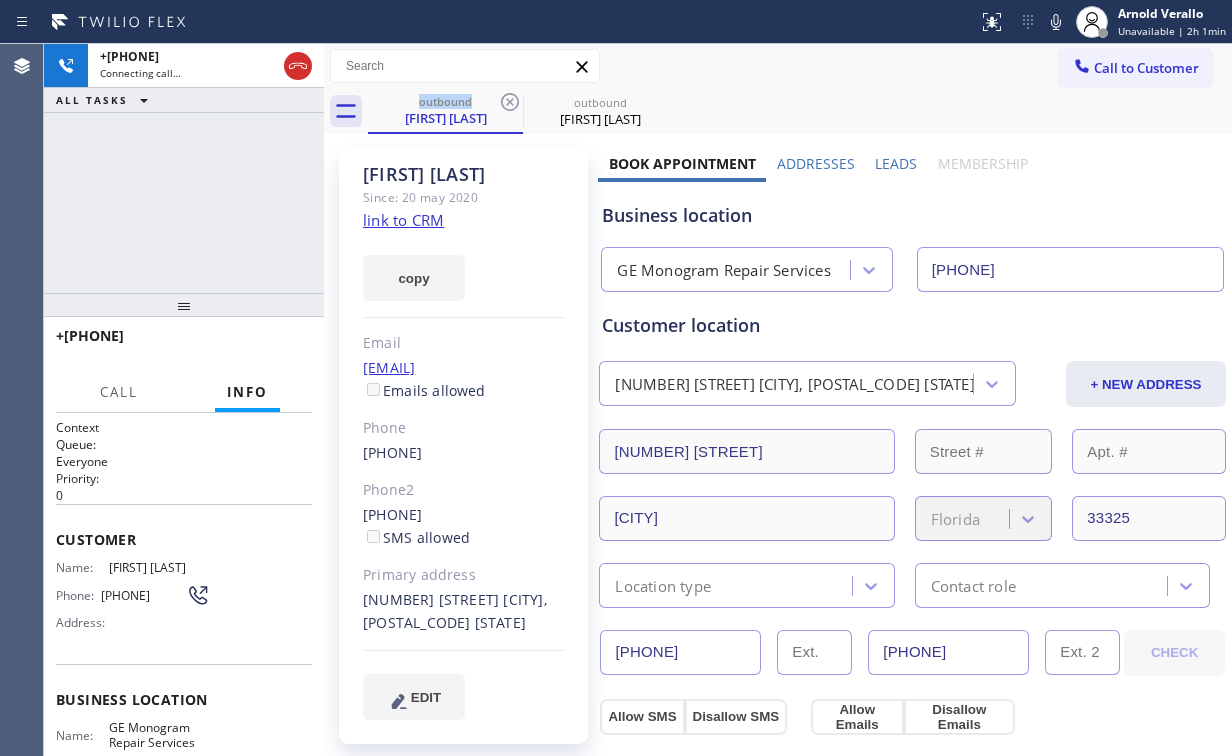 drag, startPoint x: 296, startPoint y: 60, endPoint x: 344, endPoint y: 84, distance: 53.66563 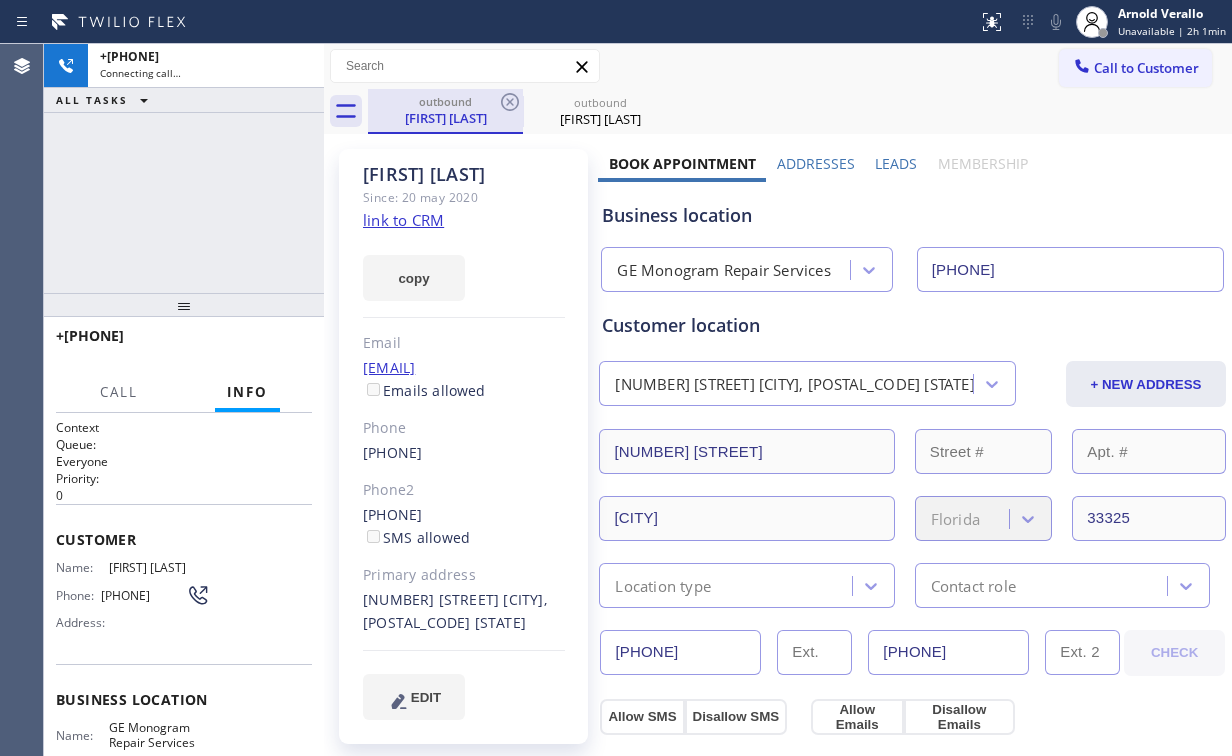 drag, startPoint x: 435, startPoint y: 112, endPoint x: 480, endPoint y: 115, distance: 45.099888 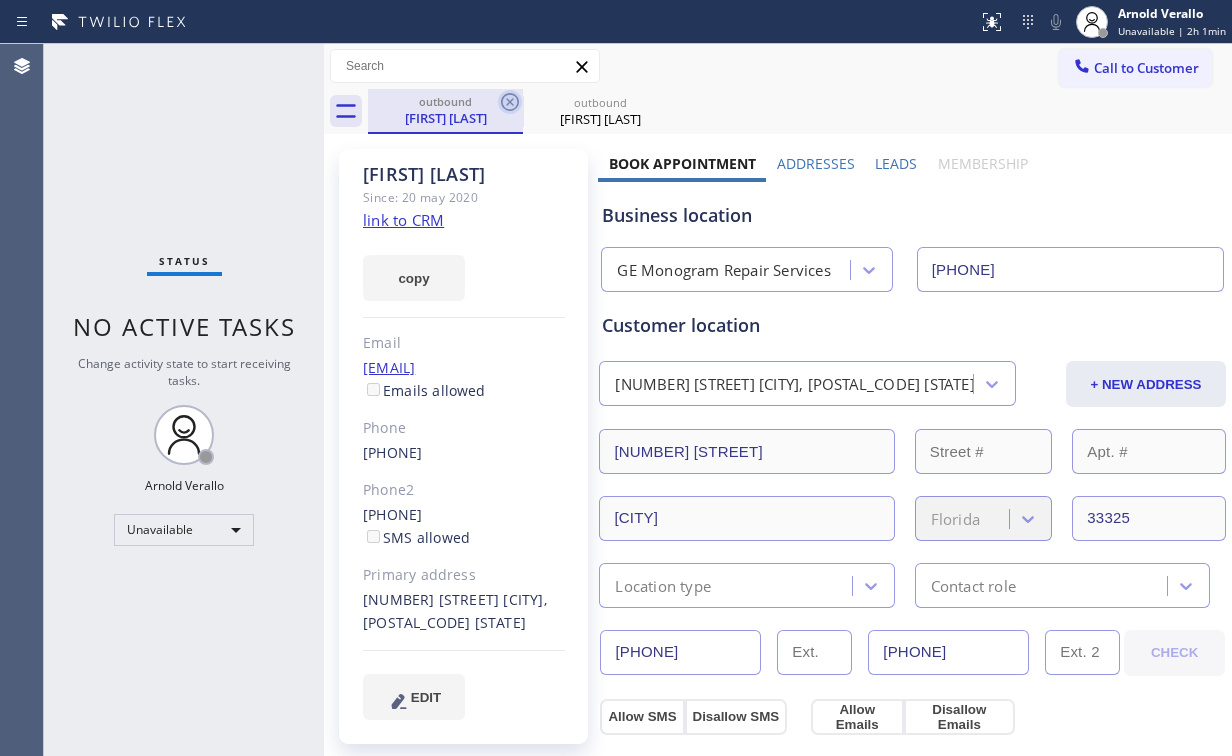 click 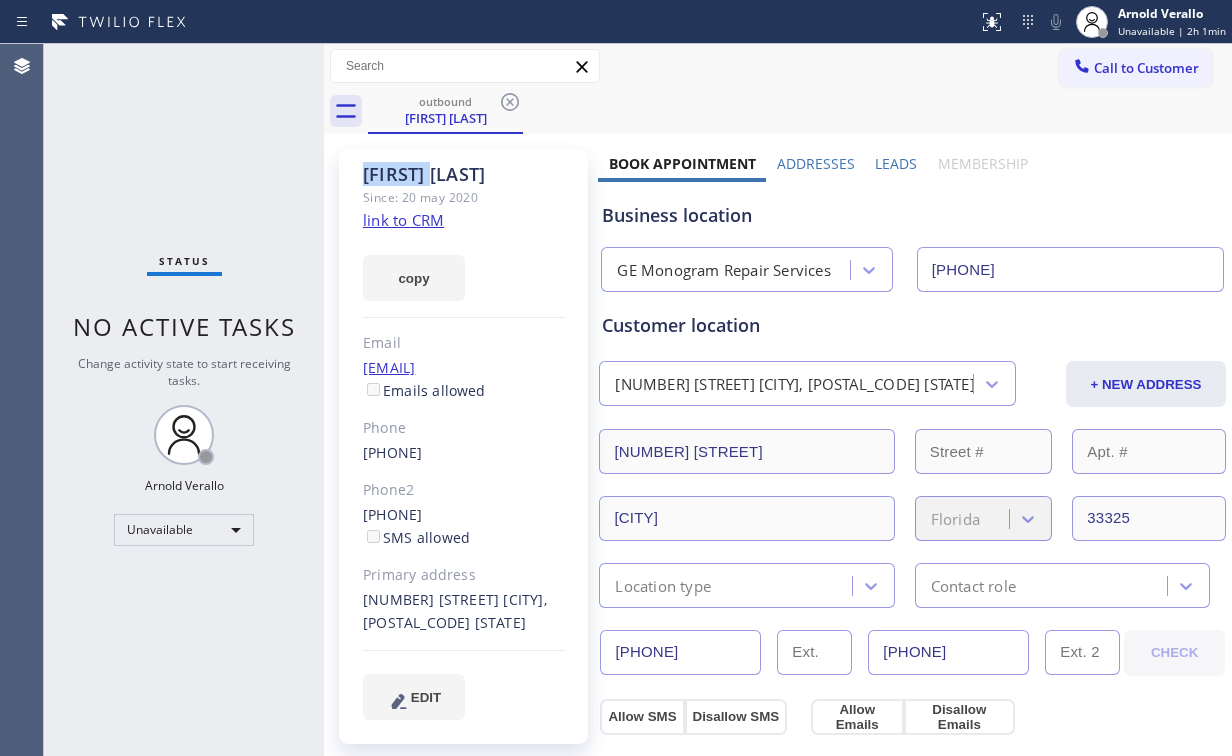 drag, startPoint x: 509, startPoint y: 98, endPoint x: 556, endPoint y: 120, distance: 51.894123 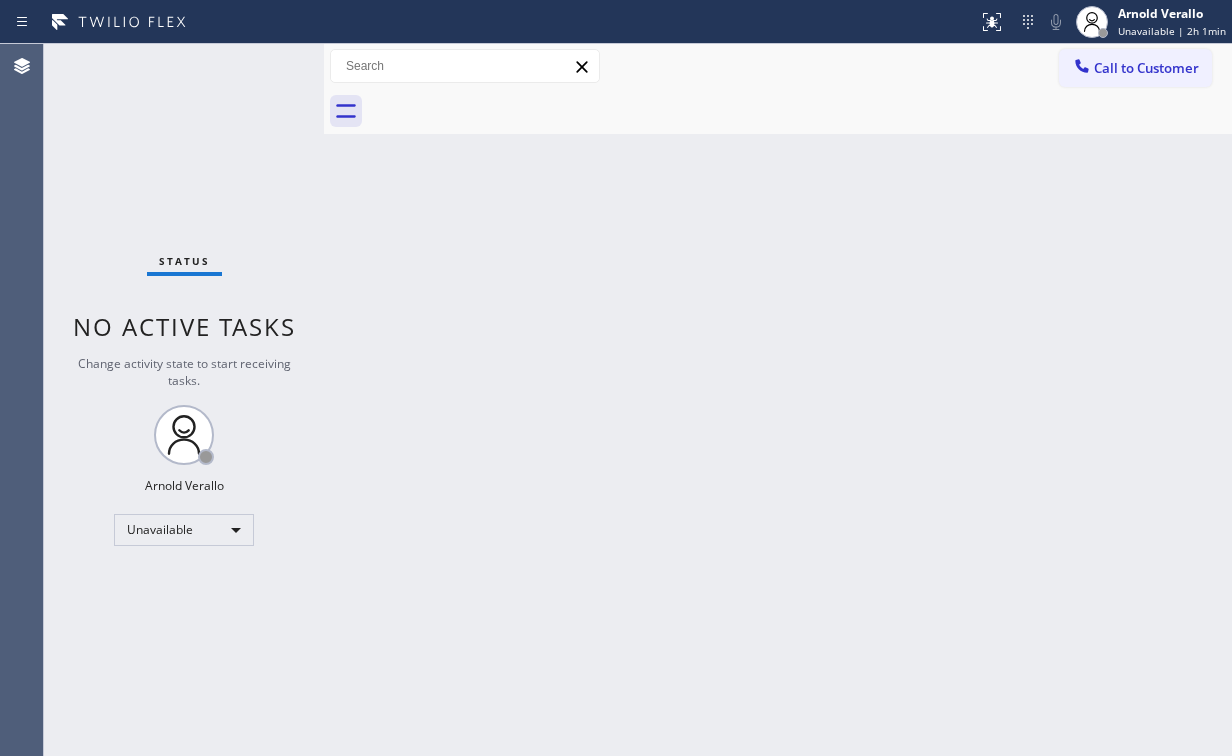 click on "Call to Customer" at bounding box center [1146, 68] 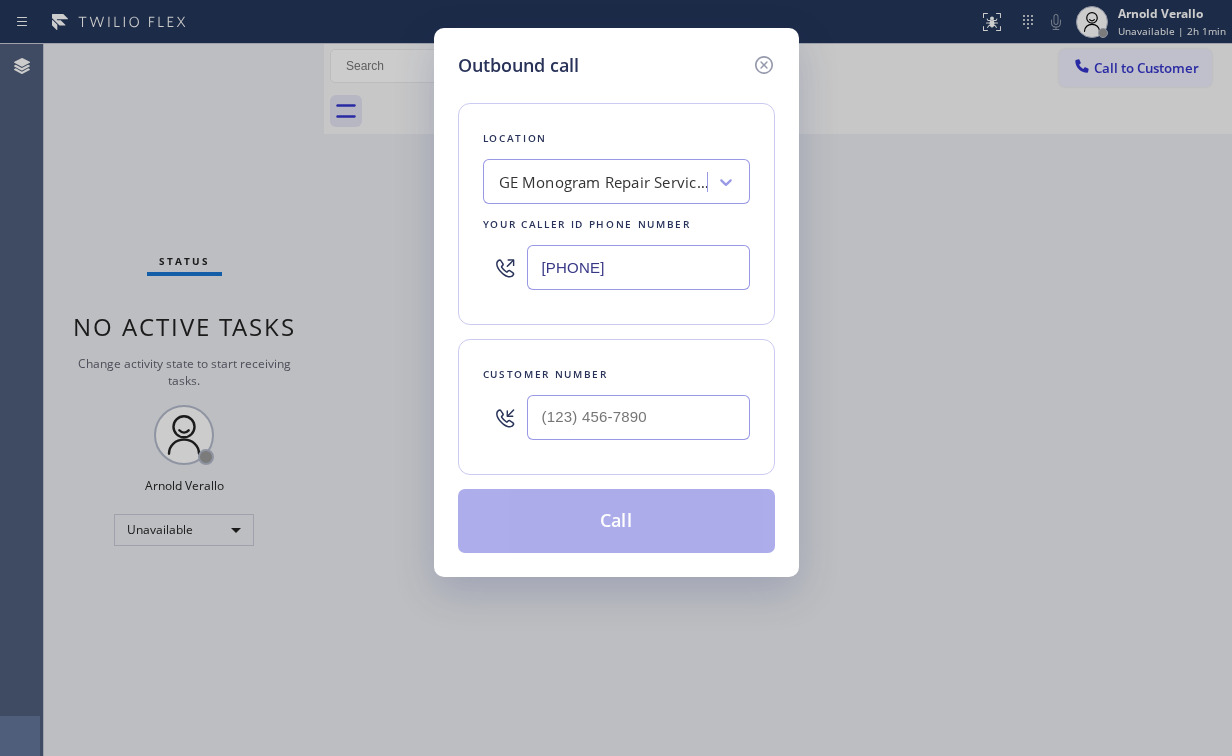 drag, startPoint x: 748, startPoint y: 248, endPoint x: 173, endPoint y: 316, distance: 579.0069 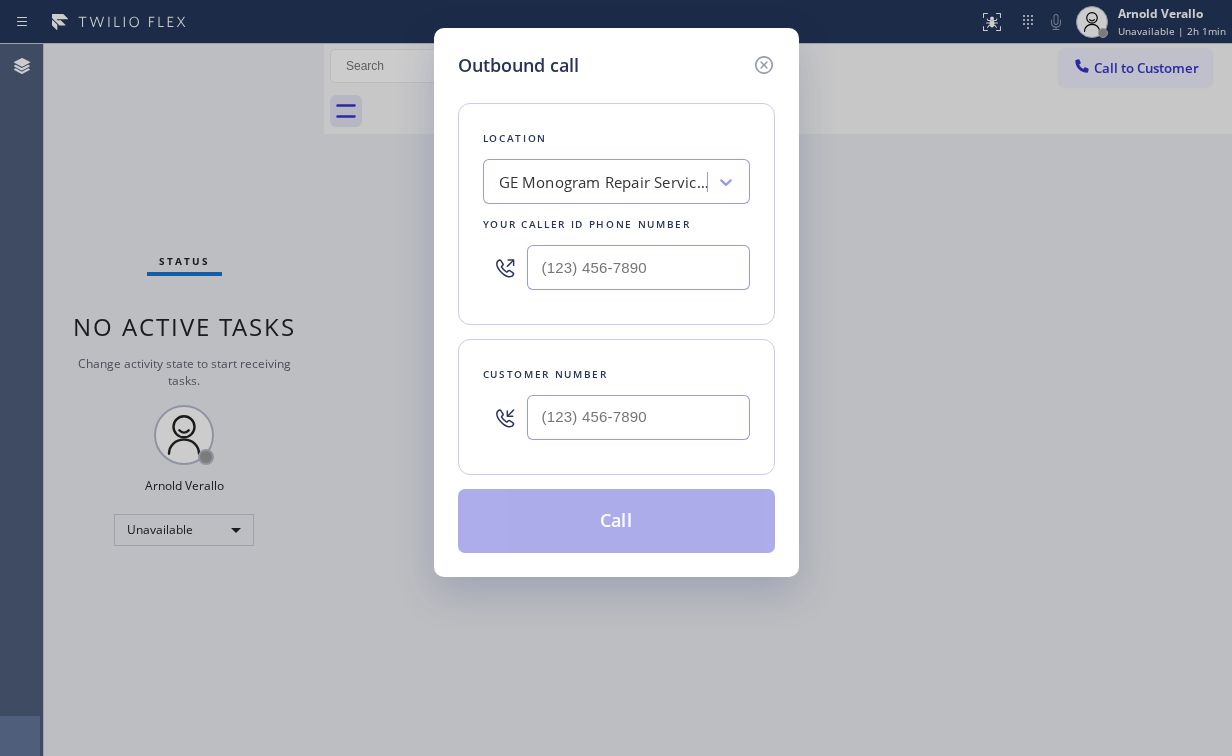 type on "[PHONE]" 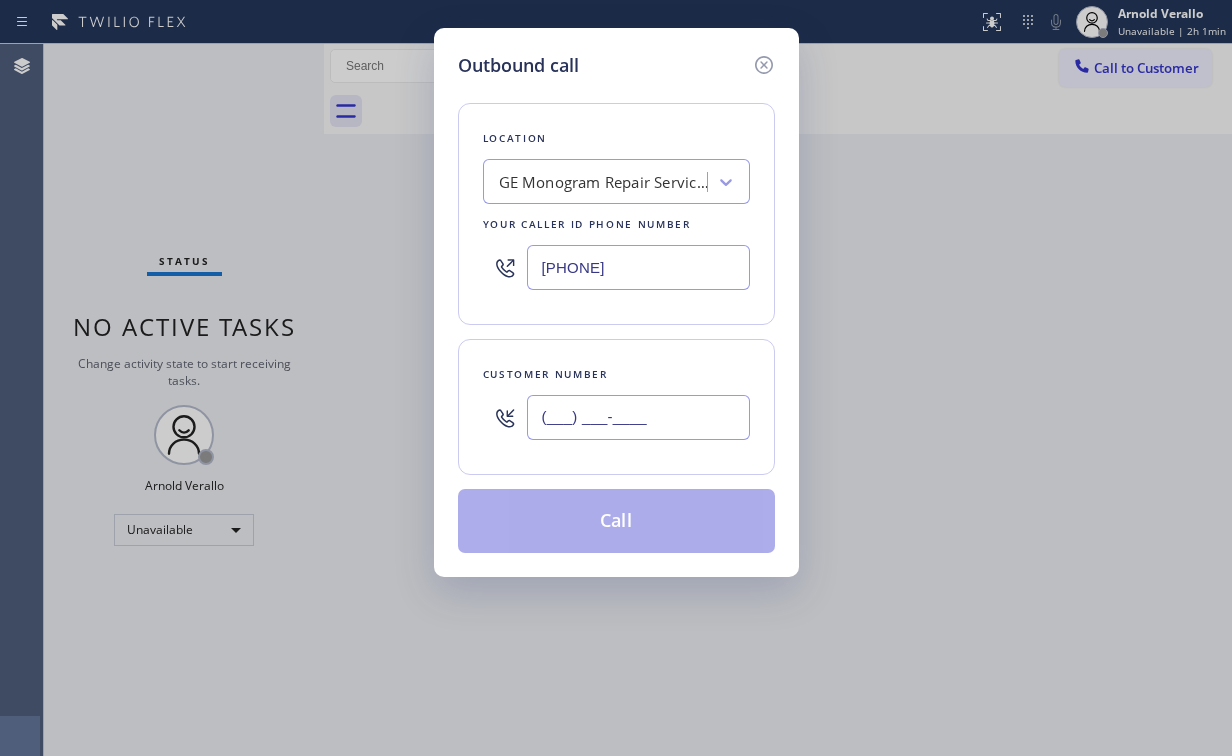 click on "(___) ___-____" at bounding box center (638, 417) 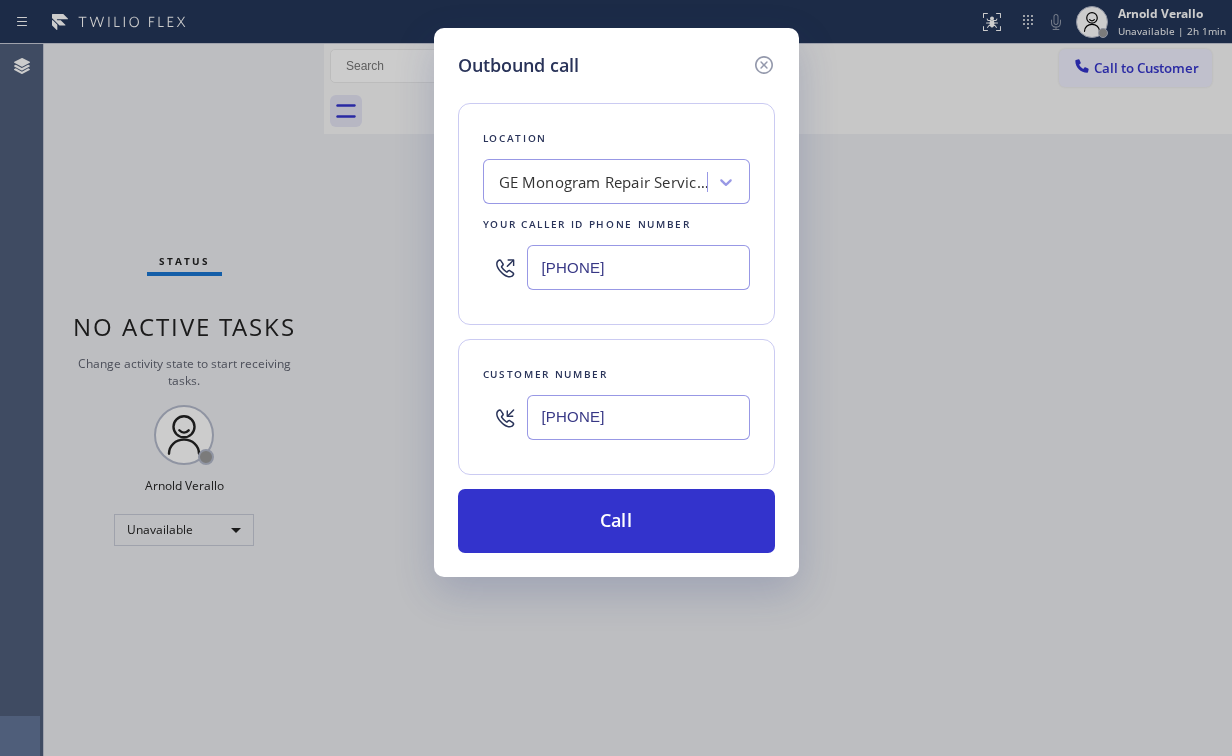 type on "[PHONE]" 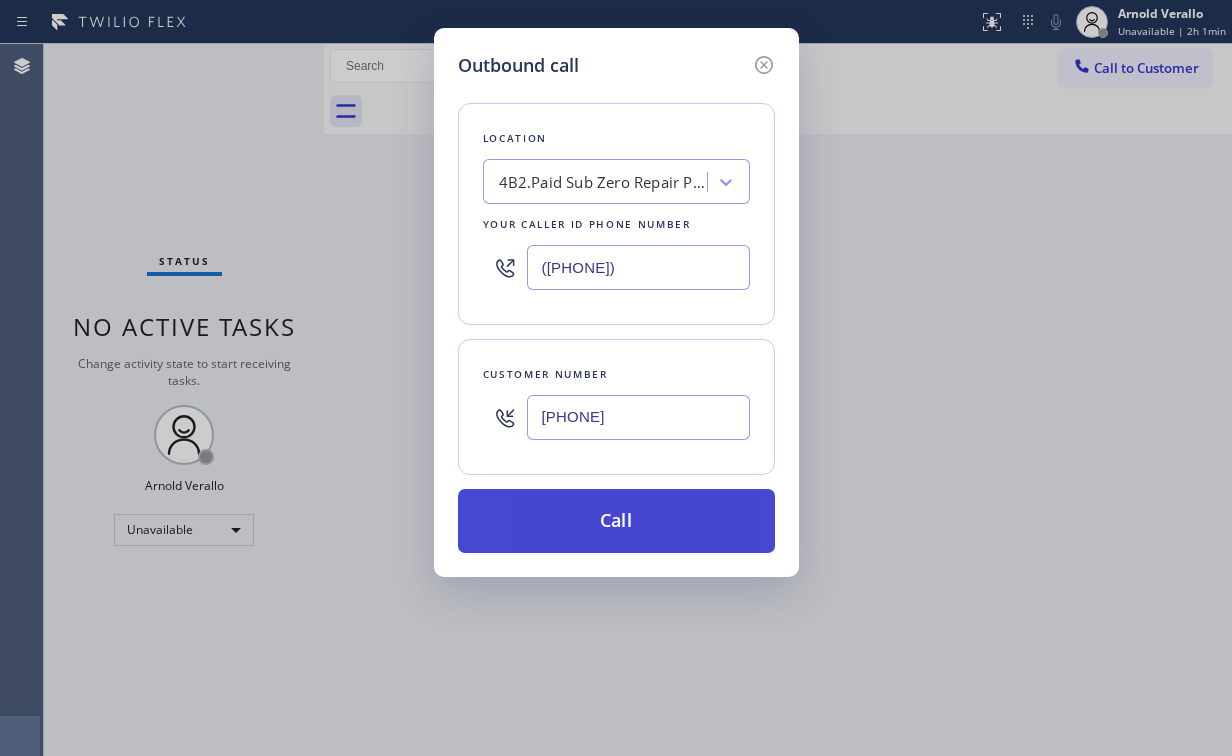 type on "([PHONE])" 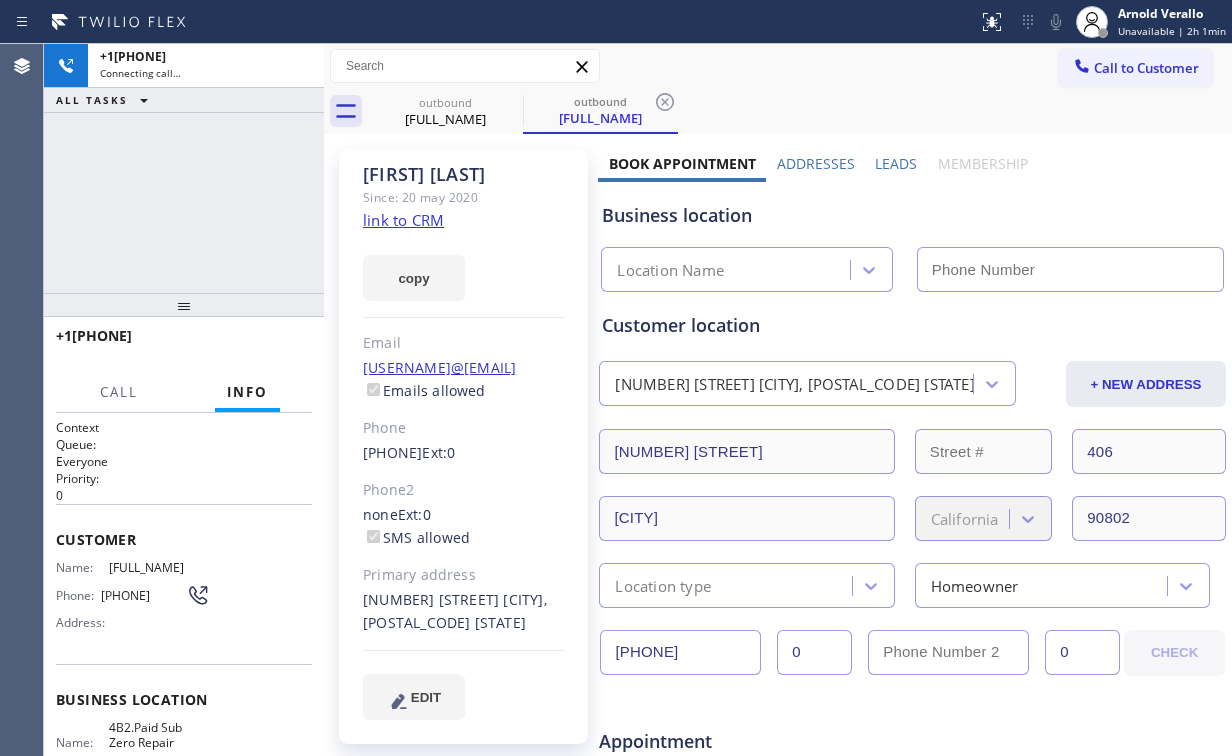 click on "link to CRM" 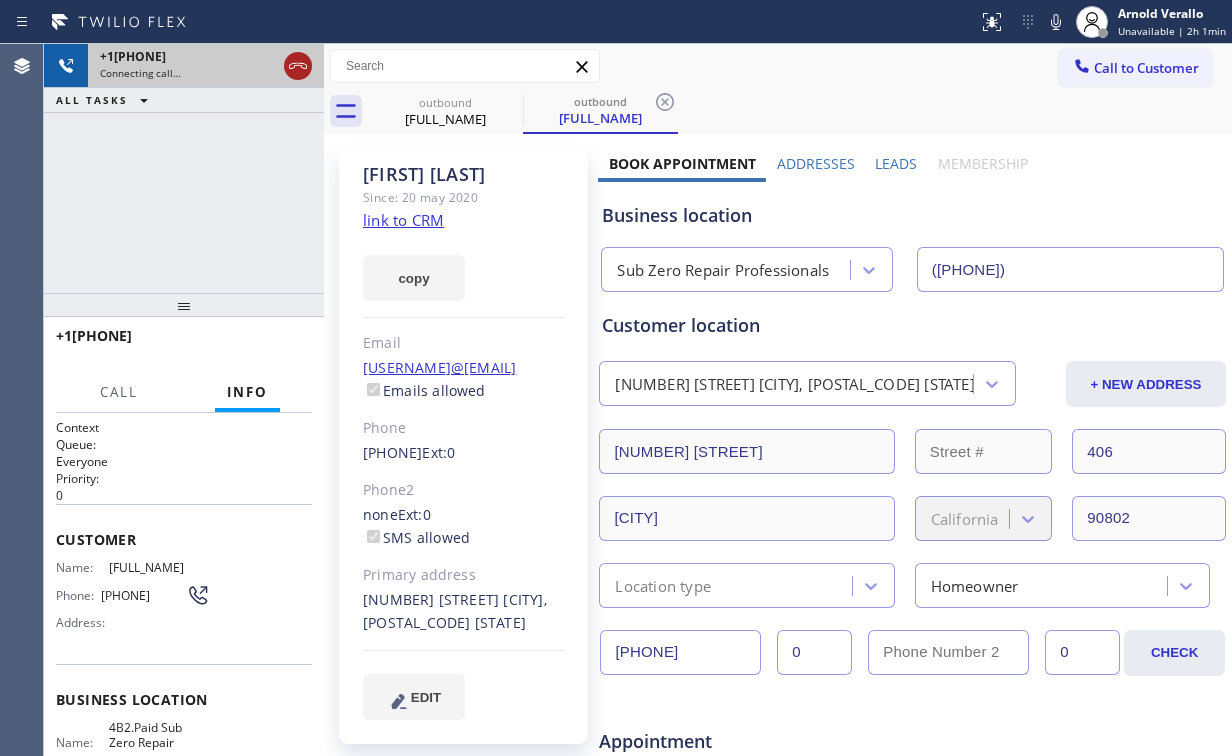 click 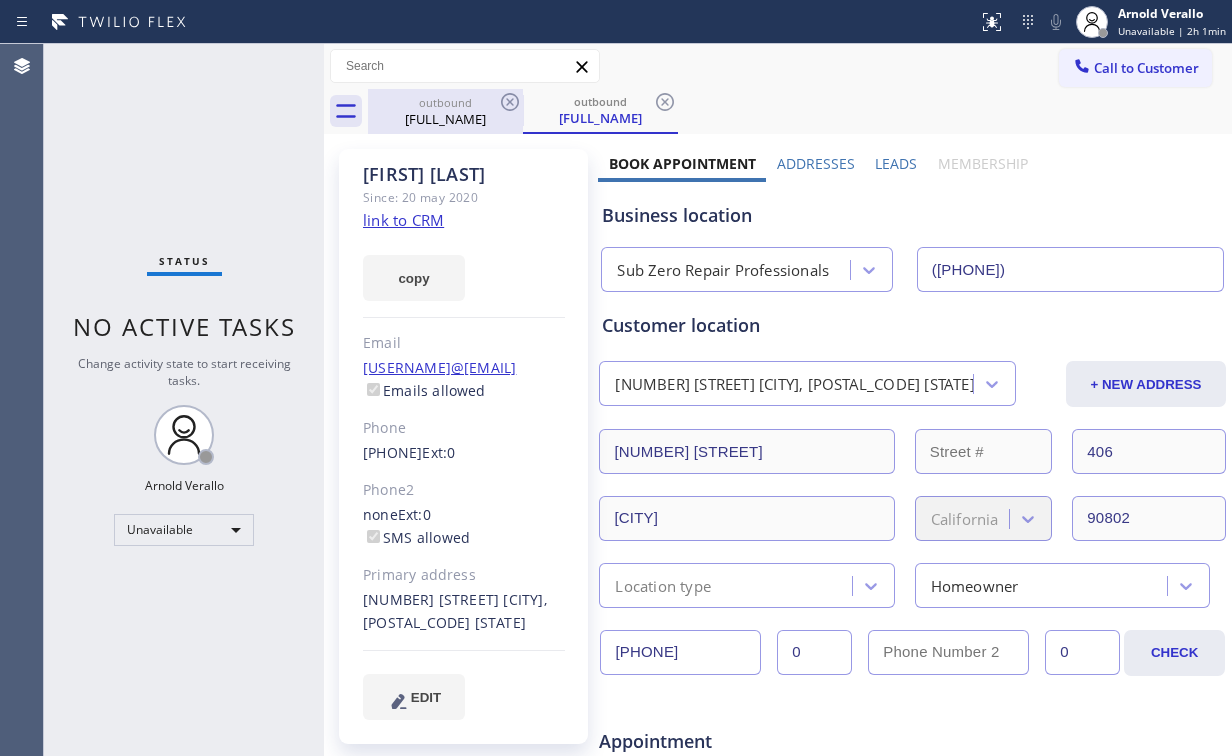 click on "outbound" at bounding box center (445, 102) 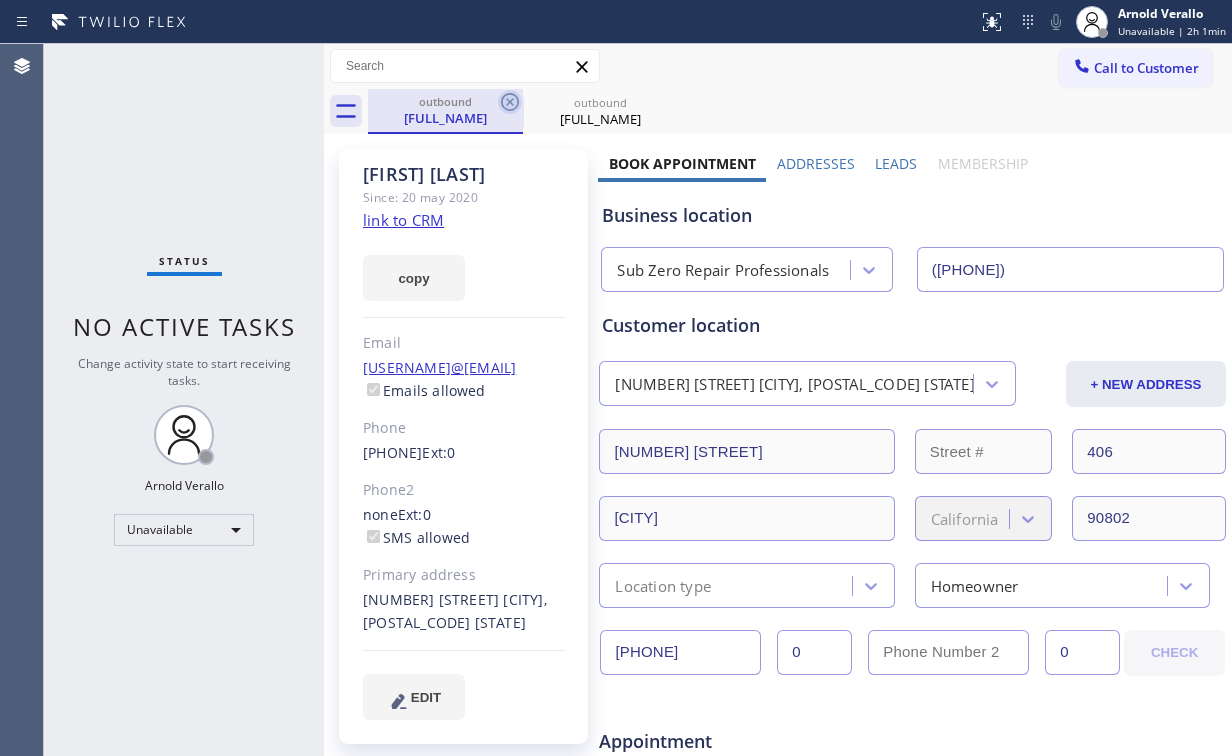 click 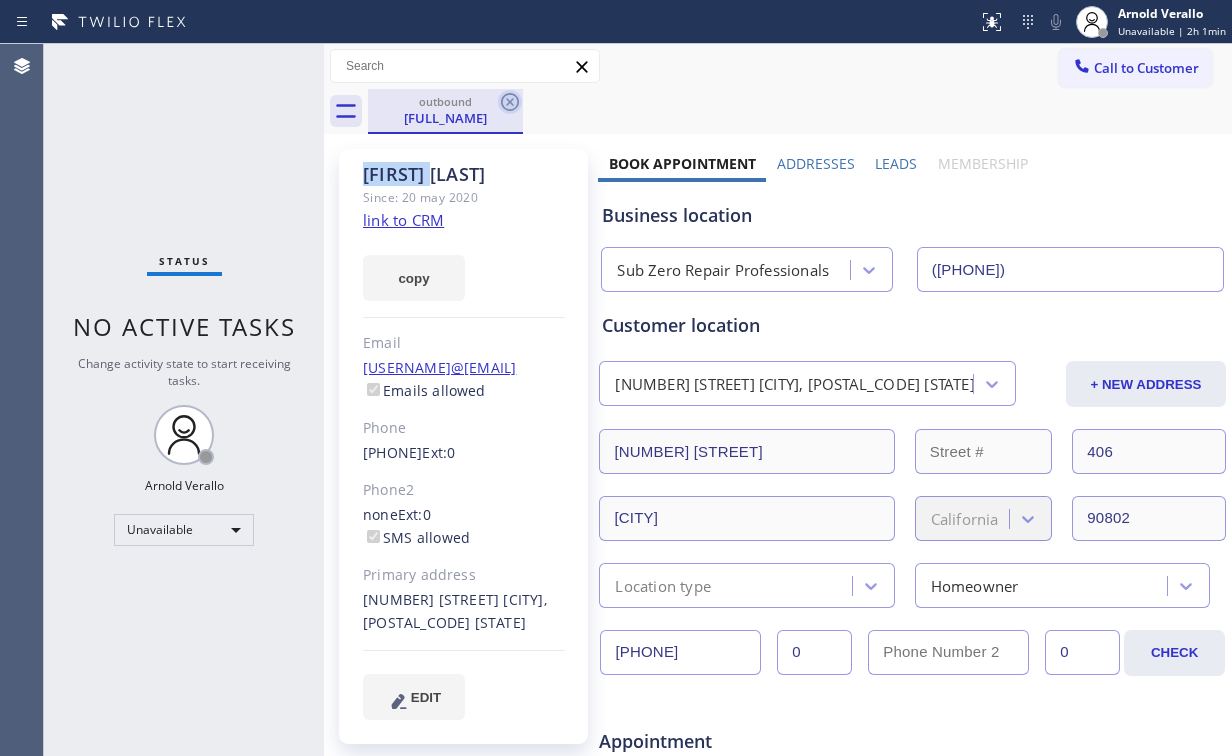 click 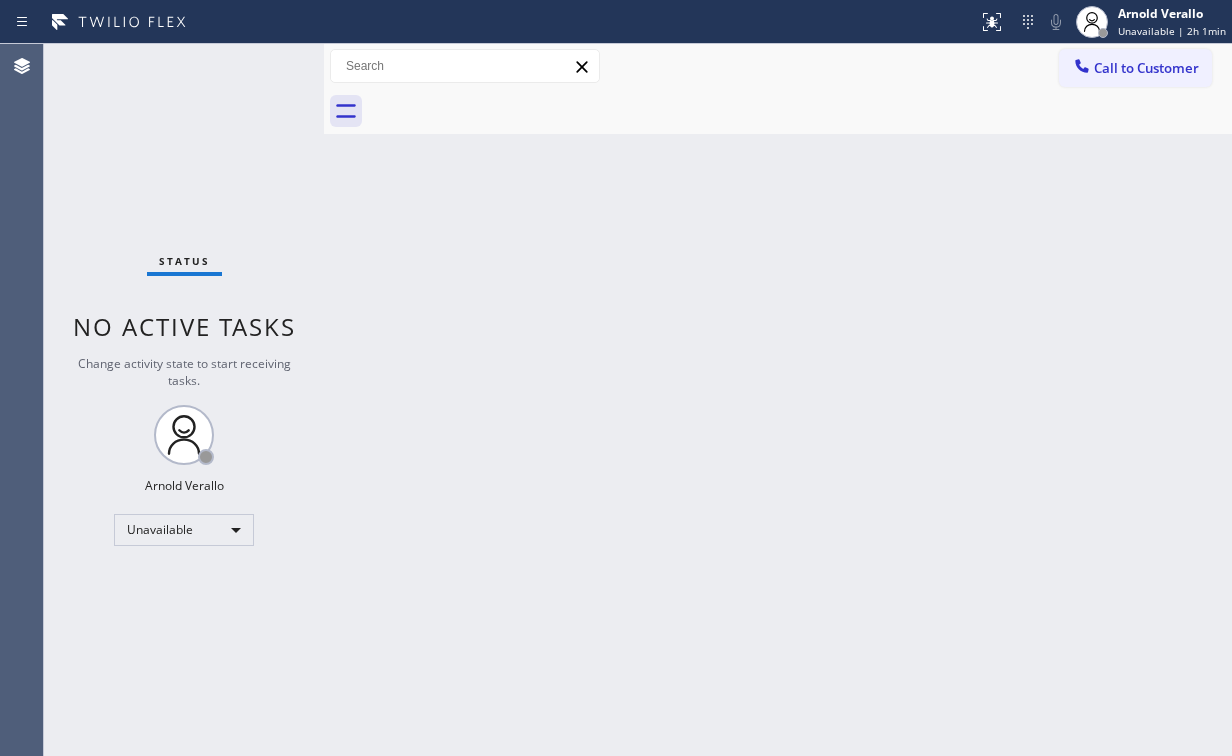 drag, startPoint x: 163, startPoint y: 137, endPoint x: 189, endPoint y: 54, distance: 86.977005 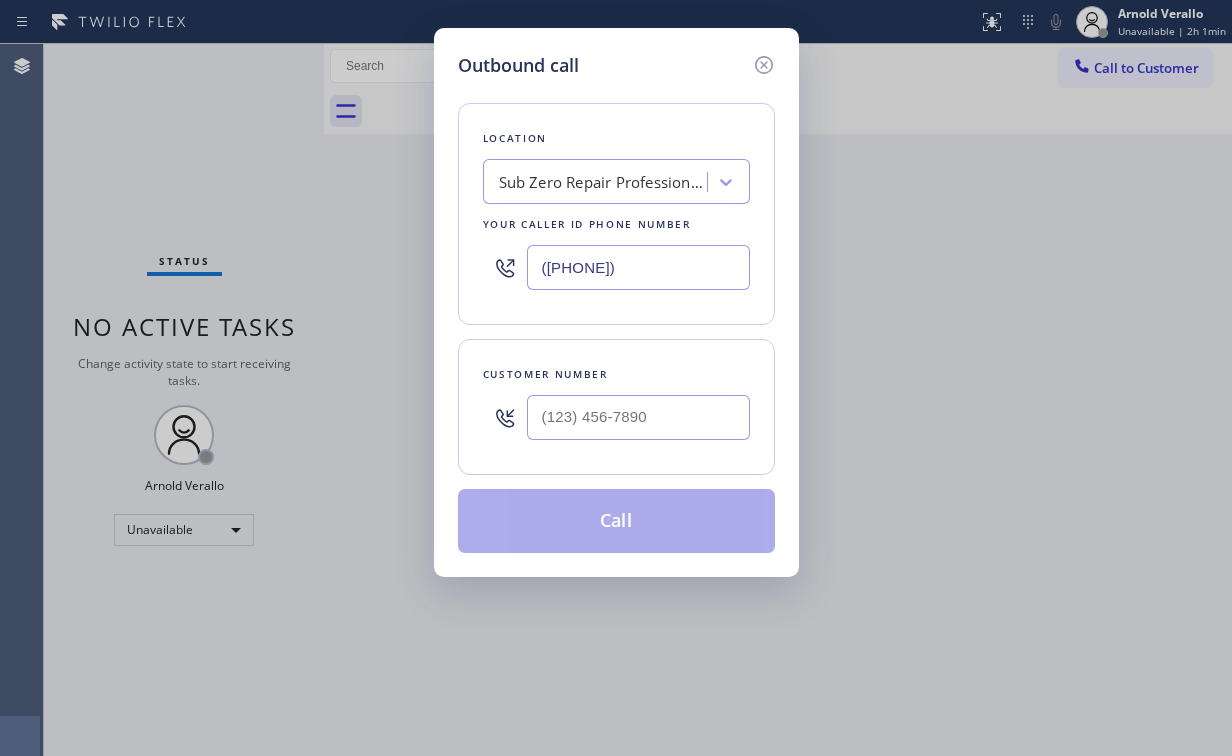 drag, startPoint x: 680, startPoint y: 256, endPoint x: 252, endPoint y: 236, distance: 428.46704 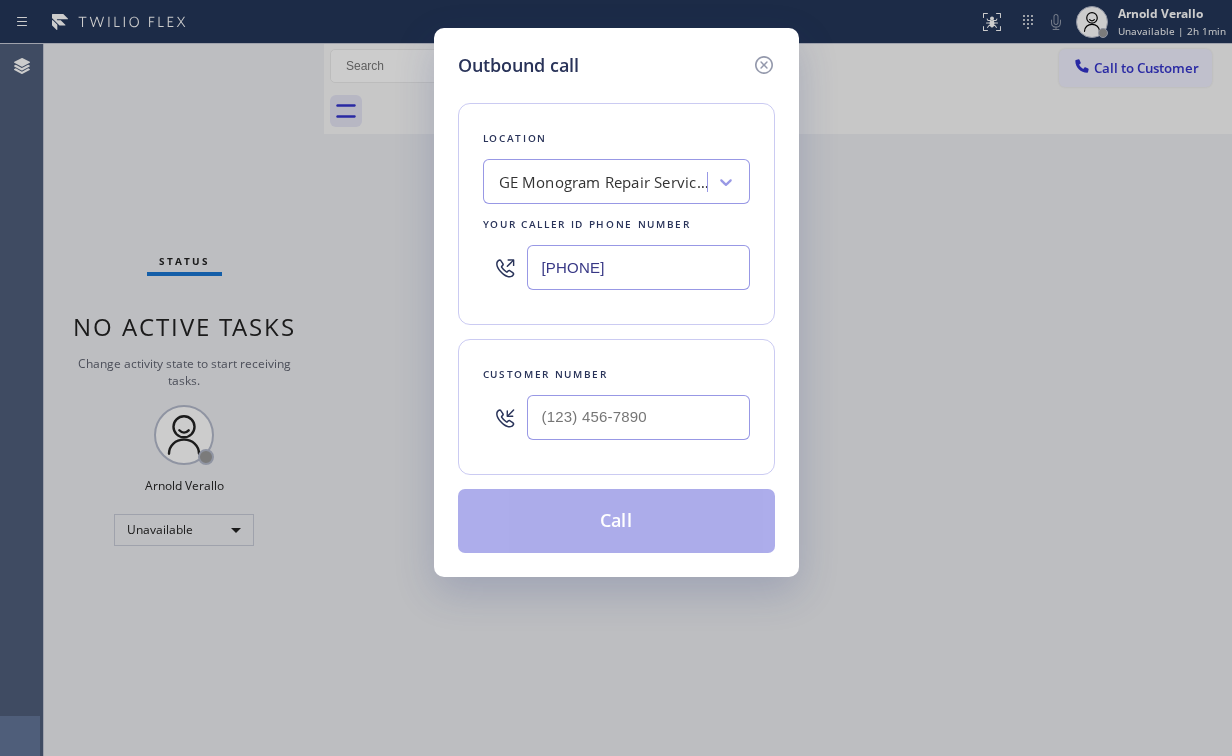 type on "[PHONE]" 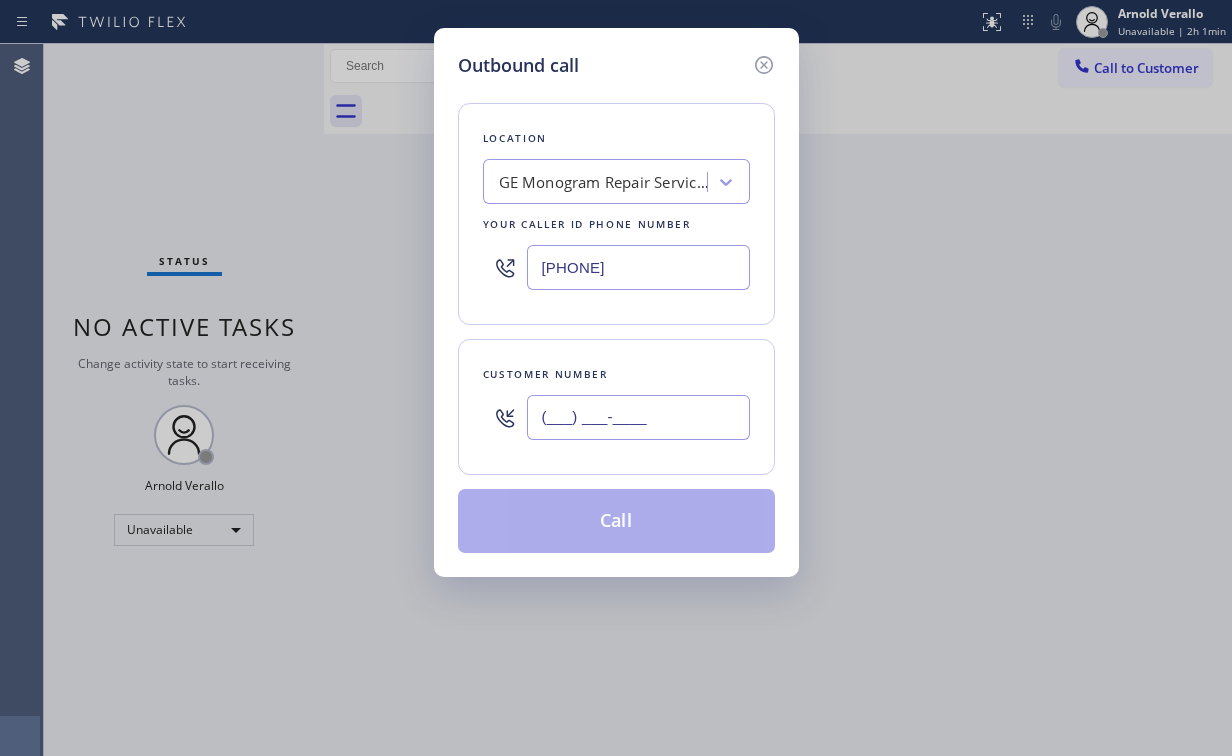 click on "(___) ___-____" at bounding box center [638, 417] 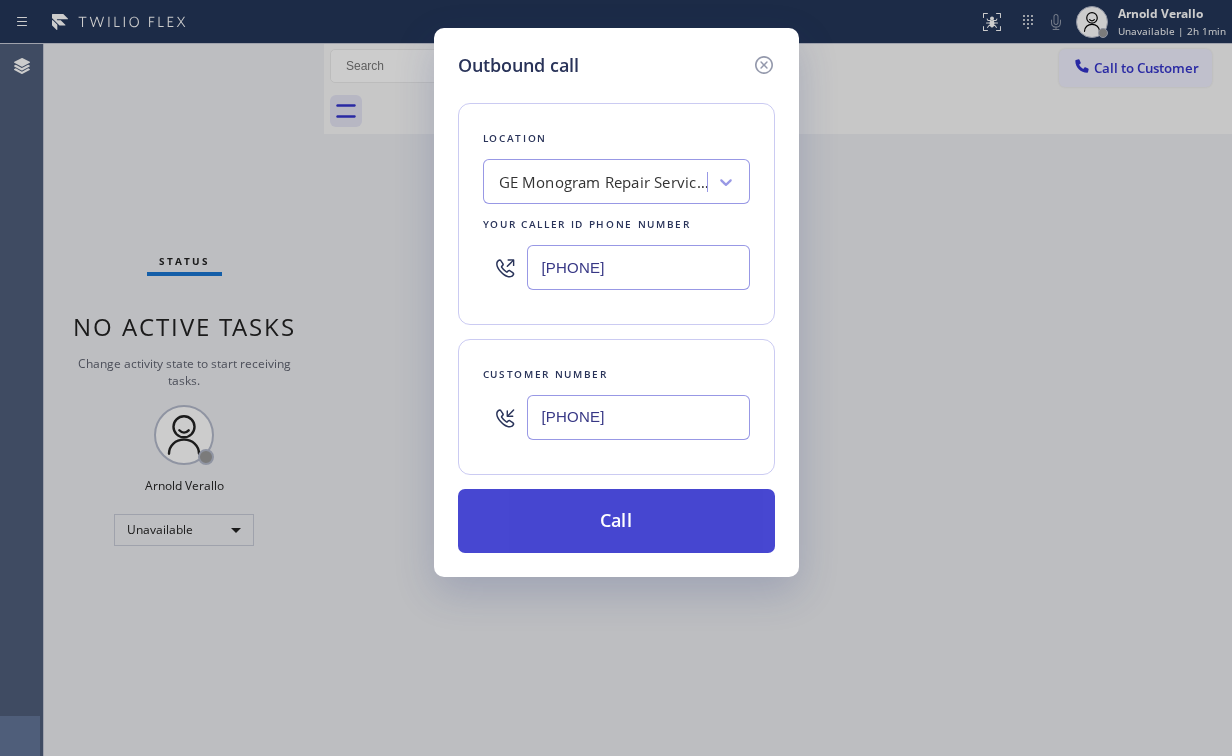 type on "[PHONE]" 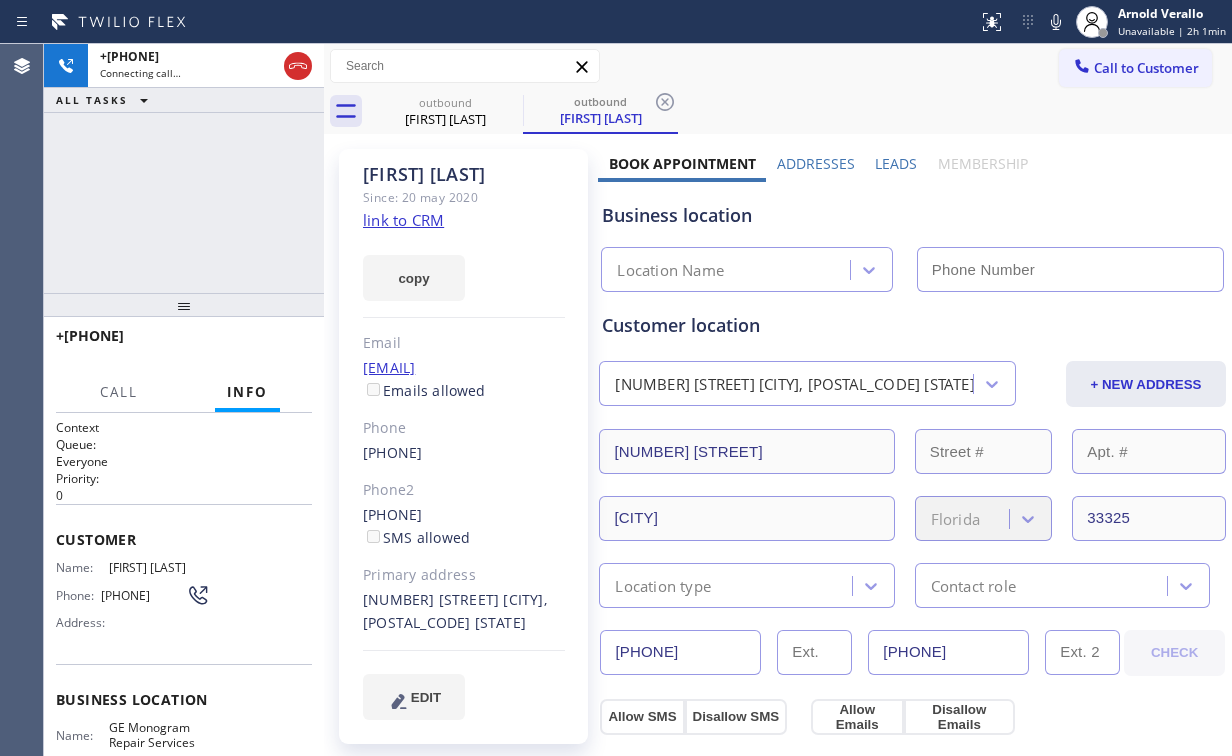 click on "+[PHONE] Connecting call… ALL TASKS ALL TASKS ACTIVE TASKS TASKS IN WRAP UP" at bounding box center [184, 168] 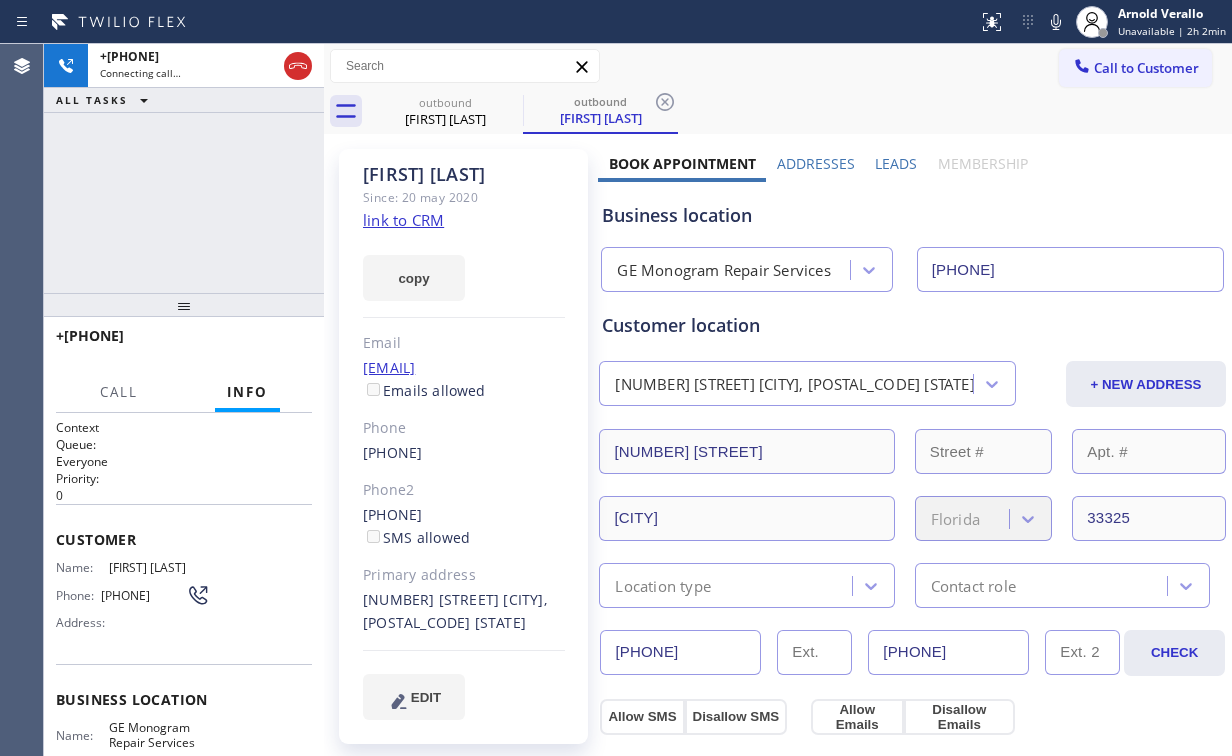 drag, startPoint x: 32, startPoint y: 182, endPoint x: 137, endPoint y: 188, distance: 105.17129 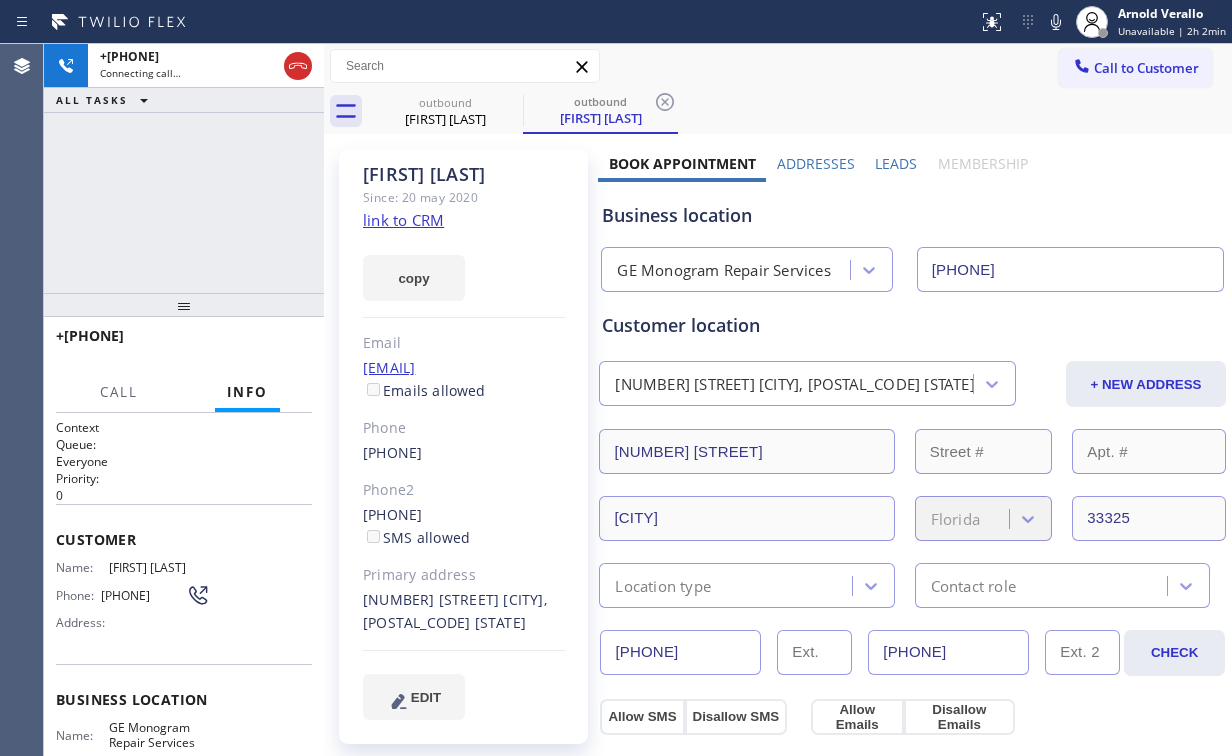click on "Agent Desktop" at bounding box center (21, 400) 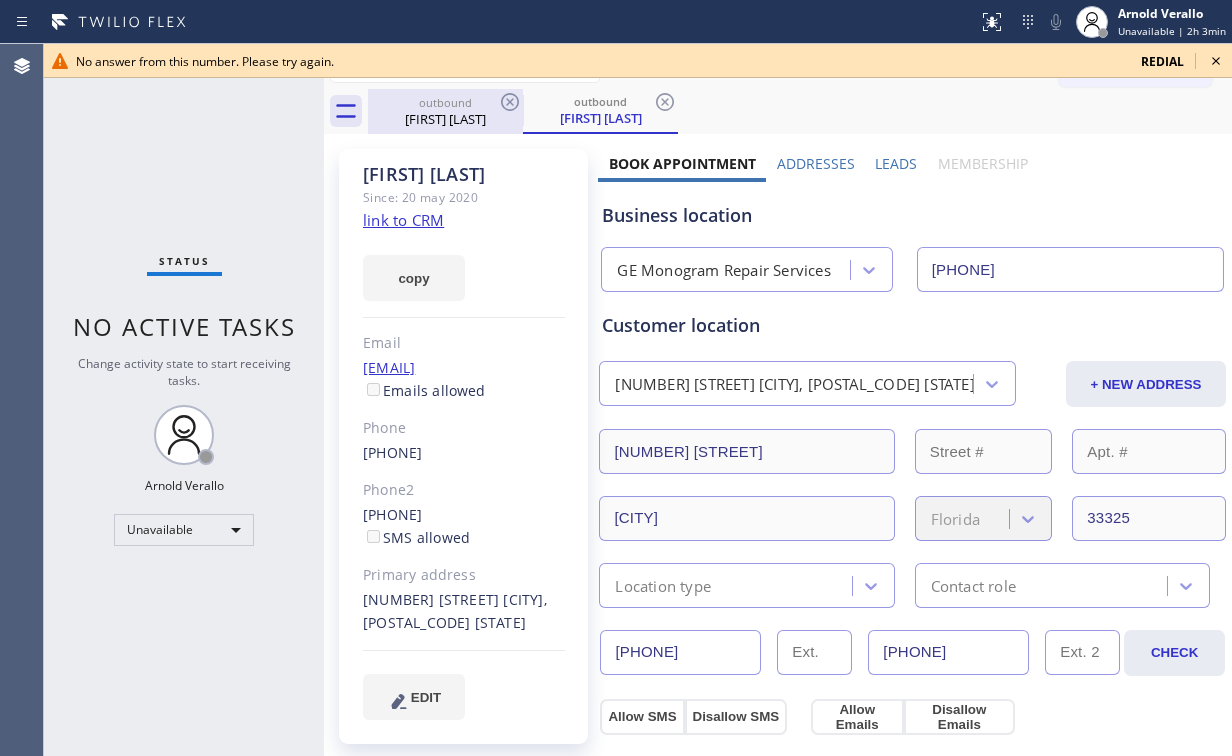 drag, startPoint x: 436, startPoint y: 111, endPoint x: 514, endPoint y: 111, distance: 78 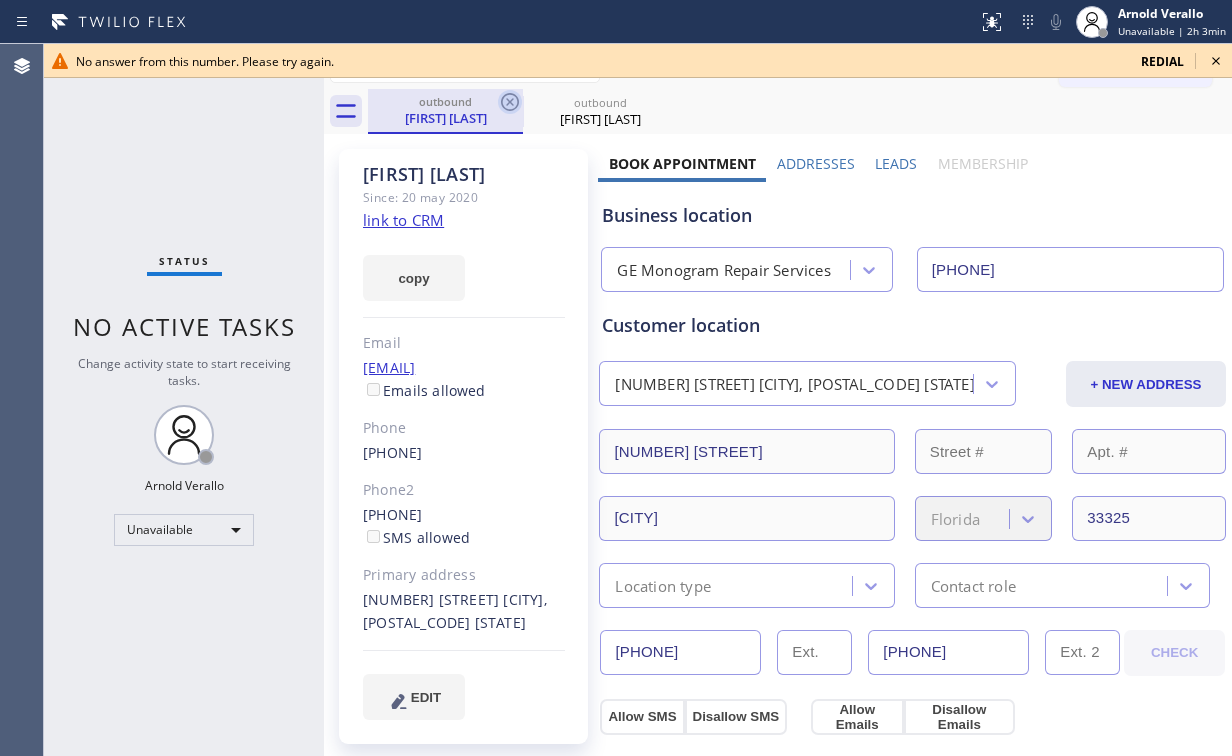 click 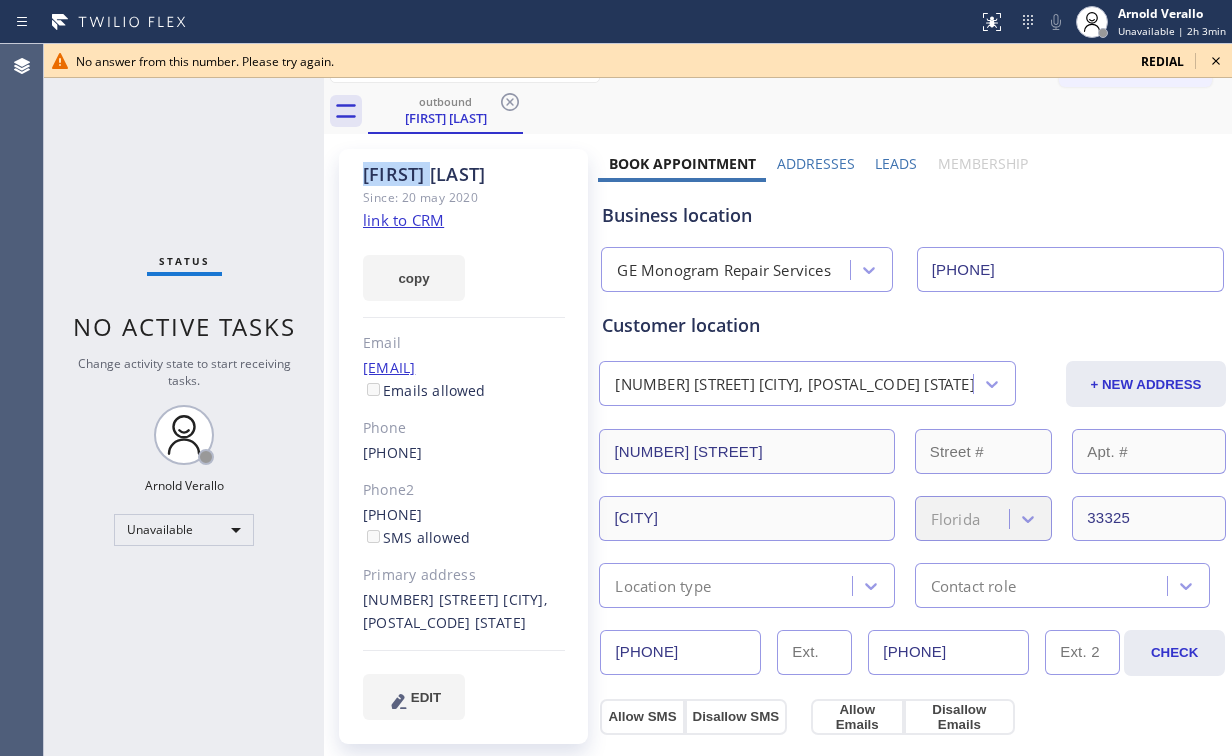 click 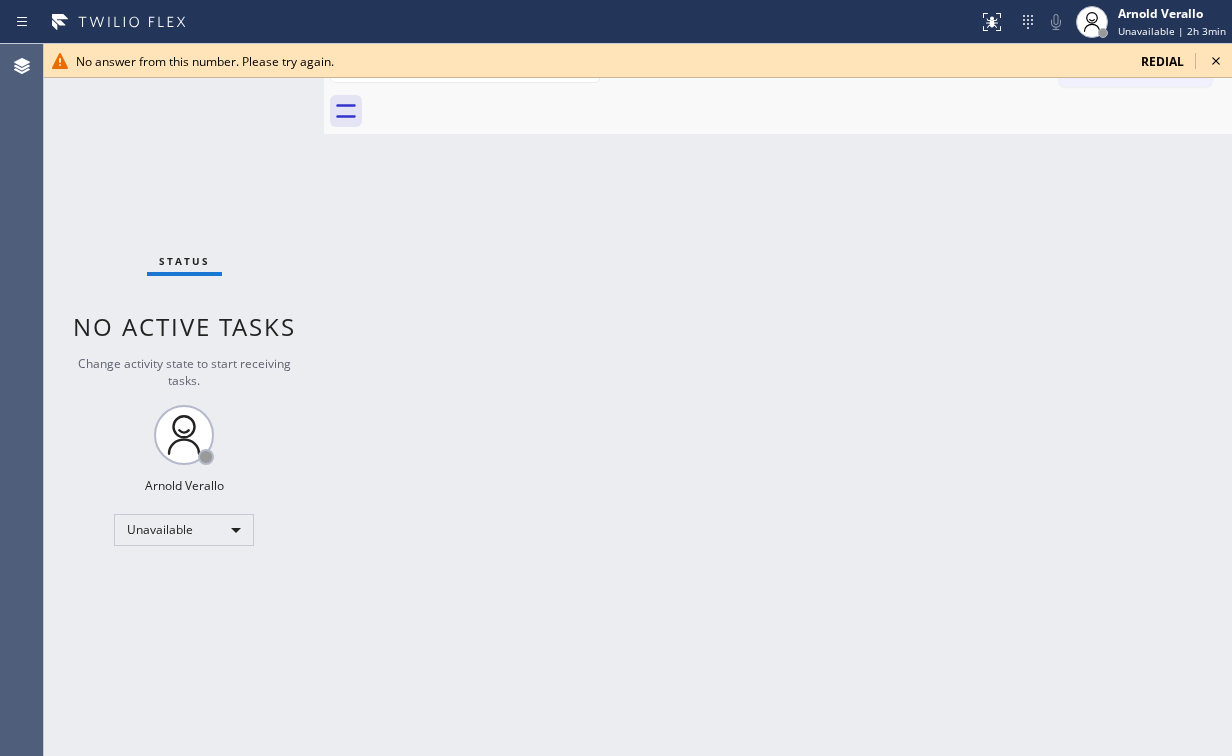 click on "Status No active tasks Change activity state to start receiving tasks. [FIRST] [LAST] Unavailable" at bounding box center (184, 400) 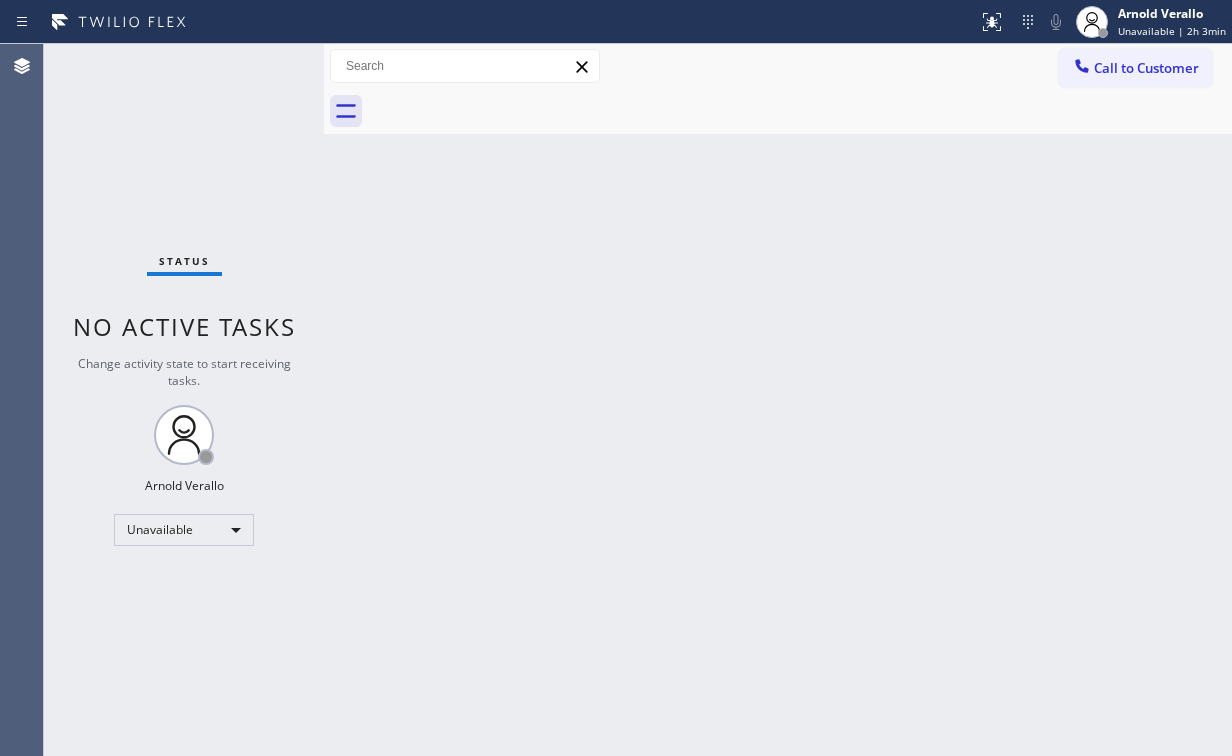 click on "Back to Dashboard Change Sender ID Customers Technicians Select a contact Outbound call Location Search location Your caller id phone number Customer number Call Customer info Name   Phone none Address none Change Sender ID HVAC [PHONE] 5 Star Appliance [PHONE] Appliance Repair [PHONE] Plumbing [PHONE] Air Duct Cleaning [PHONE]  Electricians [PHONE] Cancel Change Check personal SMS Reset Change No tabs Call to Customer Outbound call Location GE Monogram Repair Services Your caller id phone number [PHONE] Customer number Call Outbound call Technician Search Technician Your caller id phone number Your caller id phone number Call" at bounding box center [778, 400] 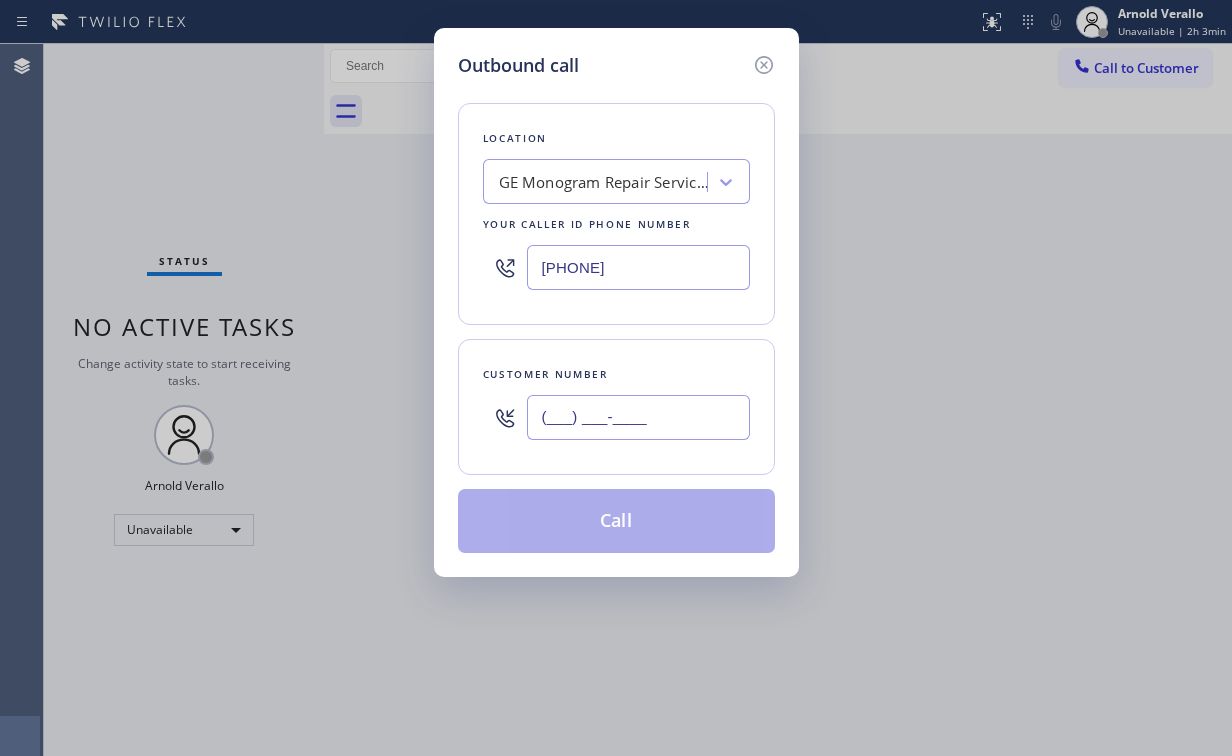 click on "(___) ___-____" at bounding box center [638, 417] 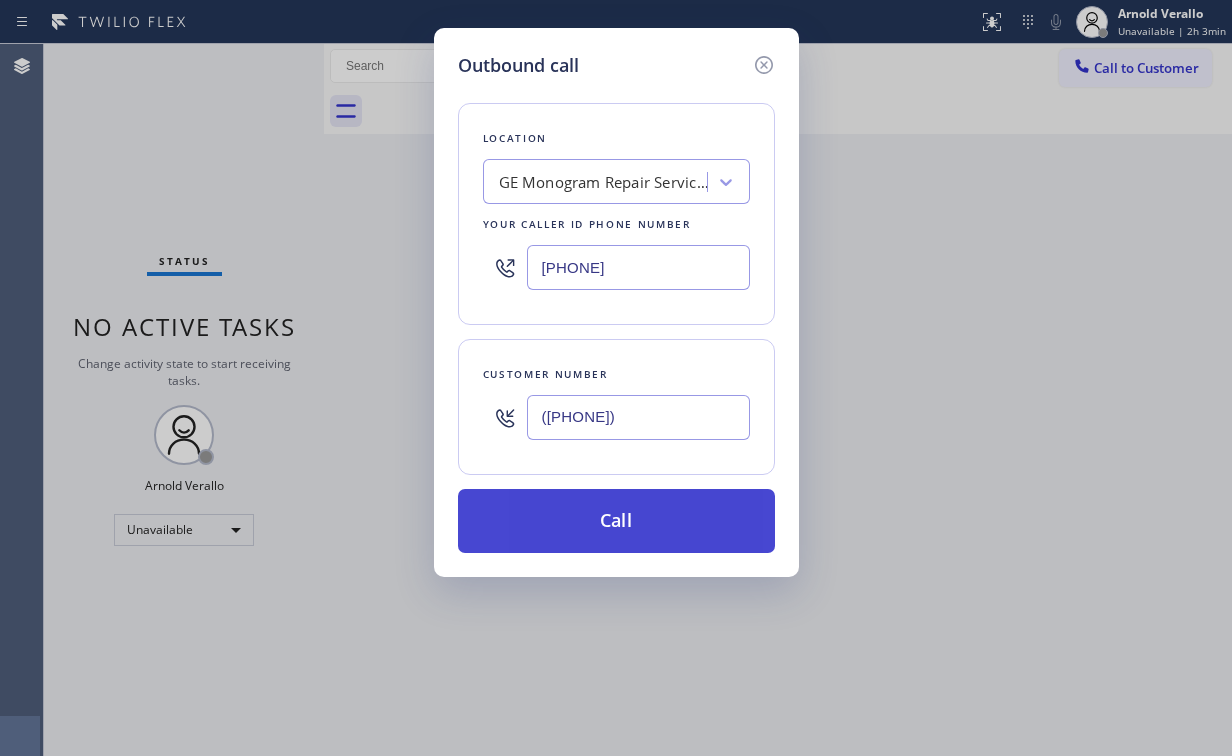 type on "([PHONE])" 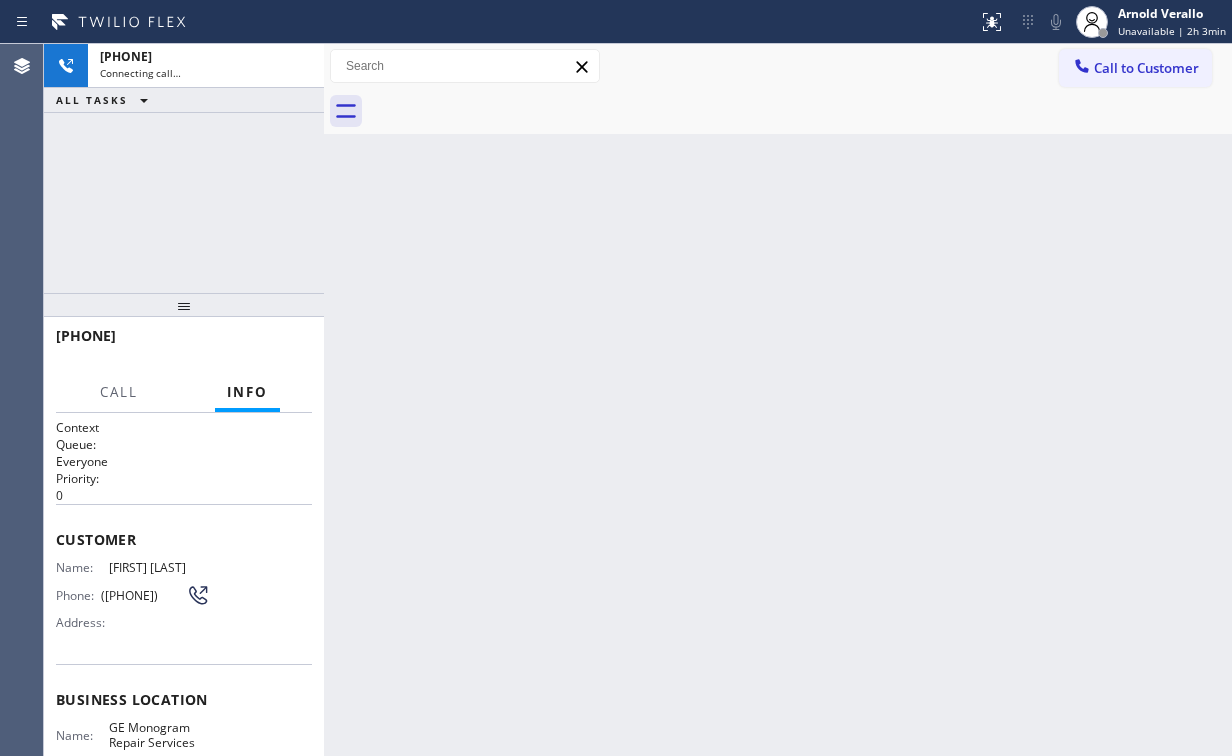 click on "+[PHONE] Connecting call… ALL TASKS ALL TASKS ACTIVE TASKS TASKS IN WRAP UP" at bounding box center [184, 168] 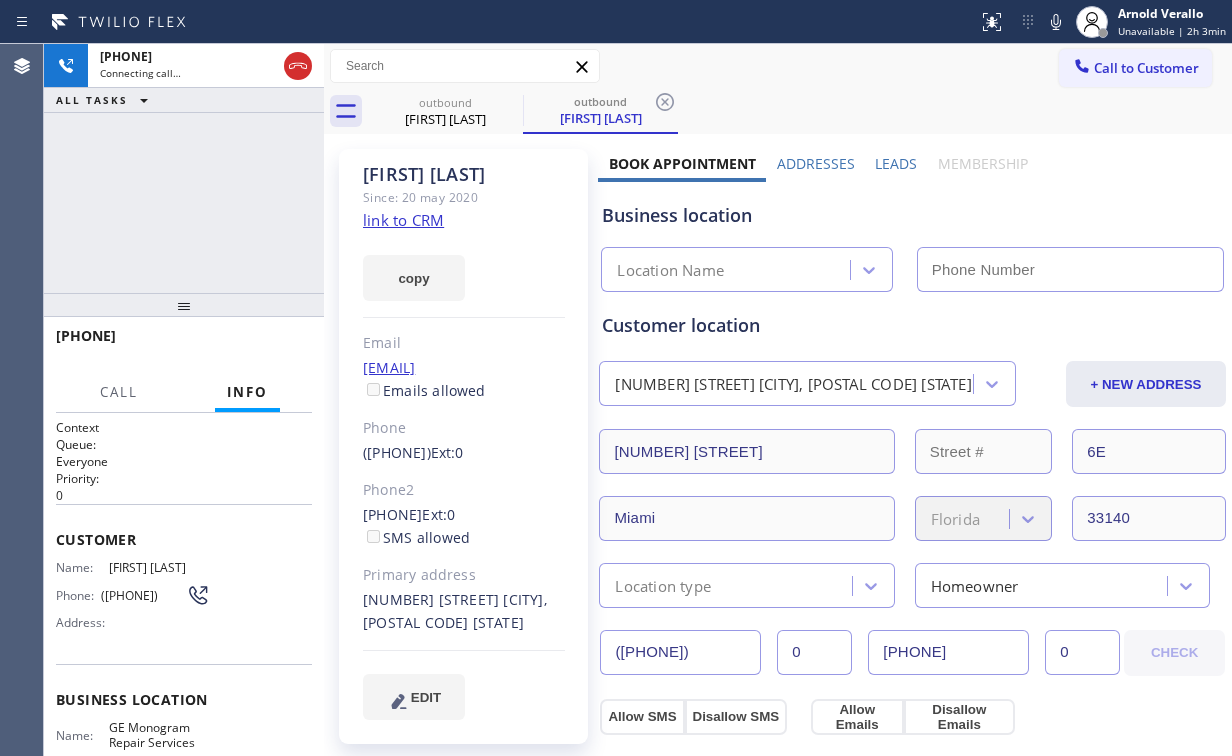 type on "[PHONE]" 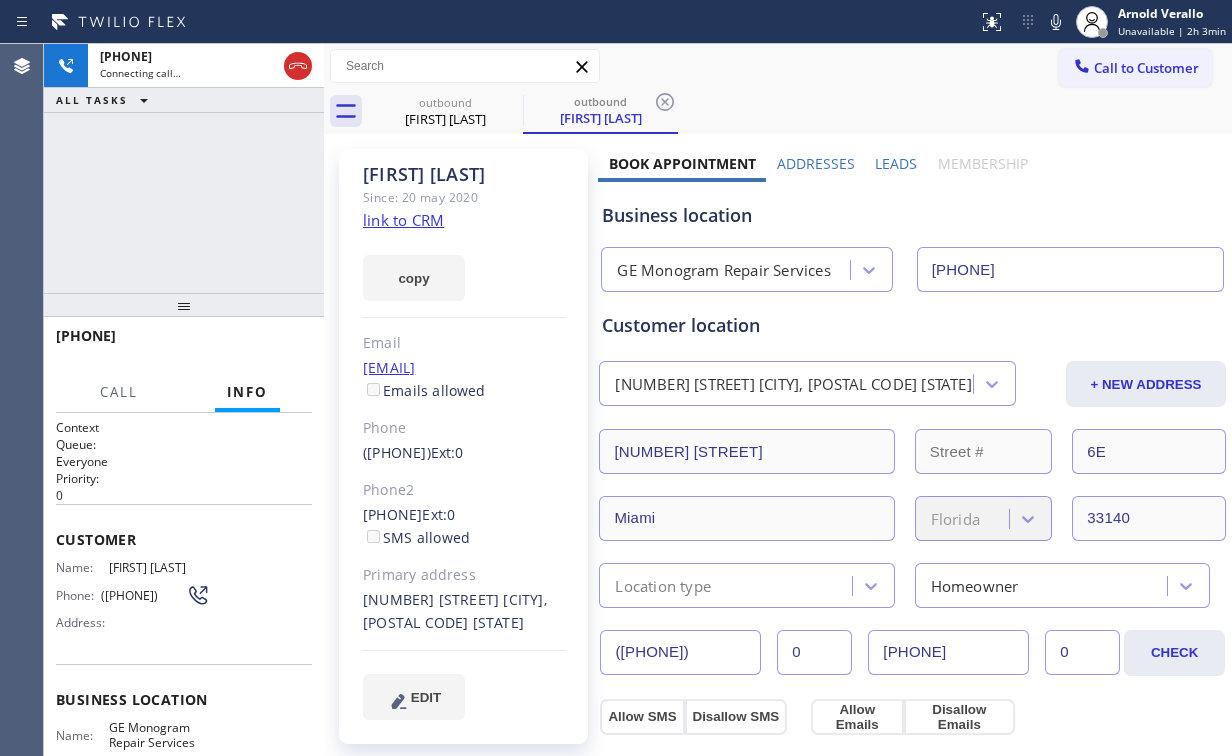 click on "+[PHONE] Connecting call… ALL TASKS ALL TASKS ACTIVE TASKS TASKS IN WRAP UP" at bounding box center [184, 168] 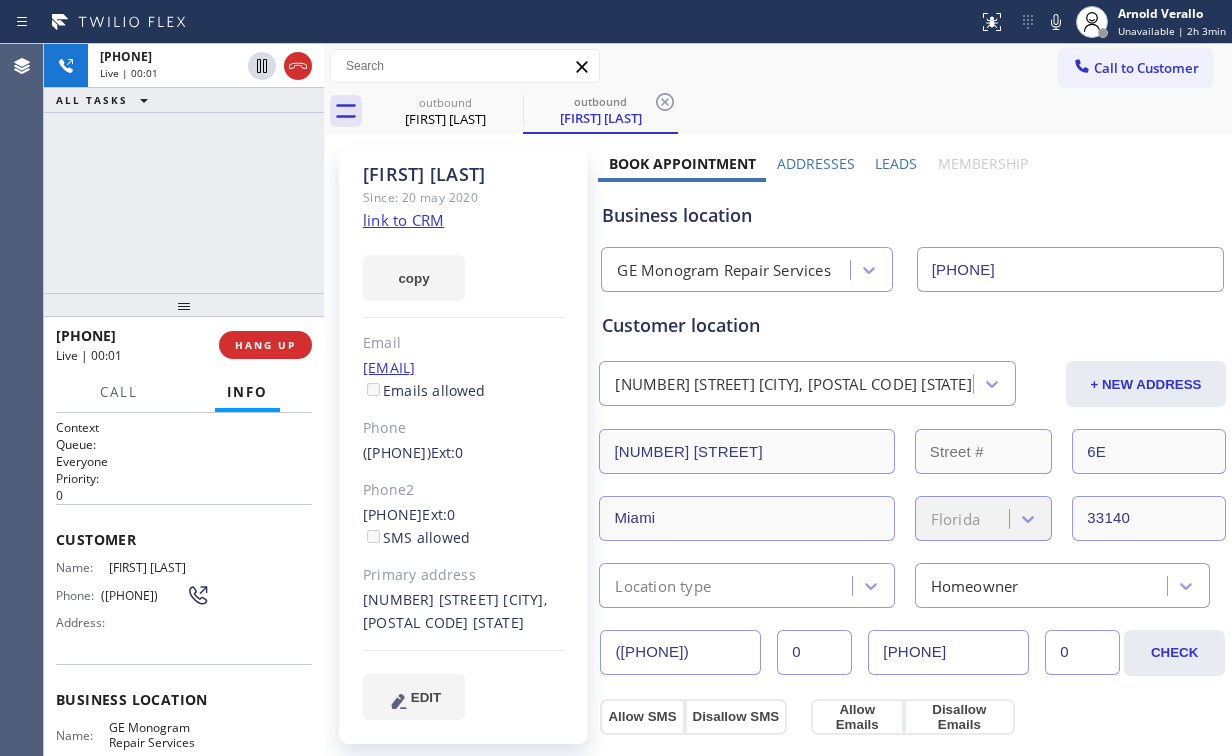 click on "+1[PHONE] Live | 00:01 ALL TASKS ALL TASKS ACTIVE TASKS TASKS IN WRAP UP" at bounding box center (184, 168) 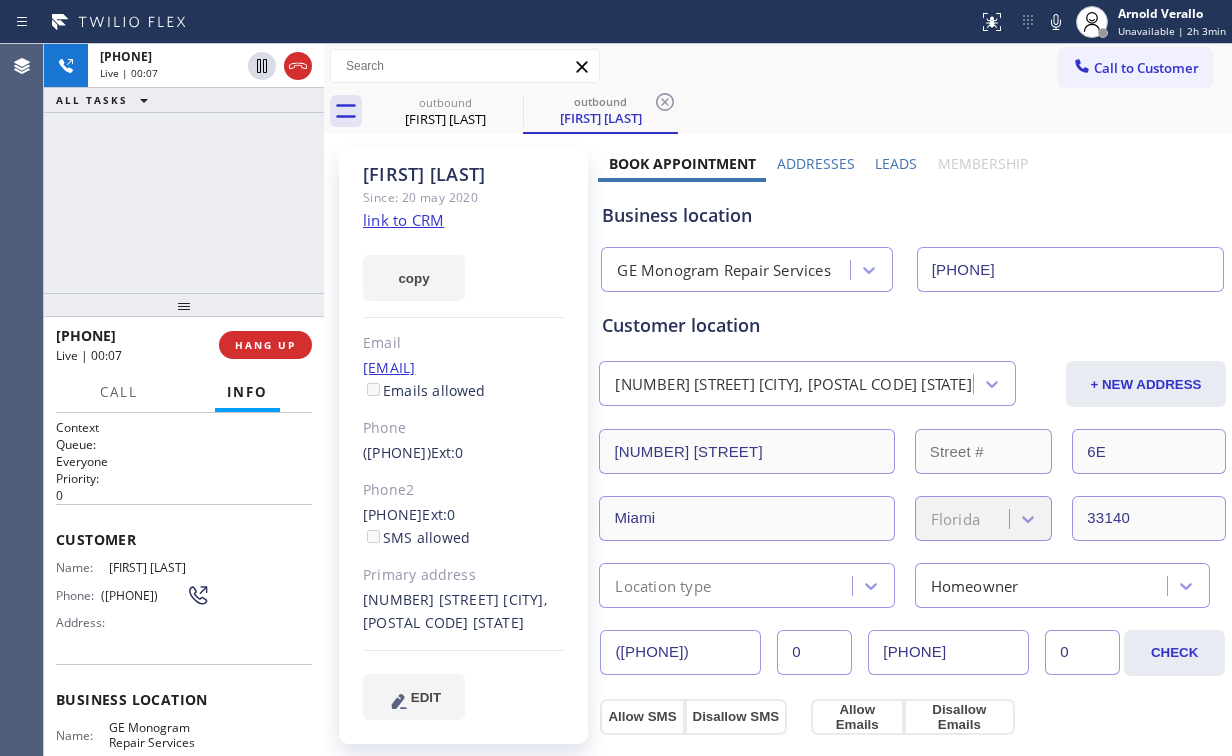 click on "[PHONE] Live | 00:07 ALL TASKS ALL TASKS ACTIVE TASKS TASKS IN WRAP UP" at bounding box center (184, 168) 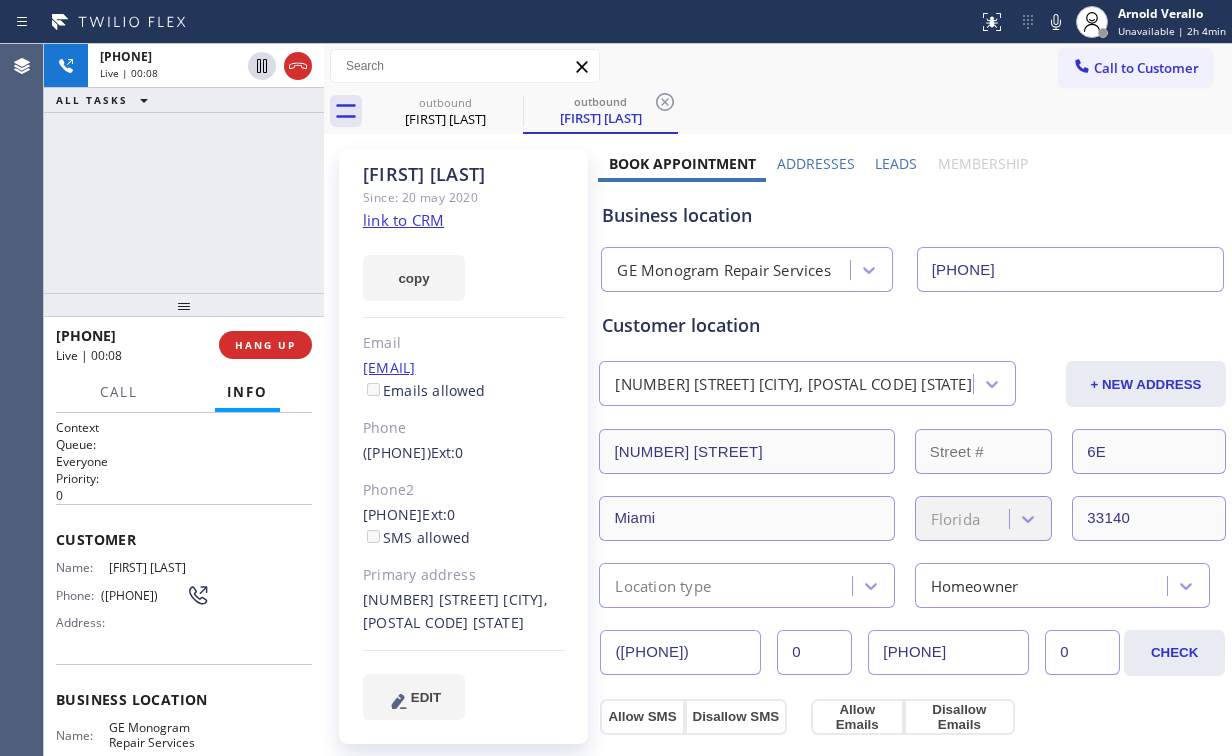 click on "+[PHONE] Live | 00:08 ALL TASKS ALL TASKS ACTIVE TASKS TASKS IN WRAP UP" at bounding box center [184, 168] 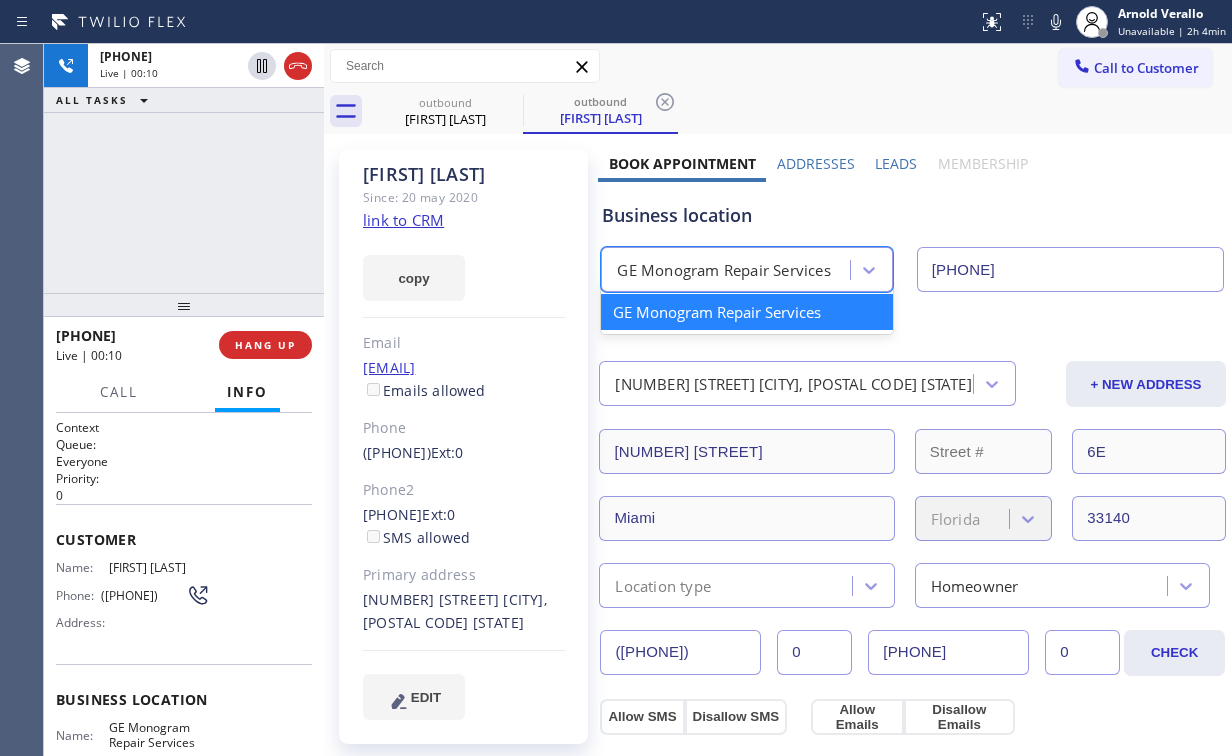 click on "GE Monogram Repair Services" at bounding box center [723, 270] 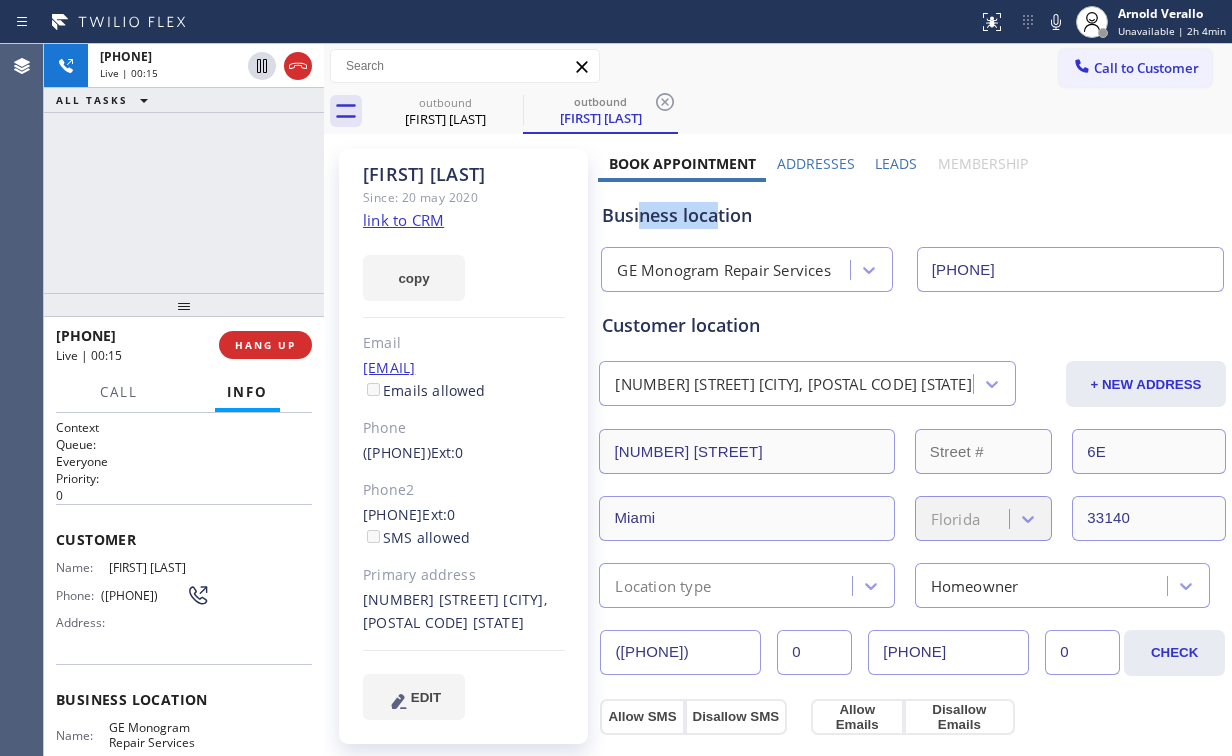 drag, startPoint x: 714, startPoint y: 217, endPoint x: 634, endPoint y: 217, distance: 80 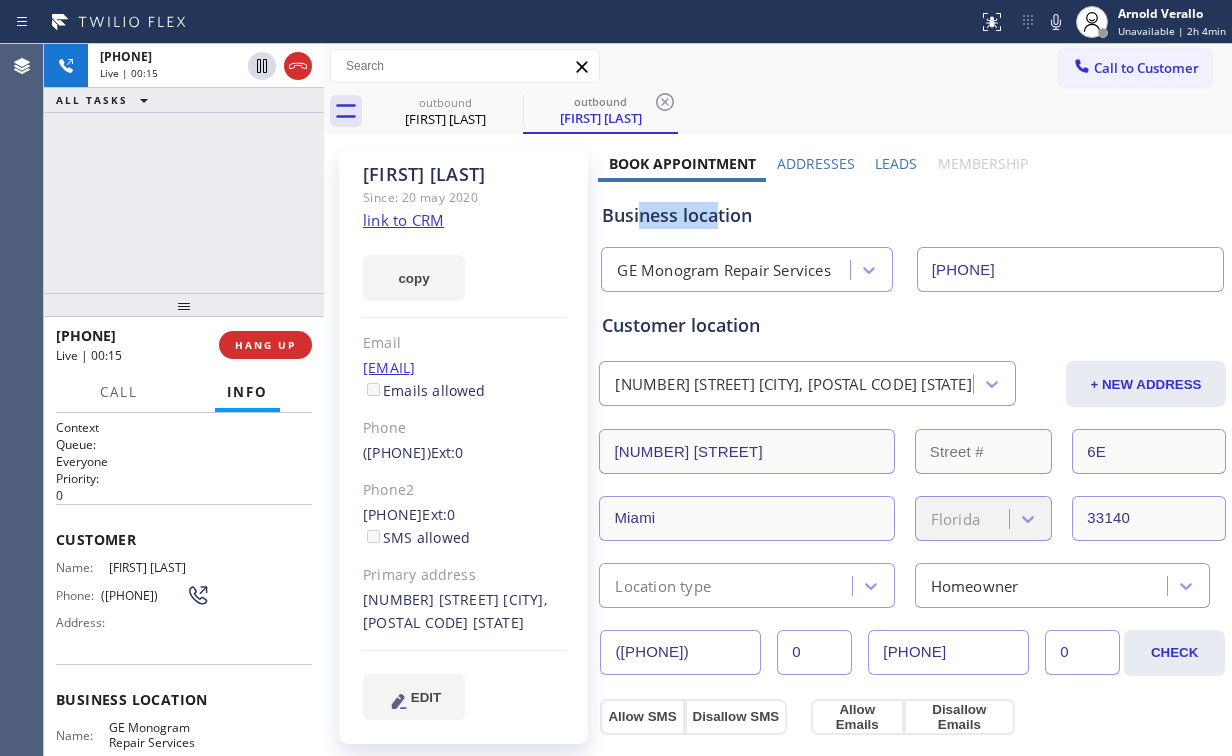 click on "Business location" at bounding box center [912, 215] 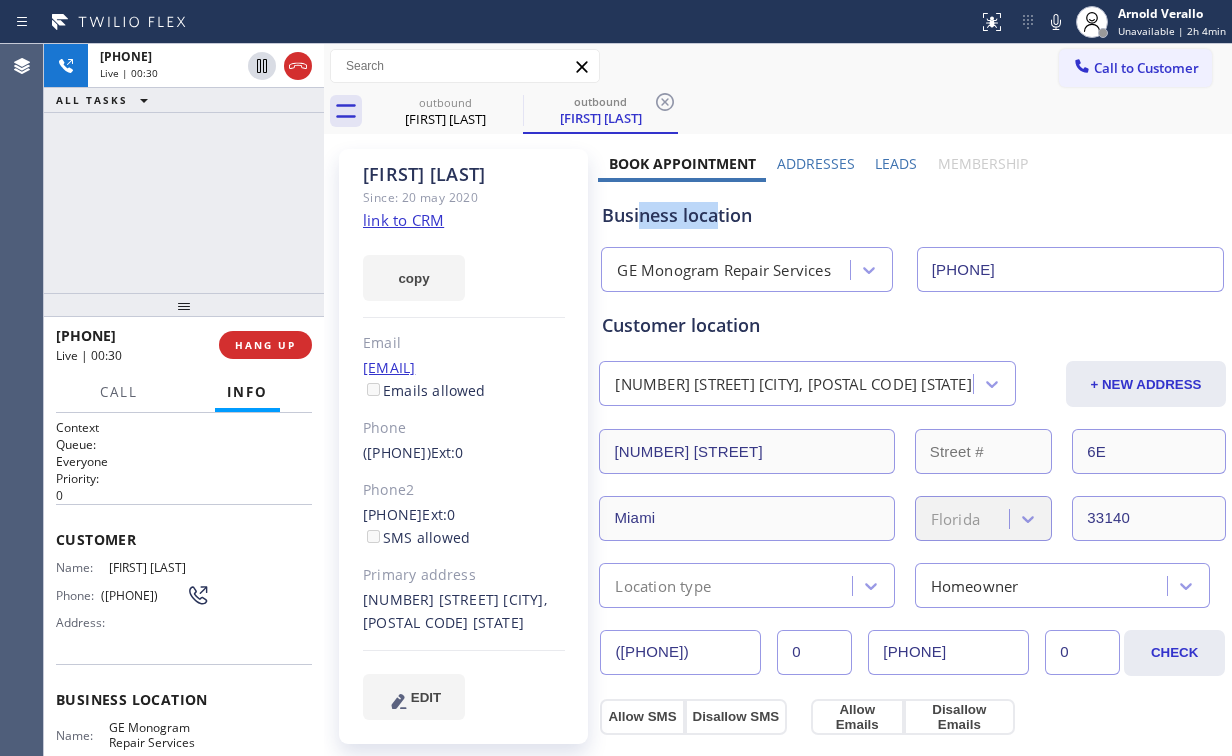 click on "link to CRM" 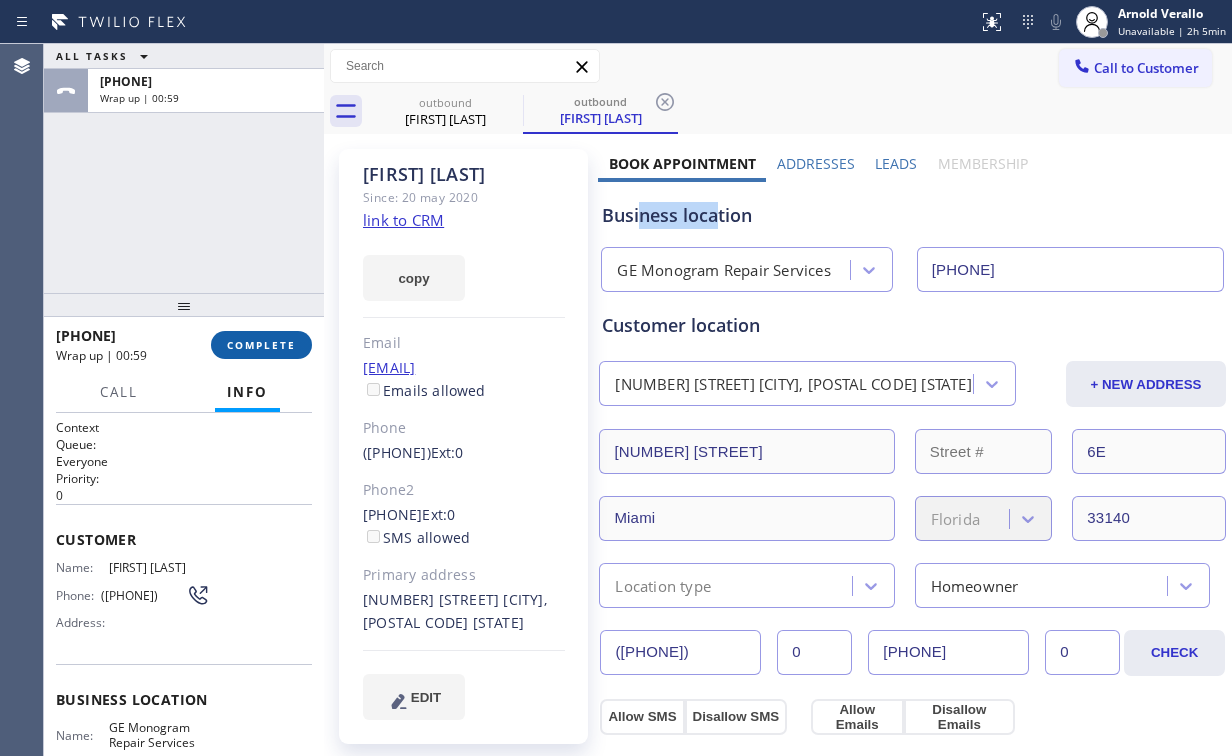 click on "COMPLETE" at bounding box center [261, 345] 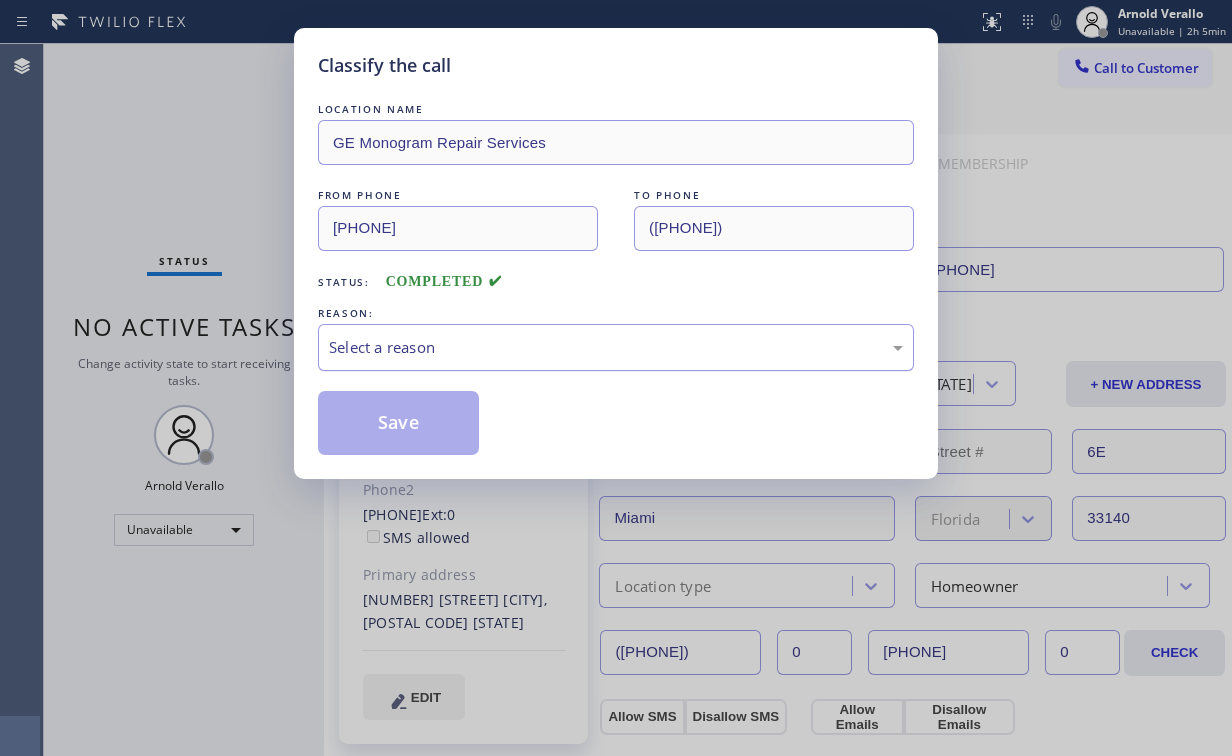 click on "Select a reason" at bounding box center [616, 347] 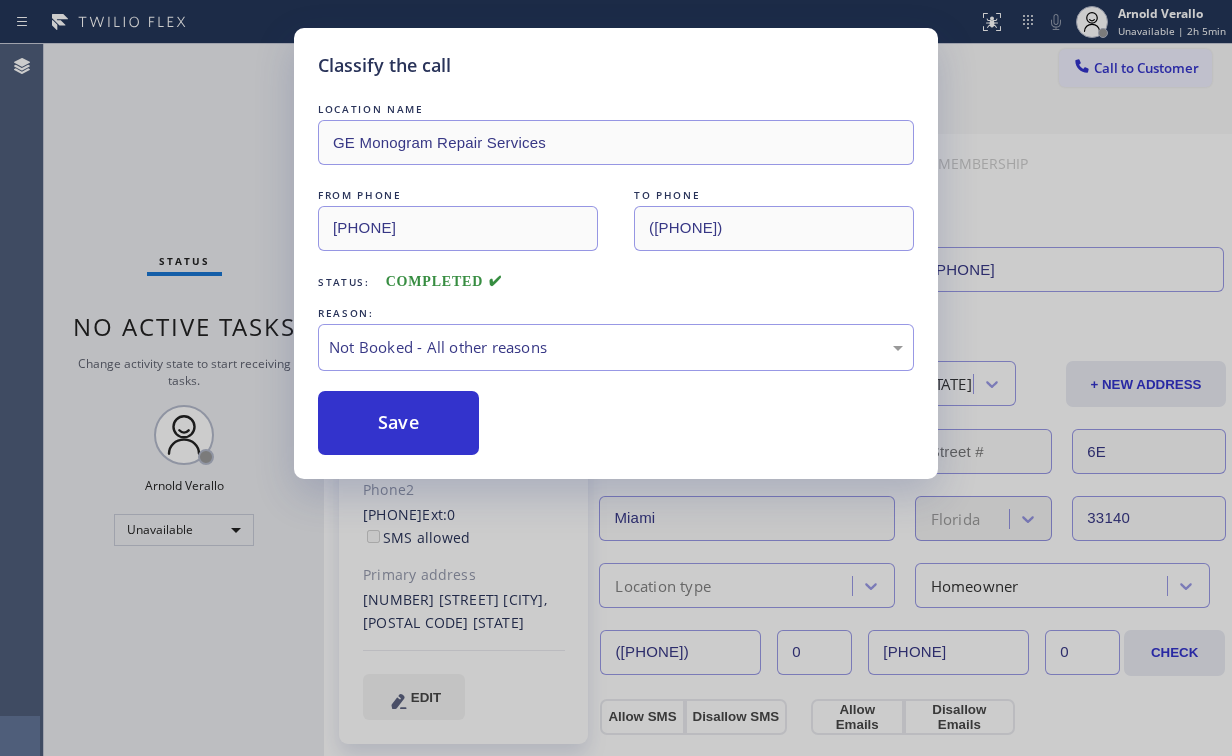 drag, startPoint x: 377, startPoint y: 416, endPoint x: 356, endPoint y: 378, distance: 43.416588 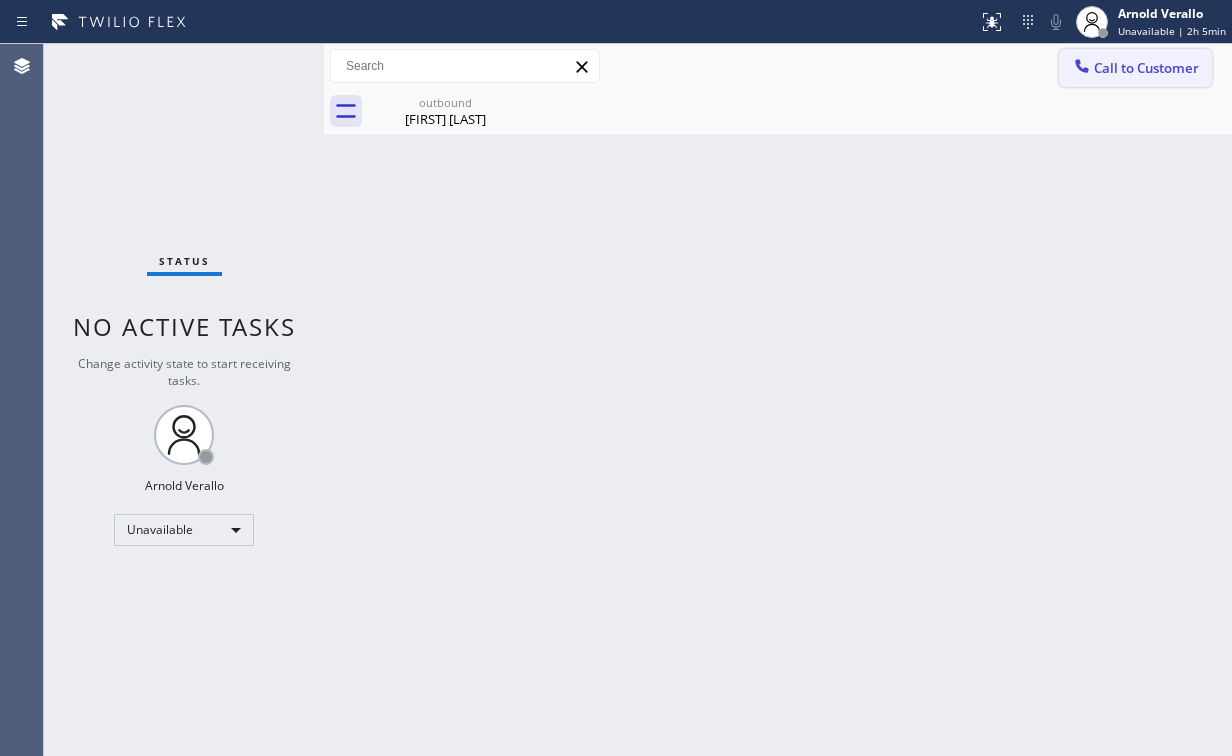 click on "Call to Customer" at bounding box center [1135, 68] 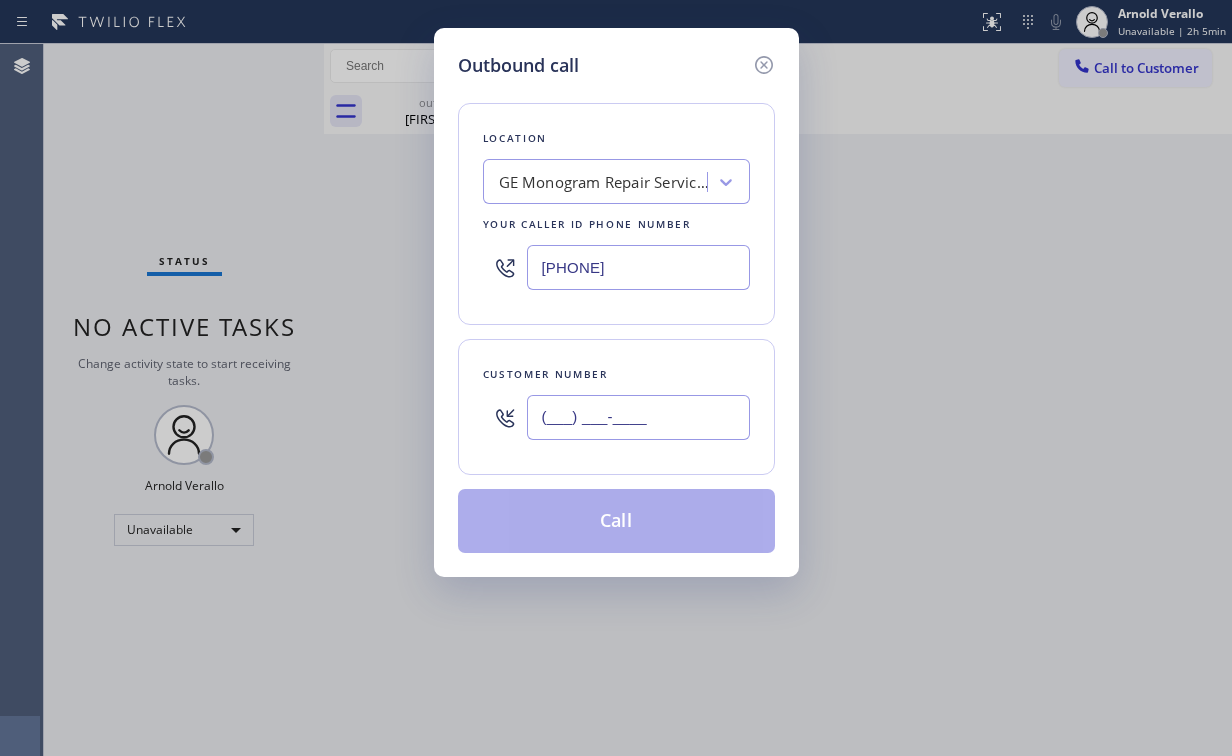 click on "(___) ___-____" at bounding box center [638, 417] 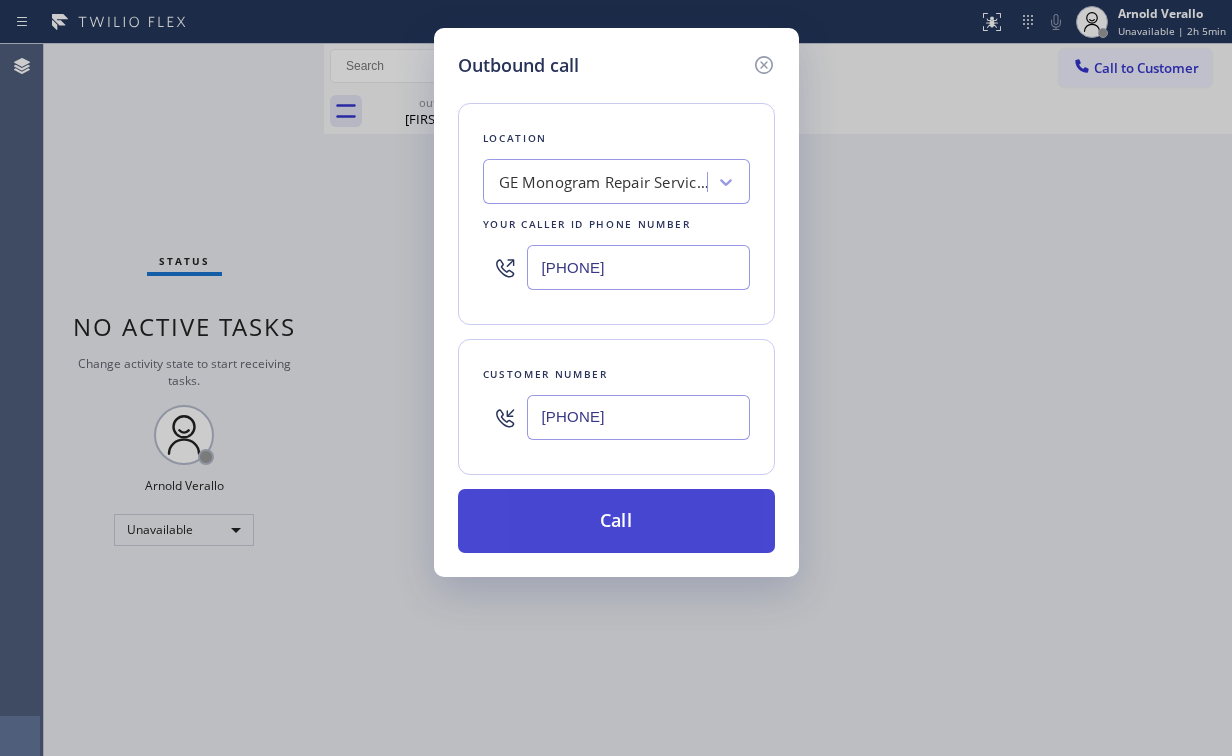 type on "[PHONE]" 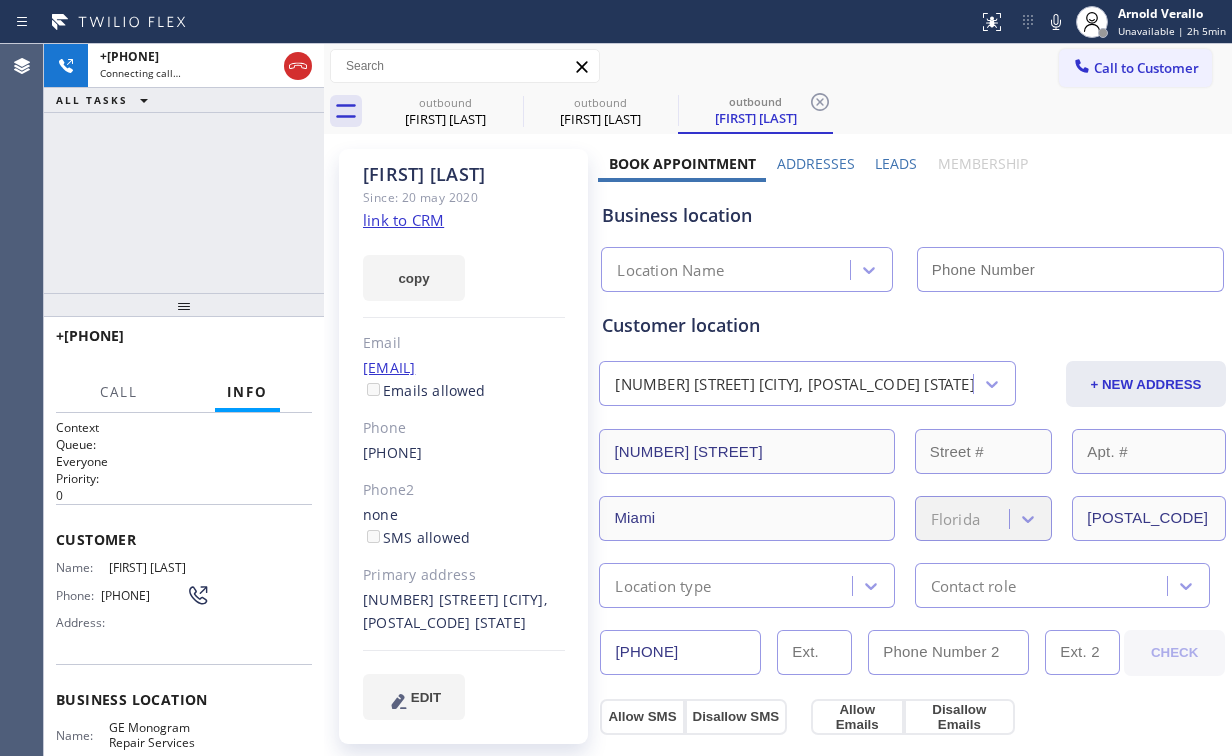 type on "[PHONE]" 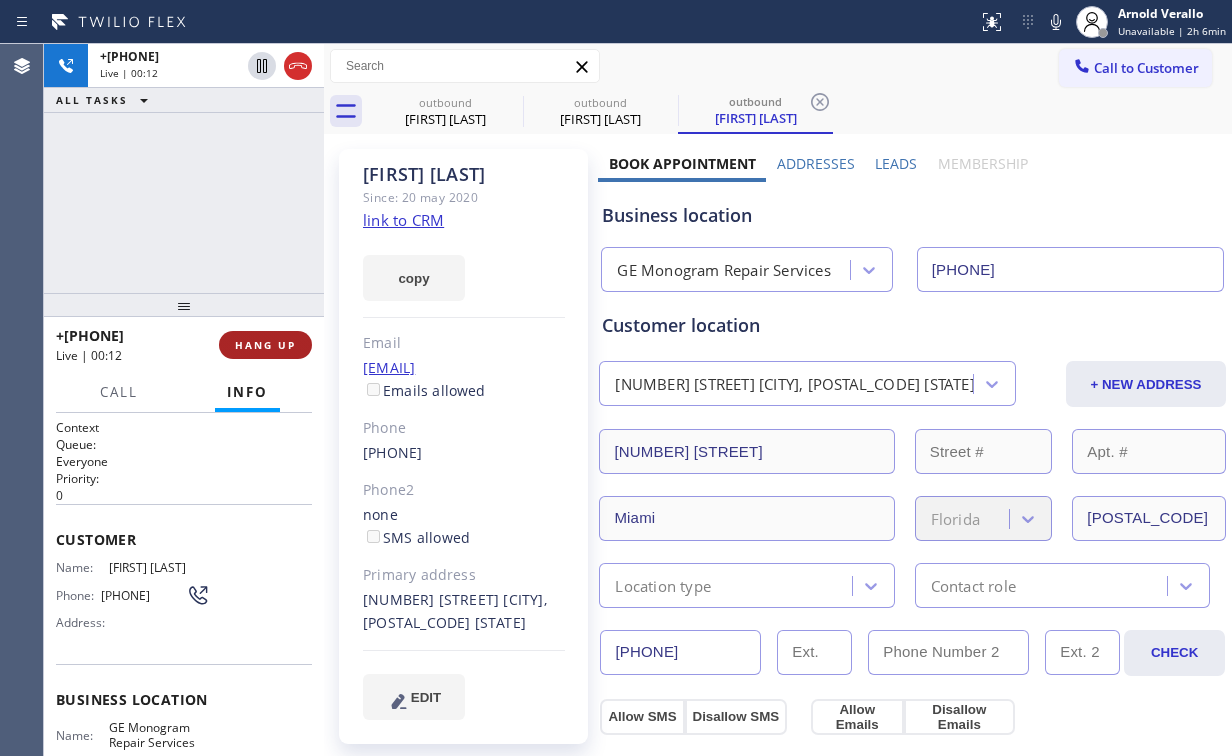 click on "HANG UP" at bounding box center [265, 345] 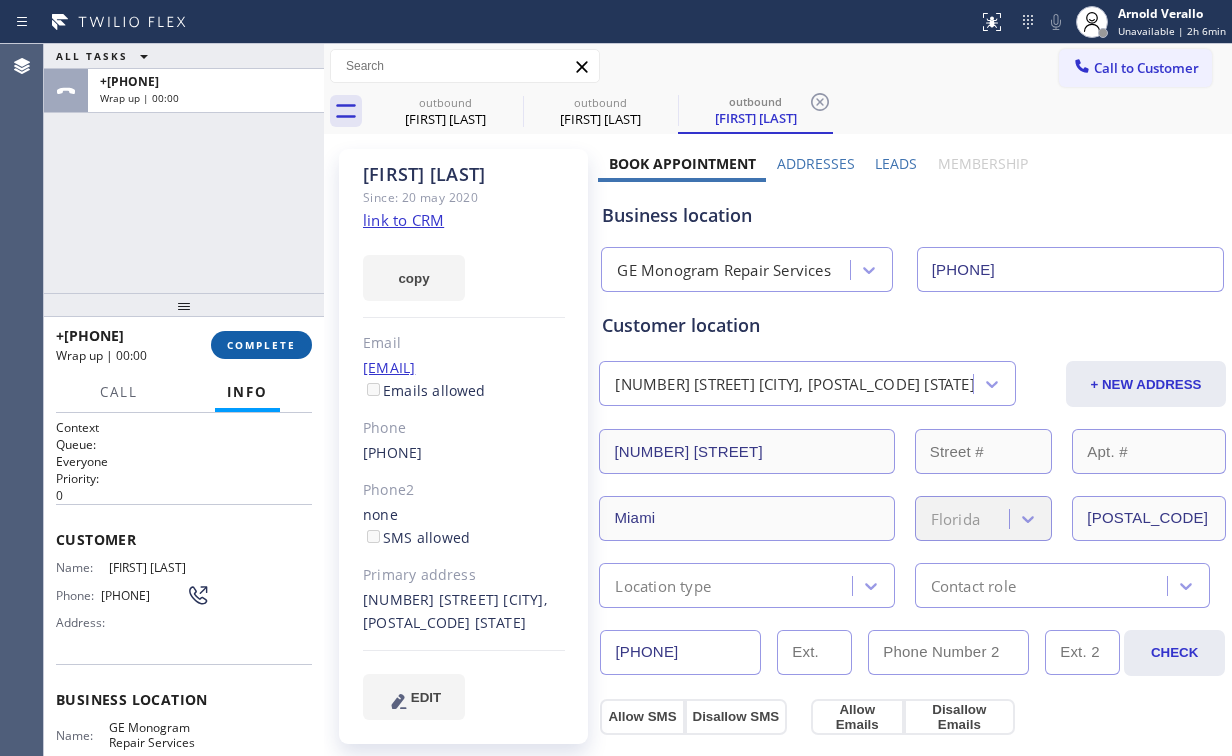 click on "COMPLETE" at bounding box center [261, 345] 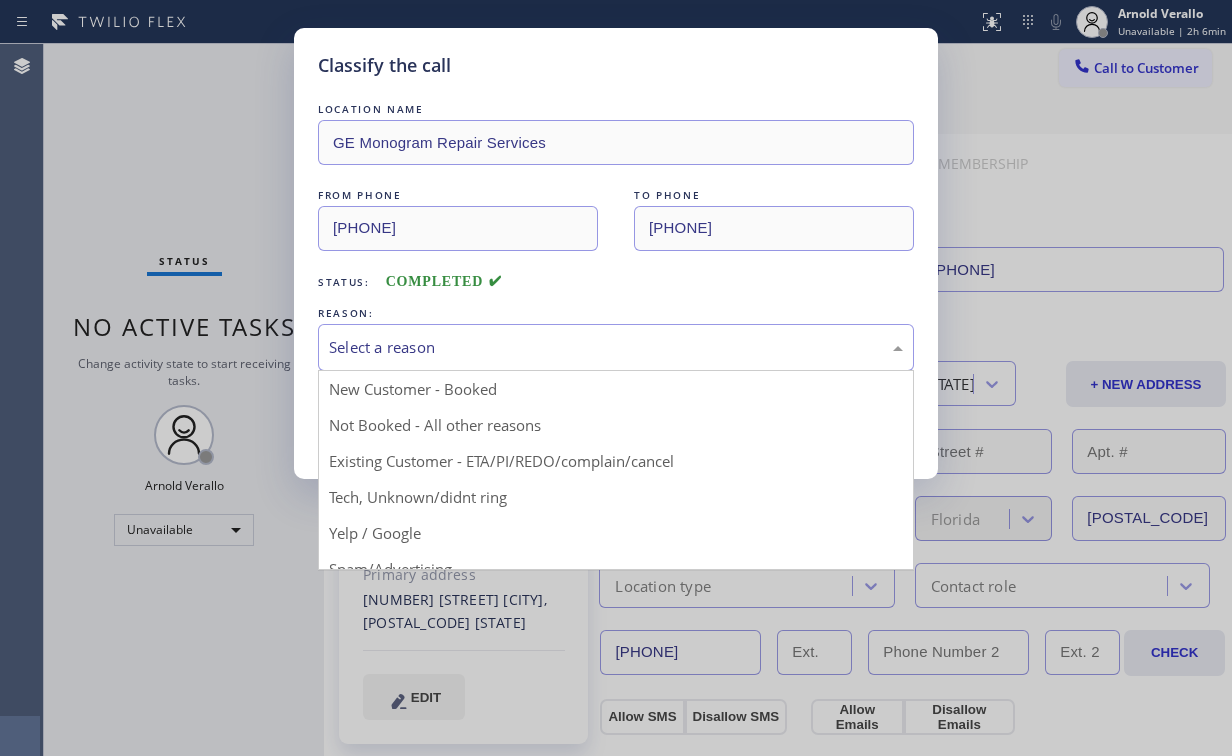 click on "Select a reason" at bounding box center (616, 347) 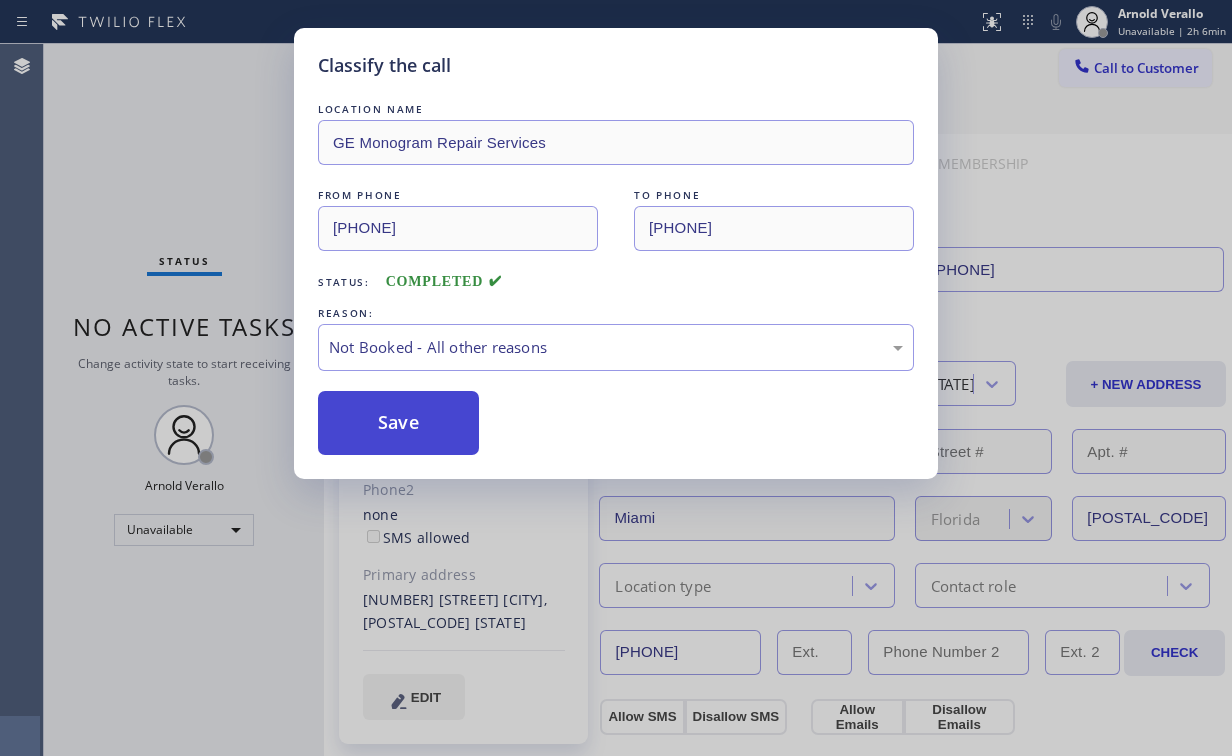 click on "Save" at bounding box center (398, 423) 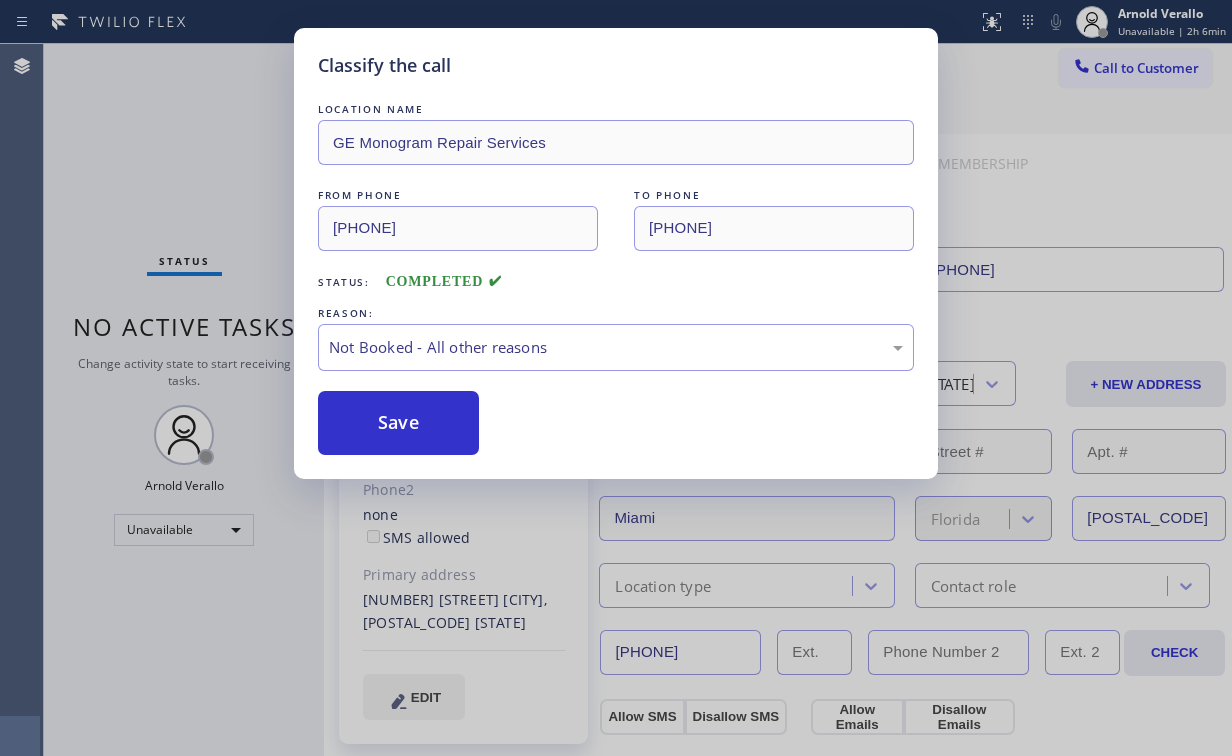 click on "Classify the call LOCATION NAME GE Monogram Repair Services FROM PHONE [PHONE] TO PHONE [PHONE] Status: COMPLETED REASON: Not Booked - All other reasons Save" at bounding box center [616, 378] 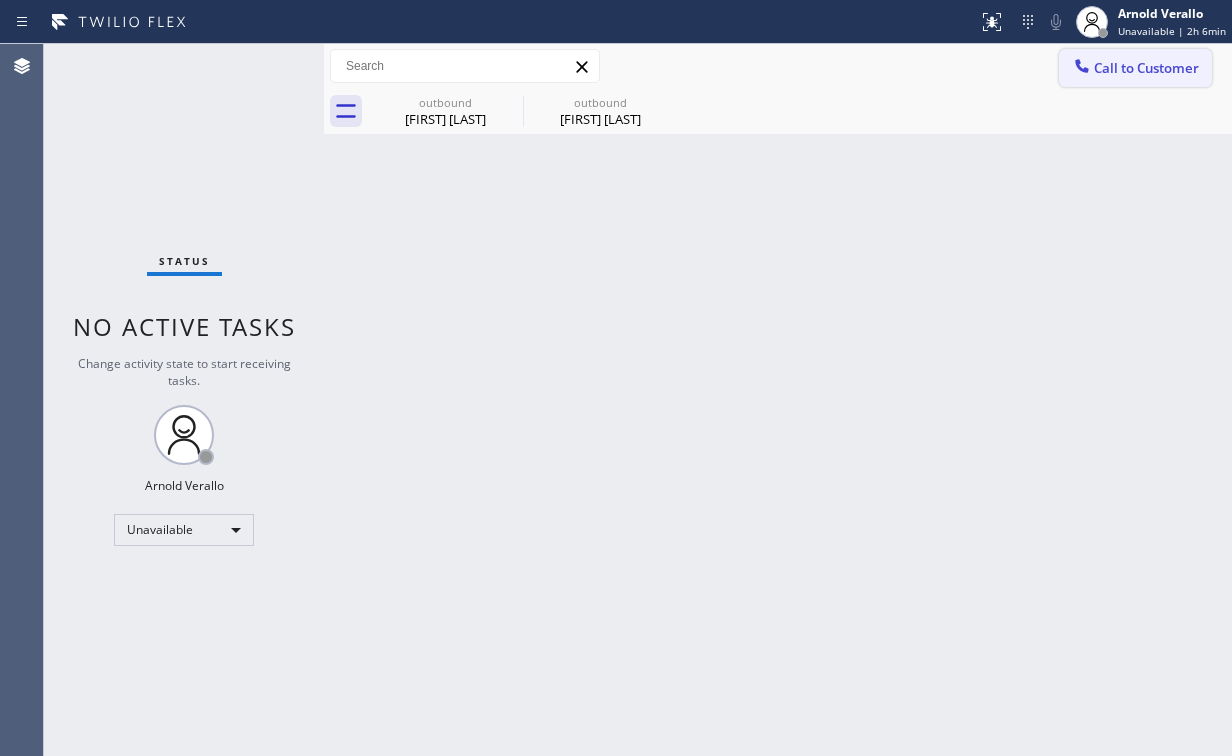 click on "Call to Customer" at bounding box center [1146, 68] 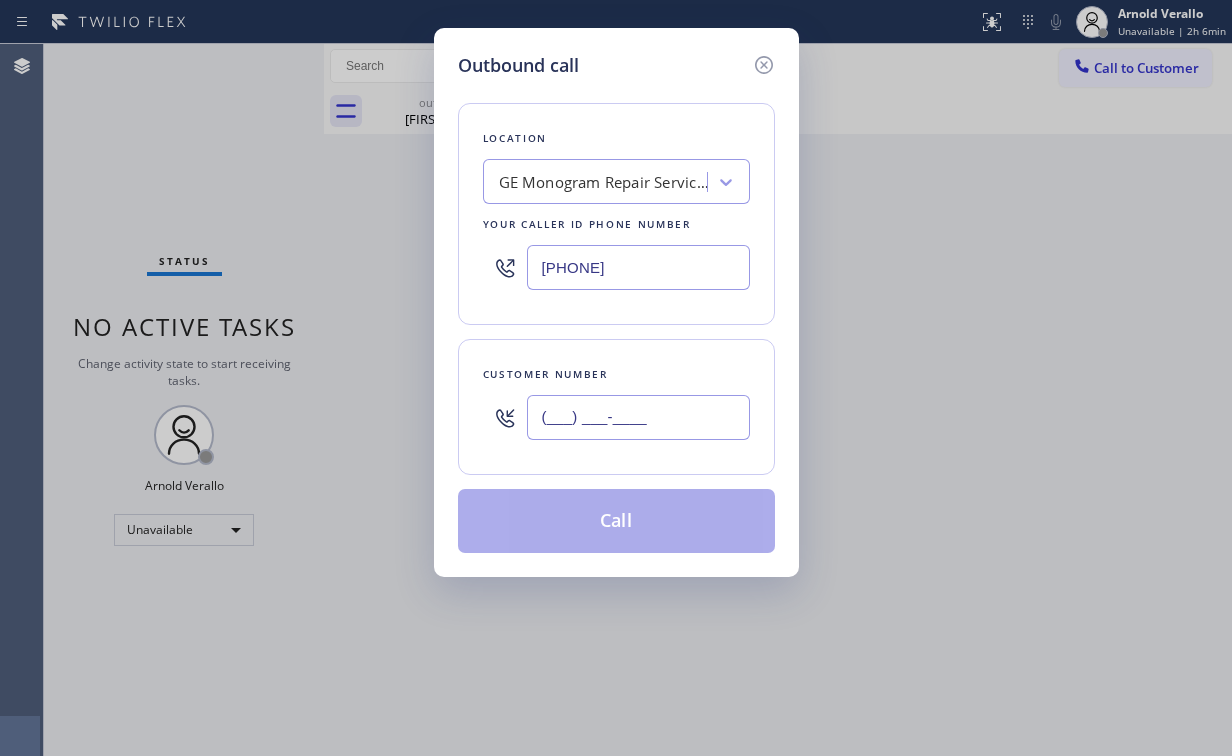click on "(___) ___-____" at bounding box center (638, 417) 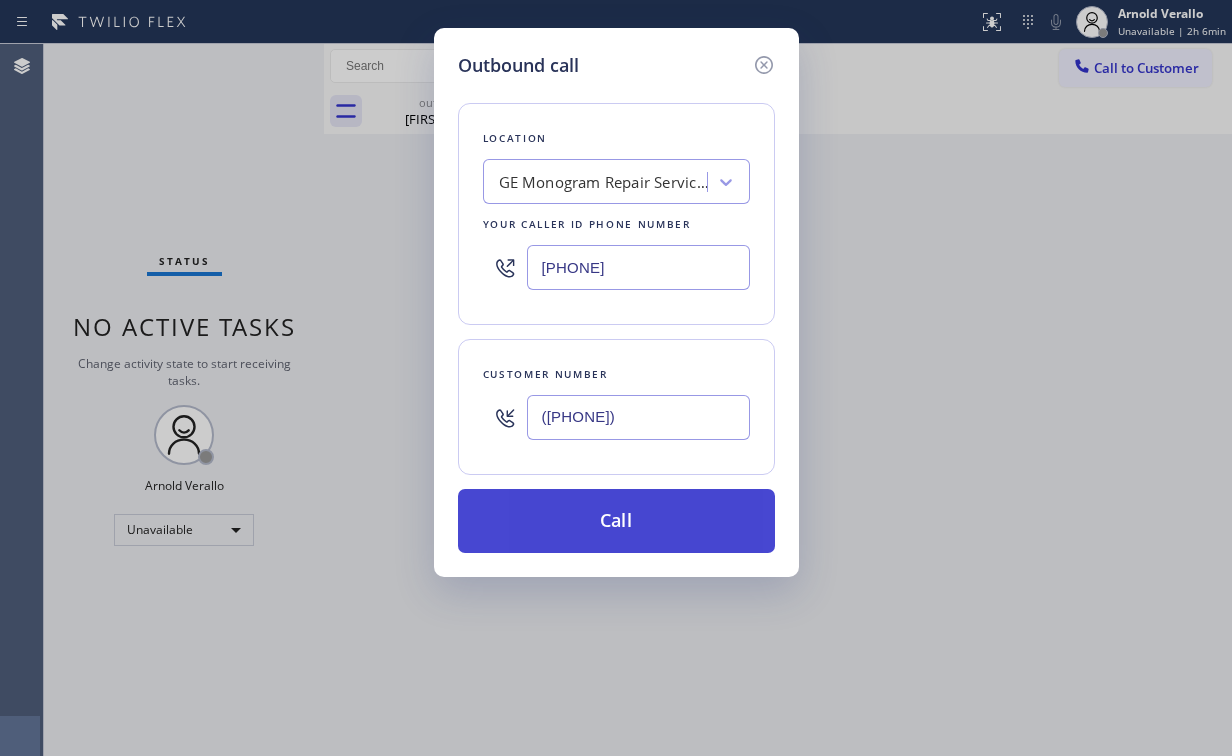 type on "([PHONE])" 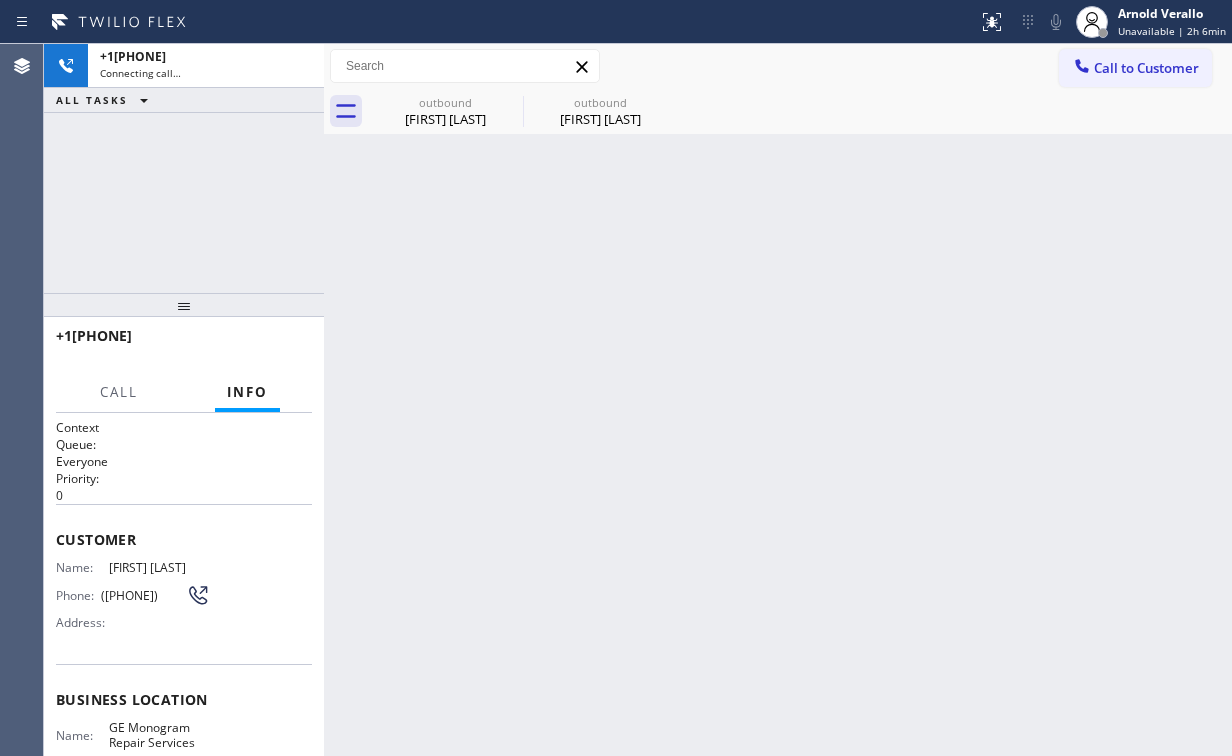 click on "+1[PHONE] Connecting call… ALL TASKS ALL TASKS ACTIVE TASKS TASKS IN WRAP UP" at bounding box center (184, 168) 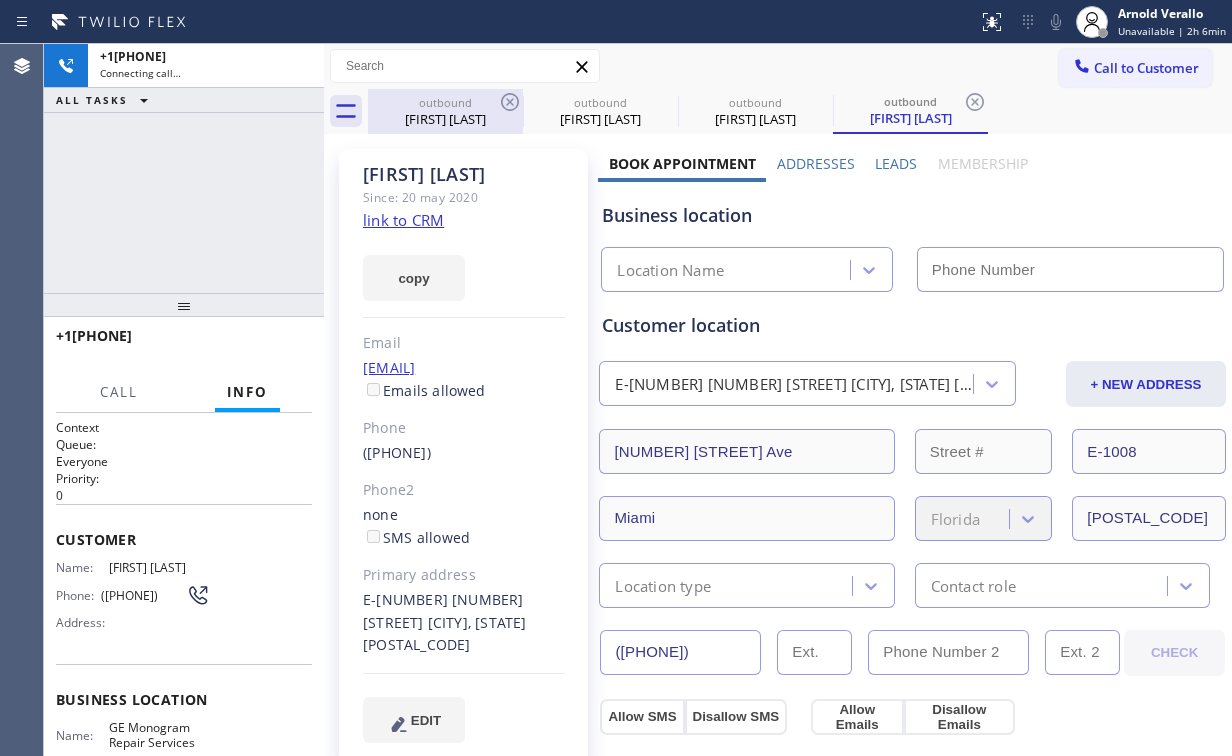 click on "[FIRST] [LAST]" at bounding box center [445, 119] 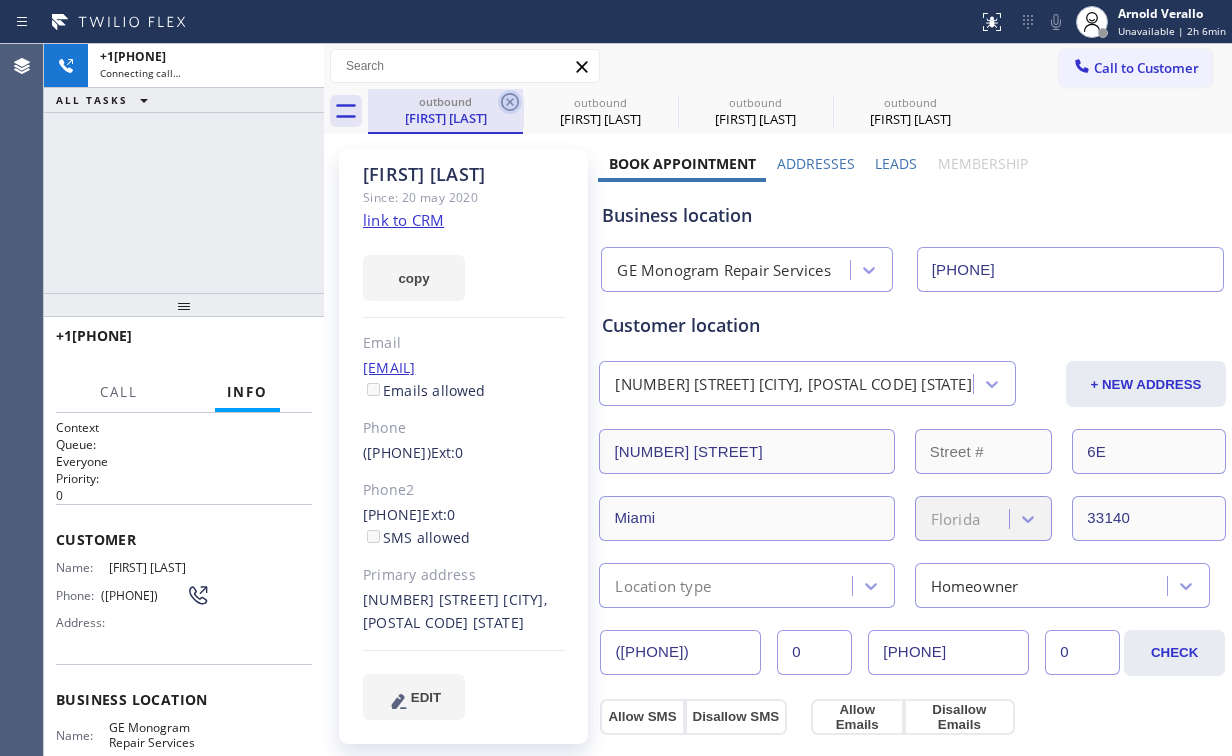 click 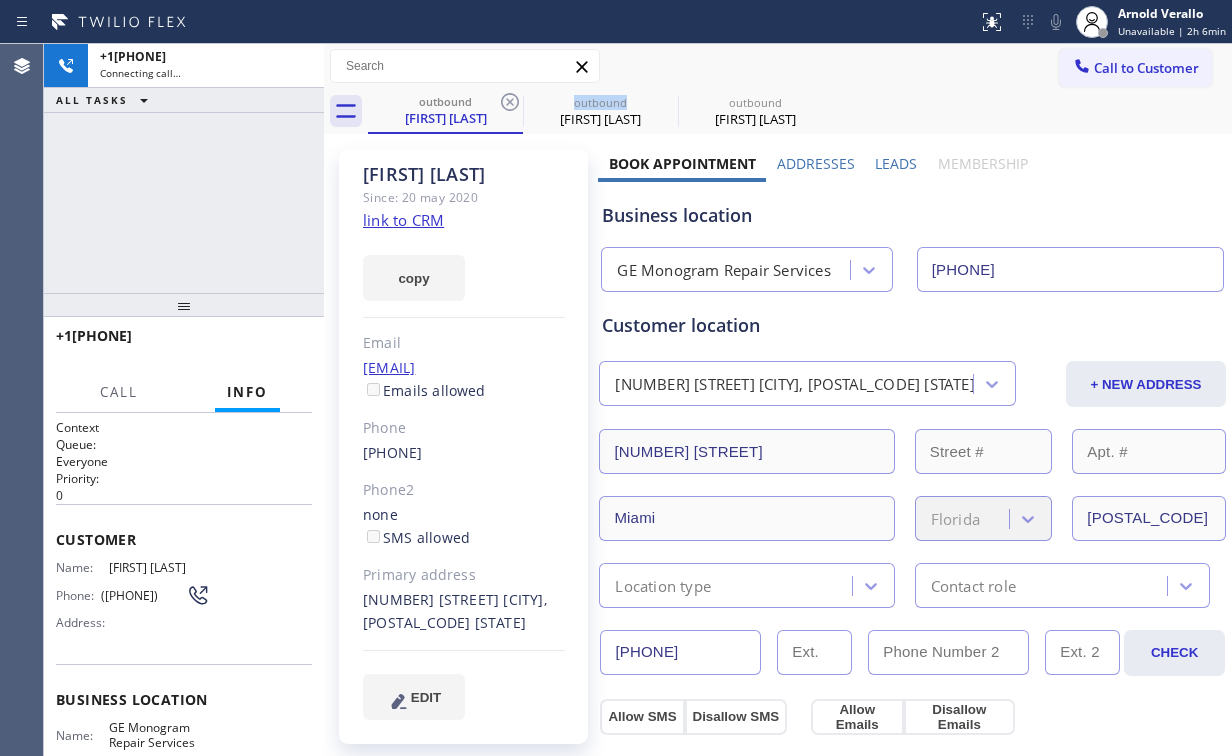 click 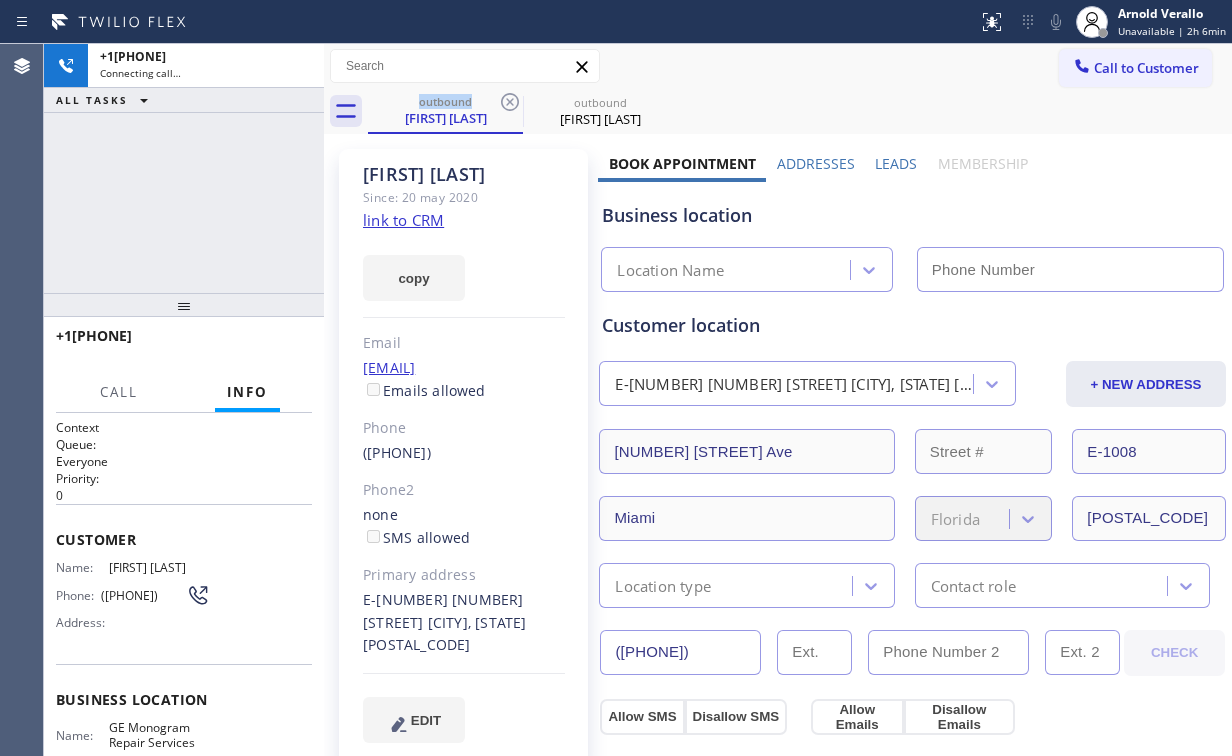 type on "[PHONE]" 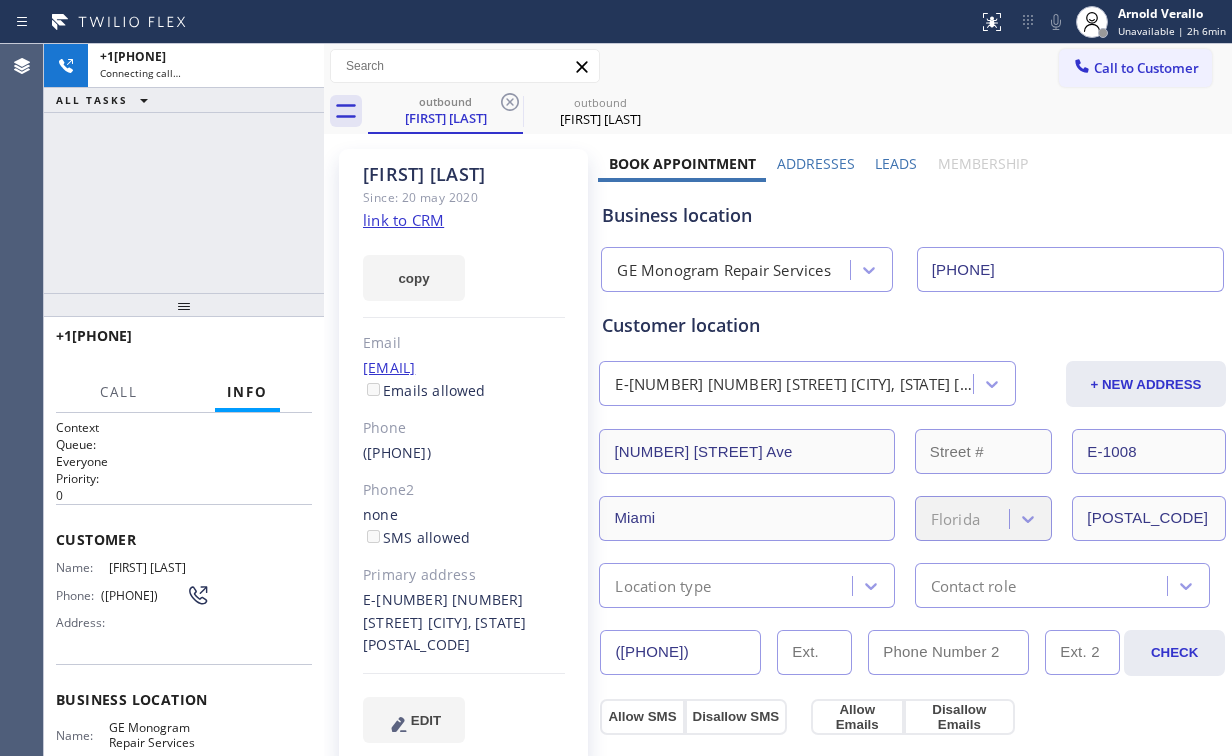 click on "+1[PHONE] Connecting call… ALL TASKS ALL TASKS ACTIVE TASKS TASKS IN WRAP UP" at bounding box center [184, 168] 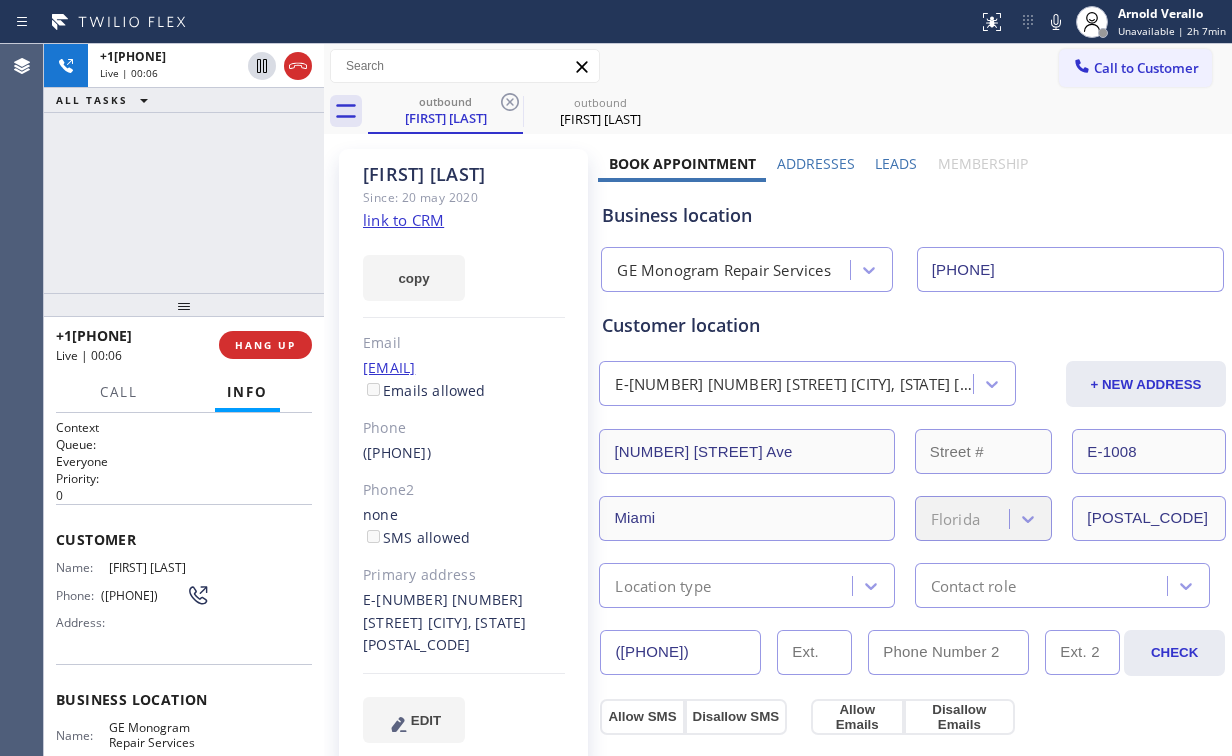 click on "+[PHONE] Live | 00:06 ALL TASKS ALL TASKS ACTIVE TASKS TASKS IN WRAP UP" at bounding box center (184, 168) 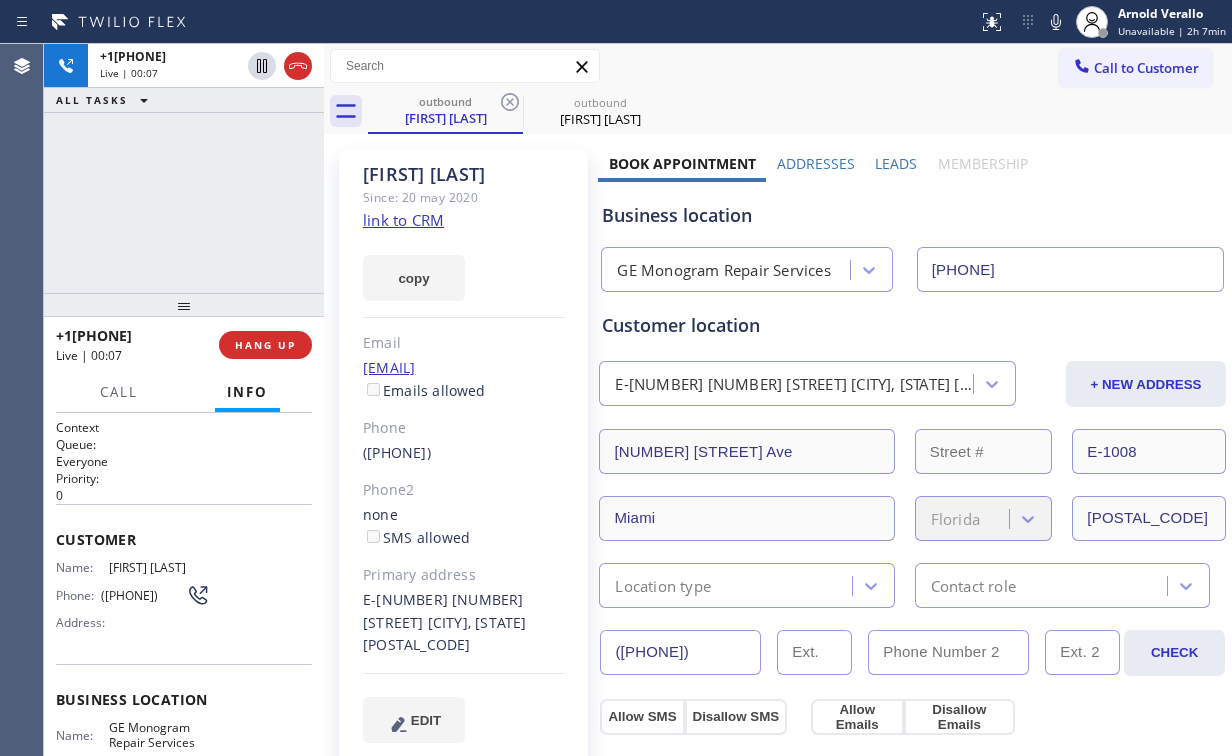 click on "Business location" at bounding box center [912, 215] 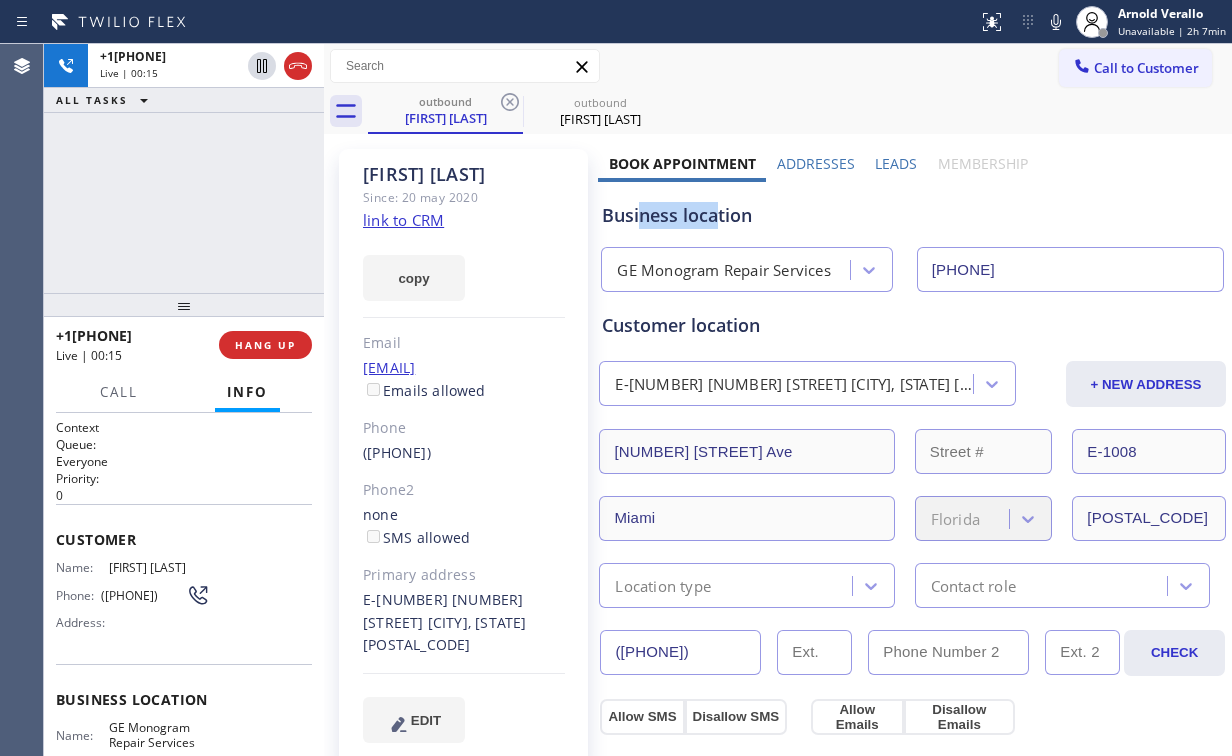drag, startPoint x: 637, startPoint y: 218, endPoint x: 383, endPoint y: 210, distance: 254.12595 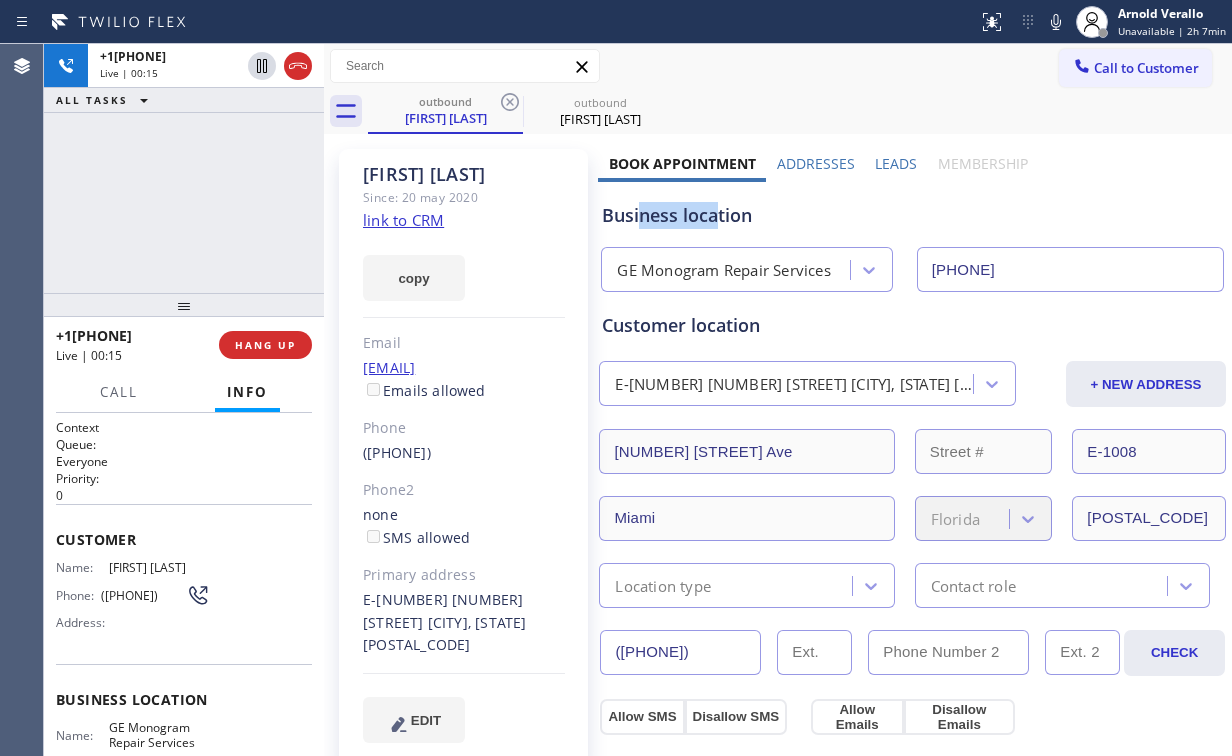 click on "Business location" at bounding box center [912, 215] 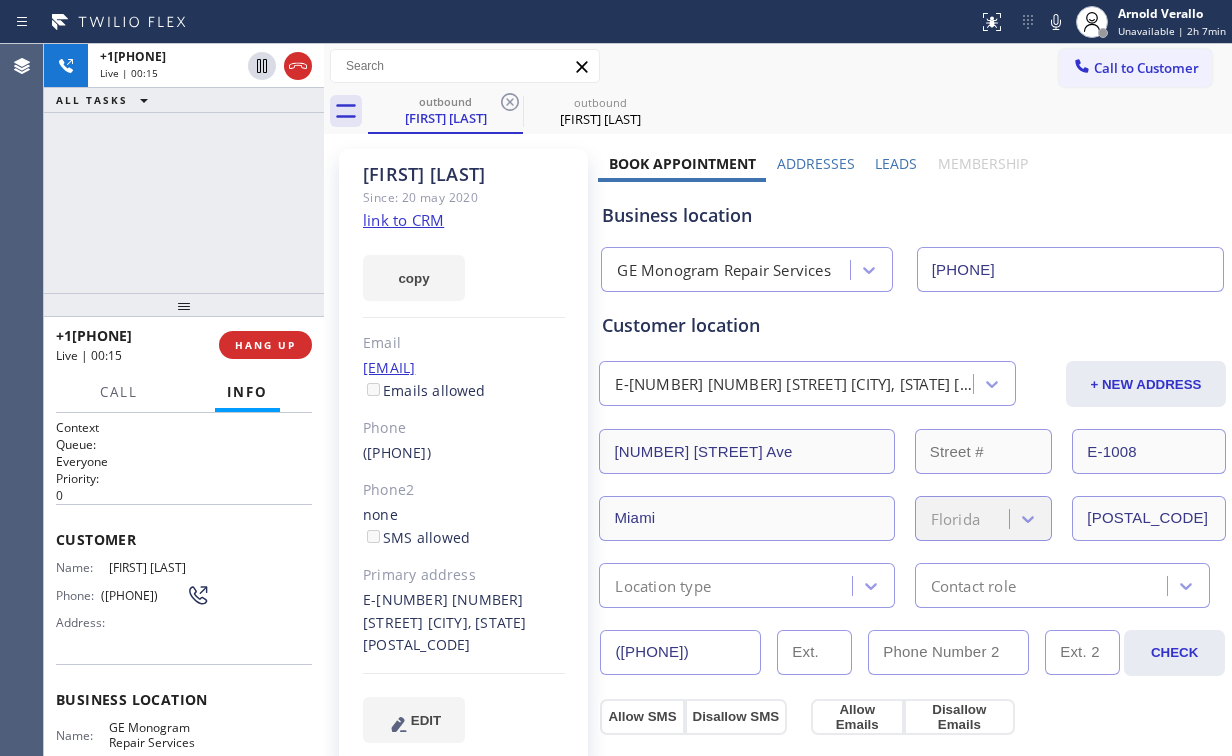 click on "[PHONE] Live | 00:15 ALL TASKS ALL TASKS ACTIVE TASKS TASKS IN WRAP UP" at bounding box center (184, 168) 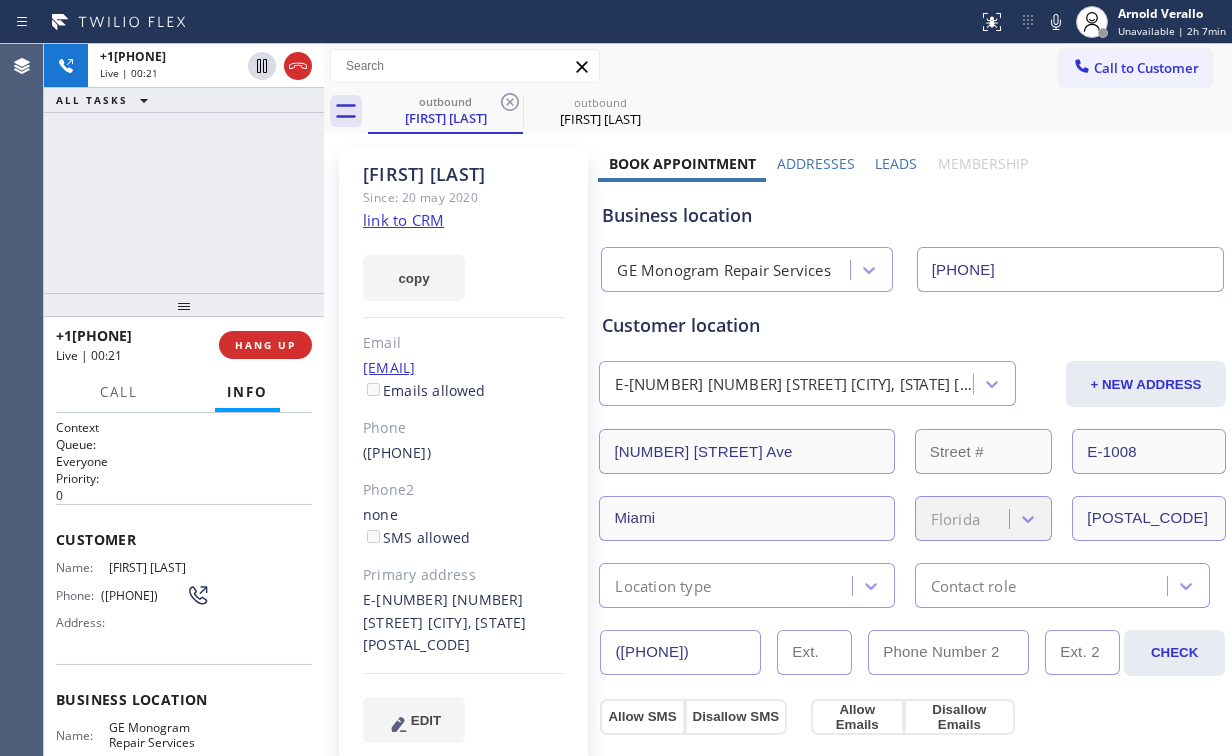 click on "+1[PHONE] Live | 00:21 ALL TASKS ALL TASKS ACTIVE TASKS TASKS IN WRAP UP" at bounding box center (184, 168) 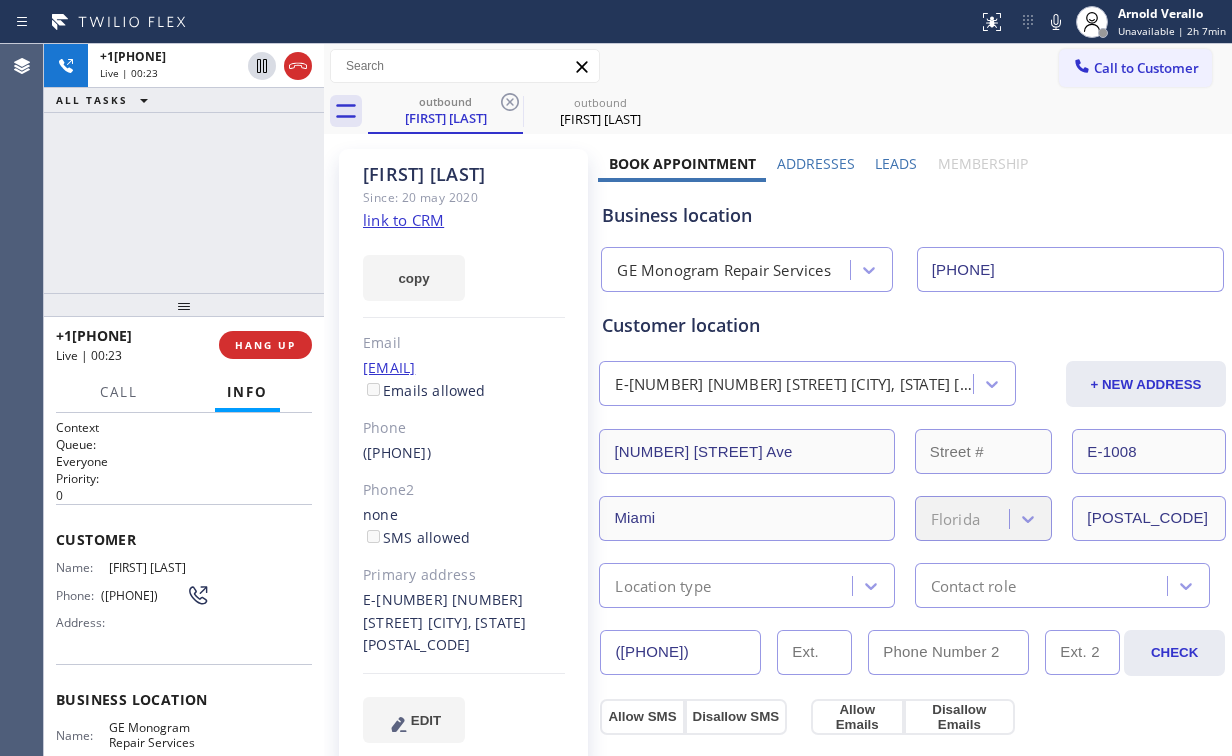 click on "+1[PHONE] Live | 00:23 ALL TASKS ALL TASKS ACTIVE TASKS TASKS IN WRAP UP" at bounding box center [184, 168] 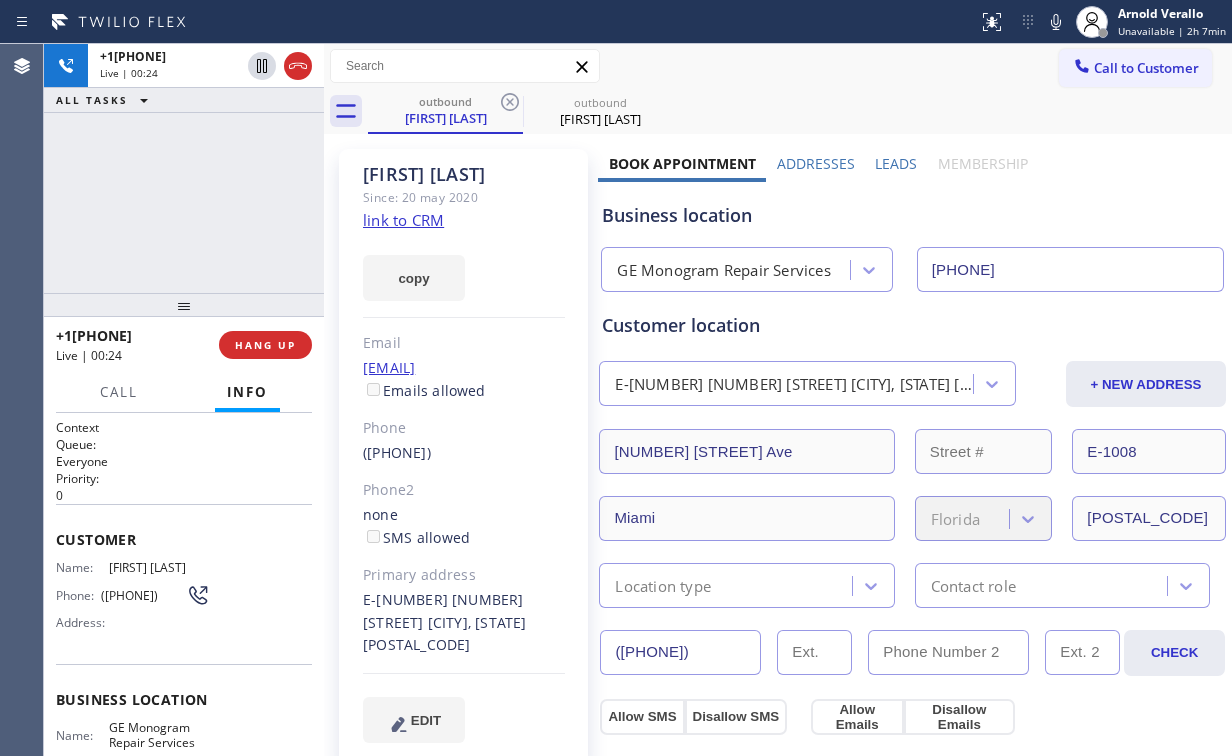 click on "[PHONE] Live | 00:24 ALL TASKS ALL TASKS ACTIVE TASKS TASKS IN WRAP UP" at bounding box center (184, 168) 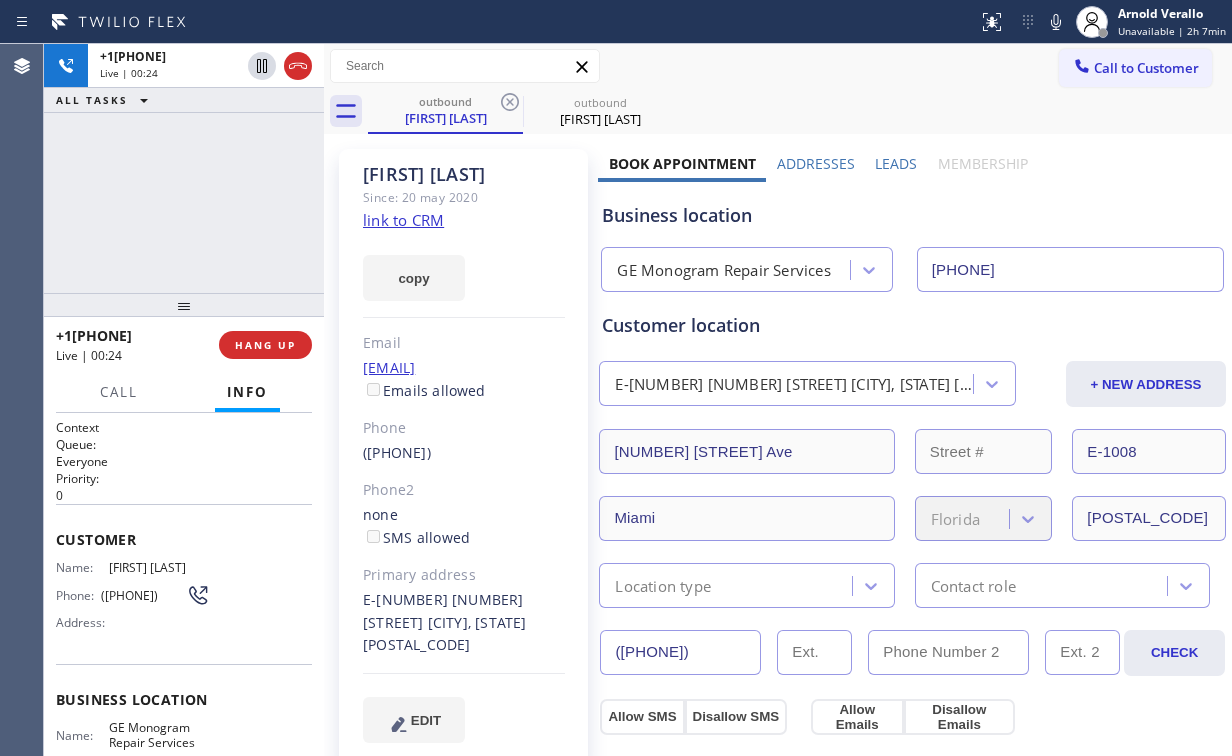 click on "[PHONE] Live | 00:24 ALL TASKS ALL TASKS ACTIVE TASKS TASKS IN WRAP UP" at bounding box center (184, 168) 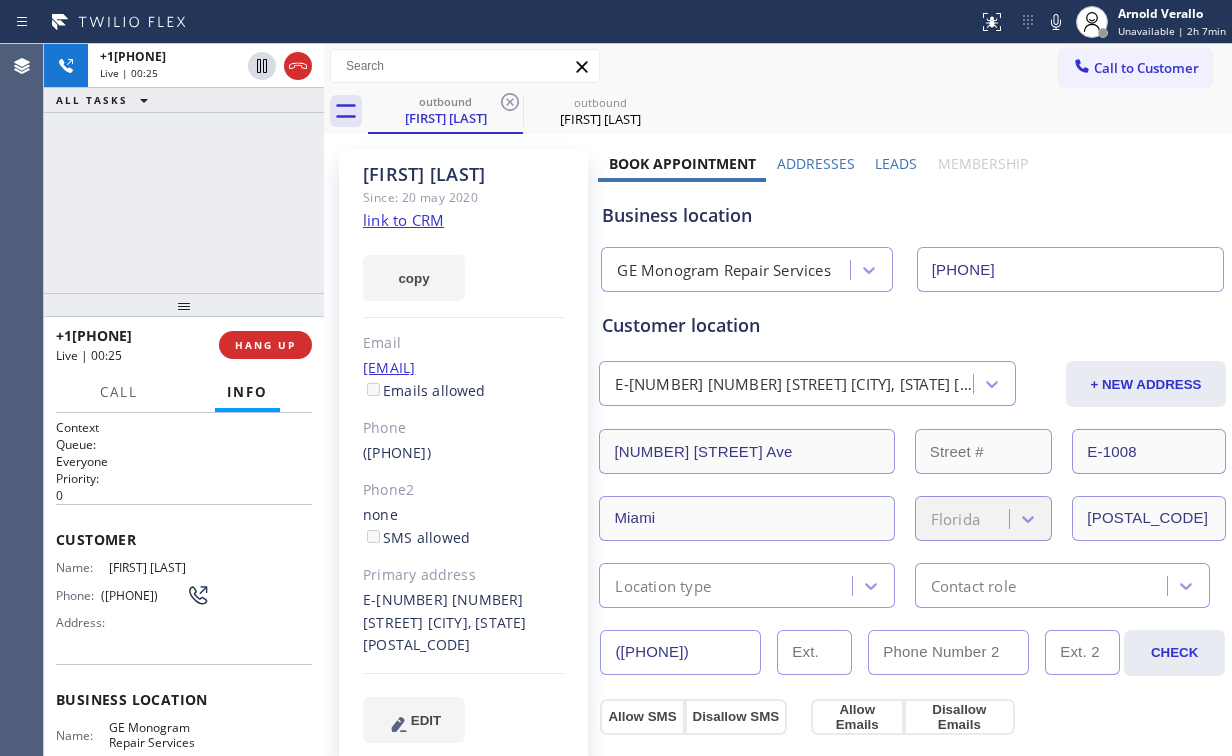 click on "+1[PHONE] Live | 00:25 ALL TASKS ALL TASKS ACTIVE TASKS TASKS IN WRAP UP" at bounding box center [184, 168] 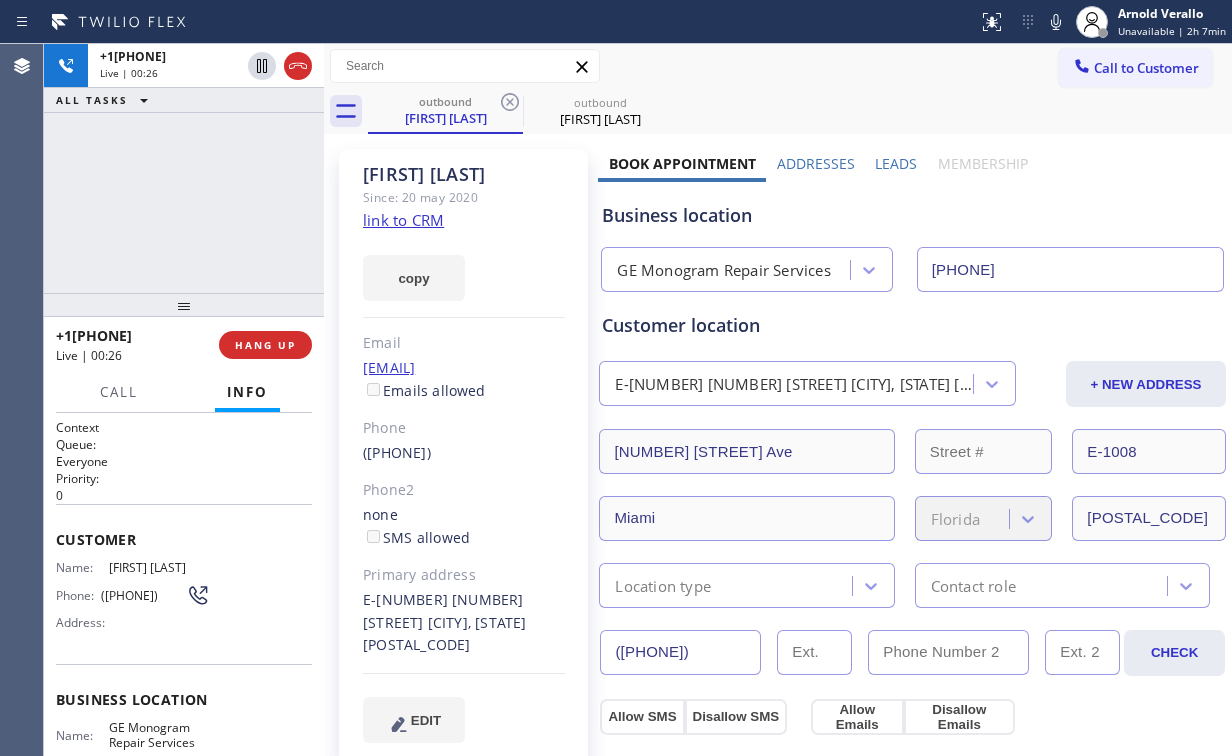 click on "+[PHONE] Live | 00:26 ALL TASKS ALL TASKS ACTIVE TASKS TASKS IN WRAP UP" at bounding box center (184, 168) 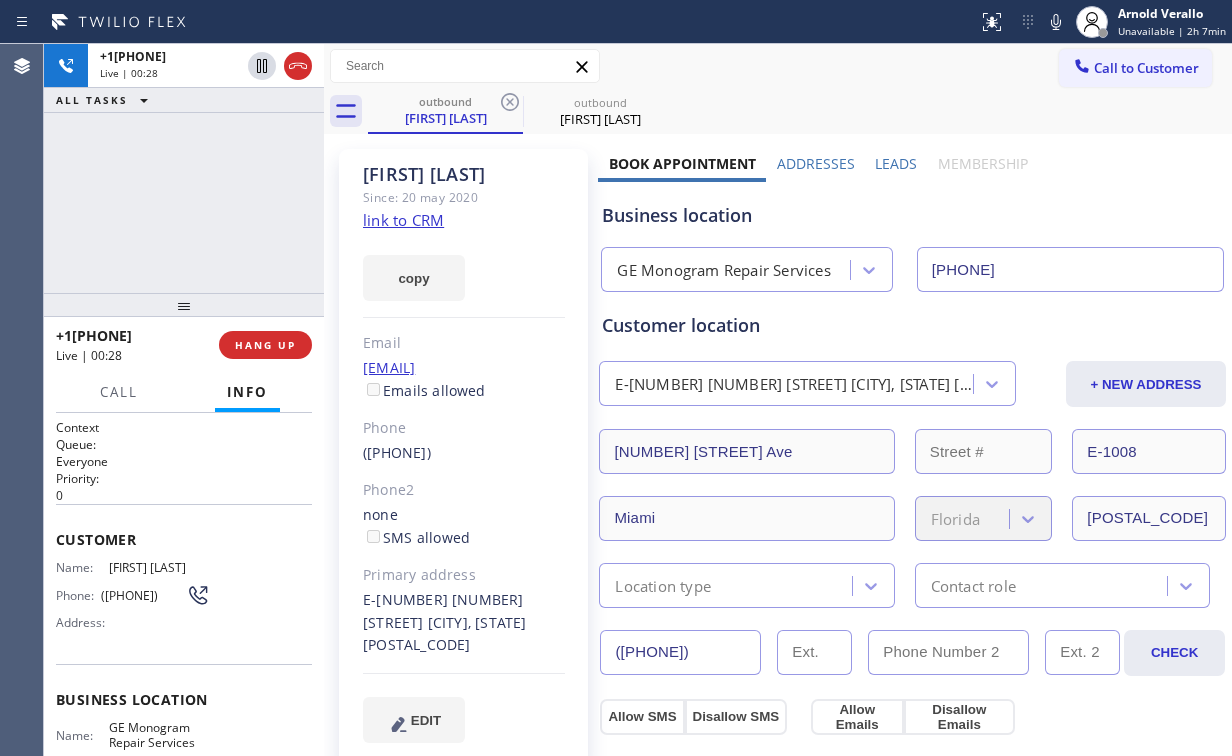 click on "+1[PHONE] Live | 00:28 ALL TASKS ALL TASKS ACTIVE TASKS TASKS IN WRAP UP" at bounding box center (184, 168) 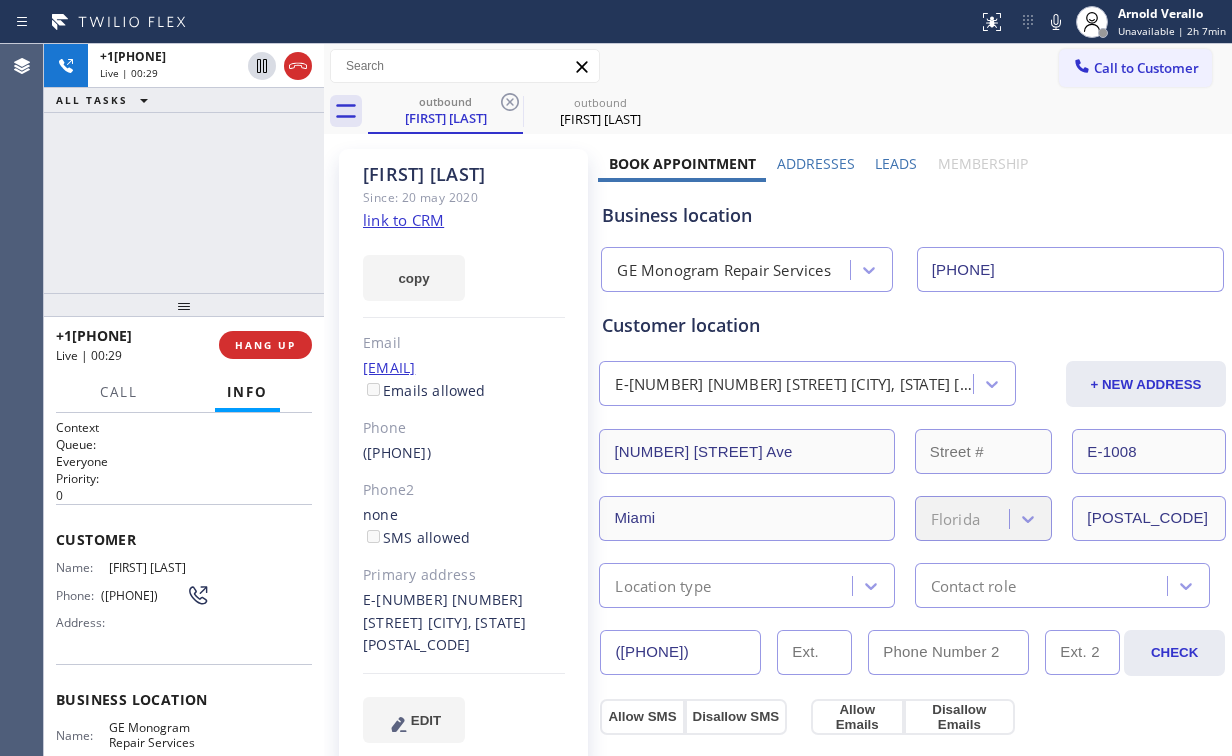 click on "+[PHONE] Live | 00:29 ALL TASKS ALL TASKS ACTIVE TASKS TASKS IN WRAP UP" at bounding box center (184, 168) 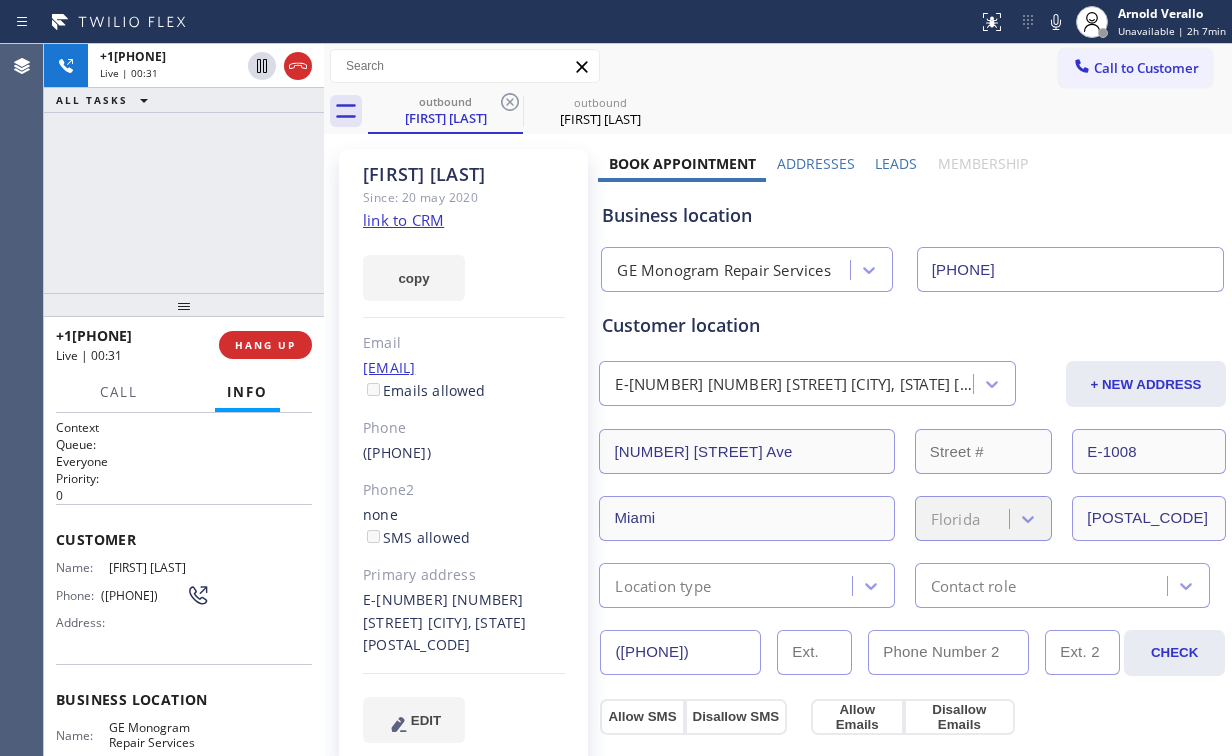 click on "[PHONE] Live | 00:31 ALL TASKS ALL TASKS ACTIVE TASKS TASKS IN WRAP UP" at bounding box center (184, 168) 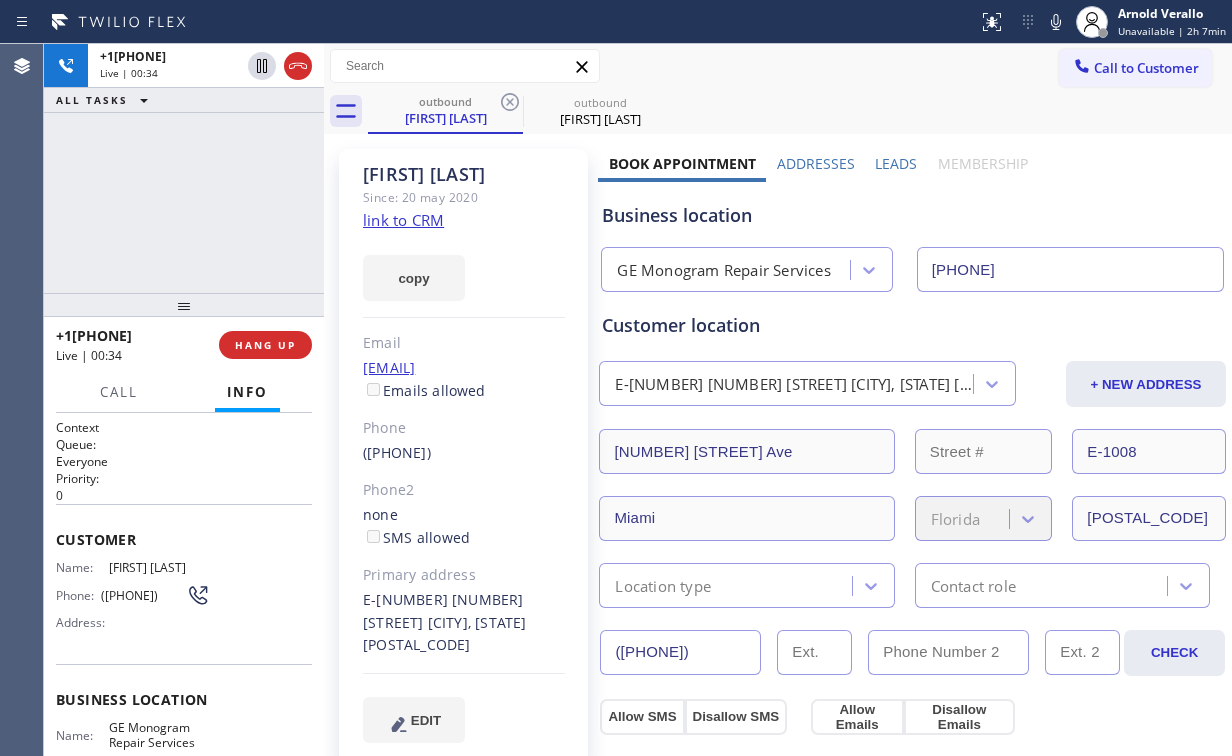 click on "[PHONE] Live | 00:34 ALL TASKS ALL TASKS ACTIVE TASKS TASKS IN WRAP UP" at bounding box center (184, 168) 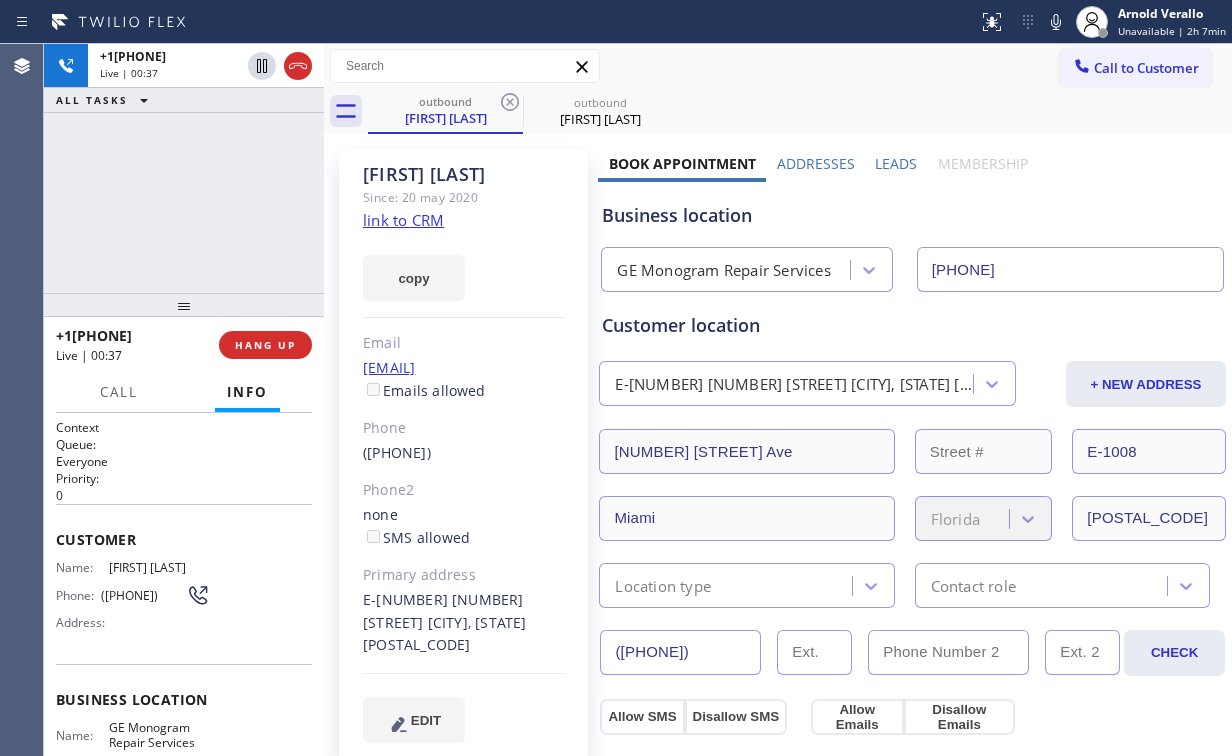 click on "[PHONE] Live | 00:37 ALL TASKS ALL TASKS ACTIVE TASKS TASKS IN WRAP UP" at bounding box center [184, 168] 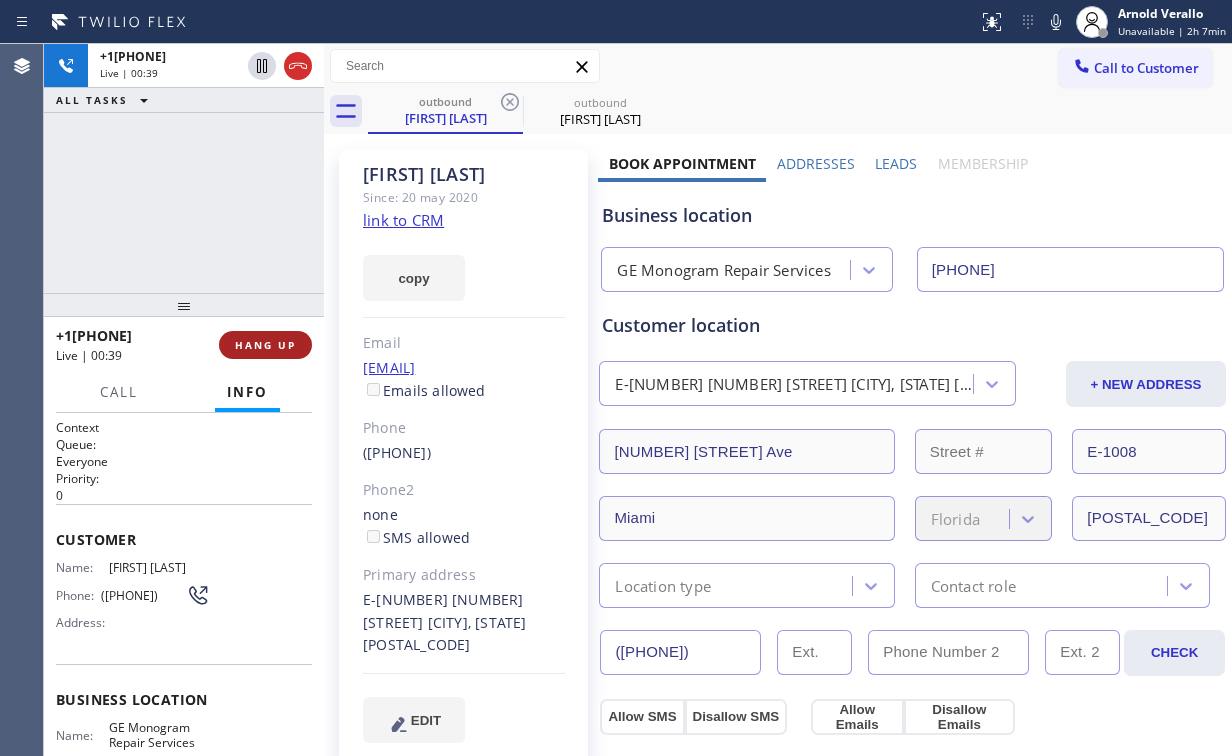 click on "HANG UP" at bounding box center [265, 345] 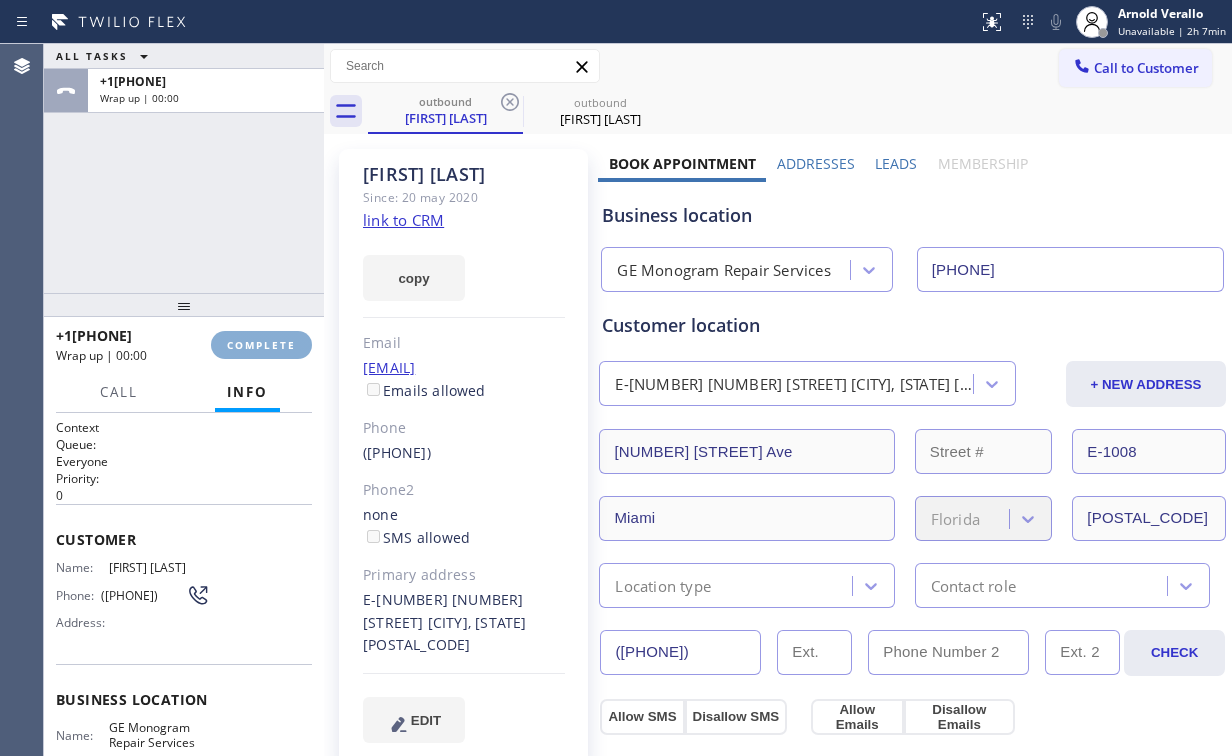 click on "COMPLETE" at bounding box center [261, 345] 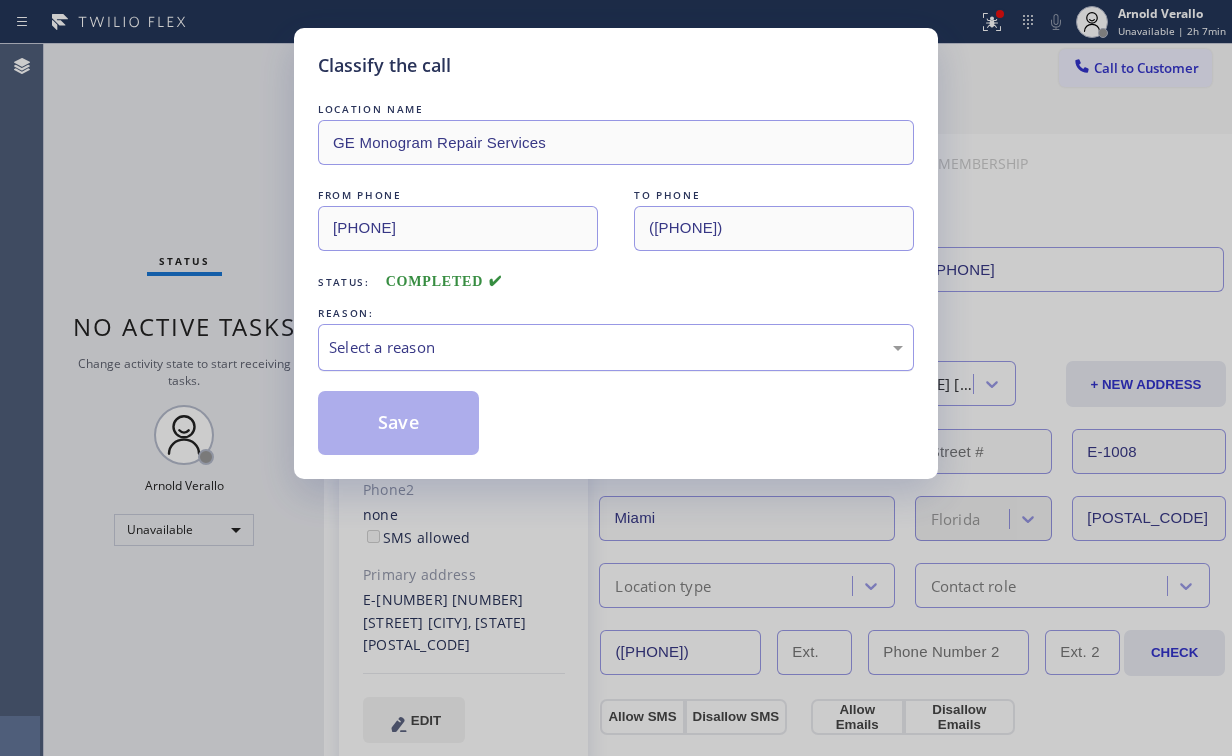 click on "Select a reason" at bounding box center (616, 347) 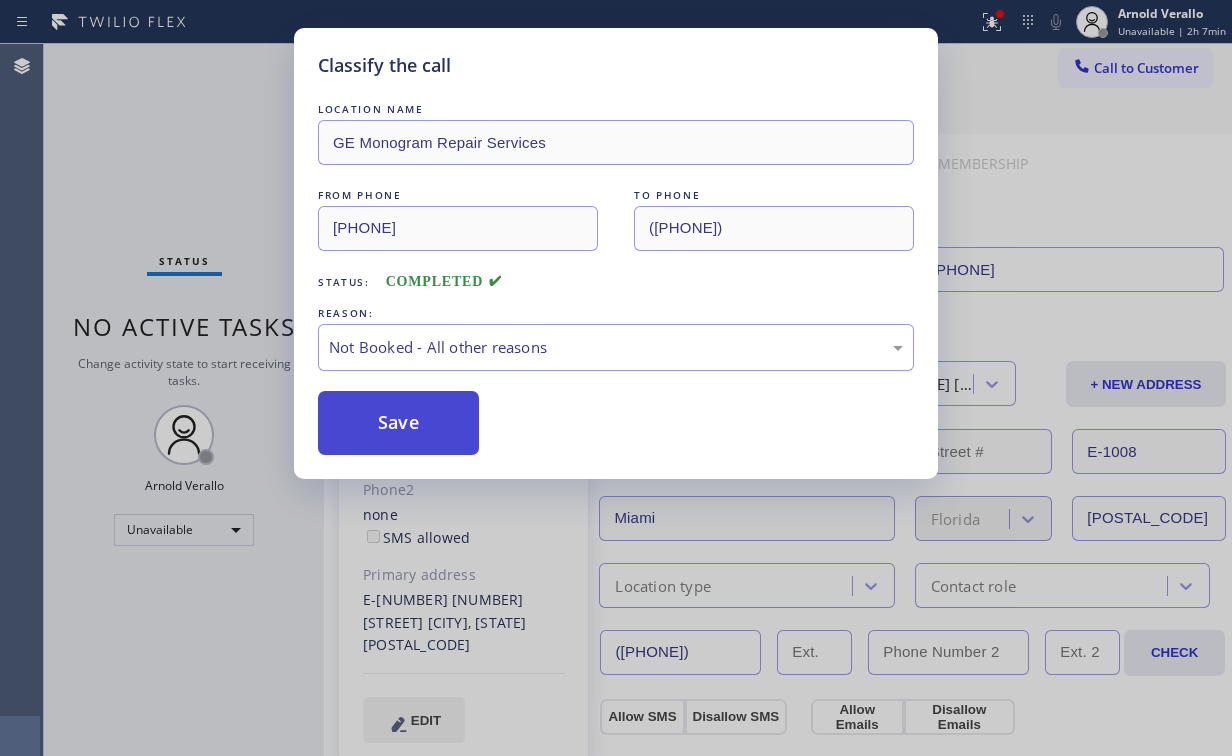click on "Save" at bounding box center (398, 423) 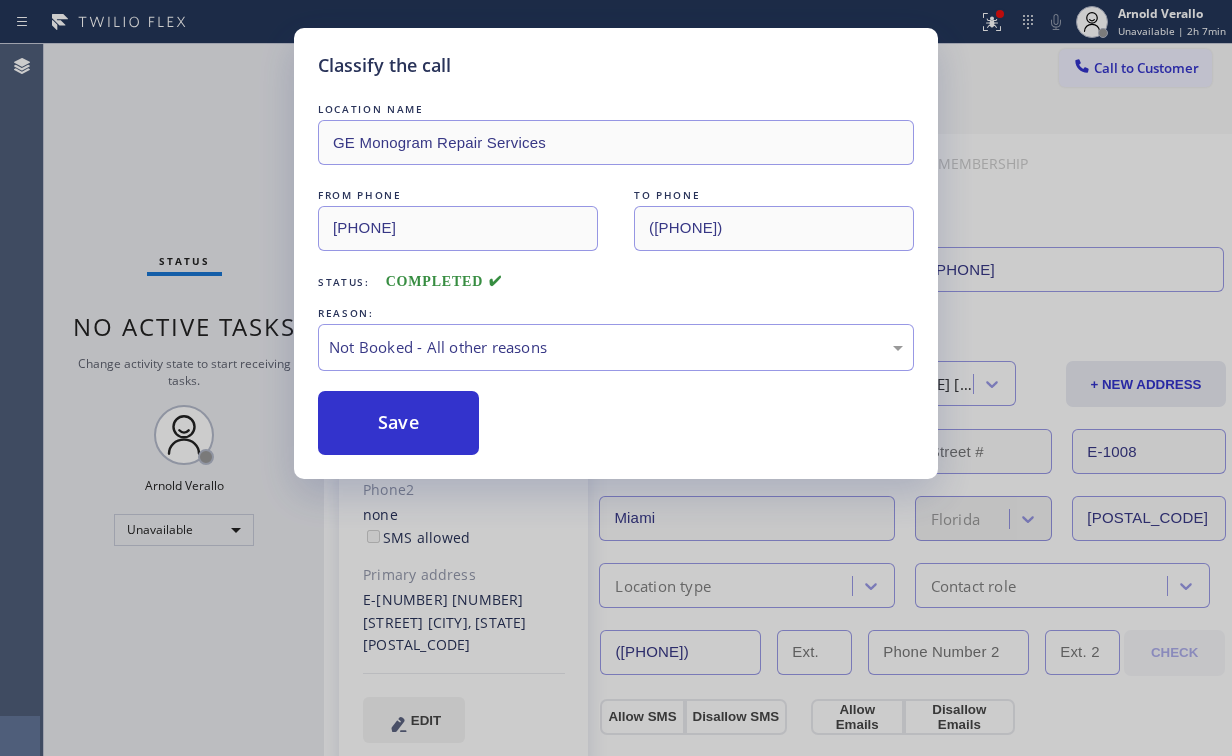 click on "Classify the call LOCATION NAME GE Monogram Repair Services FROM PHONE [PHONE] TO PHONE [PHONE] Status: COMPLETED REASON: Not Booked - All other reasons Save" at bounding box center [616, 378] 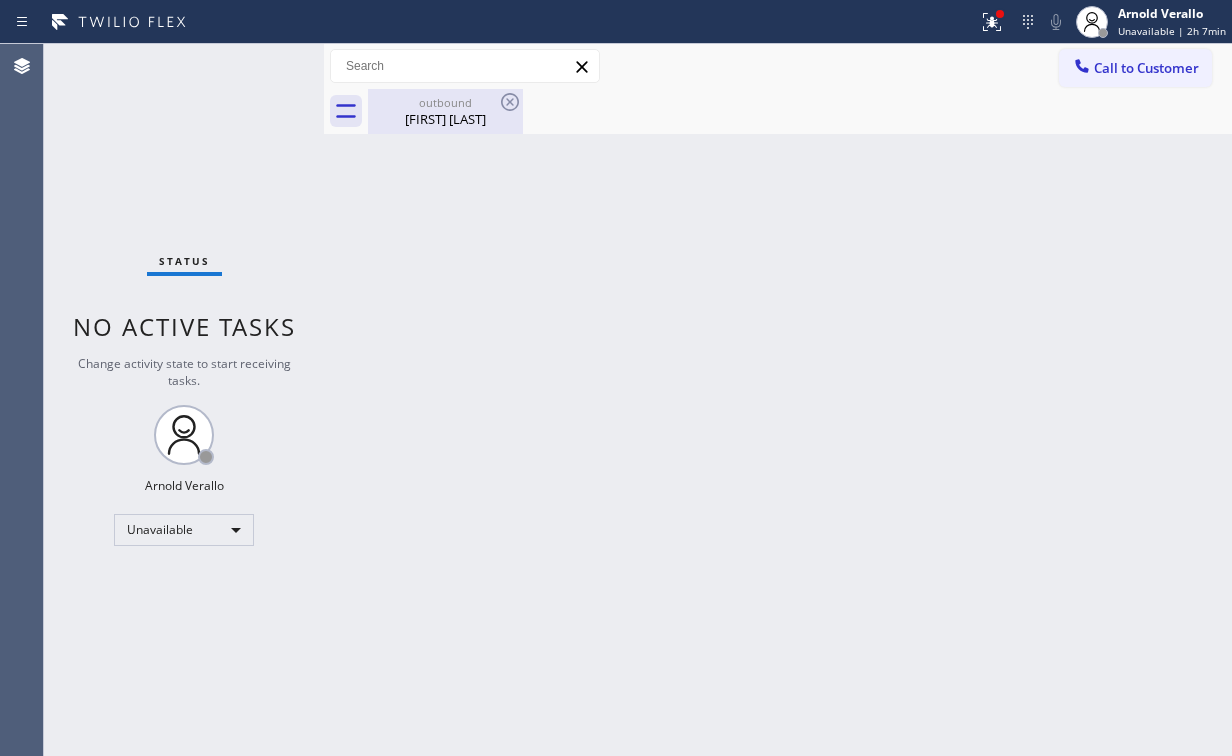 drag, startPoint x: 461, startPoint y: 109, endPoint x: 484, endPoint y: 108, distance: 23.021729 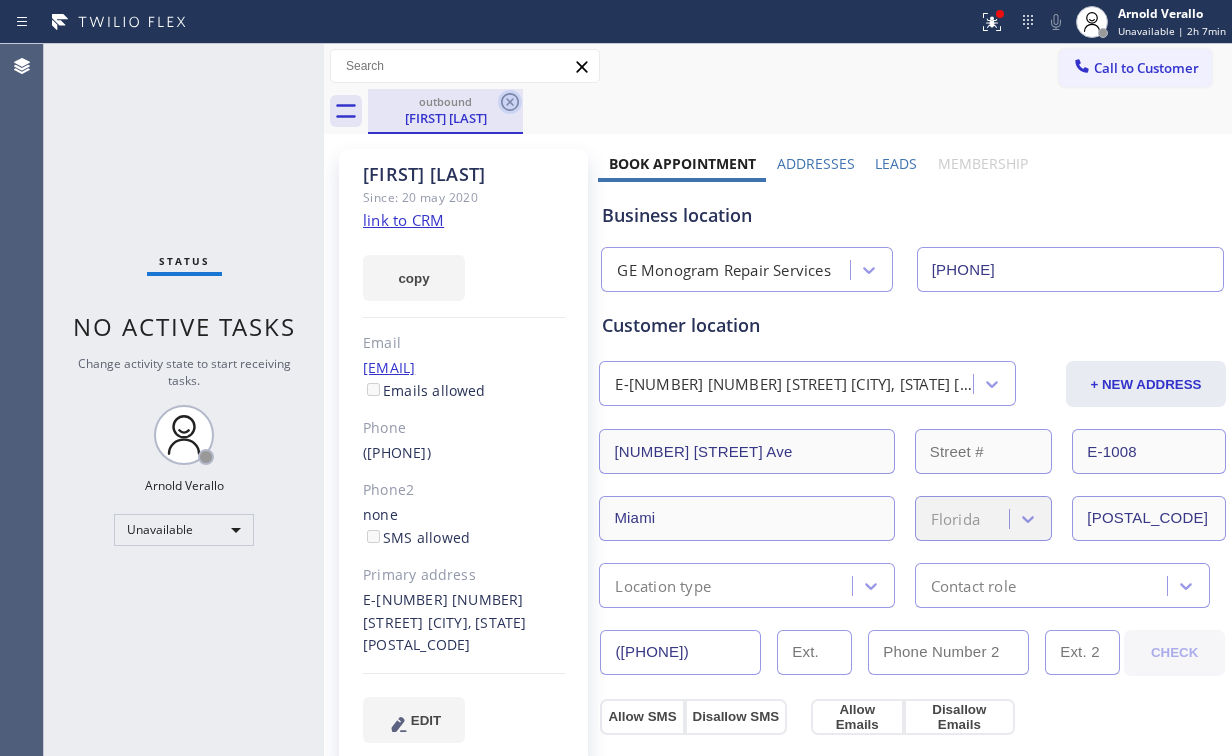 click 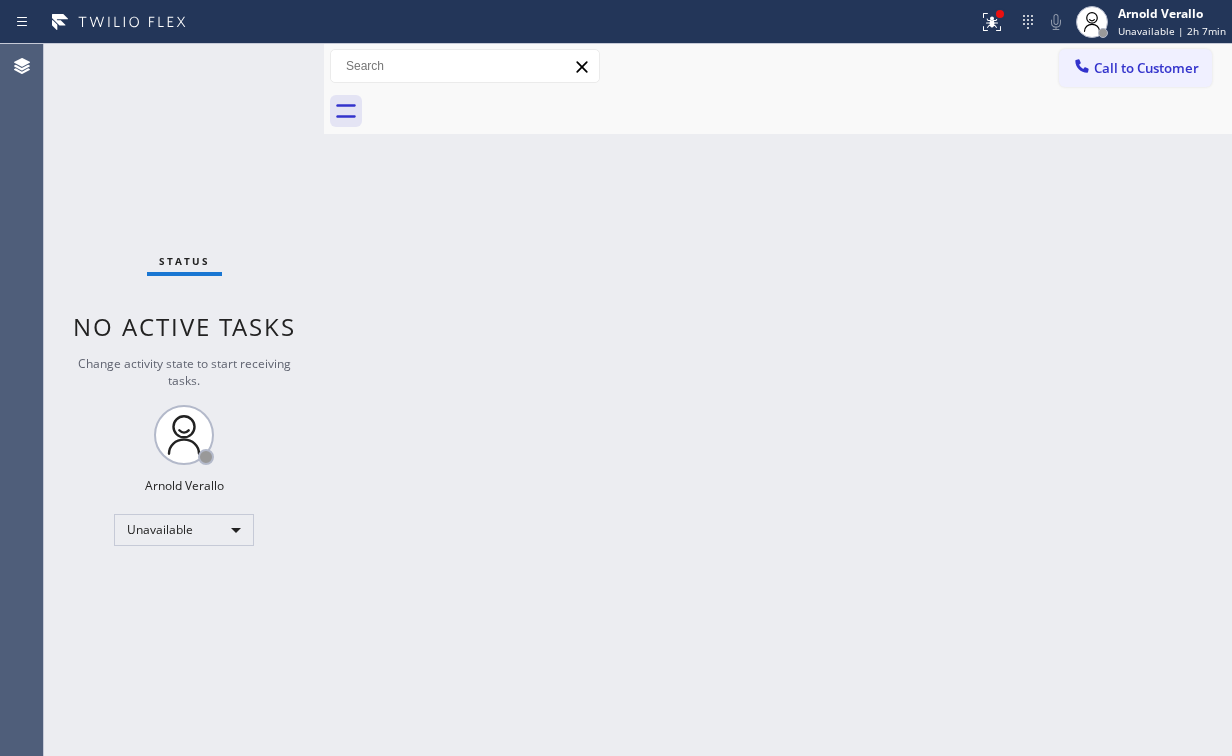 drag, startPoint x: 993, startPoint y: 27, endPoint x: 984, endPoint y: 67, distance: 41 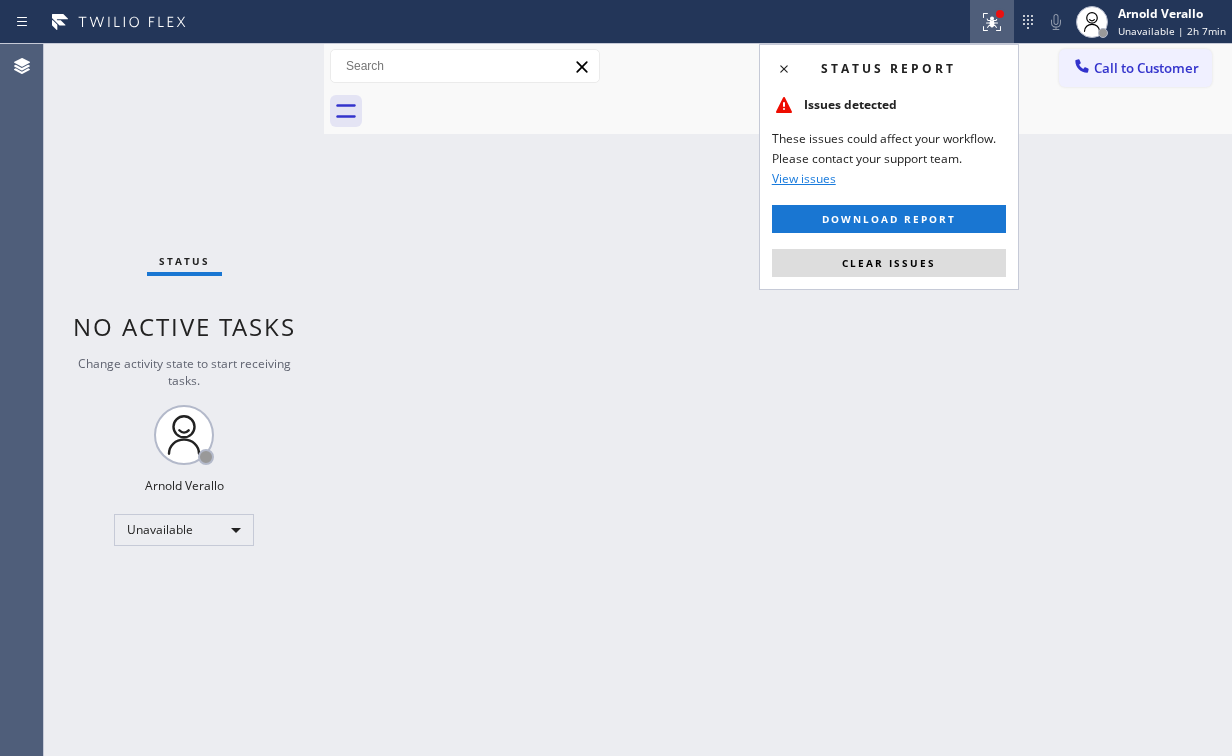click on "Status report Issues detected These issues could affect your workflow. Please contact your support team. View issues Download report Clear issues" at bounding box center (889, 167) 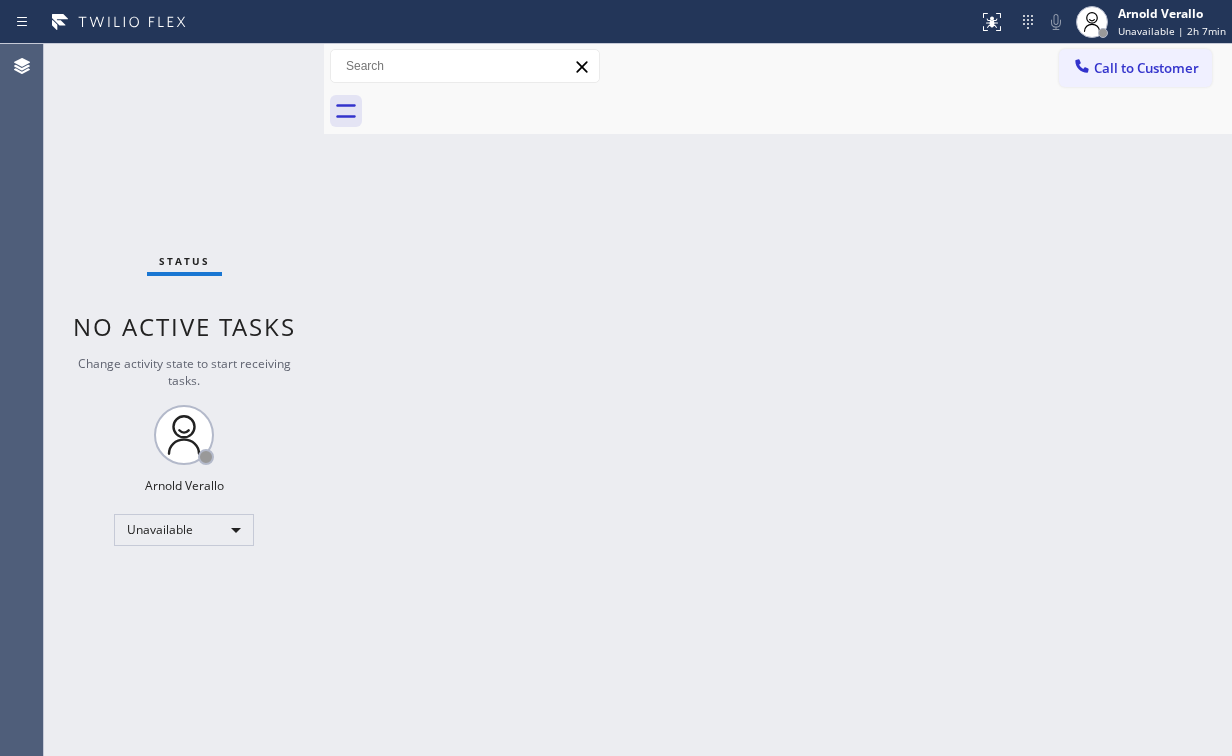 click on "Back to Dashboard Change Sender ID Customers Technicians Select a contact Outbound call Location Search location Your caller id phone number Customer number Call Customer info Name   Phone none Address none Change Sender ID HVAC [PHONE] 5 Star Appliance [PHONE] Appliance Repair [PHONE] Plumbing [PHONE] Air Duct Cleaning [PHONE]  Electricians [PHONE] Cancel Change Check personal SMS Reset Change No tabs Call to Customer Outbound call Location GE Monogram Repair Services Your caller id phone number [PHONE] Customer number Call Outbound call Technician Search Technician Your caller id phone number Your caller id phone number Call" at bounding box center [778, 400] 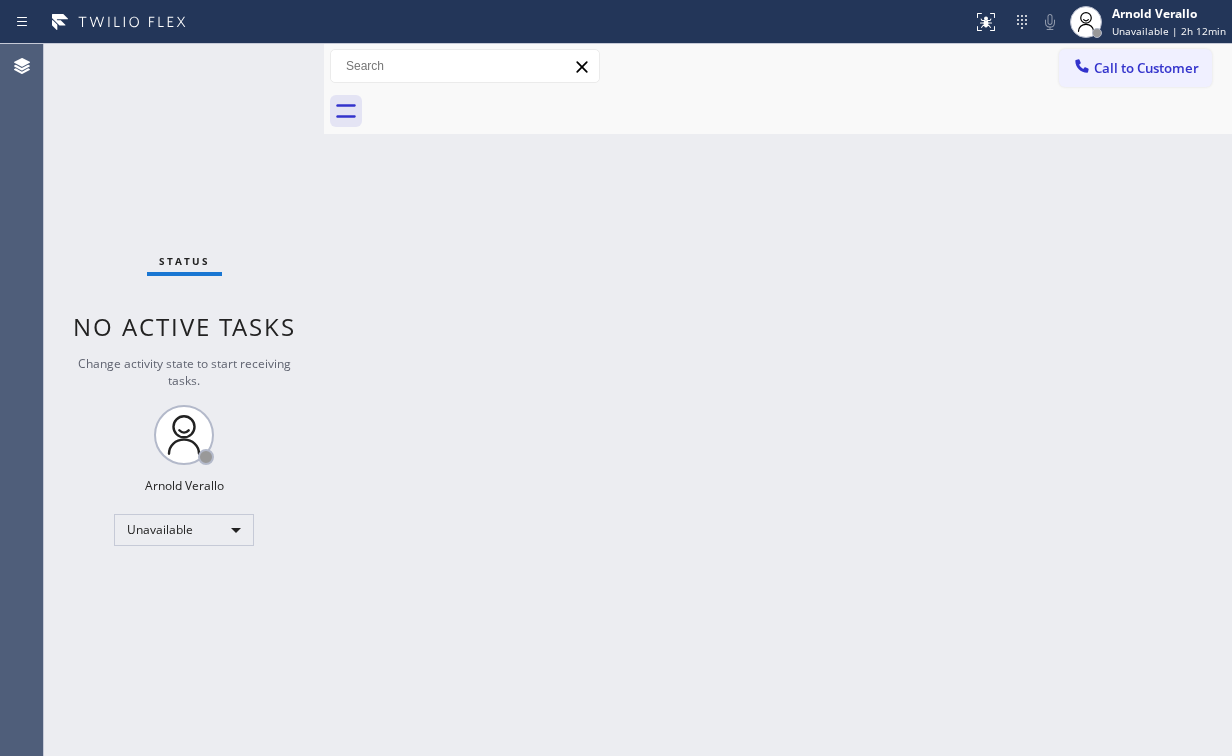 click on "Back to Dashboard Change Sender ID Customers Technicians Select a contact Outbound call Location Search location Your caller id phone number Customer number Call Customer info Name   Phone none Address none Change Sender ID HVAC [PHONE] 5 Star Appliance [PHONE] Appliance Repair [PHONE] Plumbing [PHONE] Air Duct Cleaning [PHONE]  Electricians [PHONE] Cancel Change Check personal SMS Reset Change No tabs Call to Customer Outbound call Location GE Monogram Repair Services Your caller id phone number [PHONE] Customer number Call Outbound call Technician Search Technician Your caller id phone number Your caller id phone number Call" at bounding box center (778, 400) 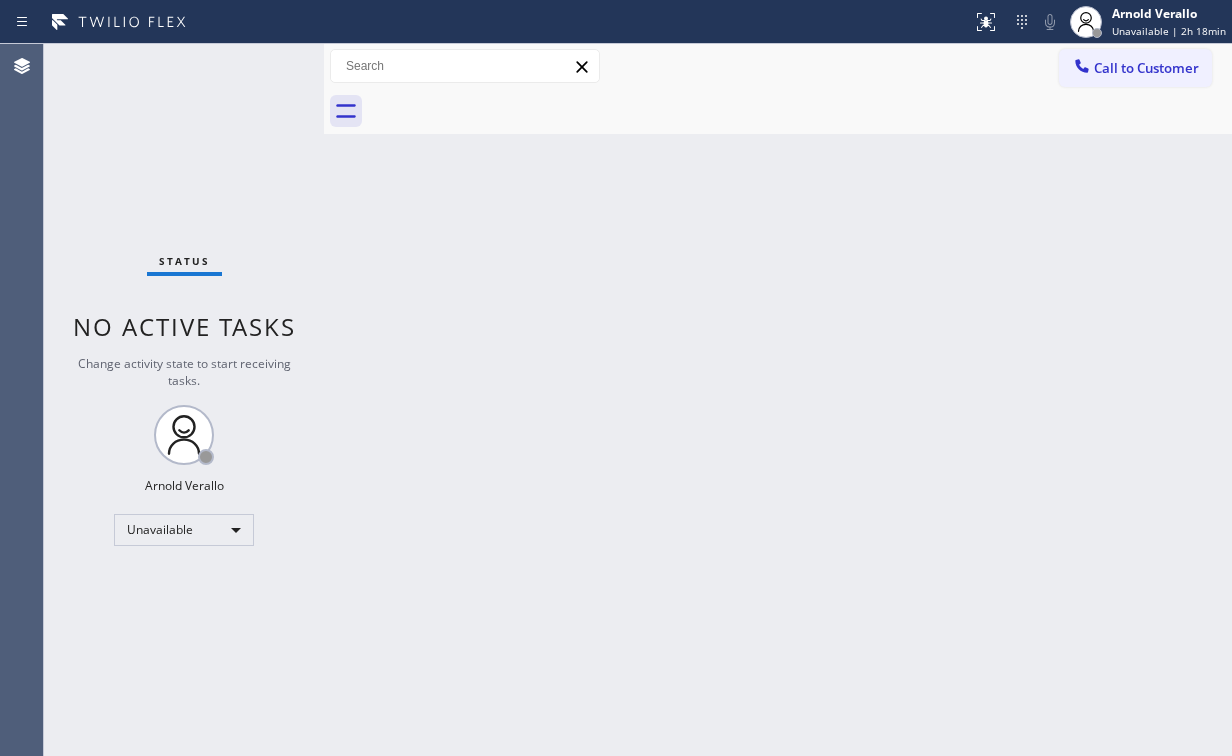 click on "Back to Dashboard Change Sender ID Customers Technicians Select a contact Outbound call Location Search location Your caller id phone number Customer number Call Customer info Name   Phone none Address none Change Sender ID HVAC [PHONE] 5 Star Appliance [PHONE] Appliance Repair [PHONE] Plumbing [PHONE] Air Duct Cleaning [PHONE]  Electricians [PHONE] Cancel Change Check personal SMS Reset Change No tabs Call to Customer Outbound call Location GE Monogram Repair Services Your caller id phone number [PHONE] Customer number Call Outbound call Technician Search Technician Your caller id phone number Your caller id phone number Call" at bounding box center (778, 400) 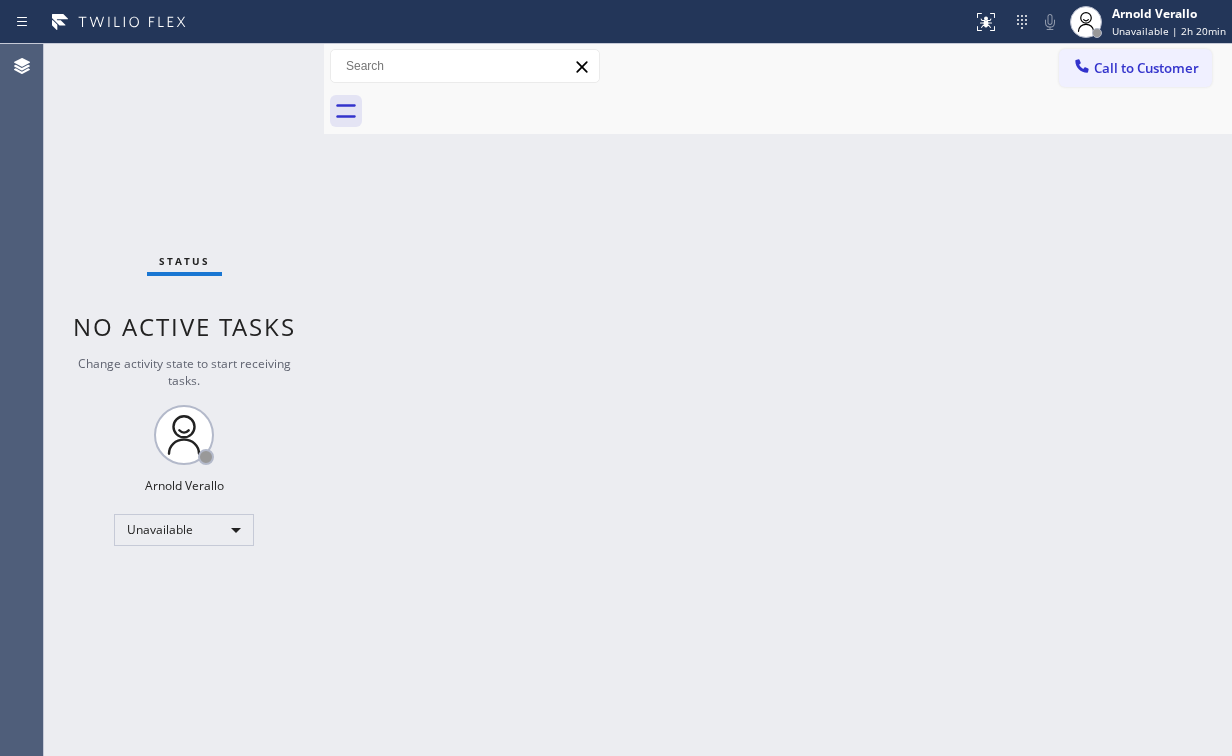click on "Call to Customer" at bounding box center (1146, 68) 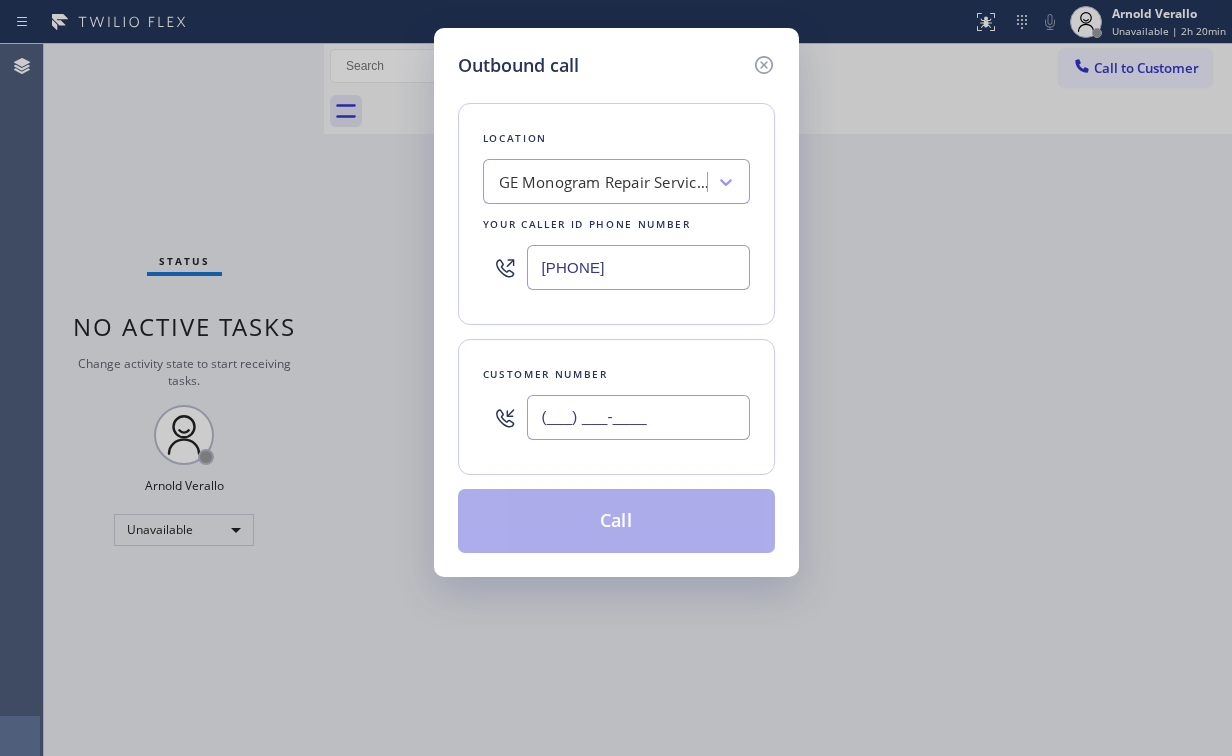 click on "(___) ___-____" at bounding box center (638, 417) 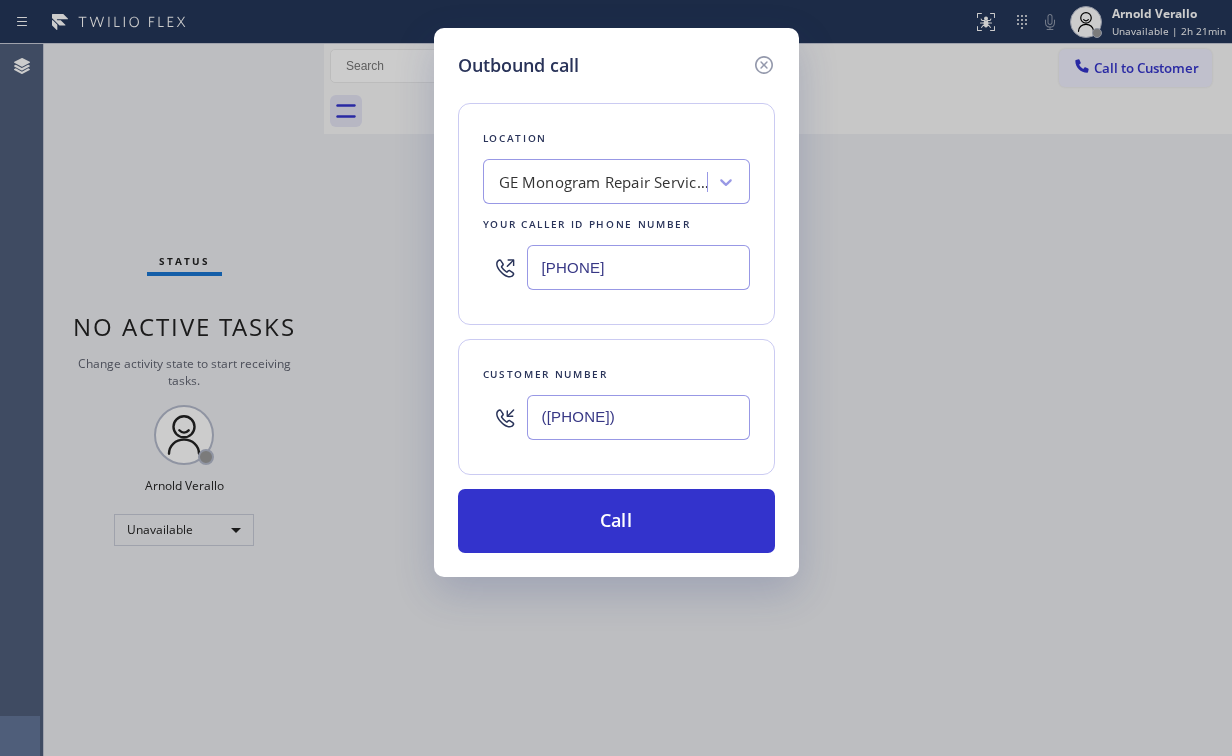 click on "Outbound call Location GE Monogram Repair Services Your caller id phone number [PHONE] Customer number [PHONE] Call" at bounding box center (616, 302) 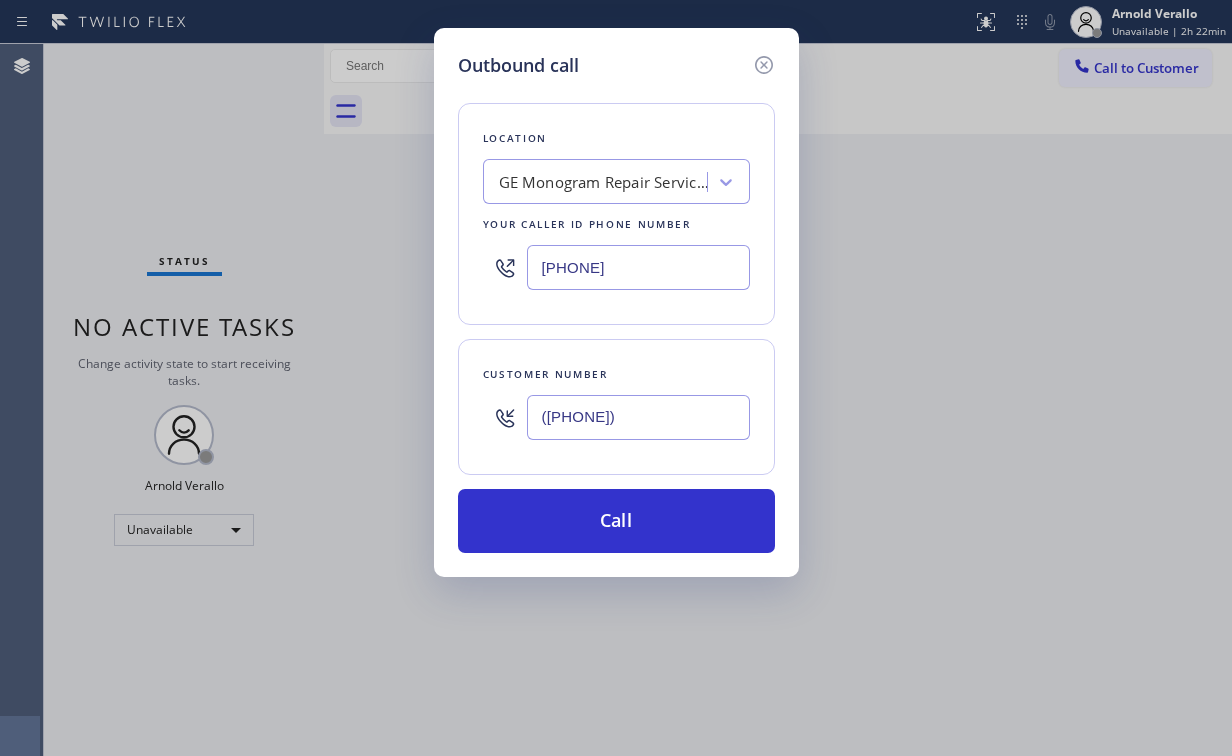 click on "Outbound call Location [COMPANY] [COMPANY] Your caller id phone number ([PHONE]) Customer number ([PHONE]) Call" at bounding box center [616, 302] 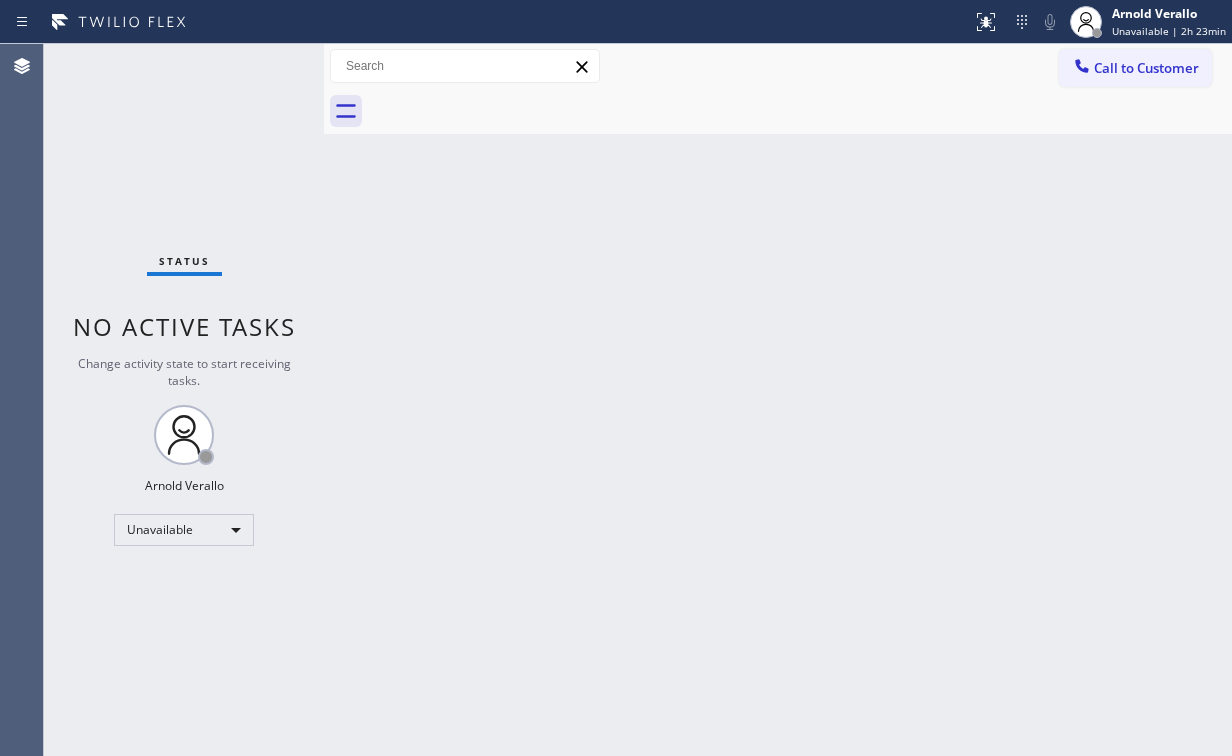 click at bounding box center (486, 22) 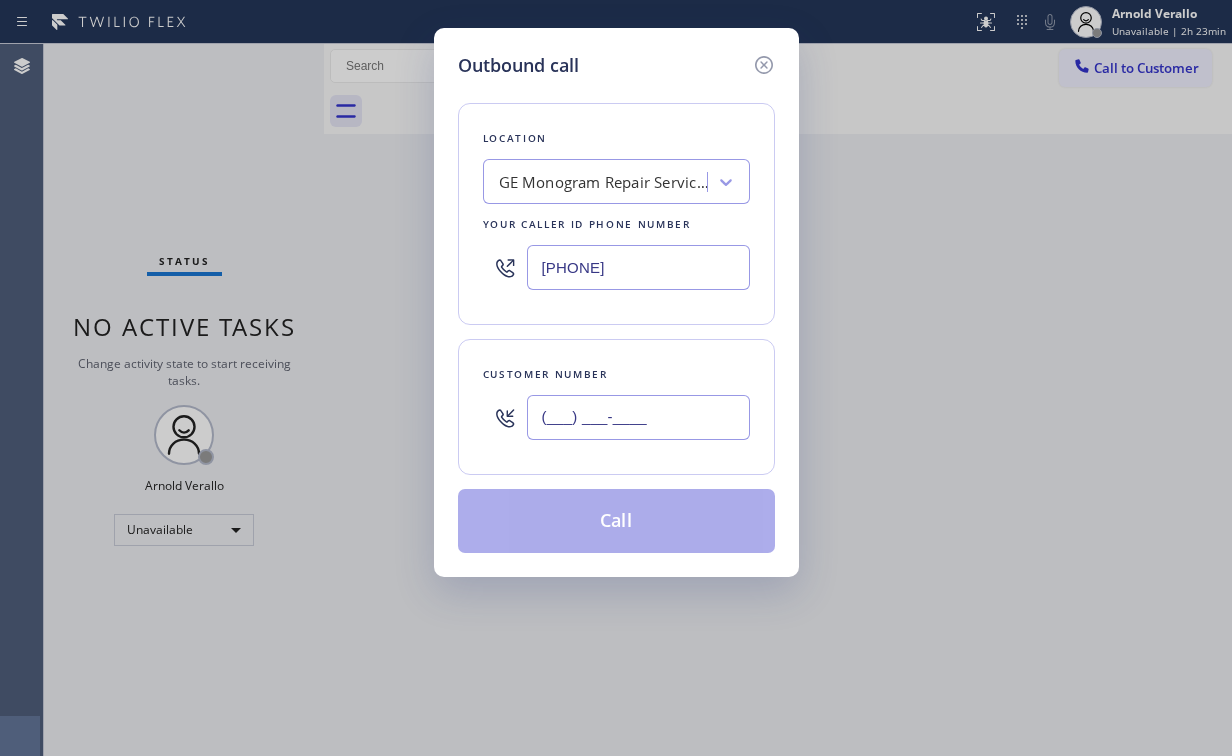 click on "(___) ___-____" at bounding box center [638, 417] 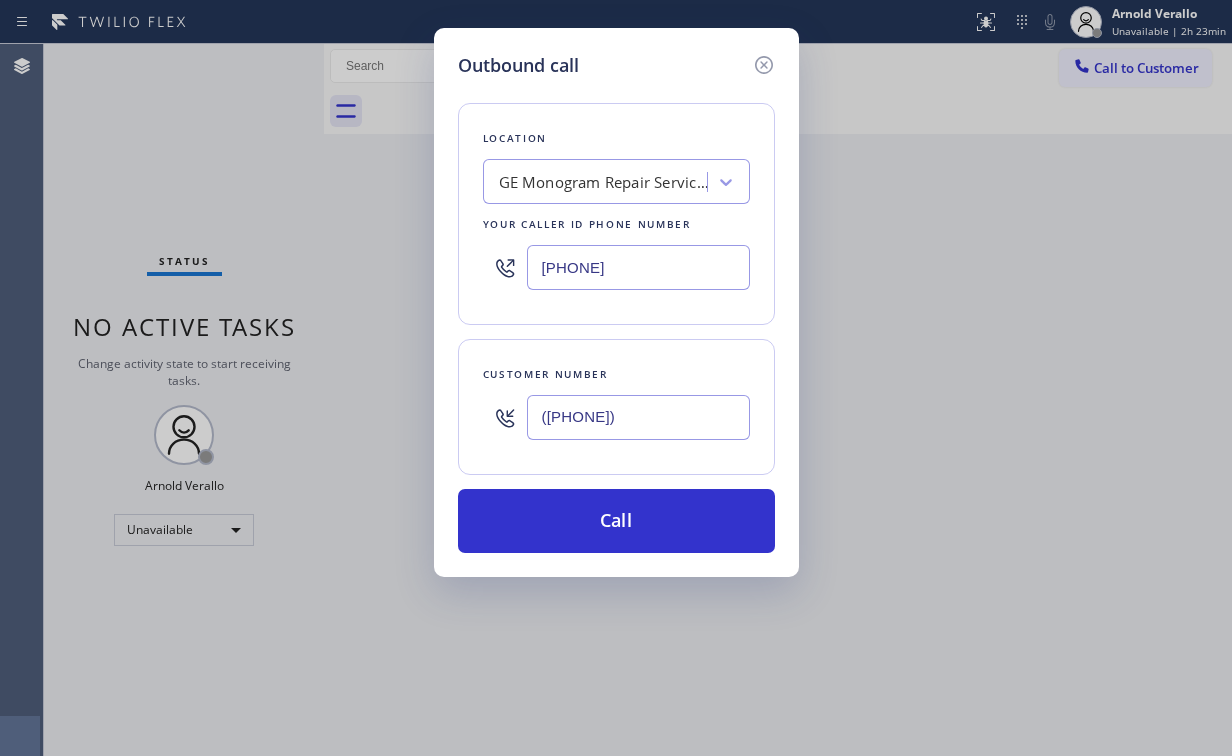 type on "([PHONE])" 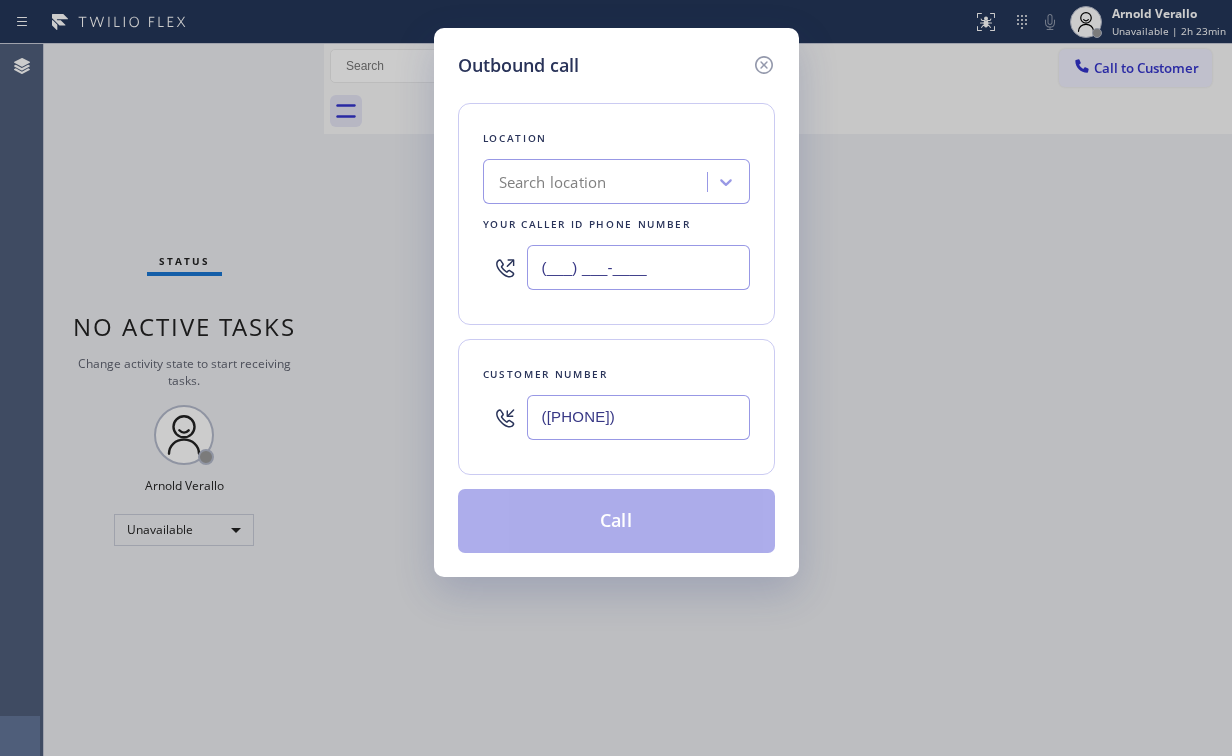 type on "(___) ___-____" 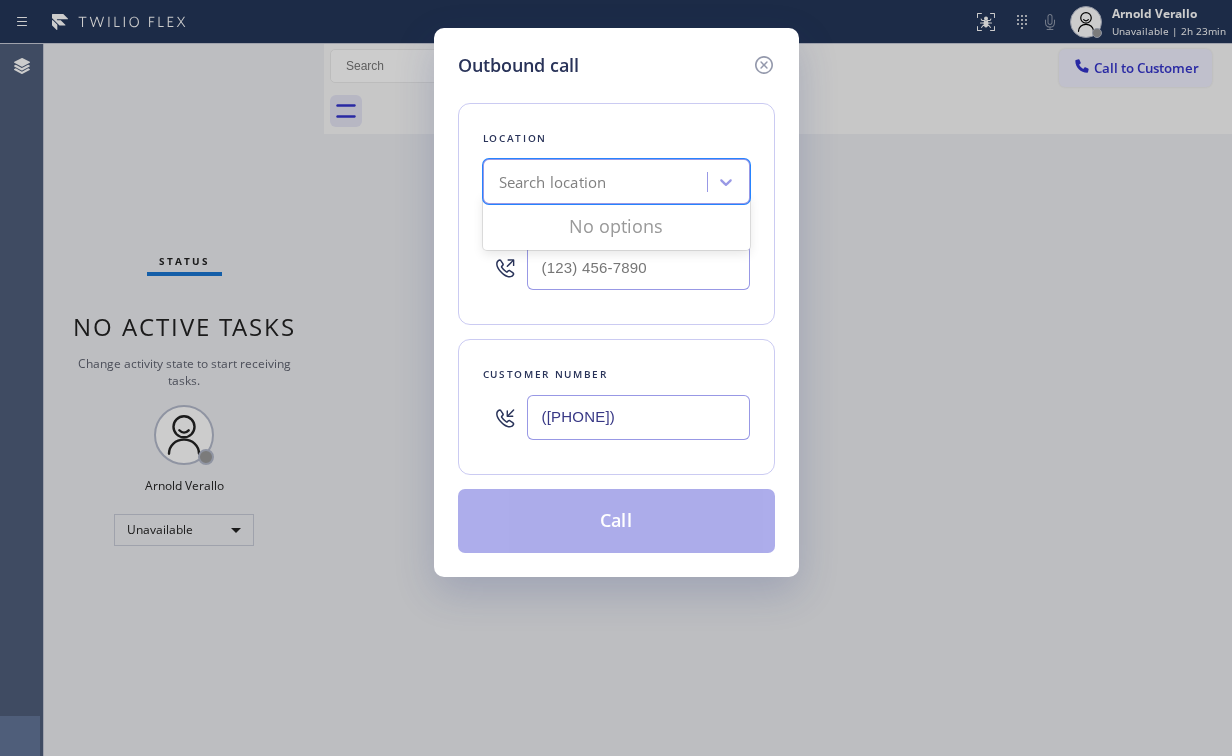 click on "Search location" at bounding box center [598, 182] 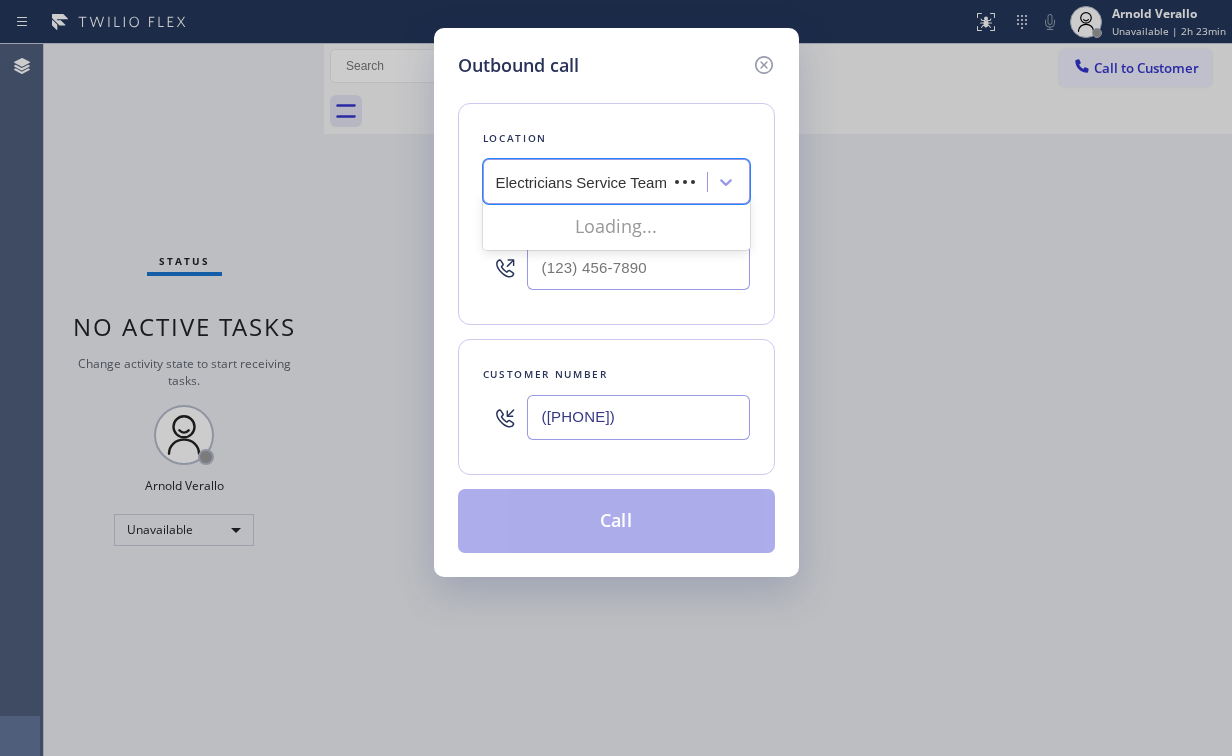 scroll, scrollTop: 0, scrollLeft: 0, axis: both 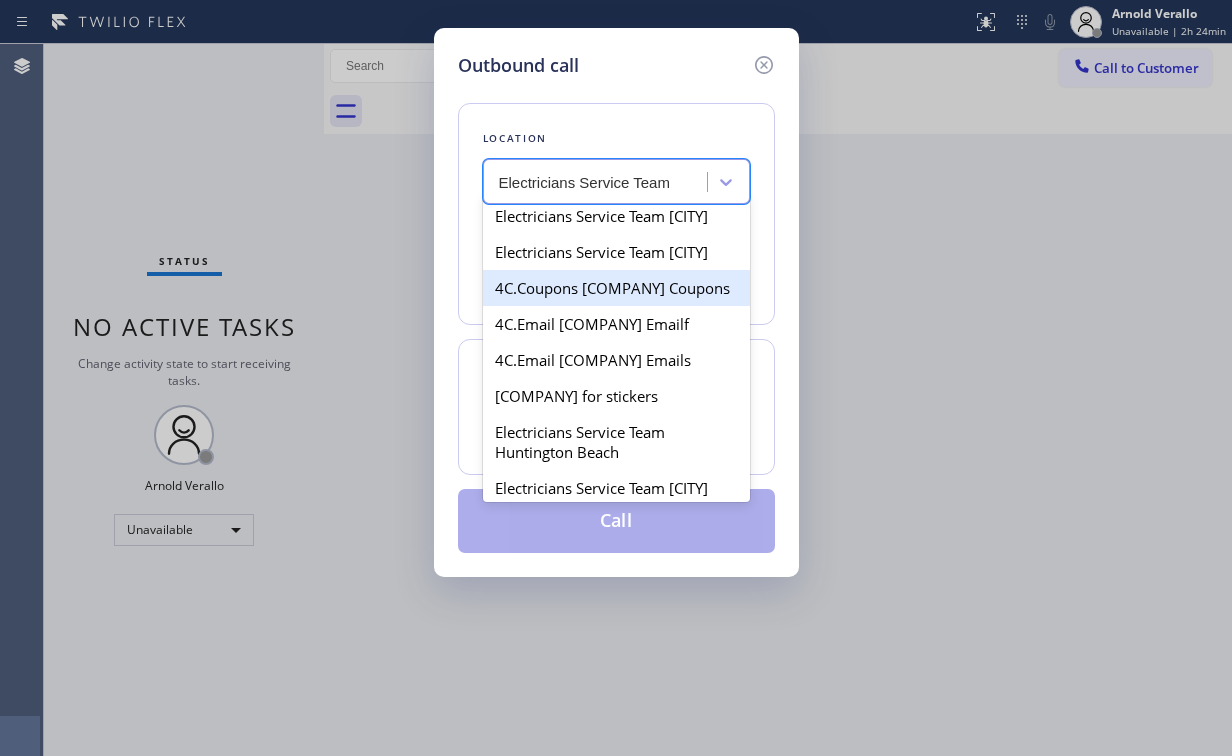 type on "Electricians Service Team" 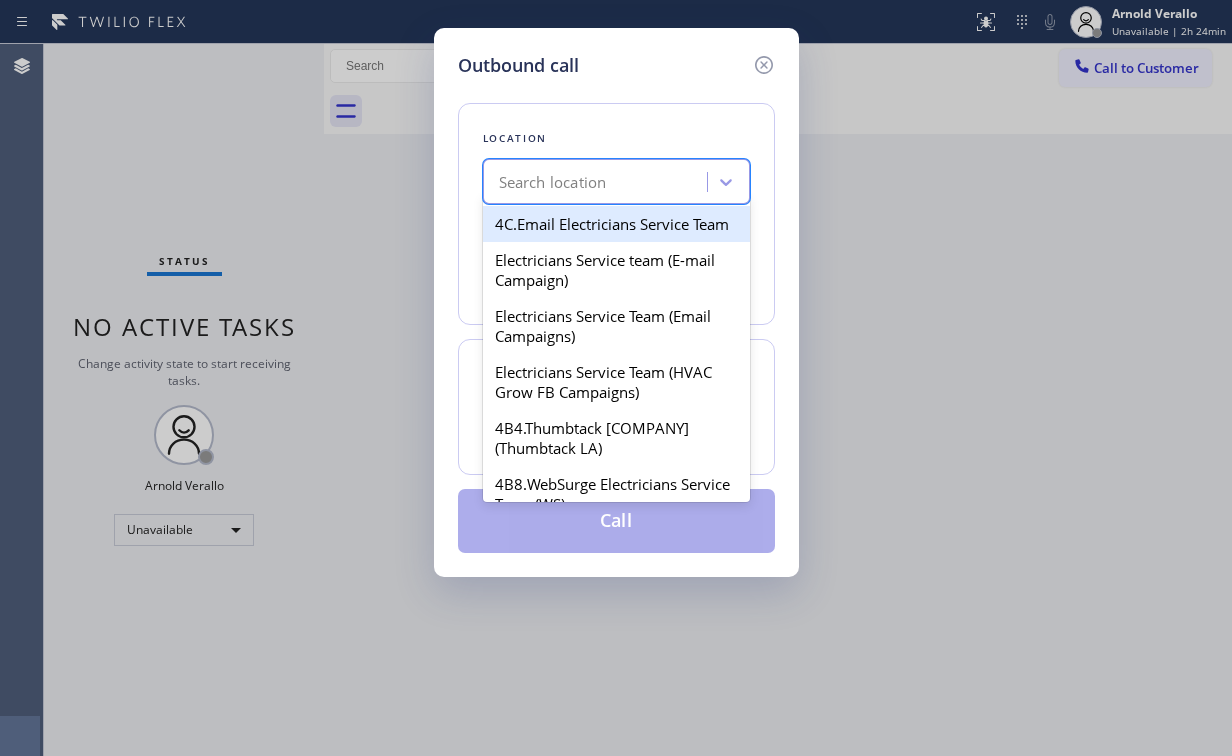 click on "Search location" at bounding box center [553, 182] 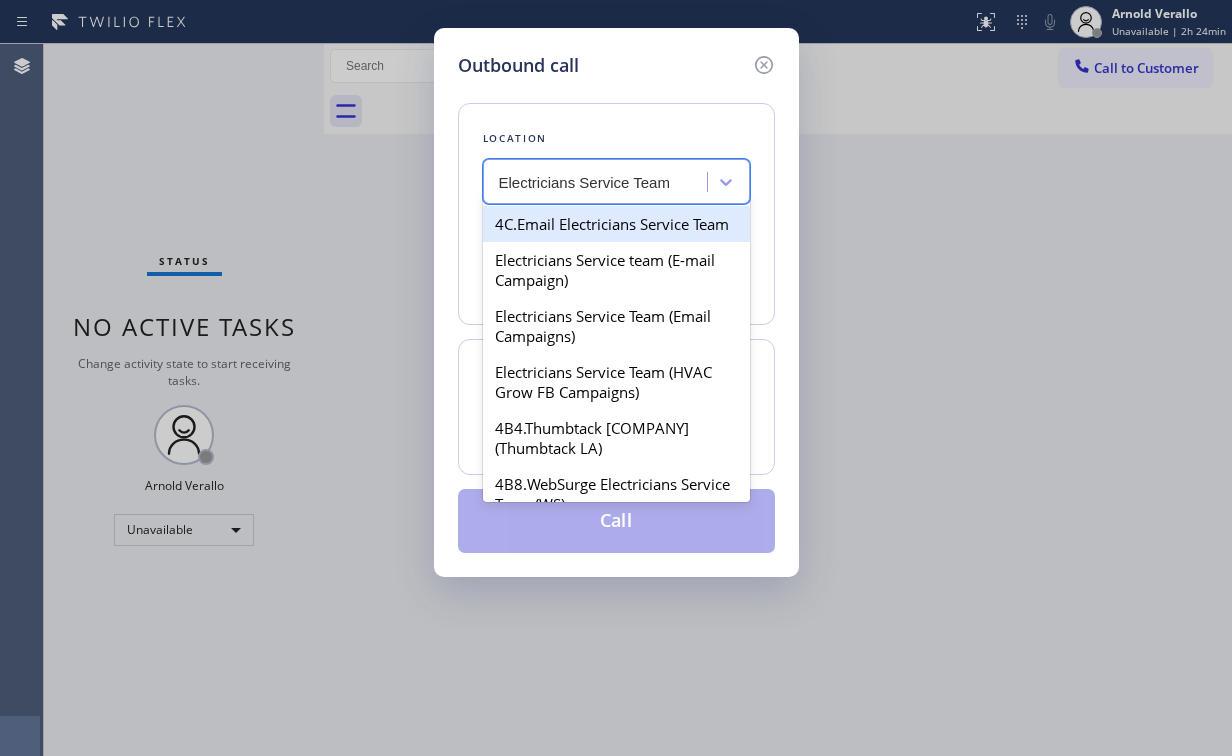 scroll, scrollTop: 0, scrollLeft: 0, axis: both 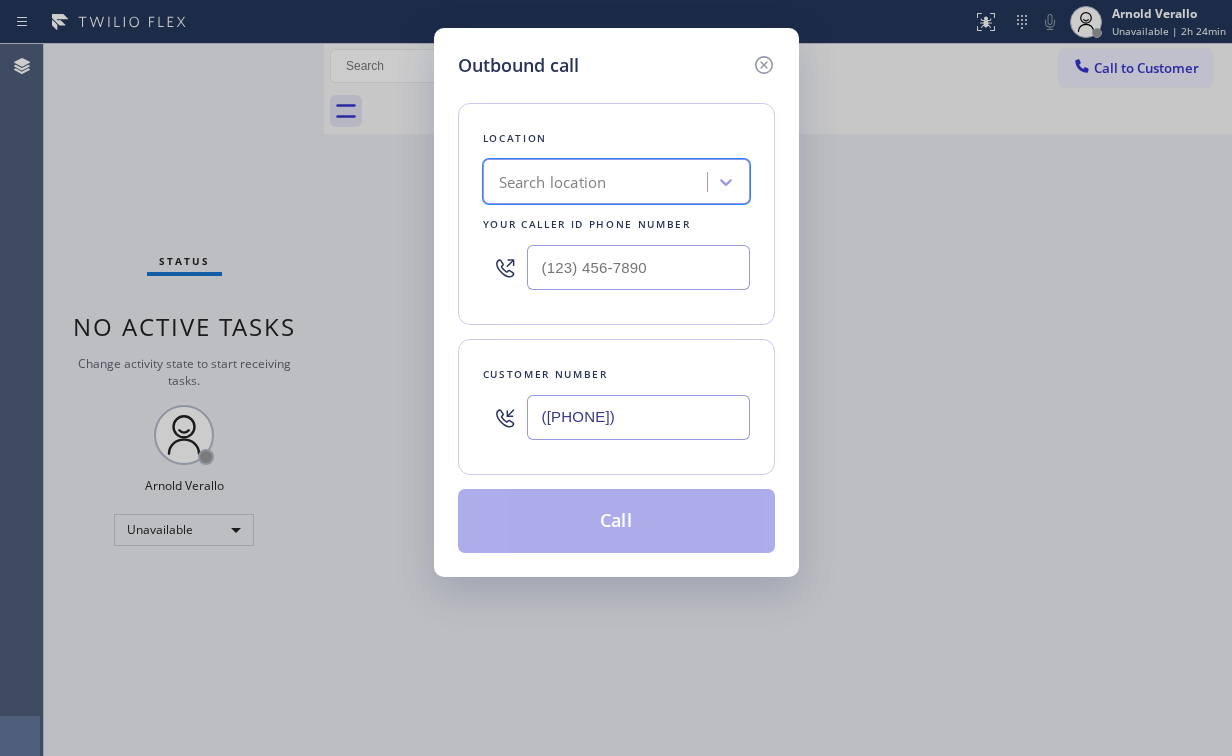 drag, startPoint x: 675, startPoint y: 184, endPoint x: 224, endPoint y: 184, distance: 451 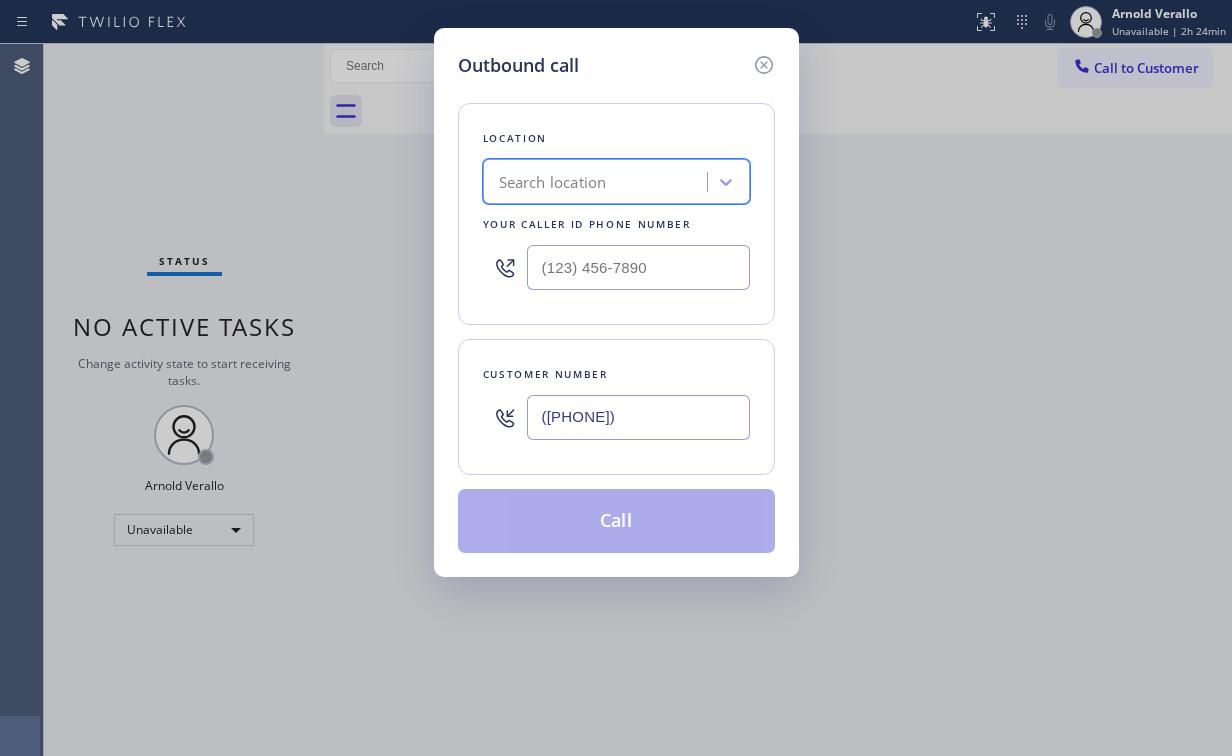 click on "Search location" at bounding box center (598, 182) 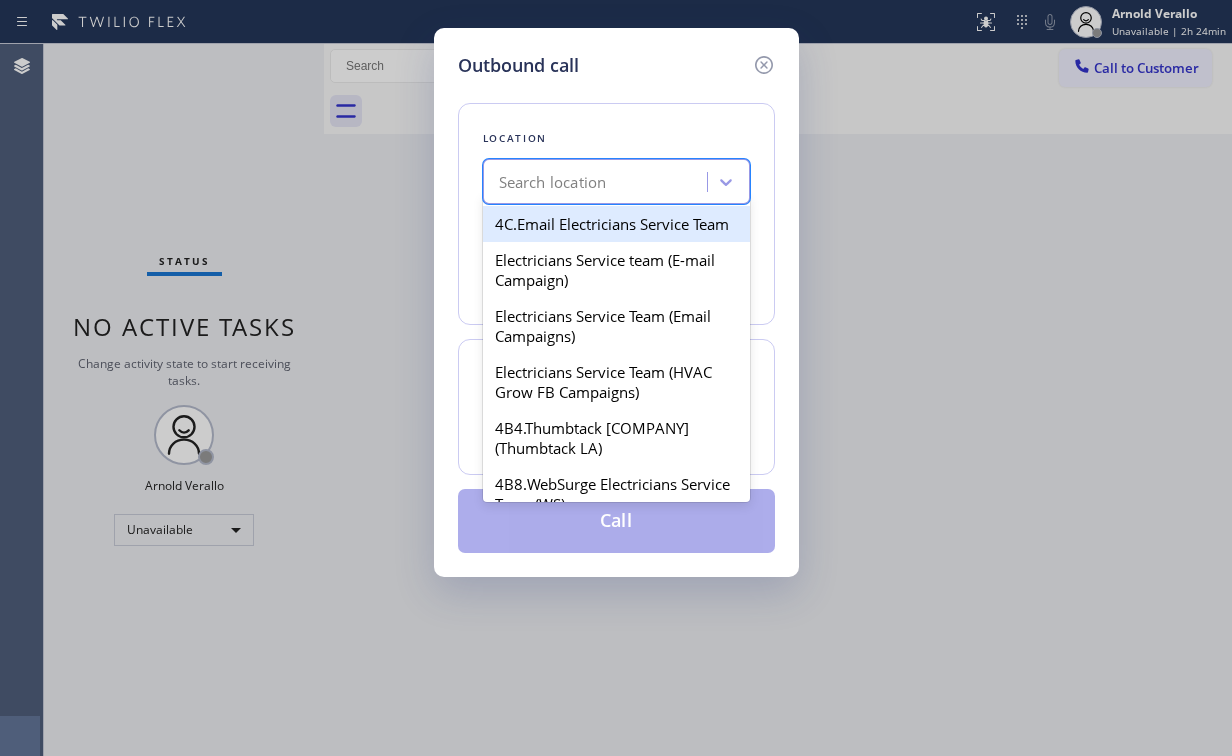 paste on "Electricians Service Team" 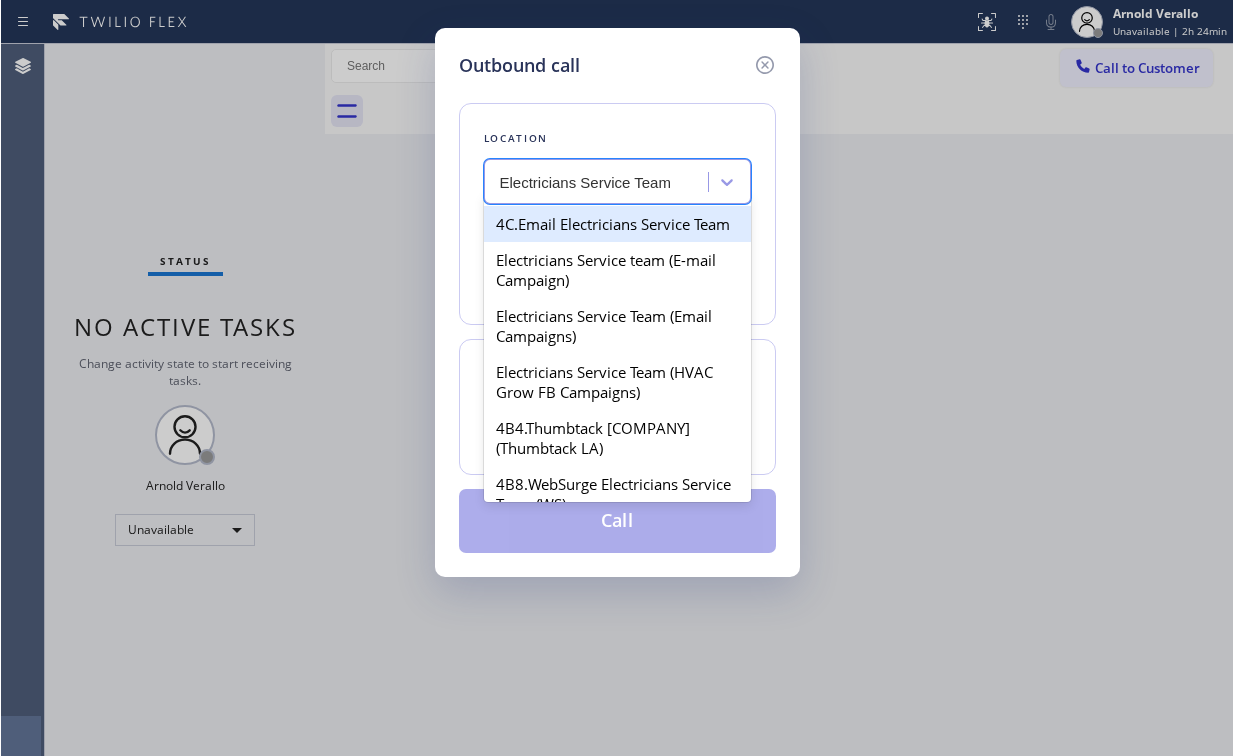 scroll, scrollTop: 0, scrollLeft: 0, axis: both 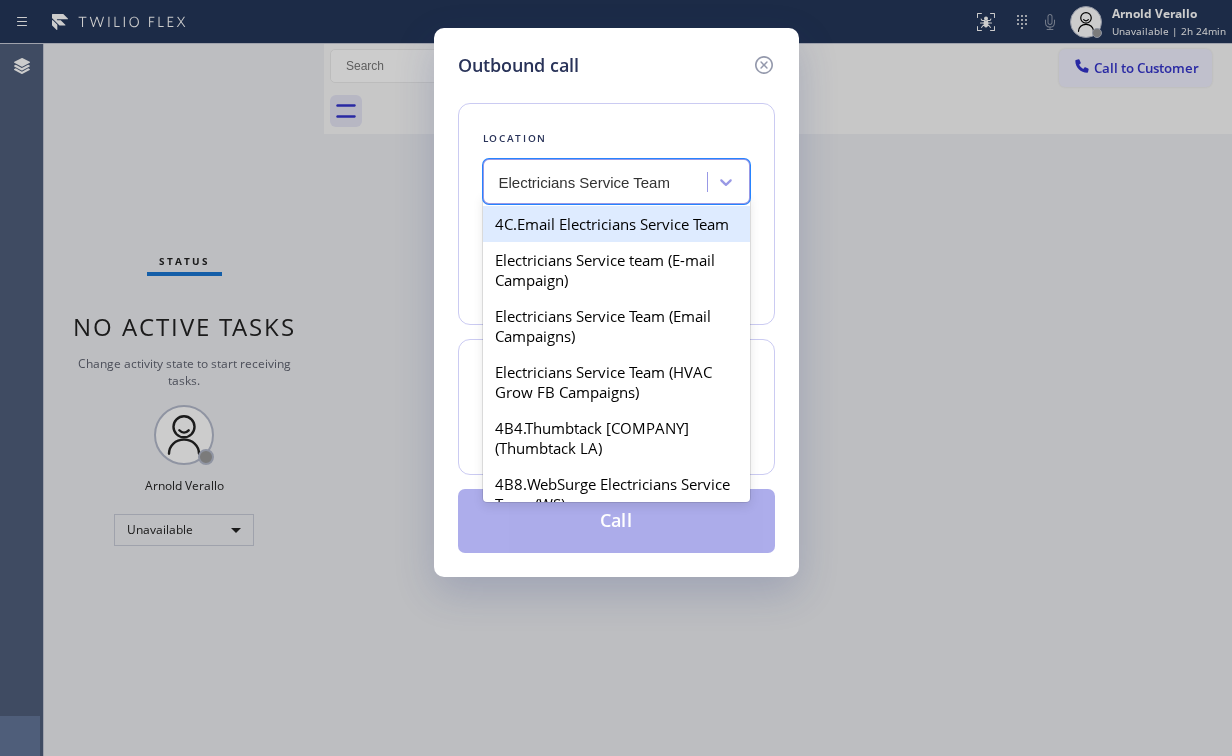 click on "4C.Email Electricians Service Team" at bounding box center [616, 224] 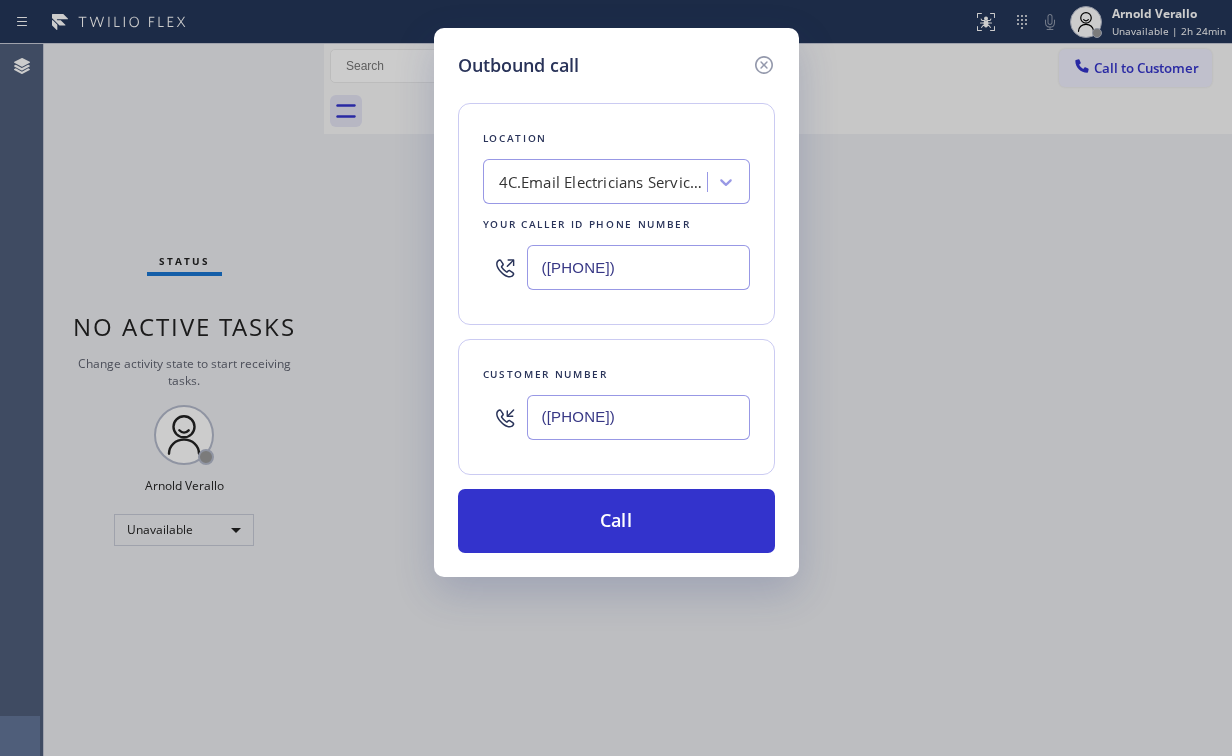 click on "([PHONE])" at bounding box center (638, 417) 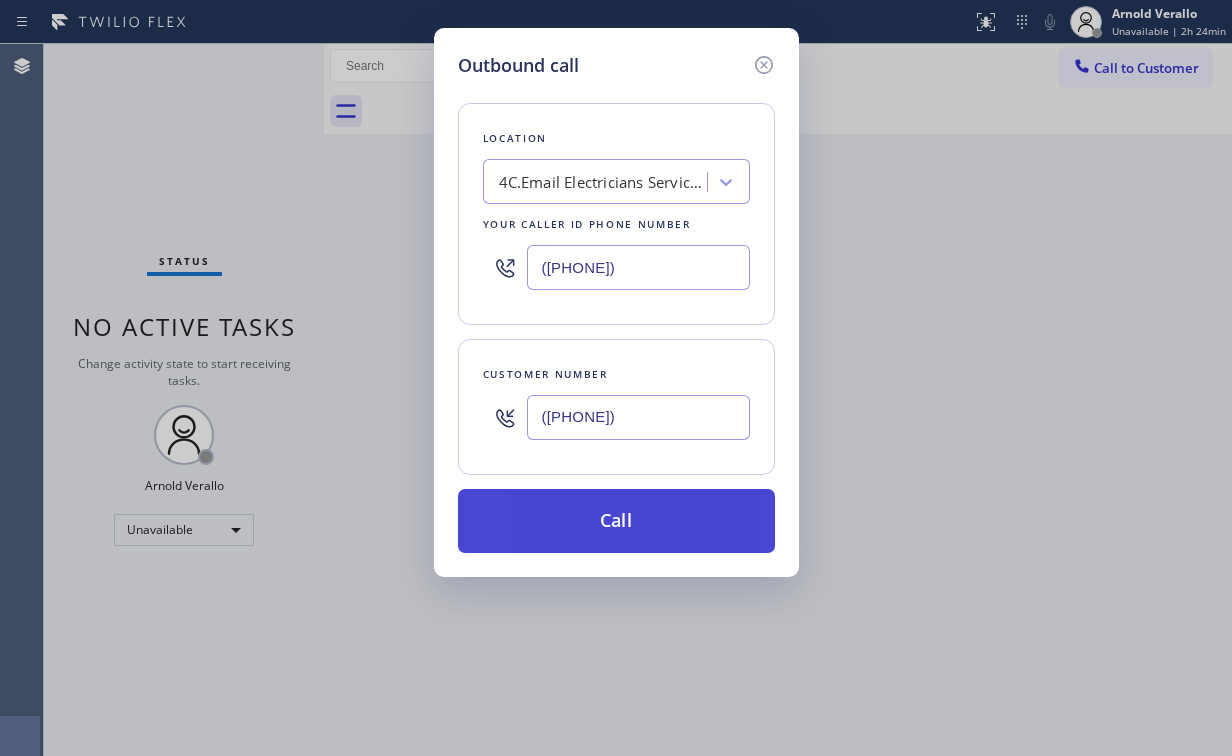 click on "Call" at bounding box center (616, 521) 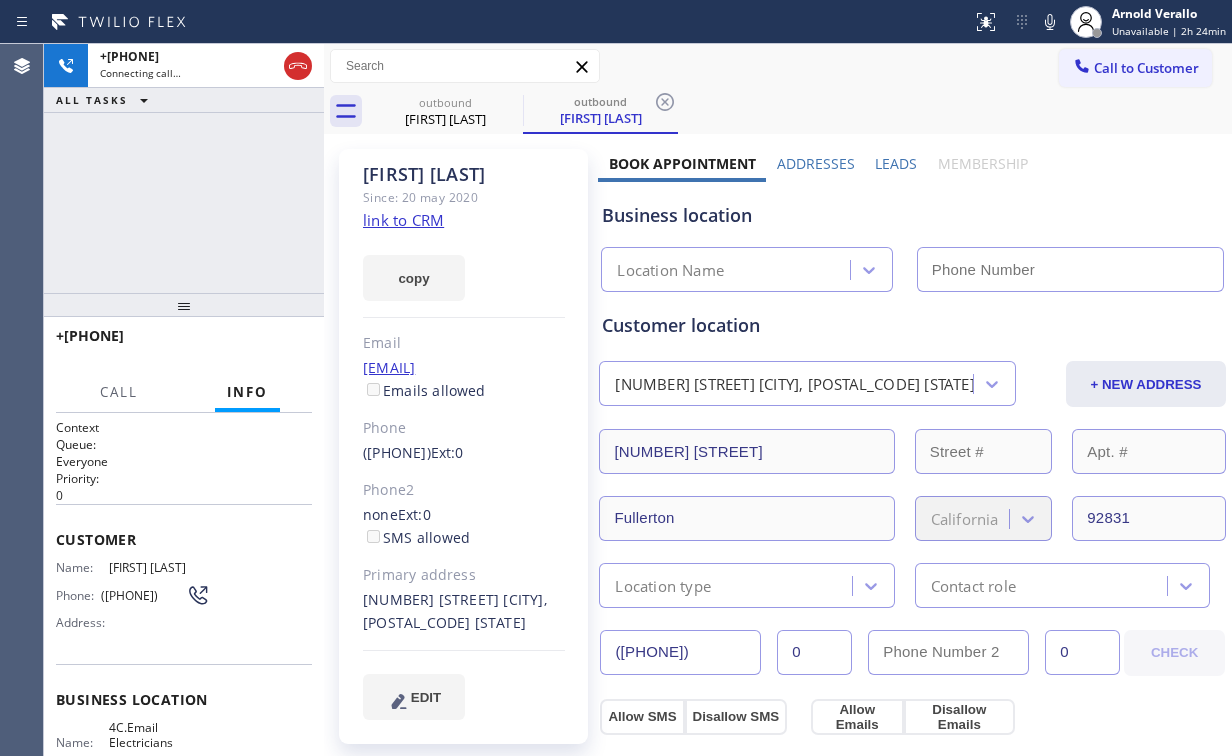 drag, startPoint x: 124, startPoint y: 156, endPoint x: 428, endPoint y: 222, distance: 311.08197 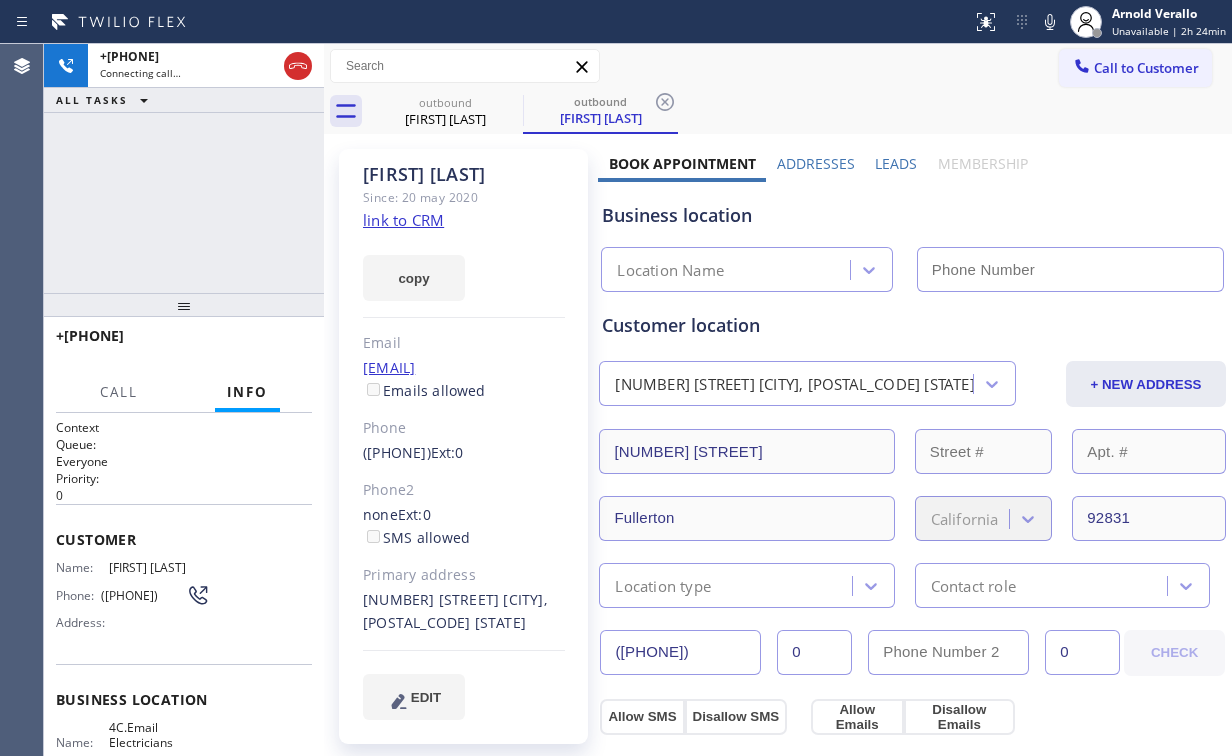 click on "+[PHONE] Connecting call… ALL TASKS ALL TASKS ACTIVE TASKS TASKS IN WRAP UP" at bounding box center [184, 168] 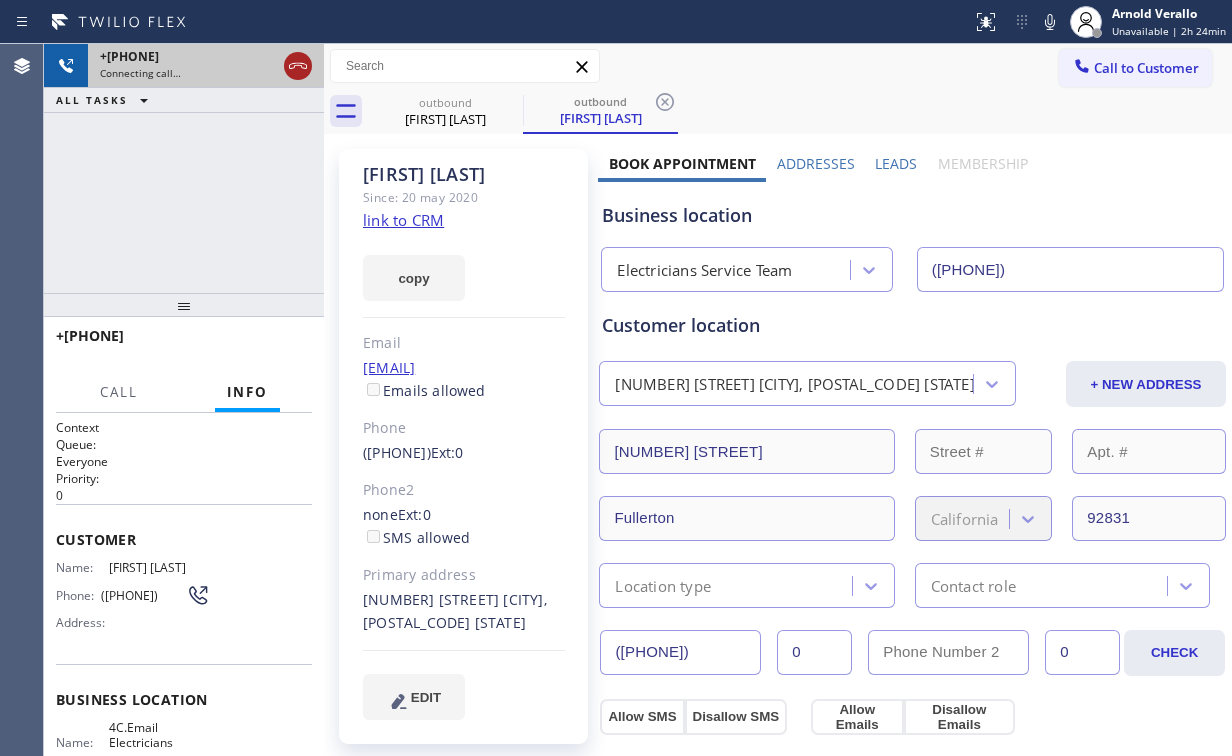 type on "([PHONE])" 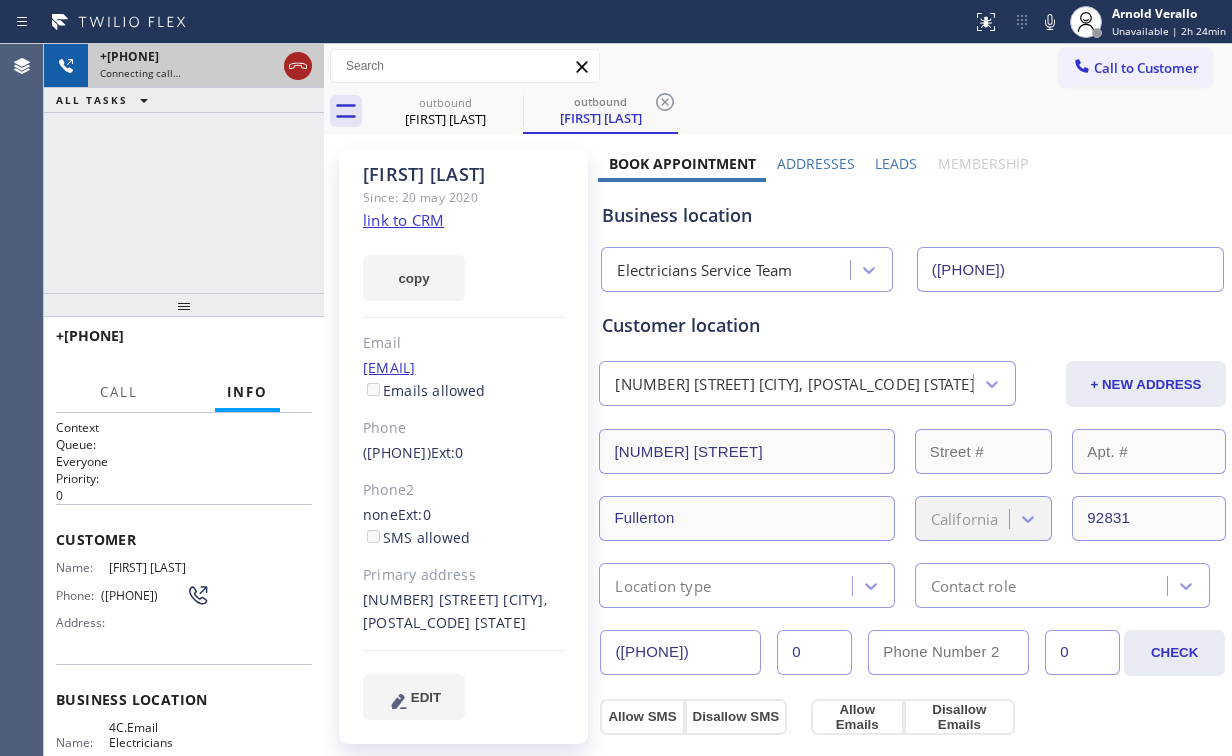 click 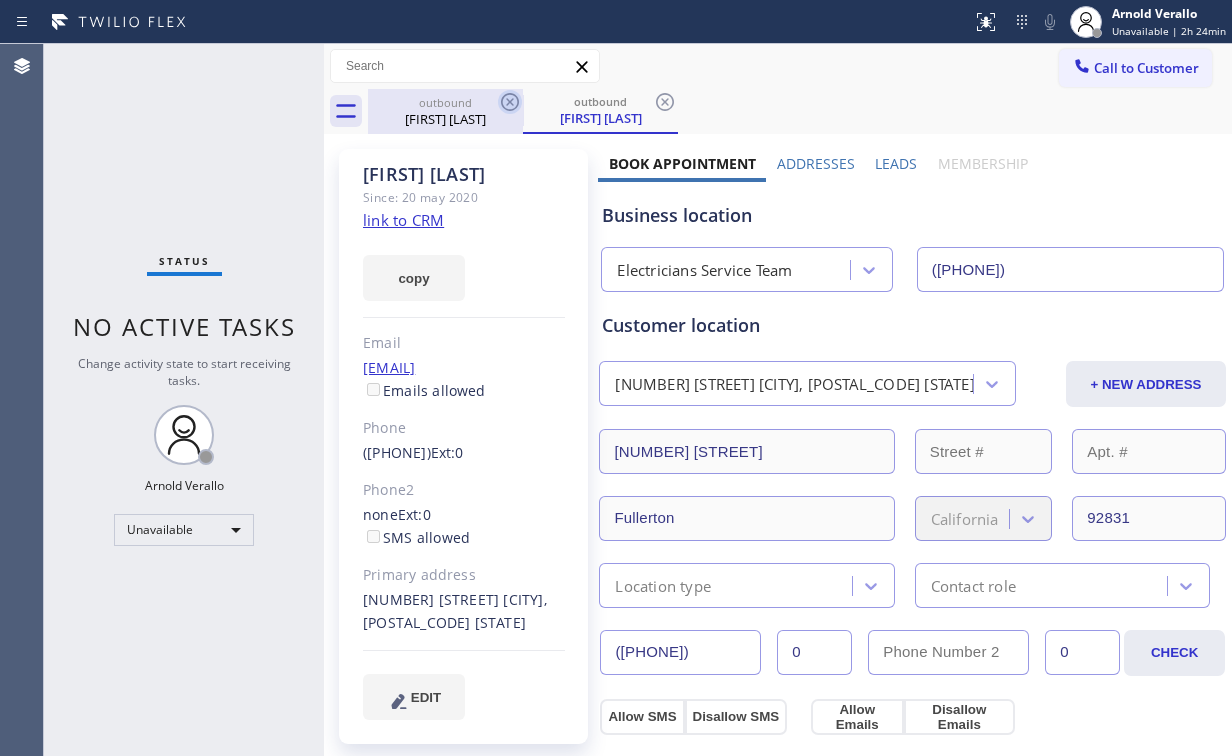 drag, startPoint x: 452, startPoint y: 108, endPoint x: 506, endPoint y: 108, distance: 54 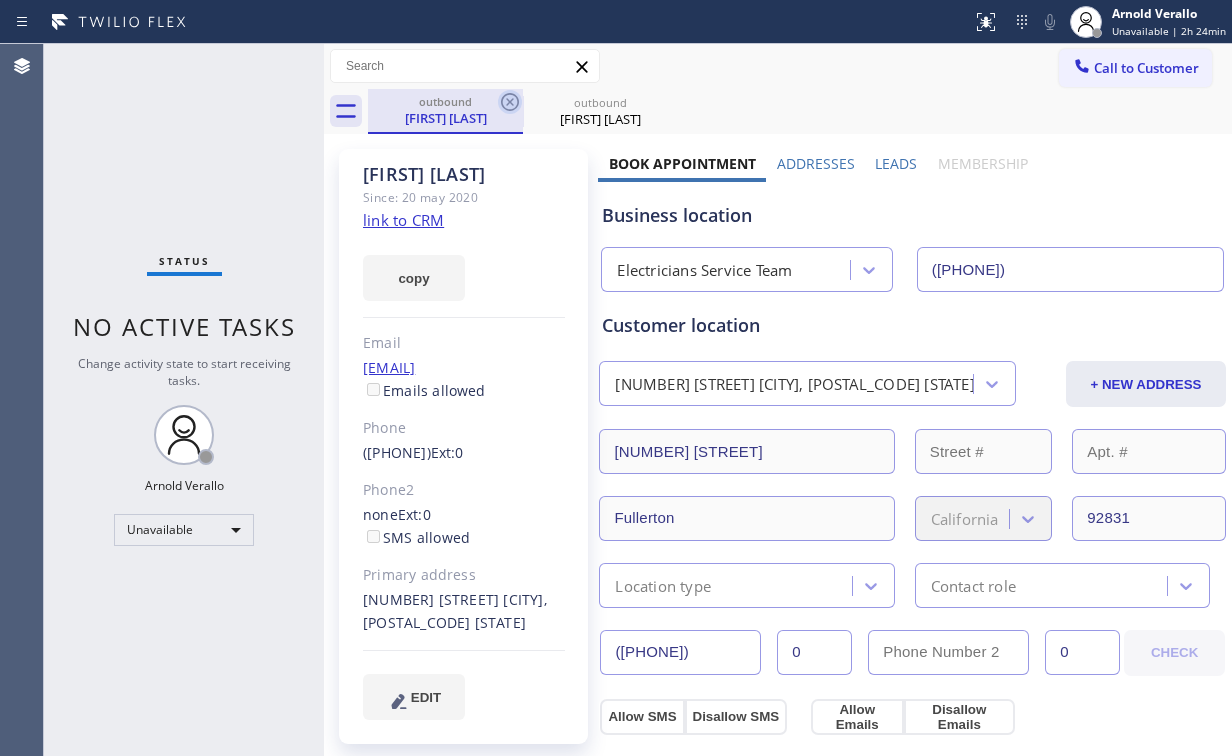 click 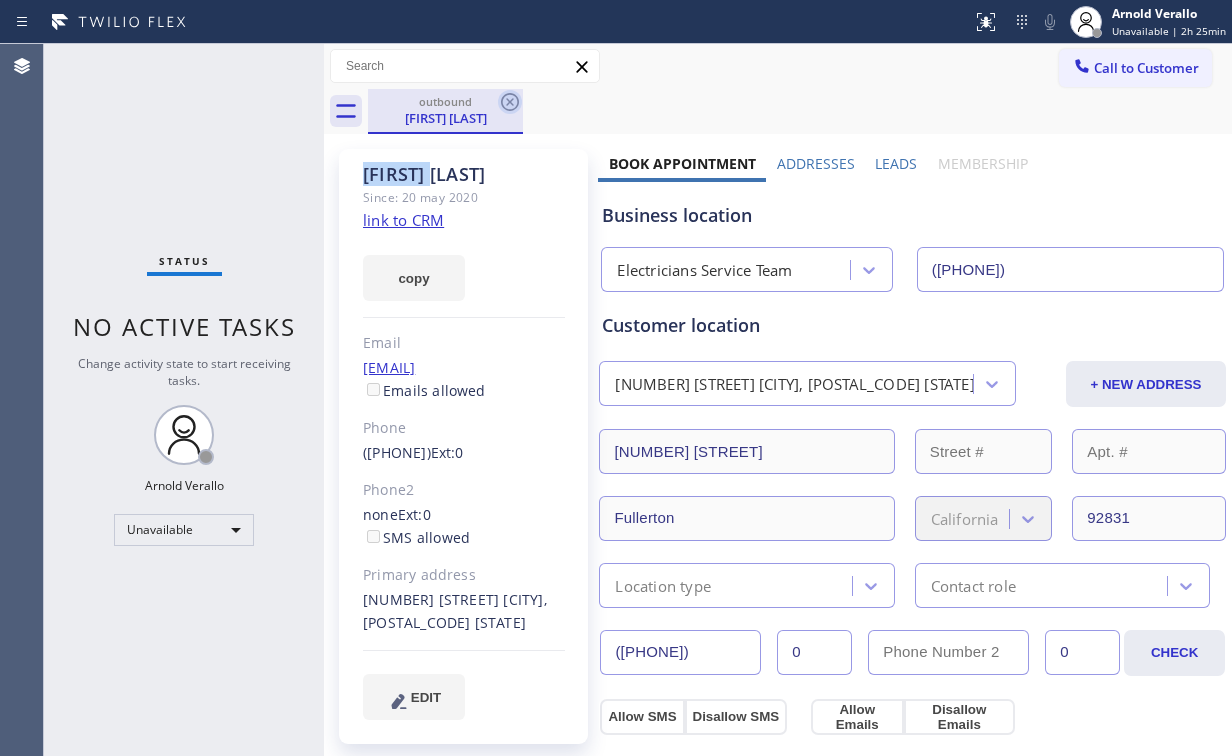 click 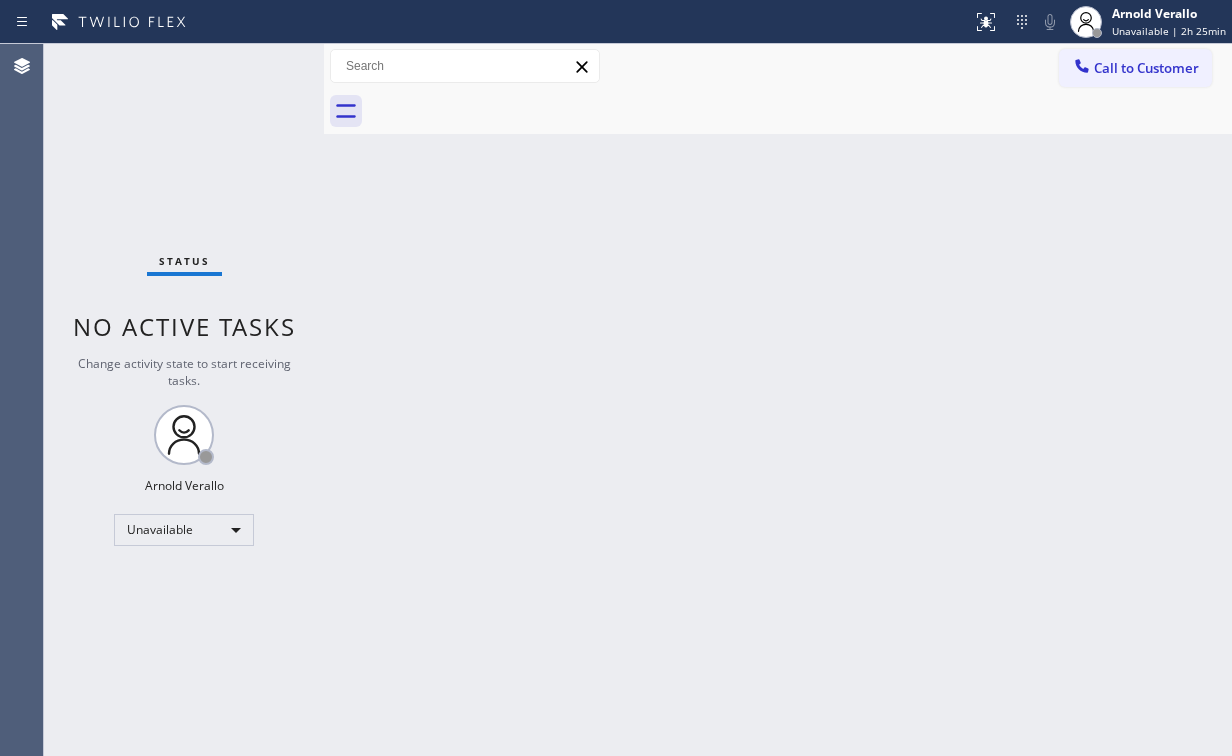 click on "Back to Dashboard Change Sender ID Customers Technicians Select a contact Outbound call Location Search location Your caller id phone number Customer number Call Customer info Name   Phone none Address none Change Sender ID HVAC +[PHONE] 5 Star Appliance +[PHONE] Appliance Repair +[PHONE] Plumbing +[PHONE] Air Duct Cleaning +[PHONE]  Electricians +[PHONE] Cancel Change Check personal SMS Reset Change No tabs Call to Customer Outbound call Location Electricians Service Team Your caller id phone number ([PHONE]) Customer number Call Outbound call Technician Search Technician Your caller id phone number Your caller id phone number Call" at bounding box center [778, 400] 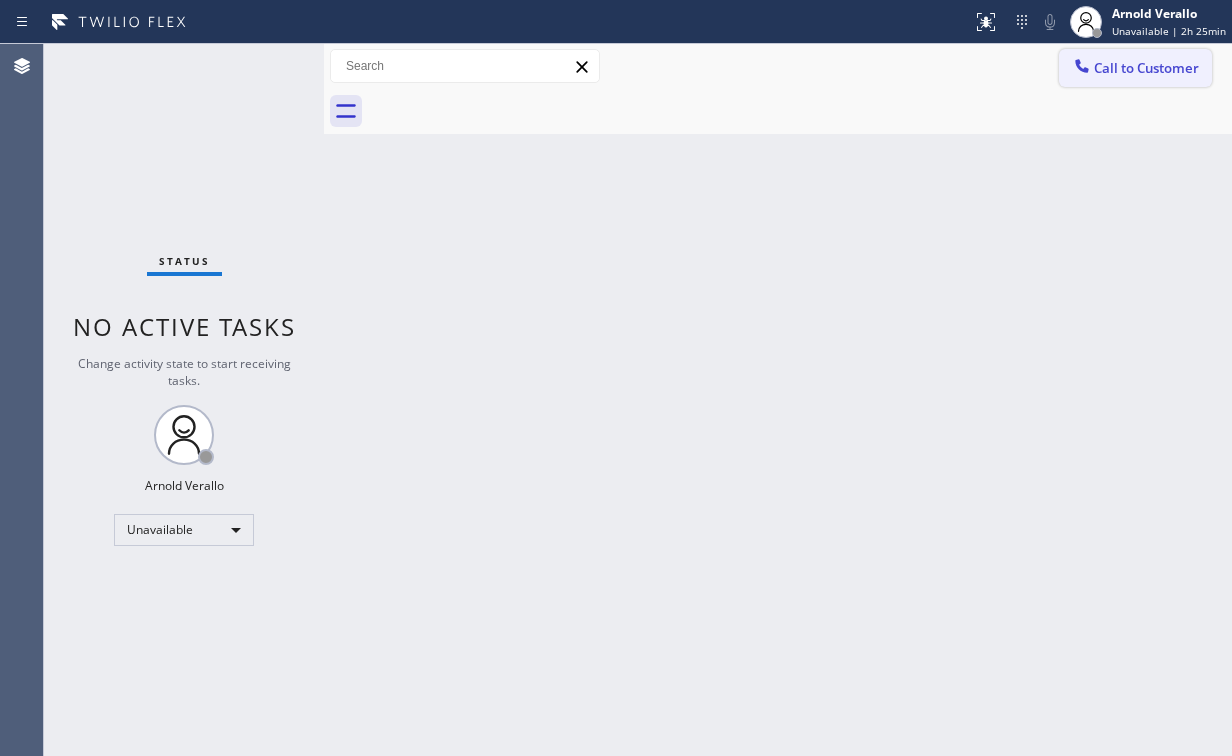 click on "Call to Customer" at bounding box center [1146, 68] 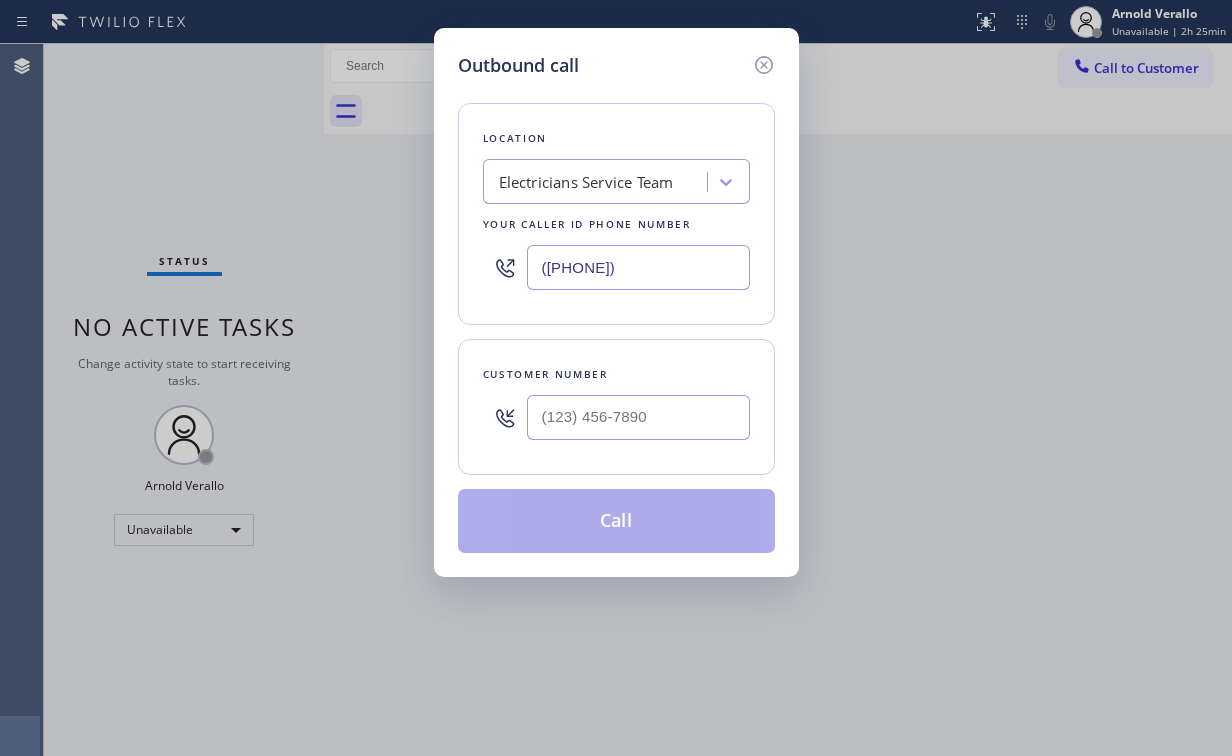 drag, startPoint x: 704, startPoint y: 271, endPoint x: 376, endPoint y: 271, distance: 328 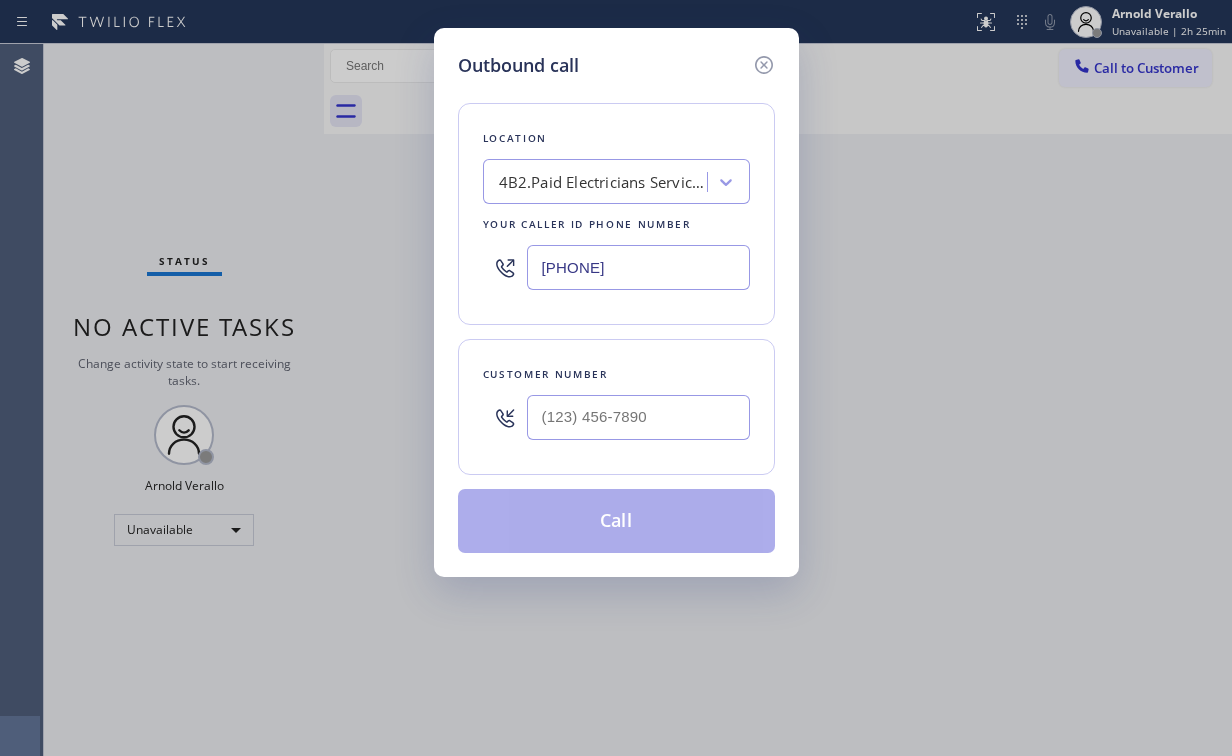 type on "[PHONE]" 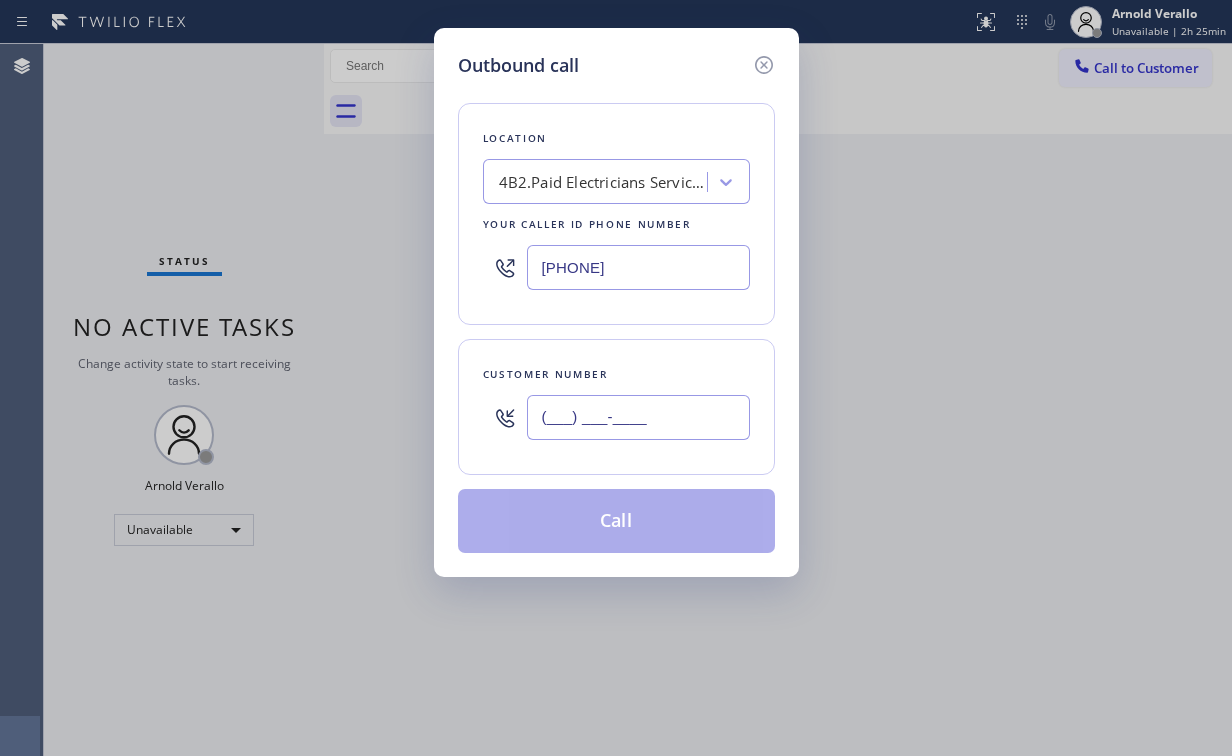 drag, startPoint x: 646, startPoint y: 417, endPoint x: 668, endPoint y: 406, distance: 24.596748 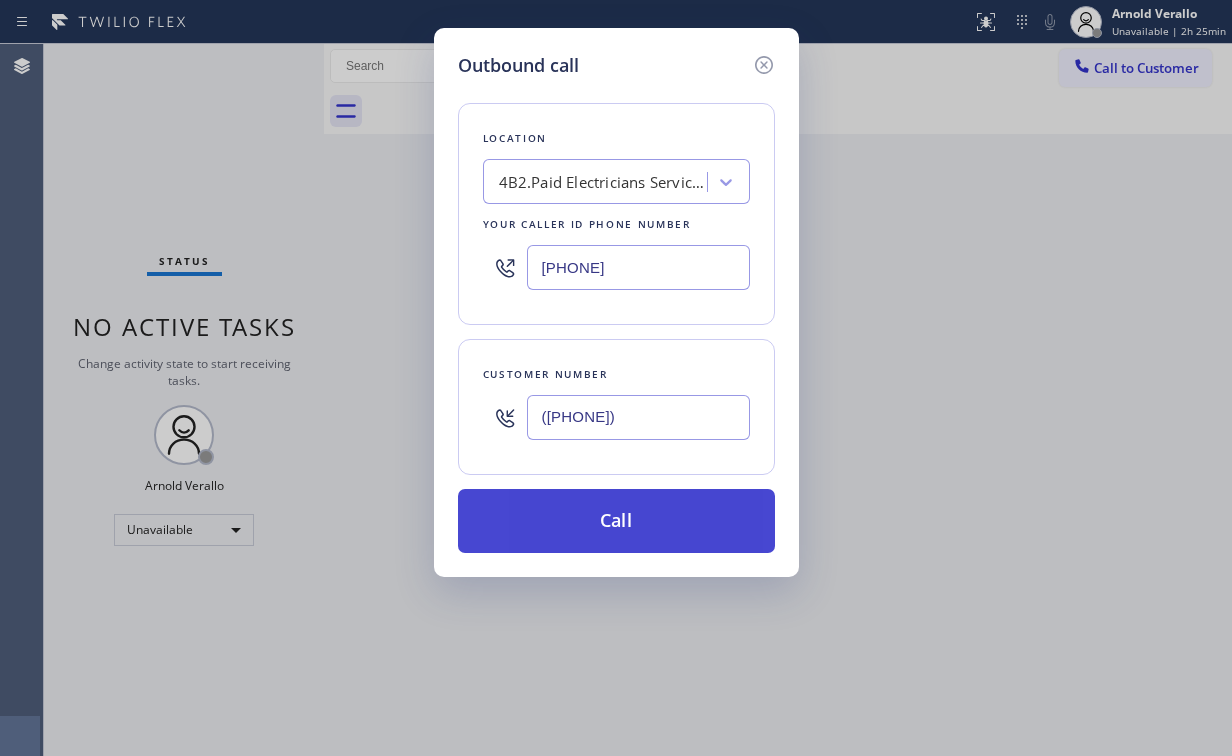 type on "([PHONE])" 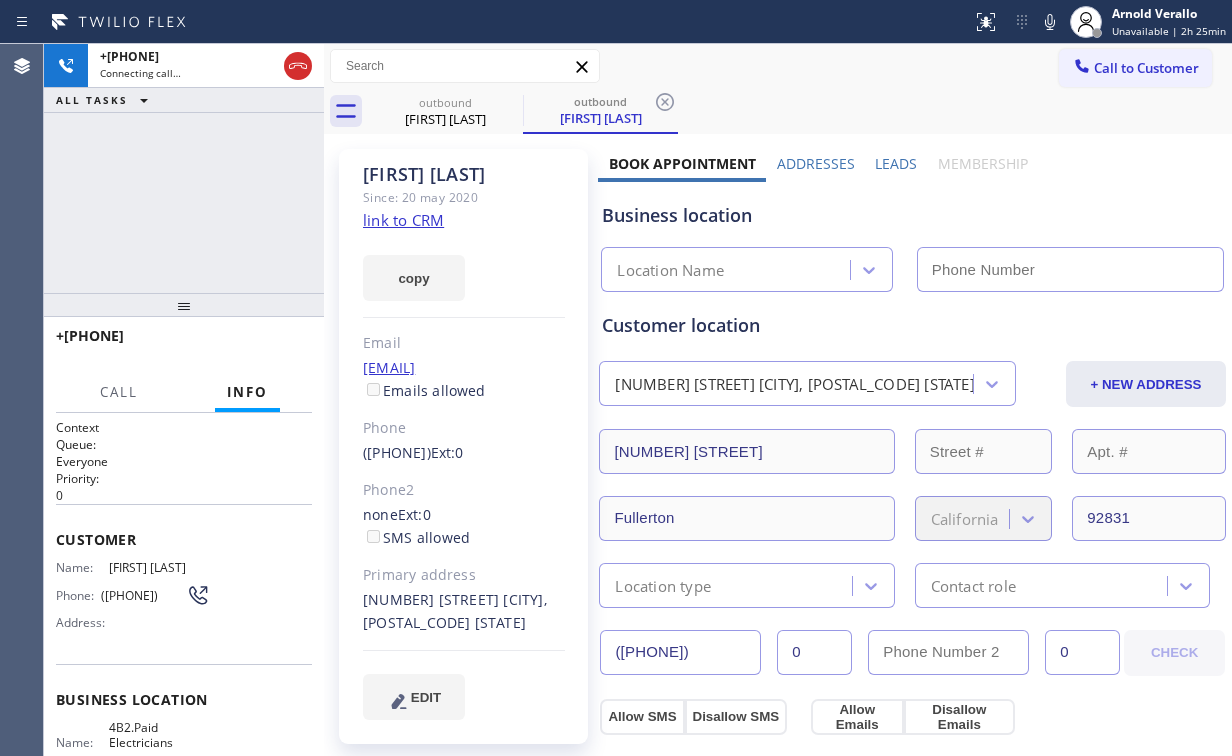 type on "[PHONE]" 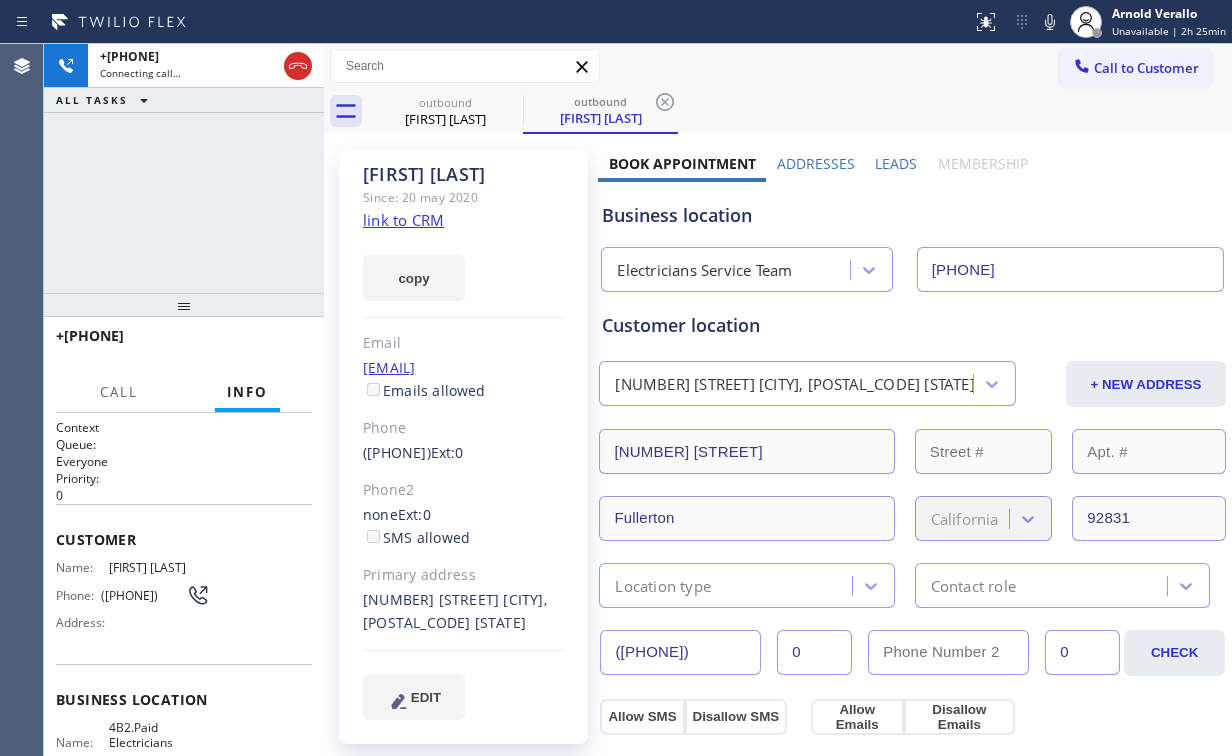 click on "+[PHONE] Connecting call… ALL TASKS ALL TASKS ACTIVE TASKS TASKS IN WRAP UP" at bounding box center [184, 168] 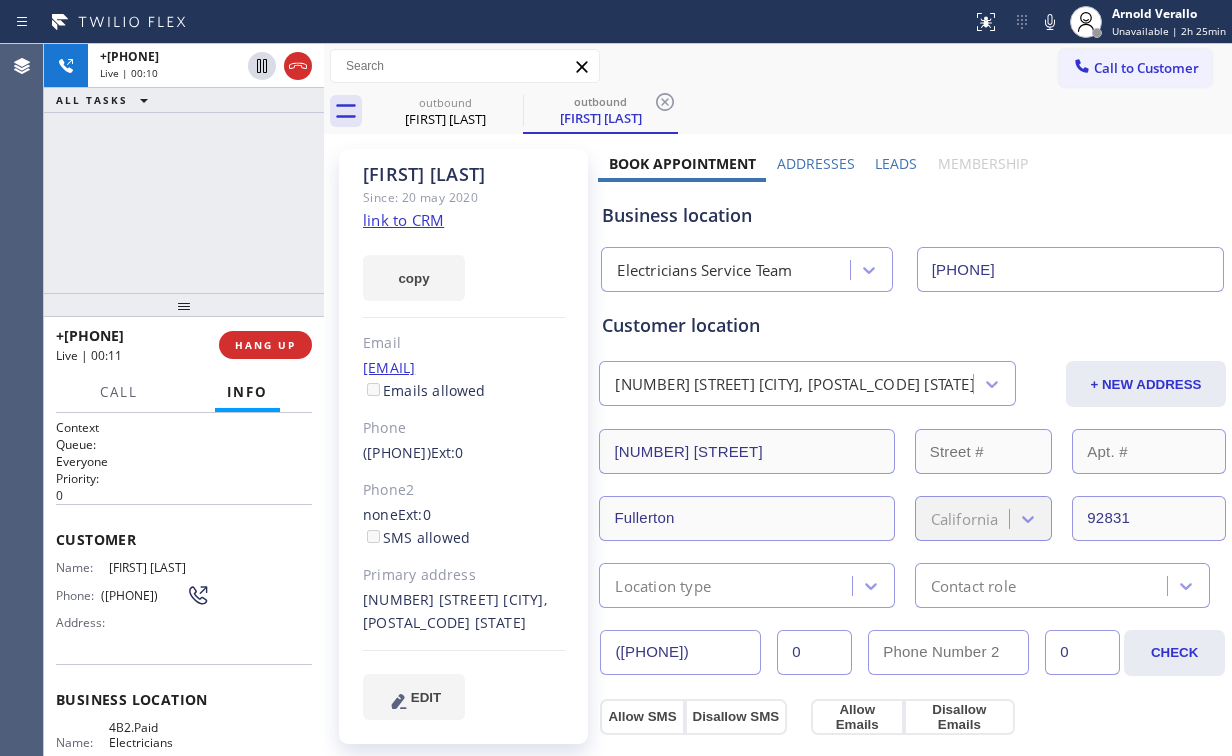 drag, startPoint x: 142, startPoint y: 204, endPoint x: 156, endPoint y: 208, distance: 14.56022 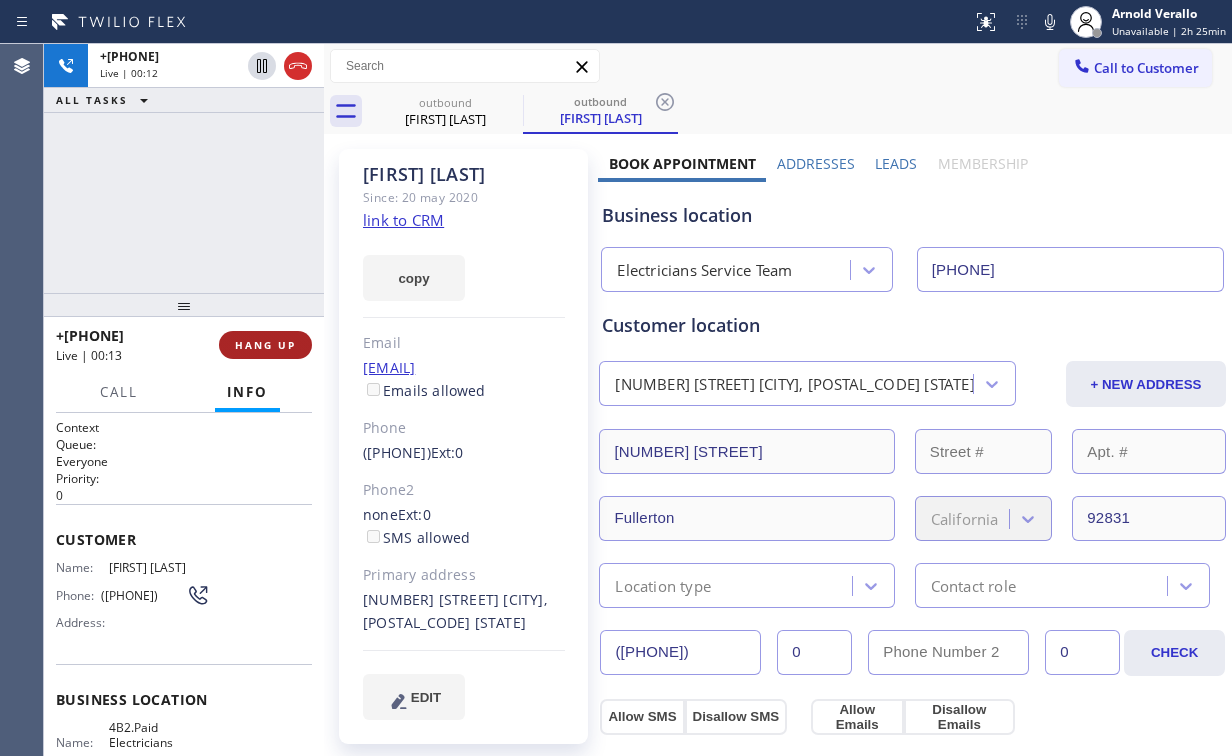 click on "HANG UP" at bounding box center [265, 345] 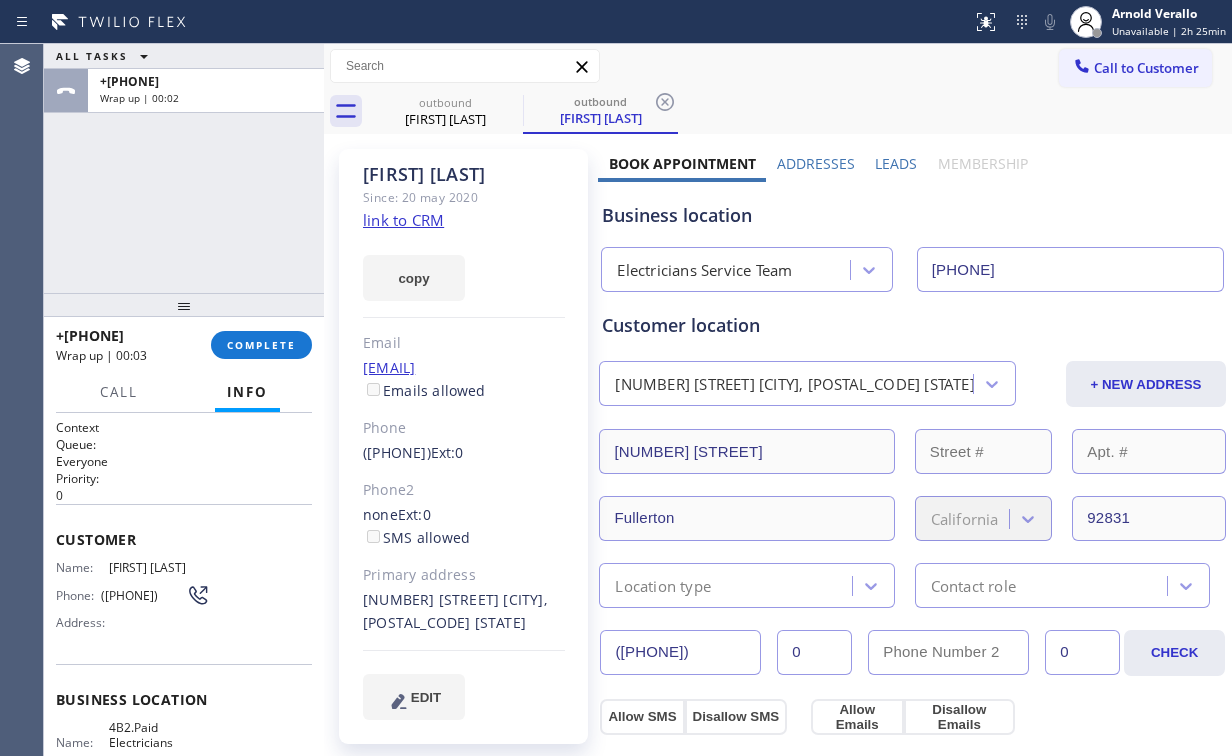 click on "ALL TASKS ALL TASKS ACTIVE TASKS TASKS IN WRAP UP +[PHONE] Wrap up | 00:02" at bounding box center (184, 168) 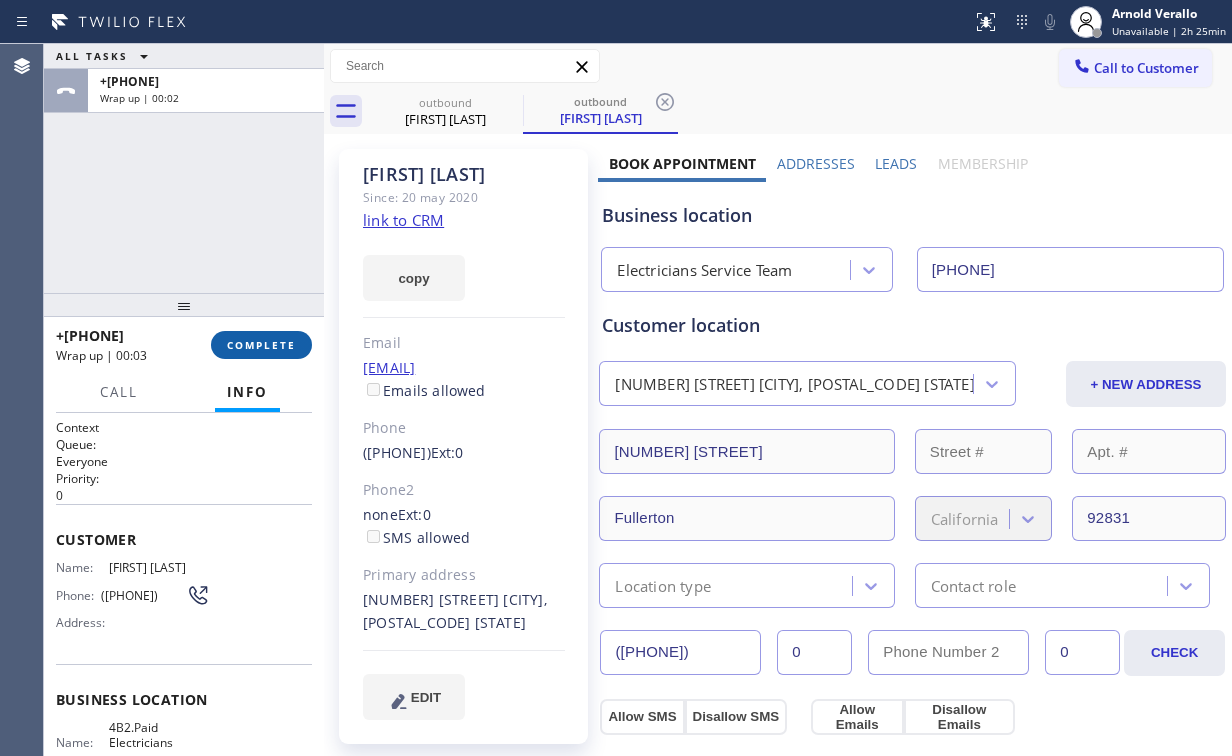click on "COMPLETE" at bounding box center [261, 345] 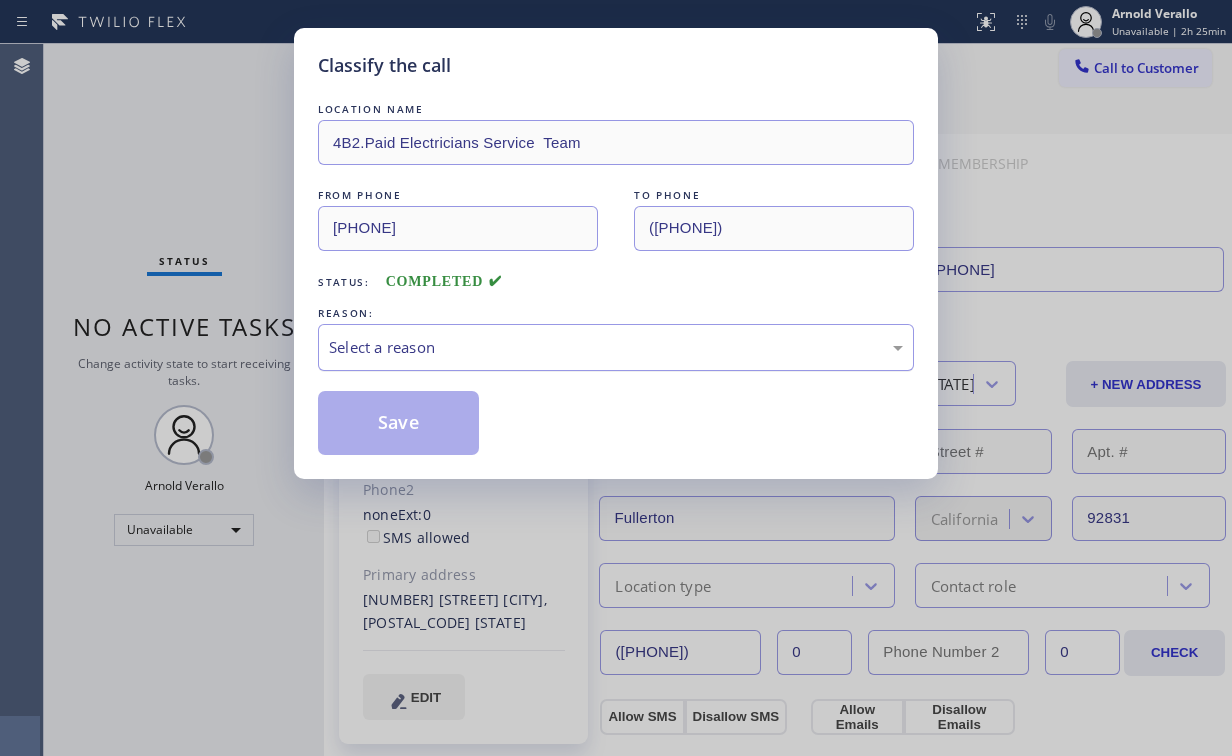 drag, startPoint x: 389, startPoint y: 343, endPoint x: 395, endPoint y: 360, distance: 18.027756 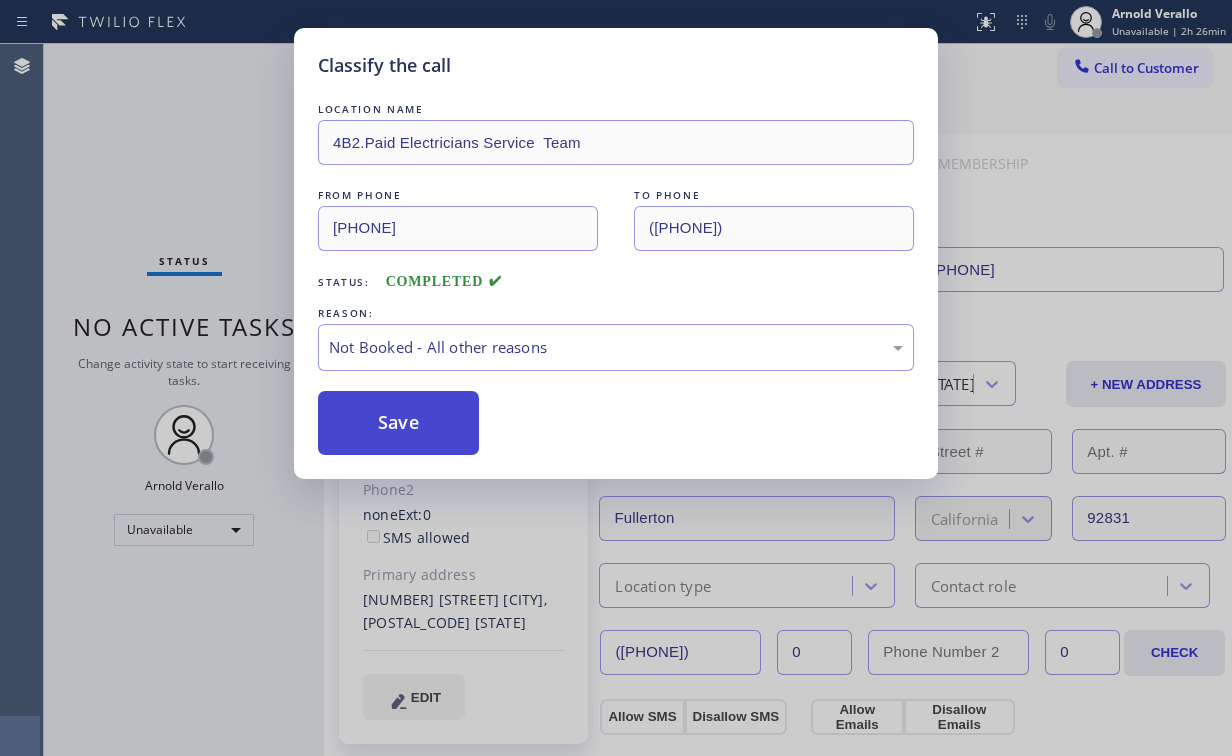 drag, startPoint x: 404, startPoint y: 429, endPoint x: 199, endPoint y: 192, distance: 313.35922 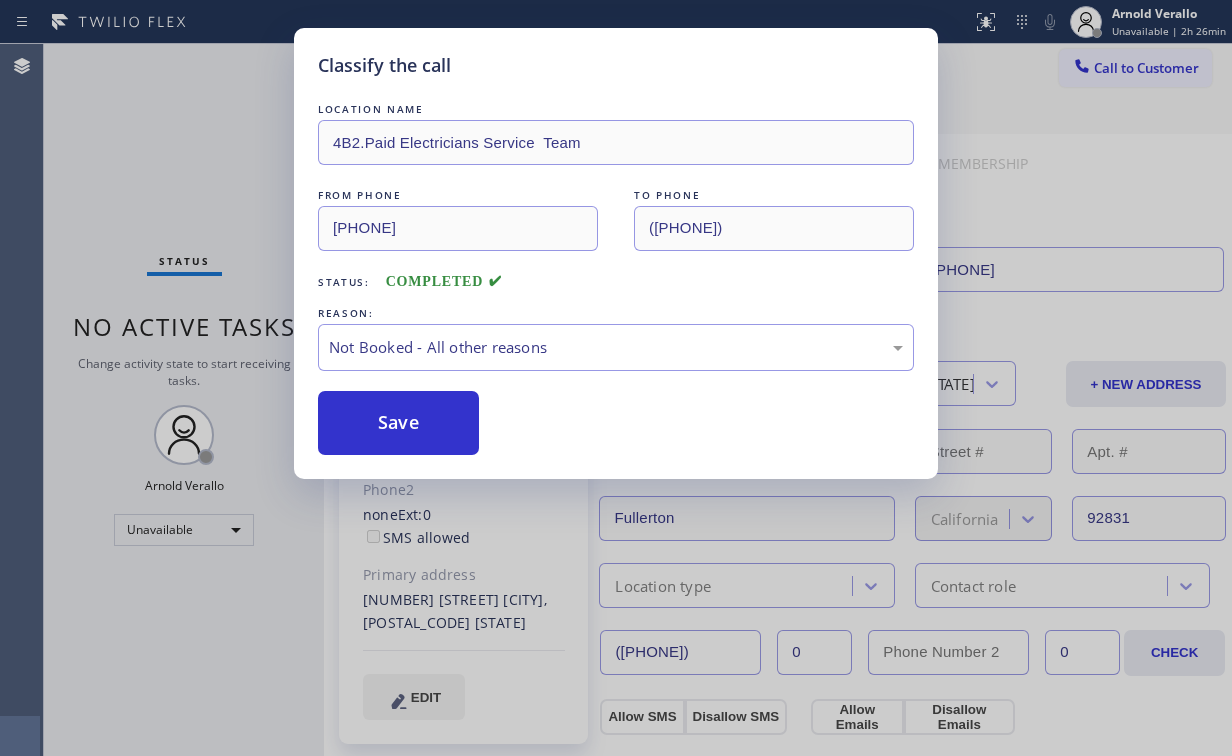 click on "Save" at bounding box center (398, 423) 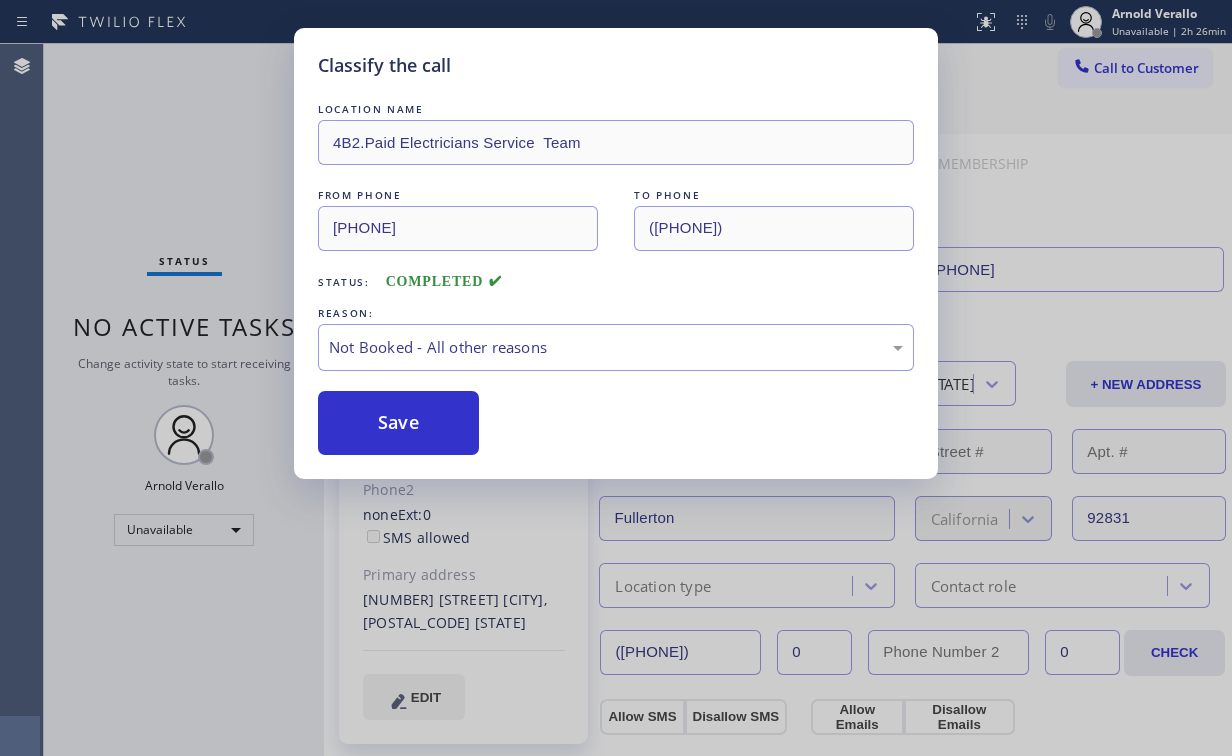 drag, startPoint x: 199, startPoint y: 190, endPoint x: 216, endPoint y: 211, distance: 27.018513 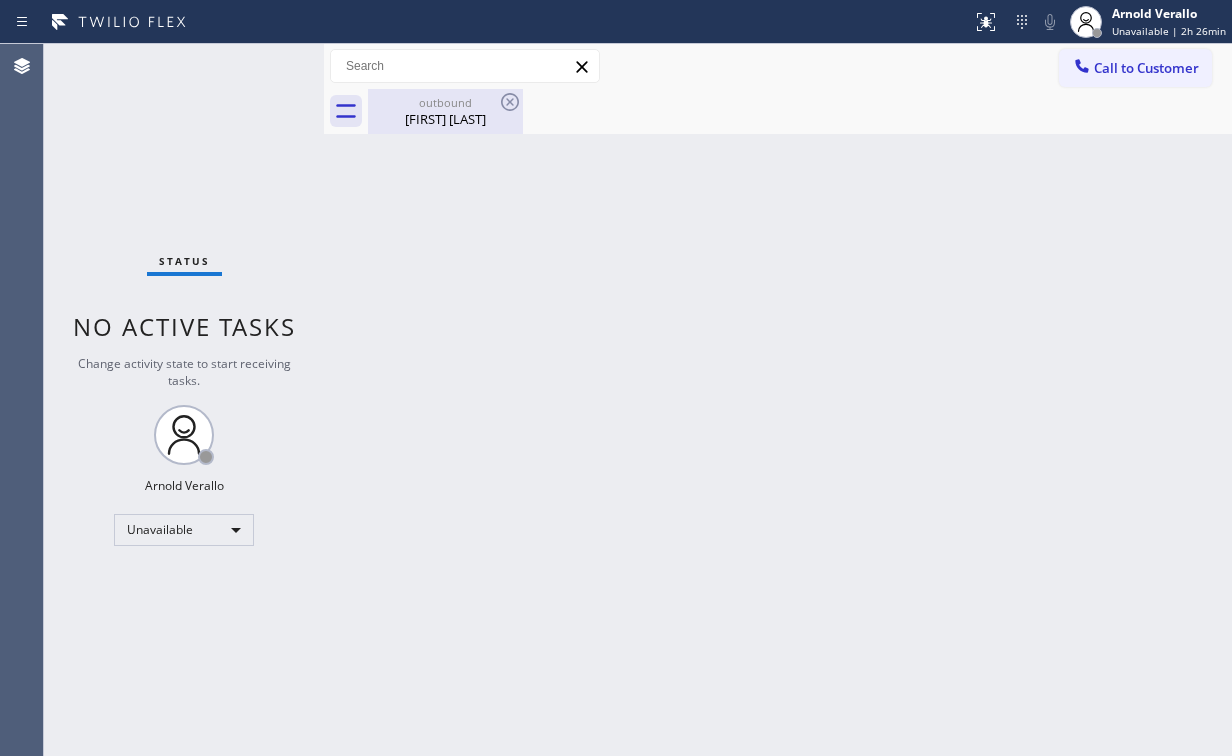 click on "outbound [FIRST] [LAST]" at bounding box center (445, 111) 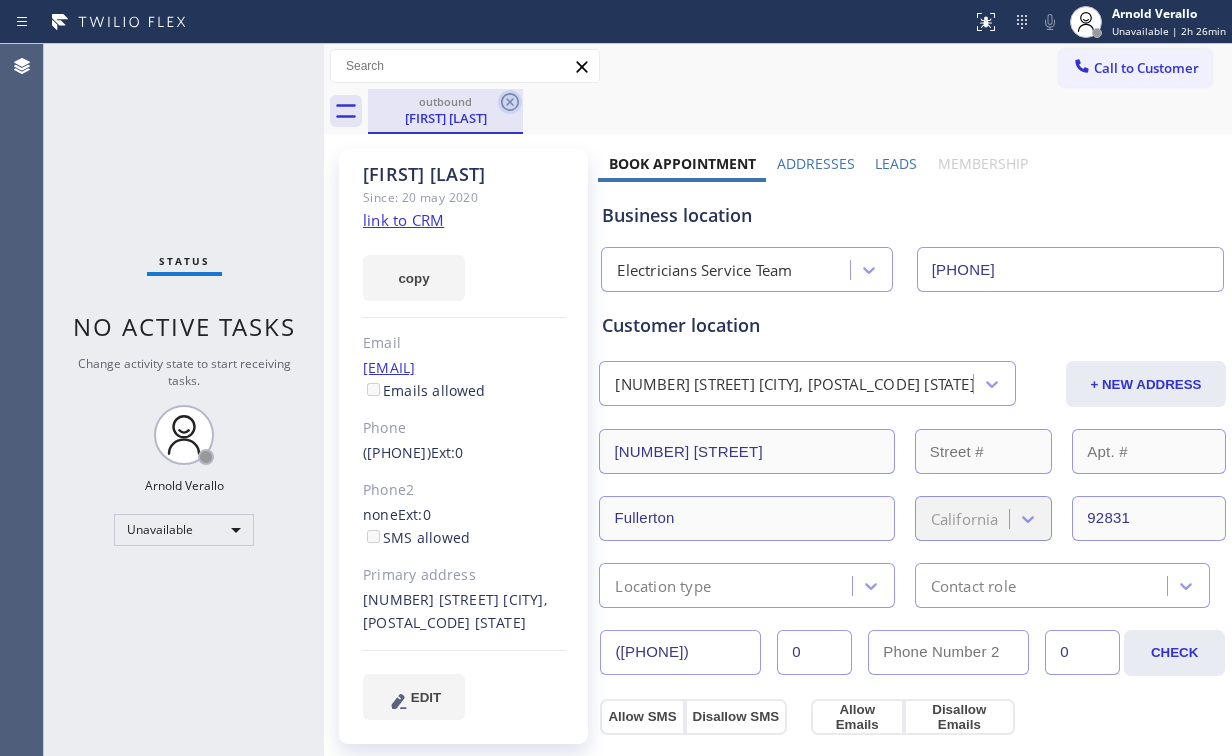 click 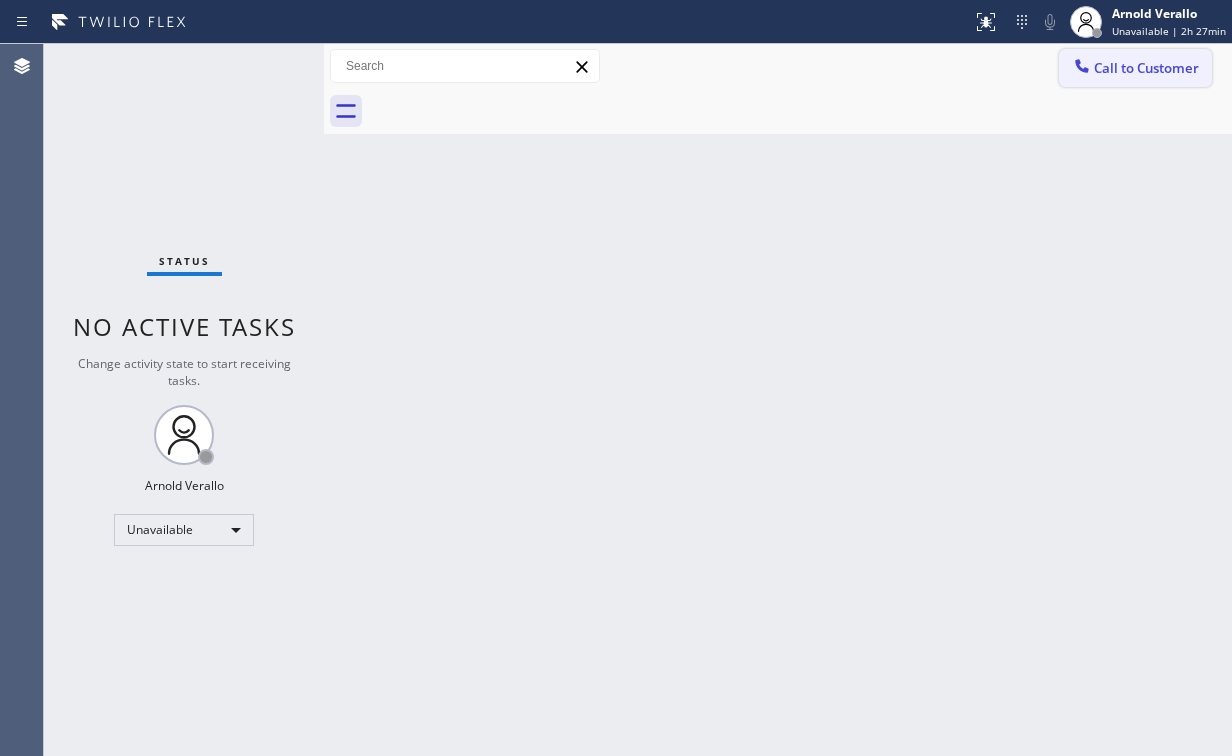 drag, startPoint x: 916, startPoint y: 45, endPoint x: 1088, endPoint y: 72, distance: 174.1063 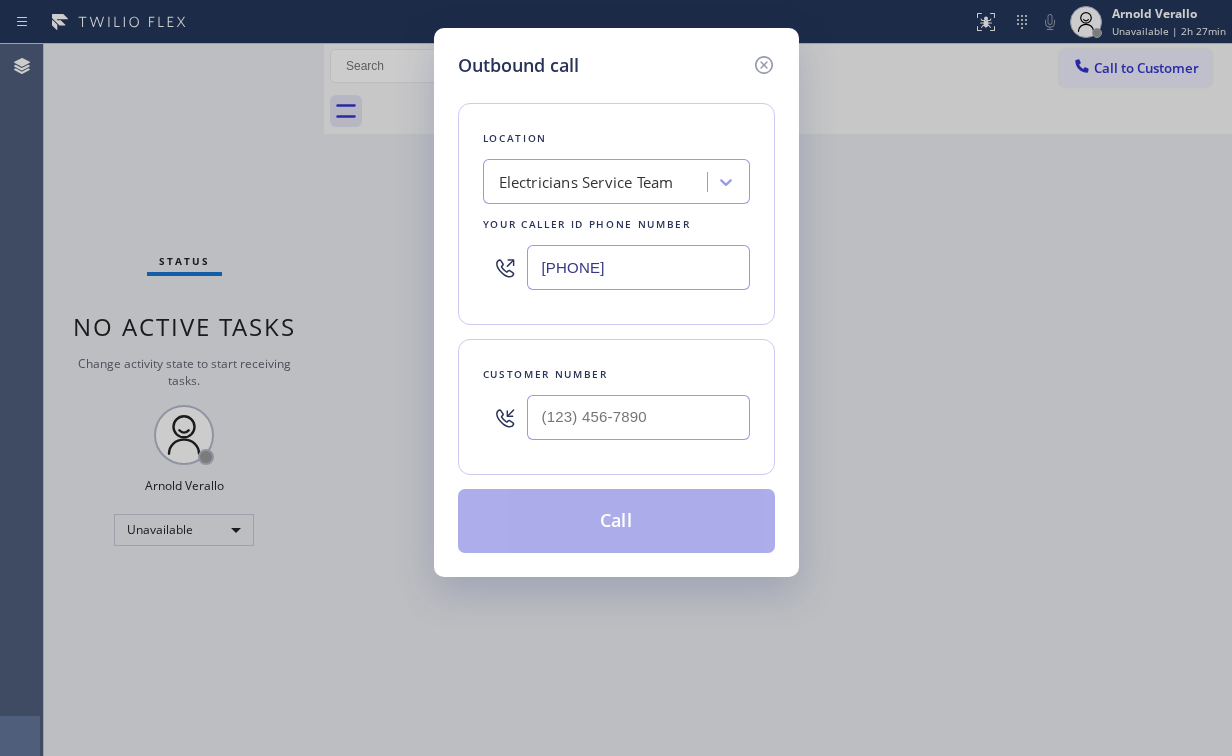 drag, startPoint x: 606, startPoint y: 255, endPoint x: 436, endPoint y: 255, distance: 170 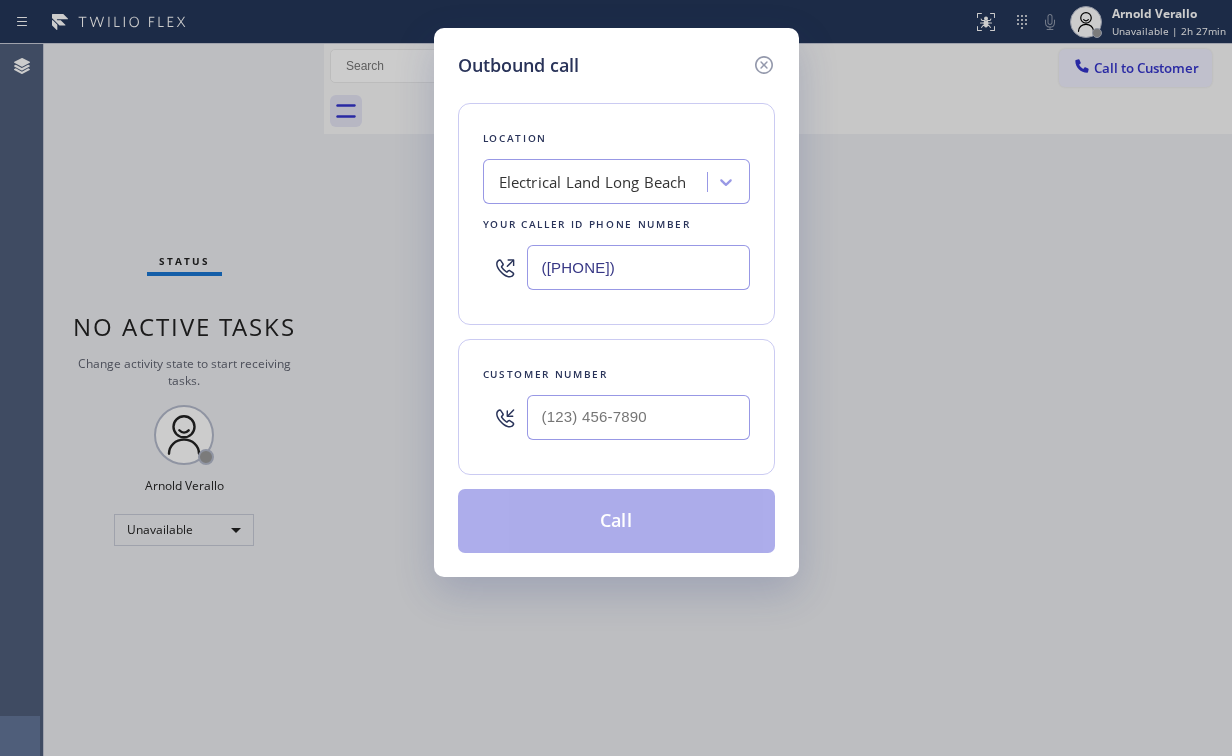 type on "([PHONE])" 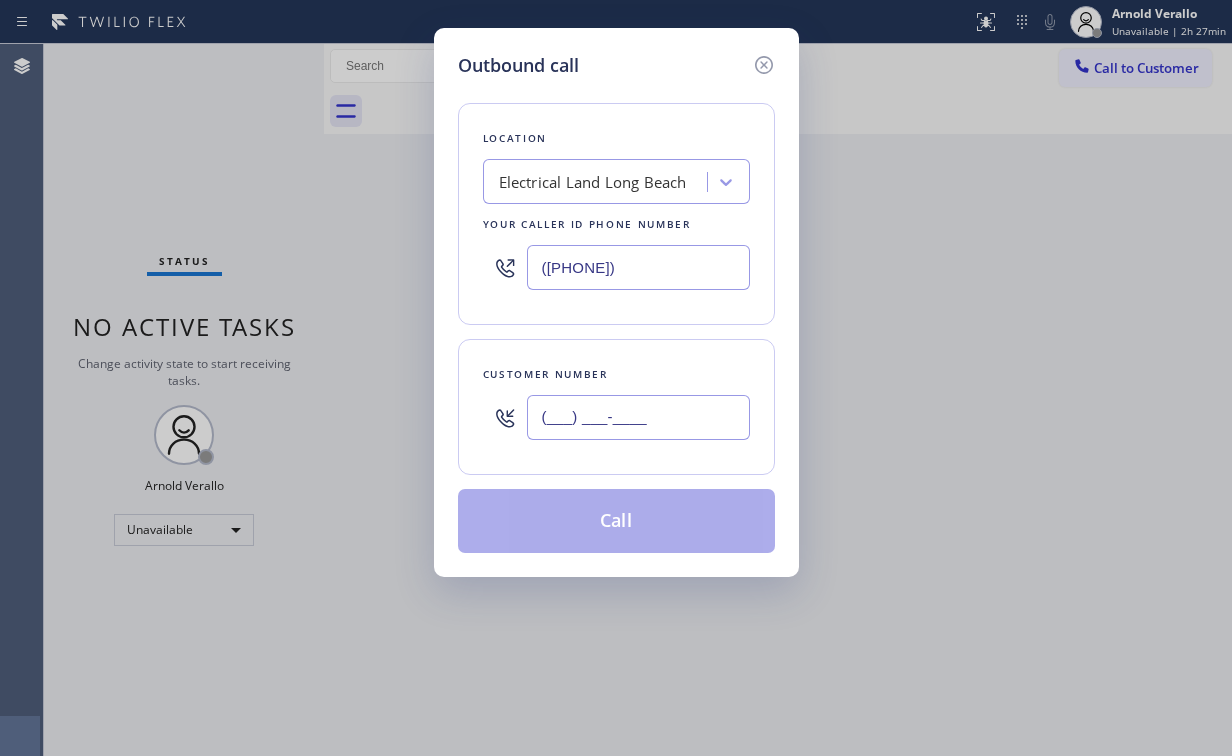 click on "(___) ___-____" at bounding box center [638, 417] 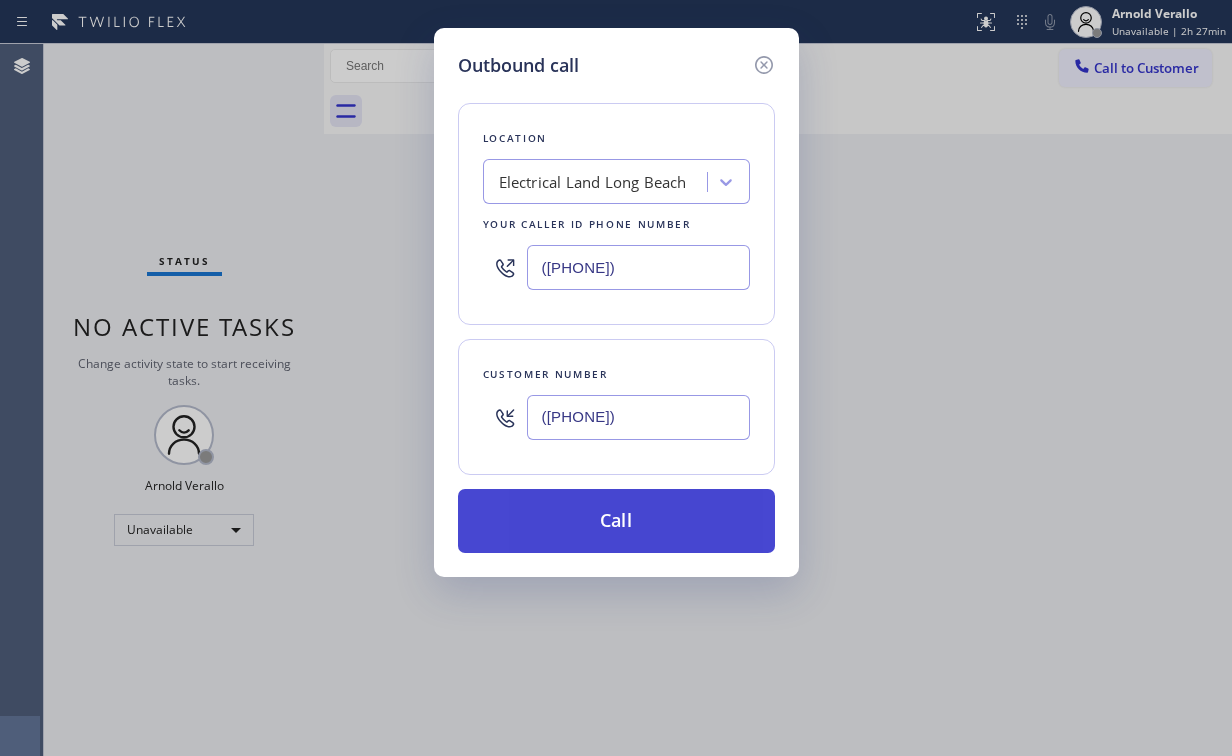type on "([PHONE])" 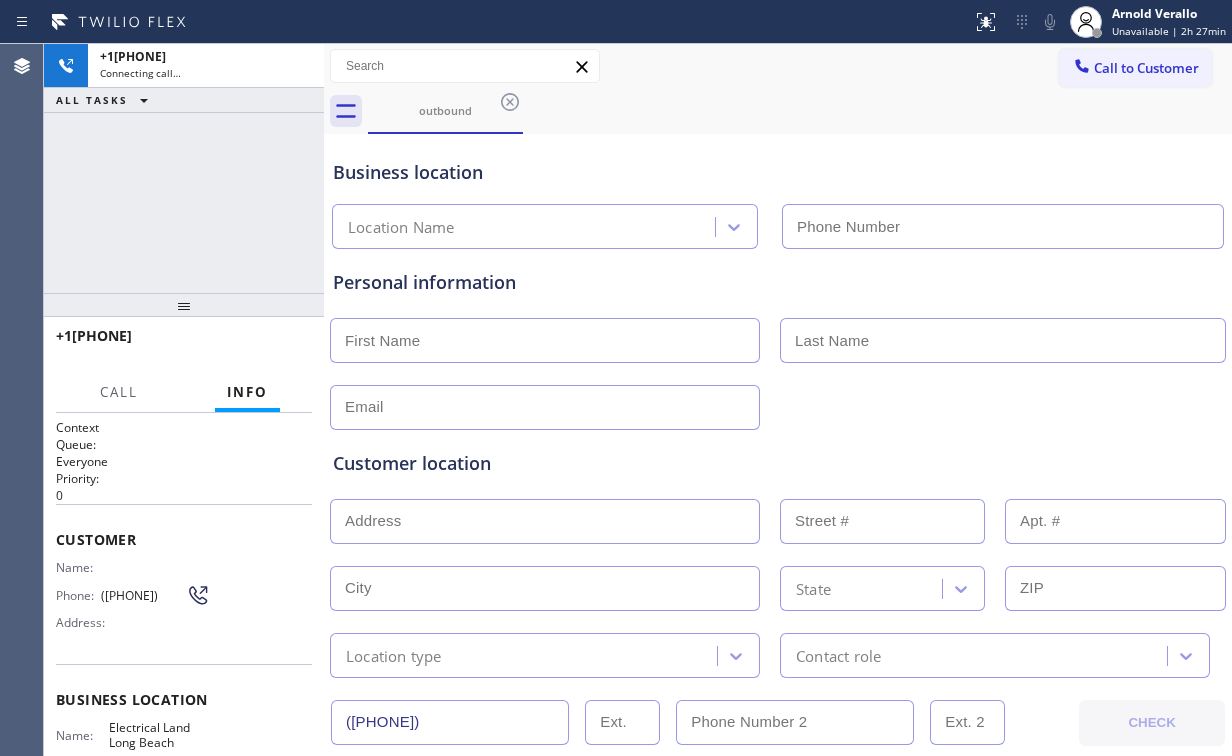 type on "([PHONE])" 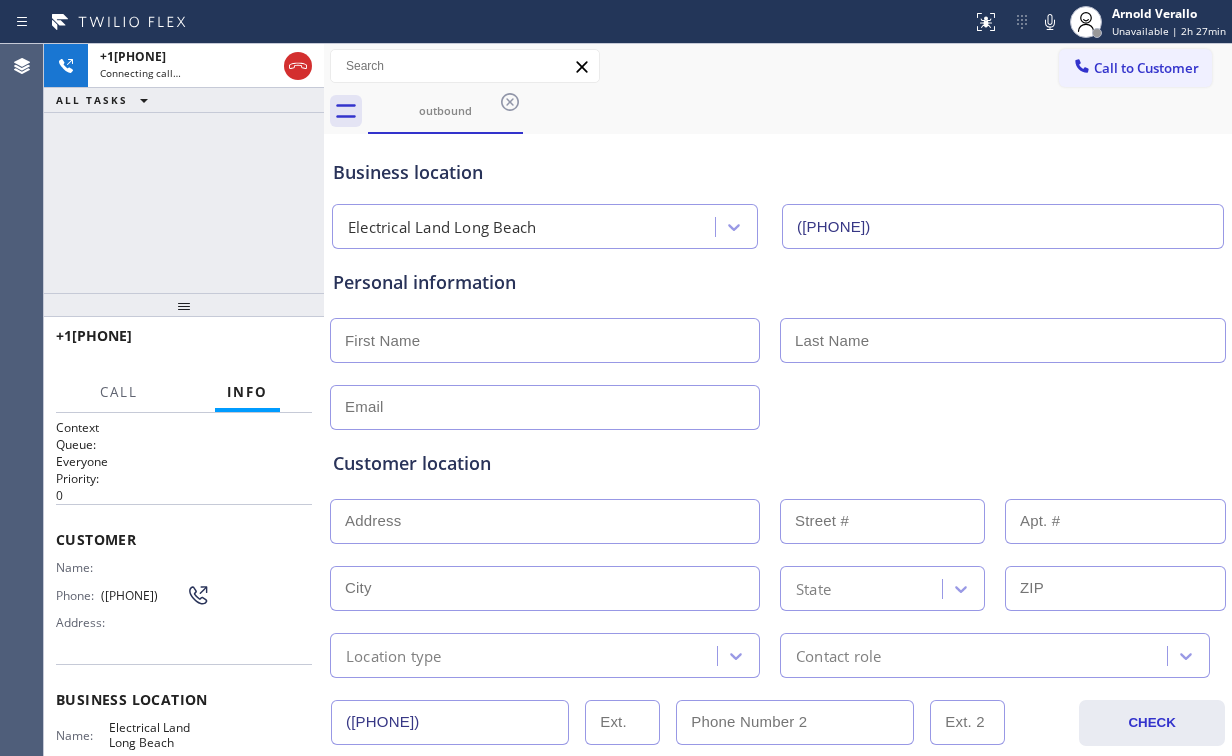 drag, startPoint x: 208, startPoint y: 200, endPoint x: 253, endPoint y: 204, distance: 45.17743 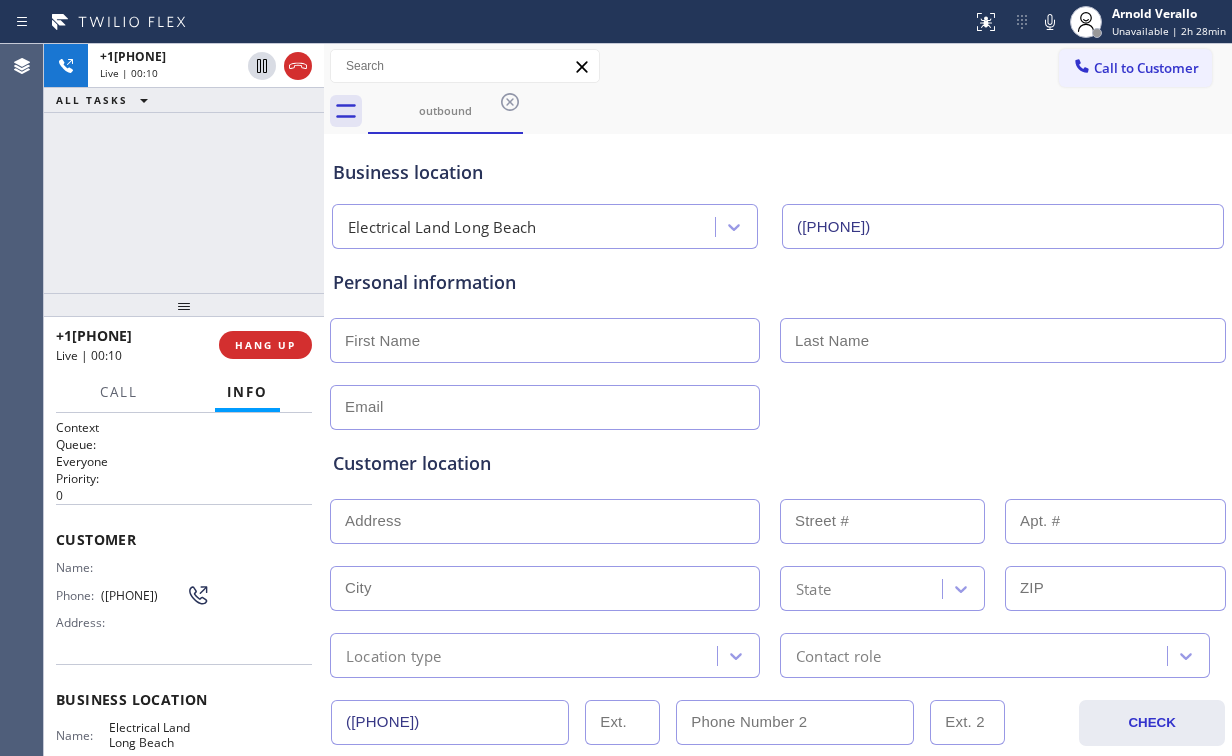 click on "[PHONE] Live | 00:10 ALL TASKS ALL TASKS ACTIVE TASKS TASKS IN WRAP UP" at bounding box center (184, 168) 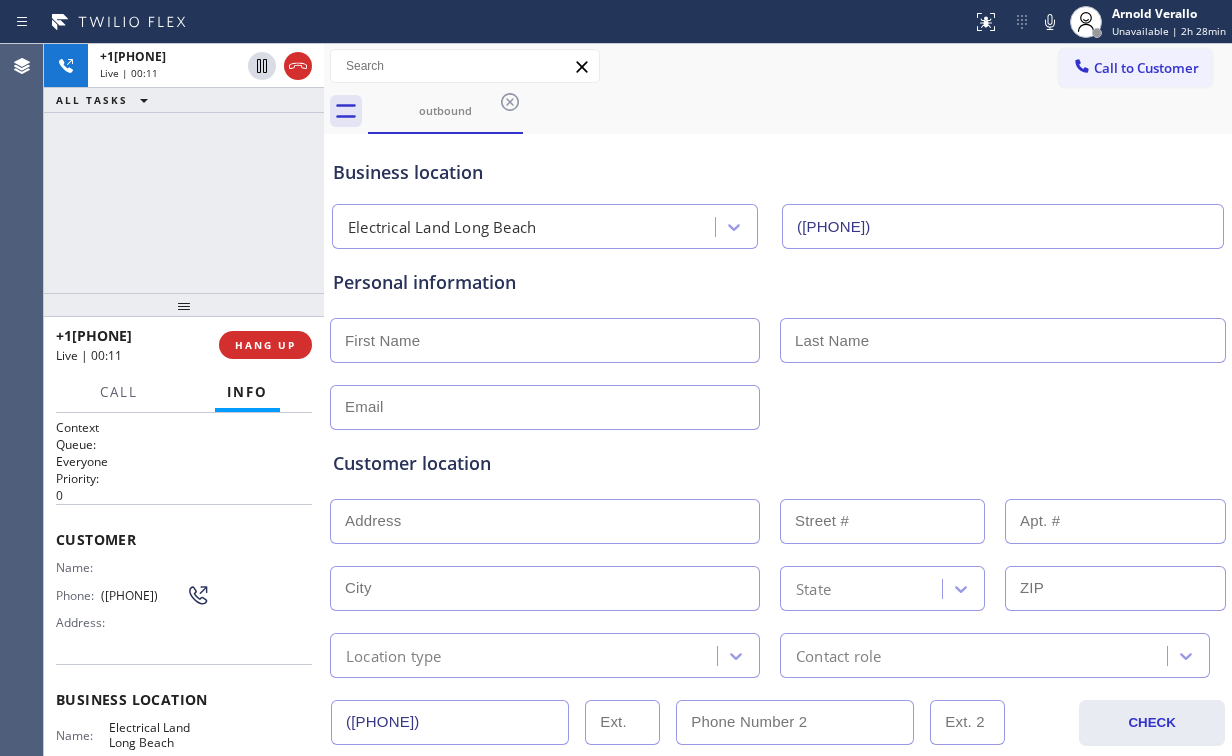 click on "+[PHONE] Live | 00:11 ALL TASKS ALL TASKS ACTIVE TASKS TASKS IN WRAP UP" at bounding box center (184, 168) 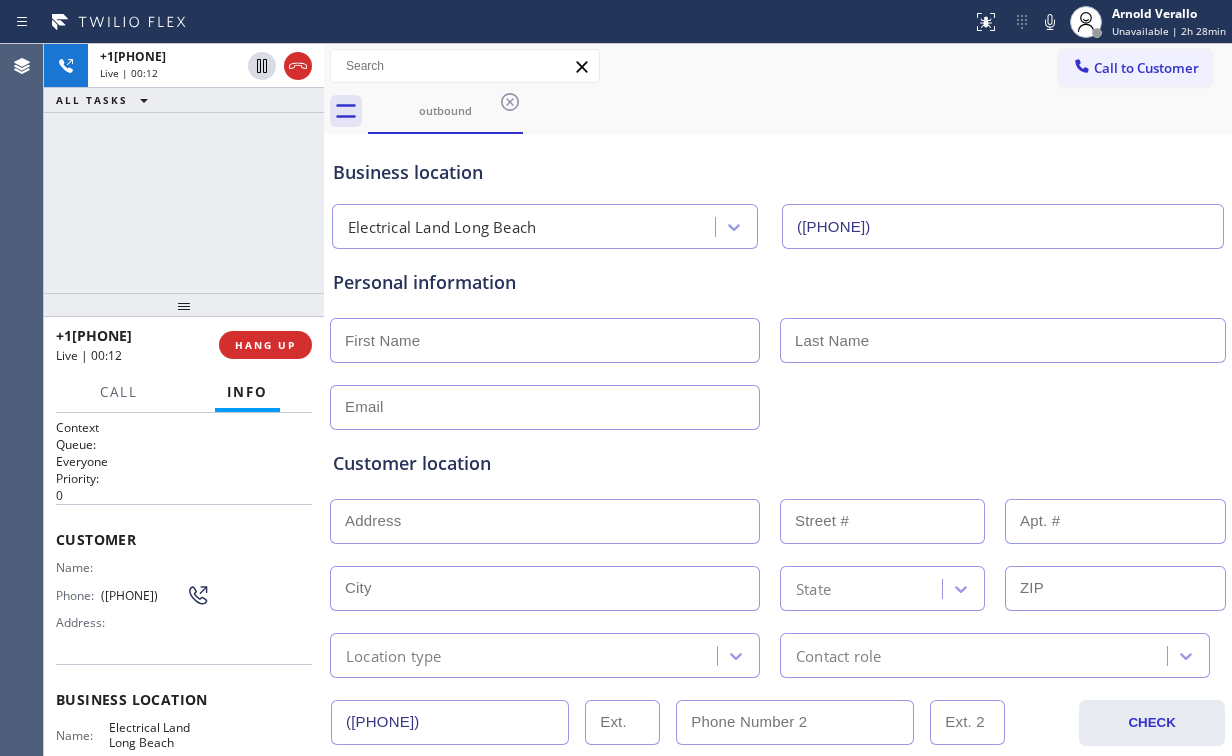 click on "[PHONE] Live | 00:12 ALL TASKS ALL TASKS ACTIVE TASKS TASKS IN WRAP UP" at bounding box center [184, 168] 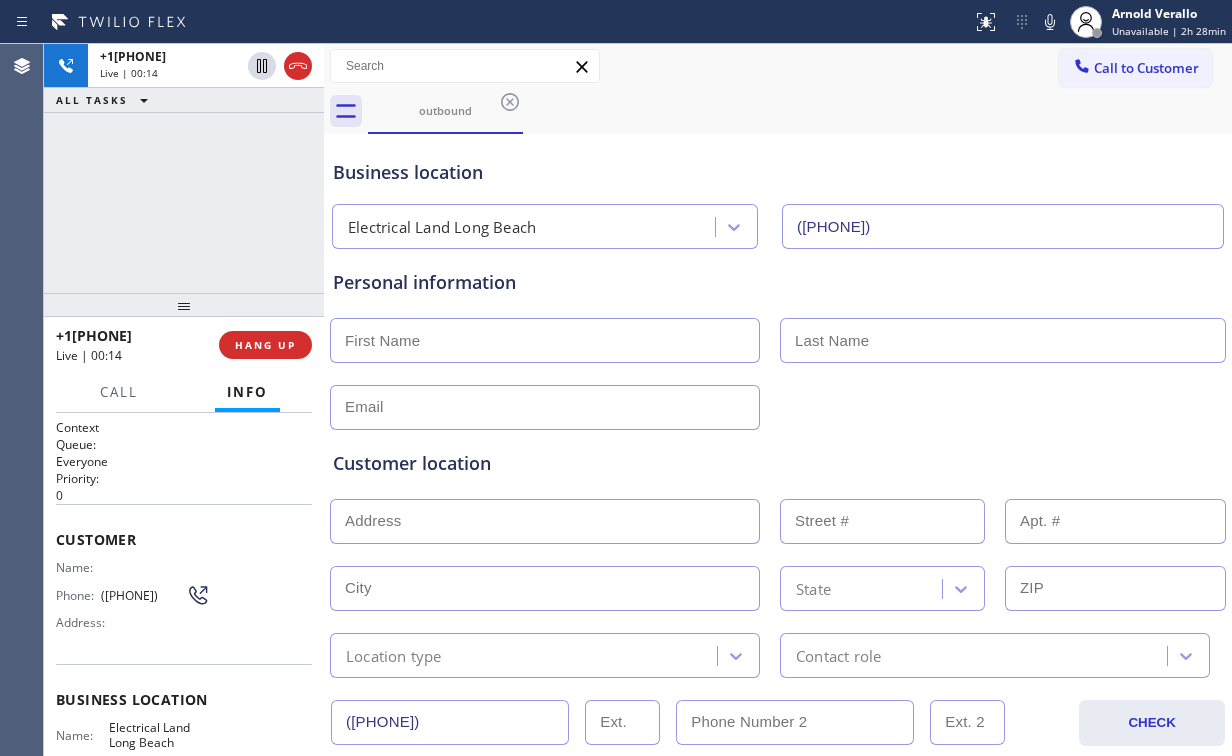 drag, startPoint x: 190, startPoint y: 208, endPoint x: 229, endPoint y: 254, distance: 60.307545 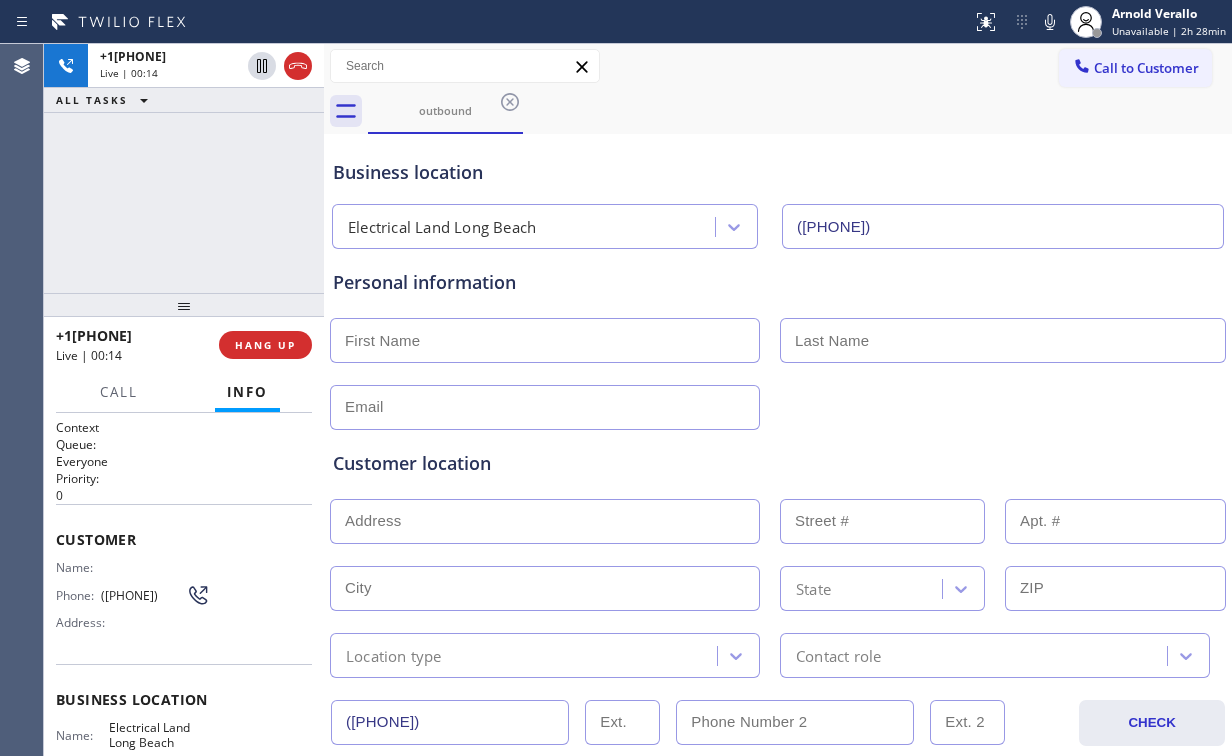 click on "+[PHONE] Live | 00:14 ALL TASKS ALL TASKS ACTIVE TASKS TASKS IN WRAP UP" at bounding box center (184, 168) 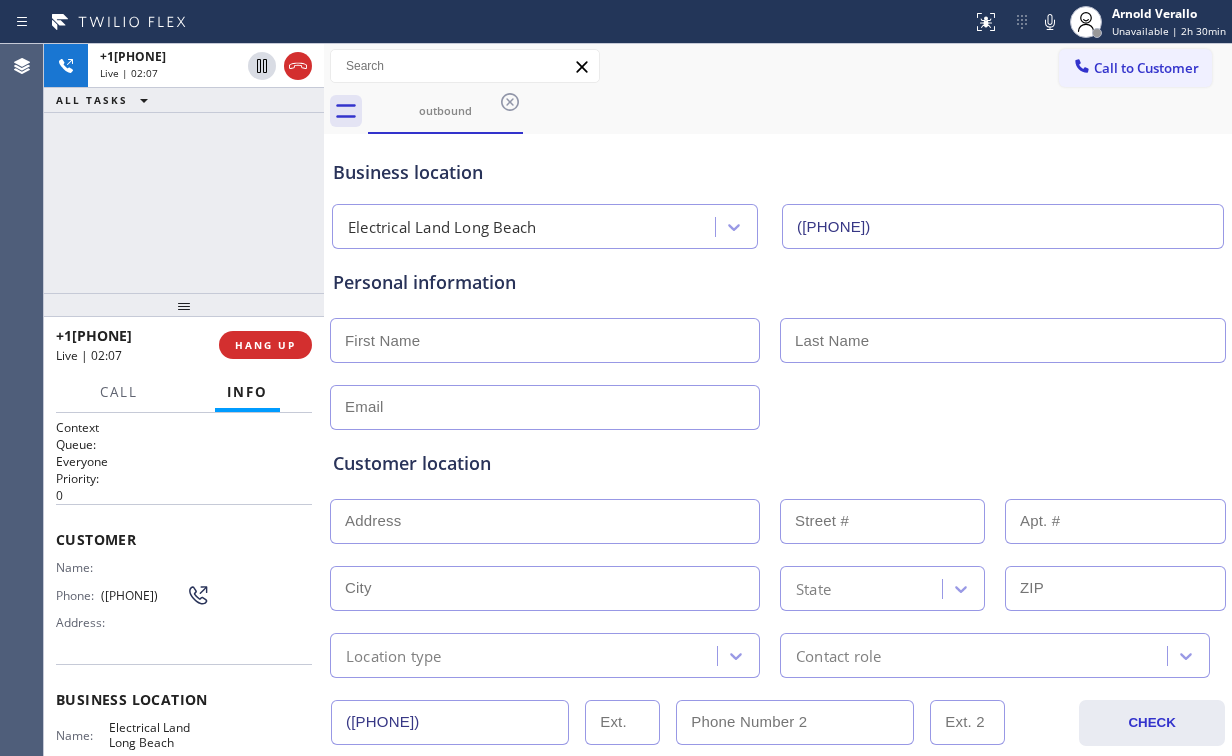 click on "+[PHONE] Live | 02:07 ALL TASKS ALL TASKS ACTIVE TASKS TASKS IN WRAP UP" at bounding box center (184, 168) 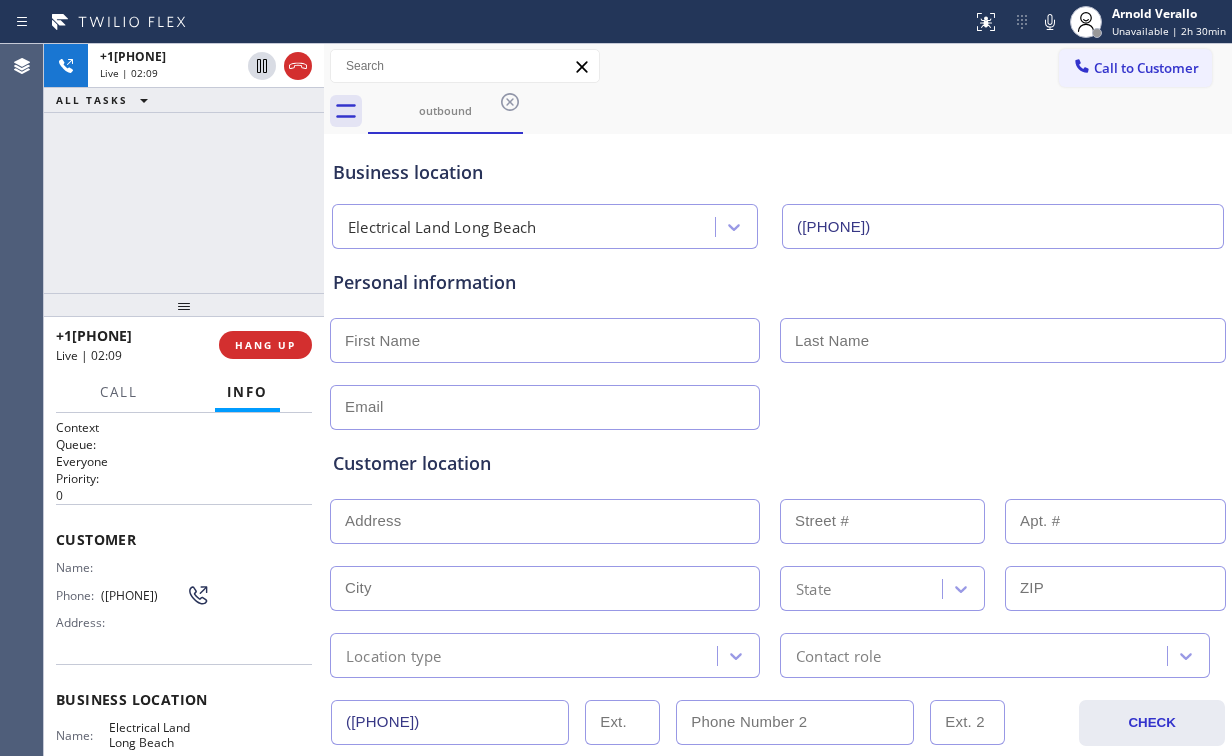 drag, startPoint x: 209, startPoint y: 207, endPoint x: 204, endPoint y: 197, distance: 11.18034 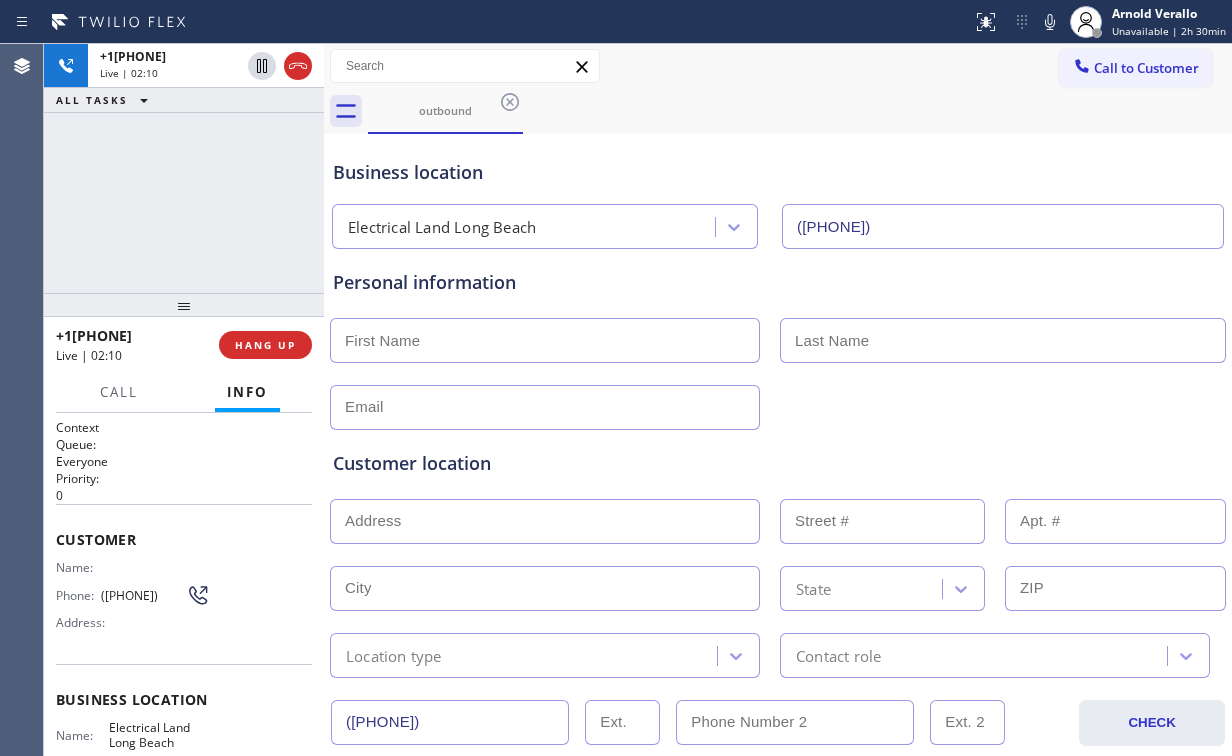 click on "+[PHONE] Live | 02:10 ALL TASKS ALL TASKS ACTIVE TASKS TASKS IN WRAP UP" at bounding box center [184, 168] 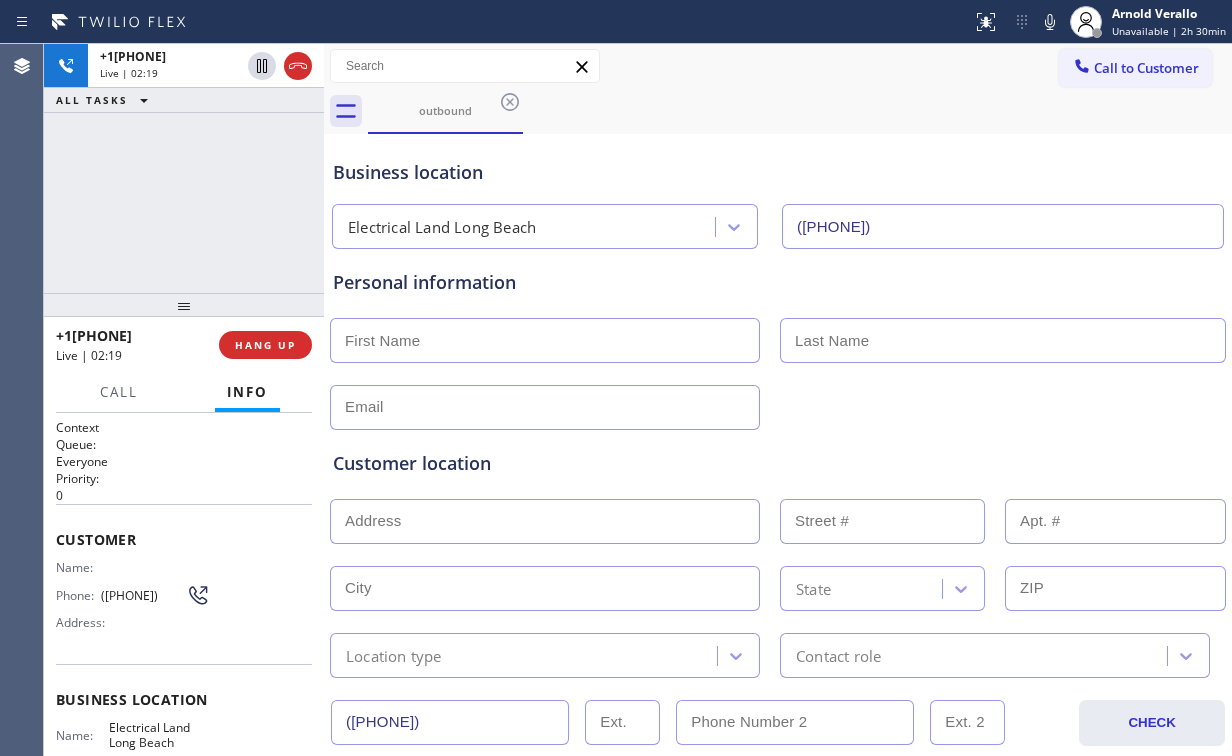 click on "+1[PHONE] Live | 02:19 ALL TASKS ALL TASKS ACTIVE TASKS TASKS IN WRAP UP" at bounding box center [184, 168] 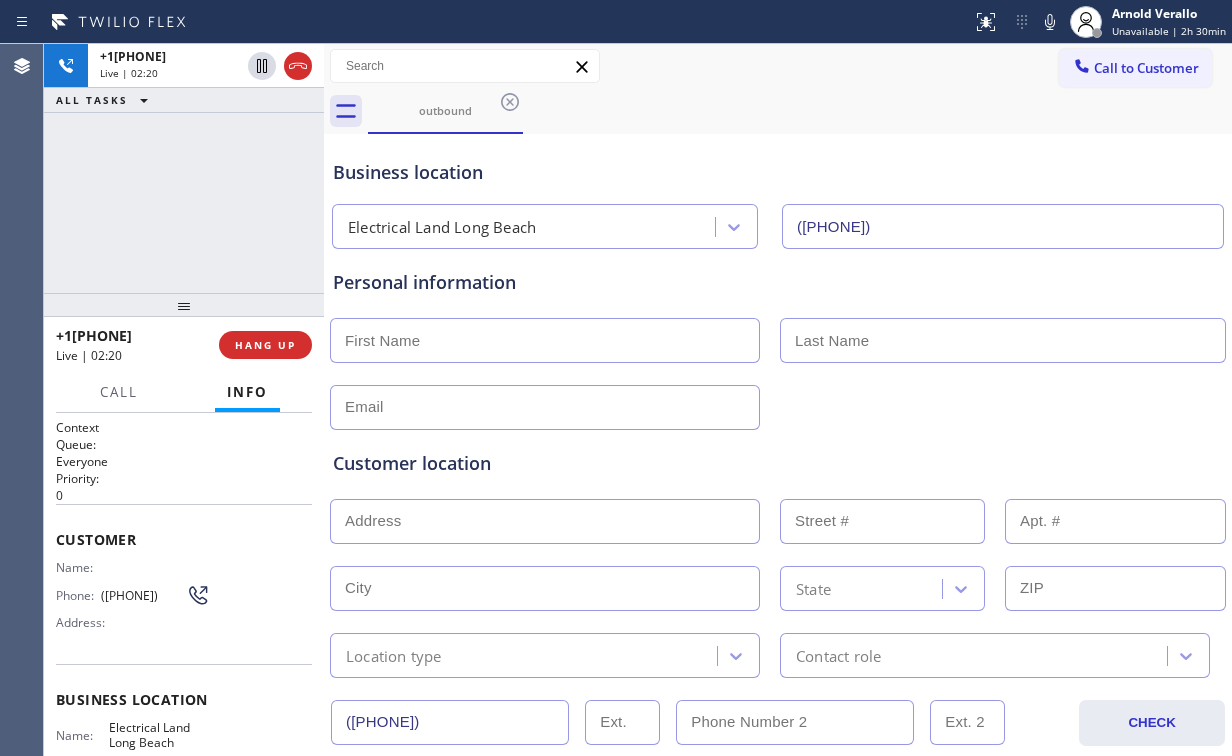 click on "[PHONE] Live | 02:20 ALL TASKS ALL TASKS ACTIVE TASKS TASKS IN WRAP UP" at bounding box center (184, 168) 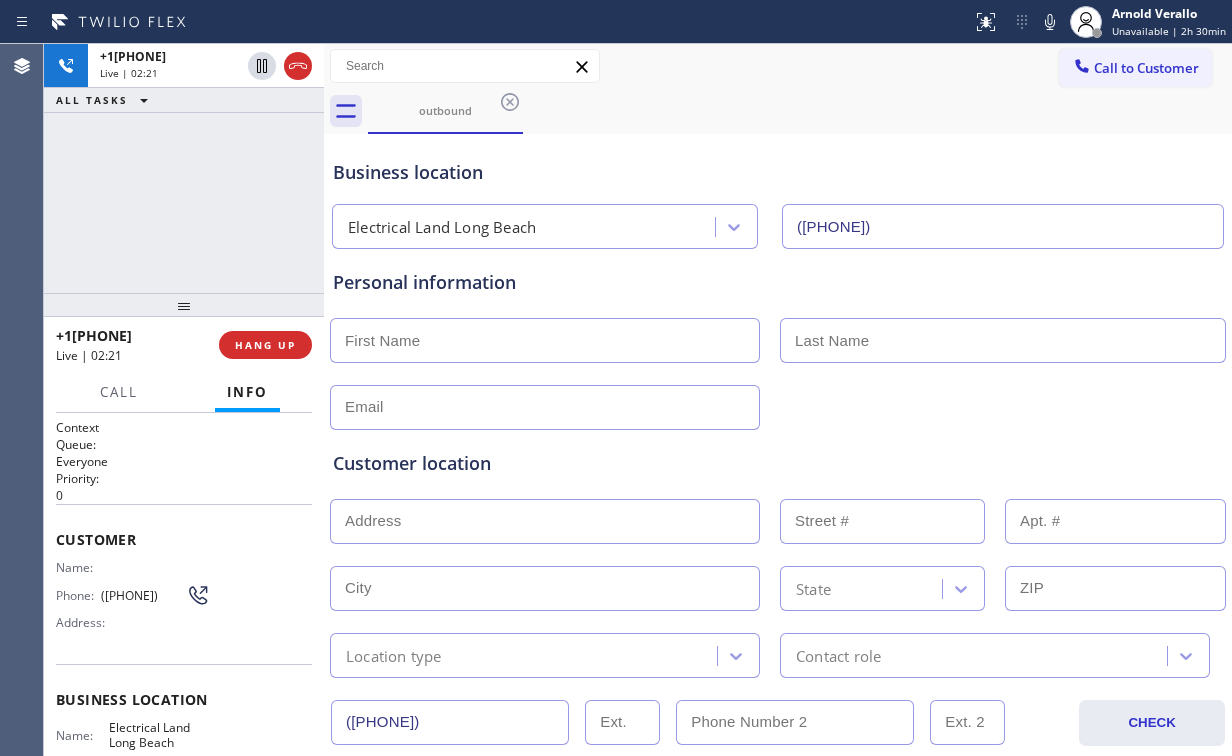 click on "+[PHONE] Live | 02:21 ALL TASKS ALL TASKS ACTIVE TASKS TASKS IN WRAP UP" at bounding box center [184, 168] 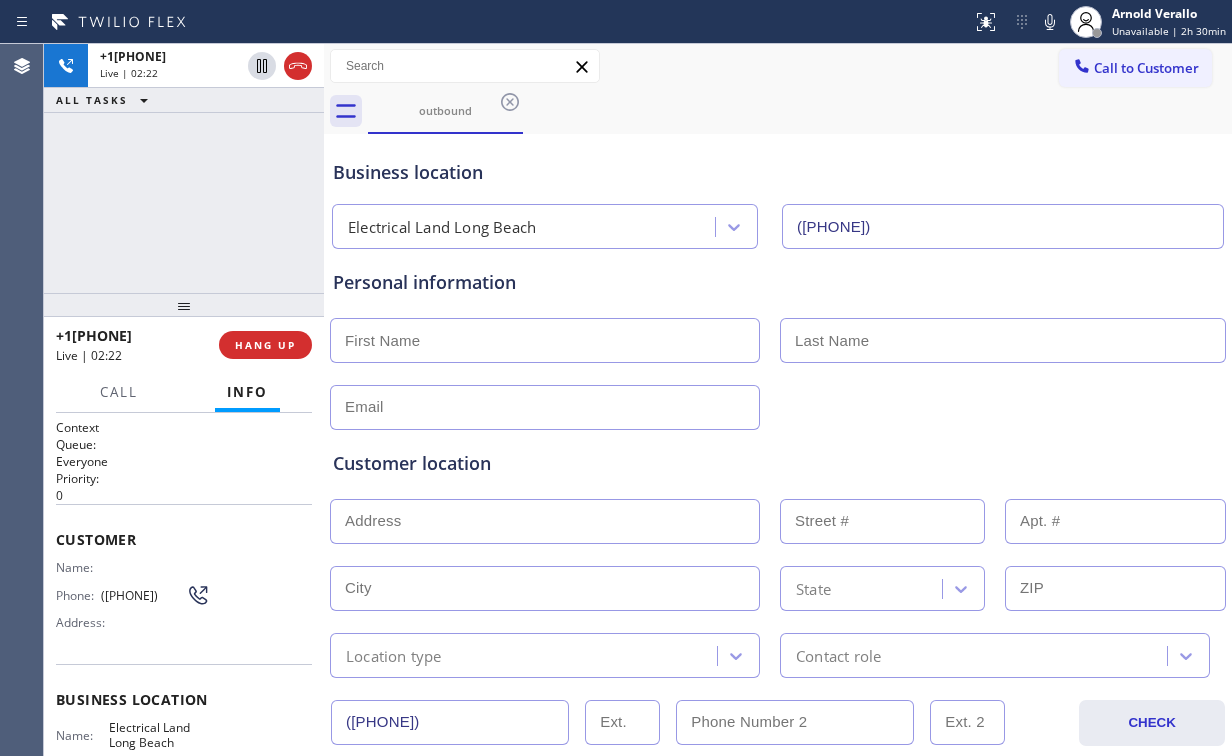 click on "[PHONE] Live | 02:22 ALL TASKS ALL TASKS ACTIVE TASKS TASKS IN WRAP UP" at bounding box center (184, 168) 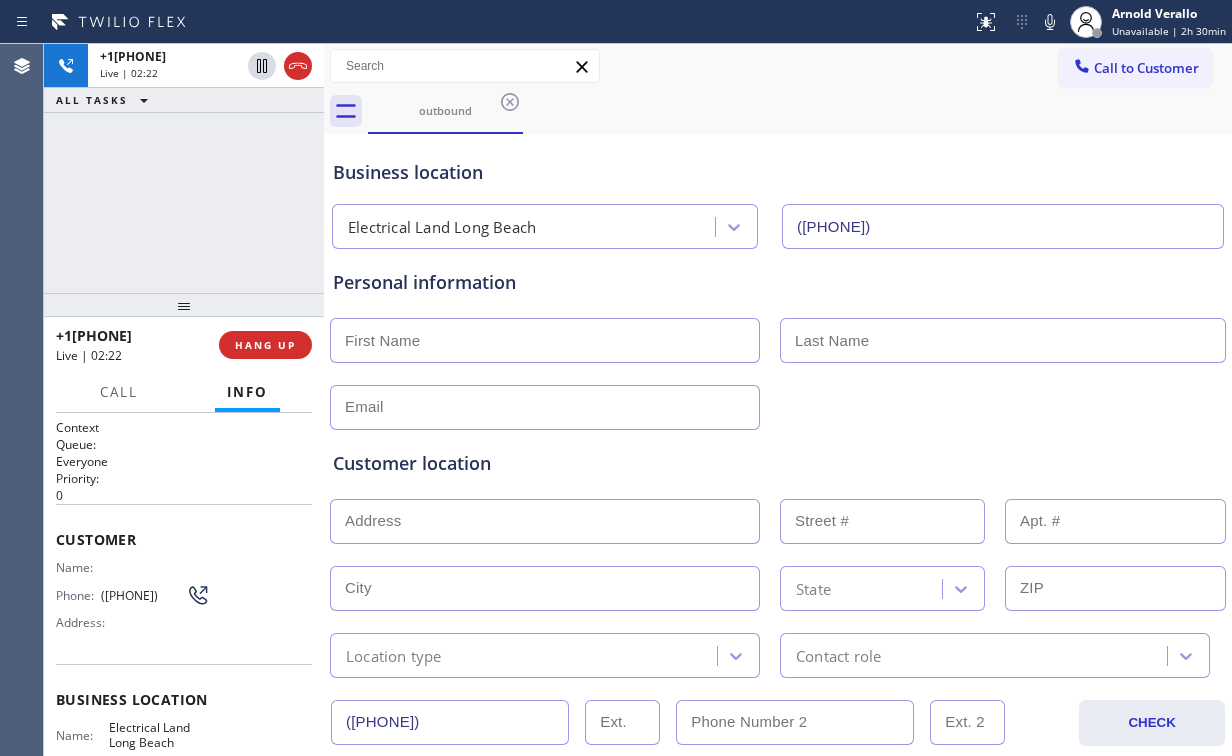 click on "[PHONE] Live | 02:22 ALL TASKS ALL TASKS ACTIVE TASKS TASKS IN WRAP UP" at bounding box center [184, 168] 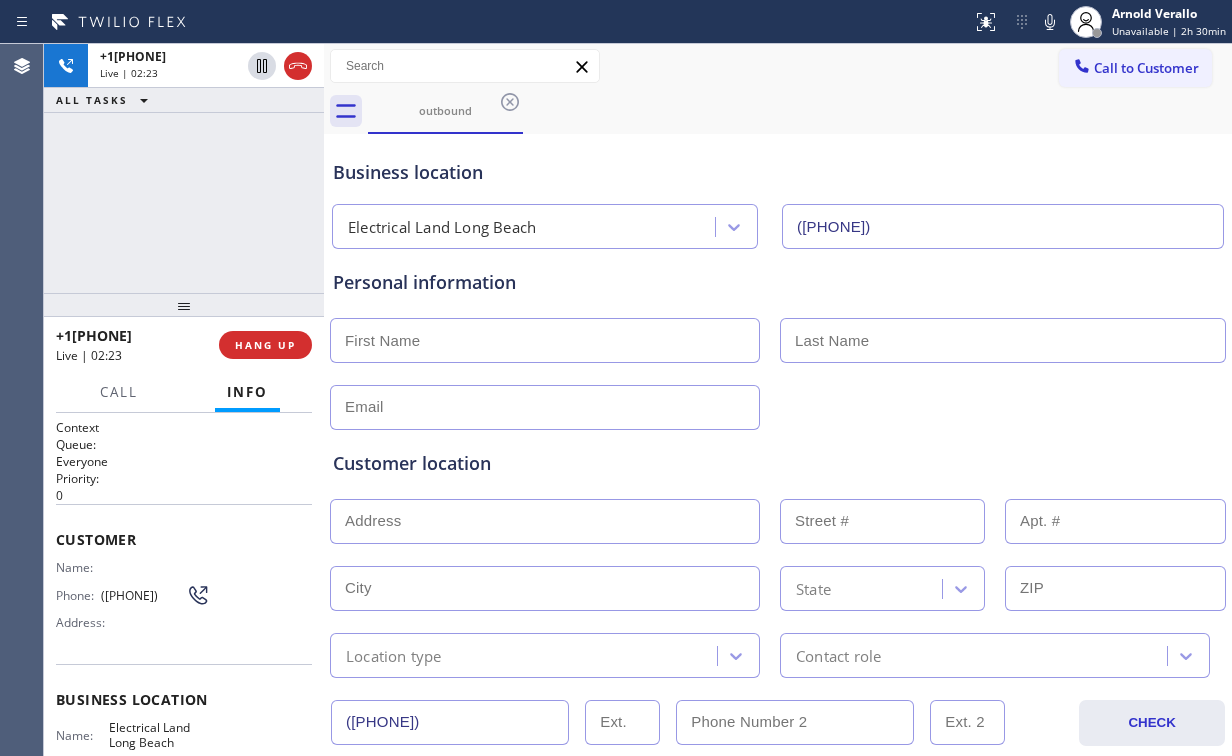click on "+1[PHONE] Live | 02:23 ALL TASKS ALL TASKS ACTIVE TASKS TASKS IN WRAP UP" at bounding box center [184, 168] 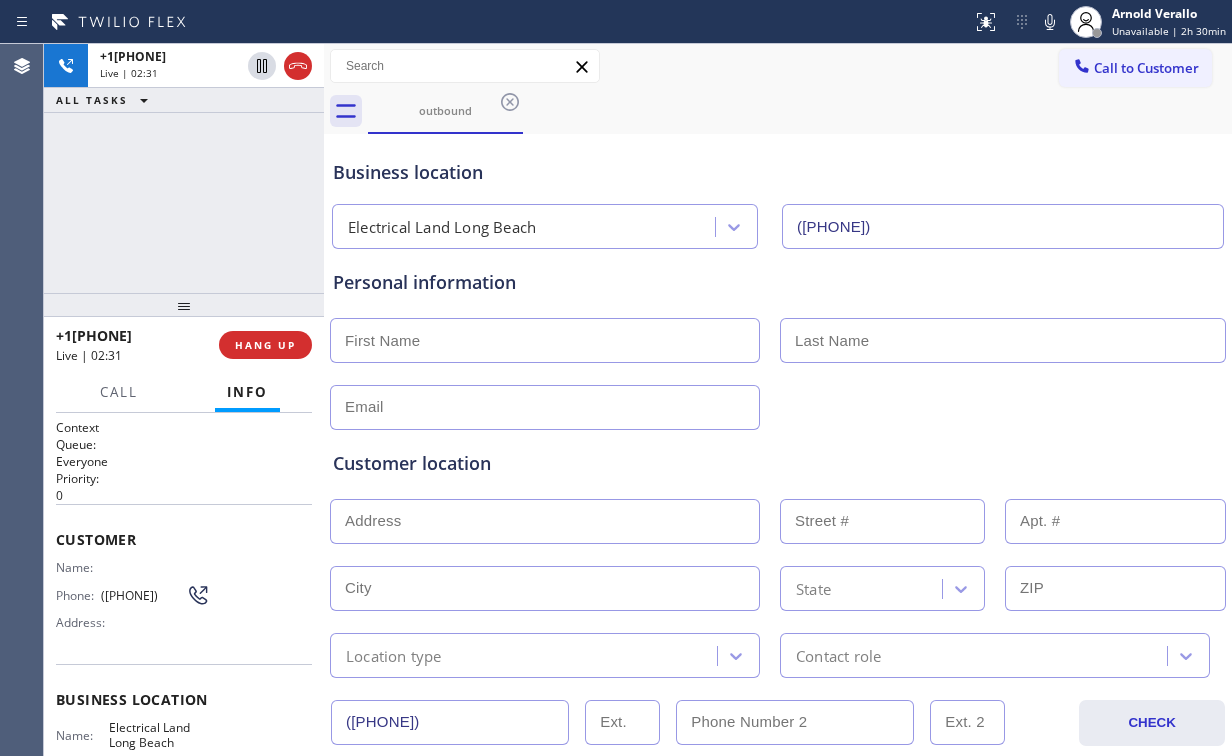 click on "[PHONE] Live | 02:31 ALL TASKS ALL TASKS ACTIVE TASKS TASKS IN WRAP UP" at bounding box center (184, 168) 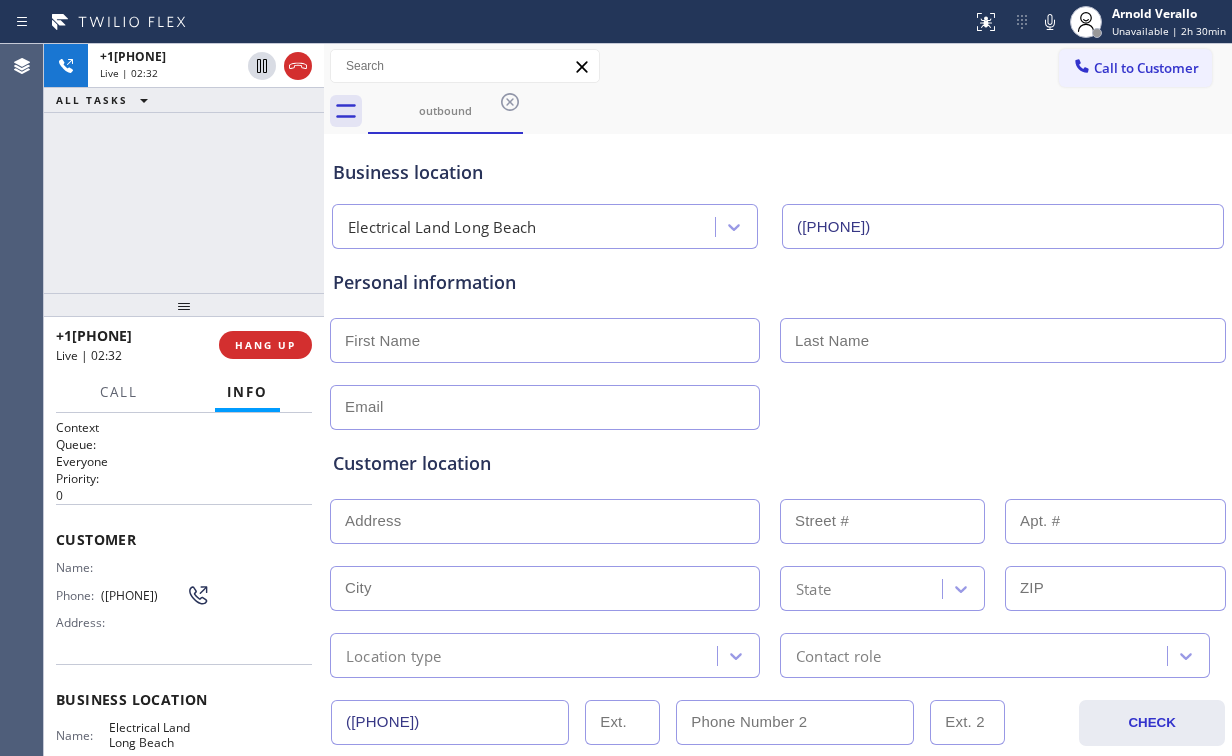 click on "[PHONE] Live | 02:32 ALL TASKS ALL TASKS ACTIVE TASKS TASKS IN WRAP UP" at bounding box center (184, 168) 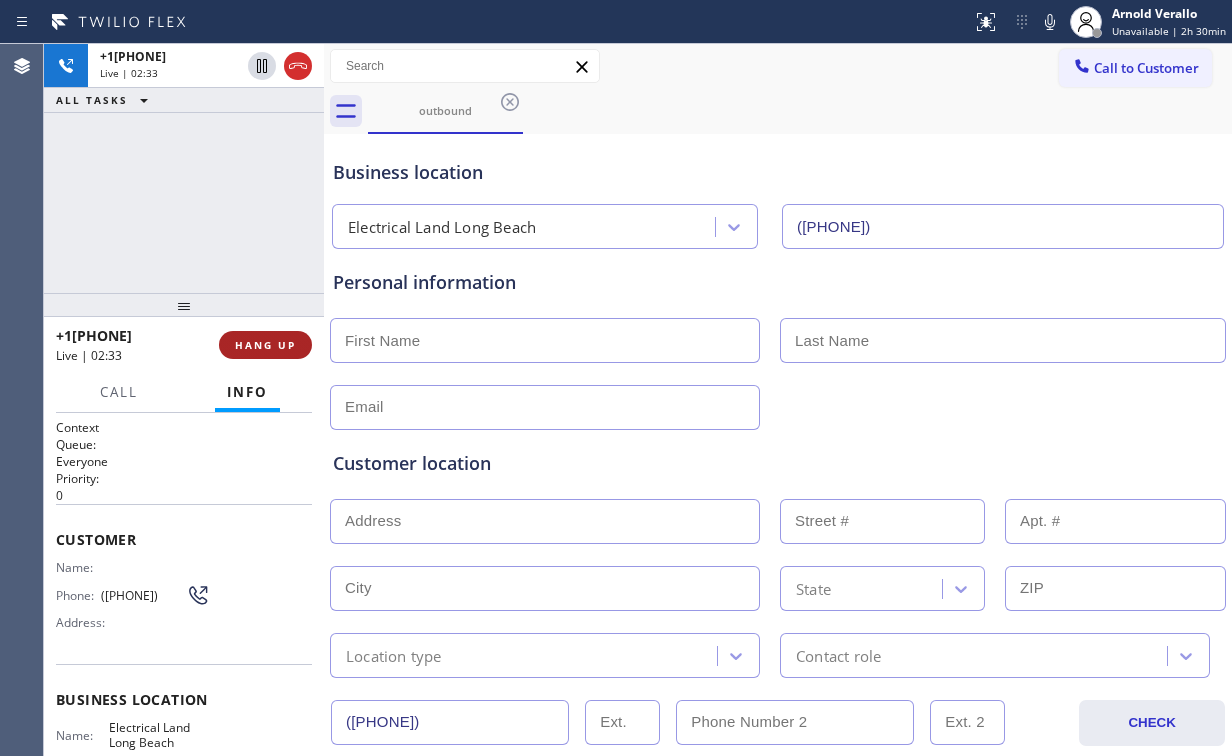 click on "HANG UP" at bounding box center (265, 345) 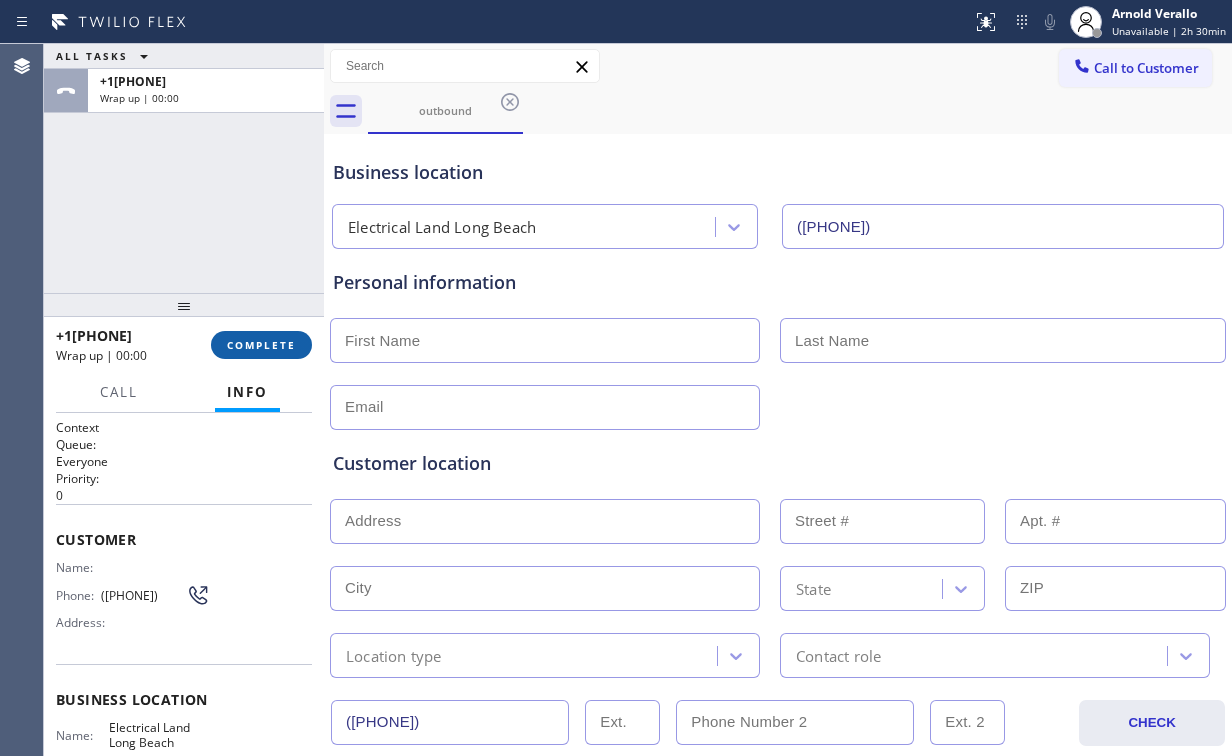 click on "COMPLETE" at bounding box center [261, 345] 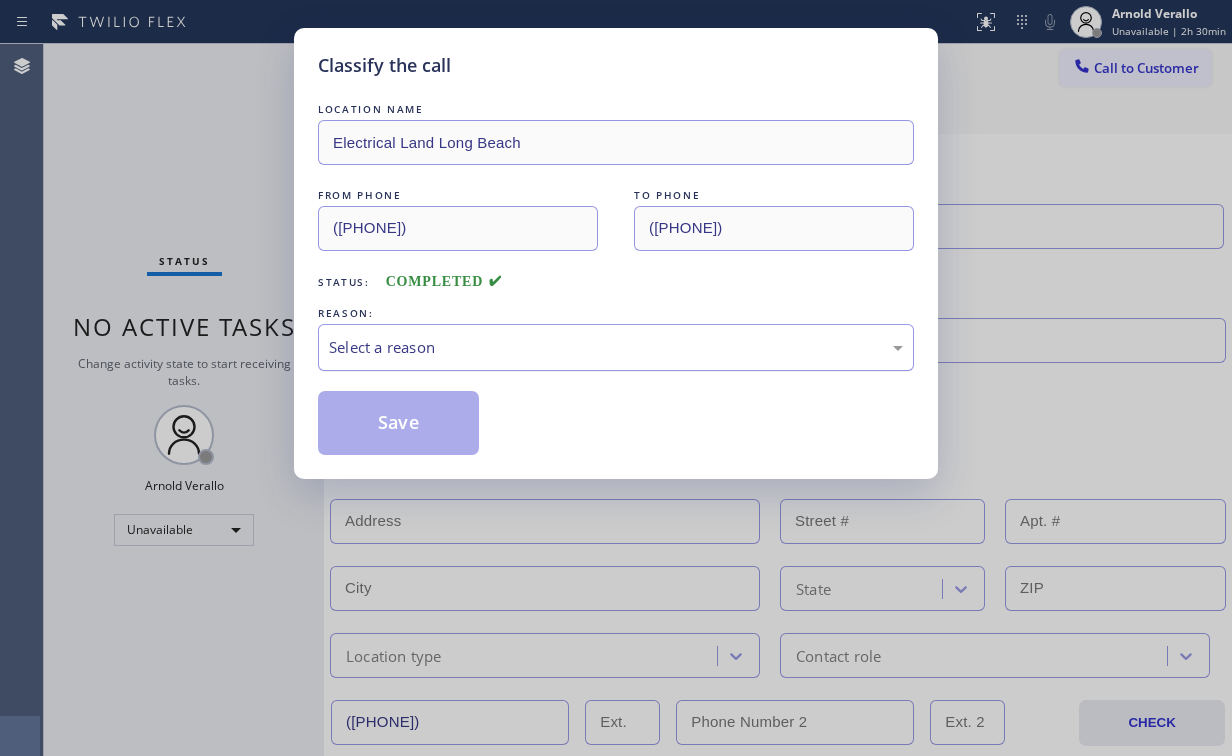 click on "Select a reason" at bounding box center (616, 347) 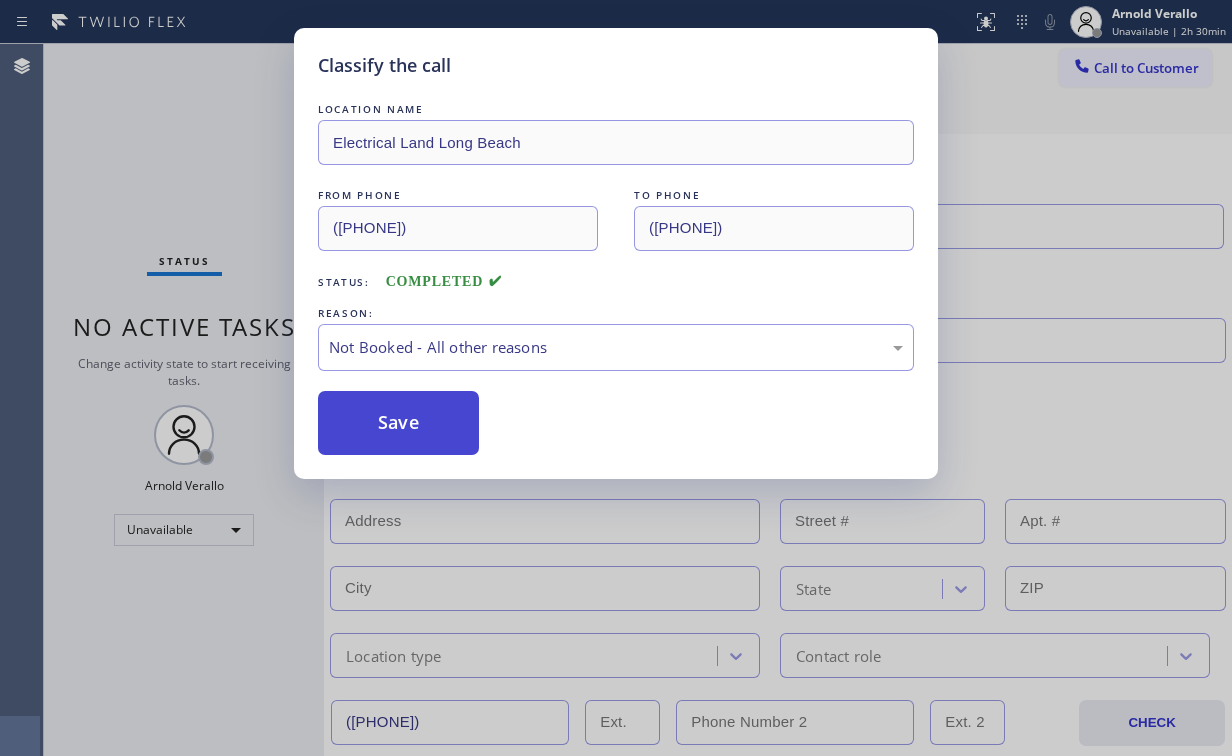 click on "Save" at bounding box center (398, 423) 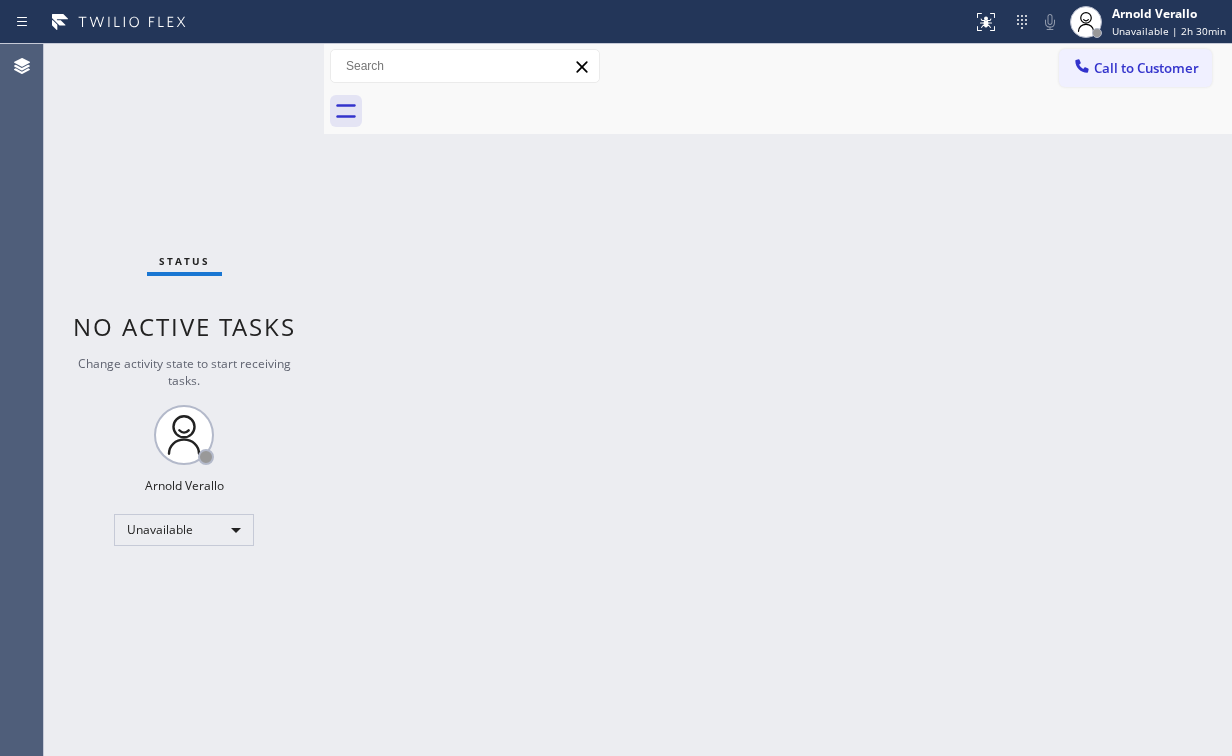 drag, startPoint x: 135, startPoint y: 160, endPoint x: 135, endPoint y: 82, distance: 78 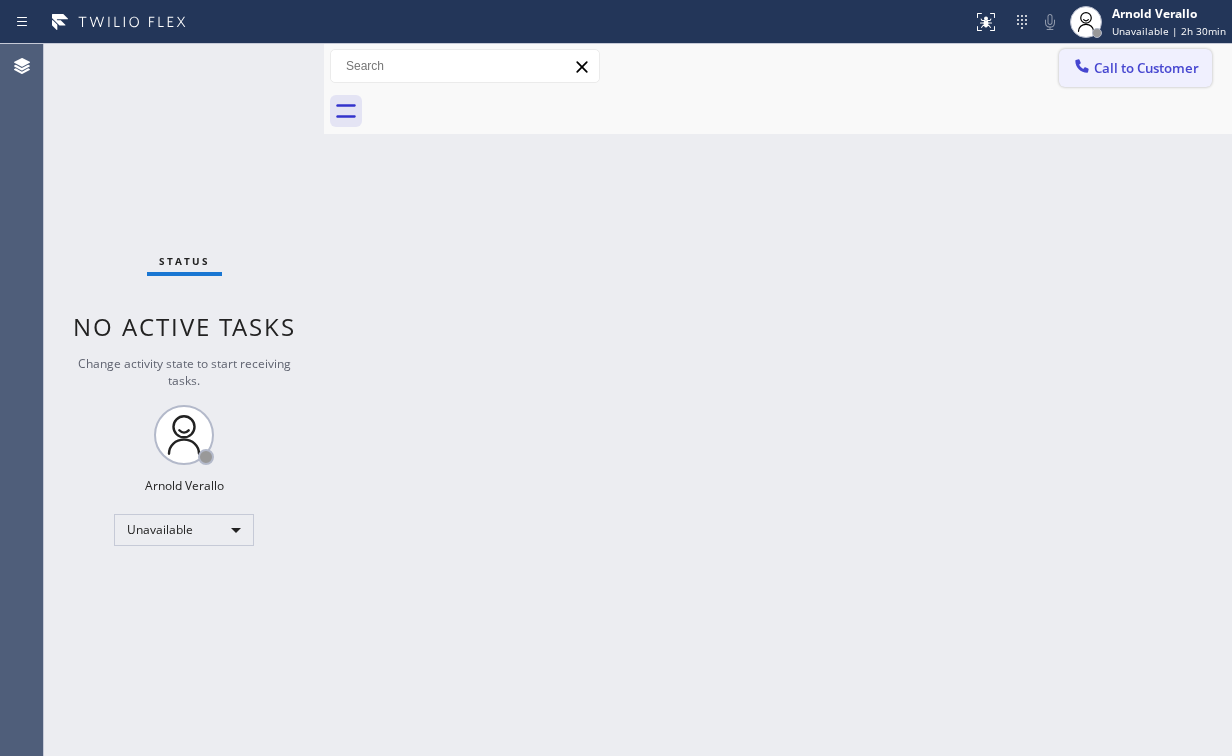 click on "Call to Customer" at bounding box center [1146, 68] 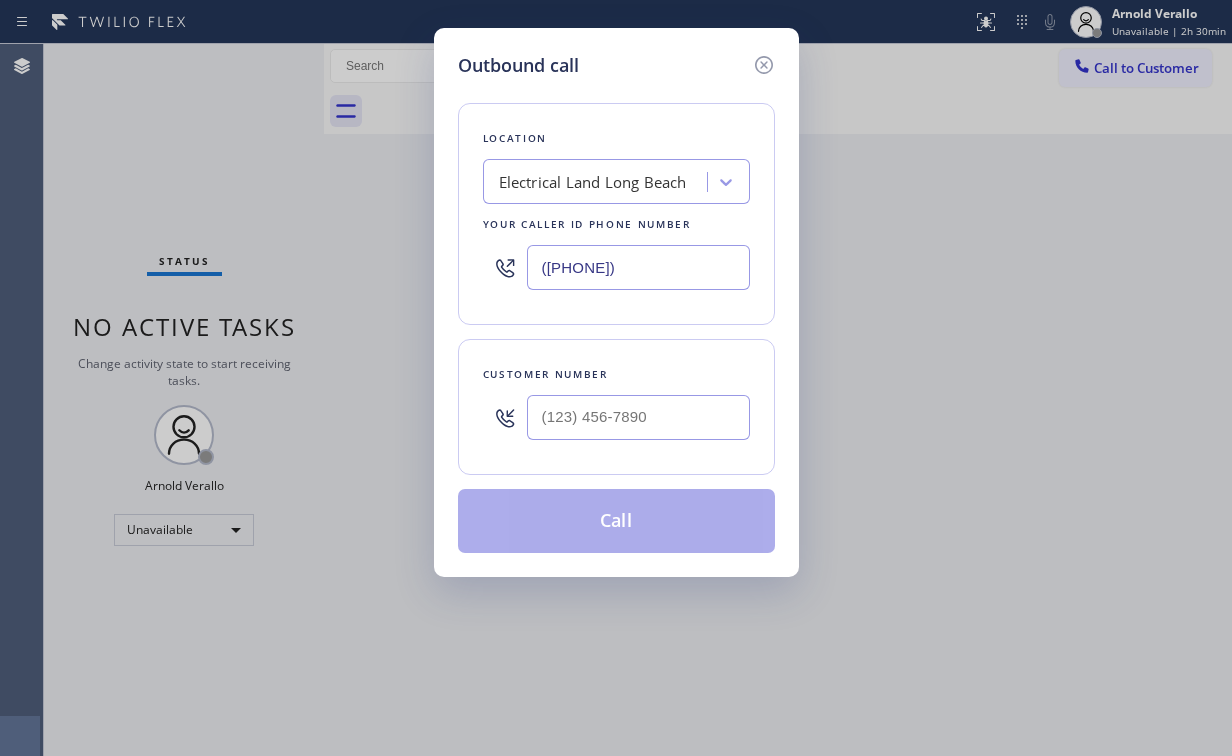 drag, startPoint x: 705, startPoint y: 271, endPoint x: 443, endPoint y: 262, distance: 262.15454 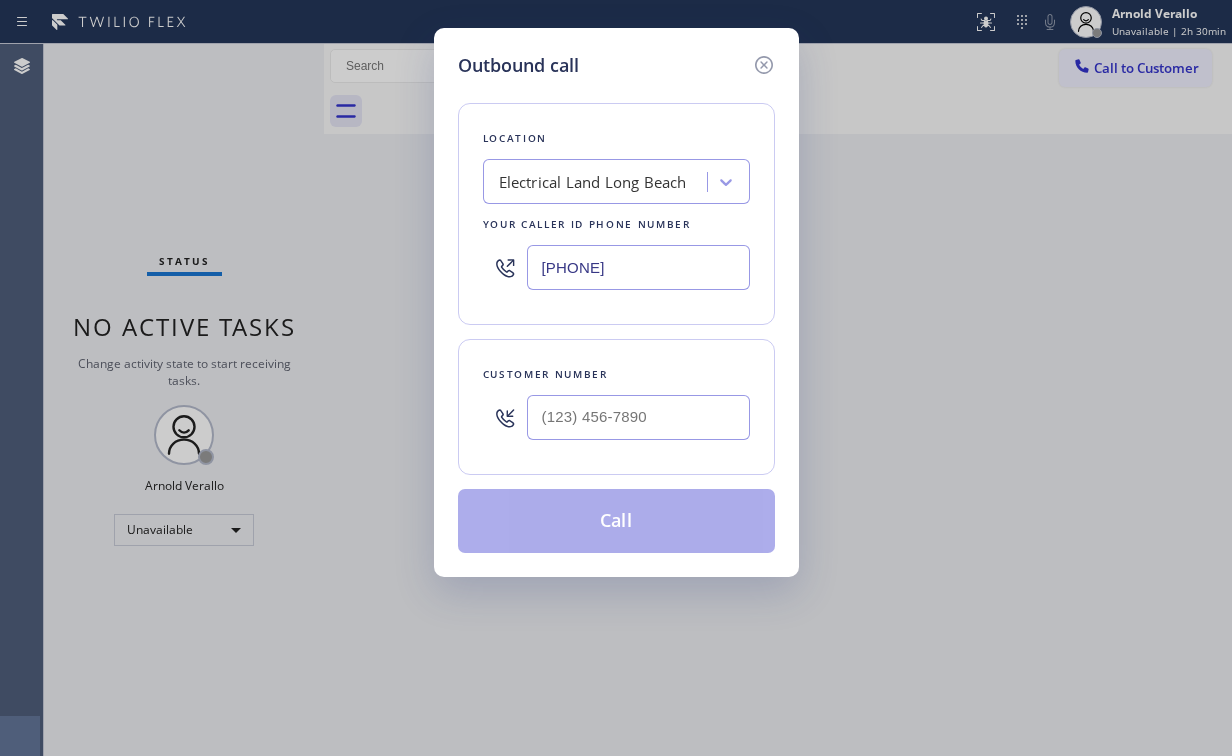 type on "[PHONE]" 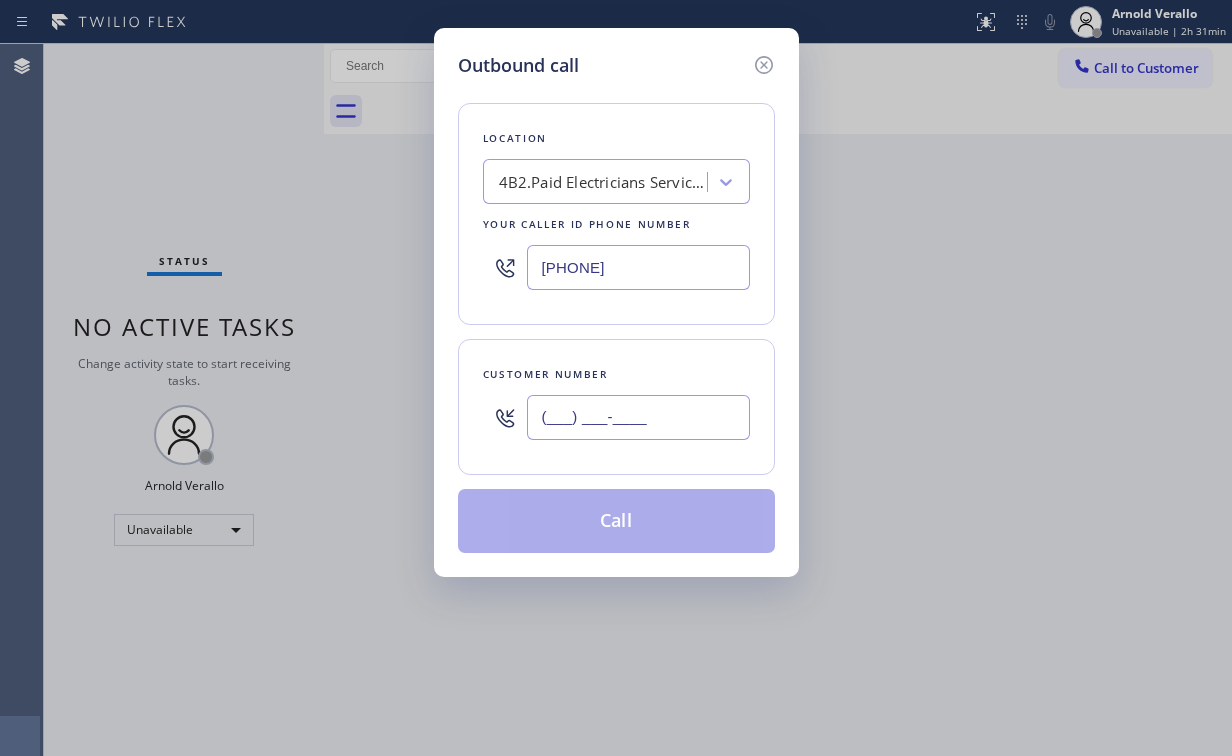 click on "(___) ___-____" at bounding box center (638, 417) 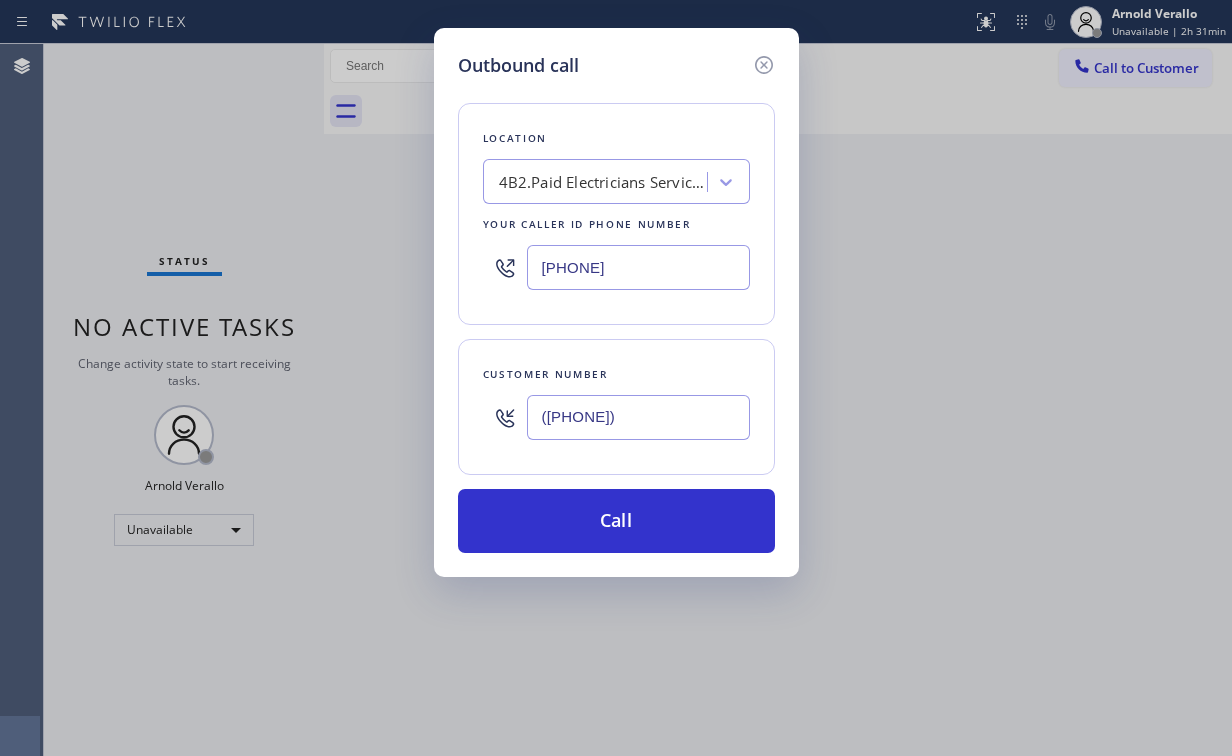 type on "([PHONE])" 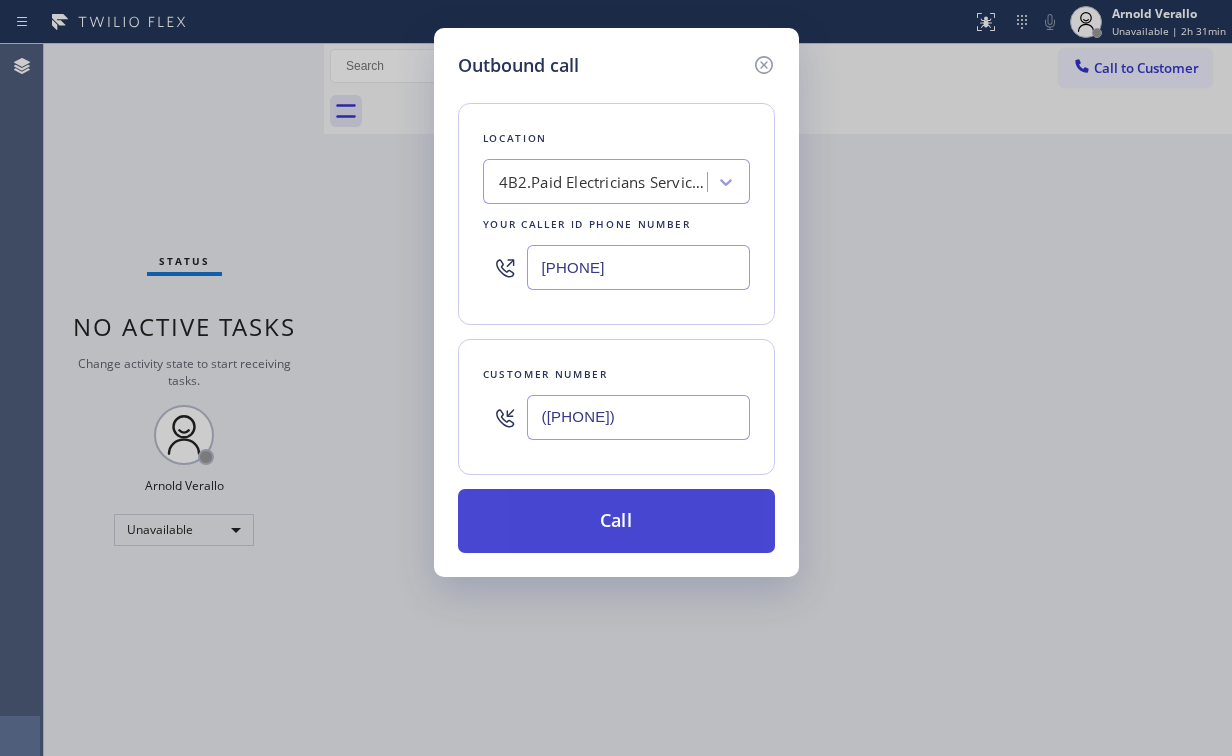 click on "Call" at bounding box center [616, 521] 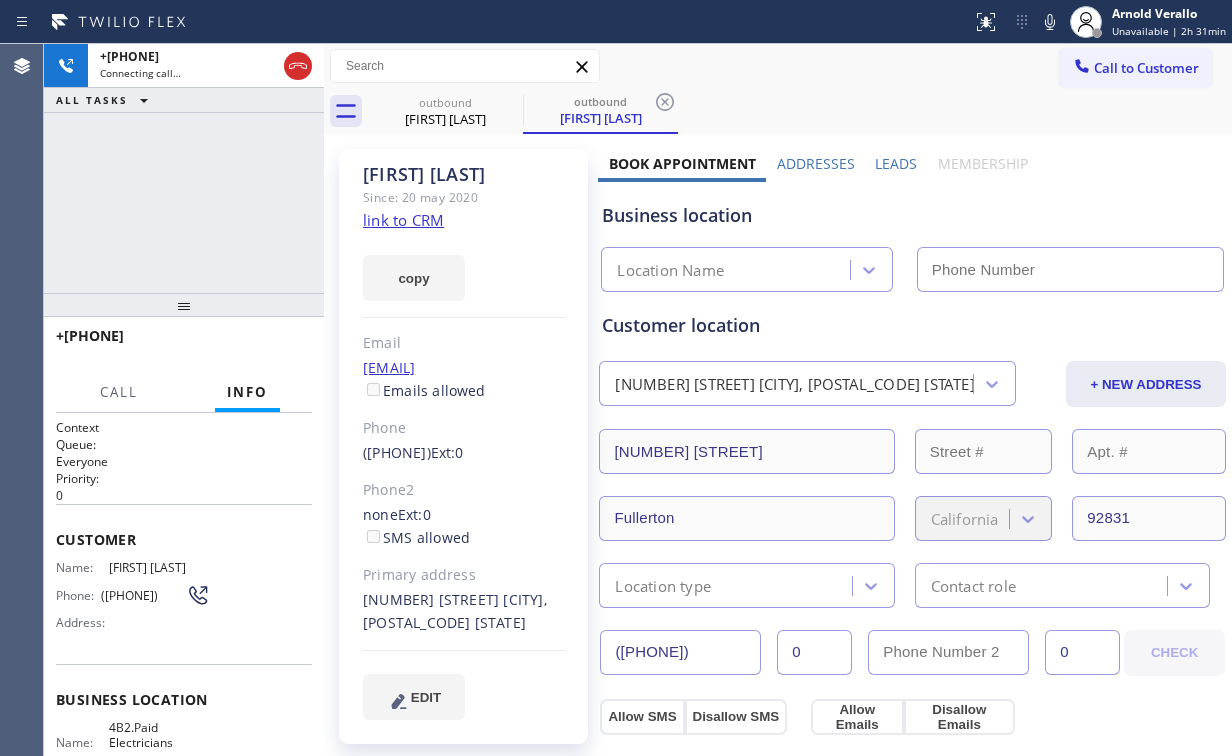click on "[FIRST] [LAST] Since: [DATE] link to CRM copy Email [EMAIL]  Emails allowed Phone ([PHONE])  Ext:  0 Phone2 none  Ext:  0  SMS allowed Primary address  [NUMBER] [STREET] [CITY], [POSTAL CODE] [STATE] EDIT" at bounding box center [463, 446] 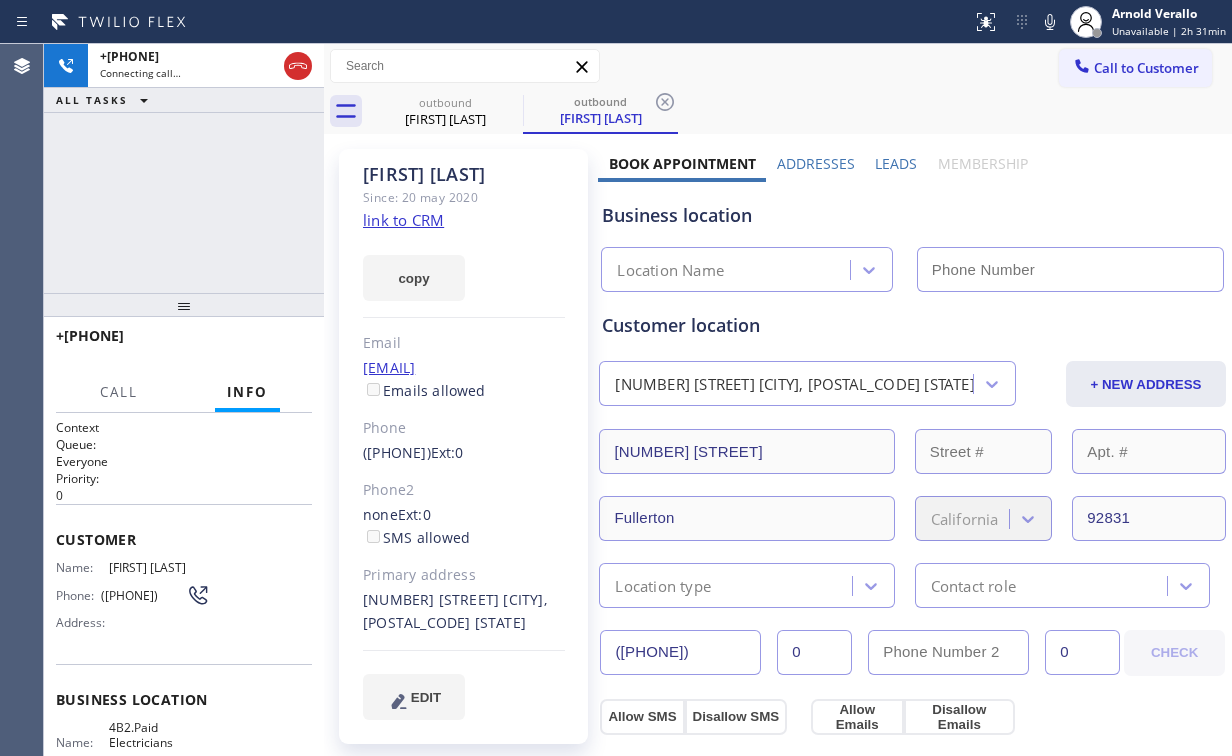 type on "[PHONE]" 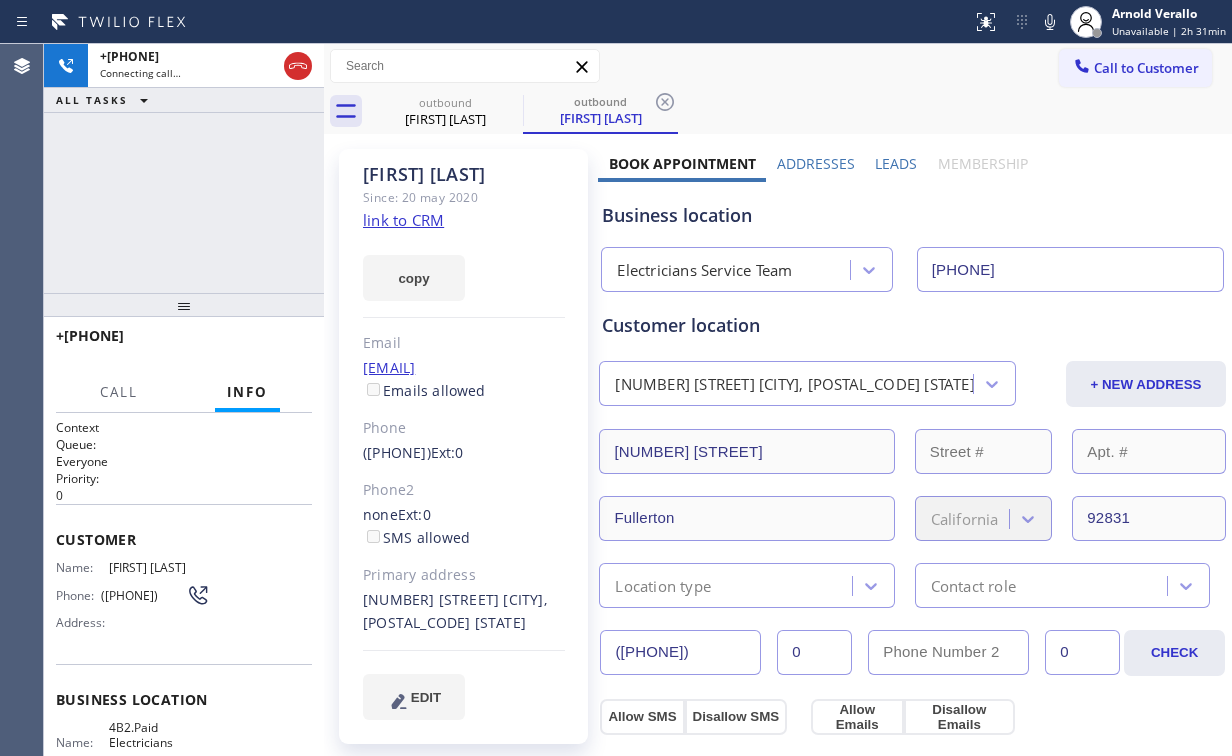 drag, startPoint x: 232, startPoint y: 220, endPoint x: 352, endPoint y: 365, distance: 188.2153 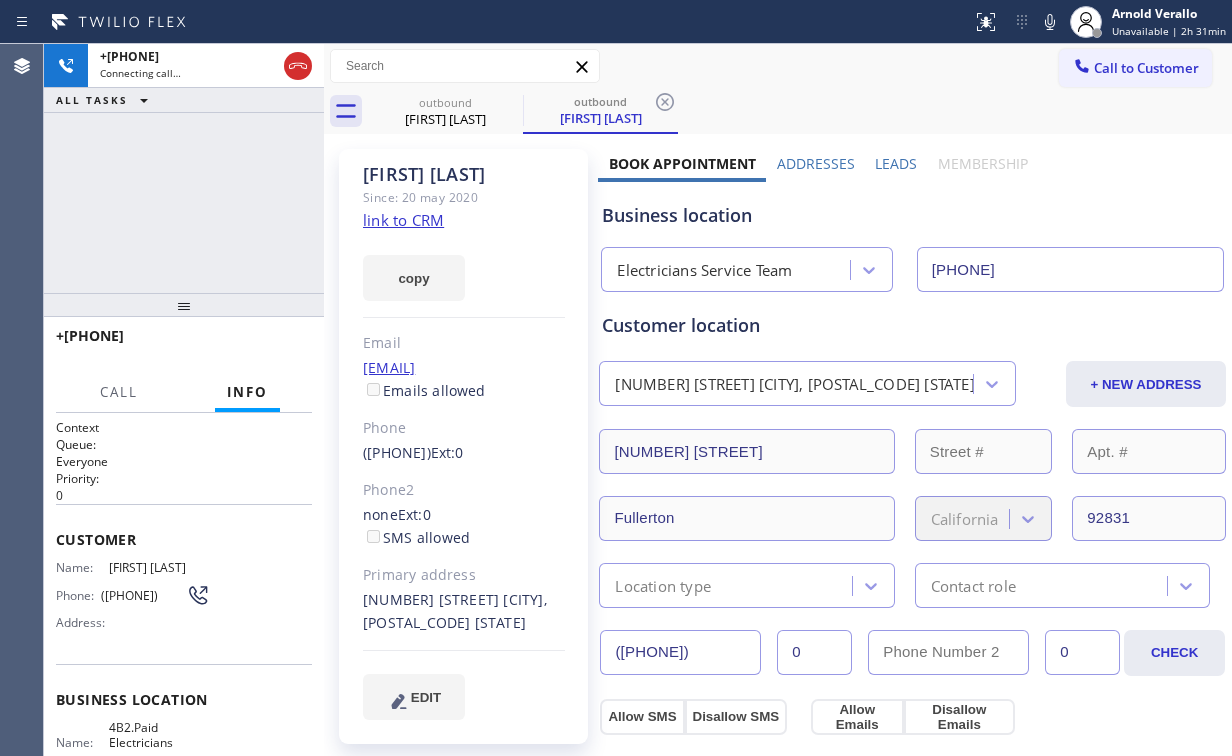 click on "+[PHONE] Connecting call… ALL TASKS ALL TASKS ACTIVE TASKS TASKS IN WRAP UP" at bounding box center [184, 168] 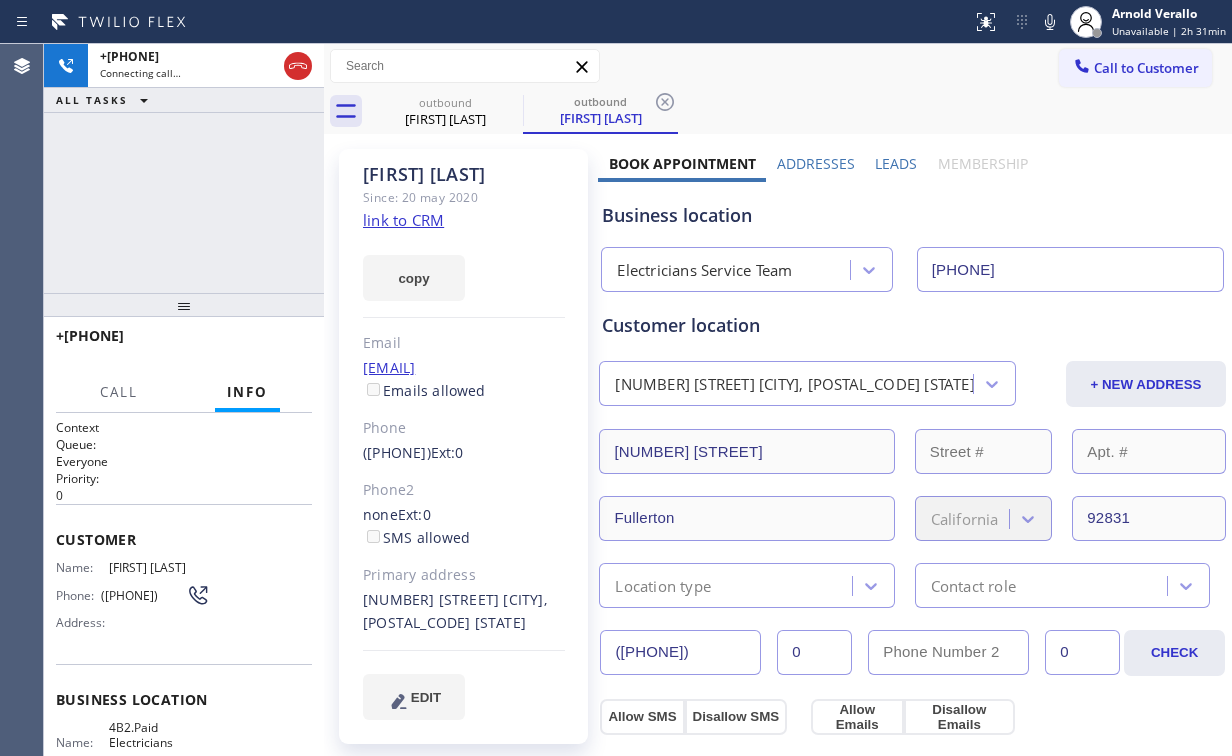 drag, startPoint x: 349, startPoint y: 462, endPoint x: 461, endPoint y: 456, distance: 112.1606 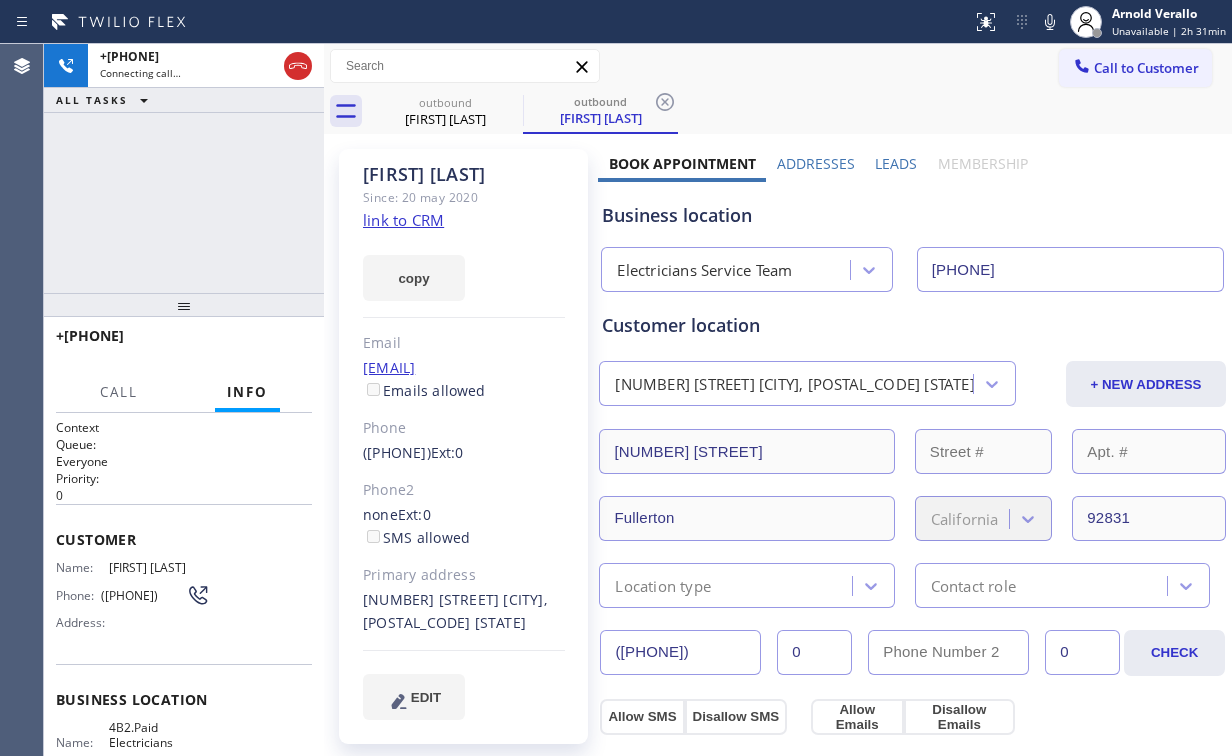 click on "[FIRST] [LAST] Since: [DATE] link to CRM copy Email [EMAIL]  Emails allowed Phone ([PHONE])  Ext:  0 Phone2 none  Ext:  0  SMS allowed Primary address  [NUMBER] [STREET] [CITY], [POSTAL CODE] [STATE] EDIT" at bounding box center (463, 446) 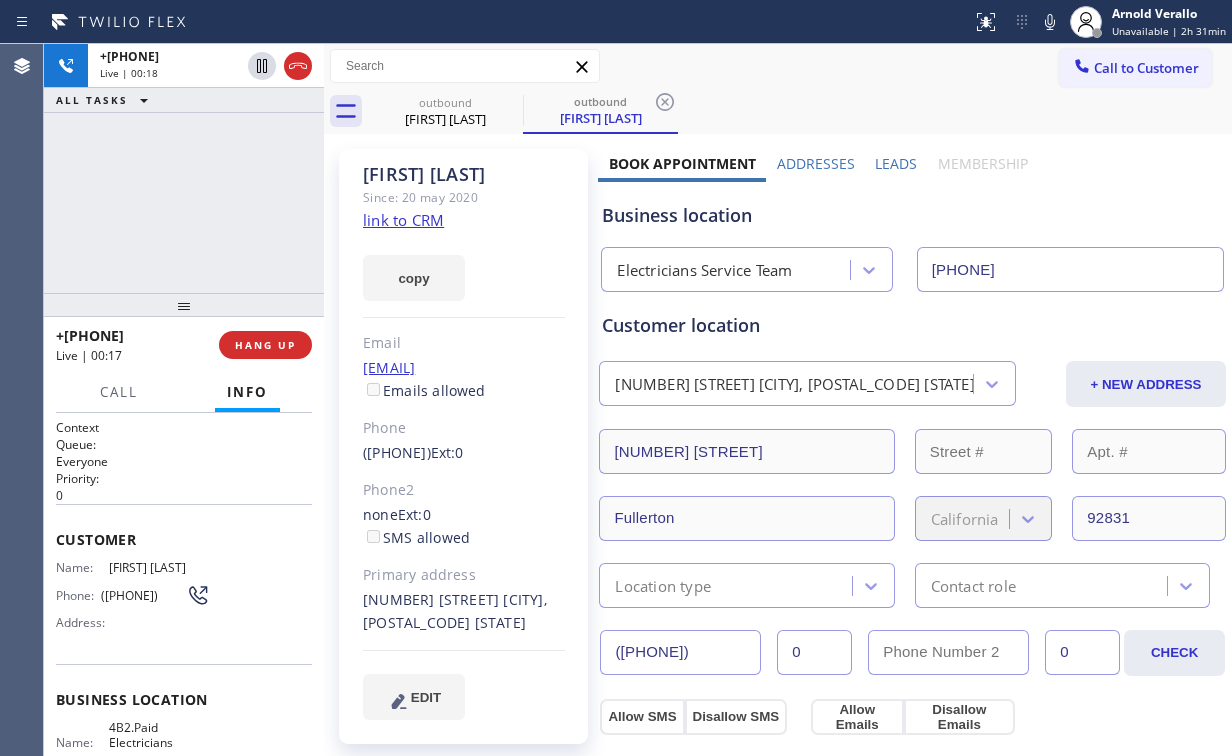 click on "+1[PHONE] Live | 00:18 ALL TASKS ALL TASKS ACTIVE TASKS TASKS IN WRAP UP" at bounding box center (184, 168) 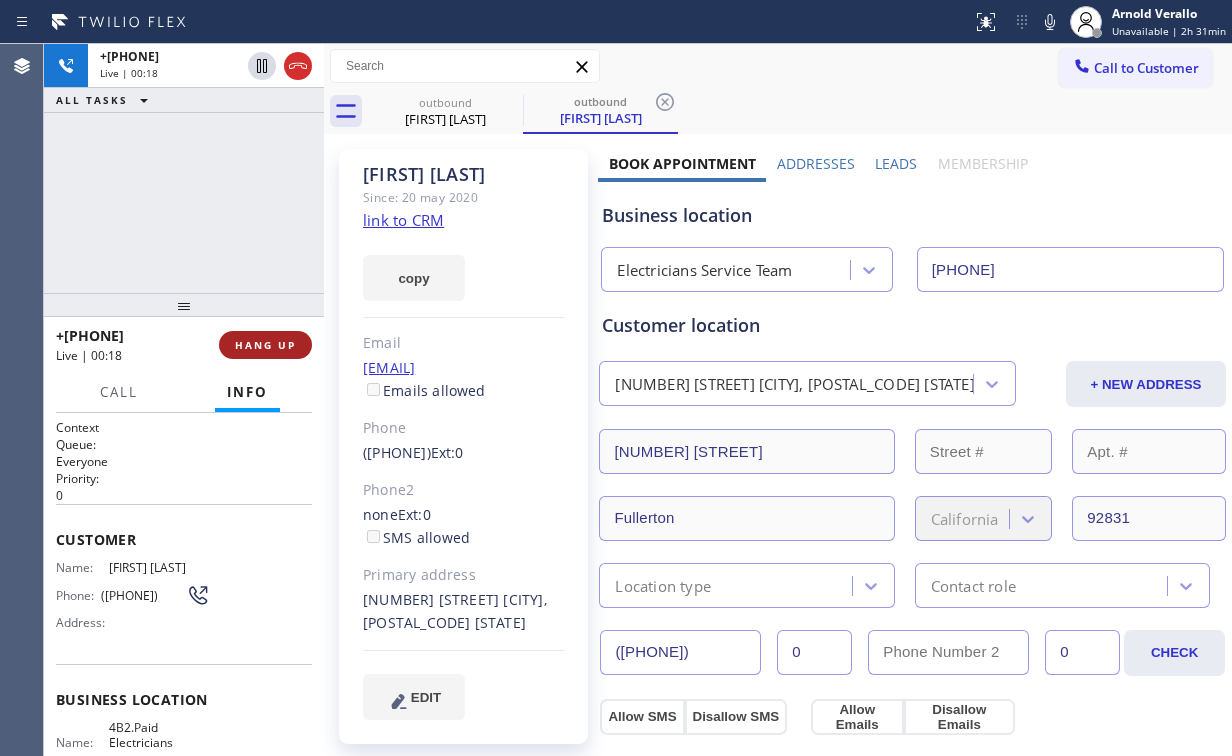 click on "HANG UP" at bounding box center (265, 345) 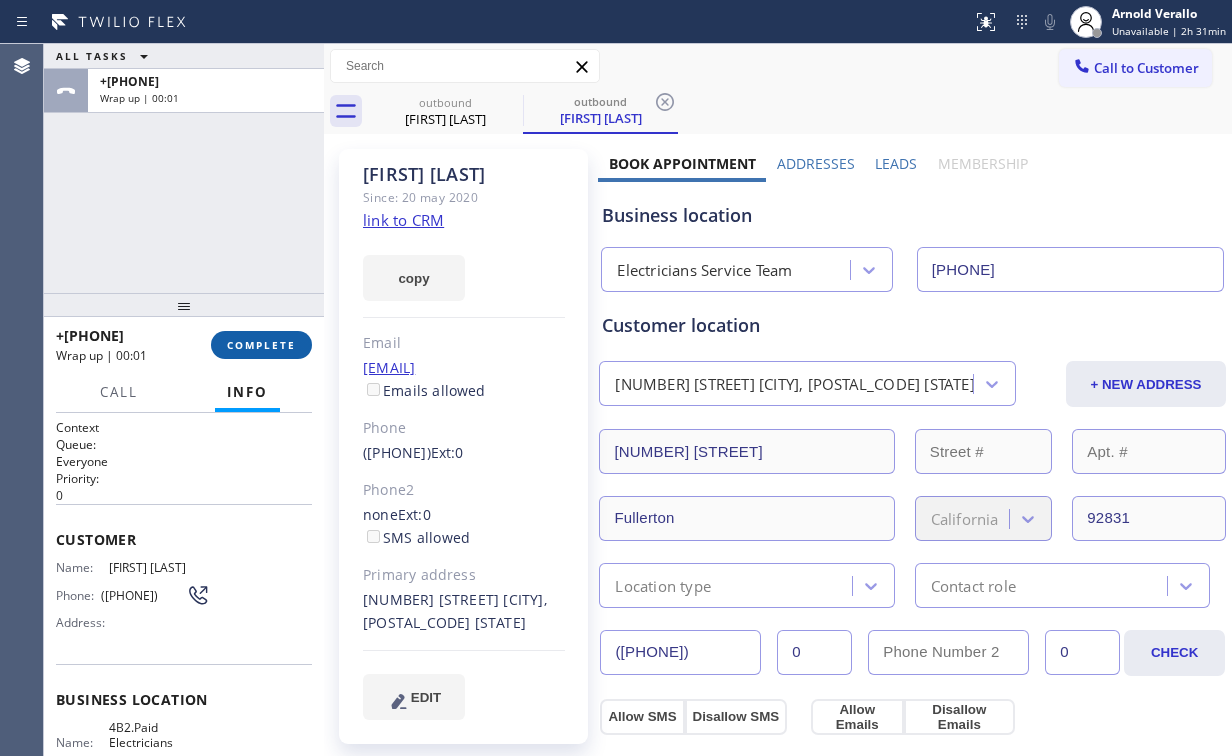 click on "COMPLETE" at bounding box center (261, 345) 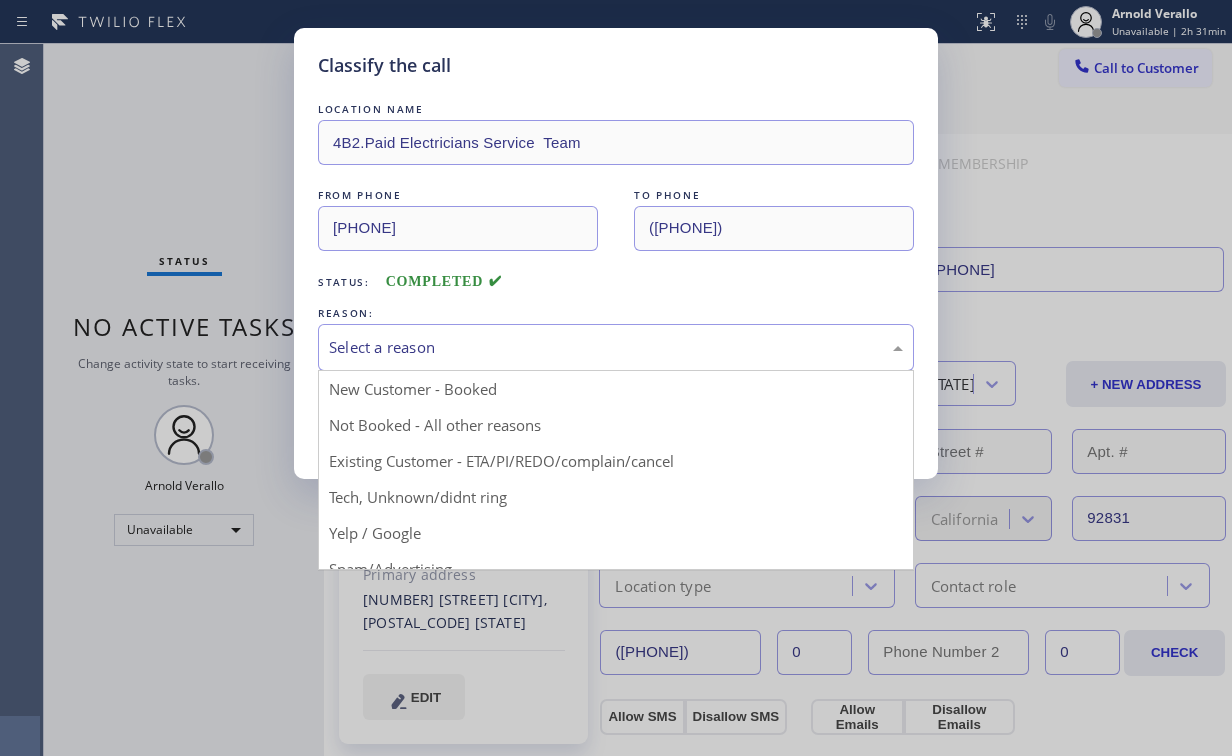 click on "Select a reason" at bounding box center (616, 347) 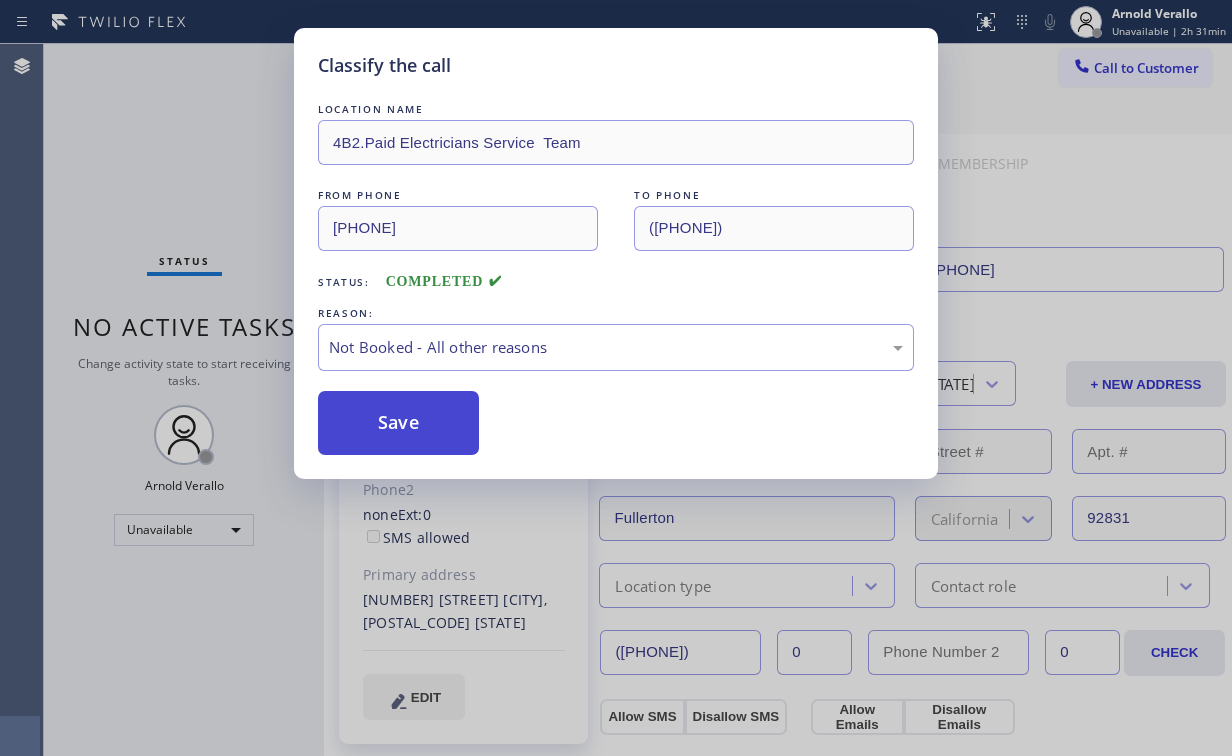 drag, startPoint x: 388, startPoint y: 416, endPoint x: 249, endPoint y: 272, distance: 200.14246 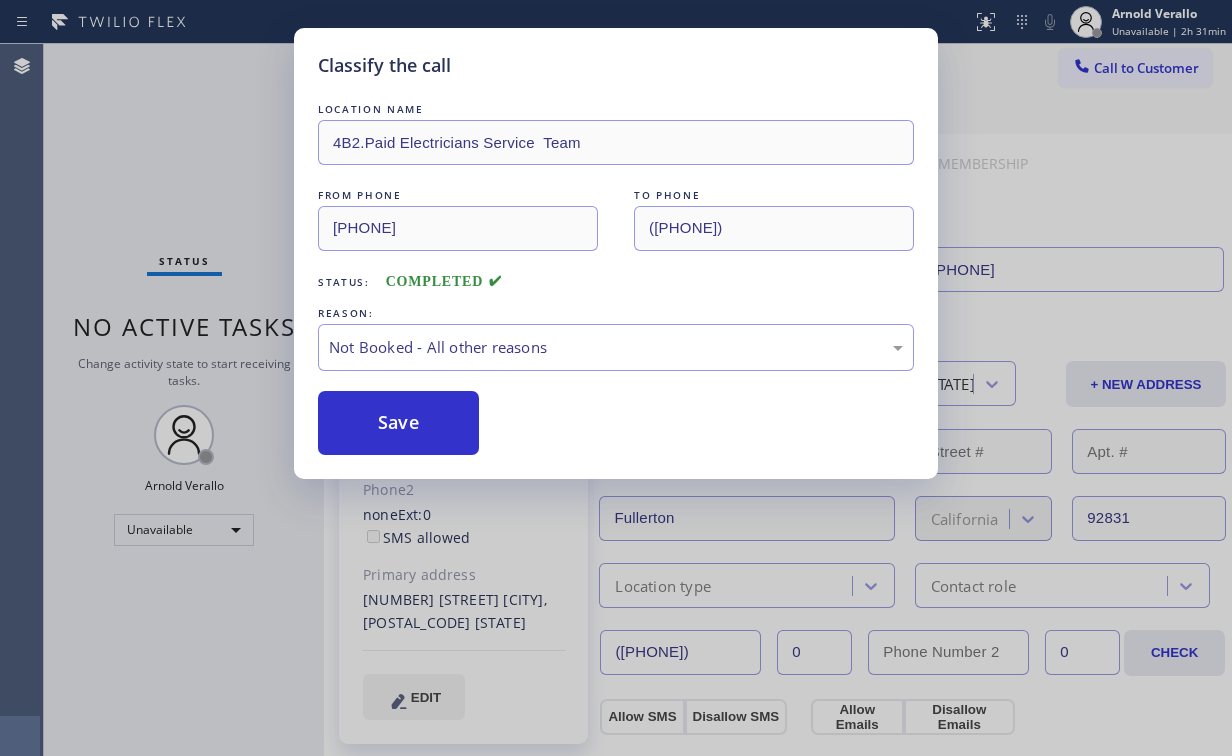 click on "Save" at bounding box center (398, 423) 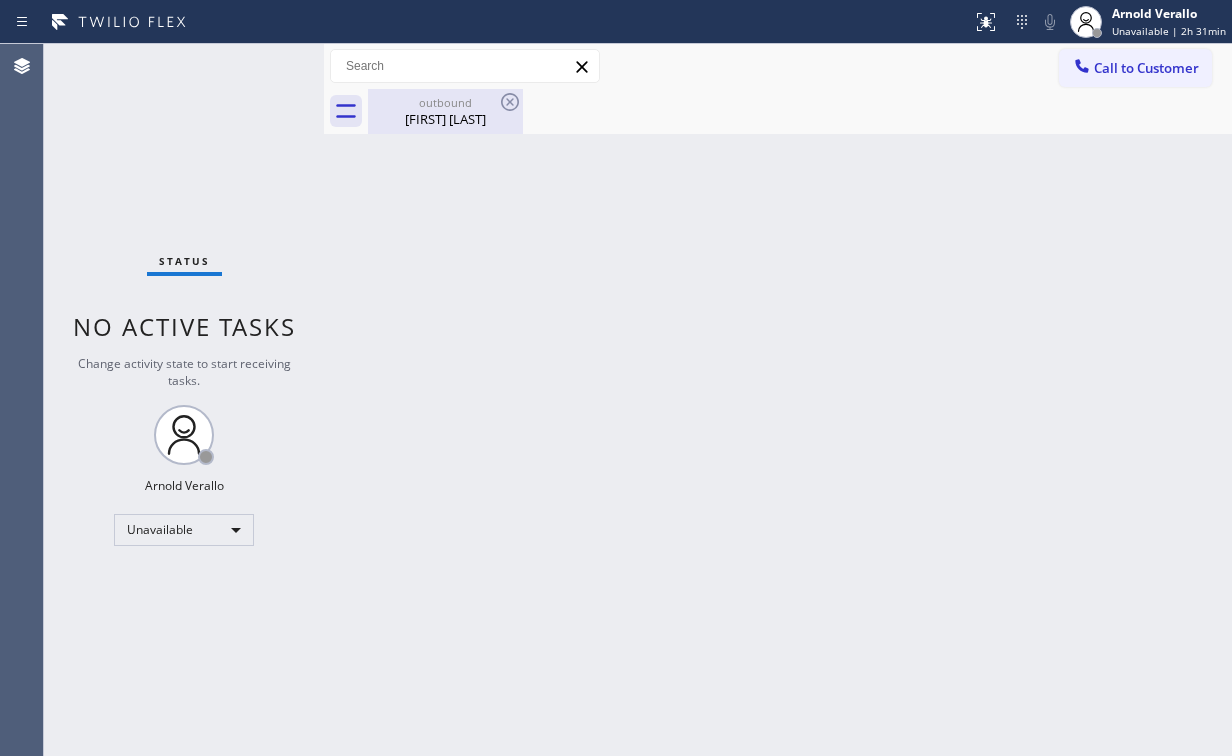 click on "[FIRST] [LAST]" at bounding box center (445, 119) 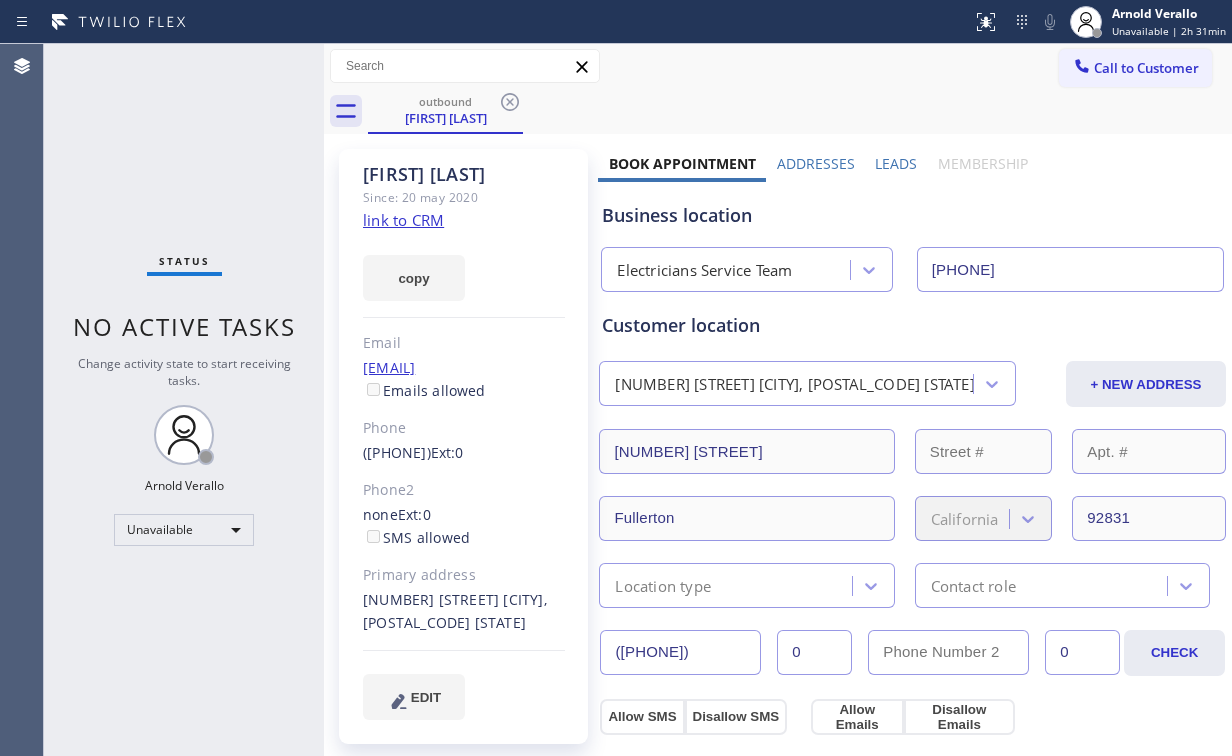drag, startPoint x: 503, startPoint y: 104, endPoint x: 396, endPoint y: 124, distance: 108.85311 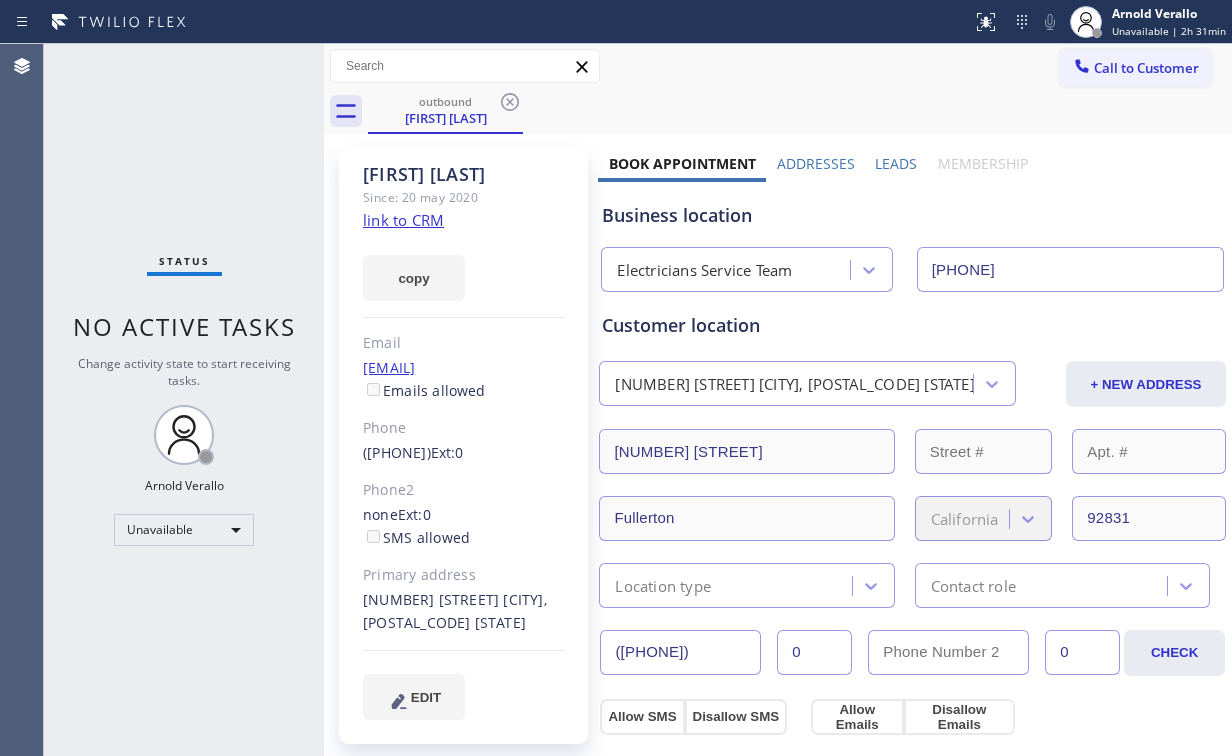 click 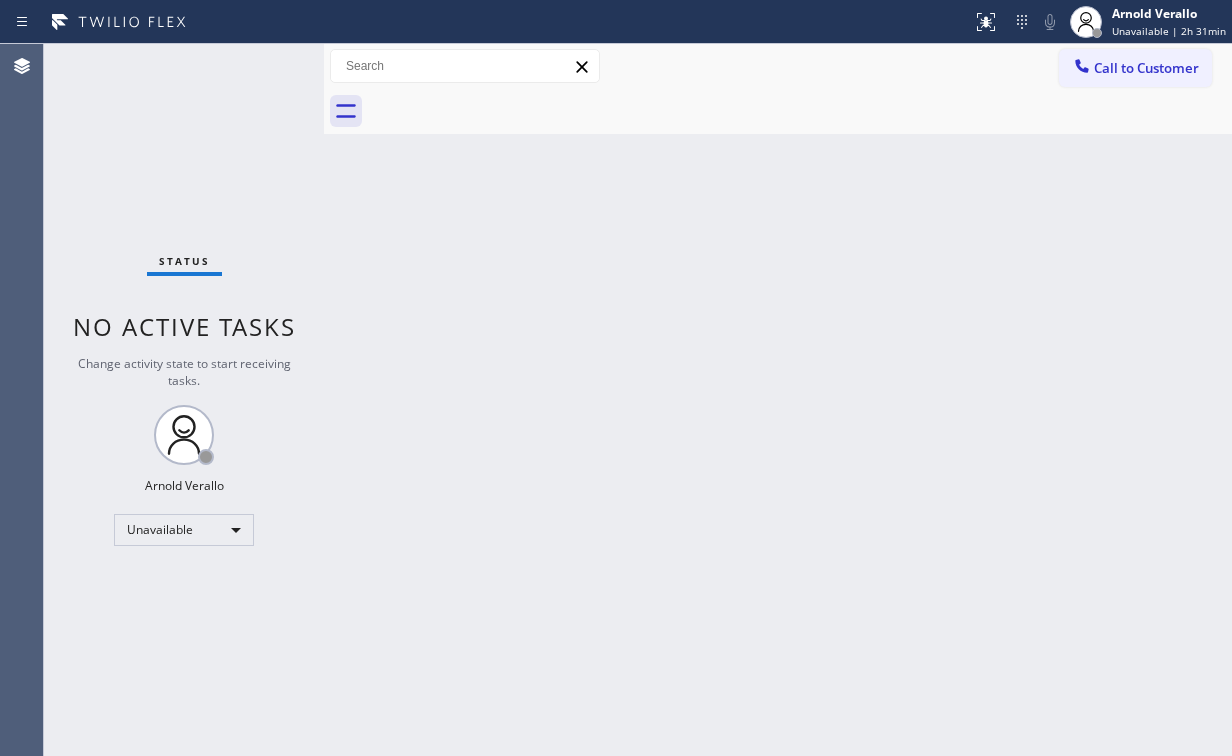 click on "Status No active tasks Change activity state to start receiving tasks. [FIRST] [LAST] Unavailable" at bounding box center [184, 400] 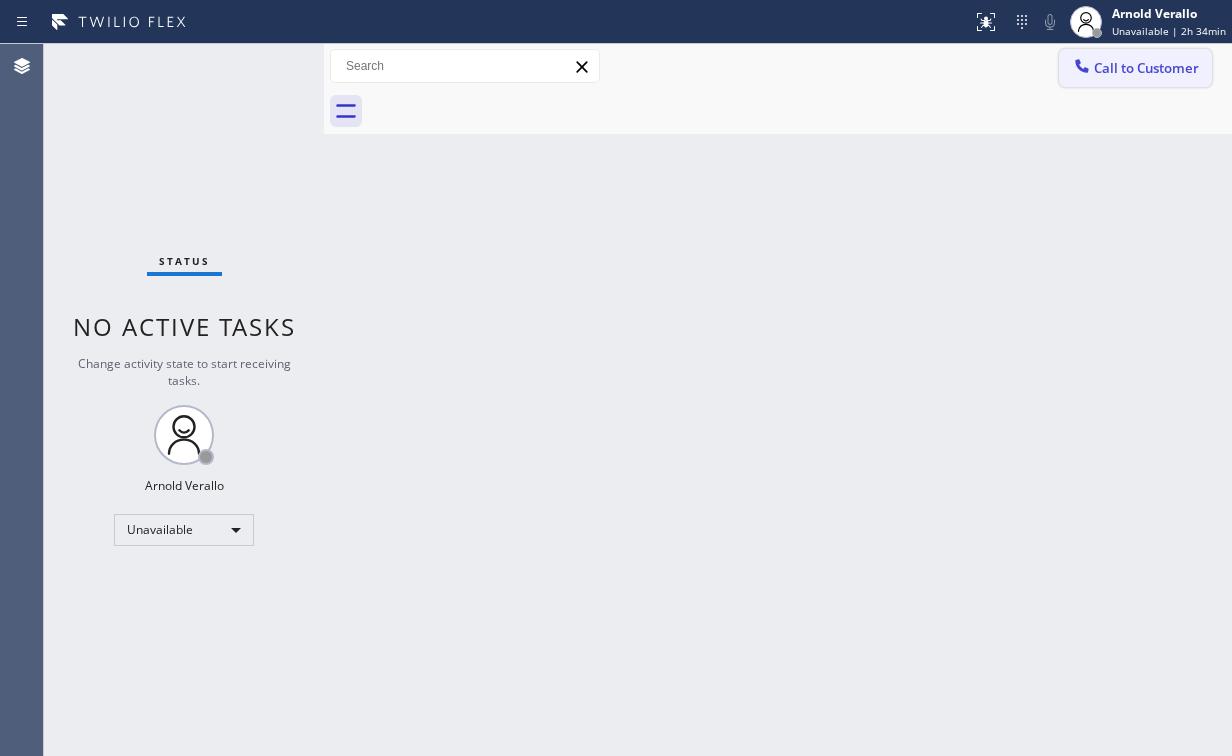 click on "Call to Customer" at bounding box center (1146, 68) 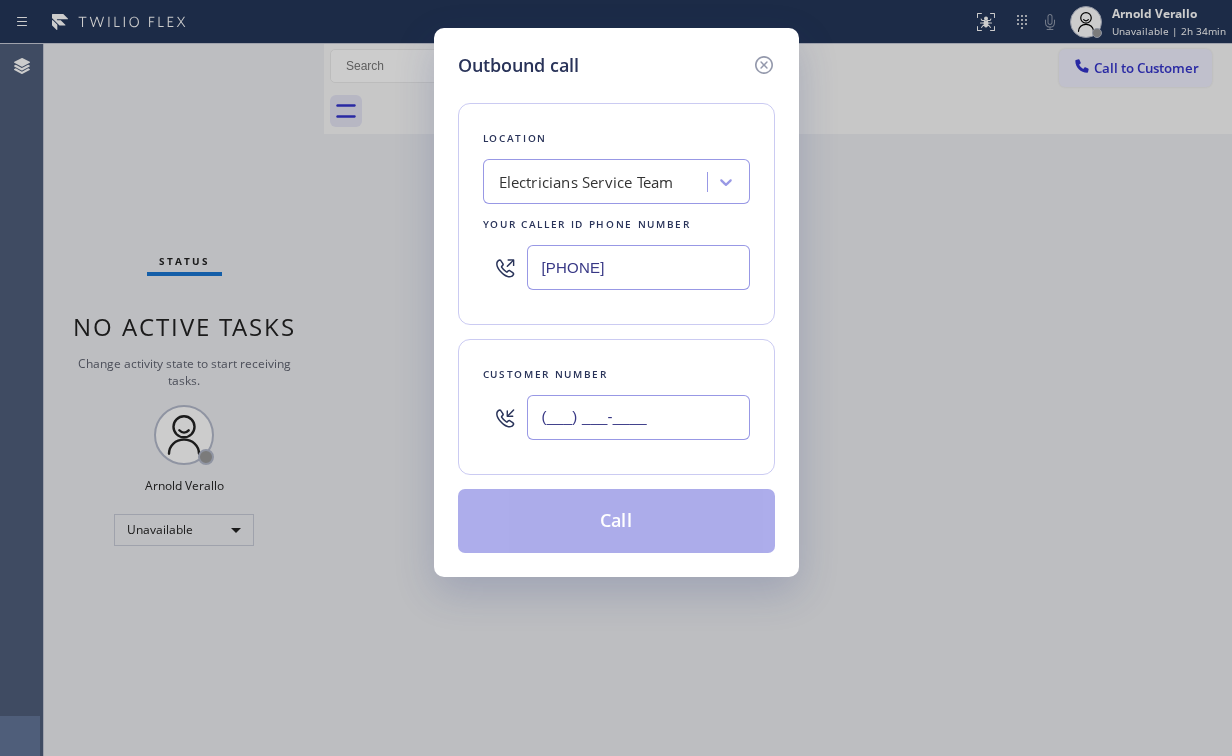 click on "(___) ___-____" at bounding box center (638, 417) 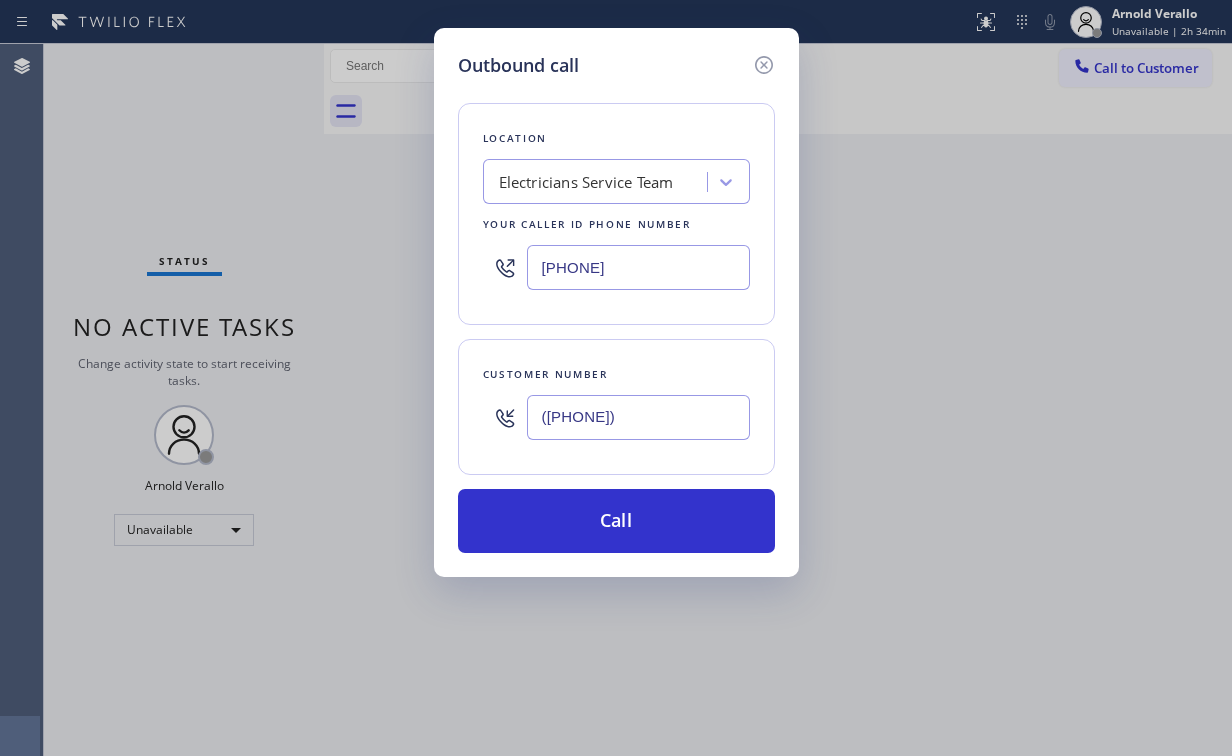 type on "([PHONE])" 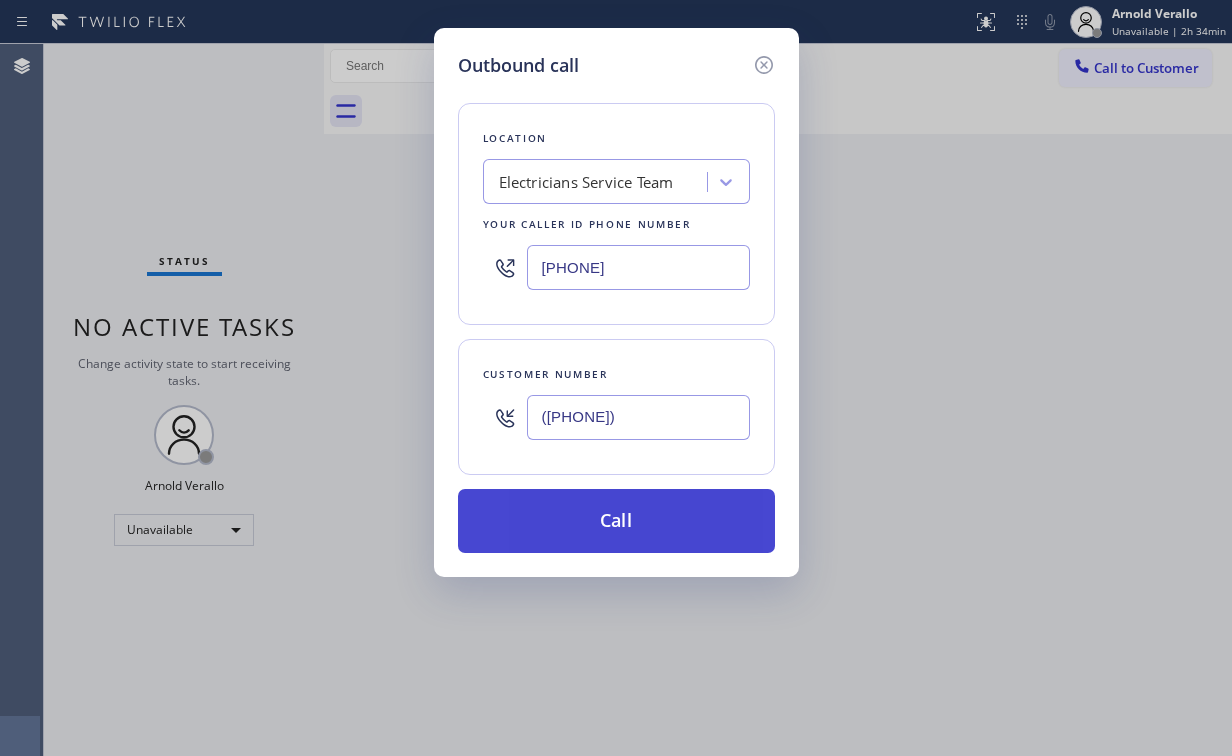 click on "Call" at bounding box center (616, 521) 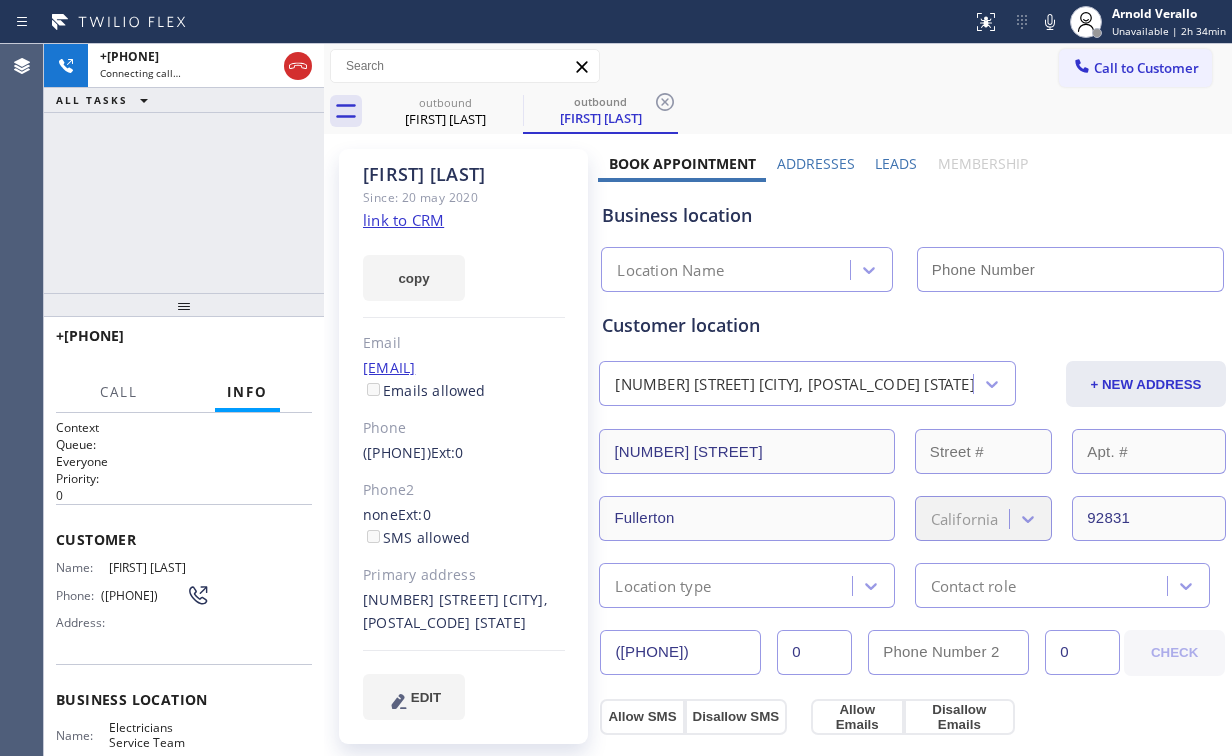 type on "[PHONE]" 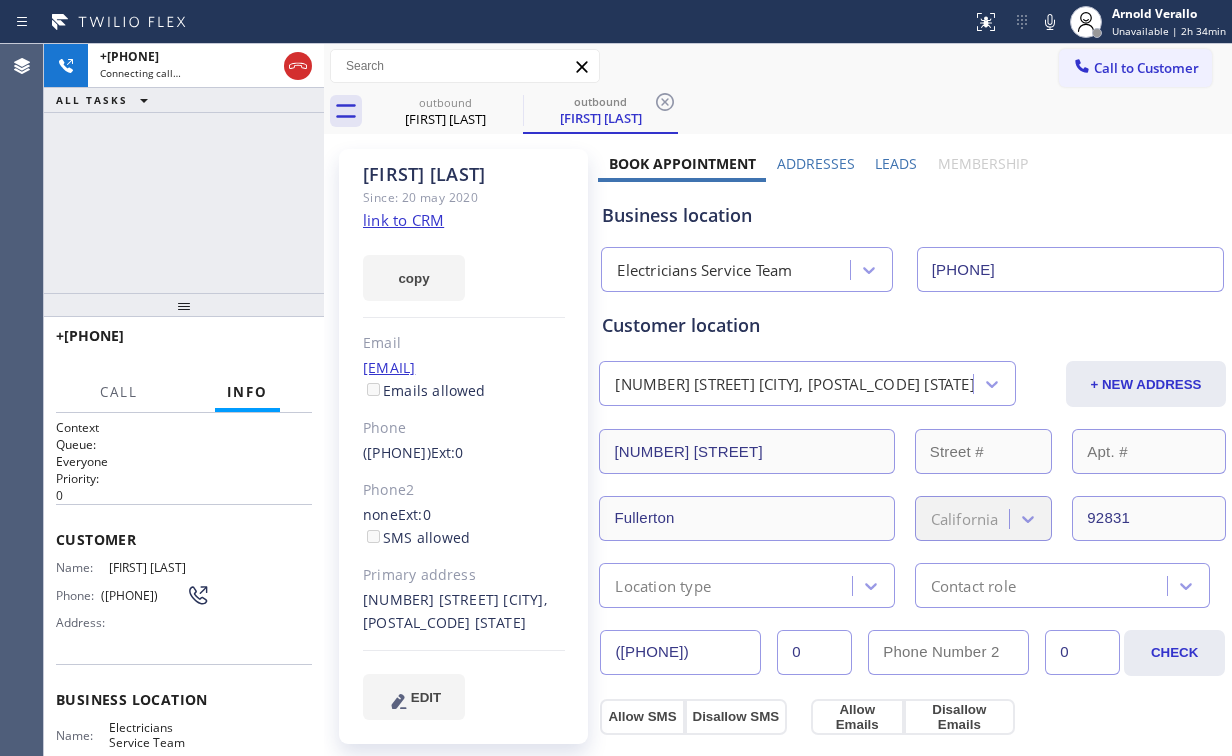 click on "+[PHONE] Connecting call… ALL TASKS ALL TASKS ACTIVE TASKS TASKS IN WRAP UP" at bounding box center [184, 168] 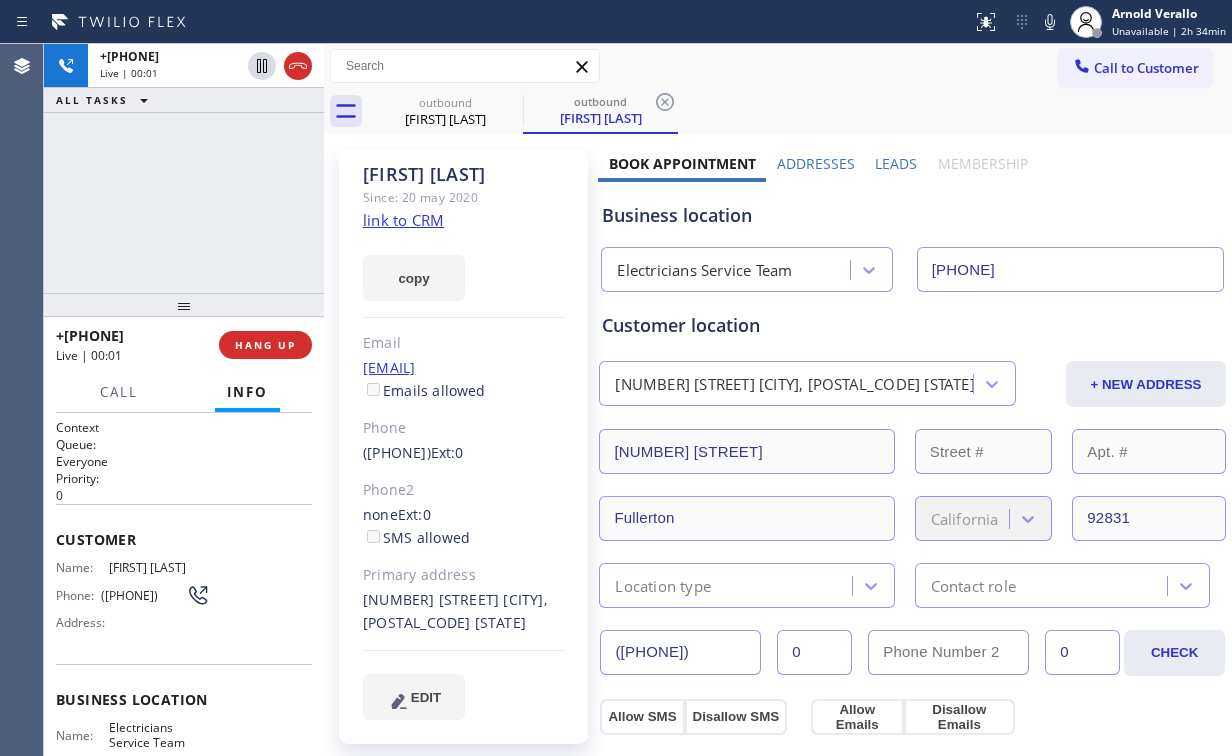 click on "+[PHONE] Live | 00:01 ALL TASKS ALL TASKS ACTIVE TASKS TASKS IN WRAP UP" at bounding box center [184, 168] 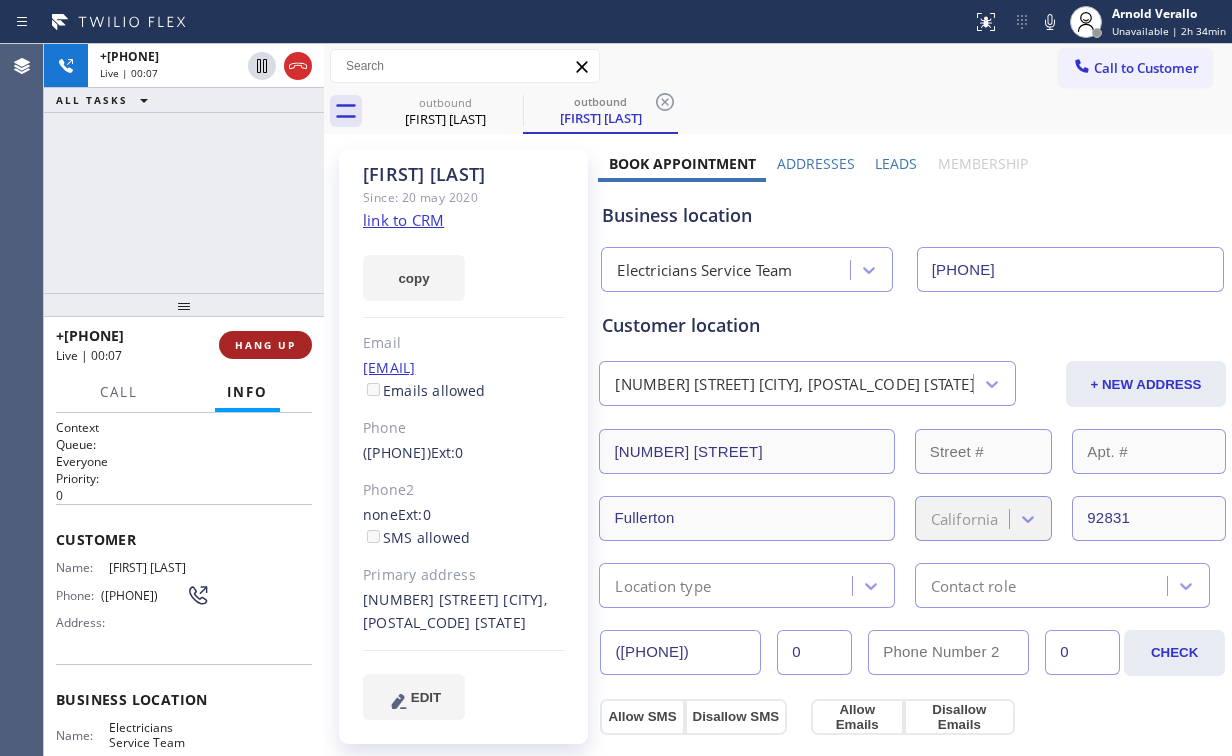 click on "HANG UP" at bounding box center (265, 345) 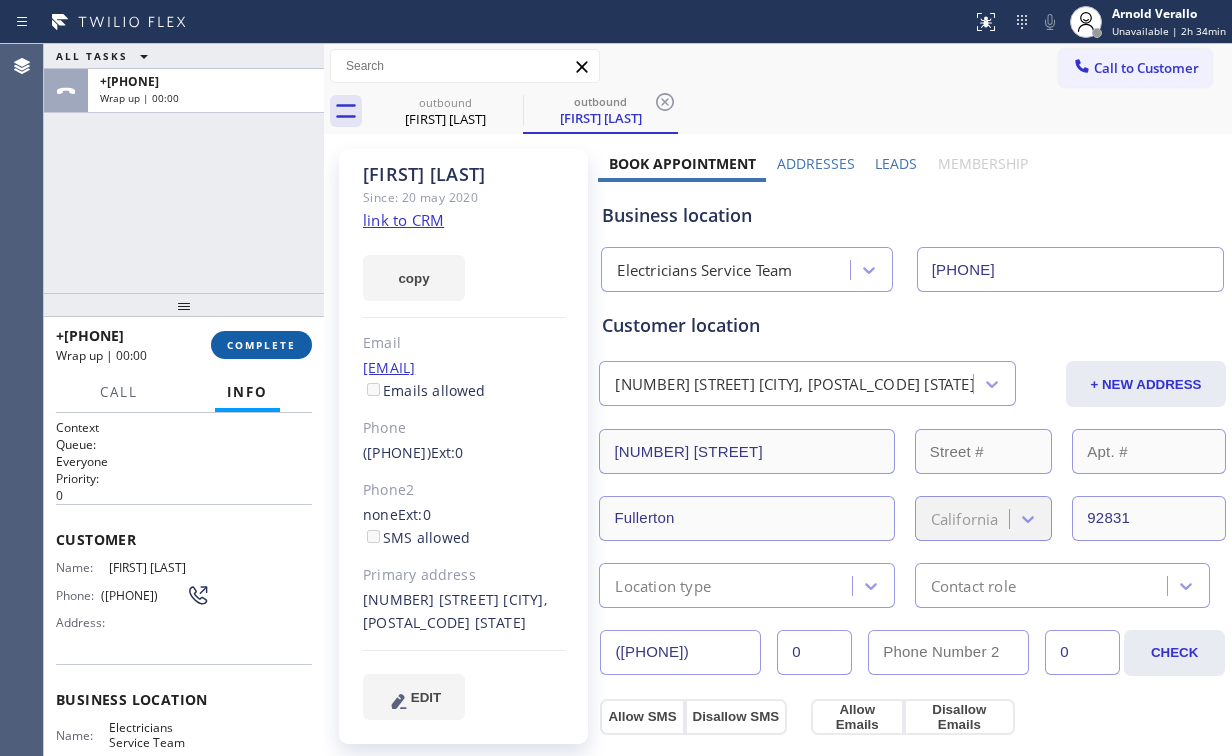 click on "COMPLETE" at bounding box center [261, 345] 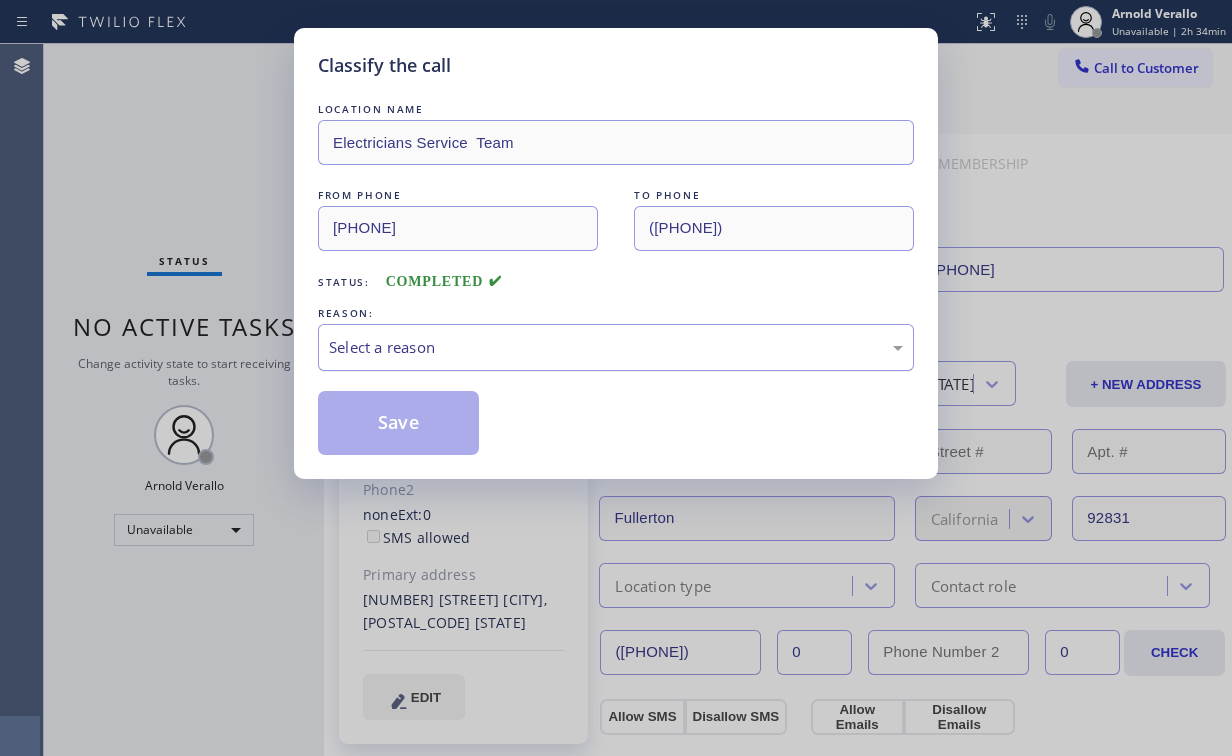 drag, startPoint x: 430, startPoint y: 340, endPoint x: 432, endPoint y: 364, distance: 24.083189 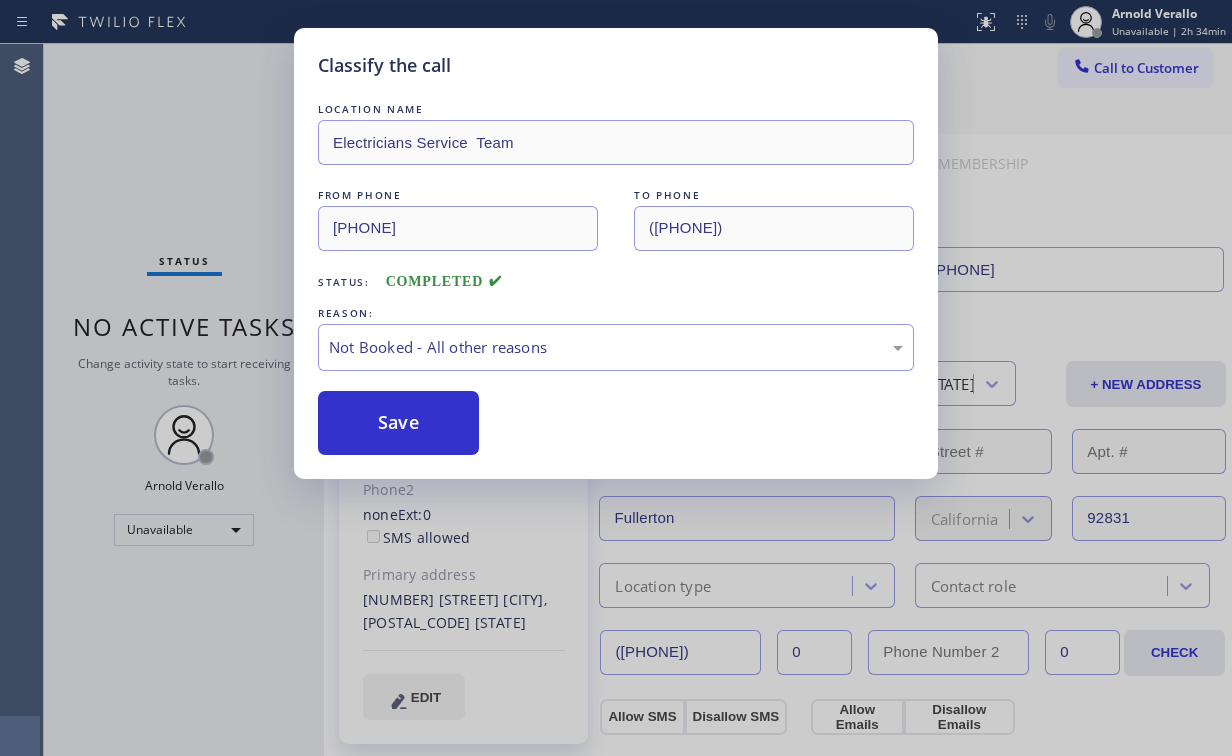 drag, startPoint x: 434, startPoint y: 417, endPoint x: 186, endPoint y: 124, distance: 383.86588 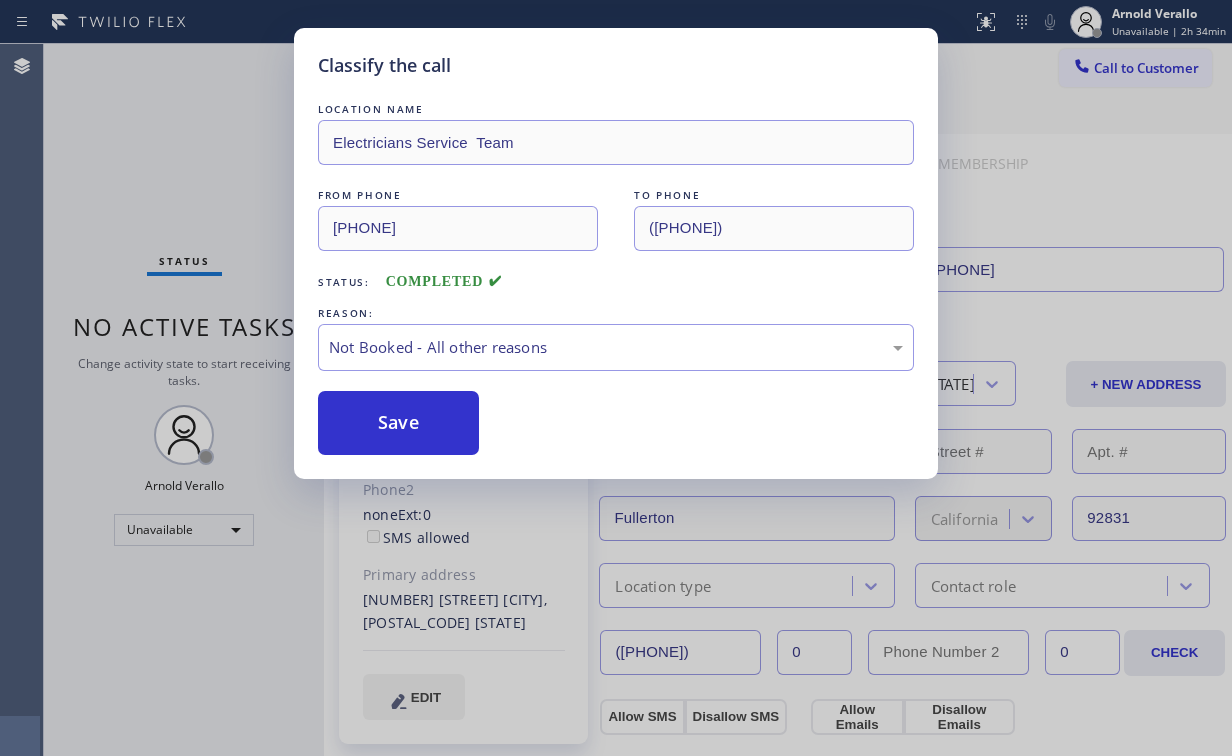 click on "Save" at bounding box center (398, 423) 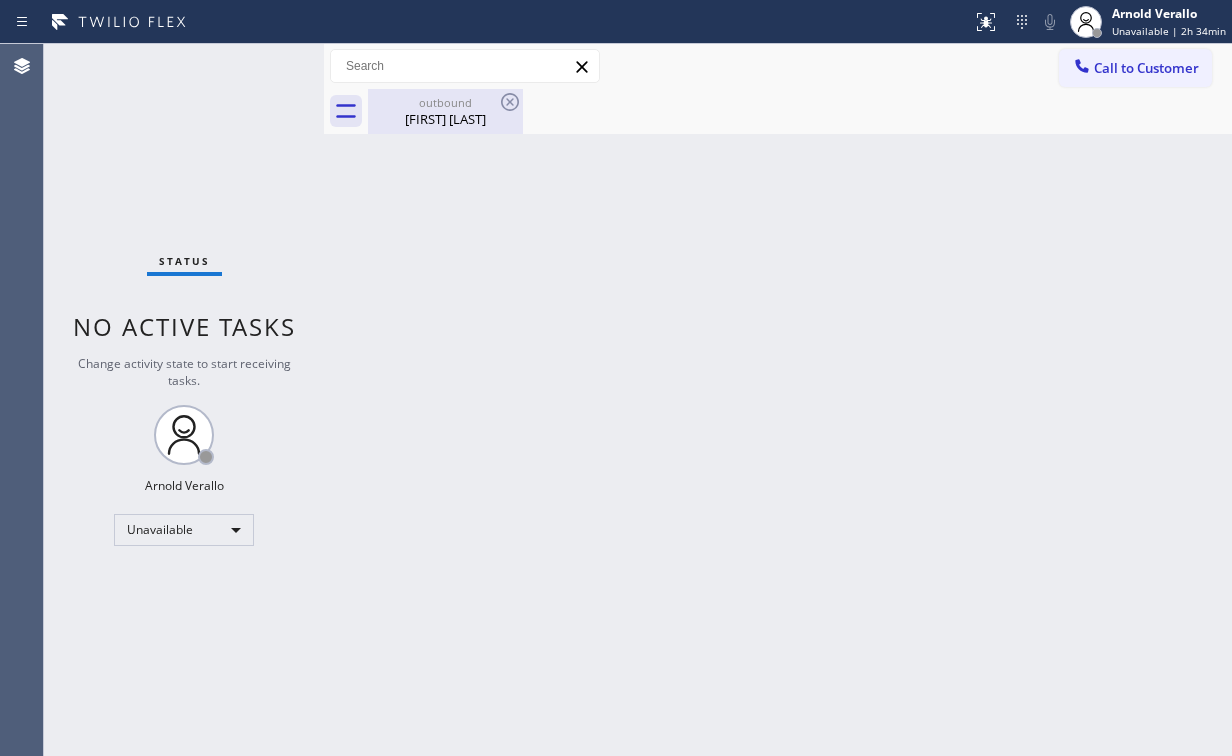 drag, startPoint x: 418, startPoint y: 100, endPoint x: 475, endPoint y: 105, distance: 57.21888 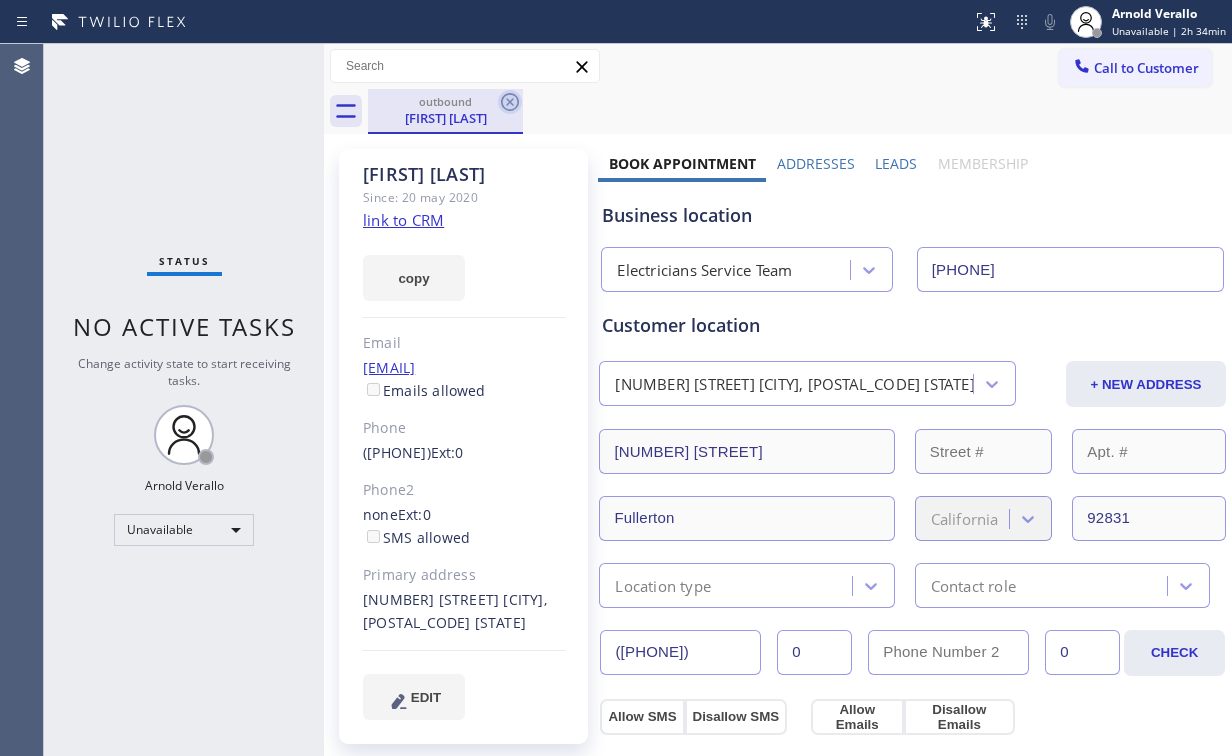 click 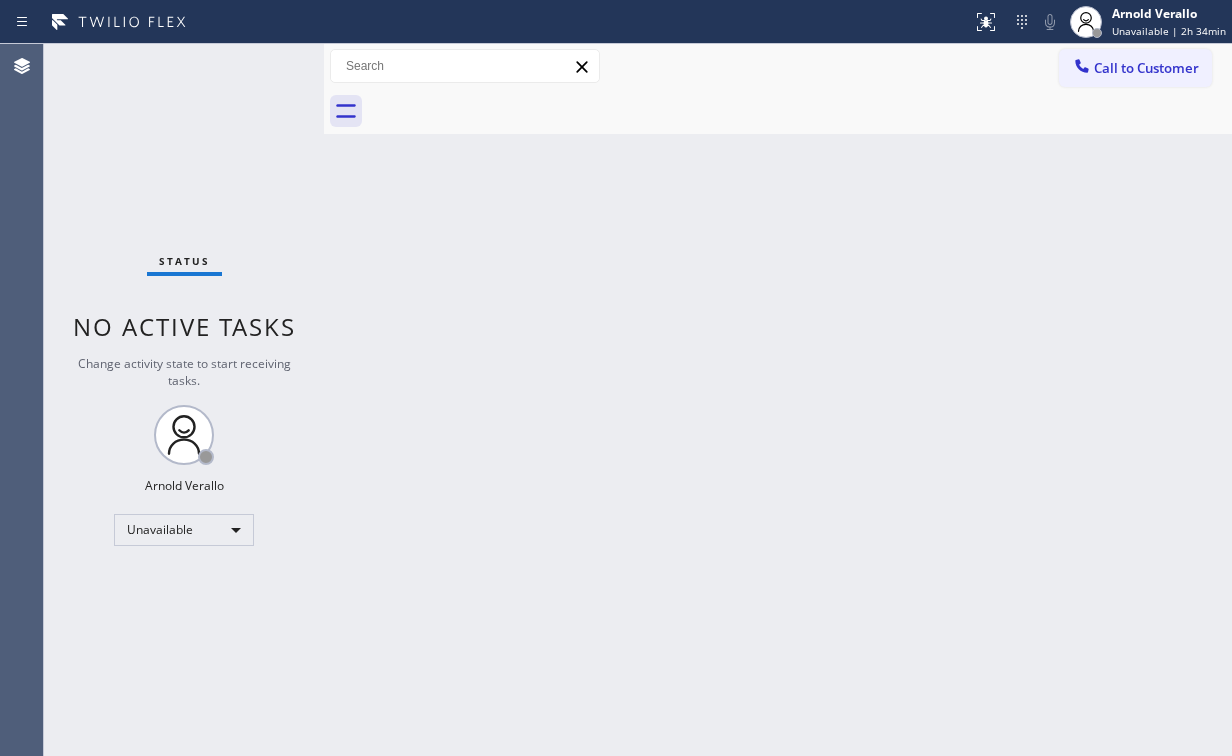 click on "Status No active tasks Change activity state to start receiving tasks. [FIRST] [LAST] Unavailable" at bounding box center [184, 400] 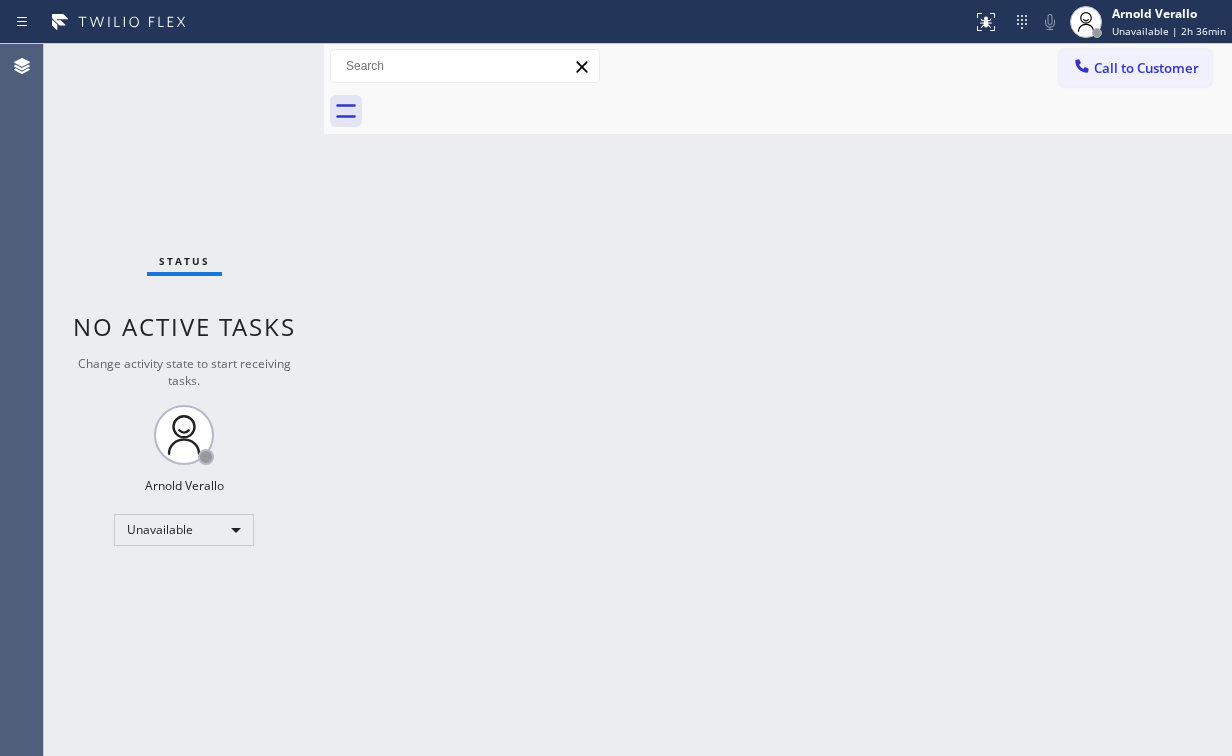 drag, startPoint x: 116, startPoint y: 168, endPoint x: 161, endPoint y: 236, distance: 81.5414 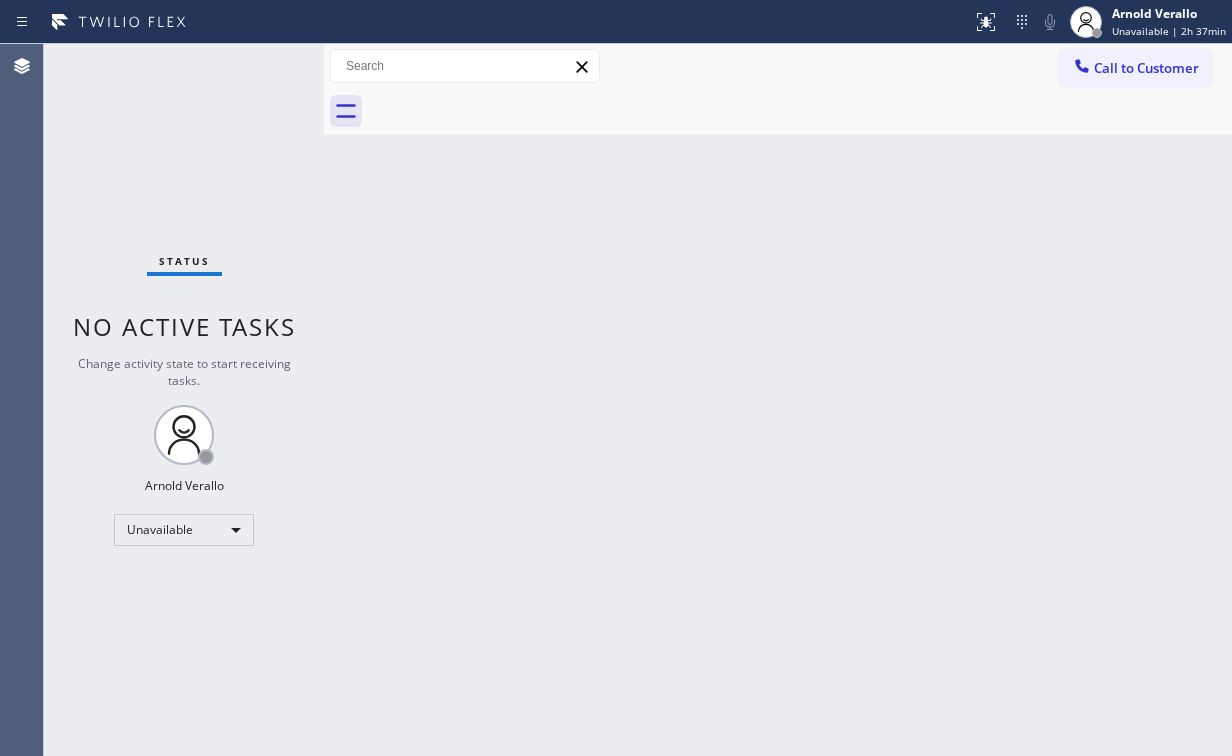 drag, startPoint x: 562, startPoint y: 514, endPoint x: 481, endPoint y: 686, distance: 190.11838 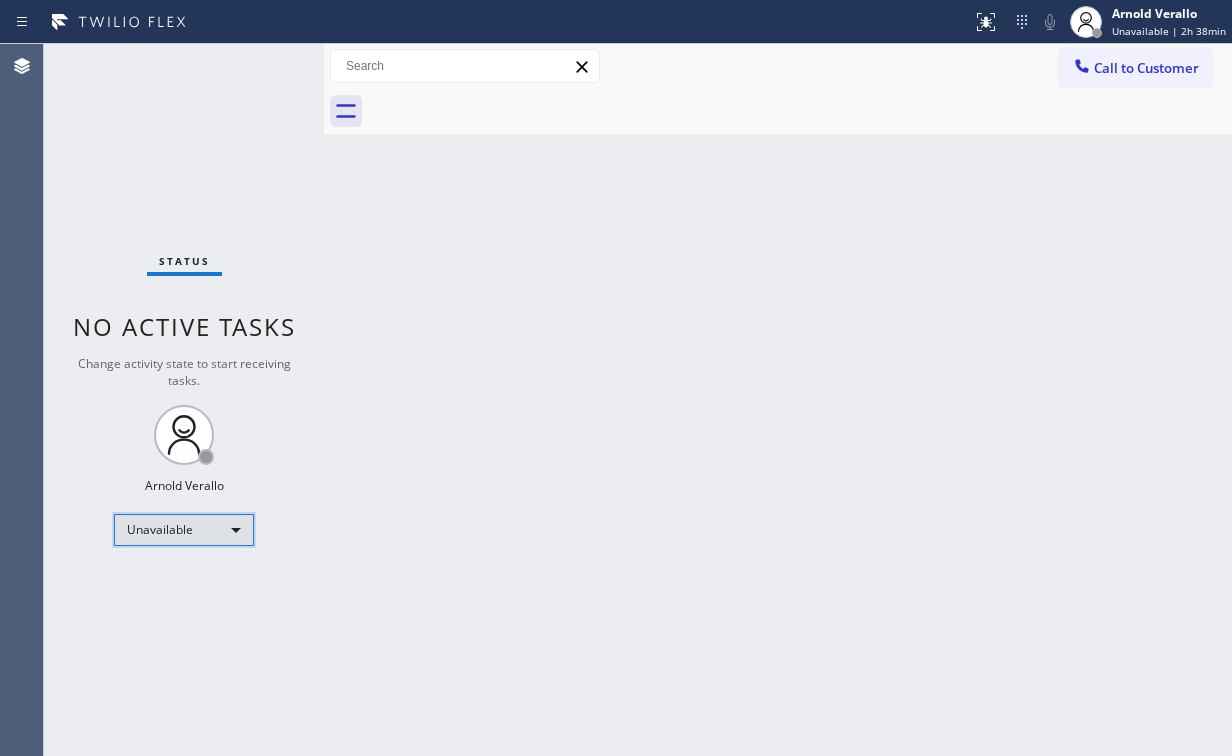 click on "Unavailable" at bounding box center [184, 530] 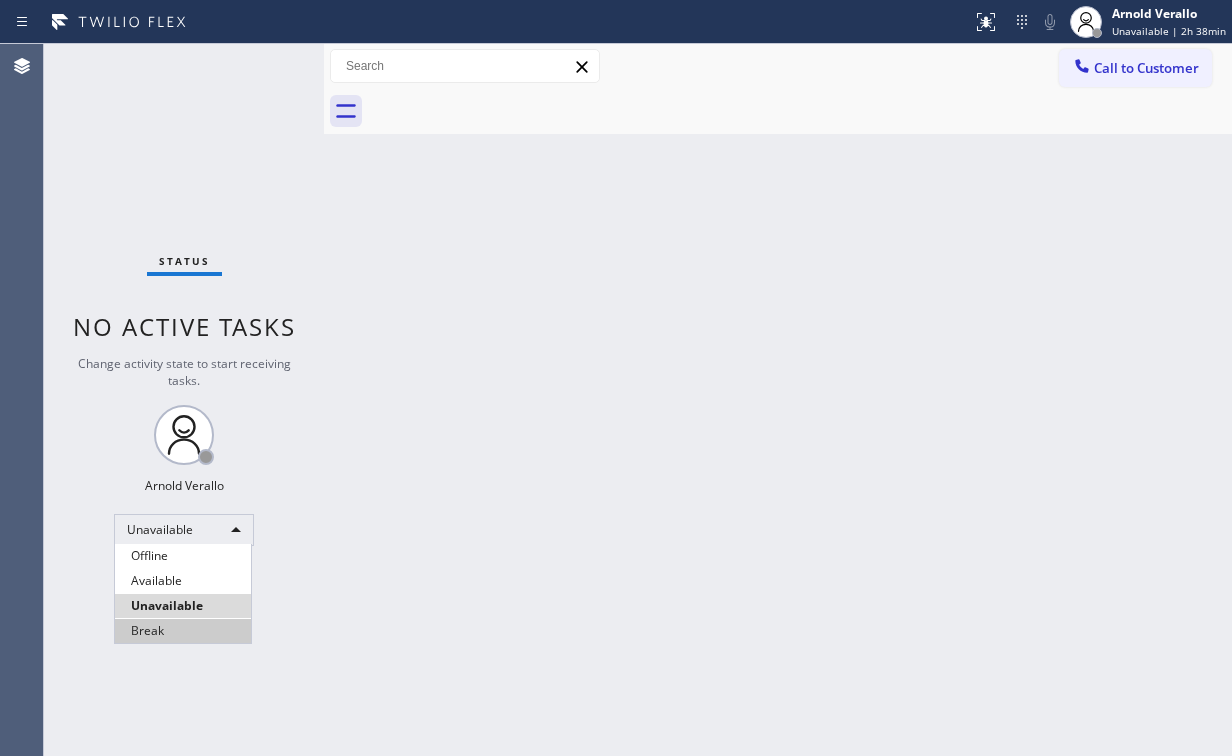 click on "Break" at bounding box center (183, 631) 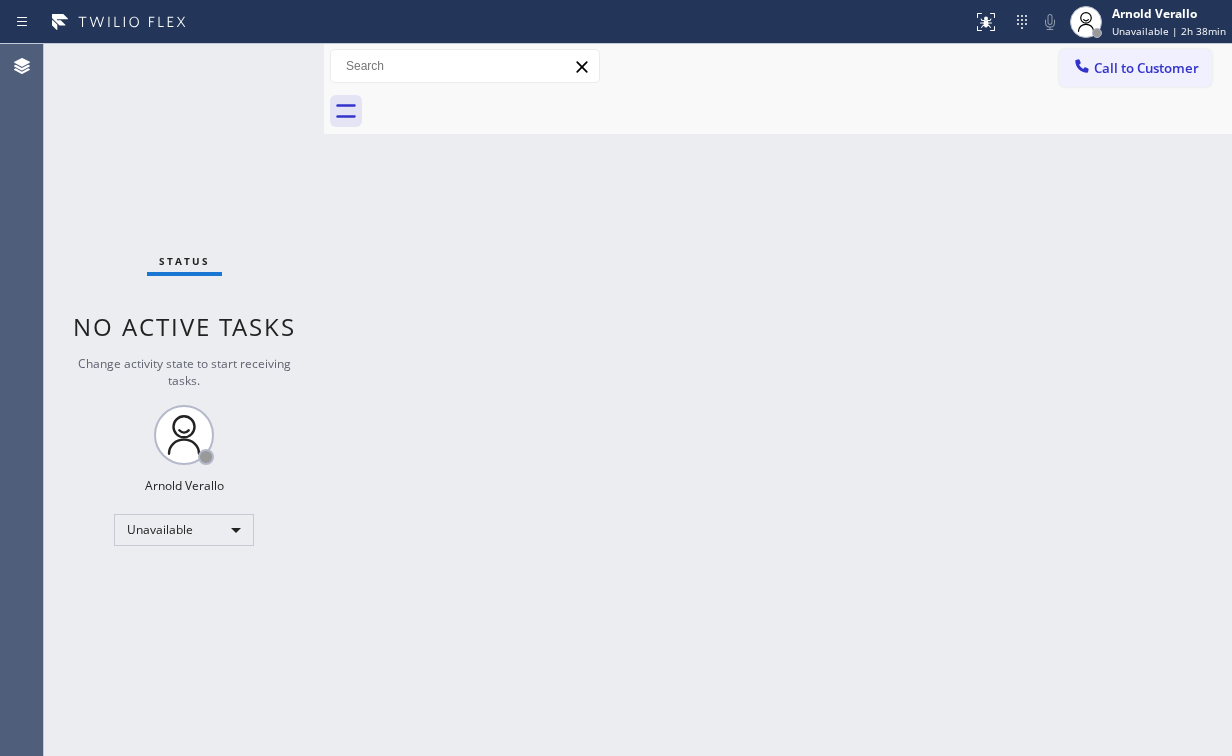 drag, startPoint x: 547, startPoint y: 584, endPoint x: 460, endPoint y: 686, distance: 134.06342 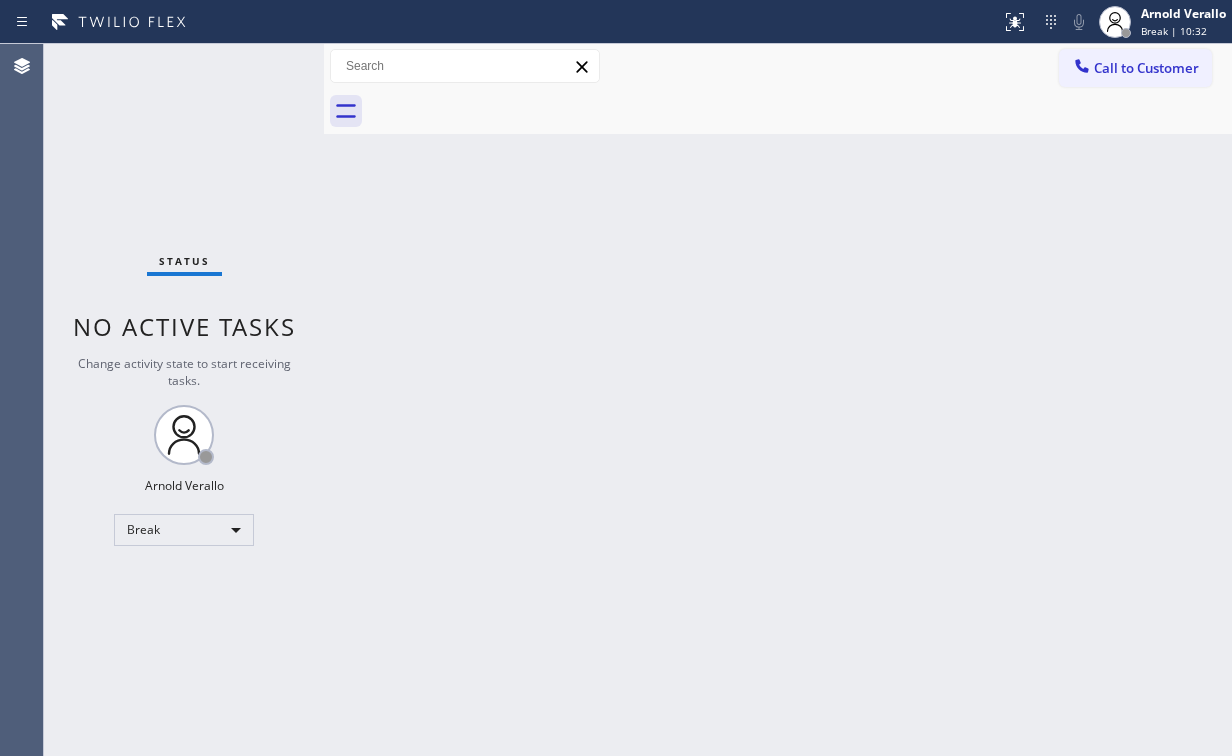 click on "Status No active tasks Change activity state to start receiving tasks. [FIRST] [LAST] Break" at bounding box center (184, 400) 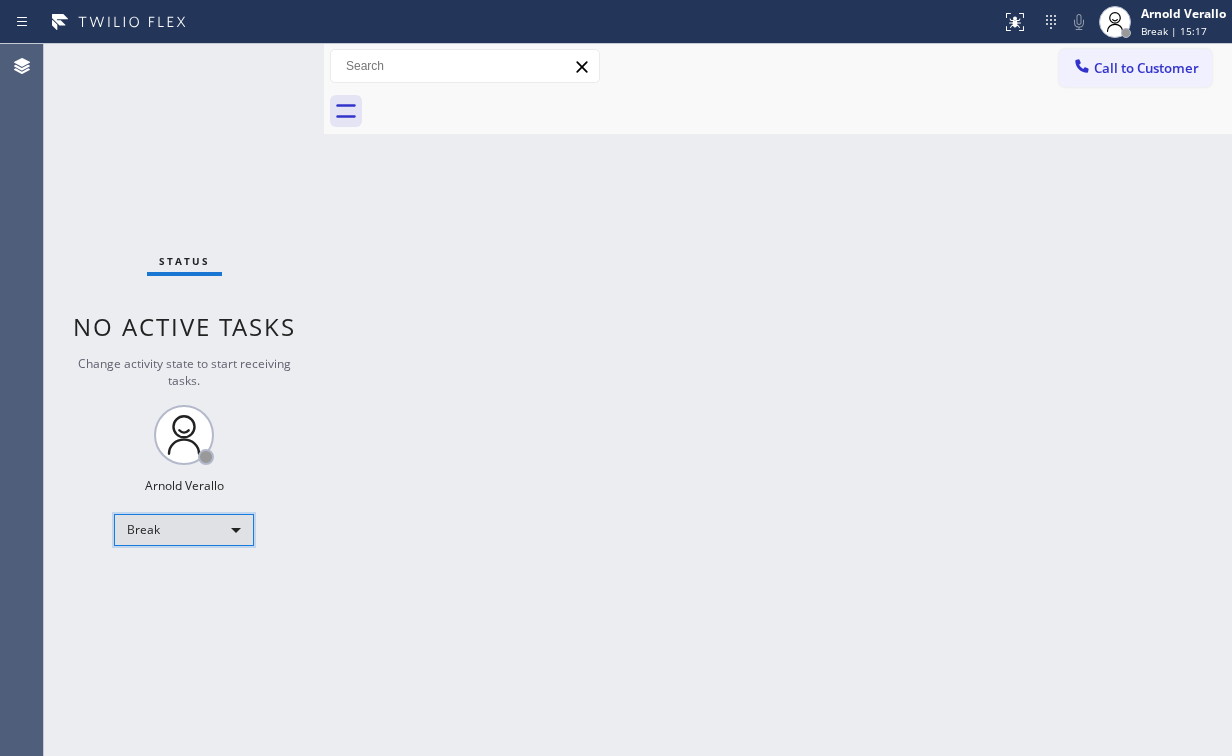 click on "Break" at bounding box center [184, 530] 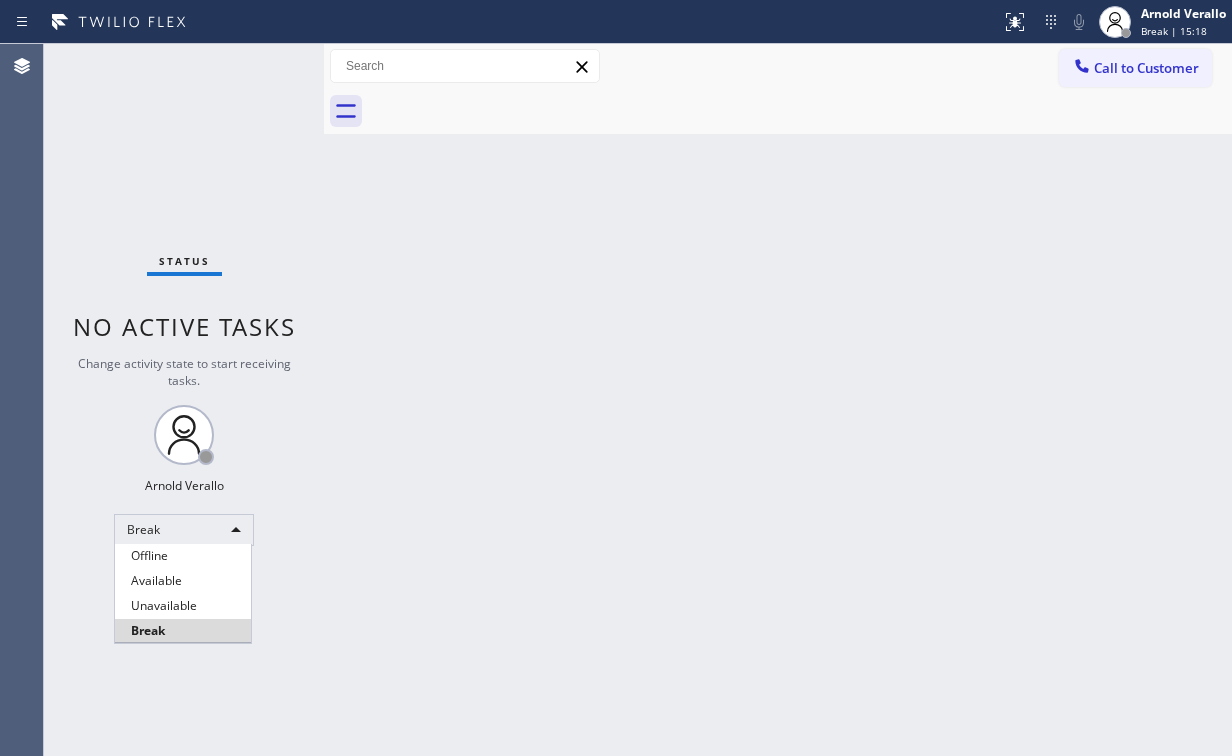 drag, startPoint x: 196, startPoint y: 611, endPoint x: 264, endPoint y: 618, distance: 68.359344 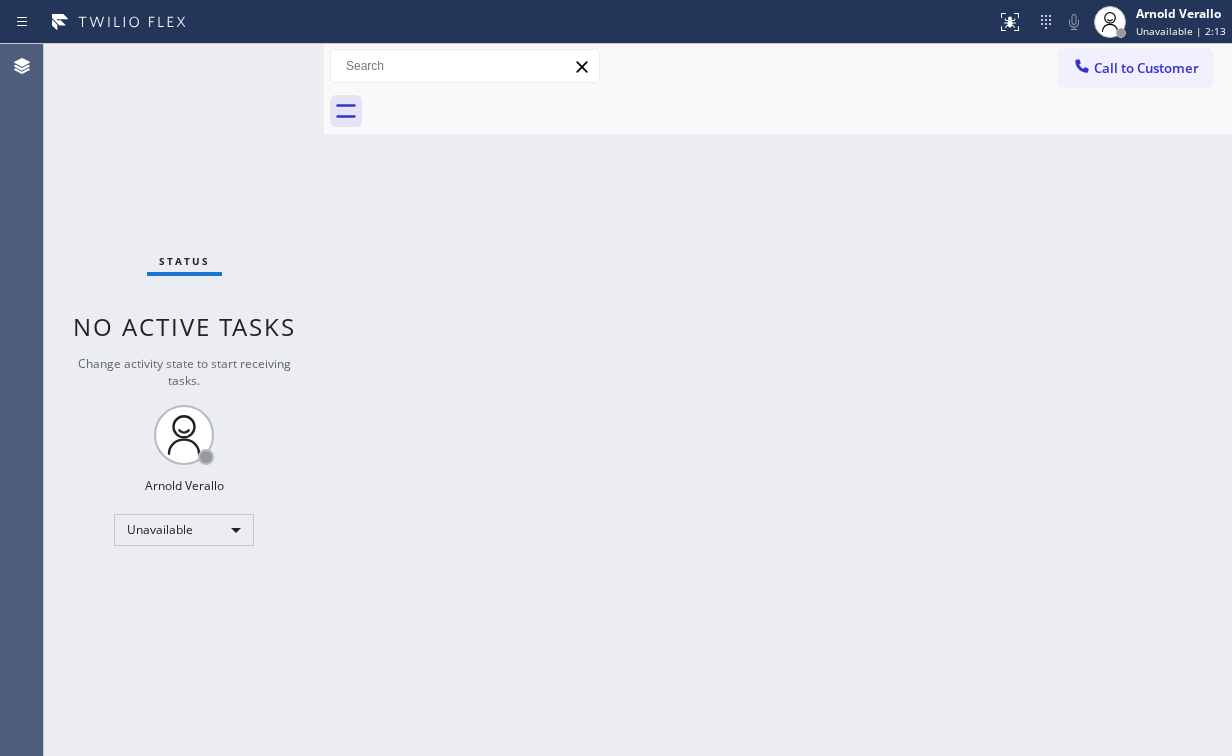 drag, startPoint x: 140, startPoint y: 132, endPoint x: 599, endPoint y: 96, distance: 460.4096 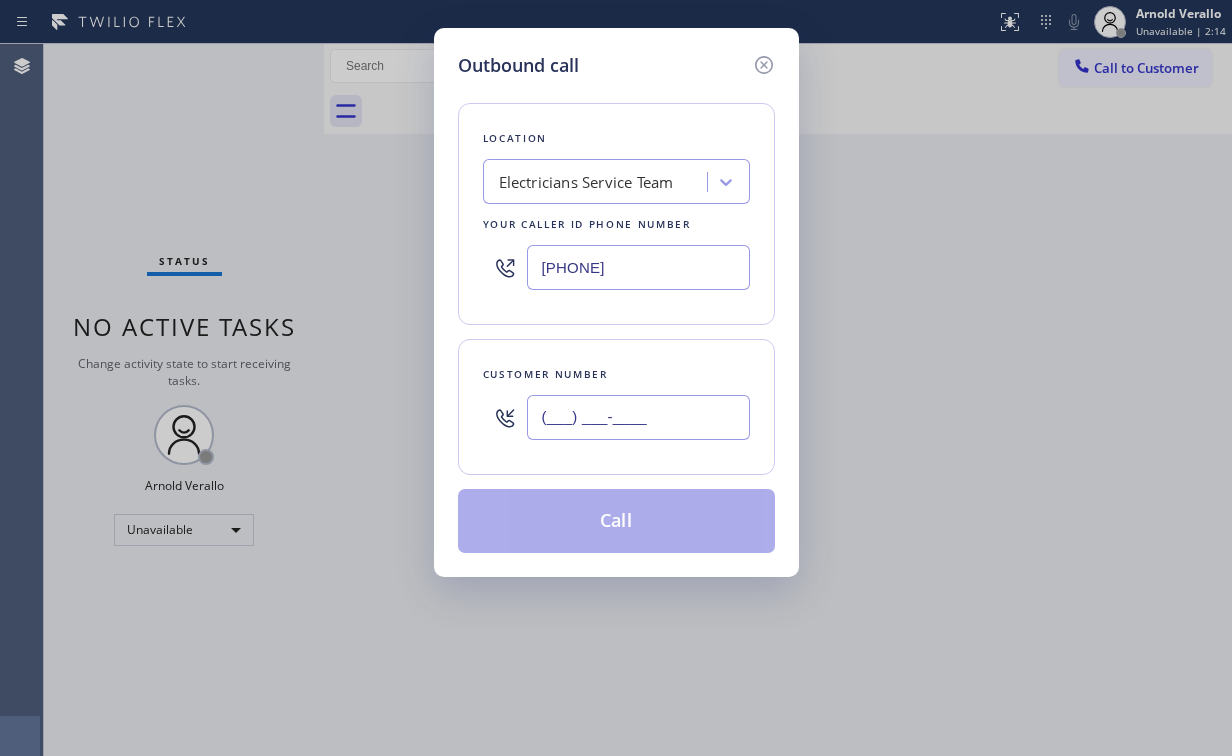 click on "(___) ___-____" at bounding box center (638, 417) 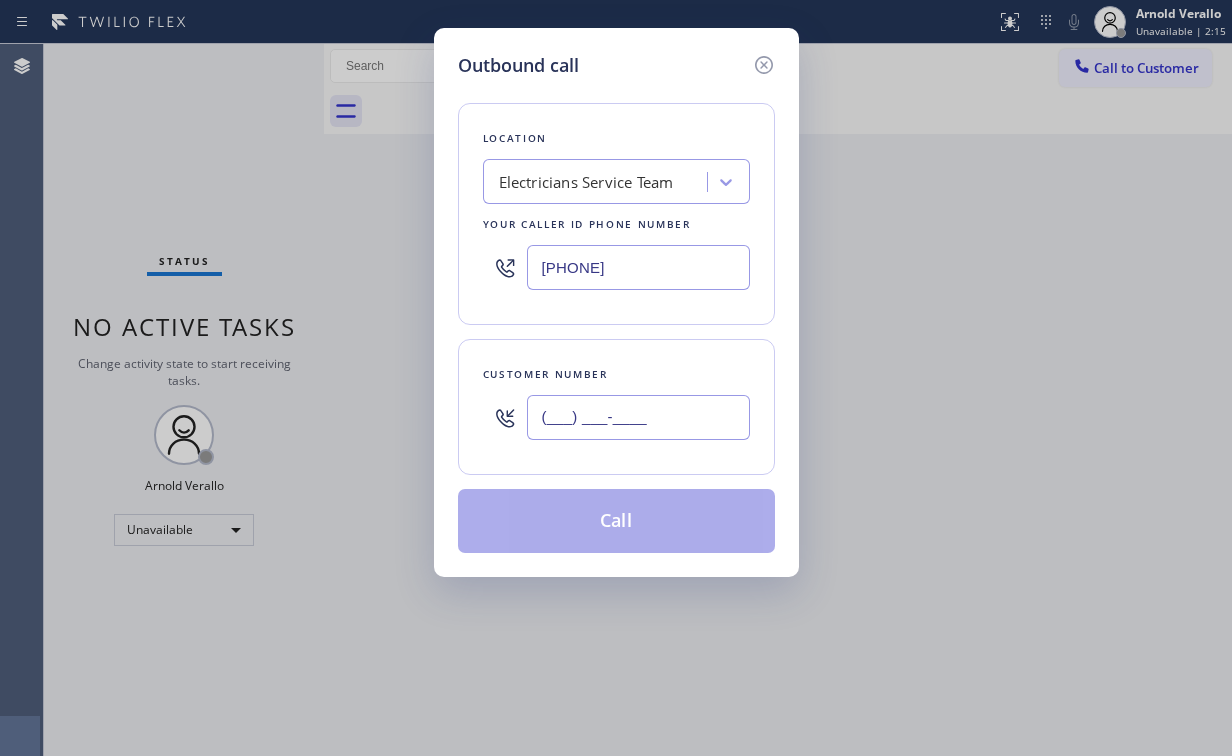 paste on "[PHONE]" 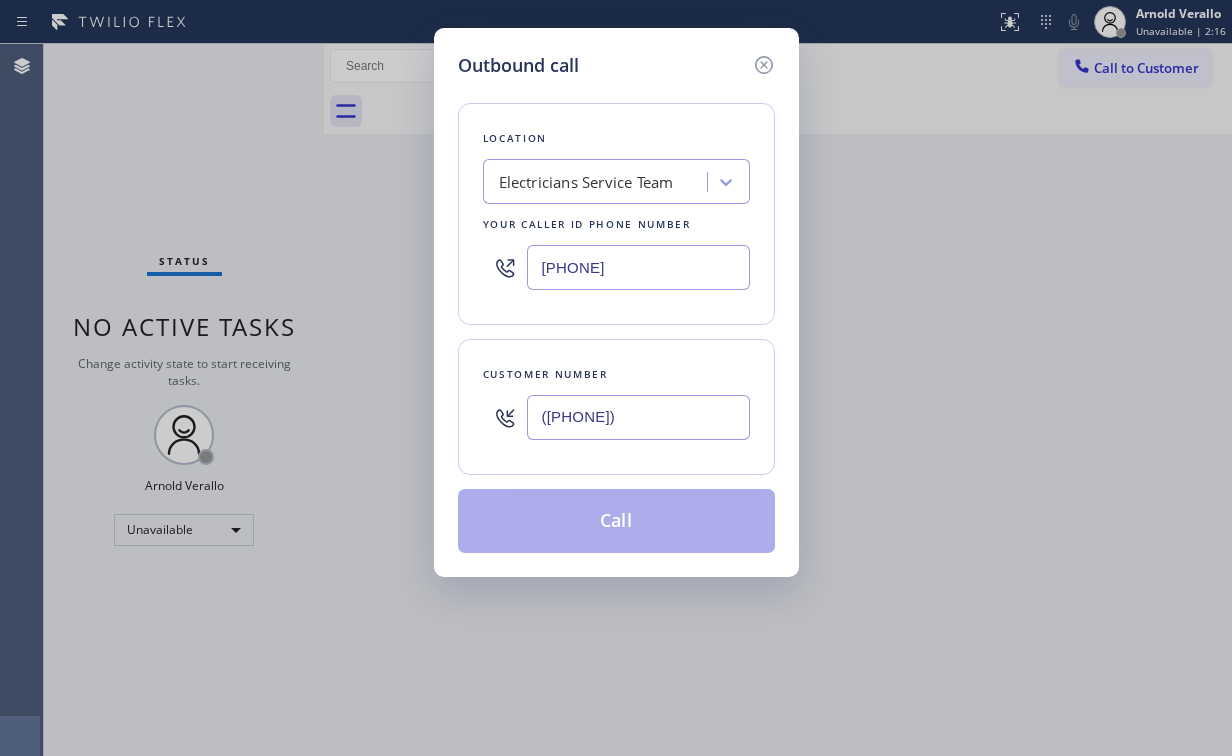 type on "([PHONE])" 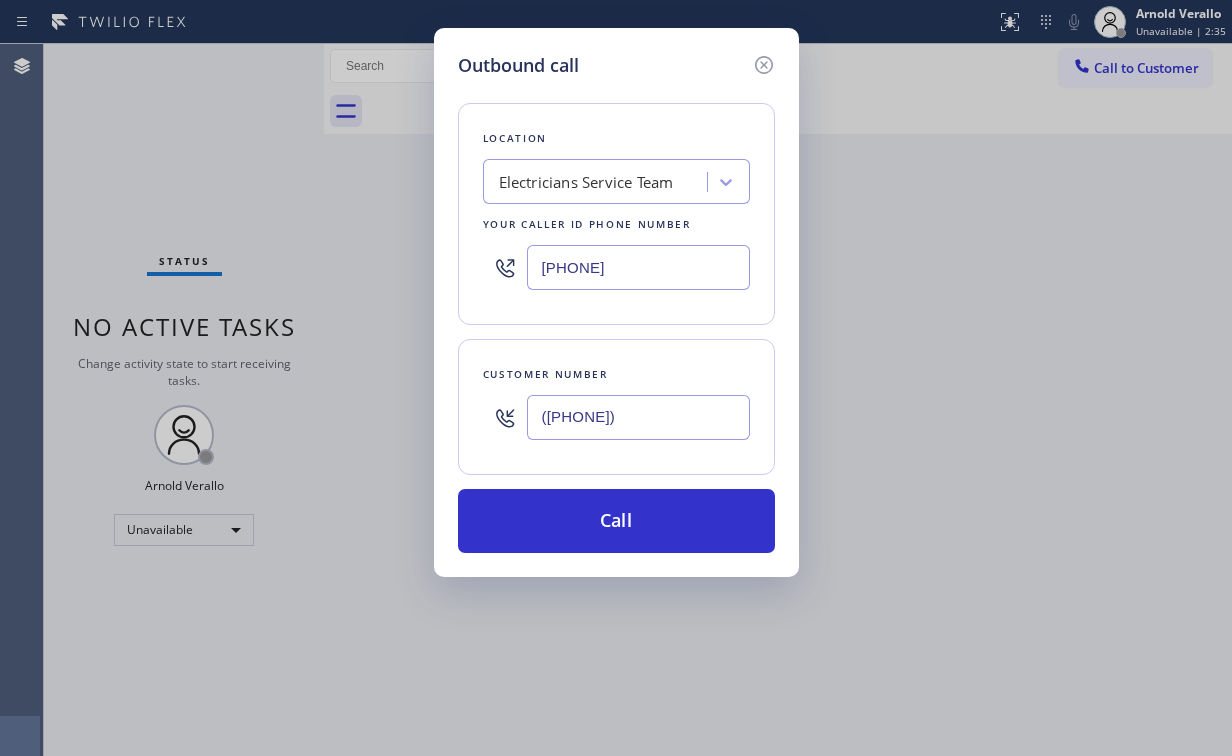 click on "Outbound call Location Electricians Service  Team Your caller id phone number [PHONE] Customer number [PHONE] Call" at bounding box center [616, 378] 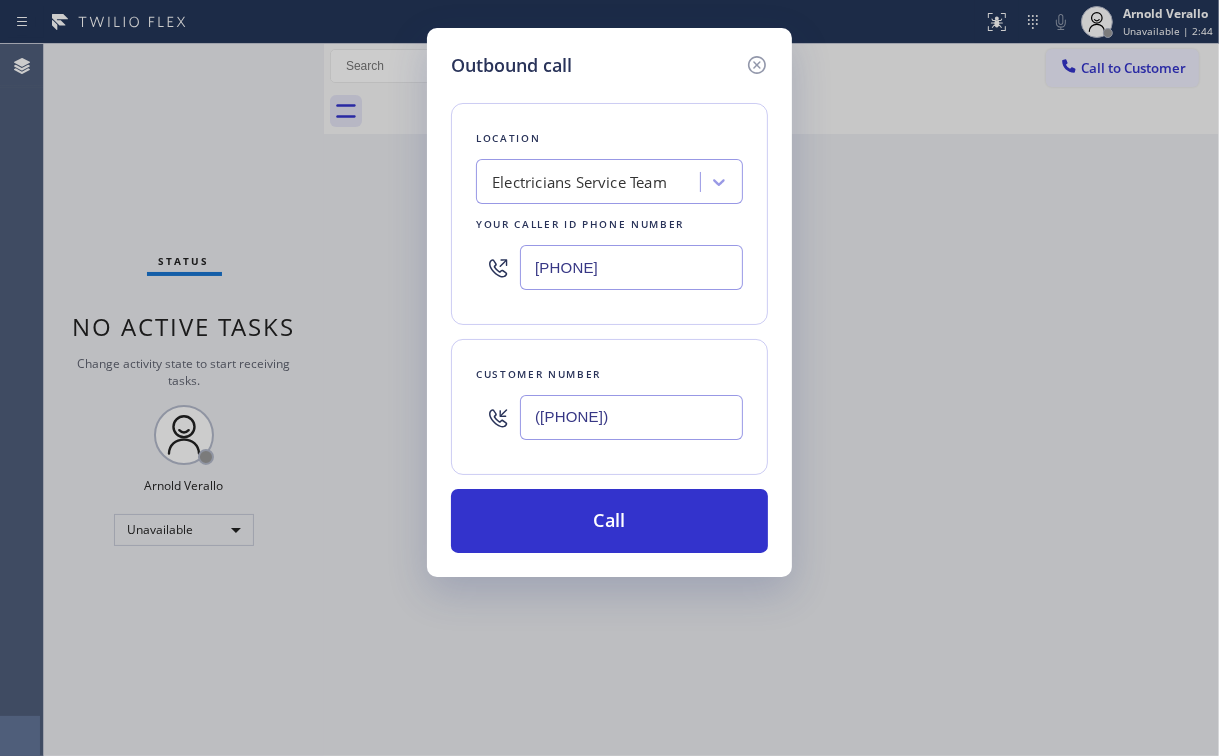 drag, startPoint x: 704, startPoint y: 257, endPoint x: 666, endPoint y: 260, distance: 38.118237 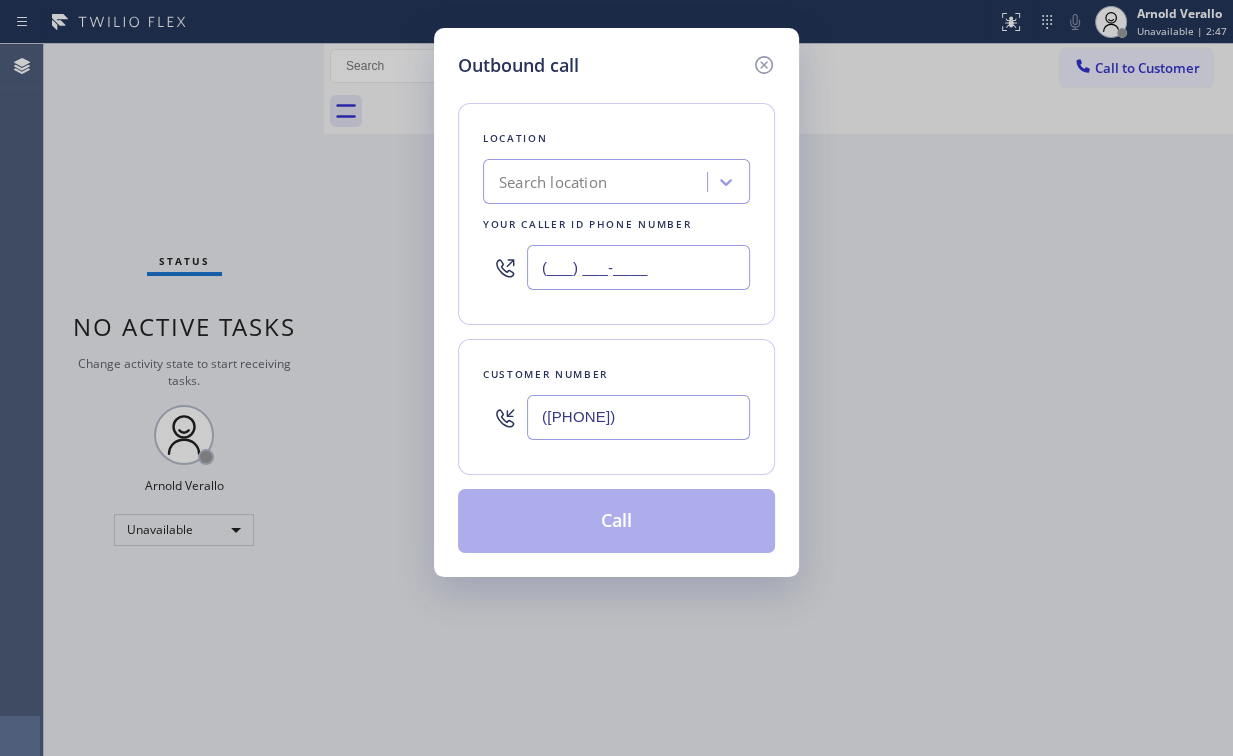 type on "(___) ___-____" 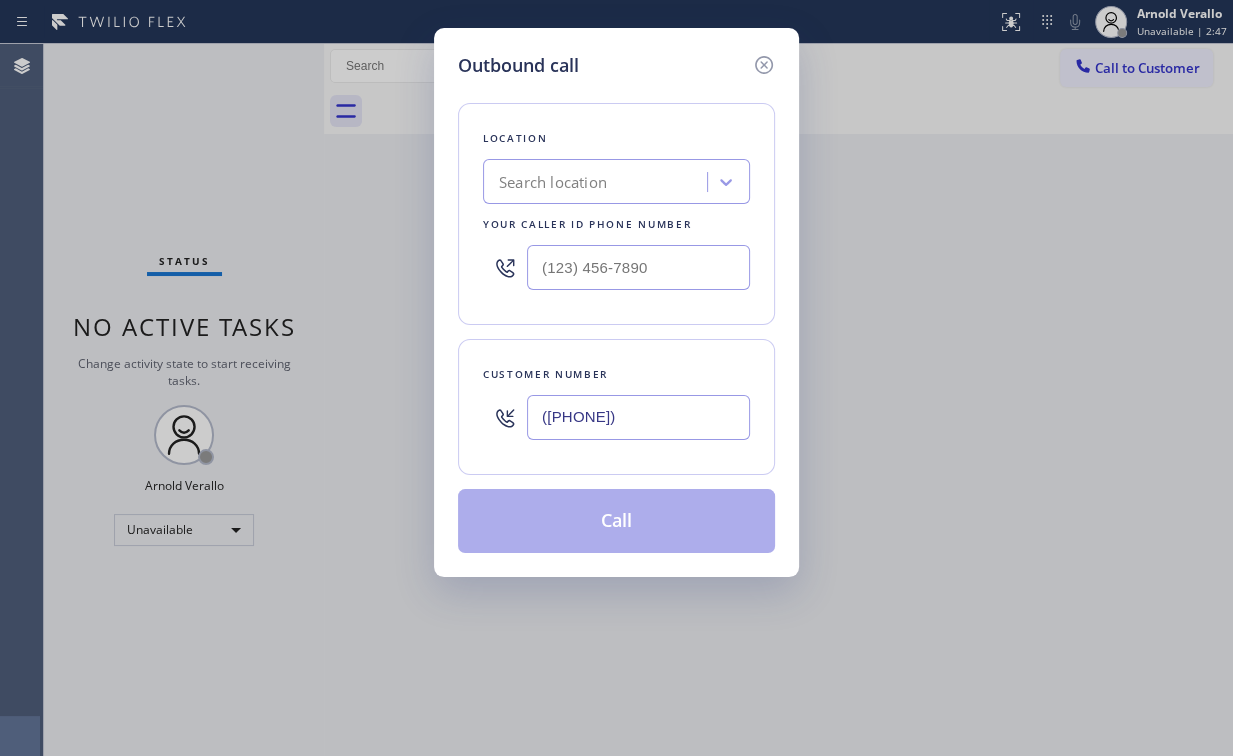 click on "Search location" at bounding box center (553, 182) 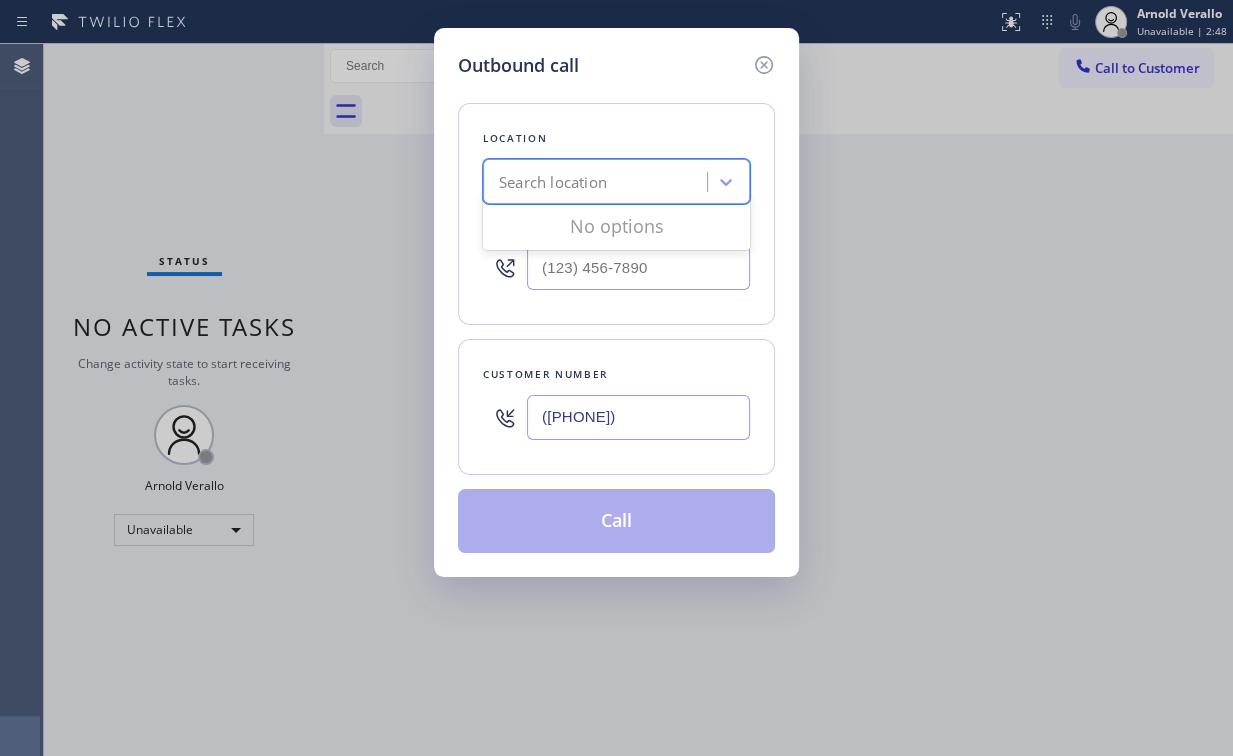 paste on "GE Monogram Repair Expert [CITY]" 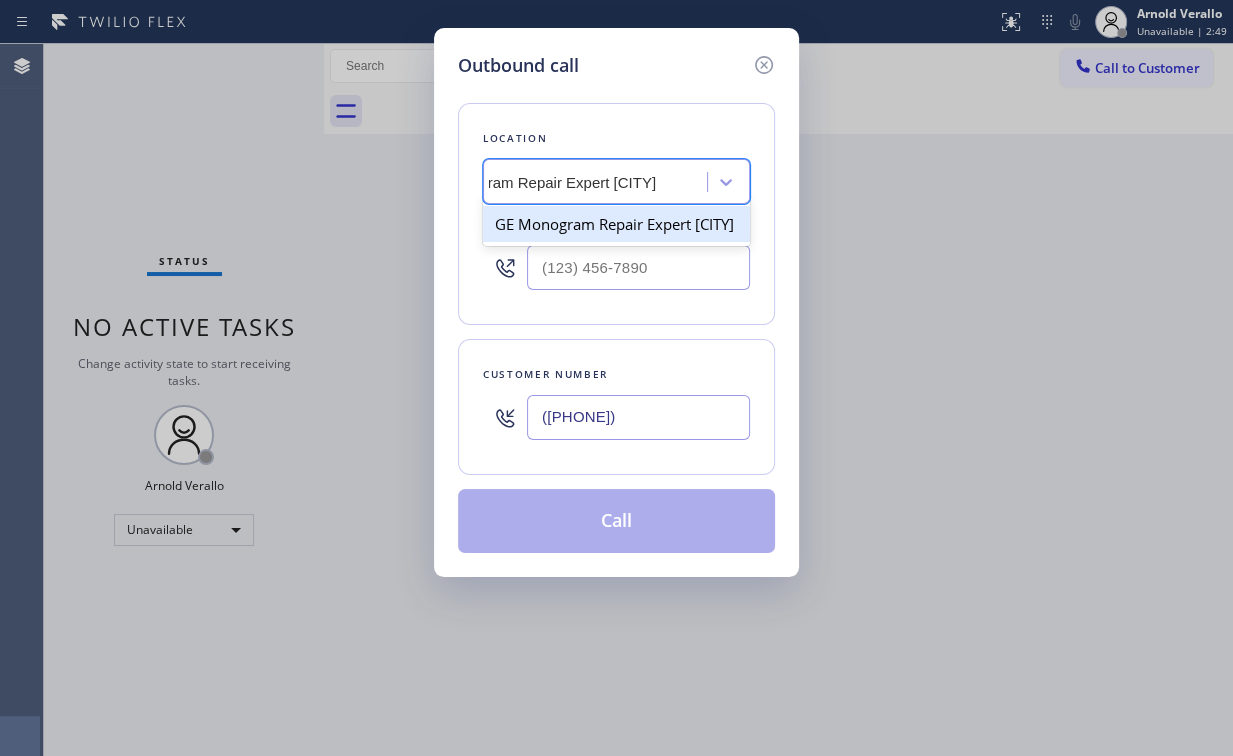 click on "GE Monogram Repair Expert [CITY]" at bounding box center [616, 224] 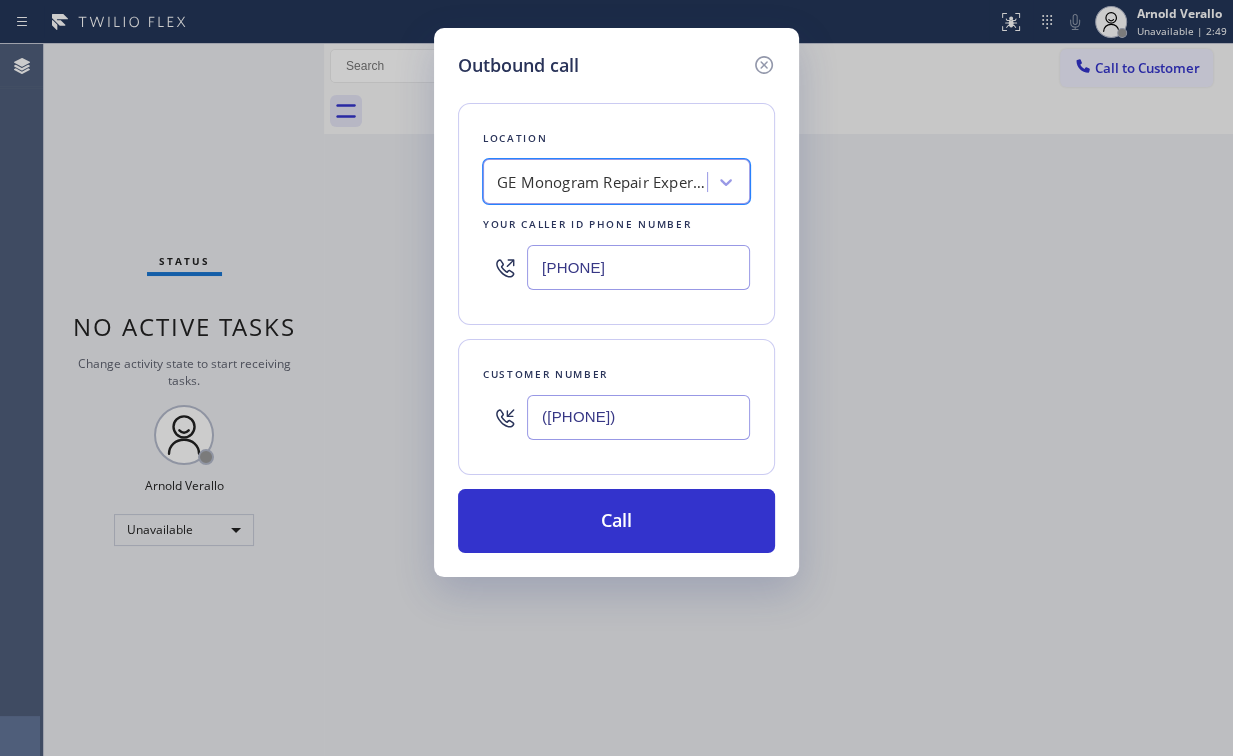 scroll, scrollTop: 0, scrollLeft: 1, axis: horizontal 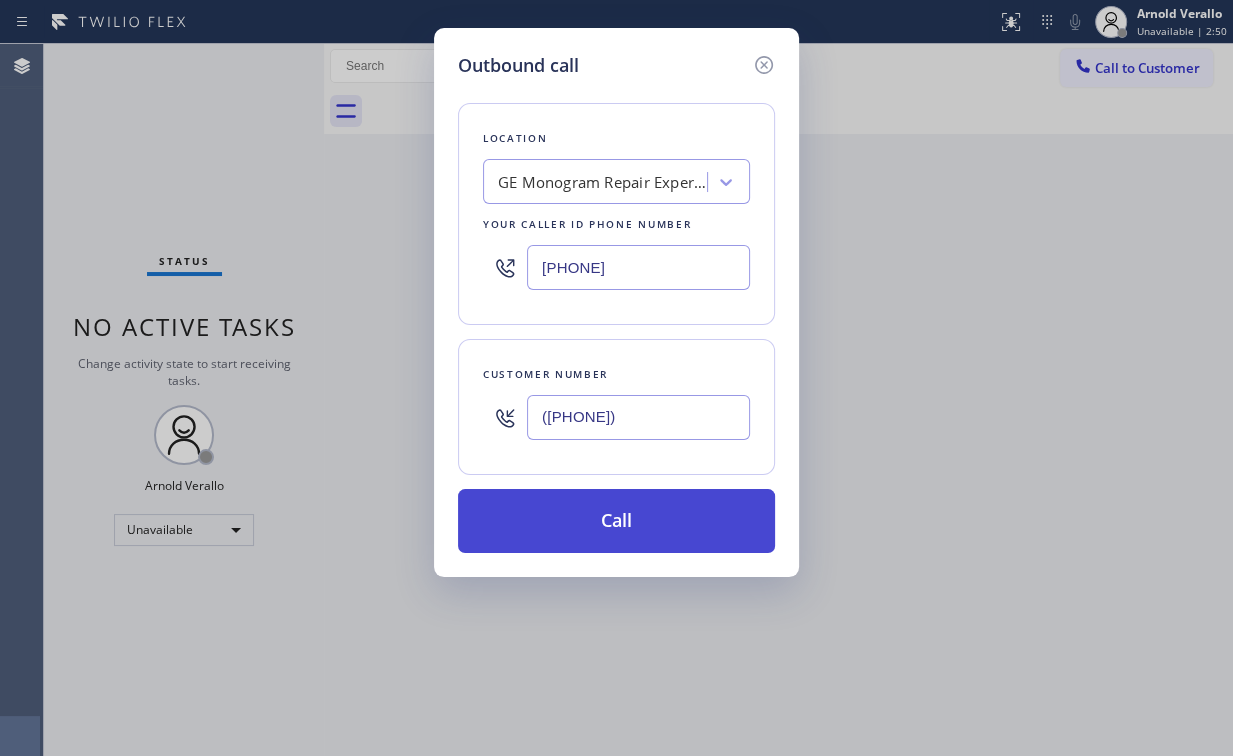 click on "Call" at bounding box center (616, 521) 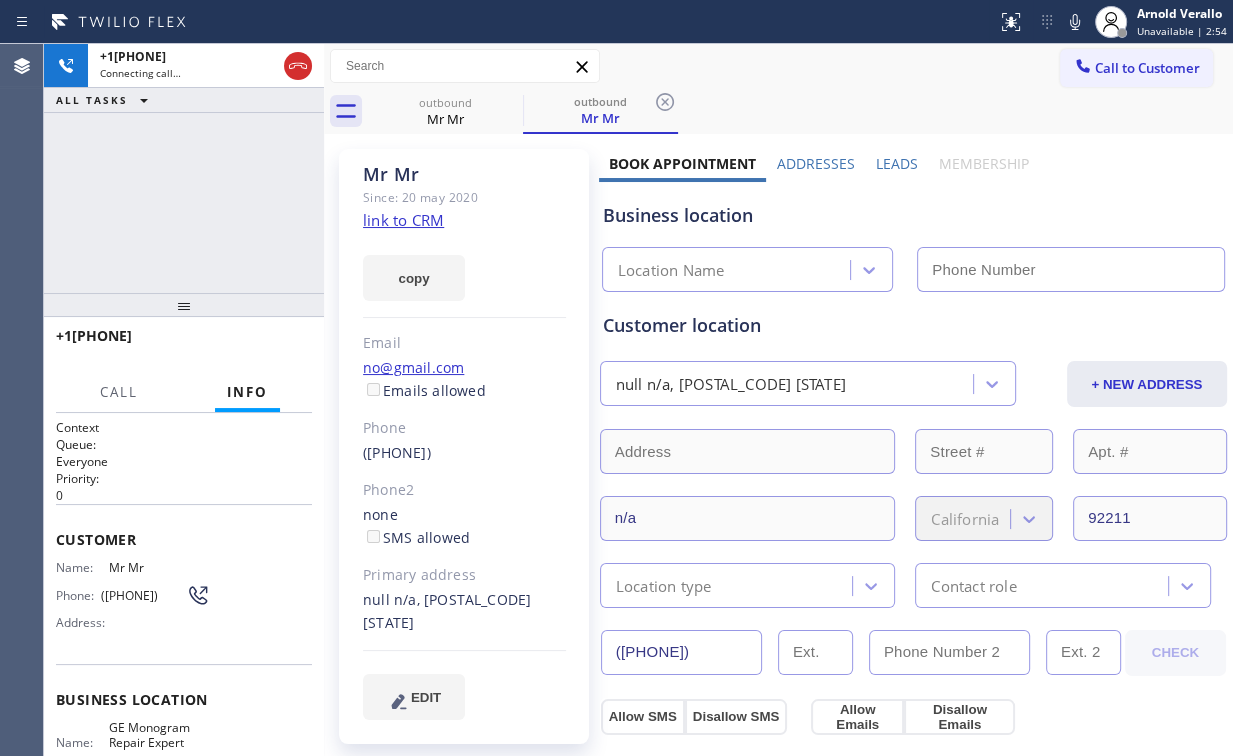 click on "link to CRM" 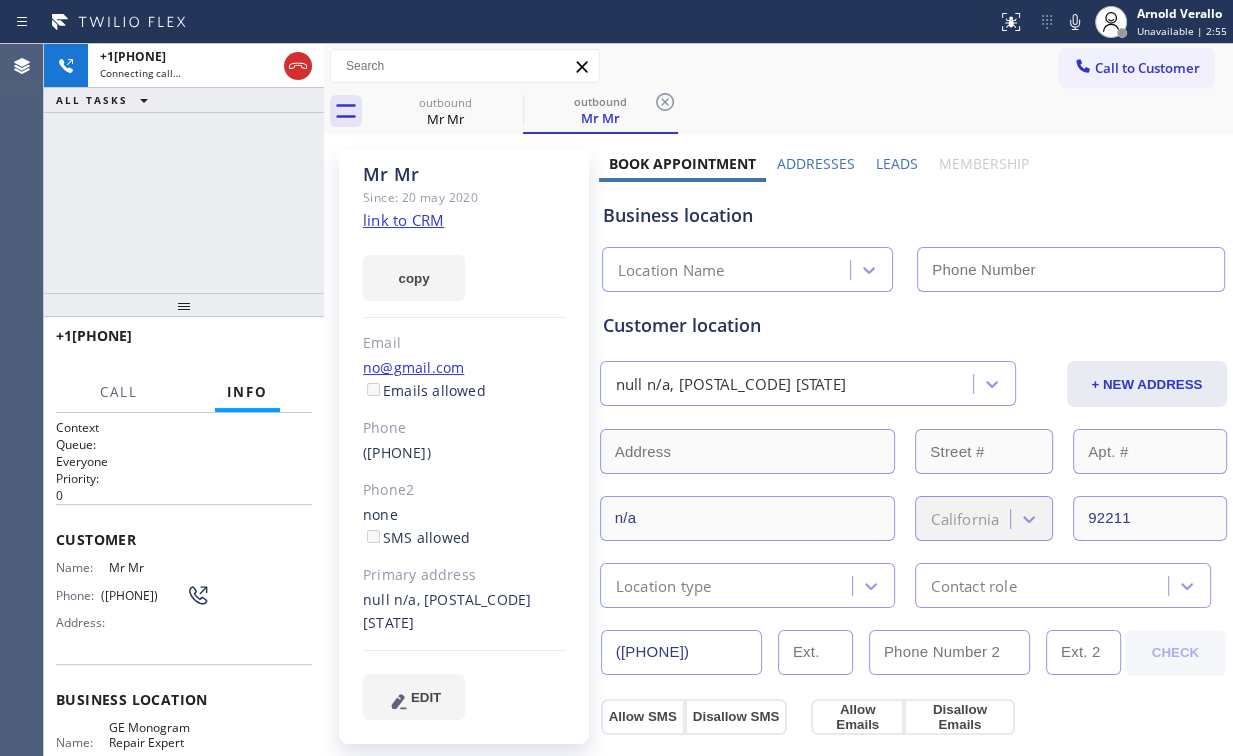 type on "[PHONE]" 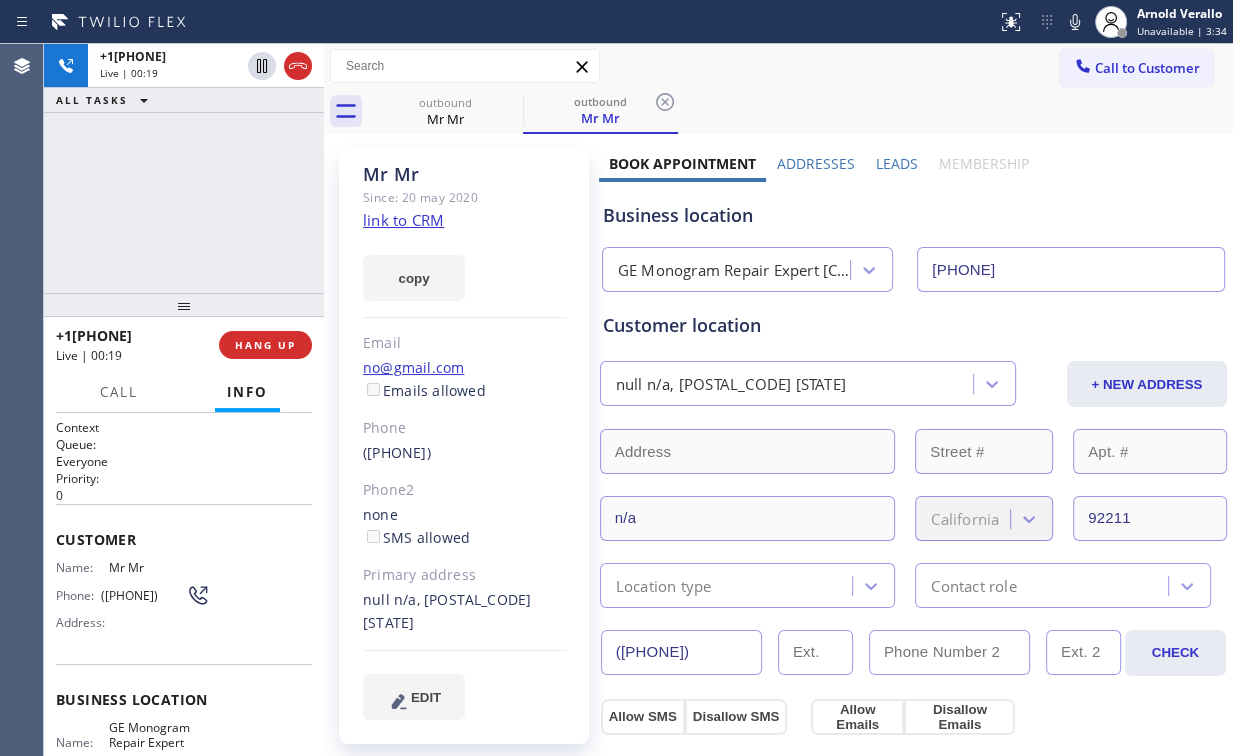 click on "[PHONE] Live | 00:19 ALL TASKS ALL TASKS ACTIVE TASKS TASKS IN WRAP UP" at bounding box center [184, 168] 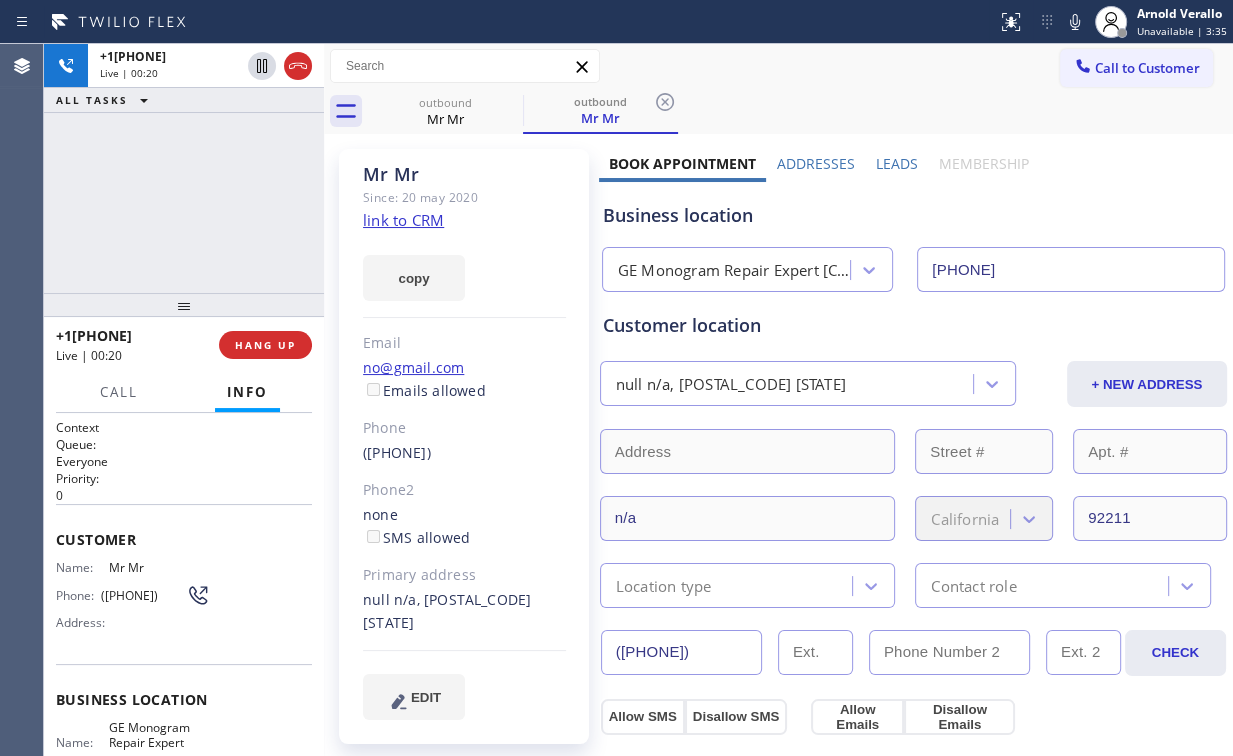 click on "[PHONE] Live | 00:20 ALL TASKS ALL TASKS ACTIVE TASKS TASKS IN WRAP UP" at bounding box center (184, 168) 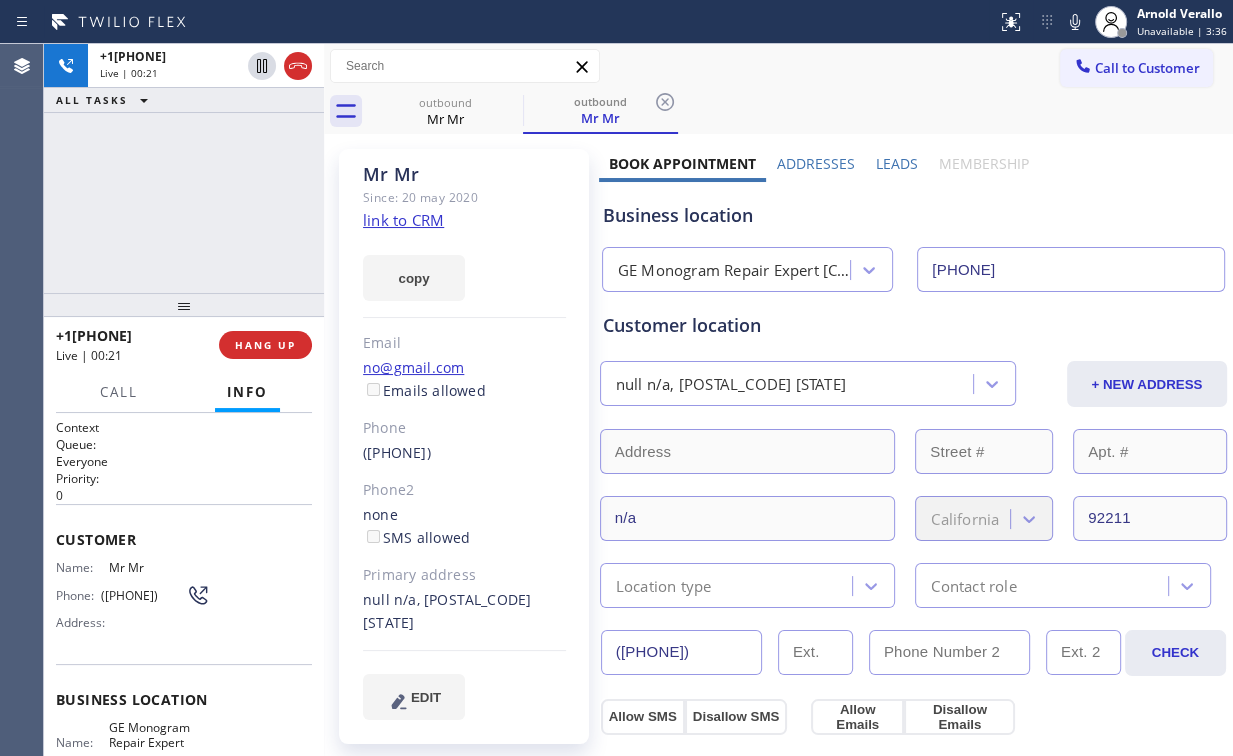 click on "+[PHONE] Live | 00:21 ALL TASKS ALL TASKS ACTIVE TASKS TASKS IN WRAP UP" at bounding box center (184, 168) 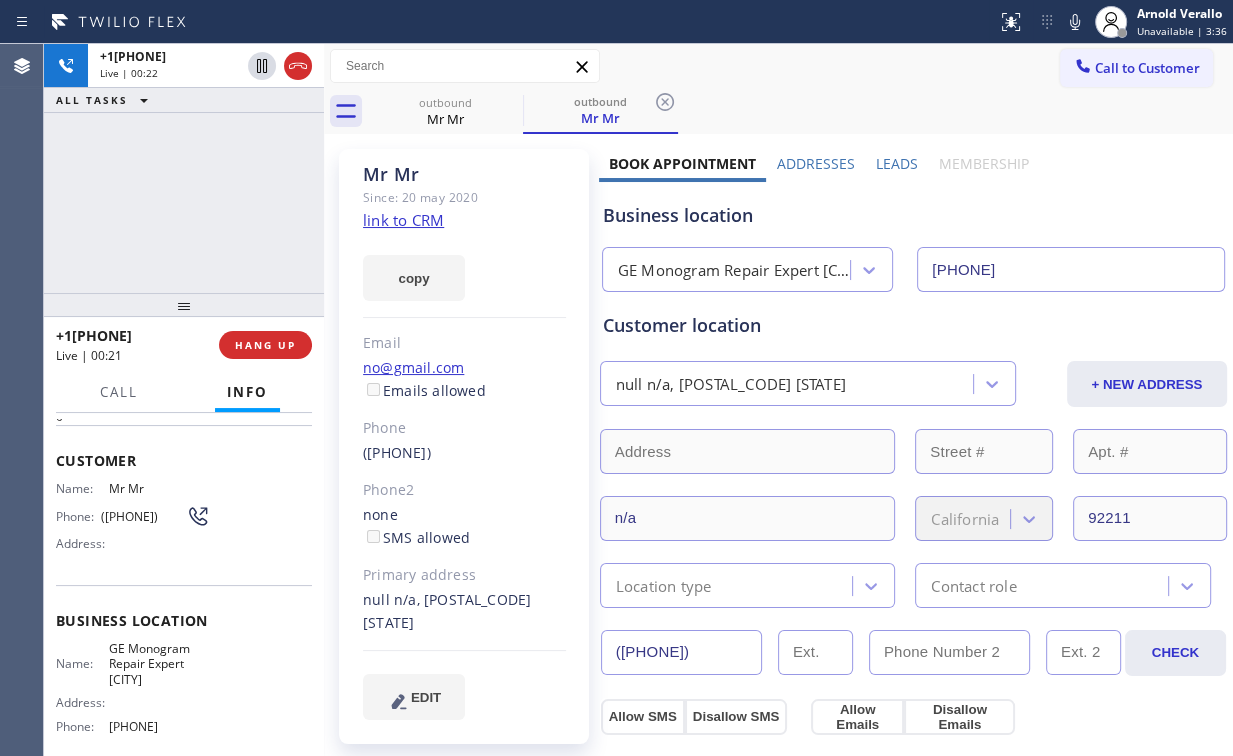 scroll, scrollTop: 80, scrollLeft: 0, axis: vertical 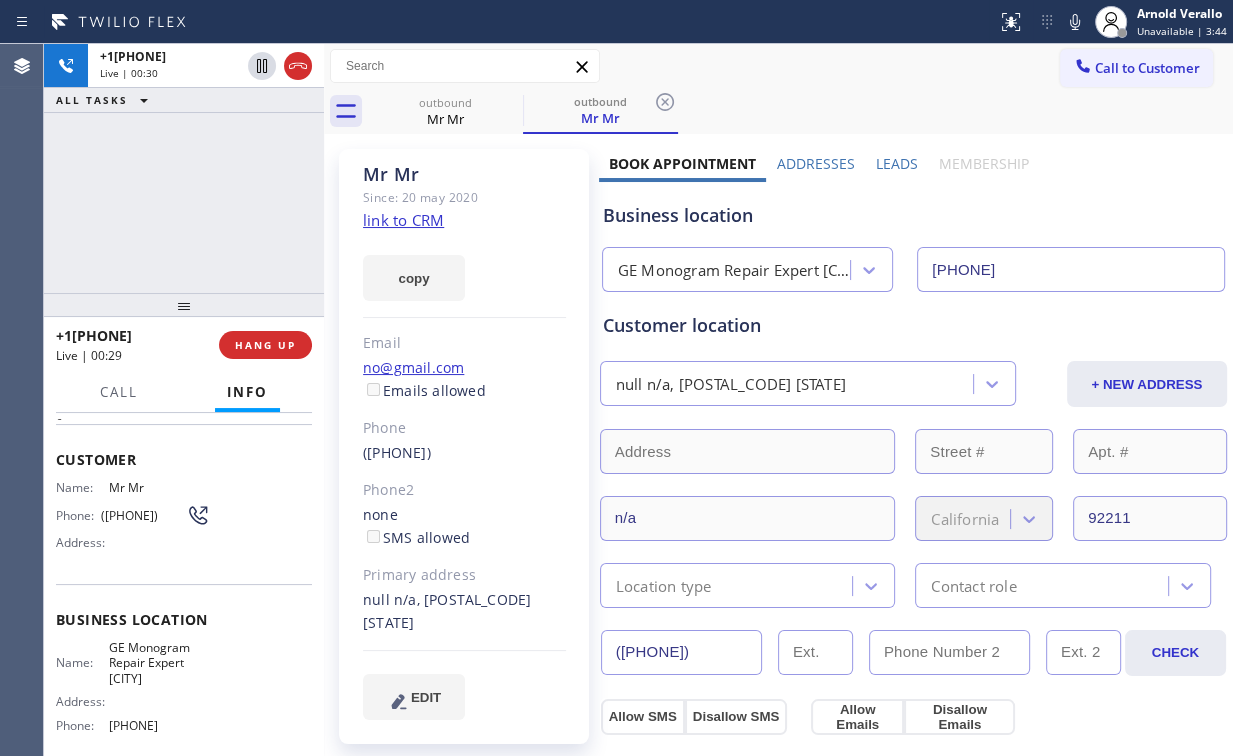 click on "+1[PHONE] Live | 00:30 ALL TASKS ALL TASKS ACTIVE TASKS TASKS IN WRAP UP" at bounding box center [184, 168] 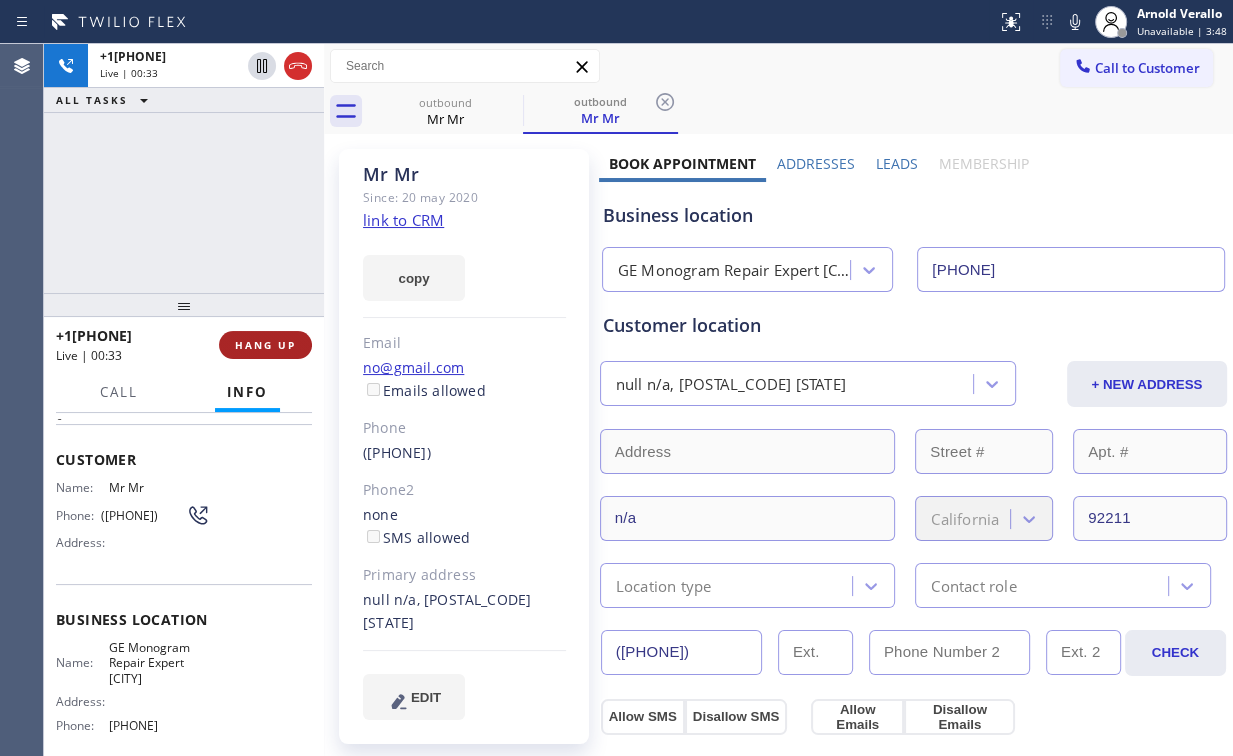 click on "HANG UP" at bounding box center [265, 345] 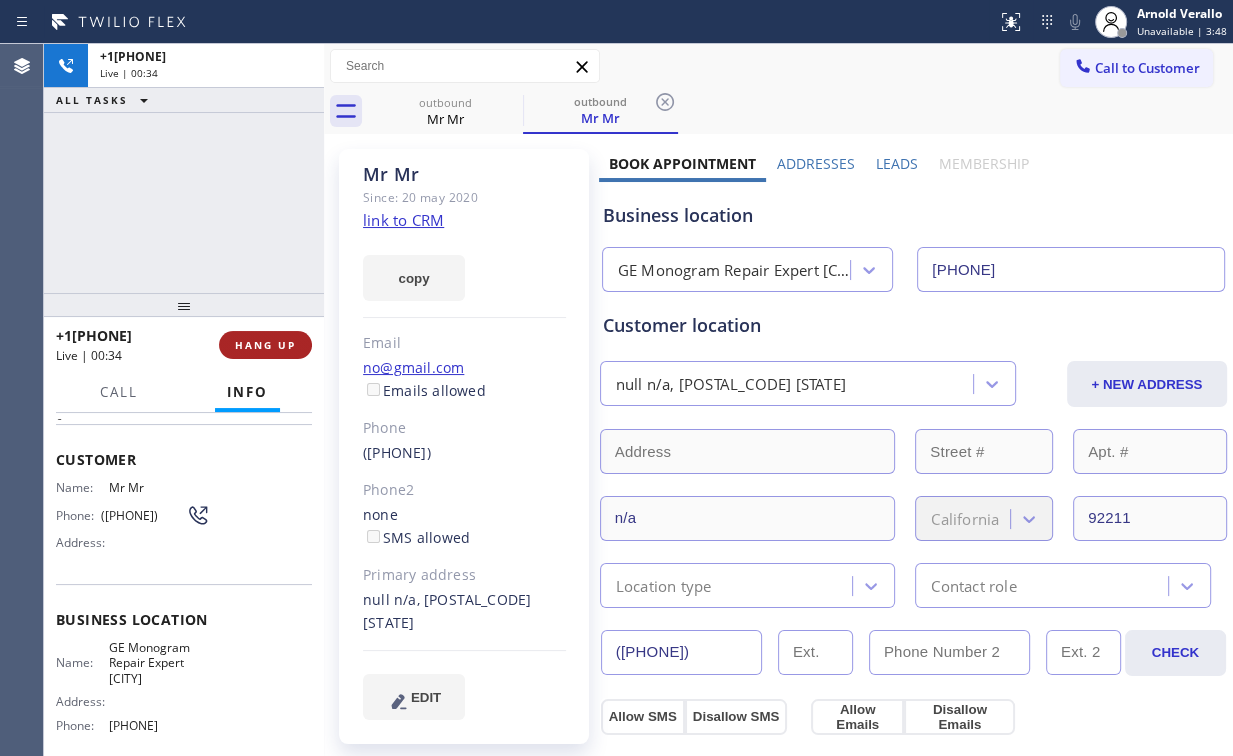 click on "HANG UP" at bounding box center (265, 345) 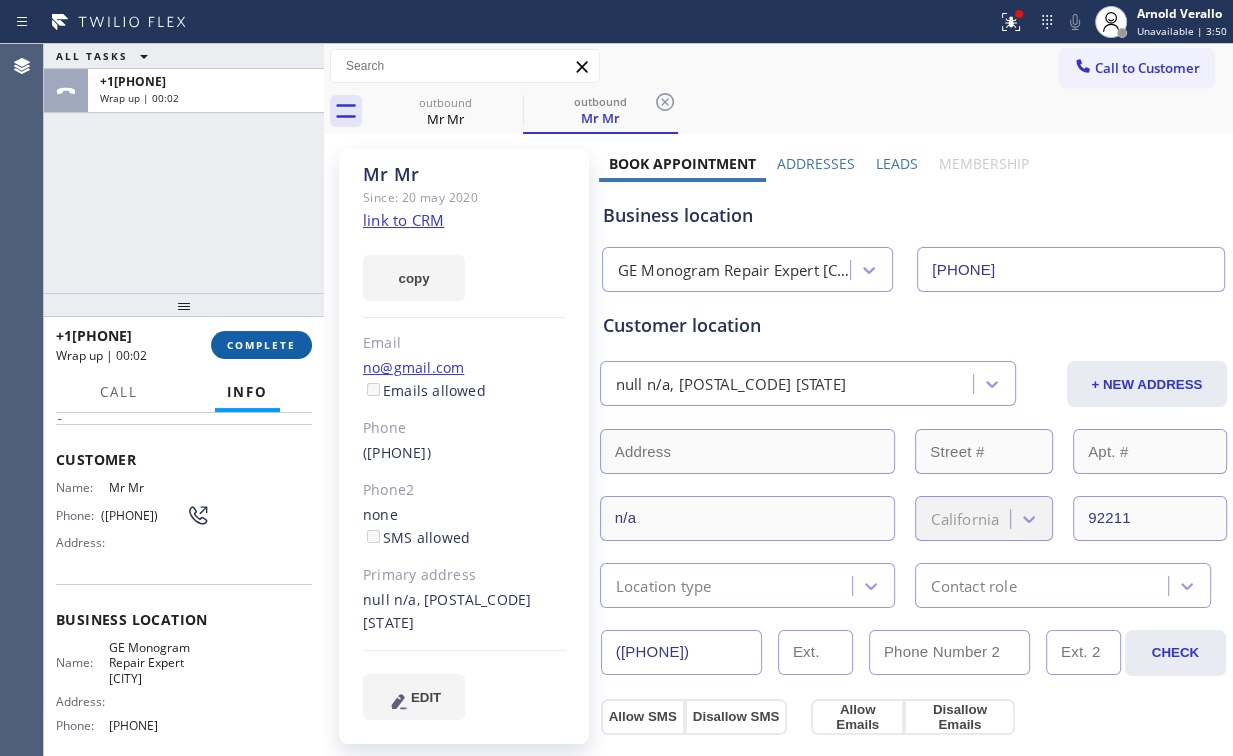 click on "COMPLETE" at bounding box center [261, 345] 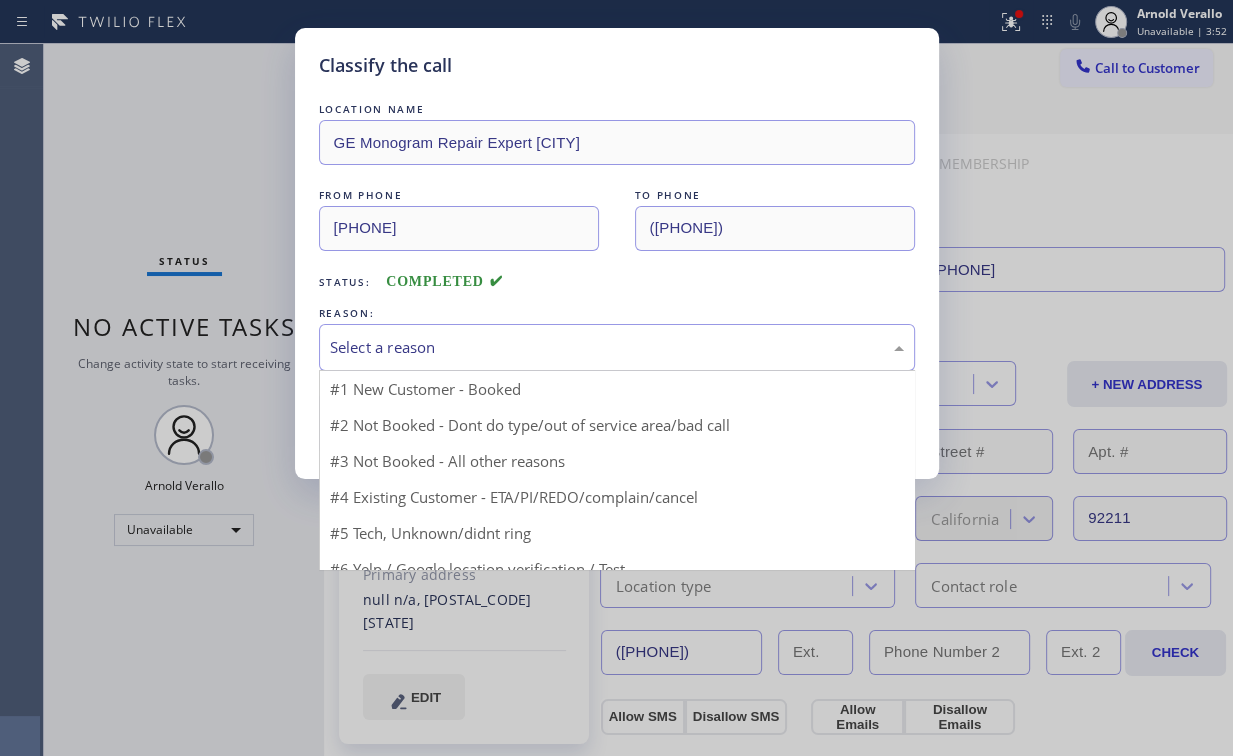 click on "Select a reason" at bounding box center [617, 347] 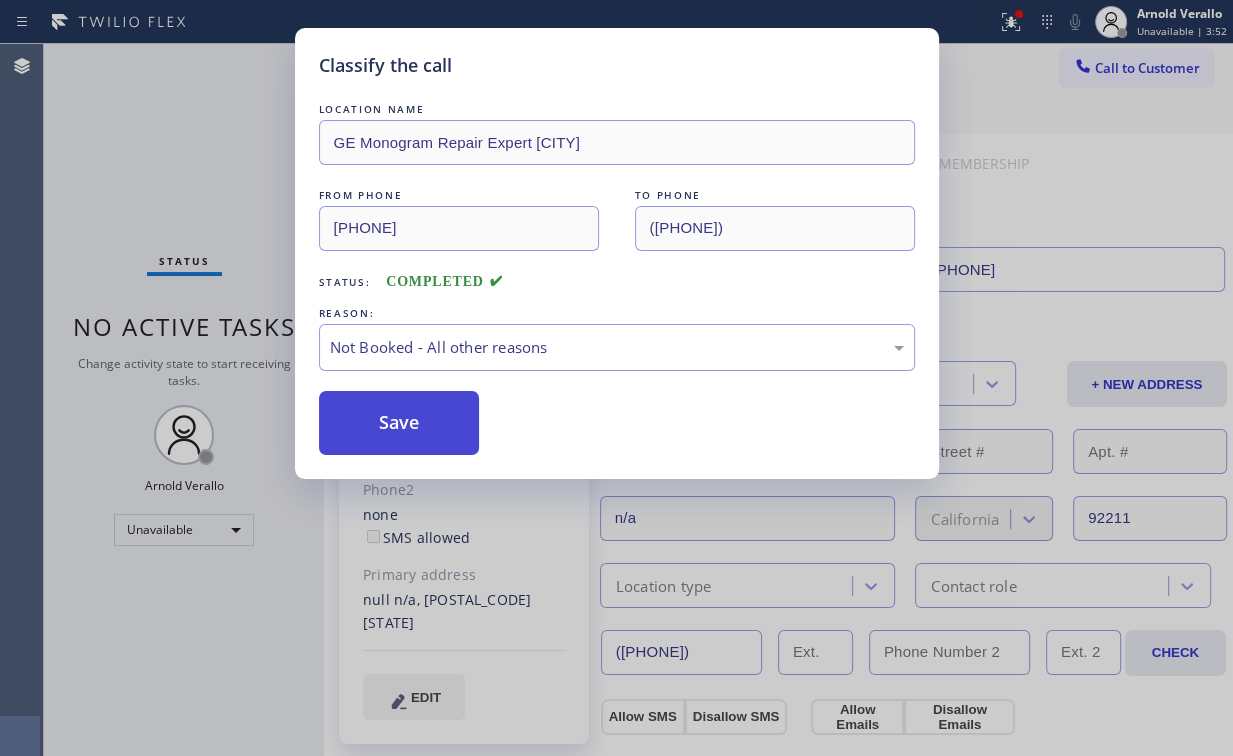 click on "Save" at bounding box center (399, 423) 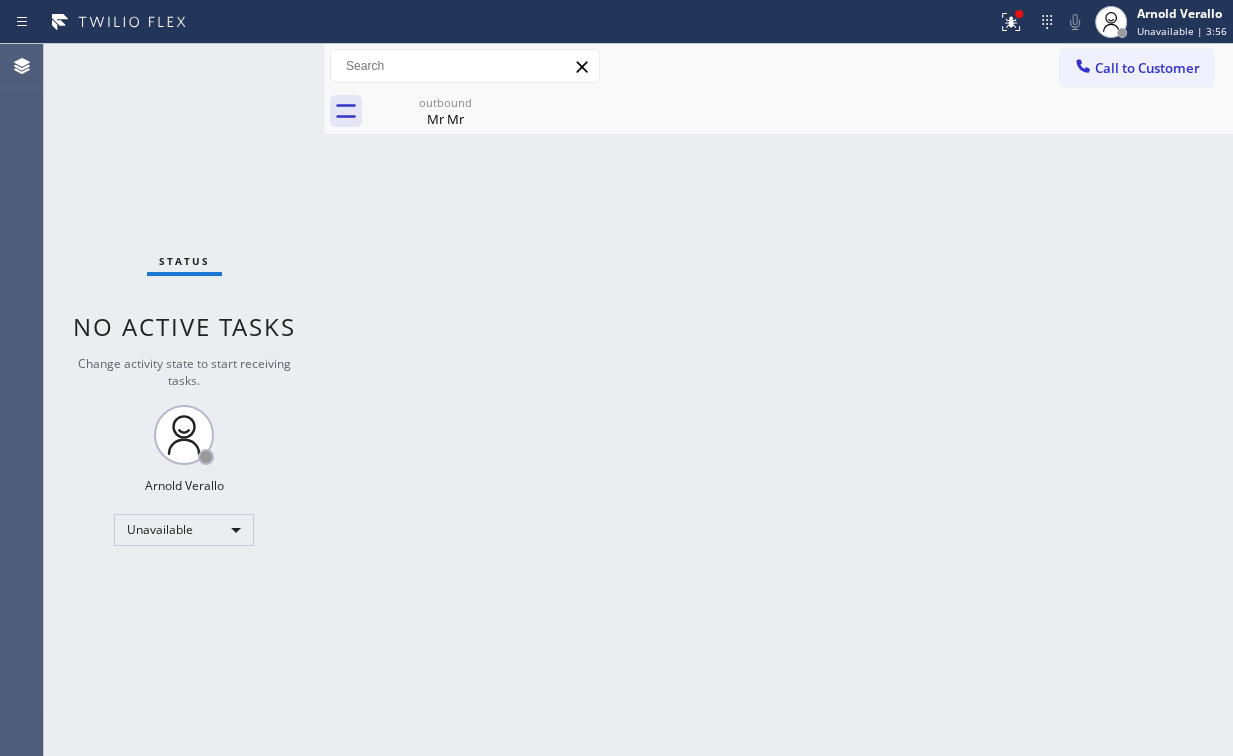 drag, startPoint x: 182, startPoint y: 189, endPoint x: 253, endPoint y: 172, distance: 73.00685 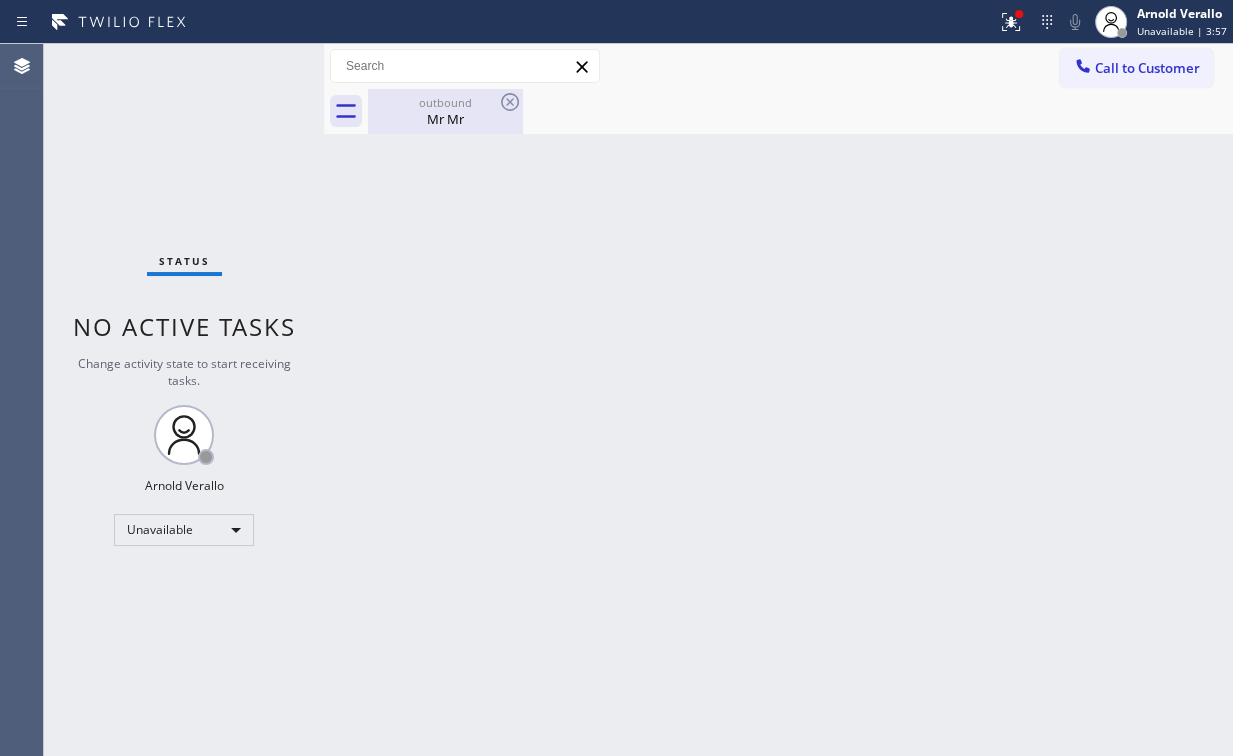click on "Mr Mr" at bounding box center [445, 119] 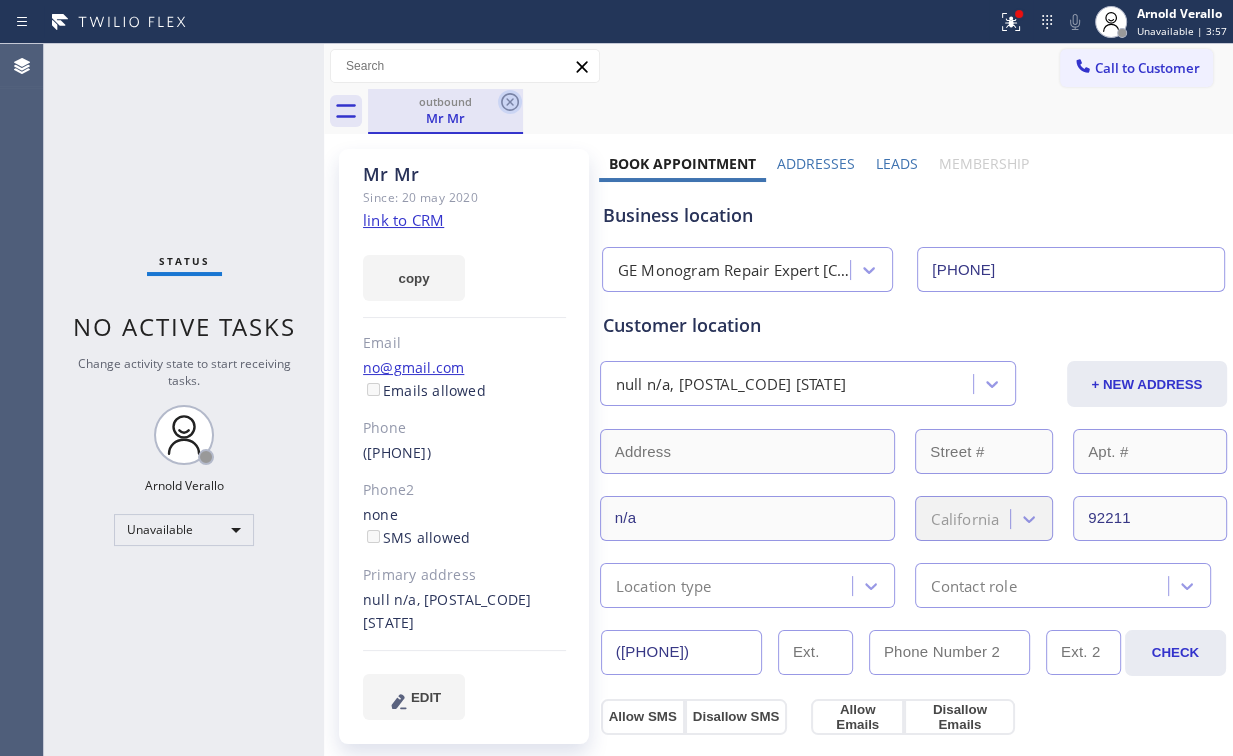 click 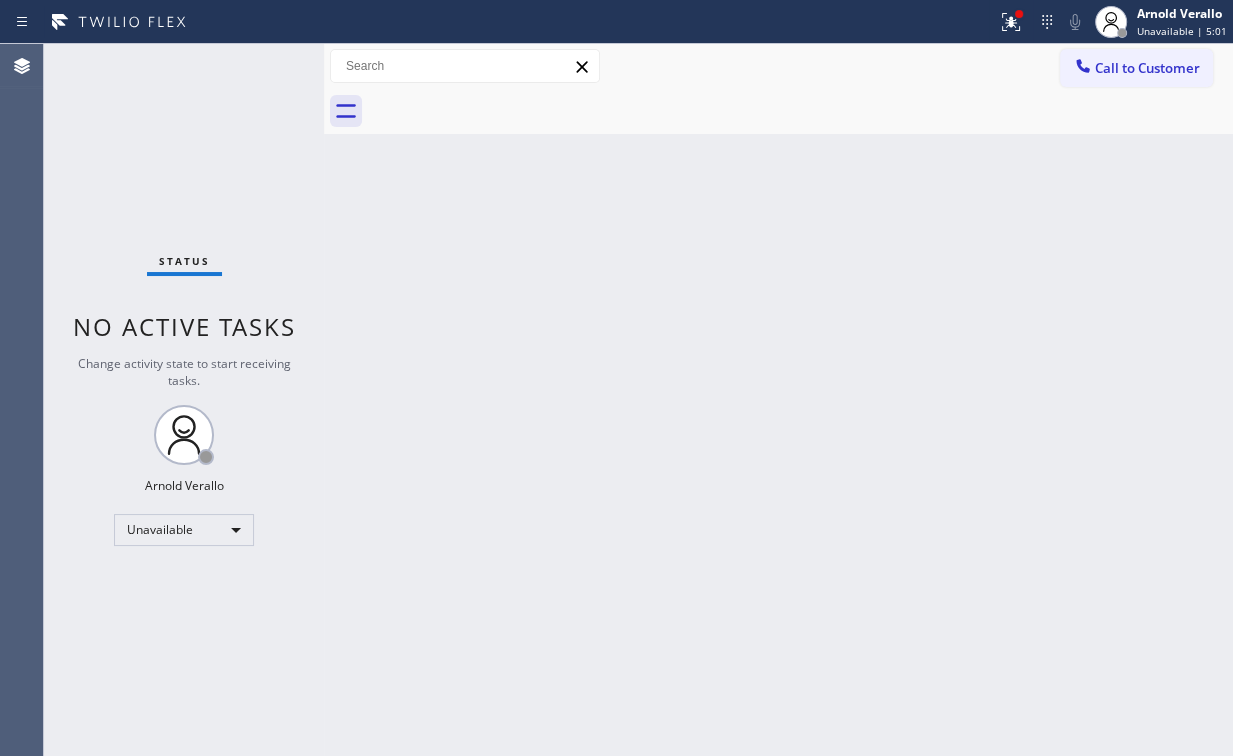 drag, startPoint x: 994, startPoint y: 31, endPoint x: 977, endPoint y: 91, distance: 62.361847 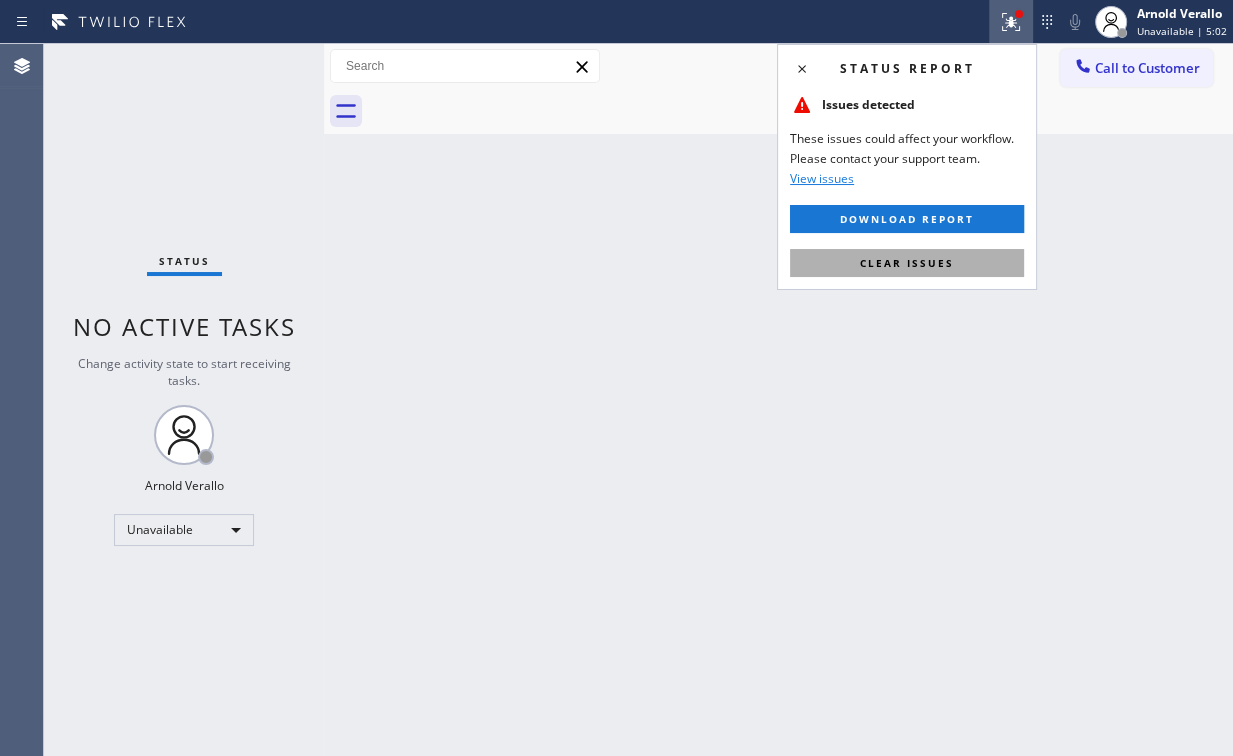 click on "Clear issues" at bounding box center (907, 263) 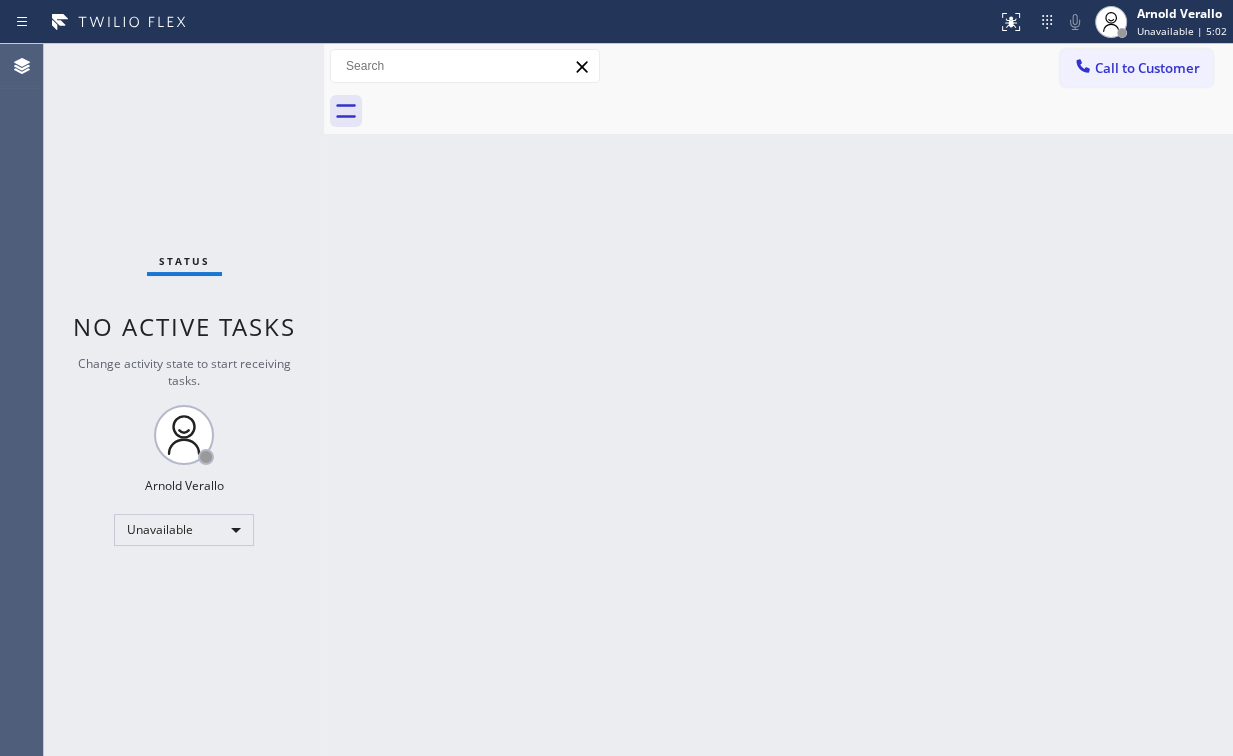 click on "Back to Dashboard Change Sender ID Customers Technicians Select a contact Outbound call Location Search location Your caller id phone number Customer number Call Customer info Name   Phone none Address none Change Sender ID HVAC +[PHONE] [COMPANY] +[PHONE] [COMPANY] +[PHONE] [COMPANY] +[PHONE] [COMPANY] +[PHONE]  Electricians +[PHONE]  Cancel Change Check personal SMS Reset Change No tabs Call to Customer Outbound call Location [COMPANY] [COMPANY] Expert [CITY] Your caller id phone number ([PHONE]) Customer number Call Outbound call Technician Search Technician Your caller id phone number Your caller id phone number Call" at bounding box center [778, 400] 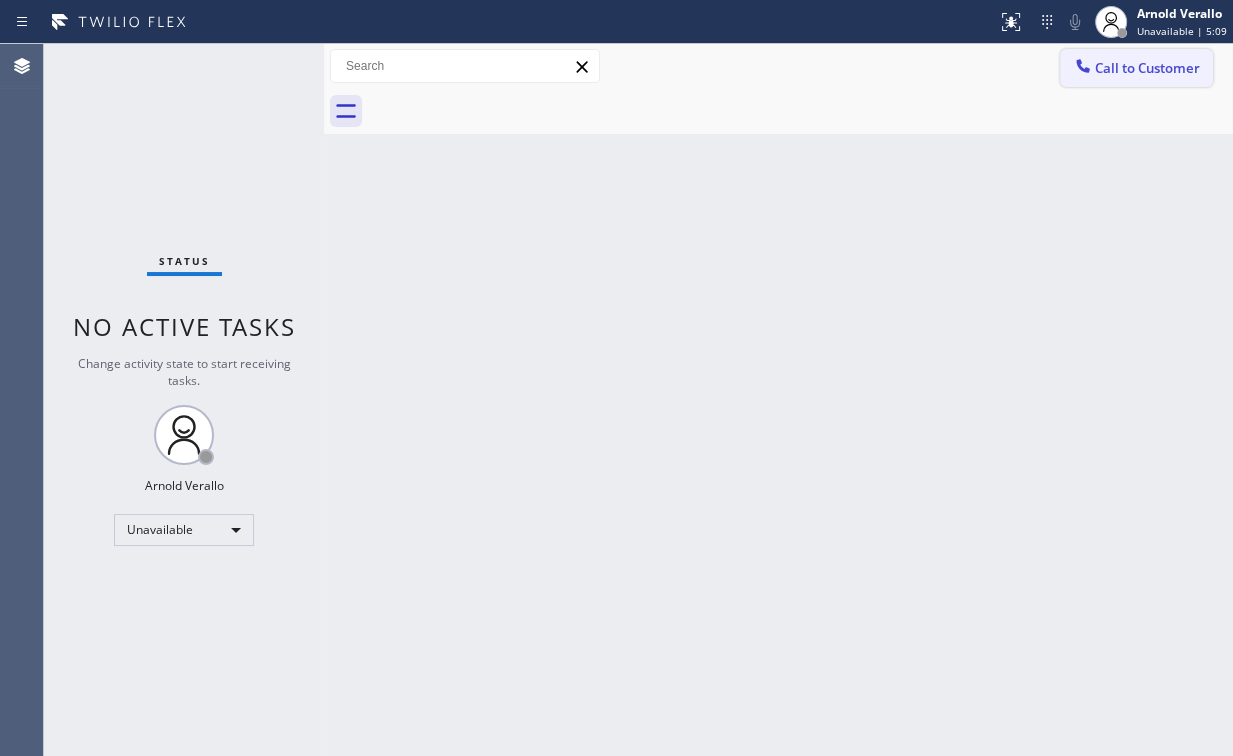 click 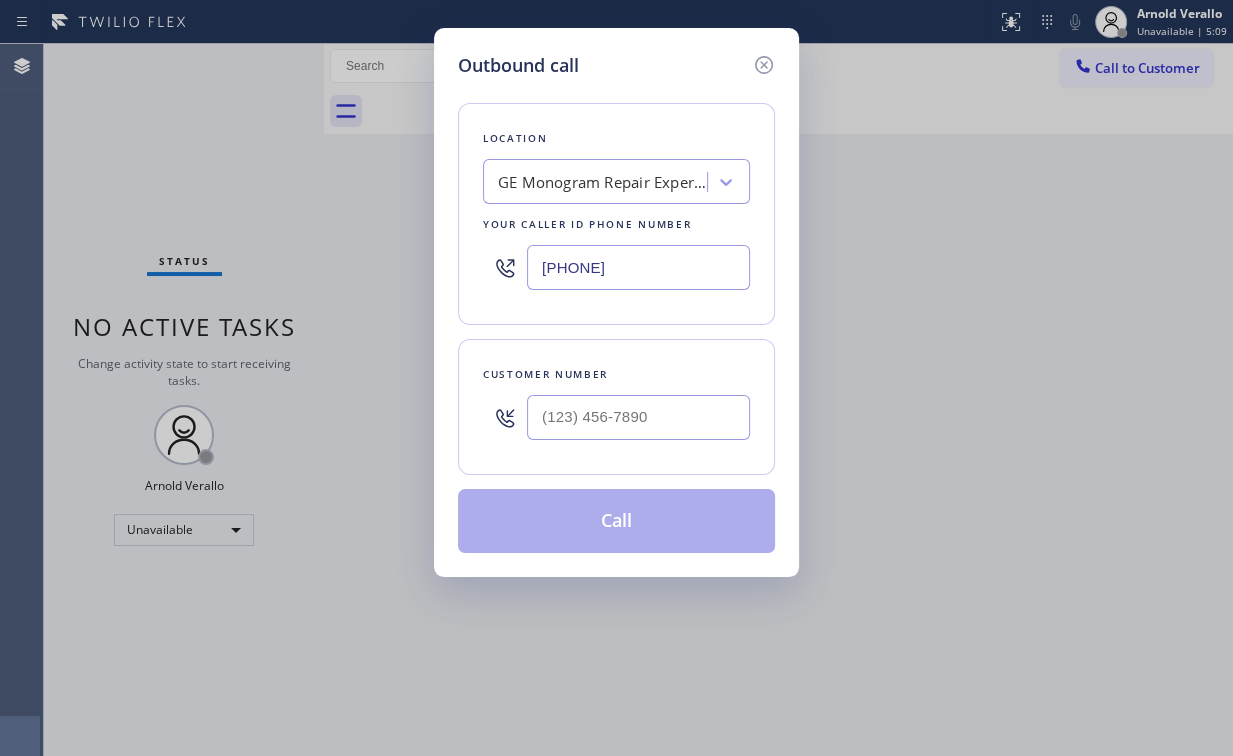 drag, startPoint x: 647, startPoint y: 255, endPoint x: 377, endPoint y: 250, distance: 270.0463 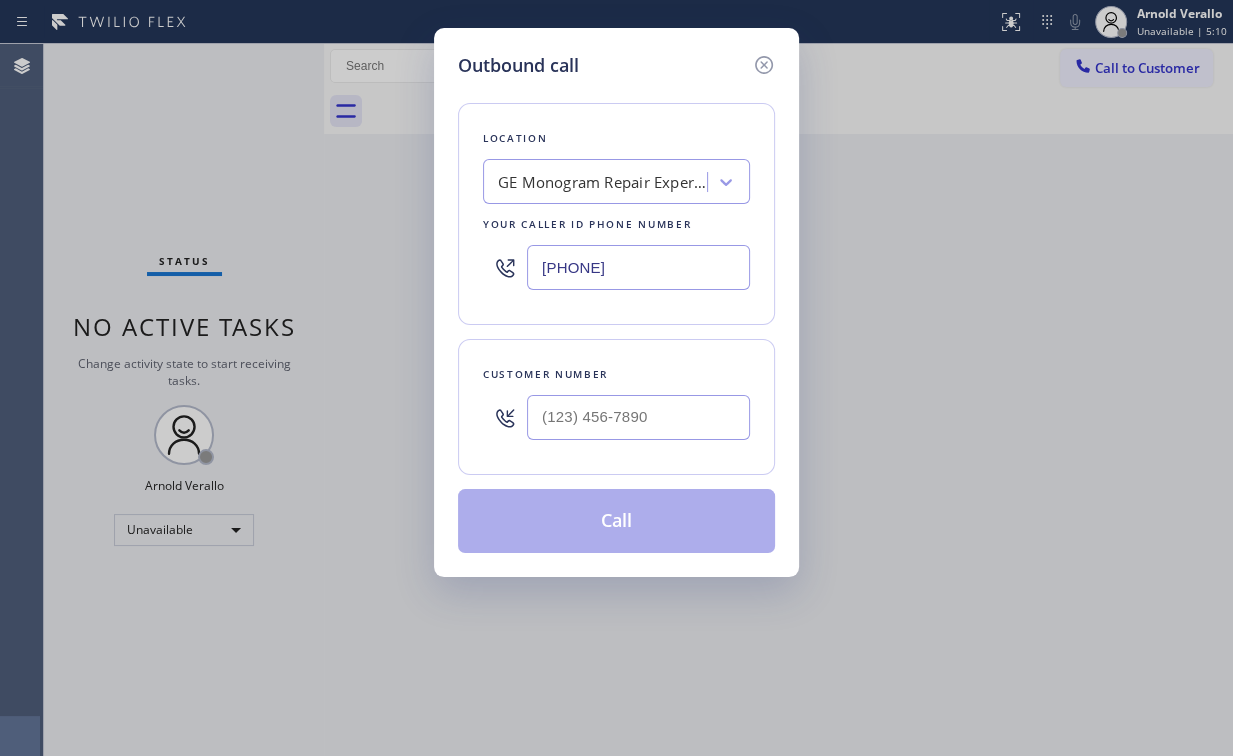 type on "[PHONE]" 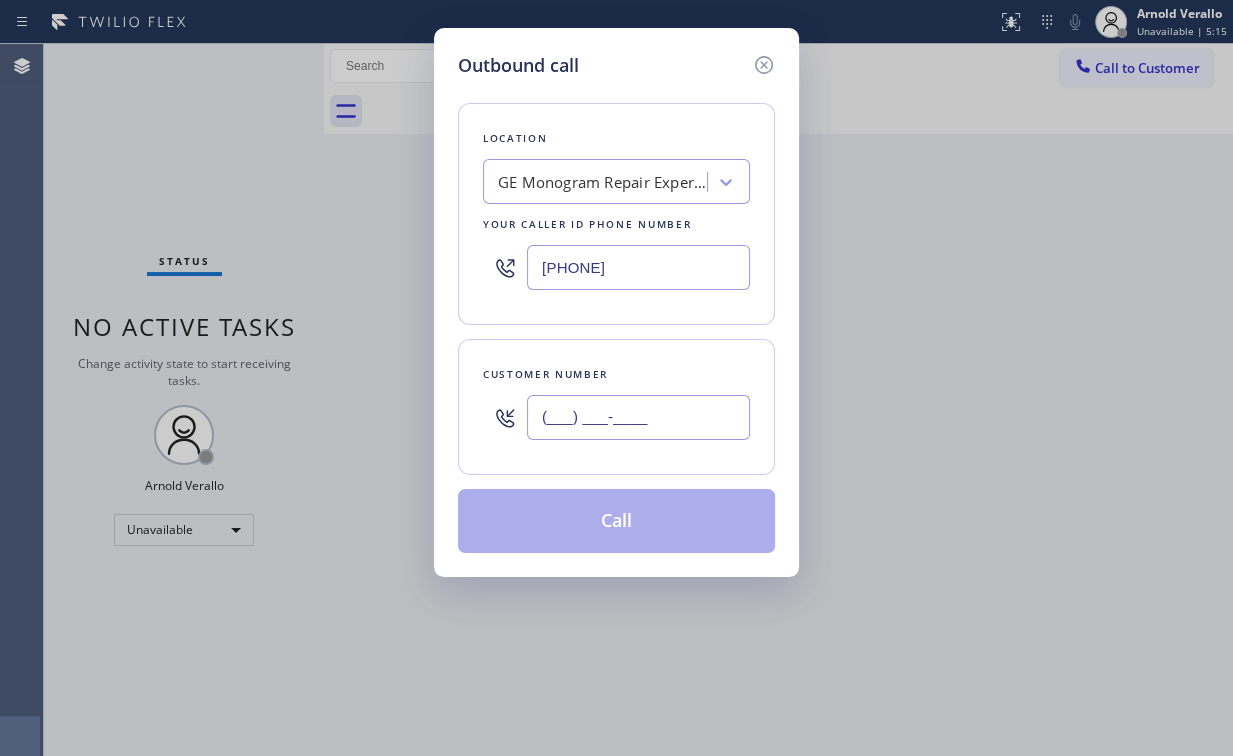 click on "(___) ___-____" at bounding box center (638, 417) 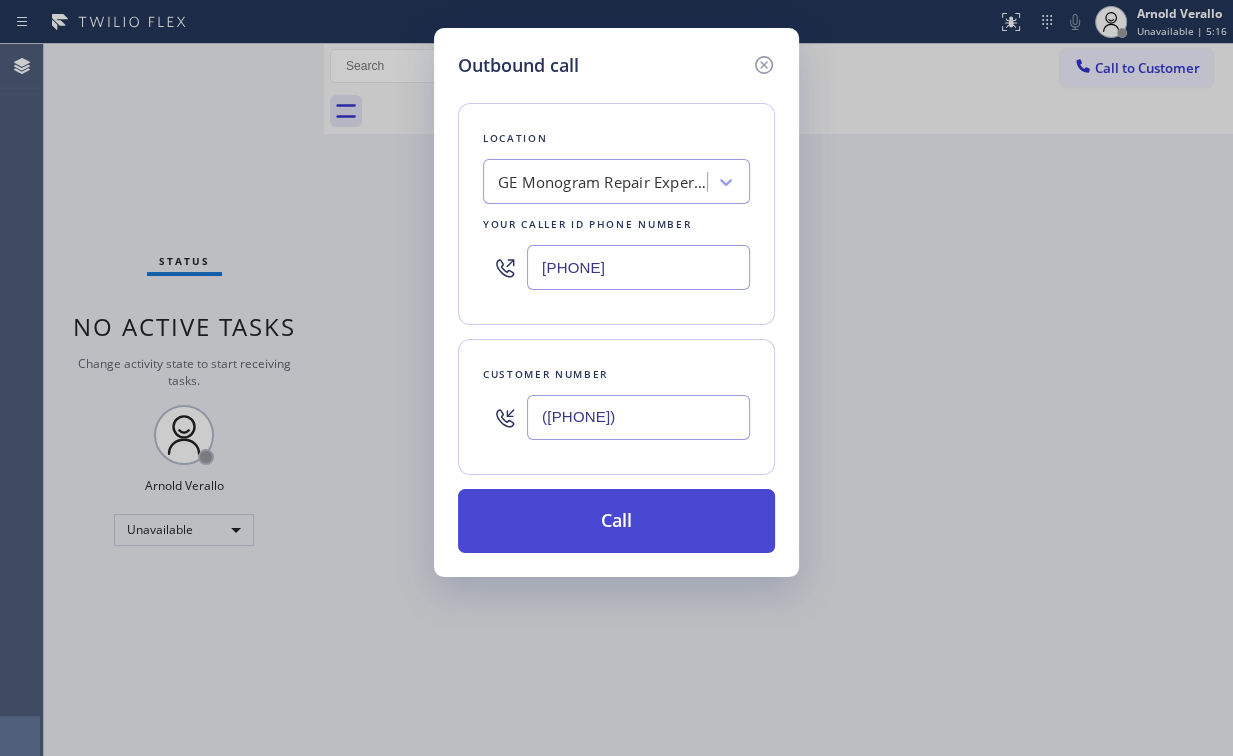 type on "([PHONE])" 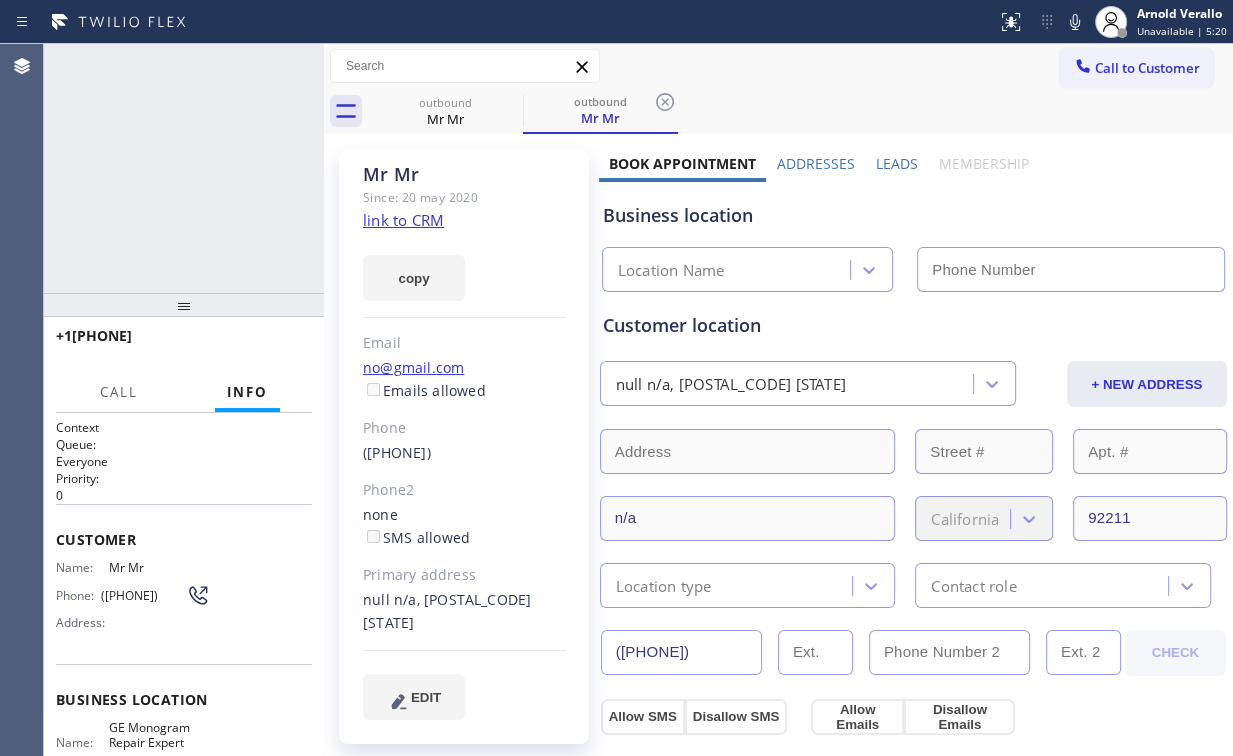 type on "[PHONE]" 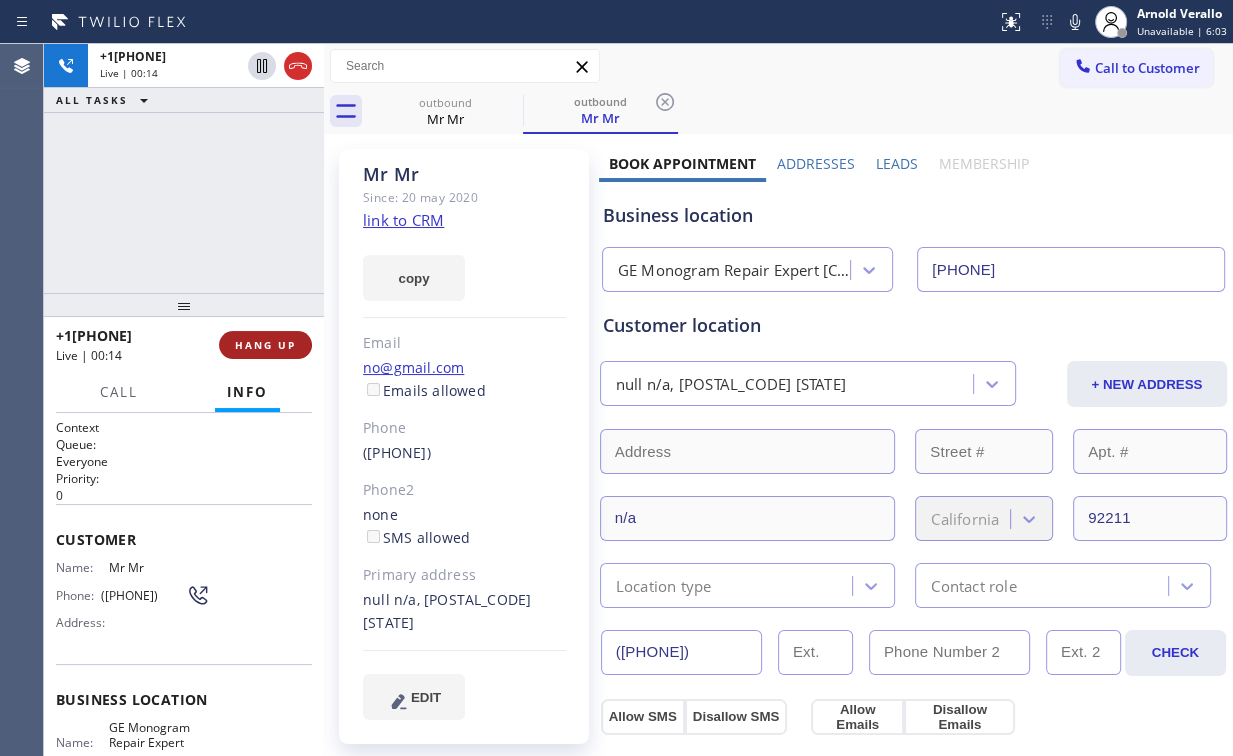 click on "HANG UP" at bounding box center [265, 345] 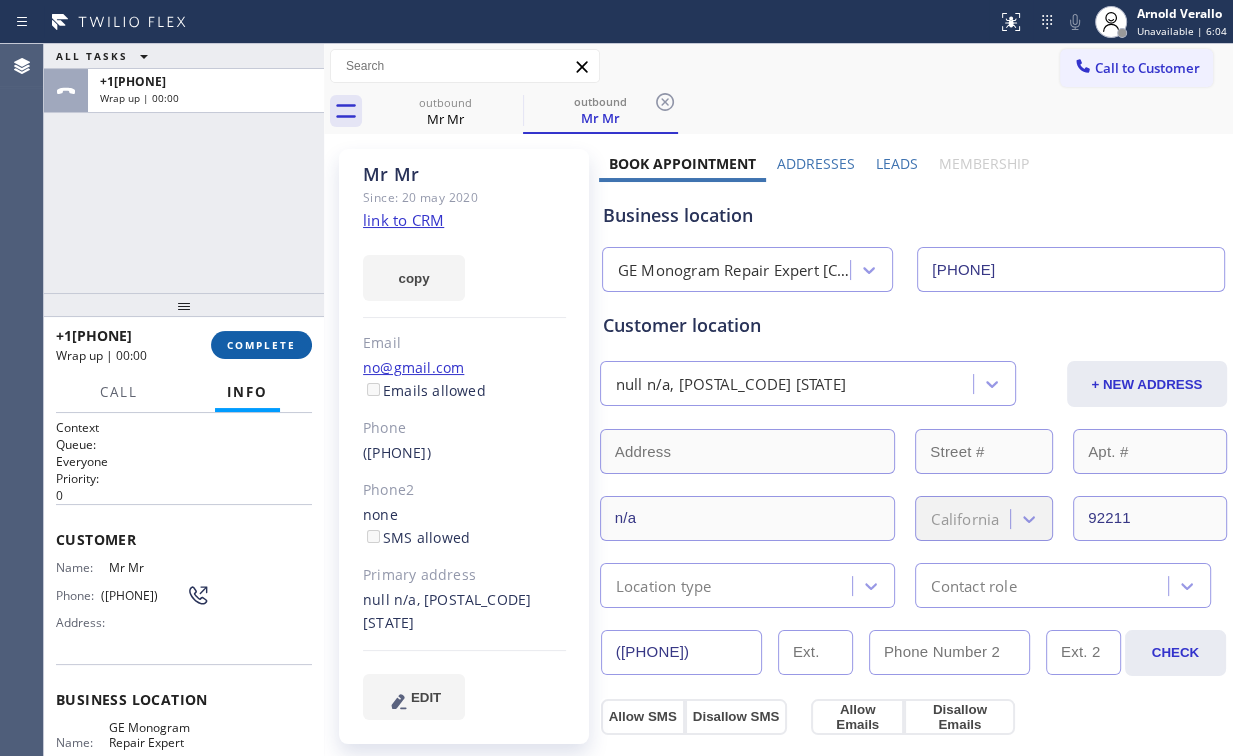 click on "COMPLETE" at bounding box center (261, 345) 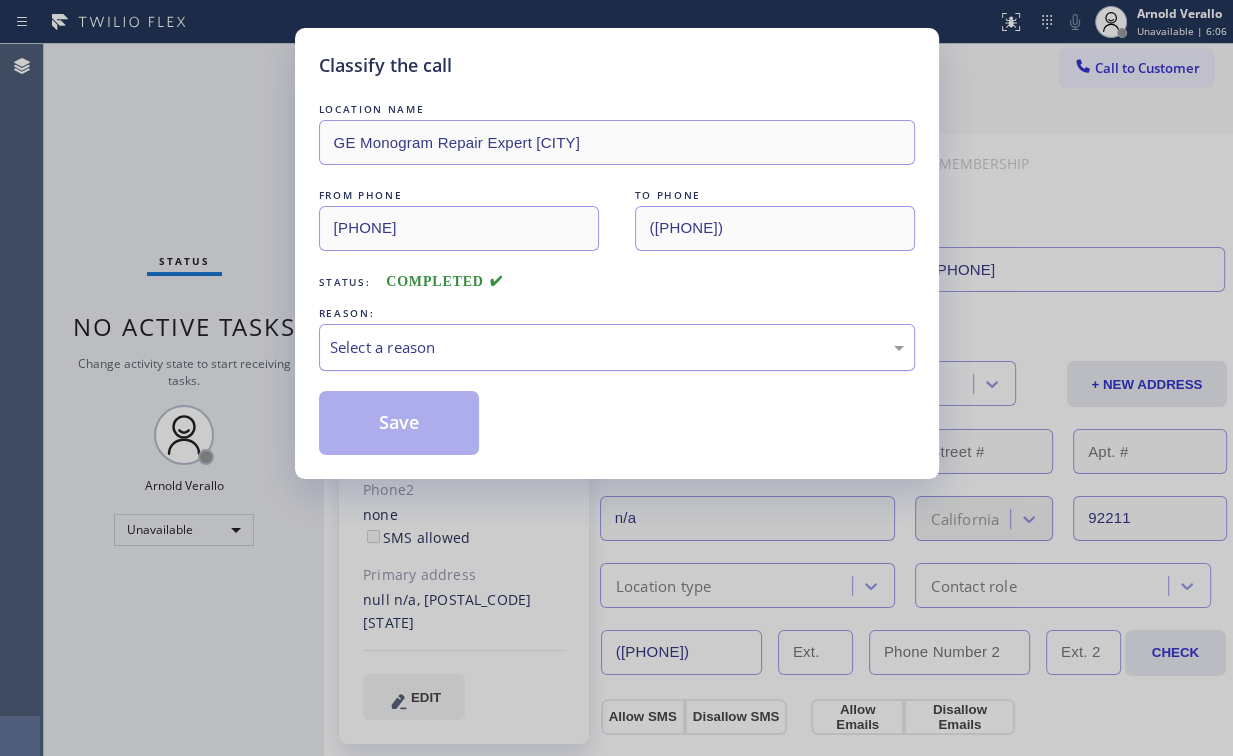click on "Select a reason" at bounding box center [617, 347] 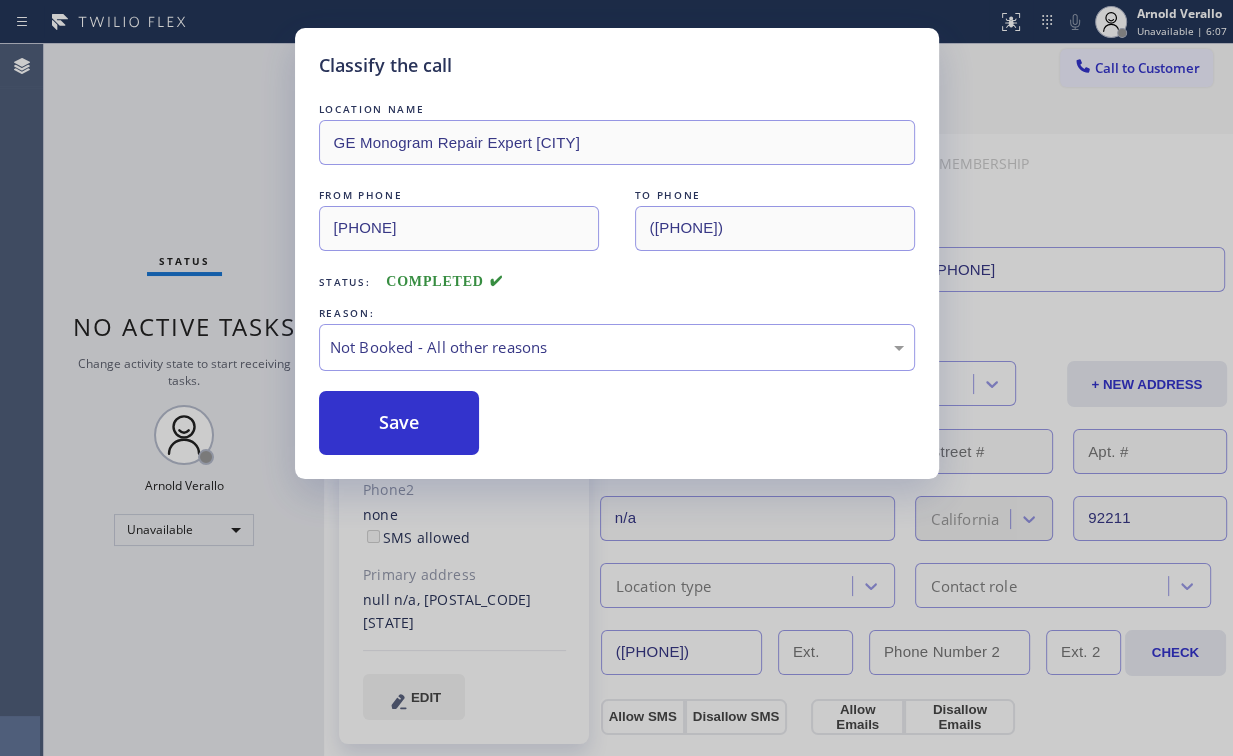 drag, startPoint x: 382, startPoint y: 424, endPoint x: 200, endPoint y: 205, distance: 284.75427 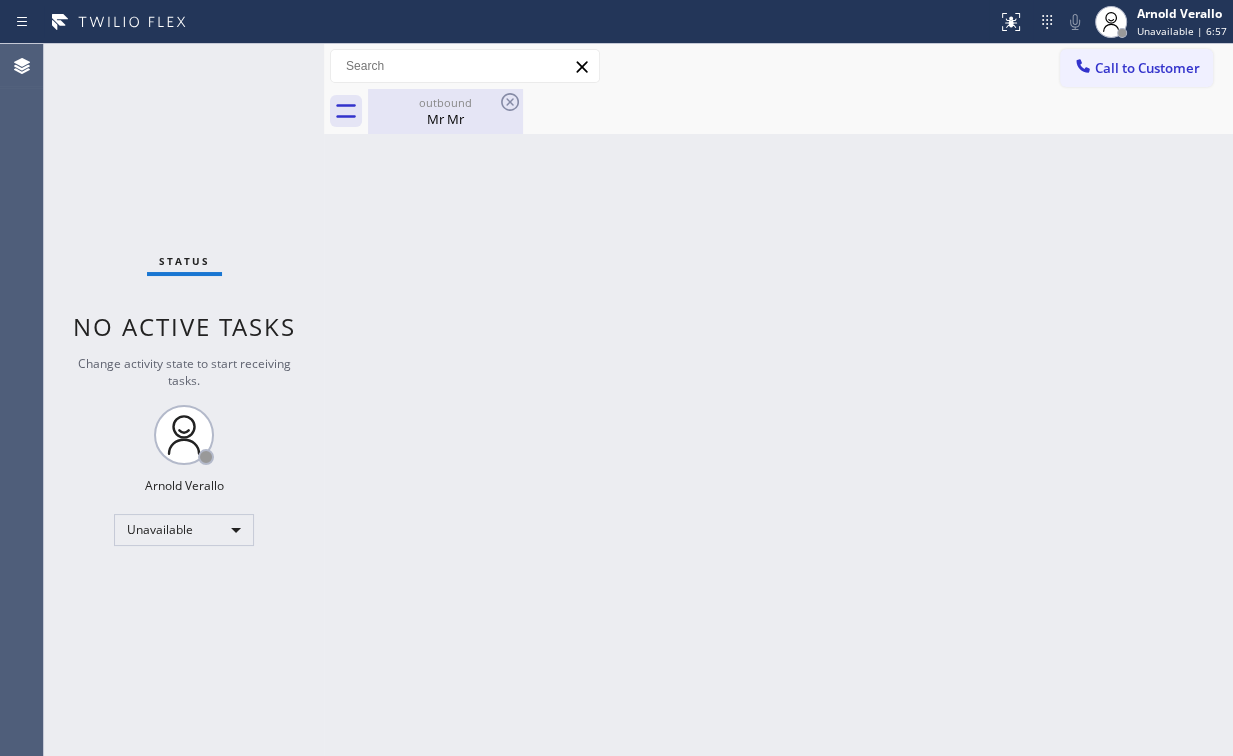 click on "outbound" at bounding box center [445, 102] 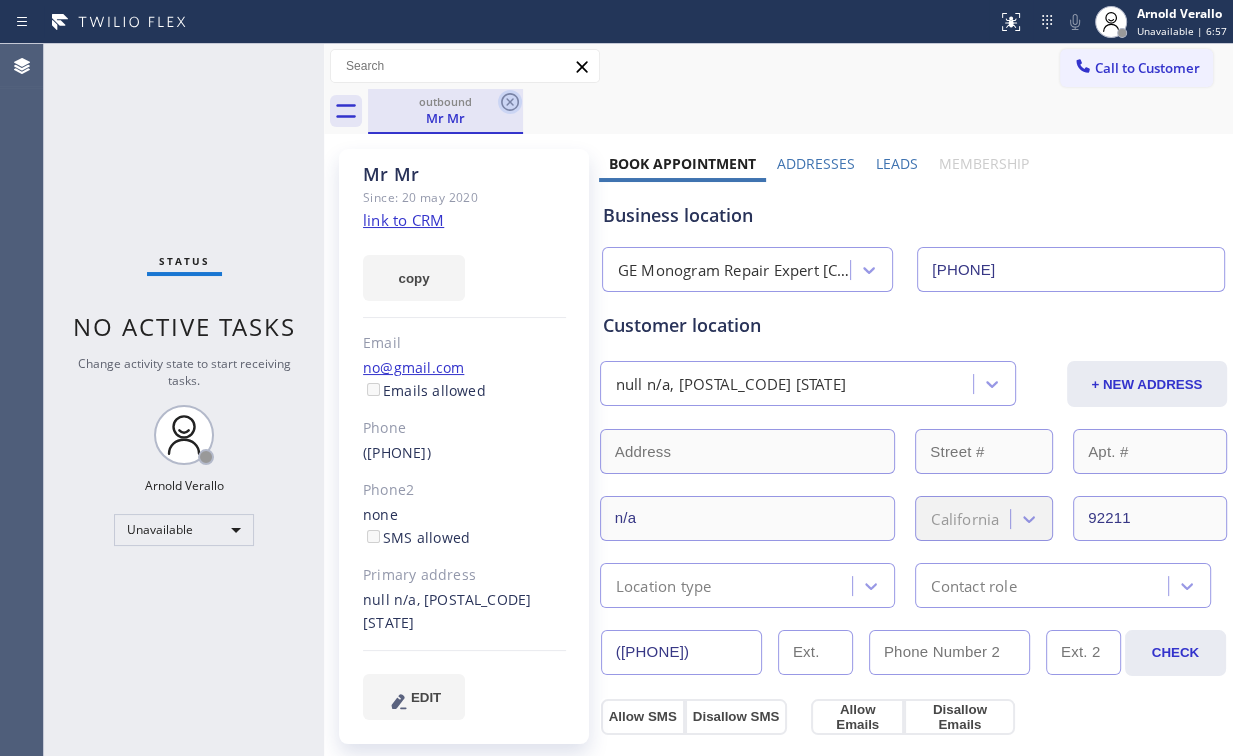 click 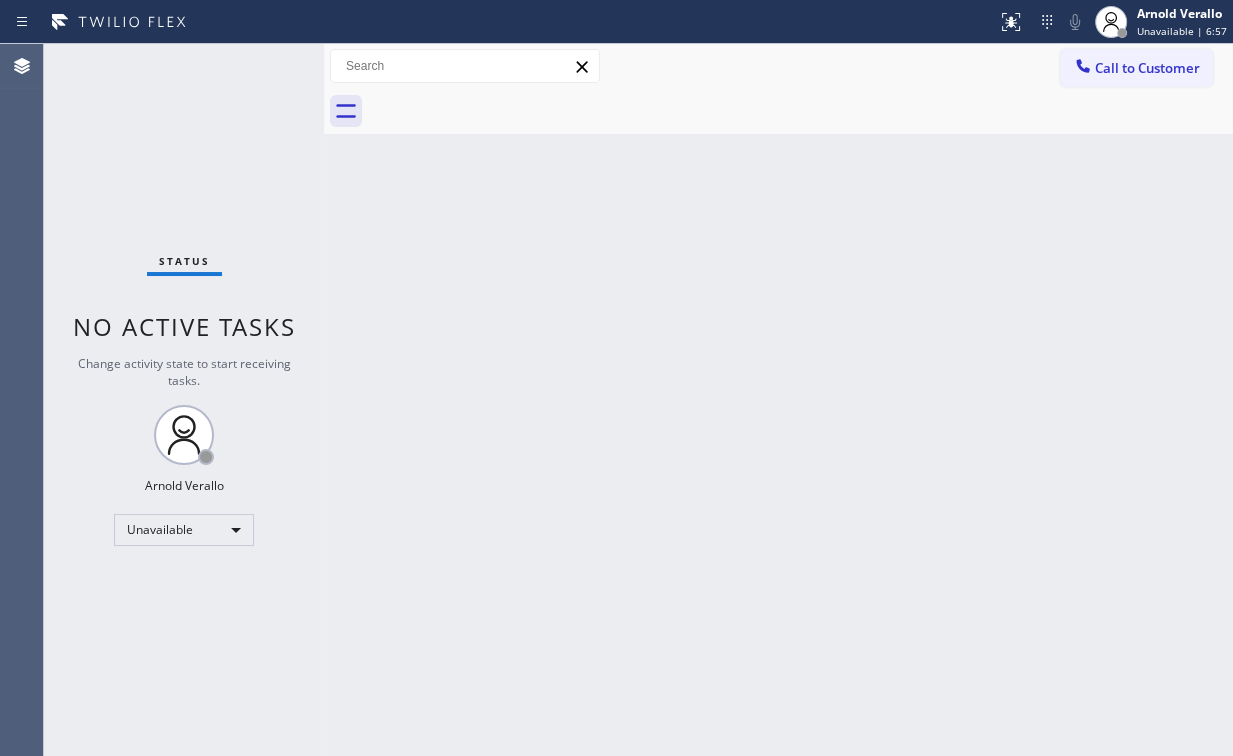 click on "Status No active tasks Change activity state to start receiving tasks. [FIRST] [LAST] Unavailable" at bounding box center (184, 400) 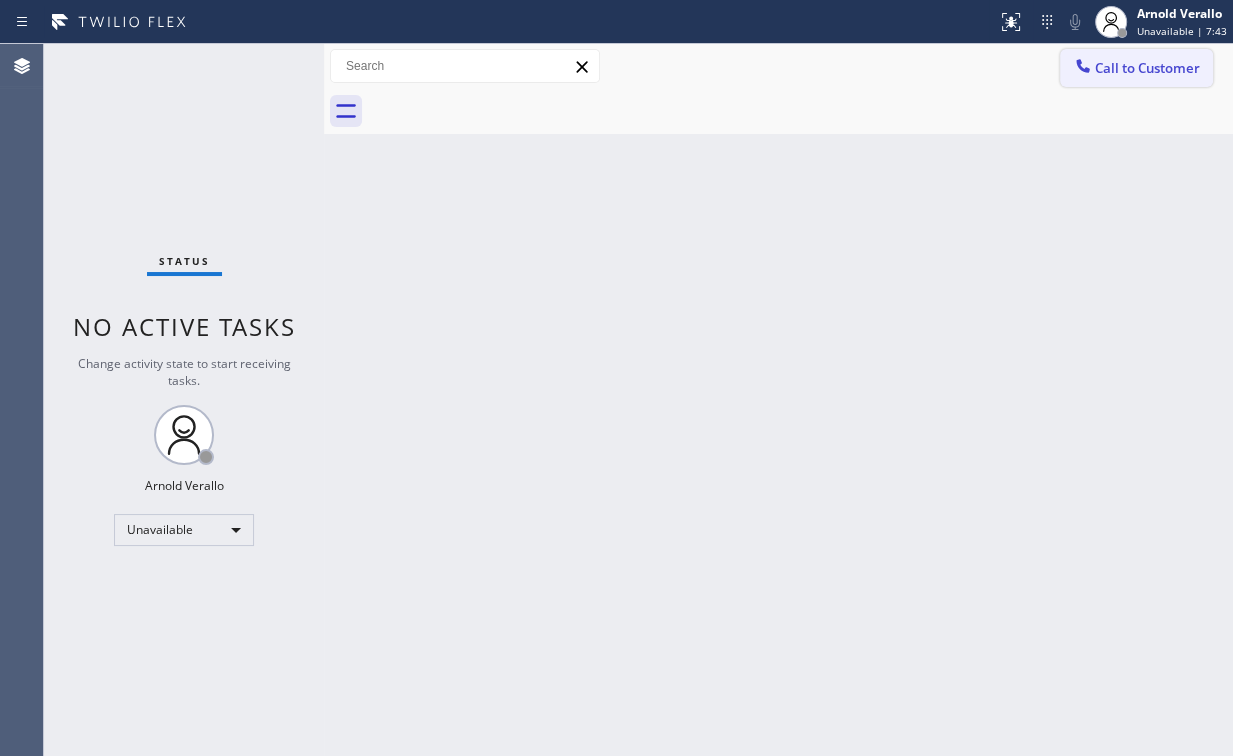 click on "Call to Customer" at bounding box center (1147, 68) 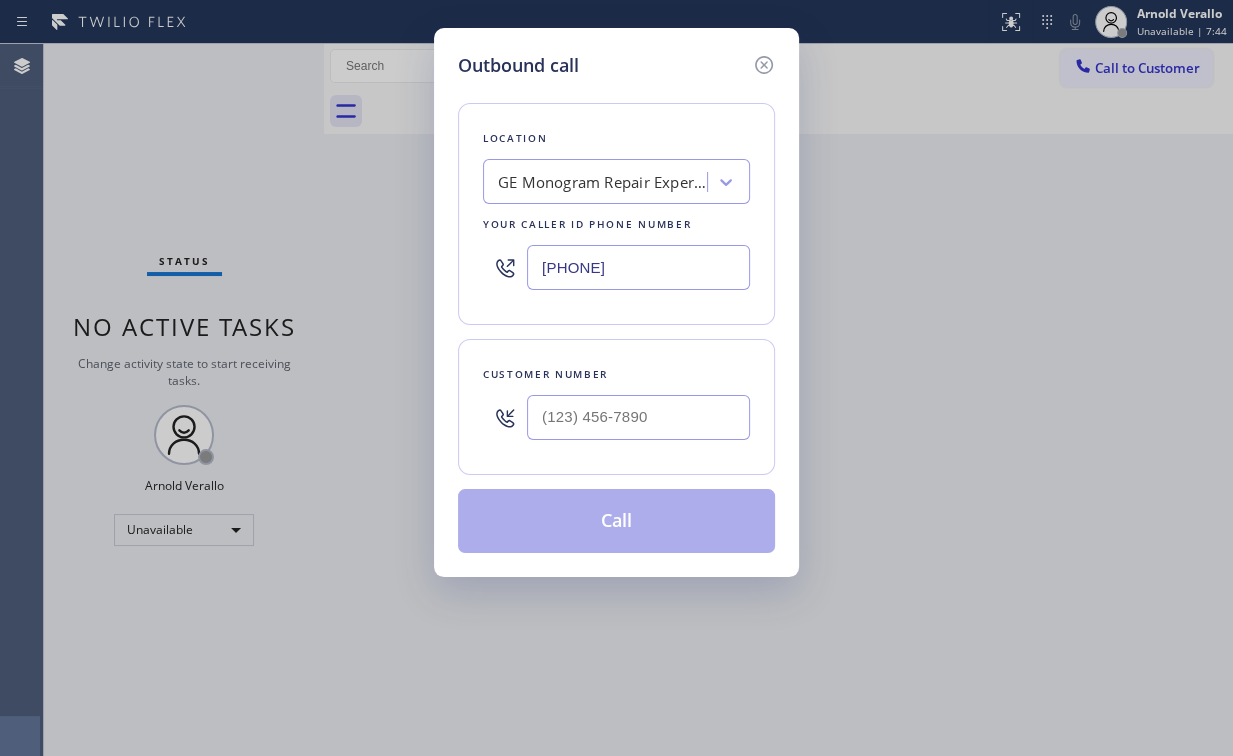 drag, startPoint x: 569, startPoint y: 262, endPoint x: 456, endPoint y: 254, distance: 113.28283 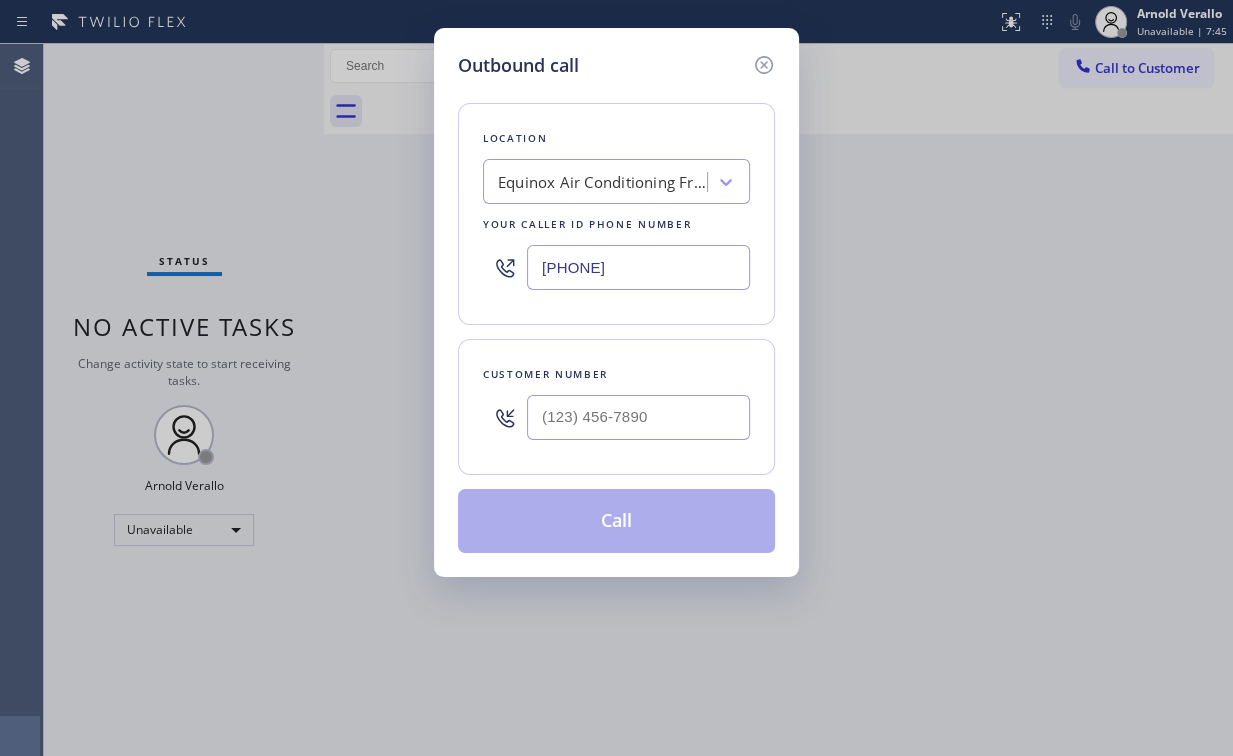 type on "[PHONE]" 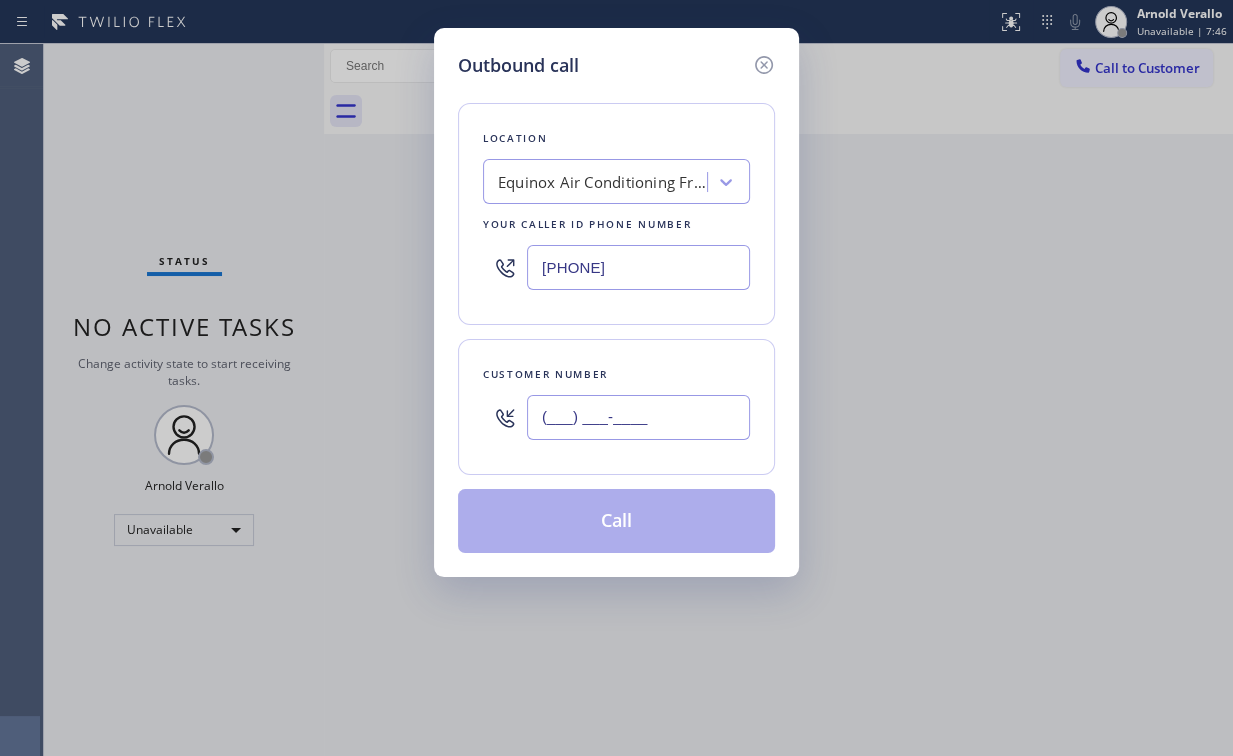 click on "(___) ___-____" at bounding box center (638, 417) 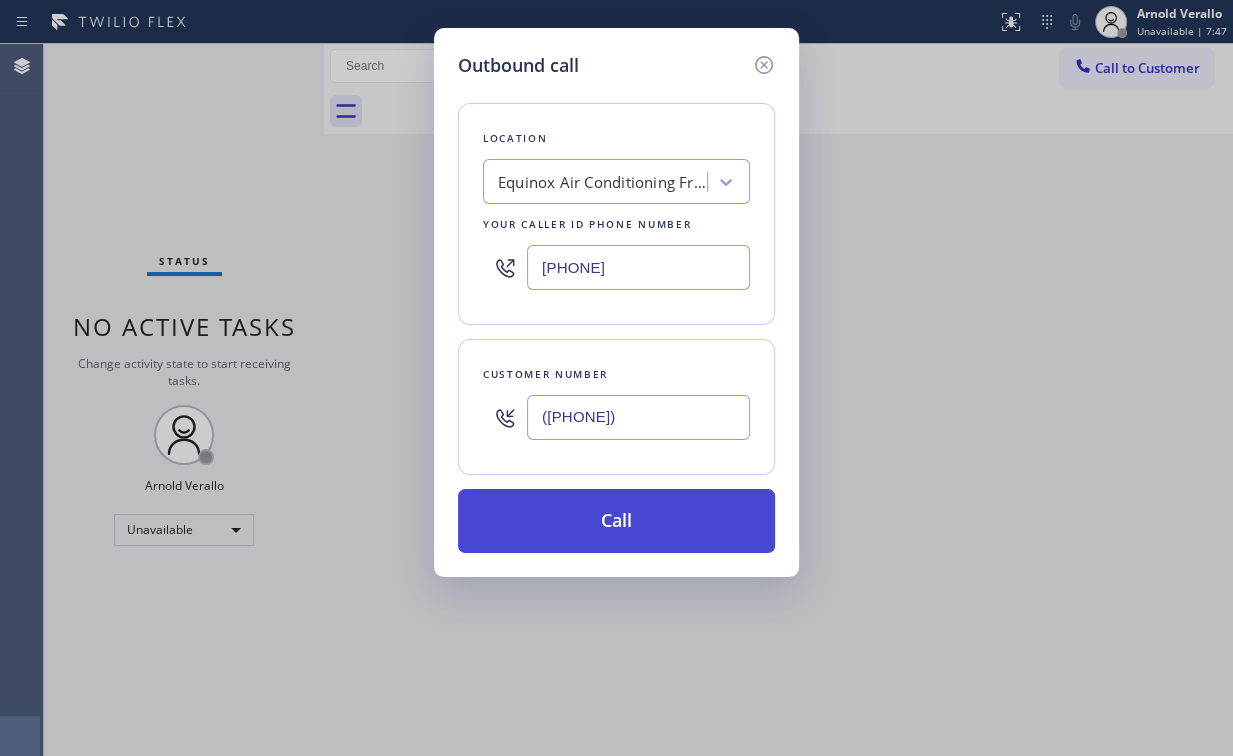 type on "([PHONE])" 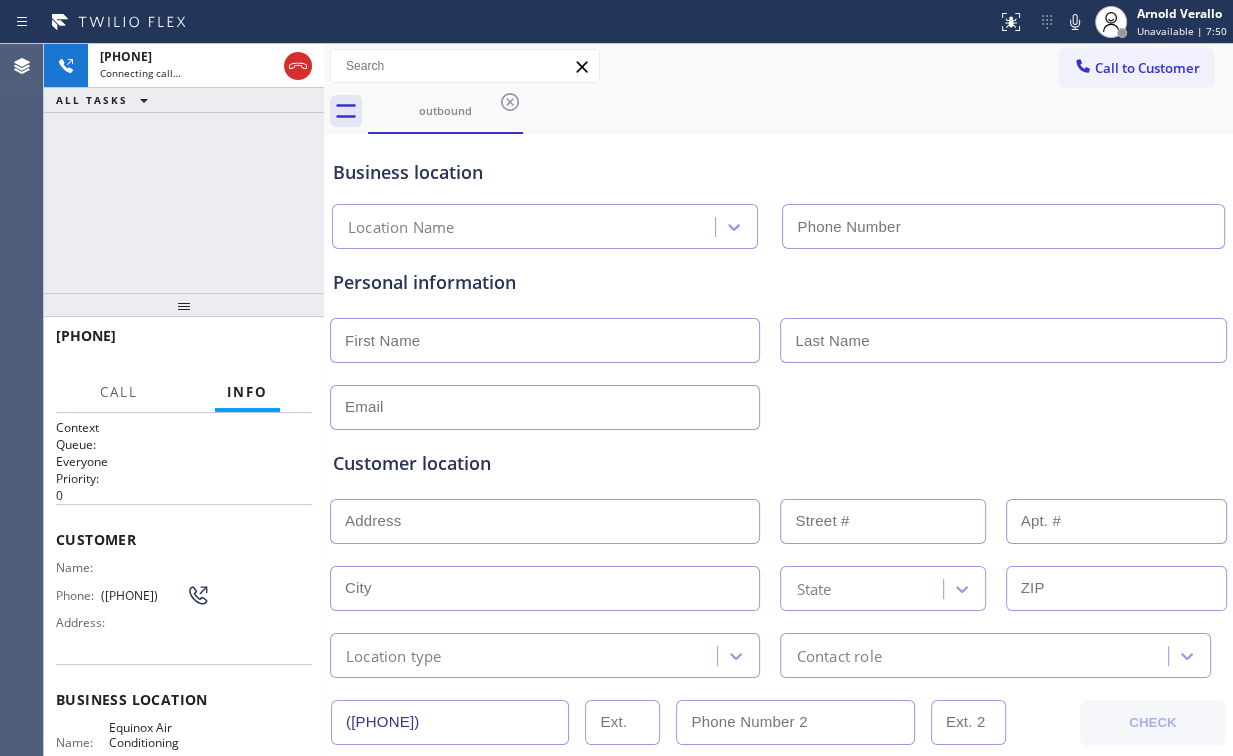 type on "[PHONE]" 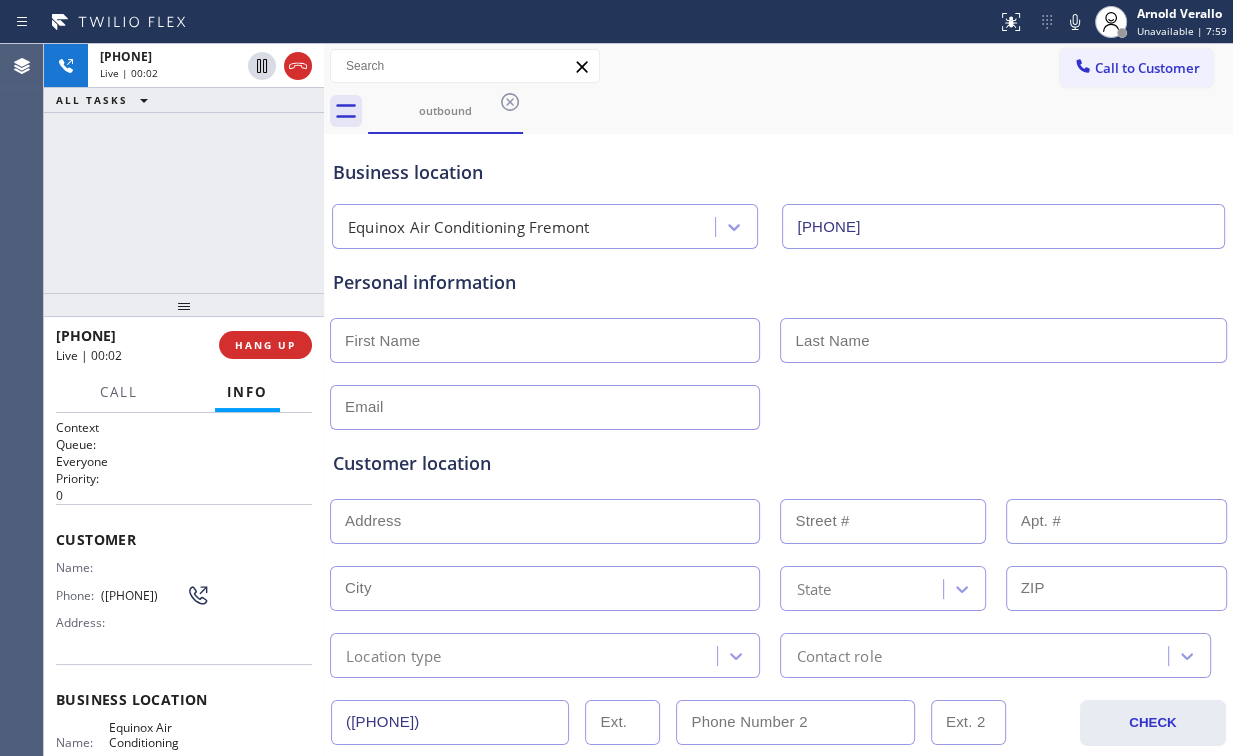 click on "[PHONE] Live | 00:02 ALL TASKS ALL TASKS ACTIVE TASKS TASKS IN WRAP UP" at bounding box center (184, 168) 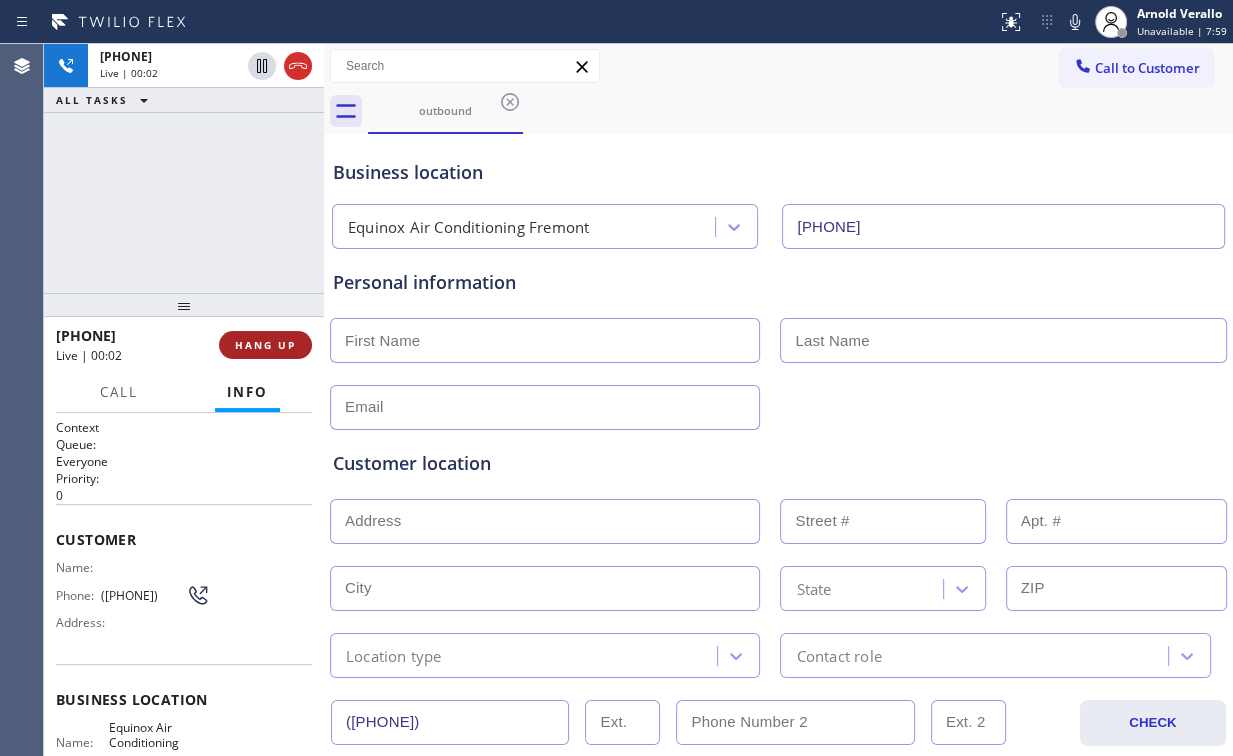 click on "HANG UP" at bounding box center [265, 345] 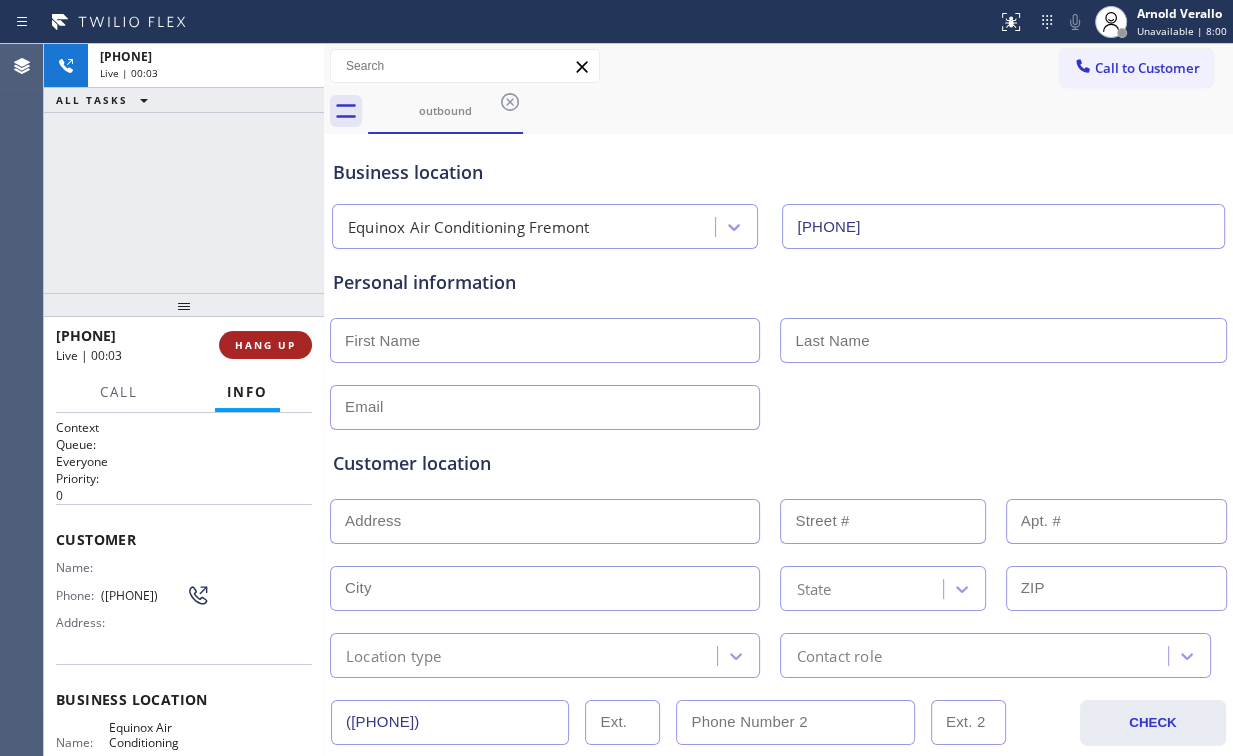 click on "HANG UP" at bounding box center (265, 345) 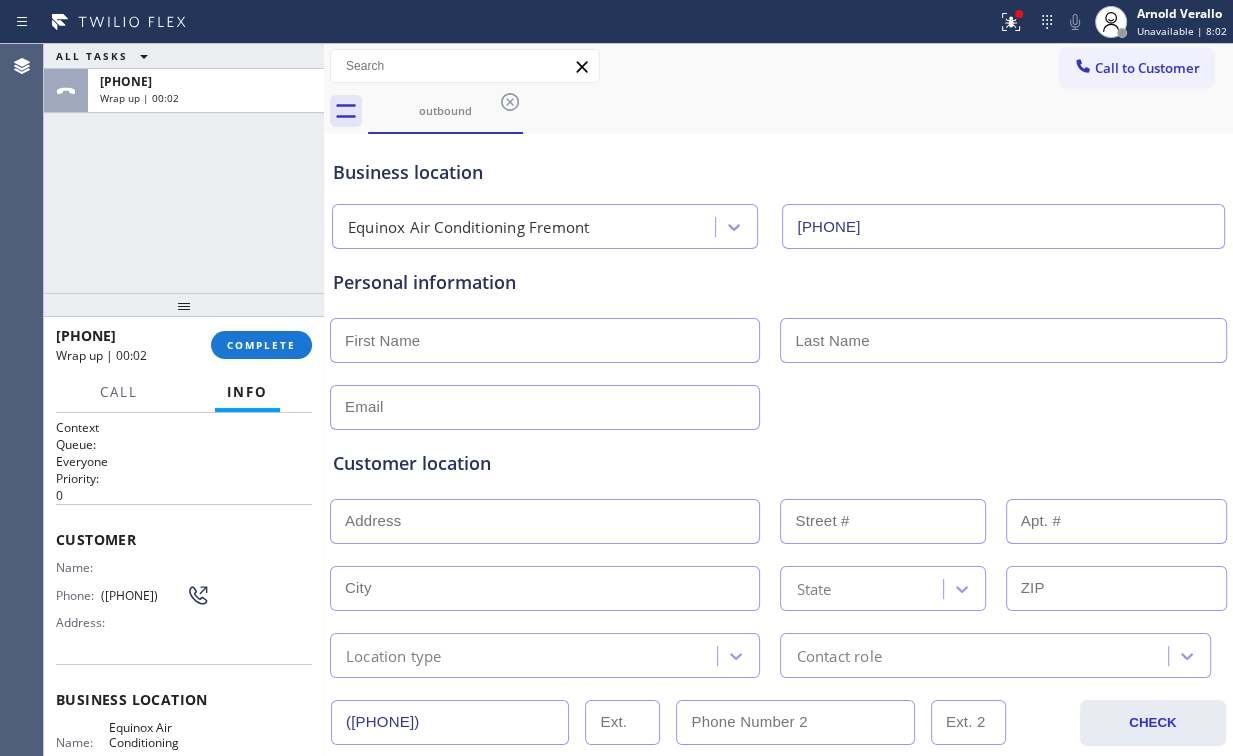 drag, startPoint x: 1079, startPoint y: 60, endPoint x: 870, endPoint y: 282, distance: 304.9016 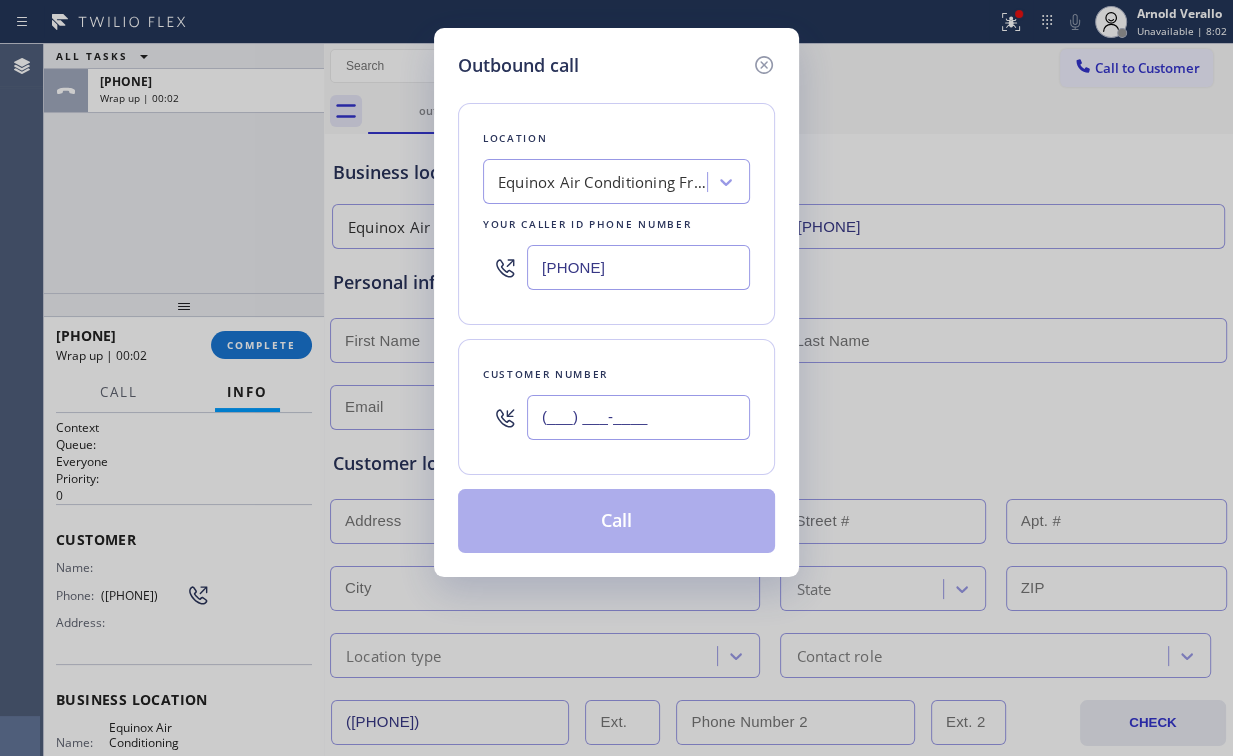 click on "(___) ___-____" at bounding box center (638, 417) 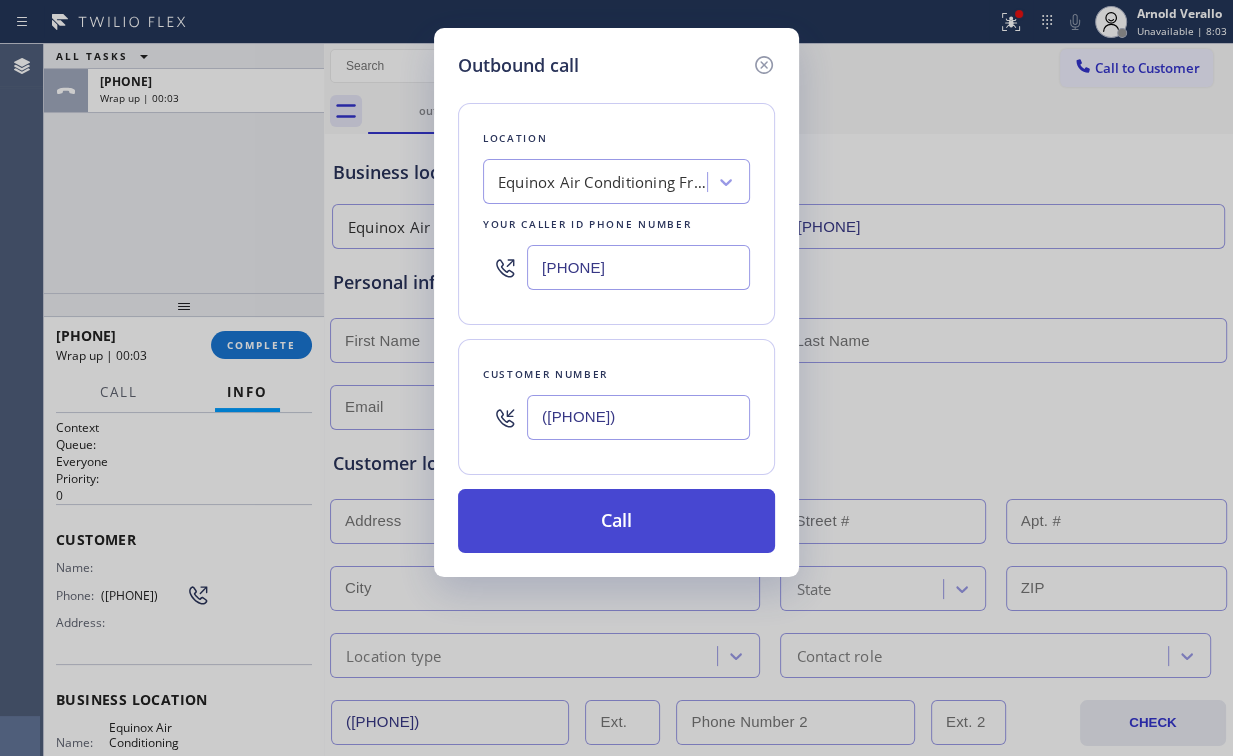 type on "([PHONE])" 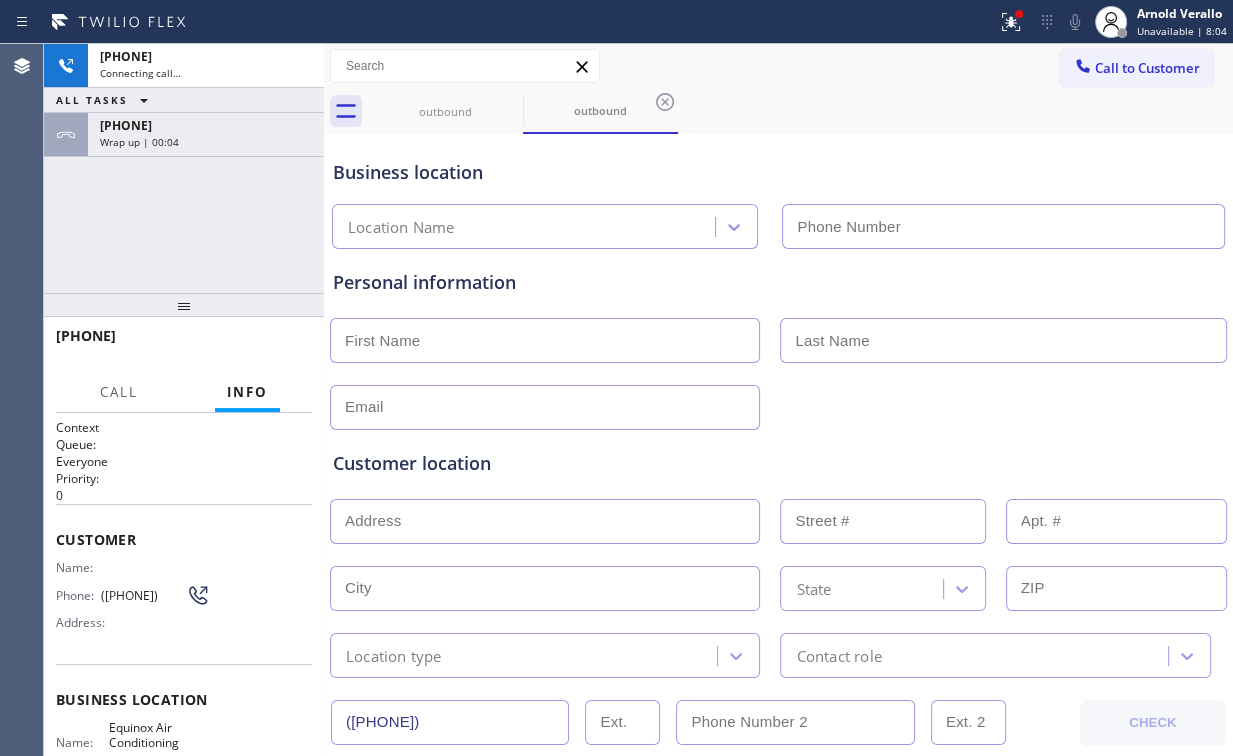 type on "[PHONE]" 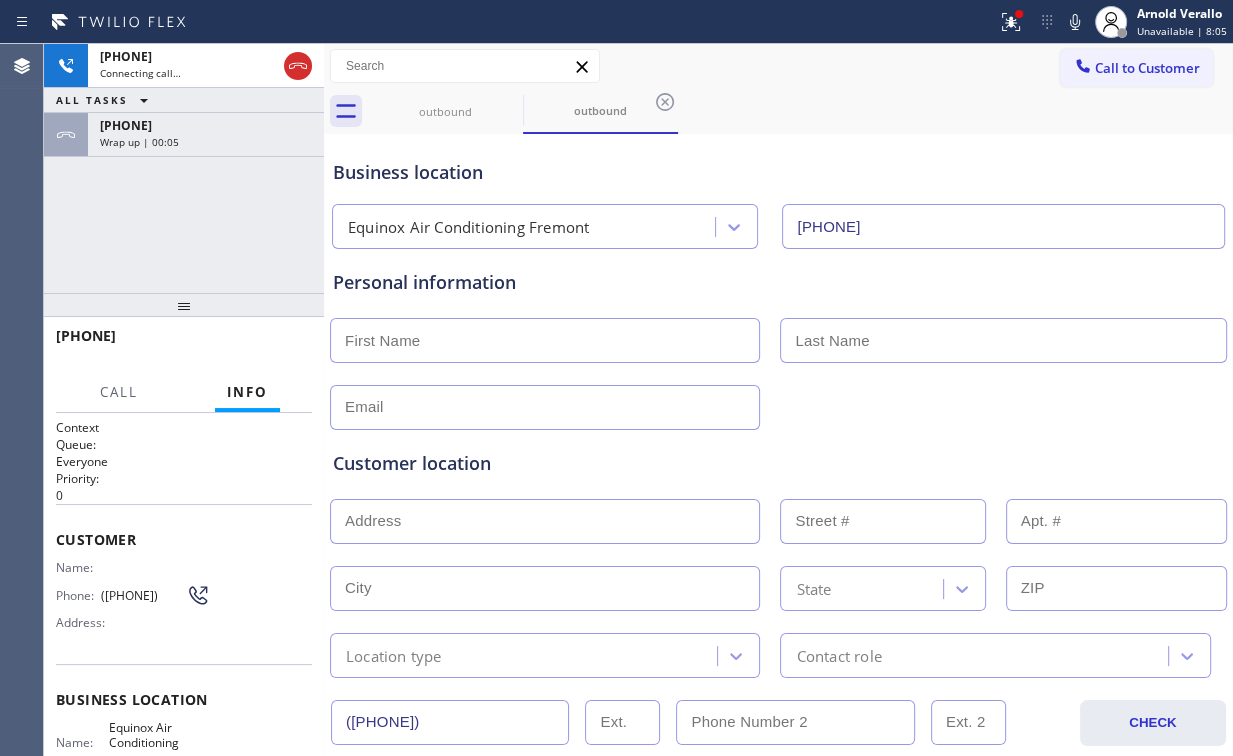 click on "[PHONE] Connecting call… ALL TASKS ALL TASKS ACTIVE TASKS TASKS IN WRAP UP [PHONE] Wrap up | 00:05" at bounding box center (184, 168) 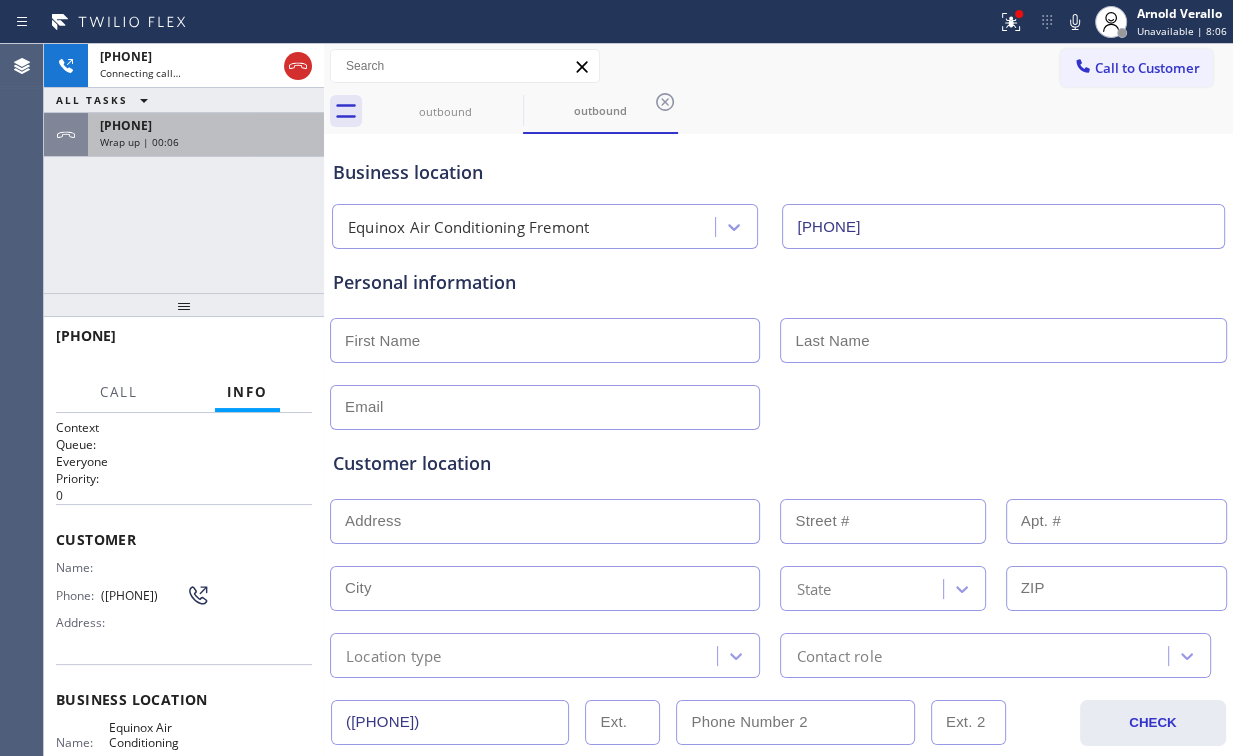 click on "[PHONE]" at bounding box center [206, 125] 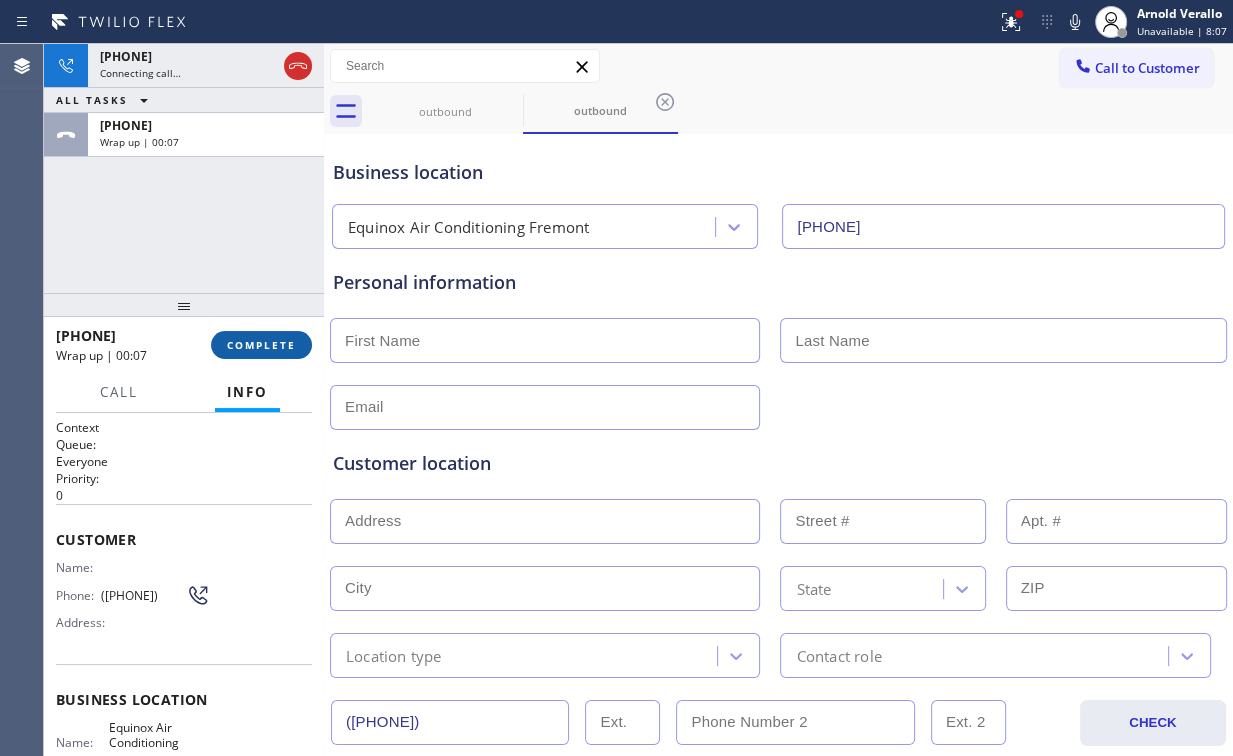click on "COMPLETE" at bounding box center [261, 345] 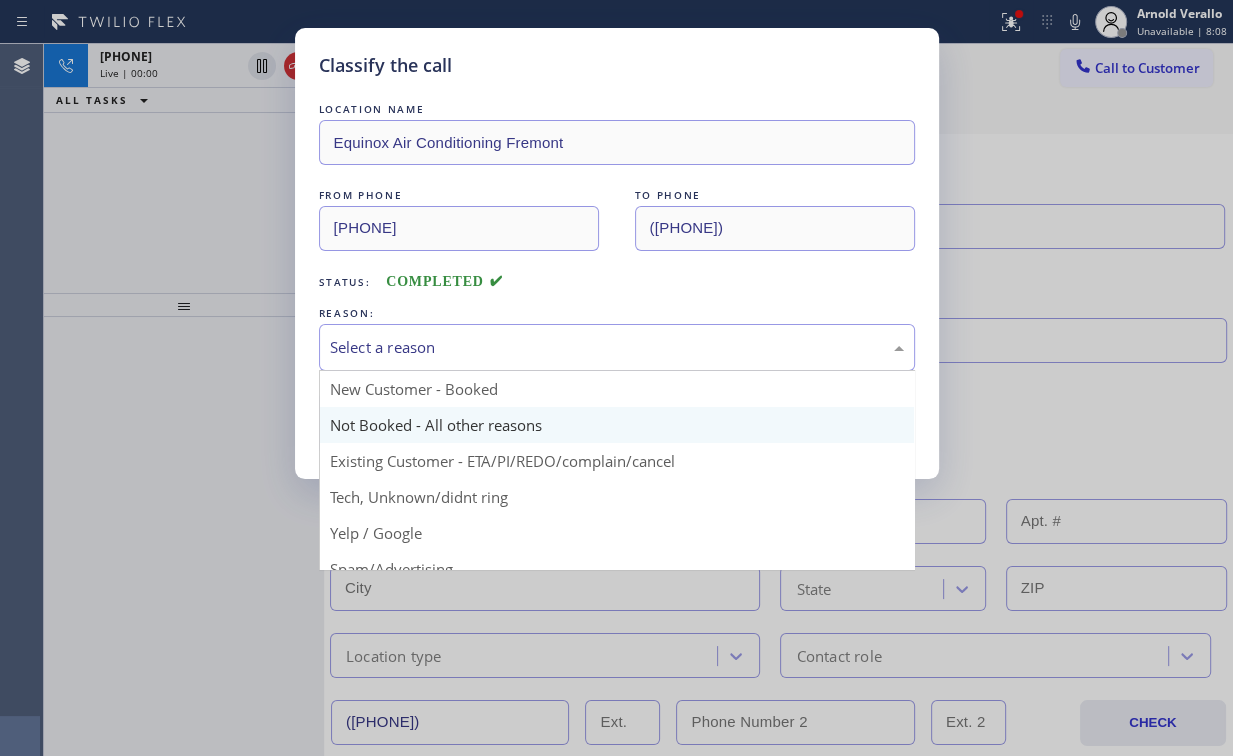 drag, startPoint x: 404, startPoint y: 343, endPoint x: 392, endPoint y: 429, distance: 86.833176 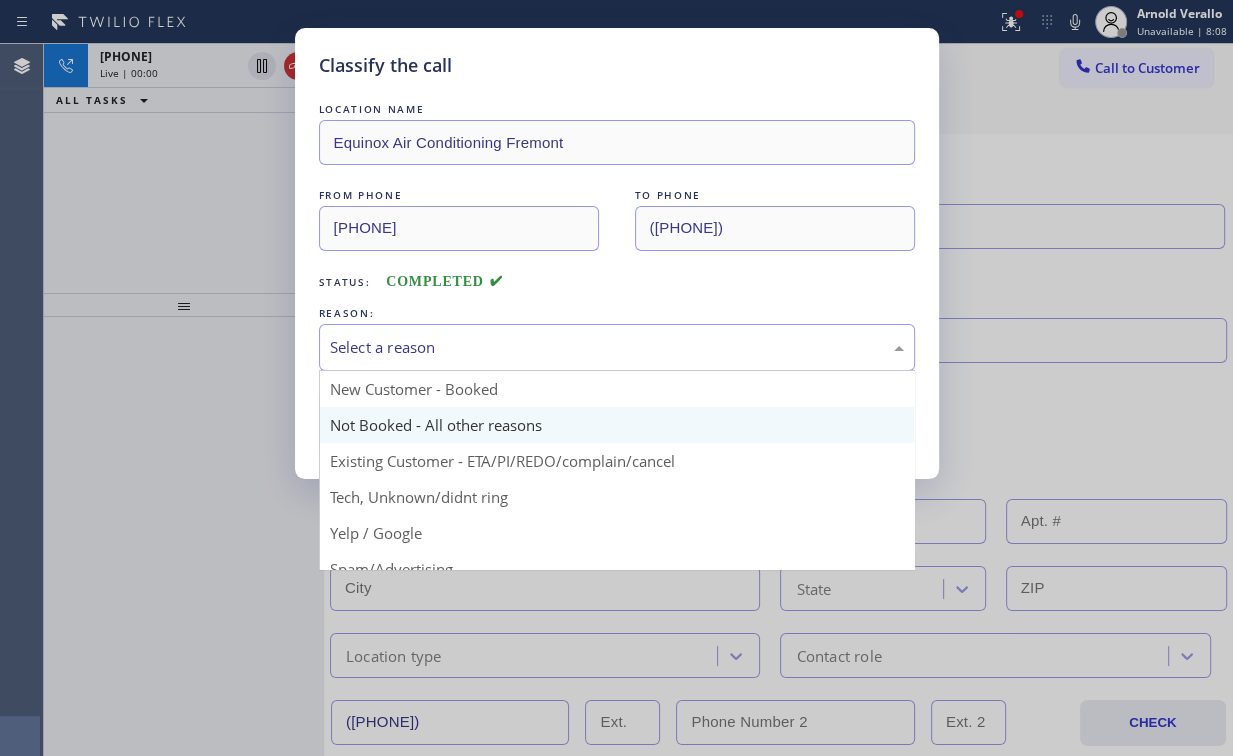 click on "Select a reason" at bounding box center [617, 347] 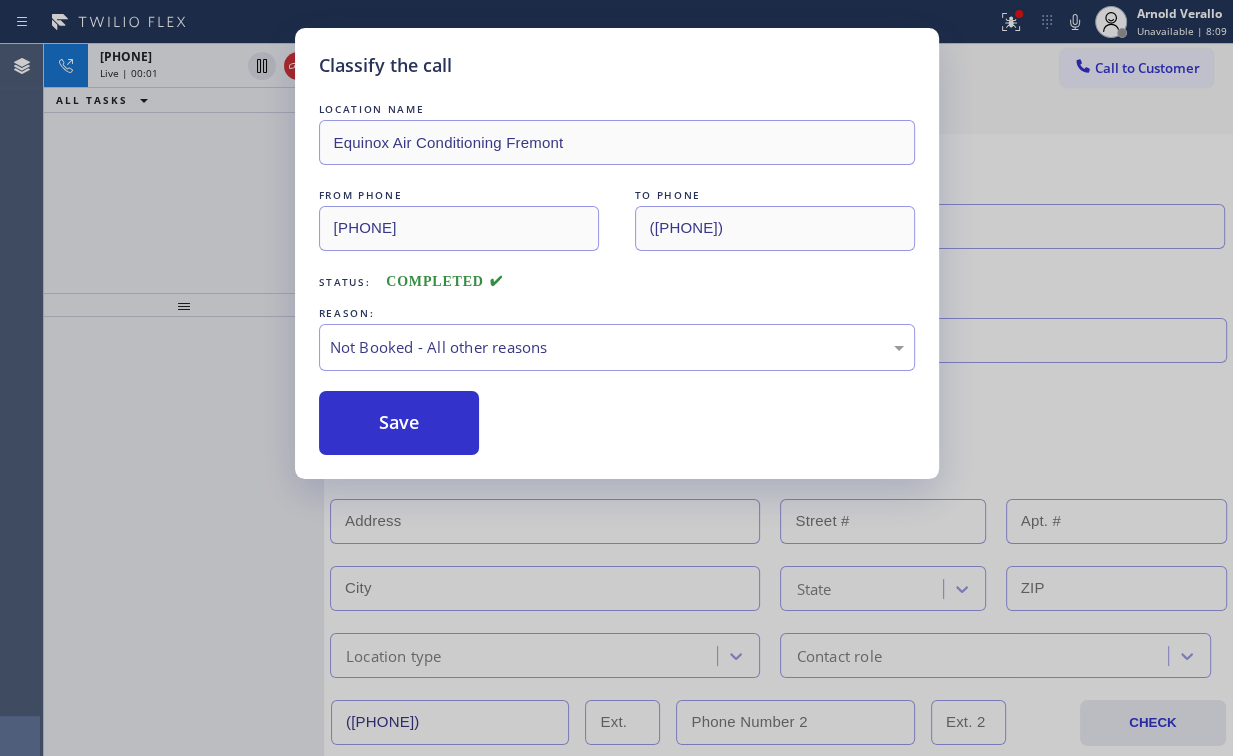 drag, startPoint x: 395, startPoint y: 426, endPoint x: 276, endPoint y: 253, distance: 209.9762 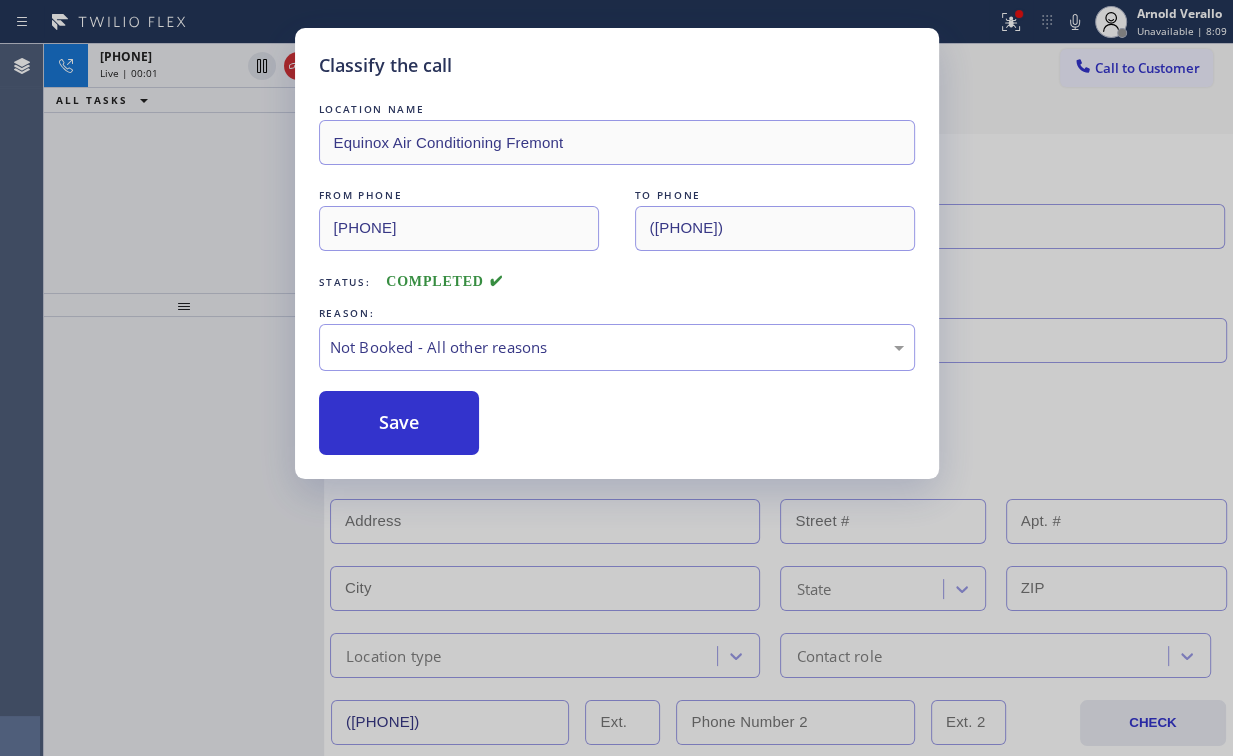 click on "Save" at bounding box center [399, 423] 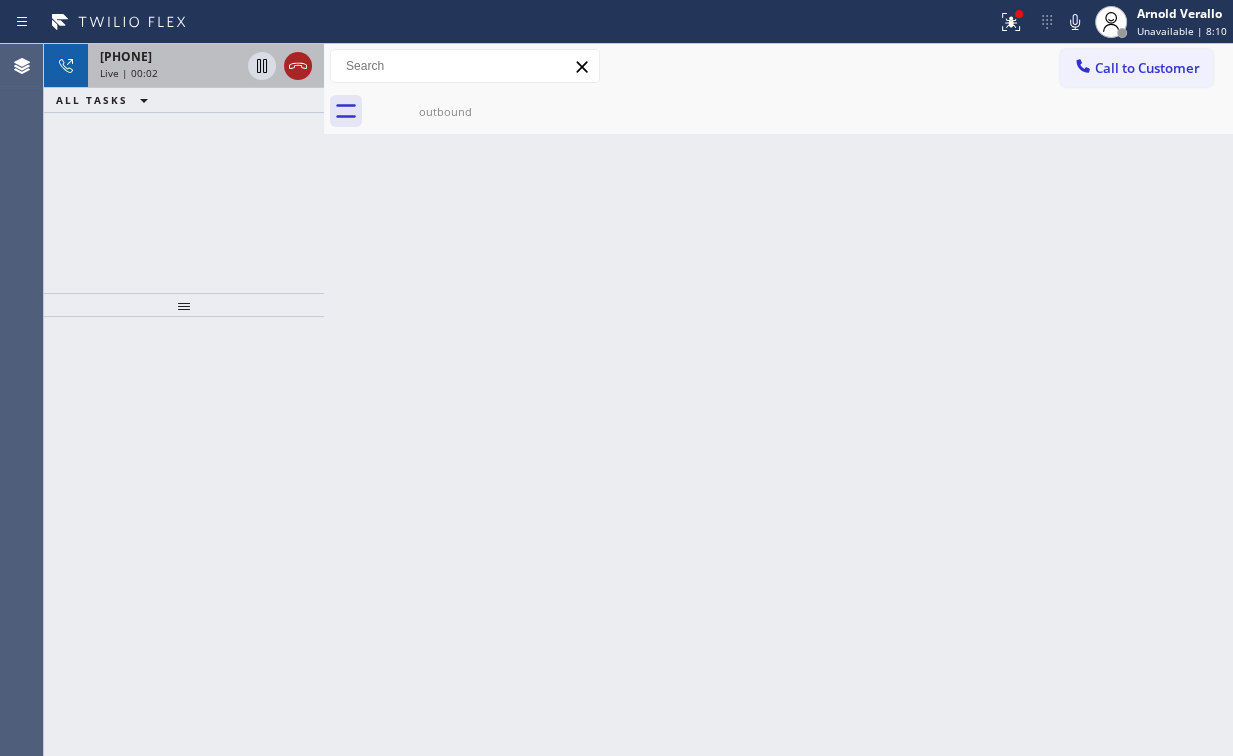 click 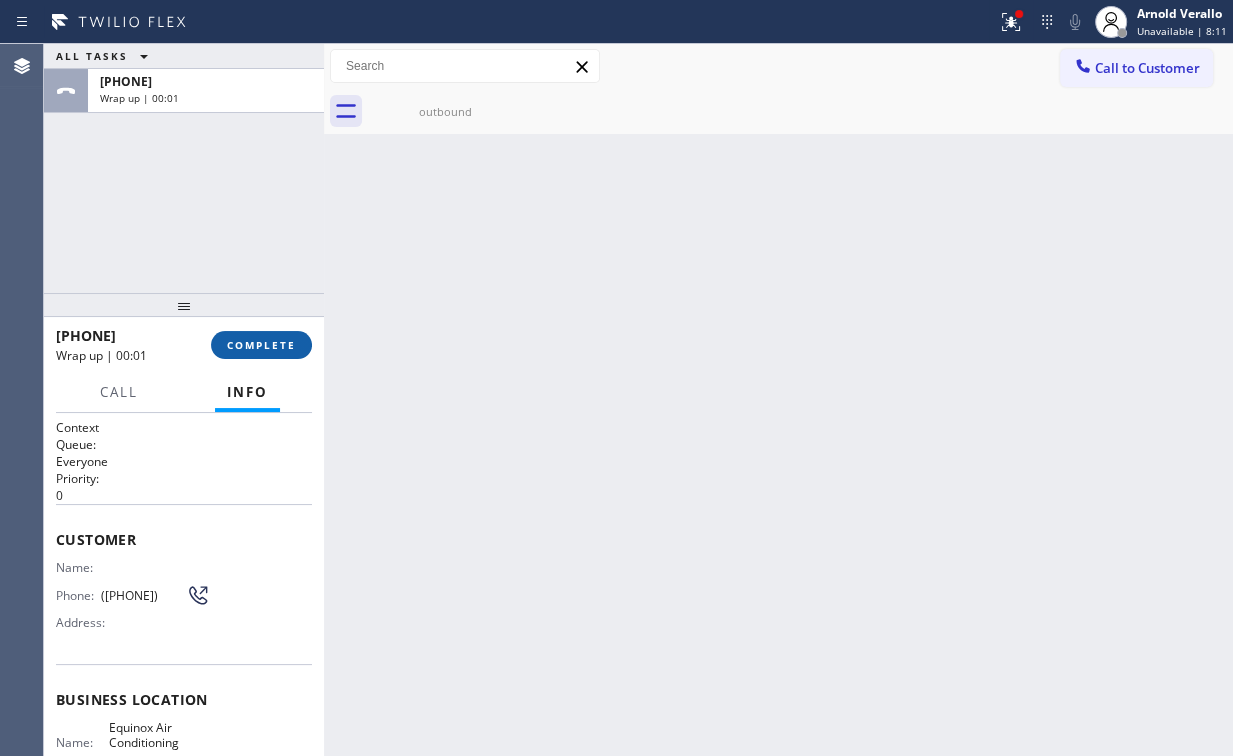 click on "COMPLETE" at bounding box center [261, 345] 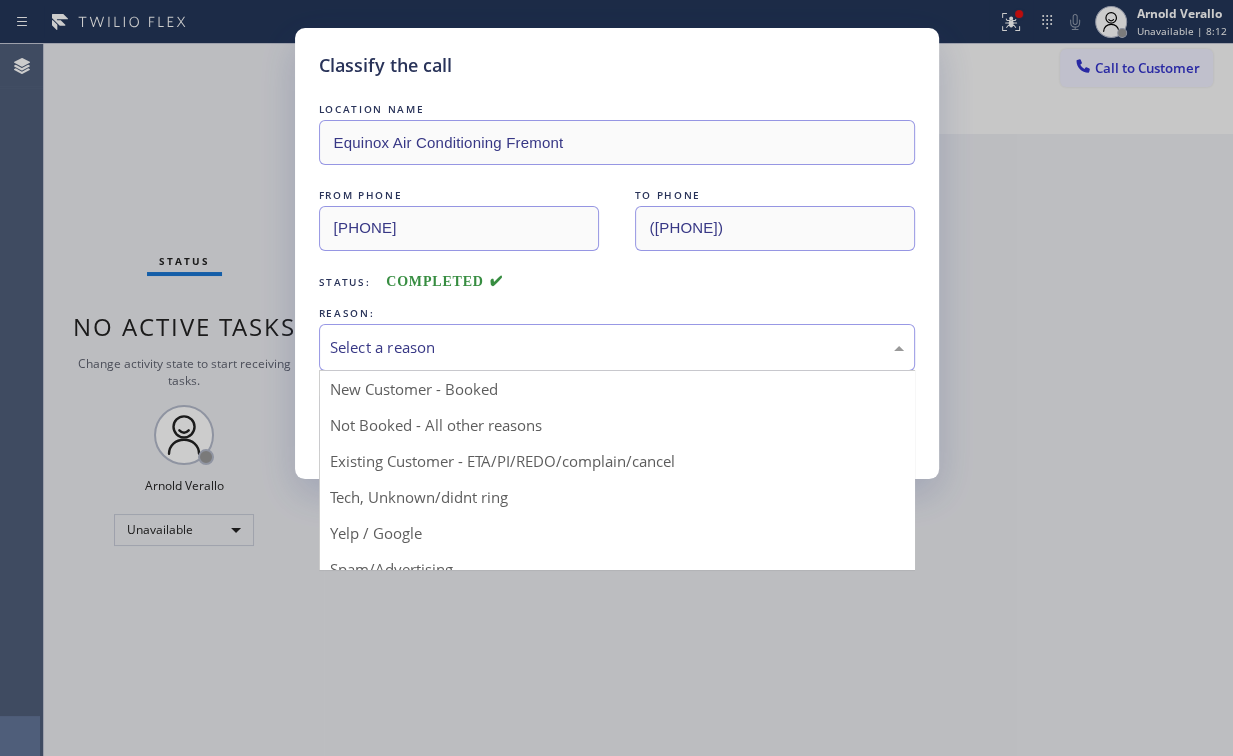 click on "Select a reason" at bounding box center [617, 347] 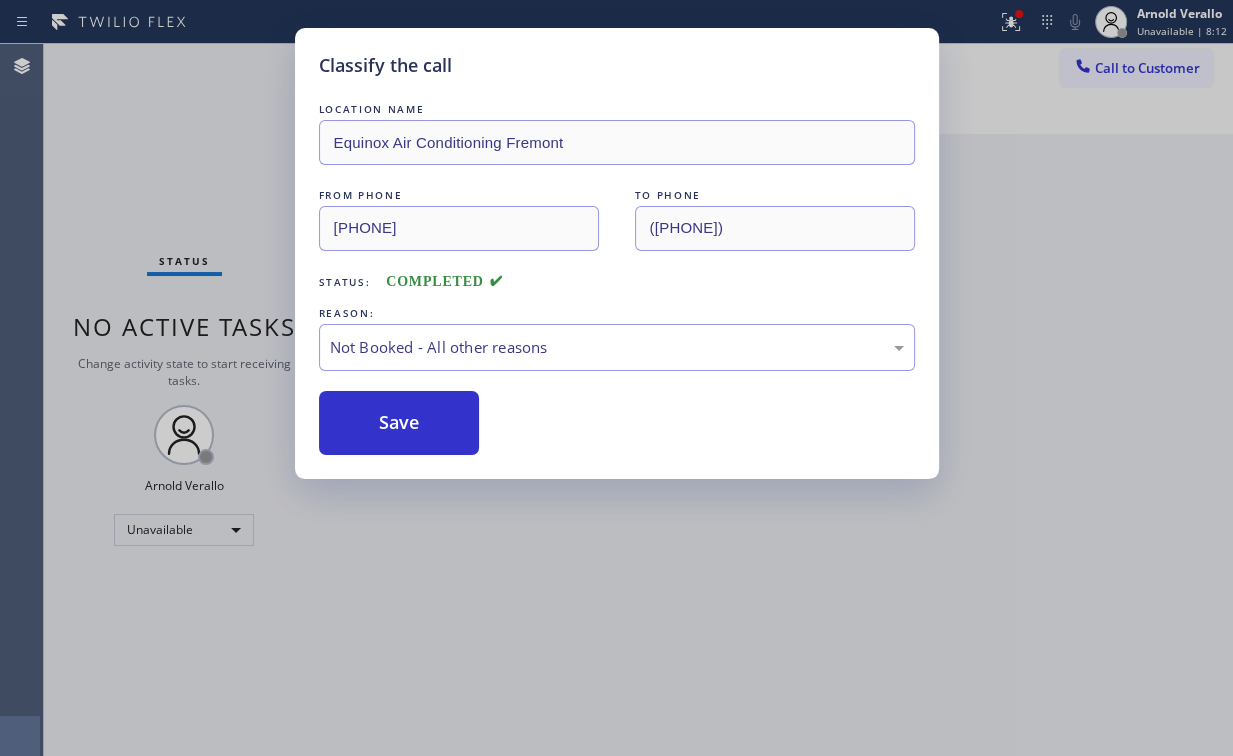 drag, startPoint x: 386, startPoint y: 412, endPoint x: 277, endPoint y: 260, distance: 187.04277 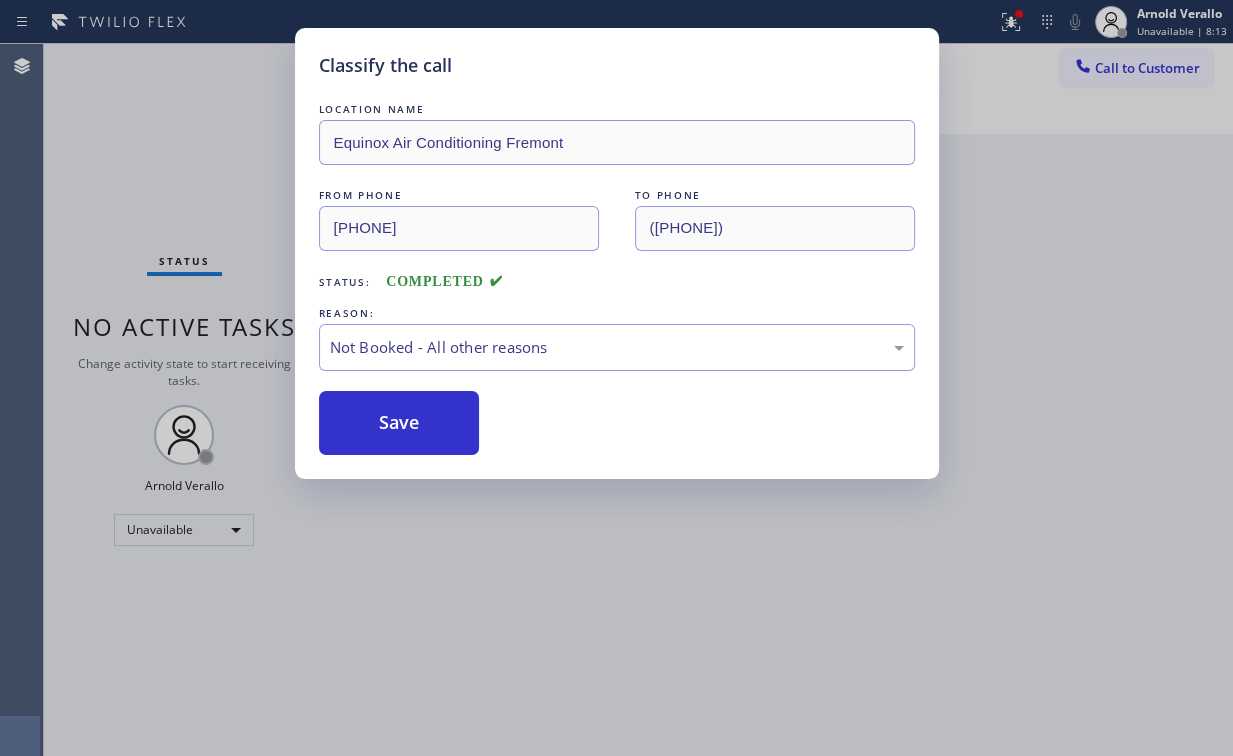 click on "Classify the call LOCATION NAME Equinox Air Conditioning Fremont FROM PHONE [PHONE] TO PHONE [PHONE] Status: COMPLETED REASON: Not Booked - All other reasons Save" at bounding box center (616, 378) 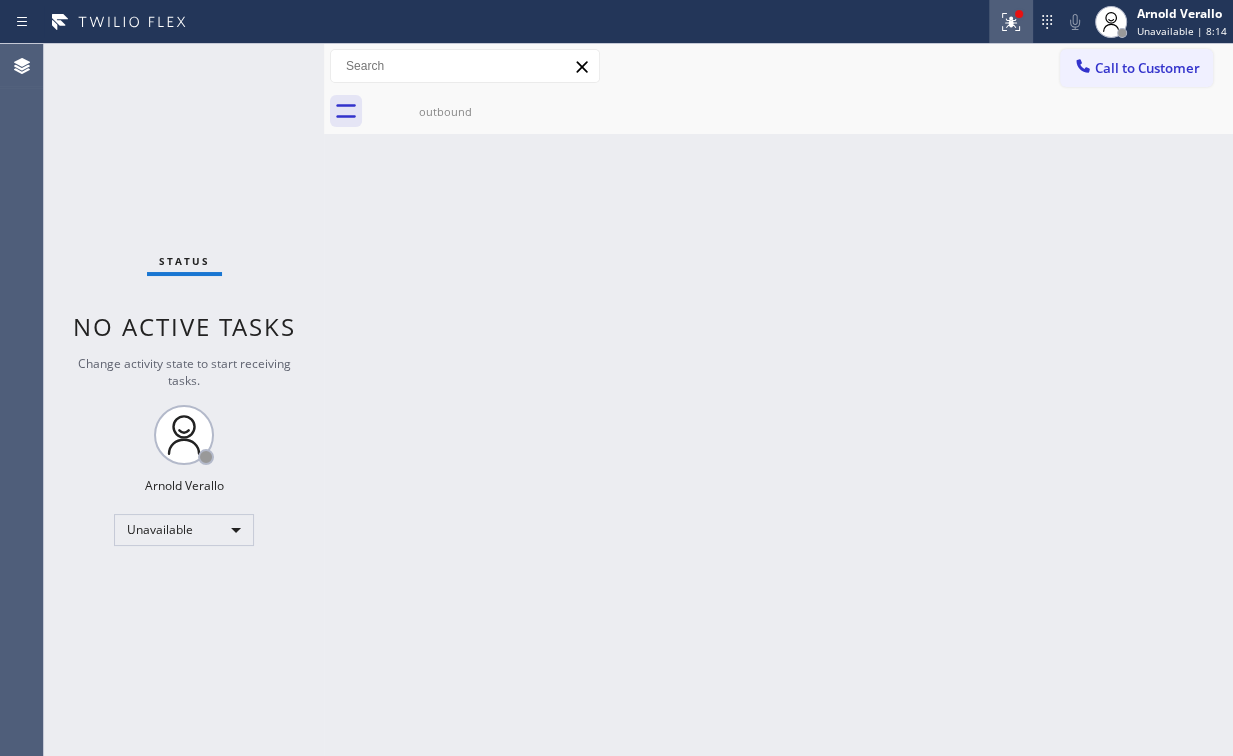 click 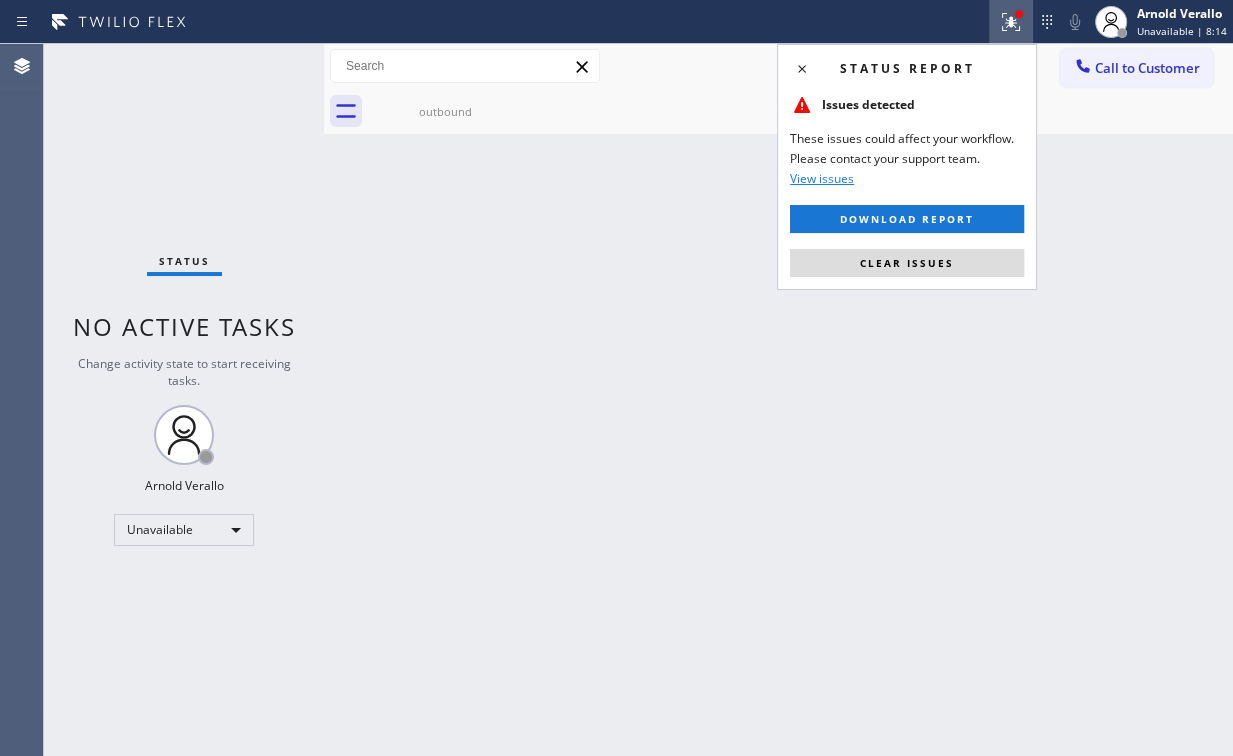 click on "Clear issues" at bounding box center (907, 263) 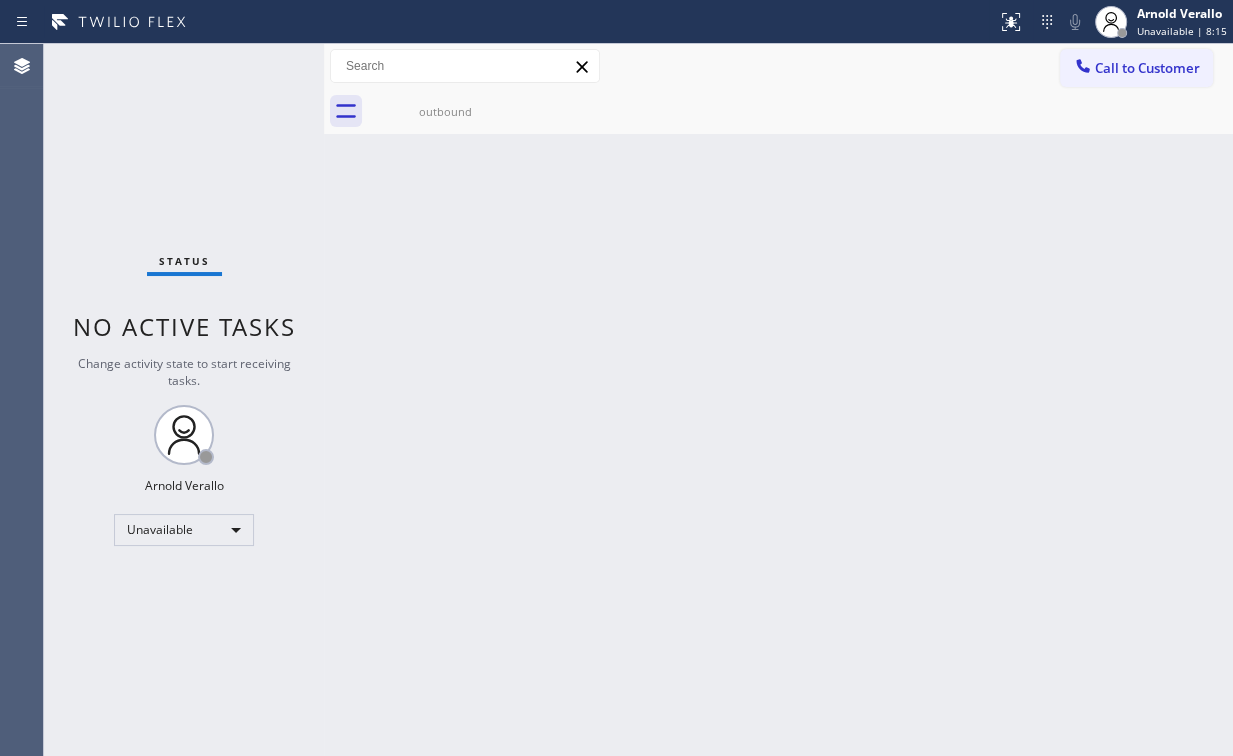 drag, startPoint x: 648, startPoint y: 253, endPoint x: 573, endPoint y: 189, distance: 98.59513 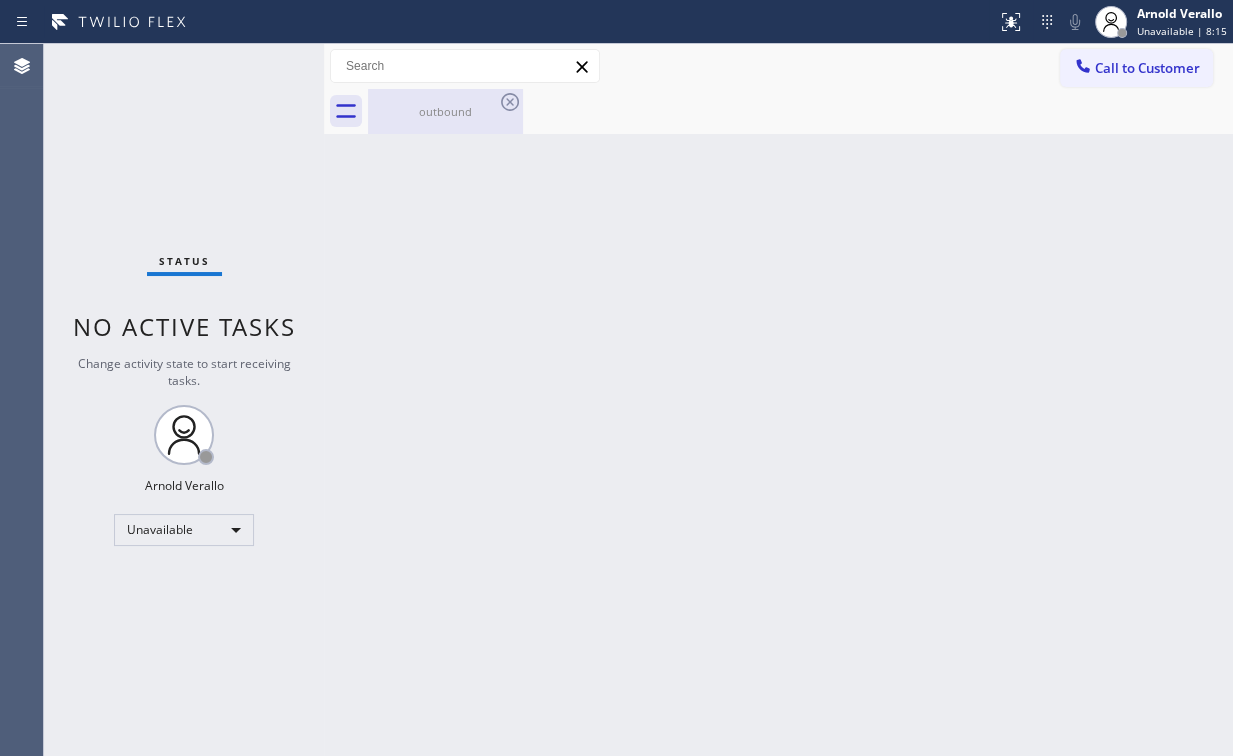 click on "outbound" at bounding box center [445, 111] 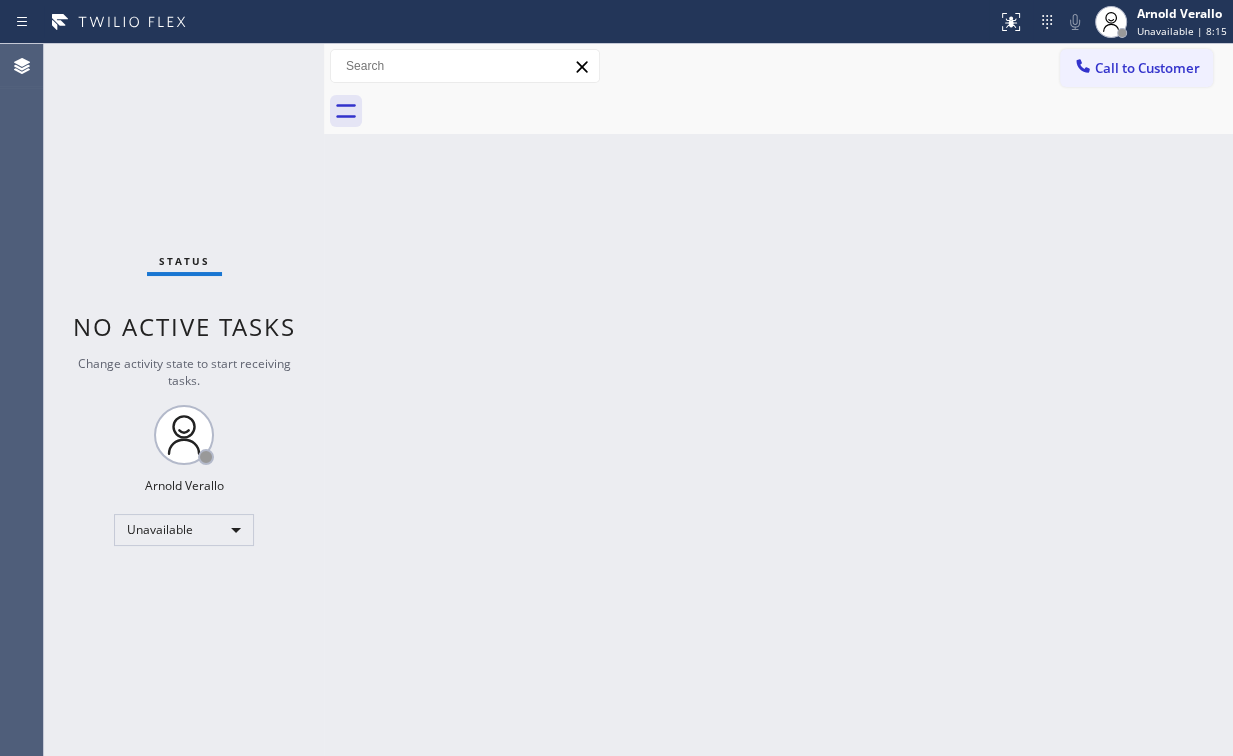 click at bounding box center [800, 111] 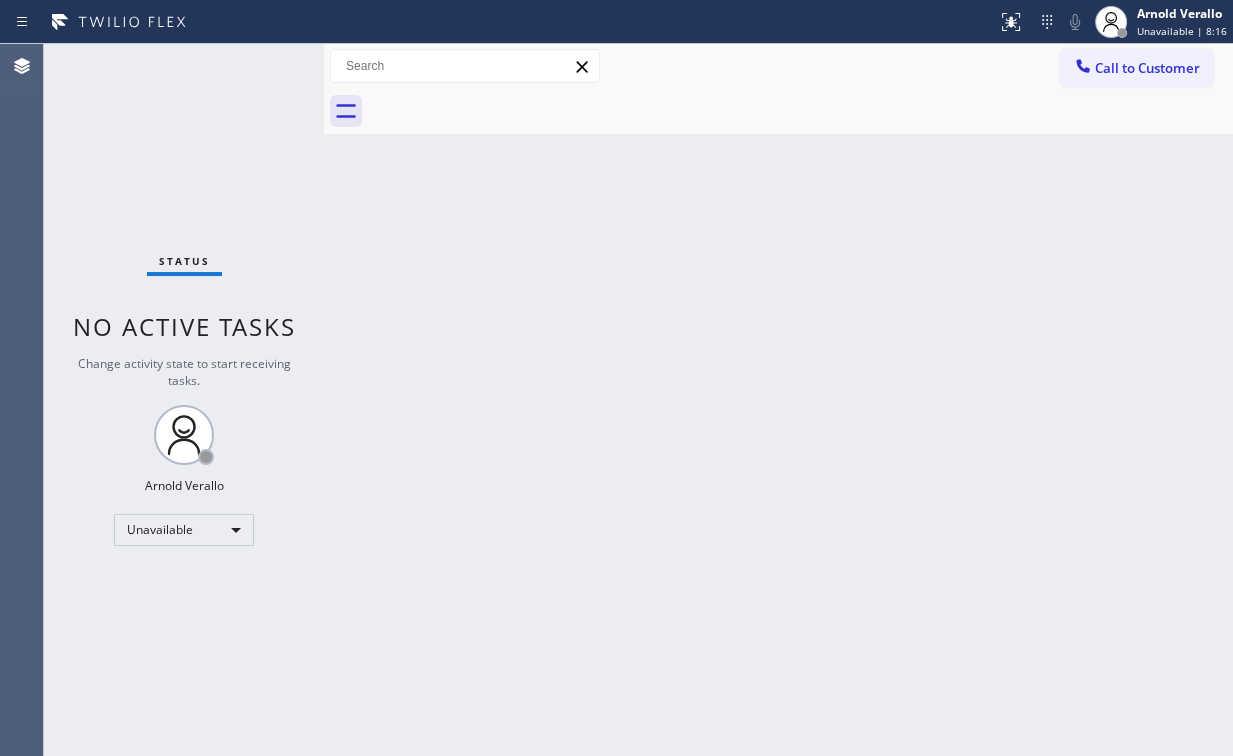 drag, startPoint x: 765, startPoint y: 258, endPoint x: 1223, endPoint y: 386, distance: 475.5502 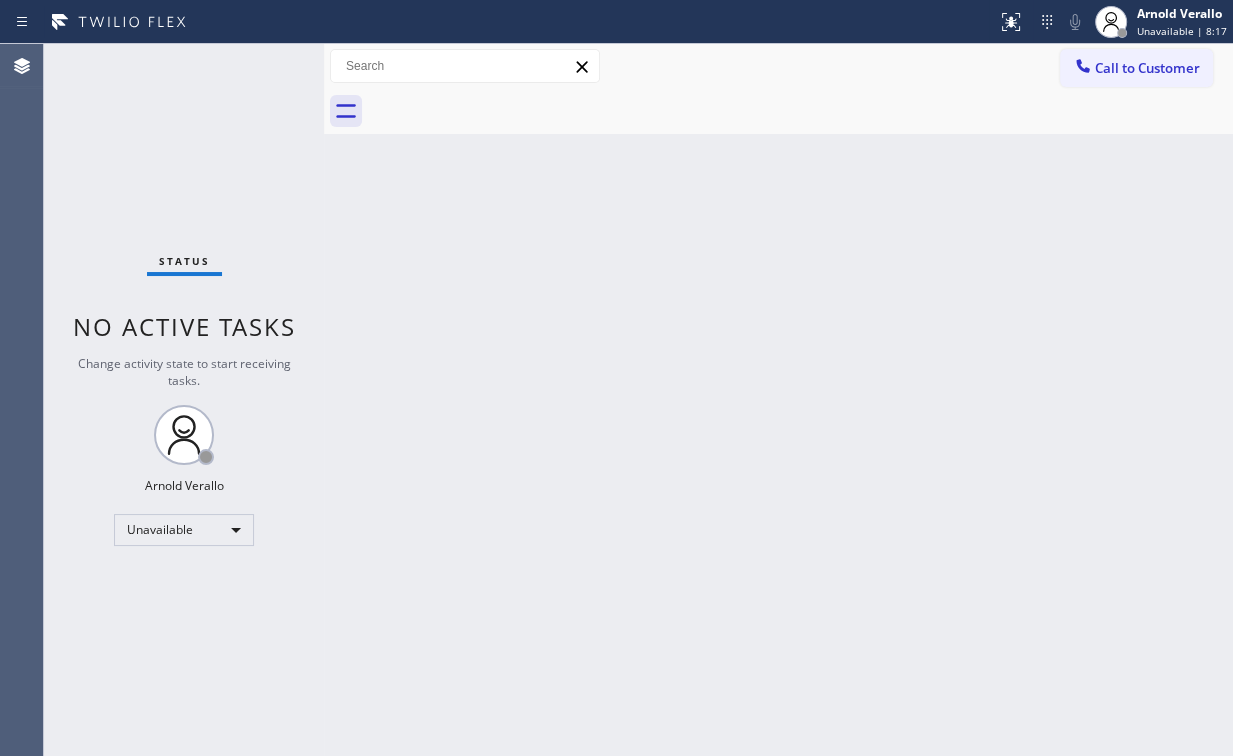 click on "Back to Dashboard Change Sender ID Customers Technicians Select a contact Outbound call Location Search location Your caller id phone number Customer number Call Customer info Name   Phone none Address none Change Sender ID HVAC +[PHONE] 5 Star Appliance +[PHONE] Appliance Repair +[PHONE] Plumbing +[PHONE] Air Duct Cleaning +[PHONE]  Electricians +[PHONE] Cancel Change Check personal SMS Reset Change No tabs Call to Customer Outbound call Location Equinox Air Conditioning Fremont Your caller id phone number ([PHONE]) Customer number Call Outbound call Technician Search Technician Your caller id phone number Your caller id phone number Call" at bounding box center [778, 400] 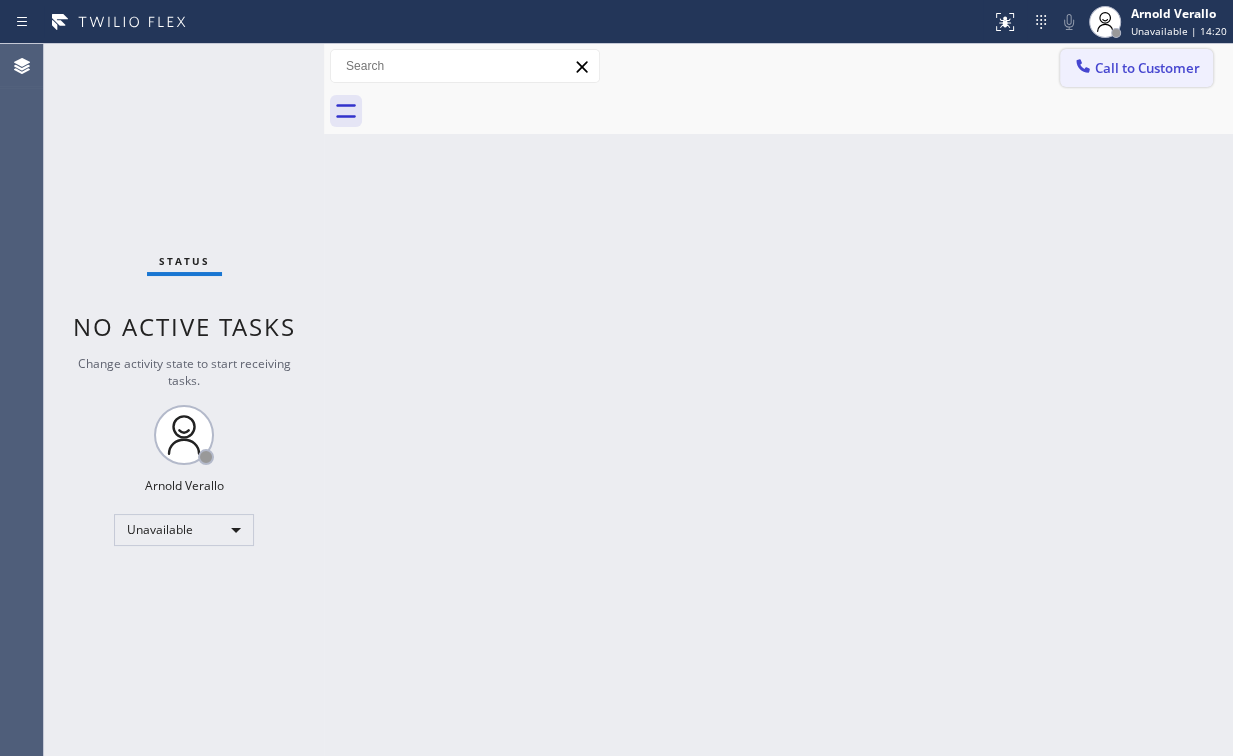 click on "Call to Customer" at bounding box center [1147, 68] 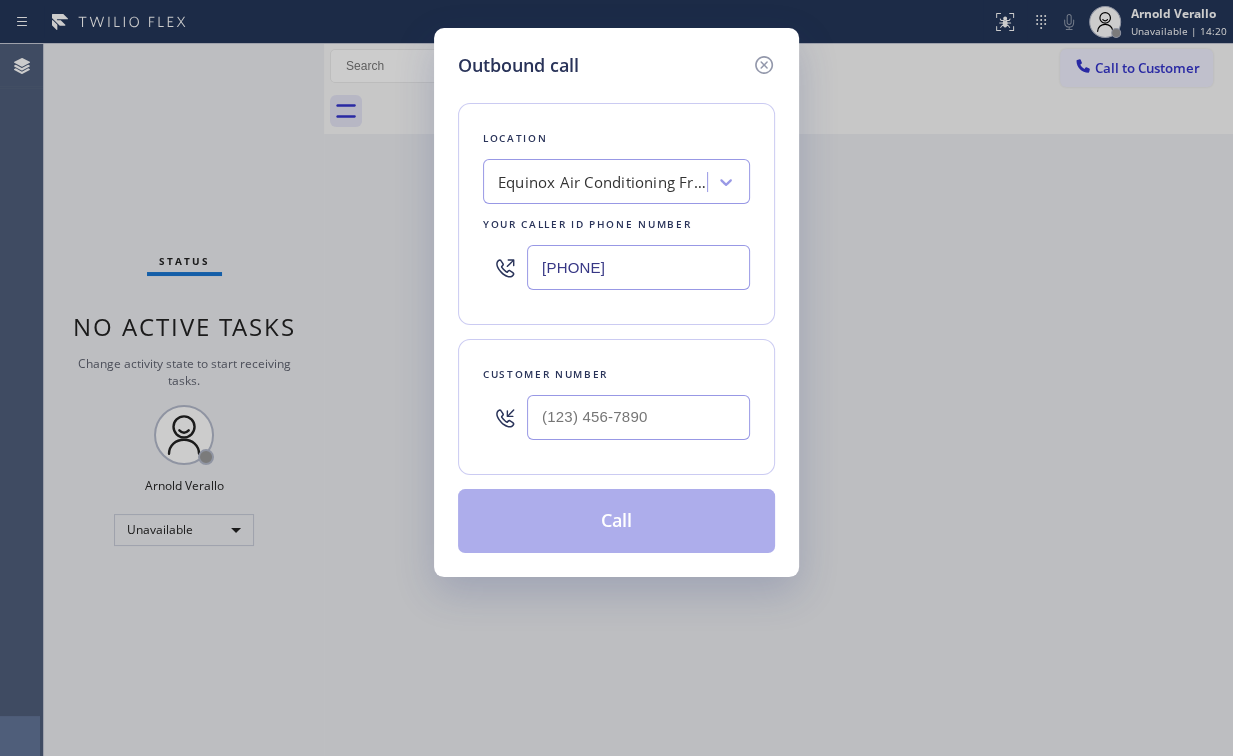 drag, startPoint x: 673, startPoint y: 270, endPoint x: 403, endPoint y: 256, distance: 270.36273 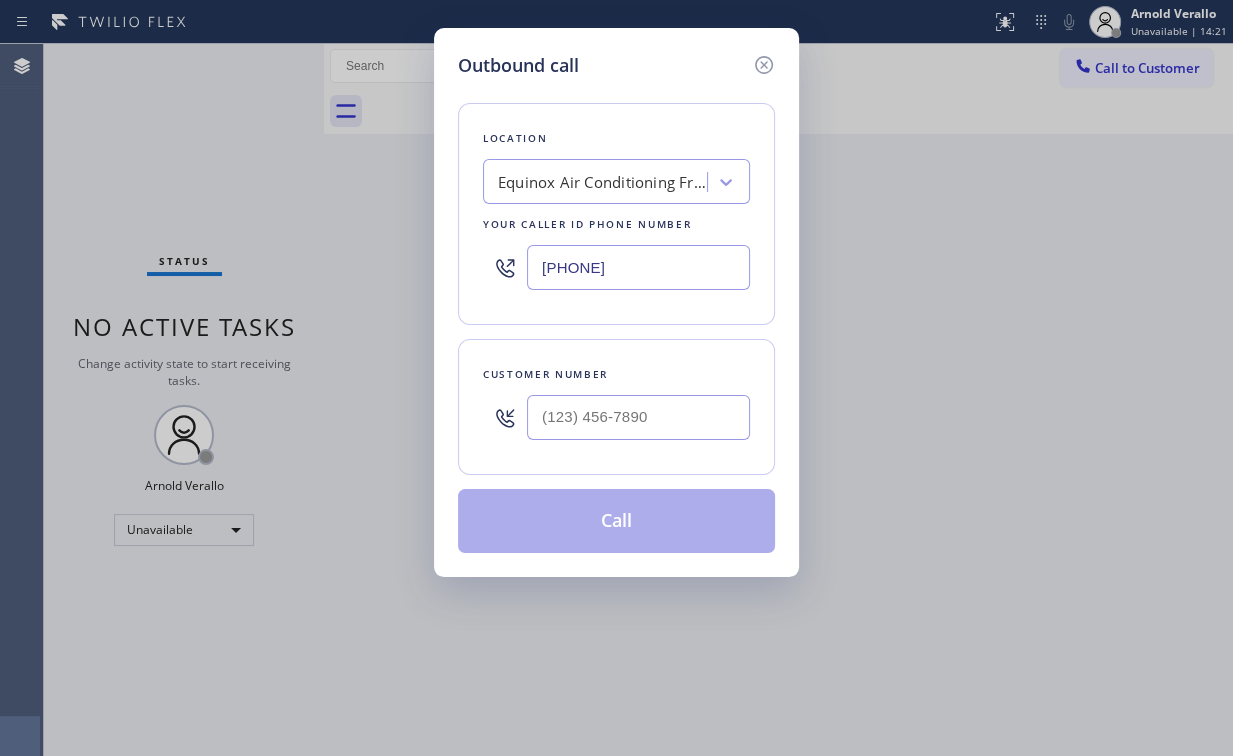 paste on "([PHONE])" 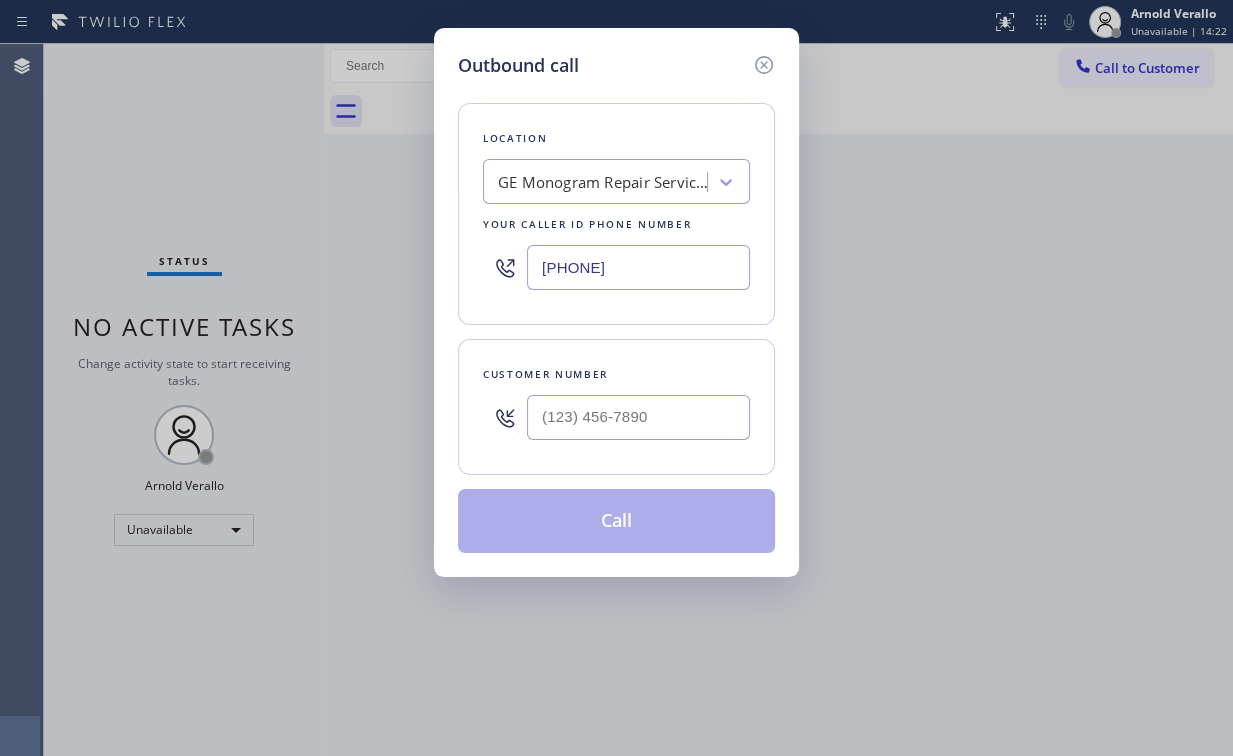 type on "[PHONE]" 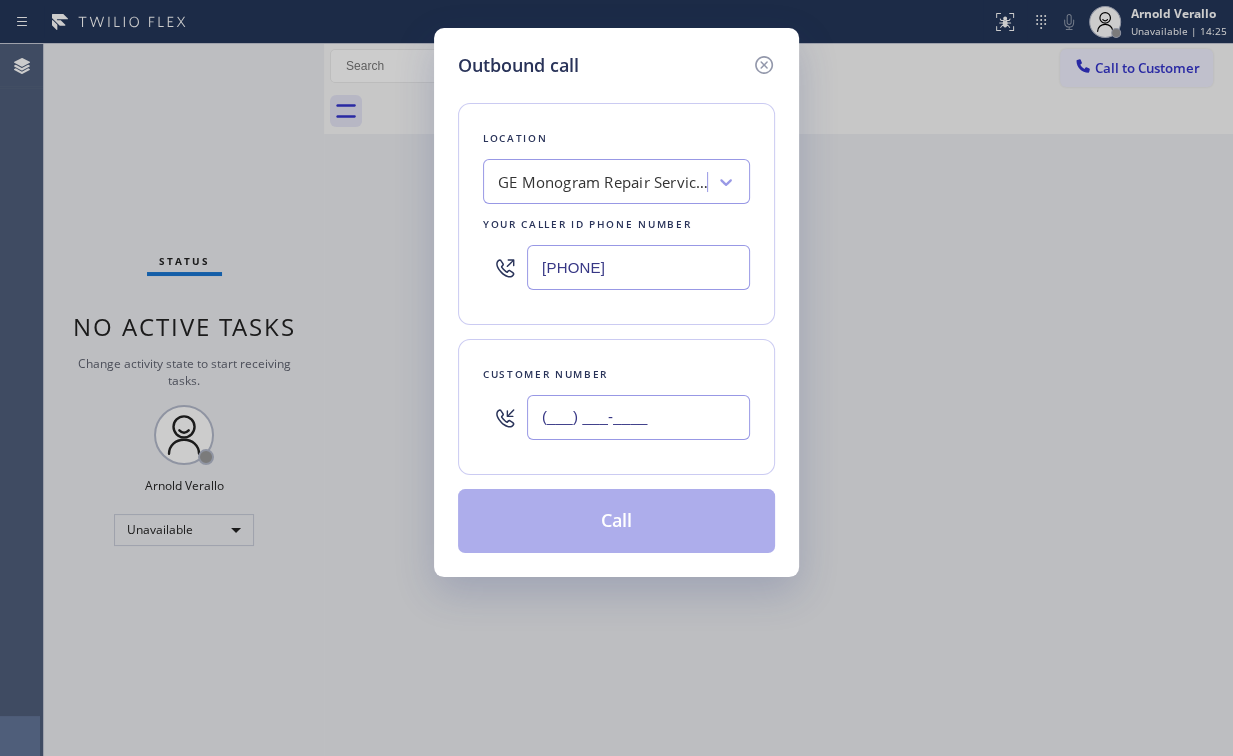 click on "(___) ___-____" at bounding box center (638, 417) 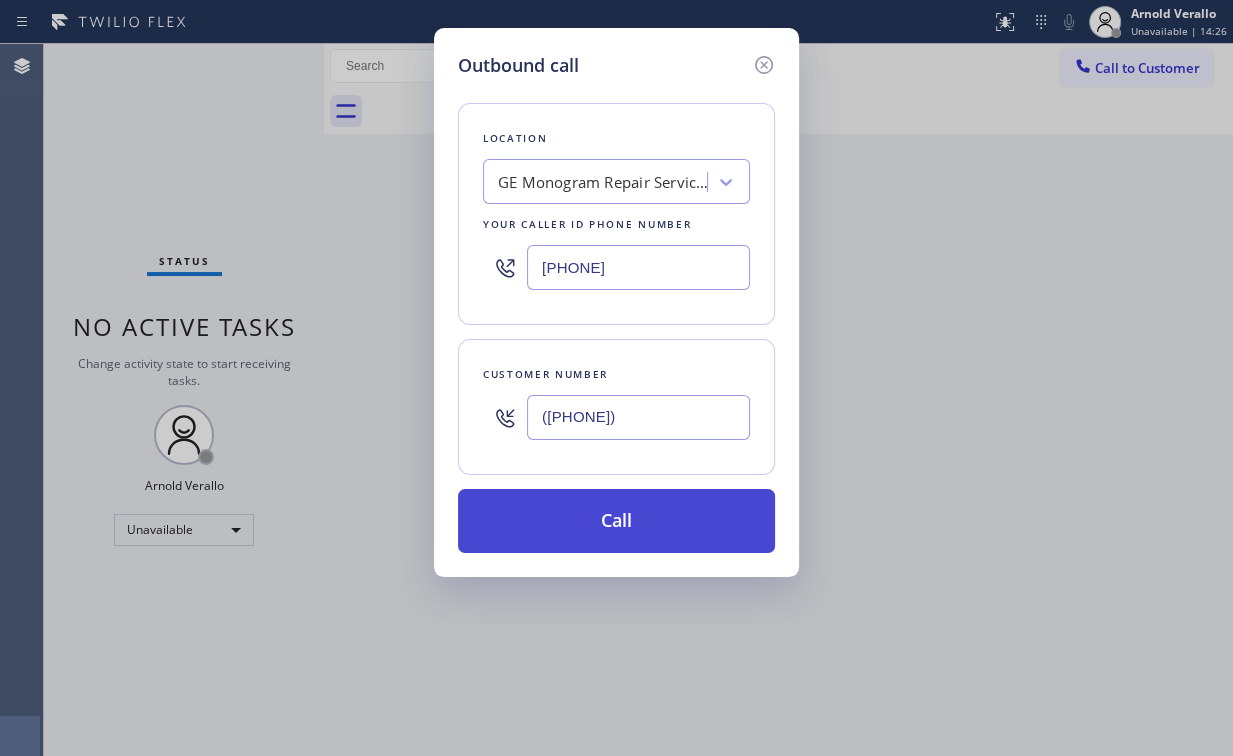 type on "([PHONE])" 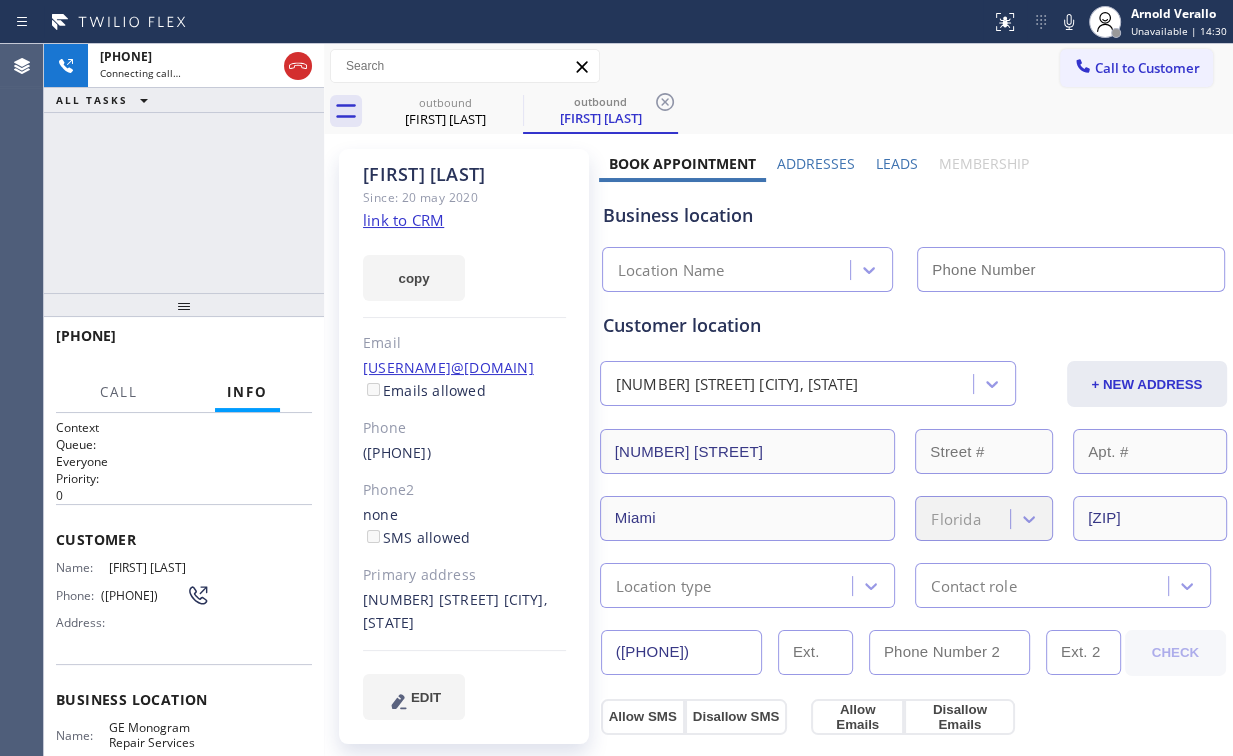 type on "[PHONE]" 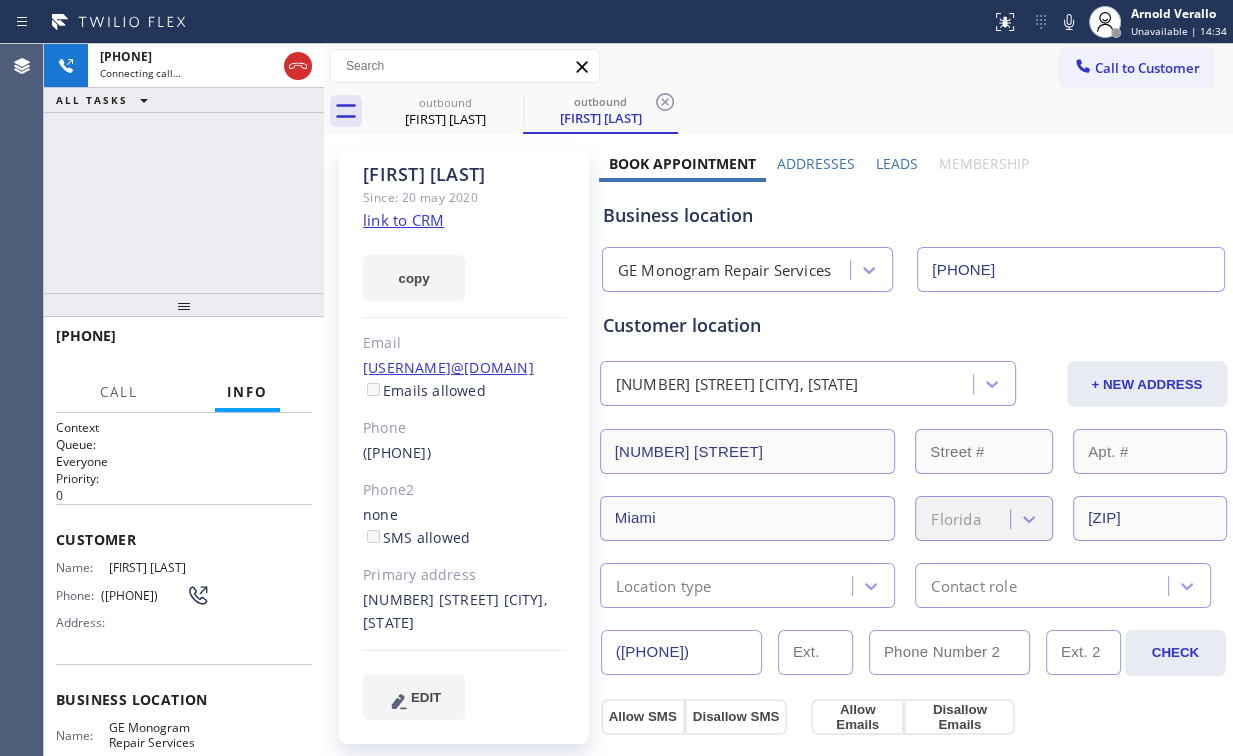 click on "+1[PHONE] Connecting call… ALL TASKS ALL TASKS ACTIVE TASKS TASKS IN WRAP UP" at bounding box center (184, 168) 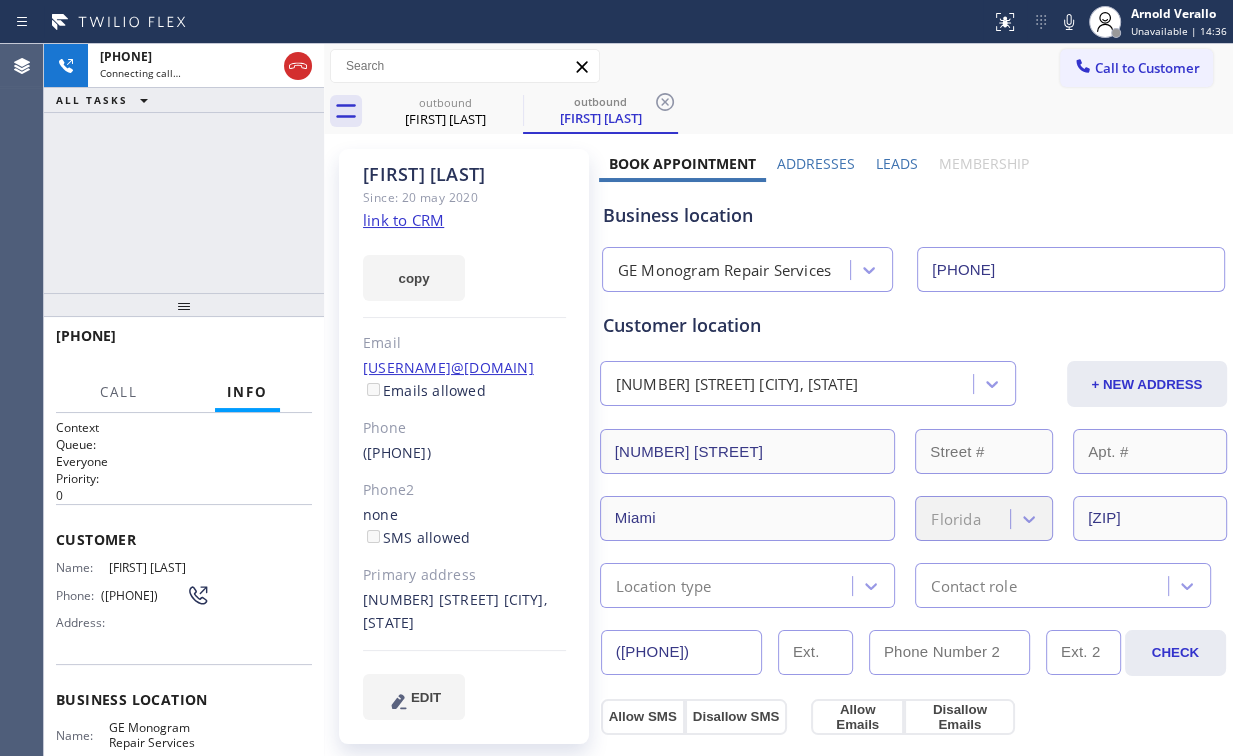 click on "+1[PHONE] Connecting call… ALL TASKS ALL TASKS ACTIVE TASKS TASKS IN WRAP UP" at bounding box center (184, 168) 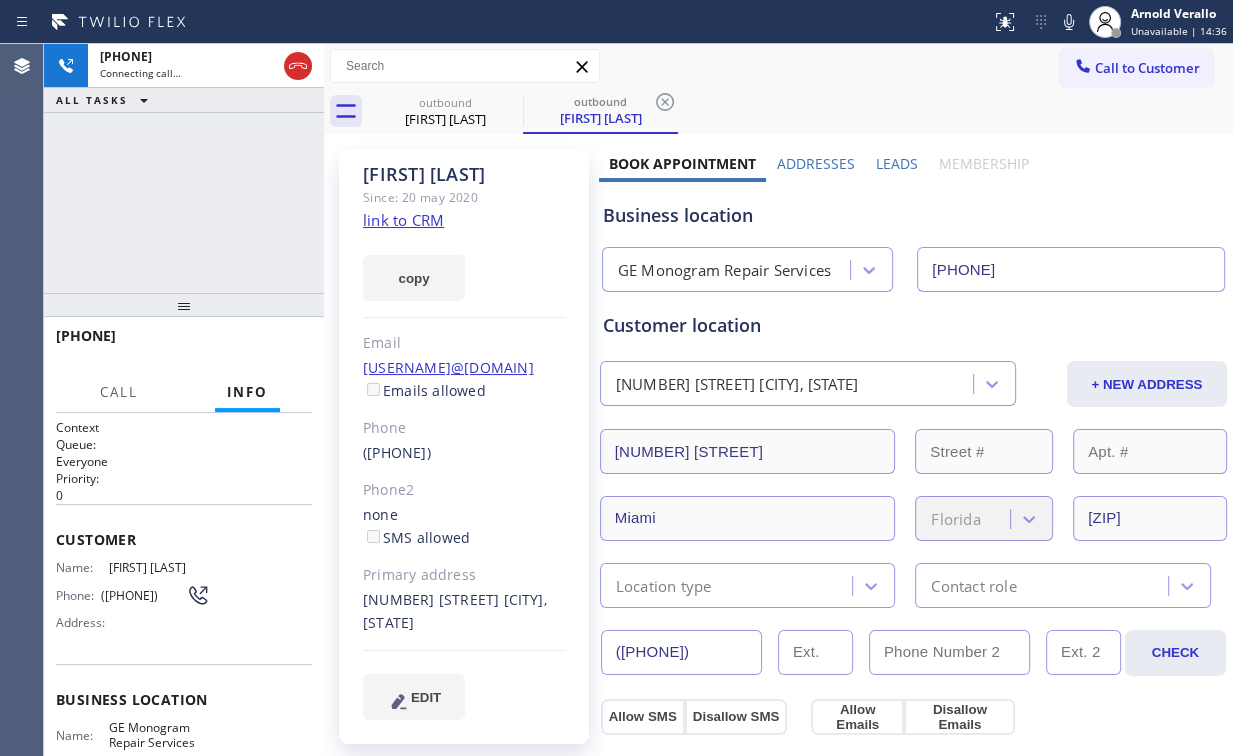 click on "+1[PHONE] Connecting call… ALL TASKS ALL TASKS ACTIVE TASKS TASKS IN WRAP UP" at bounding box center (184, 168) 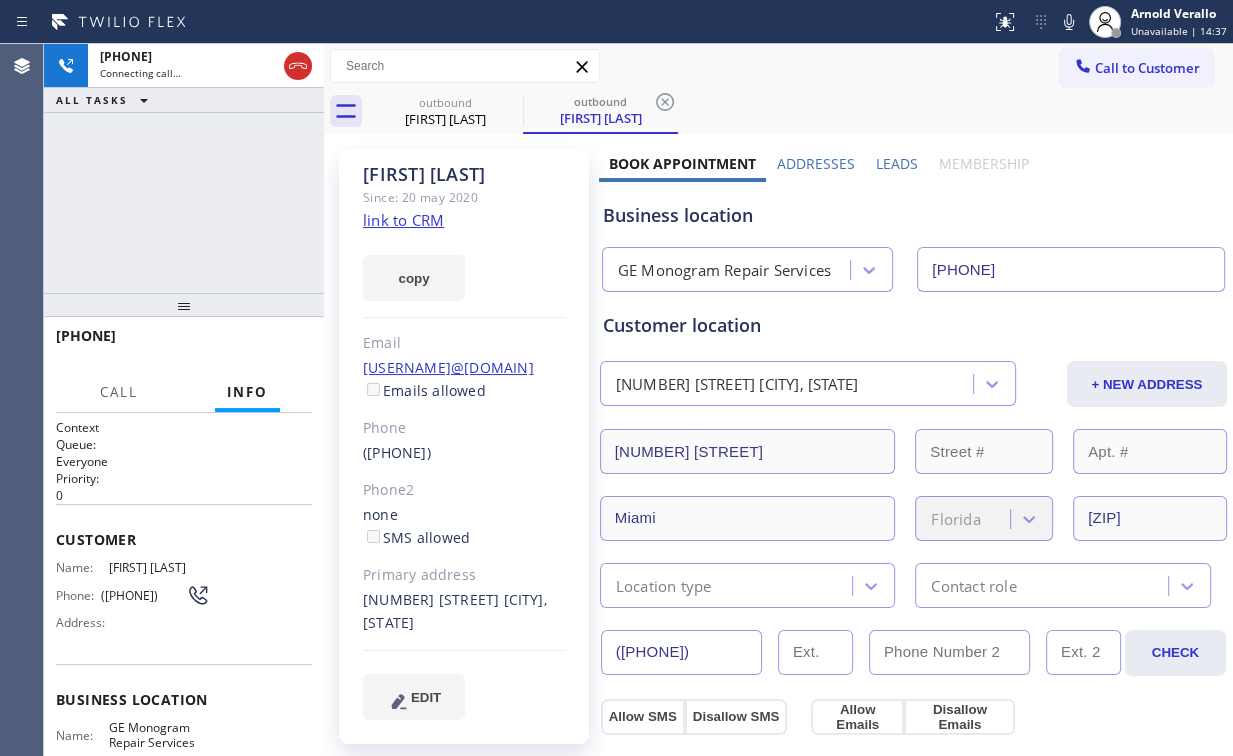 click on "+1[PHONE] Connecting call… ALL TASKS ALL TASKS ACTIVE TASKS TASKS IN WRAP UP" at bounding box center [184, 168] 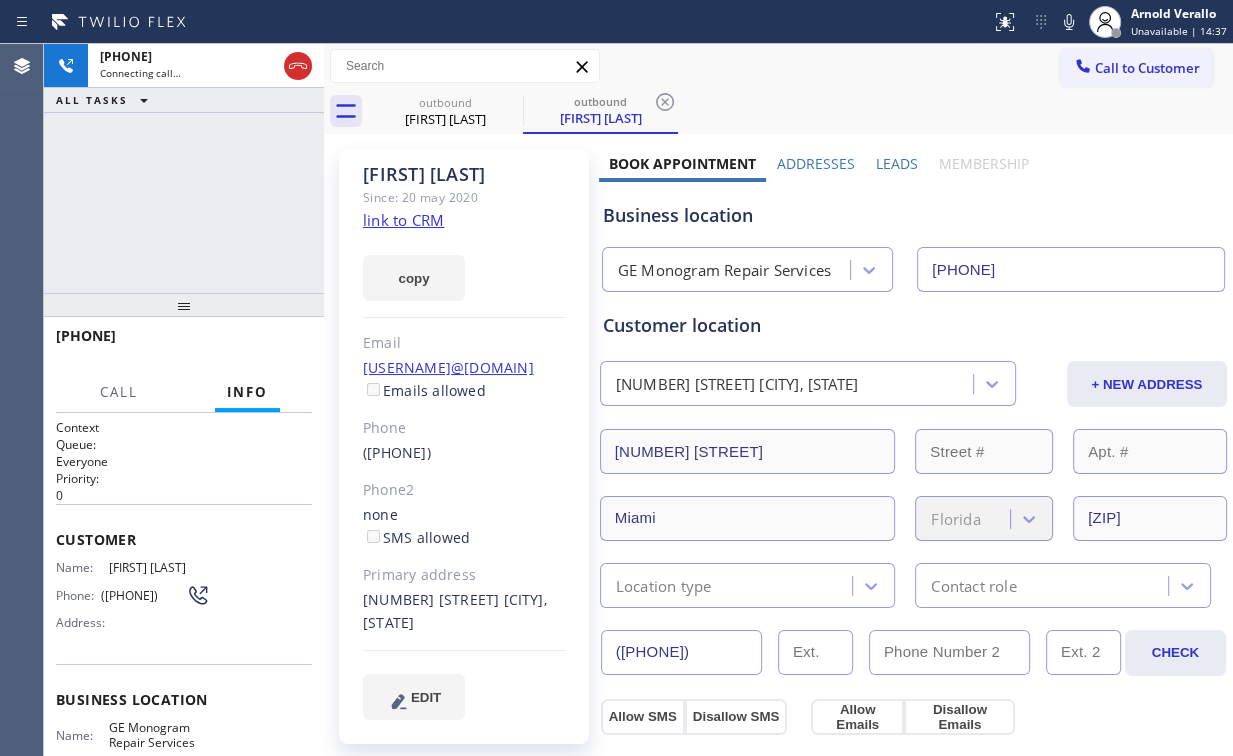 click on "+1[PHONE] Connecting call… ALL TASKS ALL TASKS ACTIVE TASKS TASKS IN WRAP UP" at bounding box center (184, 168) 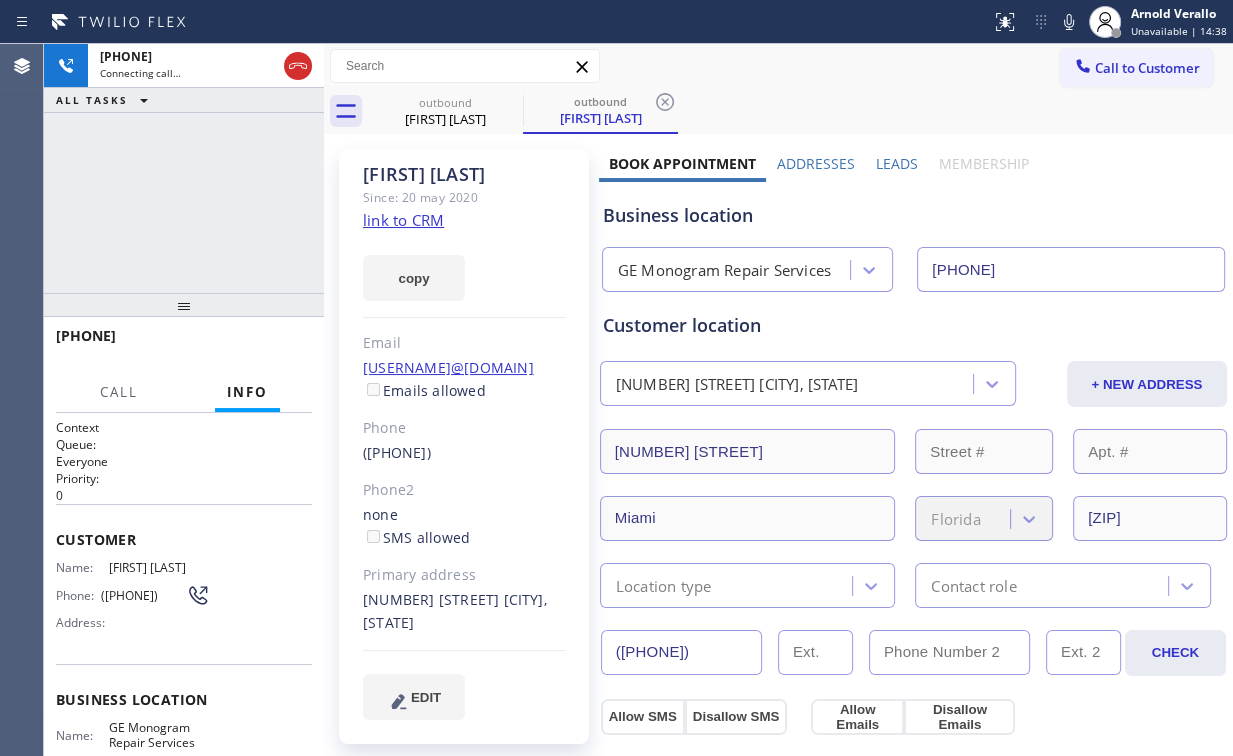 click on "+1[PHONE] Connecting call… ALL TASKS ALL TASKS ACTIVE TASKS TASKS IN WRAP UP" at bounding box center [184, 168] 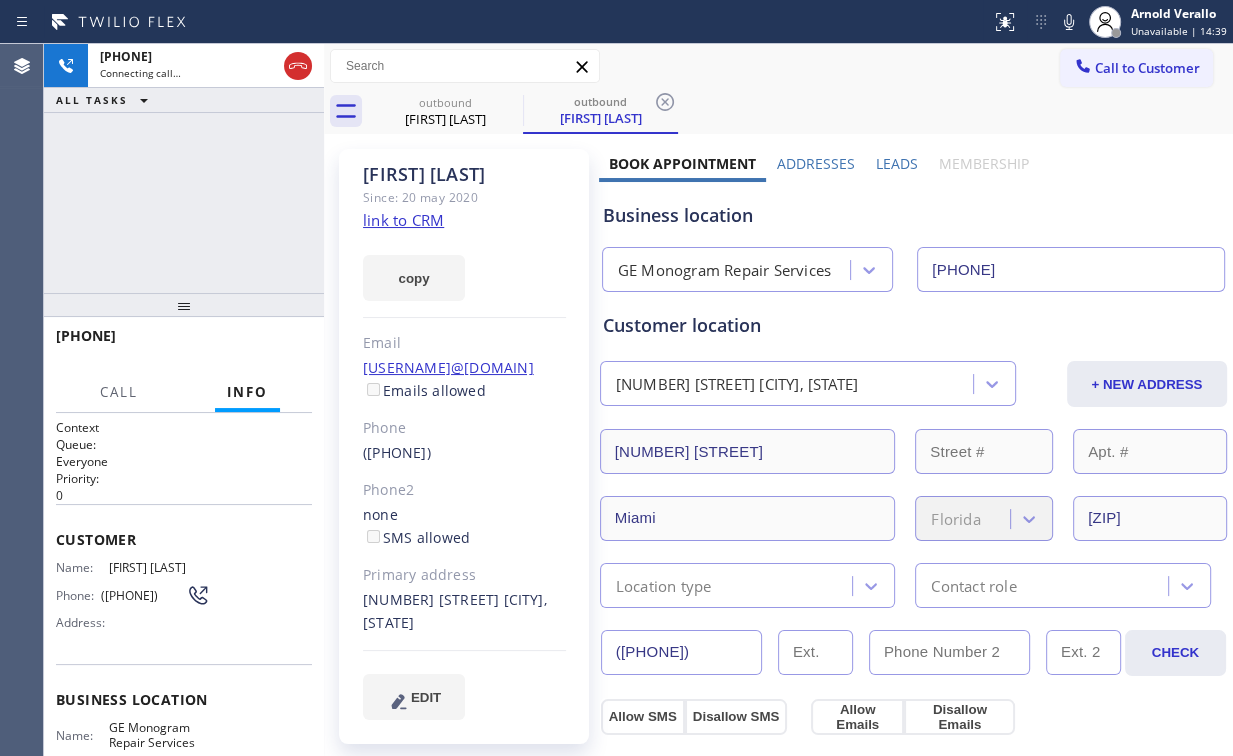 click on "+1[PHONE] Connecting call… ALL TASKS ALL TASKS ACTIVE TASKS TASKS IN WRAP UP" at bounding box center [184, 168] 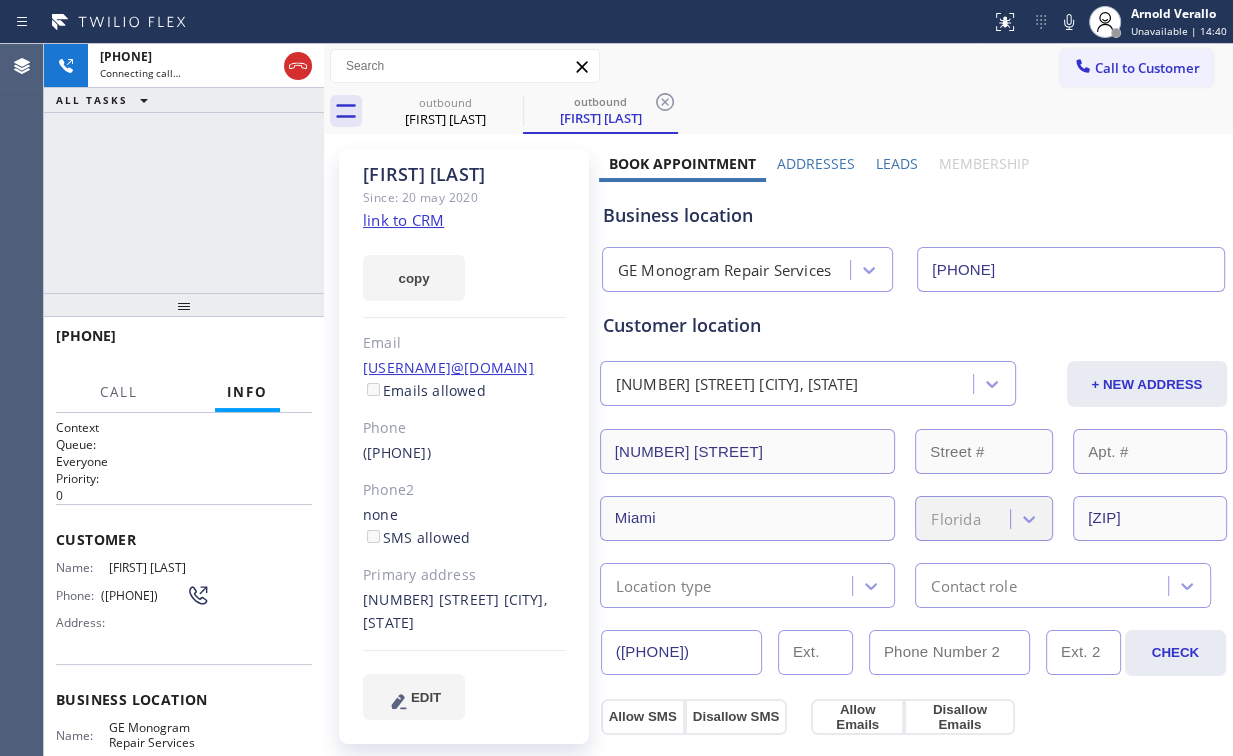 click on "+1[PHONE] Connecting call… ALL TASKS ALL TASKS ACTIVE TASKS TASKS IN WRAP UP" at bounding box center [184, 168] 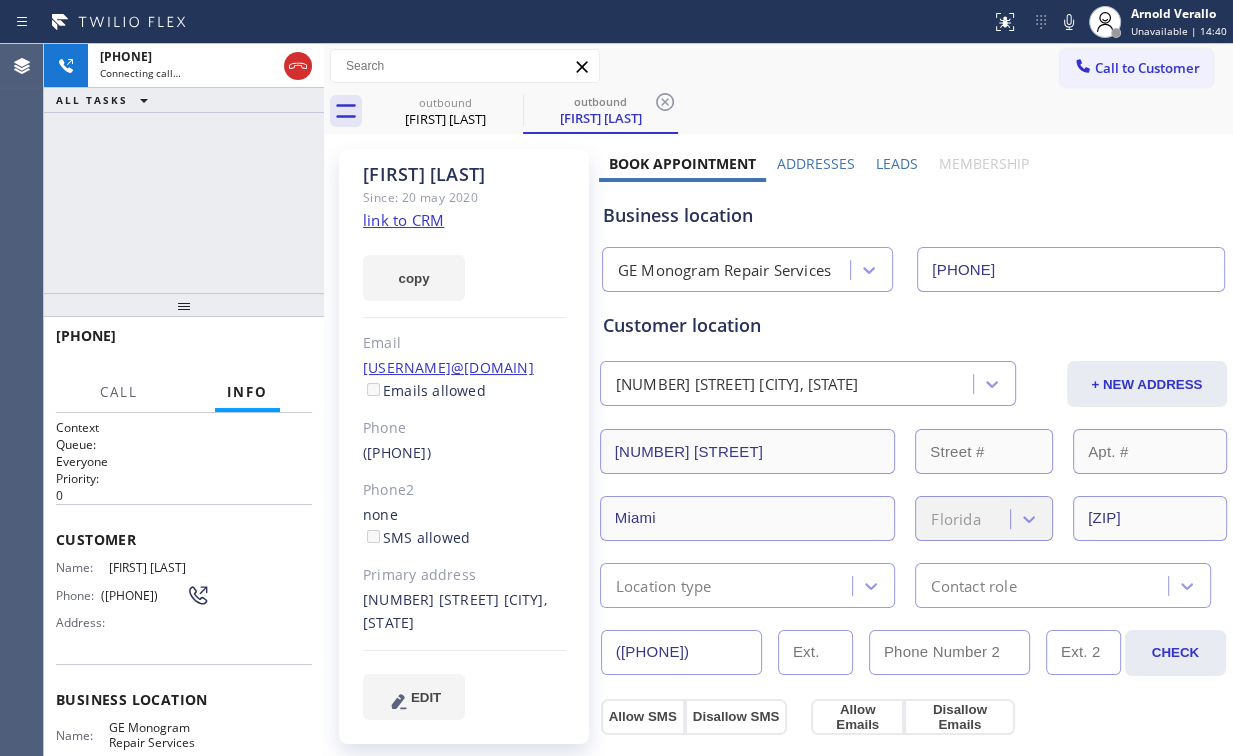 click on "+1[PHONE] Connecting call… ALL TASKS ALL TASKS ACTIVE TASKS TASKS IN WRAP UP" at bounding box center (184, 168) 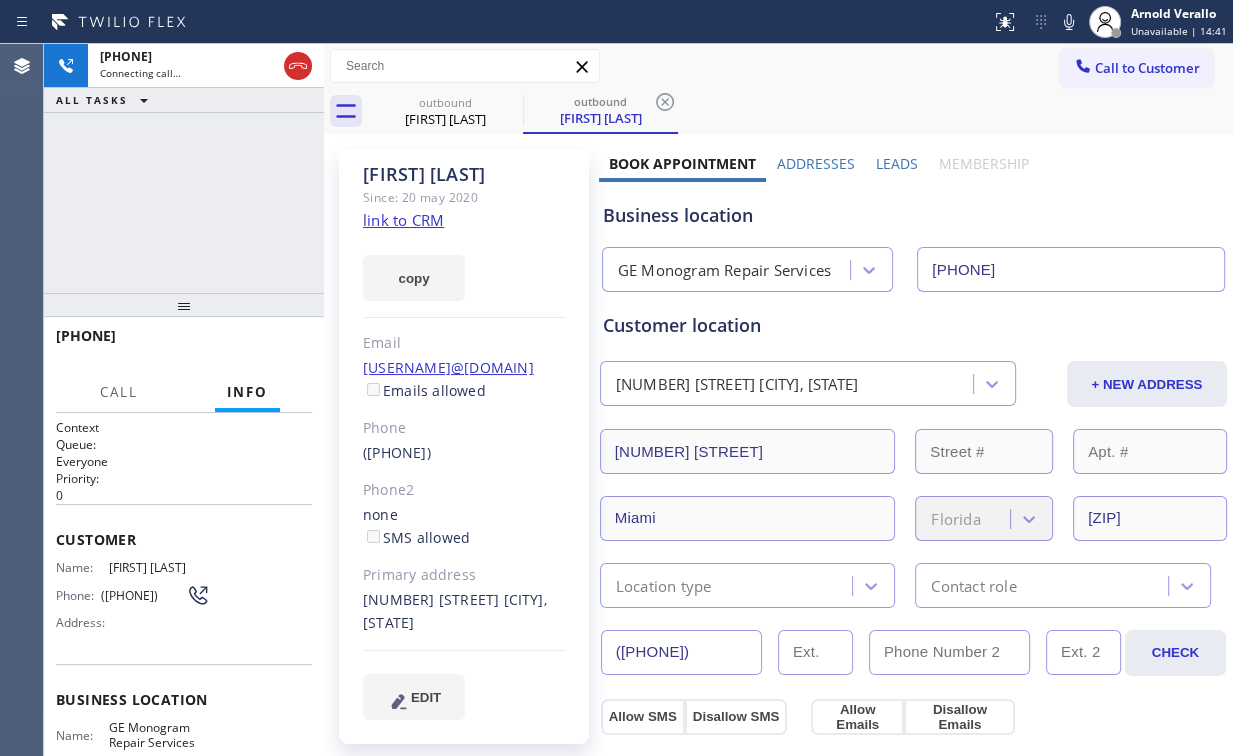 click on "+1[PHONE] Connecting call… ALL TASKS ALL TASKS ACTIVE TASKS TASKS IN WRAP UP" at bounding box center (184, 168) 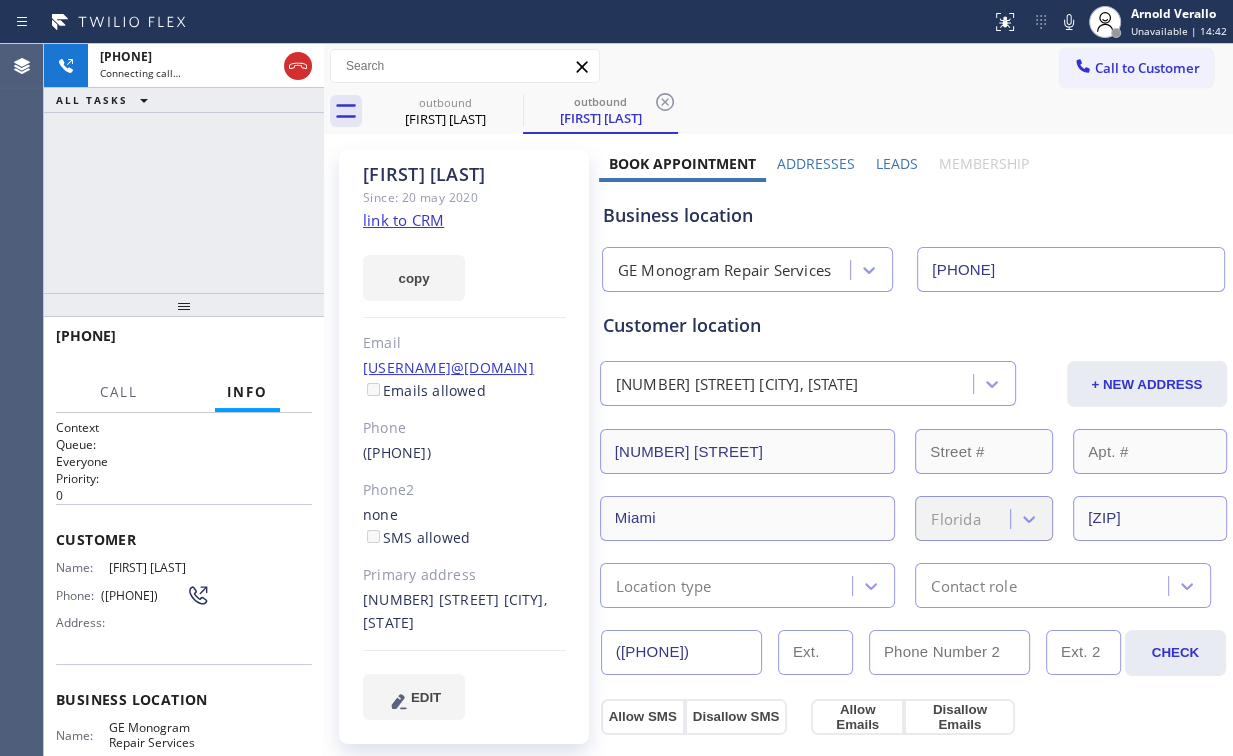 click on "+1[PHONE] Connecting call… ALL TASKS ALL TASKS ACTIVE TASKS TASKS IN WRAP UP" at bounding box center [184, 168] 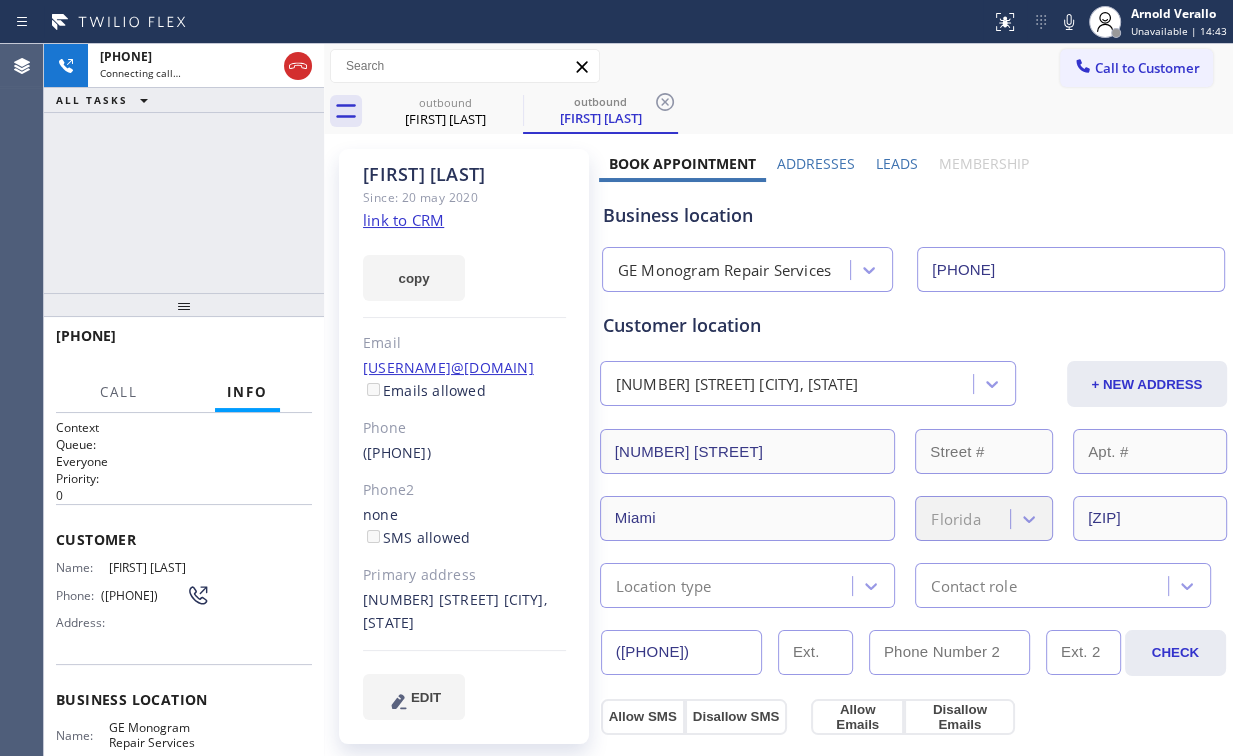 click on "+1[PHONE] Connecting call… ALL TASKS ALL TASKS ACTIVE TASKS TASKS IN WRAP UP" at bounding box center (184, 168) 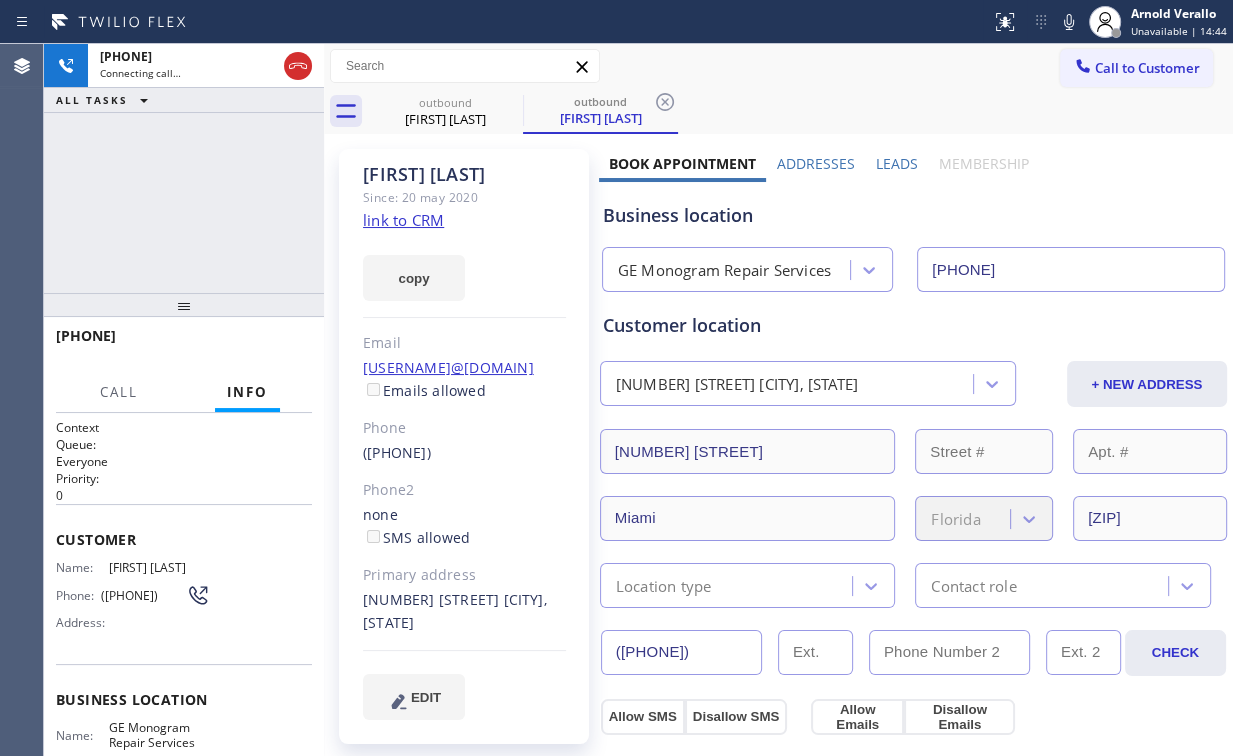 click on "+1[PHONE] Connecting call… ALL TASKS ALL TASKS ACTIVE TASKS TASKS IN WRAP UP" at bounding box center (184, 168) 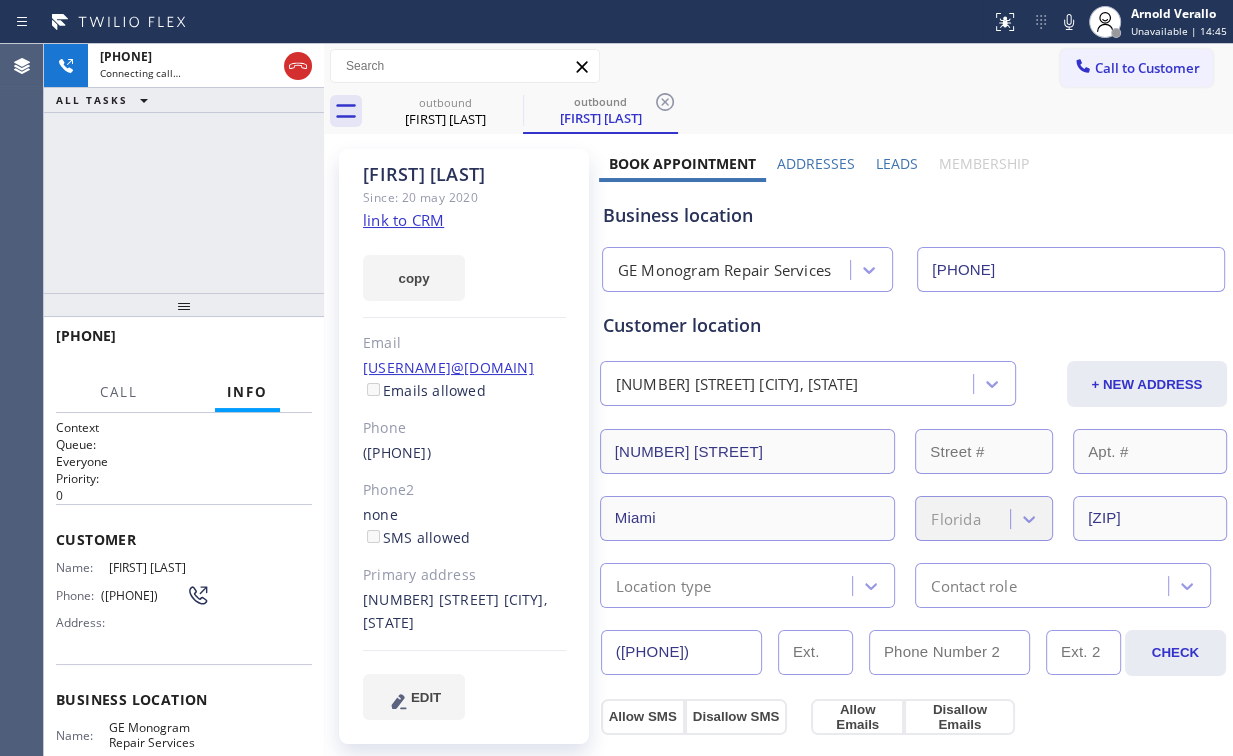 click on "+1[PHONE] Connecting call… ALL TASKS ALL TASKS ACTIVE TASKS TASKS IN WRAP UP" at bounding box center (184, 168) 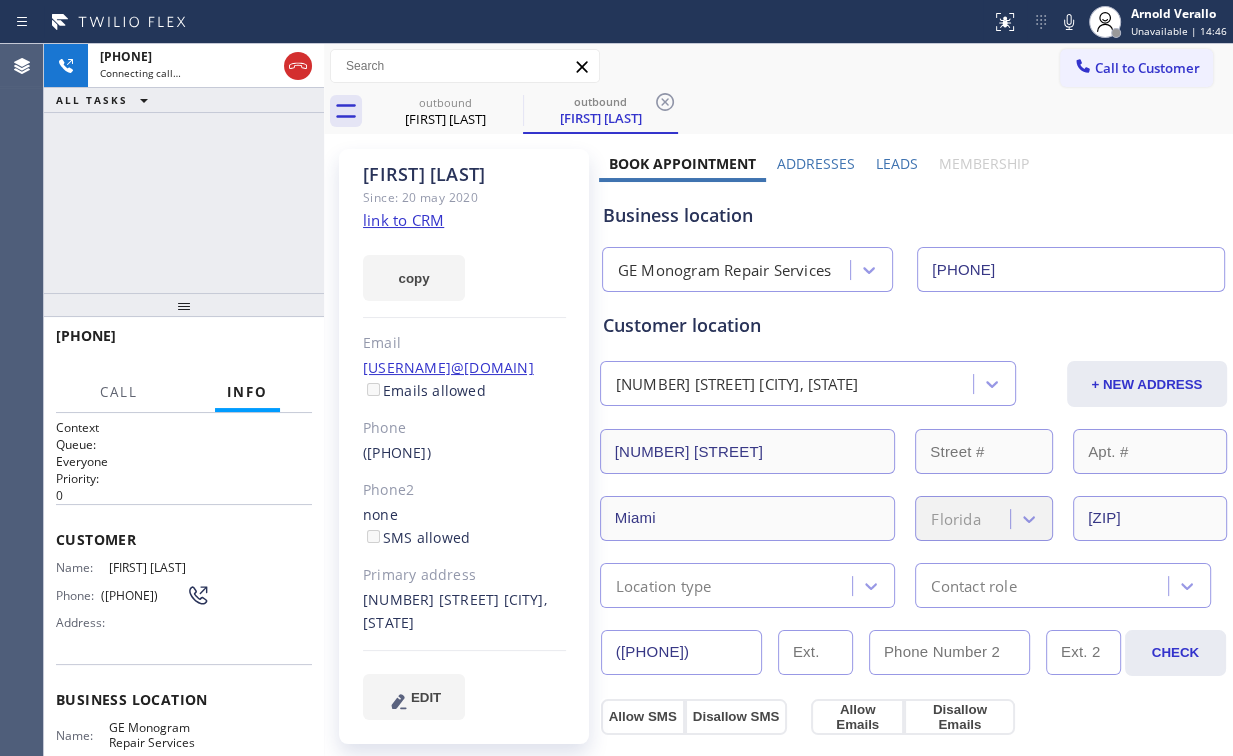 click on "+1[PHONE] Connecting call… ALL TASKS ALL TASKS ACTIVE TASKS TASKS IN WRAP UP" at bounding box center [184, 168] 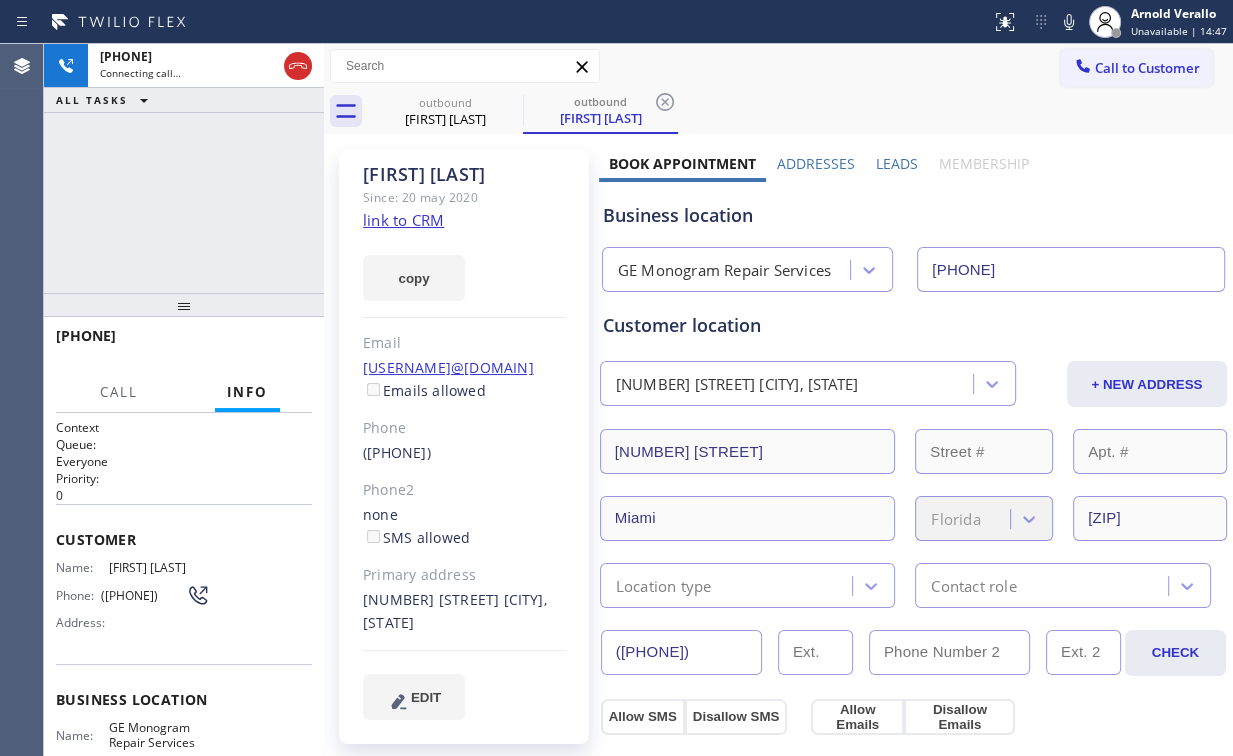 click on "+1[PHONE] Connecting call… ALL TASKS ALL TASKS ACTIVE TASKS TASKS IN WRAP UP" at bounding box center [184, 168] 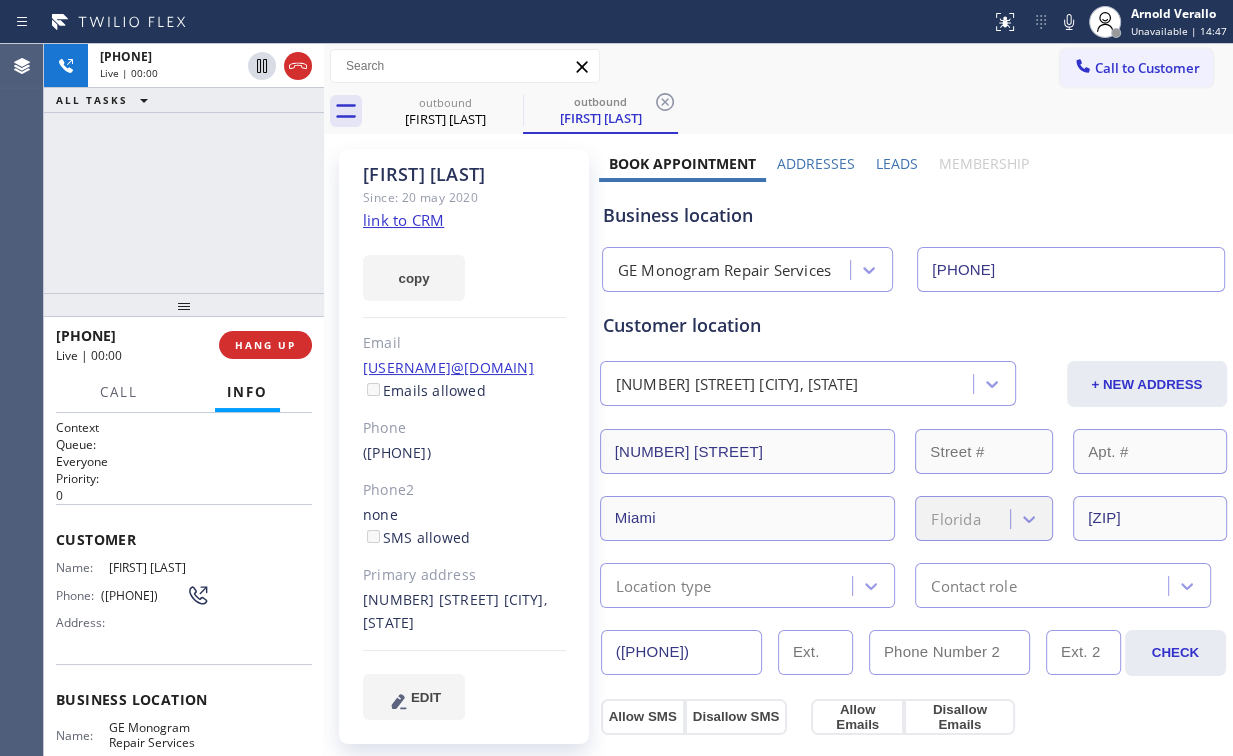 click on "[PHONE] Live | 00:00 ALL TASKS ALL TASKS ACTIVE TASKS TASKS IN WRAP UP" at bounding box center [184, 168] 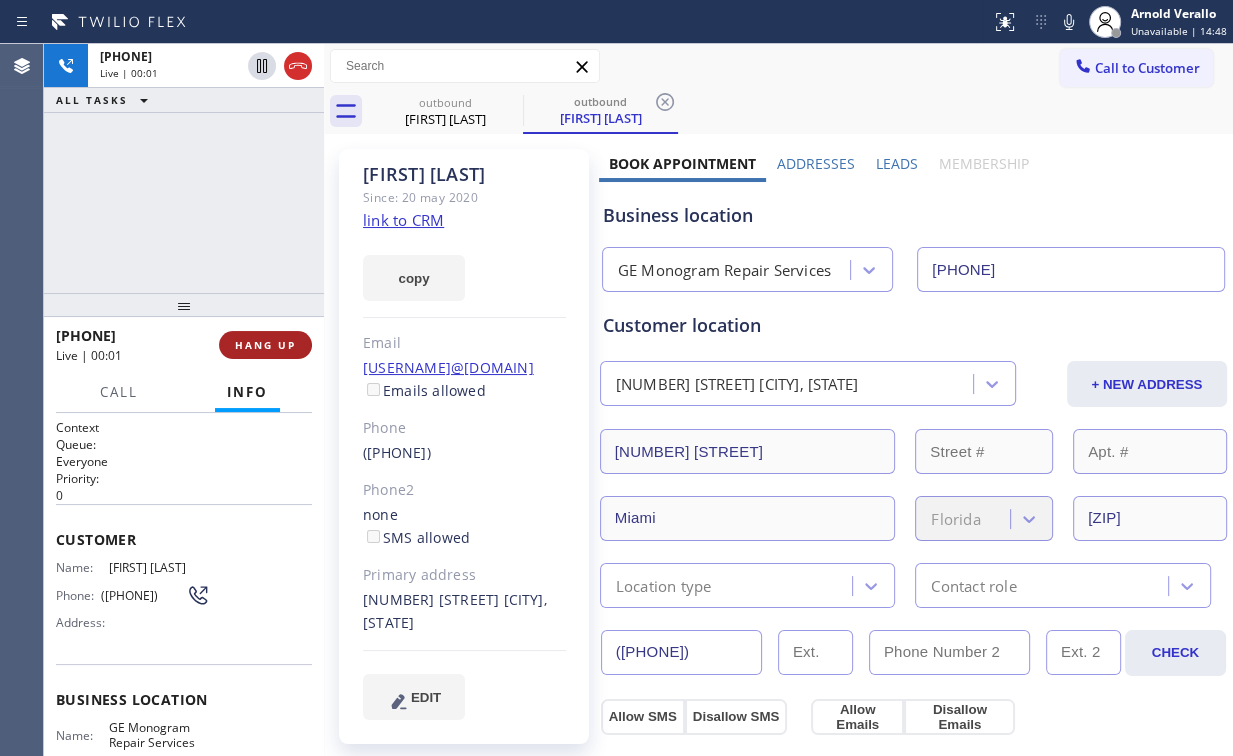 click on "HANG UP" at bounding box center [265, 345] 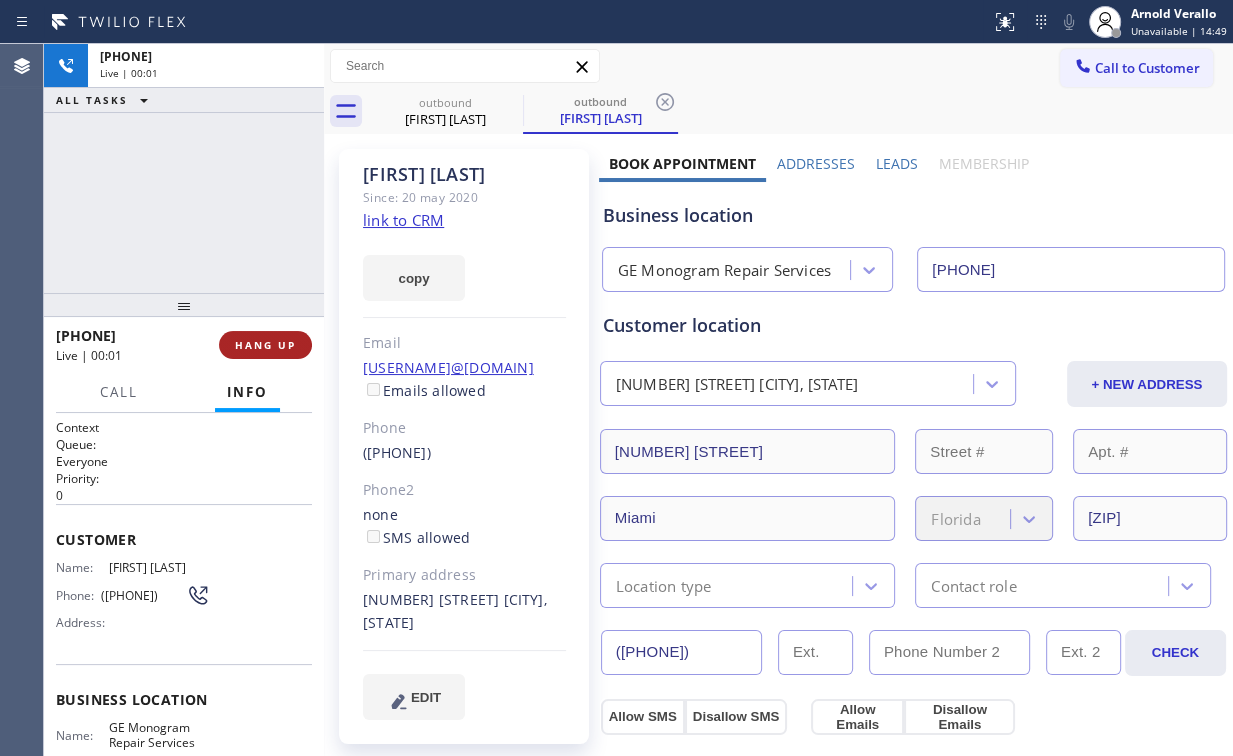 click on "HANG UP" at bounding box center [265, 345] 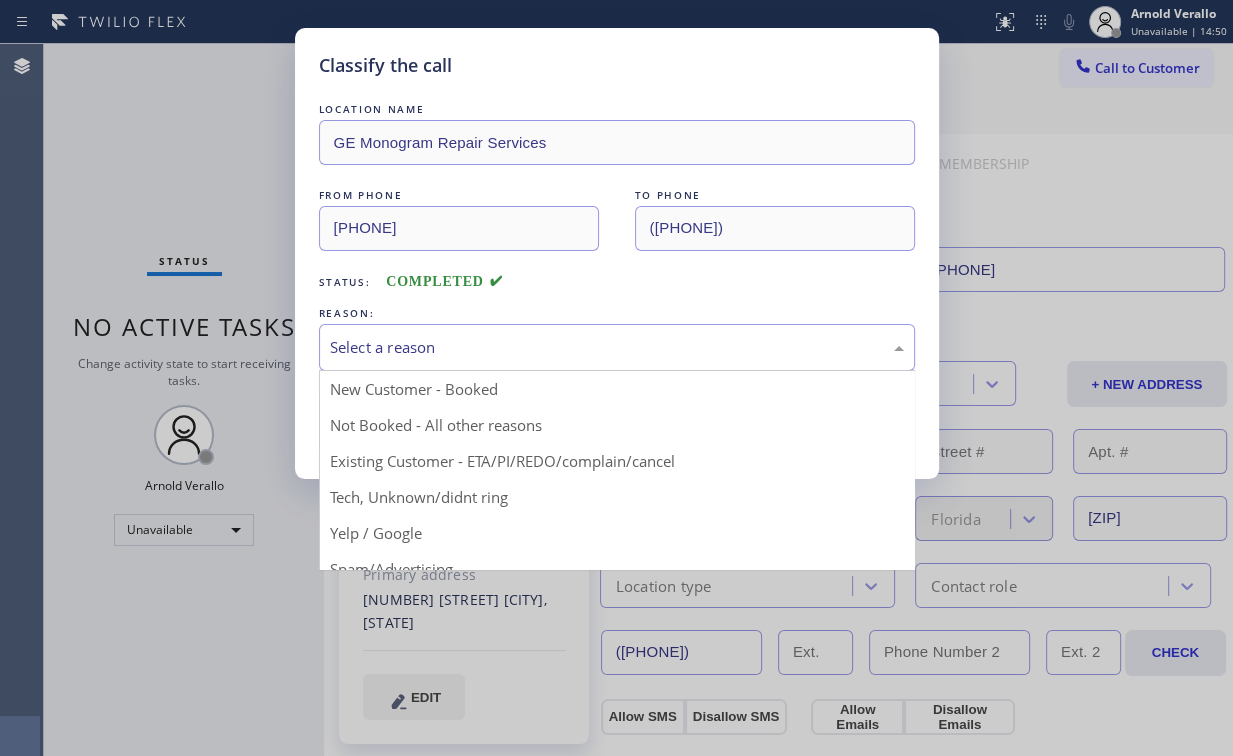 click on "Select a reason" at bounding box center (617, 347) 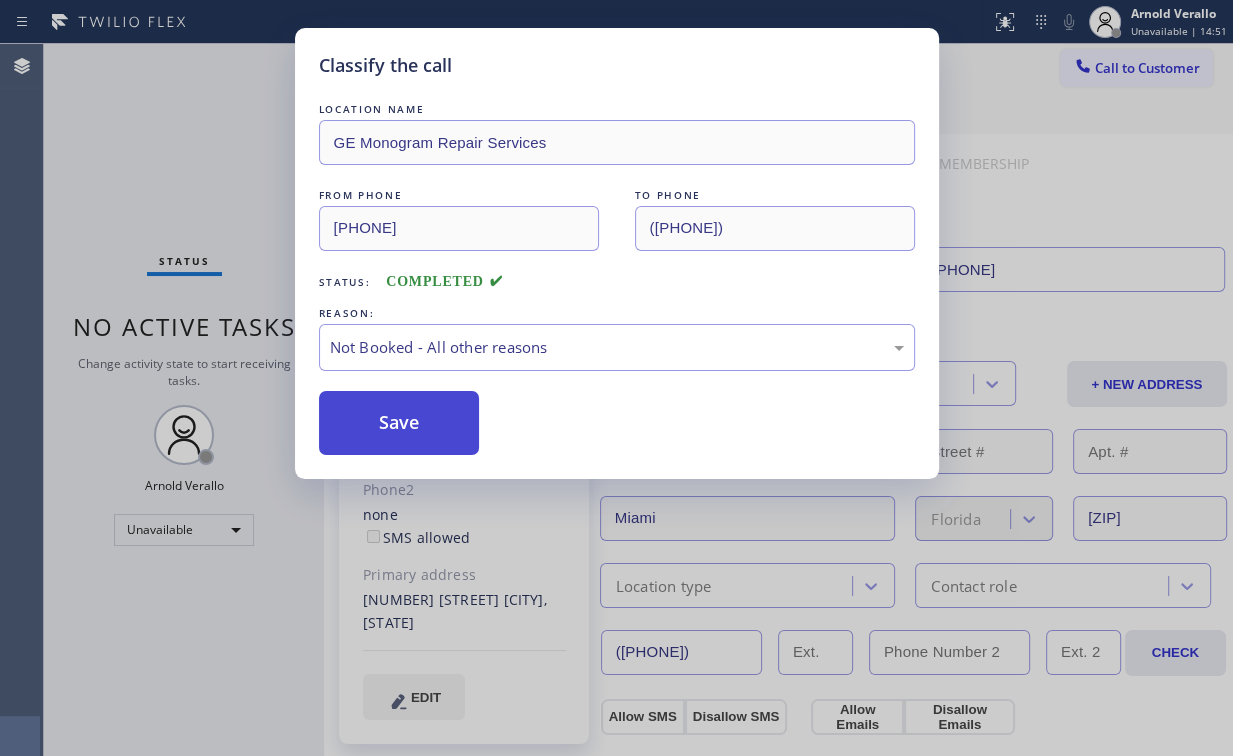 click on "Save" at bounding box center (399, 423) 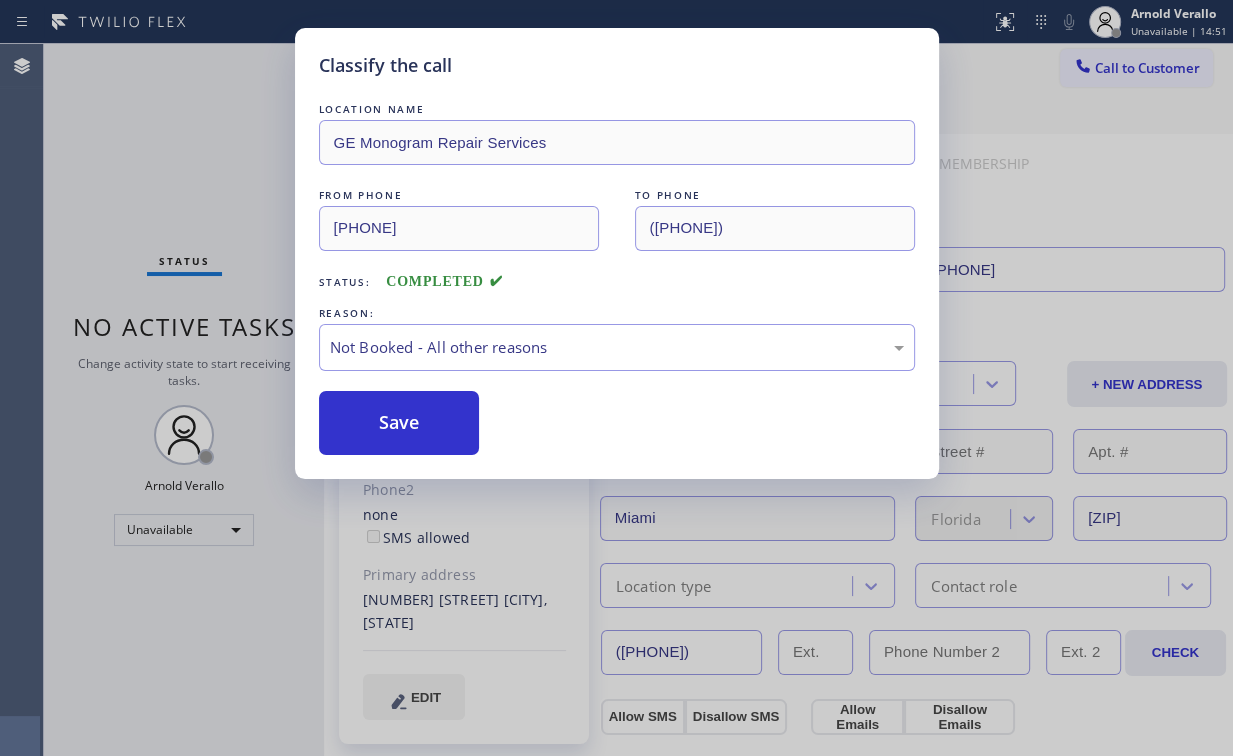click on "Classify the call LOCATION NAME GE Monogram Repair Services FROM PHONE [PHONE] TO PHONE [PHONE] Status: COMPLETED REASON: Not Booked - All other reasons Save" at bounding box center (616, 378) 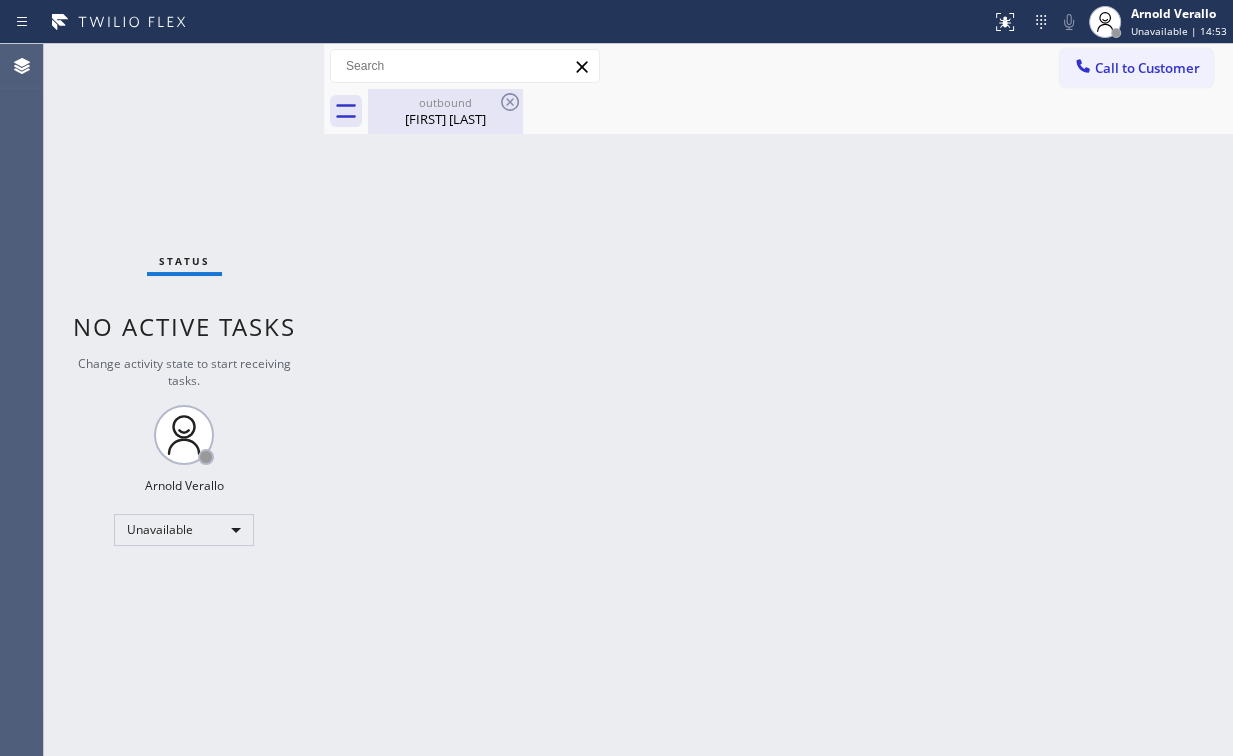 drag, startPoint x: 417, startPoint y: 116, endPoint x: 486, endPoint y: 113, distance: 69.065186 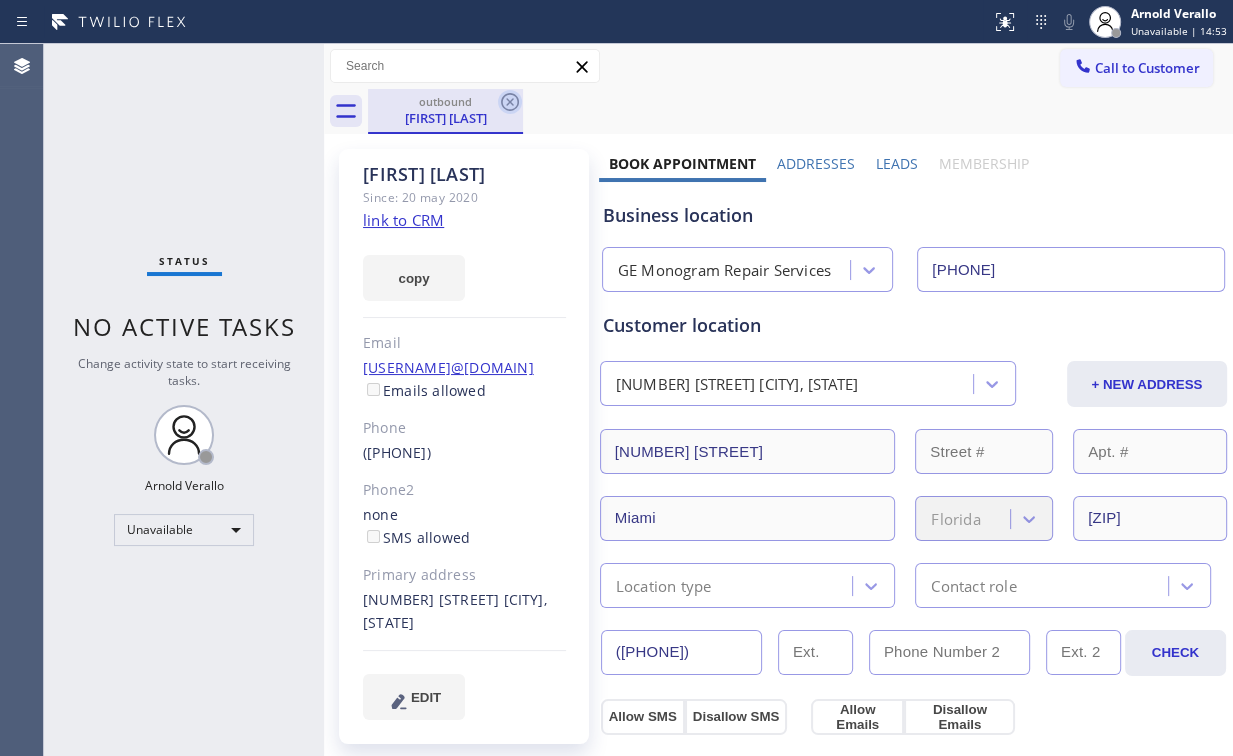click 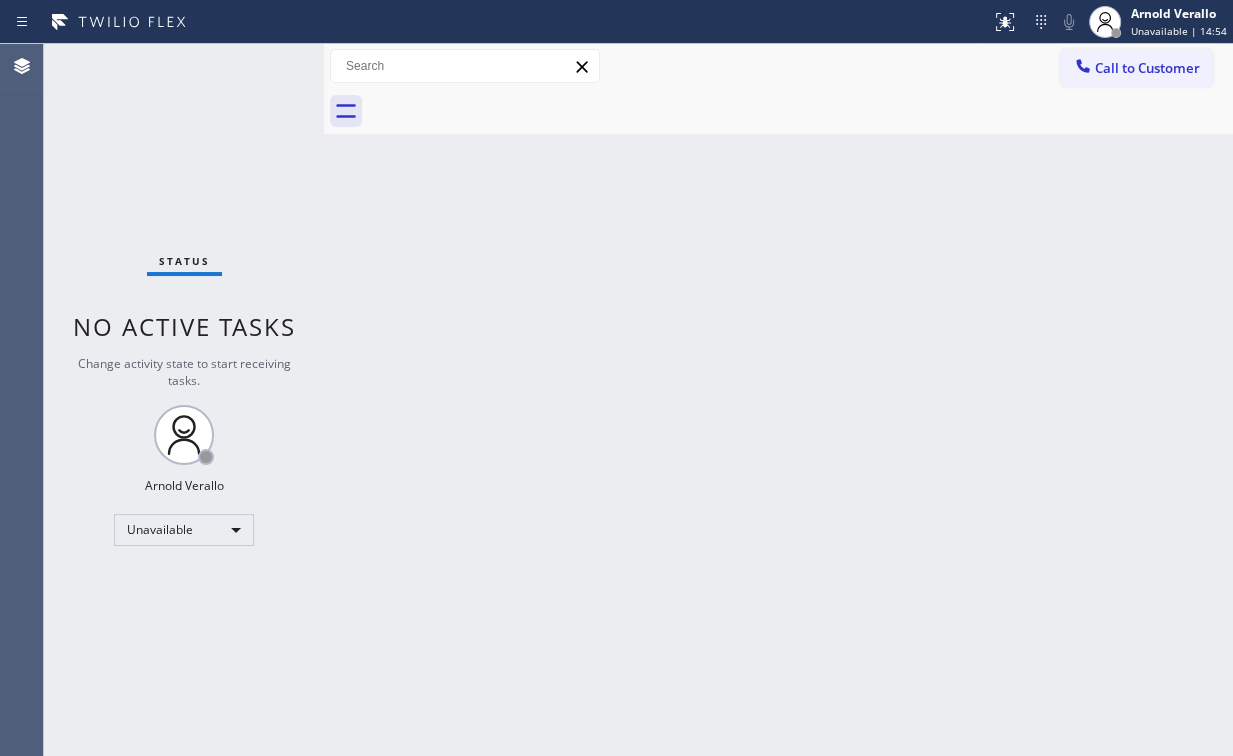 click on "Status No active tasks Change activity state to start receiving tasks. [FIRST] [LAST] Unavailable" at bounding box center (184, 400) 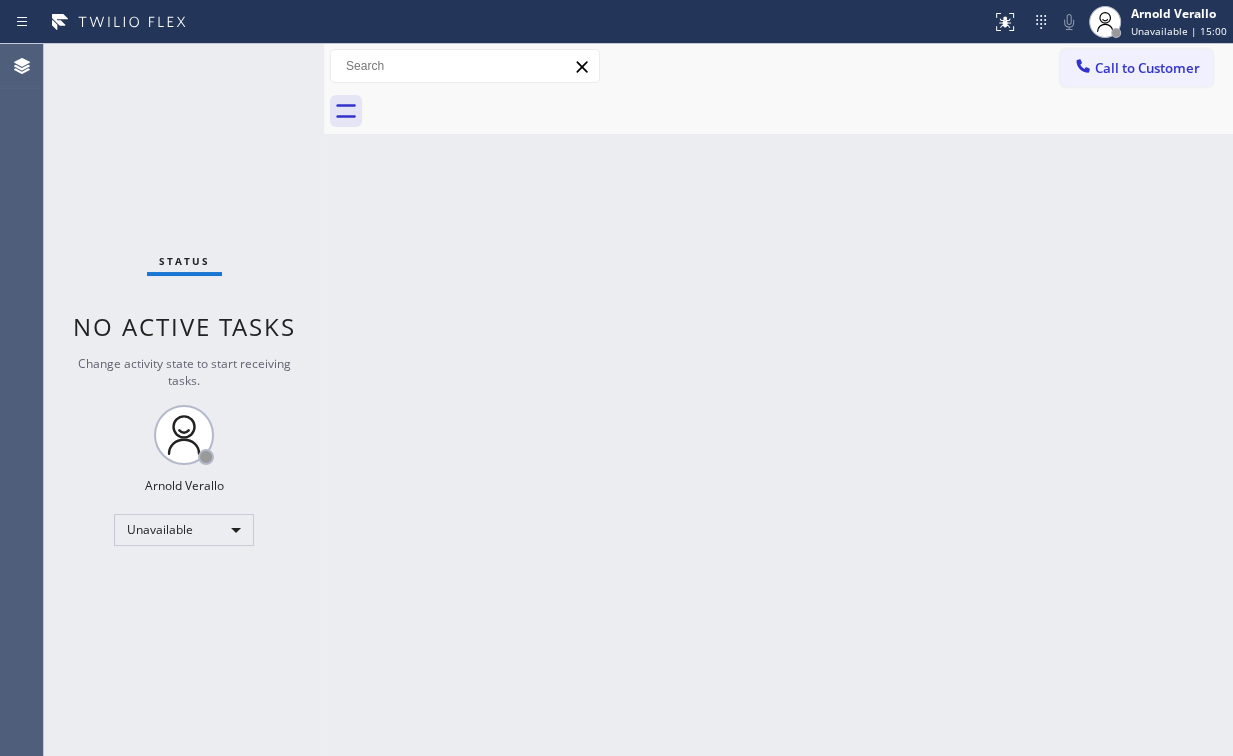 click on "Call to Customer" at bounding box center (1136, 68) 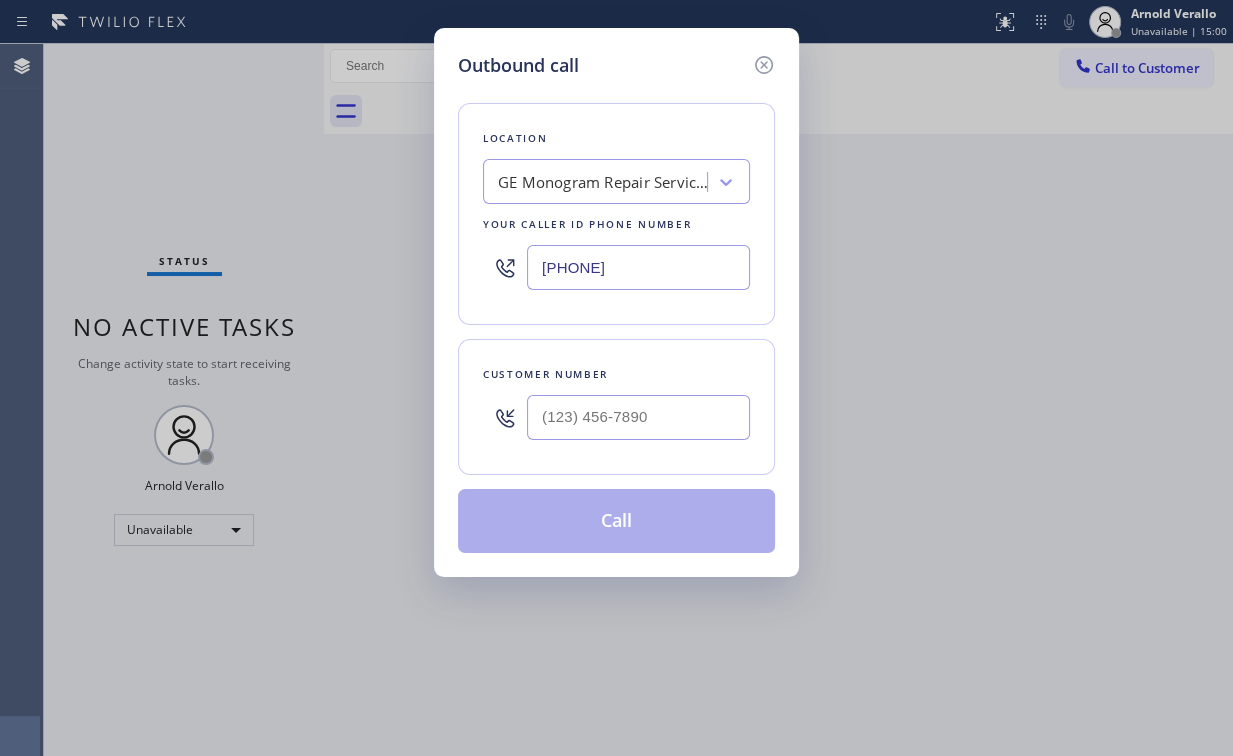 drag, startPoint x: 664, startPoint y: 252, endPoint x: 288, endPoint y: 163, distance: 386.3897 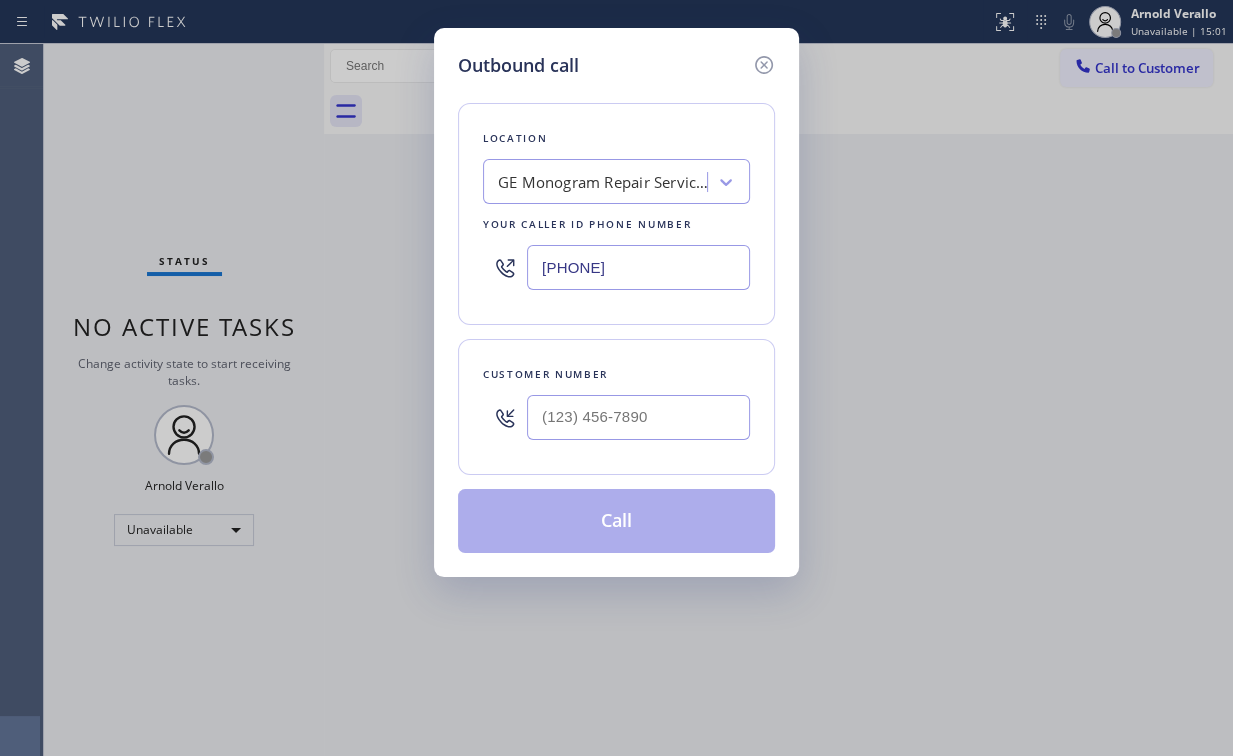 type on "[PHONE]" 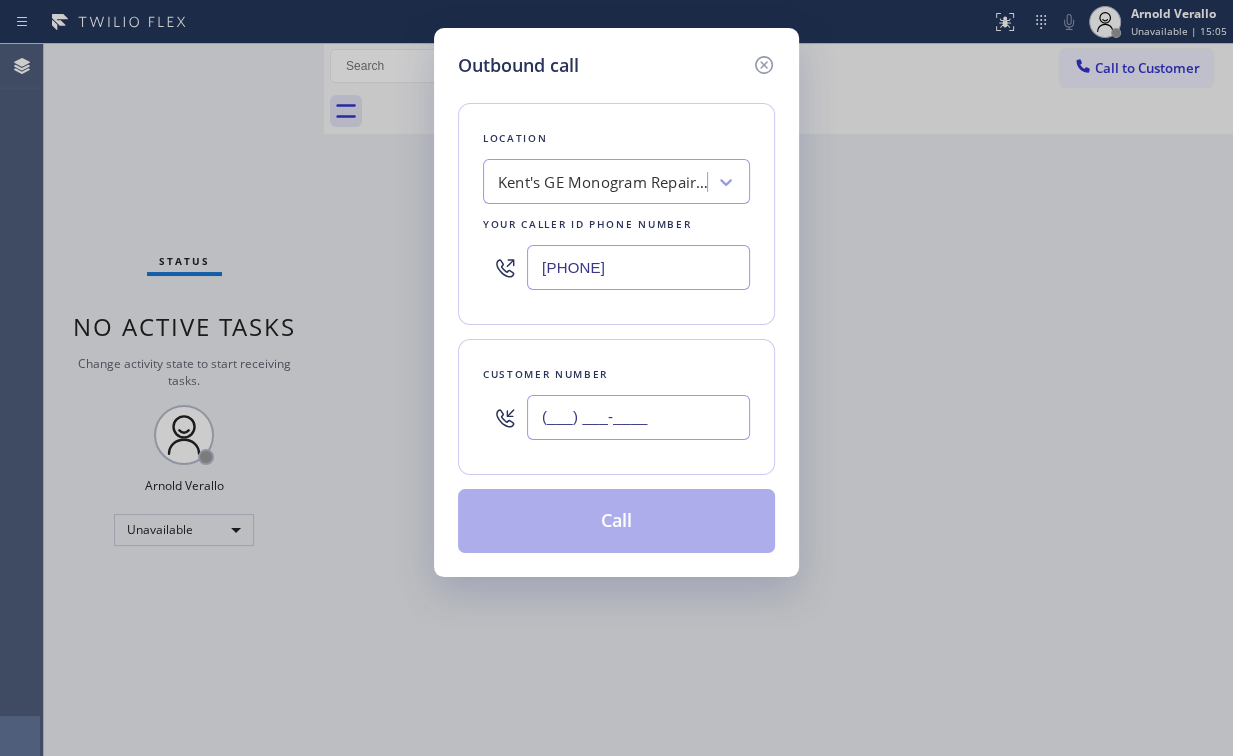 click on "(___) ___-____" at bounding box center (638, 417) 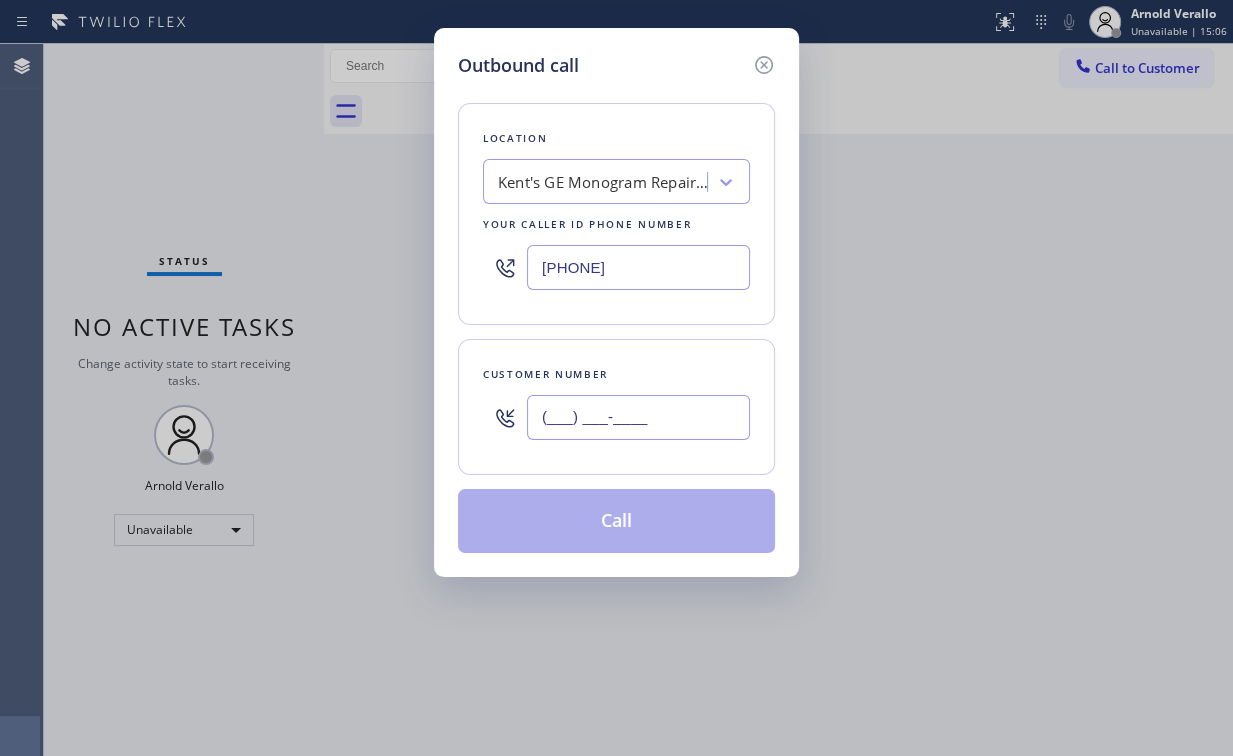 paste on "[PHONE]" 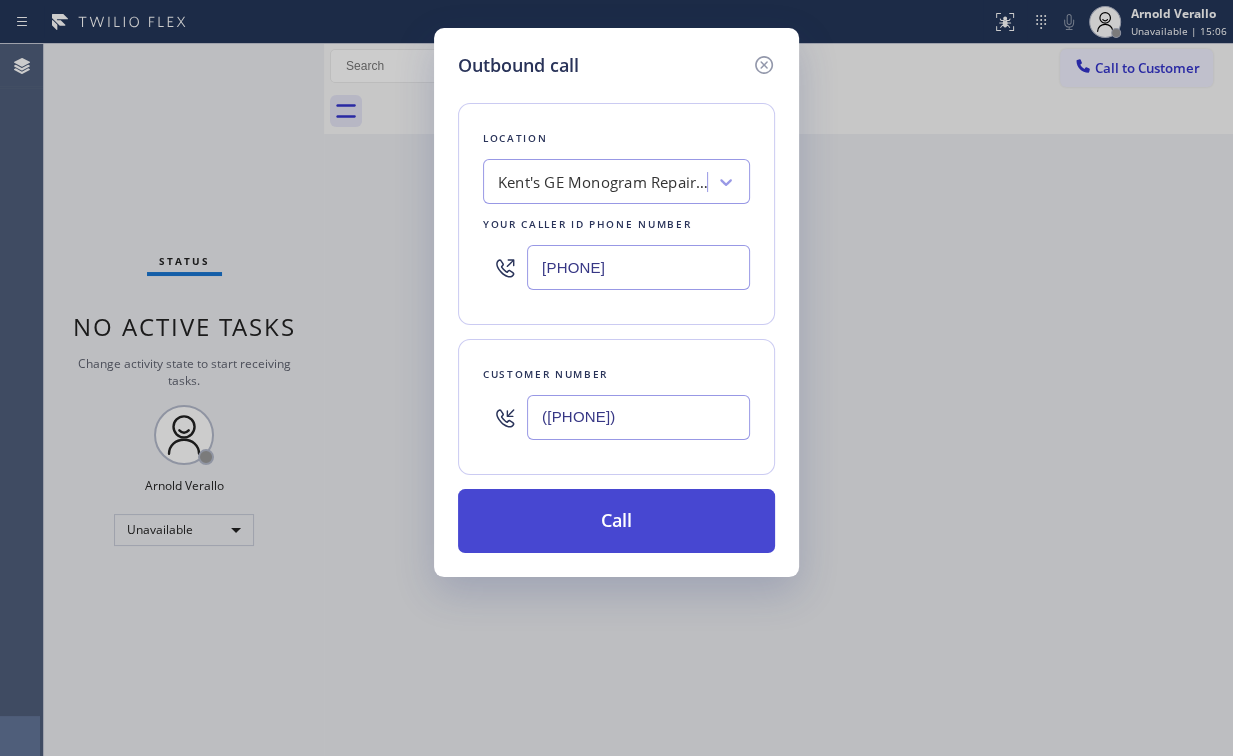 type on "([PHONE])" 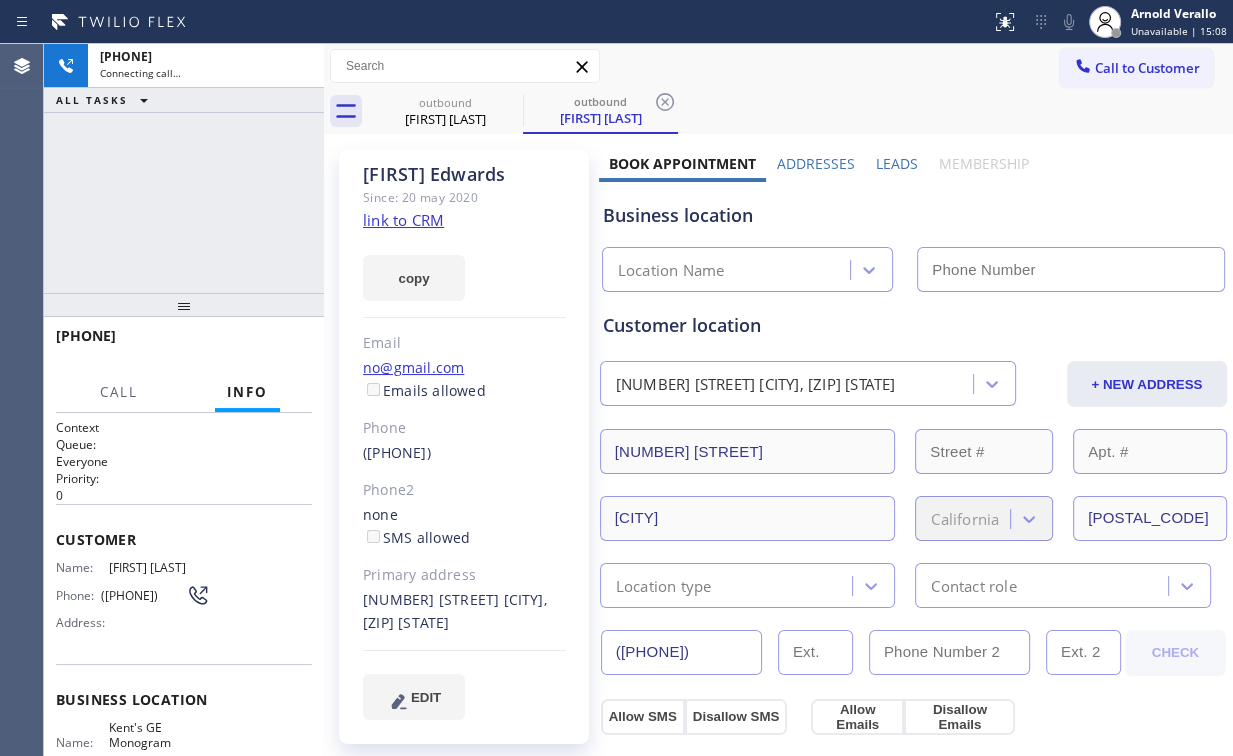 click on "[PHONE] Connecting call… ALL TASKS ALL TASKS ACTIVE TASKS TASKS IN WRAP UP" at bounding box center (184, 168) 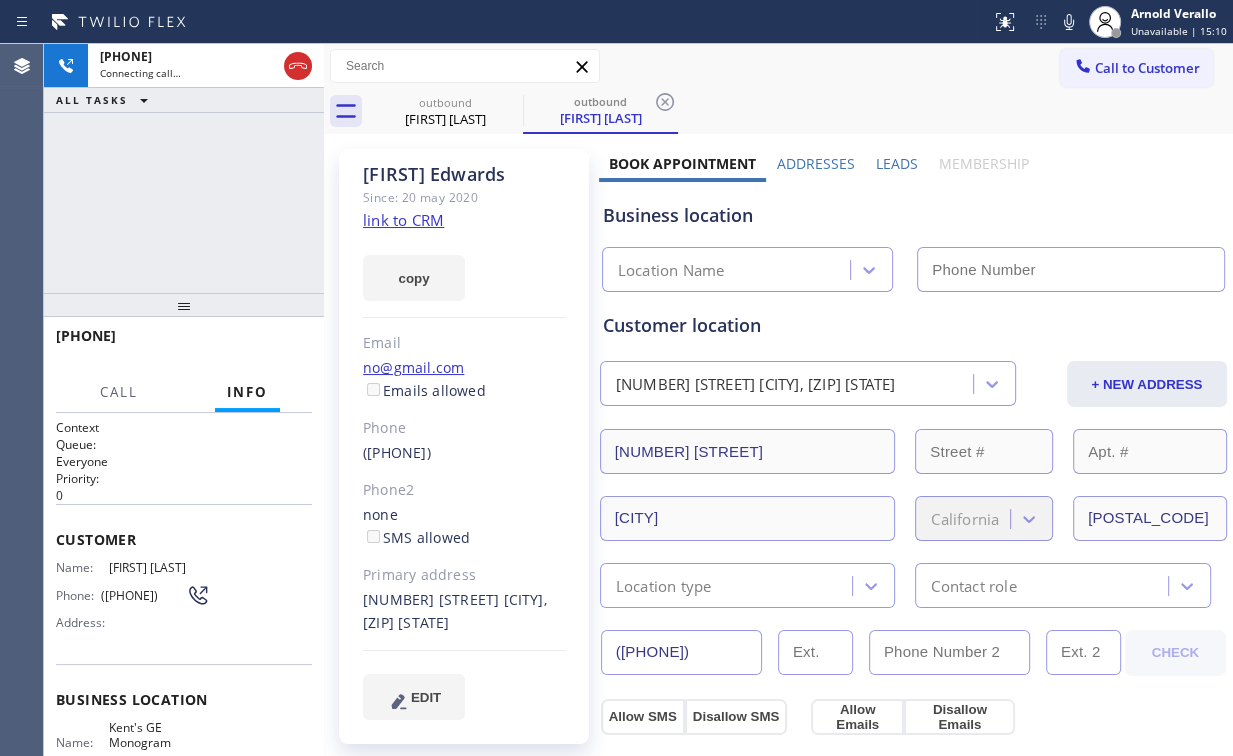 type on "[PHONE]" 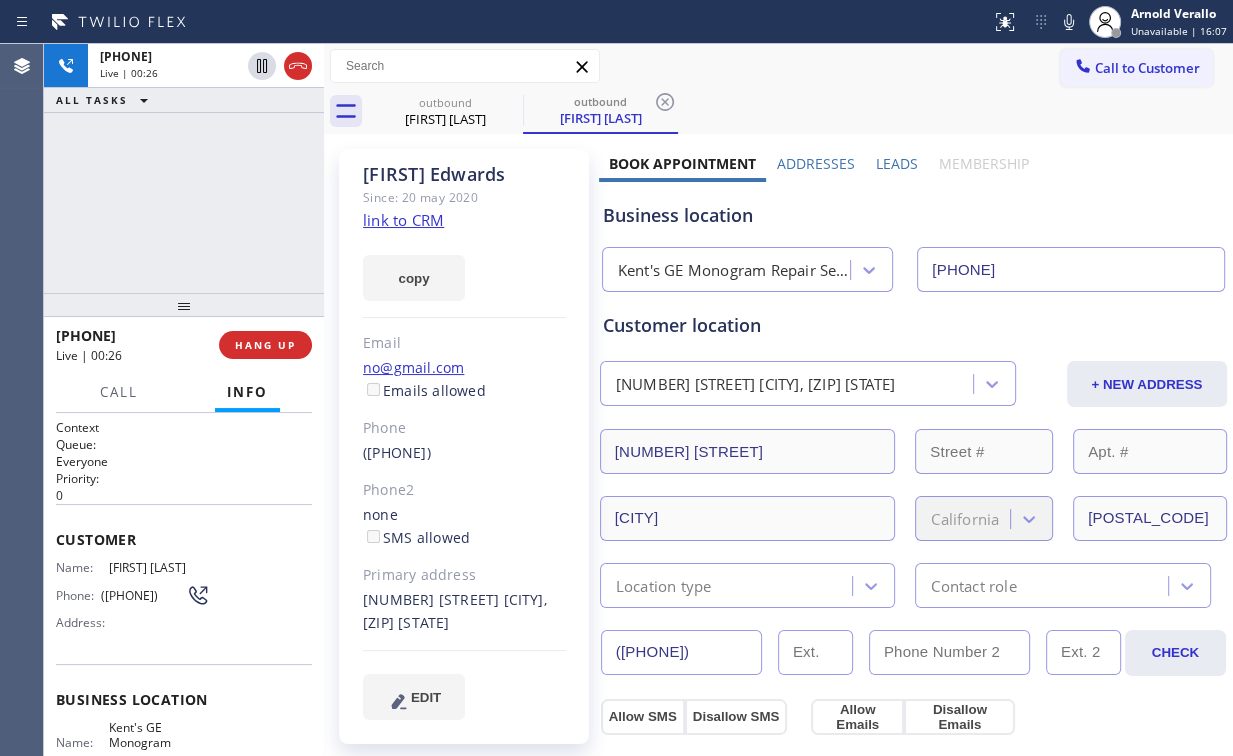 click on "+1[PHONE] Live | 00:26 HANG UP" at bounding box center [184, 345] 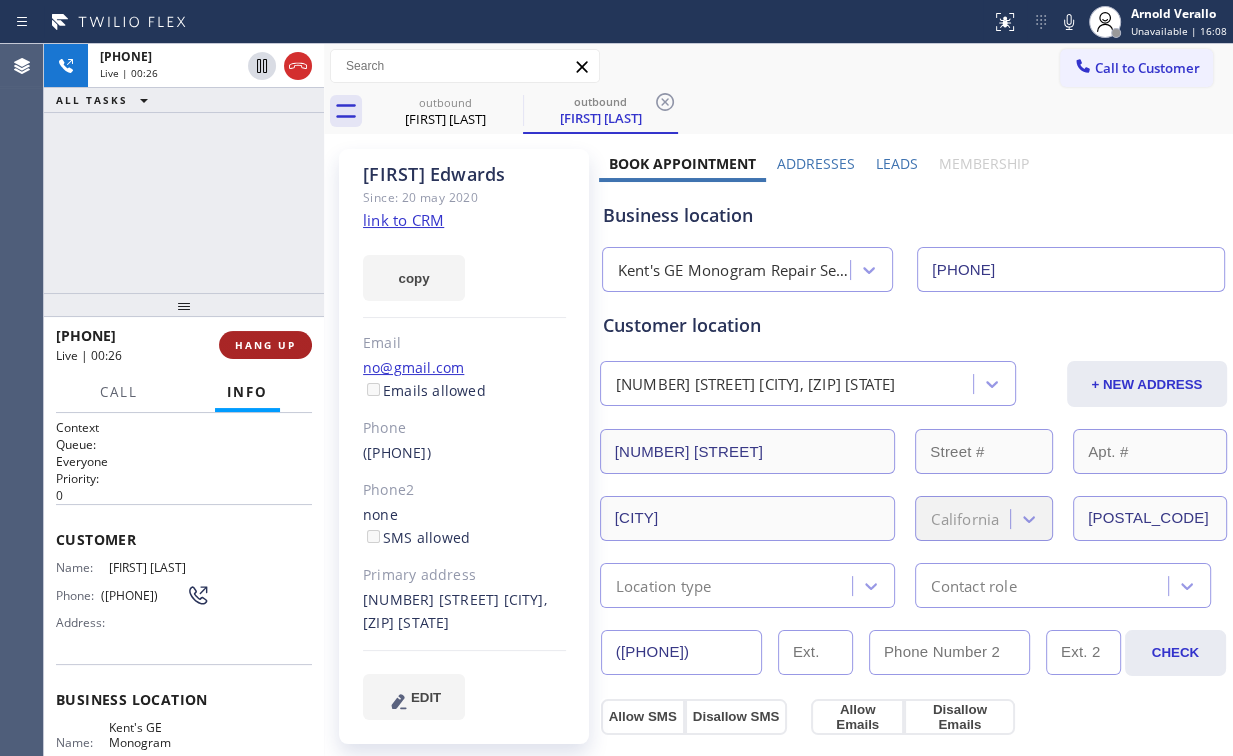 click on "HANG UP" at bounding box center [265, 345] 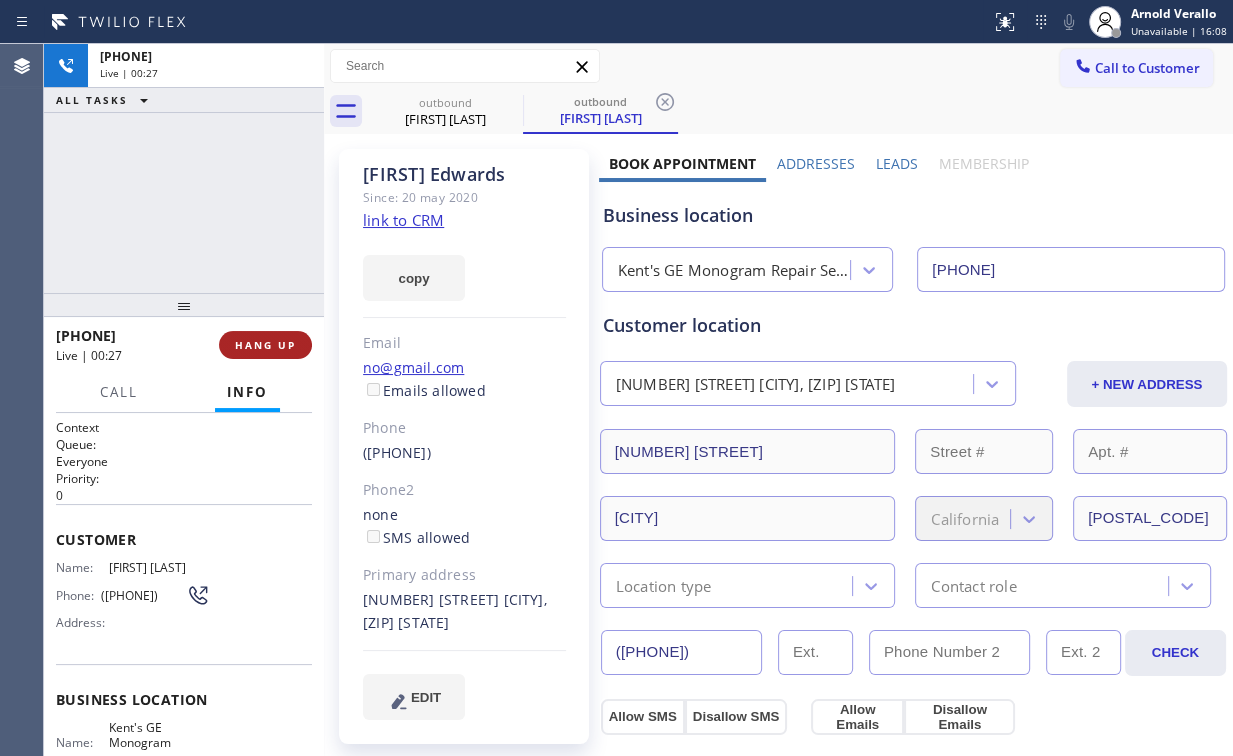click on "HANG UP" at bounding box center (265, 345) 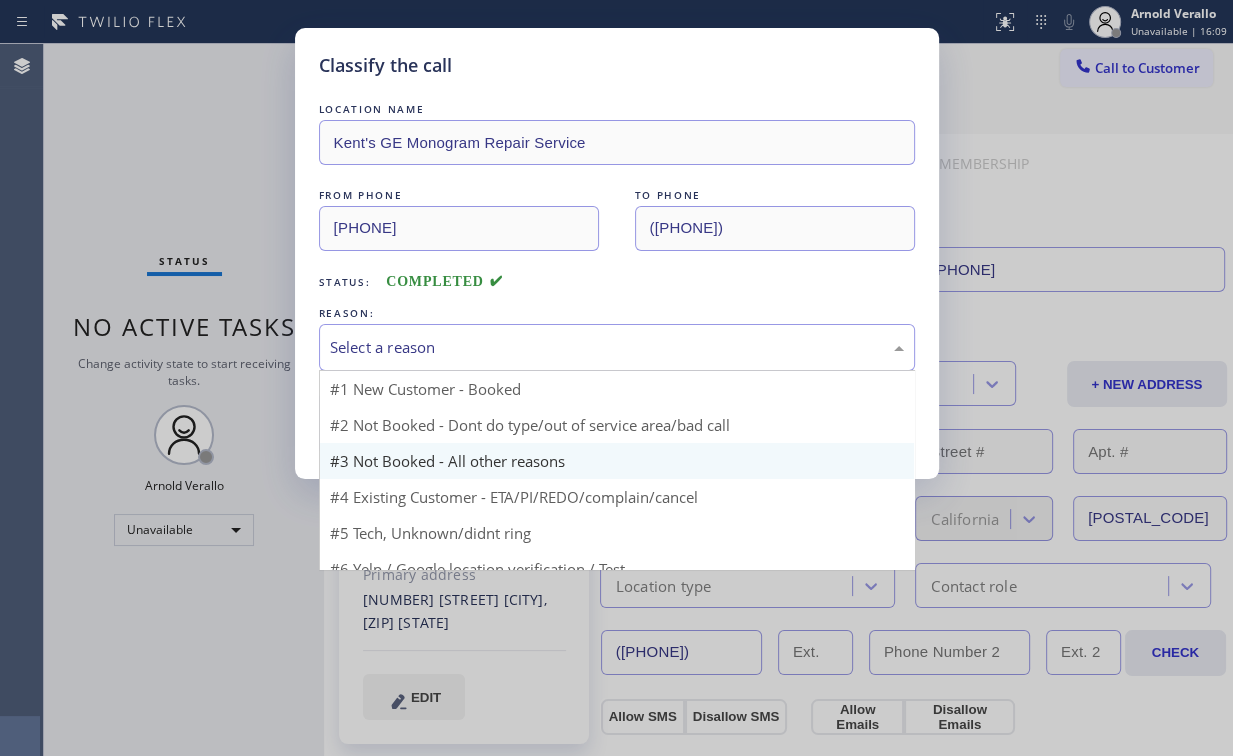 drag, startPoint x: 407, startPoint y: 348, endPoint x: 405, endPoint y: 411, distance: 63.03174 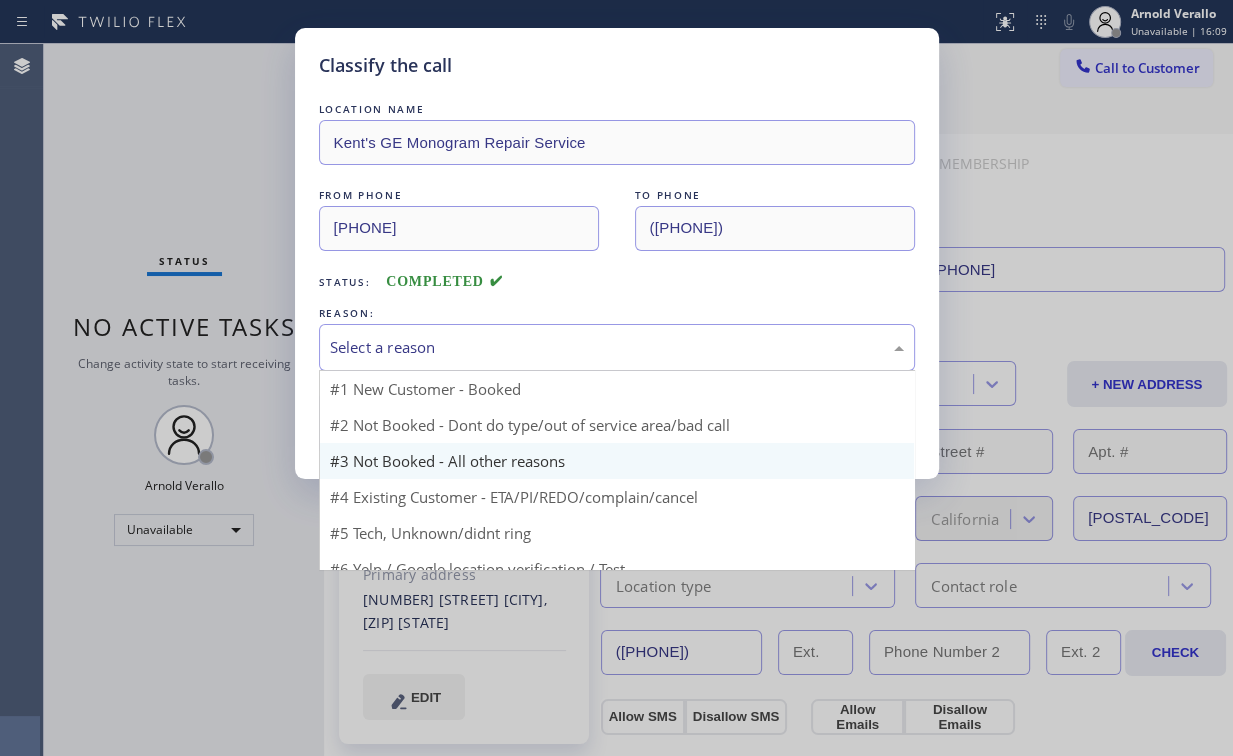 click on "Select a reason" at bounding box center [617, 347] 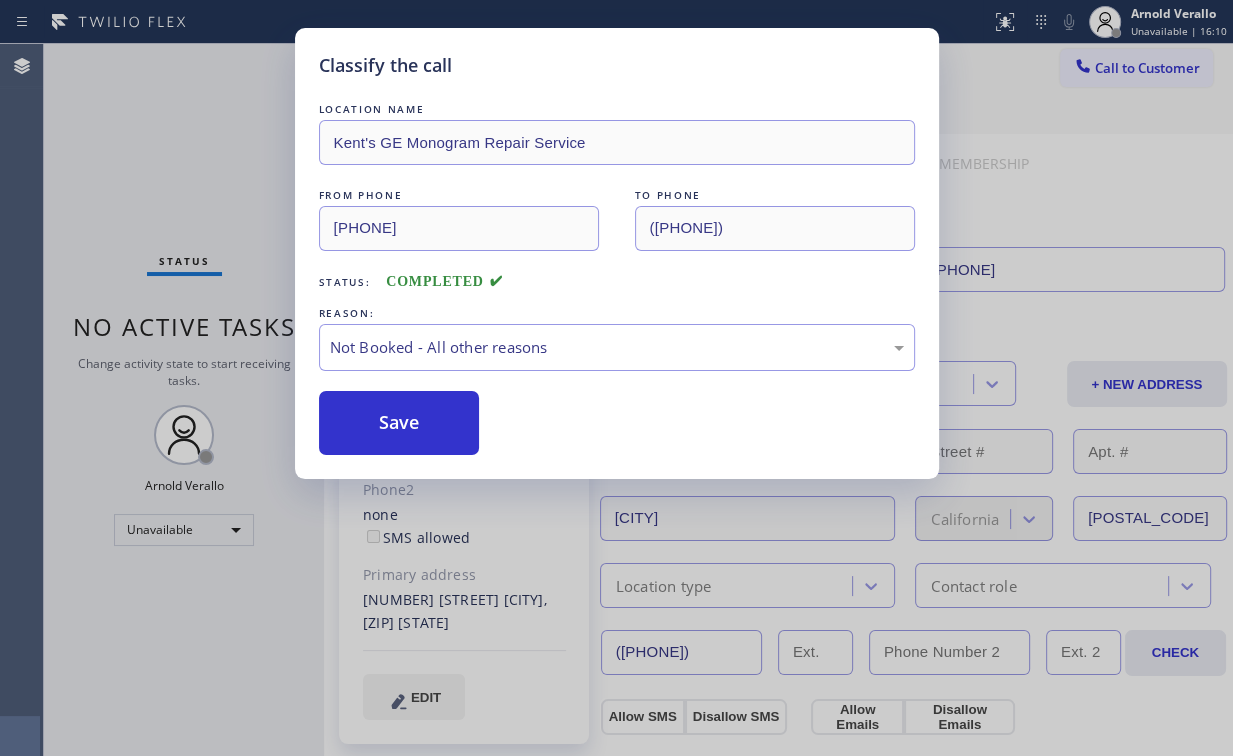 drag, startPoint x: 405, startPoint y: 412, endPoint x: 207, endPoint y: 184, distance: 301.9735 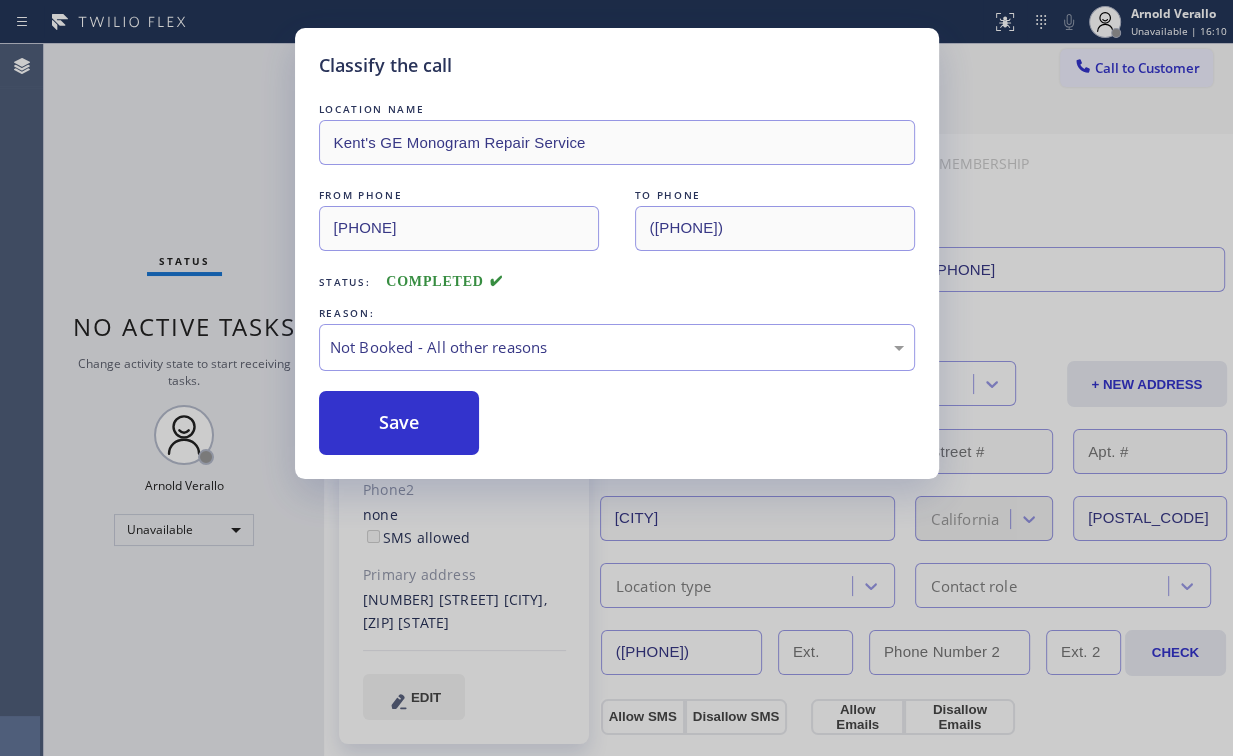 click on "Save" at bounding box center (399, 423) 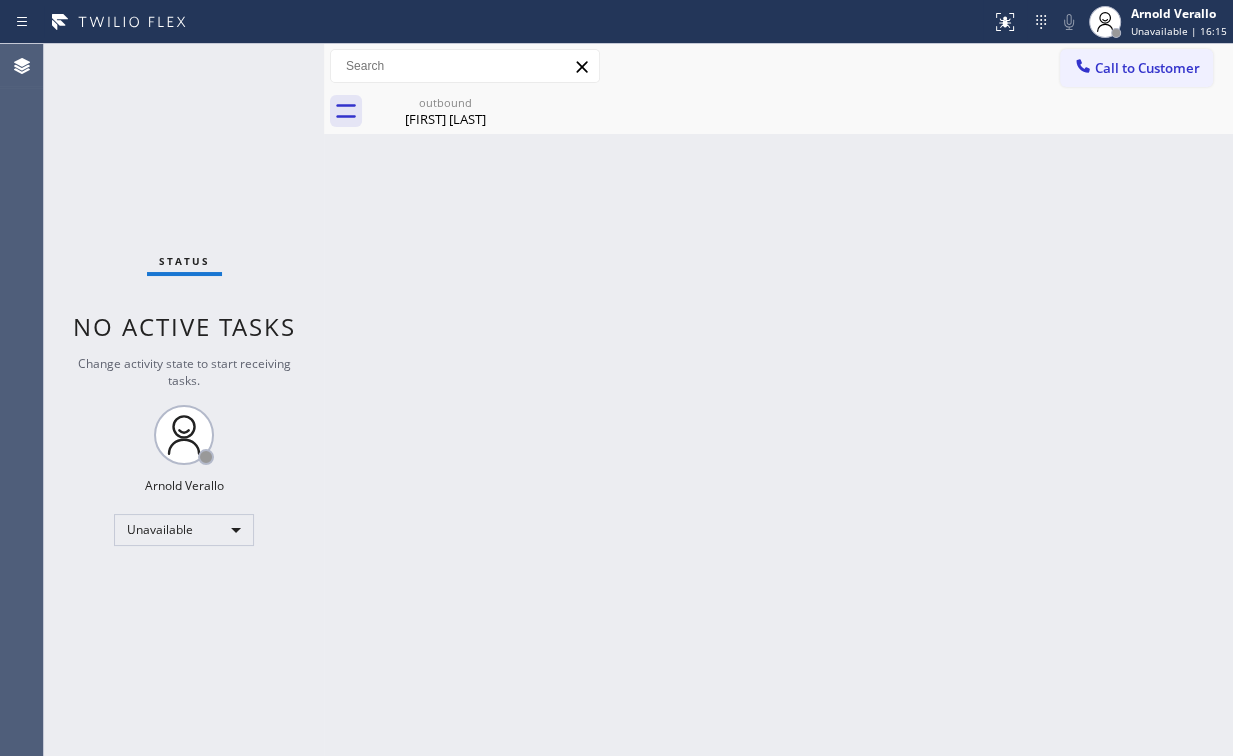 click on "Call to Customer" at bounding box center (1147, 68) 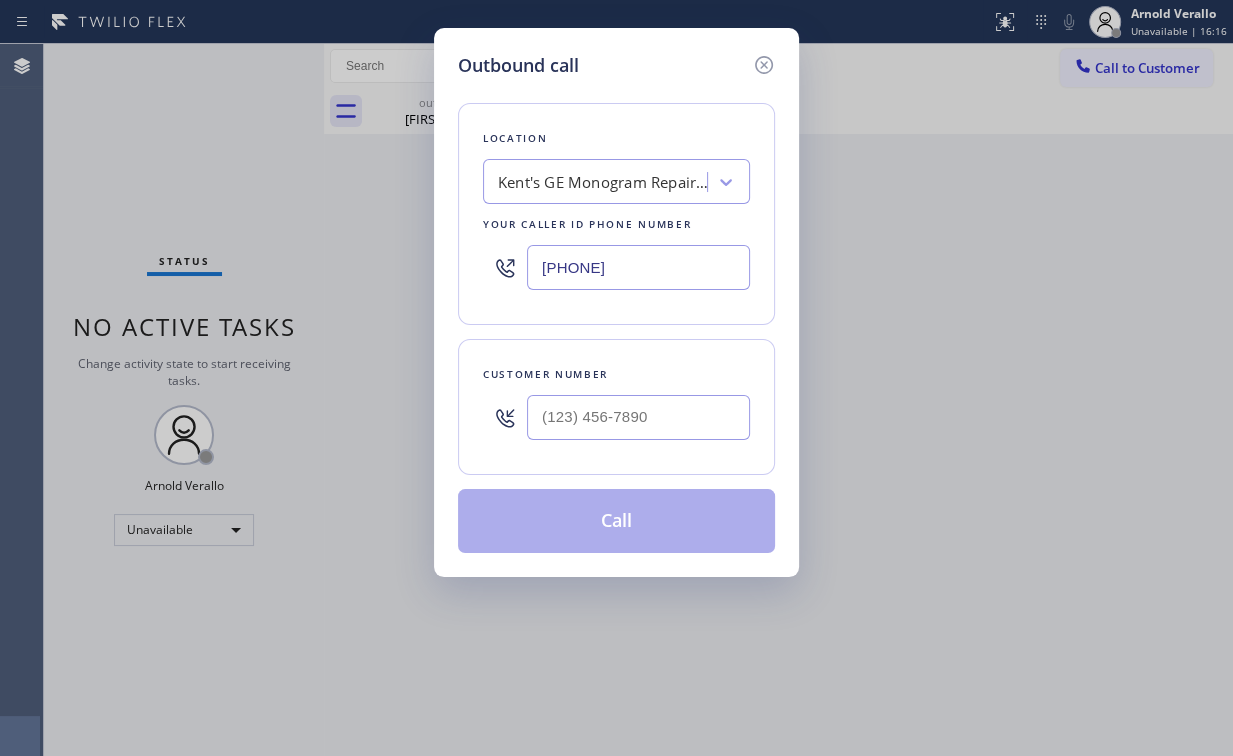 drag, startPoint x: 698, startPoint y: 246, endPoint x: 292, endPoint y: 223, distance: 406.65097 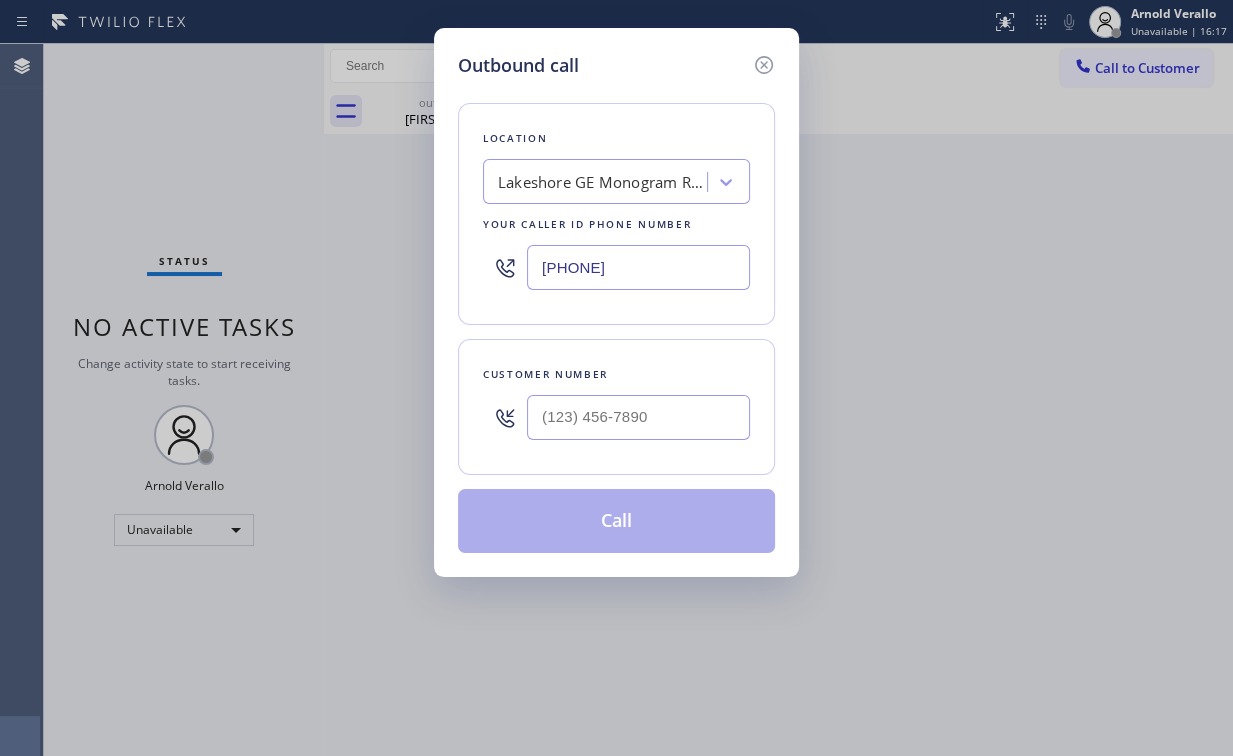 type on "[PHONE]" 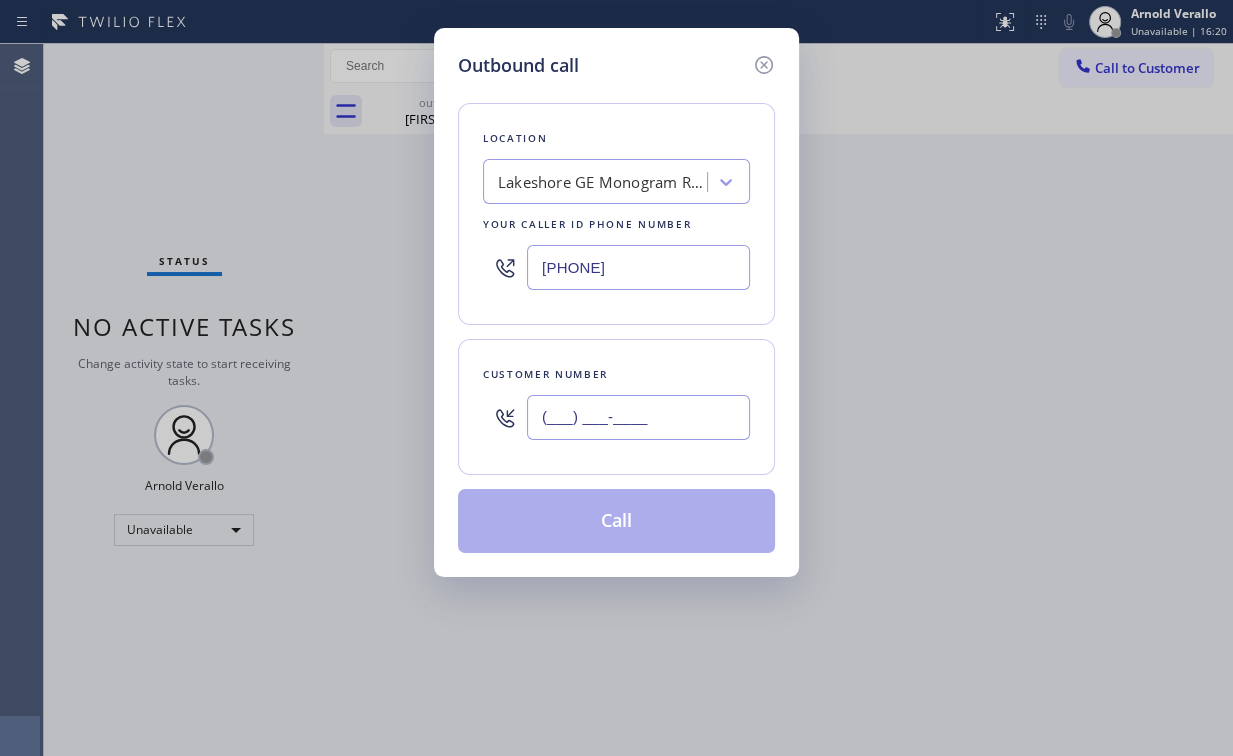 click on "(___) ___-____" at bounding box center (638, 417) 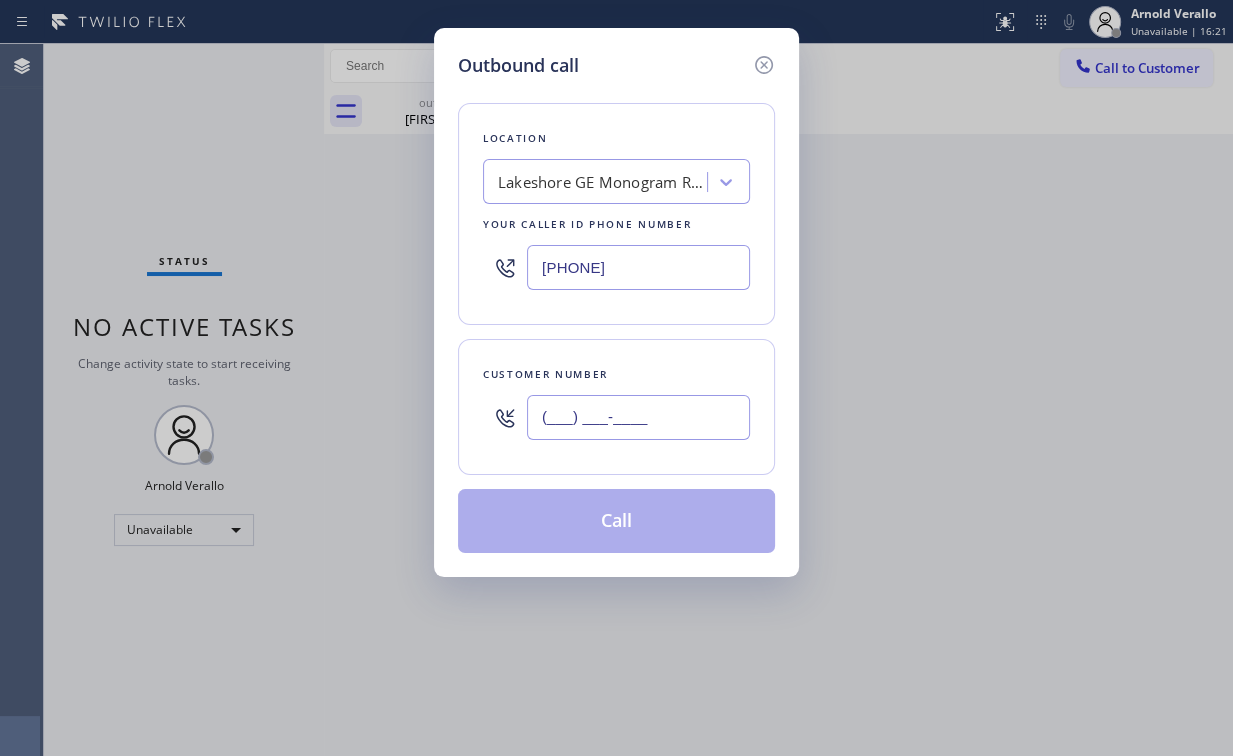 paste on "([PHONE])" 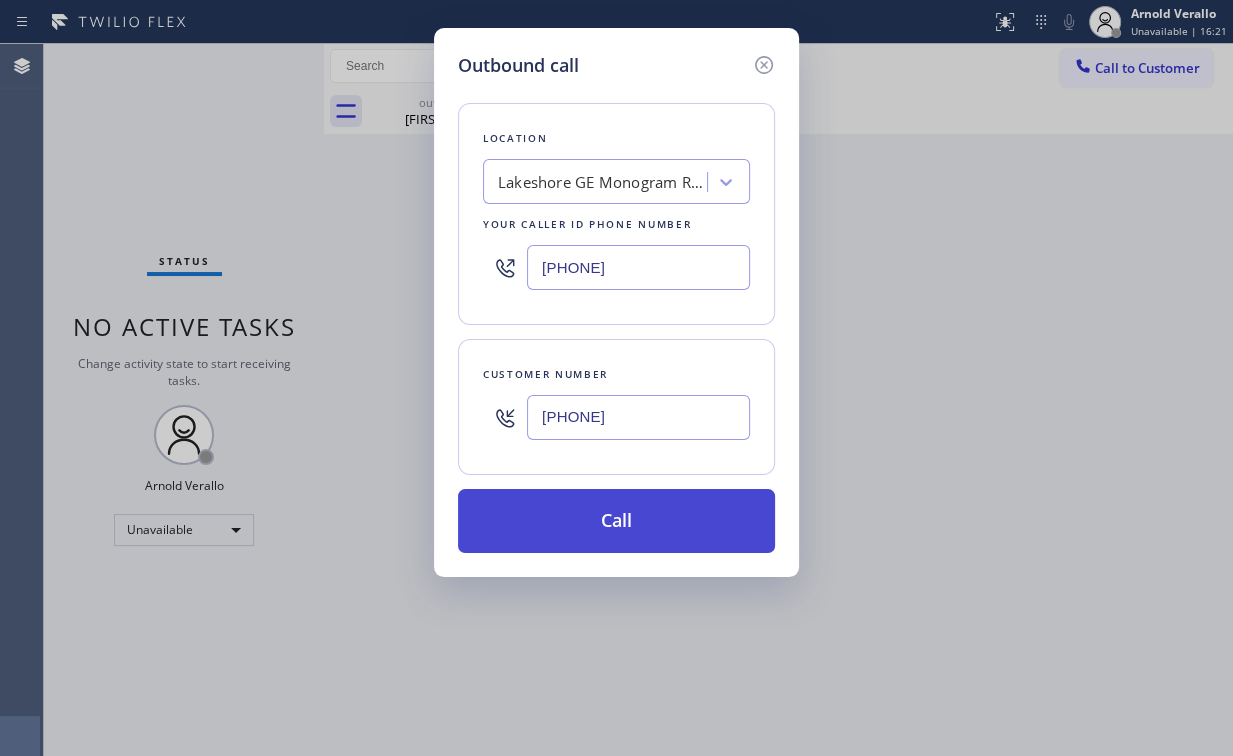 type on "[PHONE]" 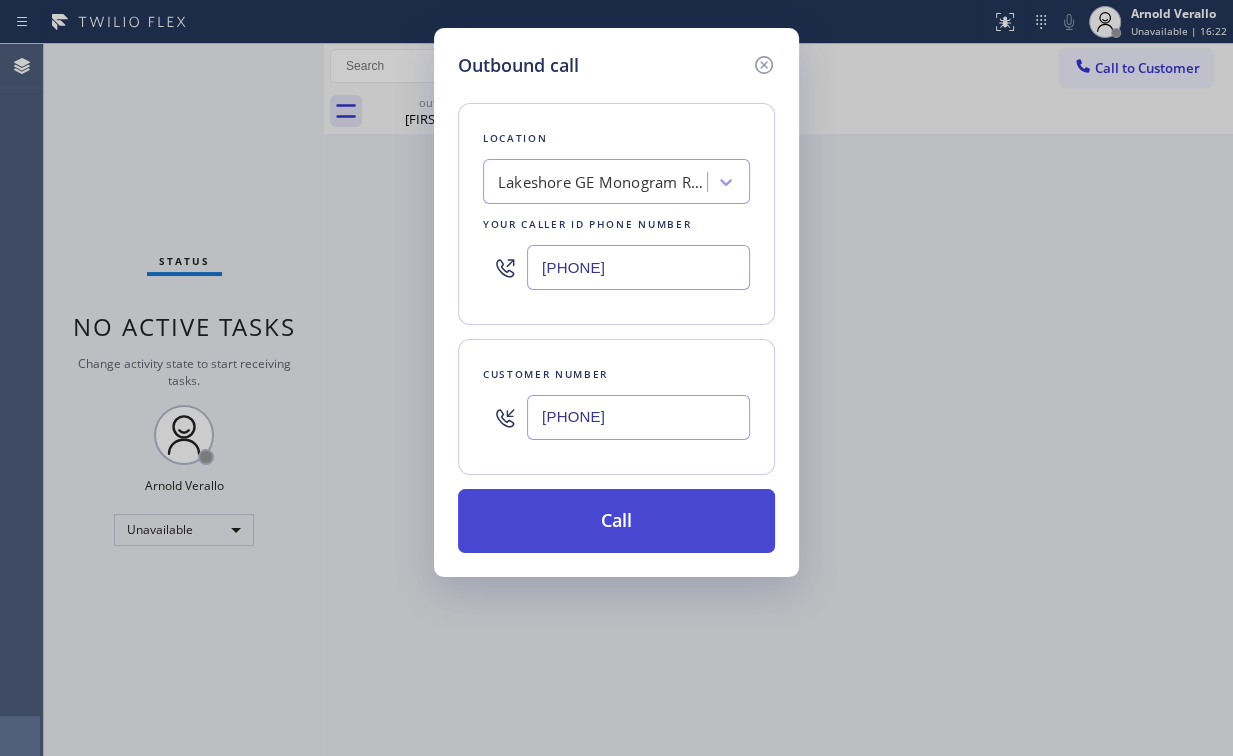 click on "Call" at bounding box center (616, 521) 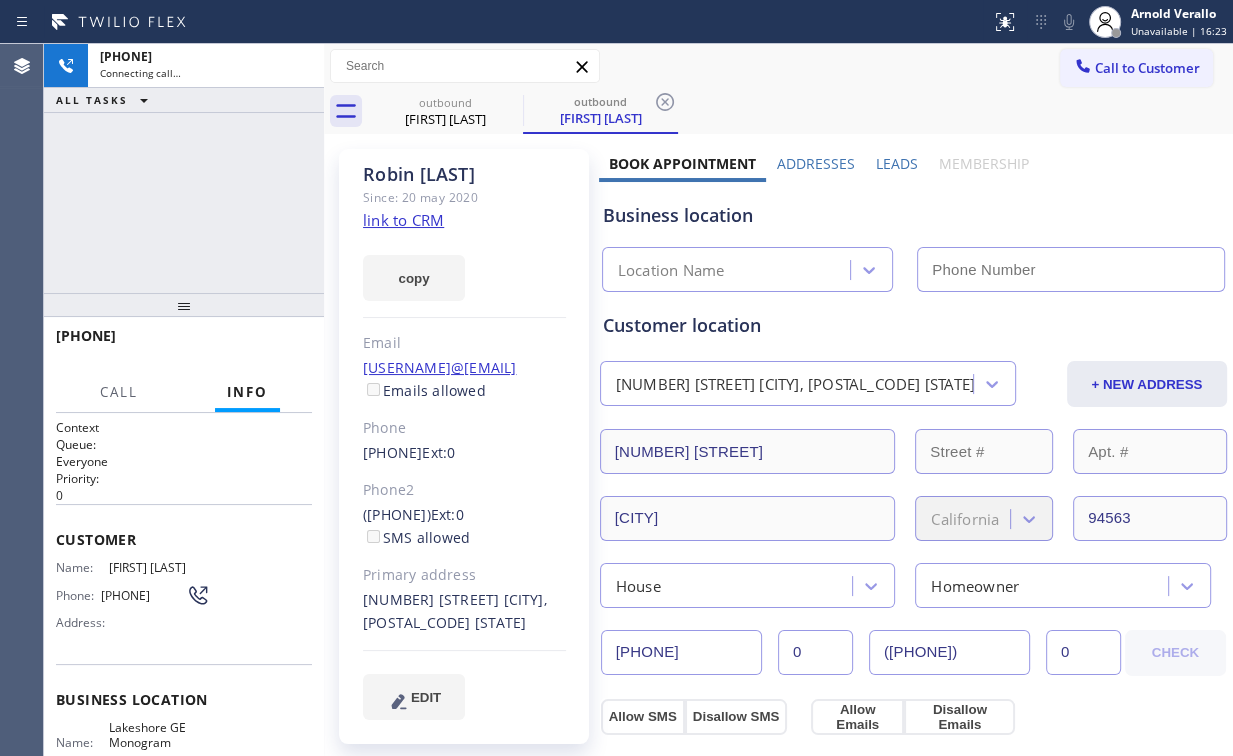 click on "+1[PHONE] Connecting call… ALL TASKS ALL TASKS ACTIVE TASKS TASKS IN WRAP UP" at bounding box center [184, 168] 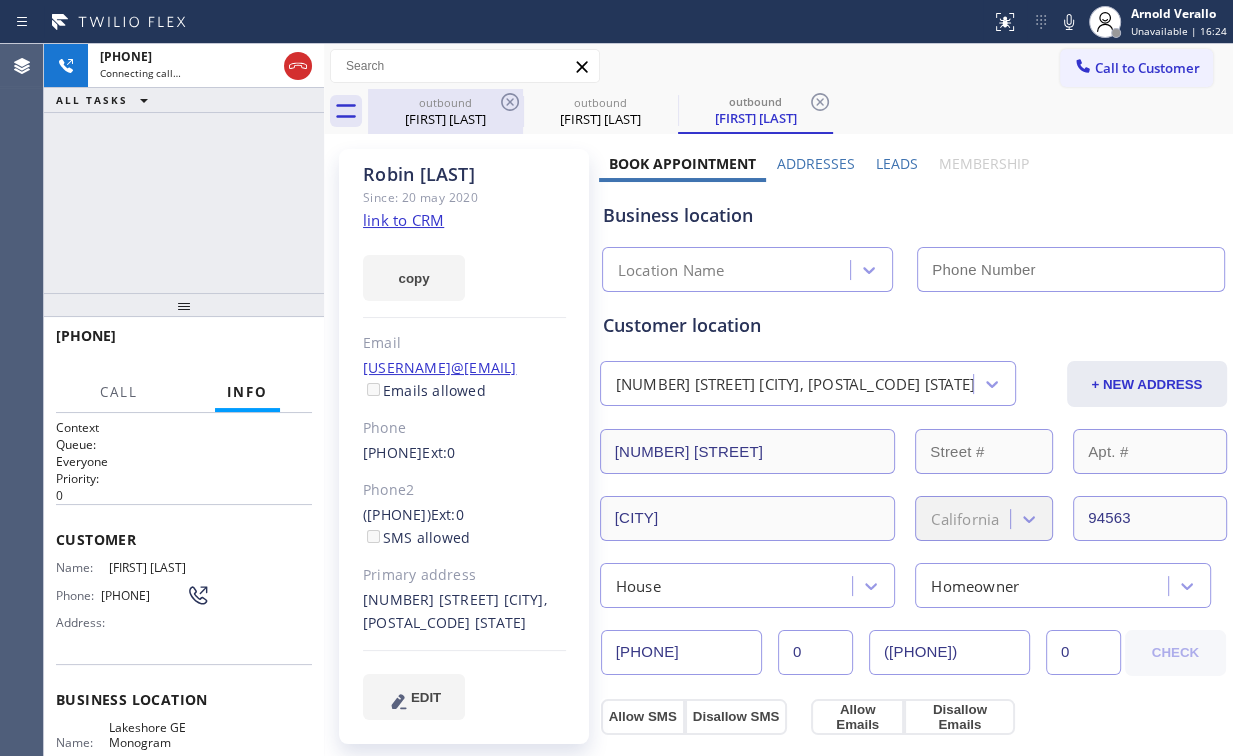click on "outbound" at bounding box center (445, 102) 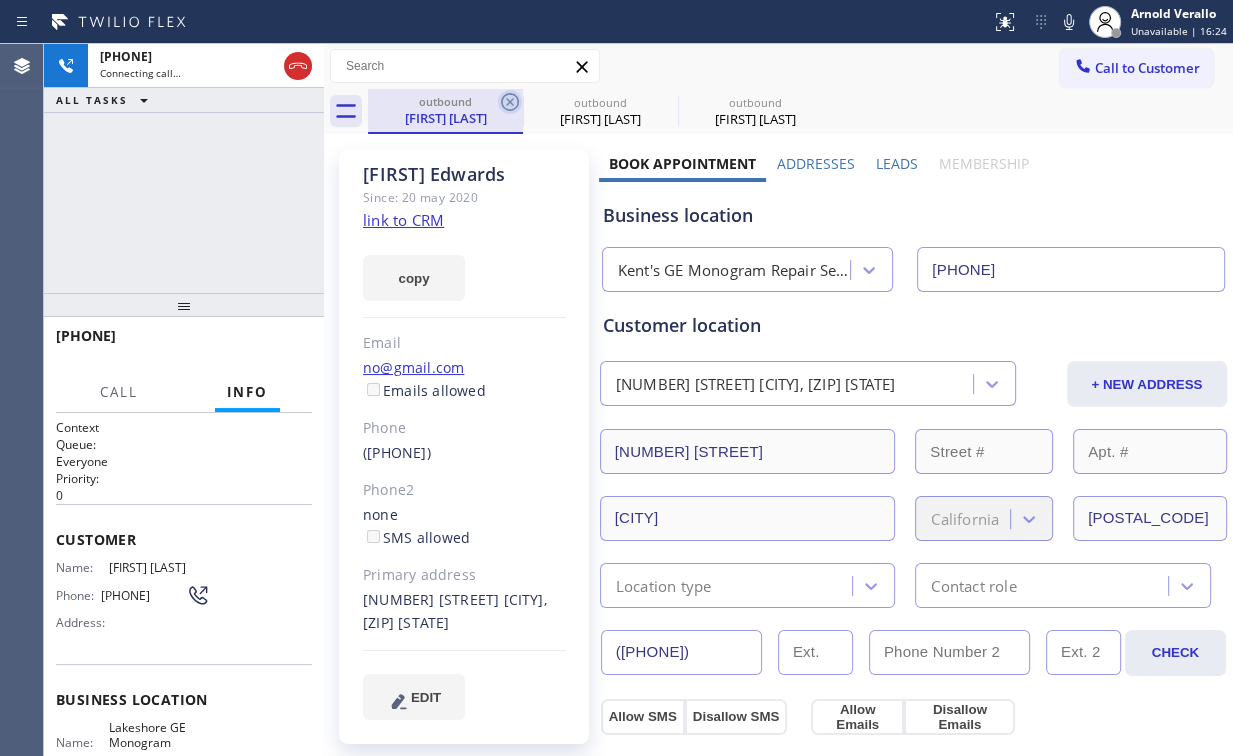 click 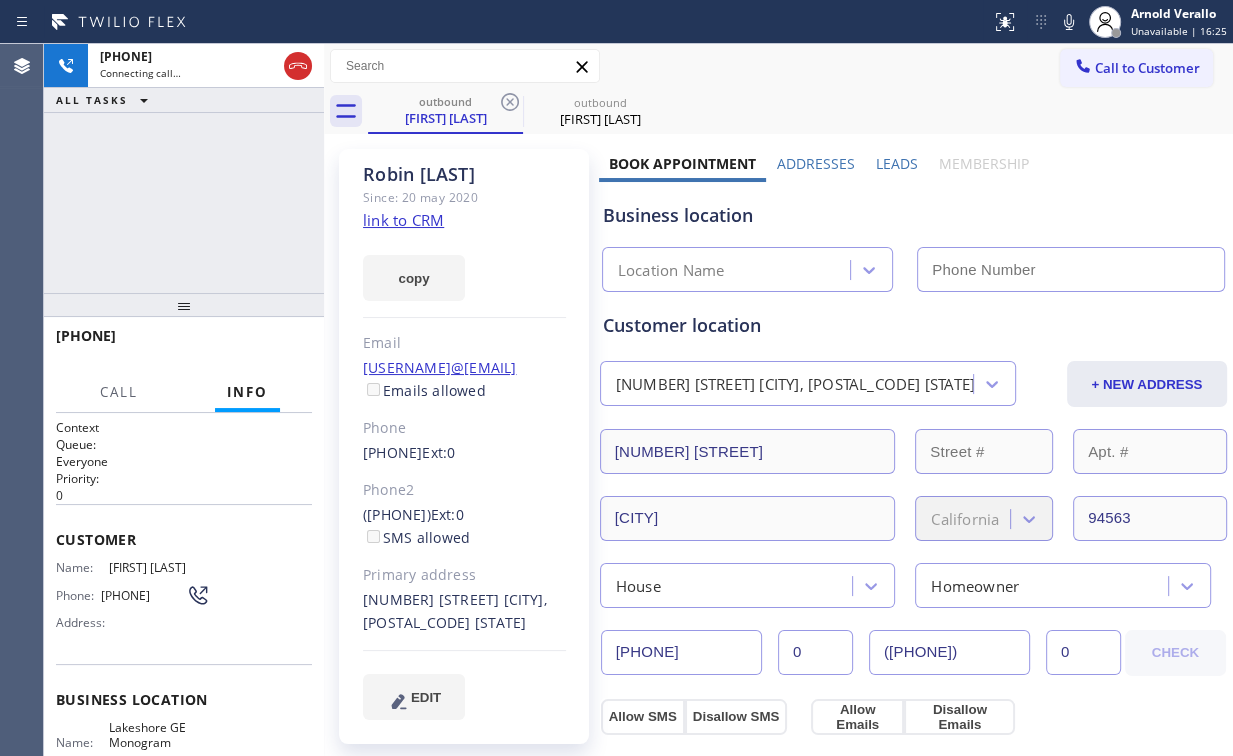type on "[PHONE]" 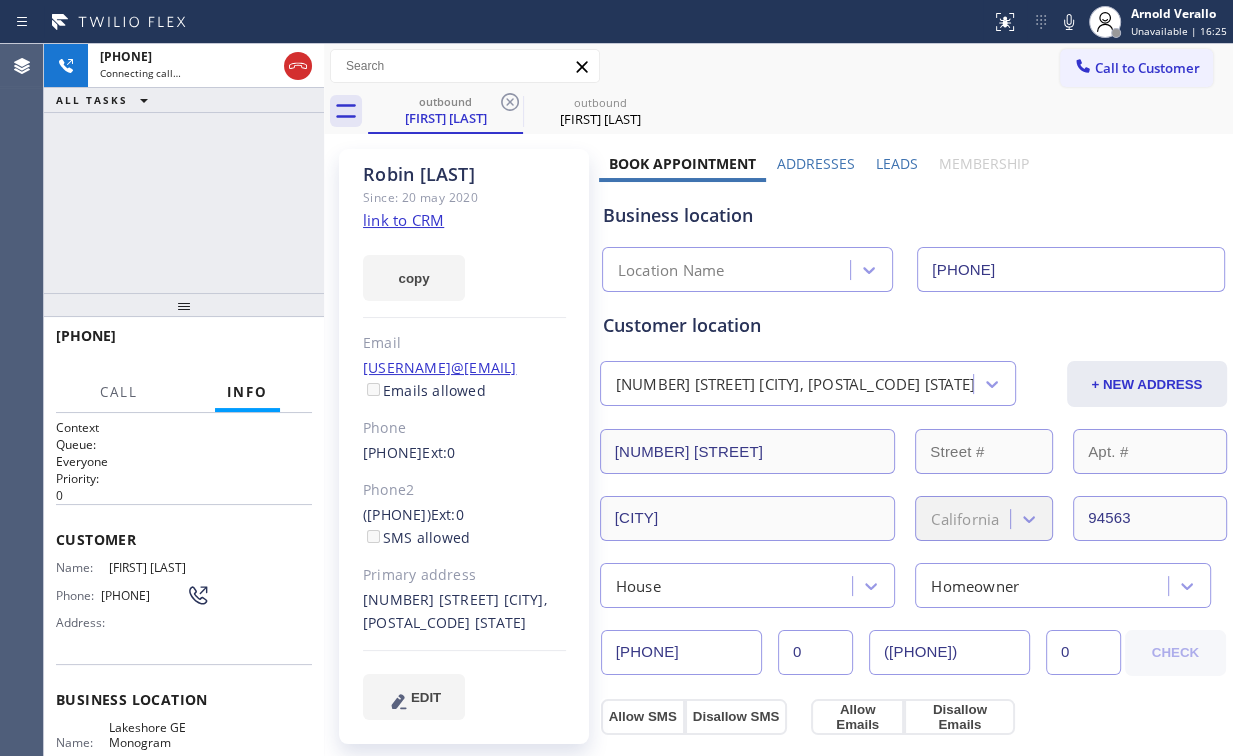 click on "+1[PHONE] Connecting call… ALL TASKS ALL TASKS ACTIVE TASKS TASKS IN WRAP UP" at bounding box center [184, 168] 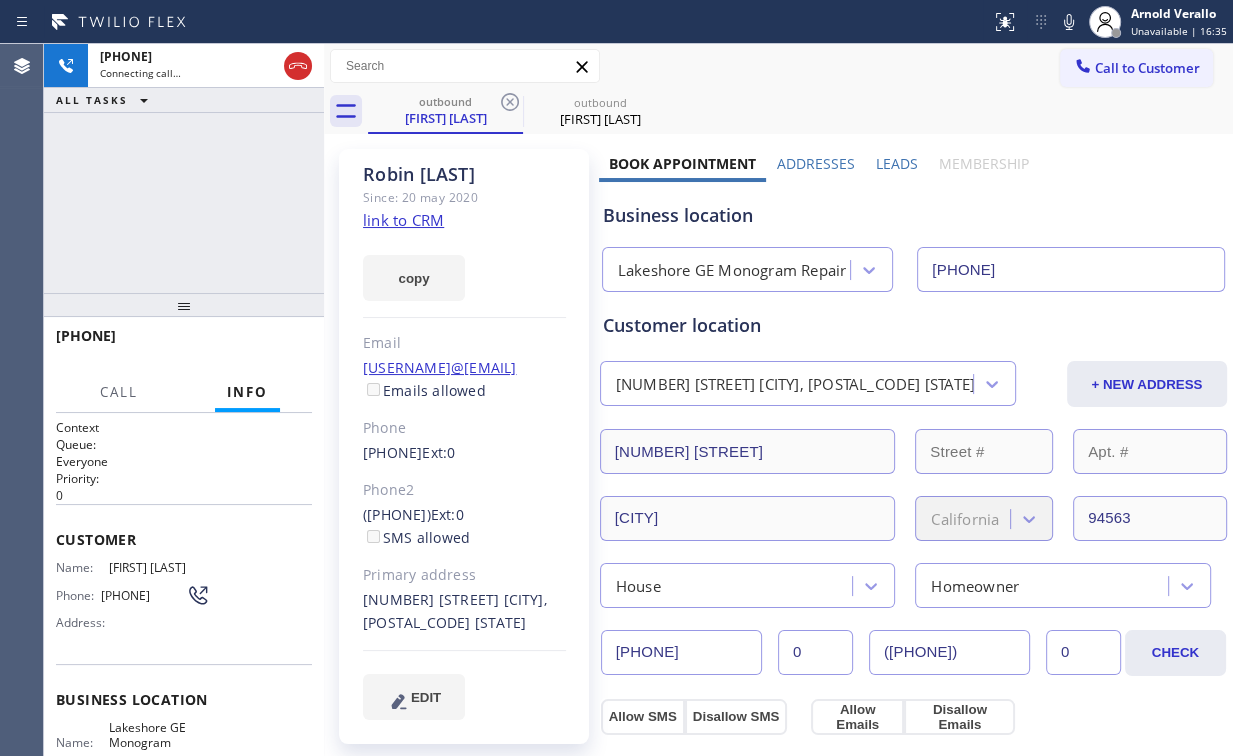 click on "+1[PHONE] Connecting call… ALL TASKS ALL TASKS ACTIVE TASKS TASKS IN WRAP UP" at bounding box center (184, 168) 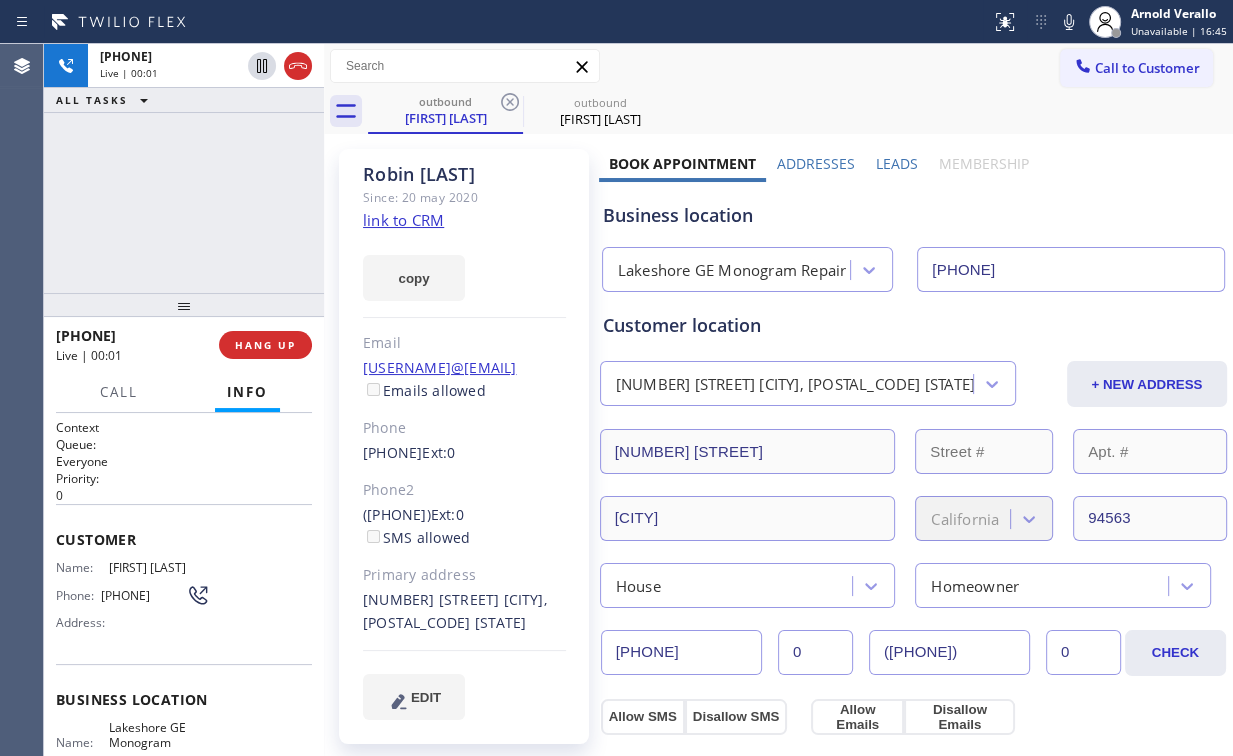 click on "+1[PHONE] Live | 00:01 ALL TASKS ALL TASKS ACTIVE TASKS TASKS IN WRAP UP" at bounding box center [184, 168] 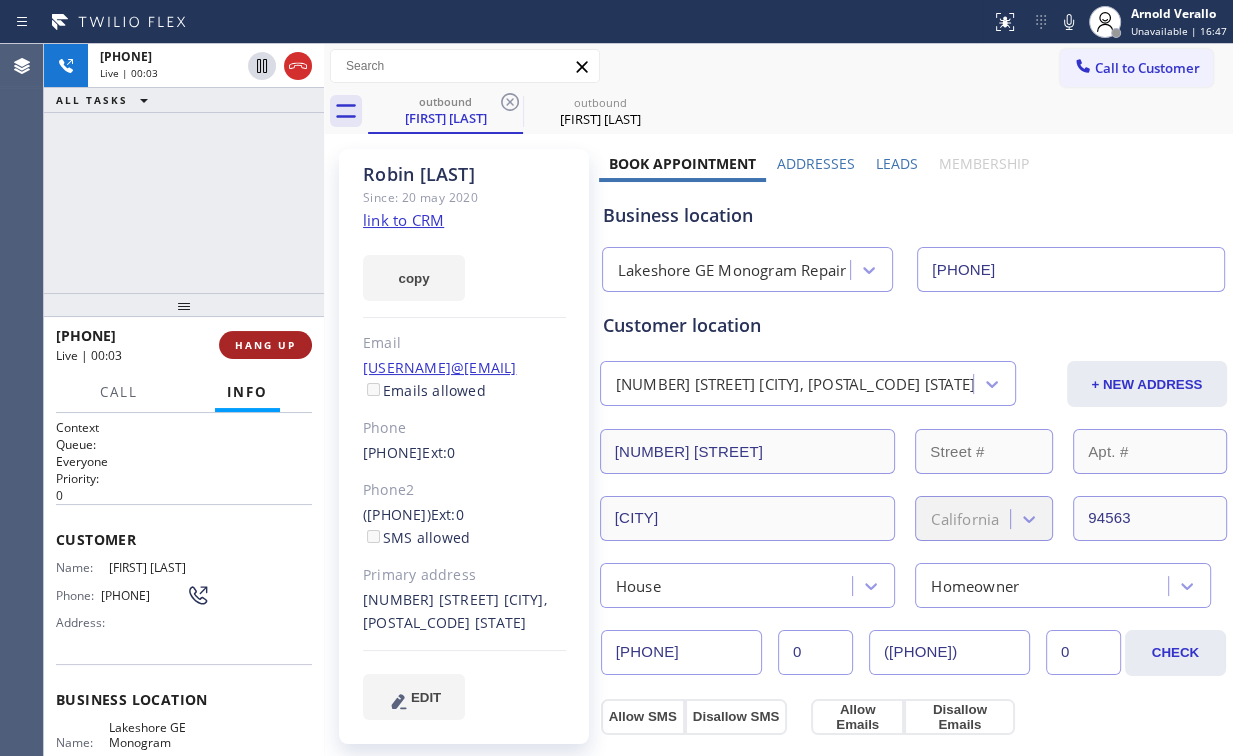 click on "HANG UP" at bounding box center (265, 345) 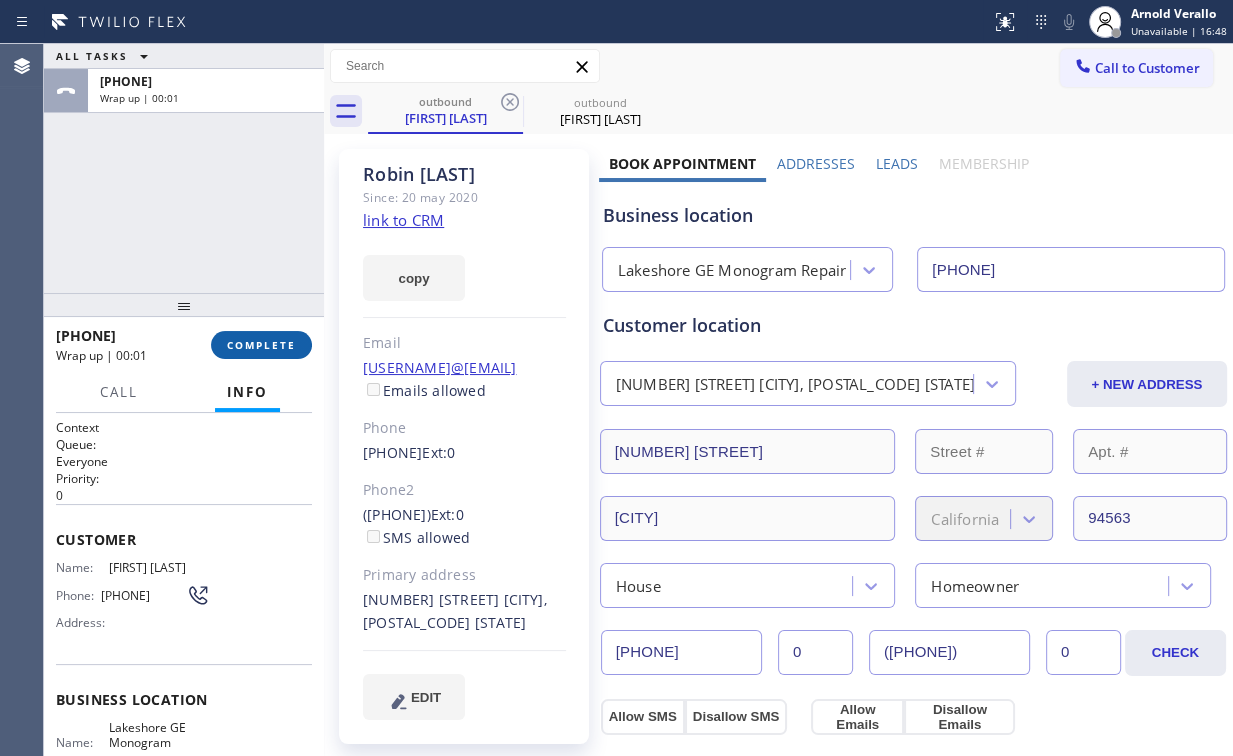 click on "COMPLETE" at bounding box center [261, 345] 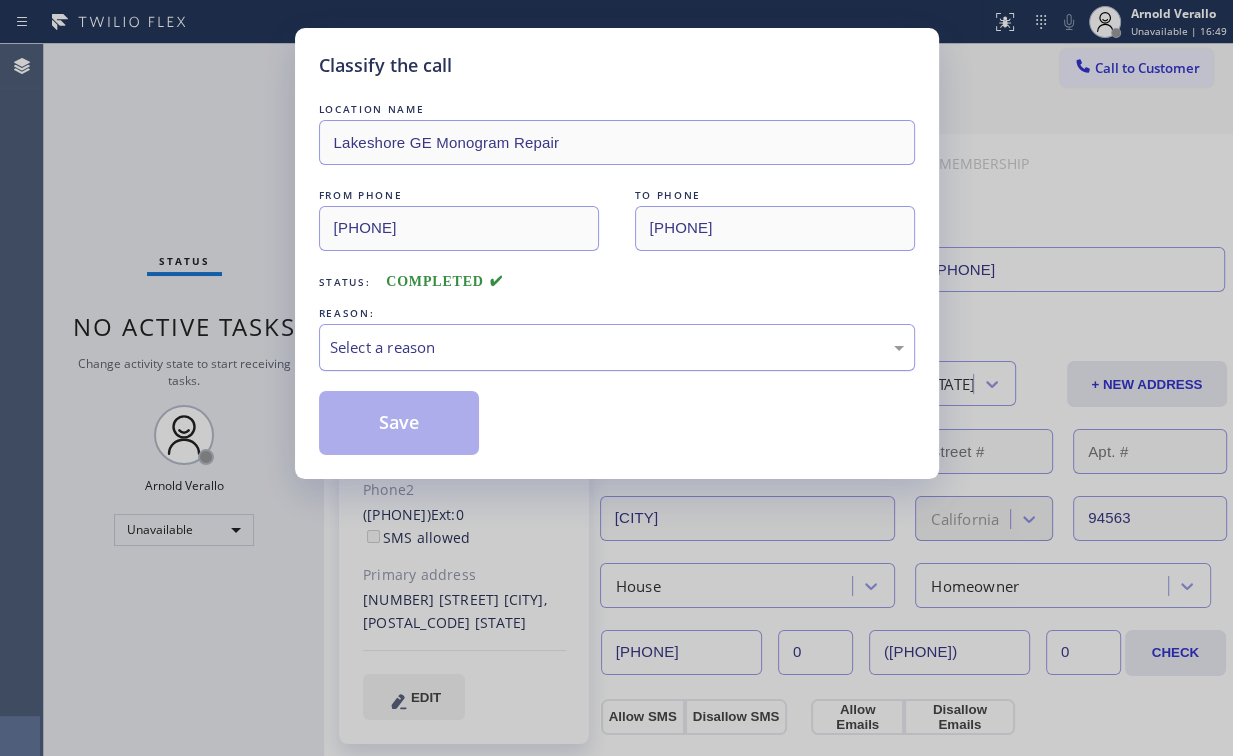 drag, startPoint x: 390, startPoint y: 336, endPoint x: 390, endPoint y: 356, distance: 20 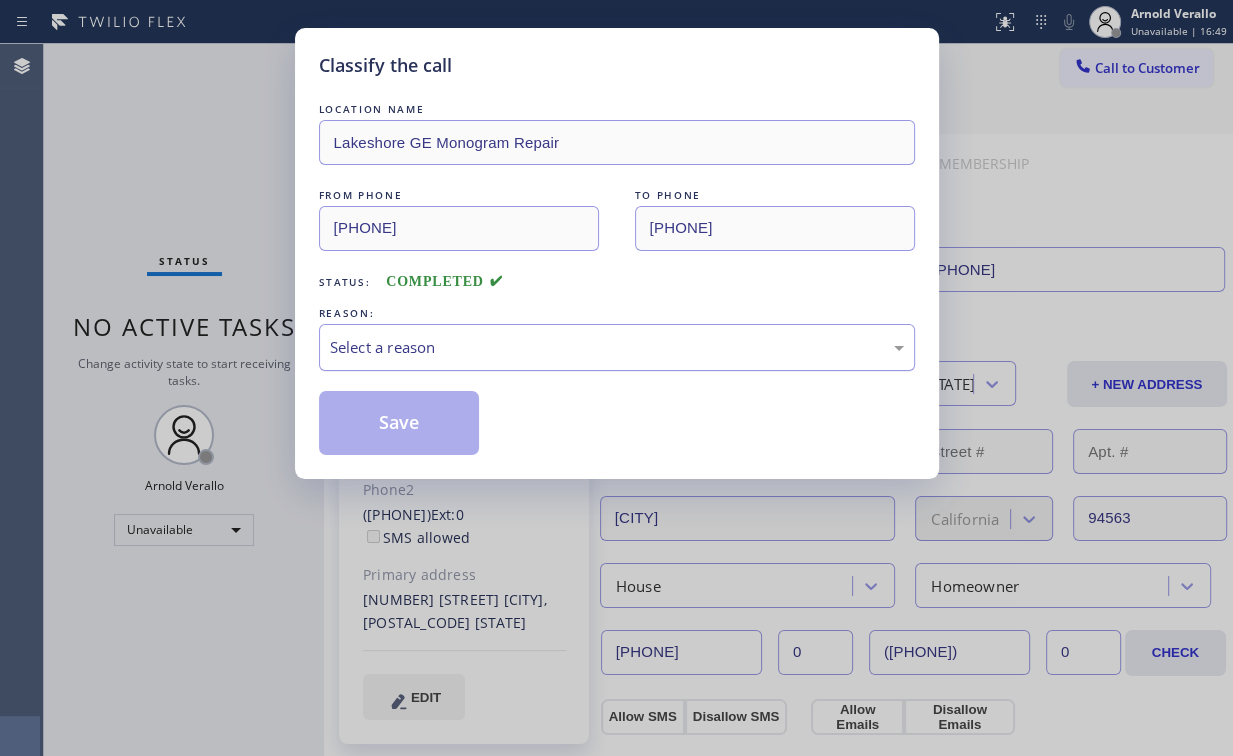 click on "Select a reason" at bounding box center (617, 347) 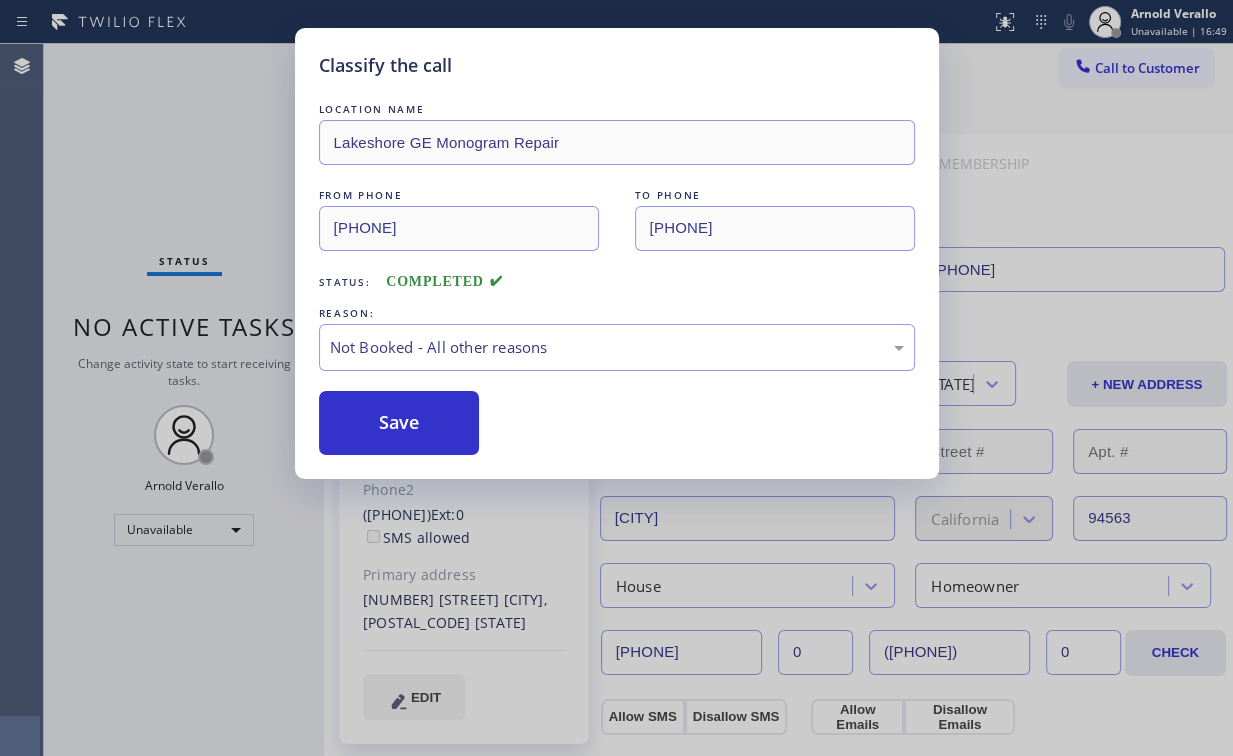 drag, startPoint x: 404, startPoint y: 419, endPoint x: 212, endPoint y: 199, distance: 292 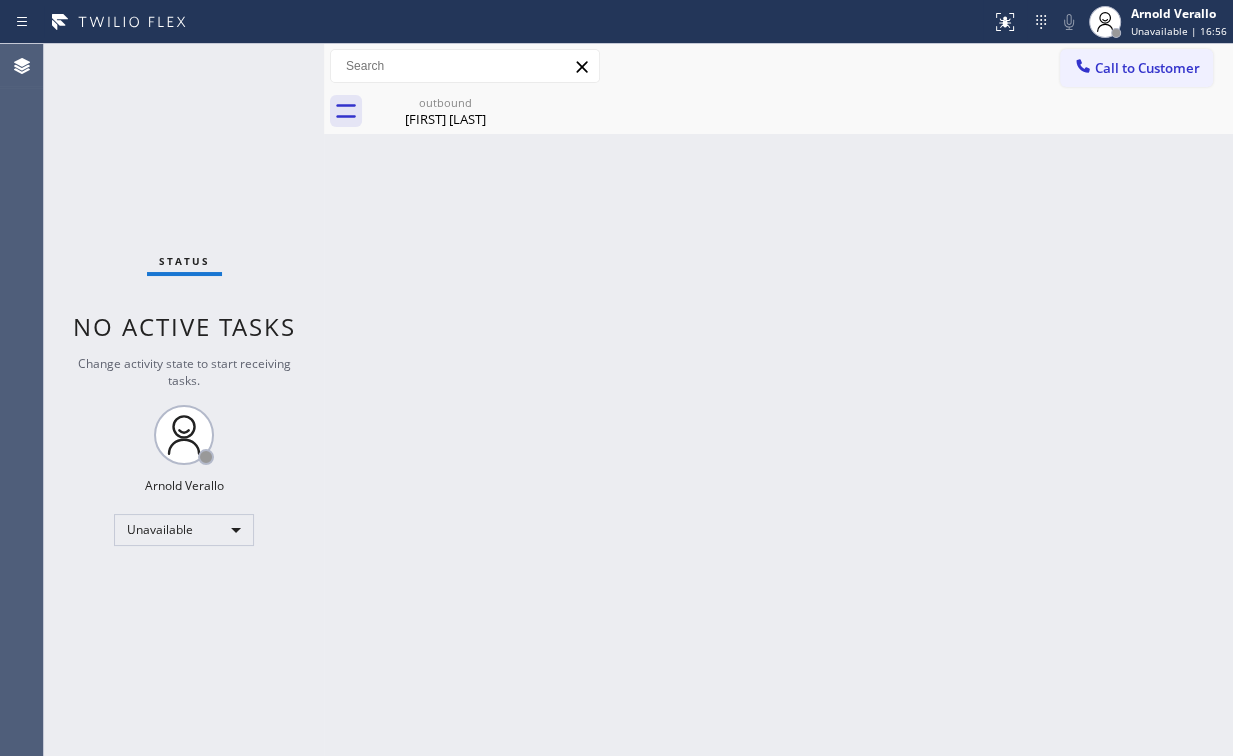 drag, startPoint x: 1124, startPoint y: 60, endPoint x: 837, endPoint y: 179, distance: 310.69278 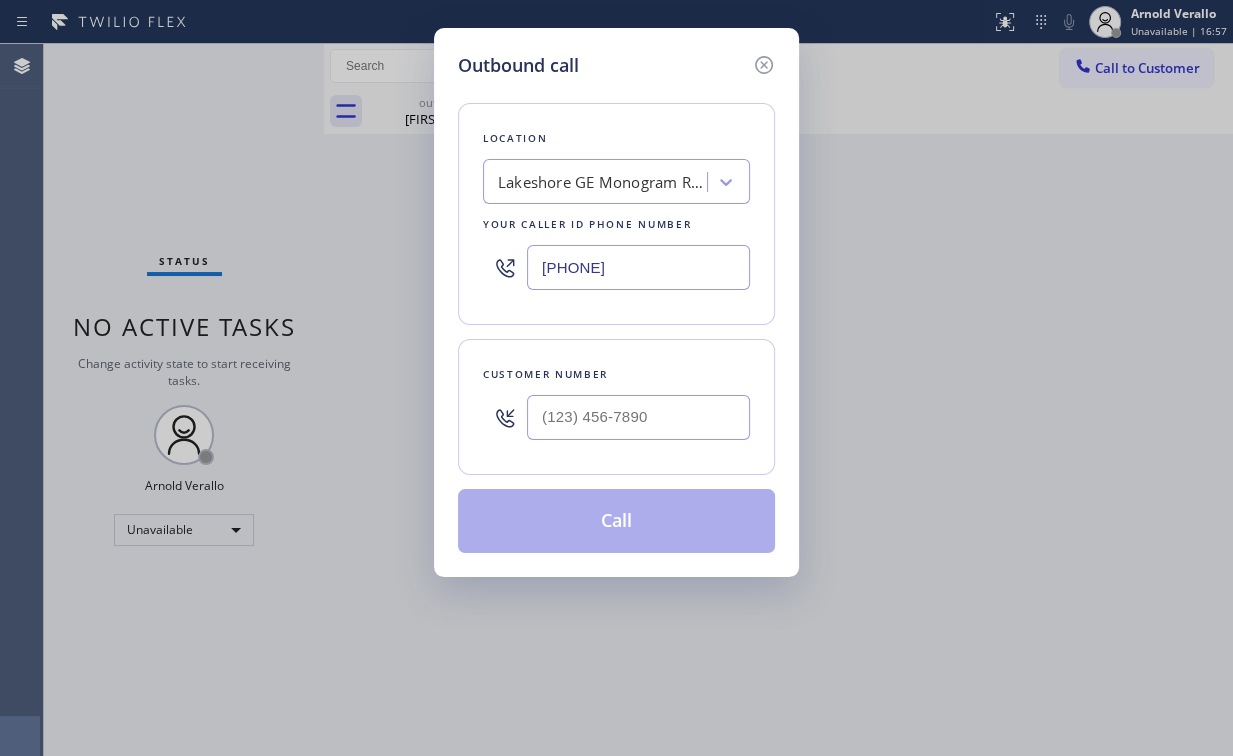 drag, startPoint x: 595, startPoint y: 258, endPoint x: 460, endPoint y: 221, distance: 139.97858 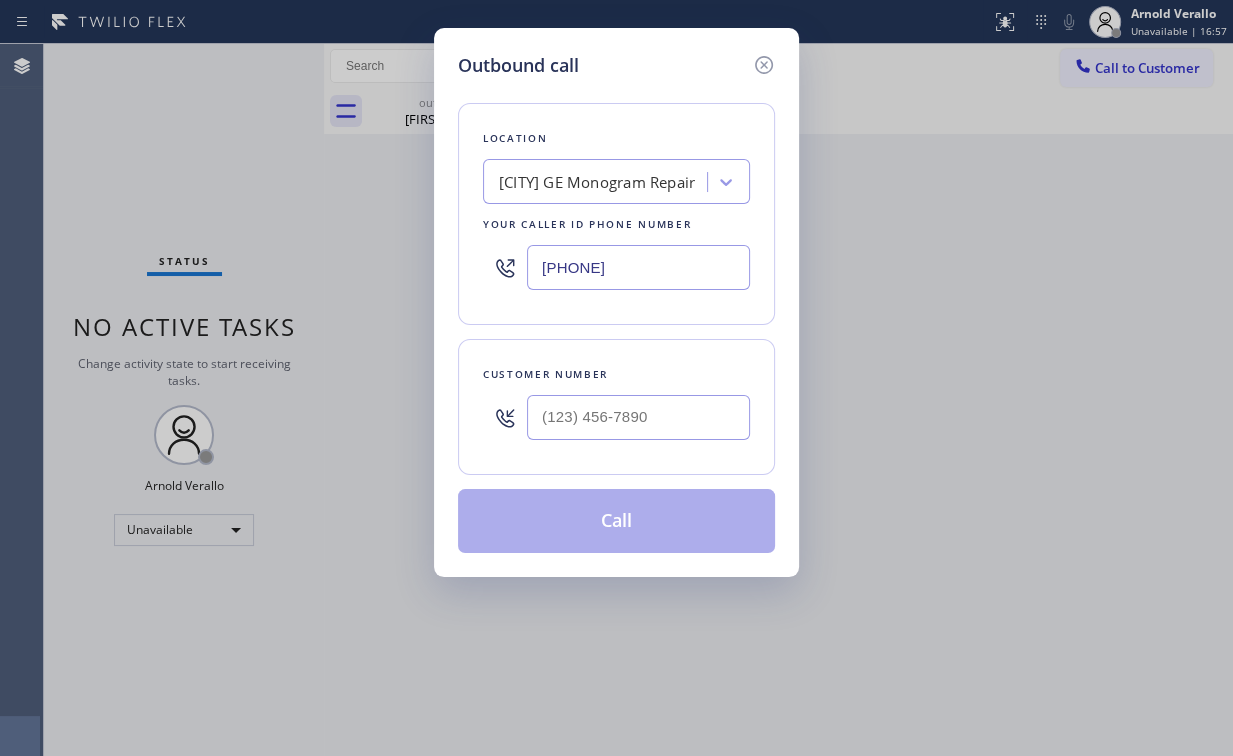 type on "[PHONE]" 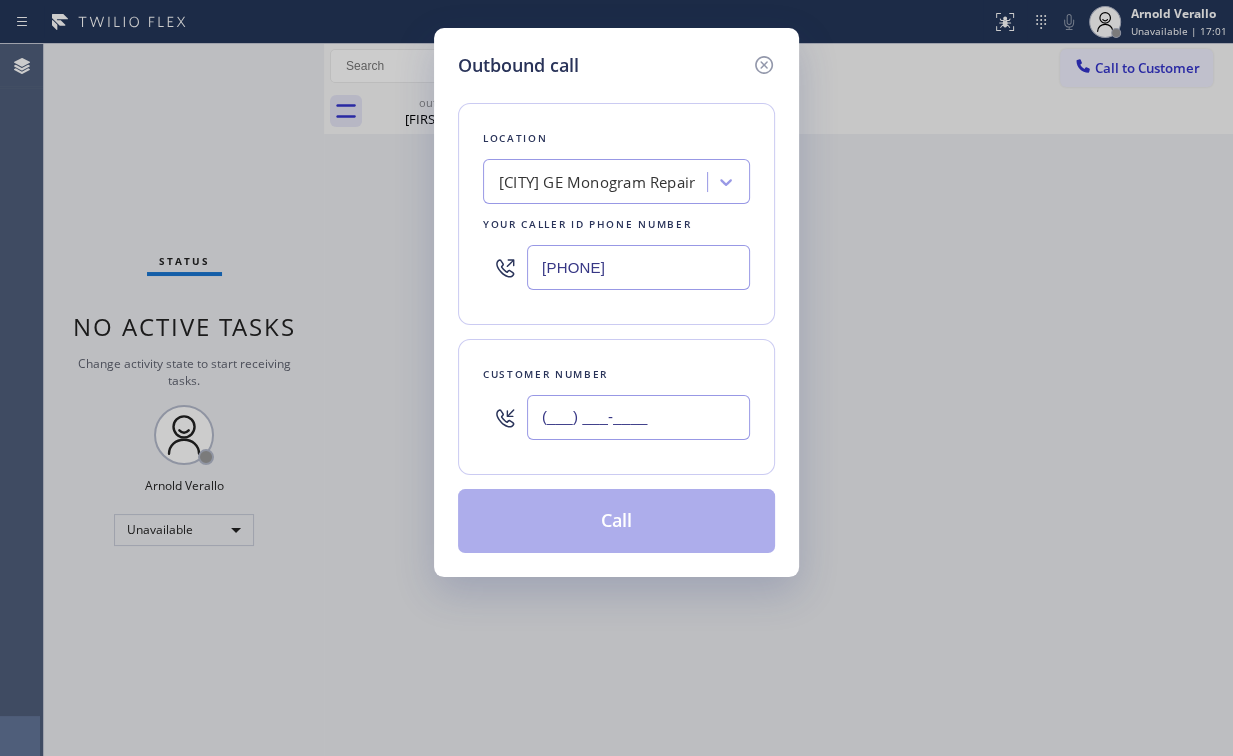click on "(___) ___-____" at bounding box center (638, 417) 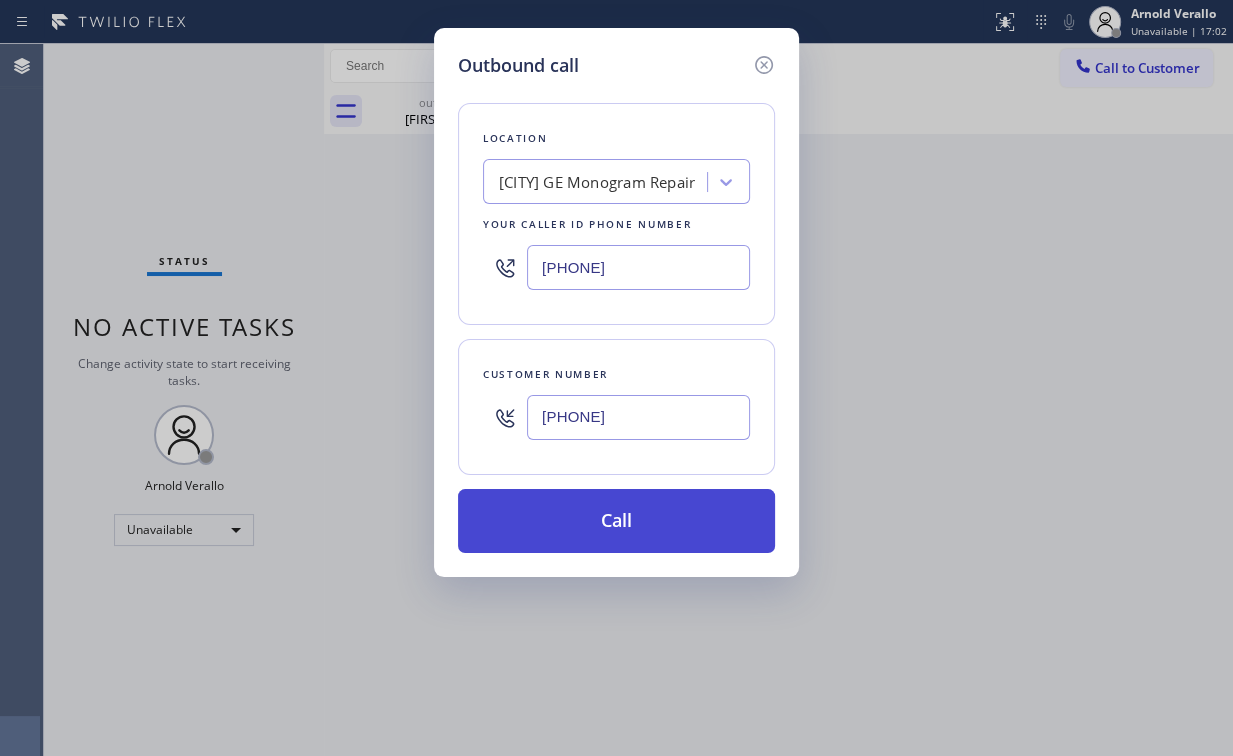 type on "[PHONE]" 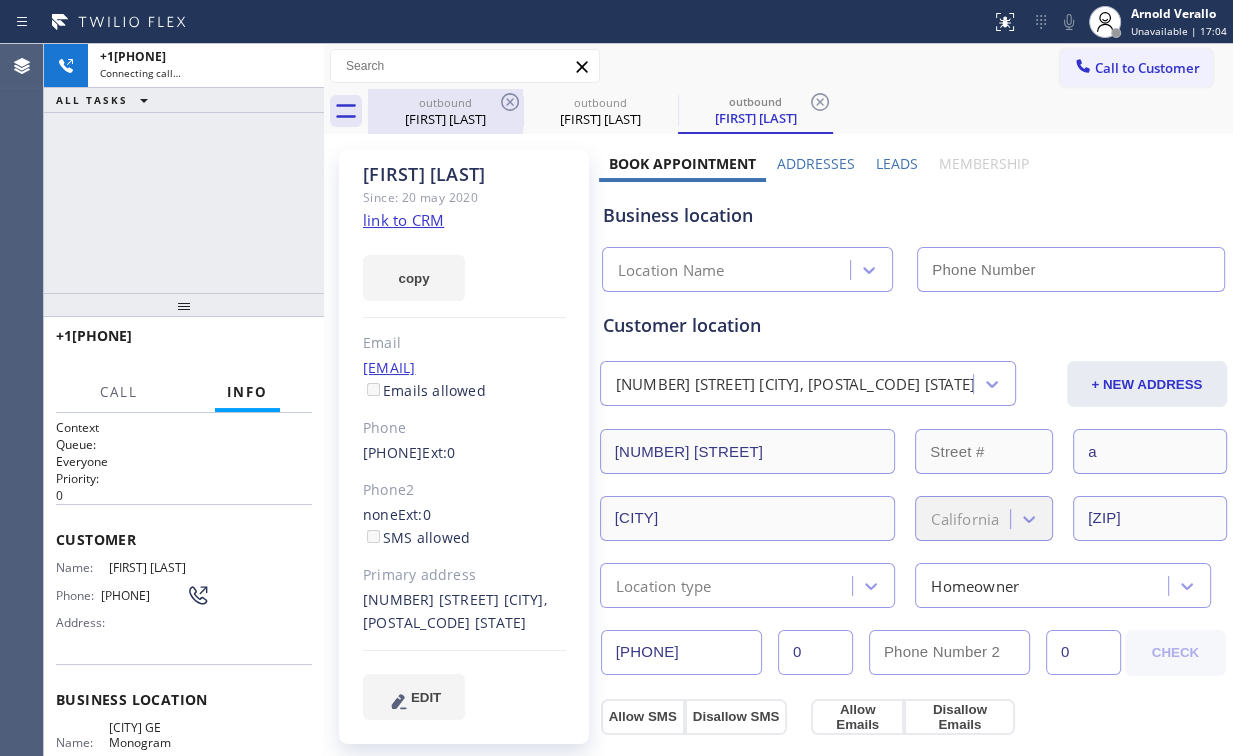 click on "[FIRST] [LAST]" at bounding box center [445, 119] 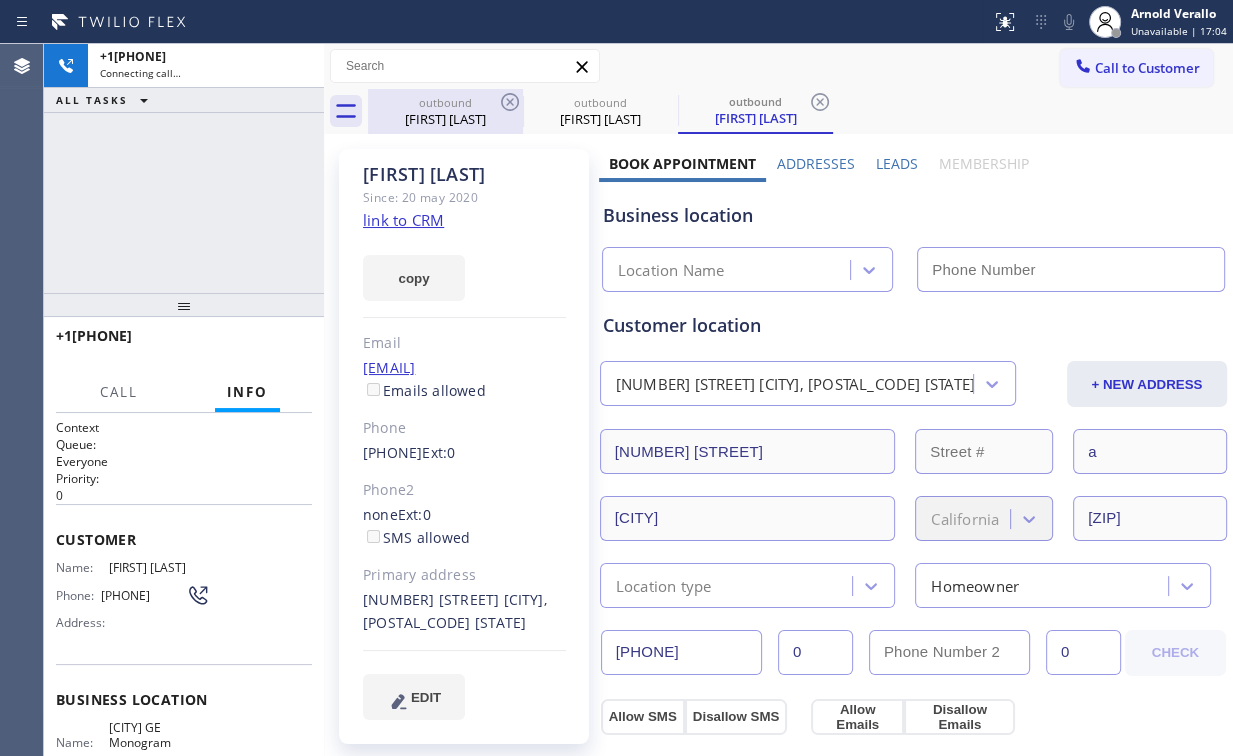 type on "[PHONE]" 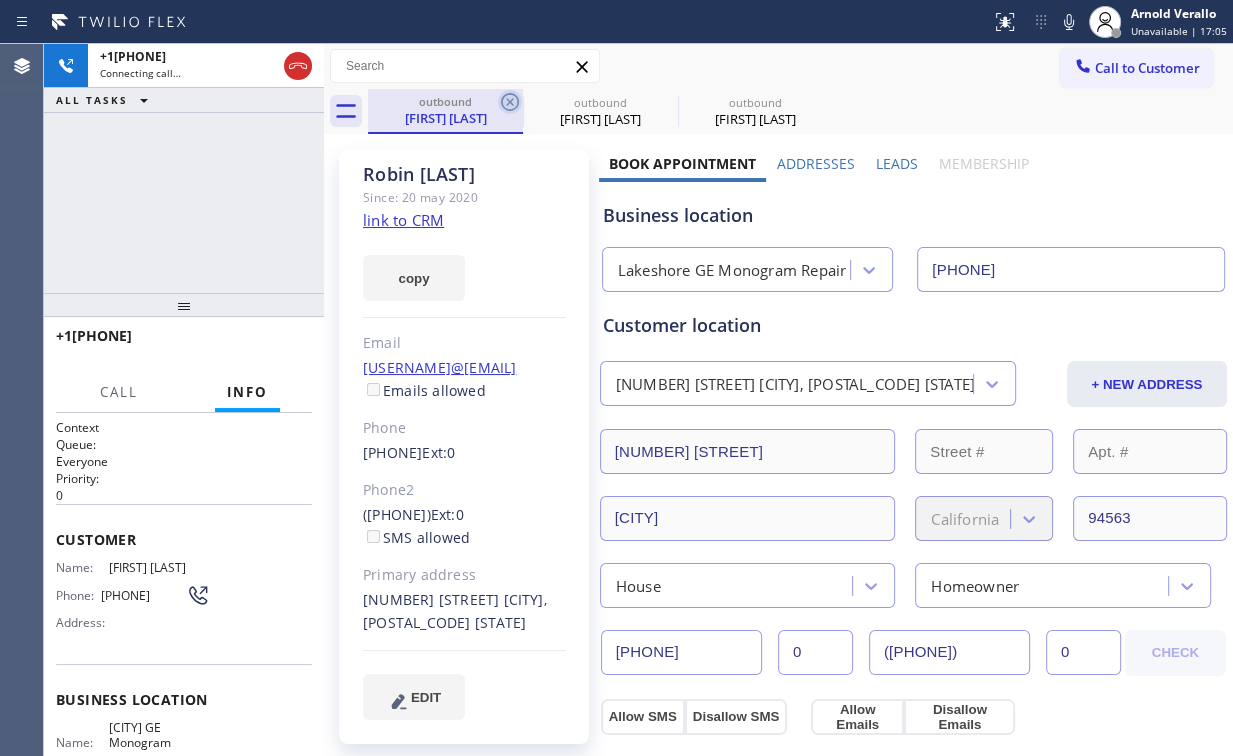click 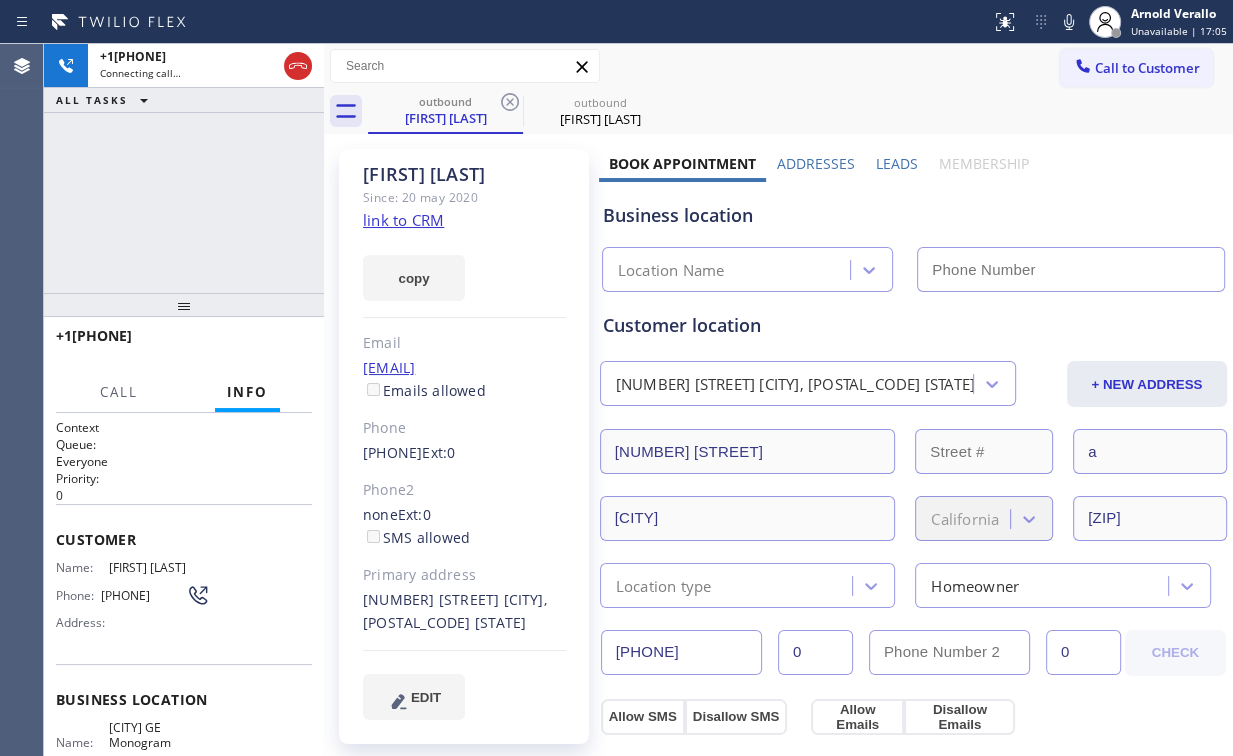type on "[PHONE]" 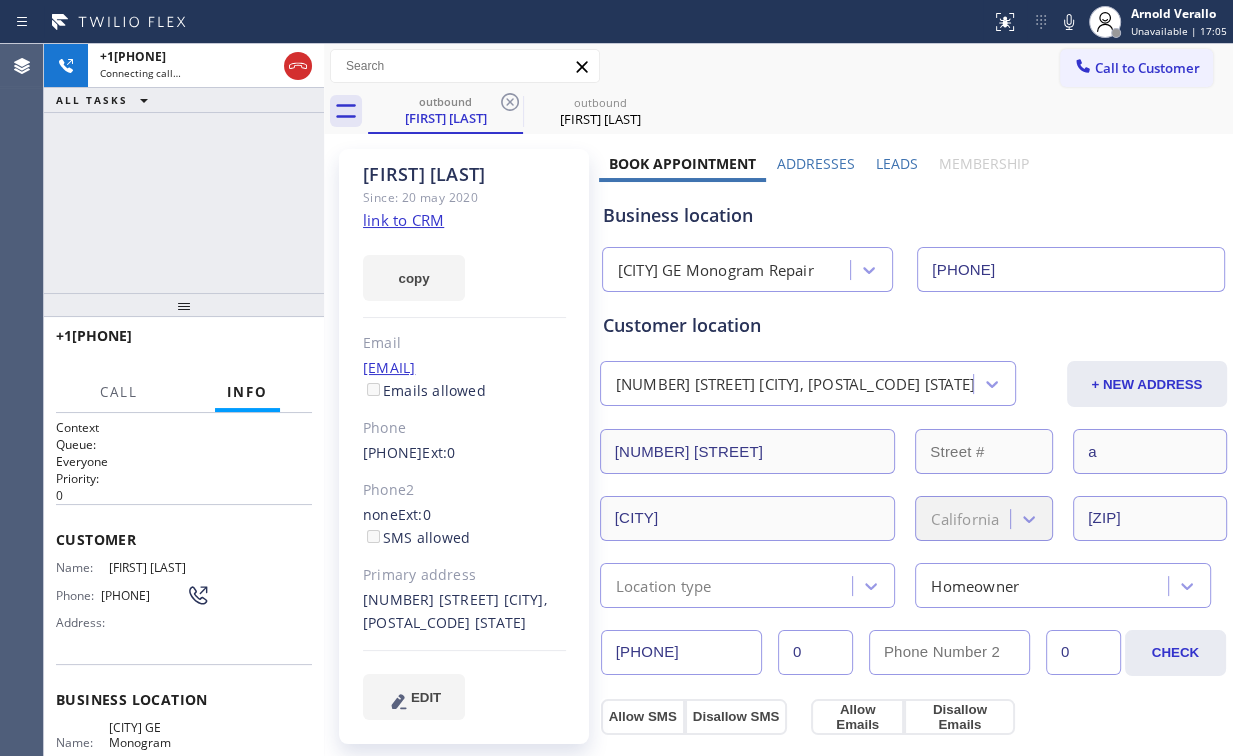 click on "+1[PHONE] Connecting call… ALL TASKS ALL TASKS ACTIVE TASKS TASKS IN WRAP UP" at bounding box center [184, 168] 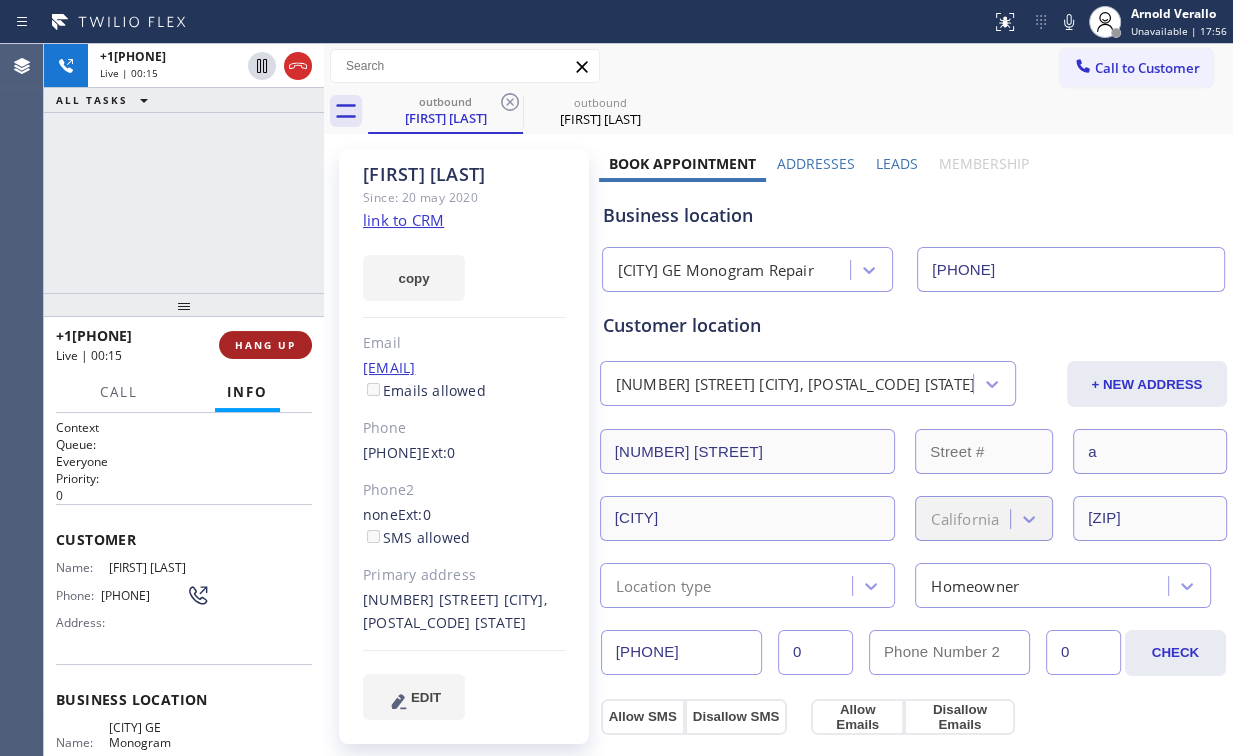 click on "HANG UP" at bounding box center [265, 345] 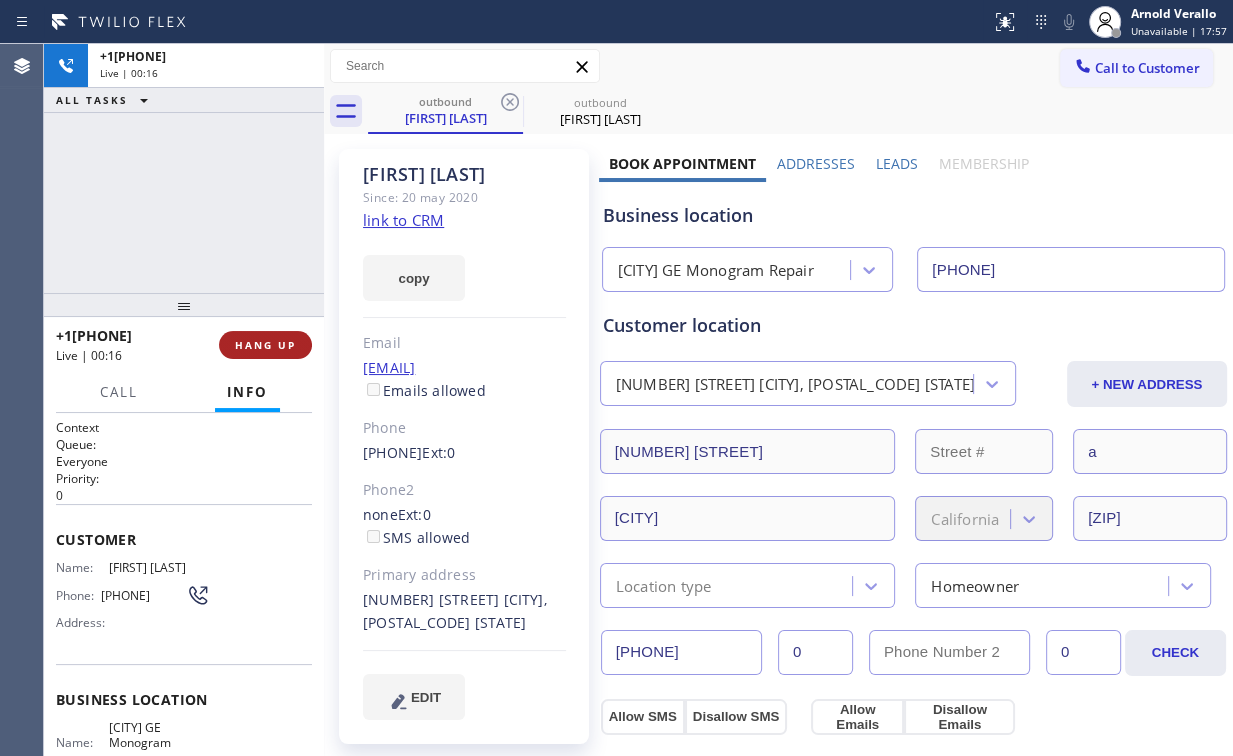 click on "HANG UP" at bounding box center (265, 345) 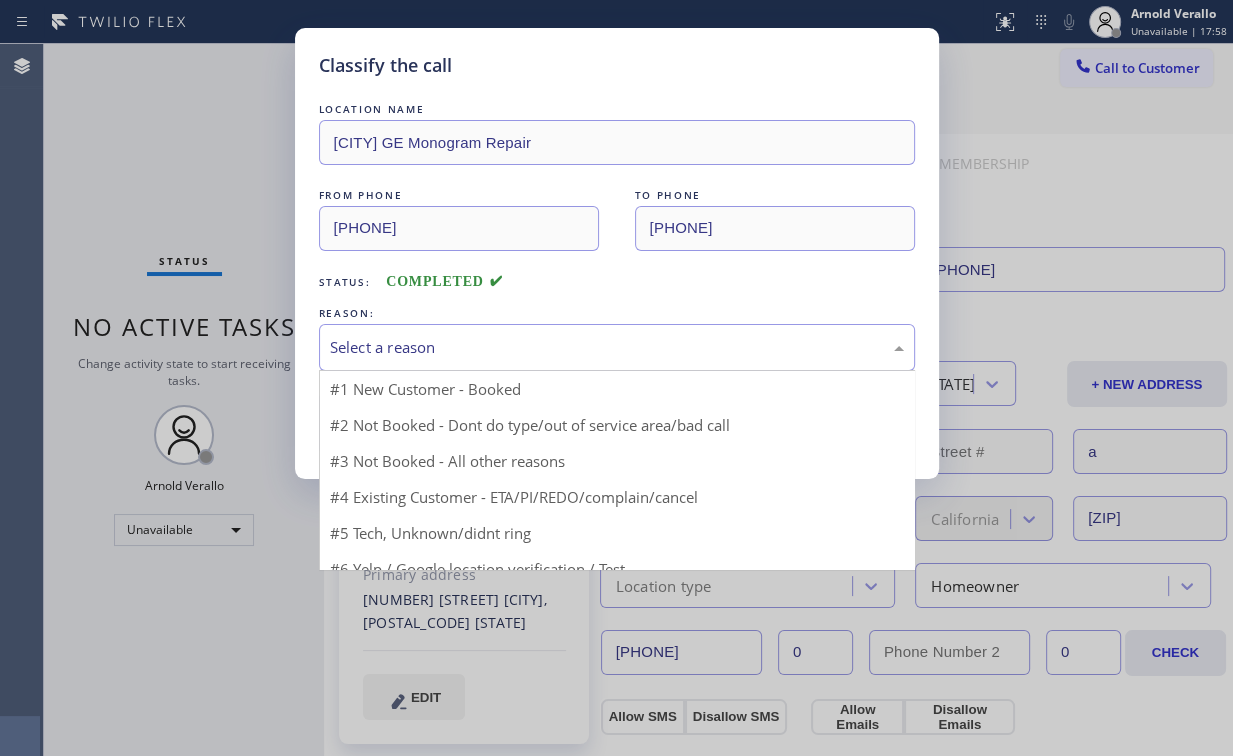 click on "Select a reason" at bounding box center (617, 347) 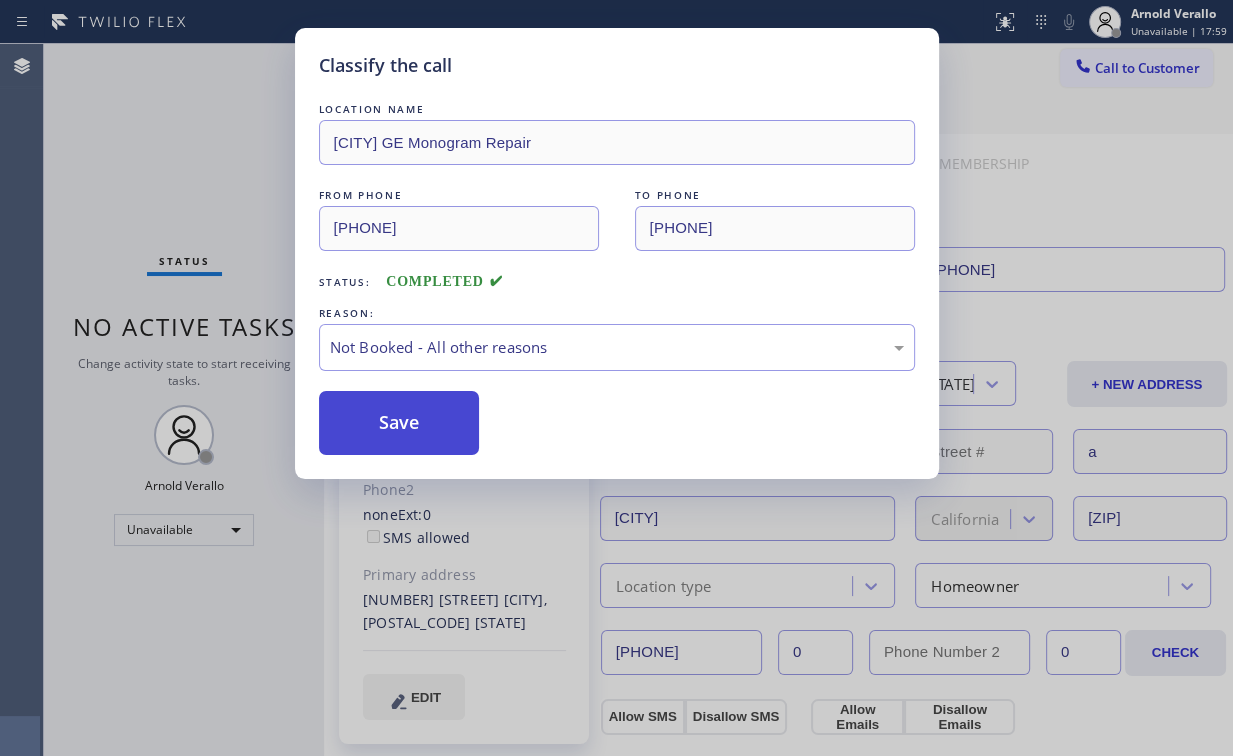 click on "Save" at bounding box center [399, 423] 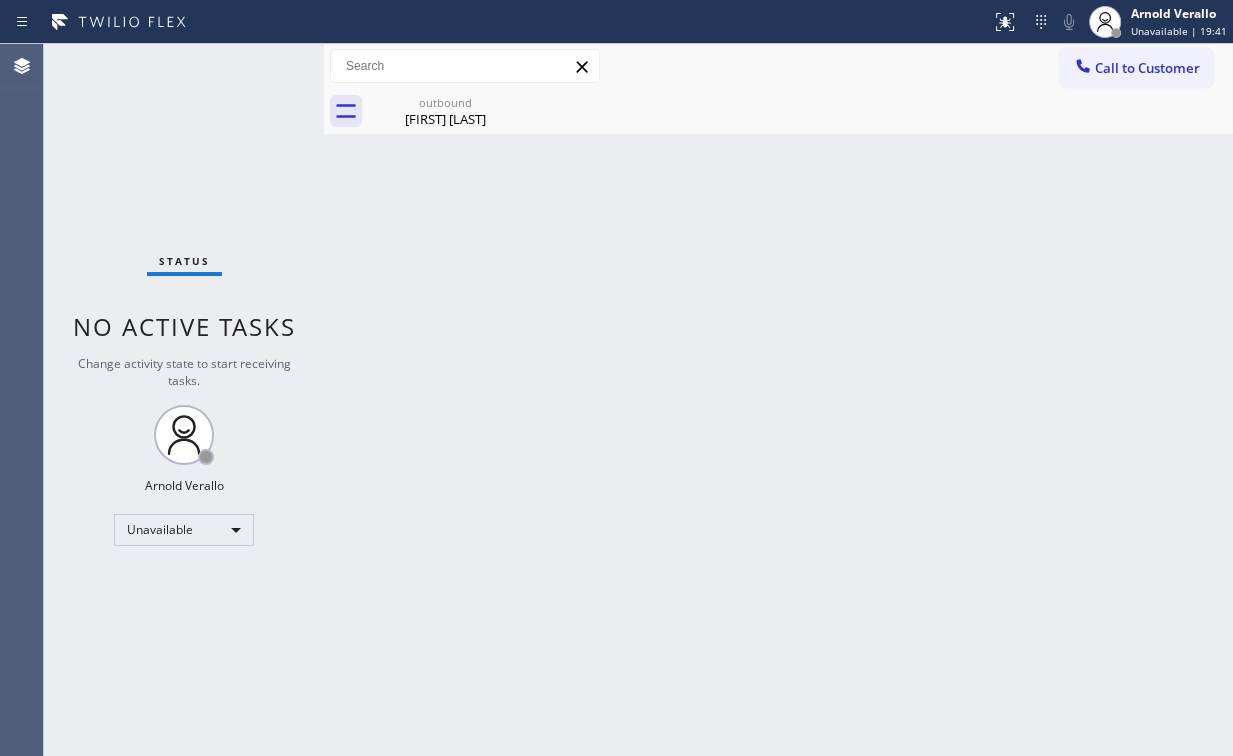 click on "Call to Customer" at bounding box center (1147, 68) 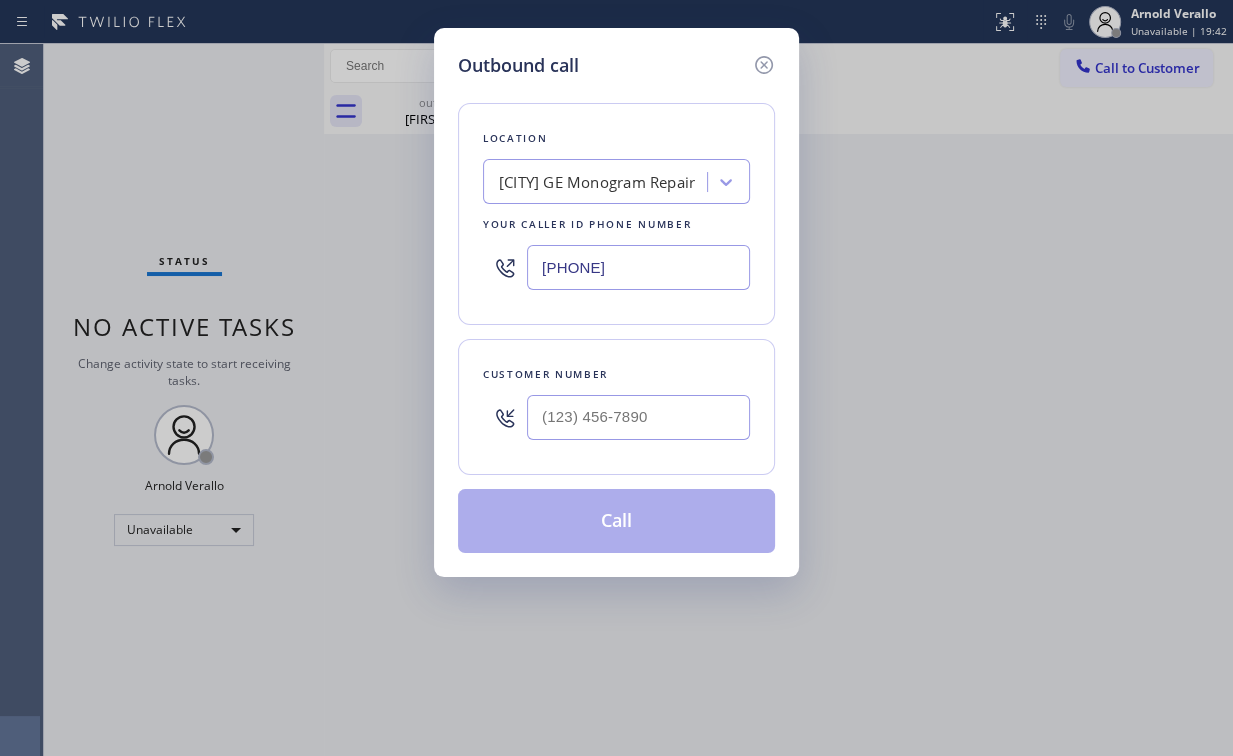 drag, startPoint x: 670, startPoint y: 256, endPoint x: 320, endPoint y: 297, distance: 352.39325 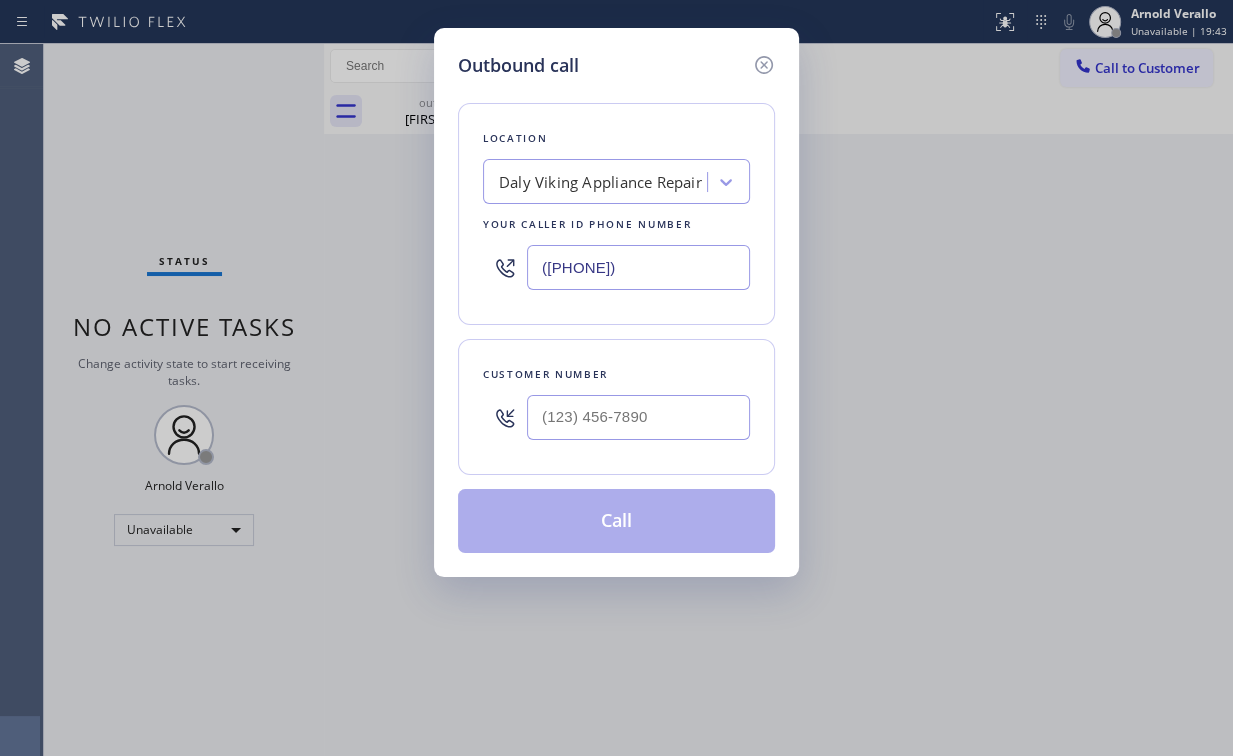 type on "([PHONE])" 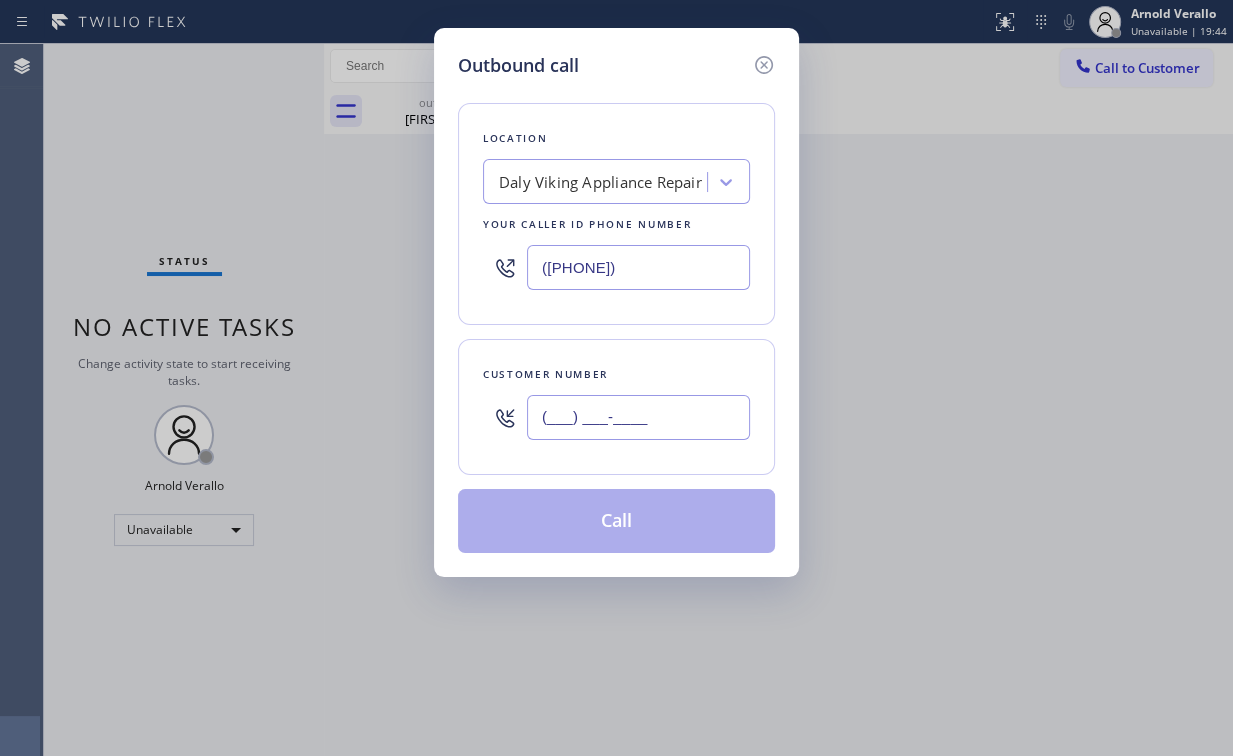 click on "(___) ___-____" at bounding box center [638, 417] 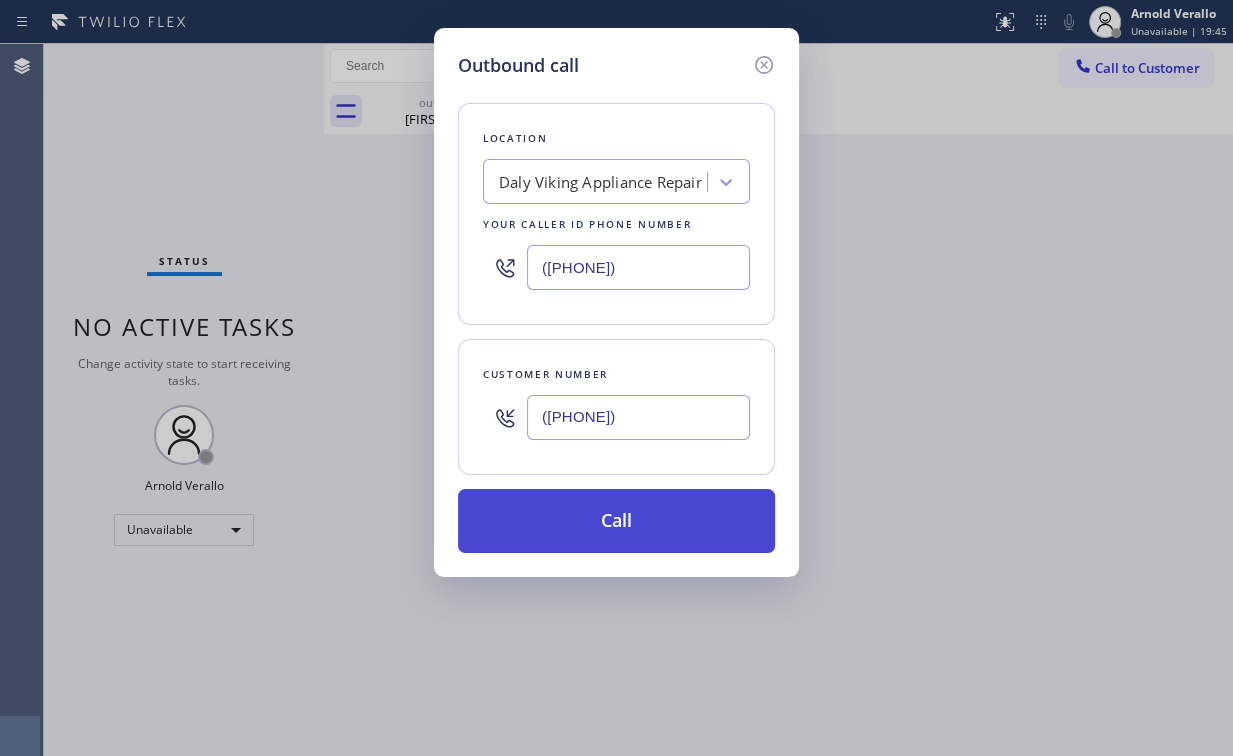 type on "([PHONE])" 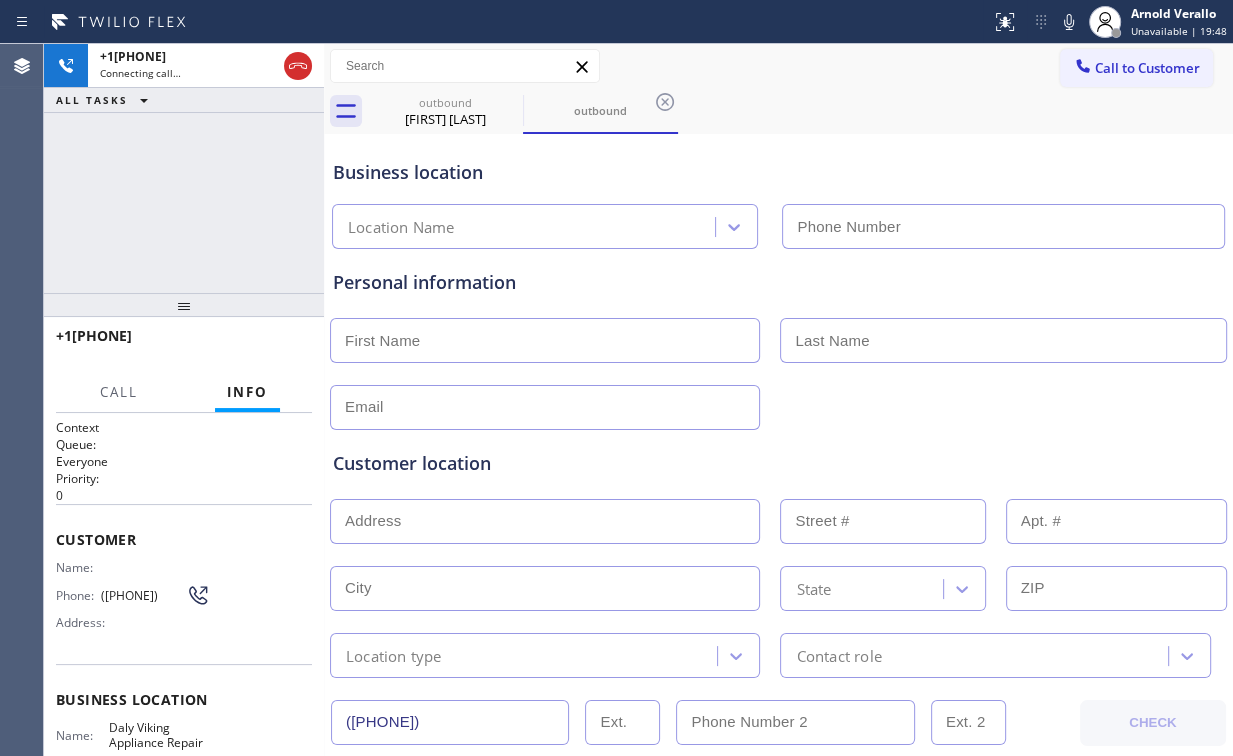 type on "([PHONE])" 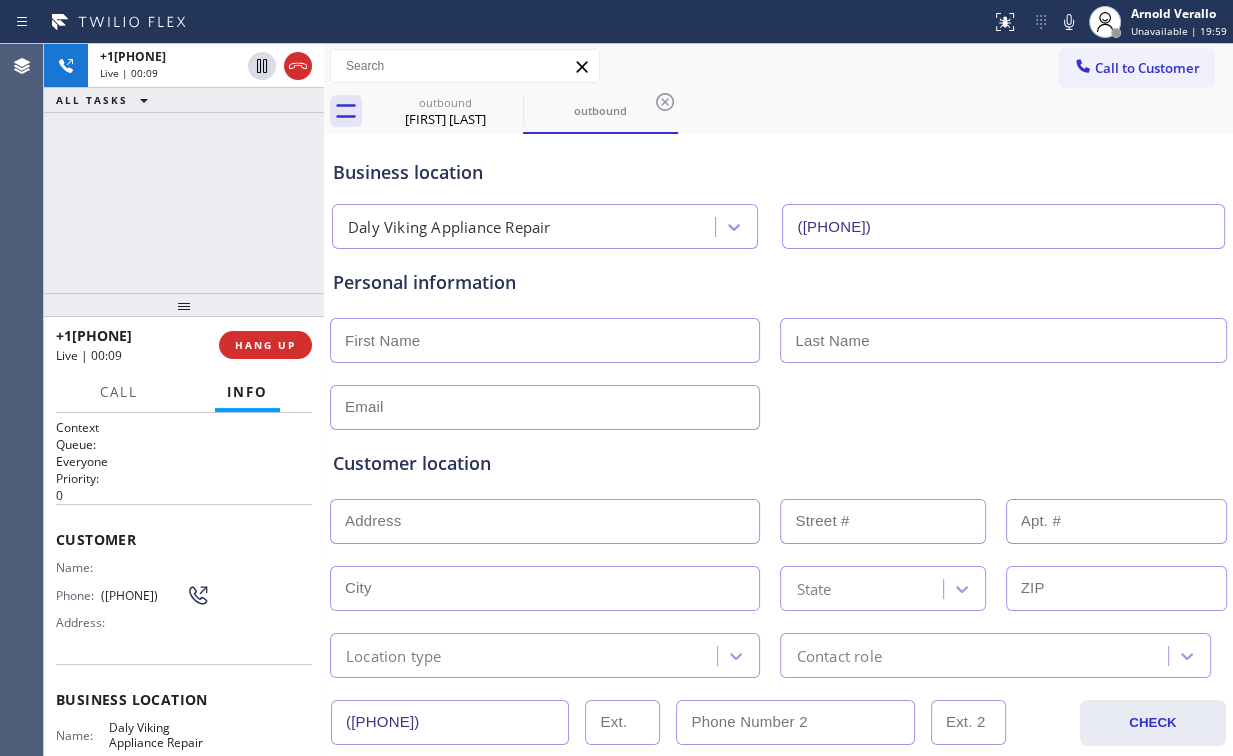 click on "+[PHONE] Live | 00:09 ALL TASKS ALL TASKS ACTIVE TASKS TASKS IN WRAP UP" at bounding box center (184, 168) 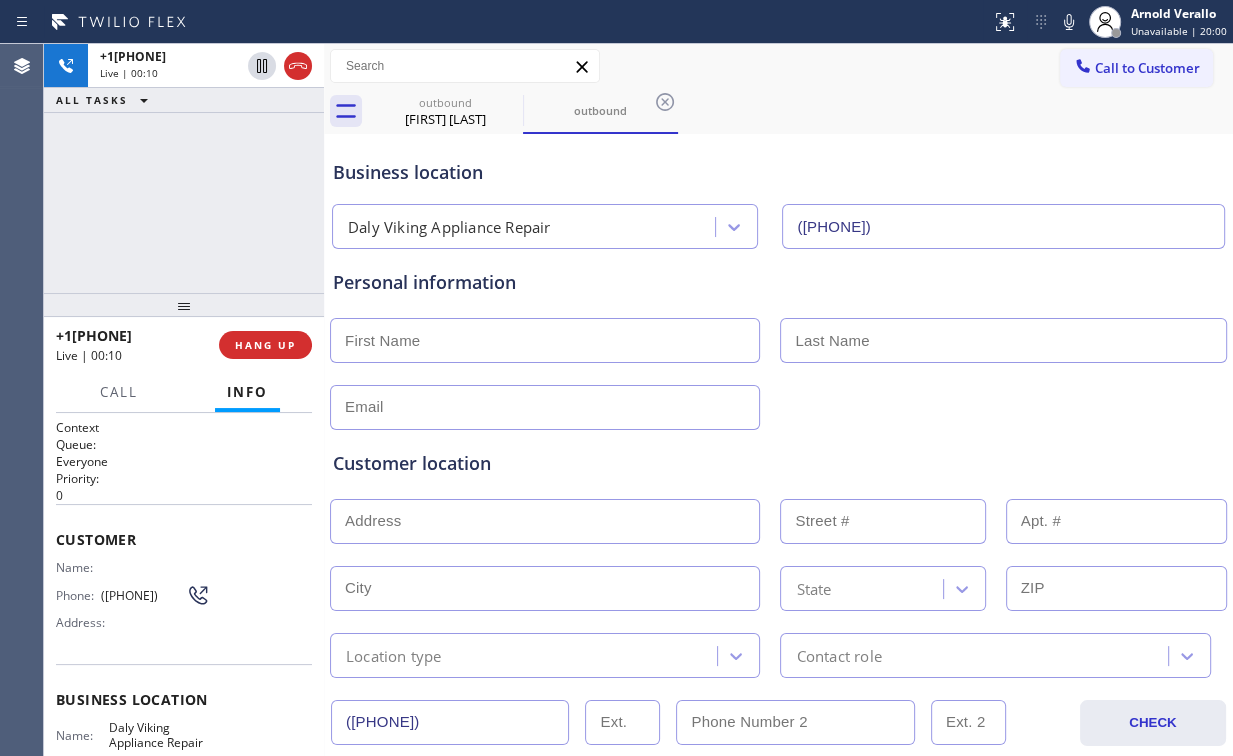 click on "Business location Daly Viking Appliance Repair [PHONE]" at bounding box center (778, 190) 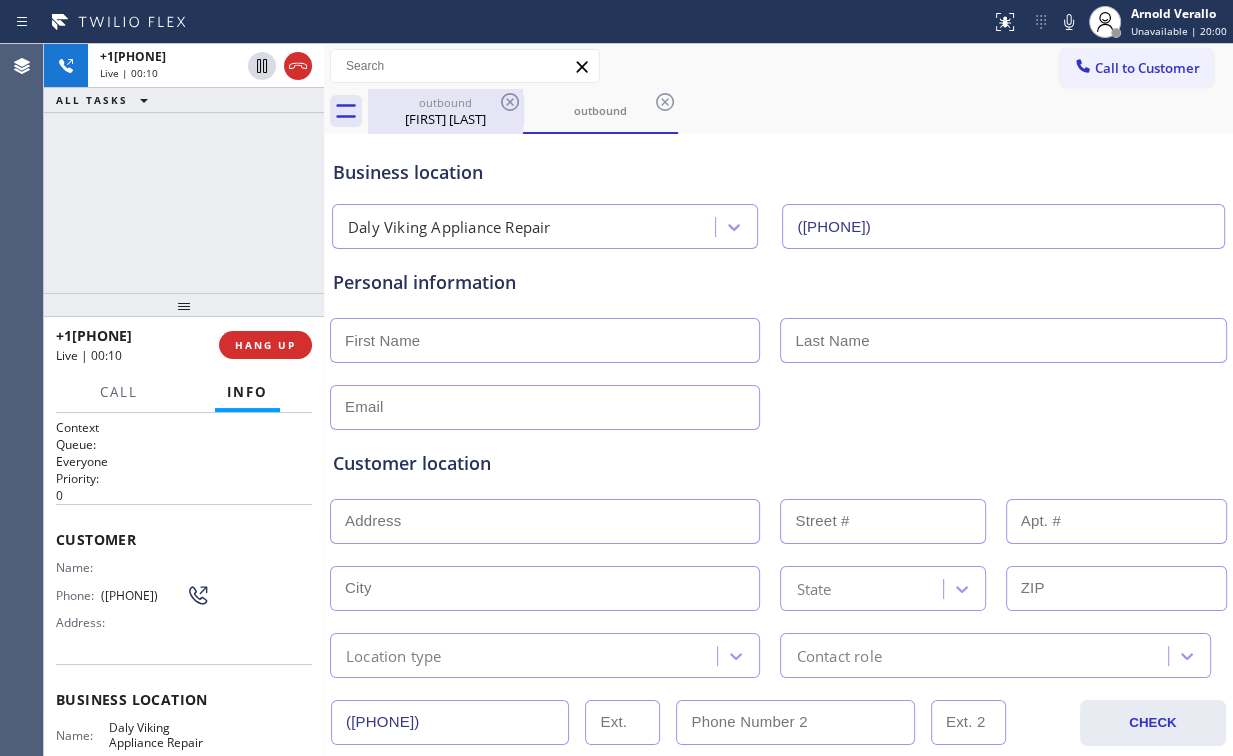 drag, startPoint x: 429, startPoint y: 127, endPoint x: 462, endPoint y: 123, distance: 33.24154 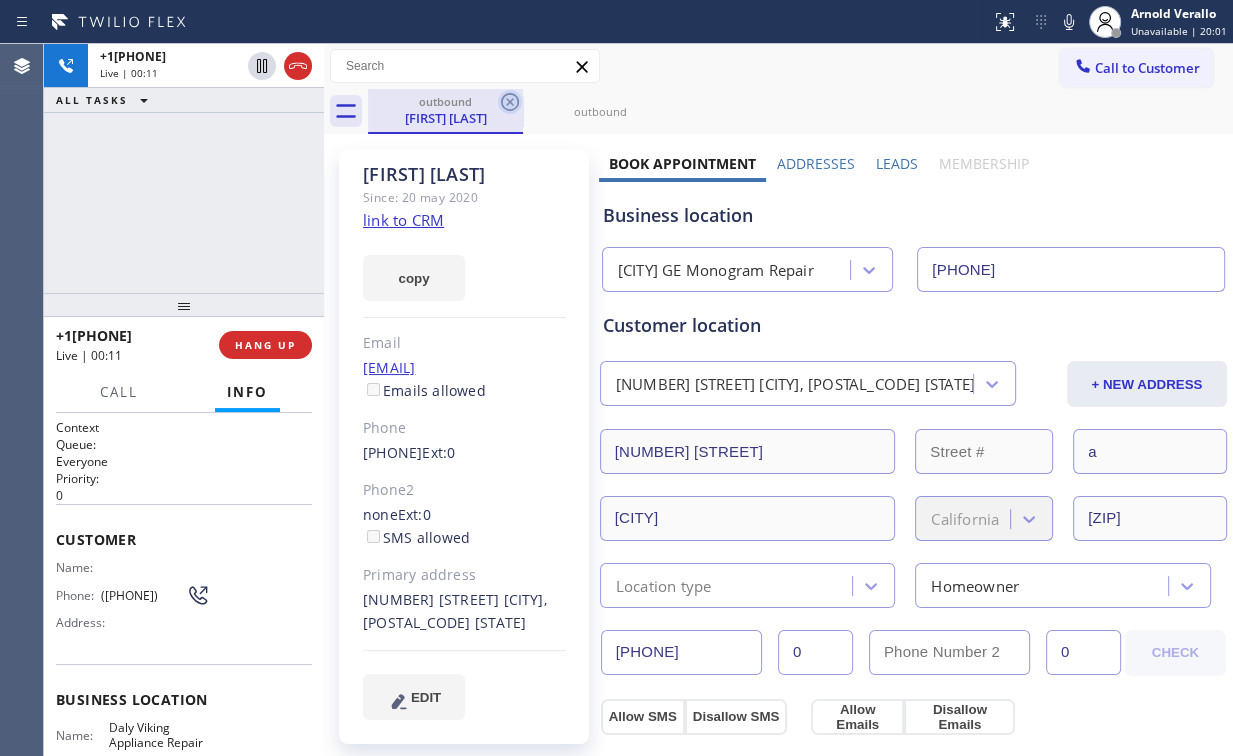 click 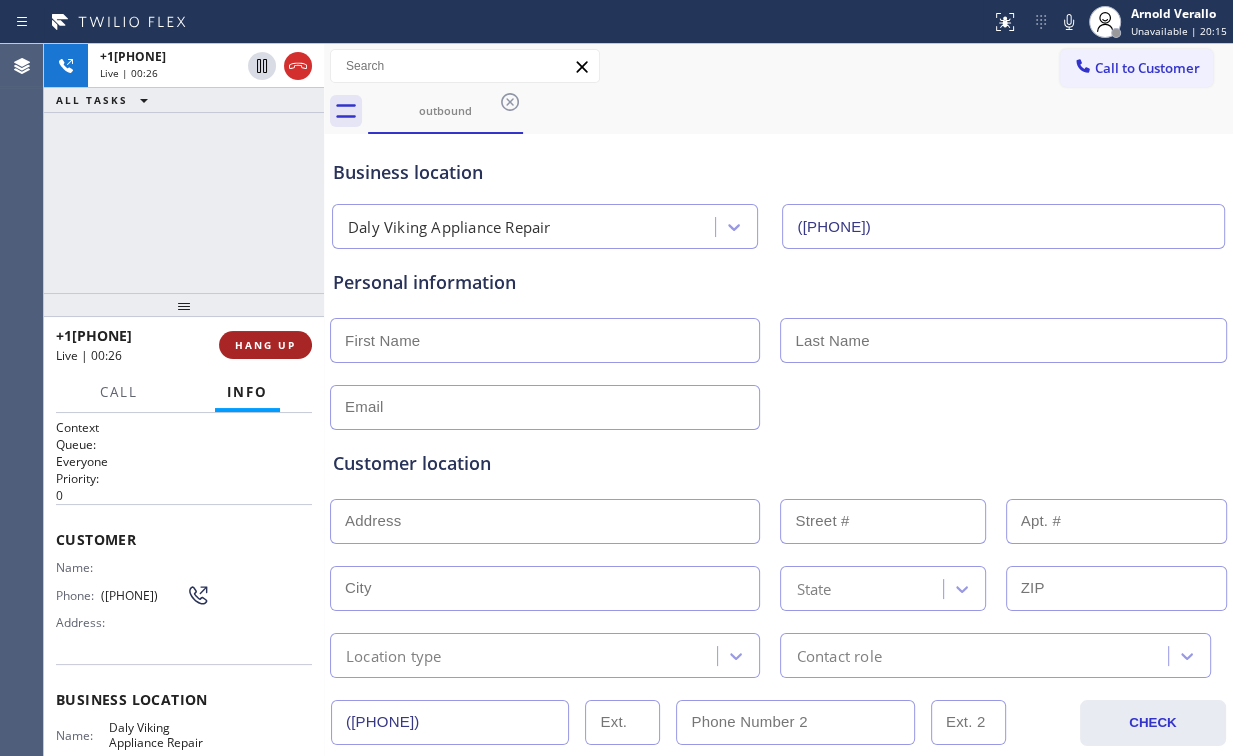 click on "HANG UP" at bounding box center [265, 345] 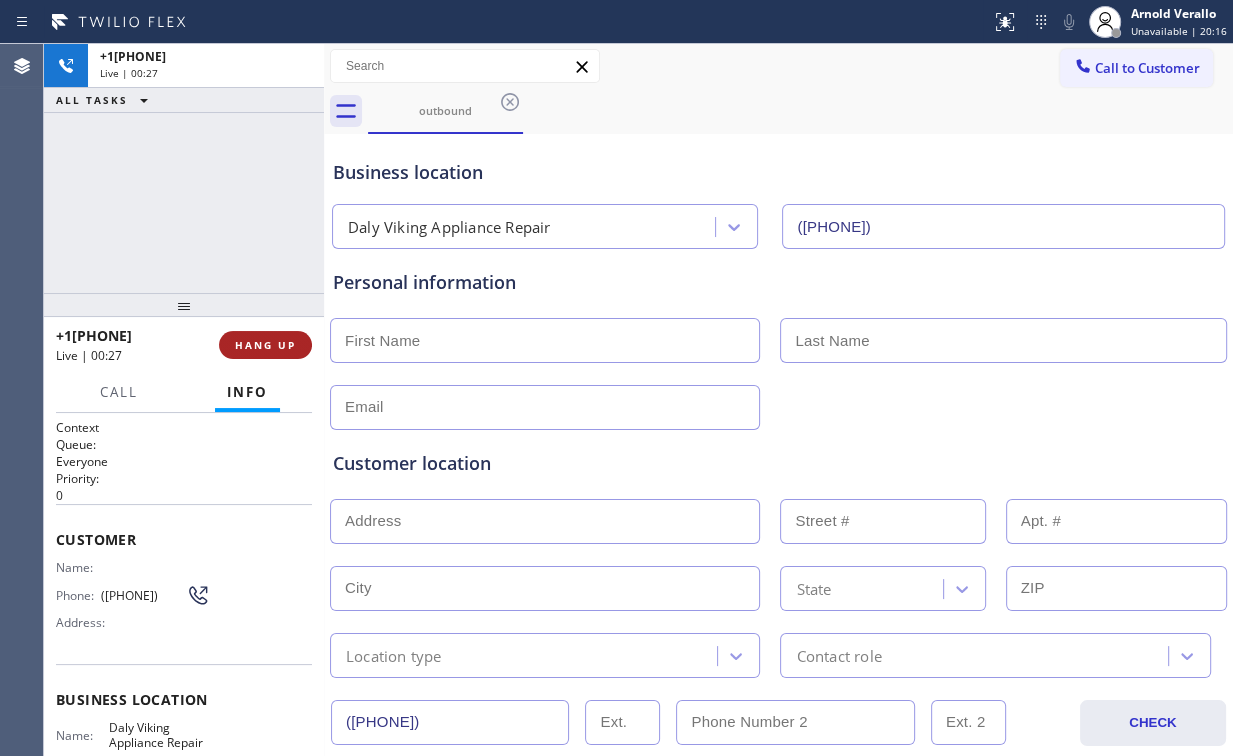 click on "HANG UP" at bounding box center [265, 345] 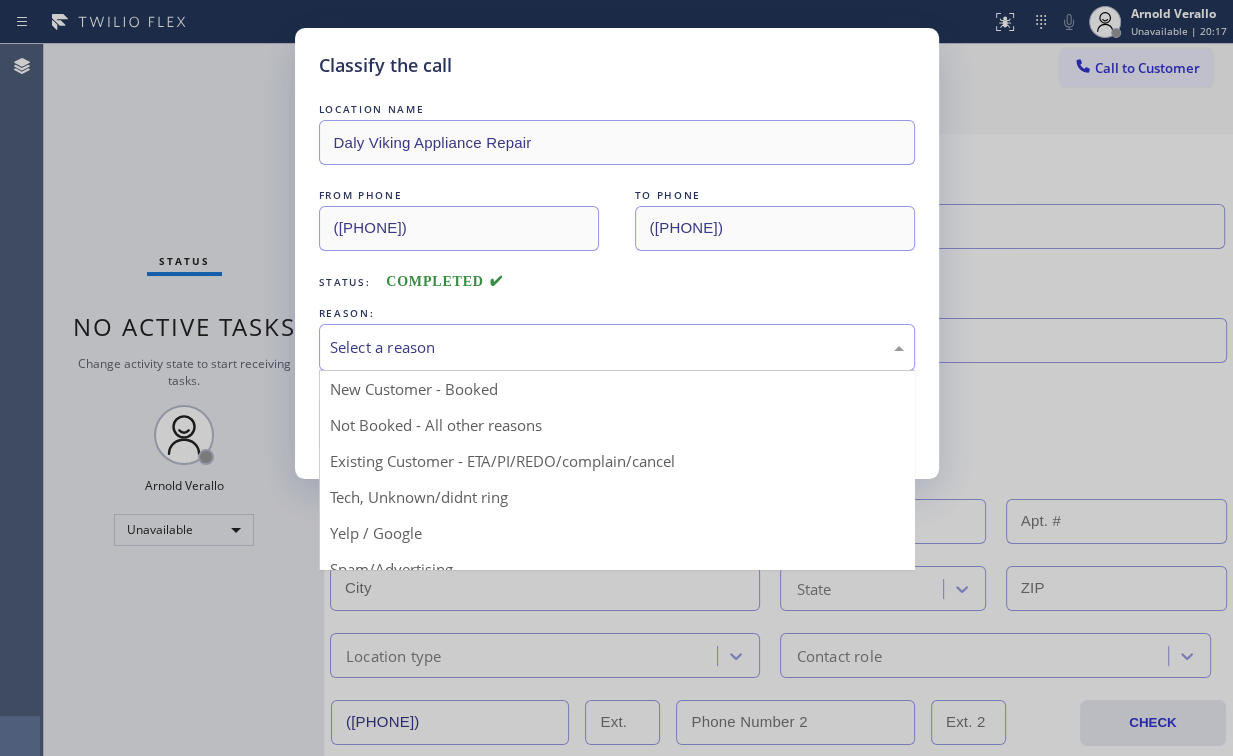 click on "Select a reason" at bounding box center (617, 347) 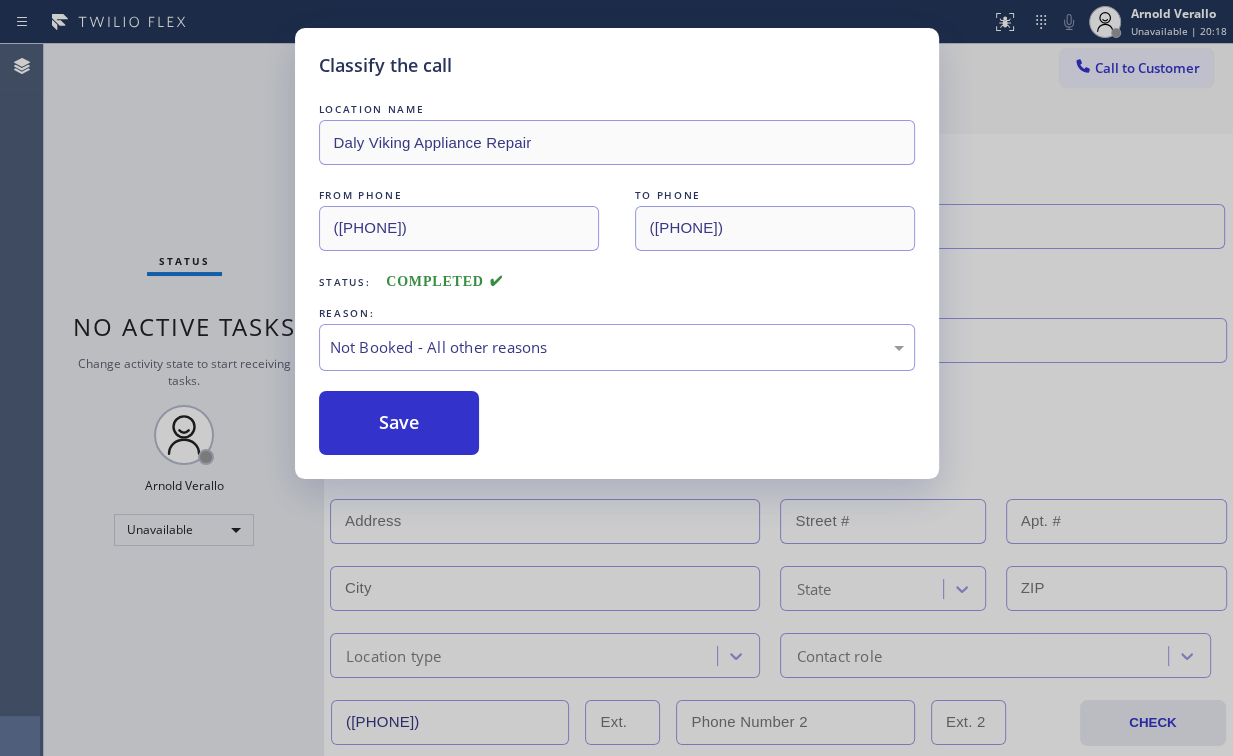 drag, startPoint x: 408, startPoint y: 424, endPoint x: 276, endPoint y: 252, distance: 216.81328 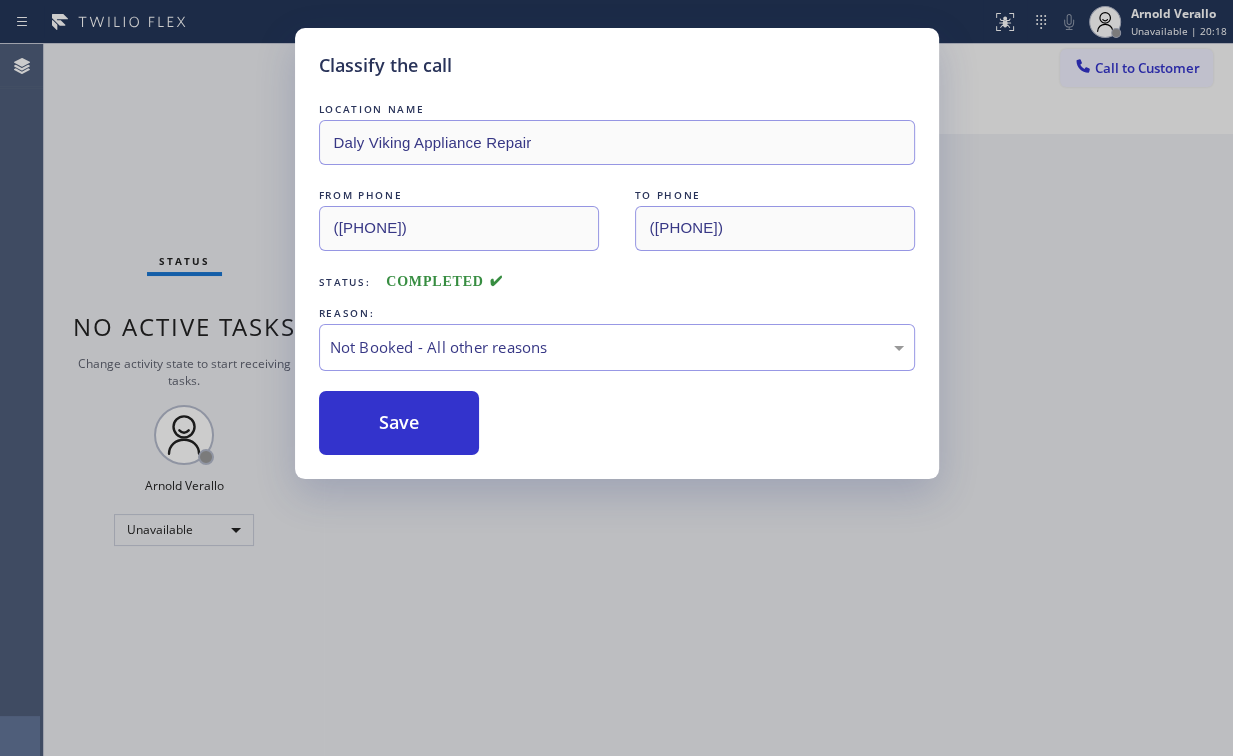 click on "Classify the call LOCATION NAME Daly Viking Appliance Repair FROM PHONE [PHONE] TO PHONE [PHONE] Status: COMPLETED REASON: Not Booked - All other reasons Save" at bounding box center (616, 378) 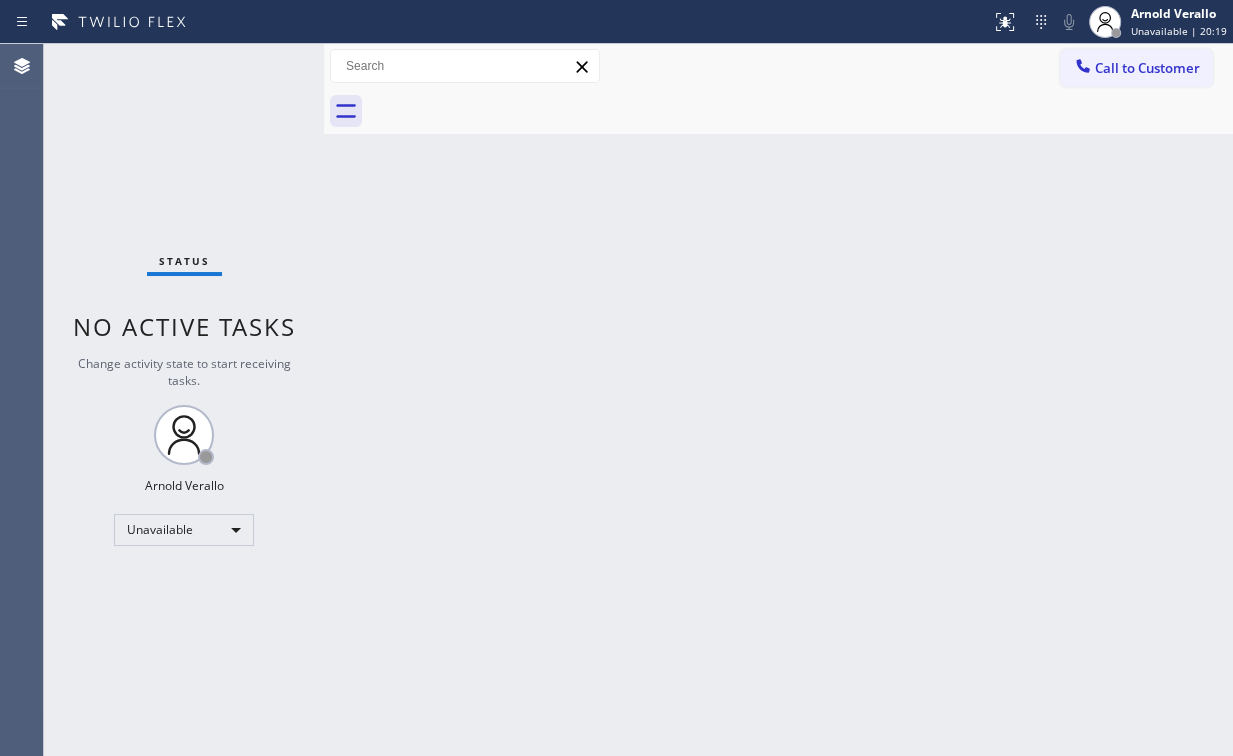 click on "Back to Dashboard Change Sender ID Customers Technicians Select a contact Outbound call Location Search location Your caller id phone number Customer number Call Customer info Name   Phone none Address none Change Sender ID HVAC +[PHONE] [COMPANY] +[PHONE] [COMPANY] +[PHONE] [COMPANY] +[PHONE] [COMPANY] +[PHONE]  Electricians +[PHONE]  Cancel Change Check personal SMS Reset Change No tabs Call to Customer Outbound call Location [COMPANY] [COMPANY] [COMPANY] Your caller id phone number ([PHONE]) Customer number Call Outbound call Technician Search Technician Your caller id phone number Your caller id phone number Call" at bounding box center [778, 400] 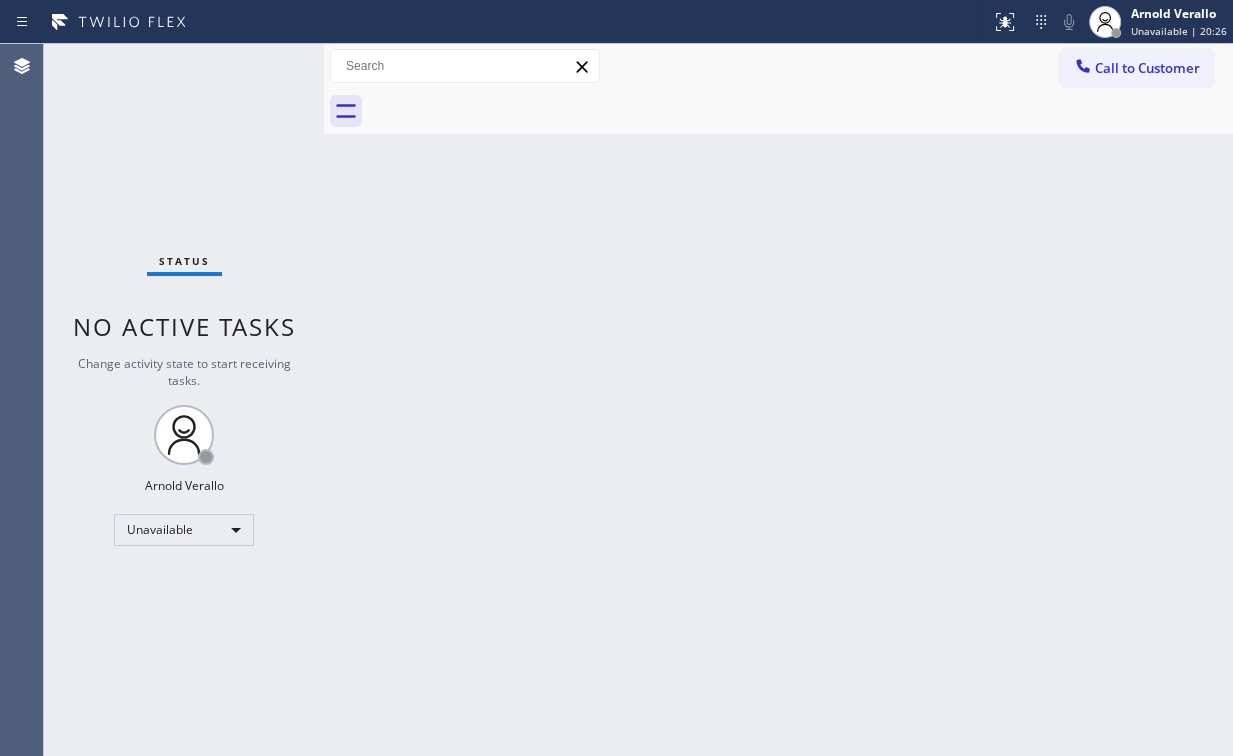 click on "Status No active tasks Change activity state to start receiving tasks. [FIRST] [LAST] Unavailable" at bounding box center (184, 400) 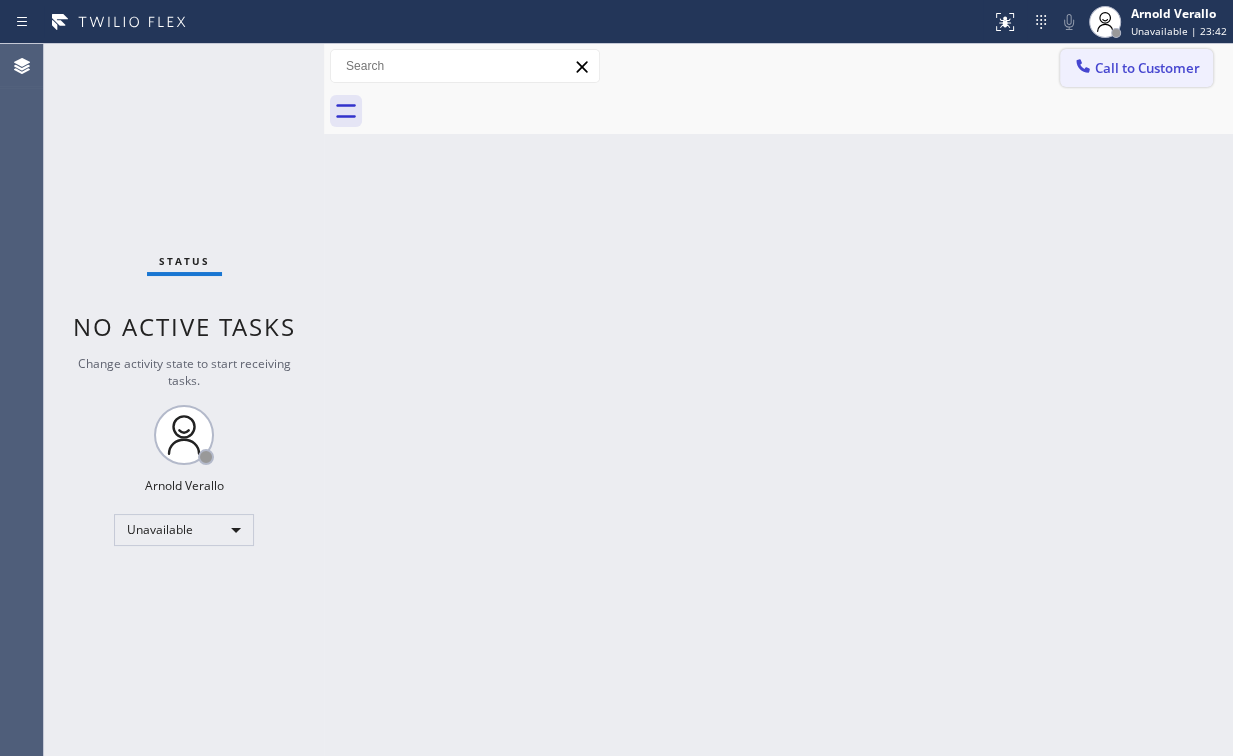 click on "Call to Customer" at bounding box center [1147, 68] 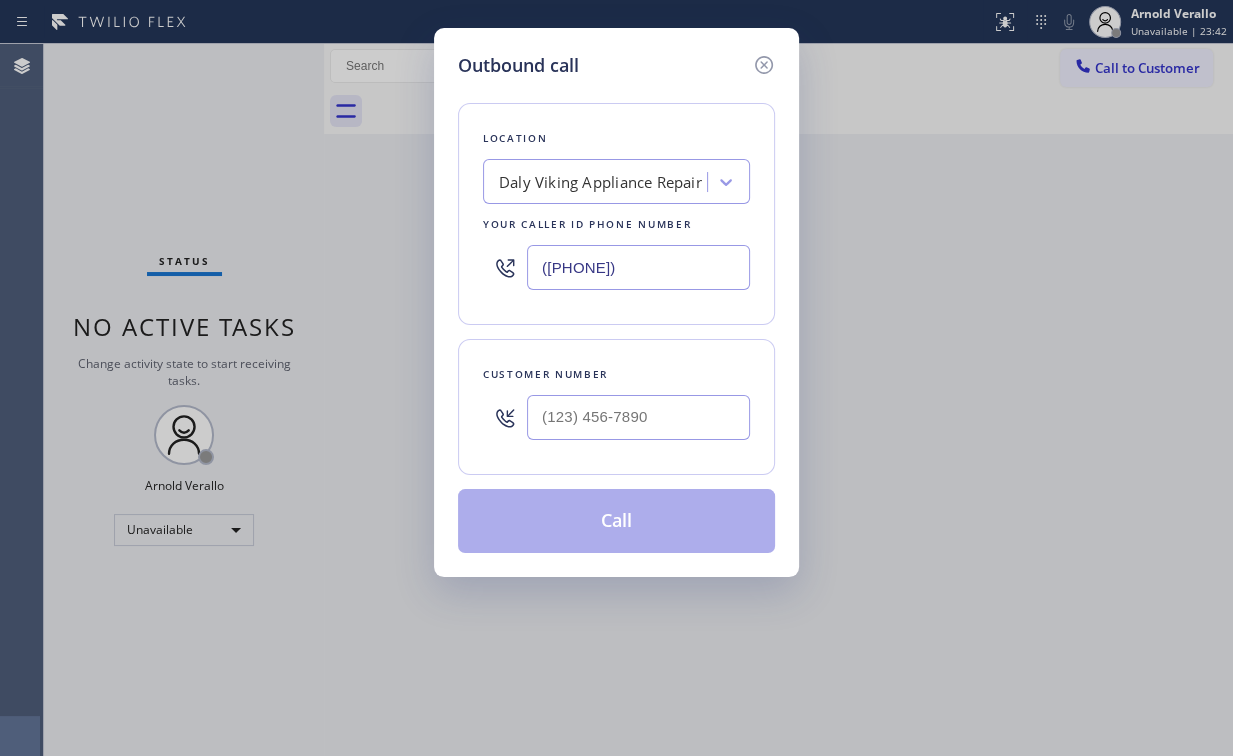 drag, startPoint x: 678, startPoint y: 269, endPoint x: 482, endPoint y: 257, distance: 196.367 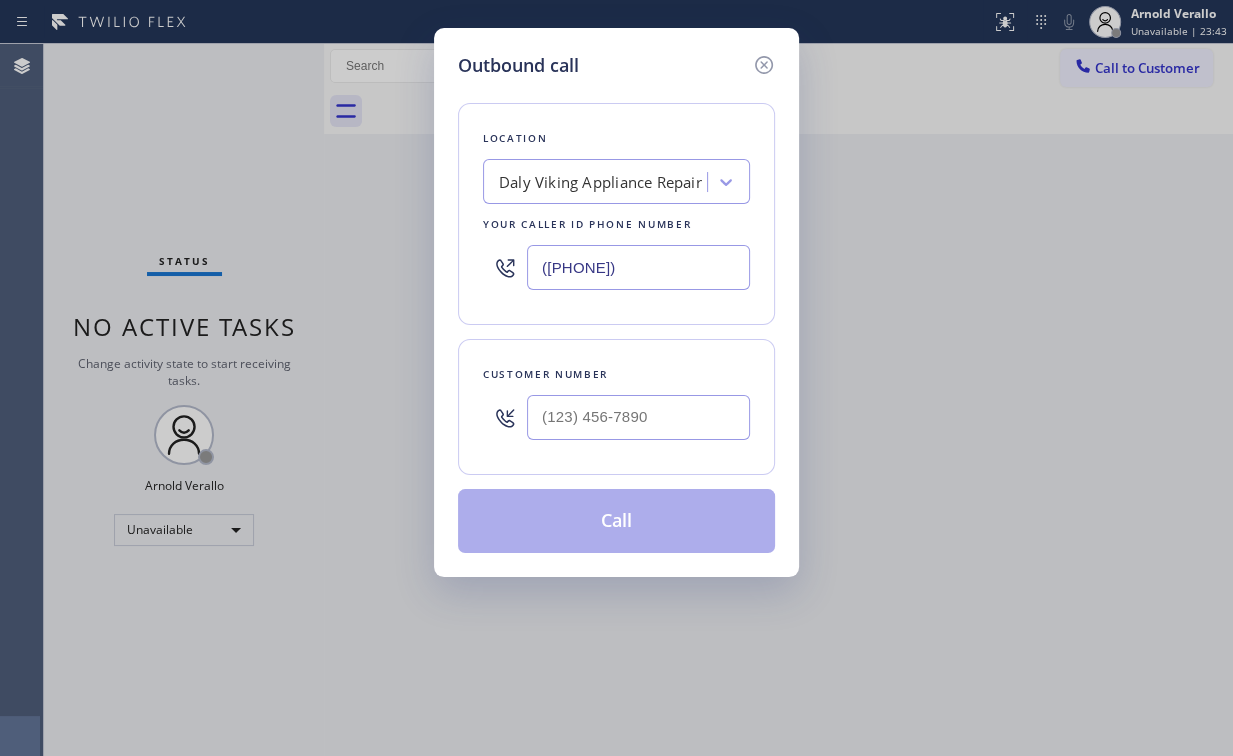 paste on "([PHONE])" 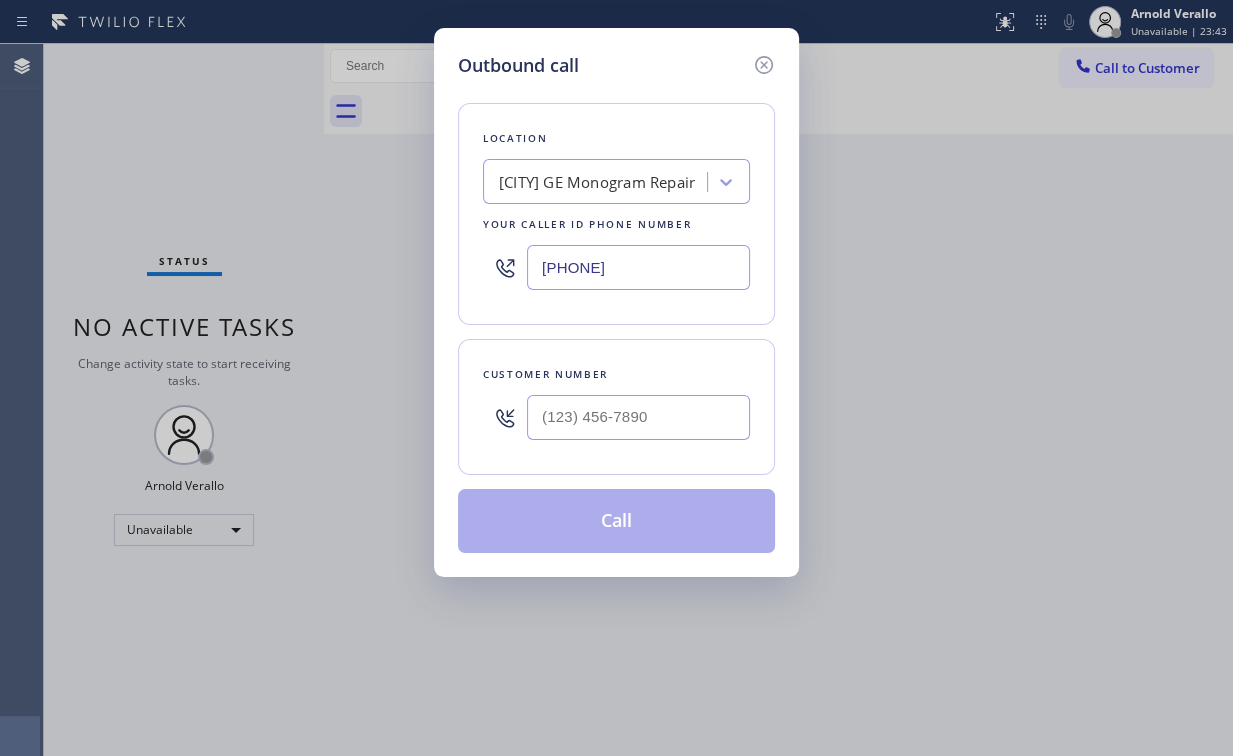 type on "[PHONE]" 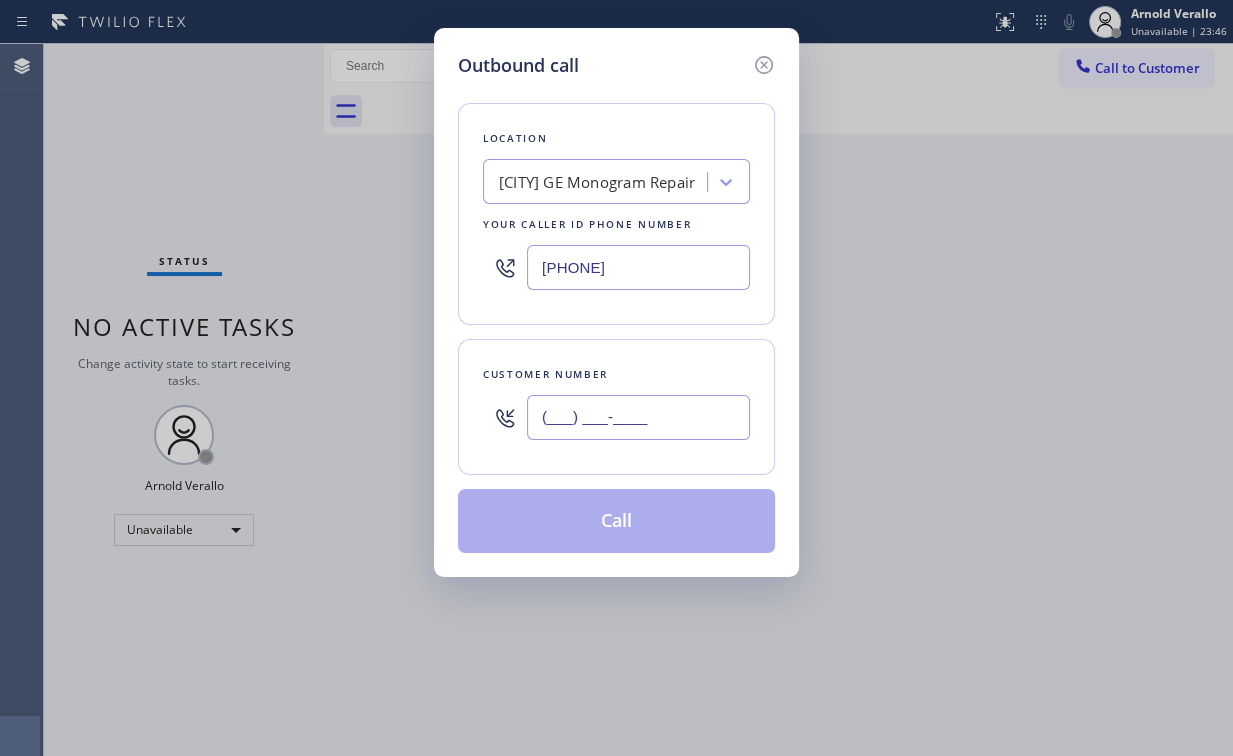 click on "(___) ___-____" at bounding box center (638, 417) 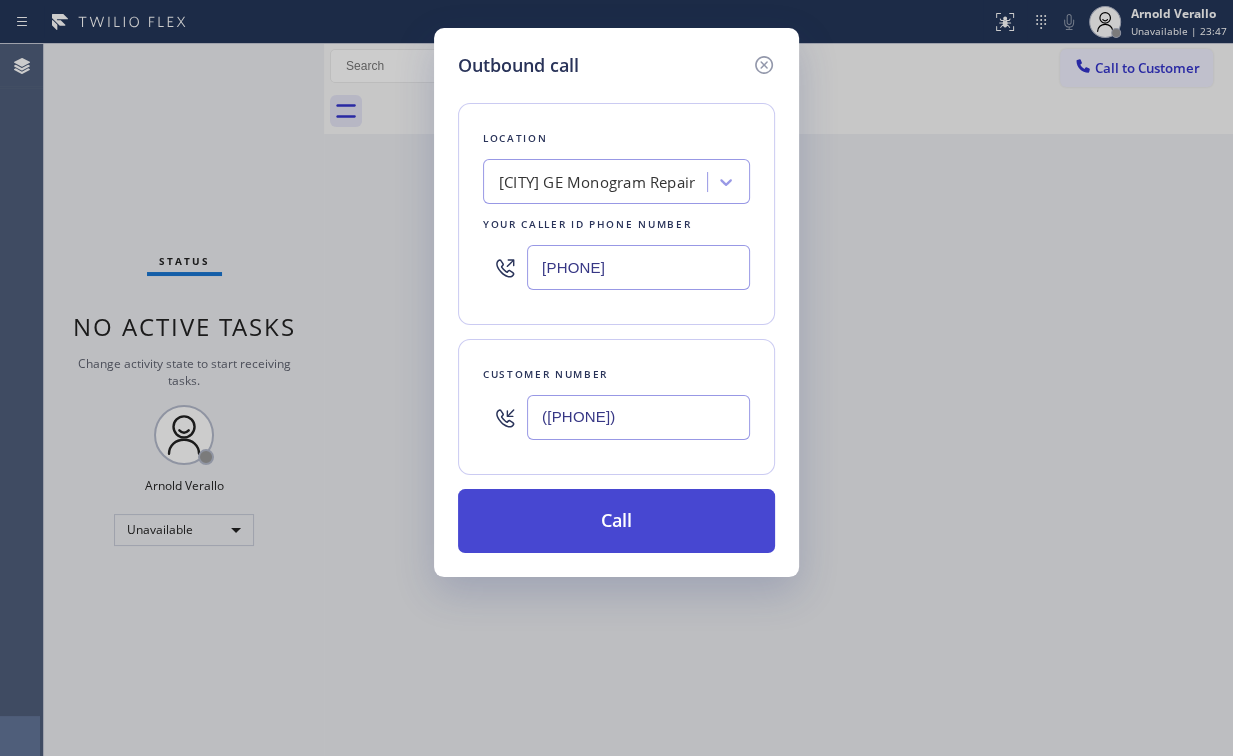 type on "([PHONE])" 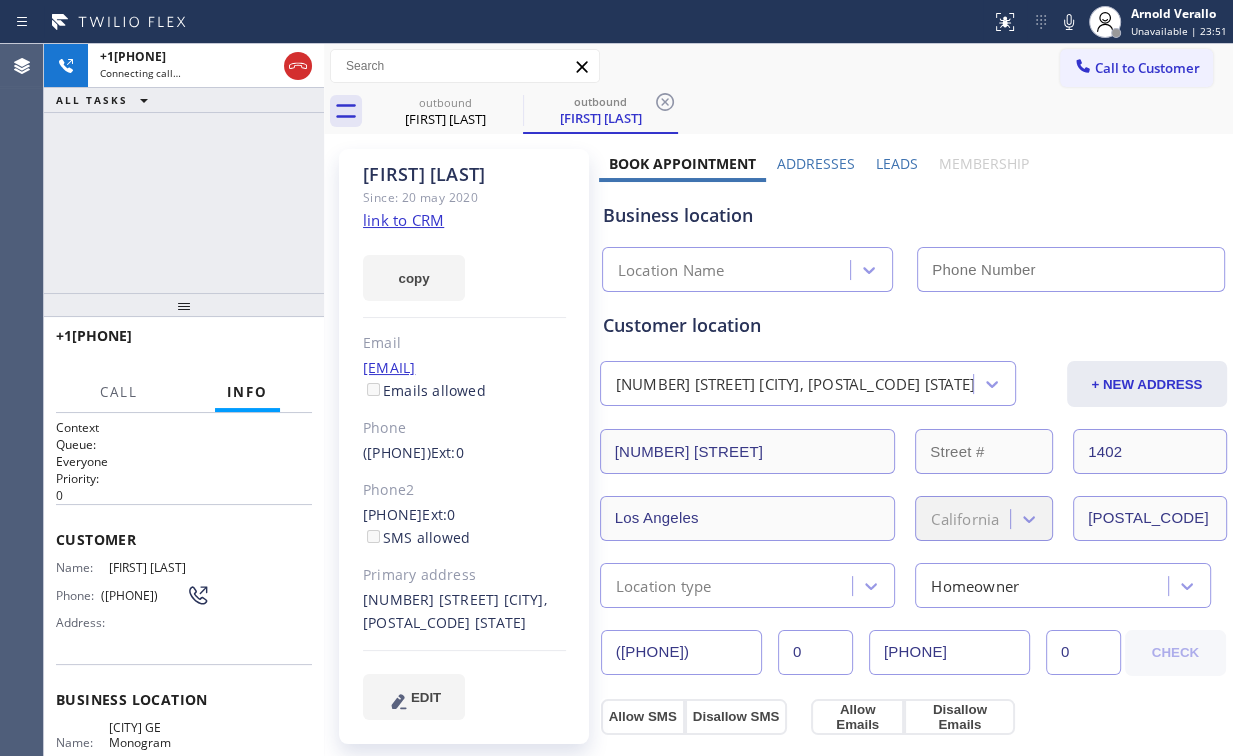 type on "[PHONE]" 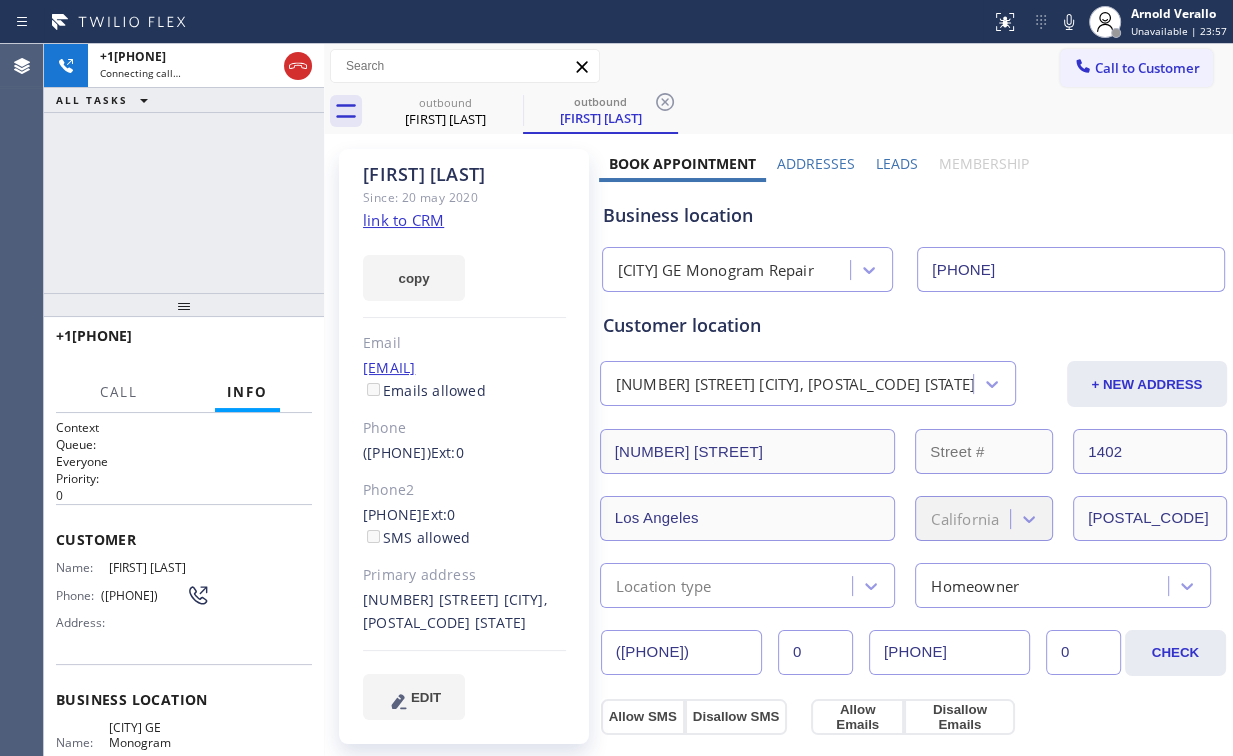 click on "[PHONE] Connecting call… ALL TASKS ALL TASKS ACTIVE TASKS TASKS IN WRAP UP" at bounding box center (184, 168) 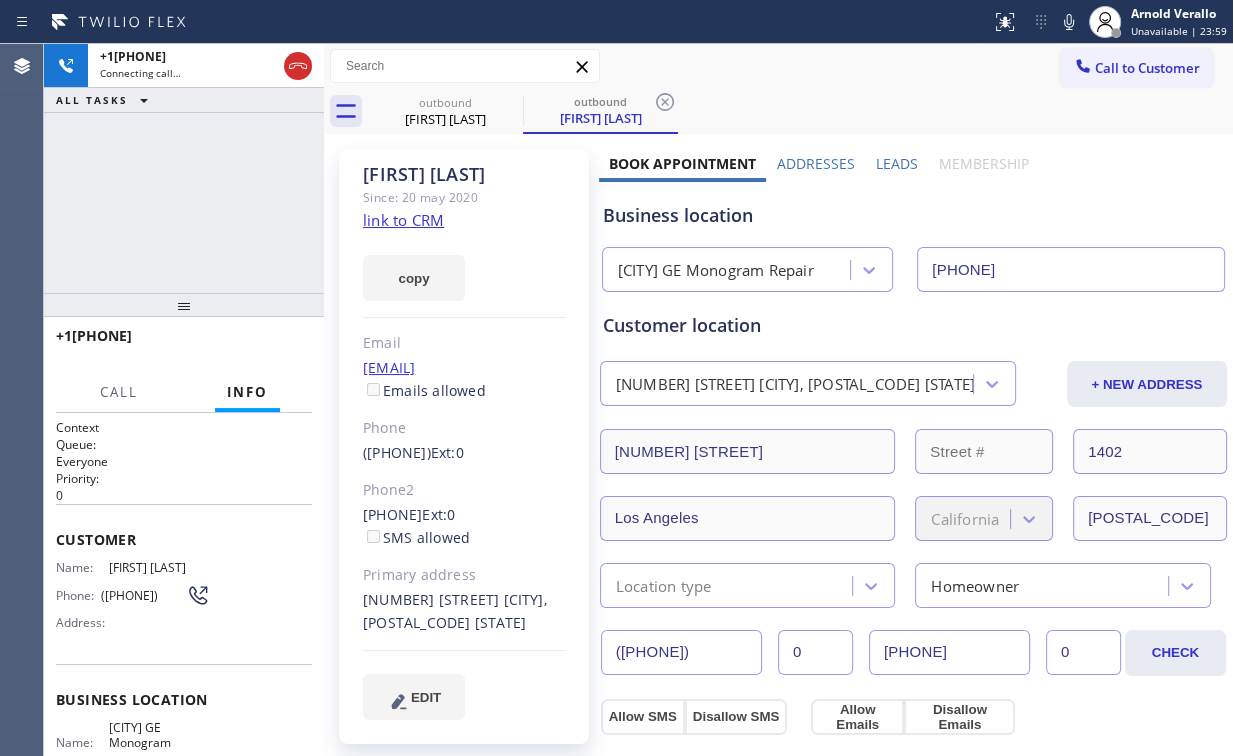 click on "[PHONE] Connecting call… ALL TASKS ALL TASKS ACTIVE TASKS TASKS IN WRAP UP" at bounding box center [184, 168] 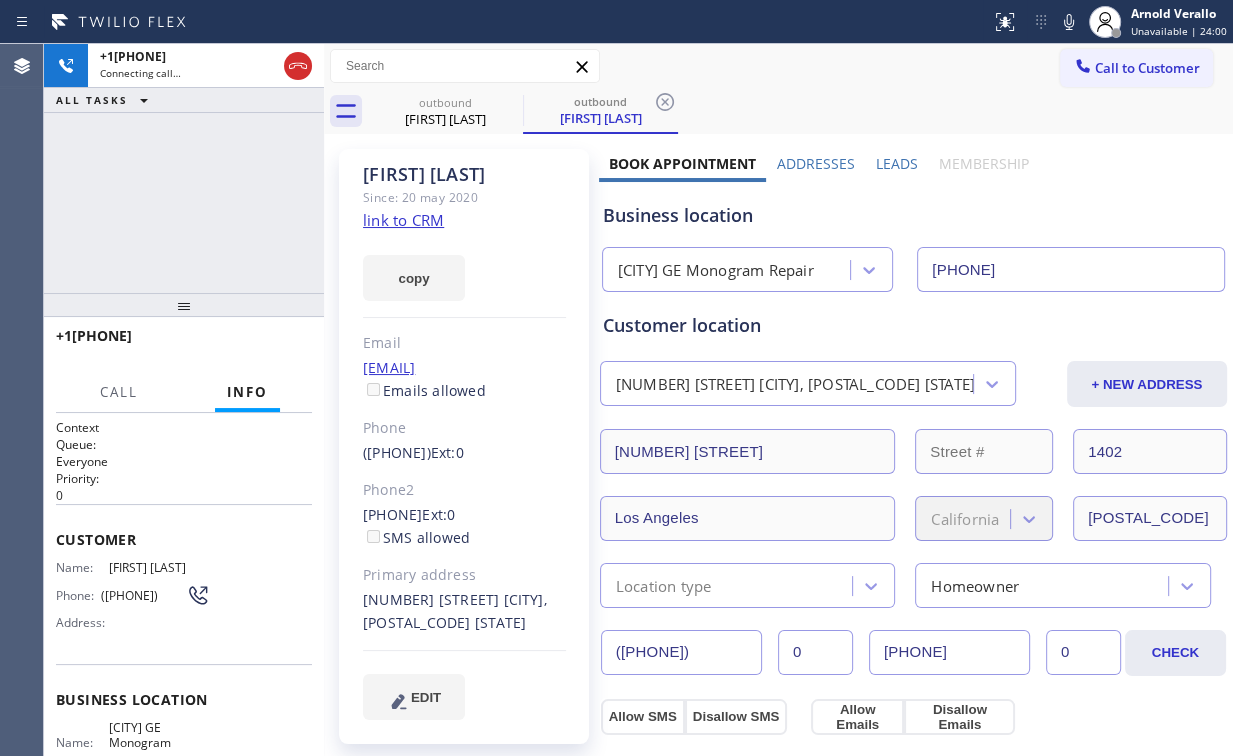 click on "[PHONE] Connecting call… ALL TASKS ALL TASKS ACTIVE TASKS TASKS IN WRAP UP" at bounding box center (184, 168) 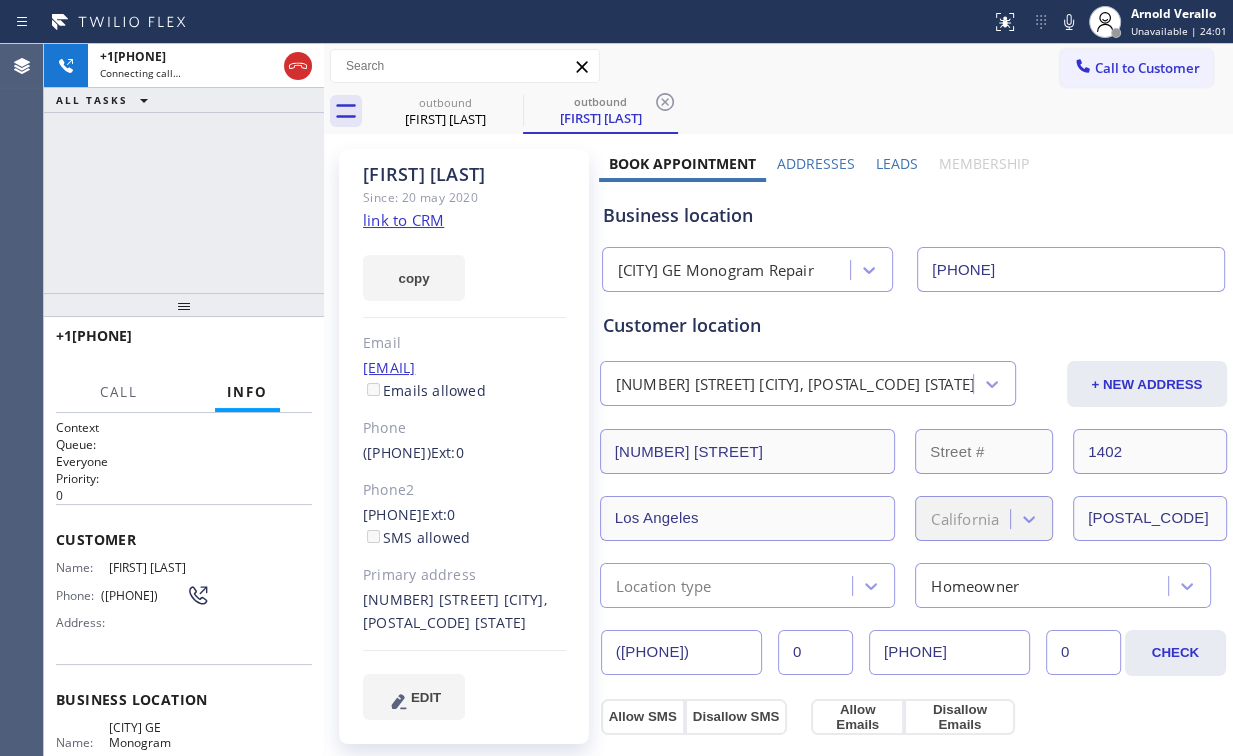 click on "[PHONE] Connecting call… ALL TASKS ALL TASKS ACTIVE TASKS TASKS IN WRAP UP" at bounding box center [184, 168] 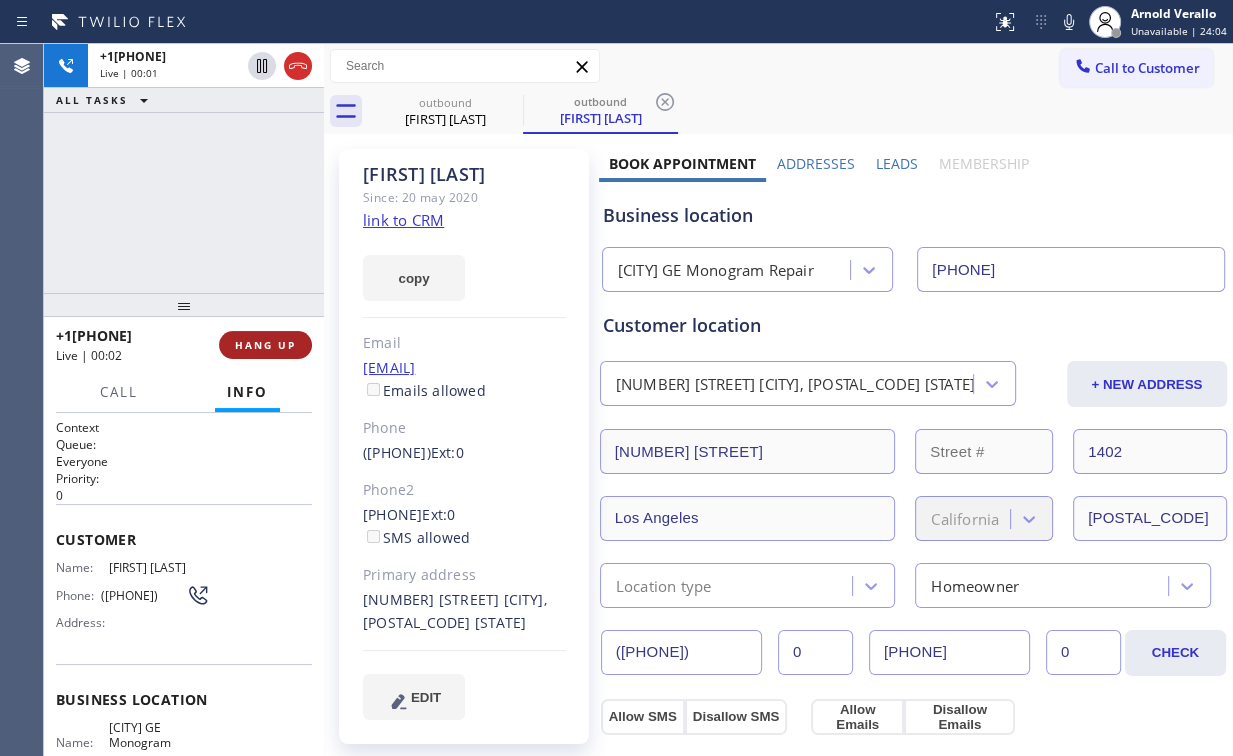 click on "HANG UP" at bounding box center (265, 345) 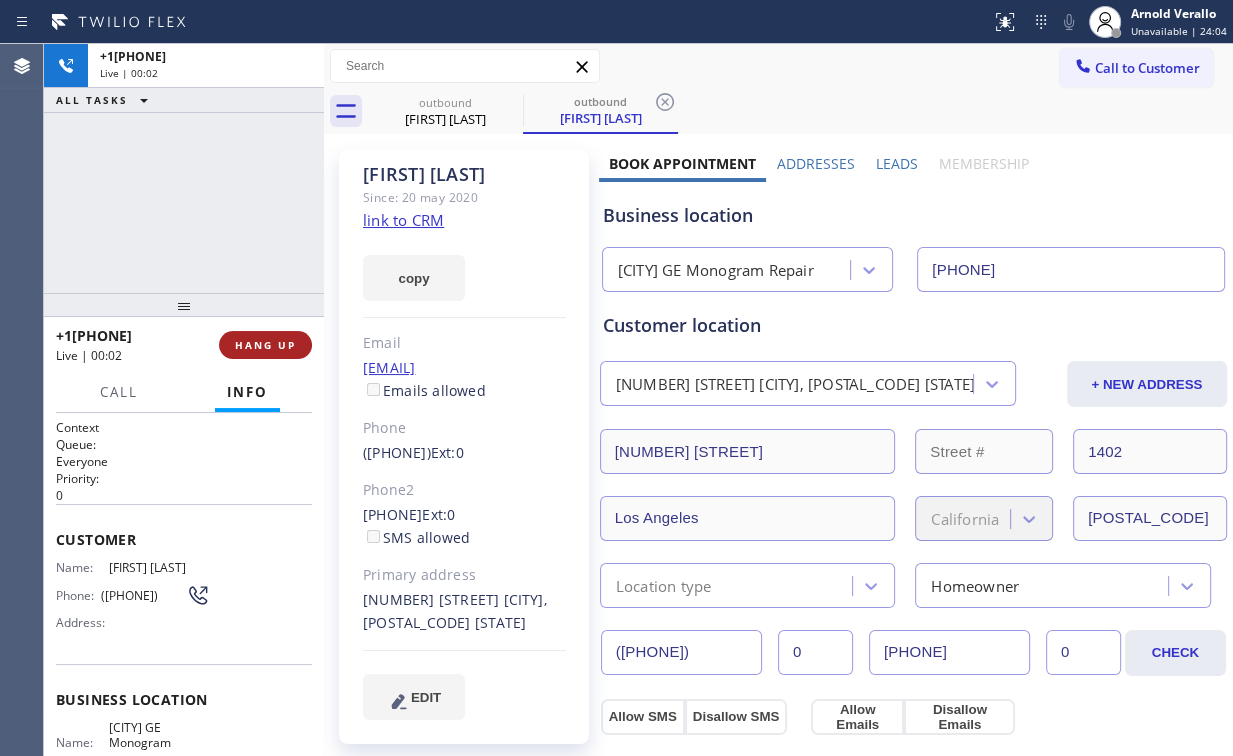 click on "HANG UP" at bounding box center [265, 345] 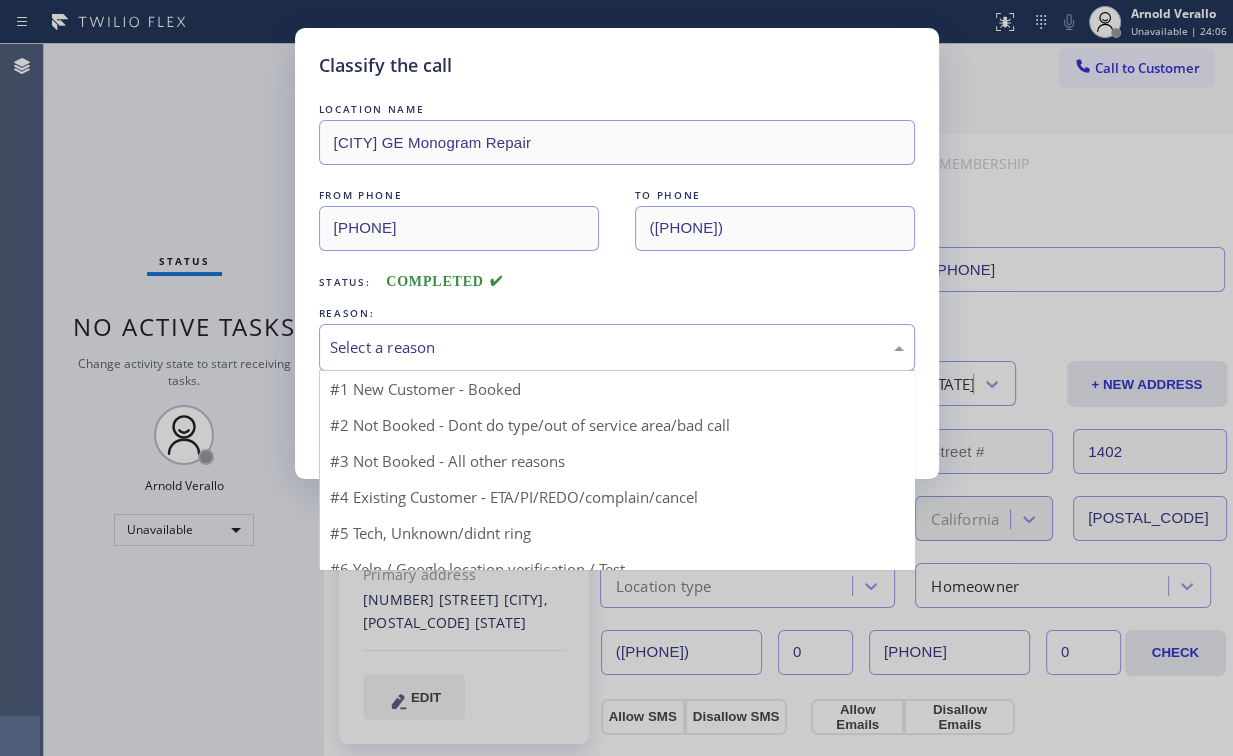 click on "Select a reason" at bounding box center [617, 347] 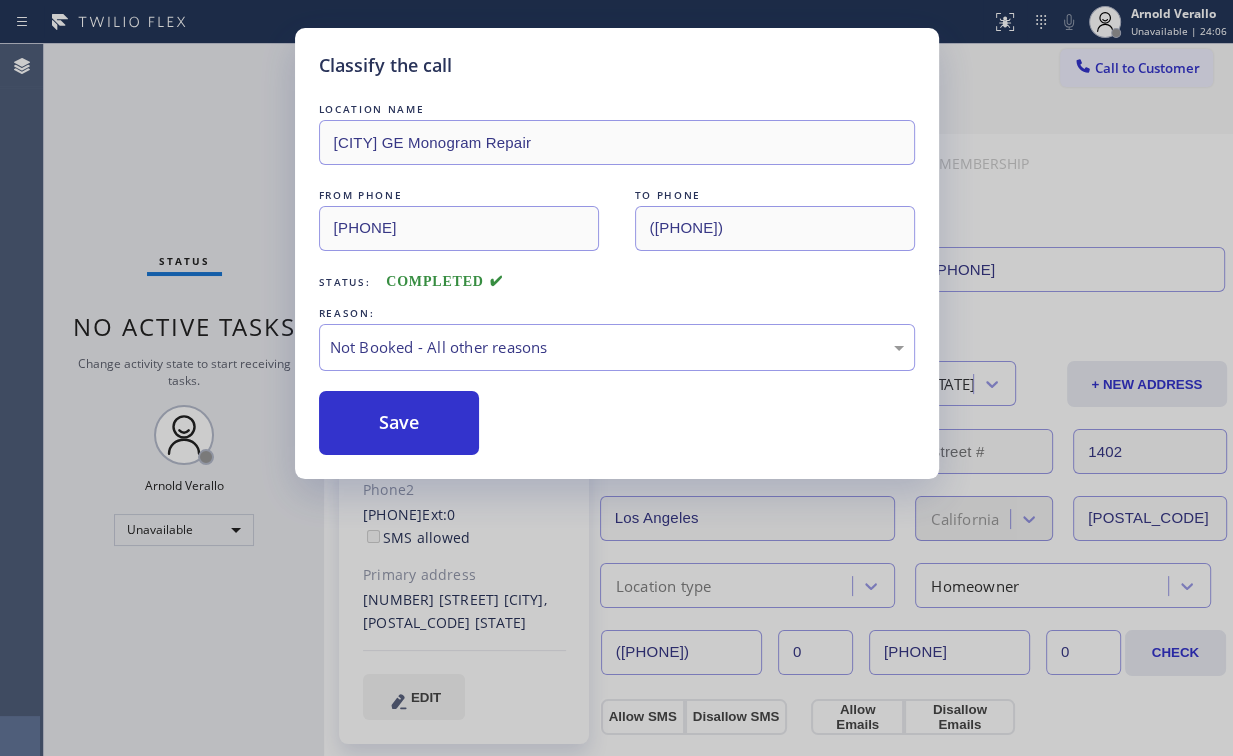 drag, startPoint x: 411, startPoint y: 432, endPoint x: 327, endPoint y: 319, distance: 140.80128 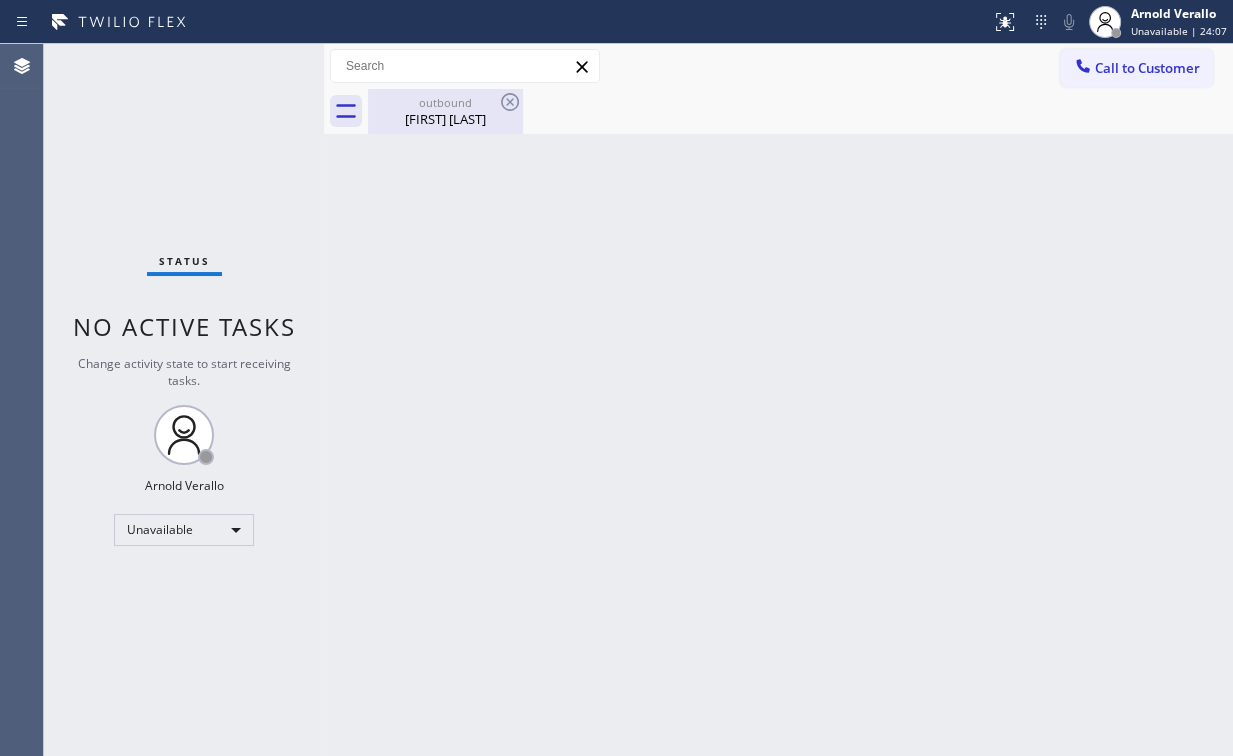 click on "[FIRST] [LAST]" at bounding box center (445, 119) 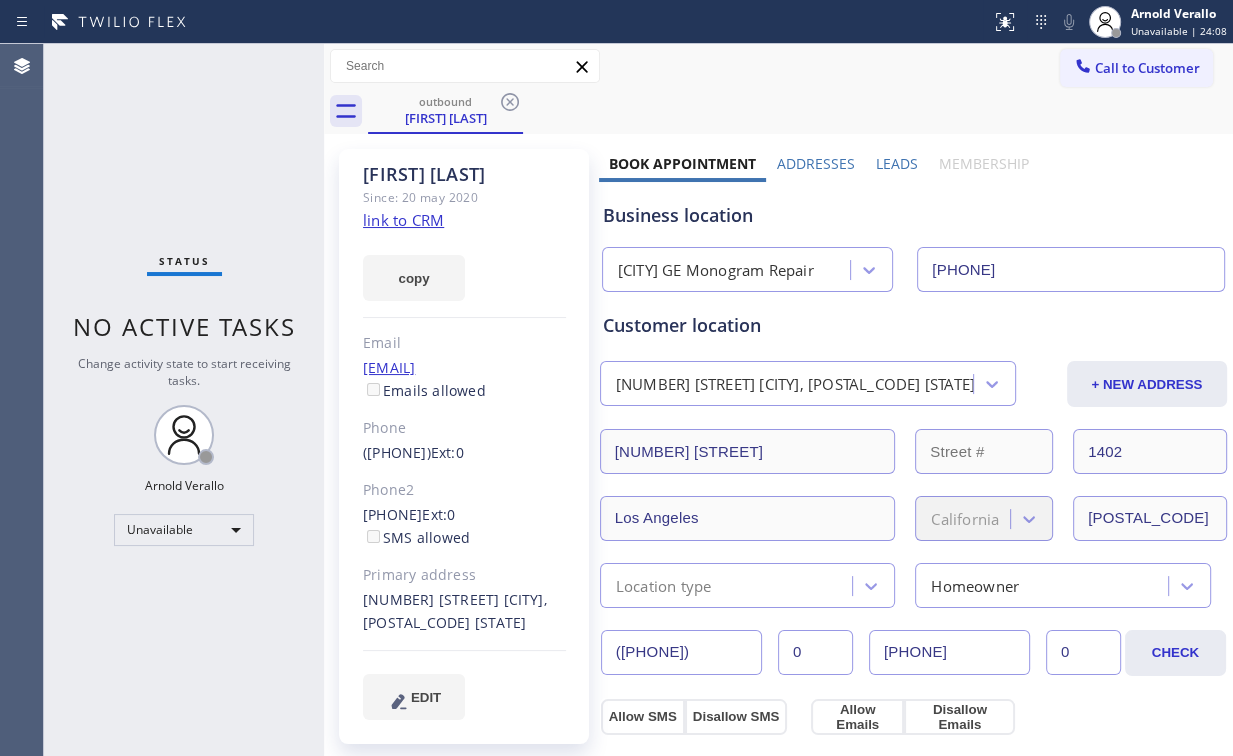 click on "outbound [FIRST] [LAST]" at bounding box center [800, 111] 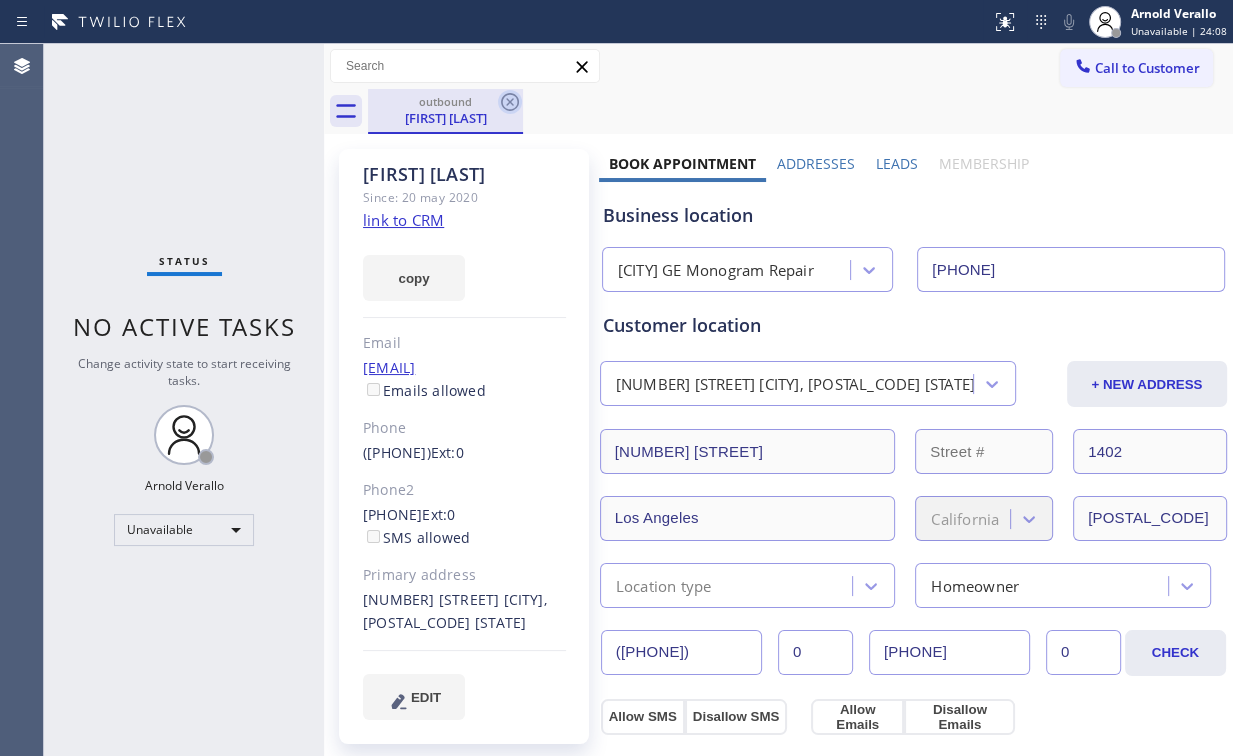 click 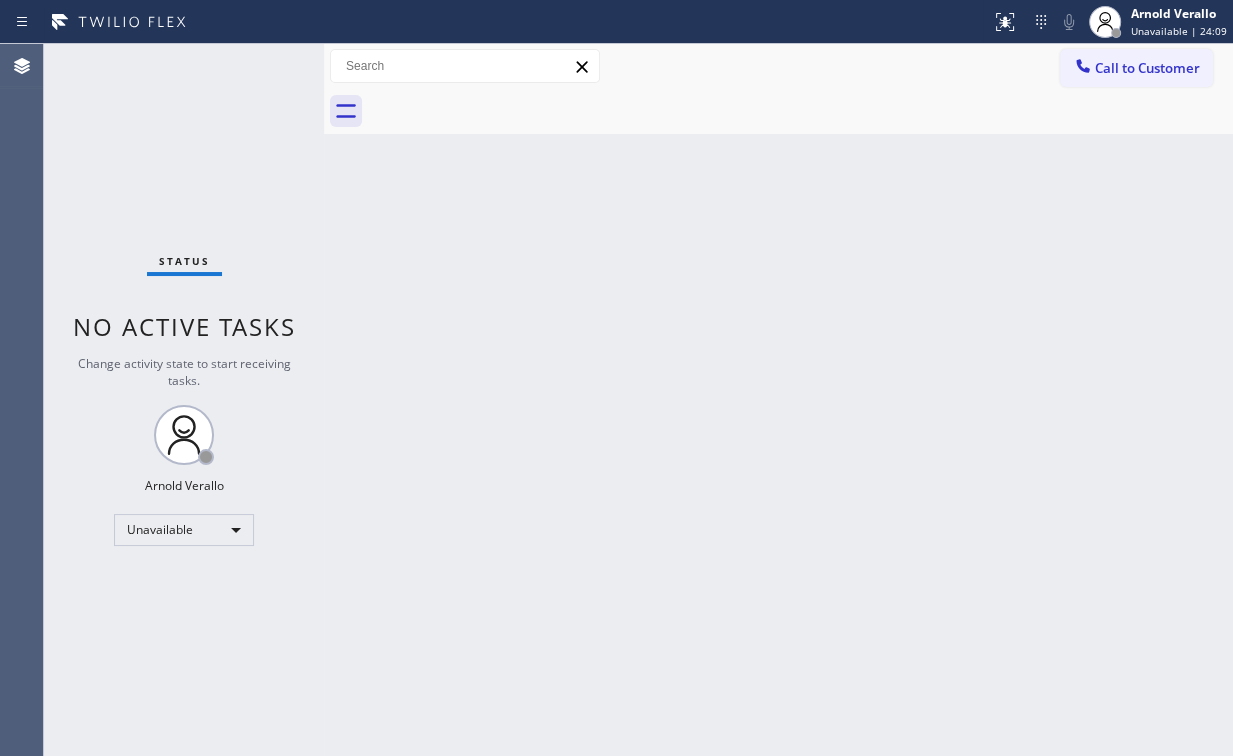drag, startPoint x: 229, startPoint y: 131, endPoint x: 220, endPoint y: 65, distance: 66.61081 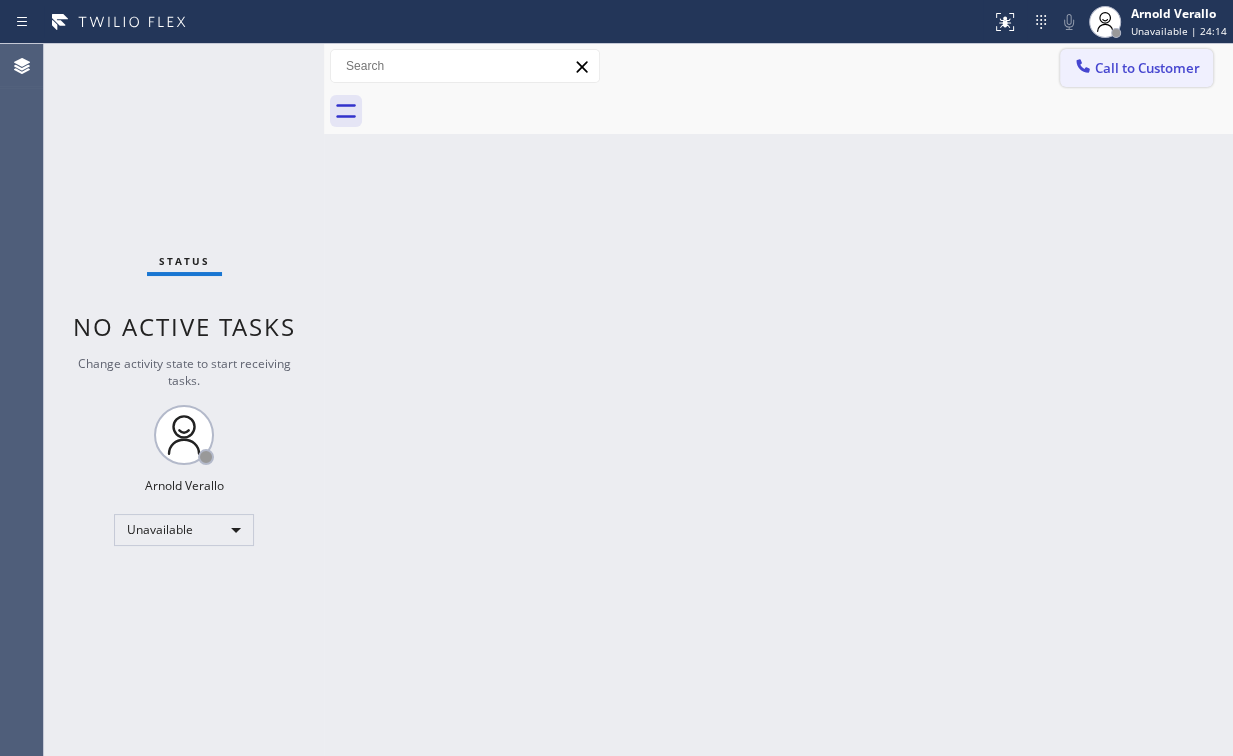 click on "Call to Customer" at bounding box center [1147, 68] 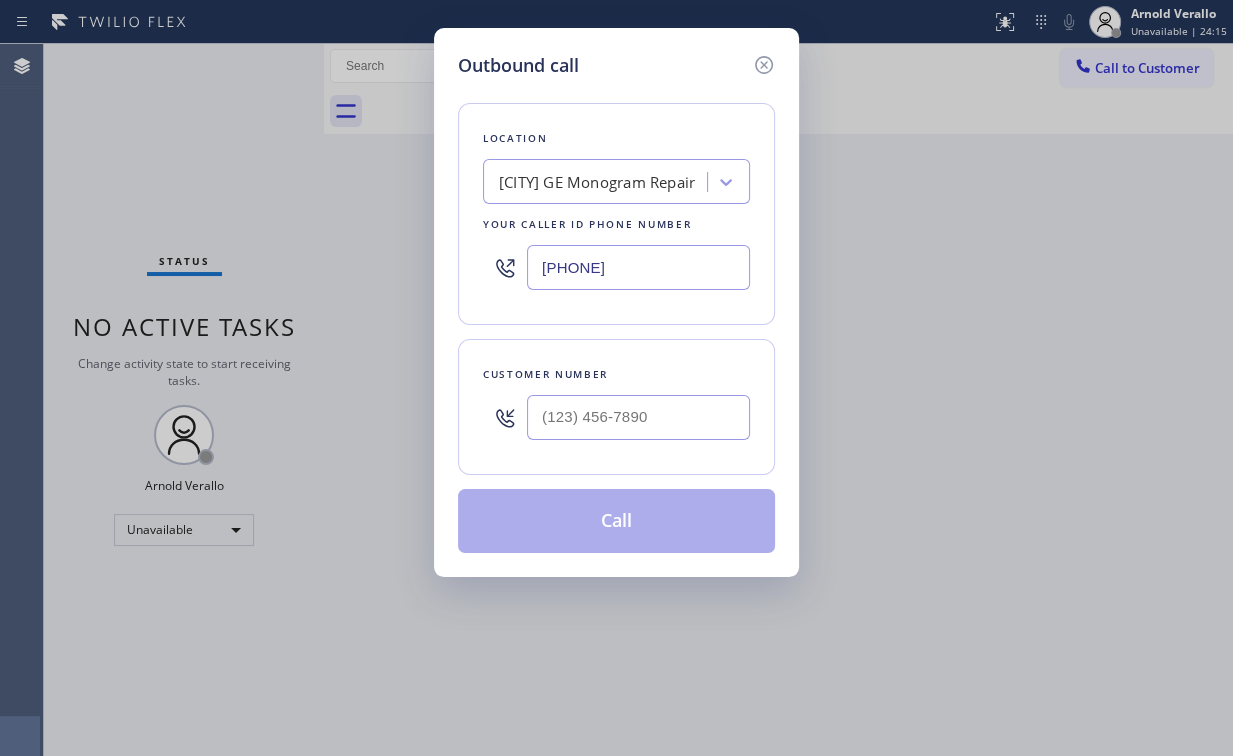 drag, startPoint x: 627, startPoint y: 265, endPoint x: 296, endPoint y: 231, distance: 332.74164 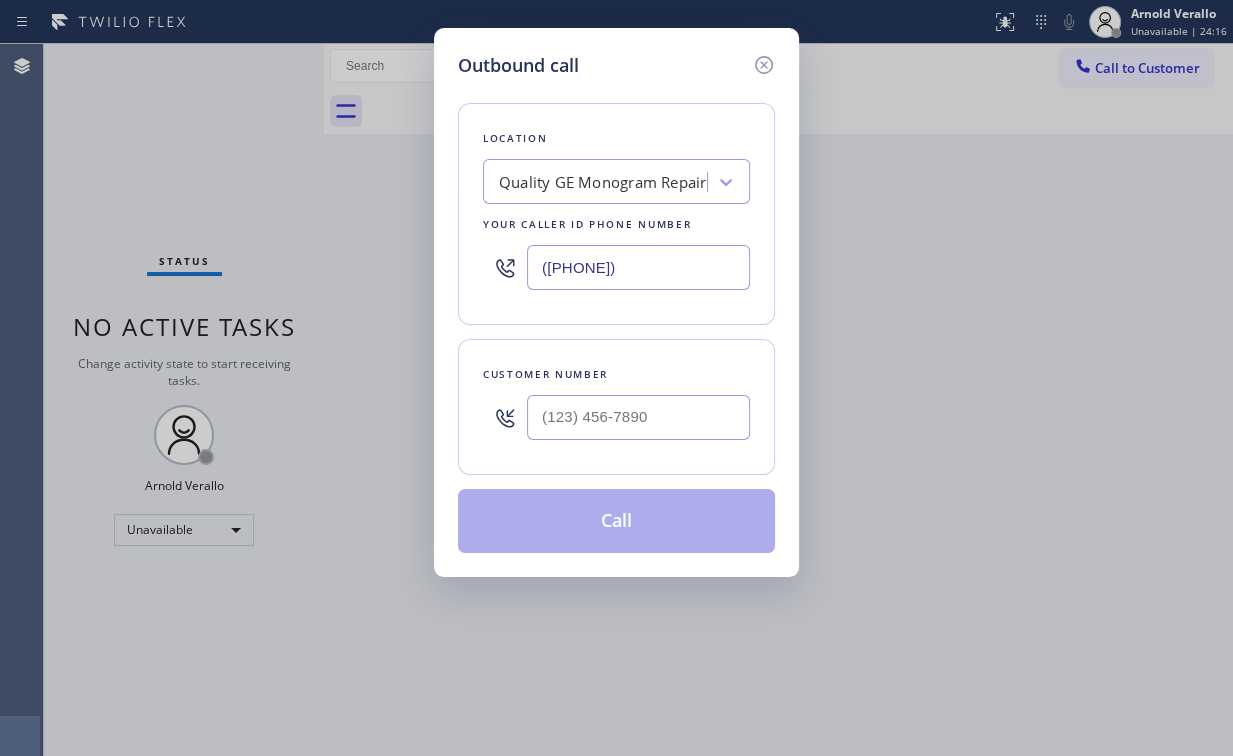 type on "([PHONE])" 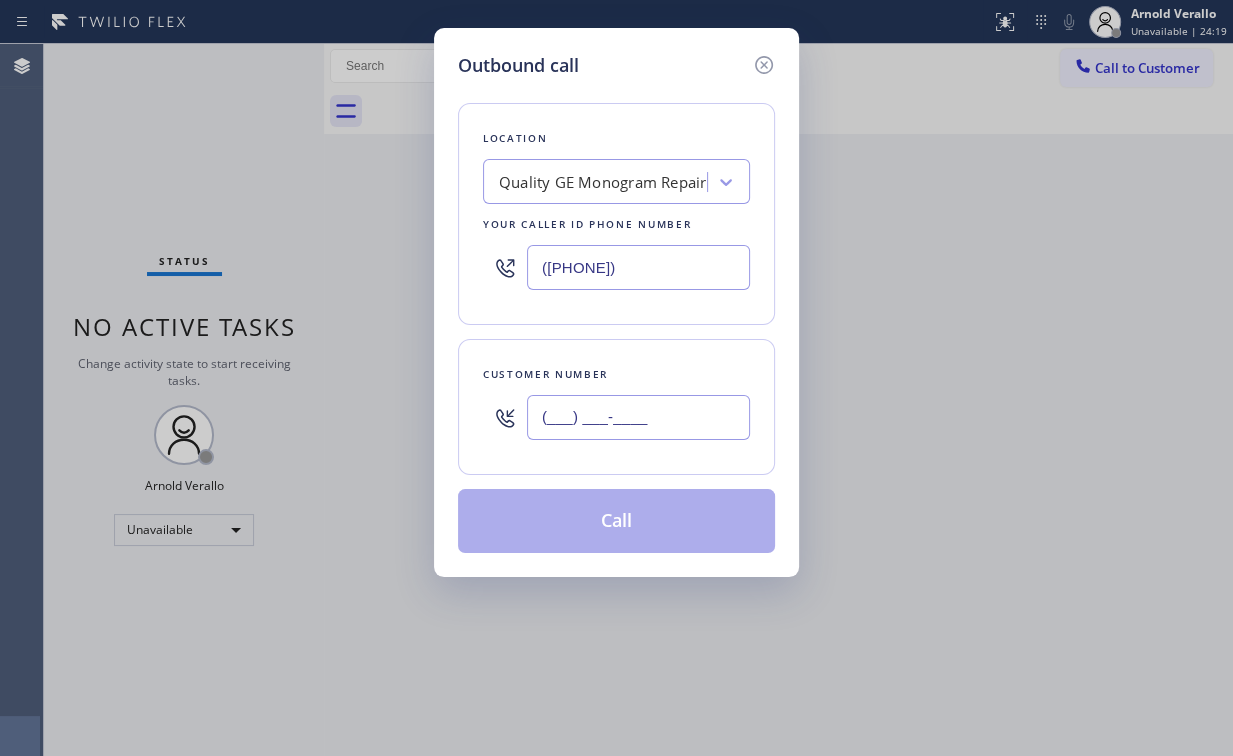 drag, startPoint x: 628, startPoint y: 429, endPoint x: 648, endPoint y: 417, distance: 23.323807 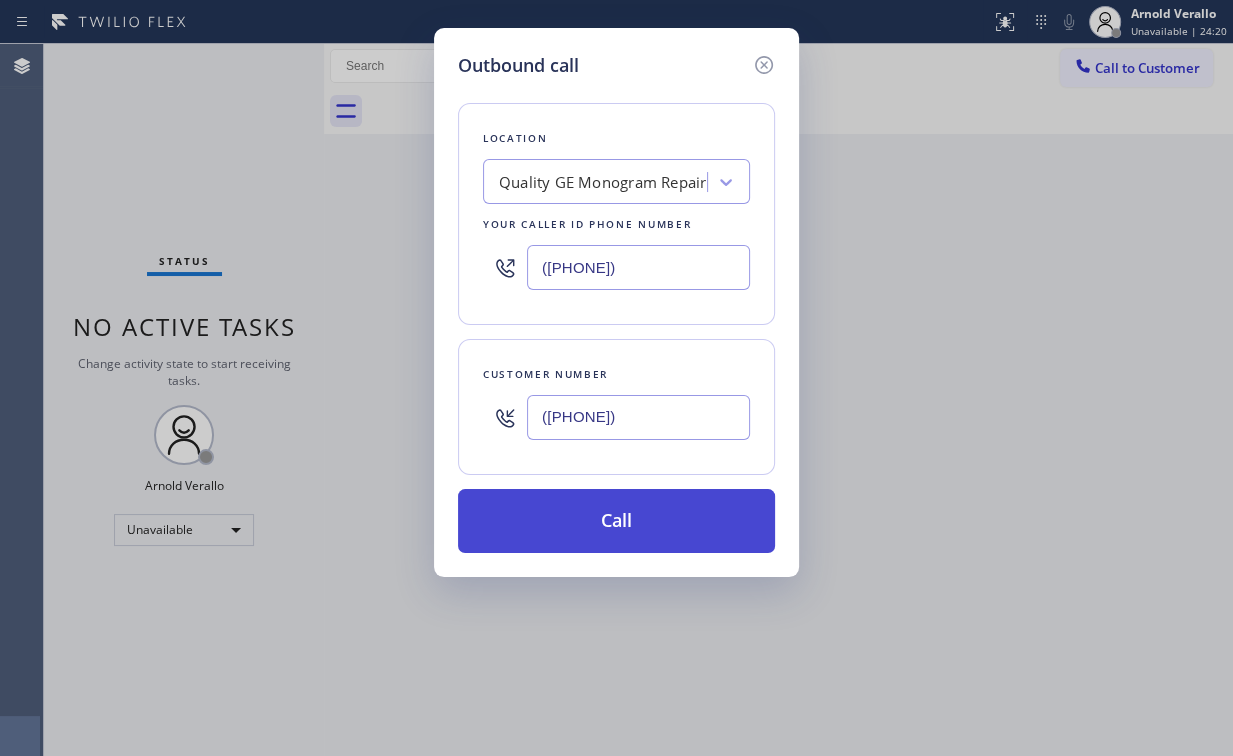 type on "([PHONE])" 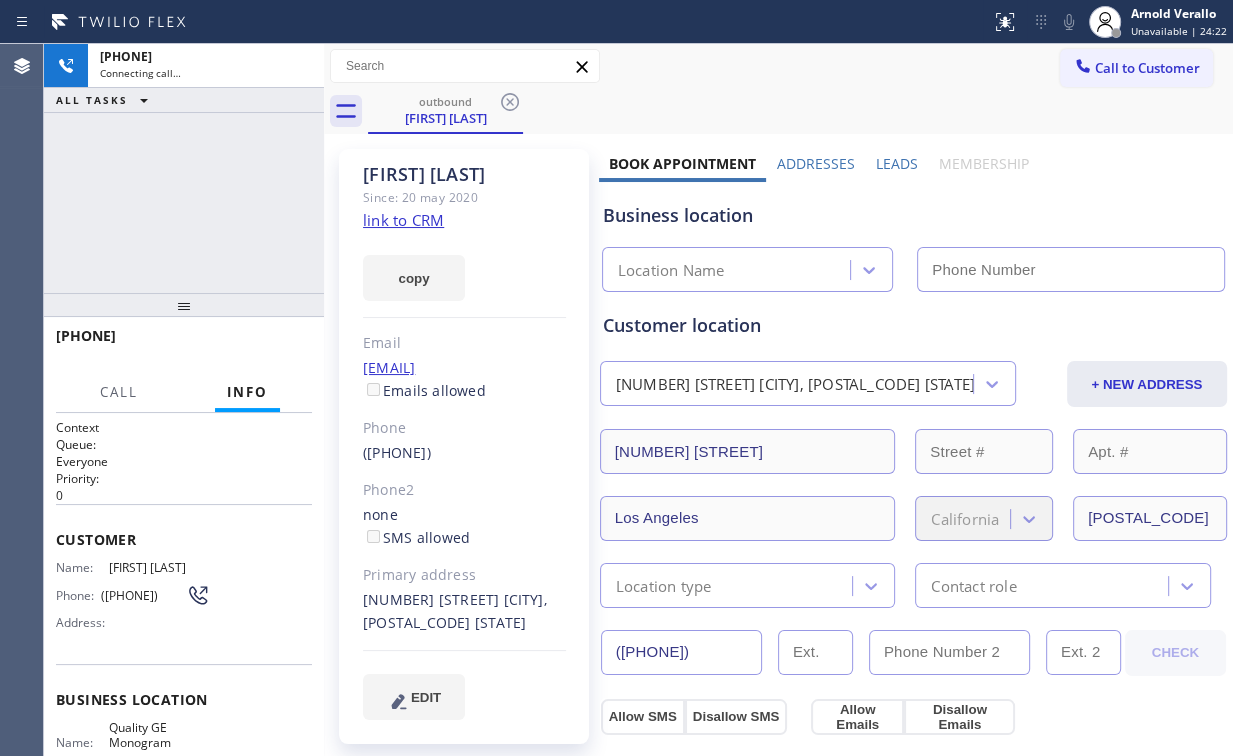 click on "[PHONE] Connecting call… ALL TASKS ALL TASKS ACTIVE TASKS TASKS IN WRAP UP" at bounding box center (184, 168) 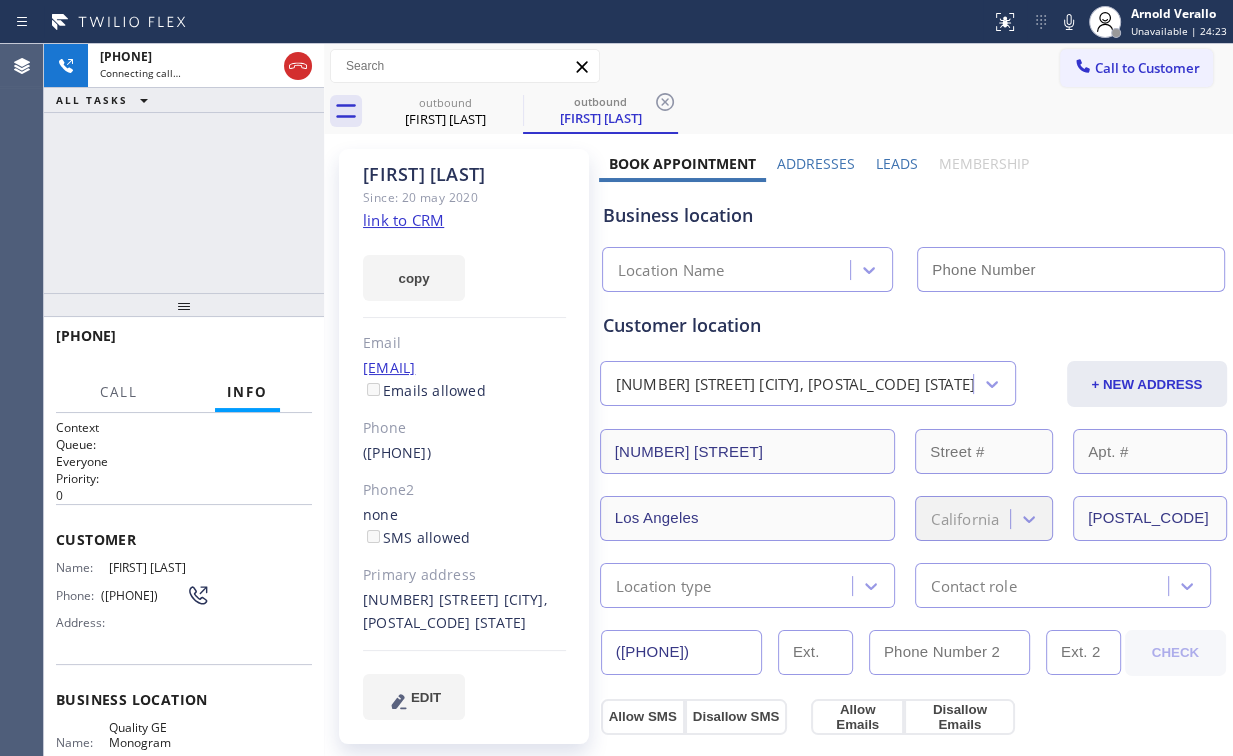click on "[PHONE] Connecting call… ALL TASKS ALL TASKS ACTIVE TASKS TASKS IN WRAP UP" at bounding box center [184, 168] 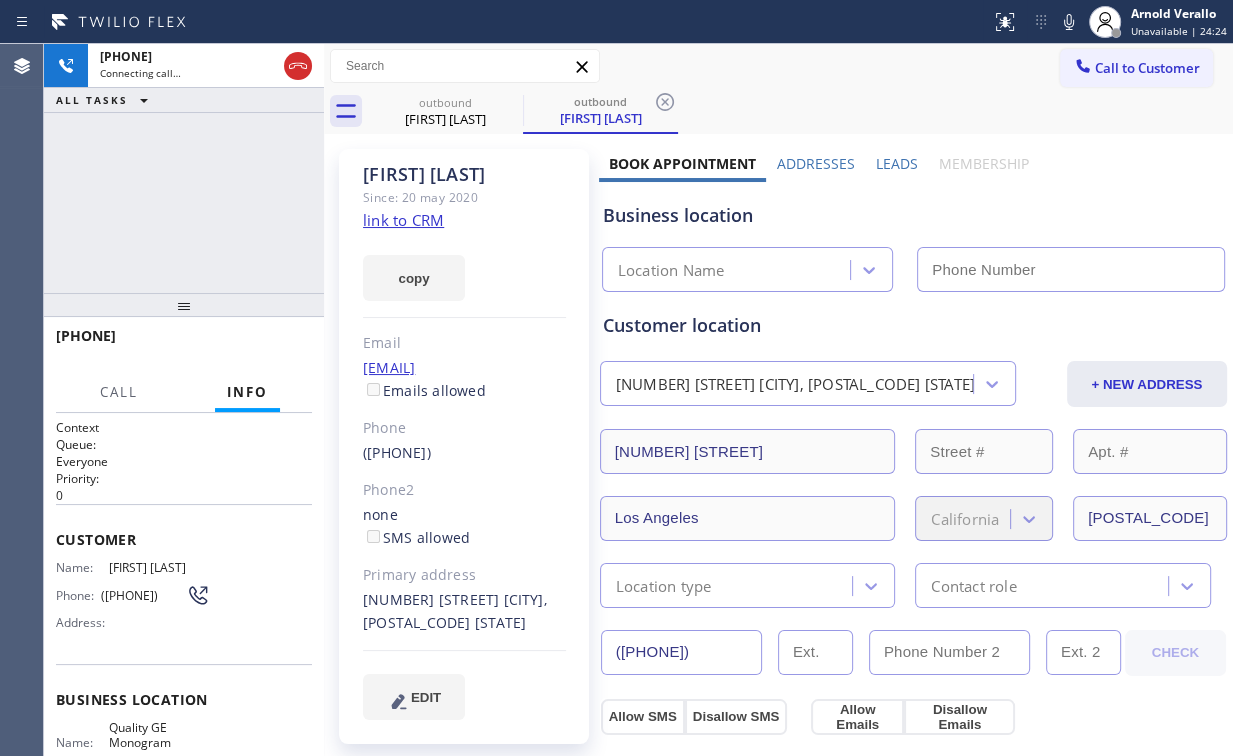 type on "([PHONE])" 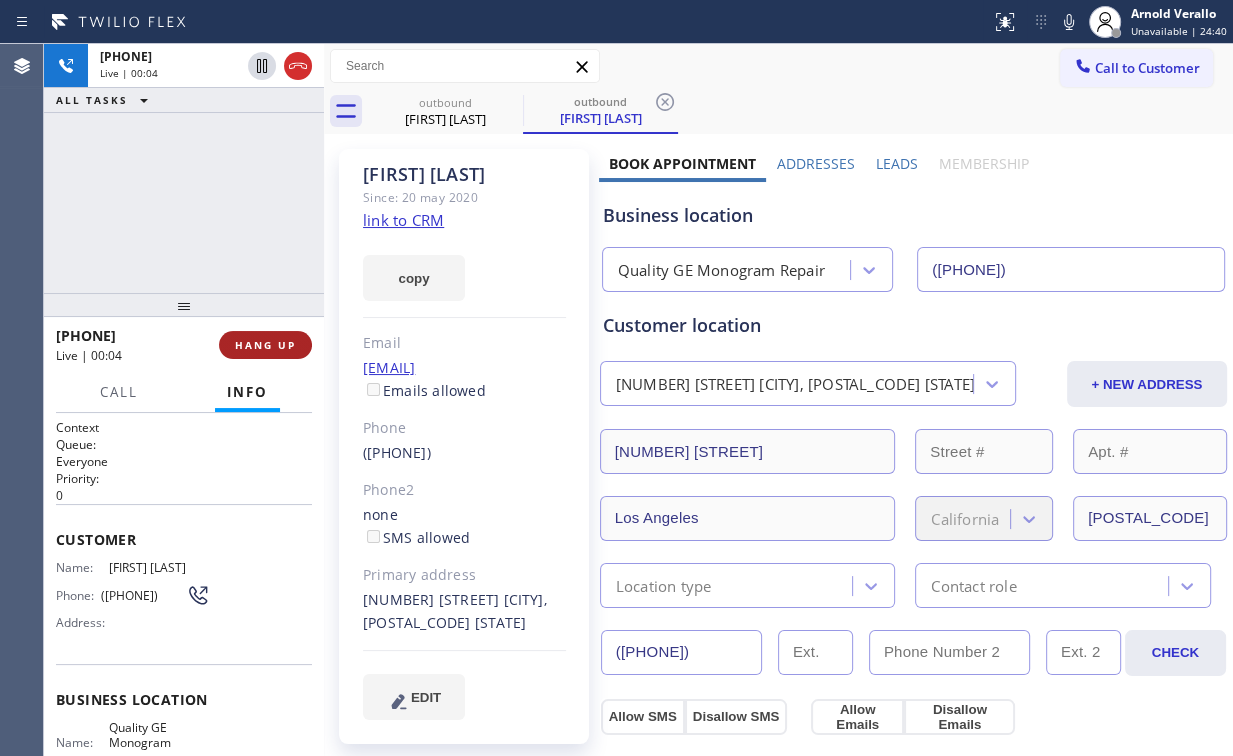 click on "HANG UP" at bounding box center [265, 345] 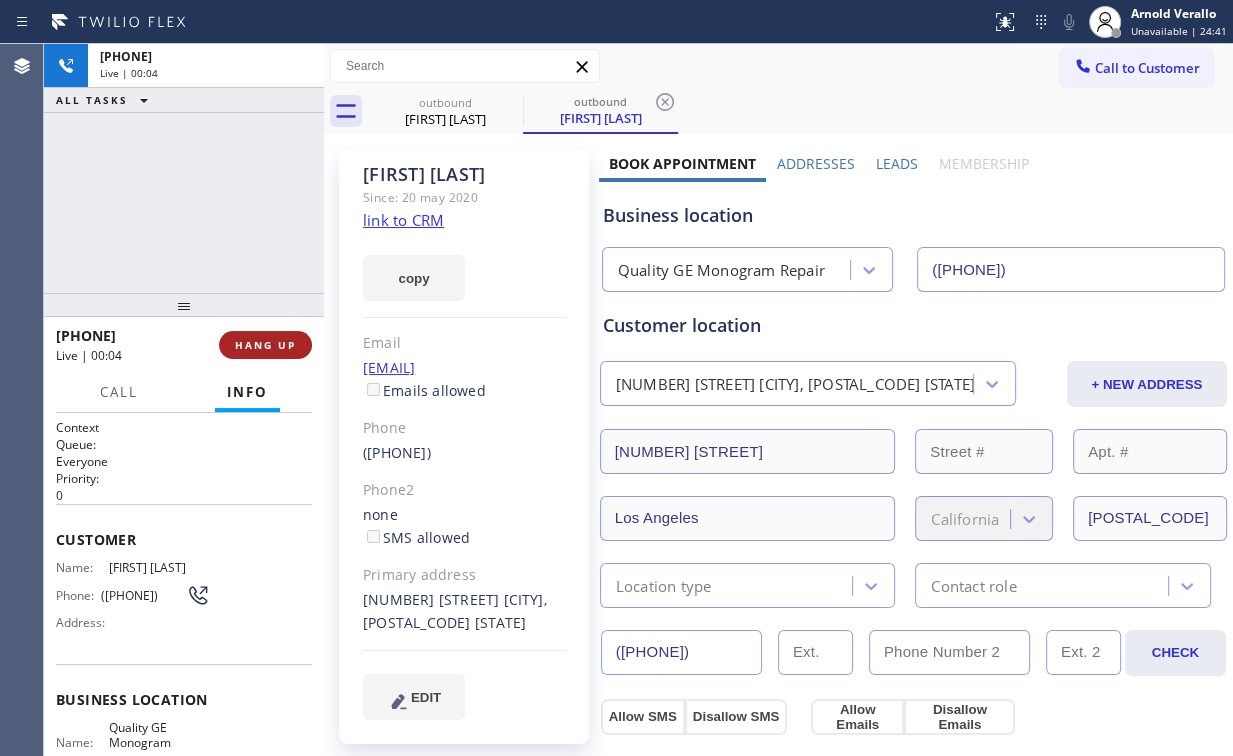 click on "HANG UP" at bounding box center [265, 345] 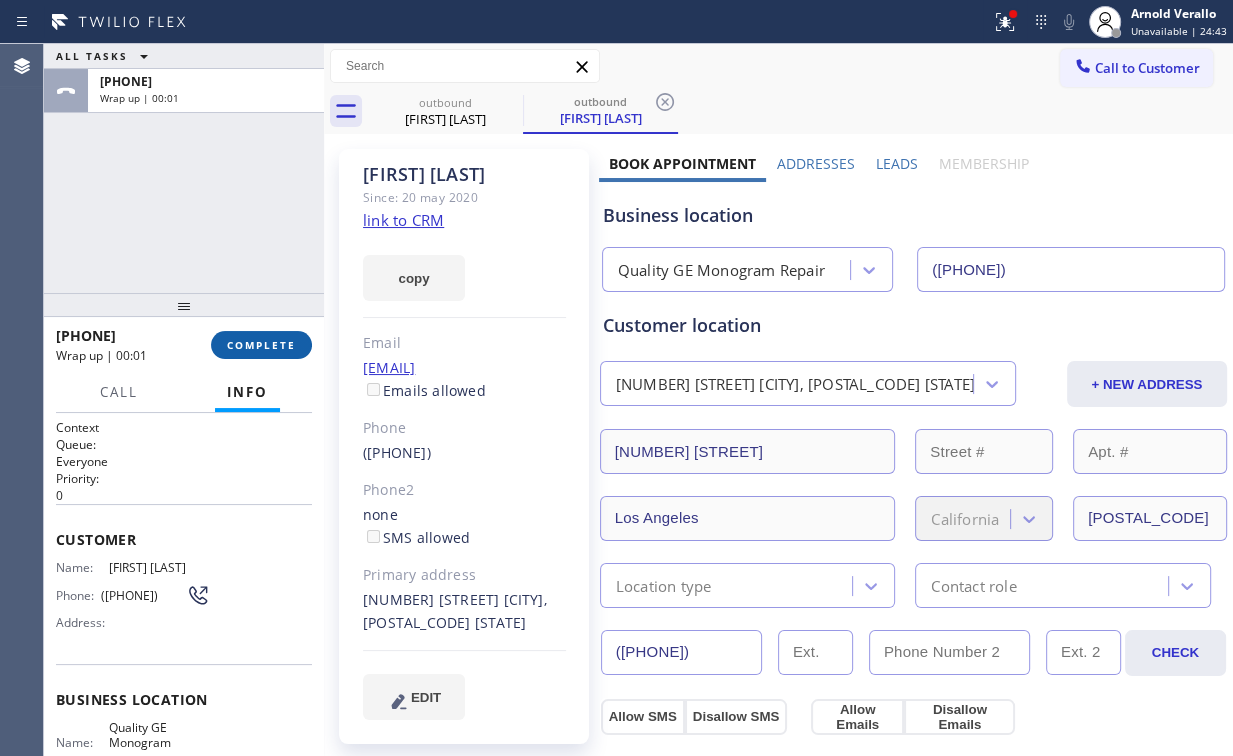 click on "COMPLETE" at bounding box center (261, 345) 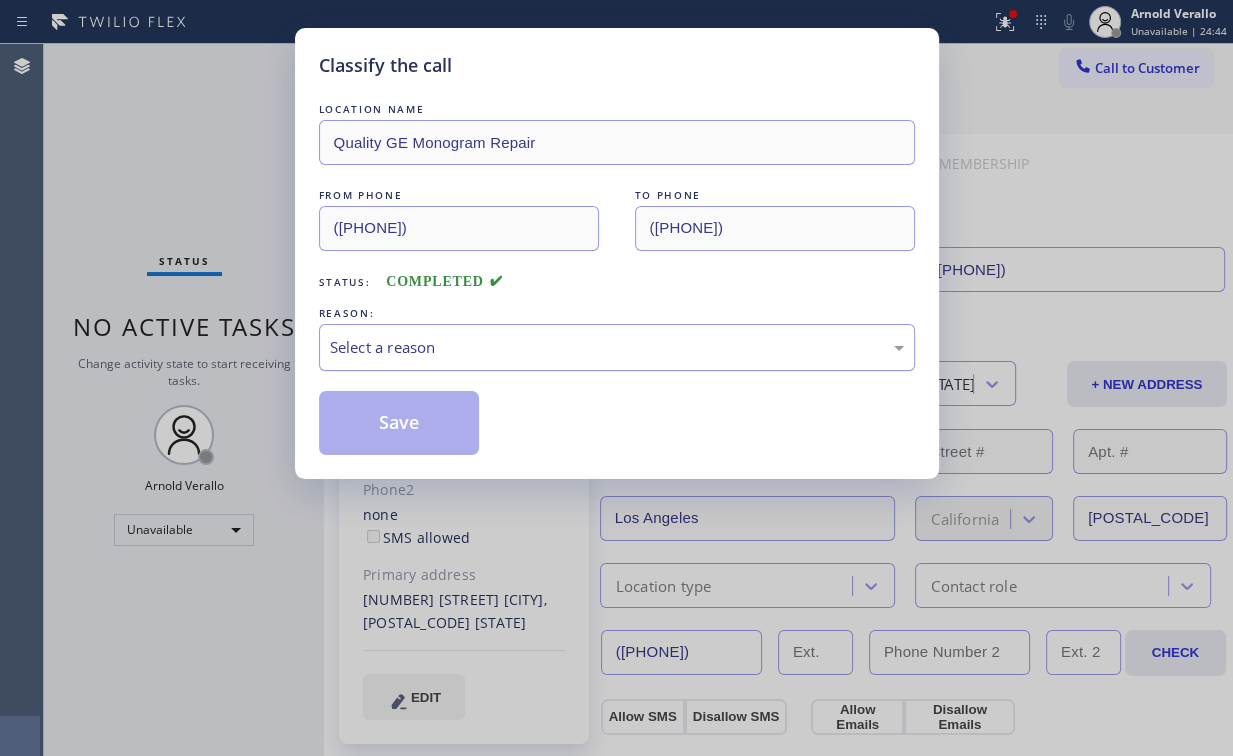 click on "Select a reason" at bounding box center (617, 347) 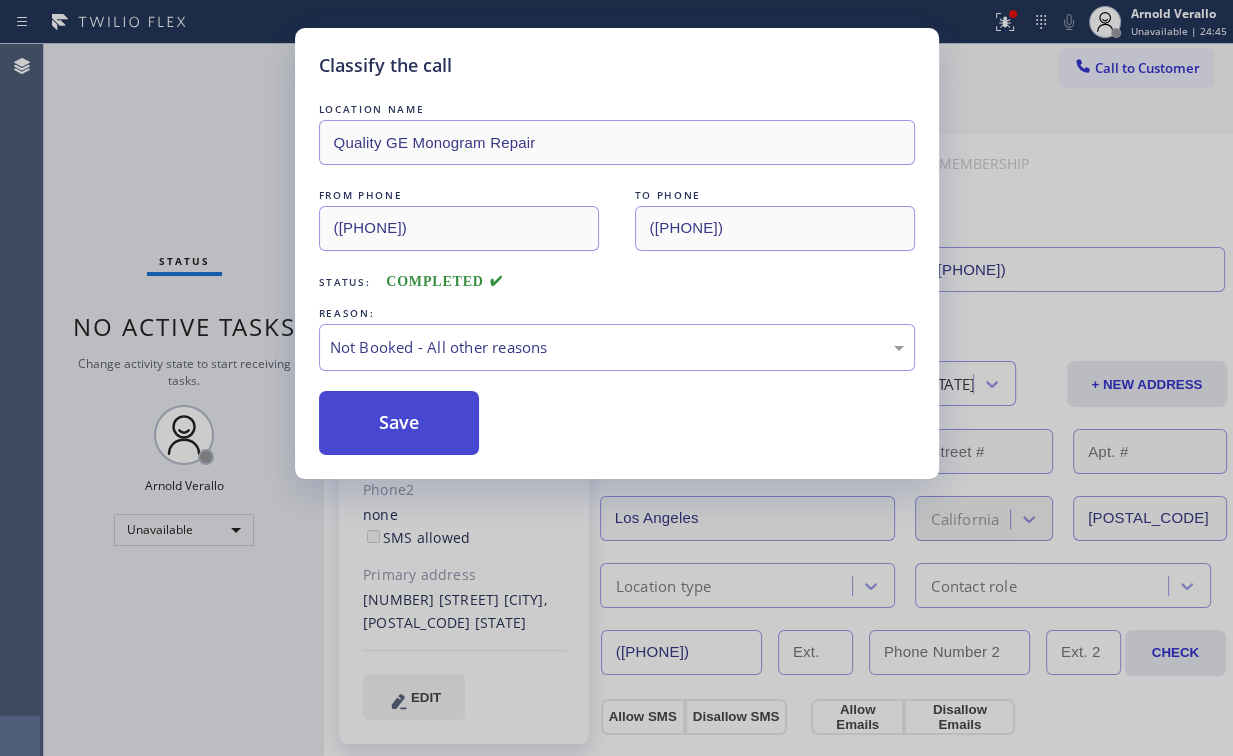 click on "Save" at bounding box center [399, 423] 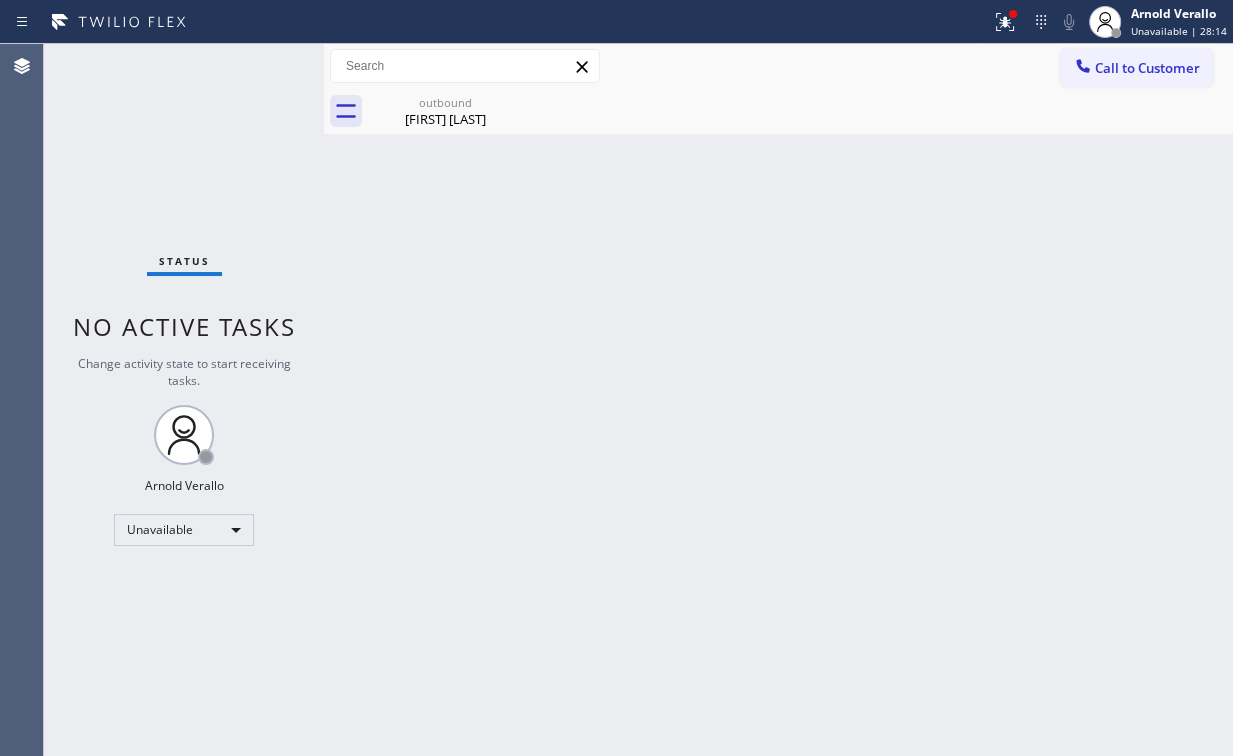 click on "Status No active tasks Change activity state to start receiving tasks. [FIRST] [LAST] Unavailable" at bounding box center (184, 400) 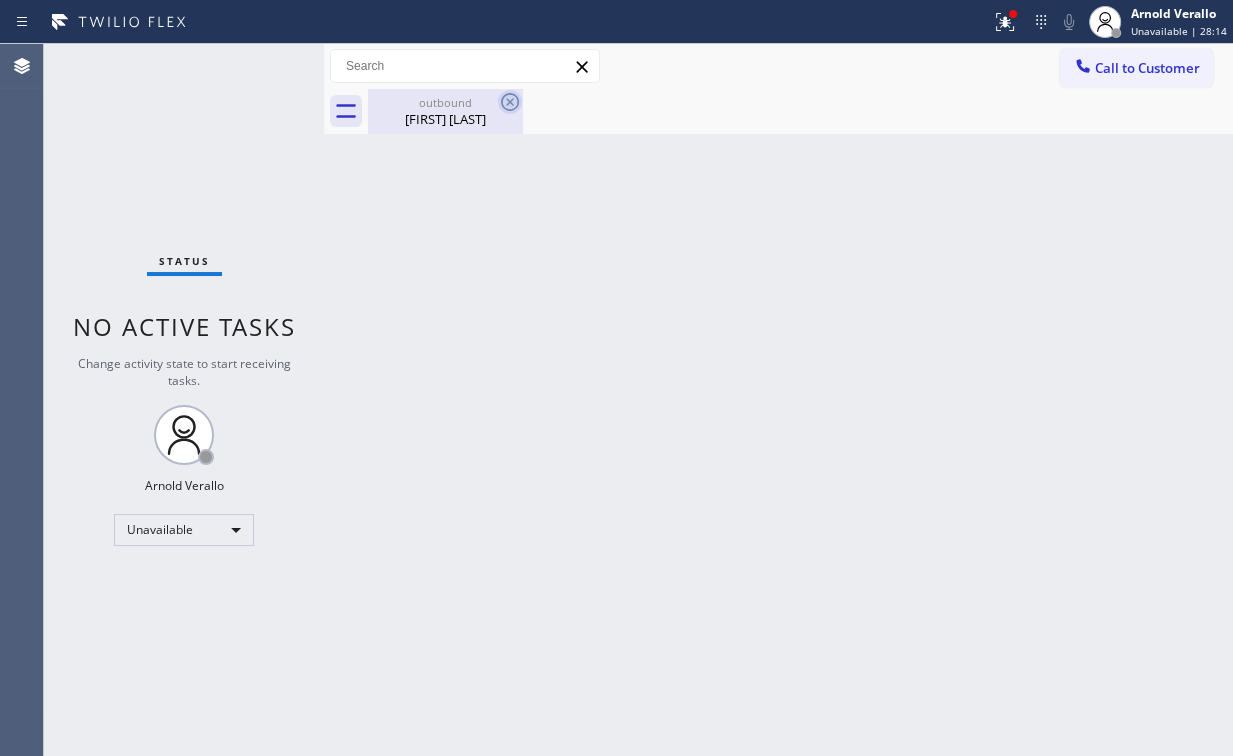 drag, startPoint x: 447, startPoint y: 117, endPoint x: 504, endPoint y: 106, distance: 58.0517 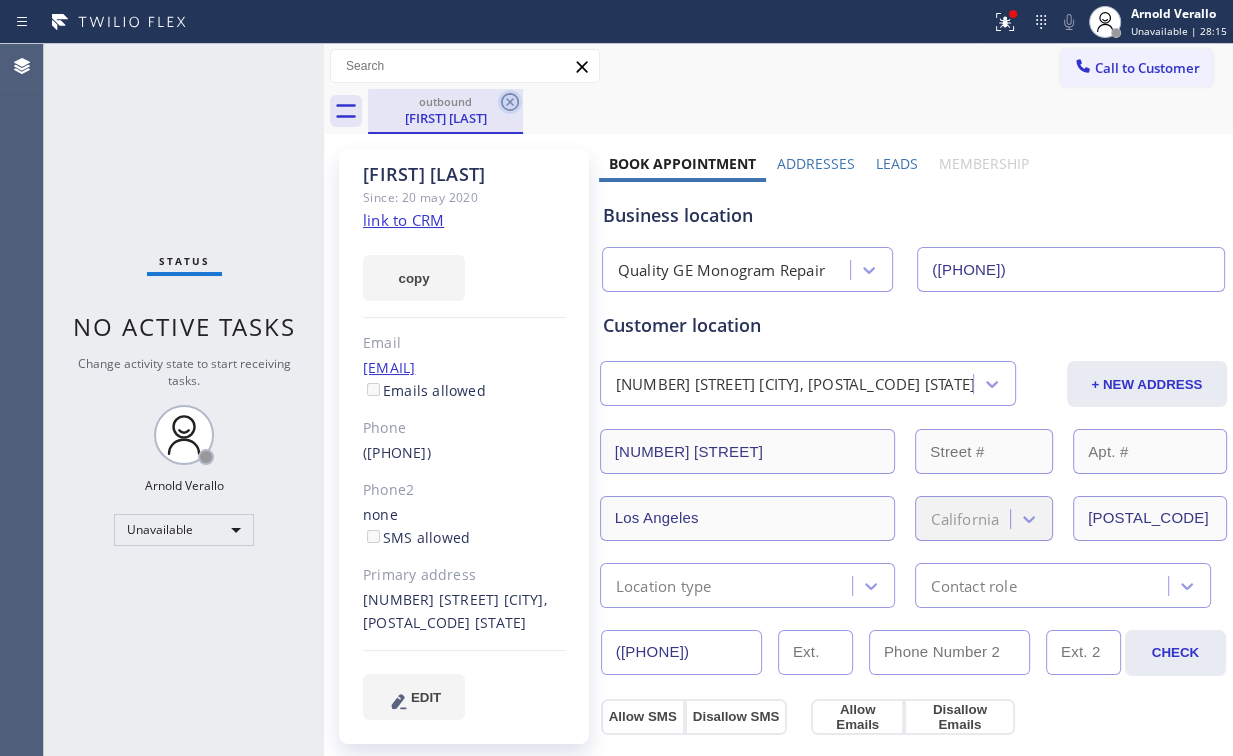 click 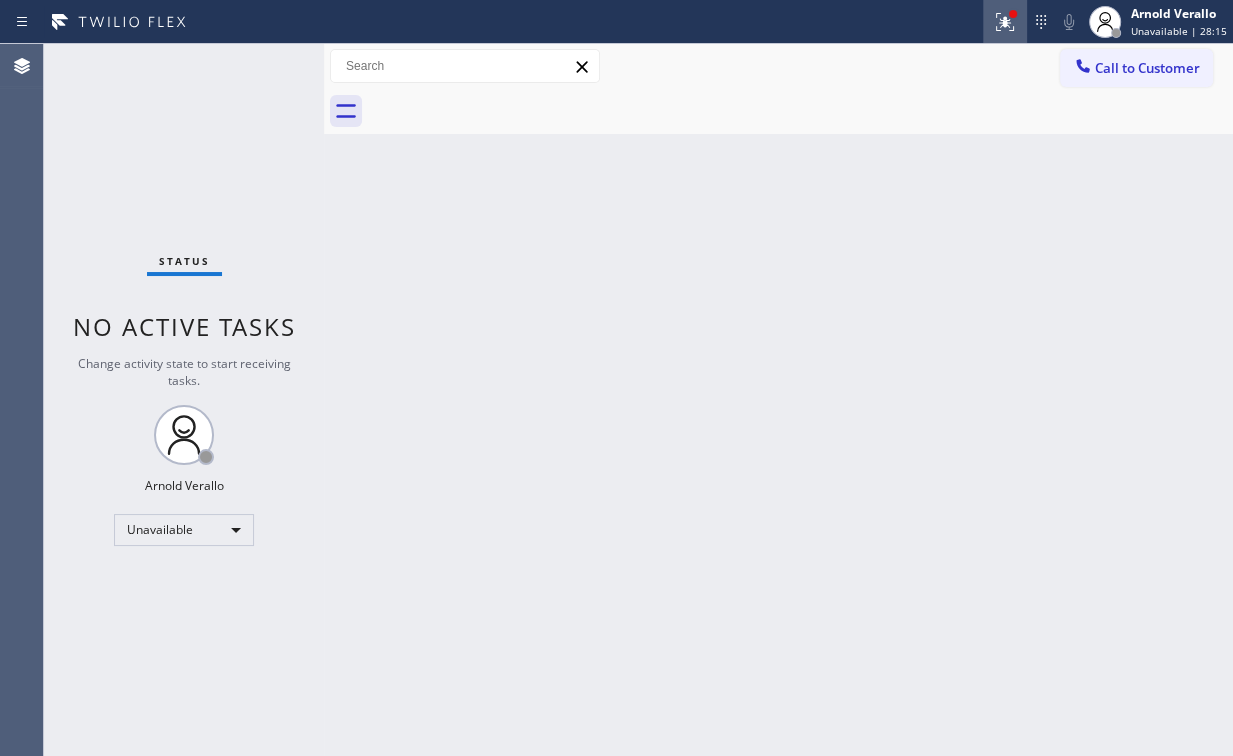 click 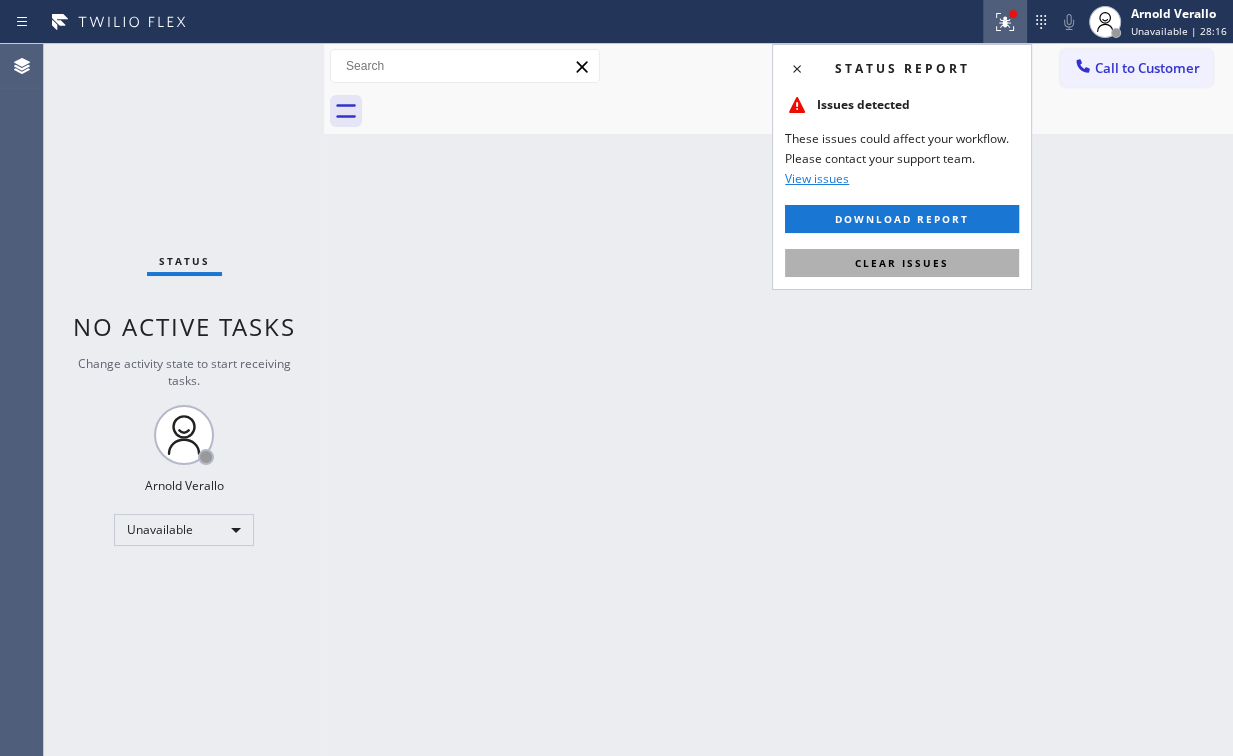 click on "Clear issues" at bounding box center [902, 263] 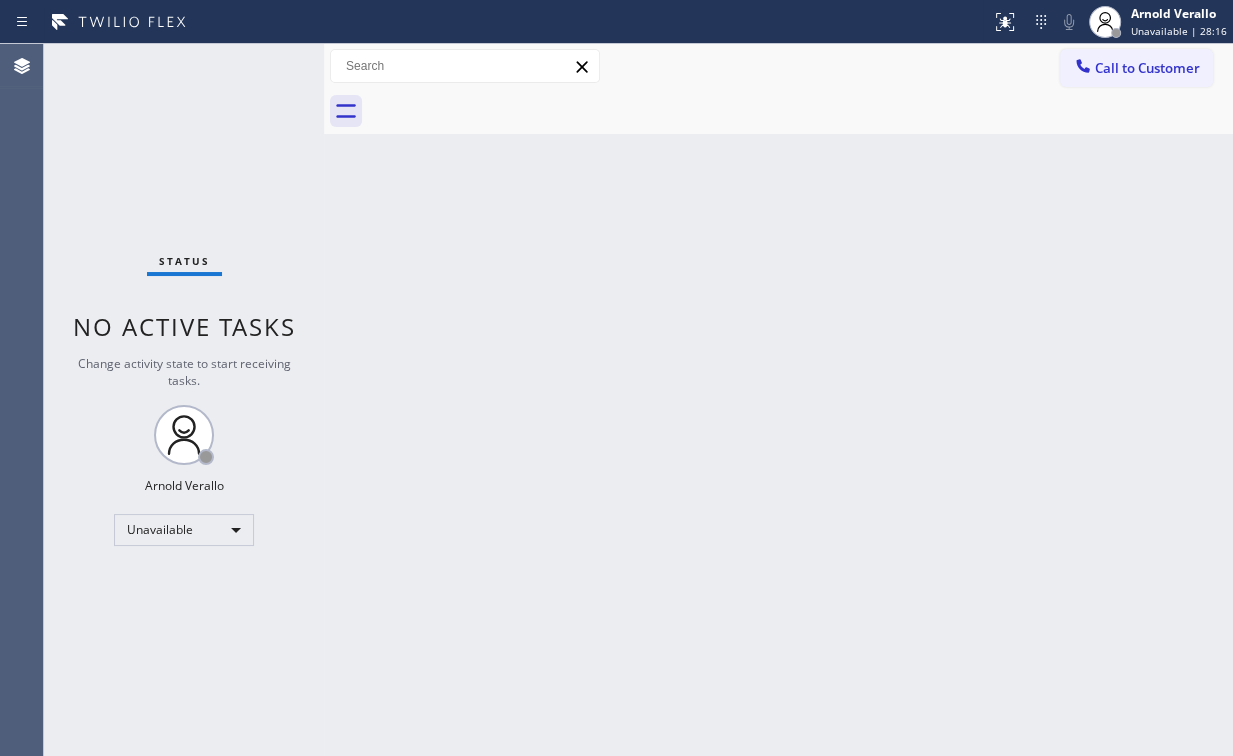 drag, startPoint x: 541, startPoint y: 276, endPoint x: 236, endPoint y: 3, distance: 409.33362 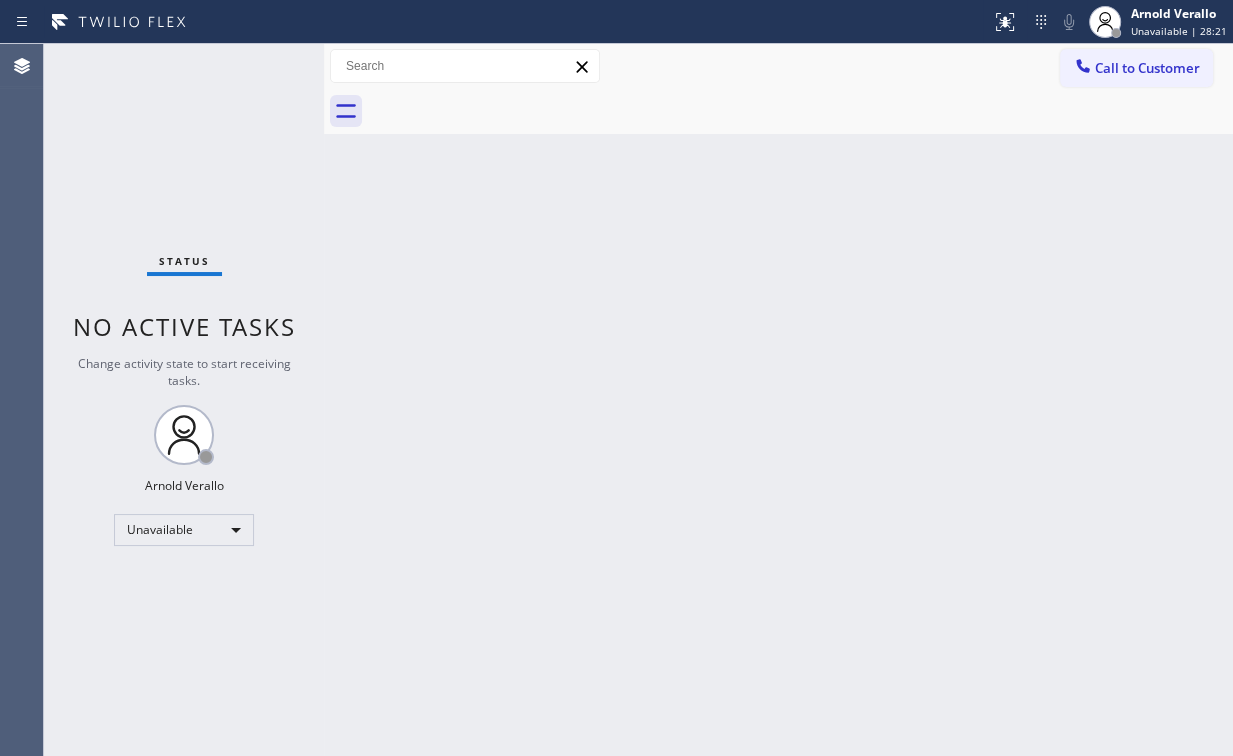 click on "Call to Customer" at bounding box center [1147, 68] 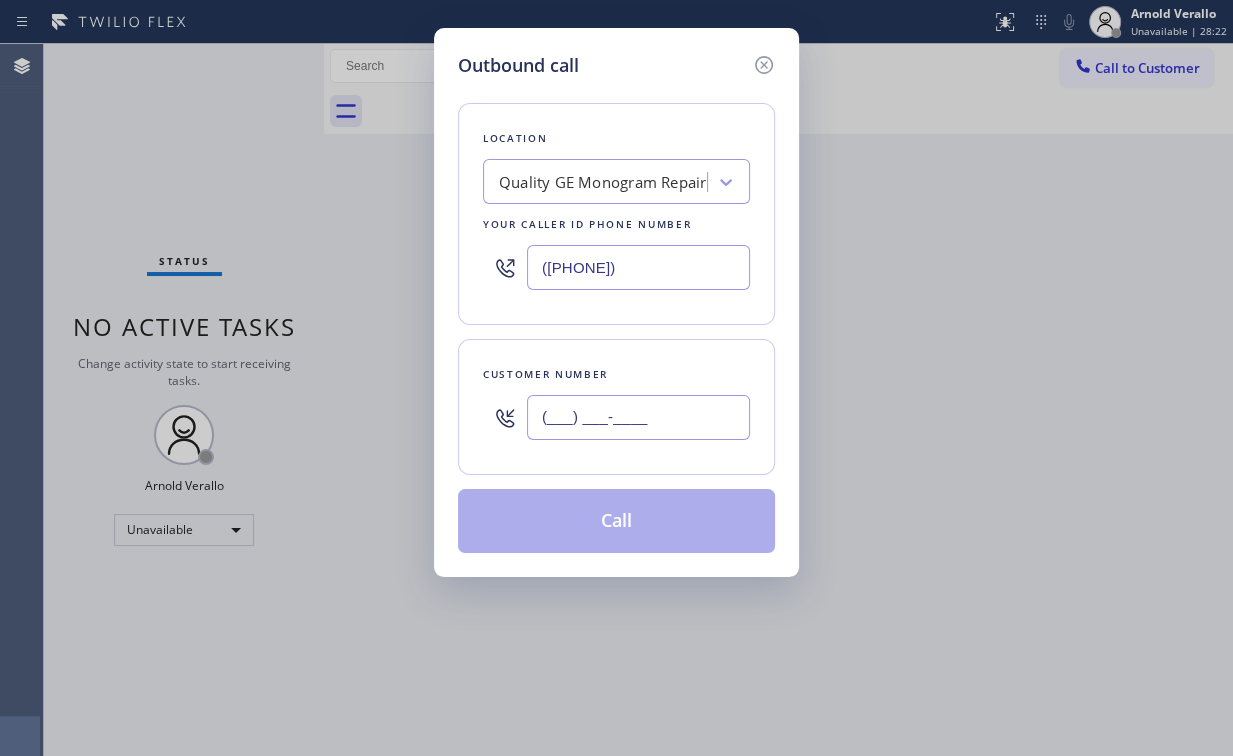 drag, startPoint x: 616, startPoint y: 420, endPoint x: 628, endPoint y: 423, distance: 12.369317 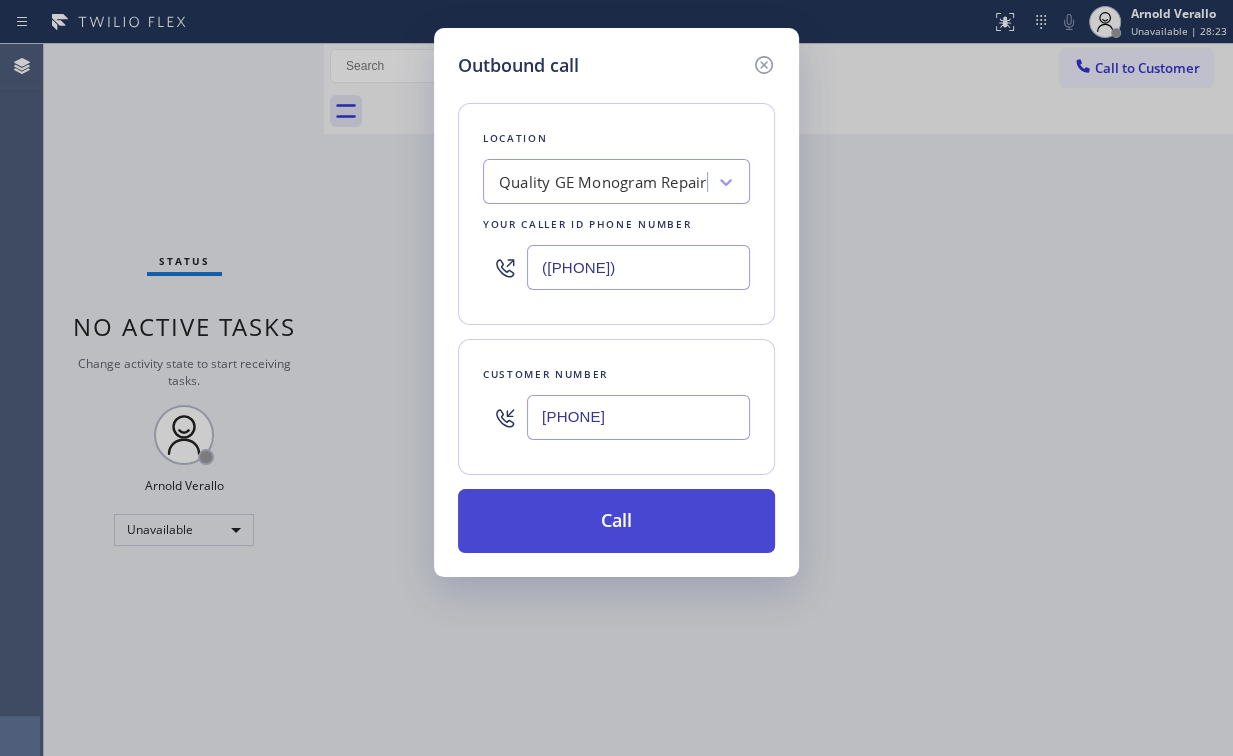 type on "[PHONE]" 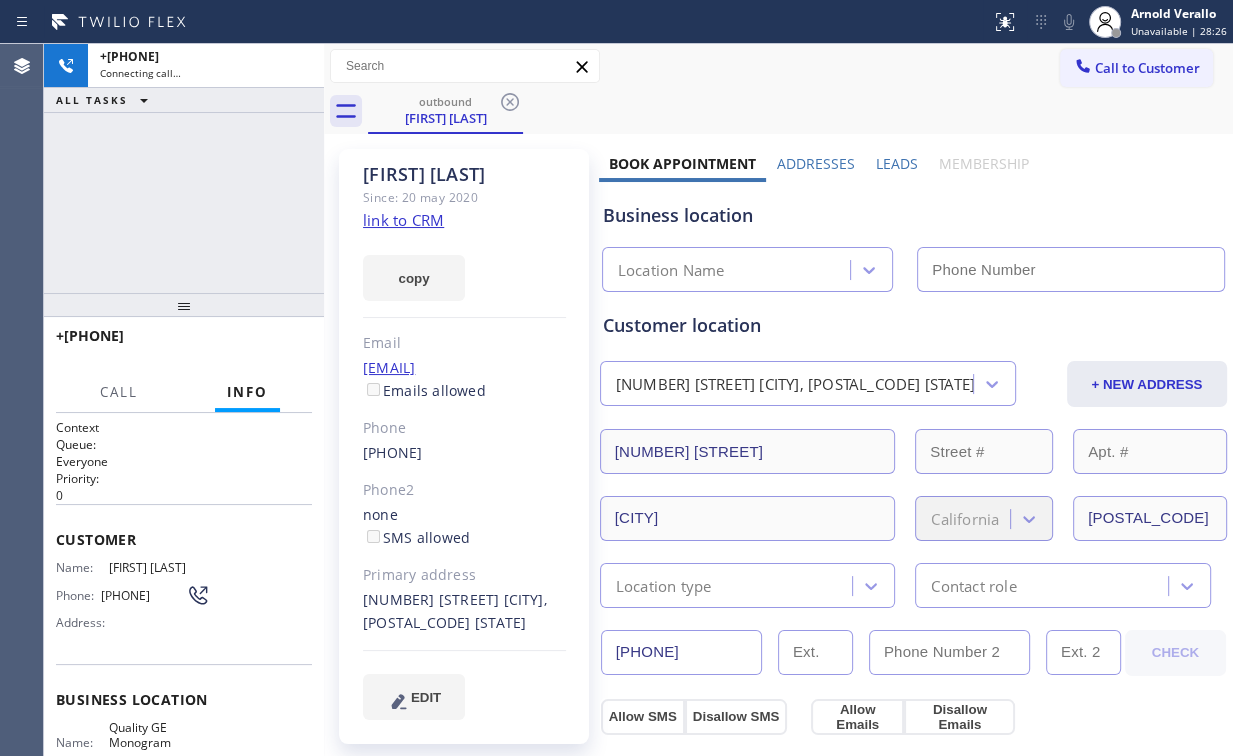 click on "+1[PHONE] Connecting call… ALL TASKS ALL TASKS ACTIVE TASKS TASKS IN WRAP UP" at bounding box center [184, 168] 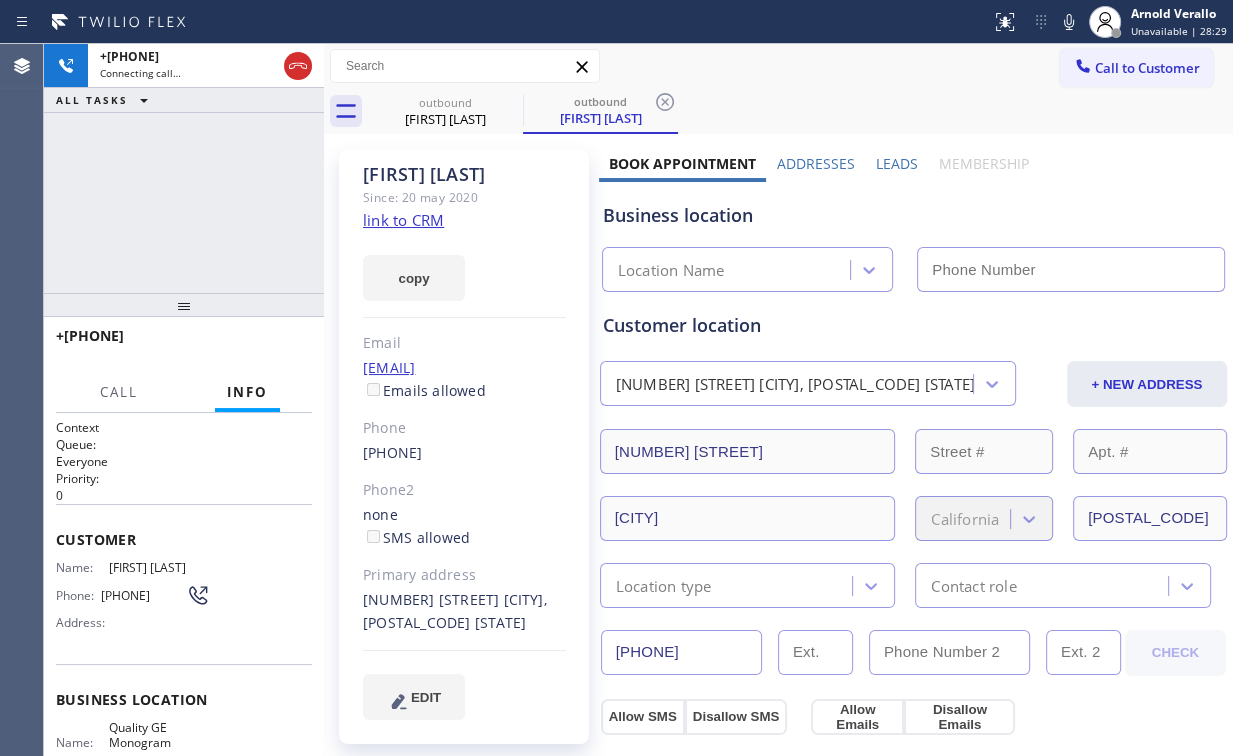 type on "([PHONE])" 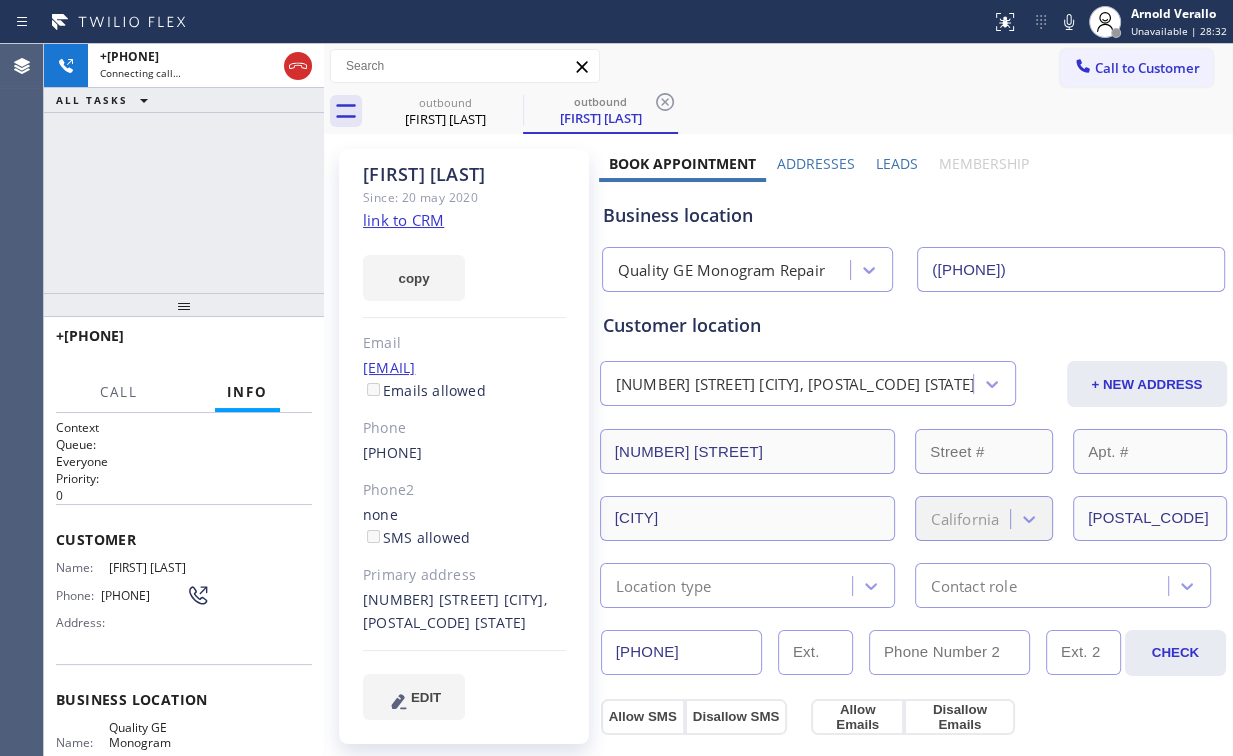 click on "+1[PHONE] Connecting call… ALL TASKS ALL TASKS ACTIVE TASKS TASKS IN WRAP UP" at bounding box center (184, 168) 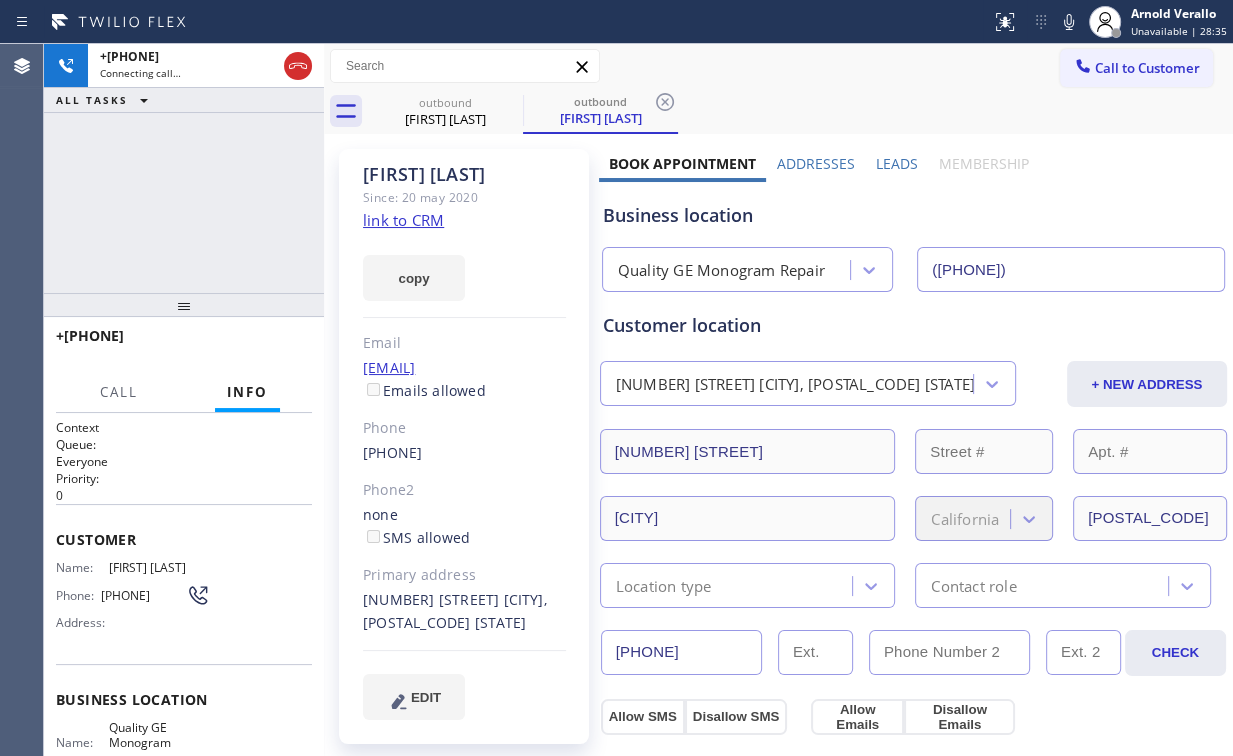 click on "+1[PHONE] Connecting call… ALL TASKS ALL TASKS ACTIVE TASKS TASKS IN WRAP UP" at bounding box center [184, 168] 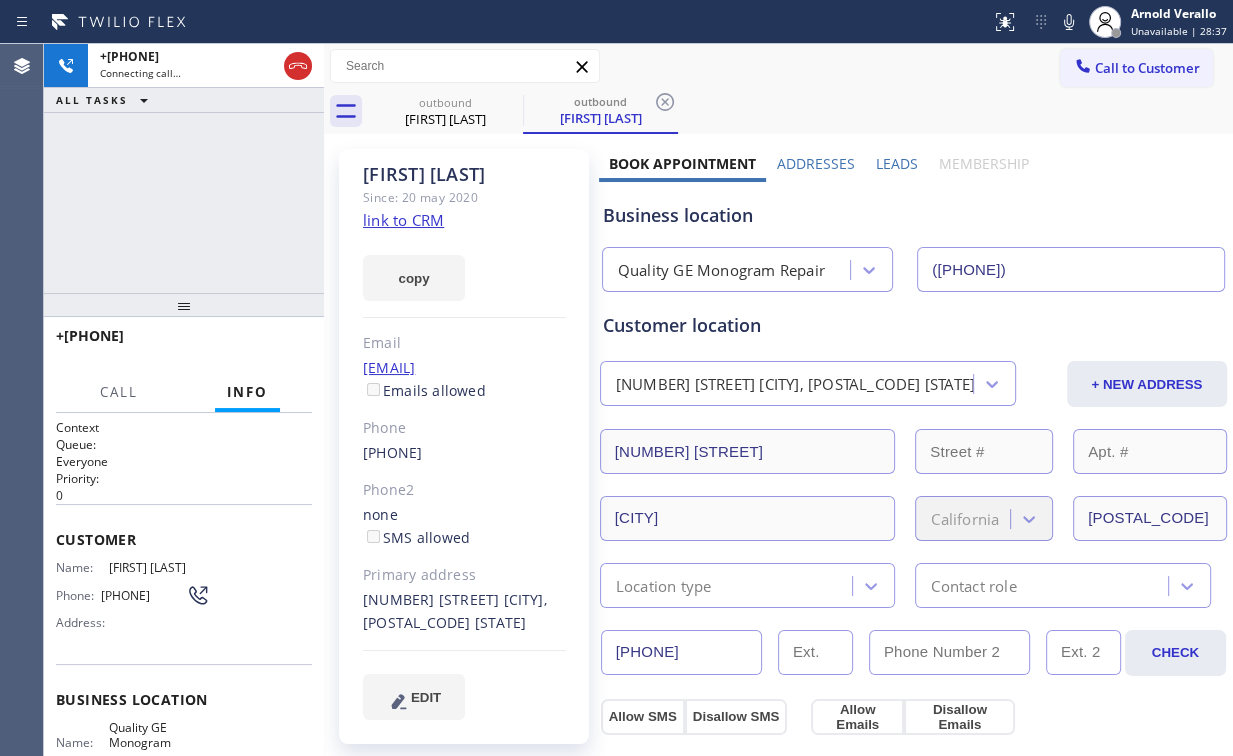 click on "+1[PHONE] Connecting call… ALL TASKS ALL TASKS ACTIVE TASKS TASKS IN WRAP UP" at bounding box center (184, 168) 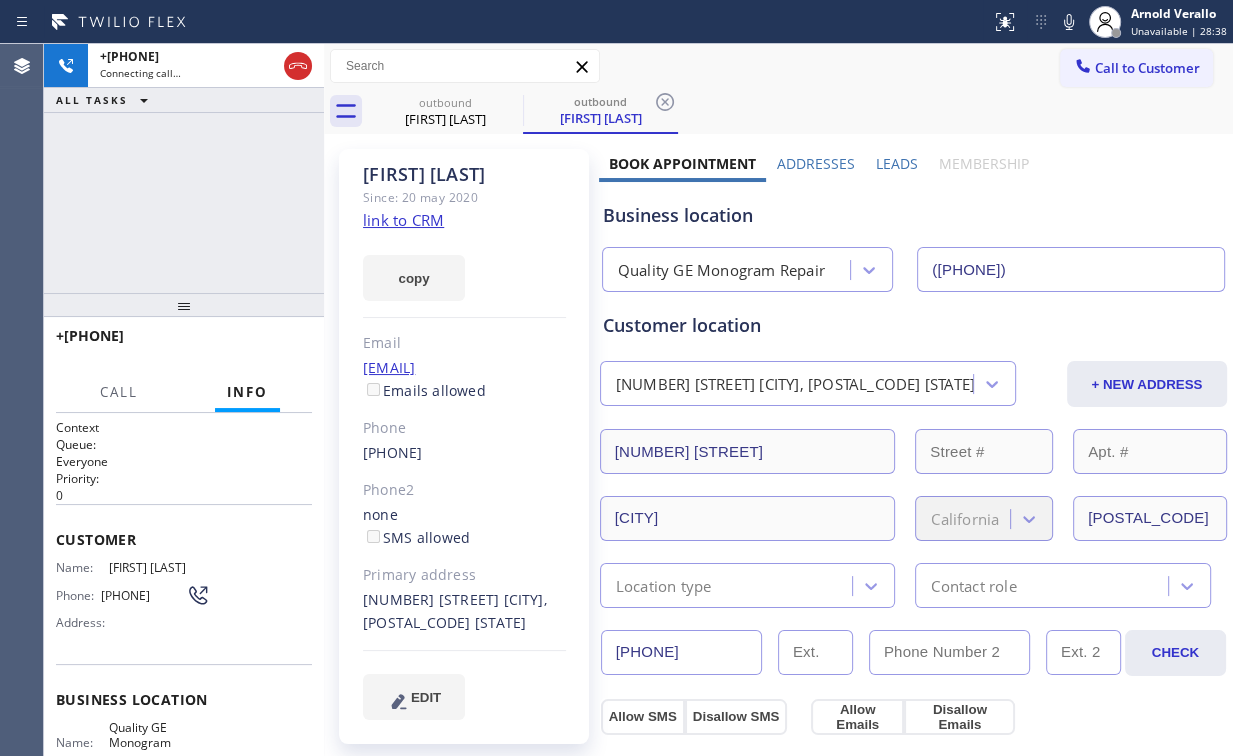 click on "+1[PHONE] Connecting call… ALL TASKS ALL TASKS ACTIVE TASKS TASKS IN WRAP UP" at bounding box center (184, 168) 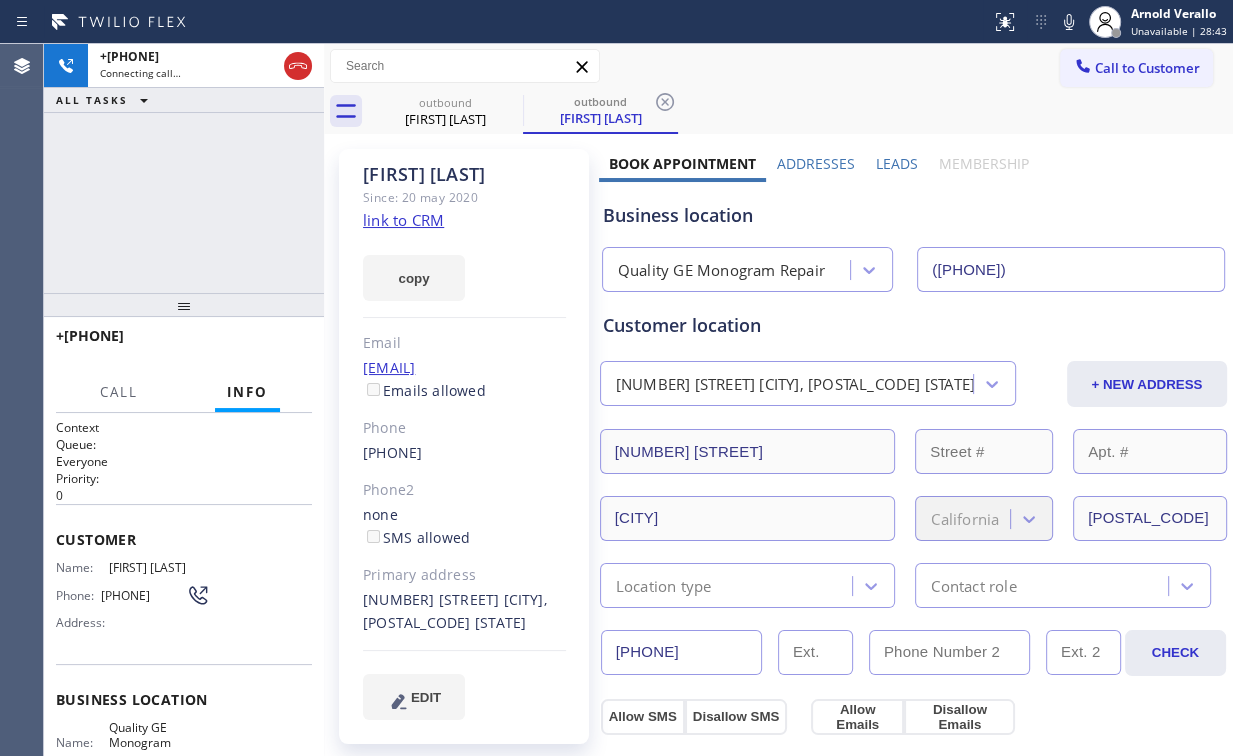 click on "+1[PHONE] Connecting call… ALL TASKS ALL TASKS ACTIVE TASKS TASKS IN WRAP UP" at bounding box center [184, 168] 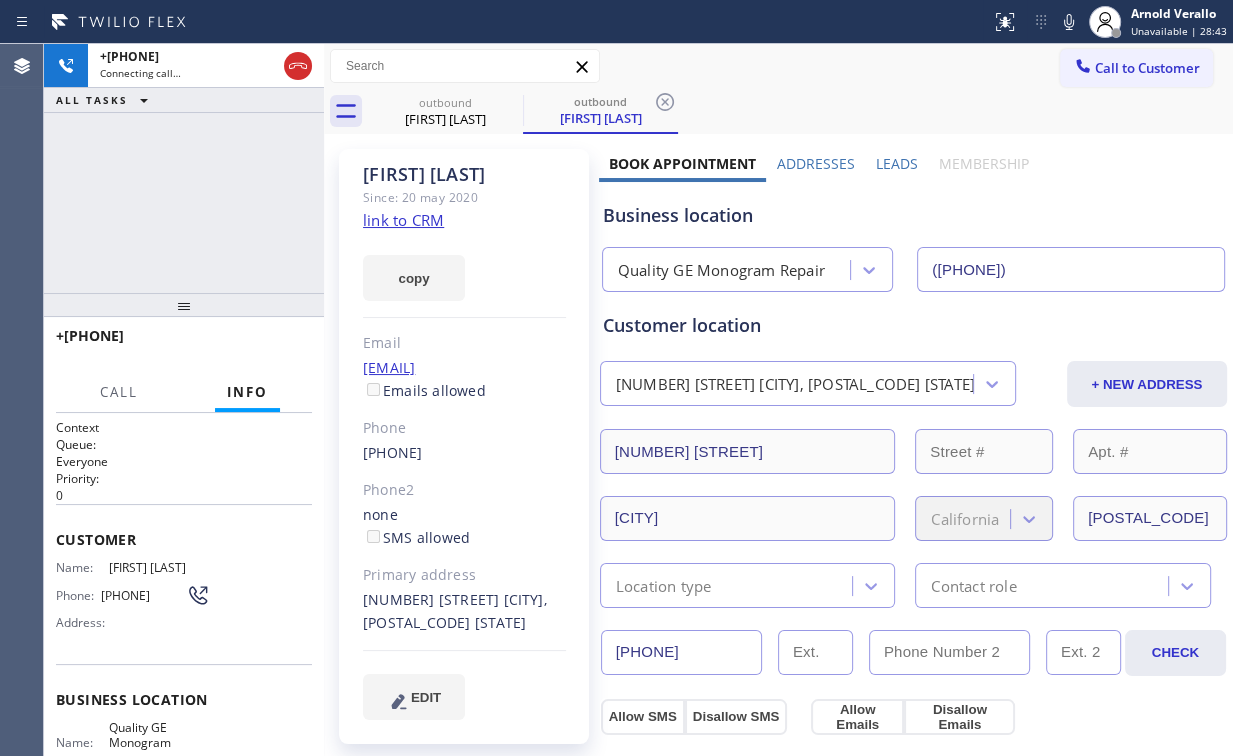 click on "+1[PHONE] Connecting call… ALL TASKS ALL TASKS ACTIVE TASKS TASKS IN WRAP UP" at bounding box center [184, 168] 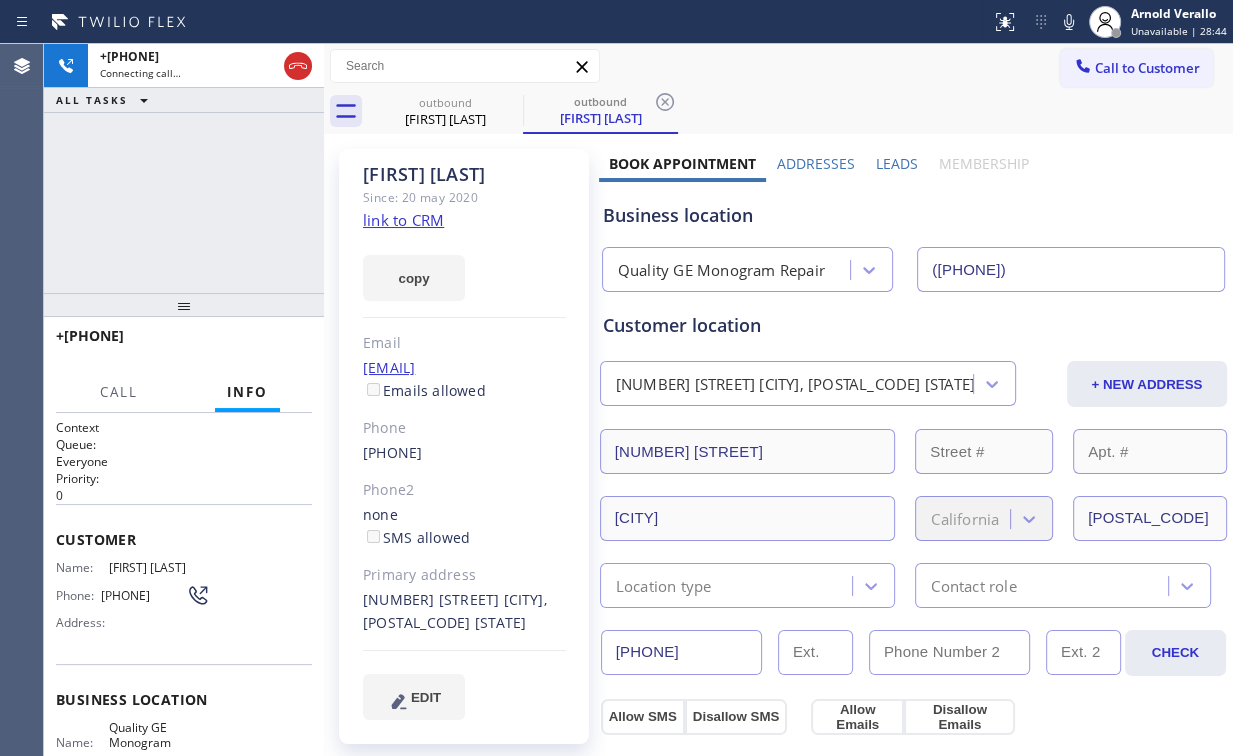 click on "+1[PHONE] Connecting call… ALL TASKS ALL TASKS ACTIVE TASKS TASKS IN WRAP UP" at bounding box center (184, 168) 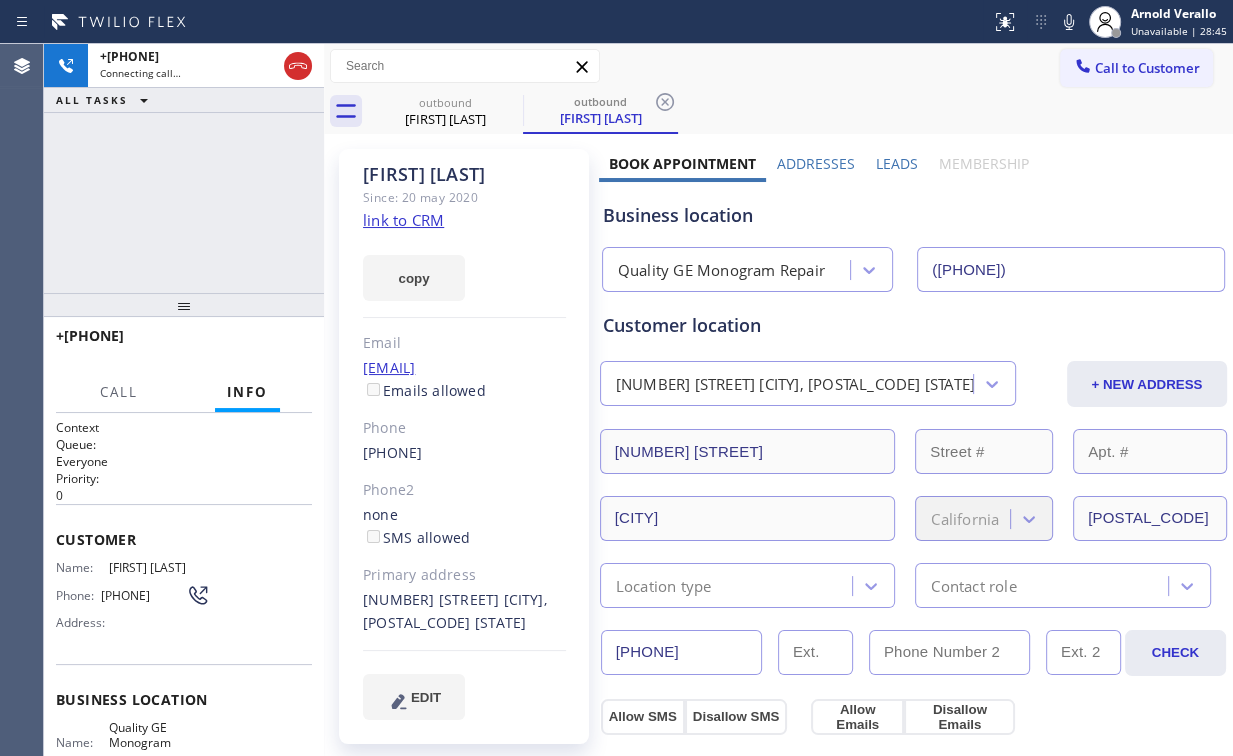 click on "+1[PHONE] Connecting call… ALL TASKS ALL TASKS ACTIVE TASKS TASKS IN WRAP UP" at bounding box center (184, 168) 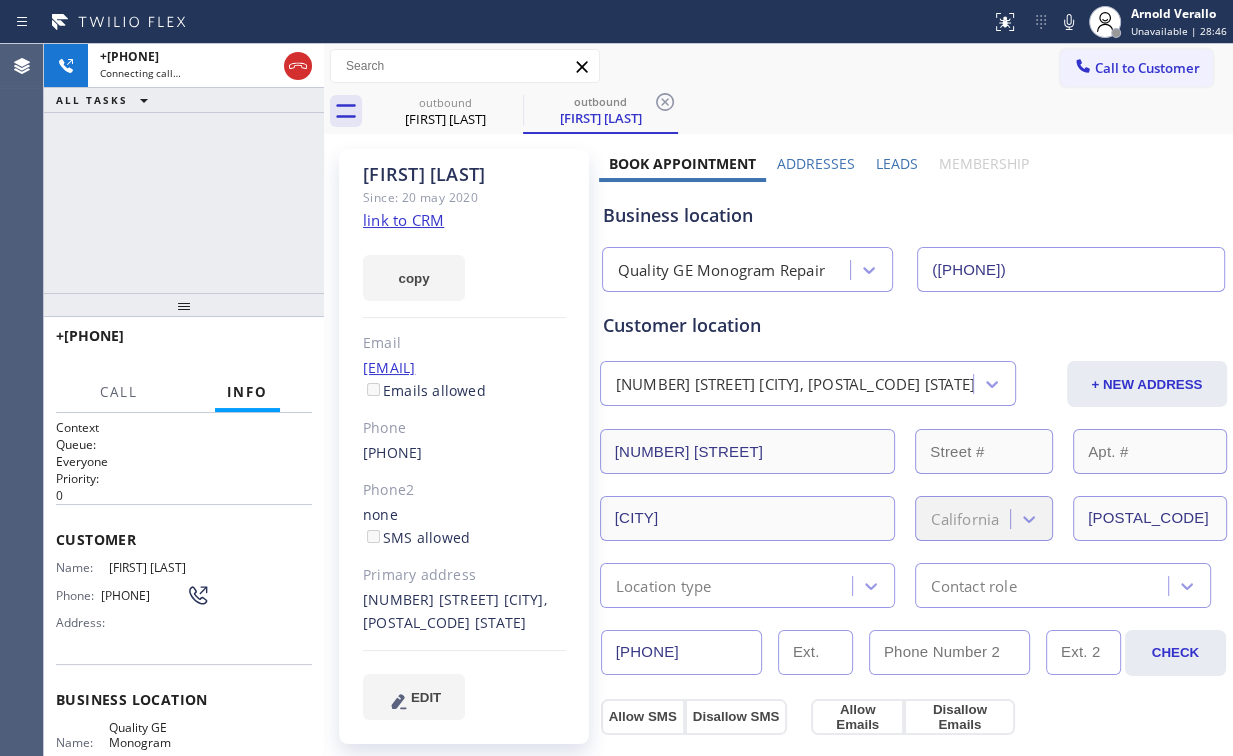 click on "+1[PHONE] Connecting call… ALL TASKS ALL TASKS ACTIVE TASKS TASKS IN WRAP UP" at bounding box center (184, 168) 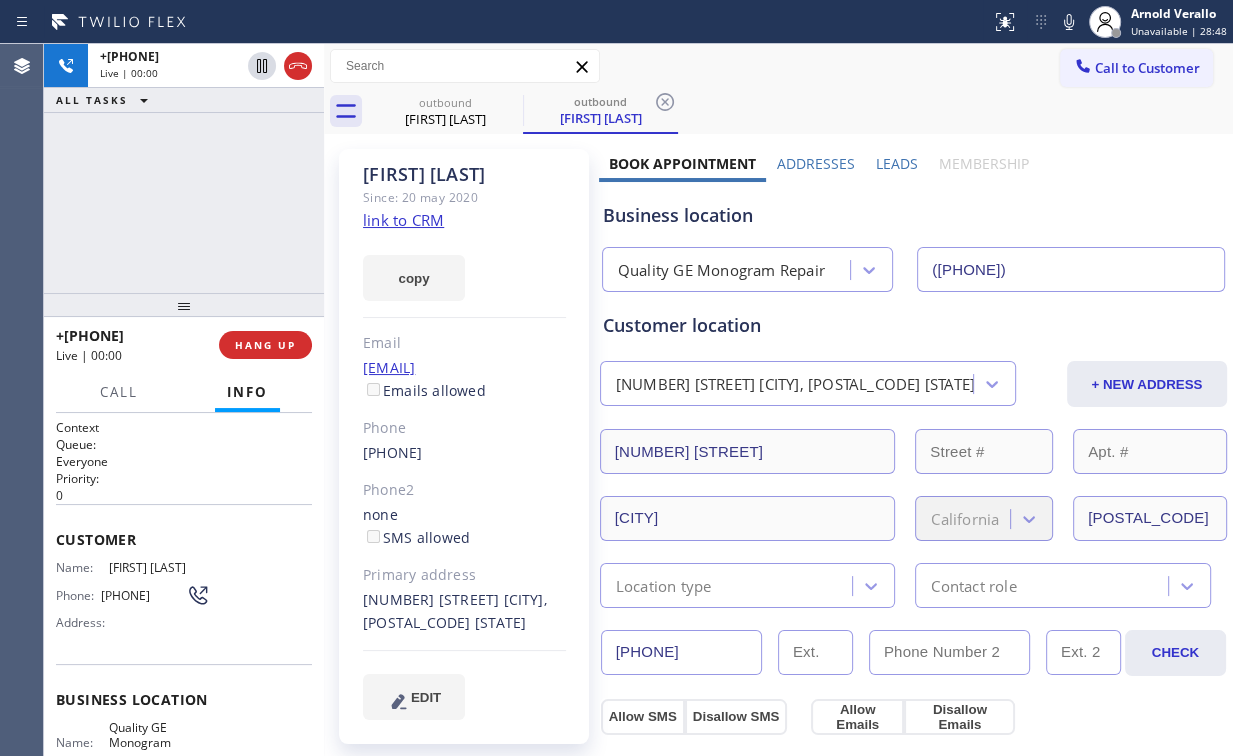 click on "+[PHONE] Live | 00:00 ALL TASKS ALL TASKS ACTIVE TASKS TASKS IN WRAP UP" at bounding box center [184, 168] 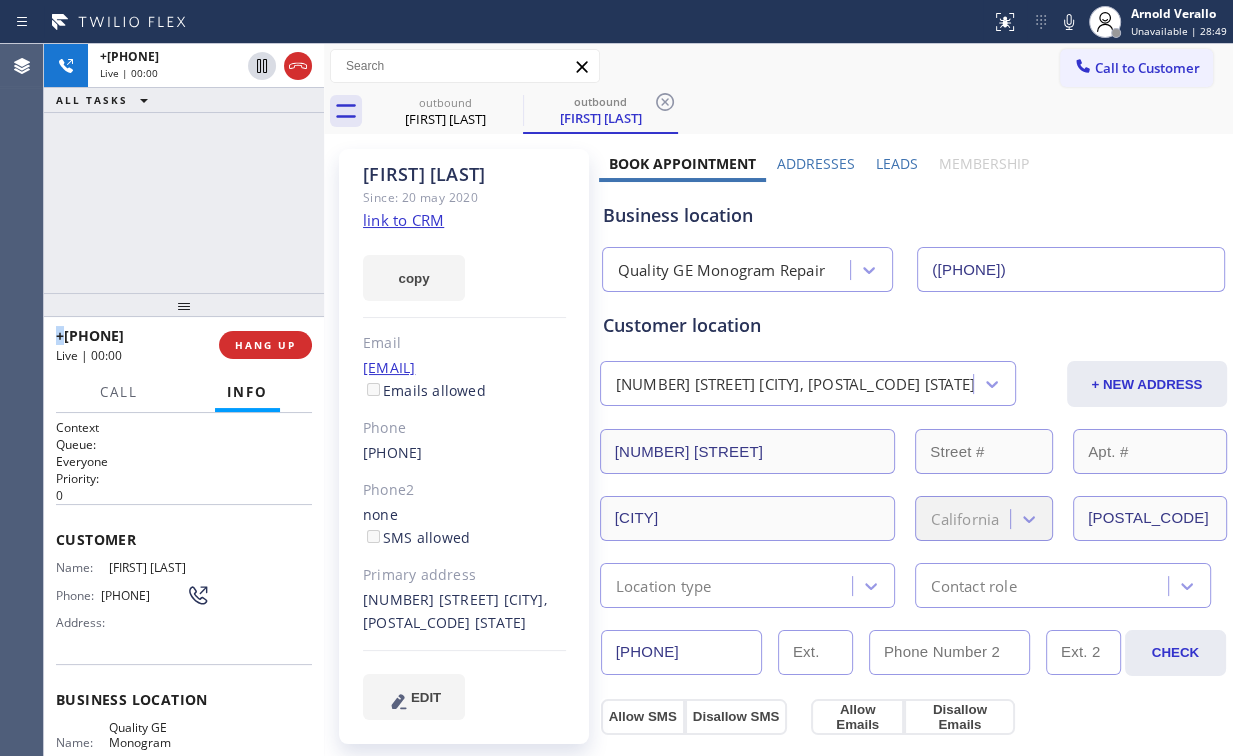 click on "+[PHONE] Live | 00:00 ALL TASKS ALL TASKS ACTIVE TASKS TASKS IN WRAP UP" at bounding box center (184, 168) 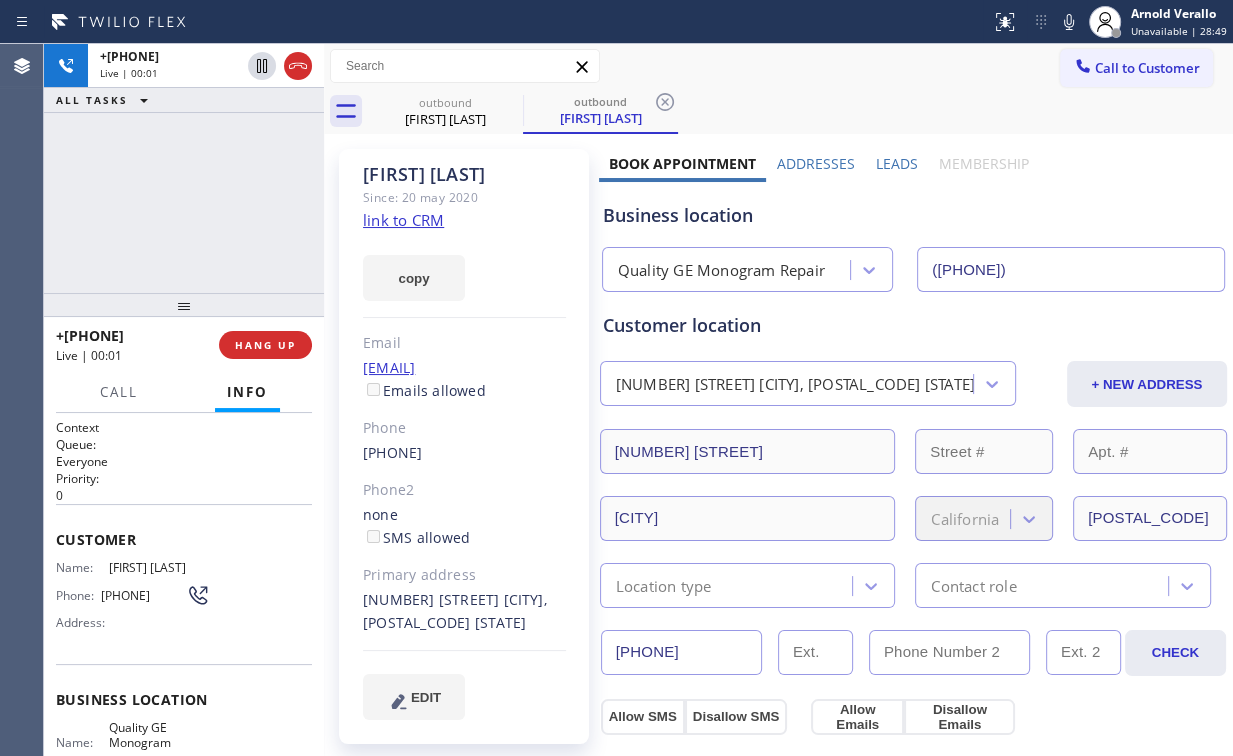 click on "+1[PHONE] Live | 00:01 ALL TASKS ALL TASKS ACTIVE TASKS TASKS IN WRAP UP" at bounding box center [184, 168] 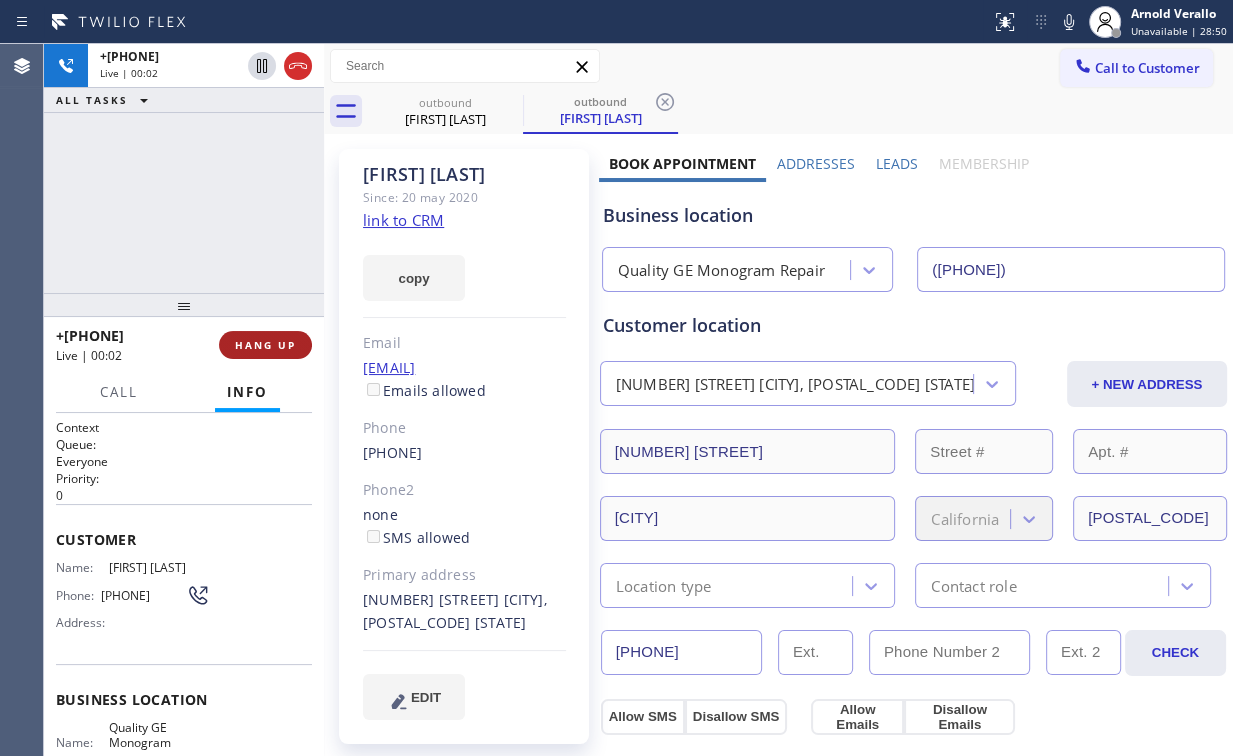 click on "HANG UP" at bounding box center (265, 345) 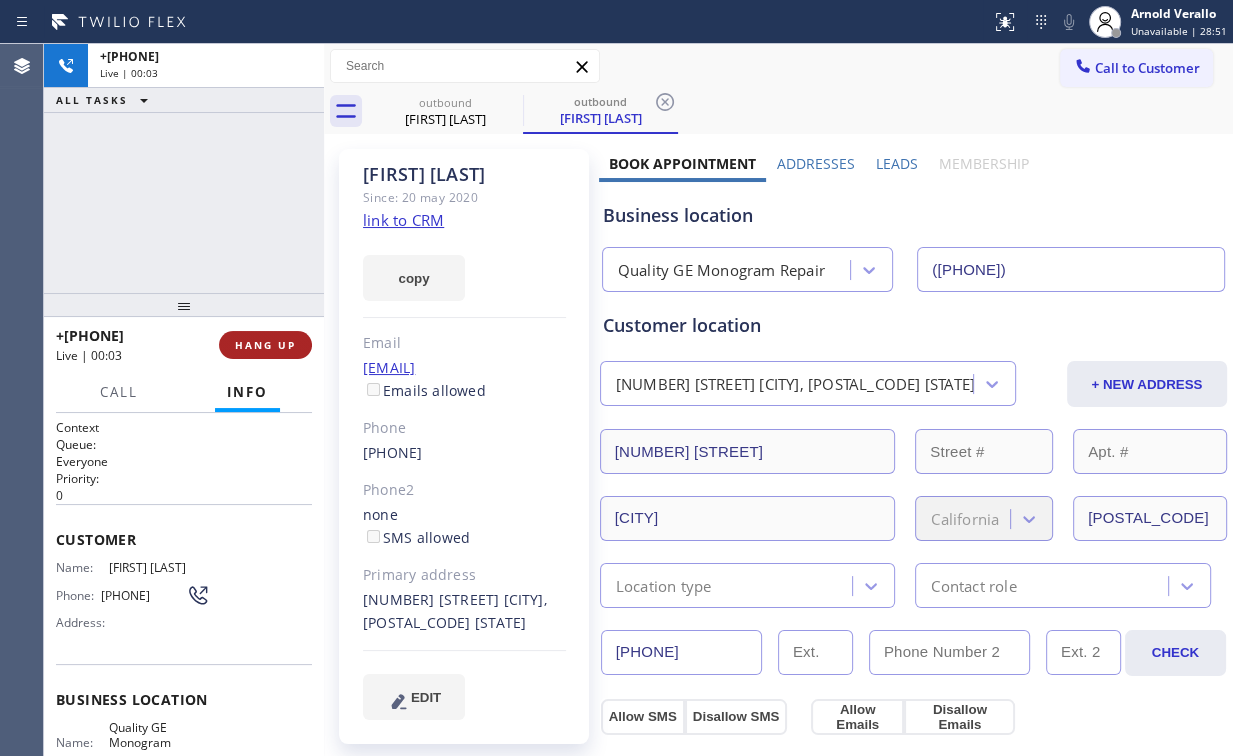 click on "HANG UP" at bounding box center [265, 345] 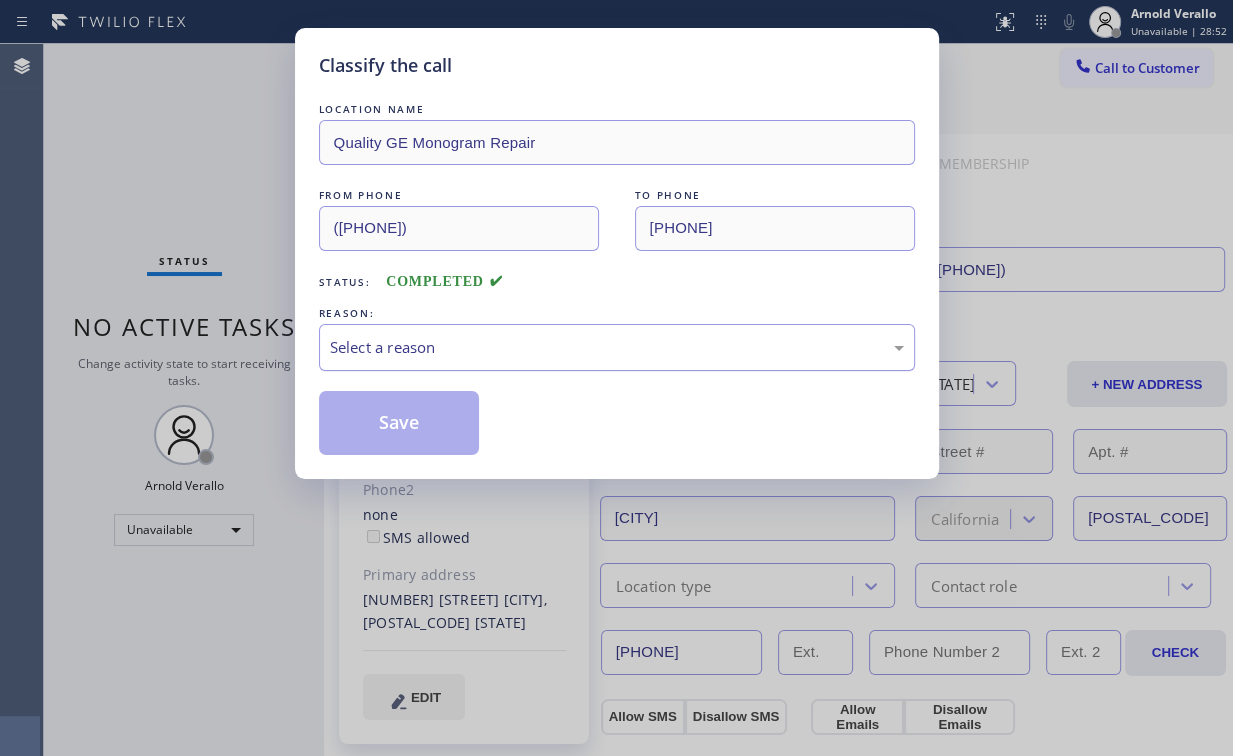 click on "Select a reason" at bounding box center [617, 347] 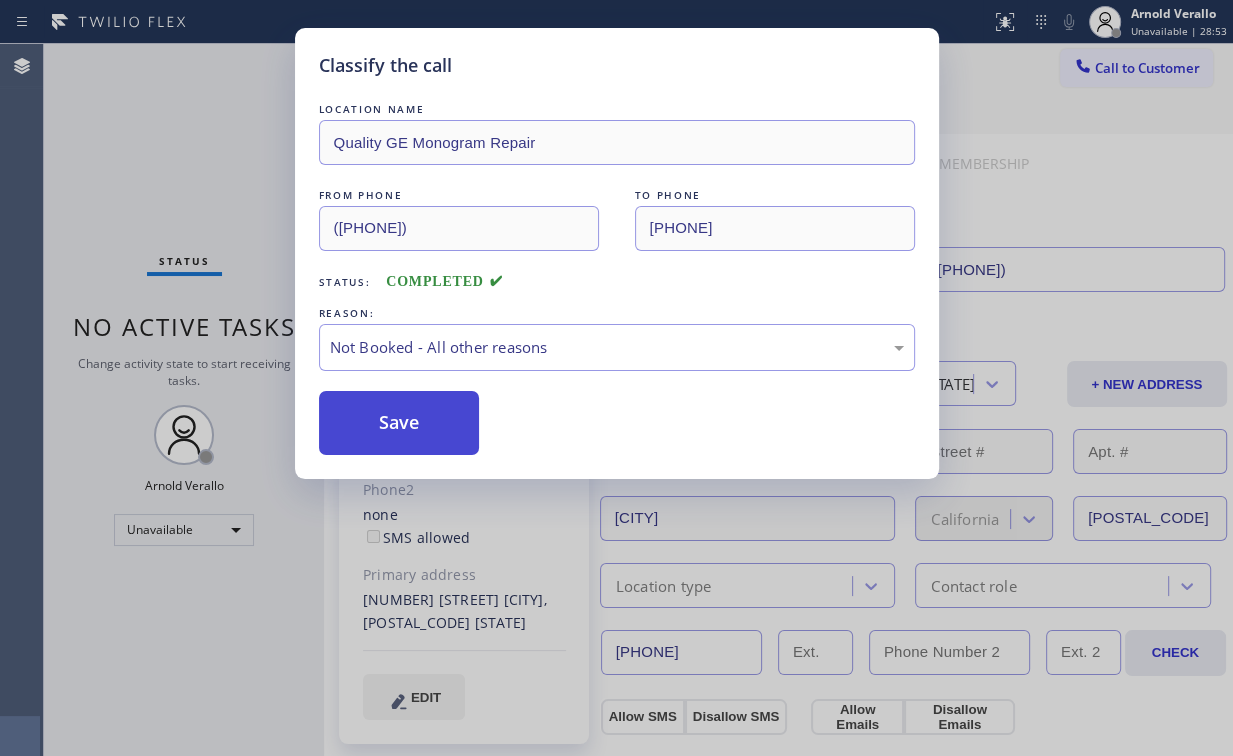 click on "Save" at bounding box center [399, 423] 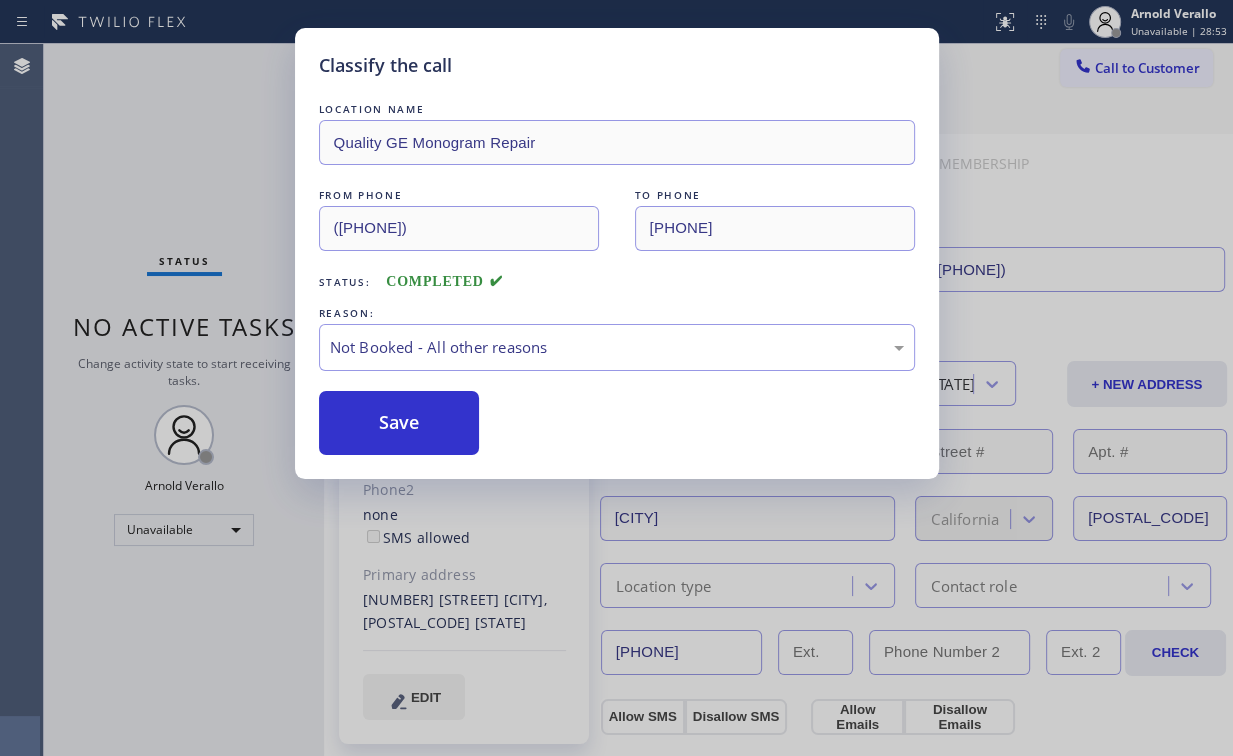 click on "Classify the call LOCATION NAME Quality GE Monogram Repair FROM PHONE ([PHONE]) TO PHONE ([PHONE]) Status: COMPLETED REASON: Not Booked - All other reasons Save" at bounding box center [616, 378] 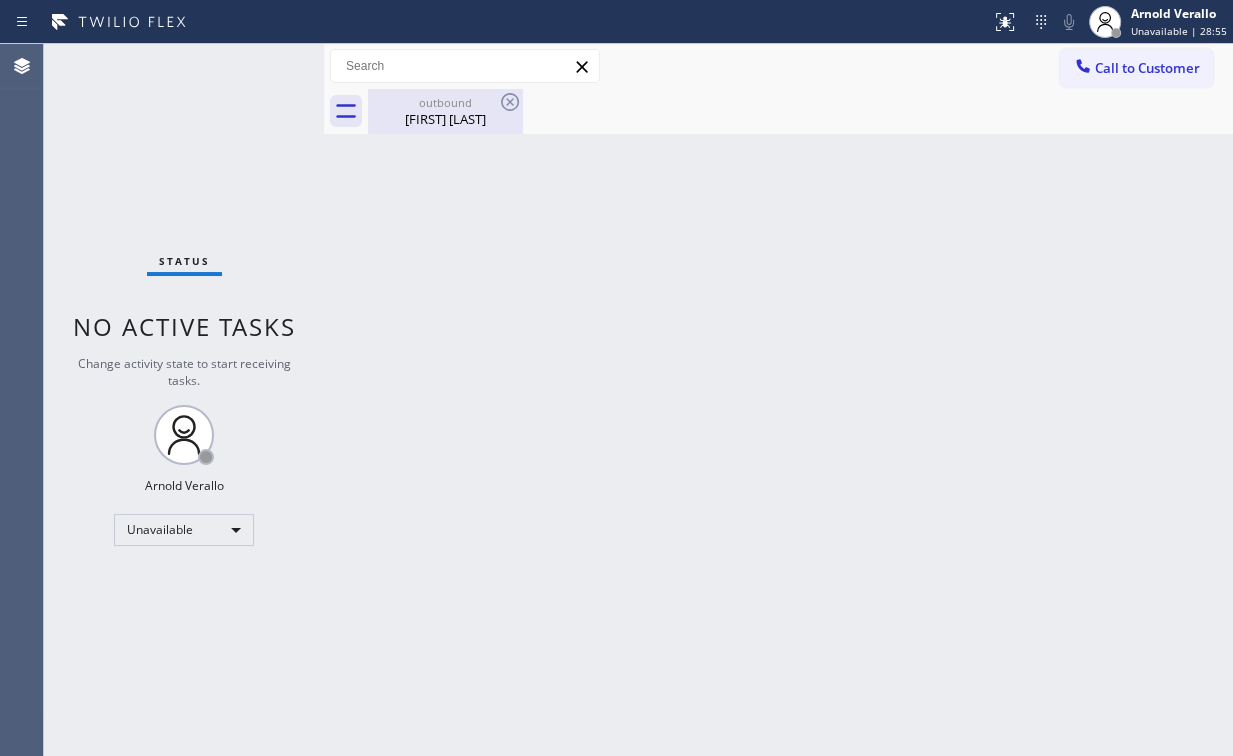 click on "outbound [FIRST] [LAST]" at bounding box center [445, 111] 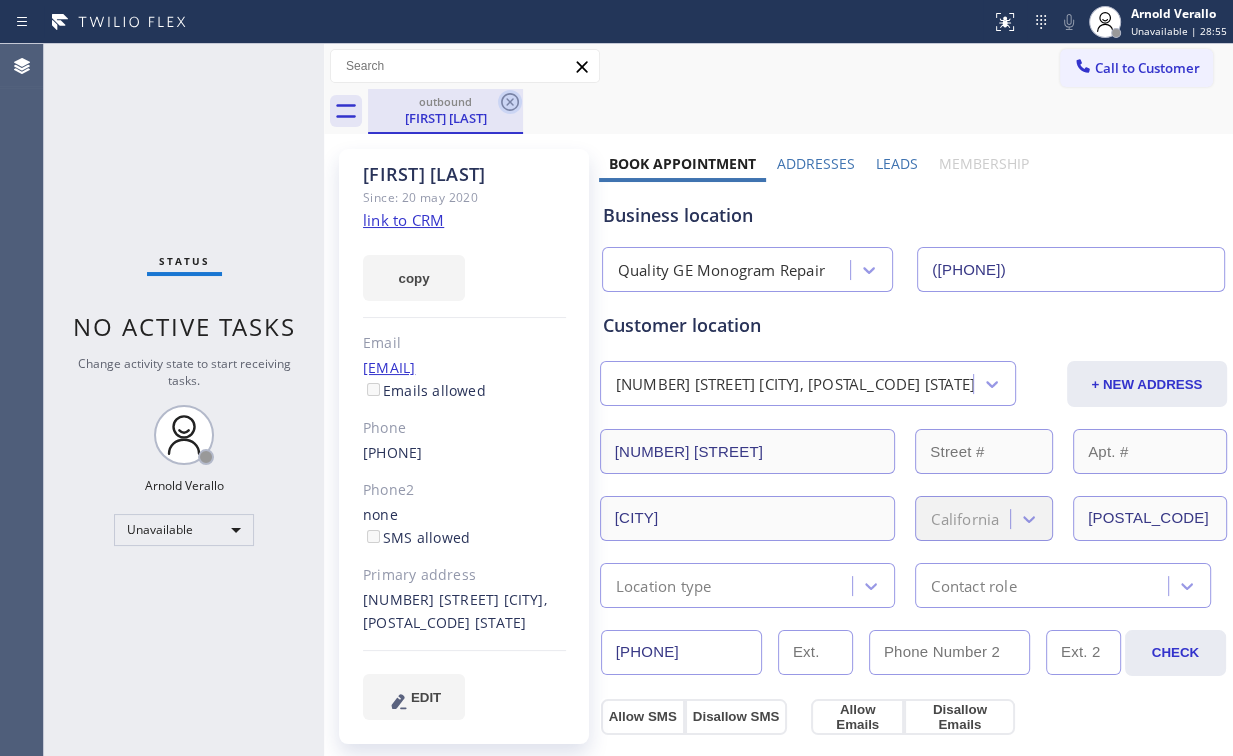 click 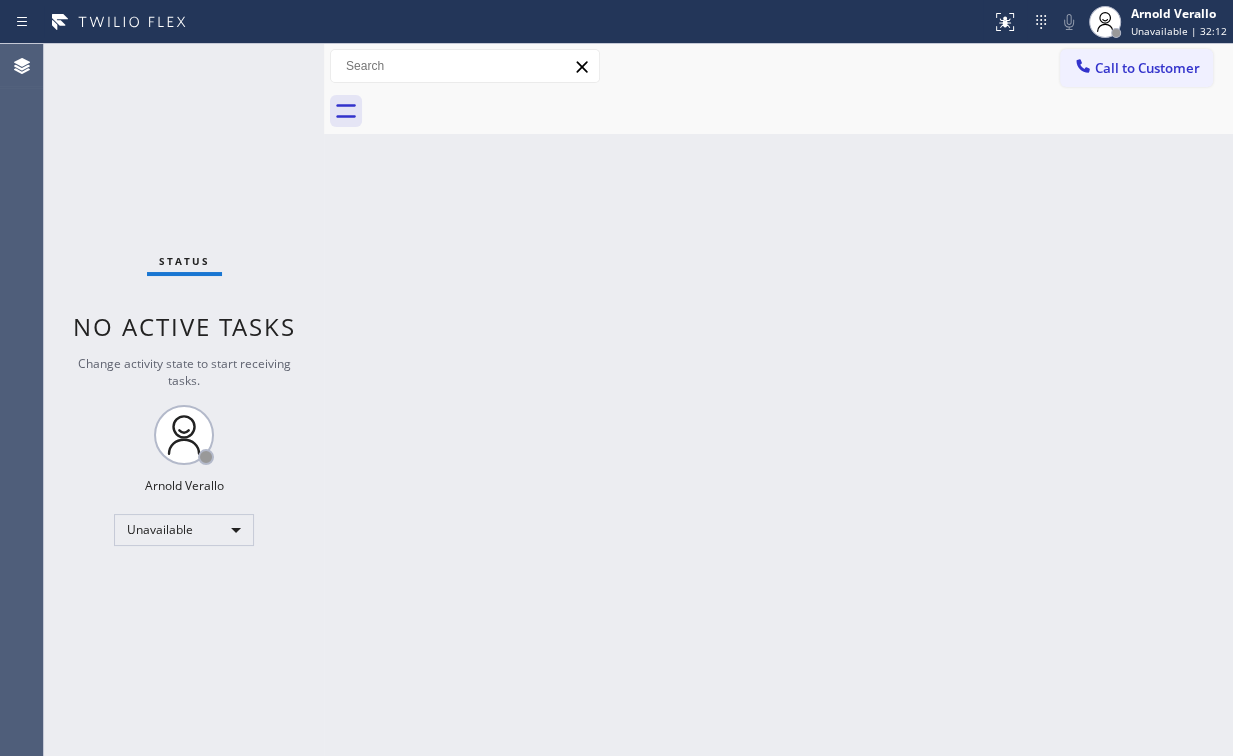 click on "Status No active tasks Change activity state to start receiving tasks. [FIRST] [LAST] Unavailable" at bounding box center (184, 400) 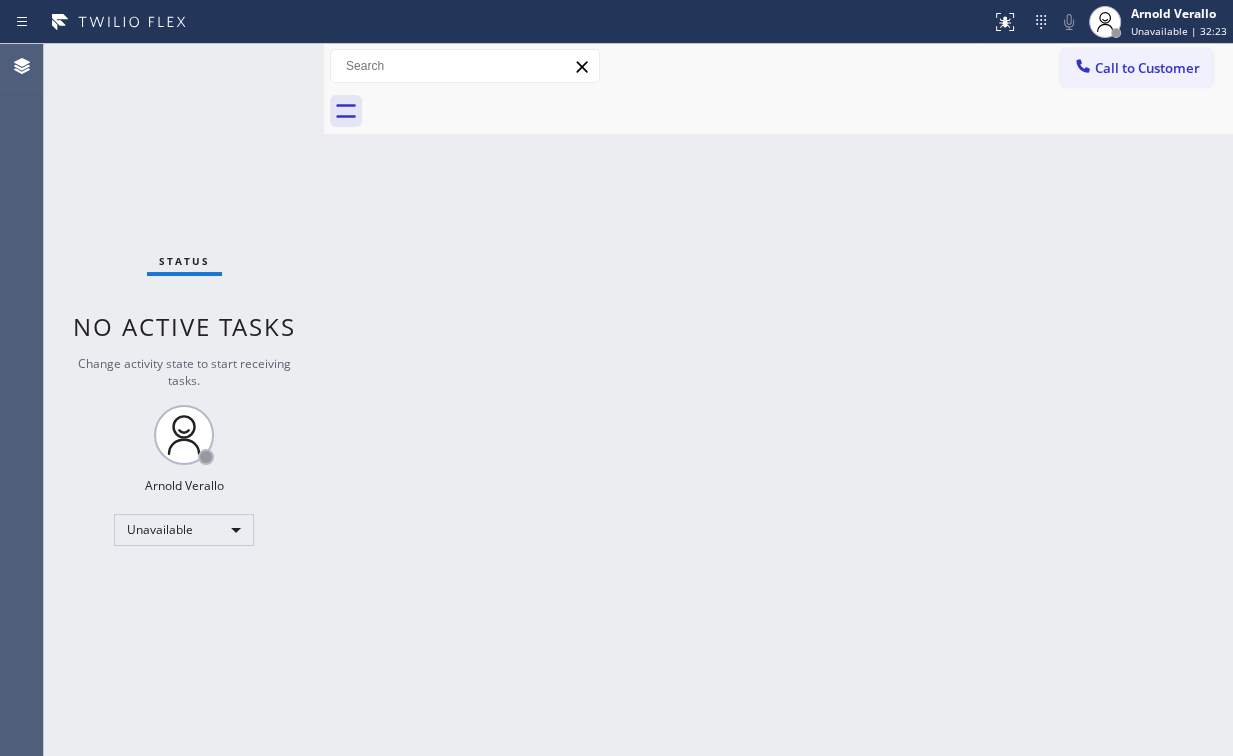 click on "Status No active tasks Change activity state to start receiving tasks. [FIRST] [LAST] Unavailable" at bounding box center (184, 400) 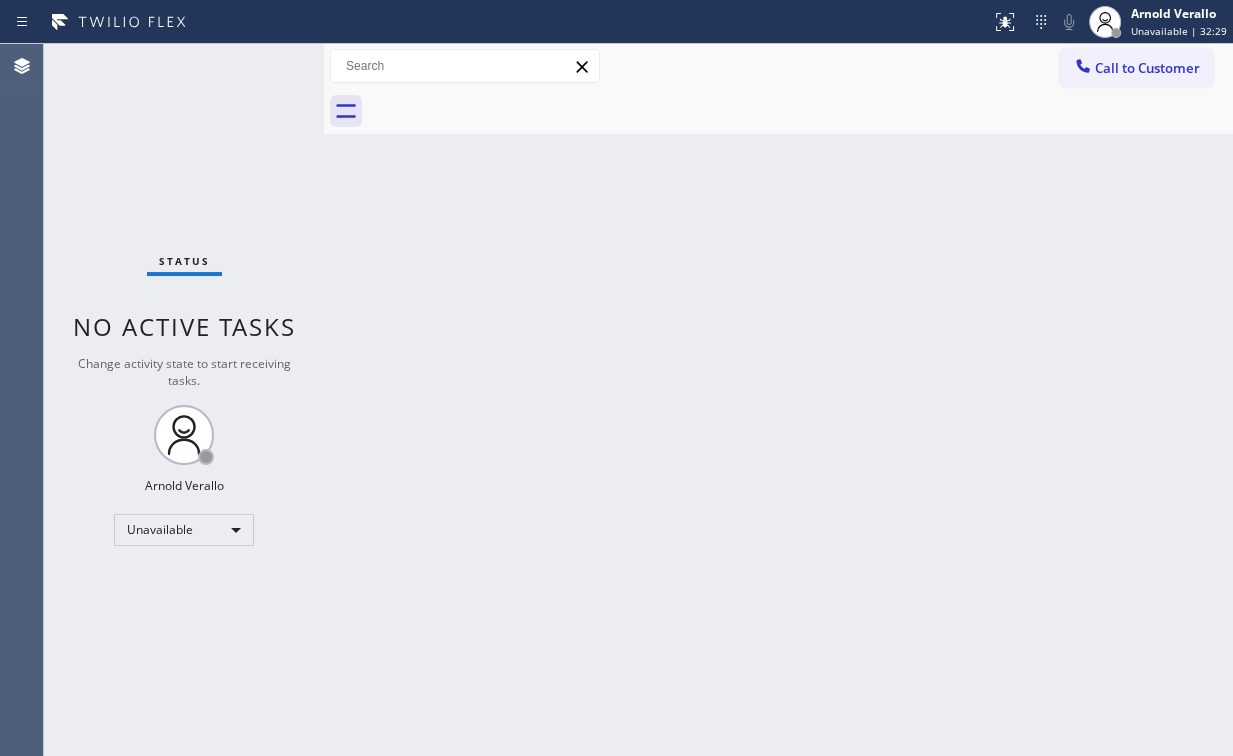 click on "Call to Customer" at bounding box center [1147, 68] 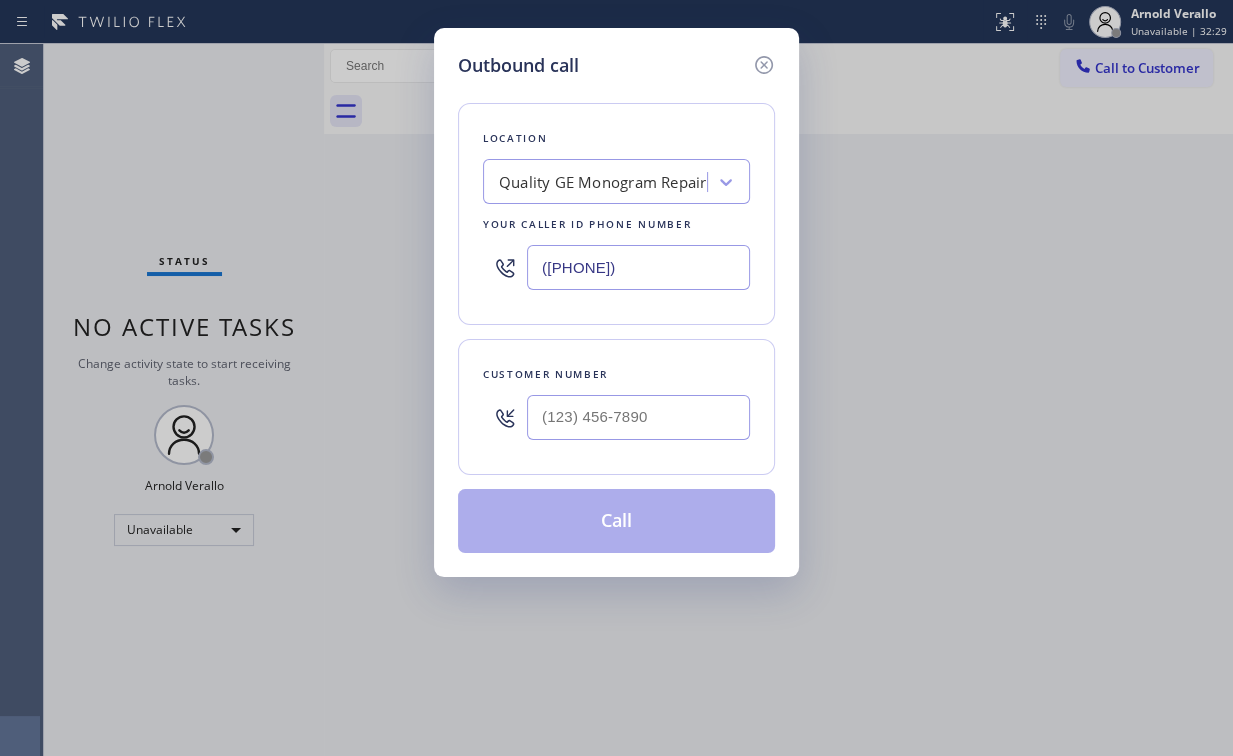 drag, startPoint x: 669, startPoint y: 255, endPoint x: 284, endPoint y: 180, distance: 392.23718 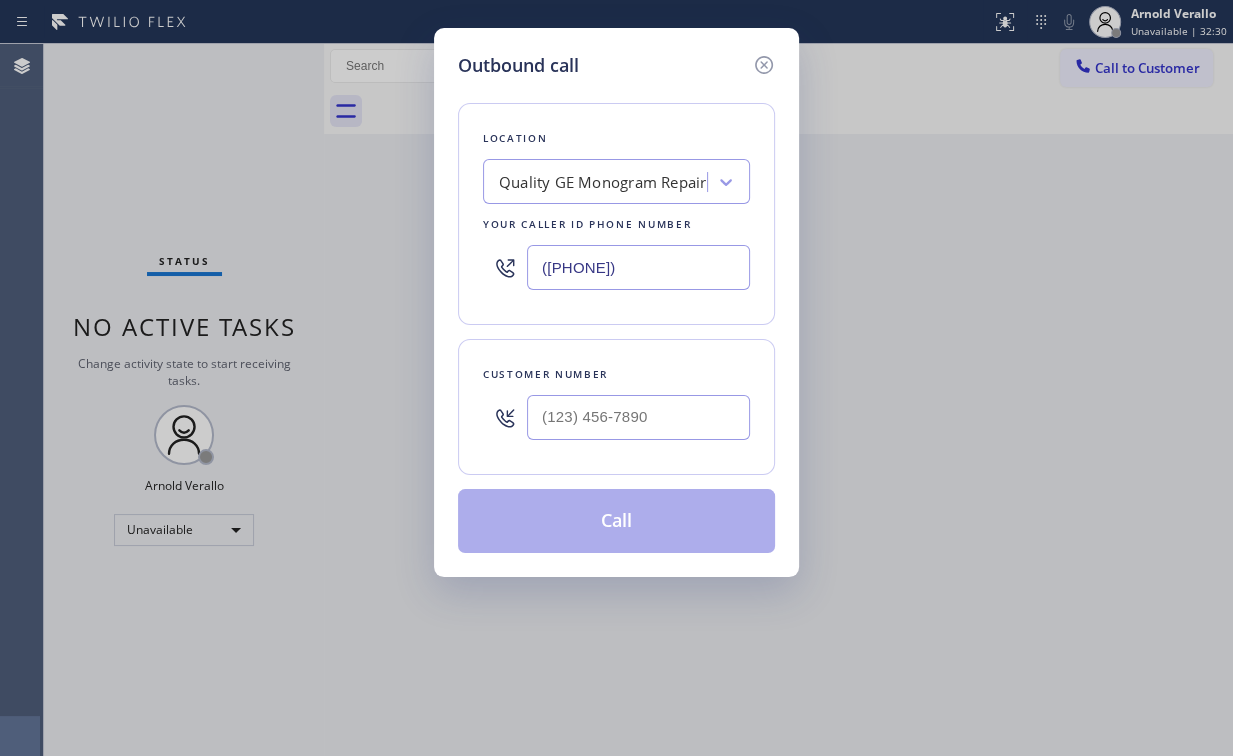 paste on "([PHONE])" 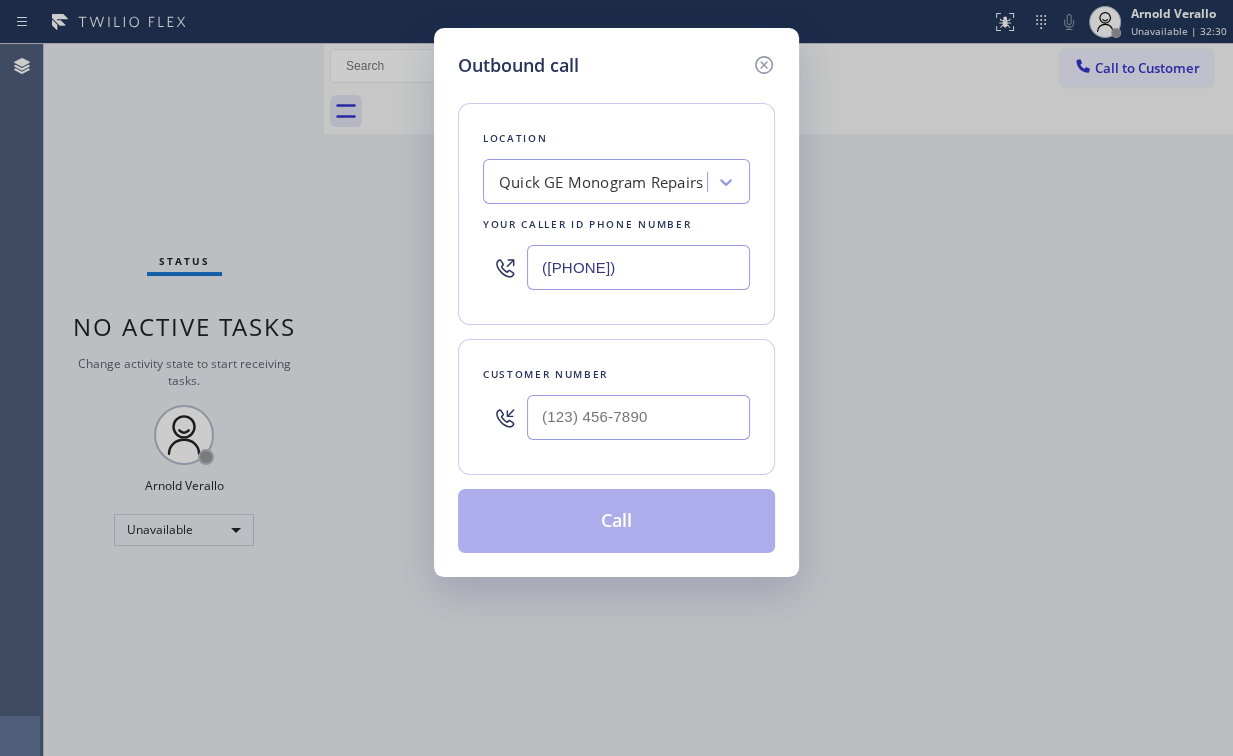 type on "([PHONE])" 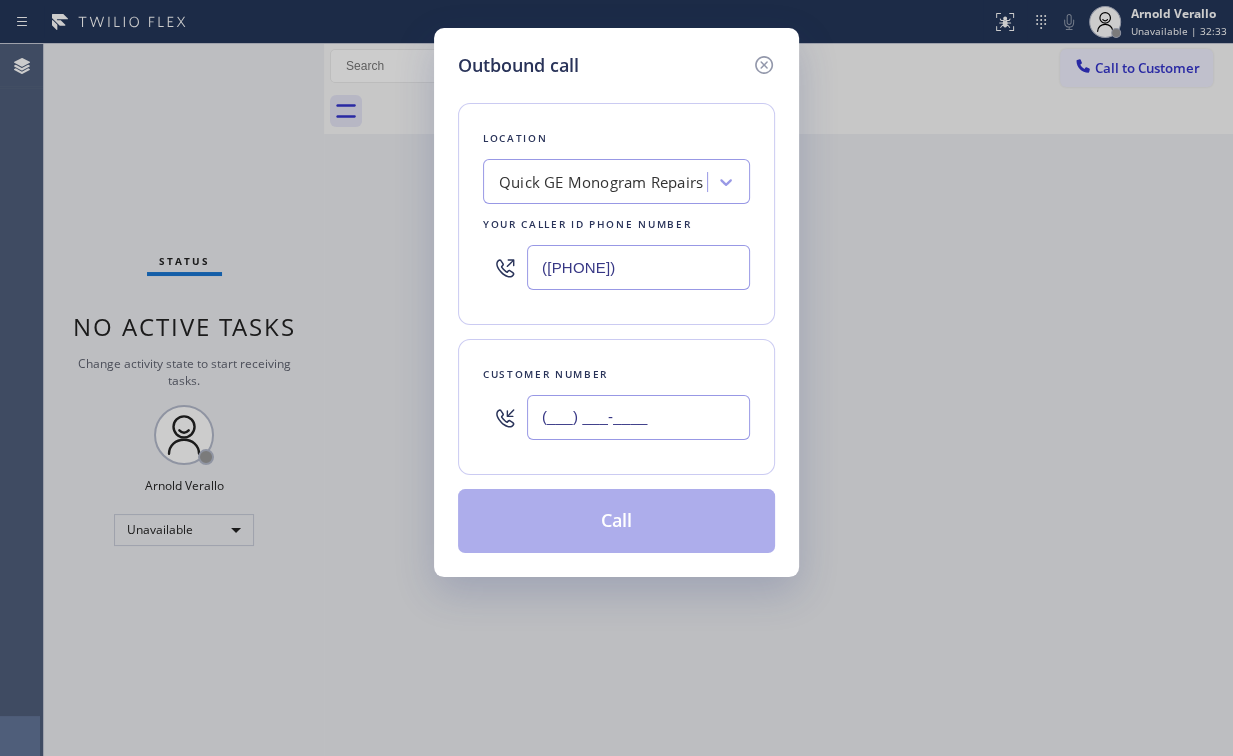 click on "(___) ___-____" at bounding box center [638, 417] 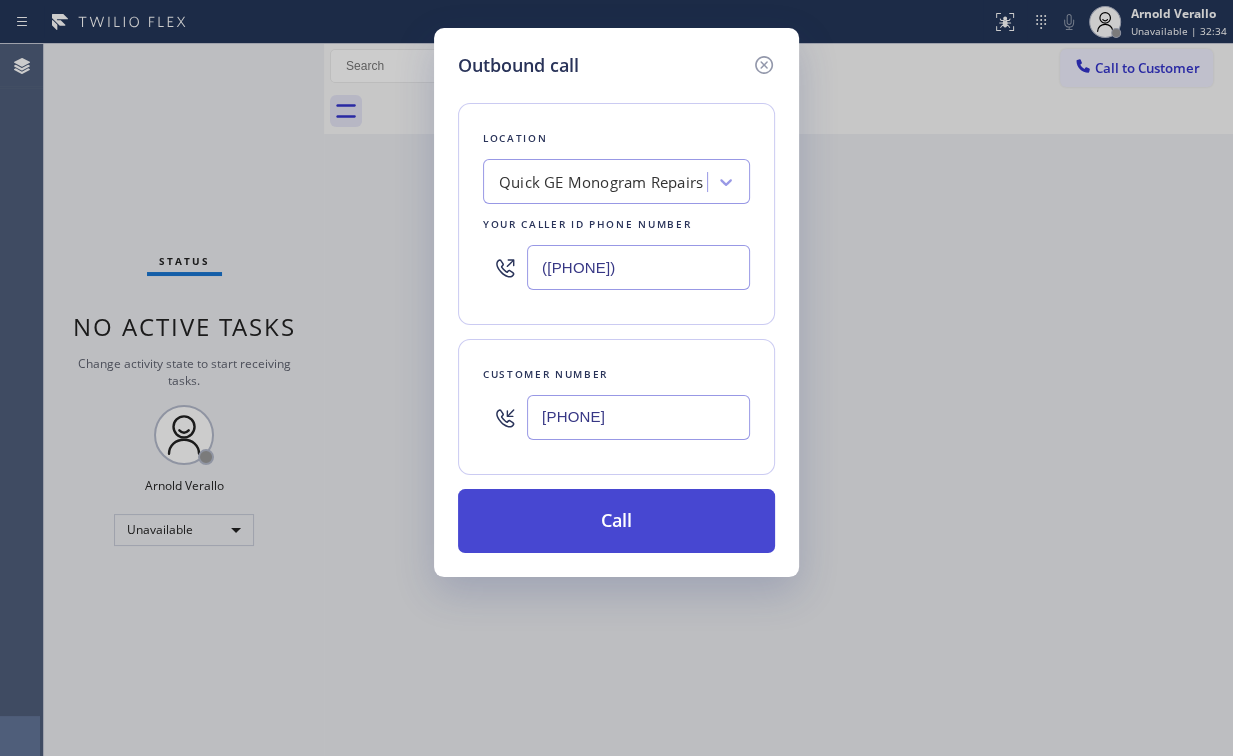 type on "[PHONE]" 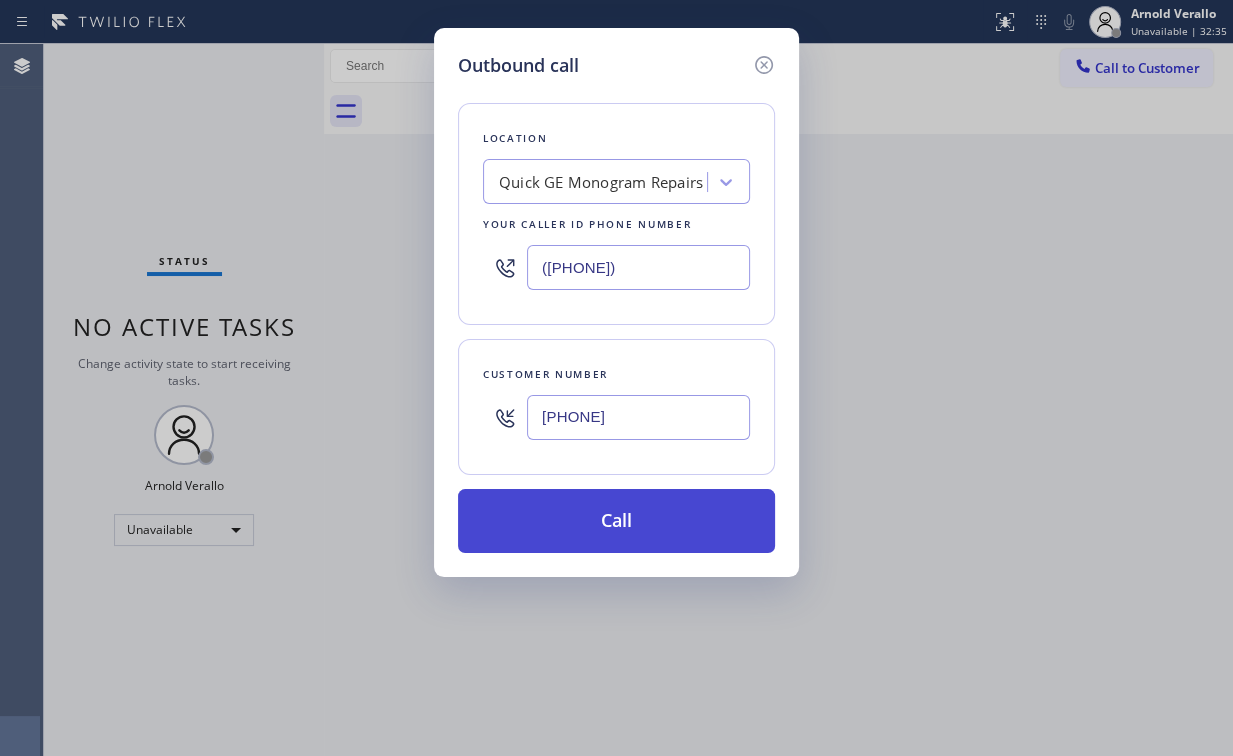 click on "Call" at bounding box center [616, 521] 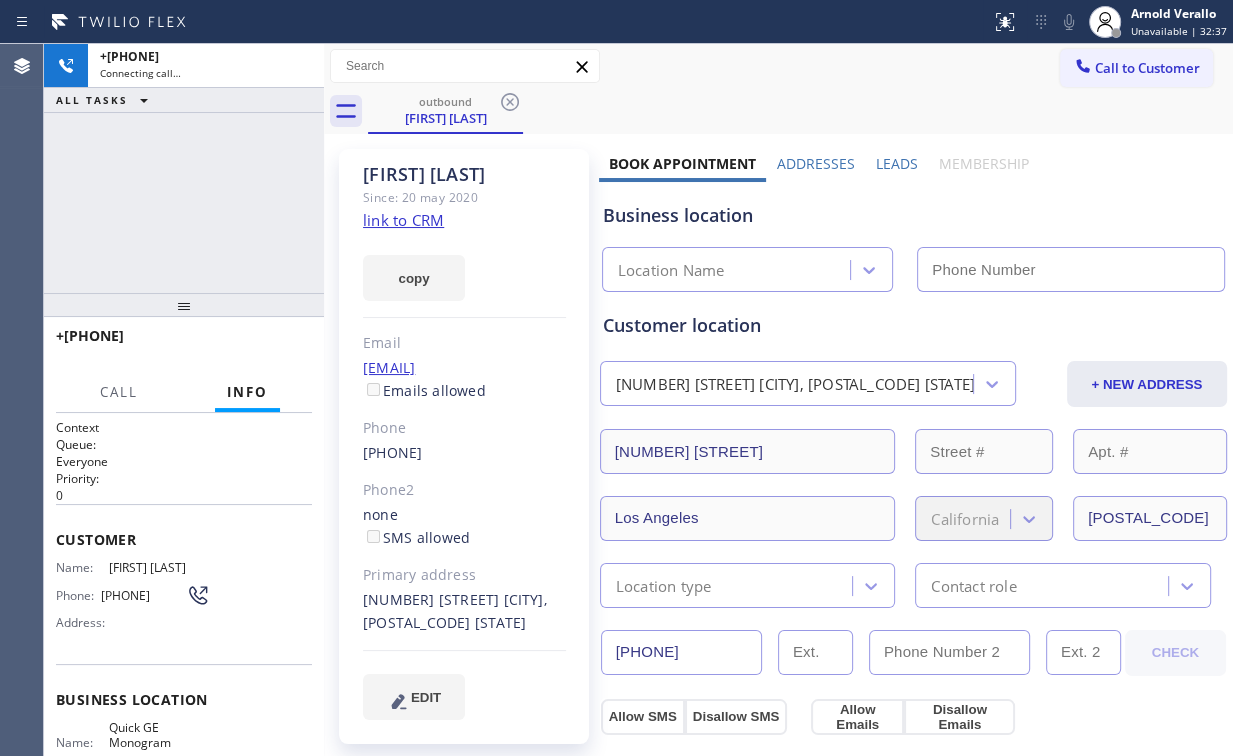 drag, startPoint x: 200, startPoint y: 203, endPoint x: 201, endPoint y: 232, distance: 29.017237 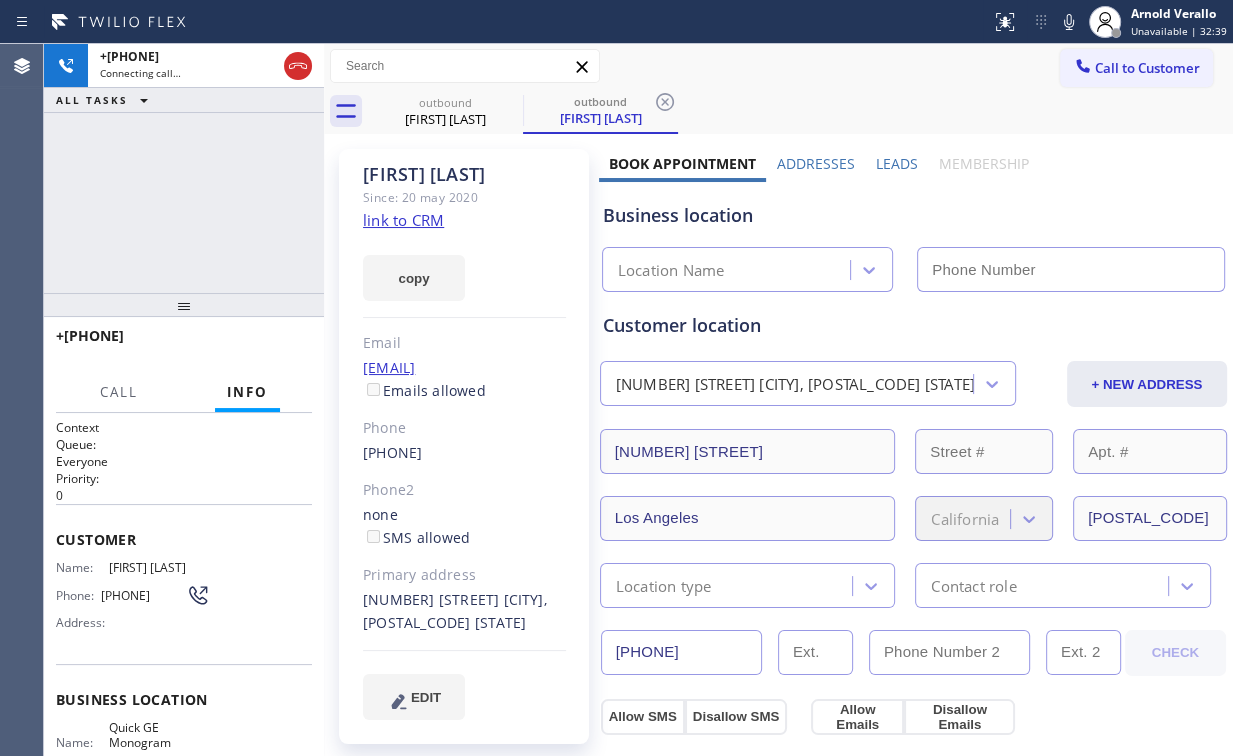 type on "([PHONE])" 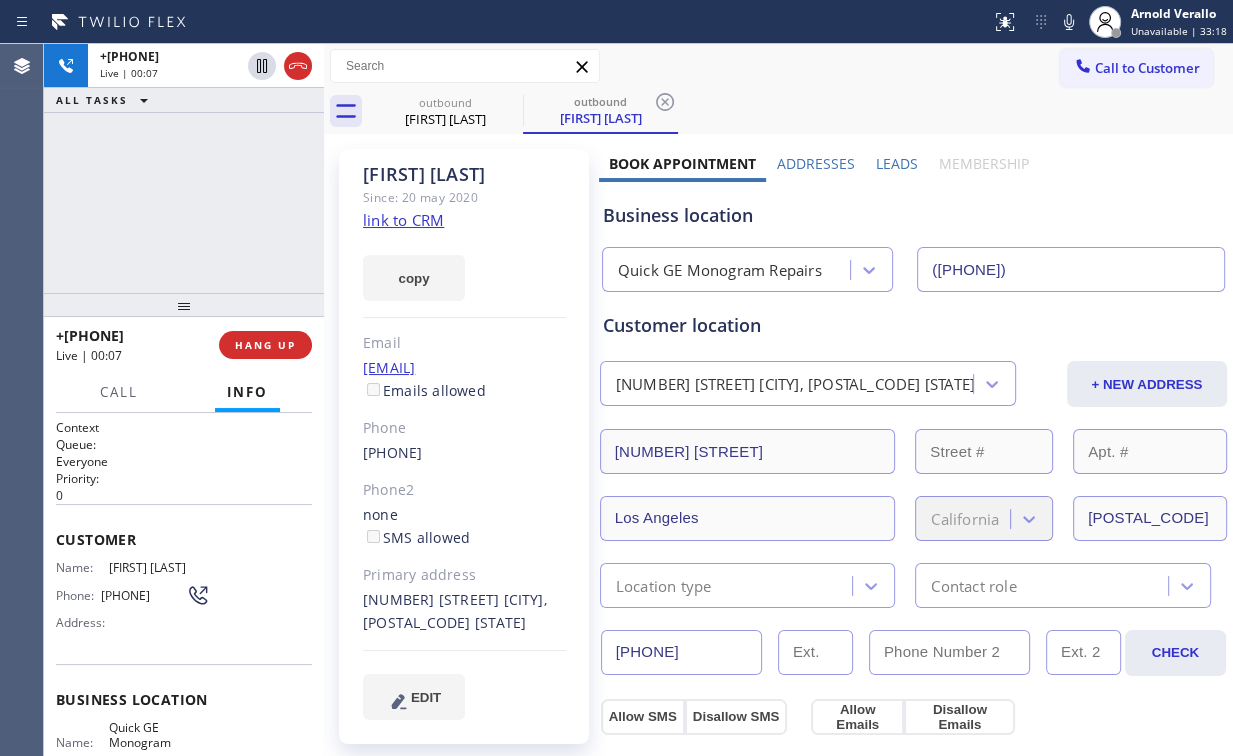 drag, startPoint x: 80, startPoint y: 128, endPoint x: 138, endPoint y: 160, distance: 66.24198 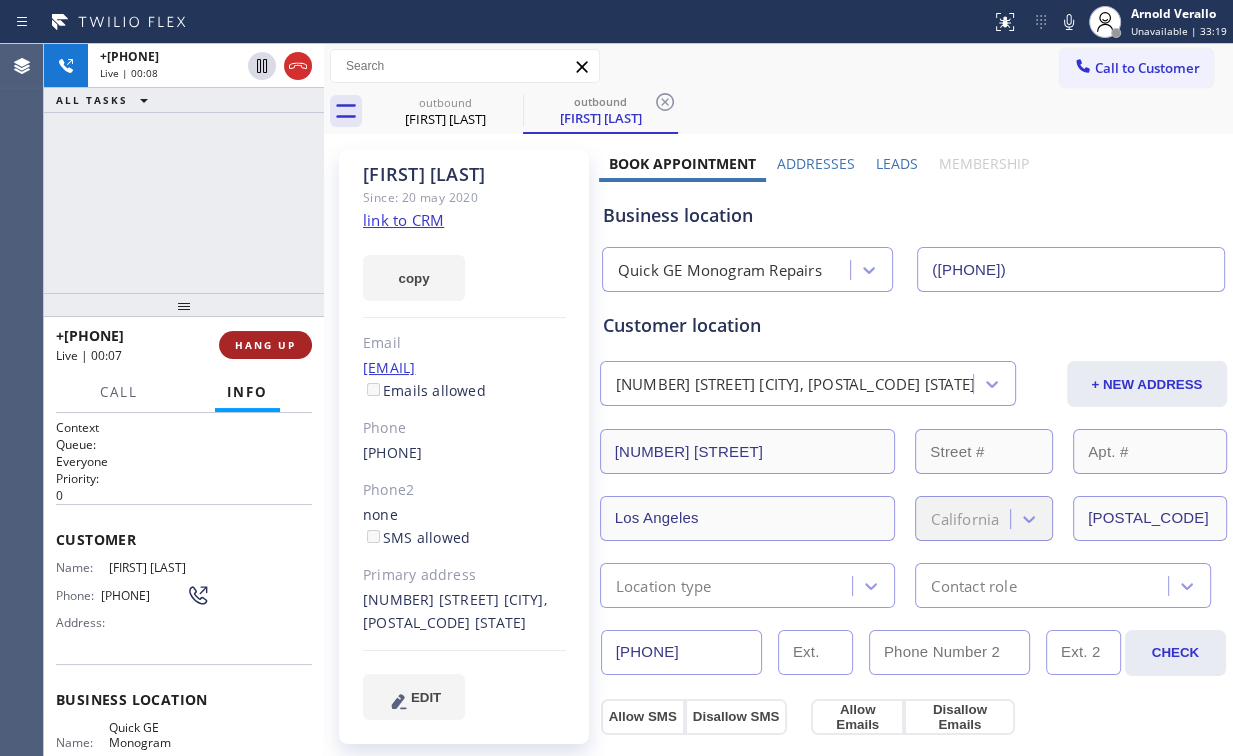 click on "HANG UP" at bounding box center [265, 345] 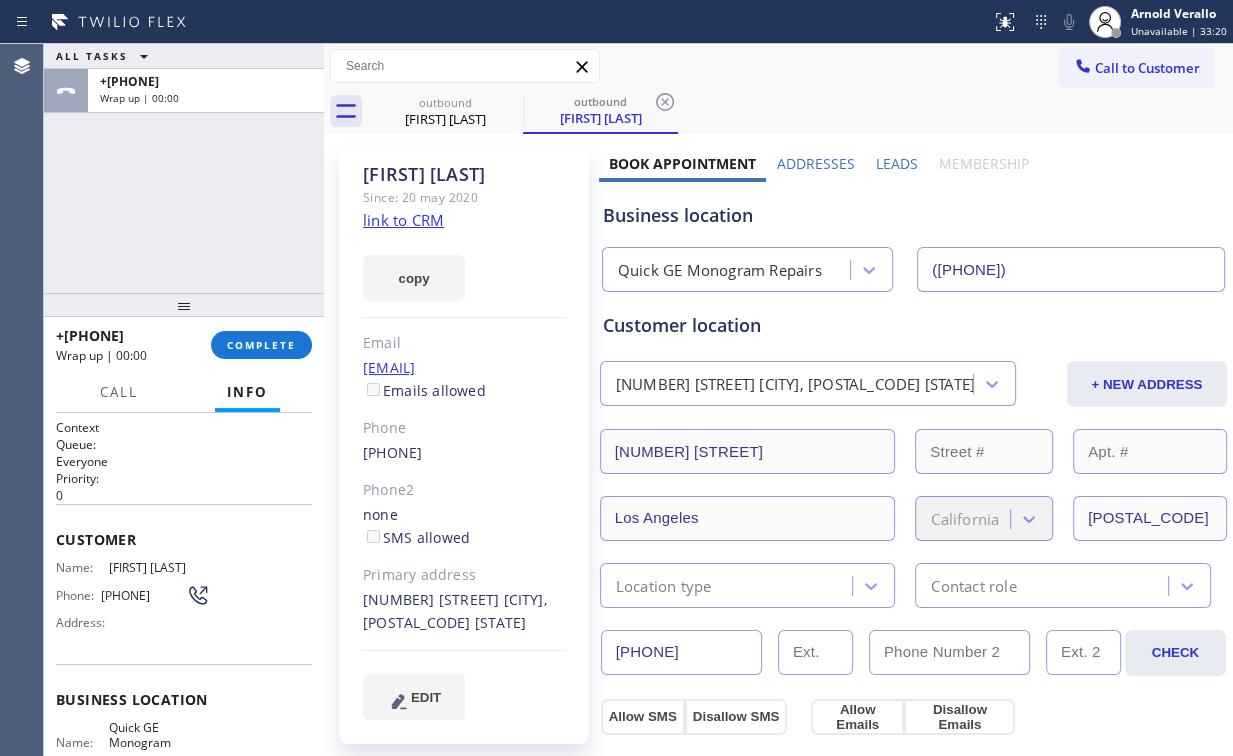 click on "[PHONE] Wrap up | 00:00 COMPLETE" at bounding box center [184, 345] 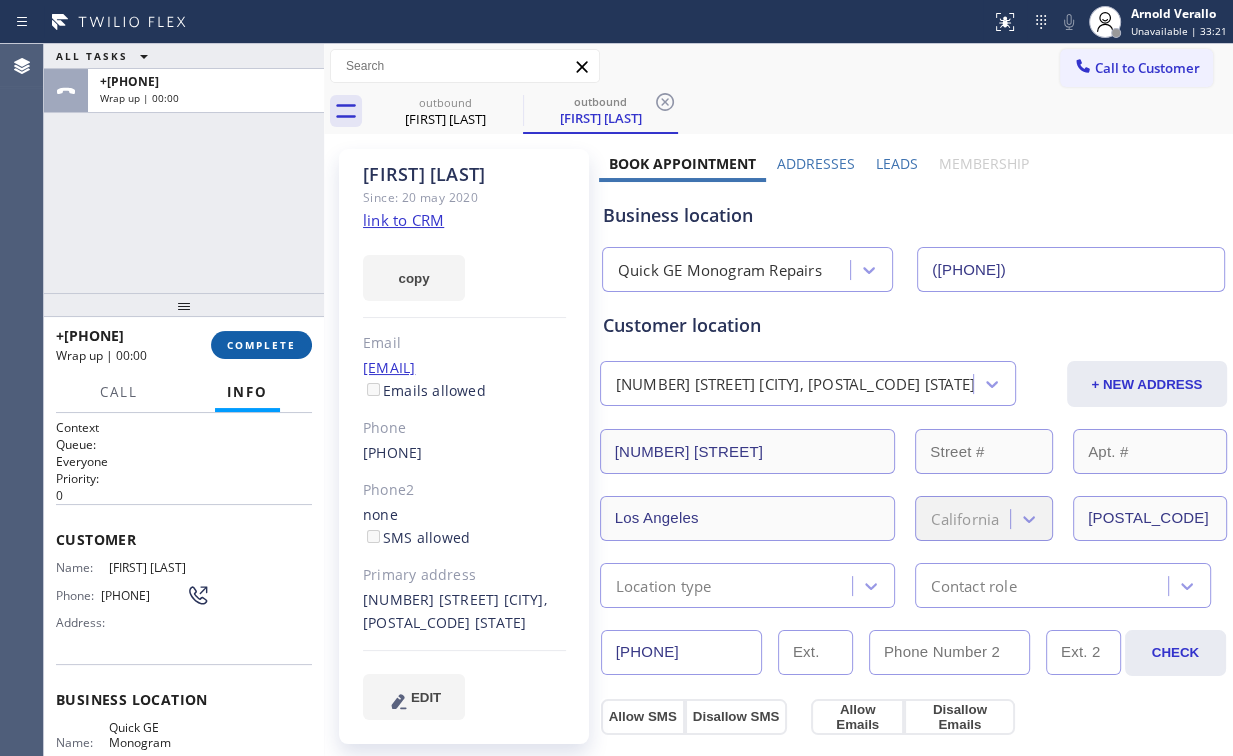 click on "COMPLETE" at bounding box center [261, 345] 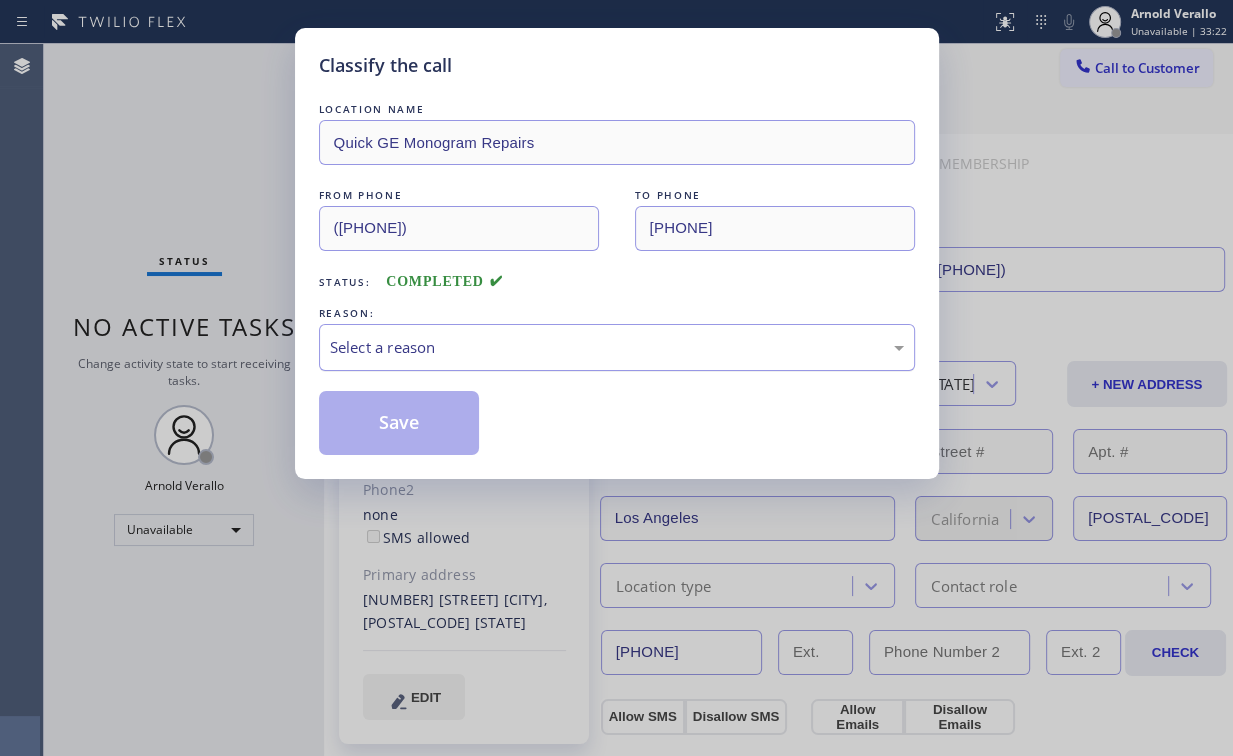 click on "Select a reason" at bounding box center [617, 347] 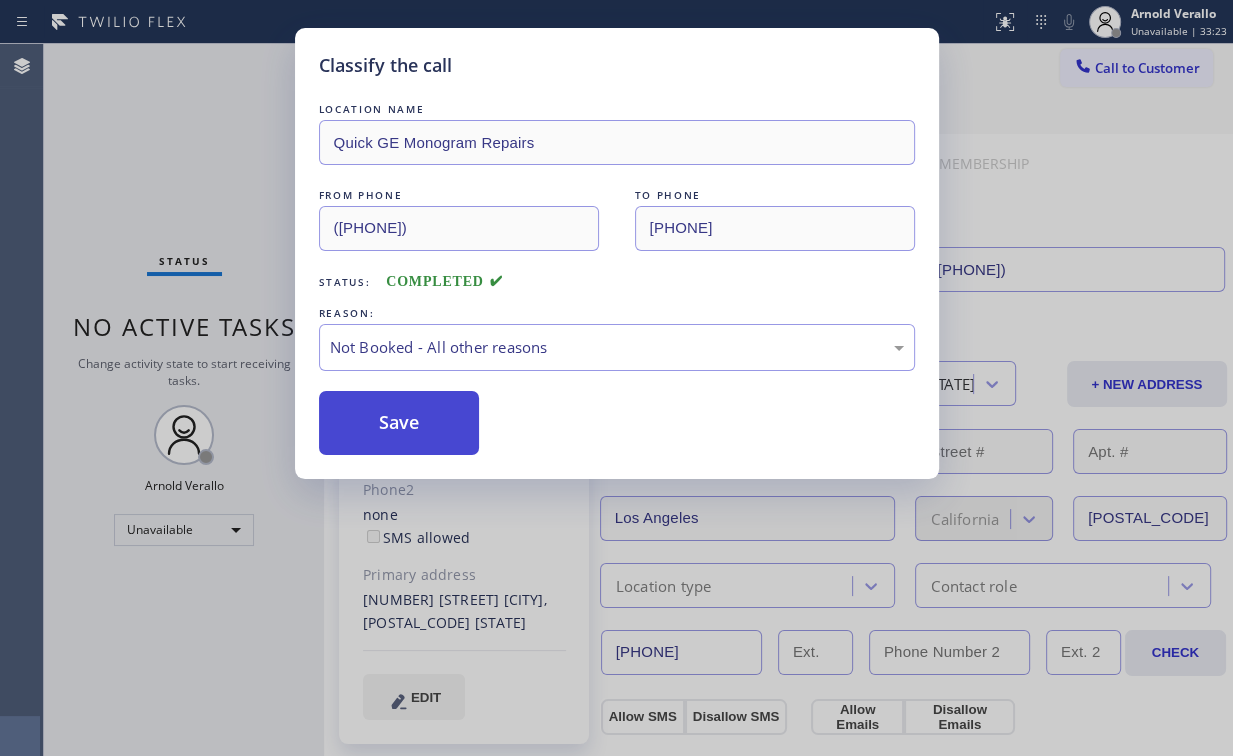 click on "Save" at bounding box center [399, 423] 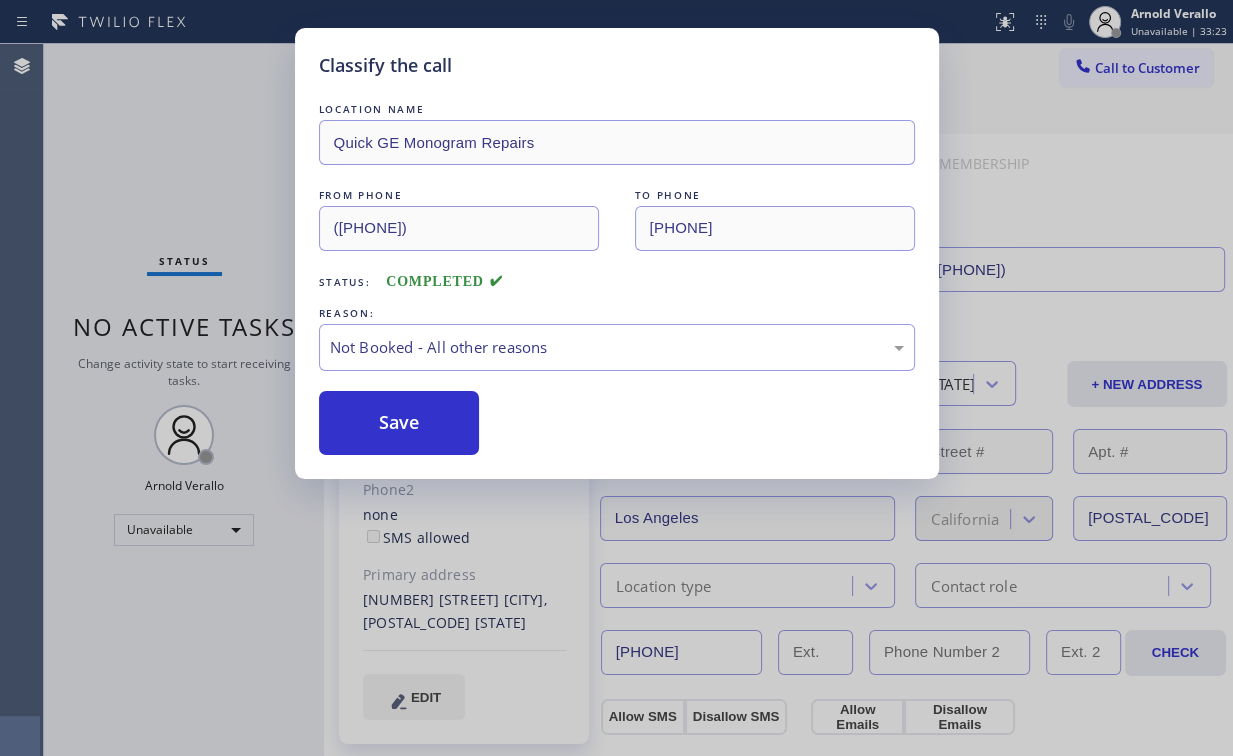click on "Classify the call LOCATION NAME Quick GE Monogram Repairs FROM PHONE [PHONE] TO PHONE [PHONE] Status: COMPLETED REASON: Not Booked - All other reasons Save" at bounding box center (616, 378) 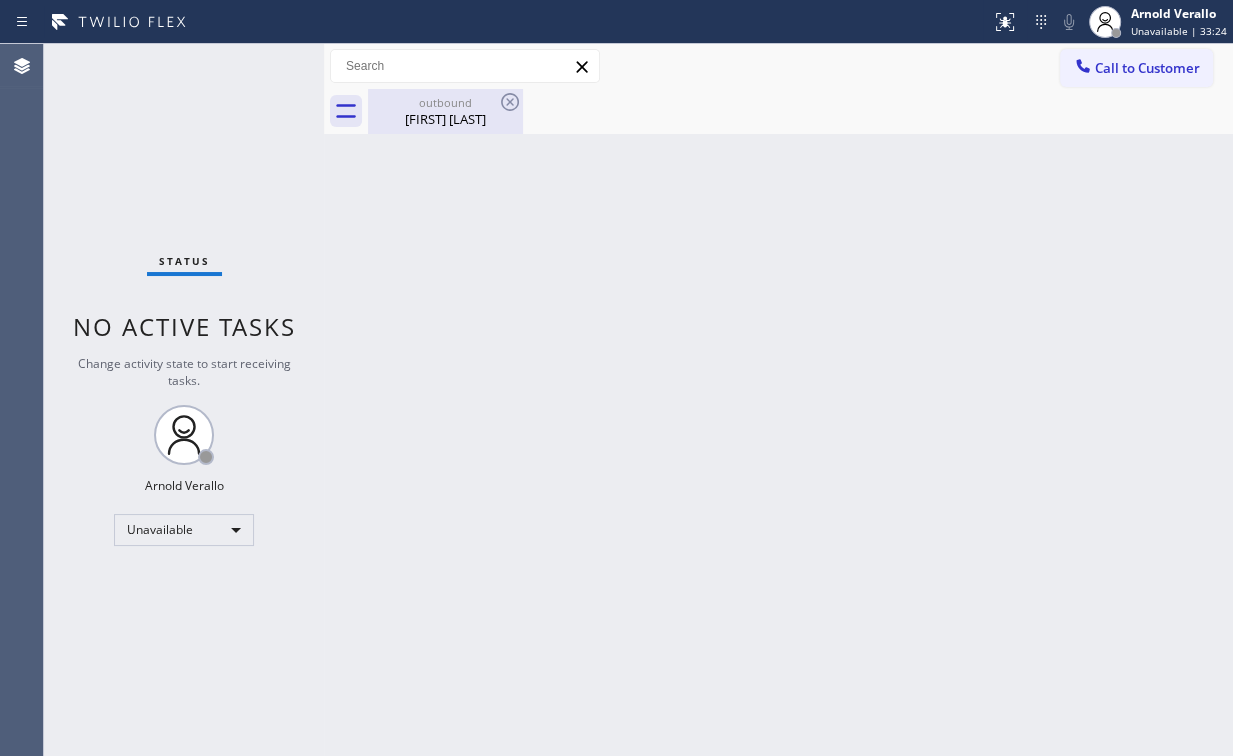 click on "[FIRST] [LAST]" at bounding box center (445, 119) 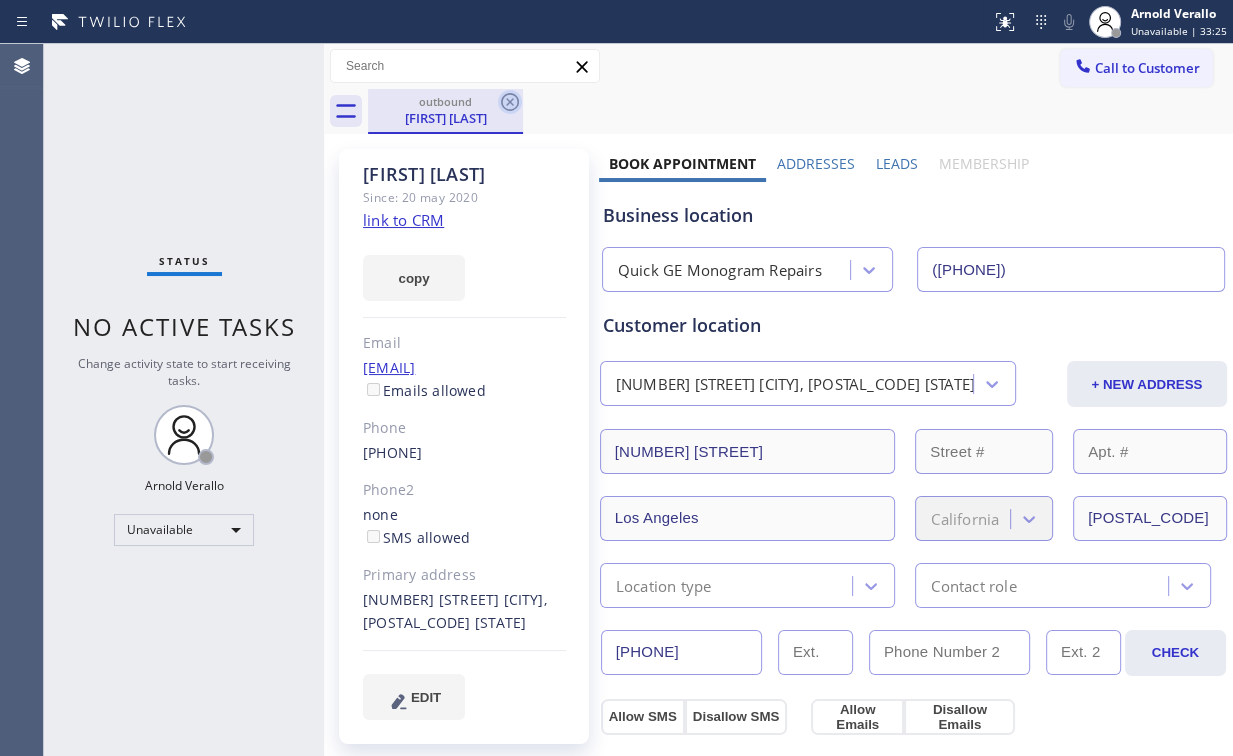 click 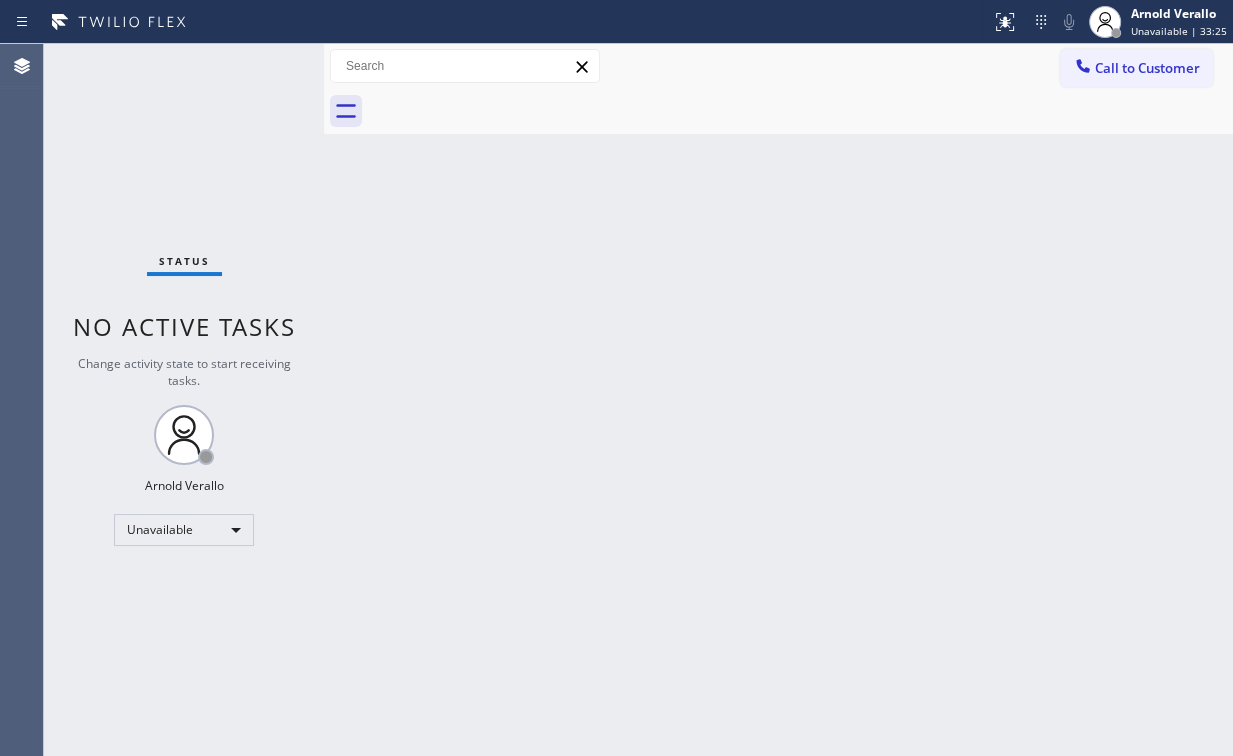 drag, startPoint x: 217, startPoint y: 140, endPoint x: 237, endPoint y: 12, distance: 129.55309 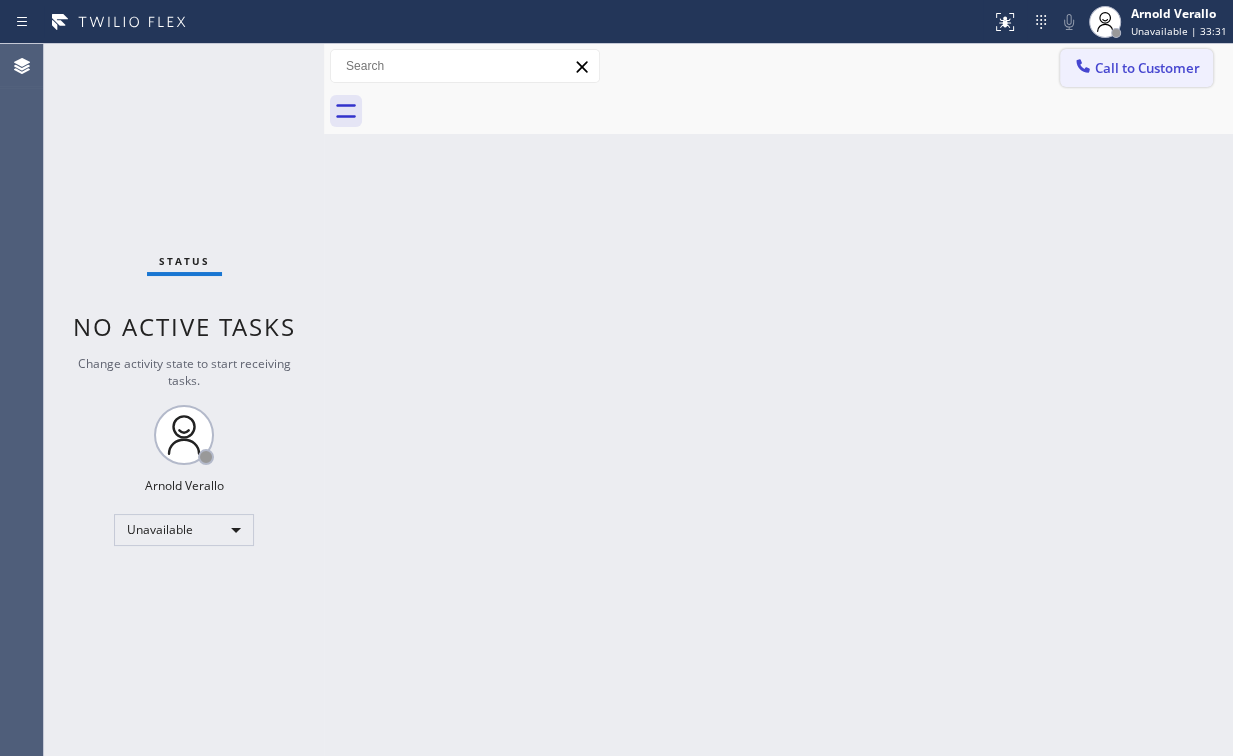click on "Call to Customer" at bounding box center (1136, 68) 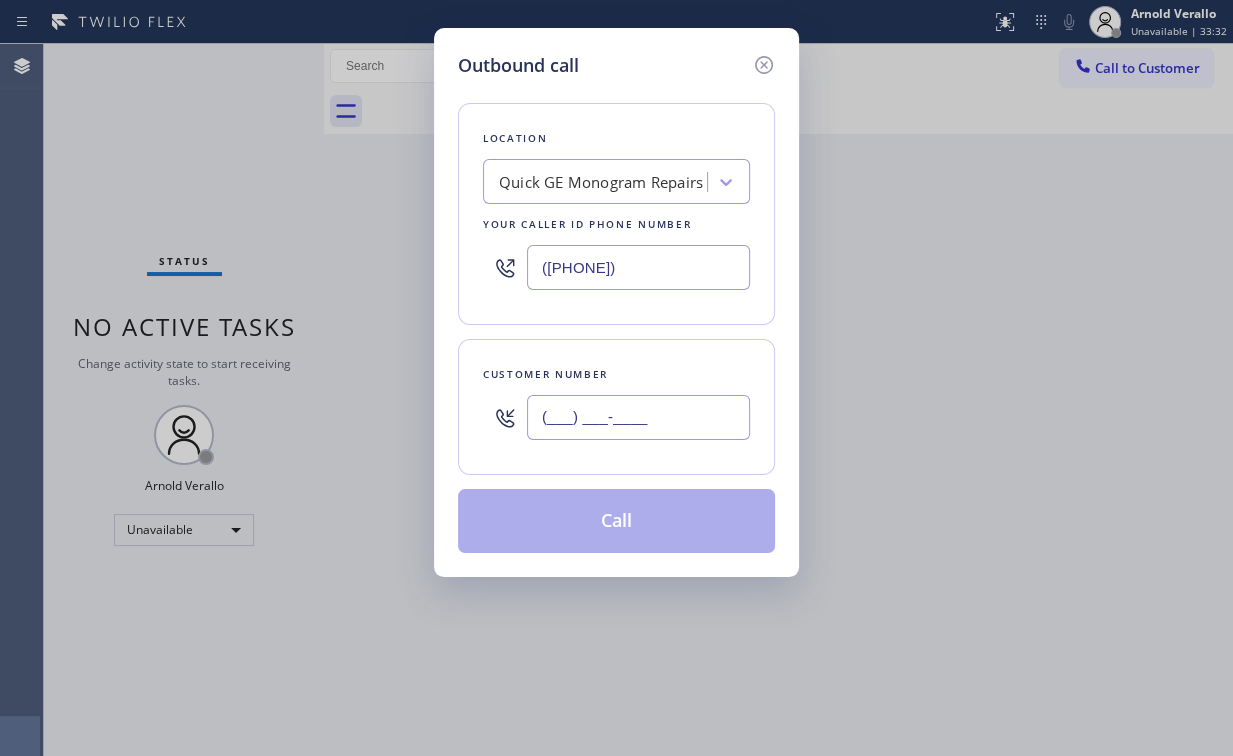 drag, startPoint x: 635, startPoint y: 402, endPoint x: 664, endPoint y: 385, distance: 33.61547 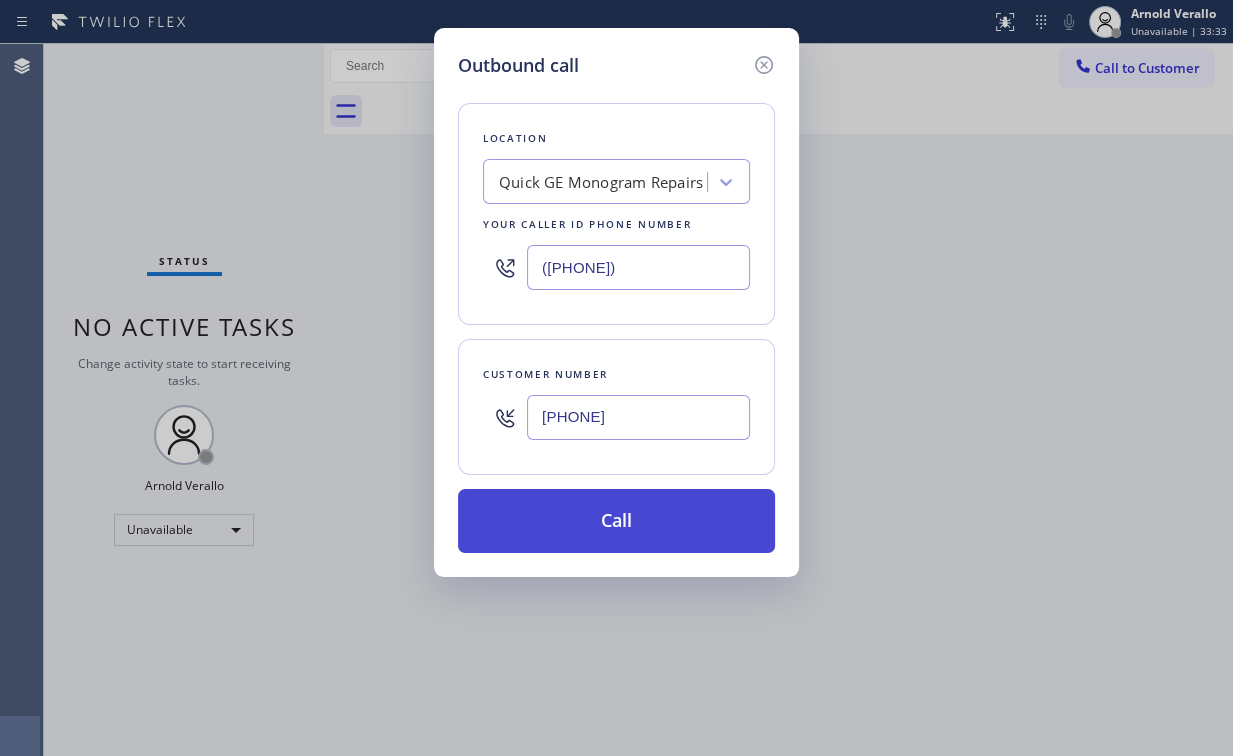 type on "[PHONE]" 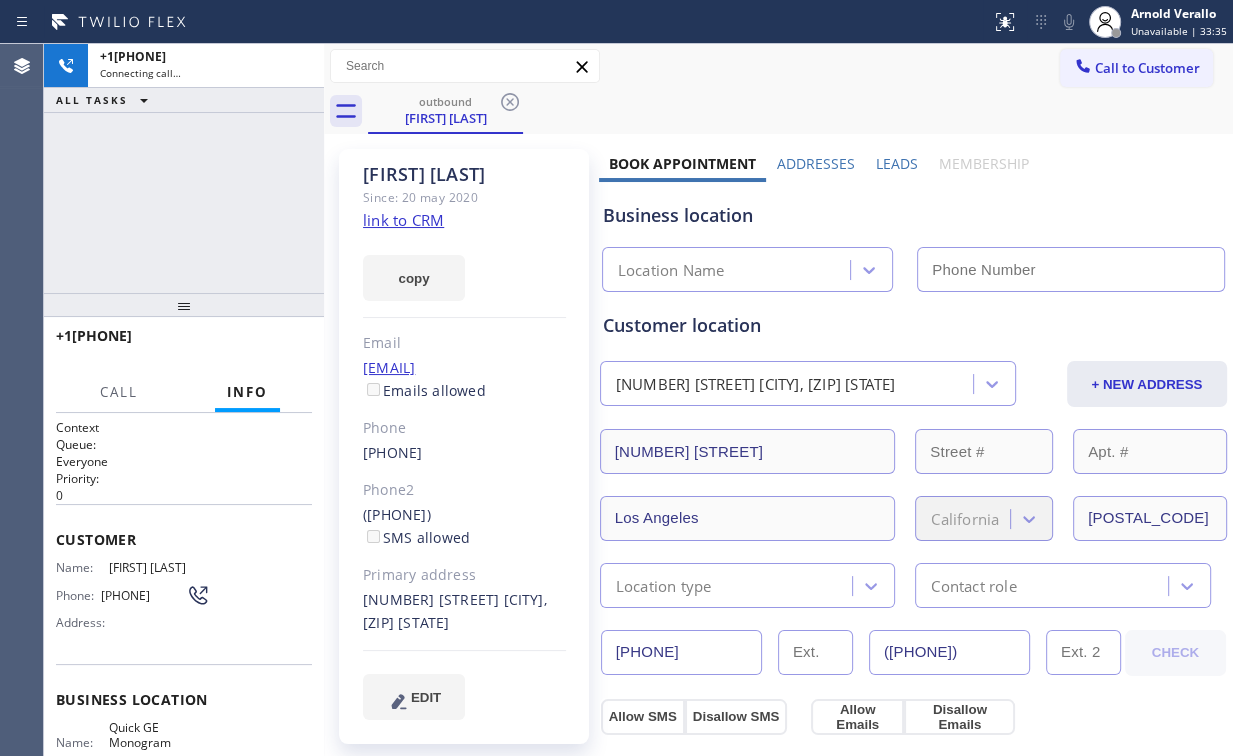 click on "+1[PHONE] Connecting call… ALL TASKS ALL TASKS ACTIVE TASKS TASKS IN WRAP UP" at bounding box center [184, 168] 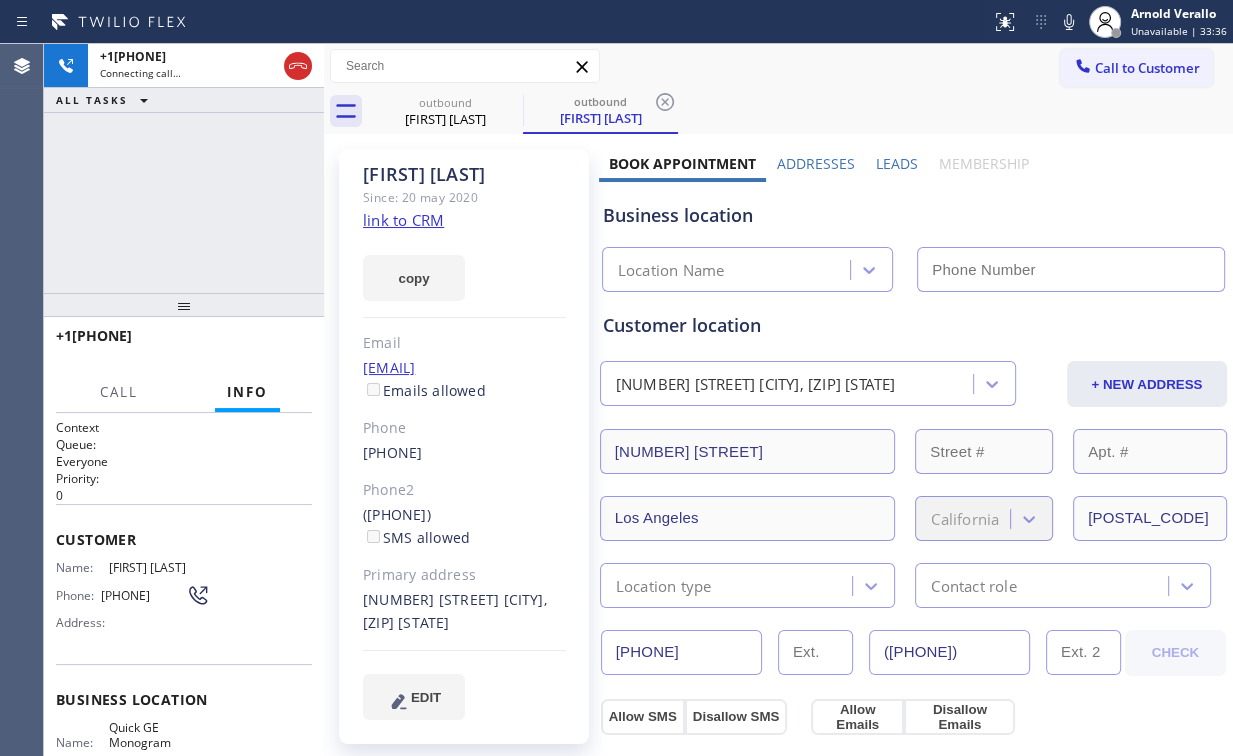 click on "+1[PHONE] Connecting call… ALL TASKS ALL TASKS ACTIVE TASKS TASKS IN WRAP UP" at bounding box center (184, 168) 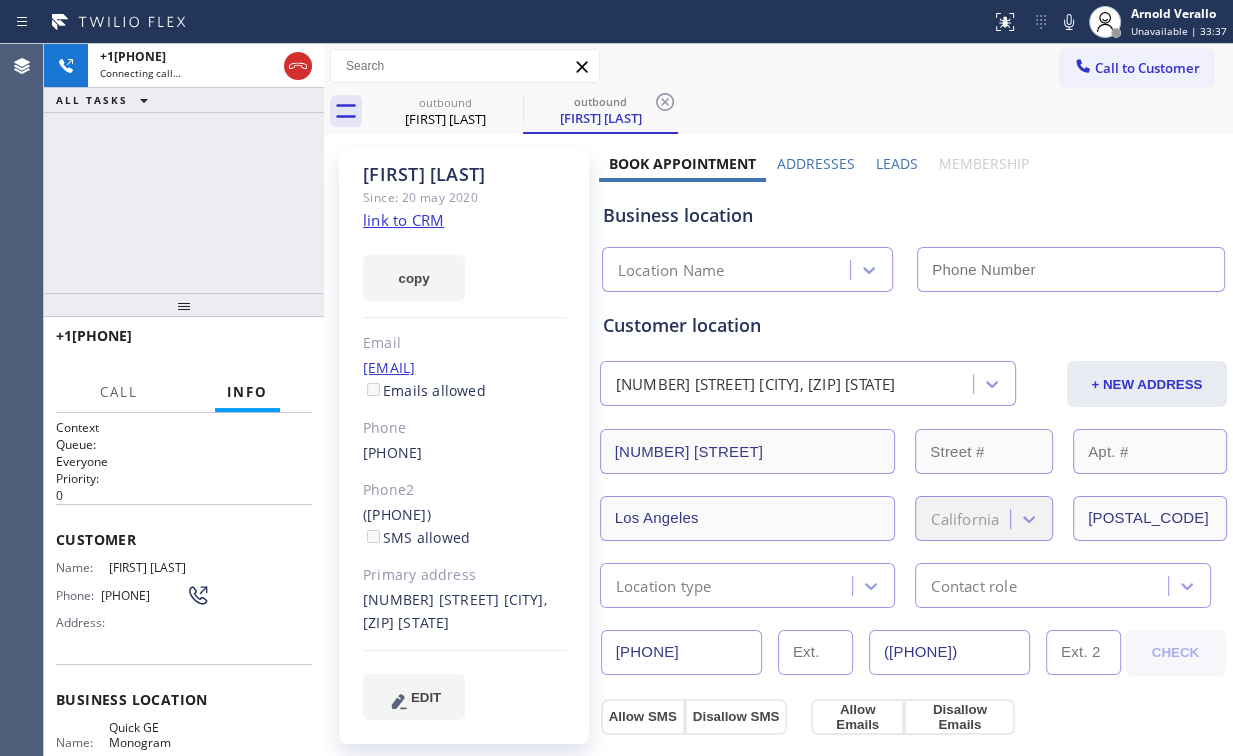 type on "([PHONE])" 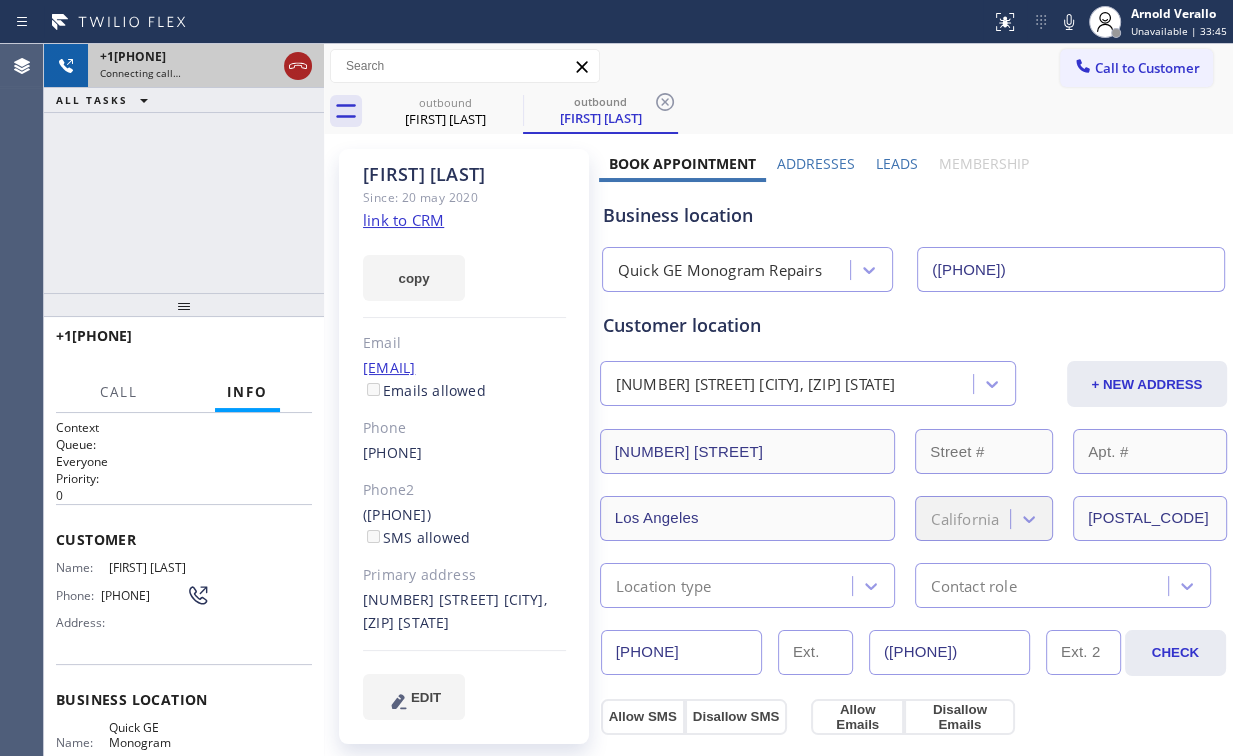 click 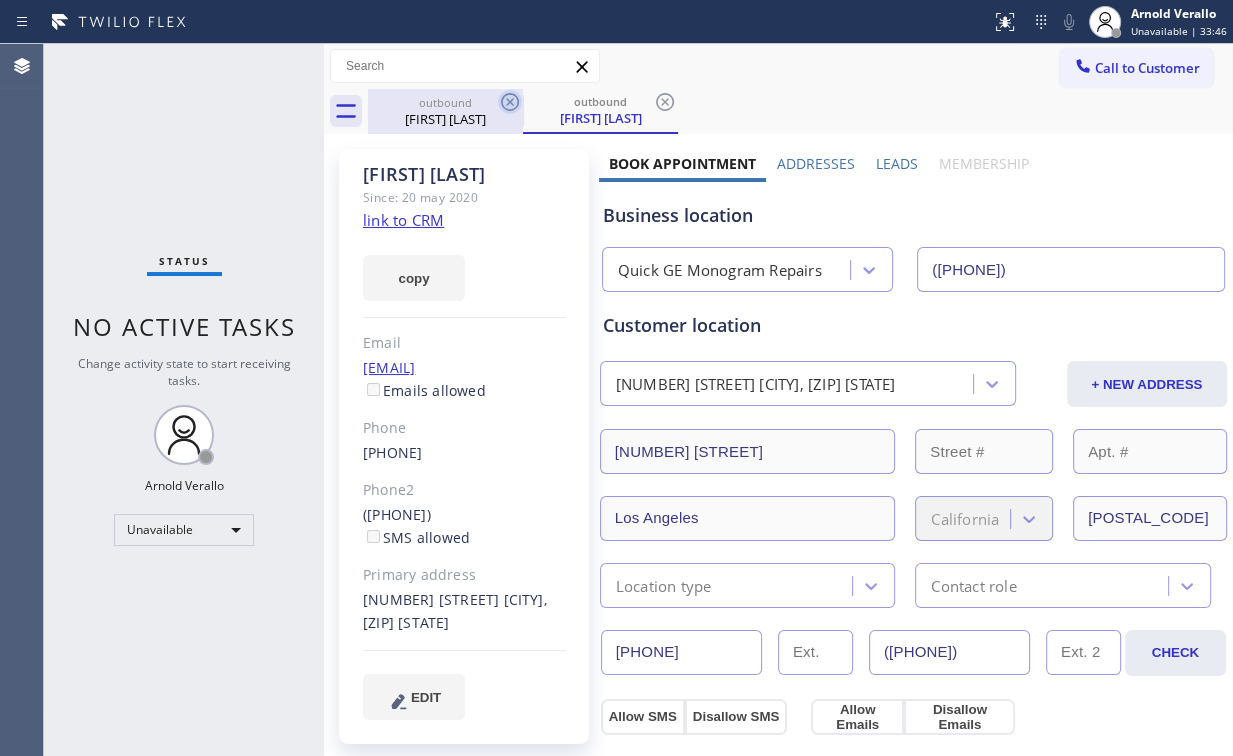 click on "[FIRST] [LAST]" at bounding box center [445, 119] 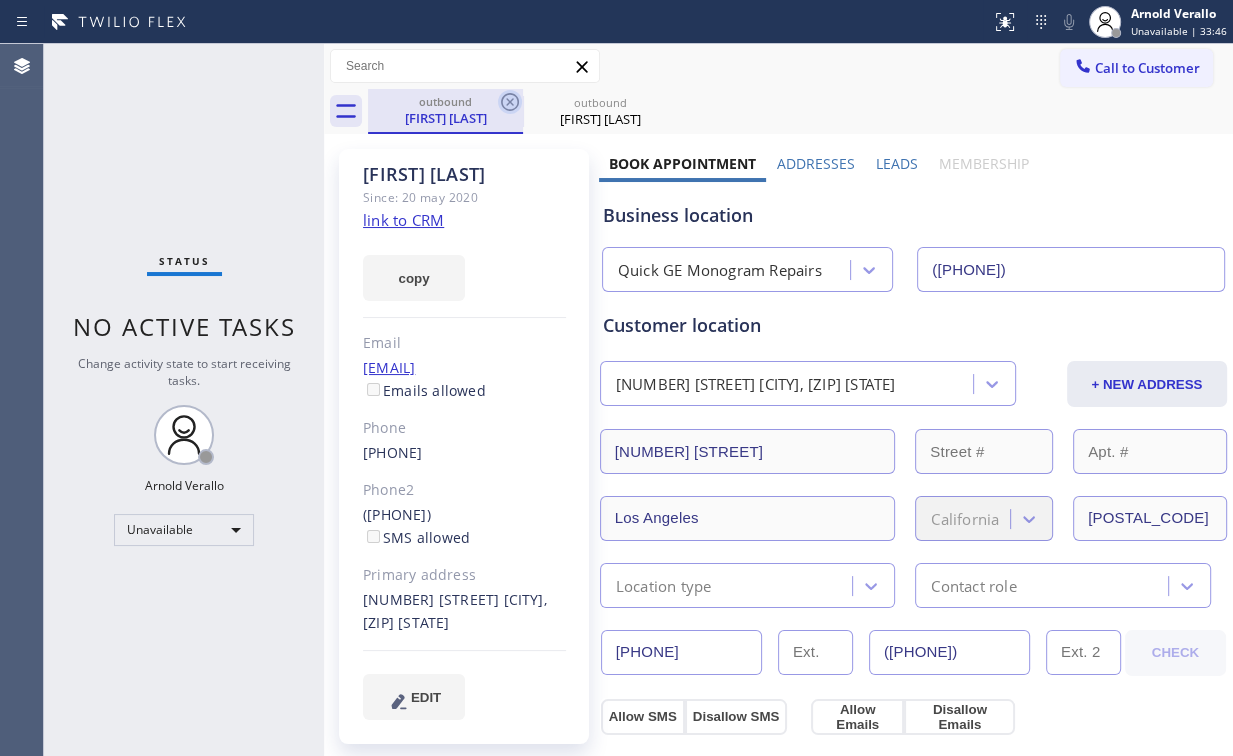 click 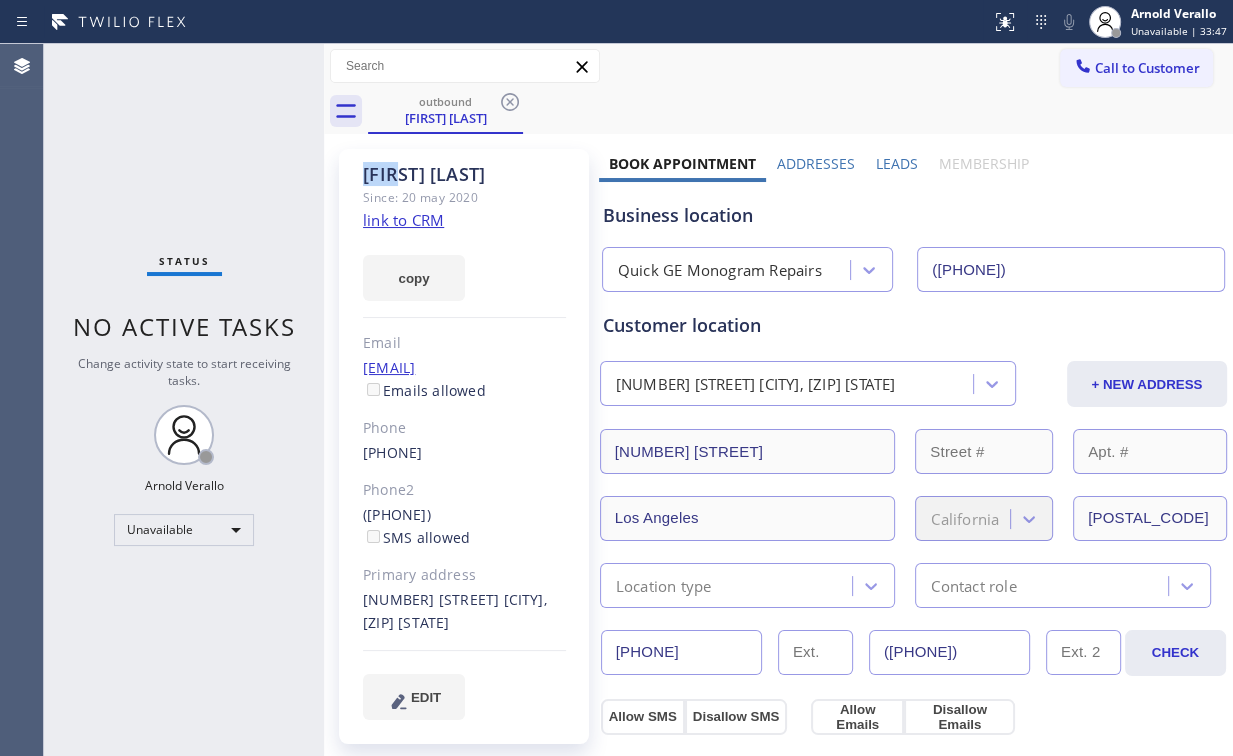 click 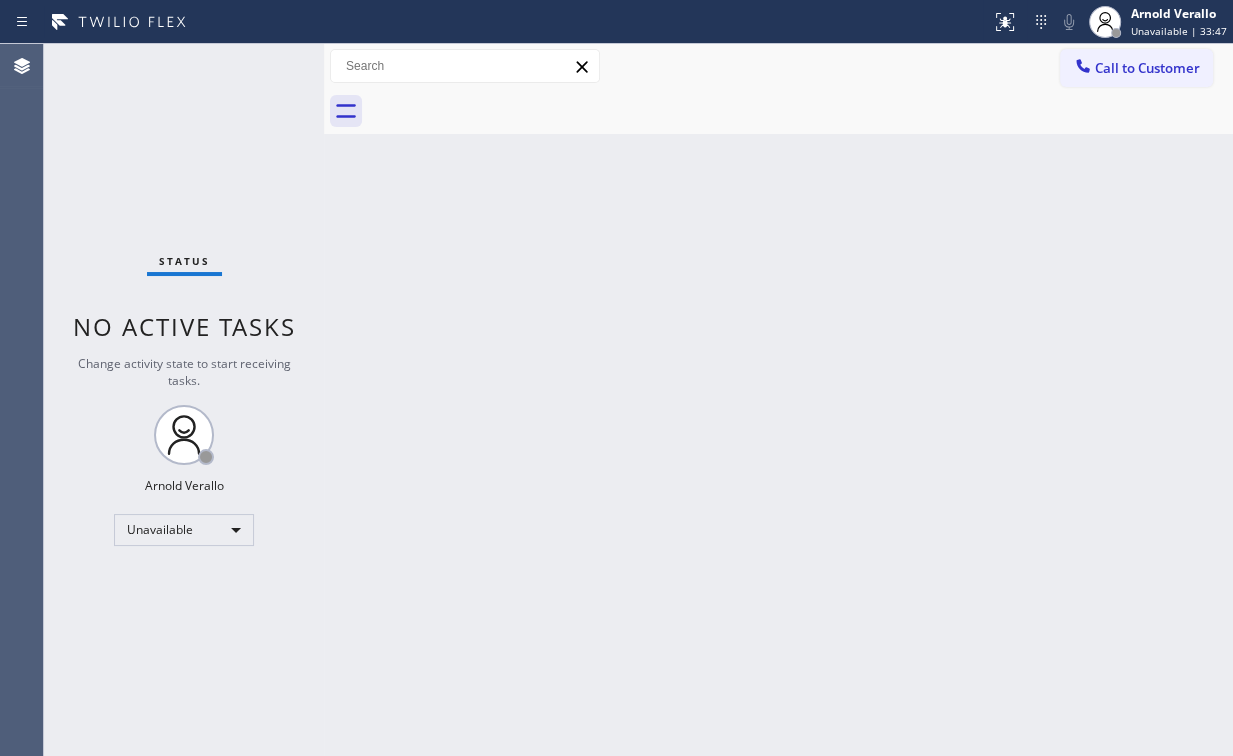 click on "Status No active tasks Change activity state to start receiving tasks. [FIRST] [LAST] Unavailable" at bounding box center [184, 400] 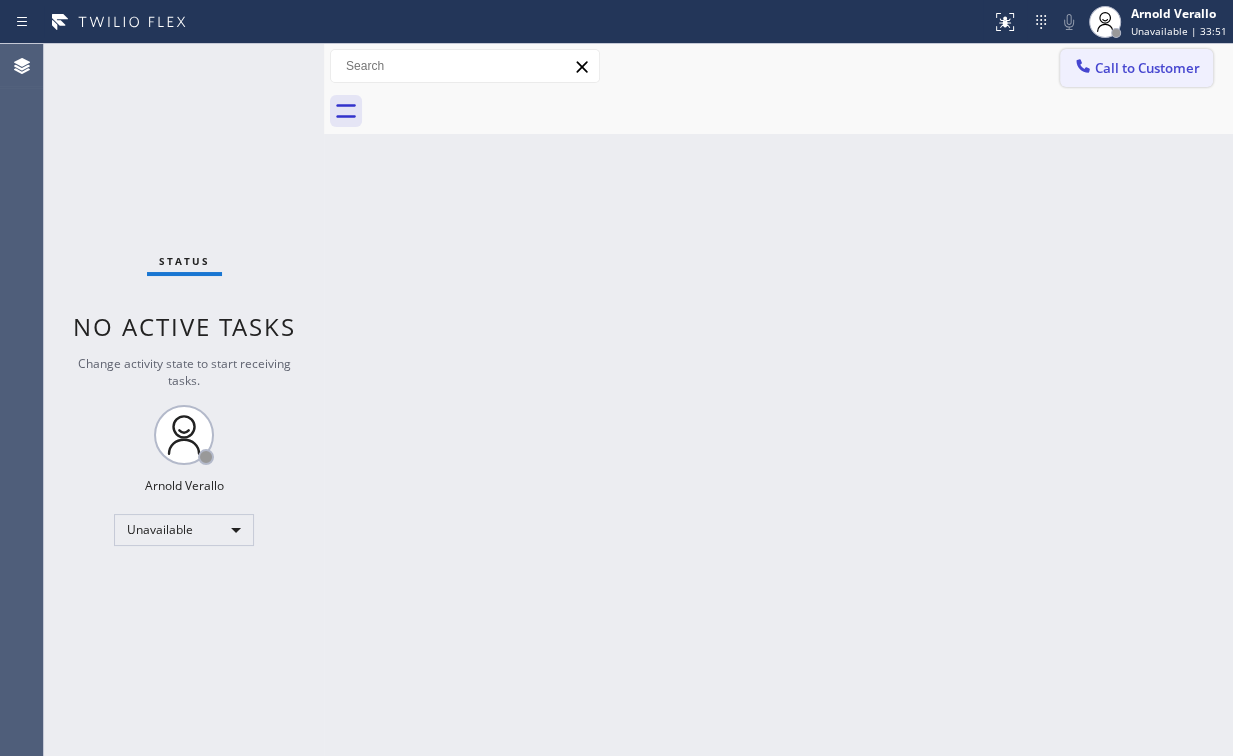 click on "Call to Customer" at bounding box center (1147, 68) 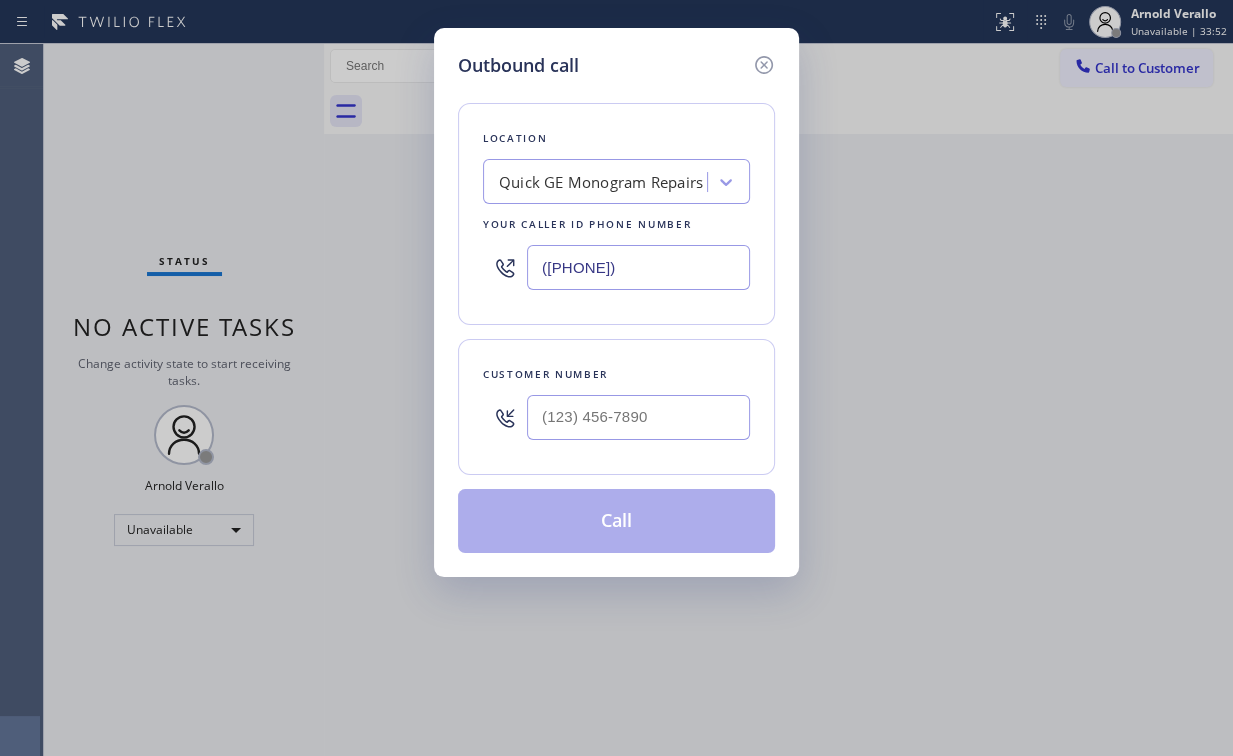 type 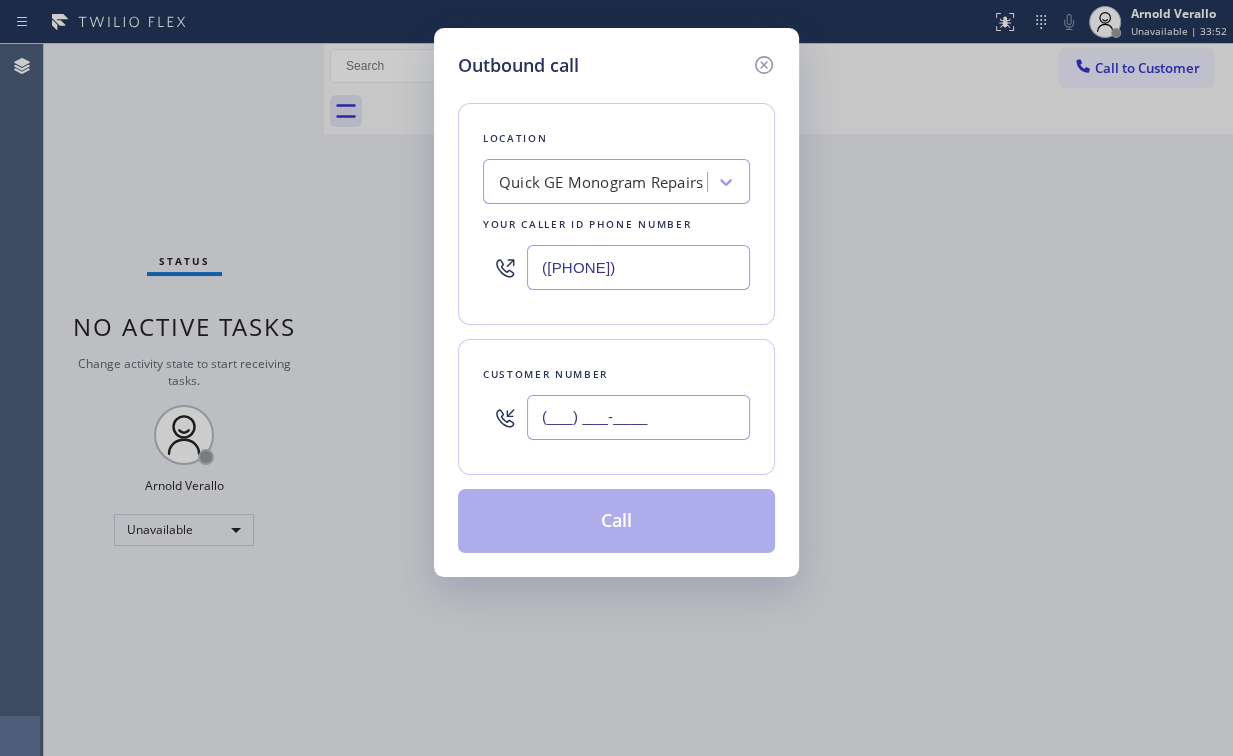 click on "(___) ___-____" at bounding box center (638, 417) 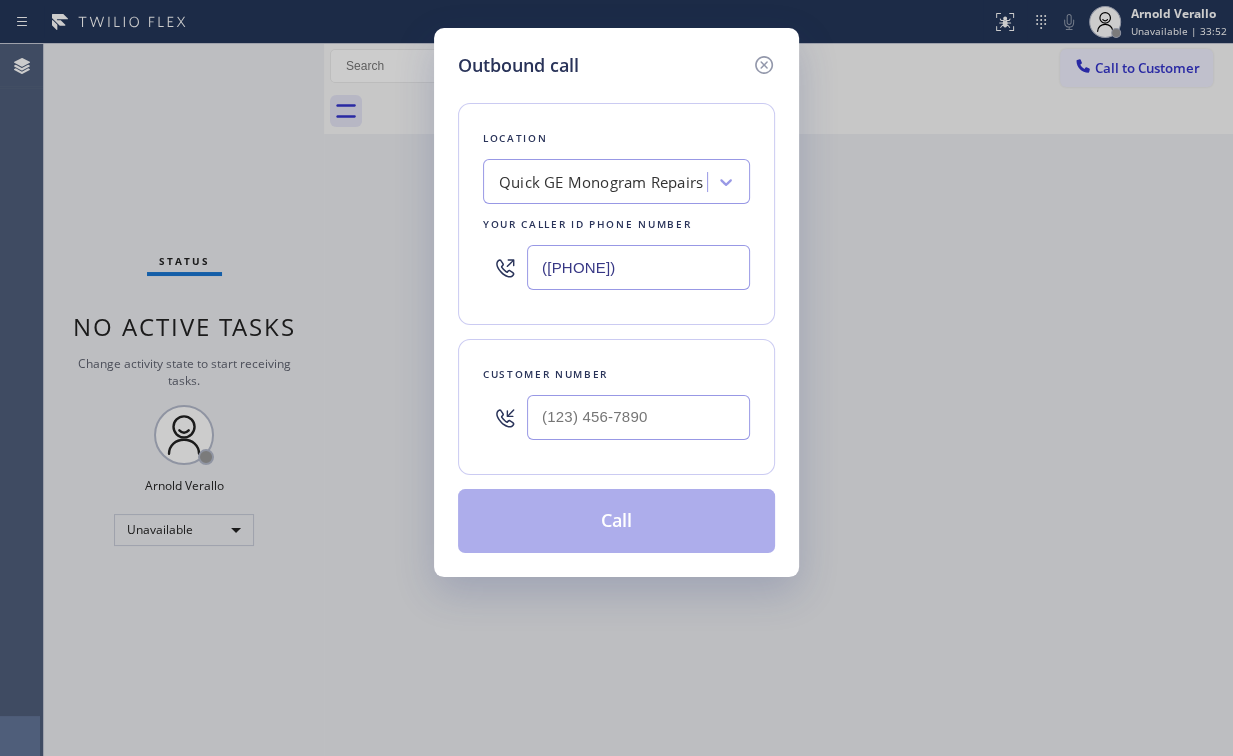 drag, startPoint x: 684, startPoint y: 272, endPoint x: 207, endPoint y: 272, distance: 477 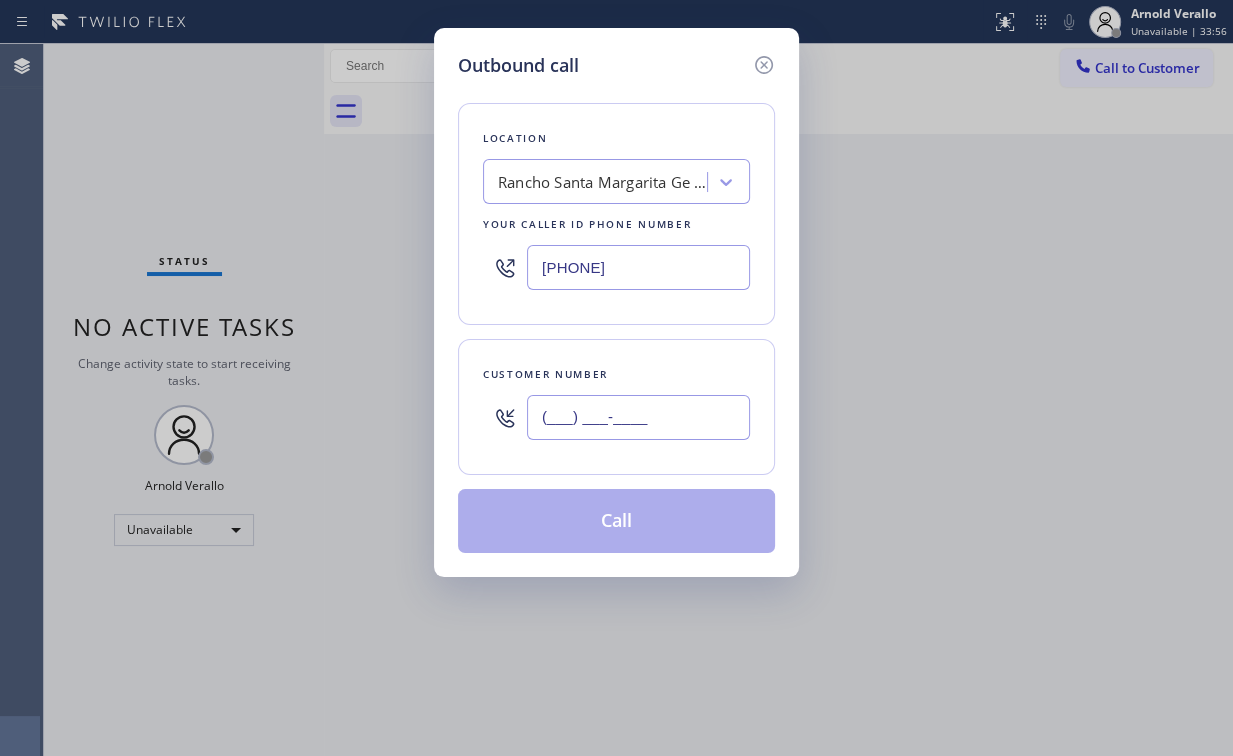 click on "(___) ___-____" at bounding box center (638, 417) 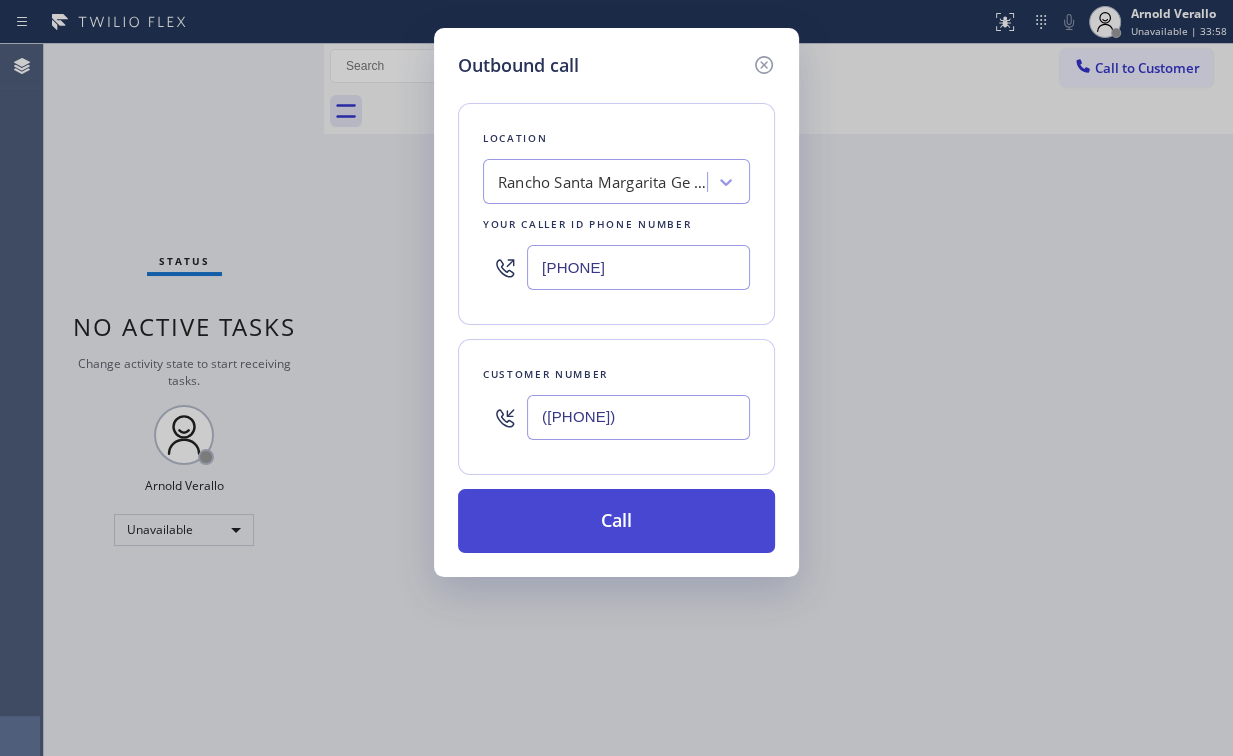 click on "Call" at bounding box center [616, 521] 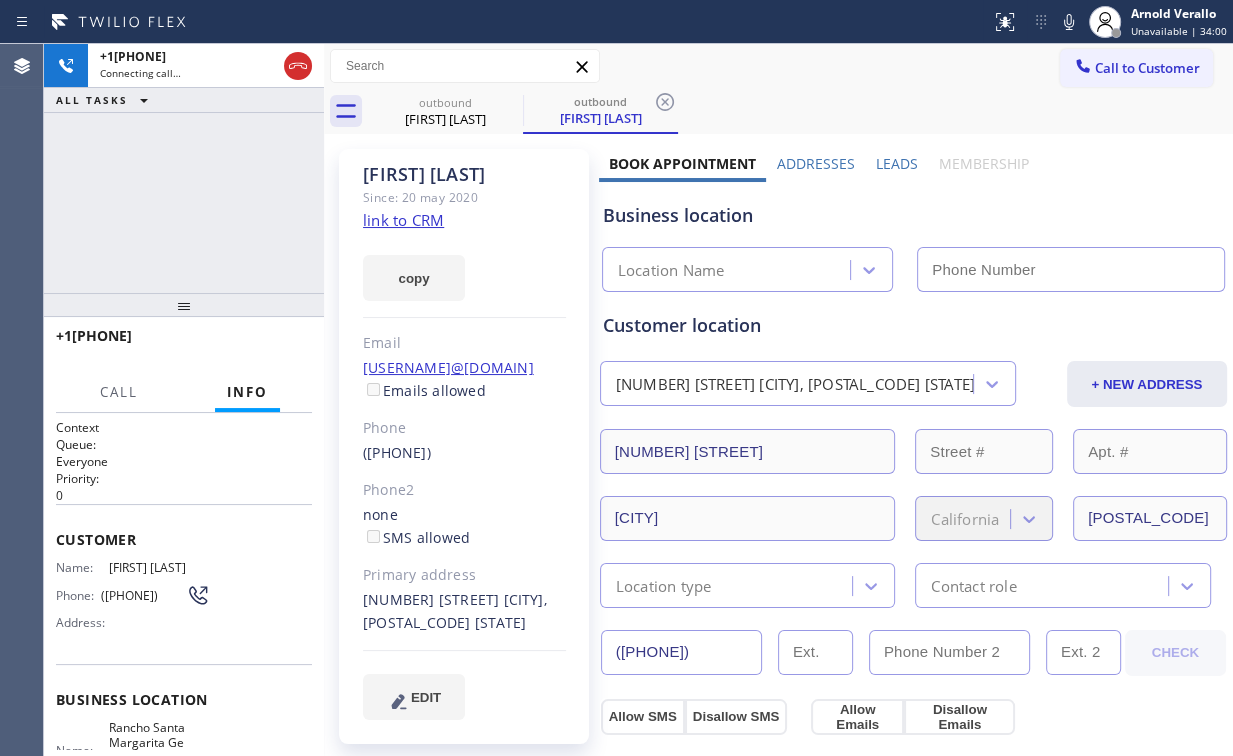 drag, startPoint x: 196, startPoint y: 180, endPoint x: 213, endPoint y: 201, distance: 27.018513 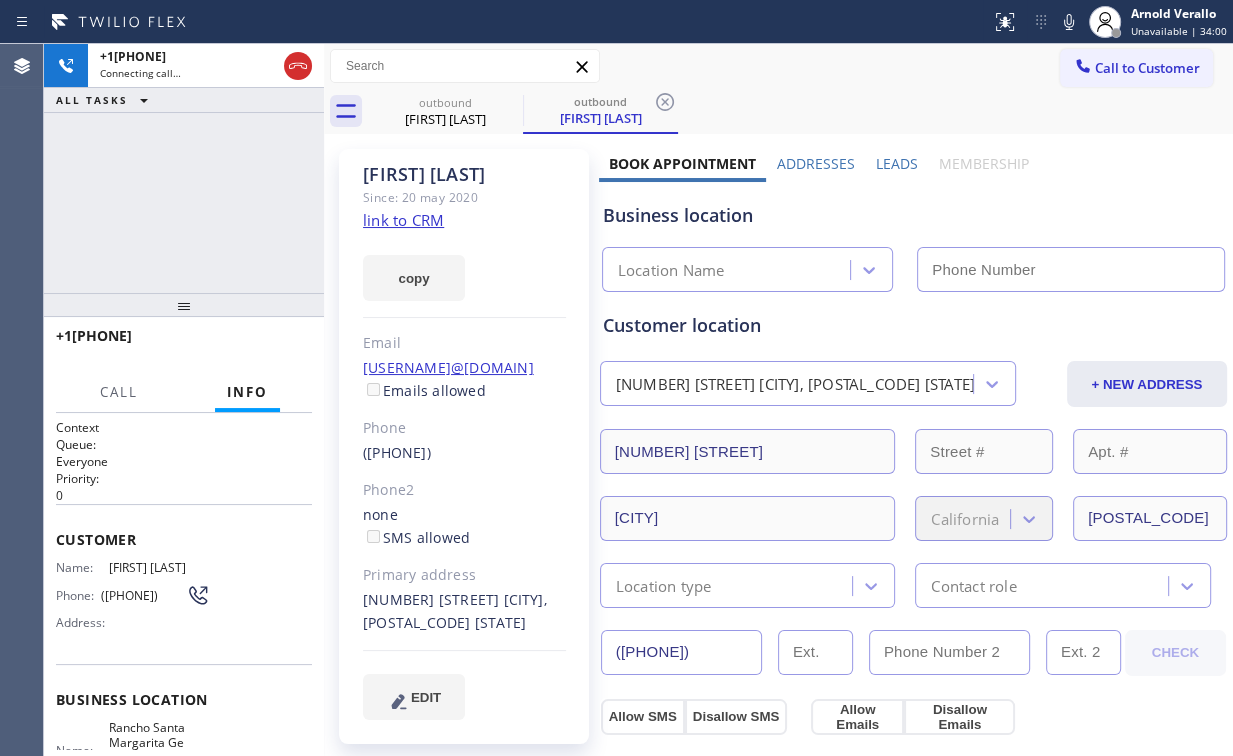 click on "[PHONE] Connecting call… ALL TASKS ALL TASKS ACTIVE TASKS TASKS IN WRAP UP" at bounding box center (184, 168) 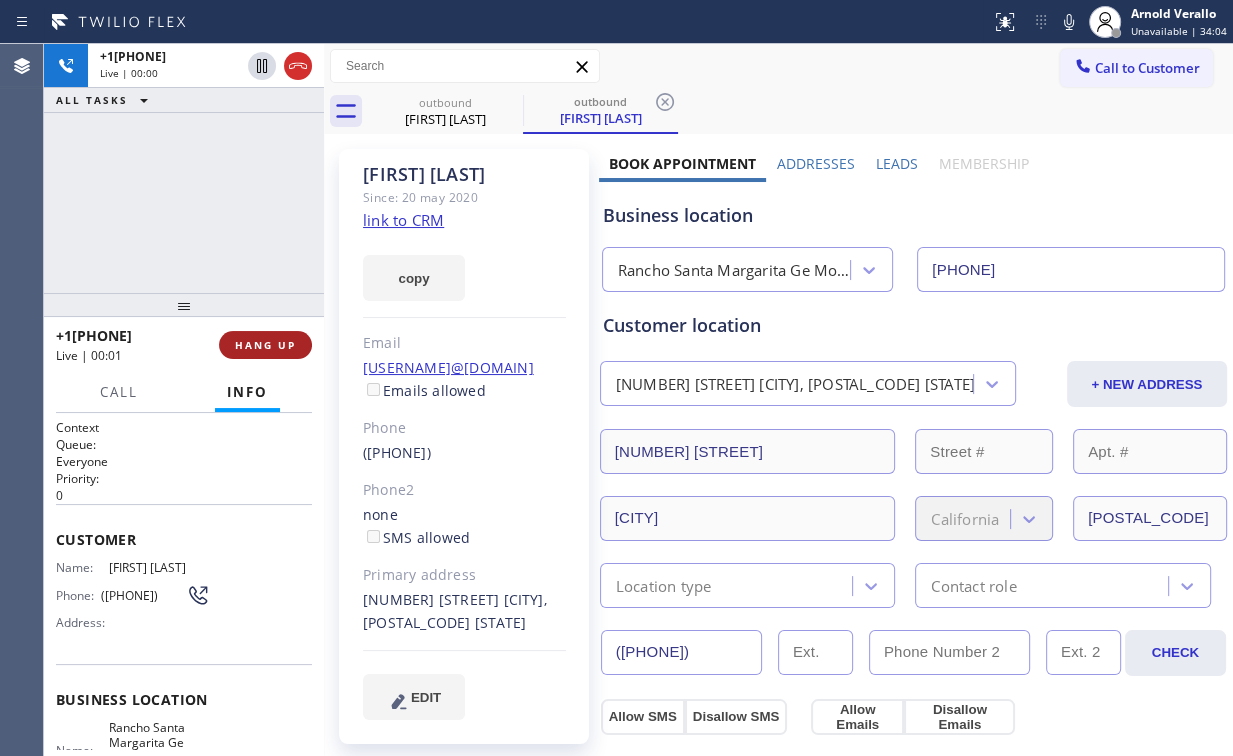 click on "HANG UP" at bounding box center [265, 345] 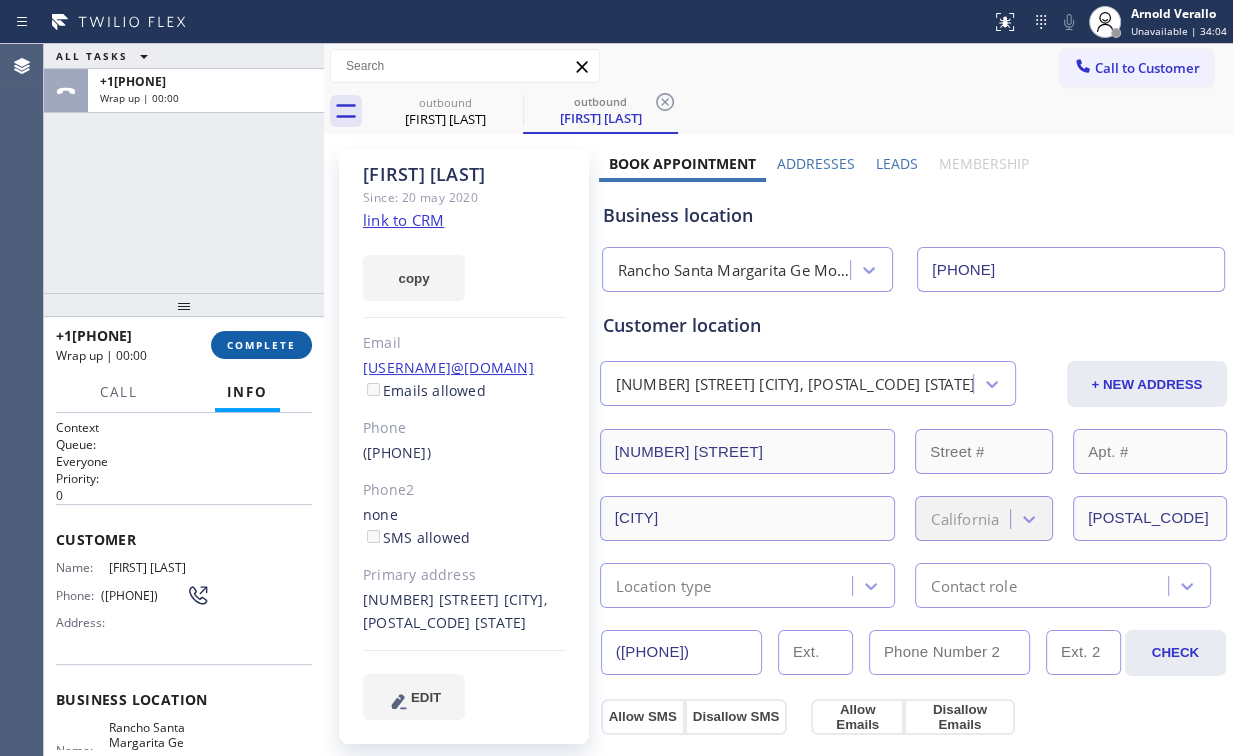 click on "COMPLETE" at bounding box center [261, 345] 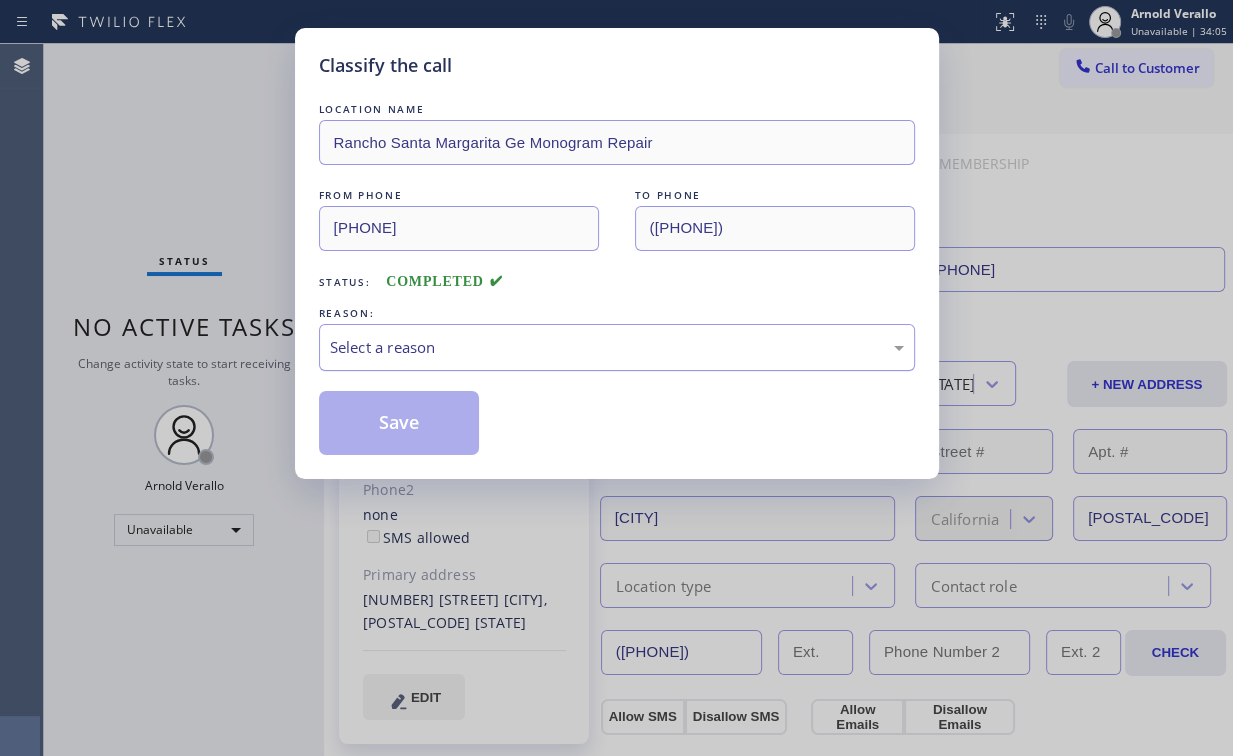 drag, startPoint x: 384, startPoint y: 333, endPoint x: 388, endPoint y: 362, distance: 29.274563 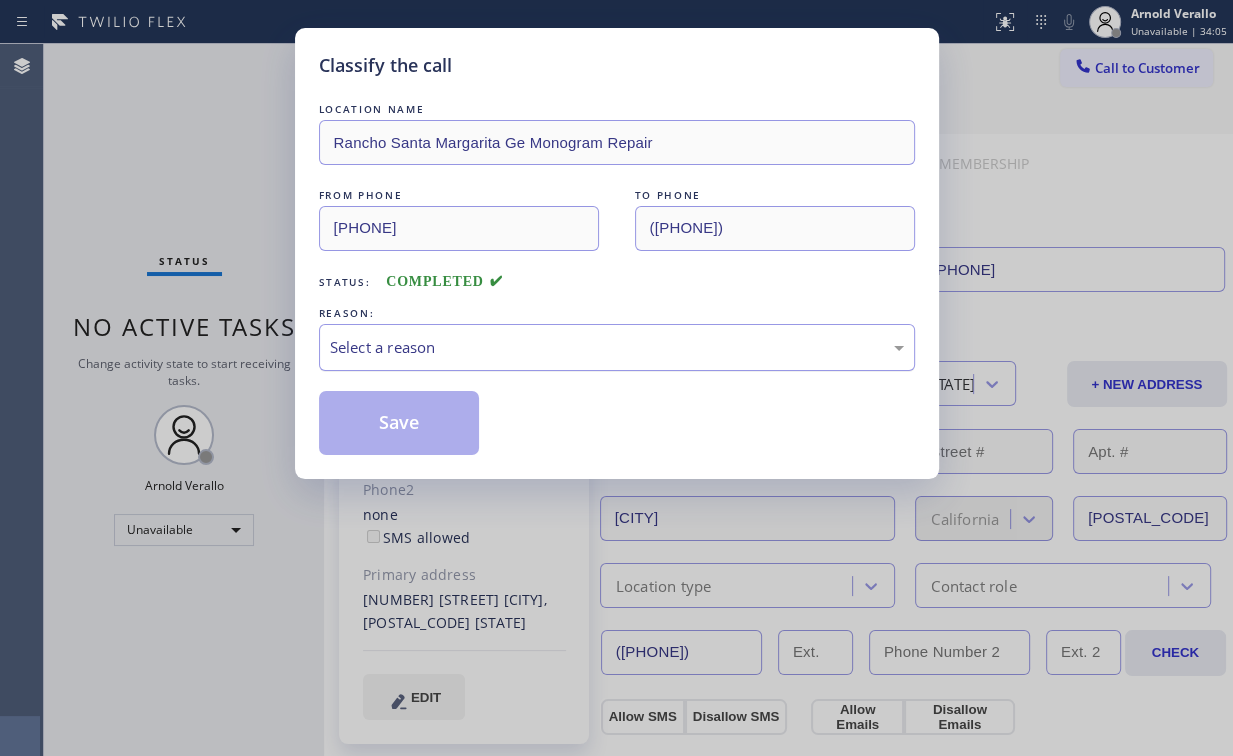 click on "Select a reason" at bounding box center (617, 347) 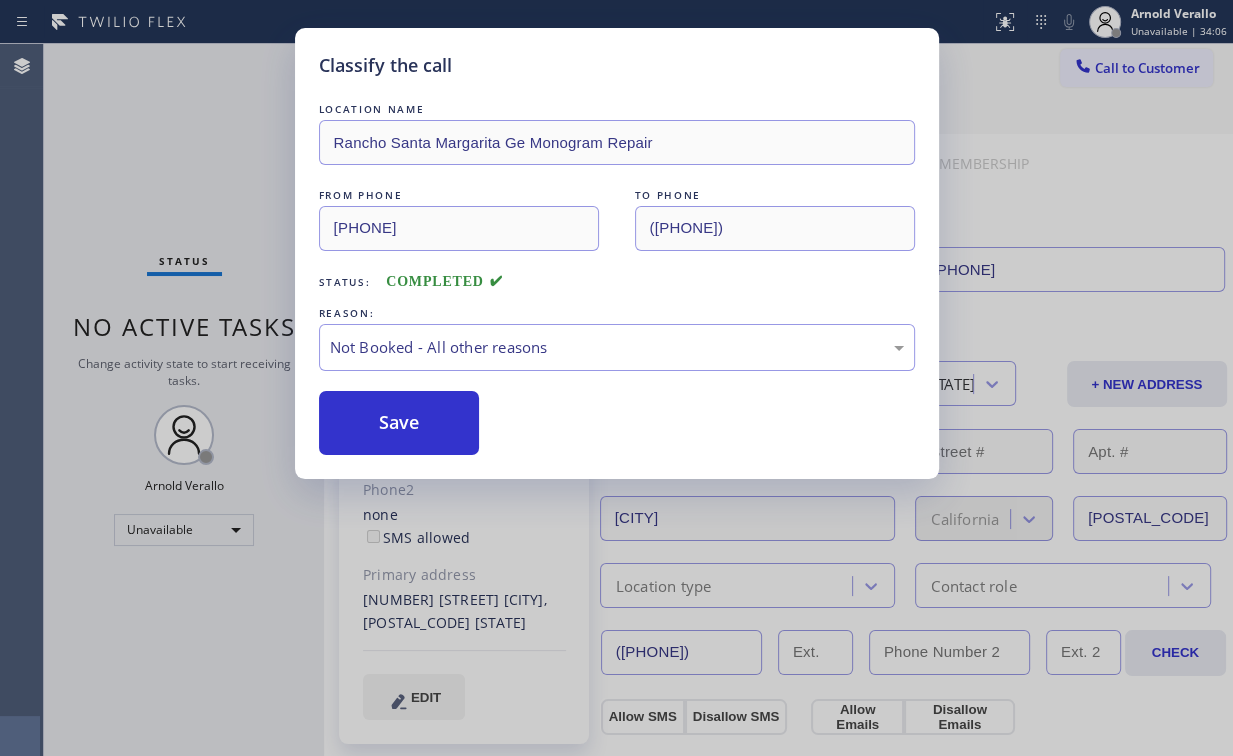 drag, startPoint x: 386, startPoint y: 430, endPoint x: 274, endPoint y: 267, distance: 197.77007 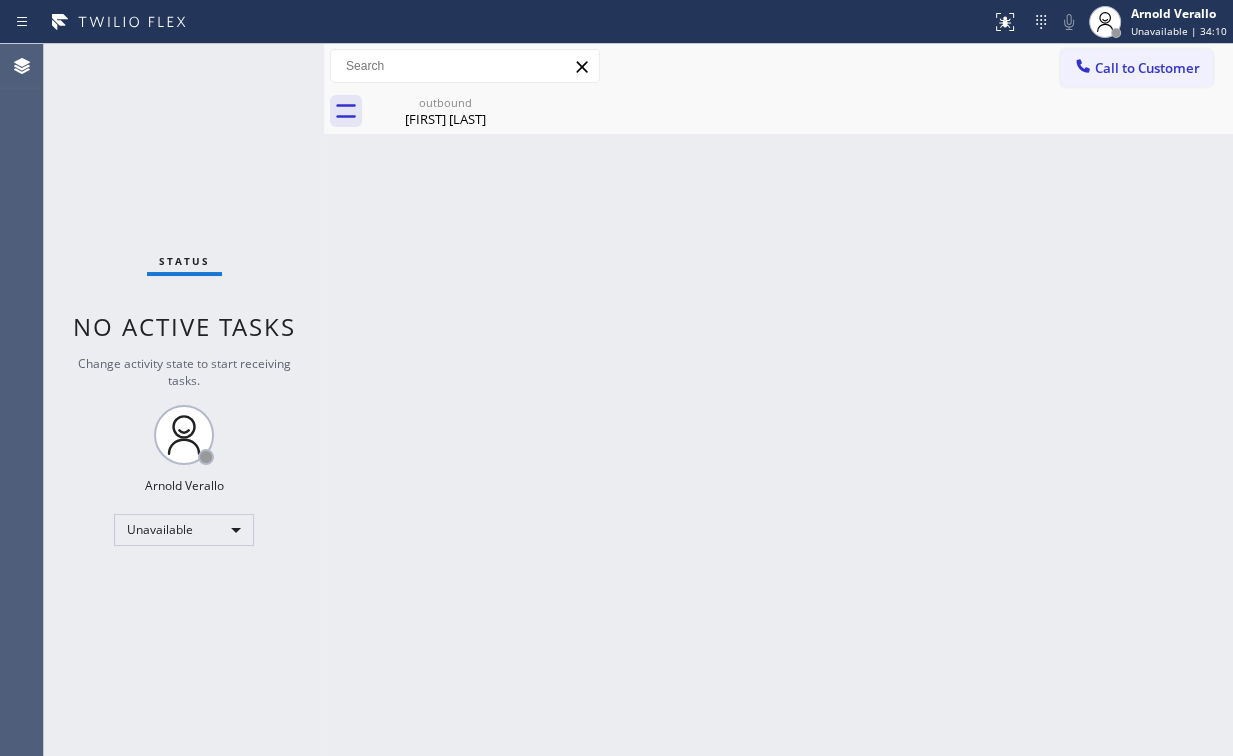 click on "Call to Customer" at bounding box center [1136, 68] 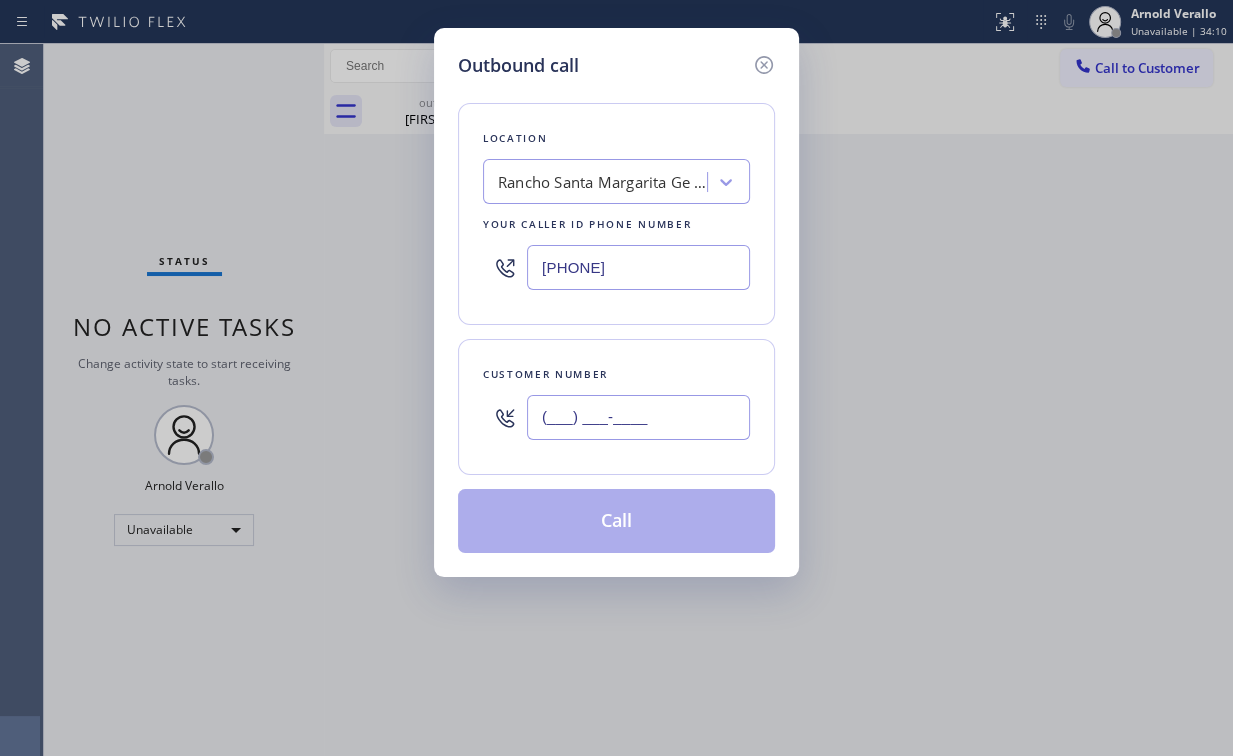click on "(___) ___-____" at bounding box center (638, 417) 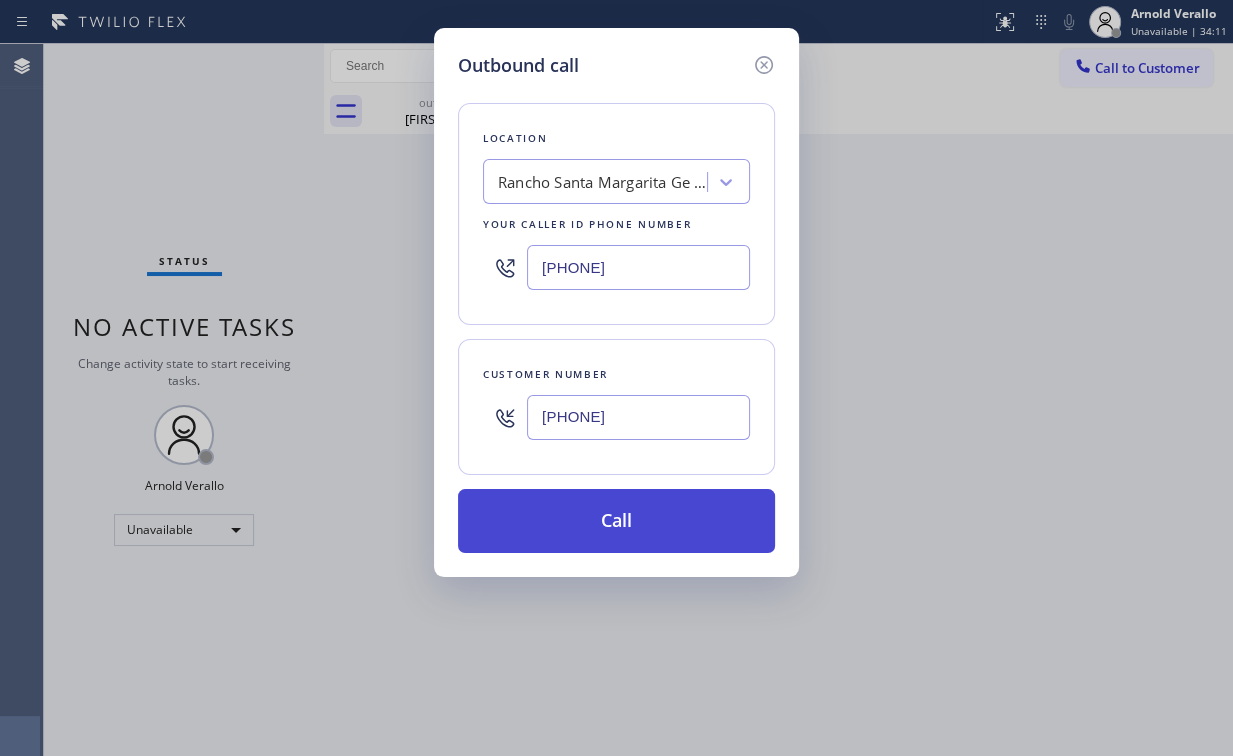 click on "Call" at bounding box center (616, 521) 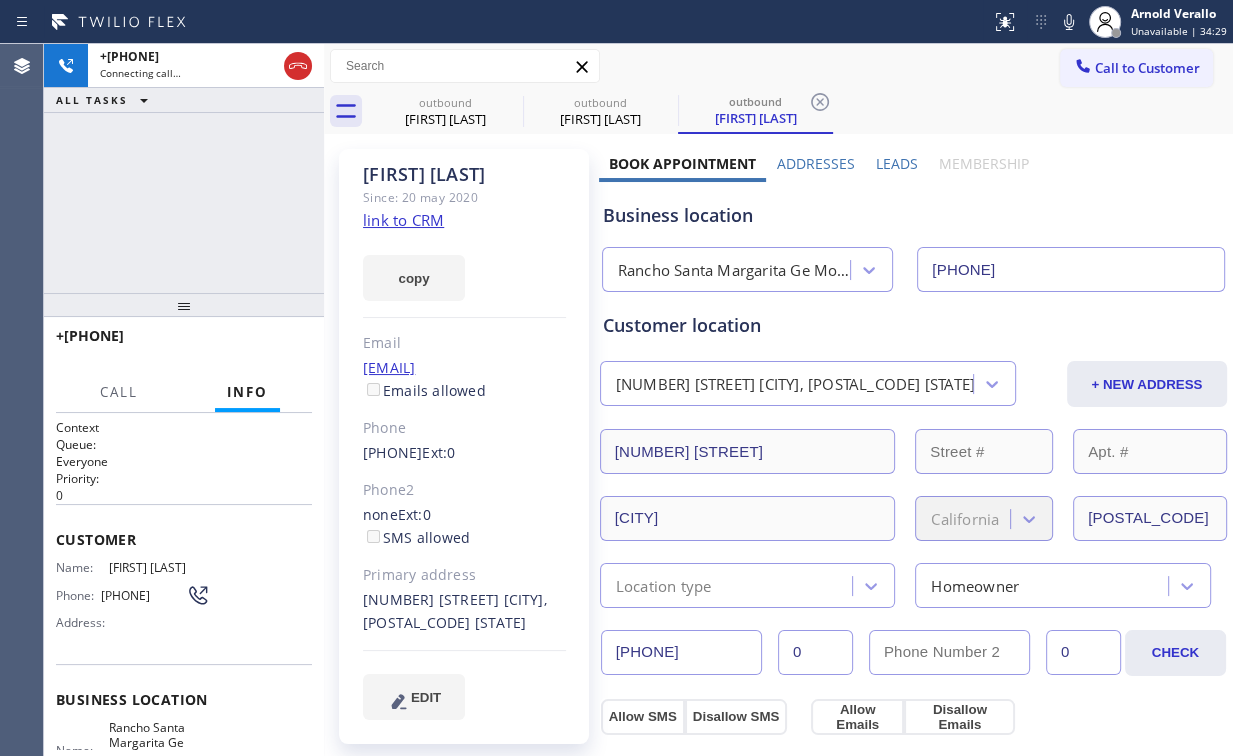 click on "[PHONE] Connecting call… ALL TASKS ALL TASKS ACTIVE TASKS TASKS IN WRAP UP" at bounding box center (184, 168) 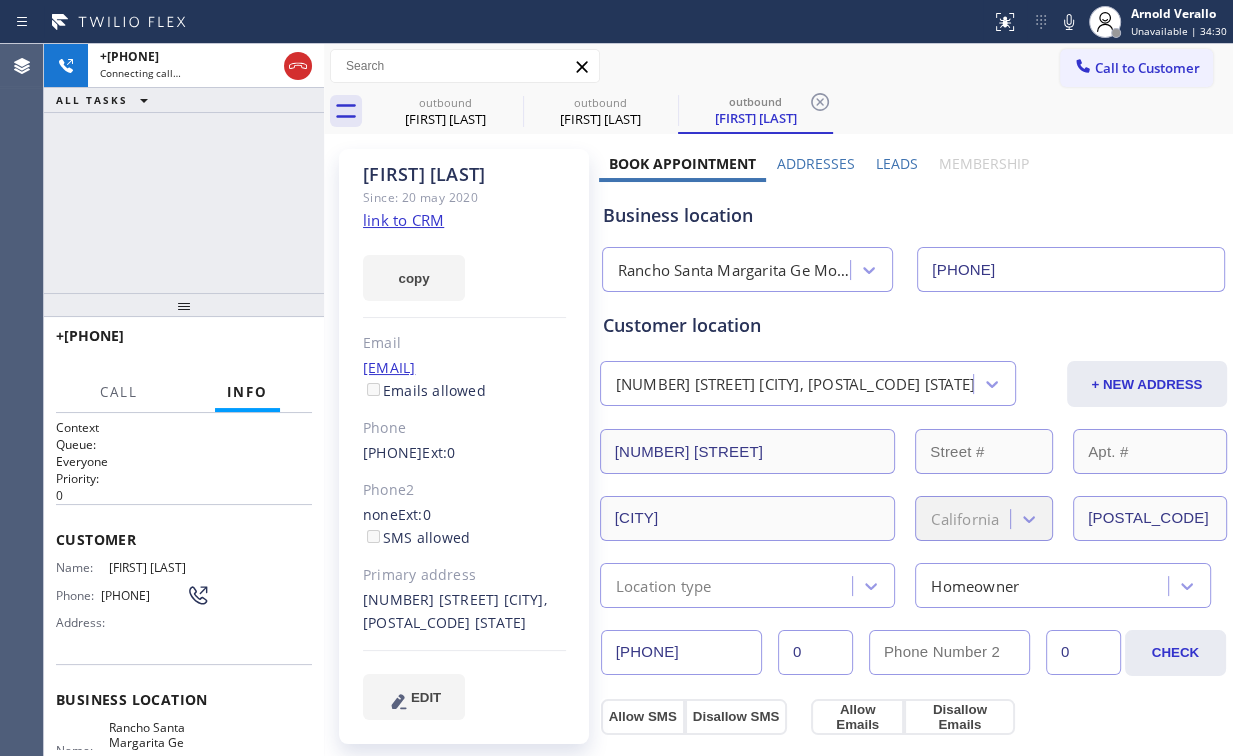click on "[PHONE] Connecting call… ALL TASKS ALL TASKS ACTIVE TASKS TASKS IN WRAP UP" at bounding box center [184, 168] 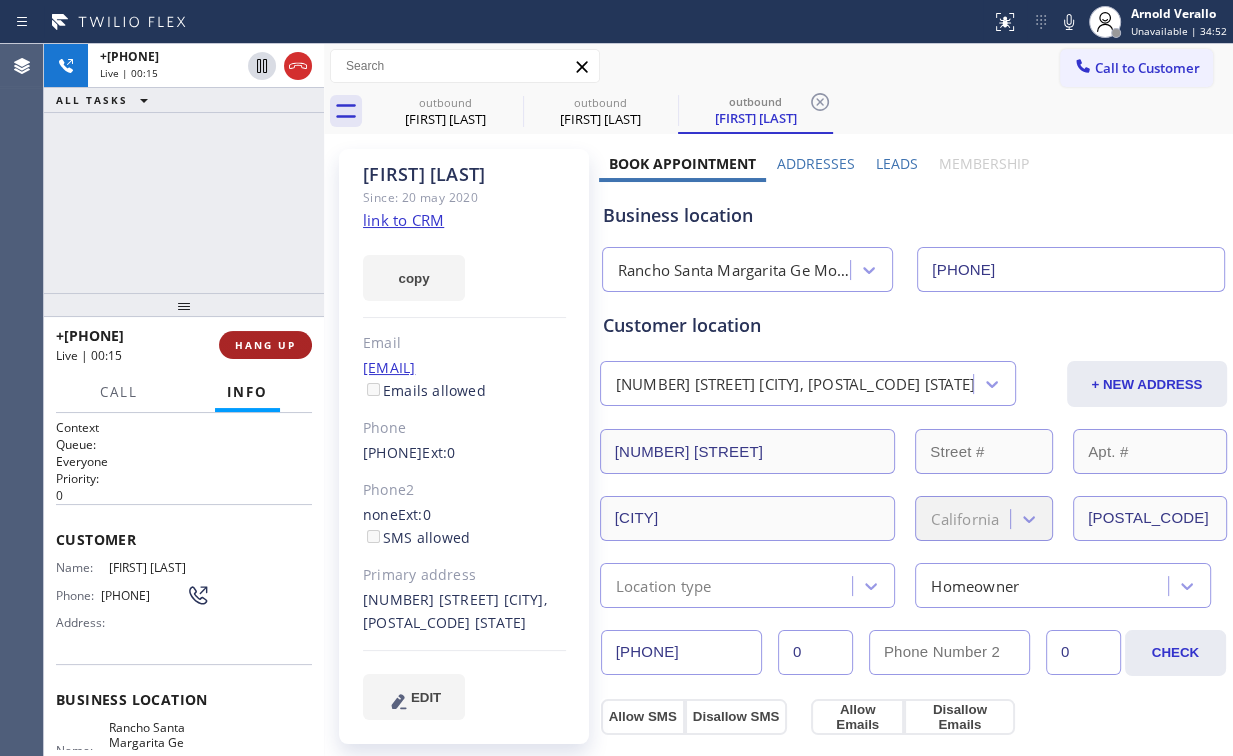 drag, startPoint x: 272, startPoint y: 328, endPoint x: 281, endPoint y: 334, distance: 10.816654 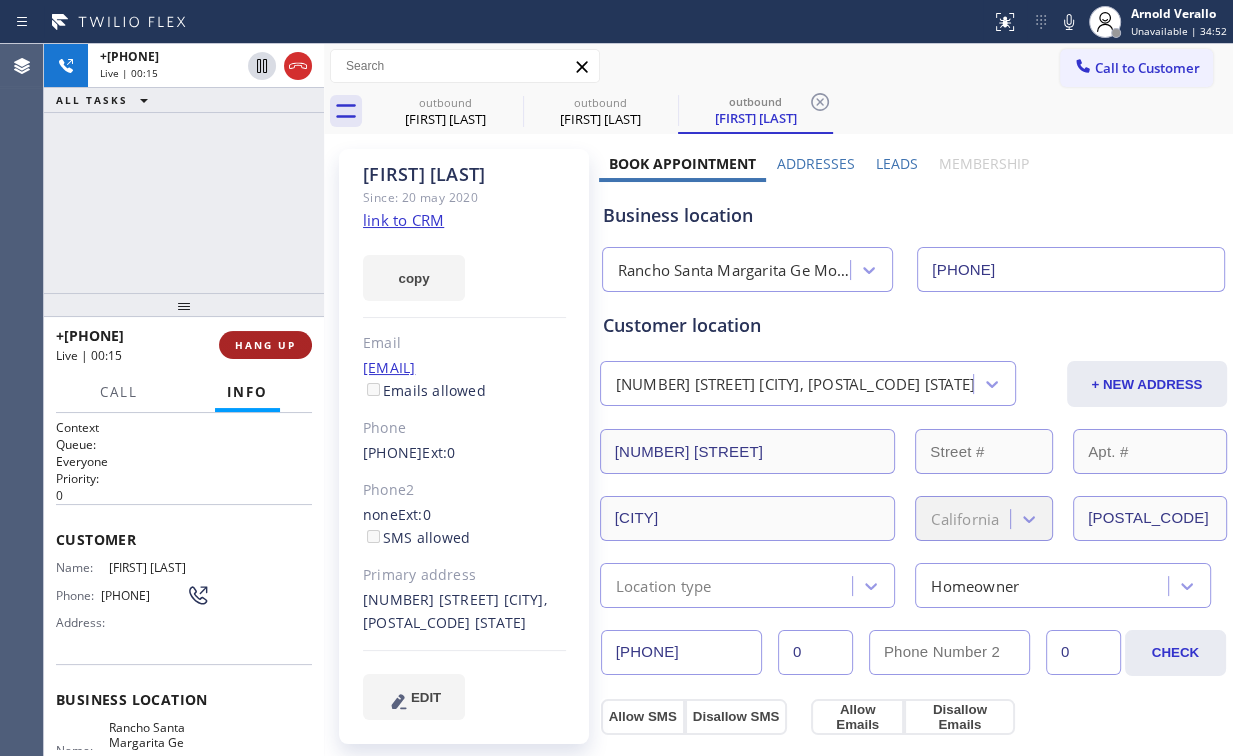 click on "+1[PHONE] Live | 00:15 HANG UP" at bounding box center [184, 345] 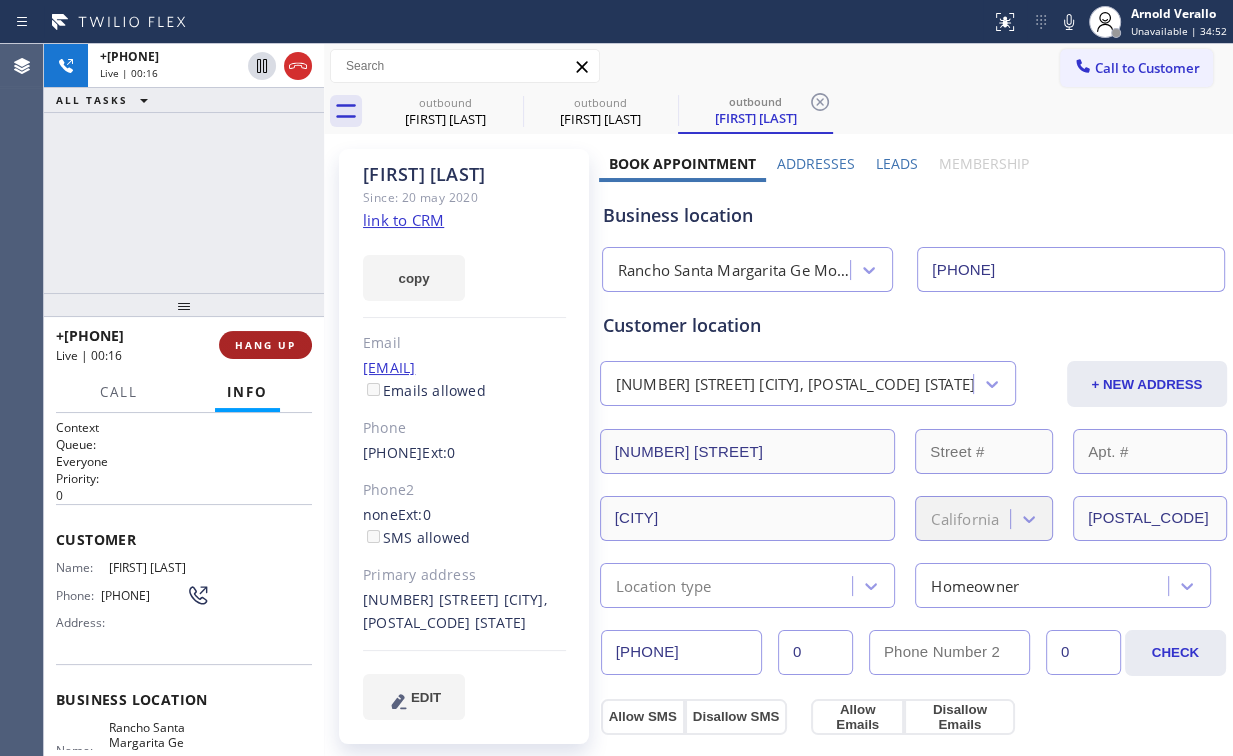 click on "HANG UP" at bounding box center (265, 345) 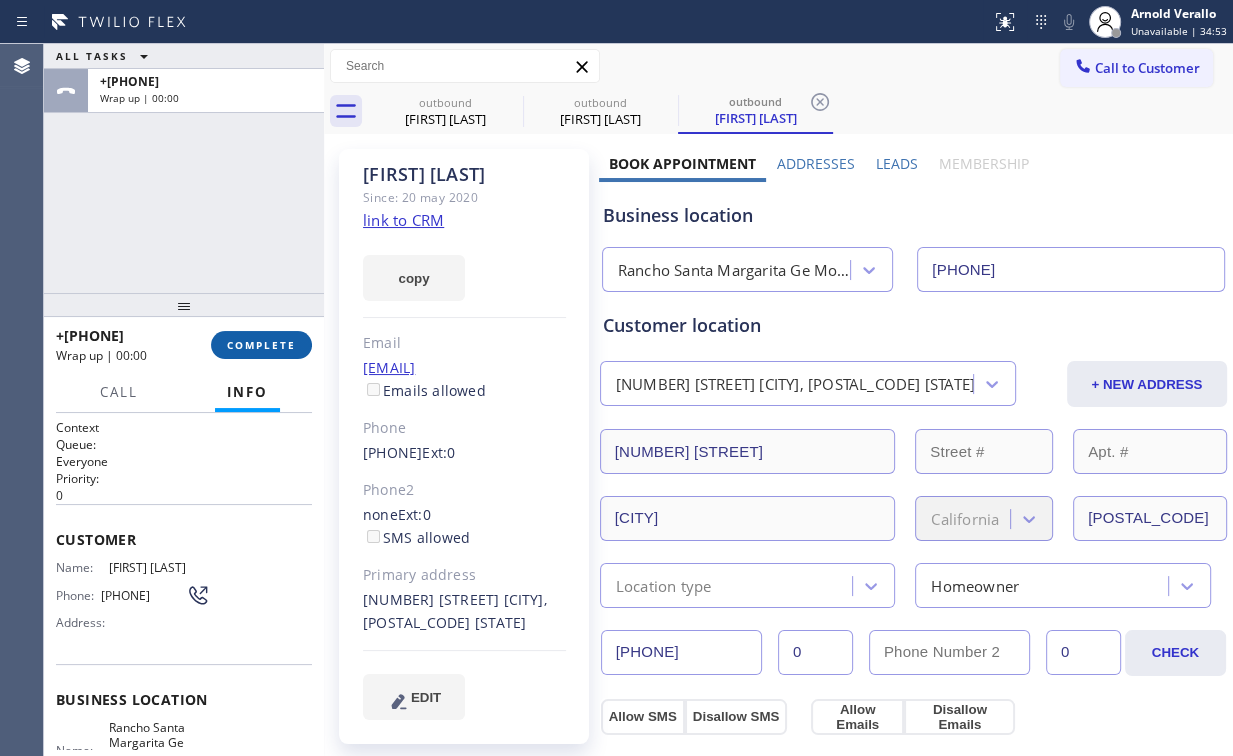 click on "COMPLETE" at bounding box center [261, 345] 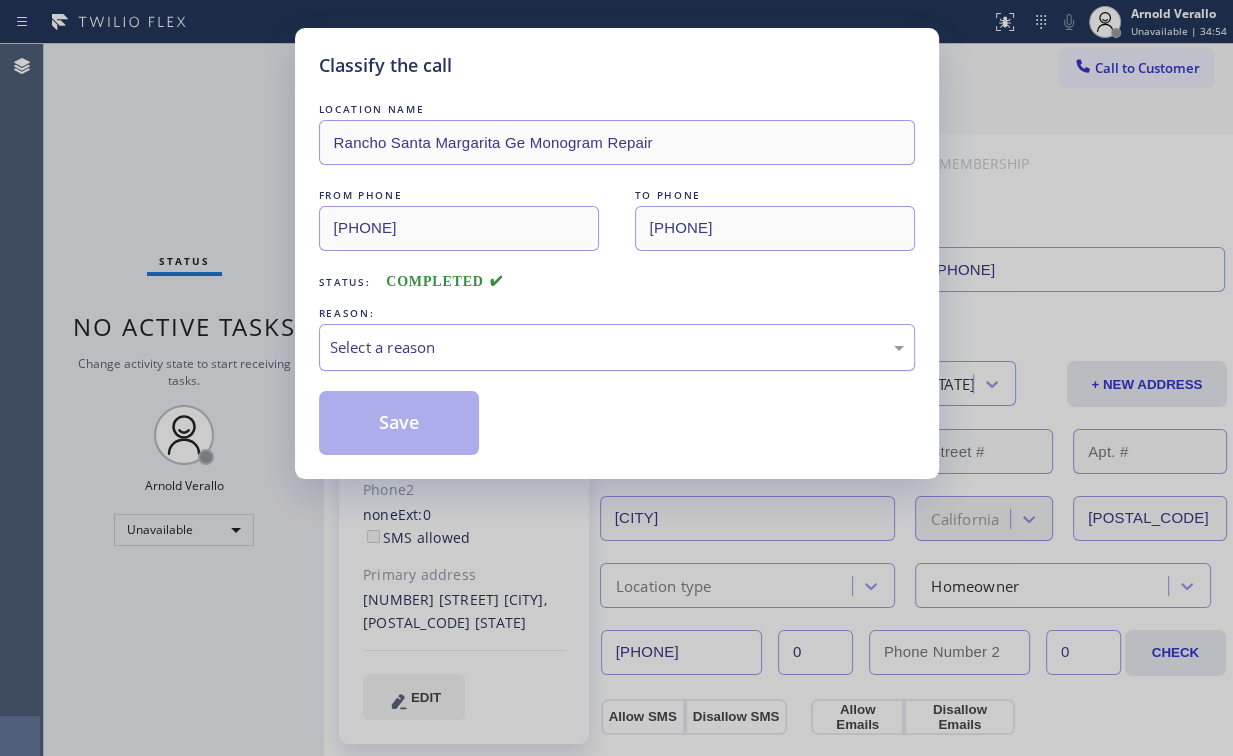 click on "Select a reason" at bounding box center (617, 347) 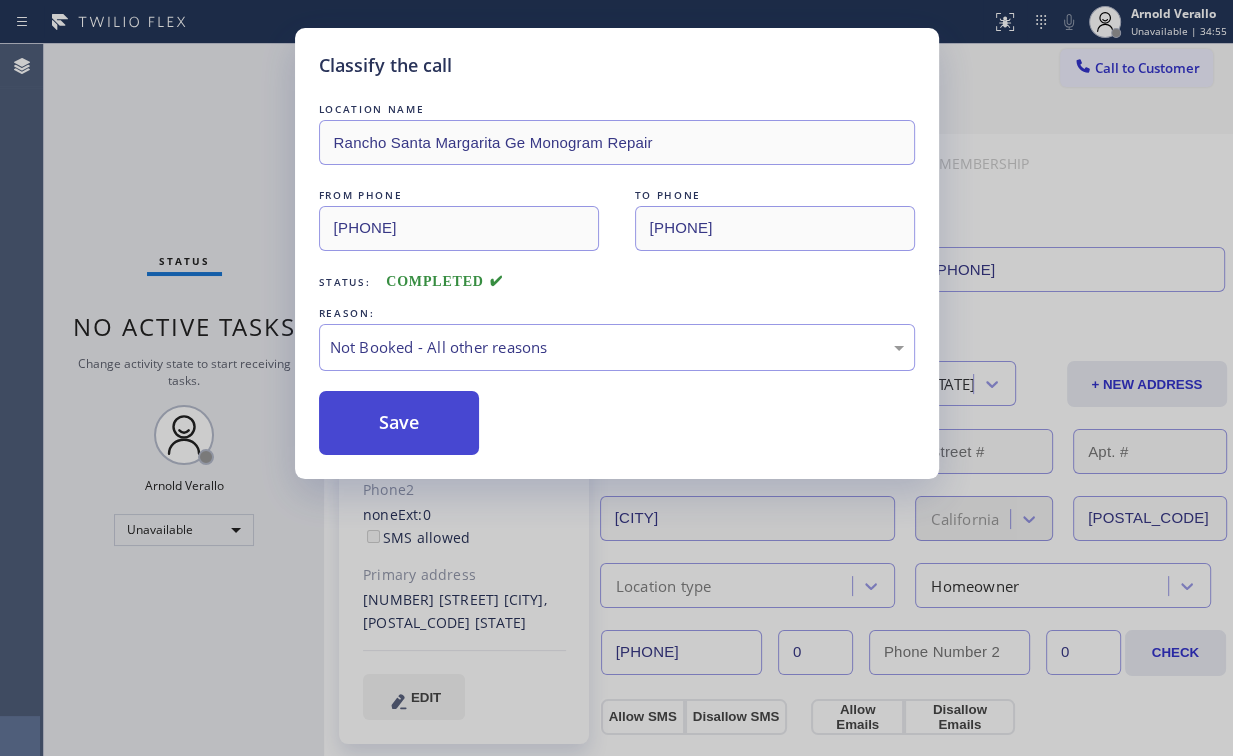 click on "Save" at bounding box center [399, 423] 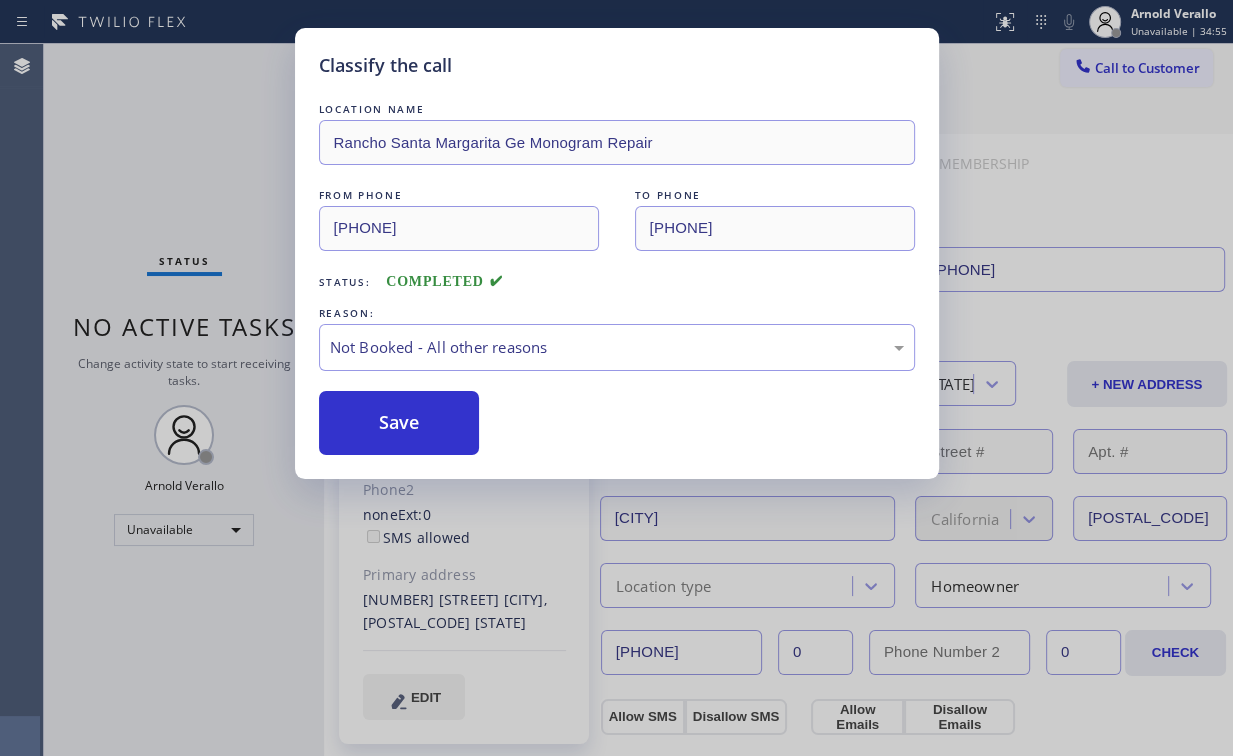 click on "Classify the call LOCATION NAME Rancho Santa Margarita Ge Monogram Repair FROM PHONE [PHONE] TO PHONE [PHONE] Status: COMPLETED REASON: Not Booked - All other reasons Save" at bounding box center [616, 378] 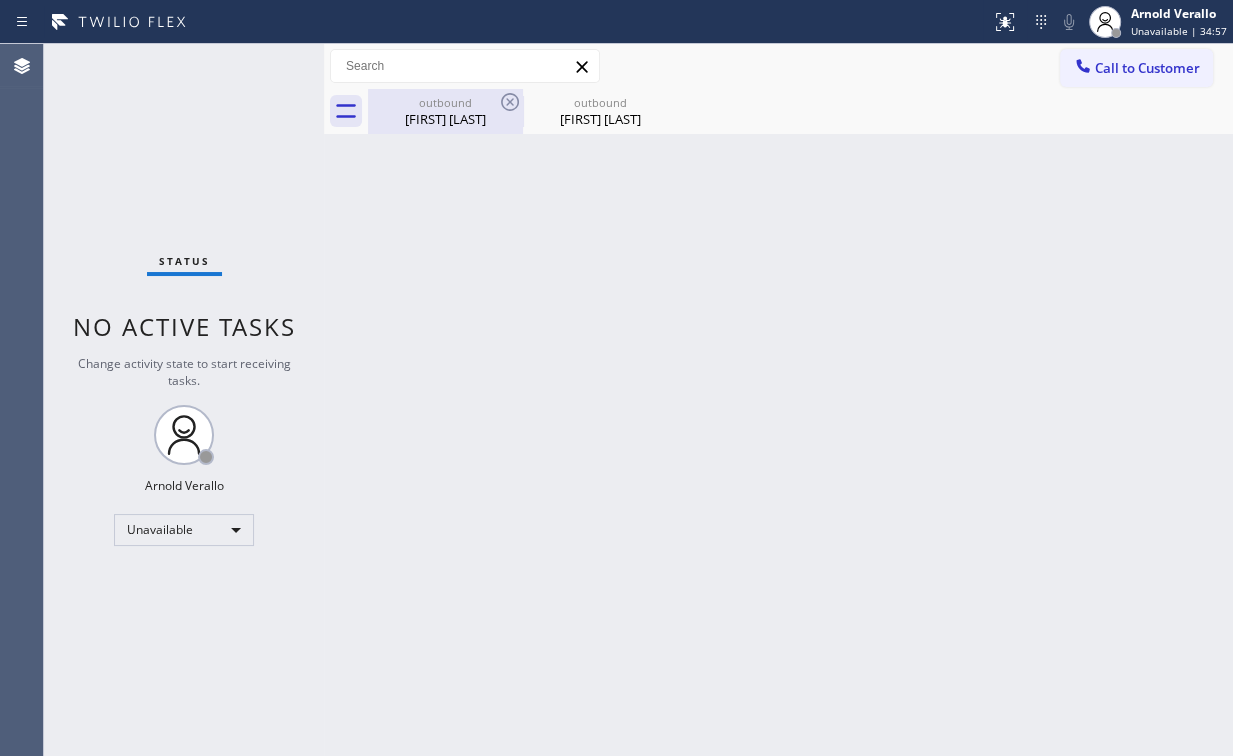 drag, startPoint x: 423, startPoint y: 126, endPoint x: 490, endPoint y: 117, distance: 67.601776 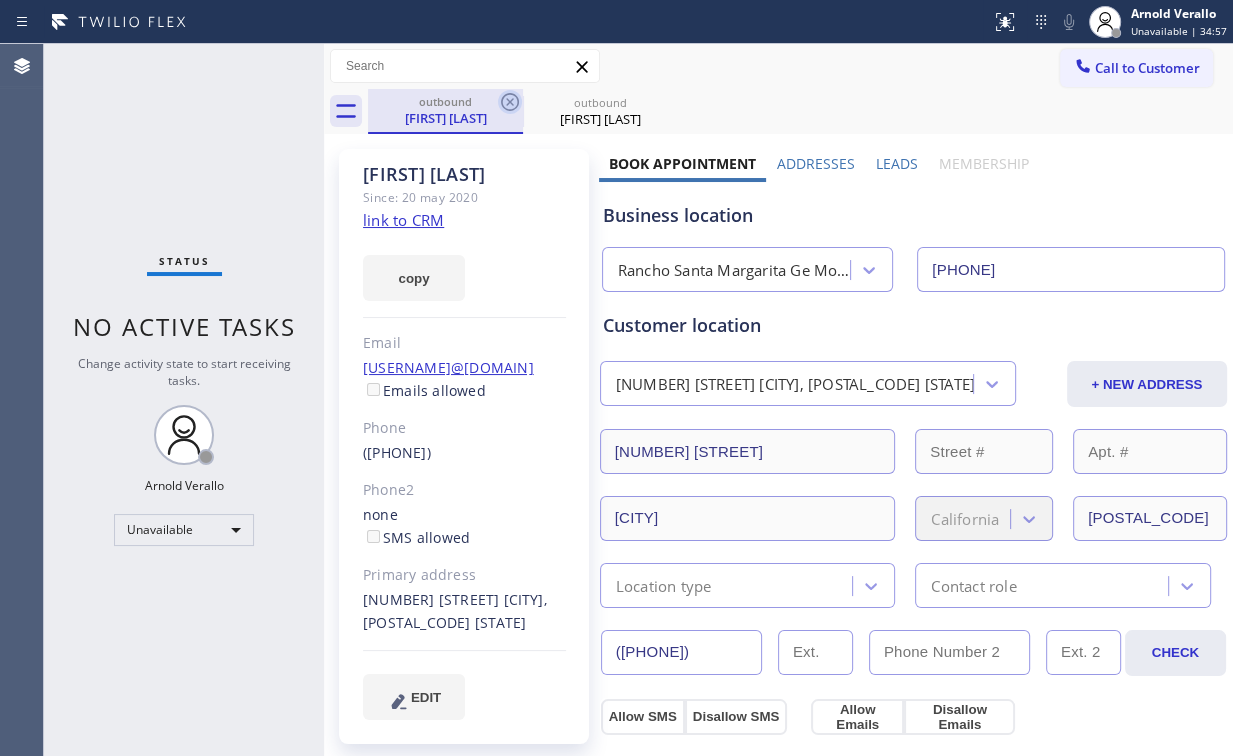 click 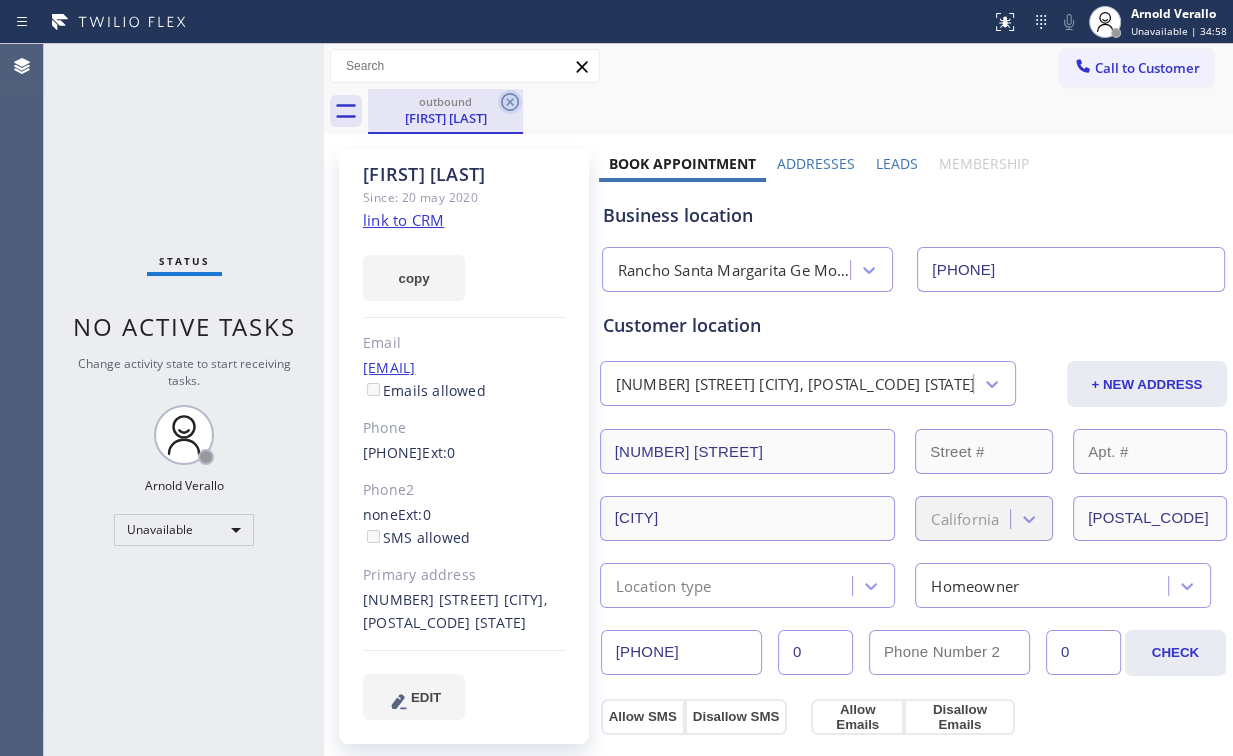click 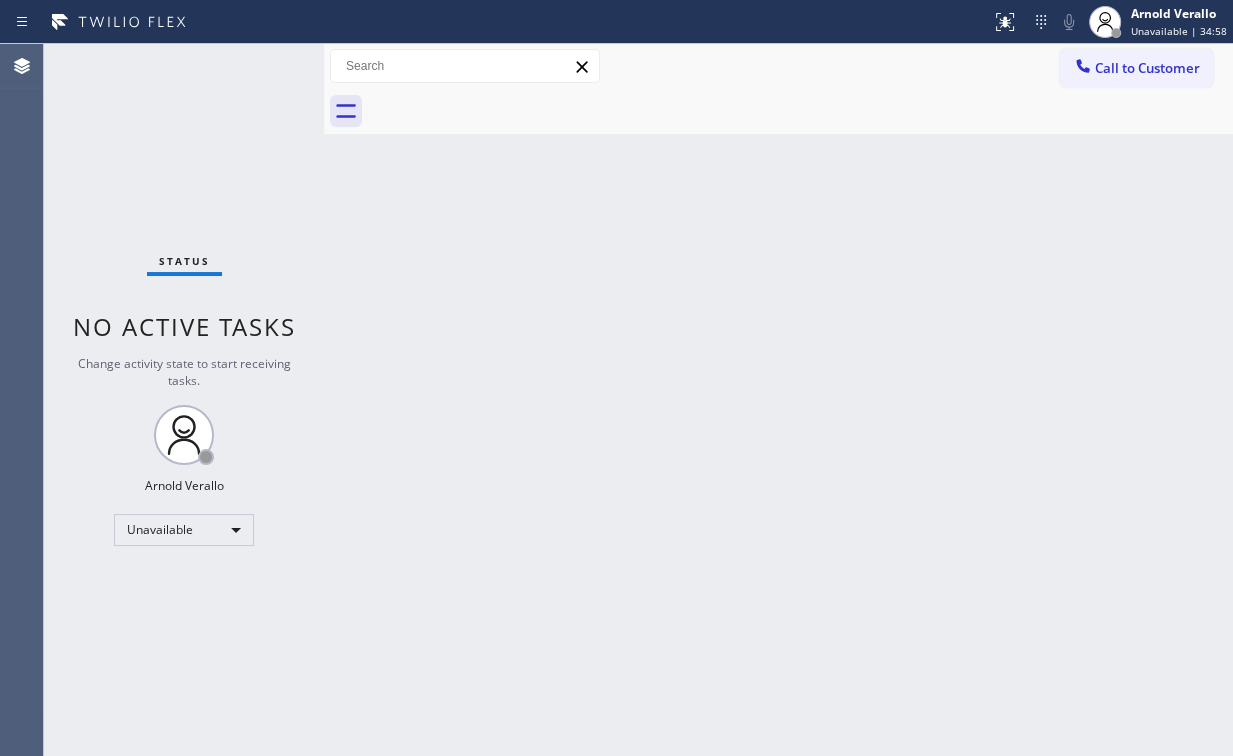 click on "Status No active tasks Change activity state to start receiving tasks. [FIRST] [LAST] Unavailable" at bounding box center [184, 400] 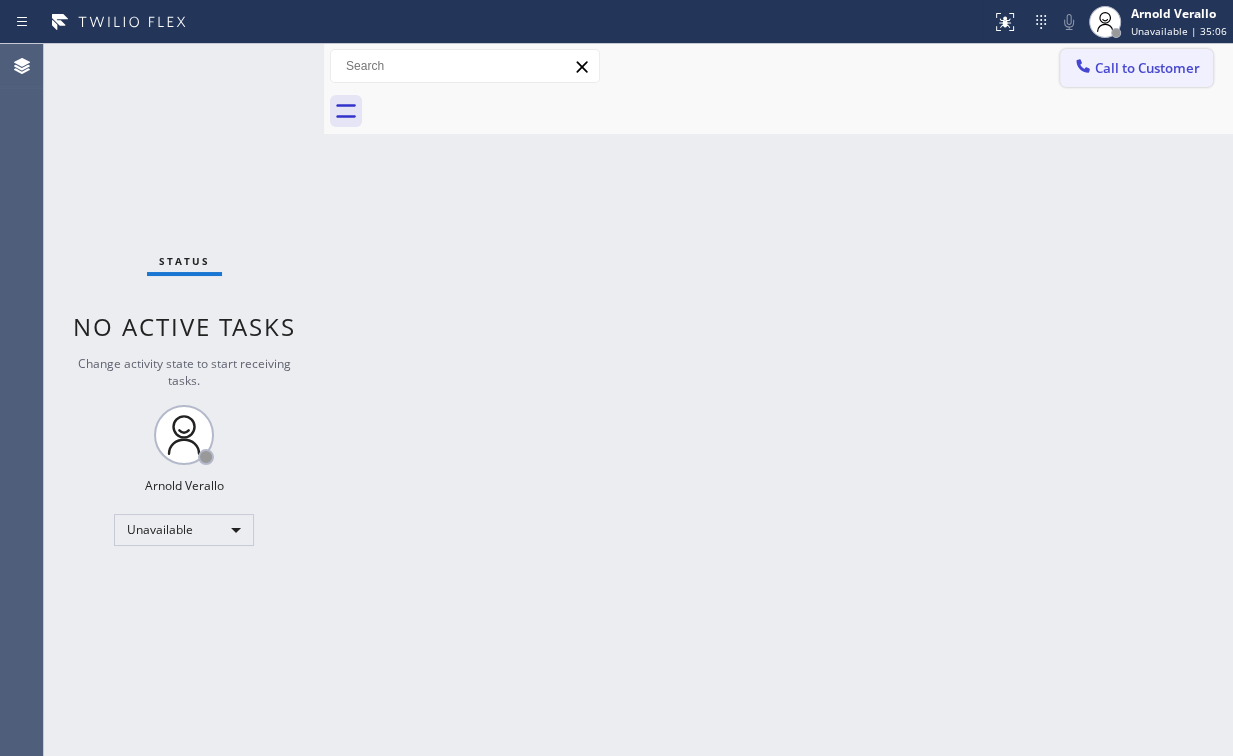 click on "Call to Customer" at bounding box center [1136, 68] 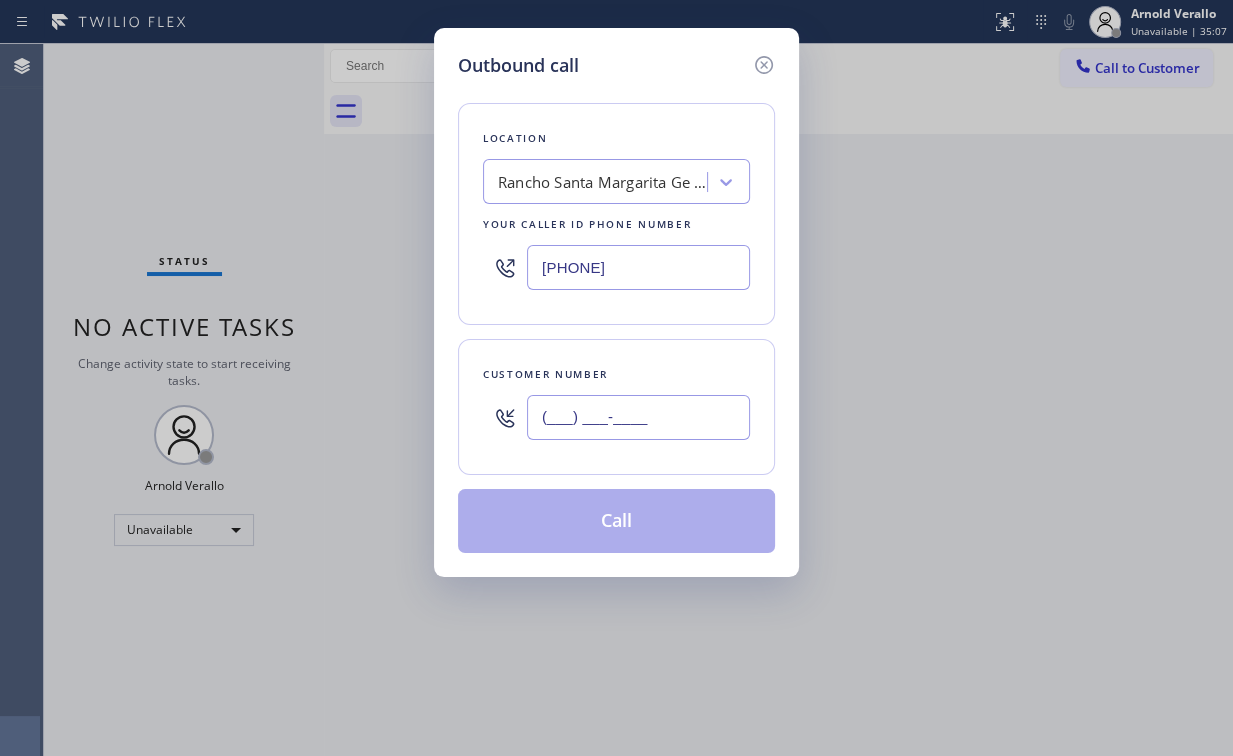 click on "(___) ___-____" at bounding box center [638, 417] 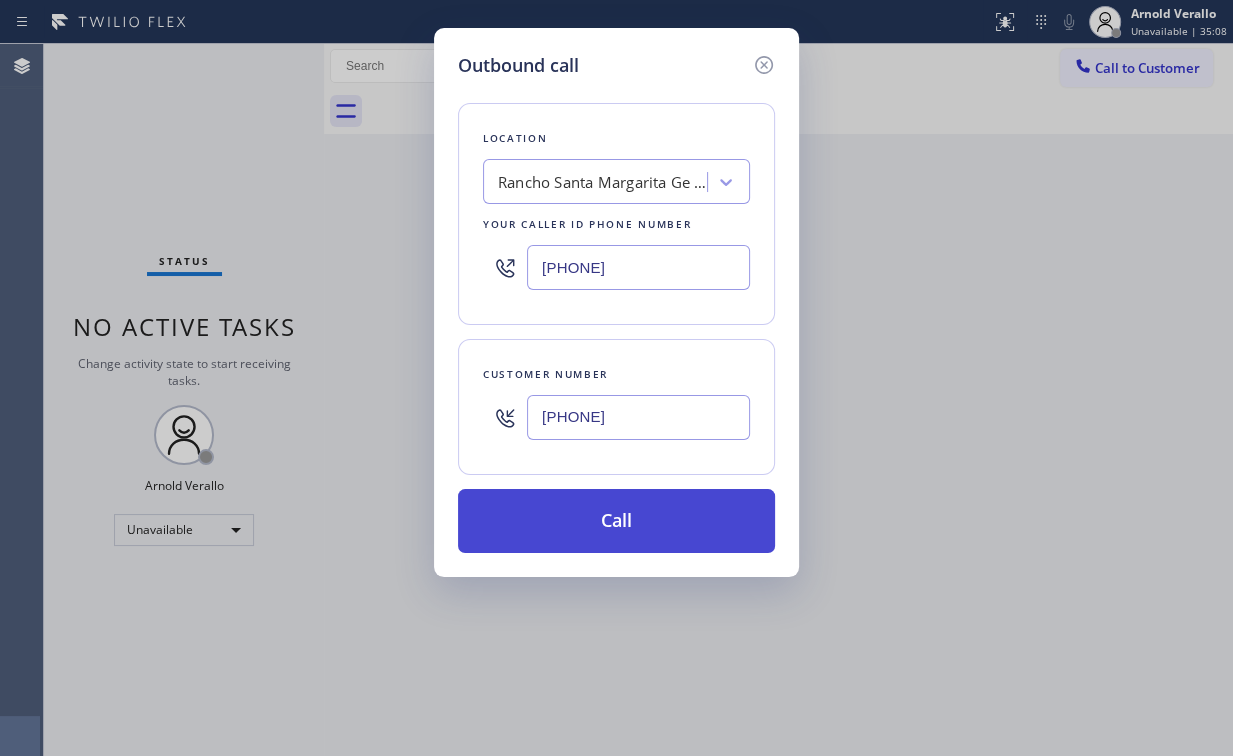 click on "Call" at bounding box center (616, 521) 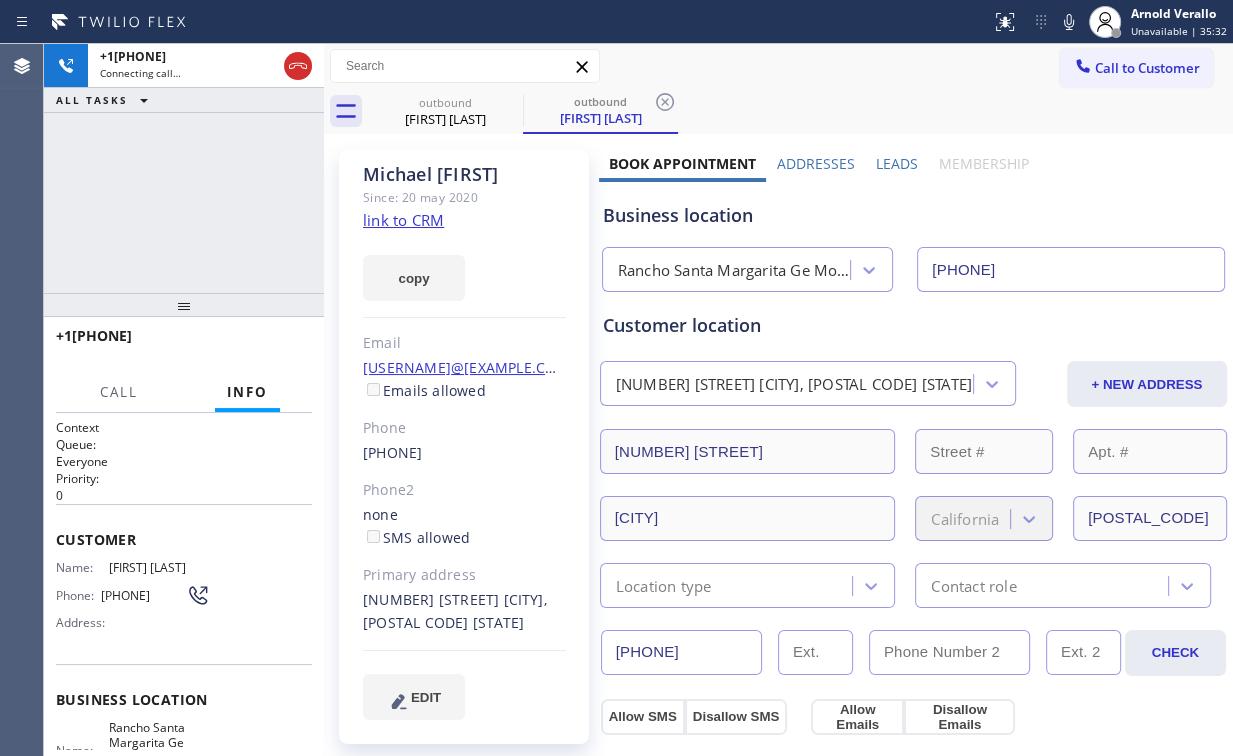 click on "[PHONE] Connecting call… ALL TASKS ALL TASKS ACTIVE TASKS TASKS IN WRAP UP" at bounding box center [184, 168] 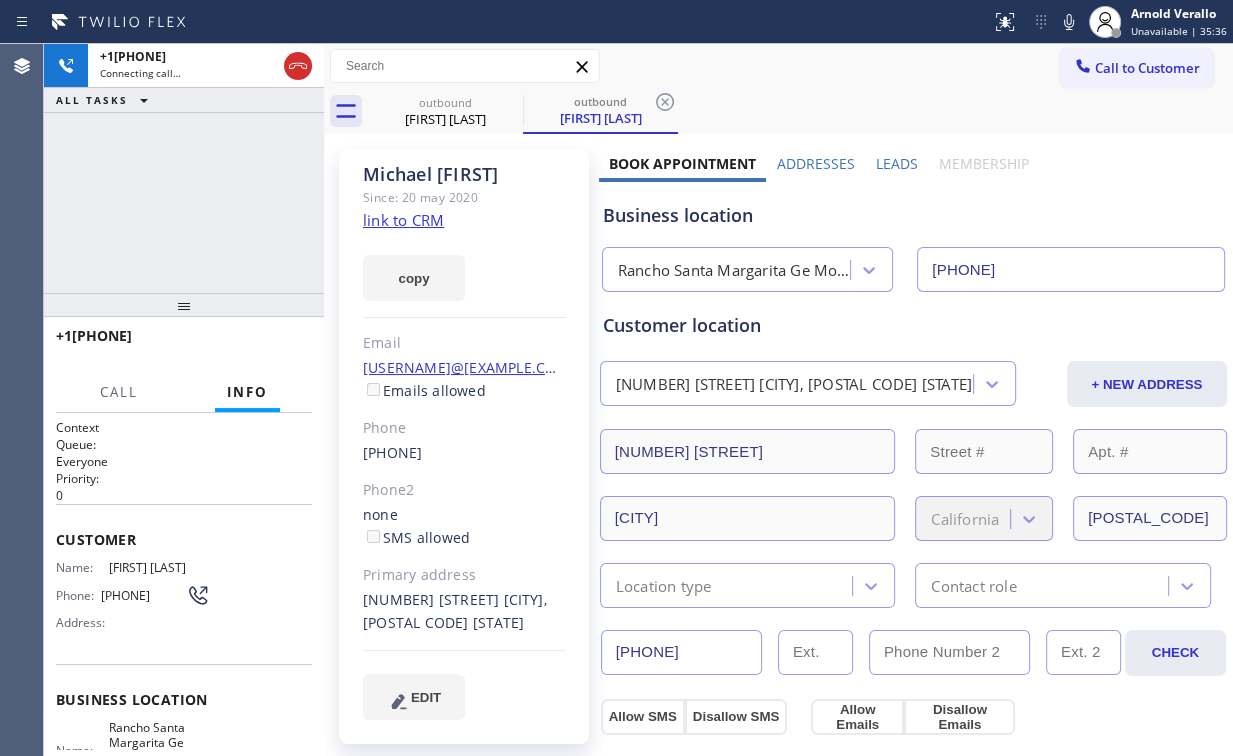 click on "[PHONE] Connecting call… ALL TASKS ALL TASKS ACTIVE TASKS TASKS IN WRAP UP" at bounding box center [184, 168] 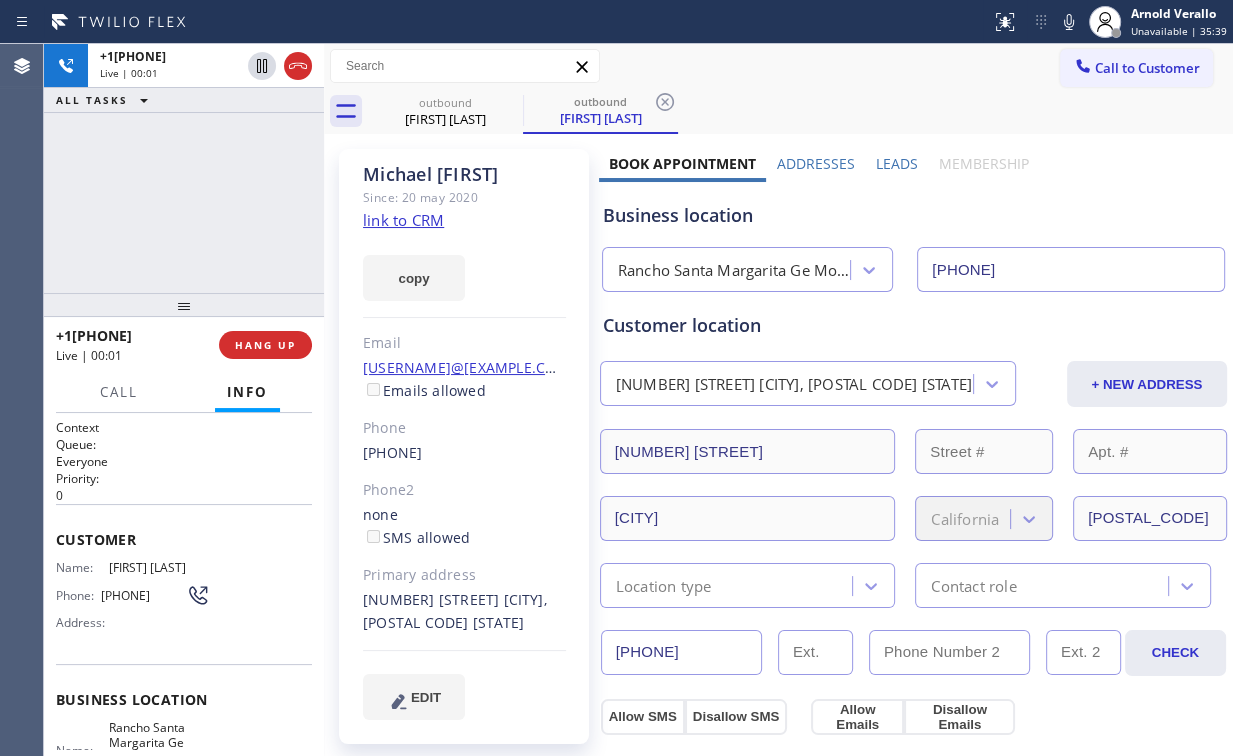 drag, startPoint x: 187, startPoint y: 207, endPoint x: 219, endPoint y: 270, distance: 70.66116 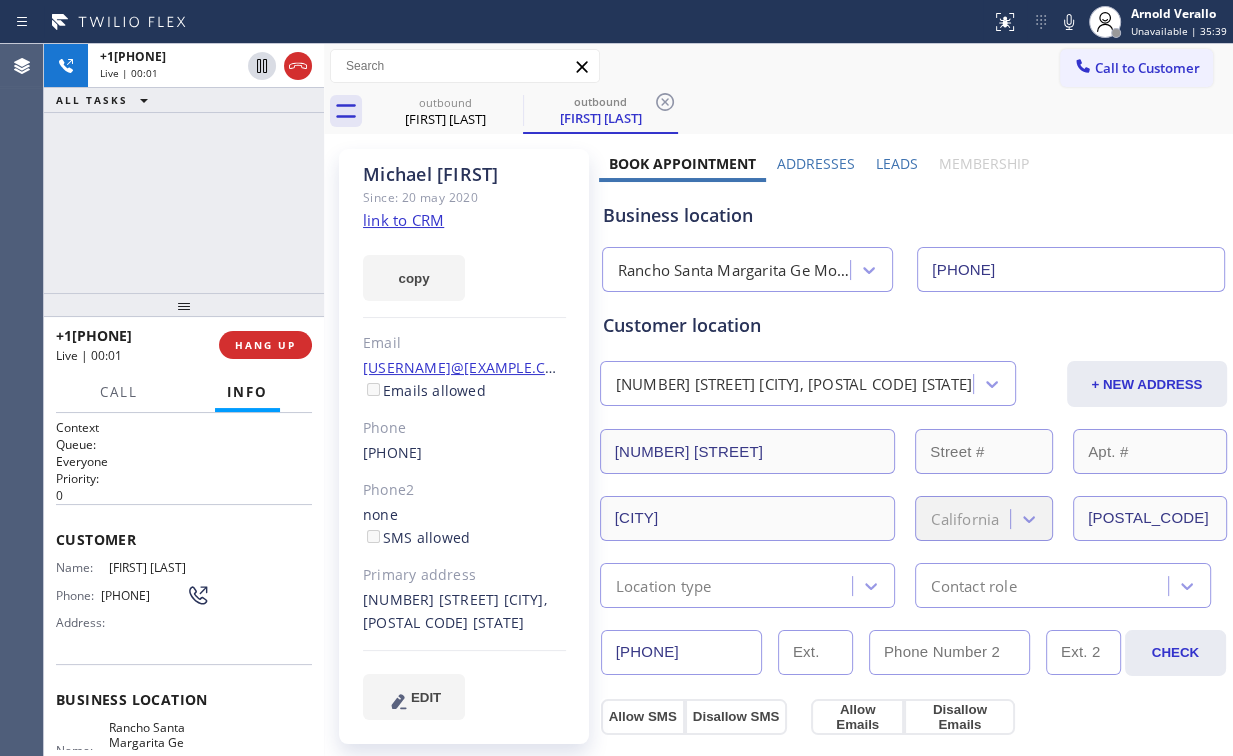 click on "+[PHONE] Live | 00:01 ALL TASKS ALL TASKS ACTIVE TASKS TASKS IN WRAP UP" at bounding box center (184, 168) 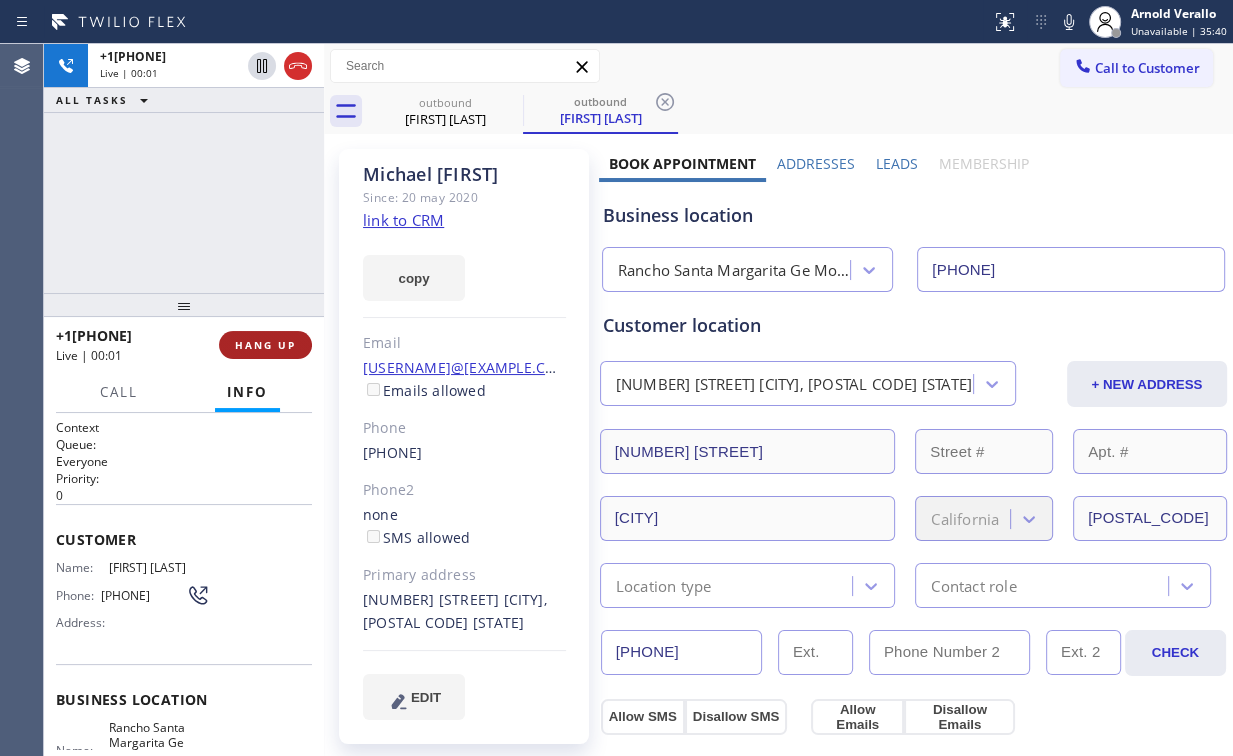 click on "HANG UP" at bounding box center (265, 345) 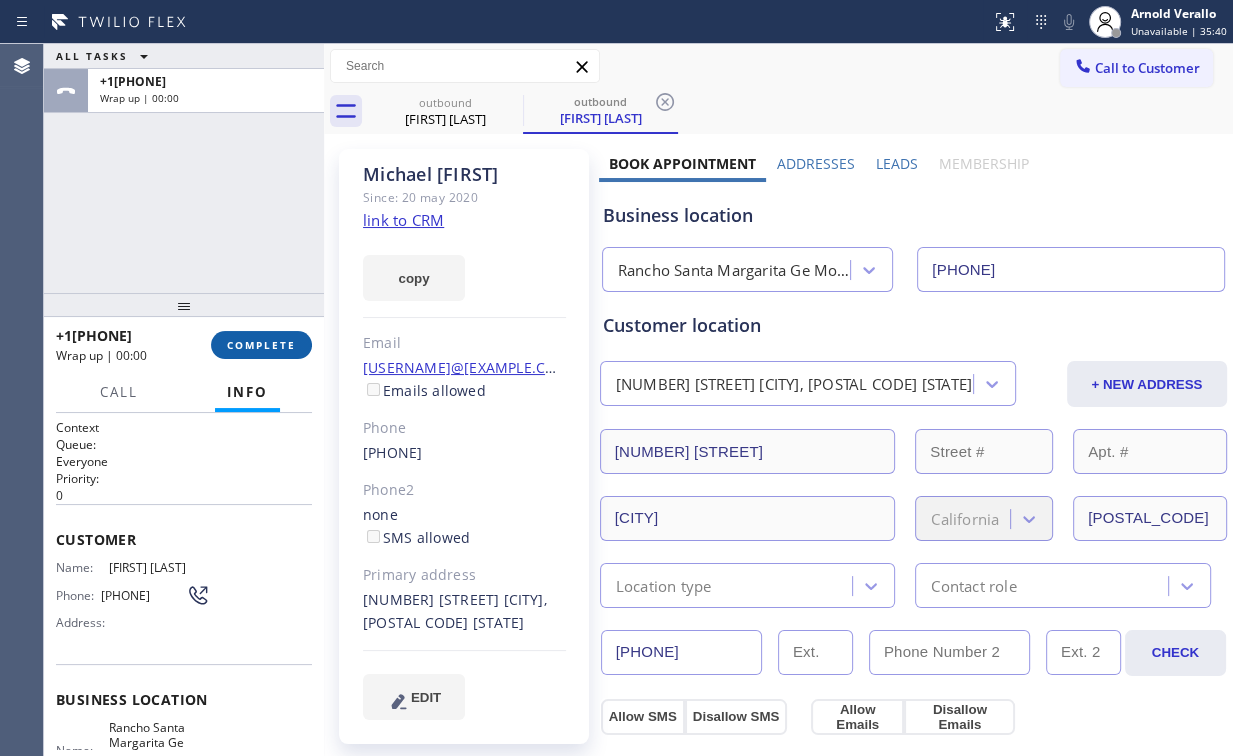 click on "COMPLETE" at bounding box center (261, 345) 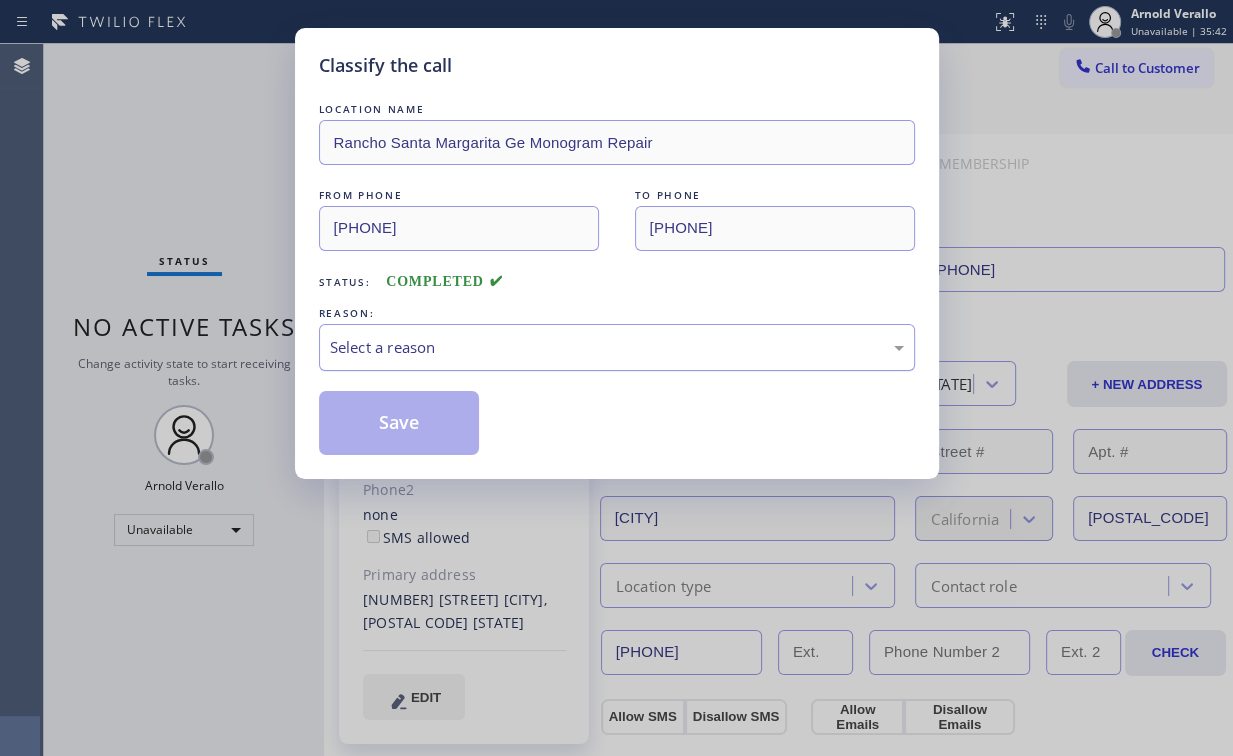 drag, startPoint x: 389, startPoint y: 344, endPoint x: 401, endPoint y: 363, distance: 22.472204 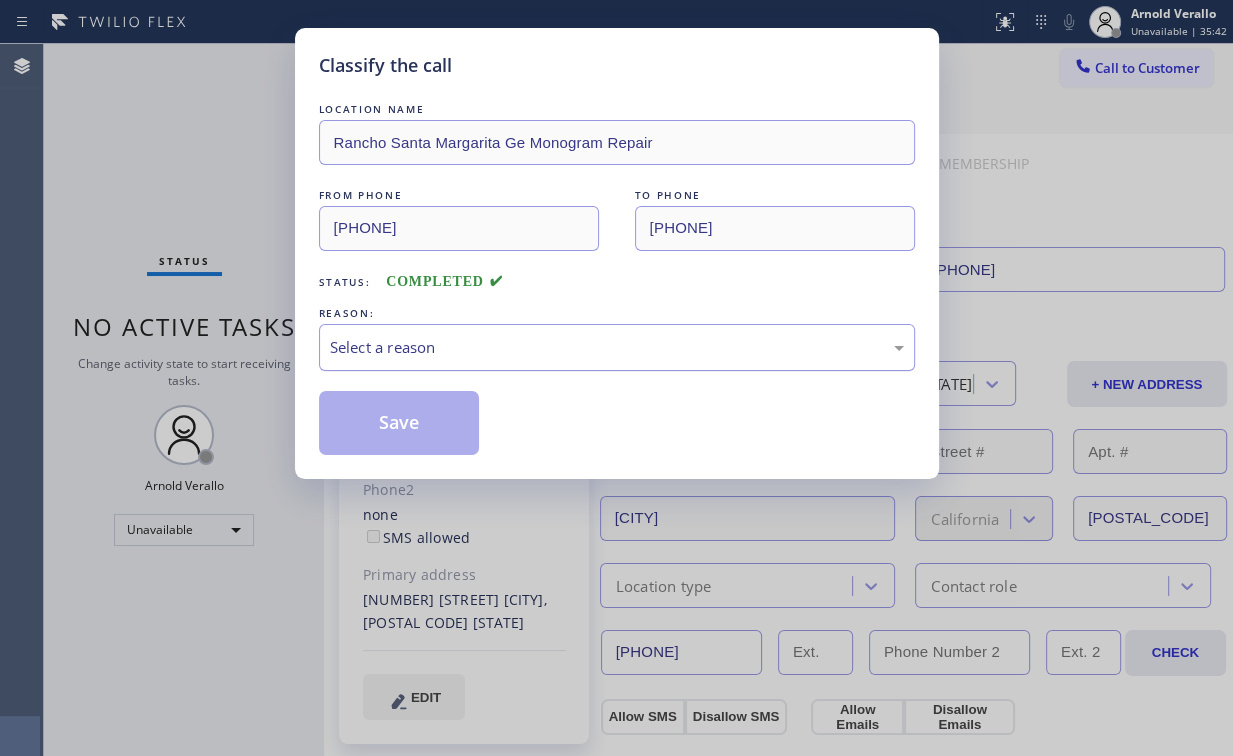 click on "Select a reason" at bounding box center (617, 347) 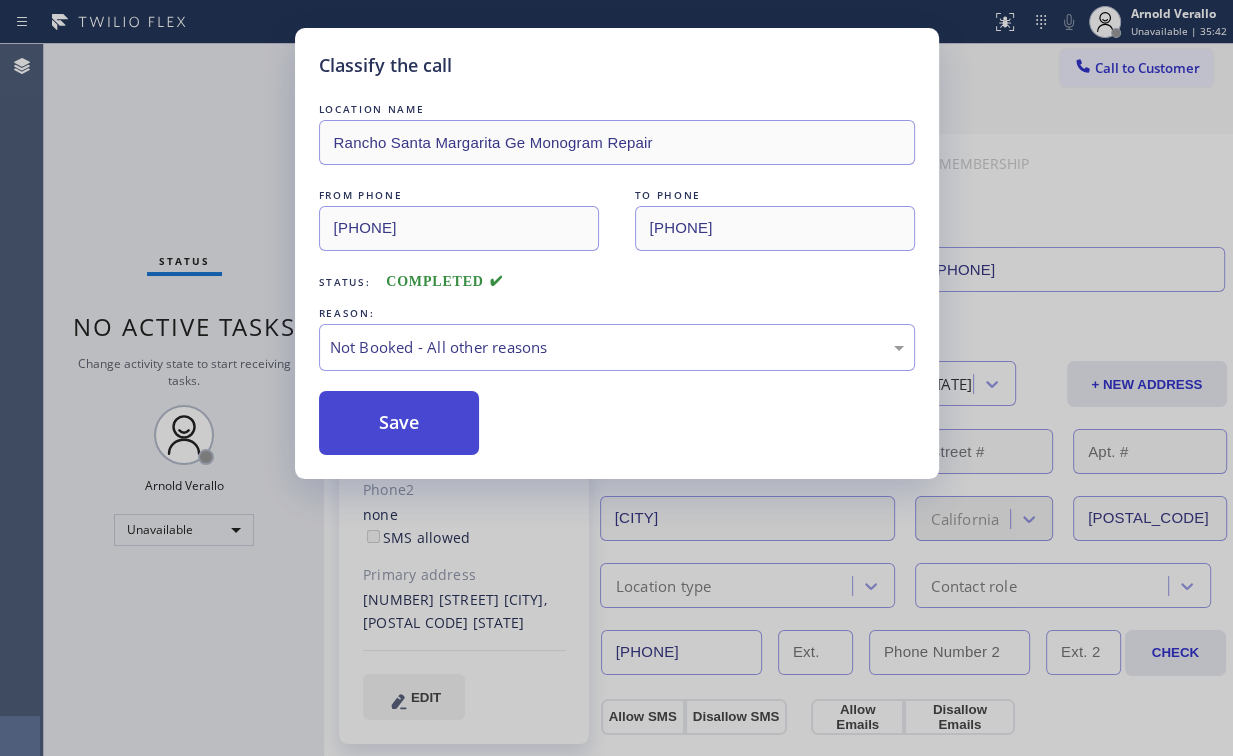 drag, startPoint x: 410, startPoint y: 420, endPoint x: 212, endPoint y: 160, distance: 326.8088 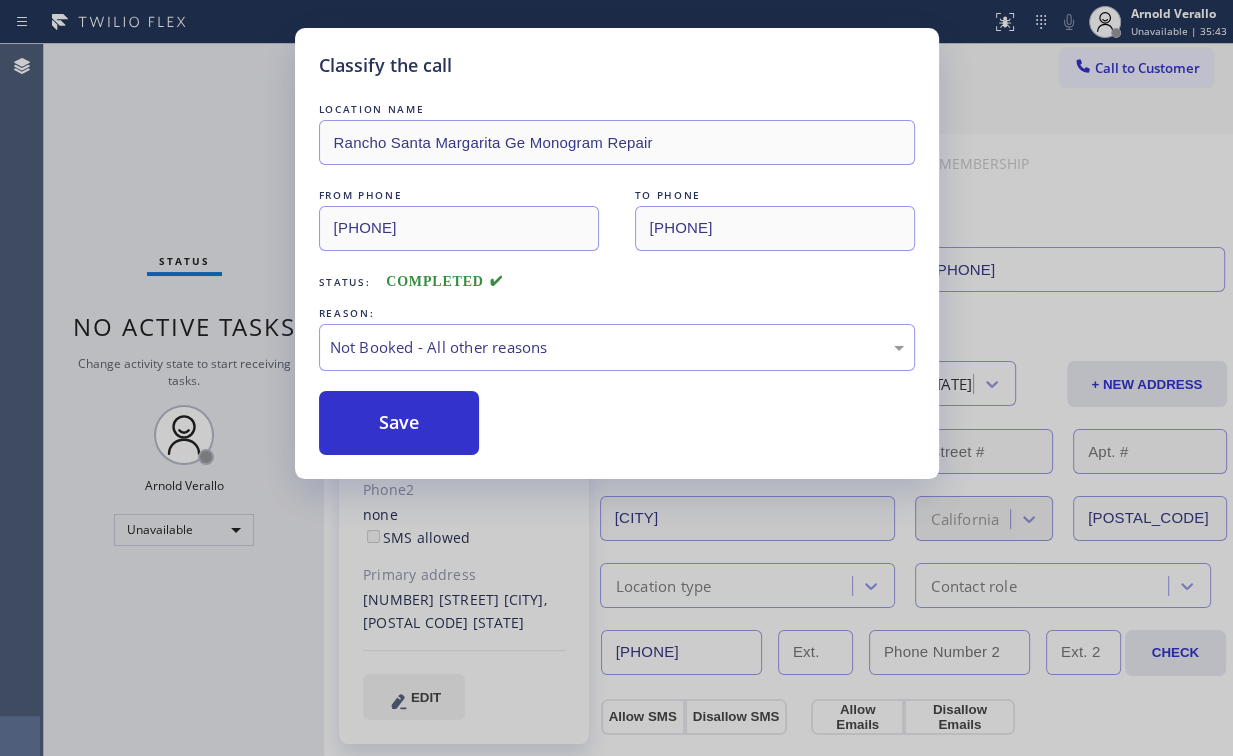 click on "Classify the call LOCATION NAME [CITY] Ge Monogram Repair FROM PHONE ([PHONE]) TO PHONE ([PHONE]) Status: COMPLETED REASON: Not Booked - All other reasons Save" at bounding box center (616, 378) 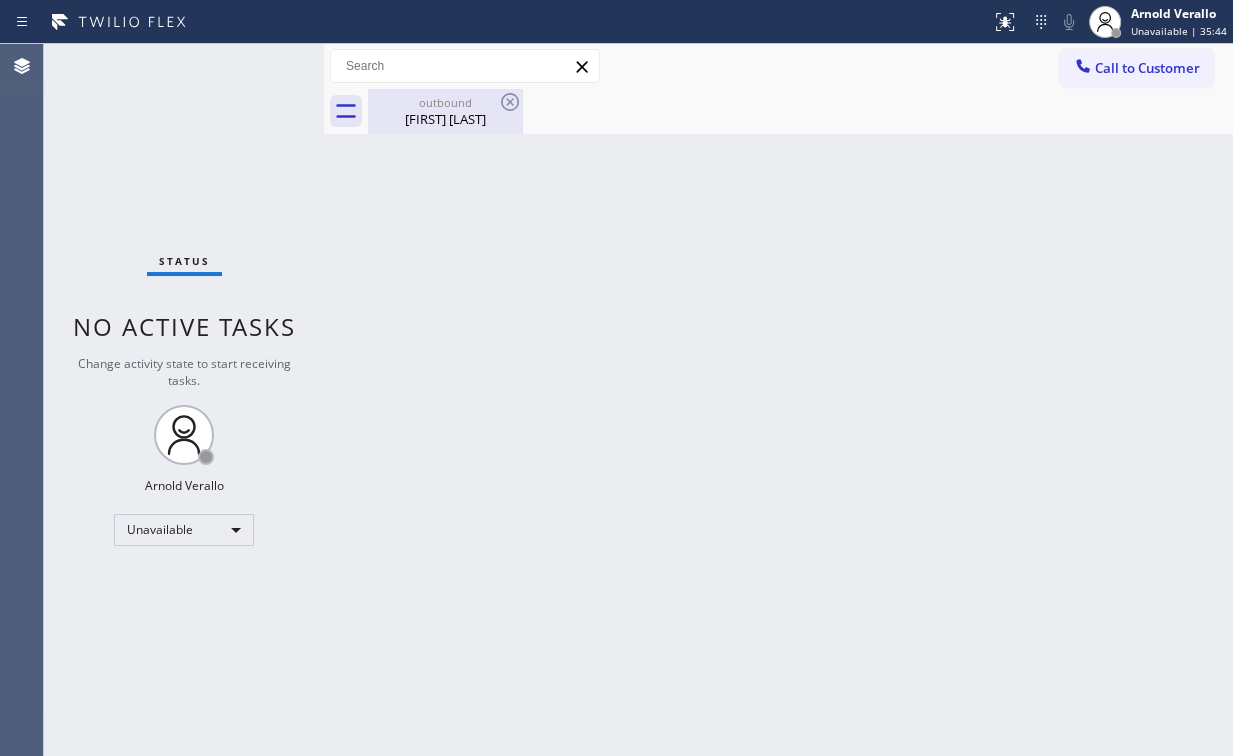 click on "[FIRST] [LAST]" at bounding box center (445, 119) 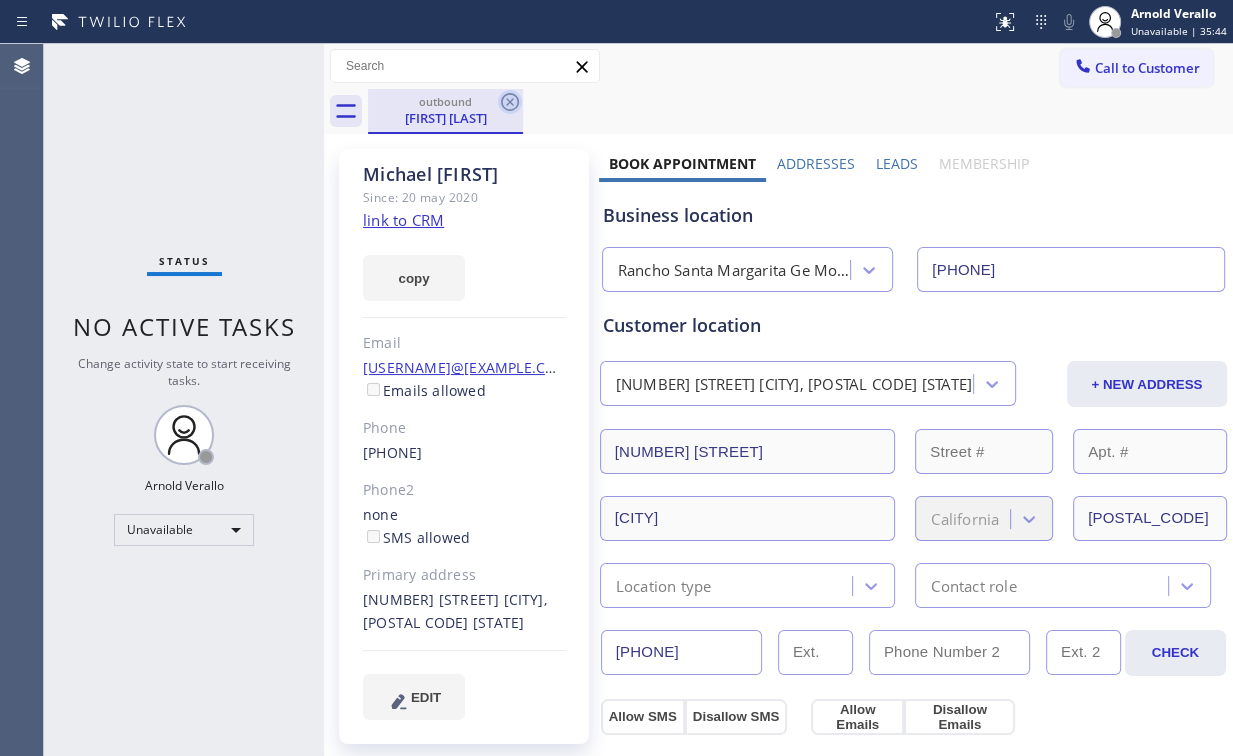 click 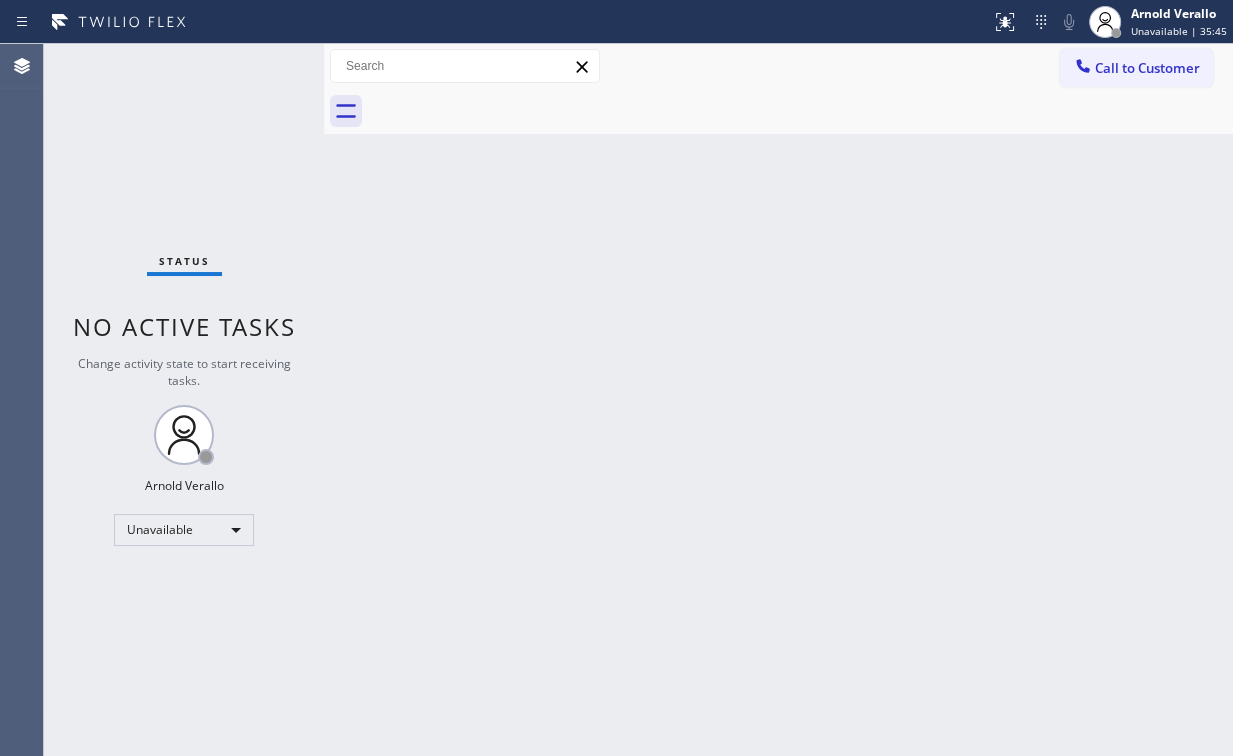 click on "Status No active tasks Change activity state to start receiving tasks. [FIRST] [LAST] Unavailable" at bounding box center [184, 400] 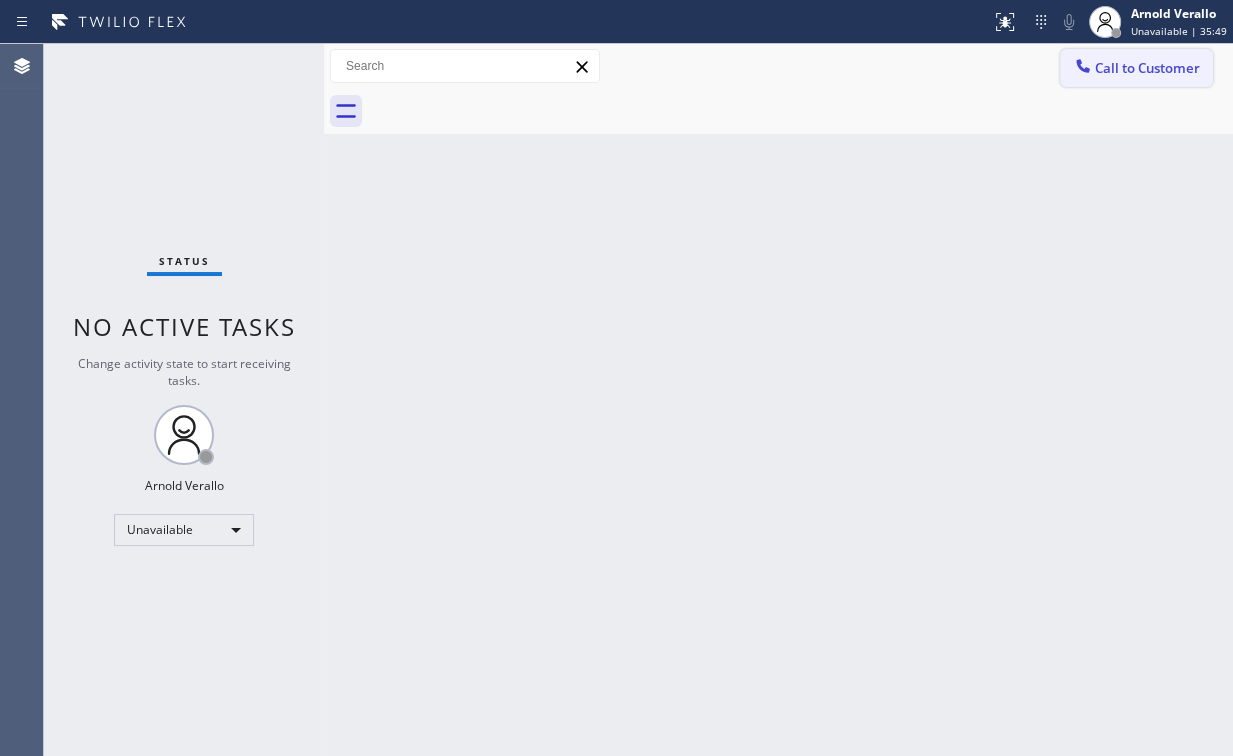 click 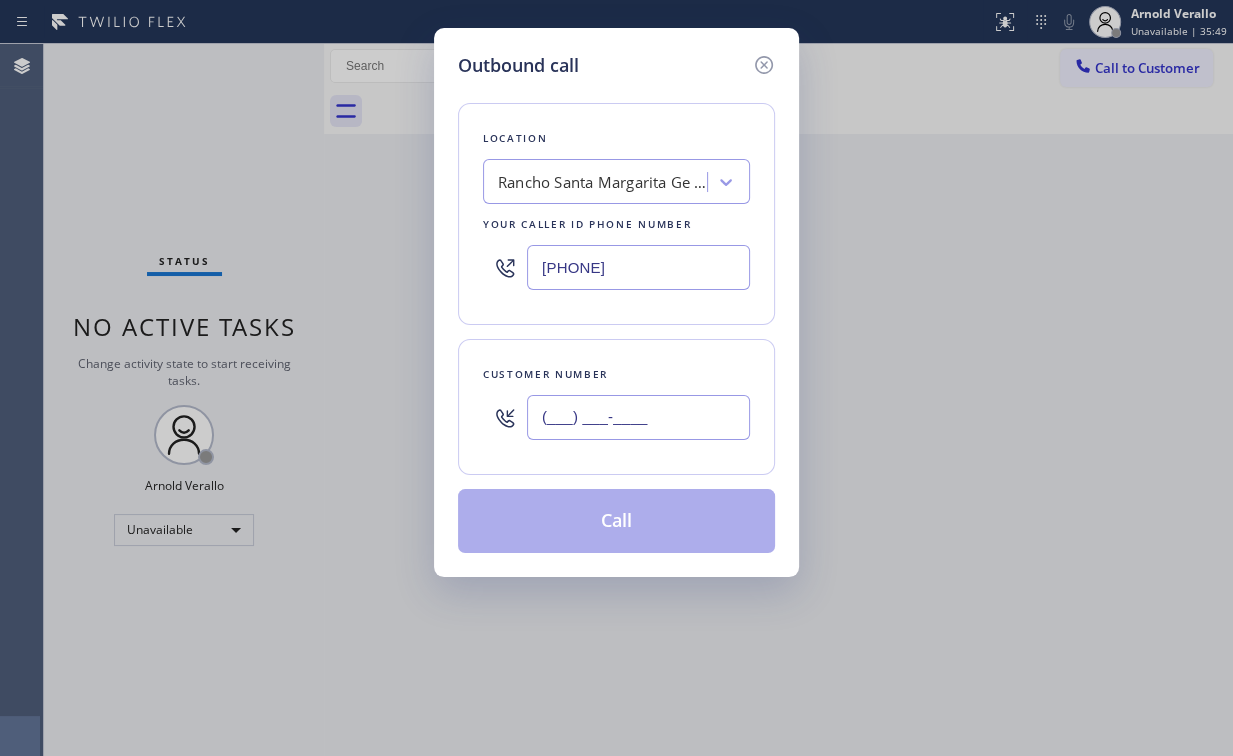click on "(___) ___-____" at bounding box center (638, 417) 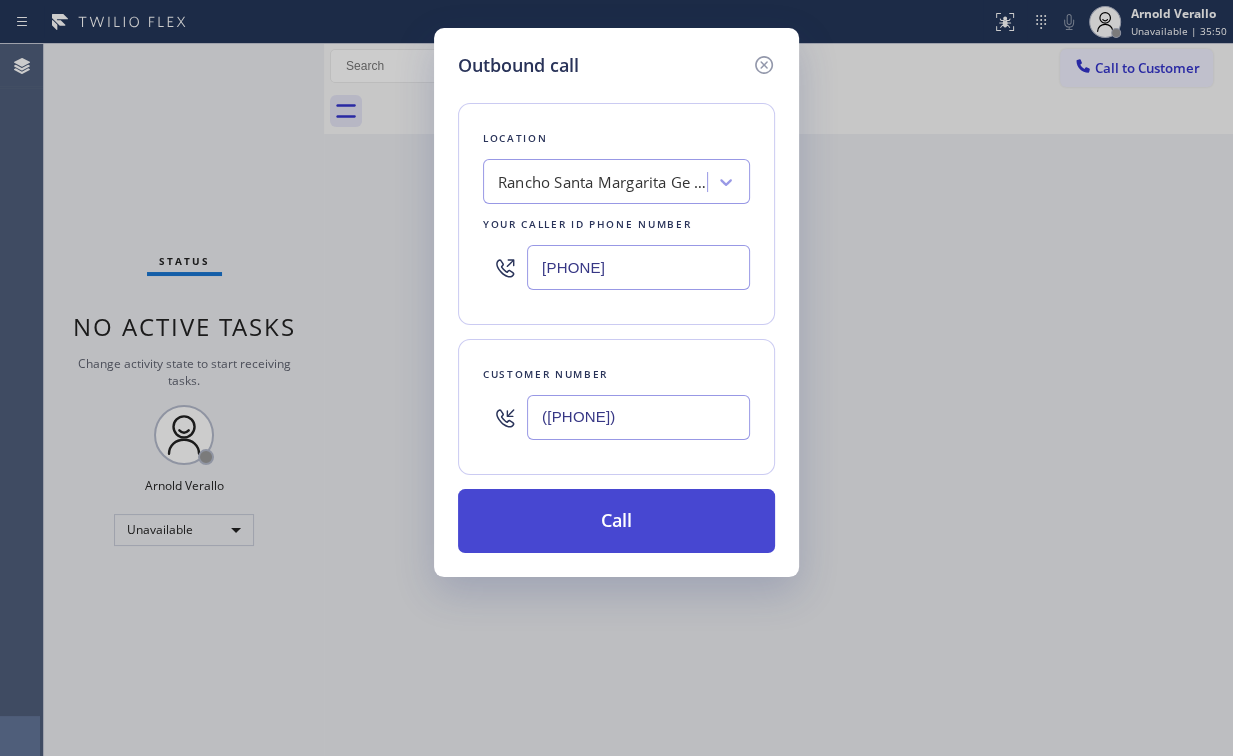 click on "Call" at bounding box center [616, 521] 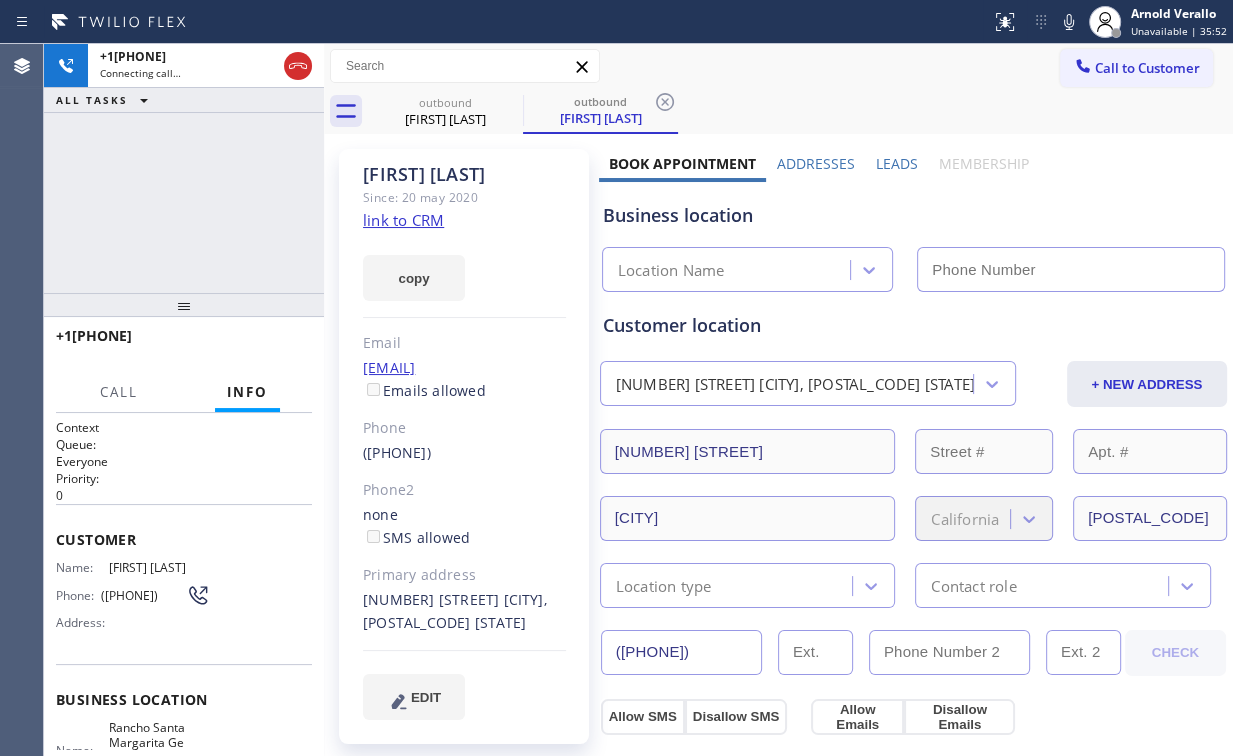drag, startPoint x: 177, startPoint y: 198, endPoint x: 200, endPoint y: 204, distance: 23.769728 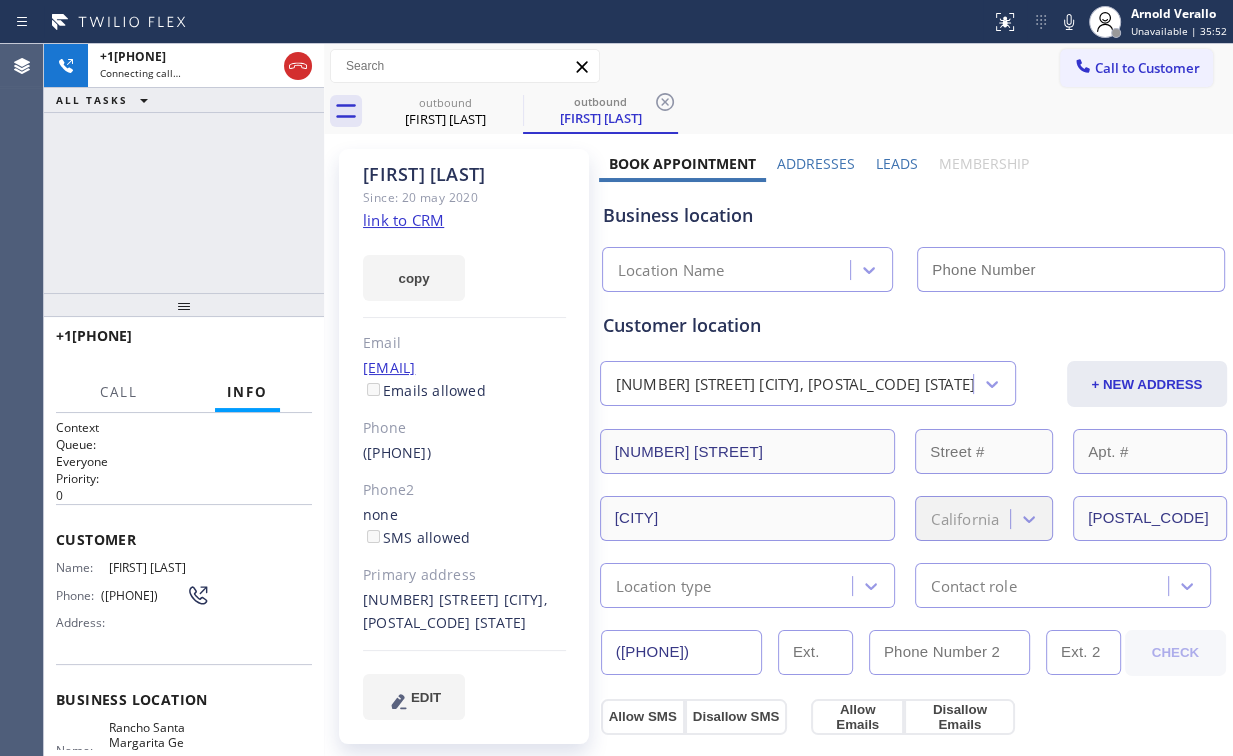 click on "[PHONE] Connecting call… ALL TASKS ALL TASKS ACTIVE TASKS TASKS IN WRAP UP" at bounding box center [184, 168] 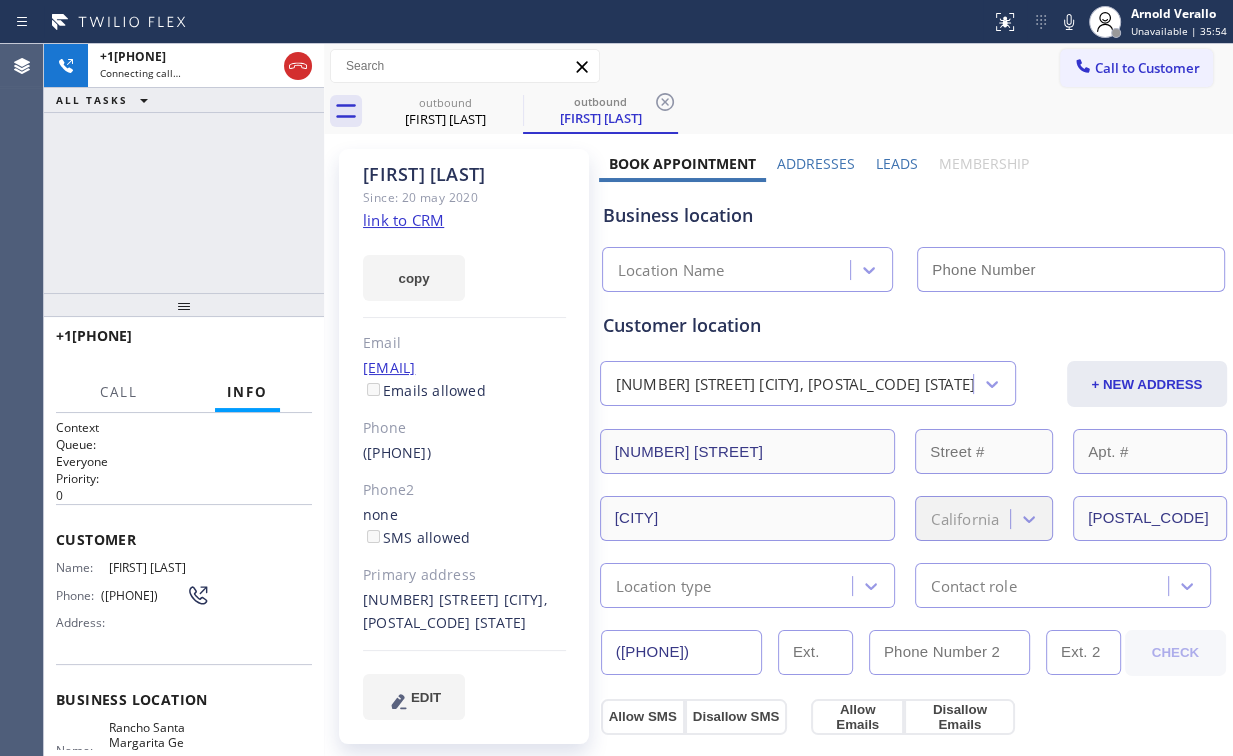 click on "[PHONE] Connecting call… ALL TASKS ALL TASKS ACTIVE TASKS TASKS IN WRAP UP" at bounding box center [184, 168] 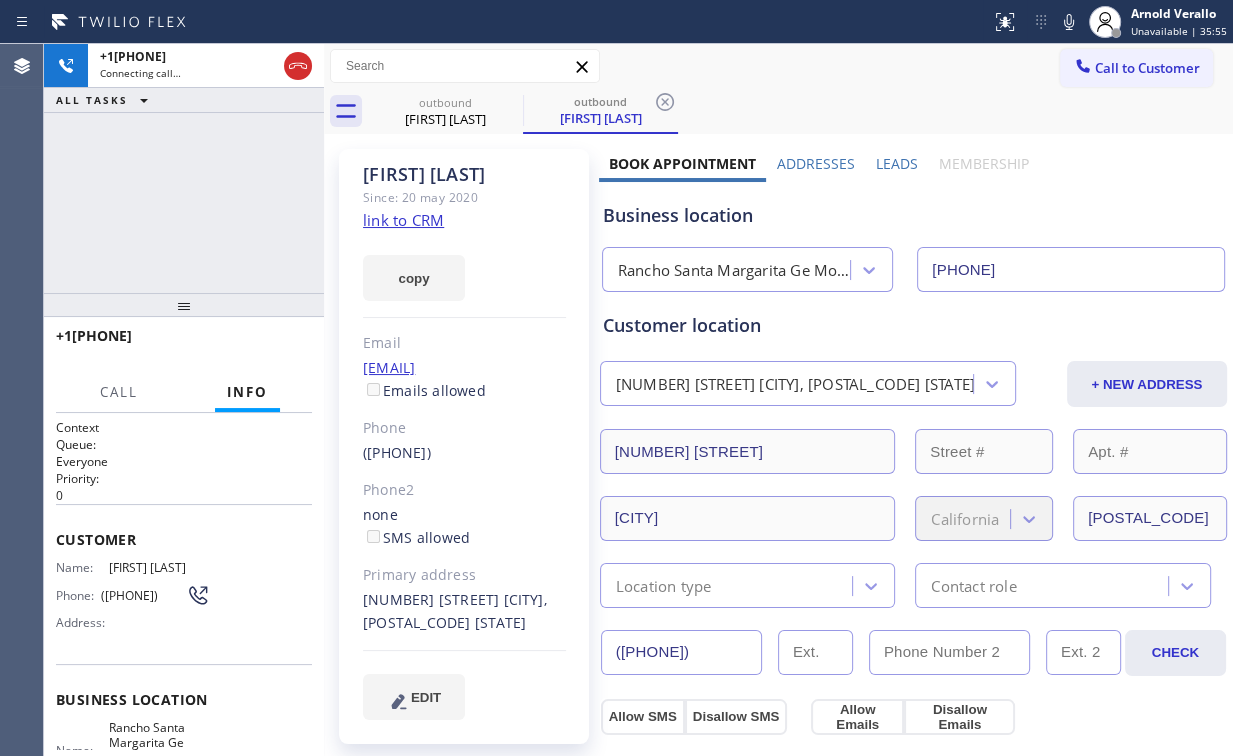 click on "[PHONE] Connecting call… ALL TASKS ALL TASKS ACTIVE TASKS TASKS IN WRAP UP" at bounding box center [184, 168] 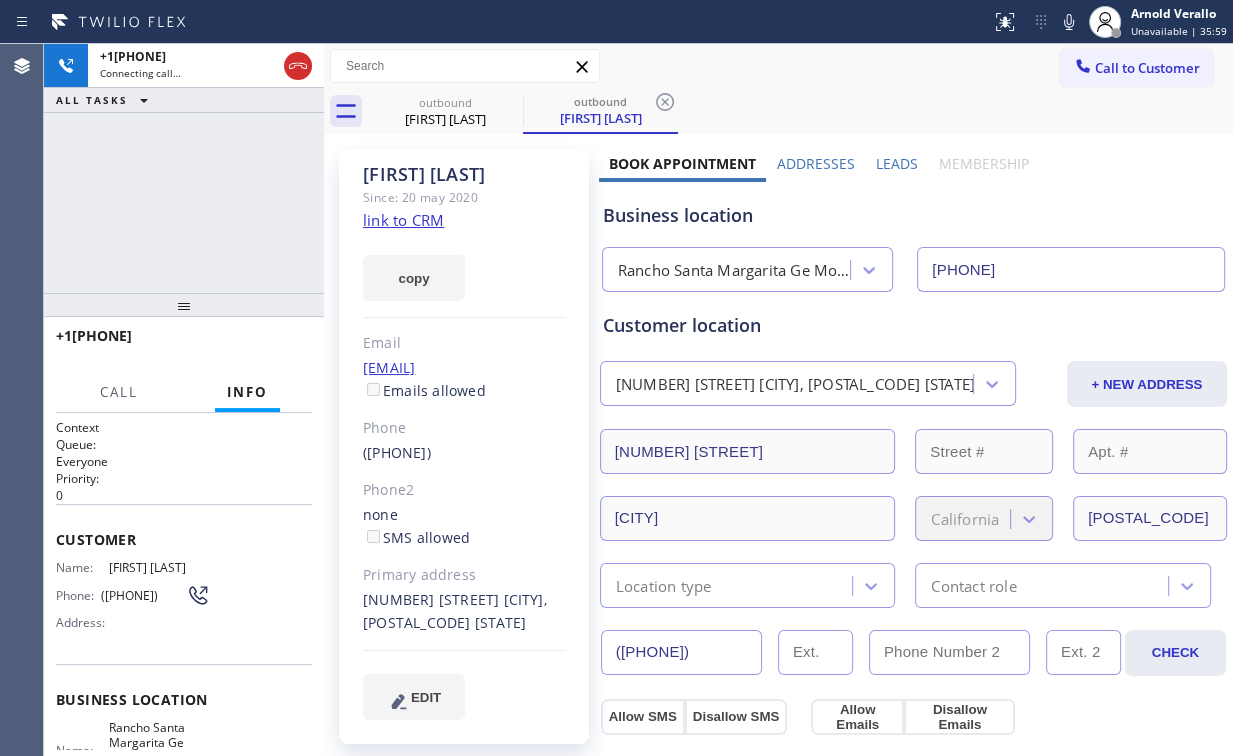 click on "[PHONE] Connecting call… ALL TASKS ALL TASKS ACTIVE TASKS TASKS IN WRAP UP" at bounding box center [184, 168] 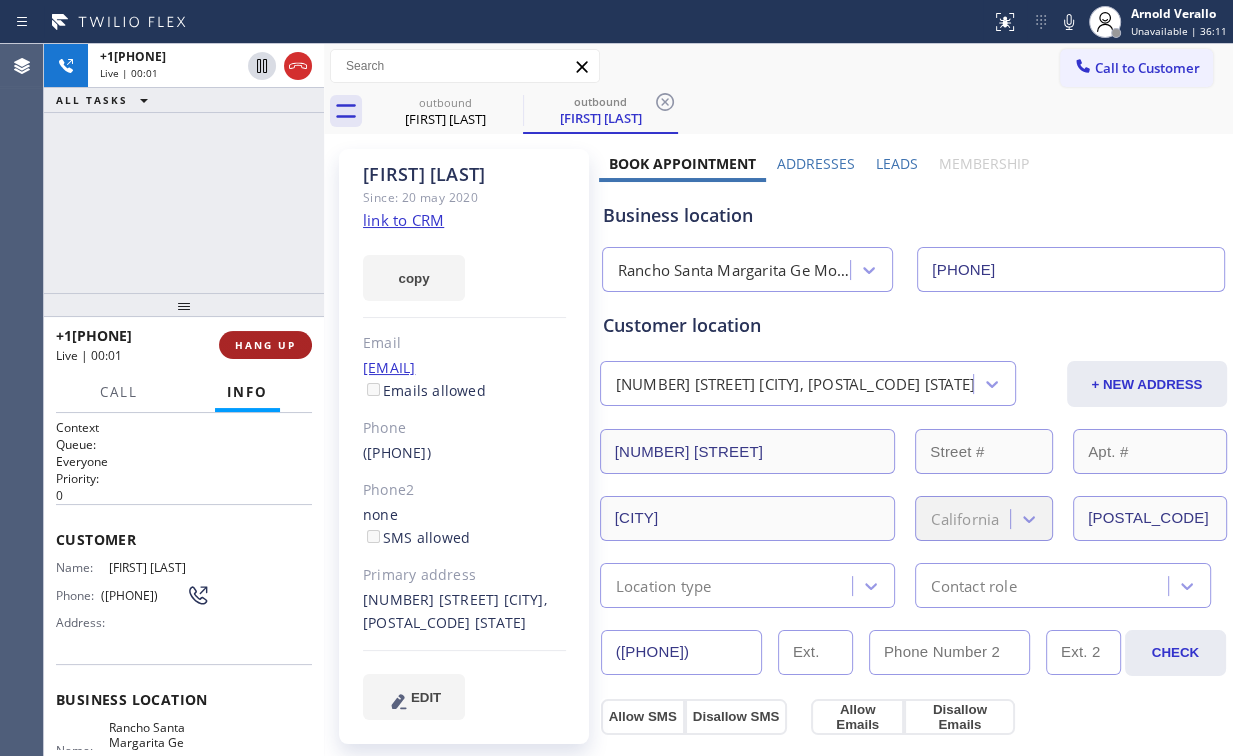 click on "HANG UP" at bounding box center [265, 345] 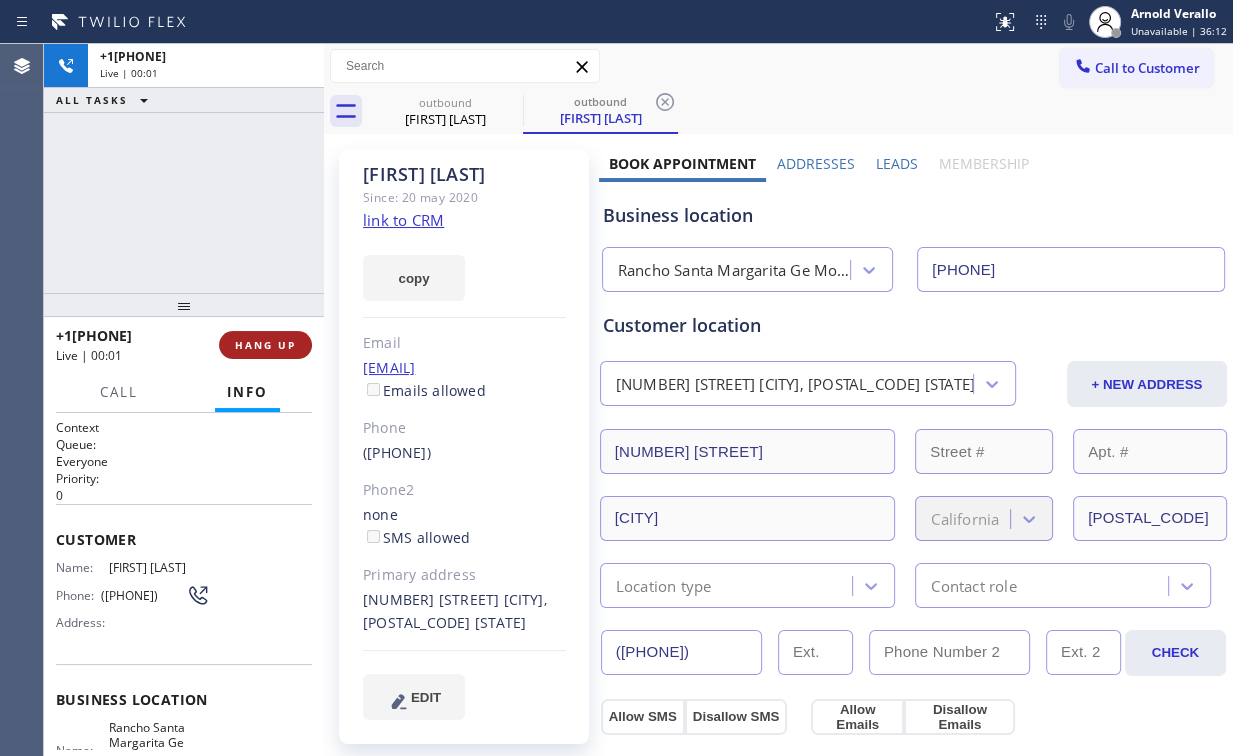 click on "HANG UP" at bounding box center (265, 345) 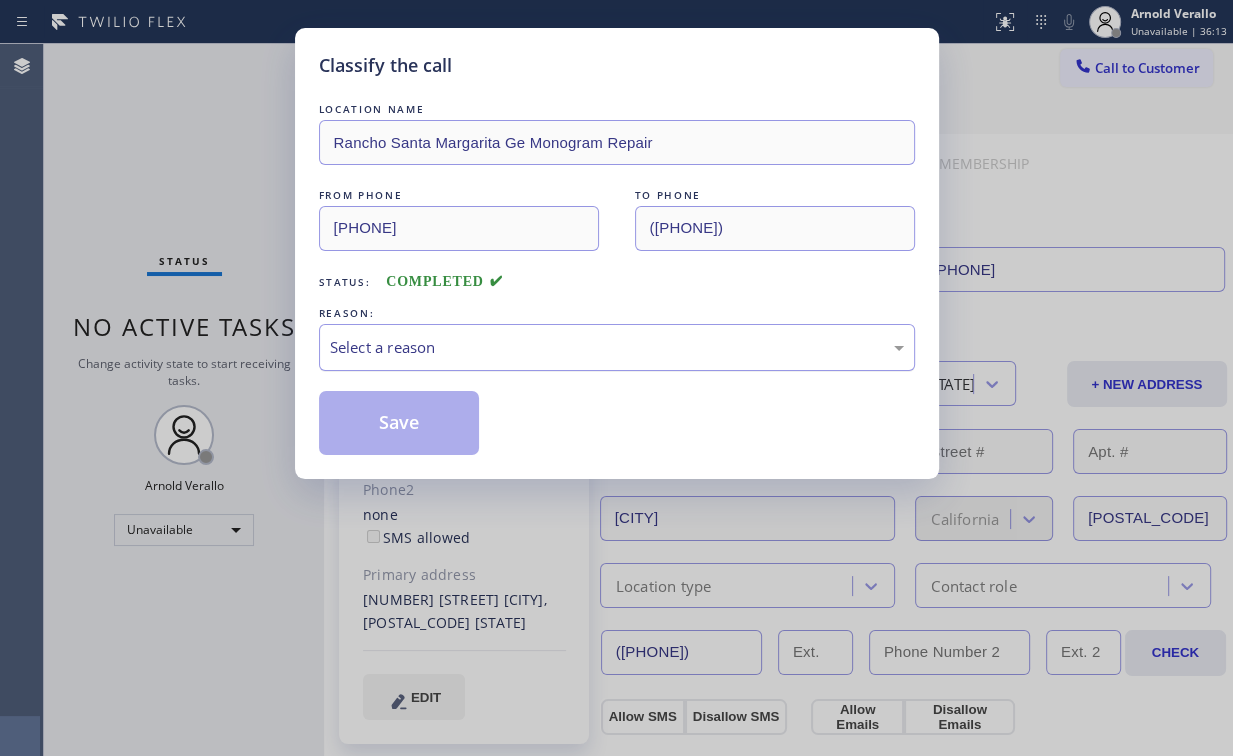 click on "Select a reason" at bounding box center [617, 347] 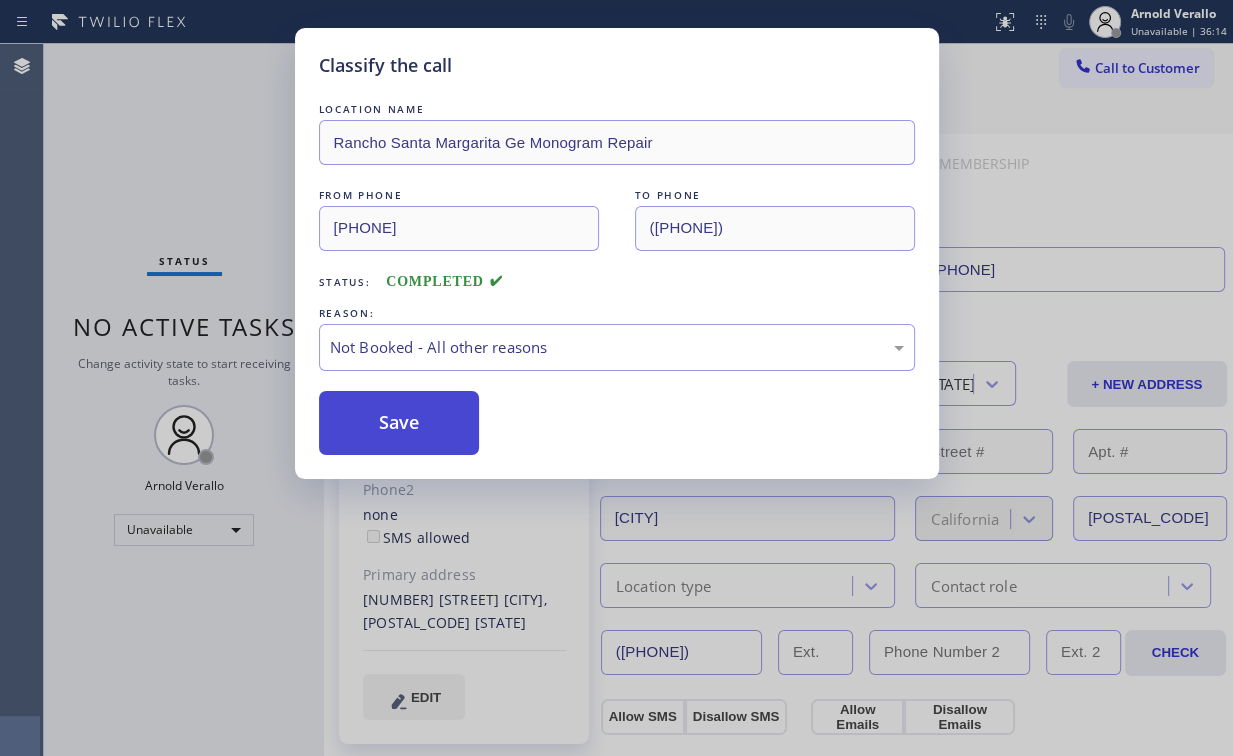 click on "Save" at bounding box center [399, 423] 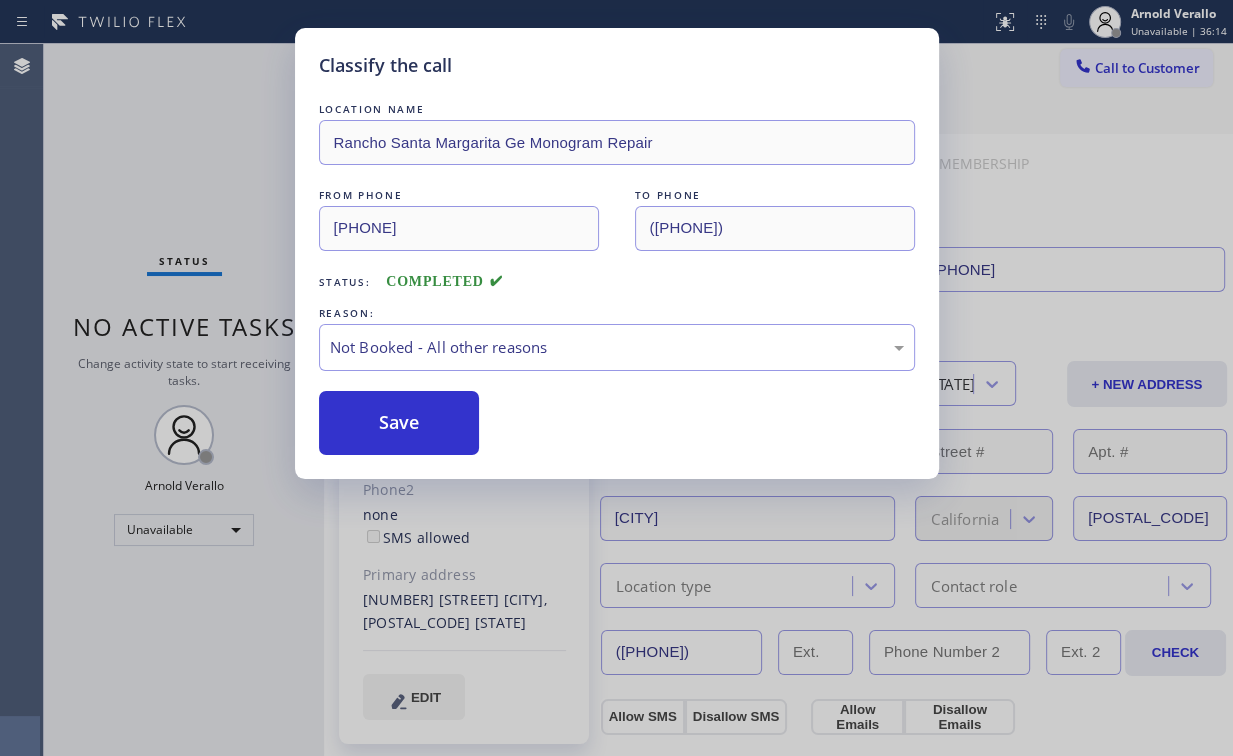 click on "Classify the call LOCATION NAME [CITY] Ge Monogram Repair FROM PHONE ([PHONE]) TO PHONE ([PHONE]) Status: COMPLETED REASON: Not Booked - All other reasons Save" at bounding box center (616, 378) 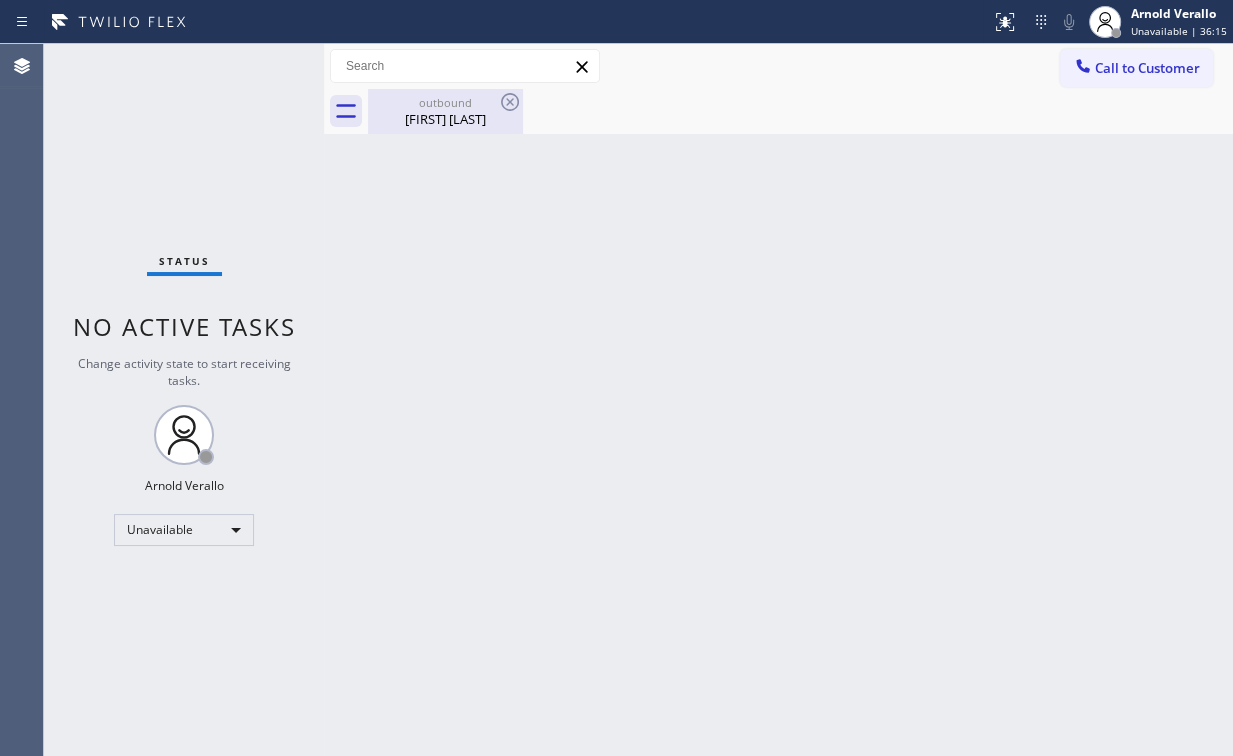 click on "outbound [FIRST] [LAST]" at bounding box center [445, 111] 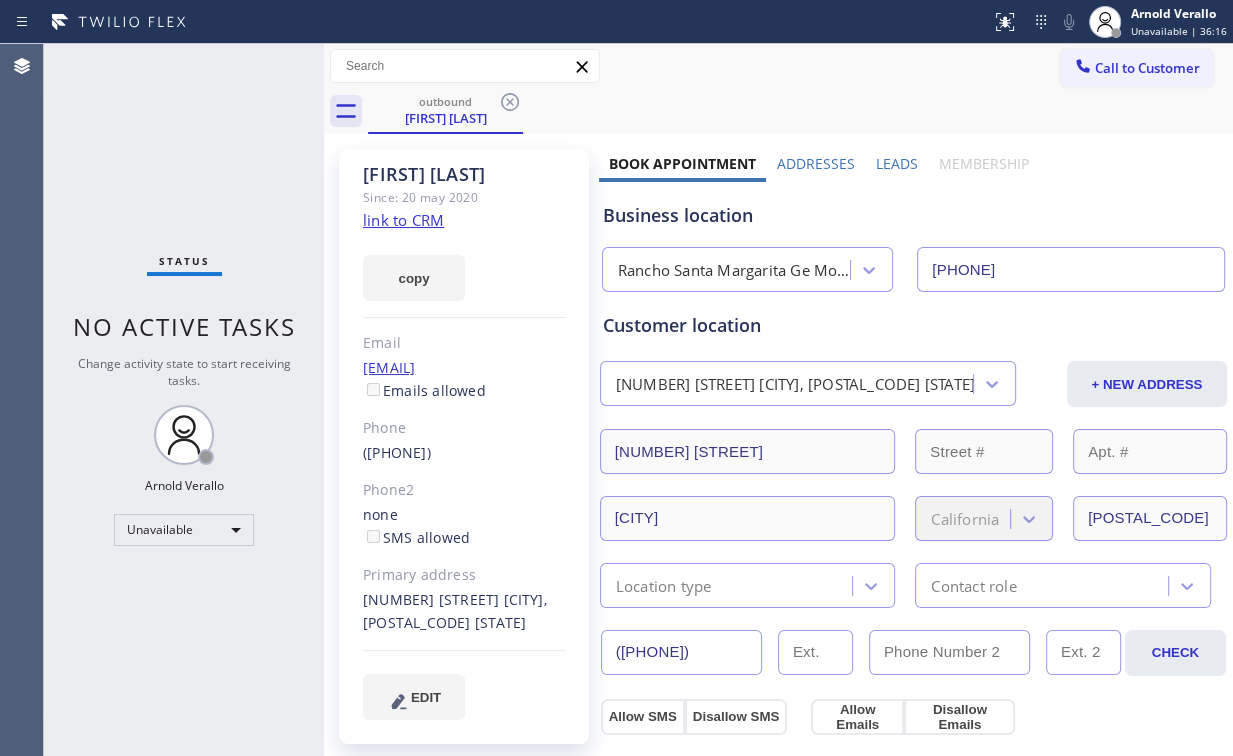 click 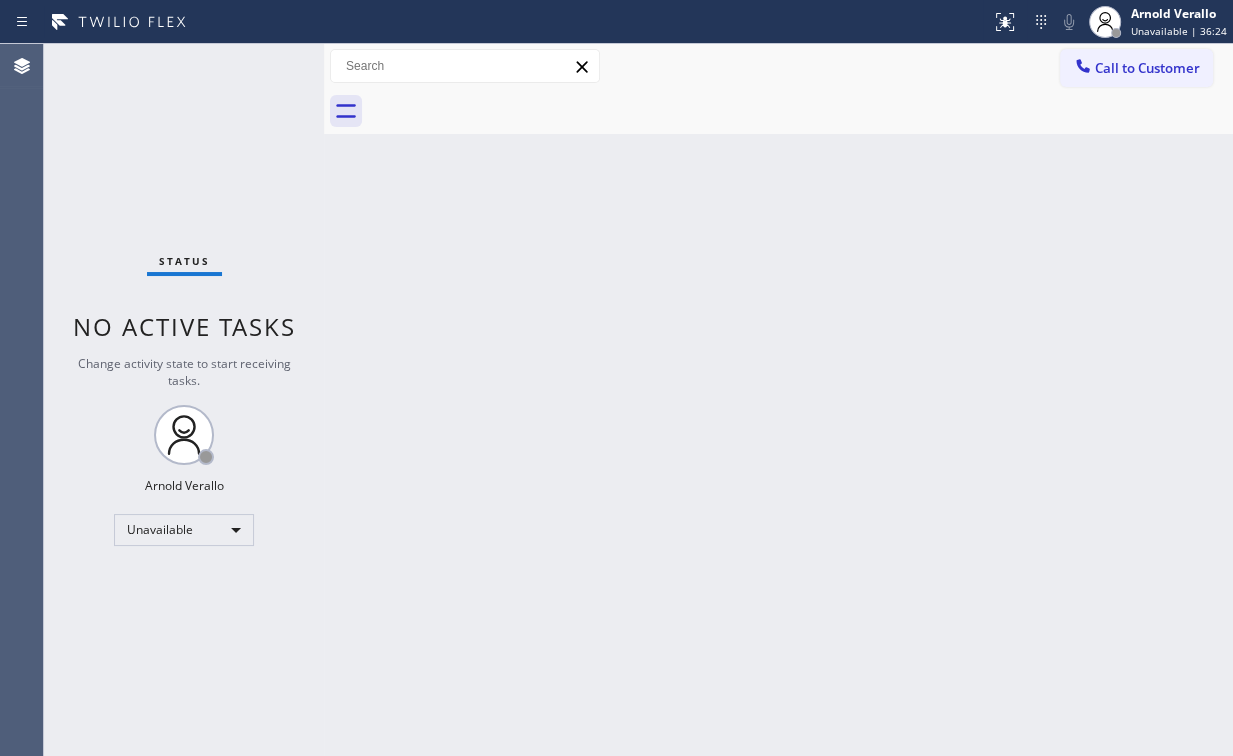 click on "Status No active tasks Change activity state to start receiving tasks. [FIRST] [LAST] Unavailable" at bounding box center (184, 400) 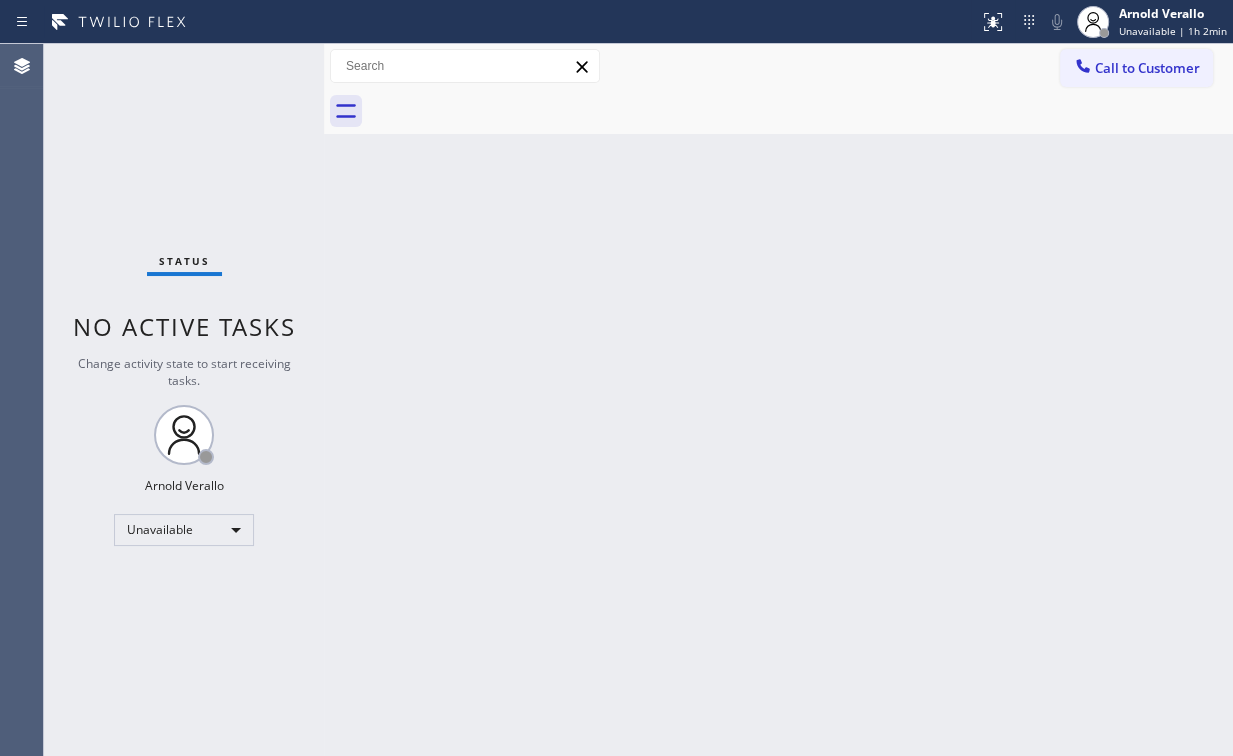 click on "Back to Dashboard Change Sender ID Customers Technicians Select a contact Outbound call Location Search location Your caller id phone number Customer number Call Customer info Name   Phone none Address none Change Sender ID HVAC +[PHONE] 5 Star Appliance +[PHONE] Appliance Repair +[PHONE] Plumbing +[PHONE] Air Duct Cleaning +[PHONE]  Electricians +[PHONE] Cancel Change Check personal SMS Reset Change No tabs Call to Customer Outbound call Location [CITY] Ge Monogram Repair Your caller id phone number ([PHONE]) Customer number Call Outbound call Technician Search Technician Your caller id phone number Your caller id phone number Call" at bounding box center [778, 400] 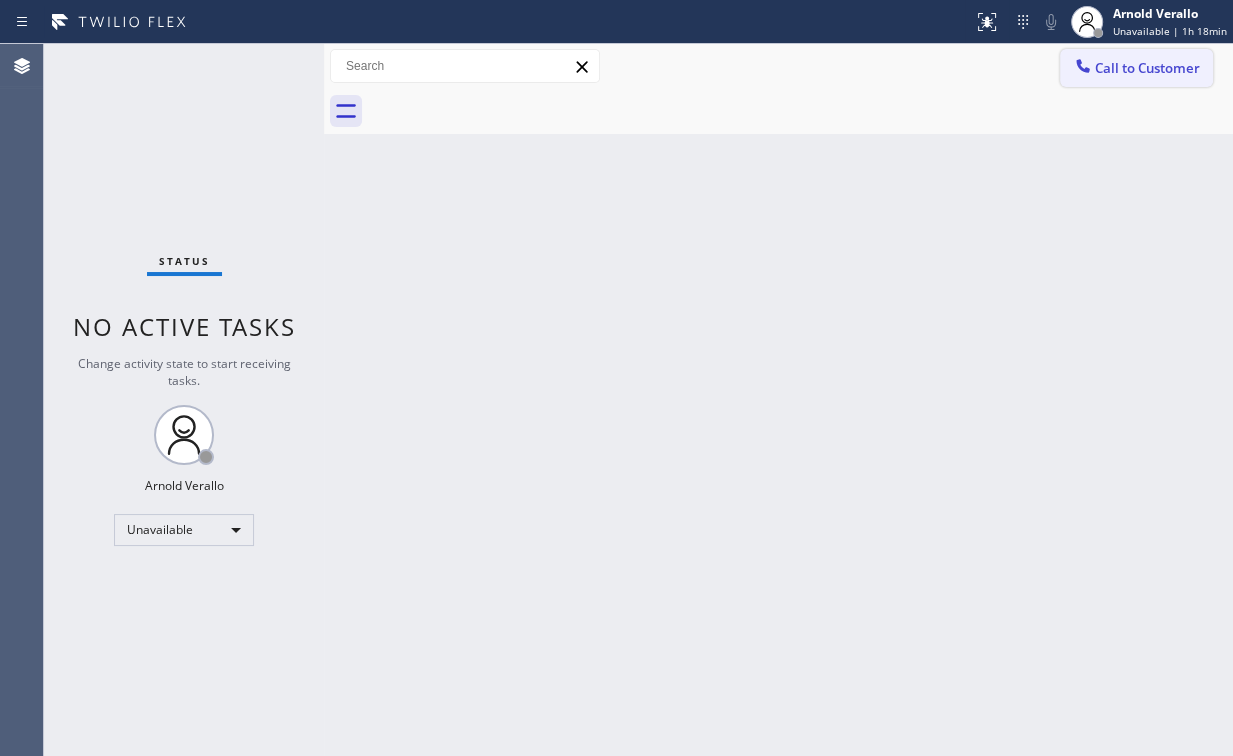 click on "Call to Customer" at bounding box center [1147, 68] 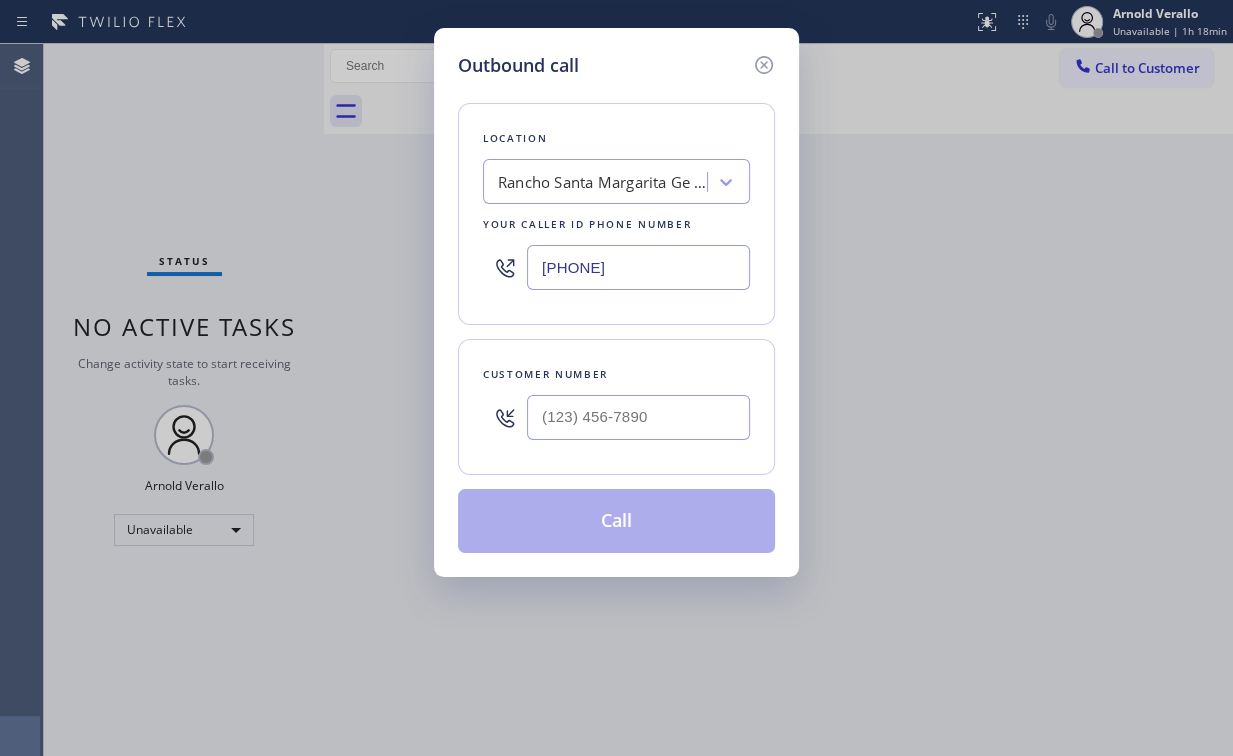 drag, startPoint x: 652, startPoint y: 259, endPoint x: 387, endPoint y: 152, distance: 285.78662 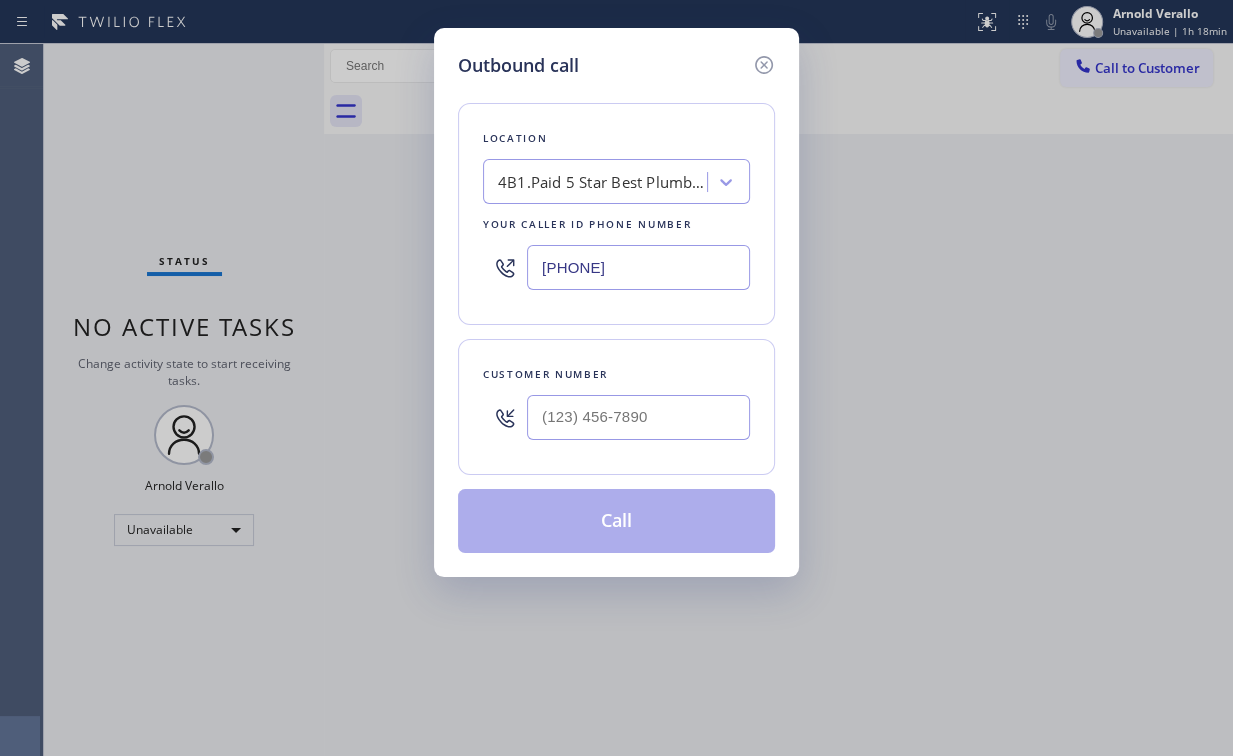 click at bounding box center (638, 417) 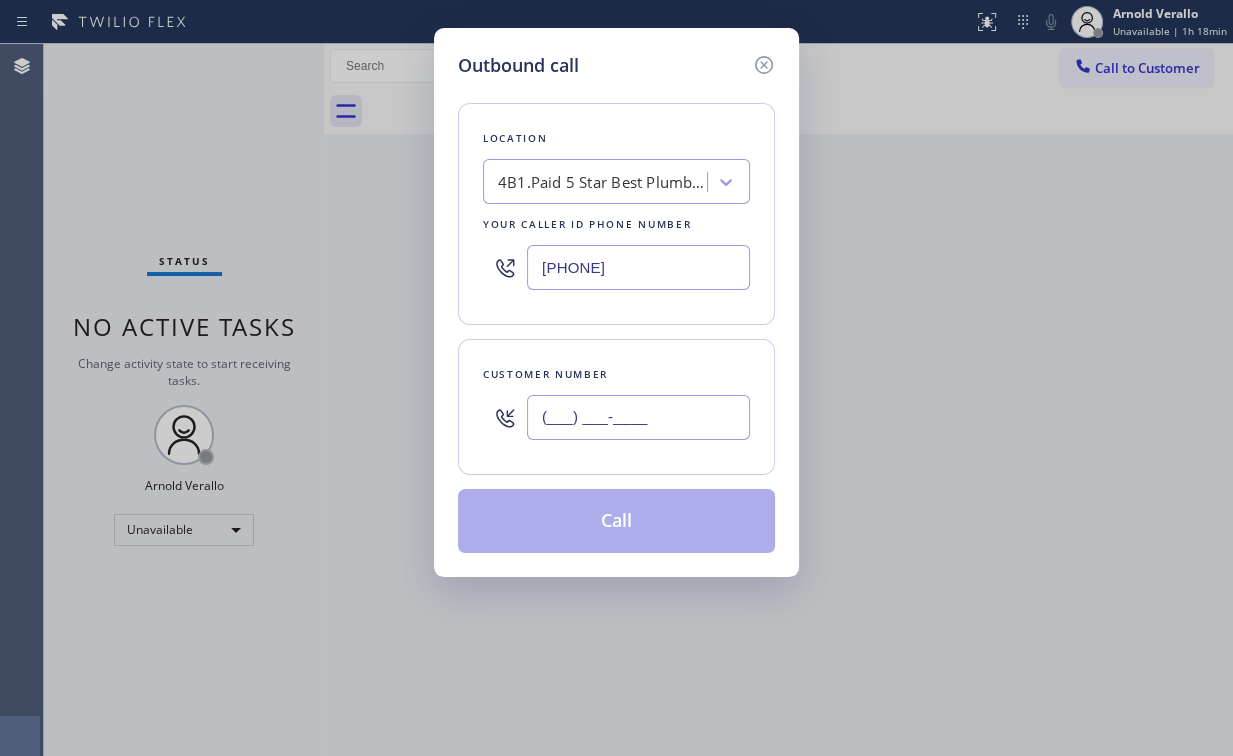 click on "(___) ___-____" at bounding box center (638, 417) 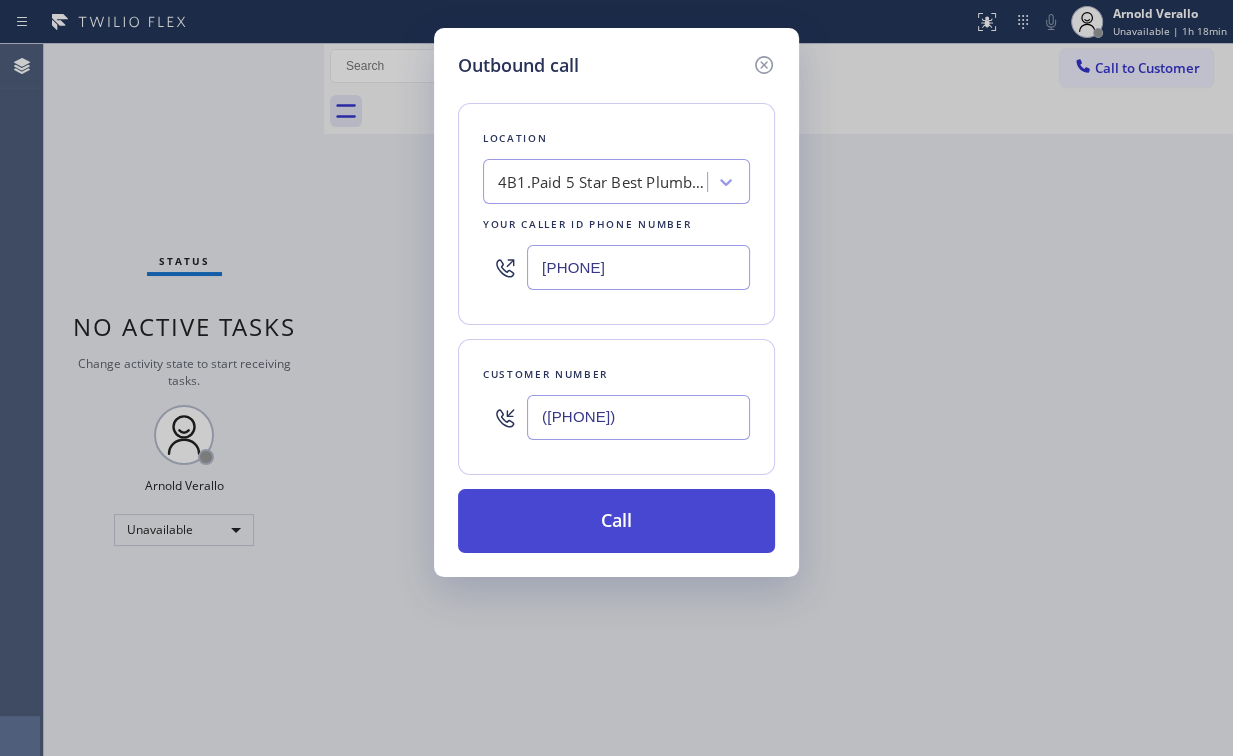 click on "Call" at bounding box center (616, 521) 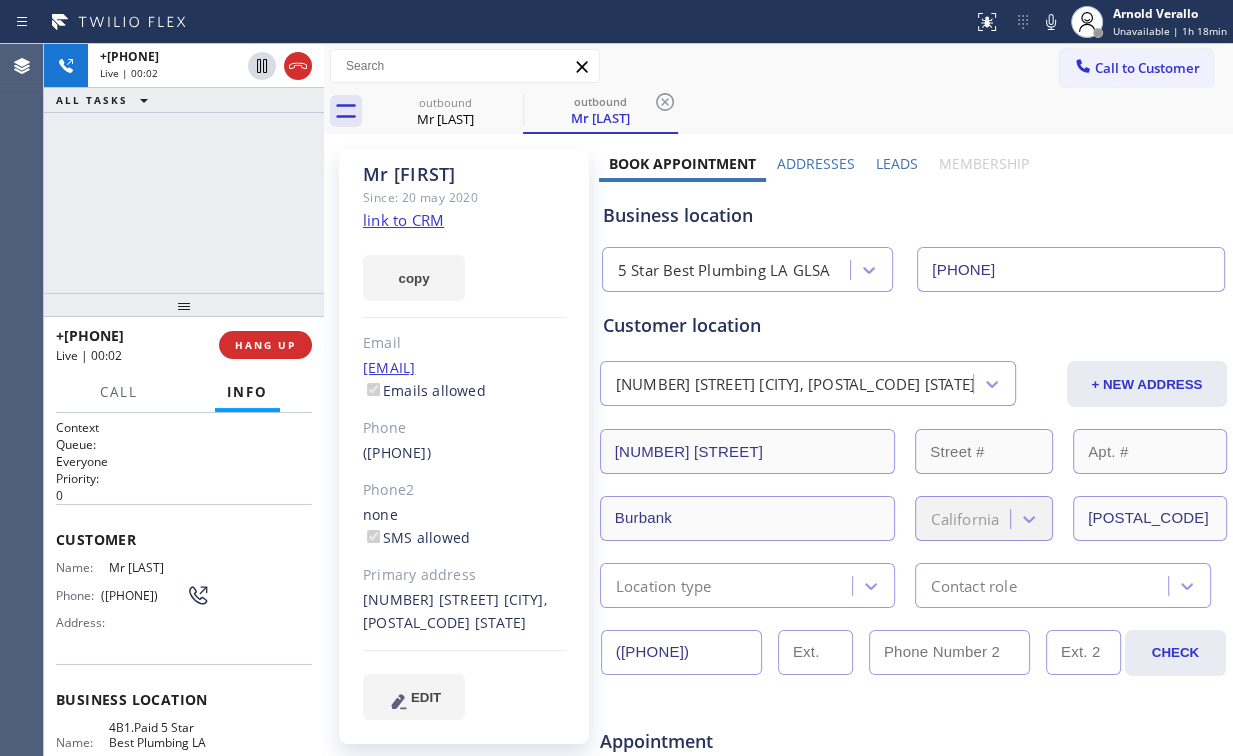click on "+[PHONE] Live | 00:02 ALL TASKS ALL TASKS ACTIVE TASKS TASKS IN WRAP UP" at bounding box center [184, 168] 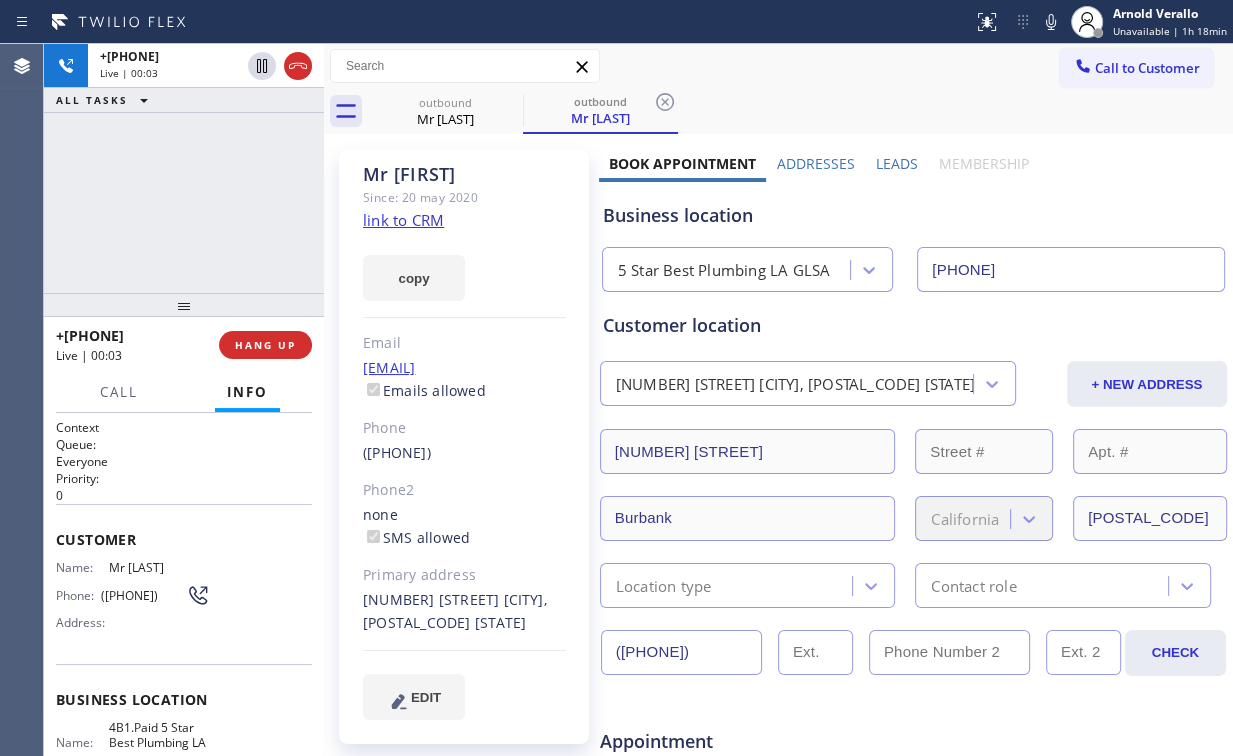 click on "+[PHONE] Live | 00:03 ALL TASKS ALL TASKS ACTIVE TASKS TASKS IN WRAP UP" at bounding box center (184, 168) 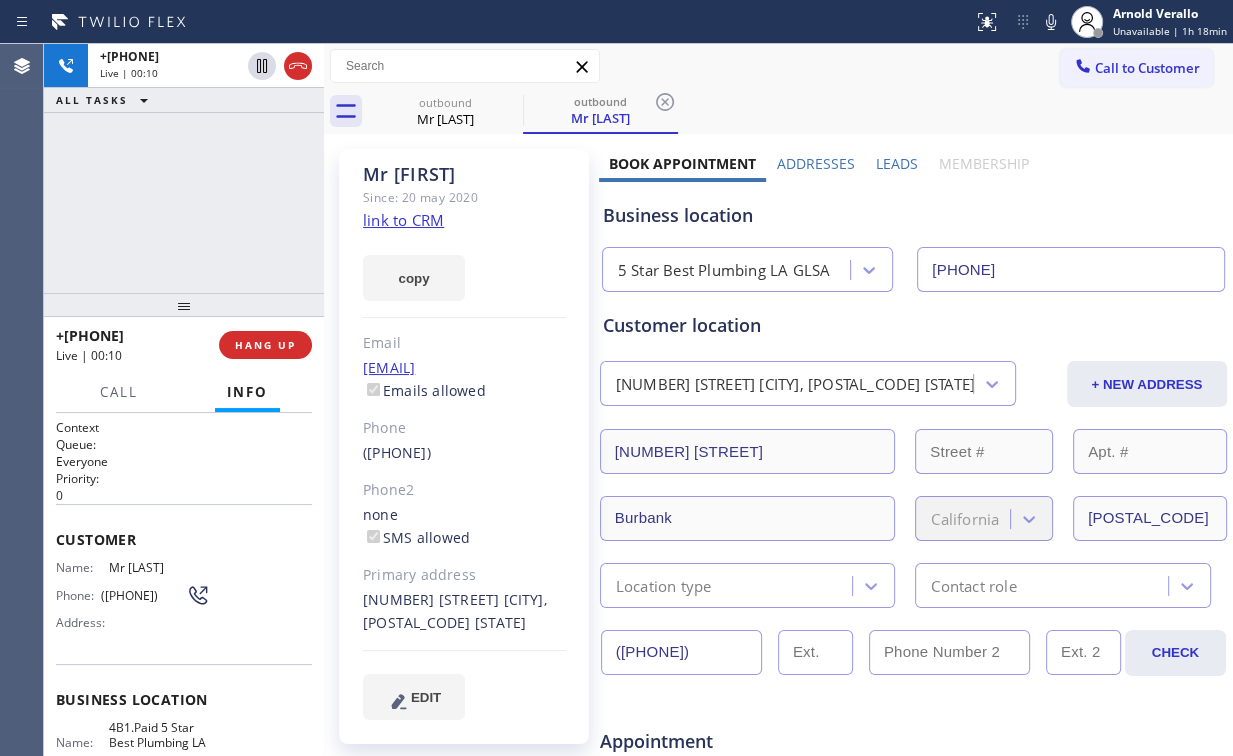 click on "+[PHONE] Live | 00:10 ALL TASKS ALL TASKS ACTIVE TASKS TASKS IN WRAP UP" at bounding box center (184, 168) 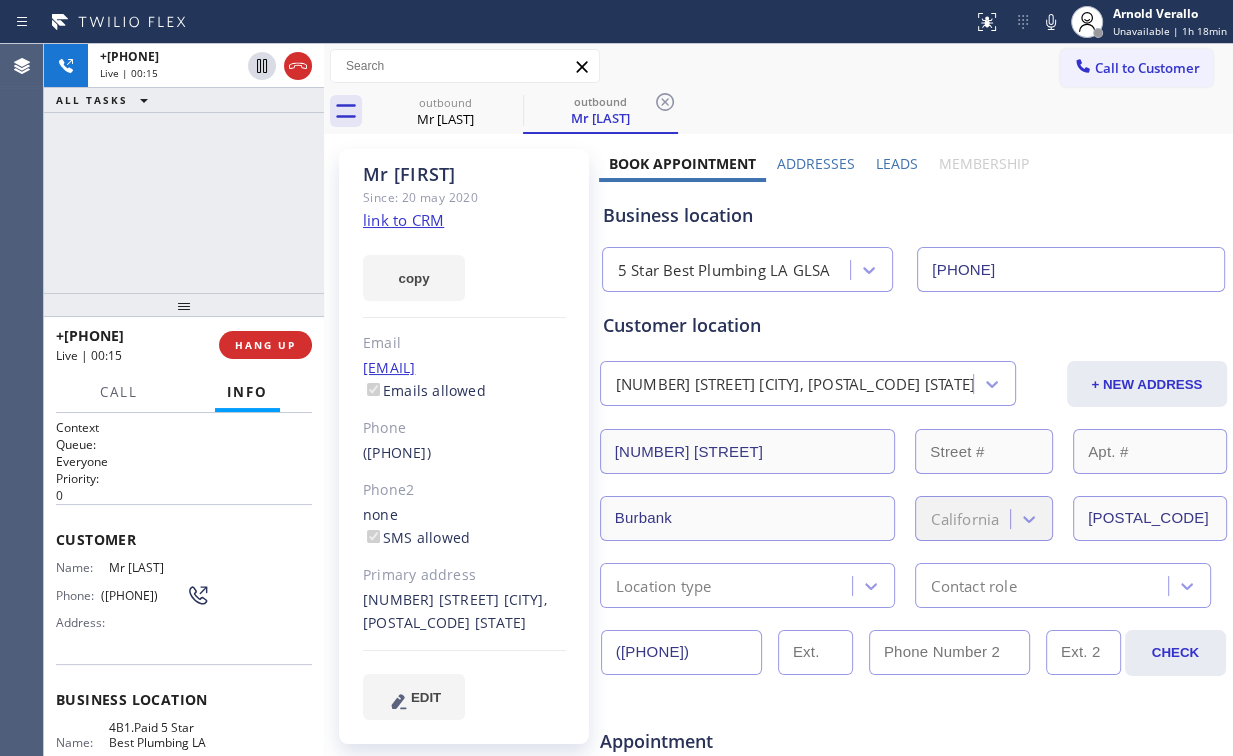 click on "5 Star Best Plumbing LA GLSA" at bounding box center [724, 270] 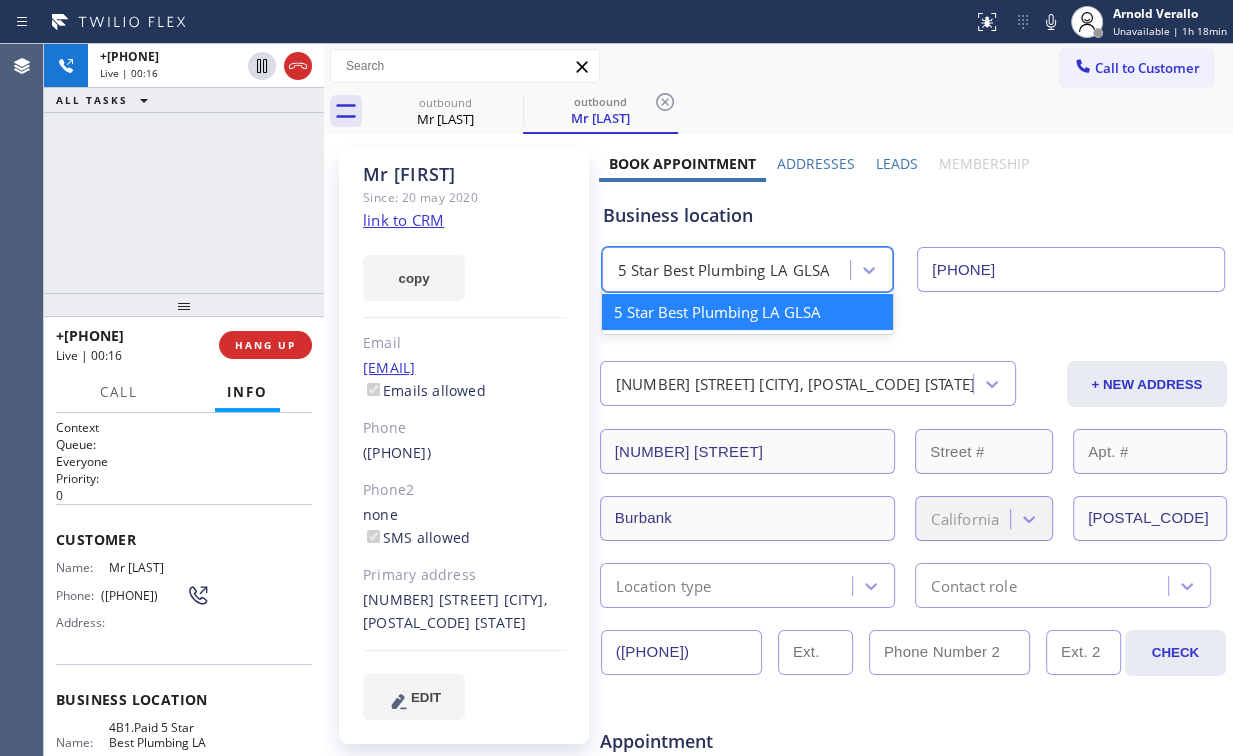 click on "[PHONE] Live | 00:16 ALL TASKS ALL TASKS ACTIVE TASKS TASKS IN WRAP UP" at bounding box center [184, 168] 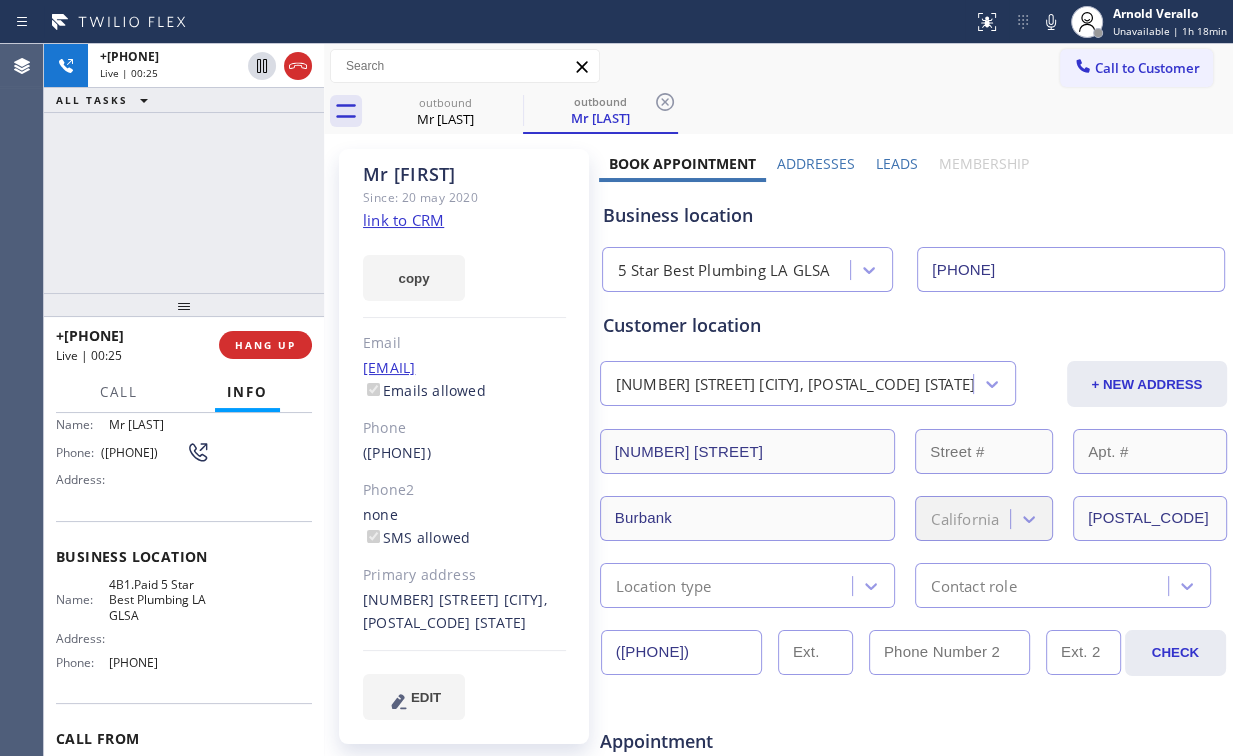 scroll, scrollTop: 160, scrollLeft: 0, axis: vertical 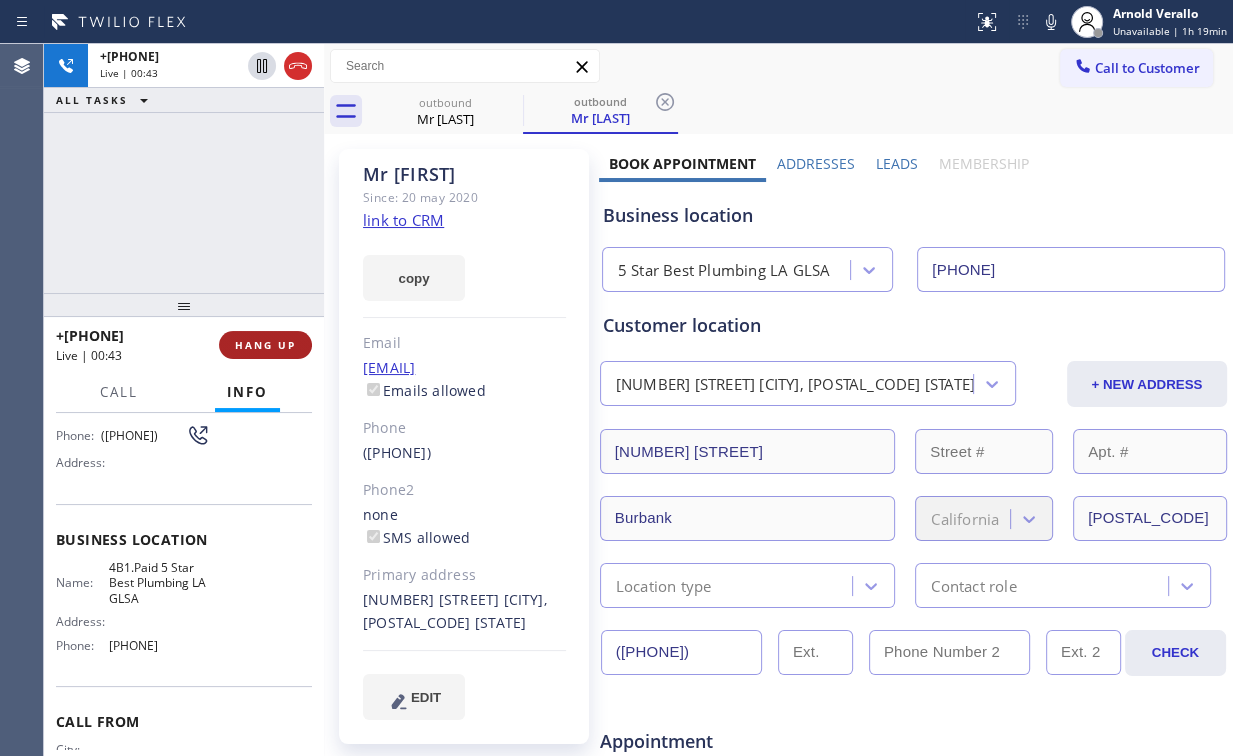 click on "HANG UP" at bounding box center (265, 345) 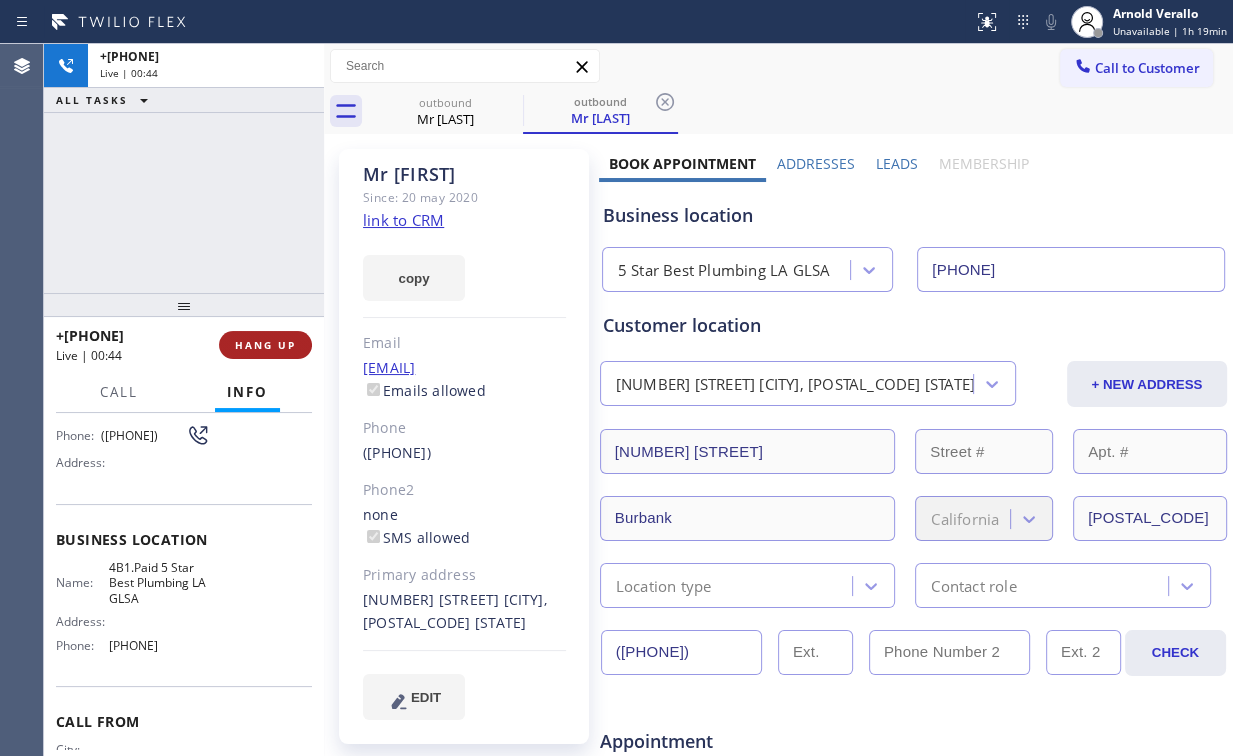 click on "HANG UP" at bounding box center (265, 345) 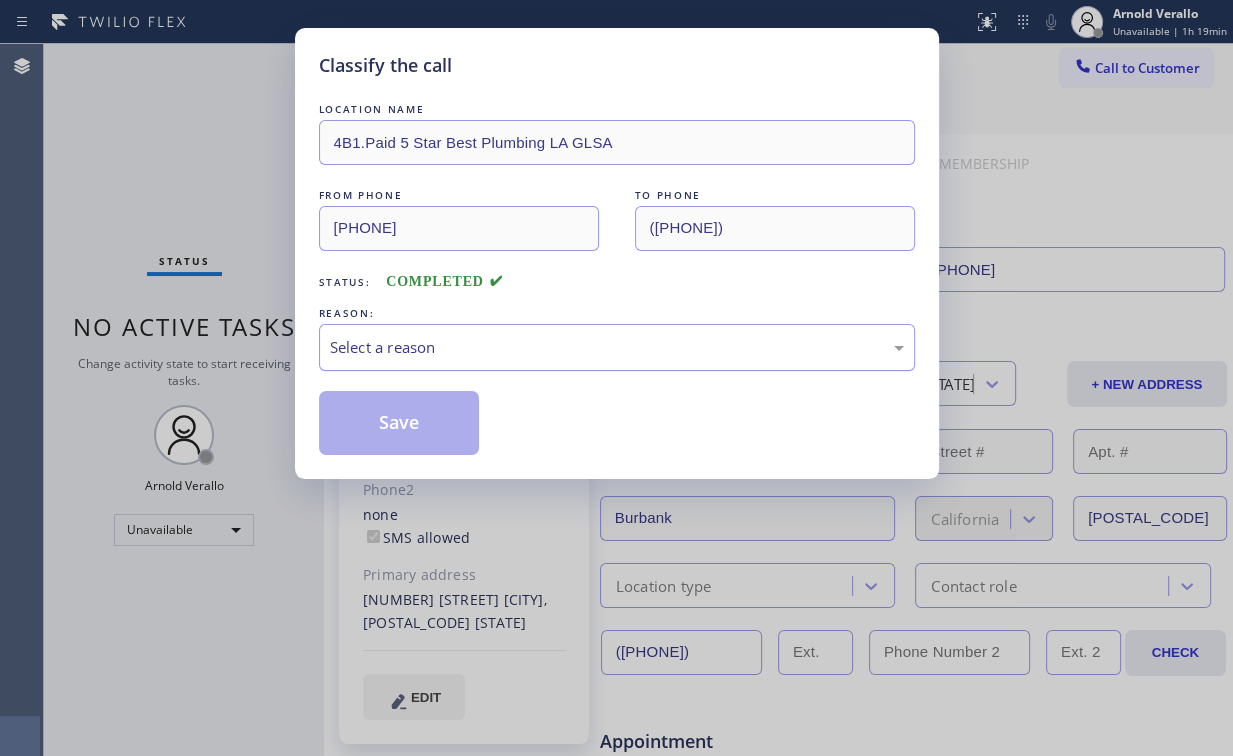 drag, startPoint x: 411, startPoint y: 348, endPoint x: 412, endPoint y: 361, distance: 13.038404 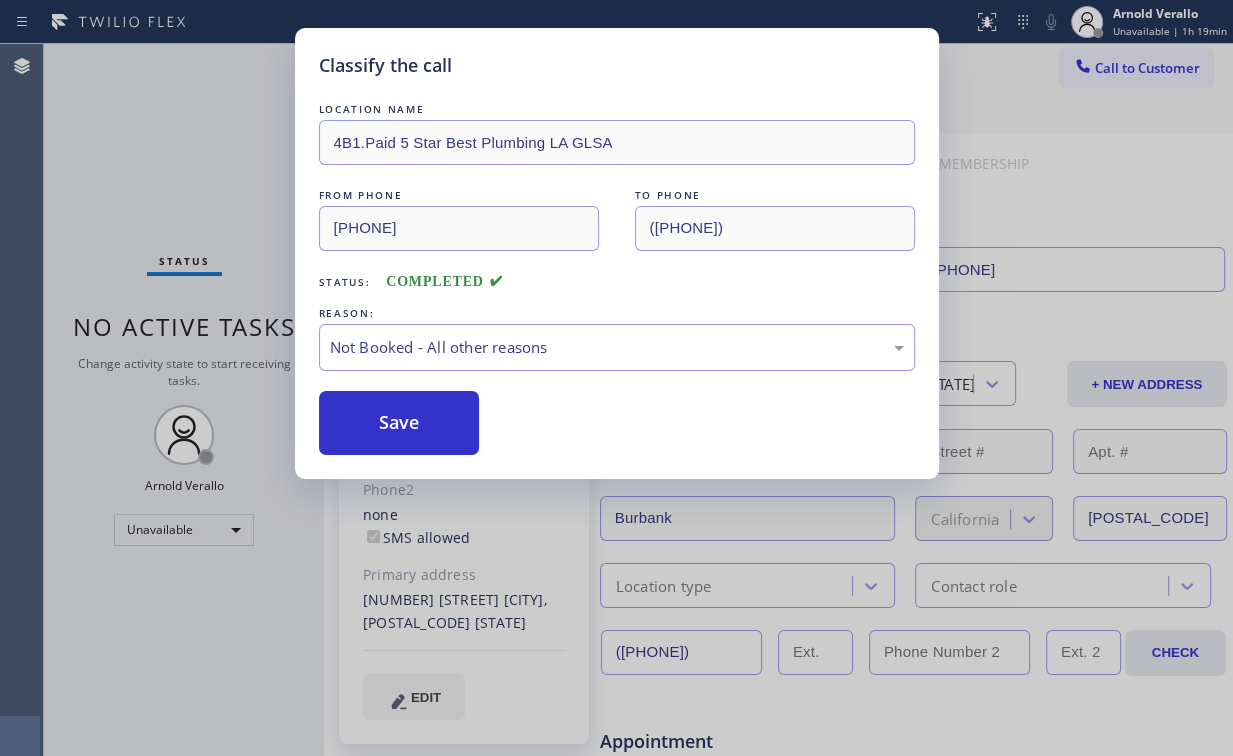 drag, startPoint x: 408, startPoint y: 427, endPoint x: 233, endPoint y: 188, distance: 296.2195 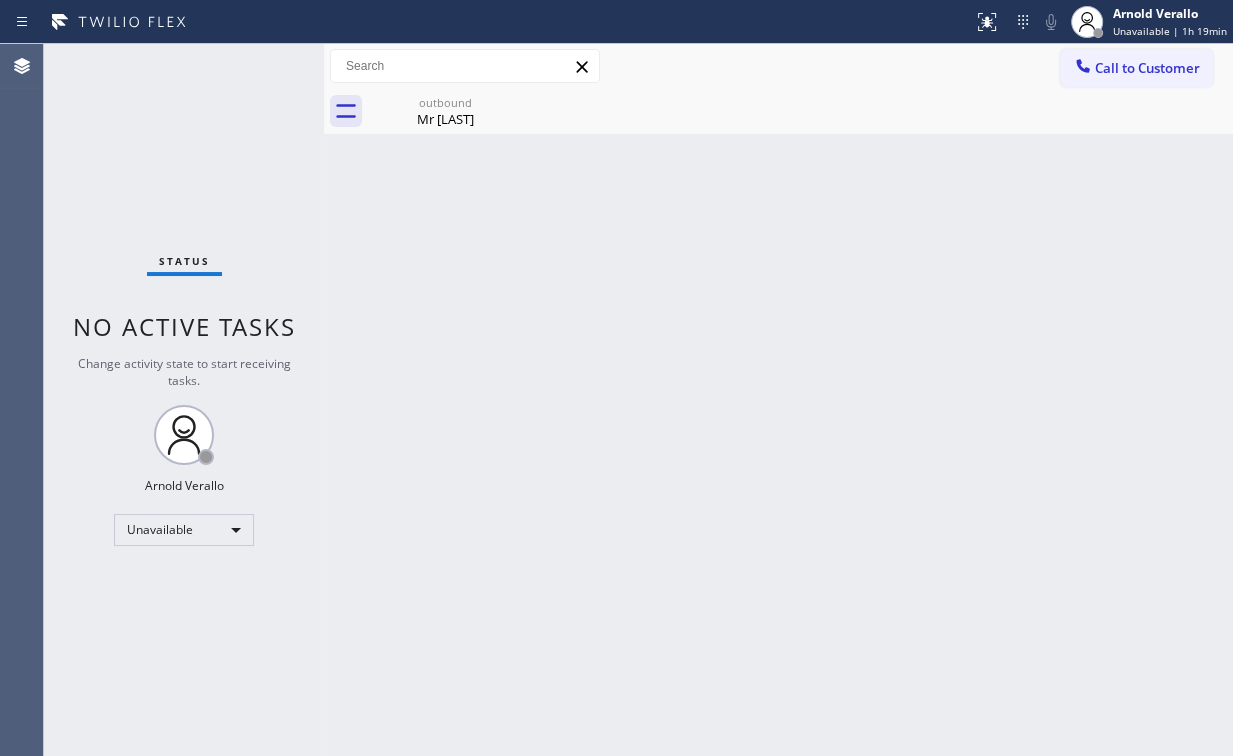 drag, startPoint x: 1117, startPoint y: 65, endPoint x: 687, endPoint y: 317, distance: 498.40146 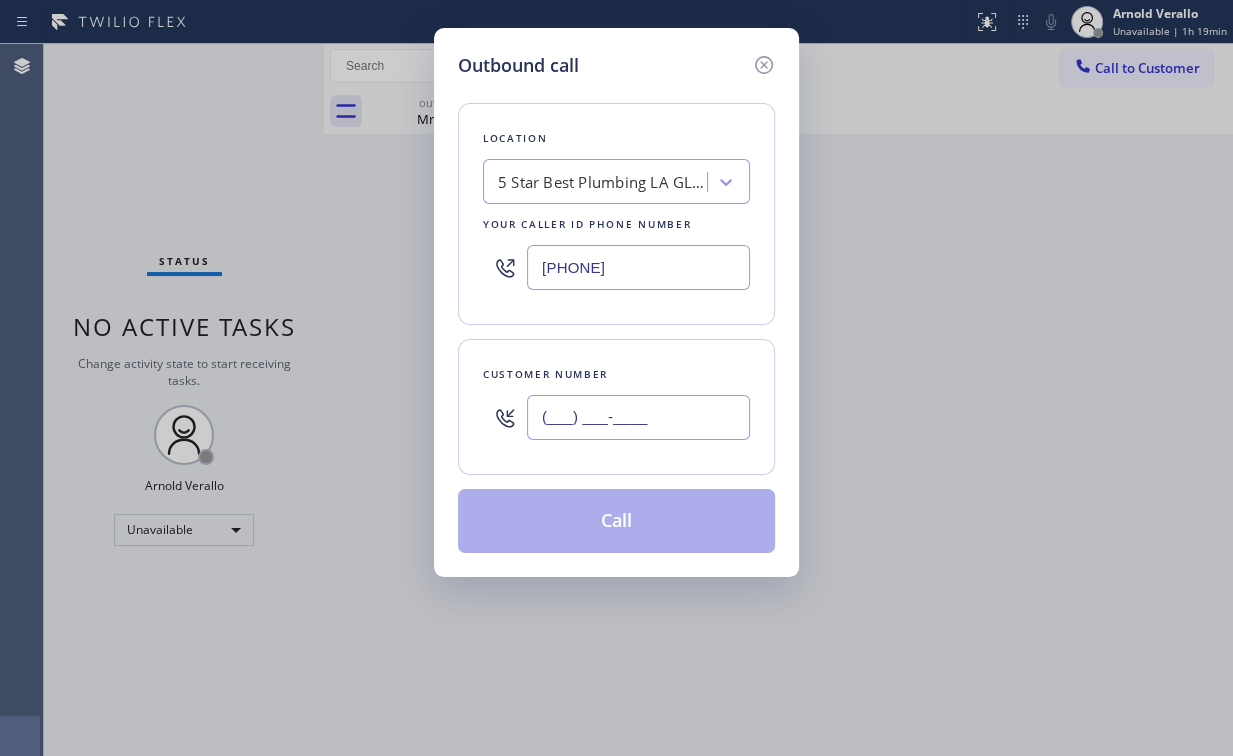 click on "(___) ___-____" at bounding box center [638, 417] 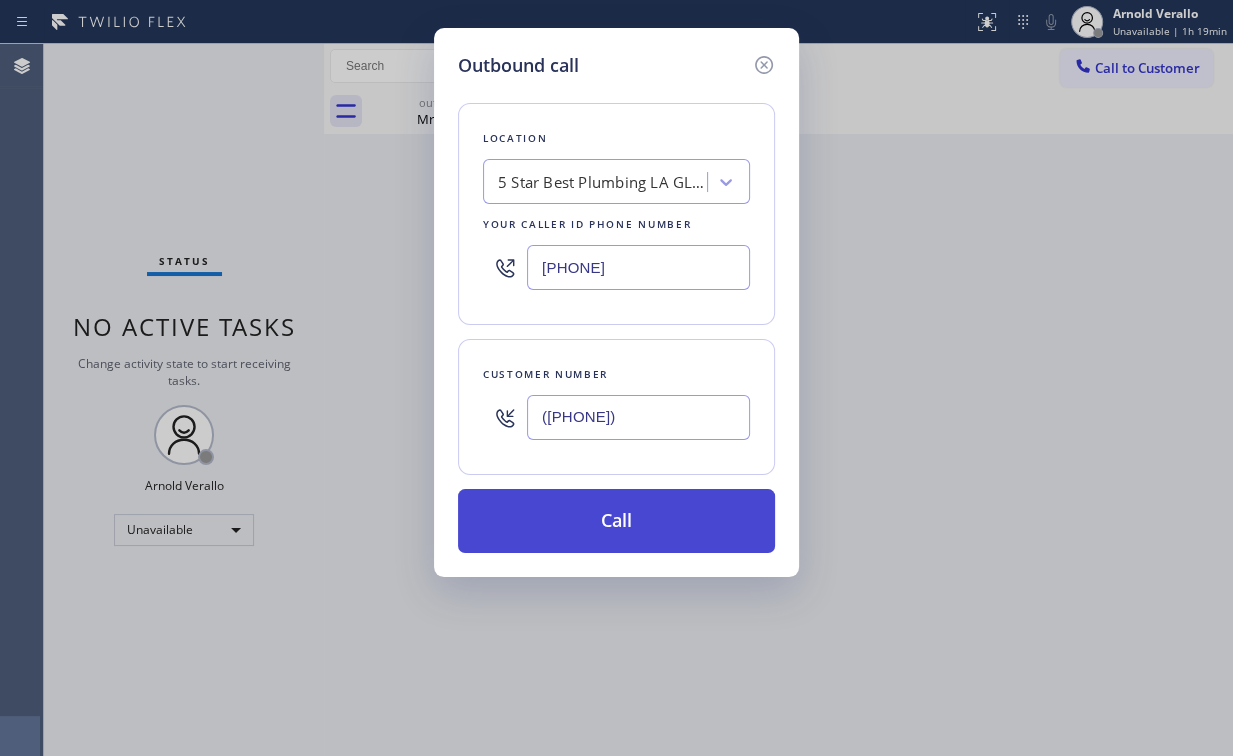 click on "Call" at bounding box center (616, 521) 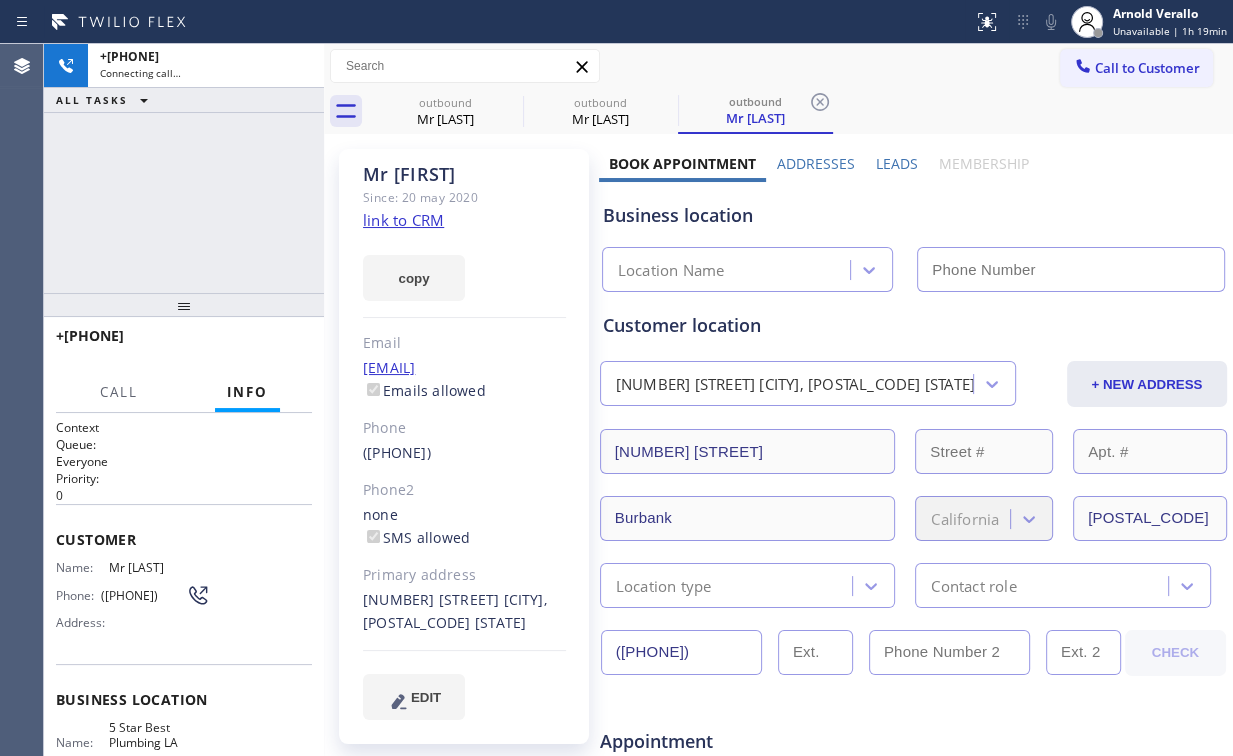 click on "+1[PHONE] Connecting call… ALL TASKS ALL TASKS ACTIVE TASKS TASKS IN WRAP UP" at bounding box center [184, 168] 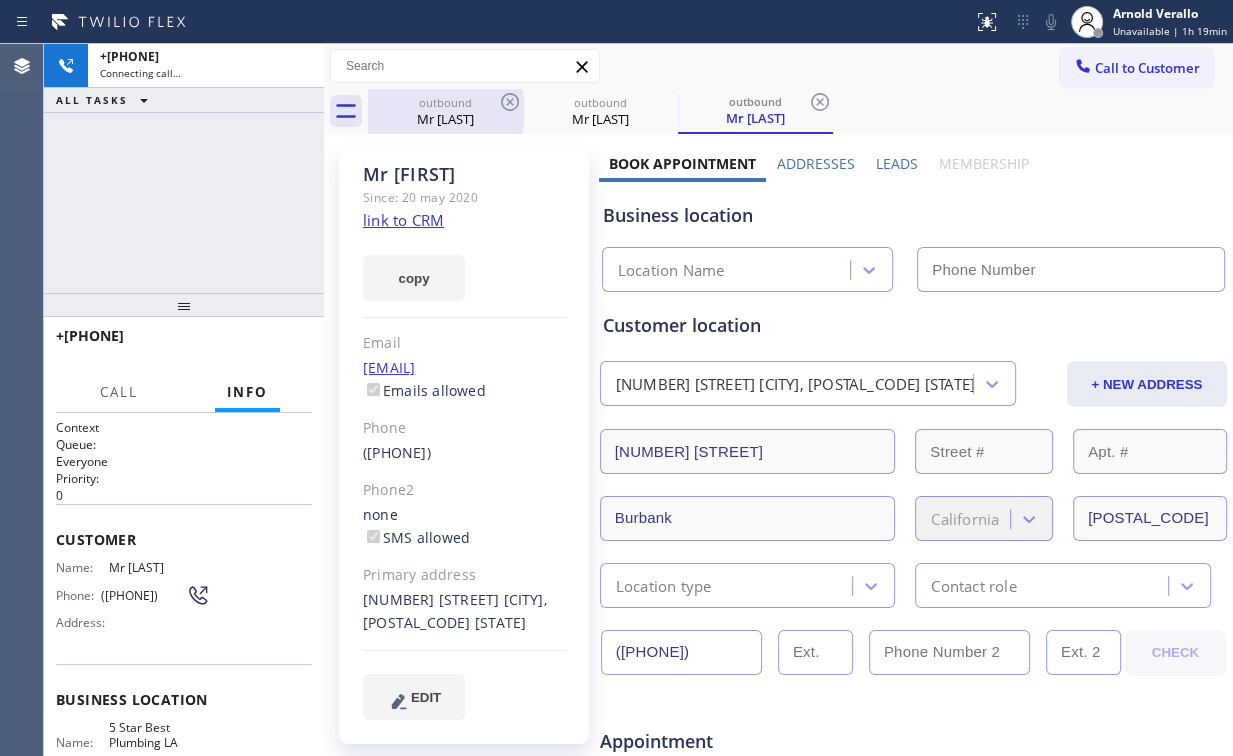 drag, startPoint x: 460, startPoint y: 106, endPoint x: 550, endPoint y: 103, distance: 90.04999 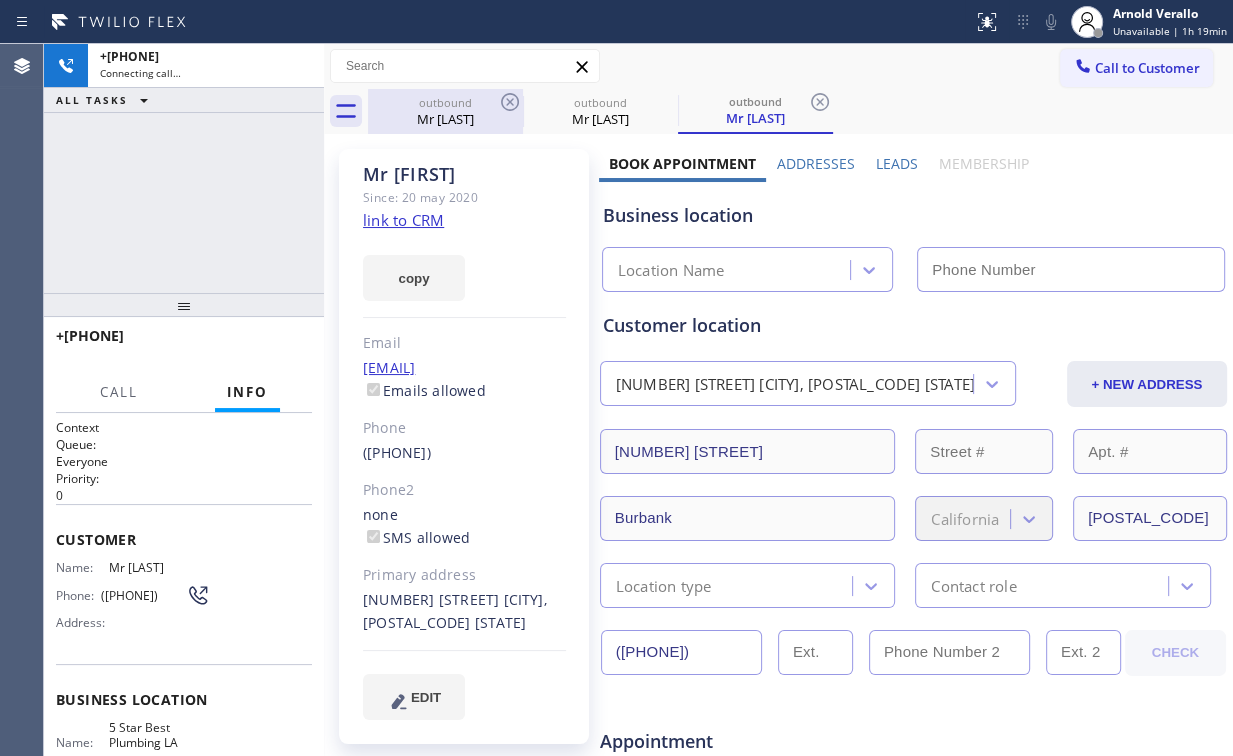 click on "outbound" at bounding box center [445, 102] 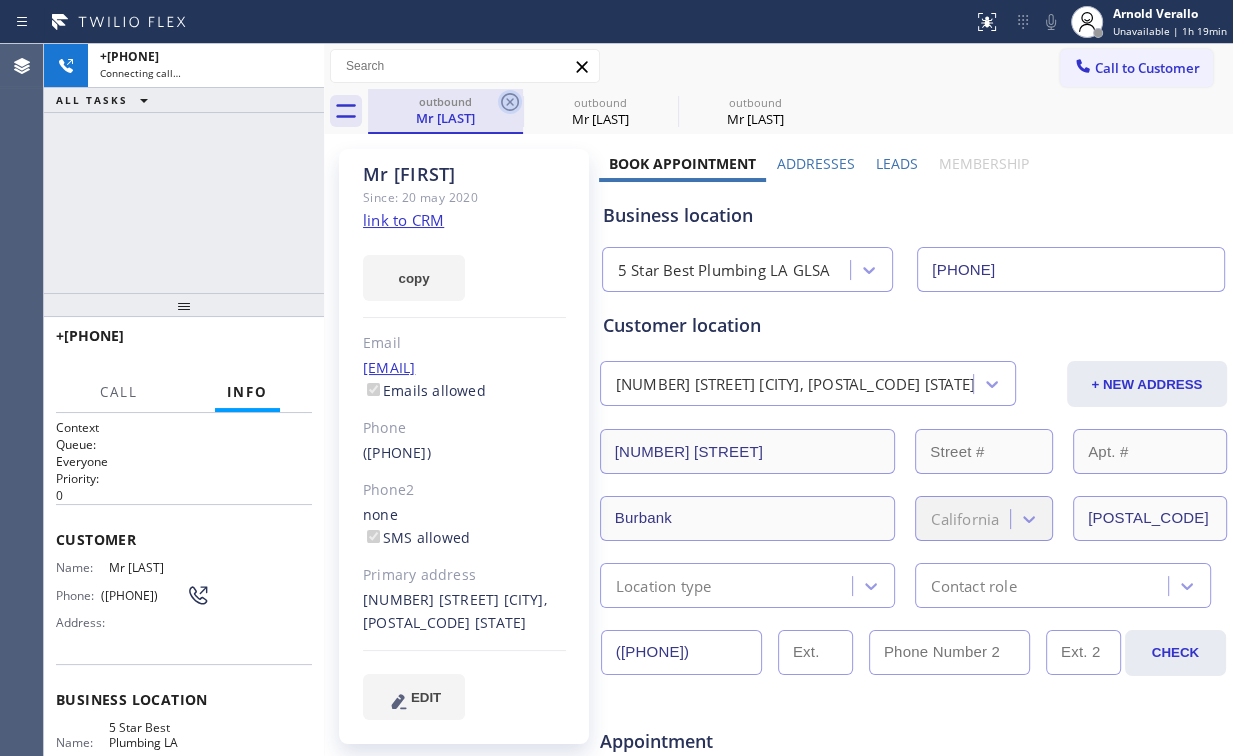 click 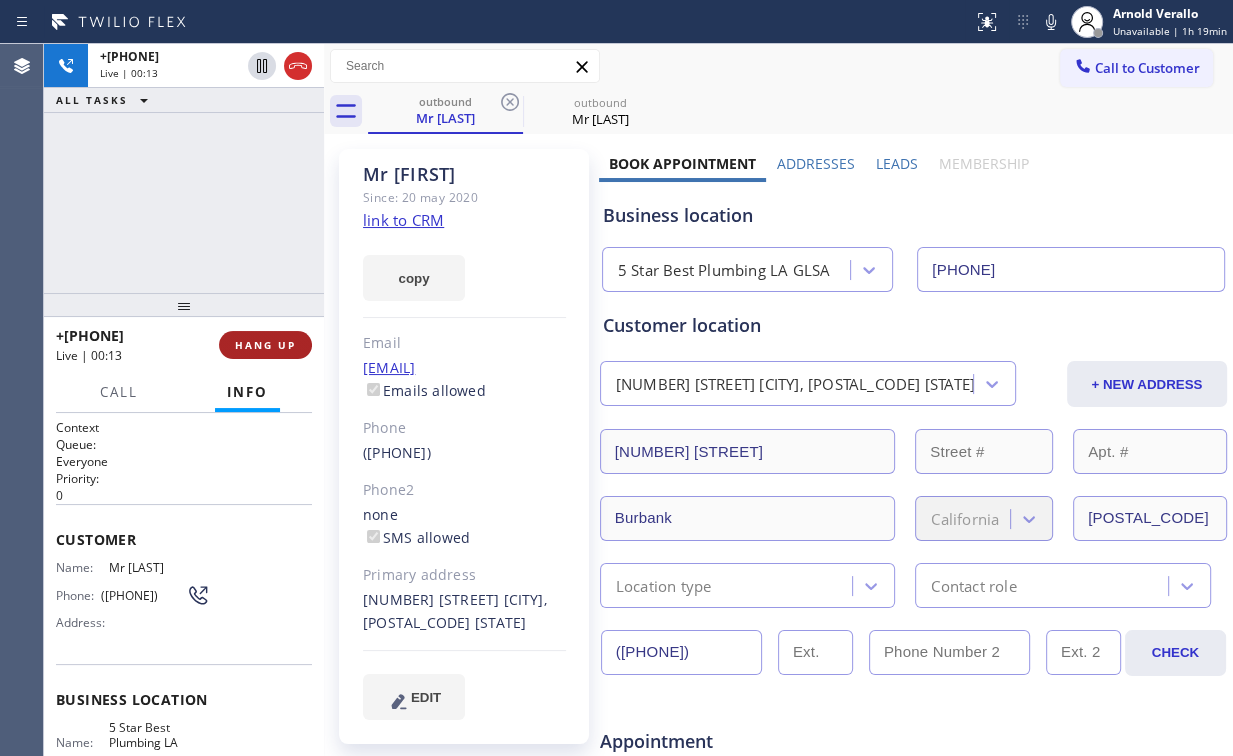 click on "HANG UP" at bounding box center (265, 345) 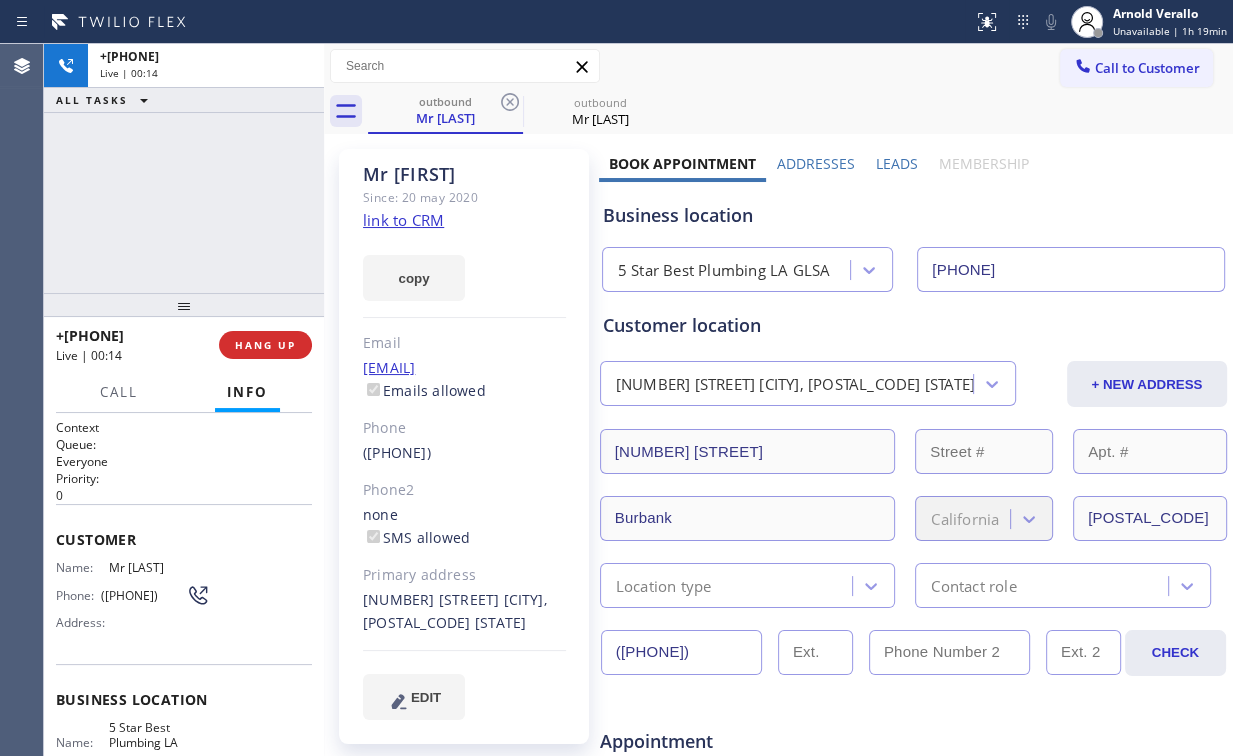 click on "[PHONE] Live | 00:14 HANG UP" at bounding box center [184, 345] 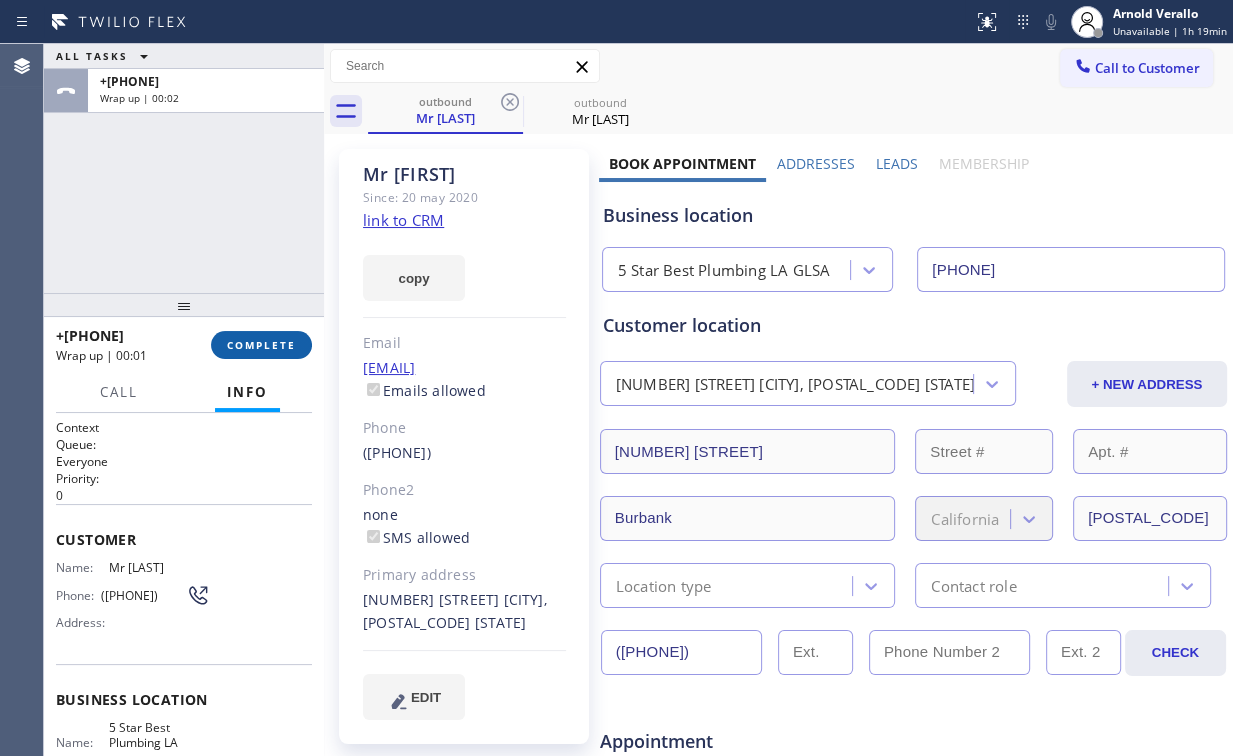 click on "COMPLETE" at bounding box center [261, 345] 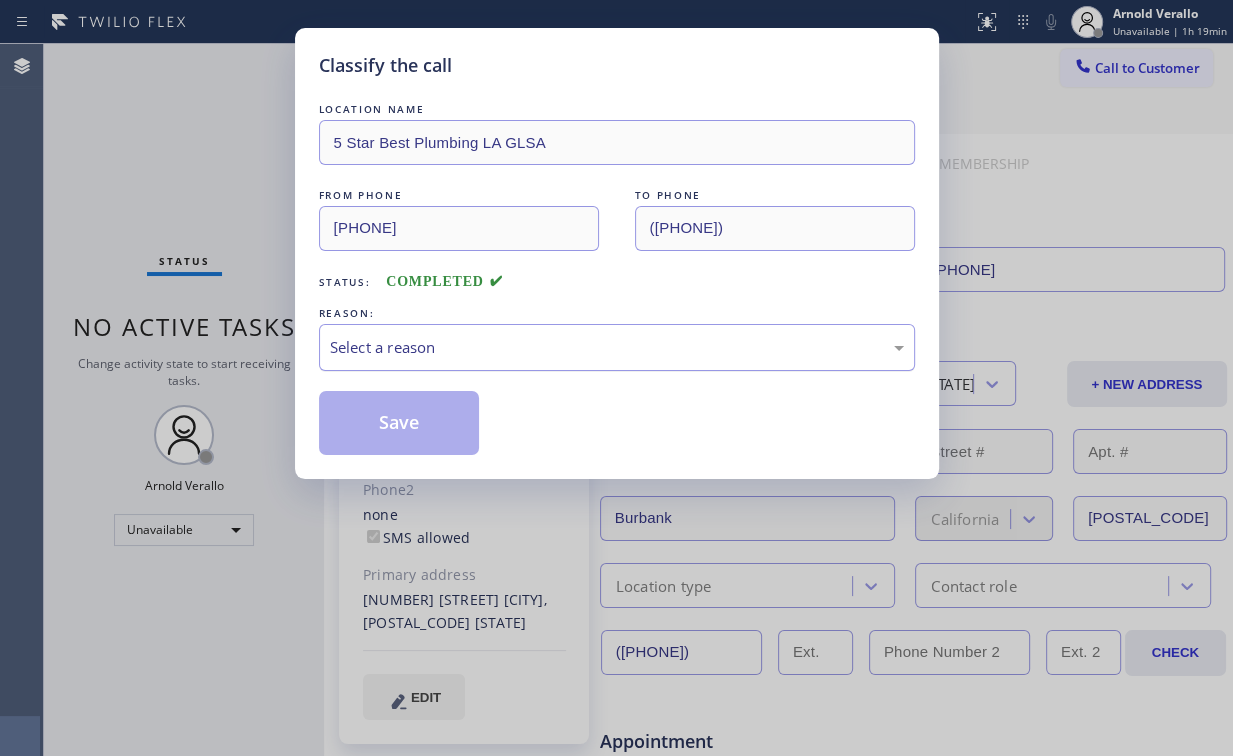 click on "Select a reason" at bounding box center [617, 347] 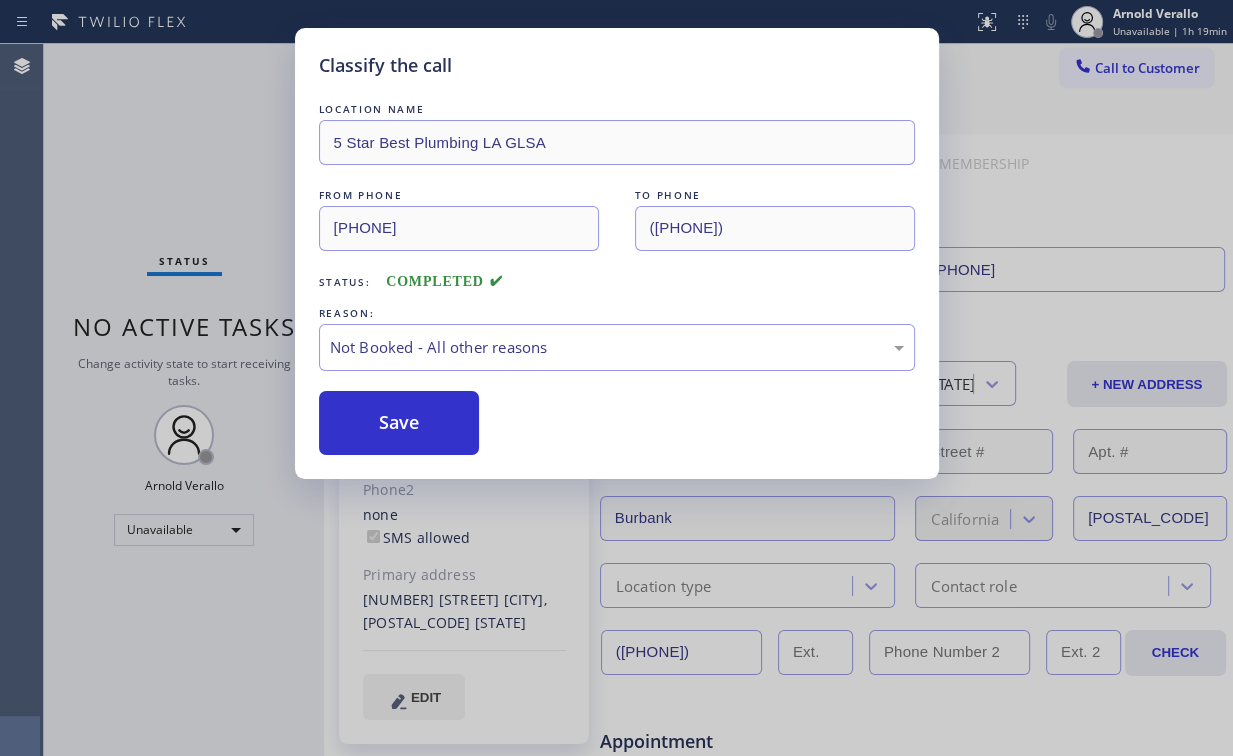 drag, startPoint x: 435, startPoint y: 410, endPoint x: 283, endPoint y: 256, distance: 216.3793 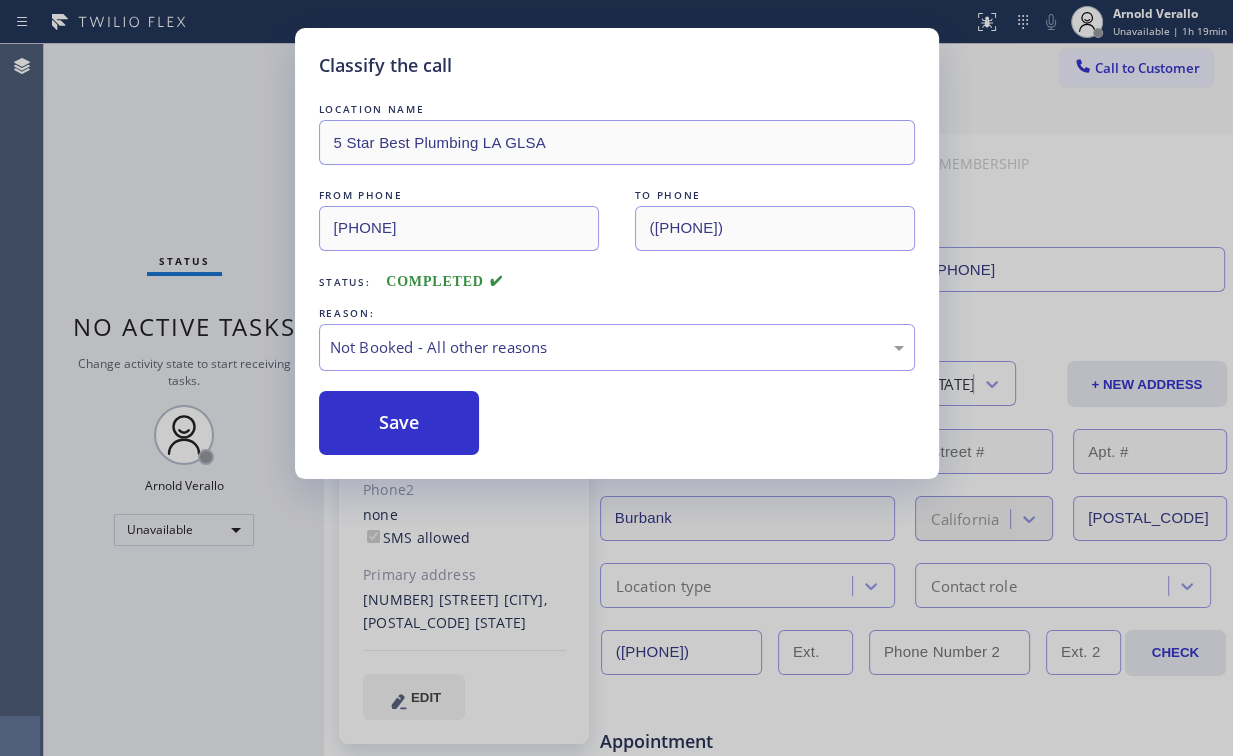 click on "Classify the call LOCATION NAME [COMPANY] [SERVICE] [CITY] FROM PHONE ([PHONE]) TO PHONE ([PHONE]) Status: COMPLETED REASON: Not Booked - All other reasons Save" at bounding box center (616, 378) 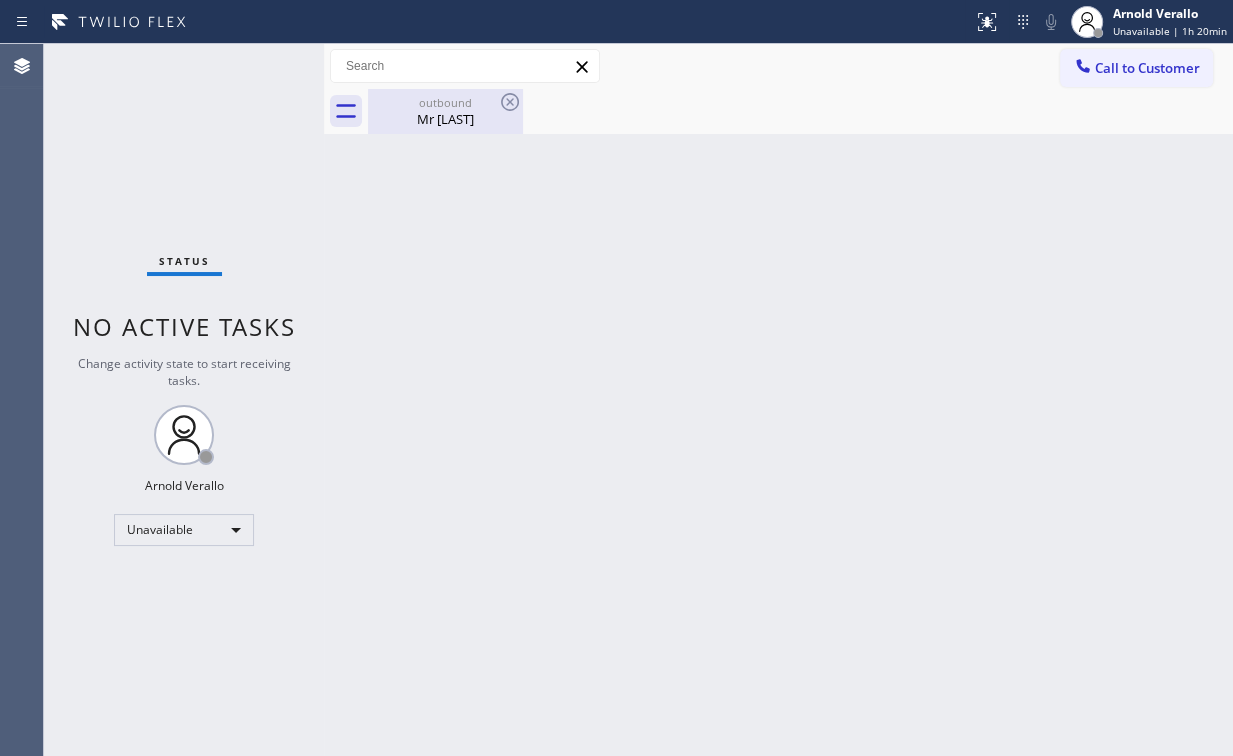 click on "Mr [LAST]" at bounding box center [445, 119] 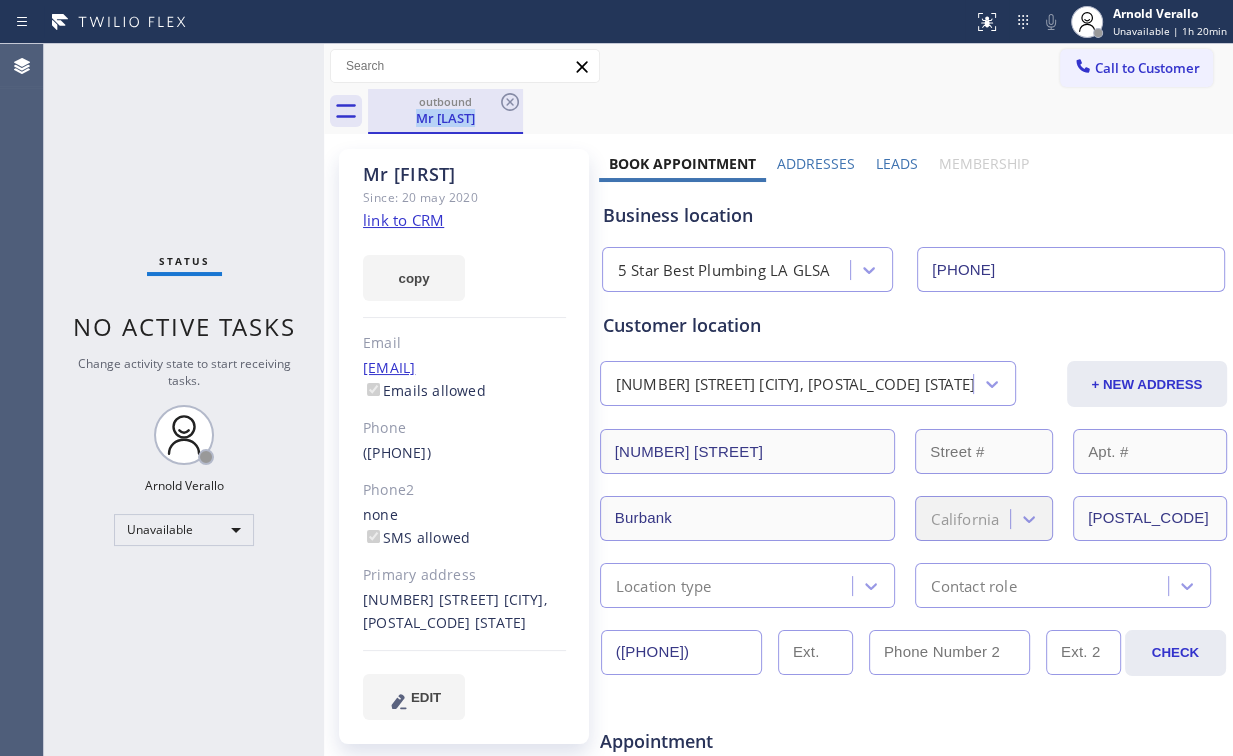 click on "outbound Mr [LAST]" at bounding box center (445, 111) 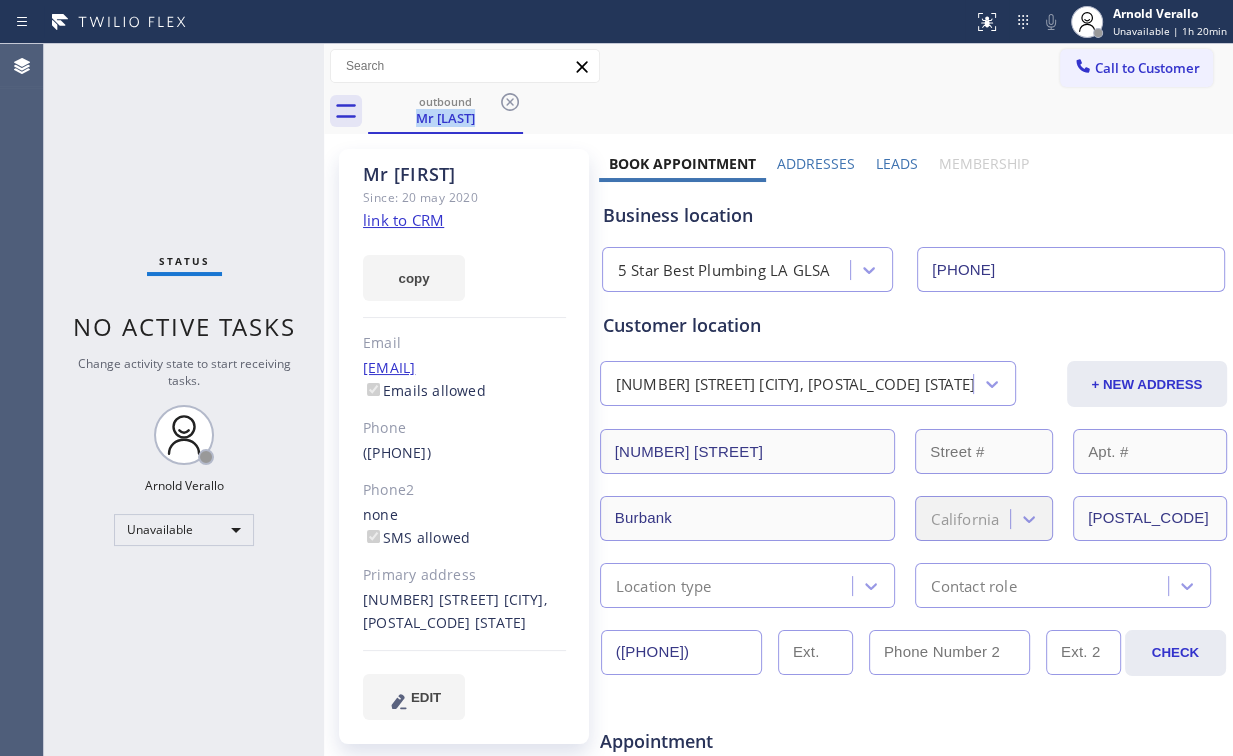 click 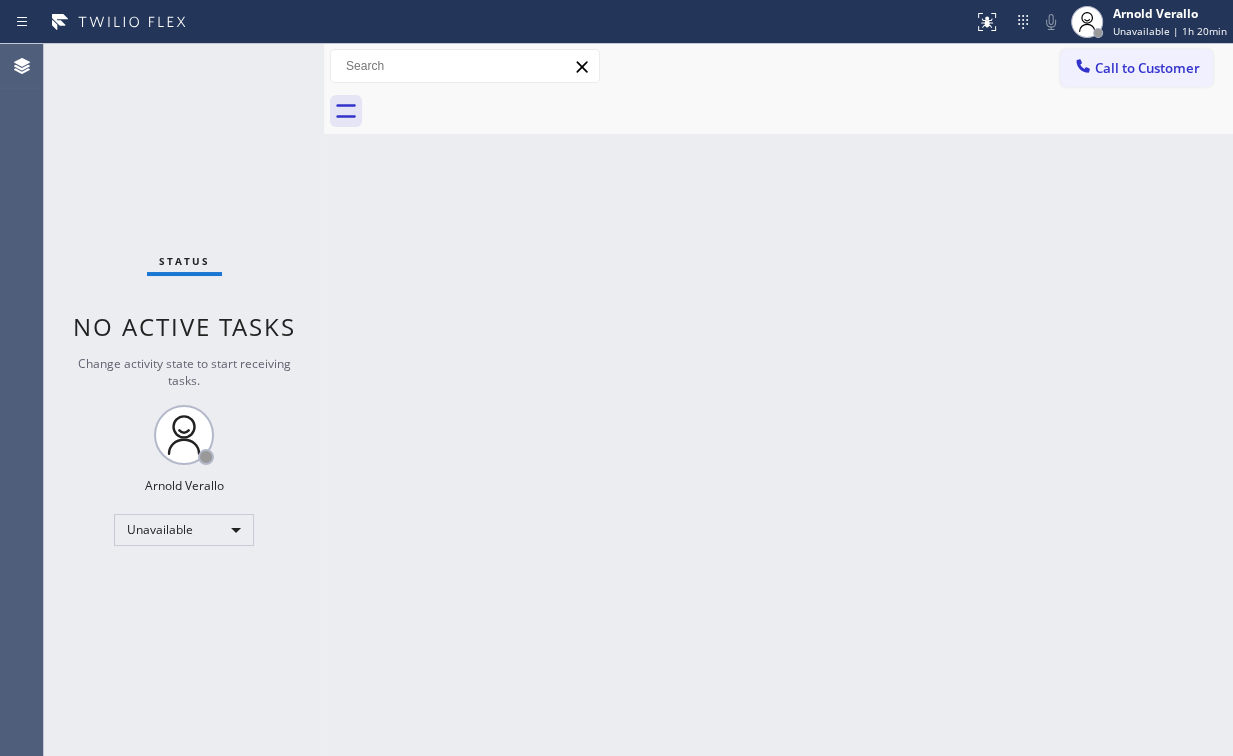 drag, startPoint x: 219, startPoint y: 134, endPoint x: 202, endPoint y: 3, distance: 132.09845 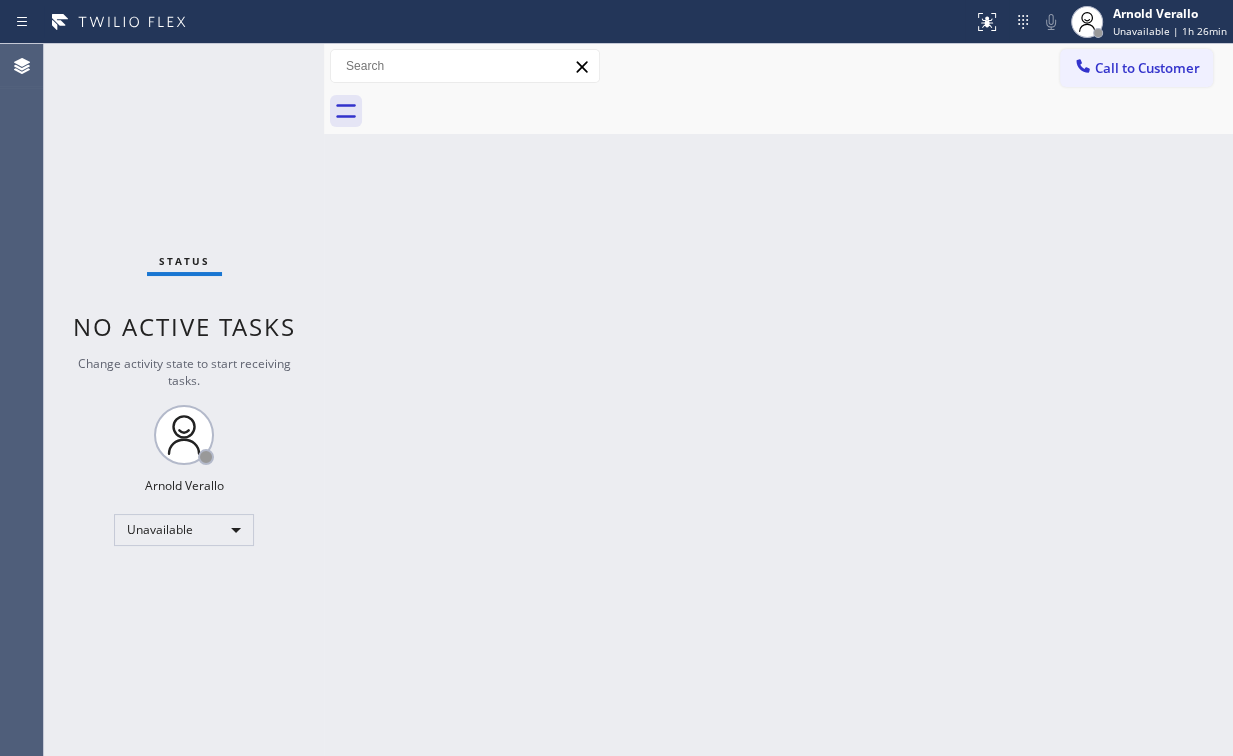 click on "Status No active tasks Change activity state to start receiving tasks. [FIRST] [LAST] Unavailable" at bounding box center [184, 400] 